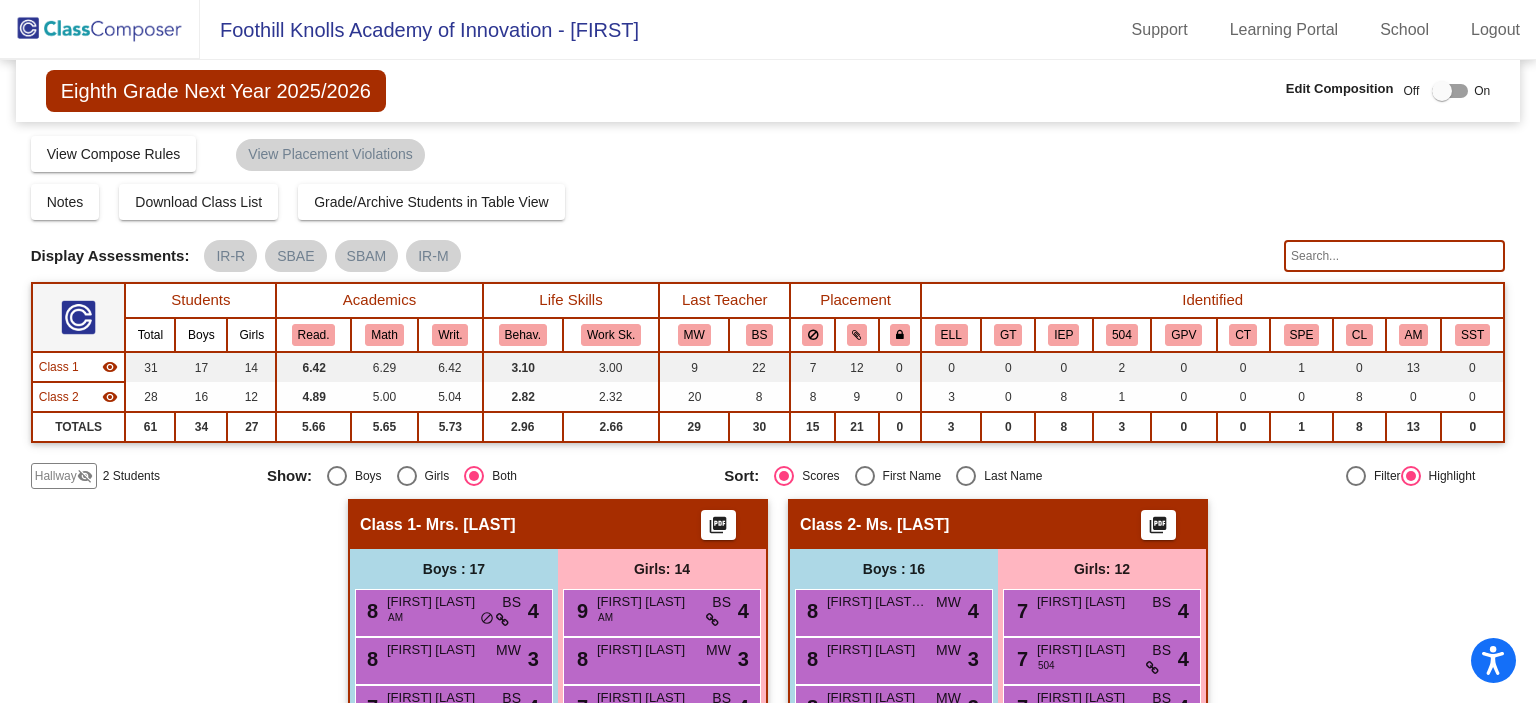 scroll, scrollTop: 0, scrollLeft: 0, axis: both 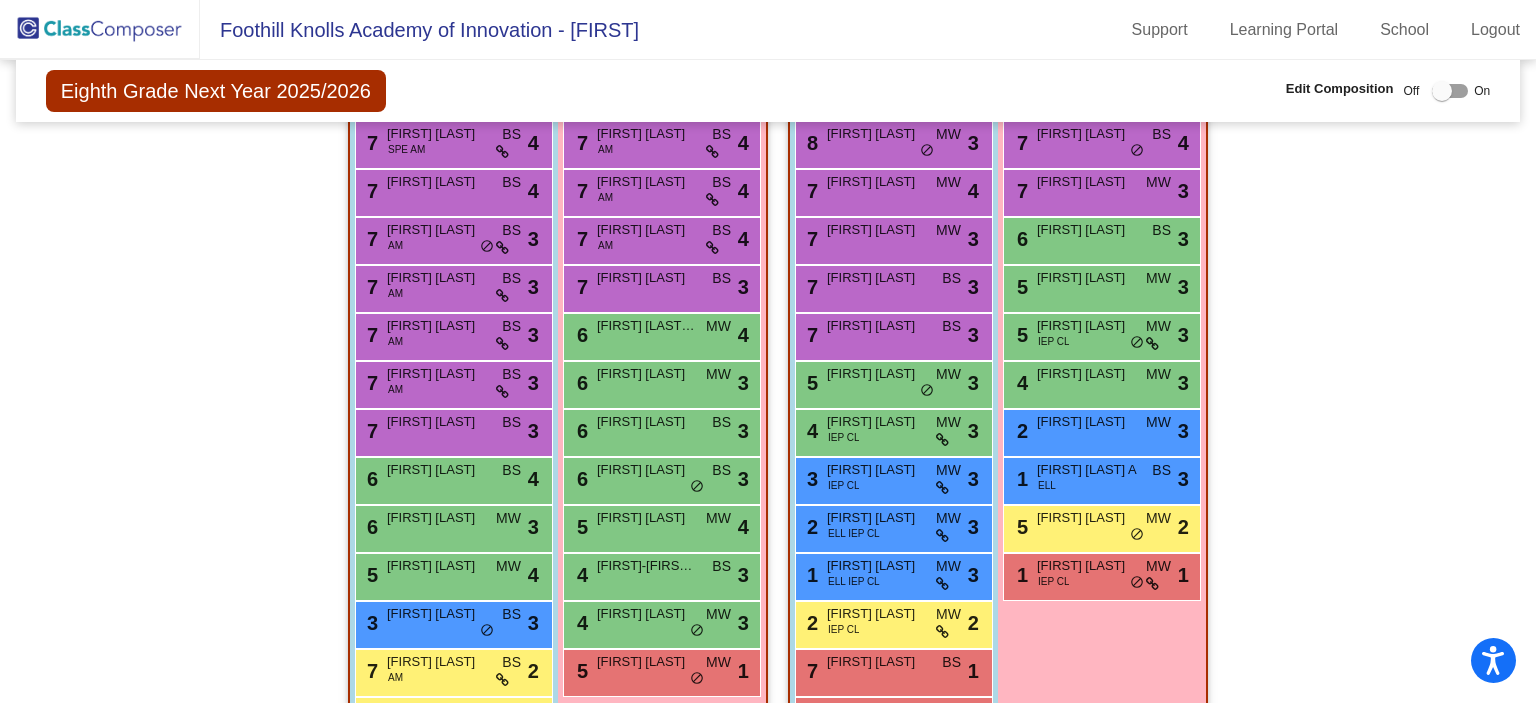 click 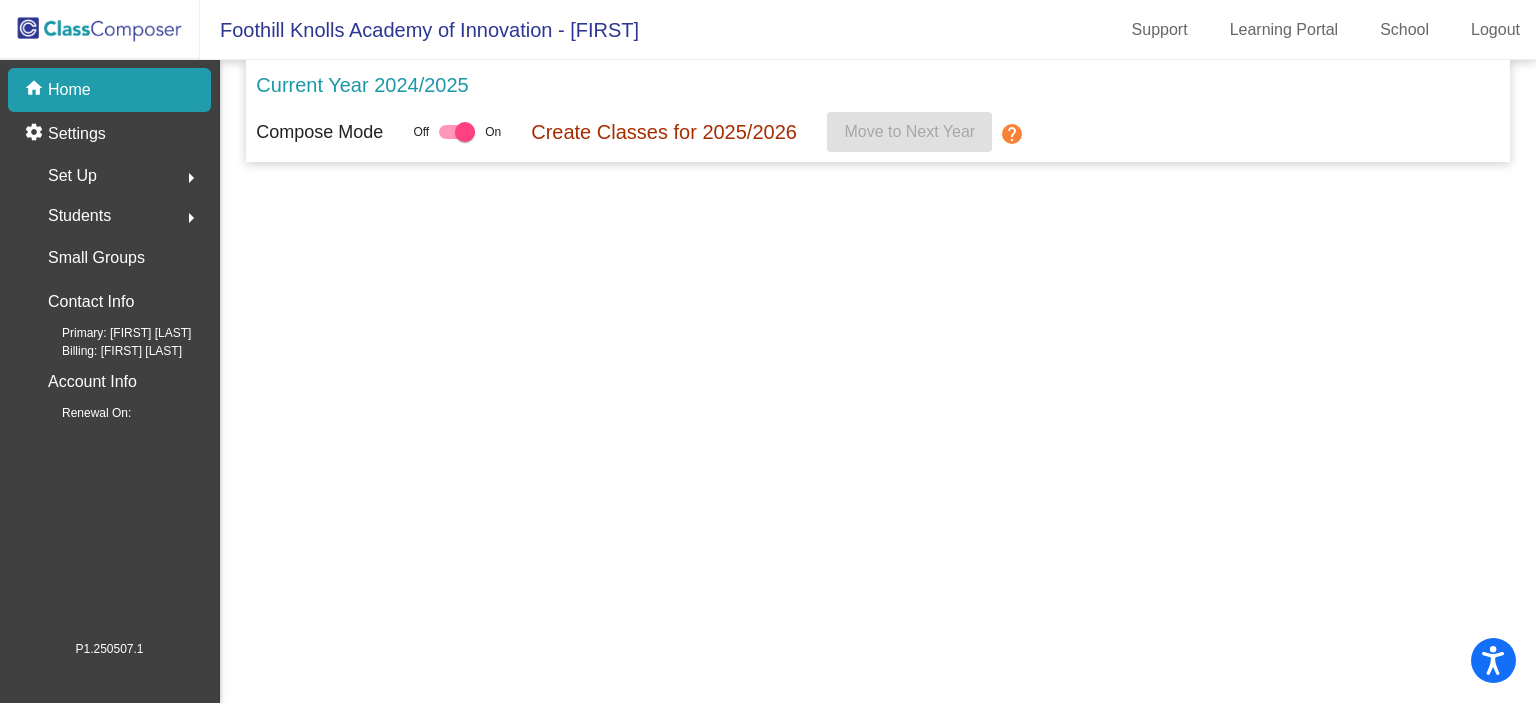 scroll, scrollTop: 0, scrollLeft: 0, axis: both 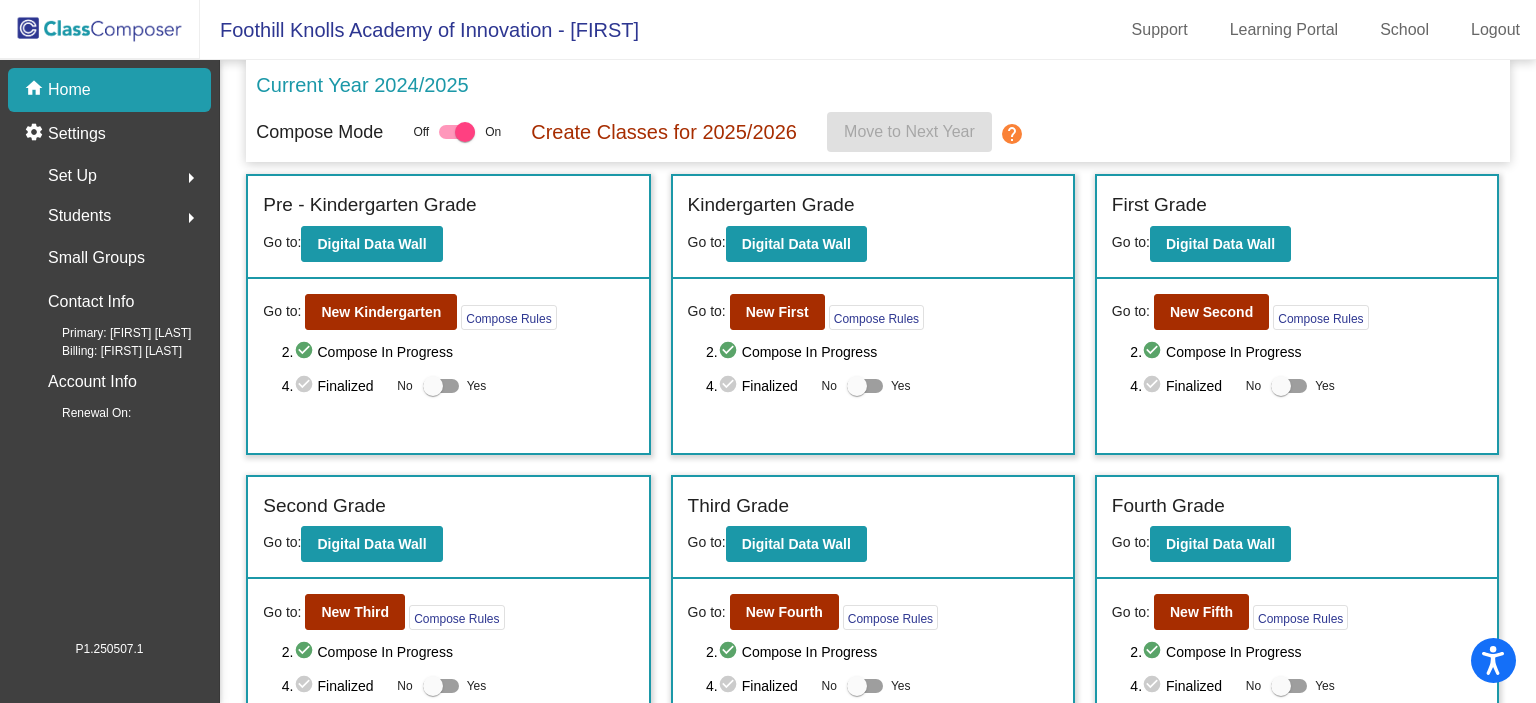 click on "Set Up  arrow_right" 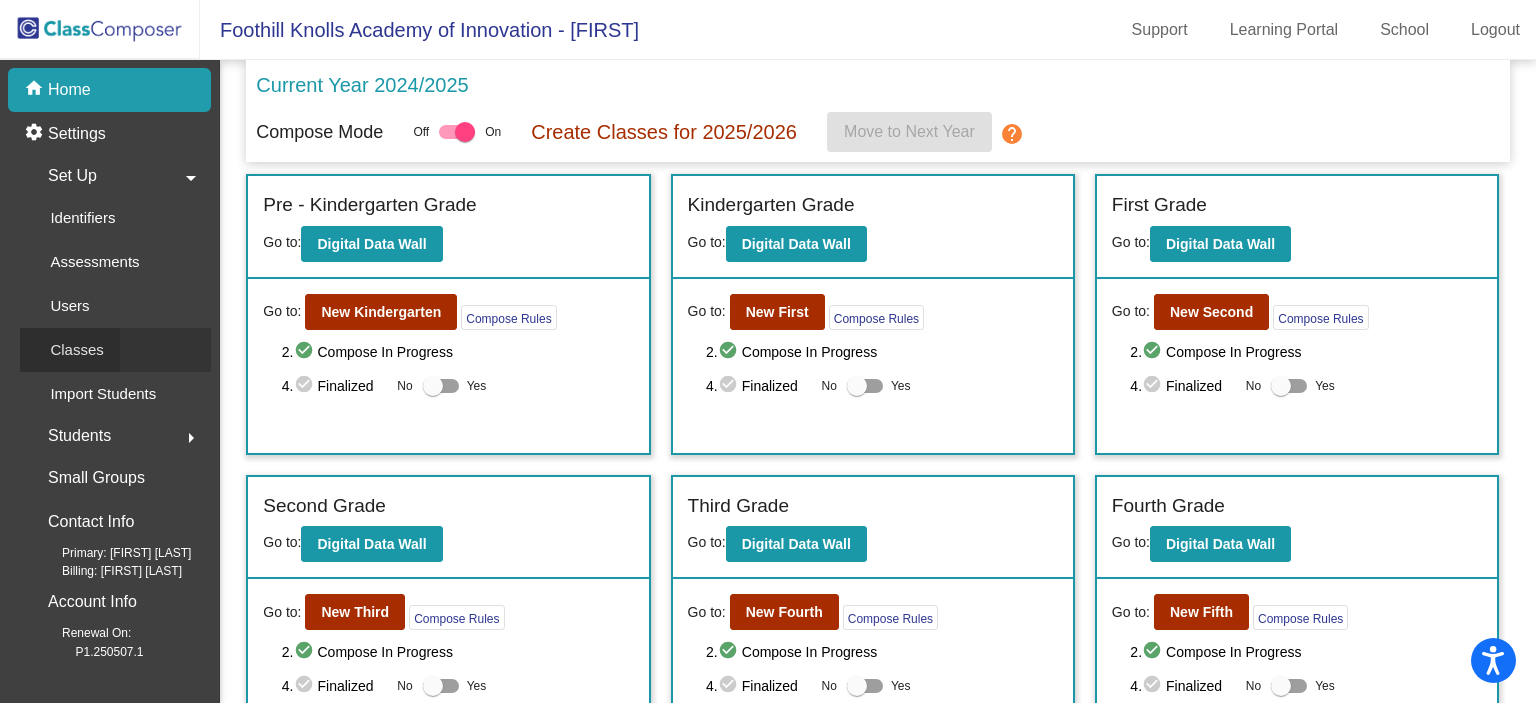 click on "Classes" 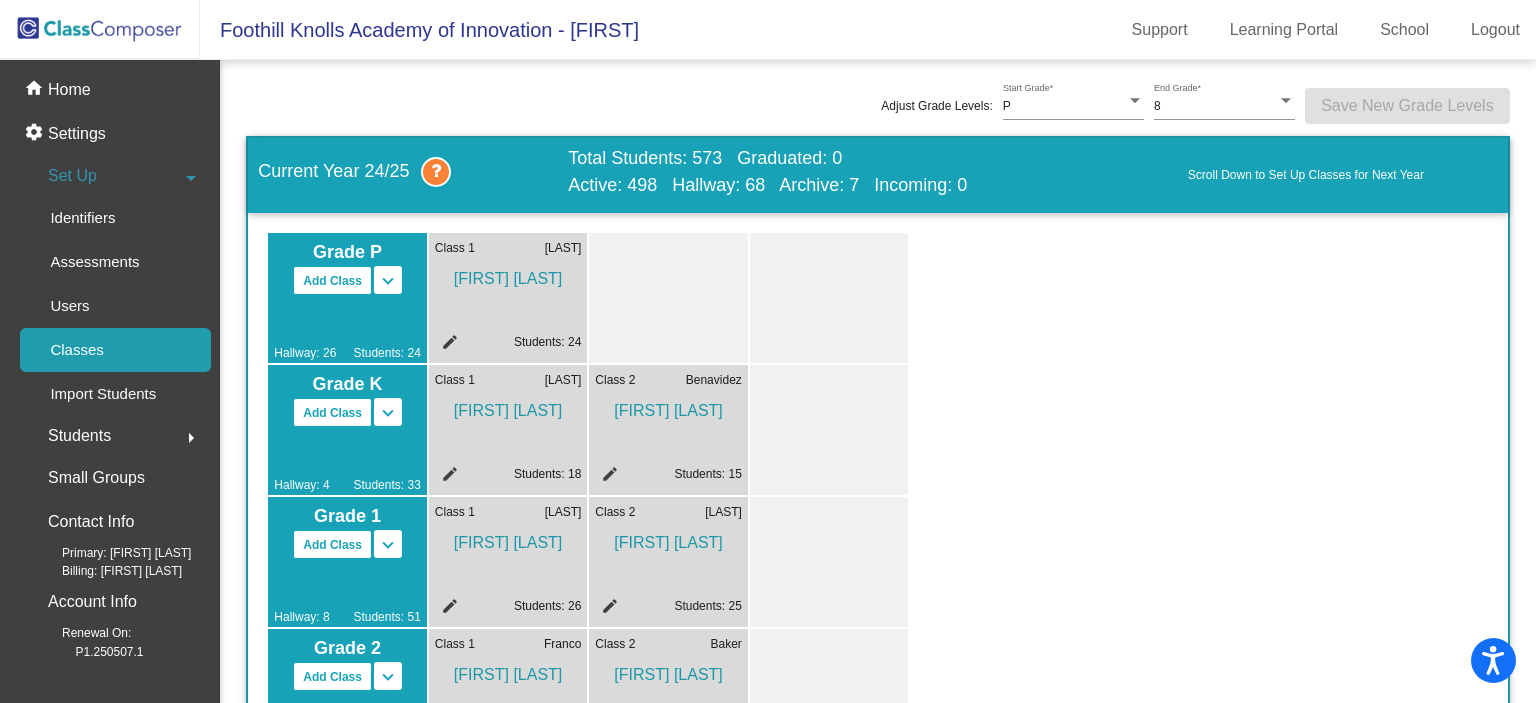 scroll, scrollTop: 0, scrollLeft: 0, axis: both 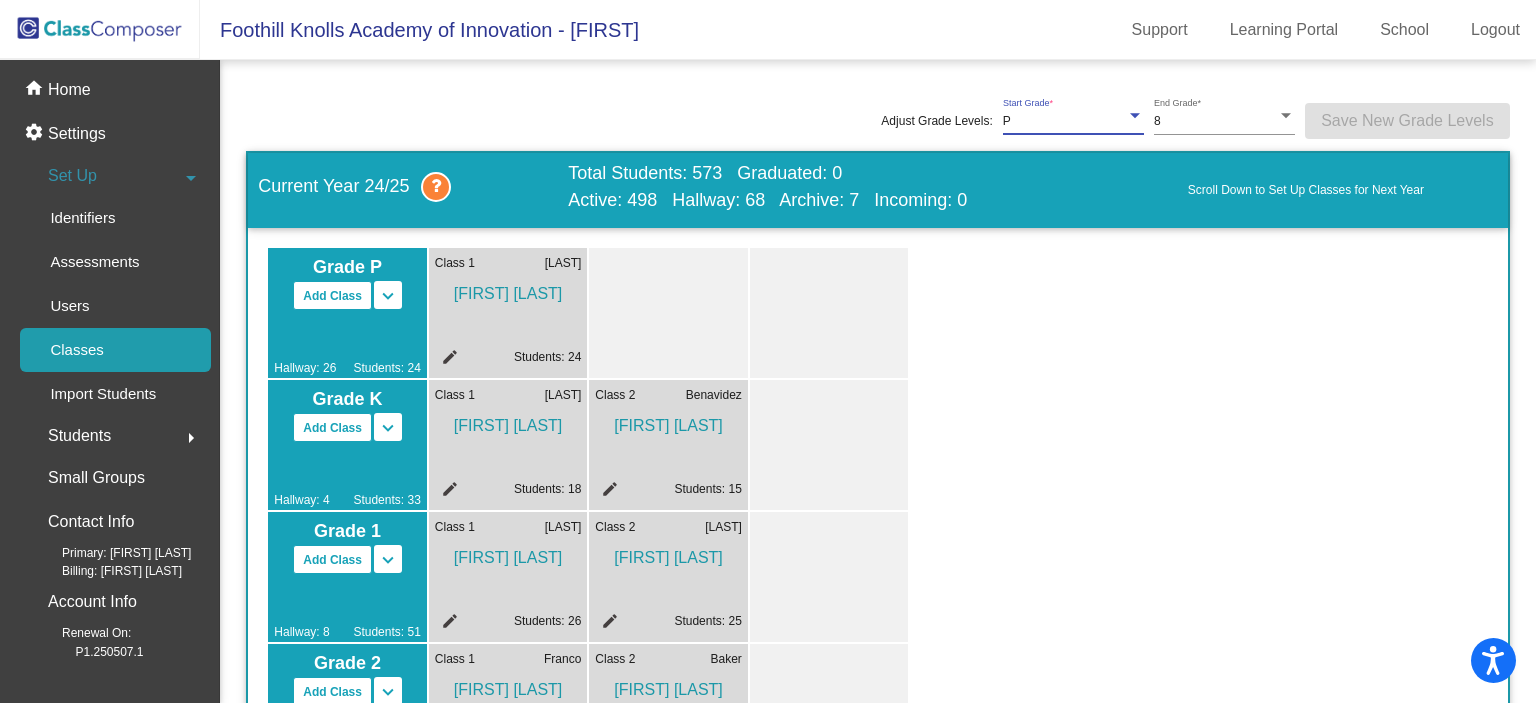 click on "P" at bounding box center [1064, 122] 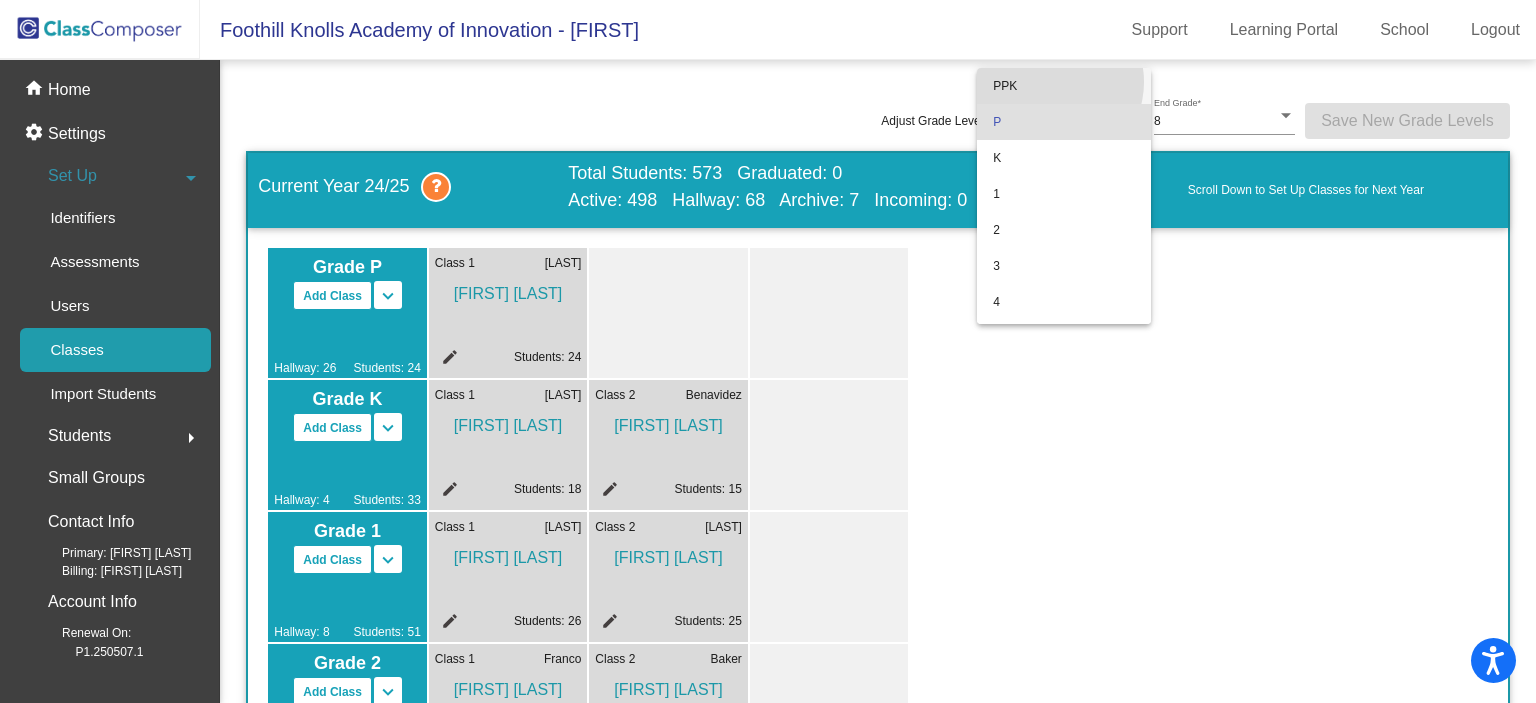 click on "PPK" at bounding box center [1063, 86] 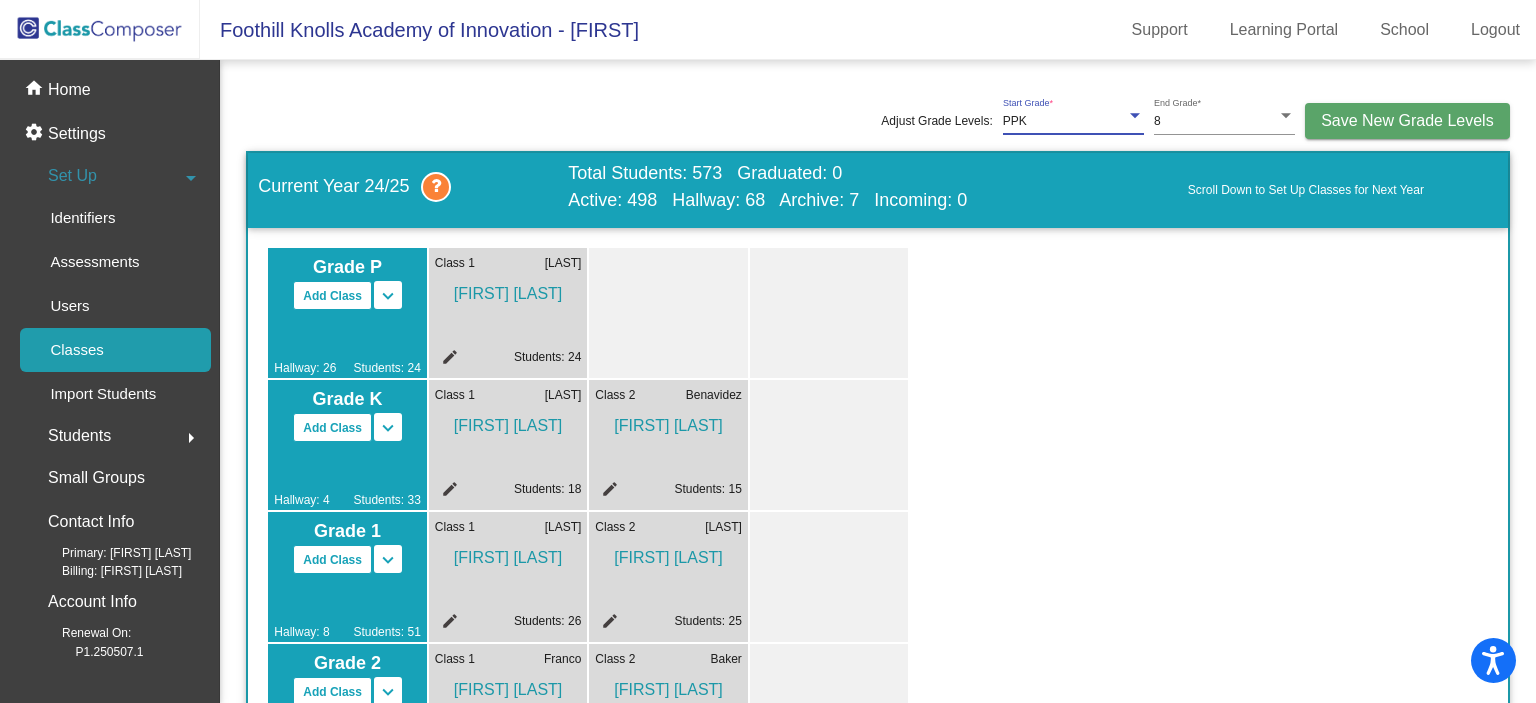 click on "Save New Grade Levels" 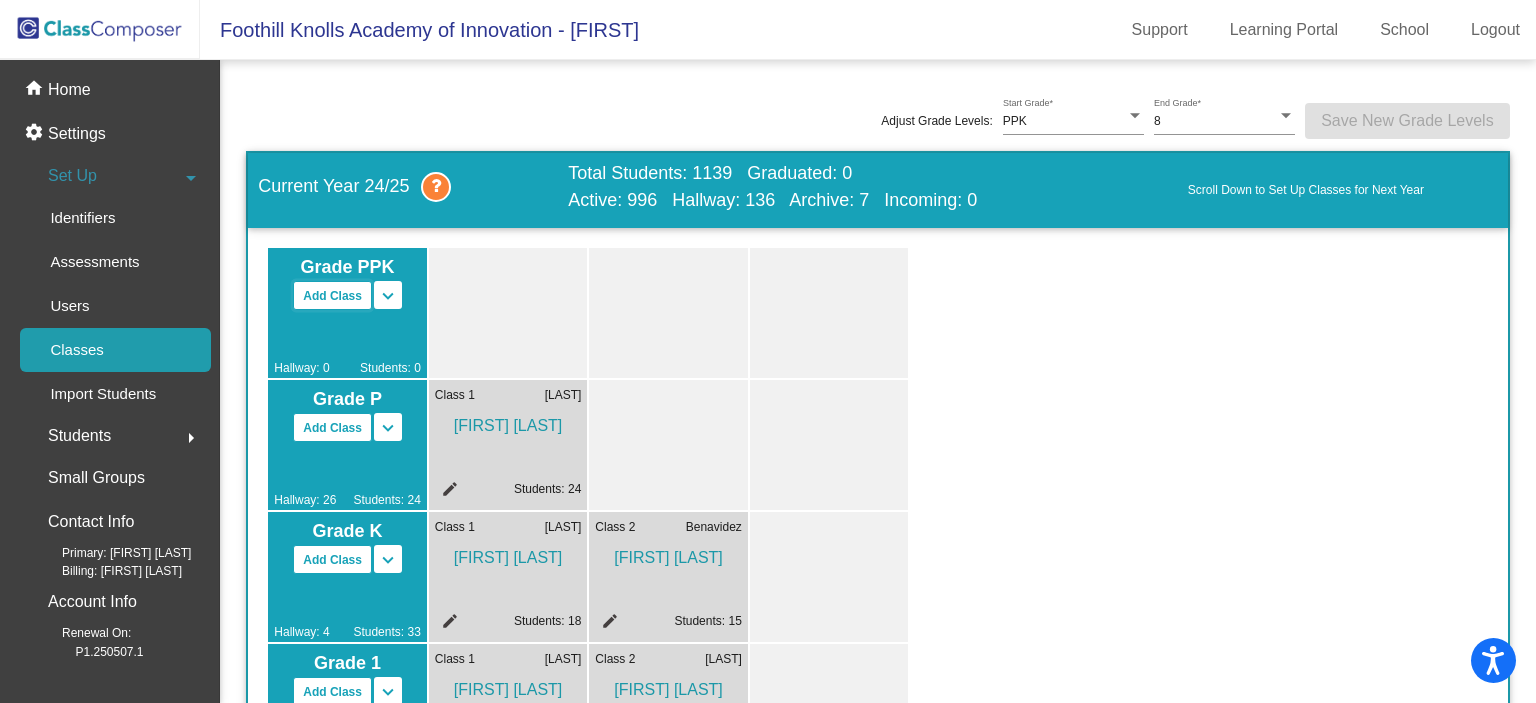 click on "Add Class" 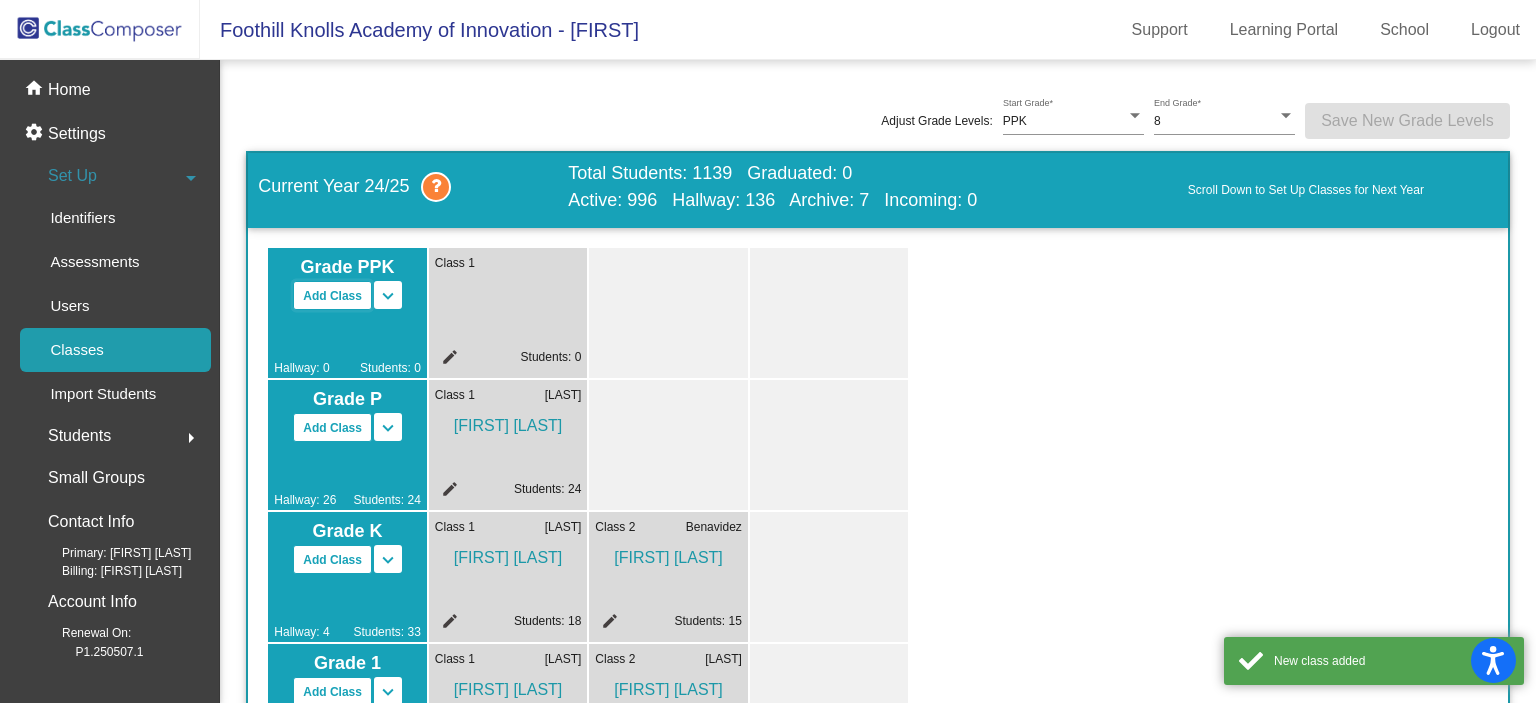 click on "Add Class" 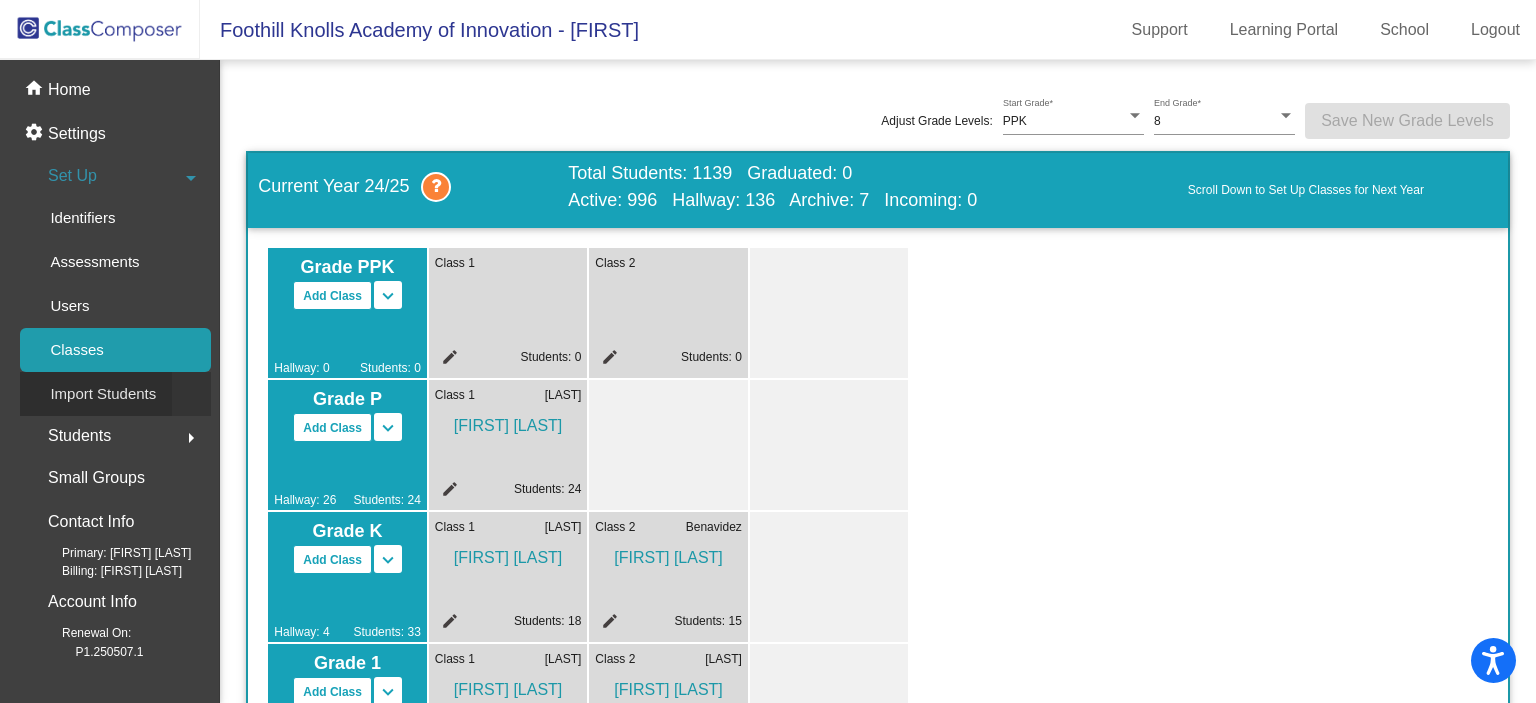 click on "Import Students" 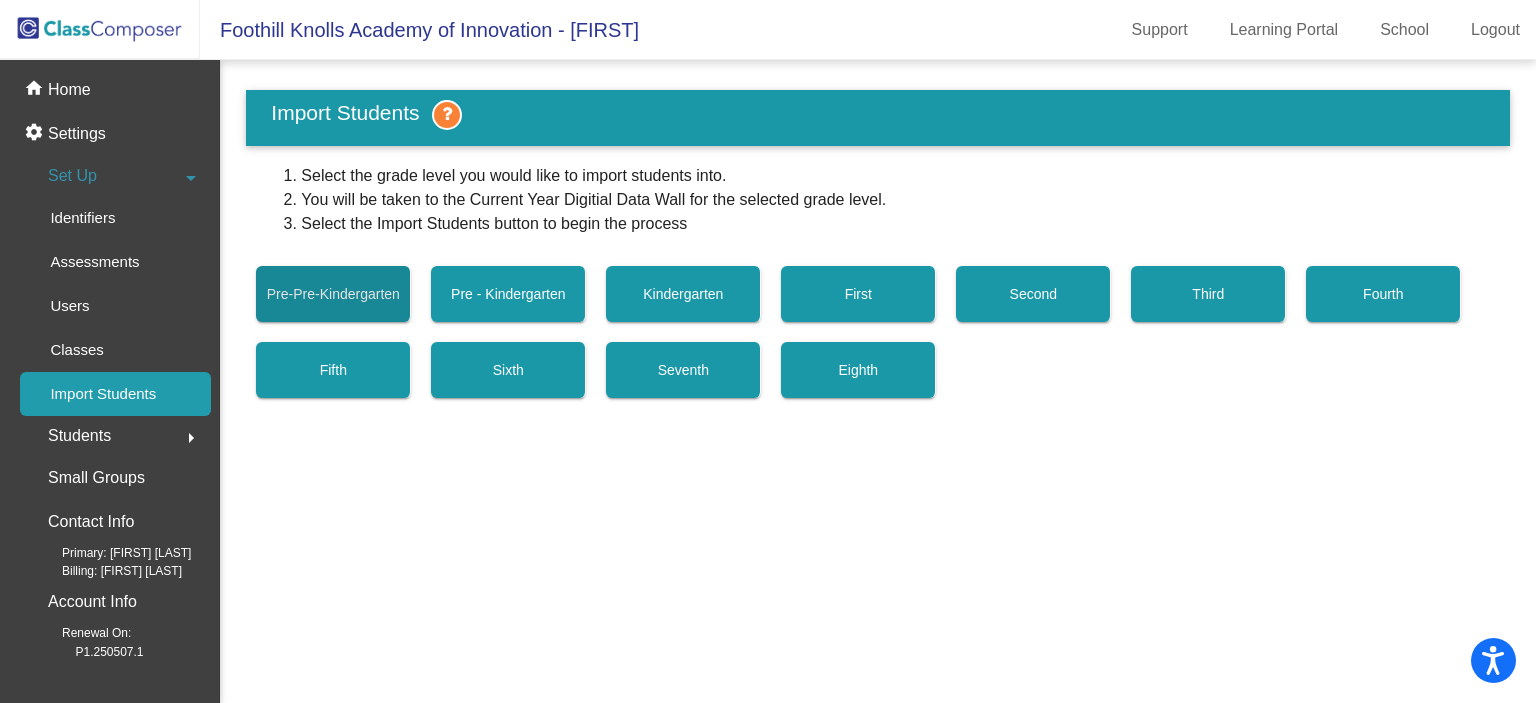 click on "Pre-Pre-Kindergarten" at bounding box center (333, 294) 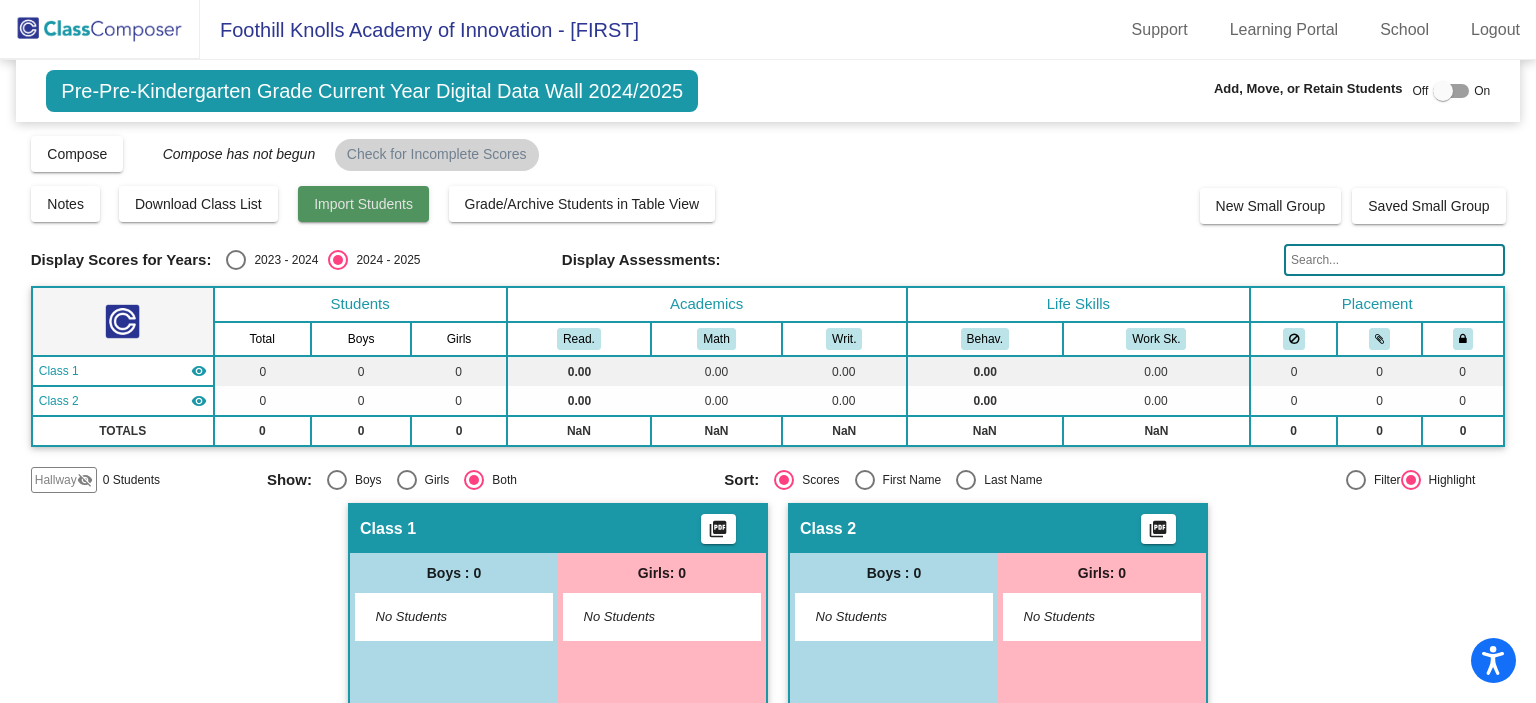 click on "Import Students" 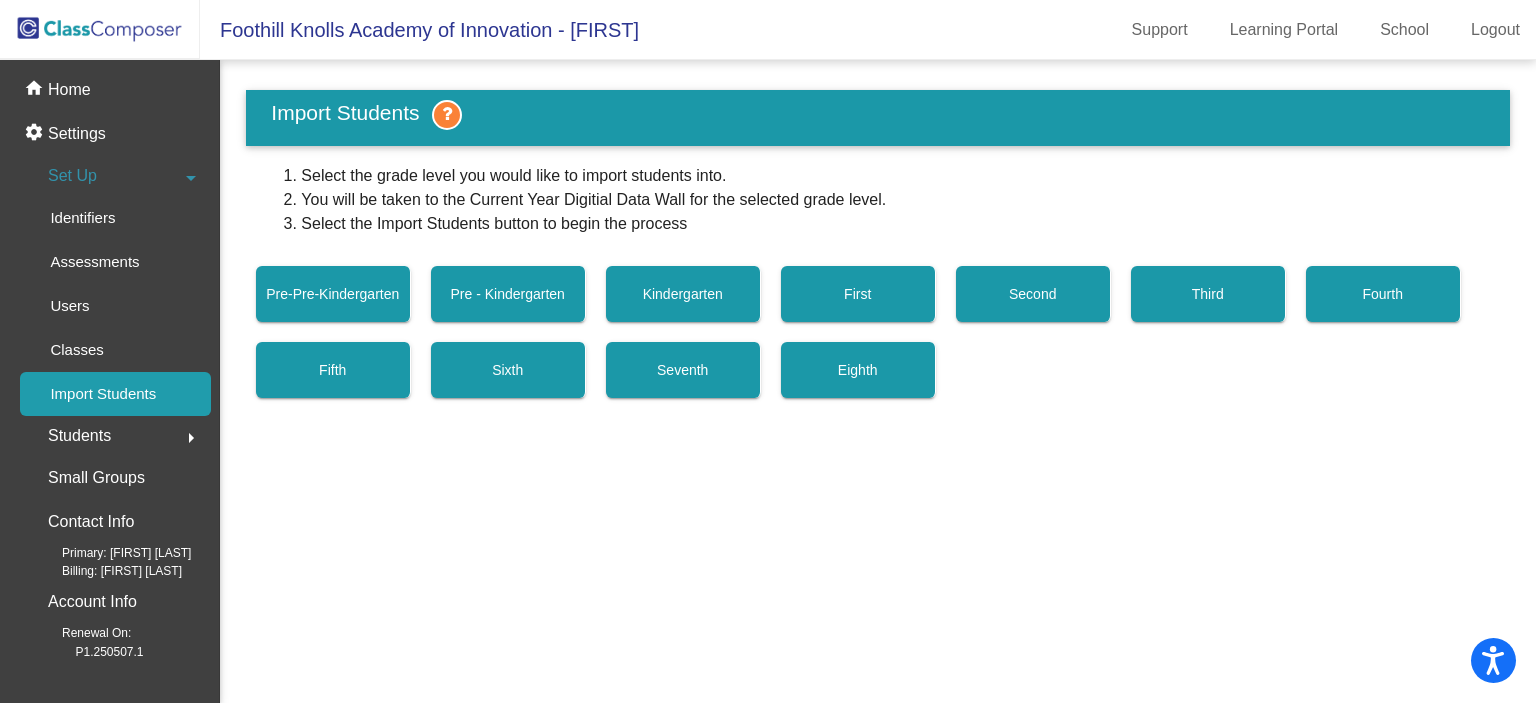click on "Students" 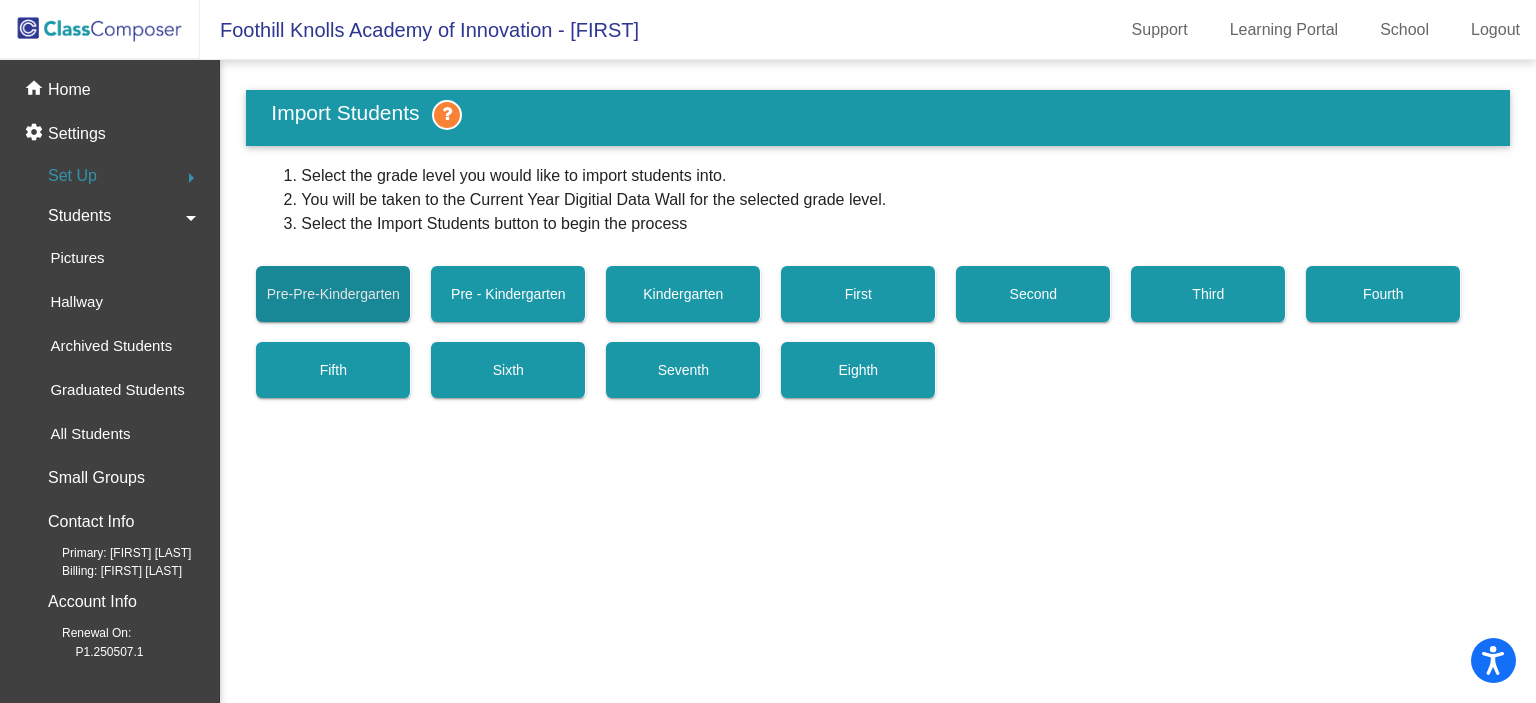click on "Pre-Pre-Kindergarten" at bounding box center [333, 294] 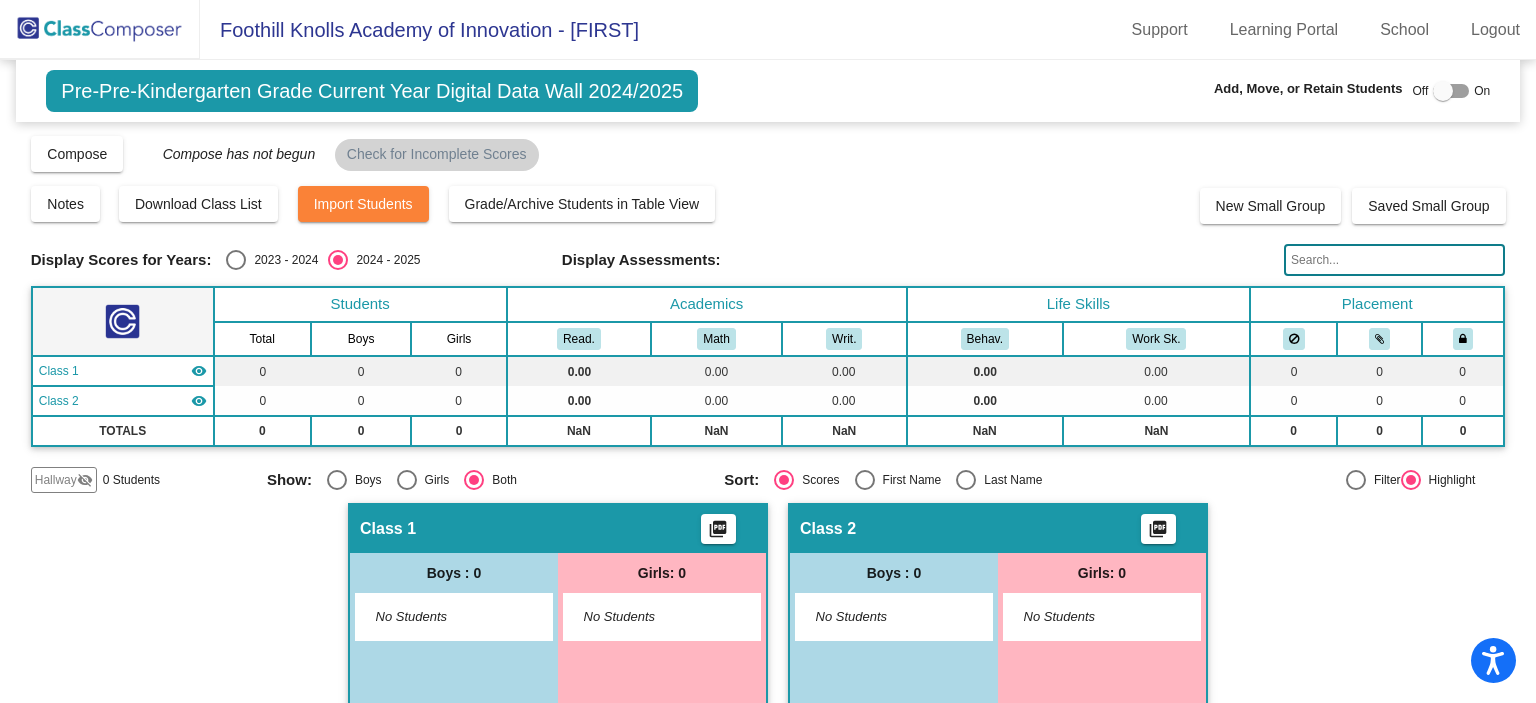 click 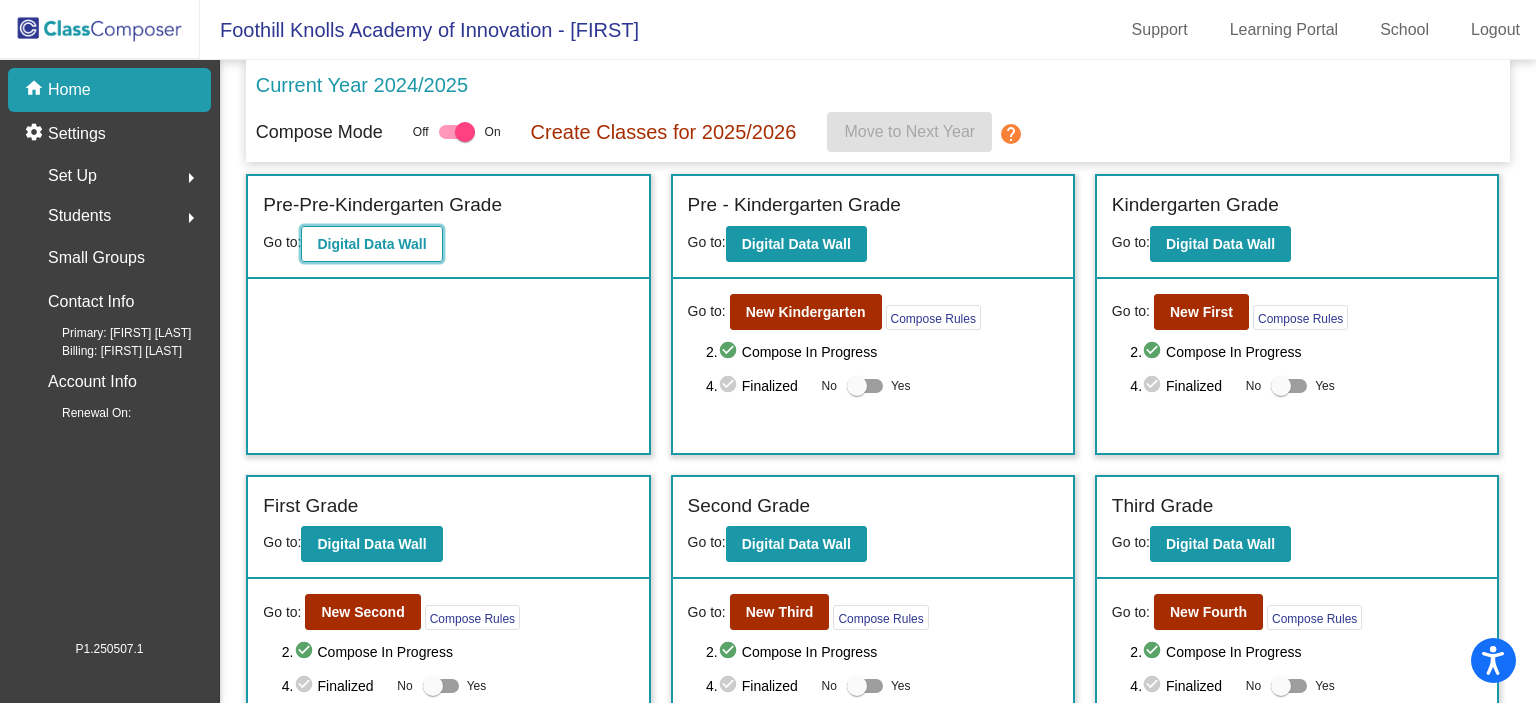 click on "Digital Data Wall" 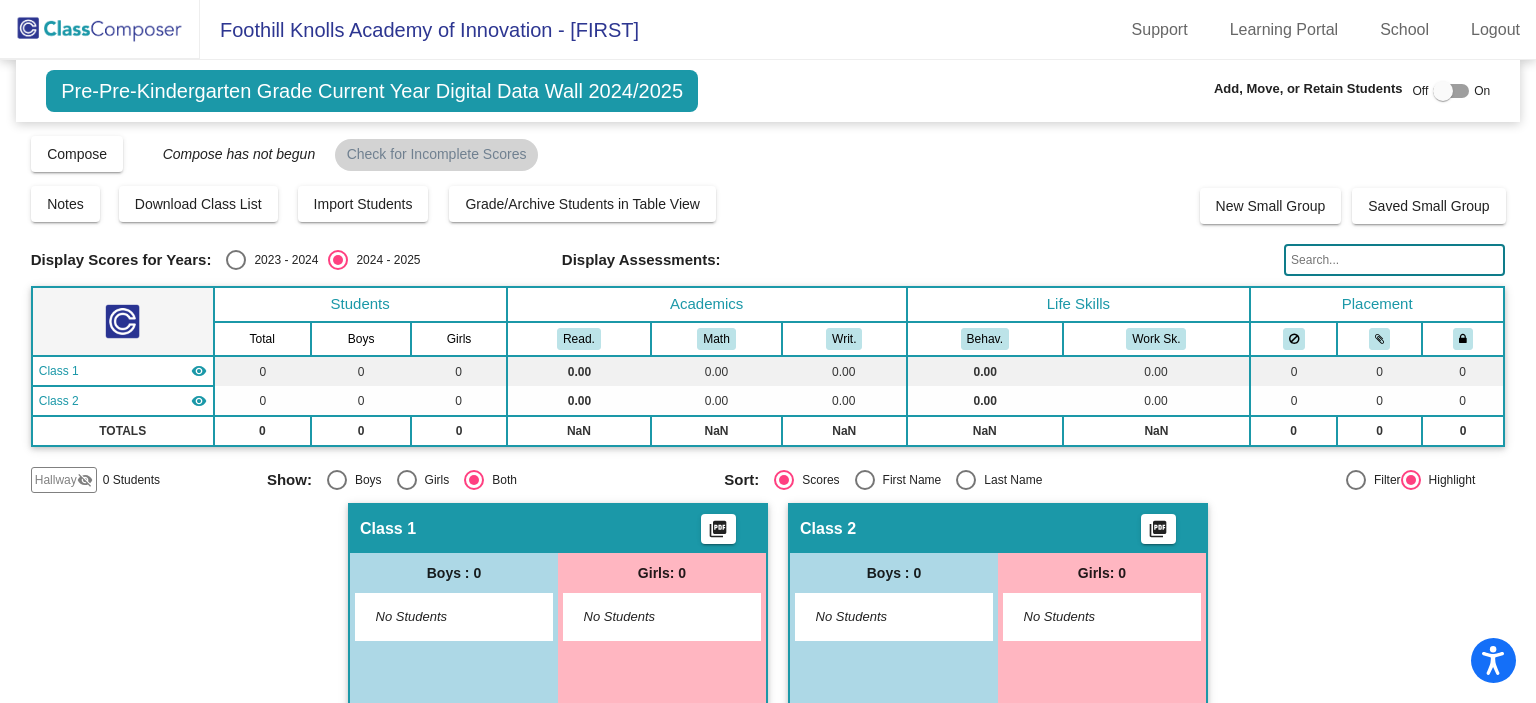 click on "Hallway" 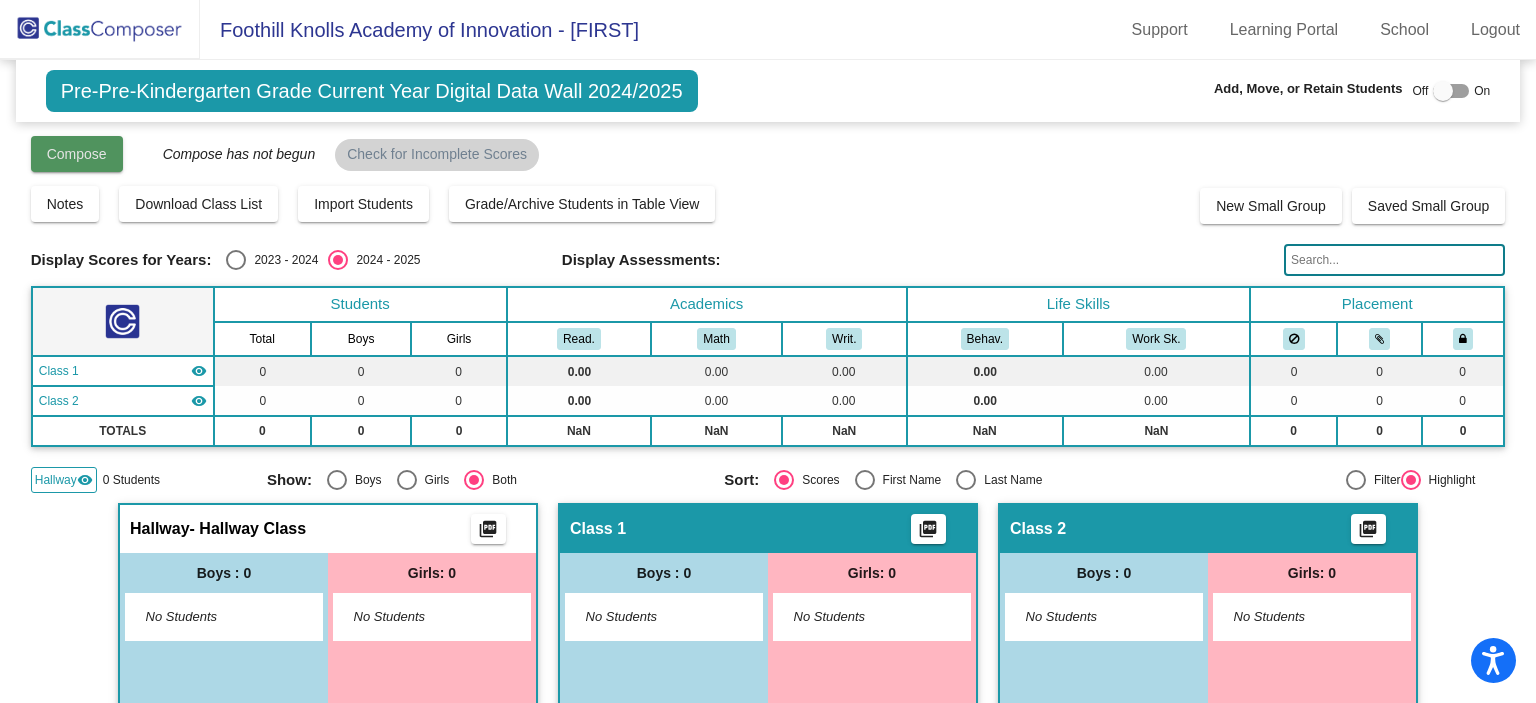 click on "Compose" 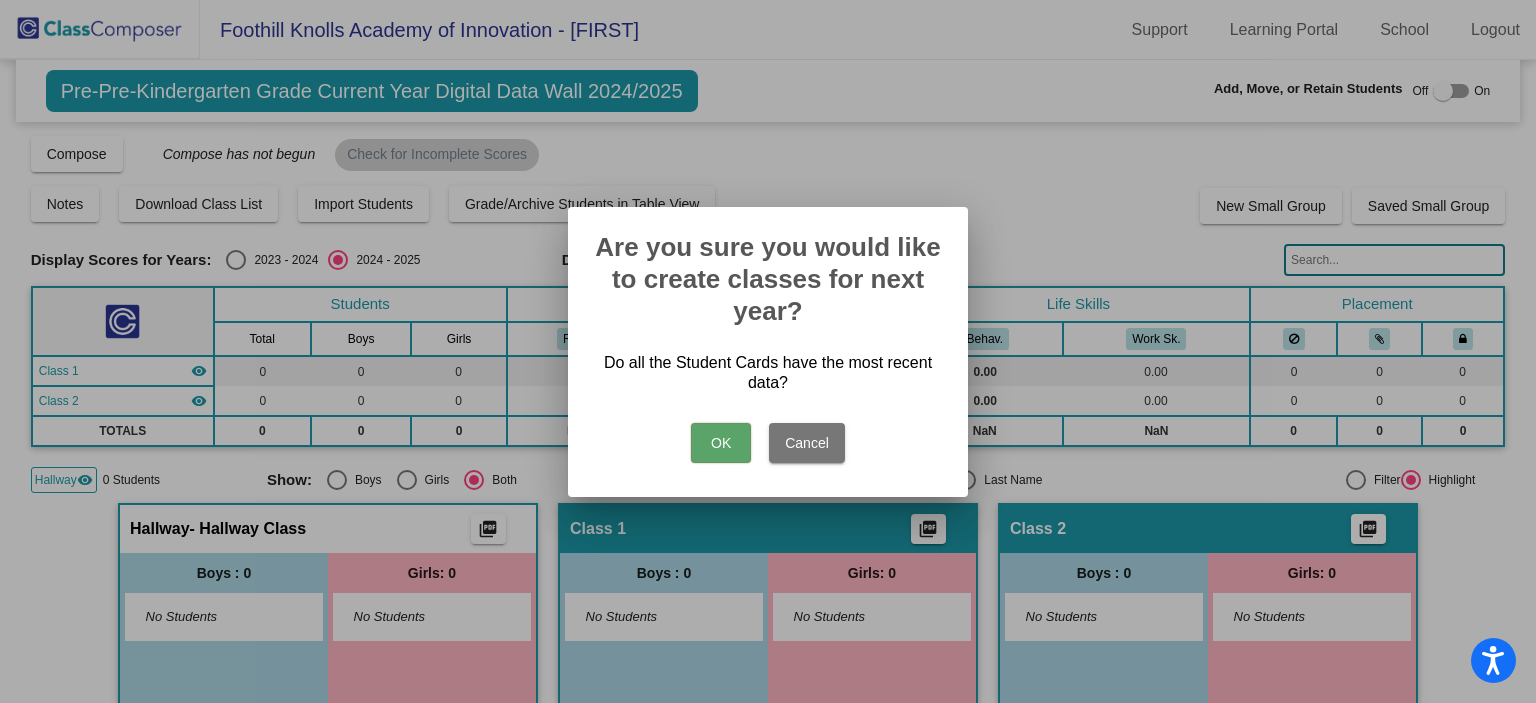 click on "OK" at bounding box center (721, 443) 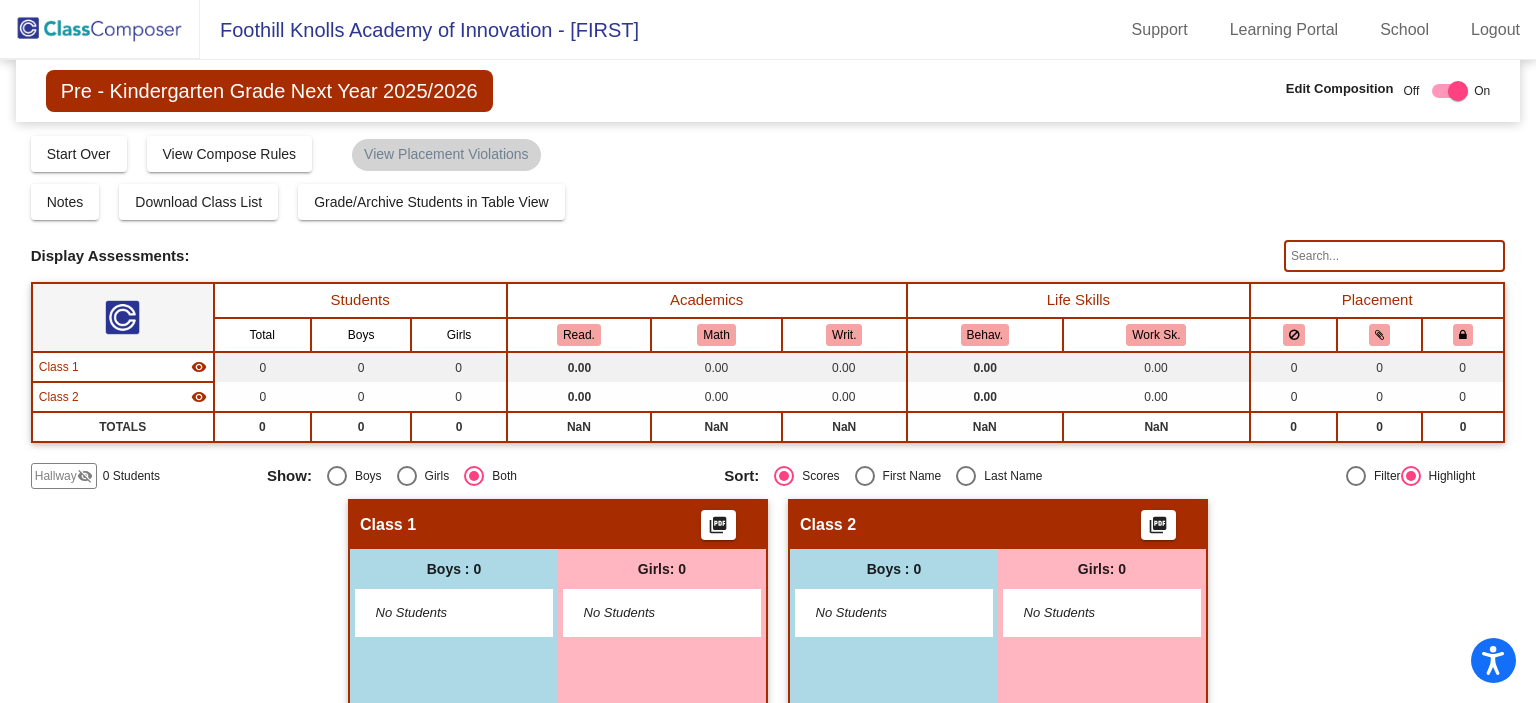 click on "Hallway" 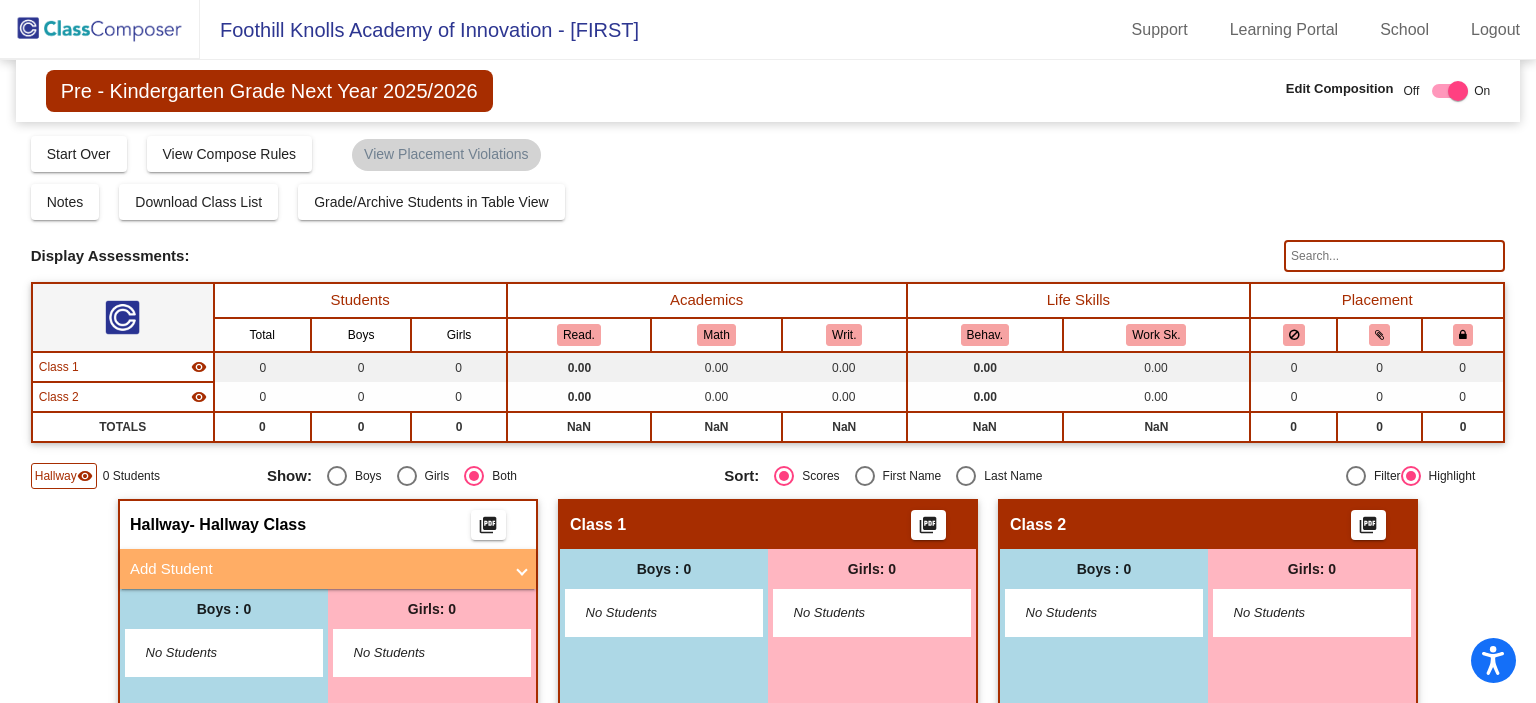 click on "Add Student" at bounding box center (316, 569) 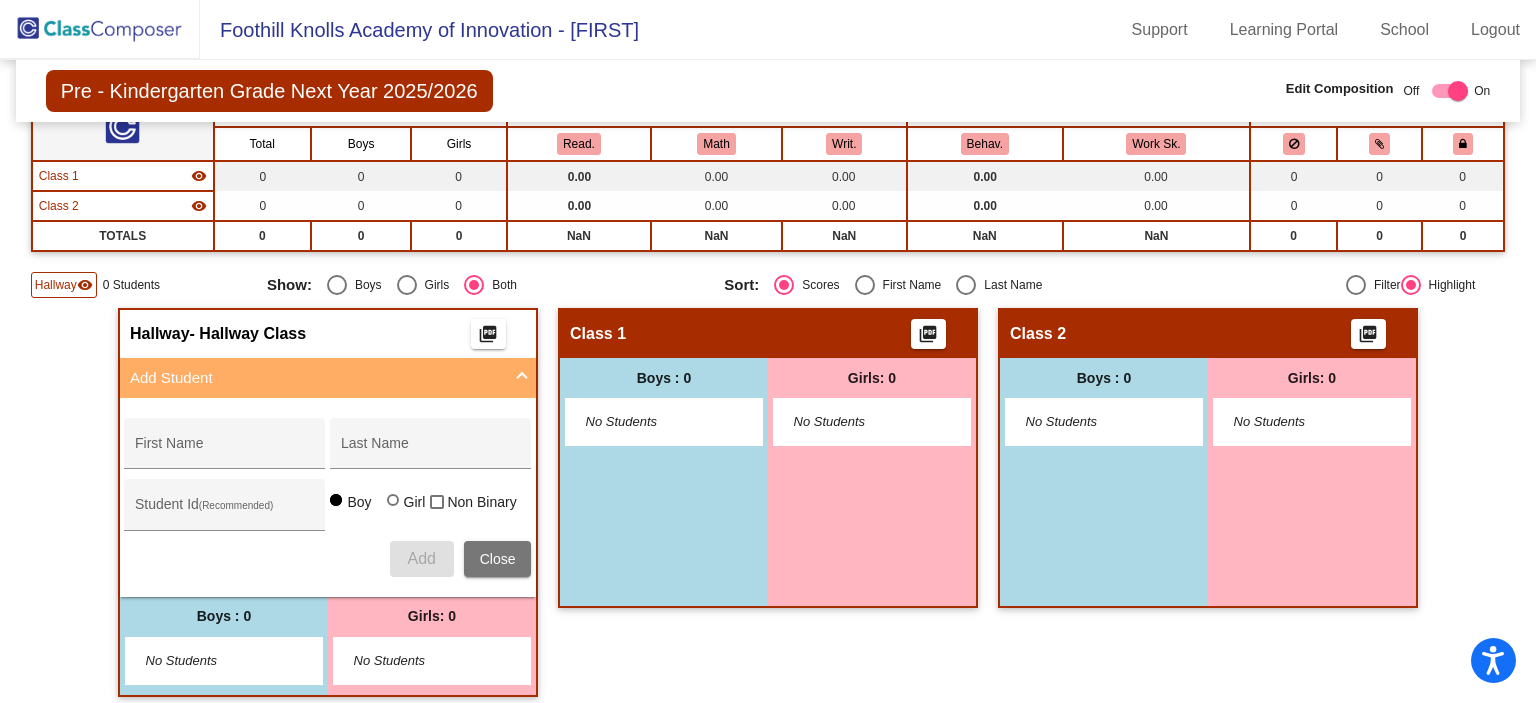 scroll, scrollTop: 200, scrollLeft: 0, axis: vertical 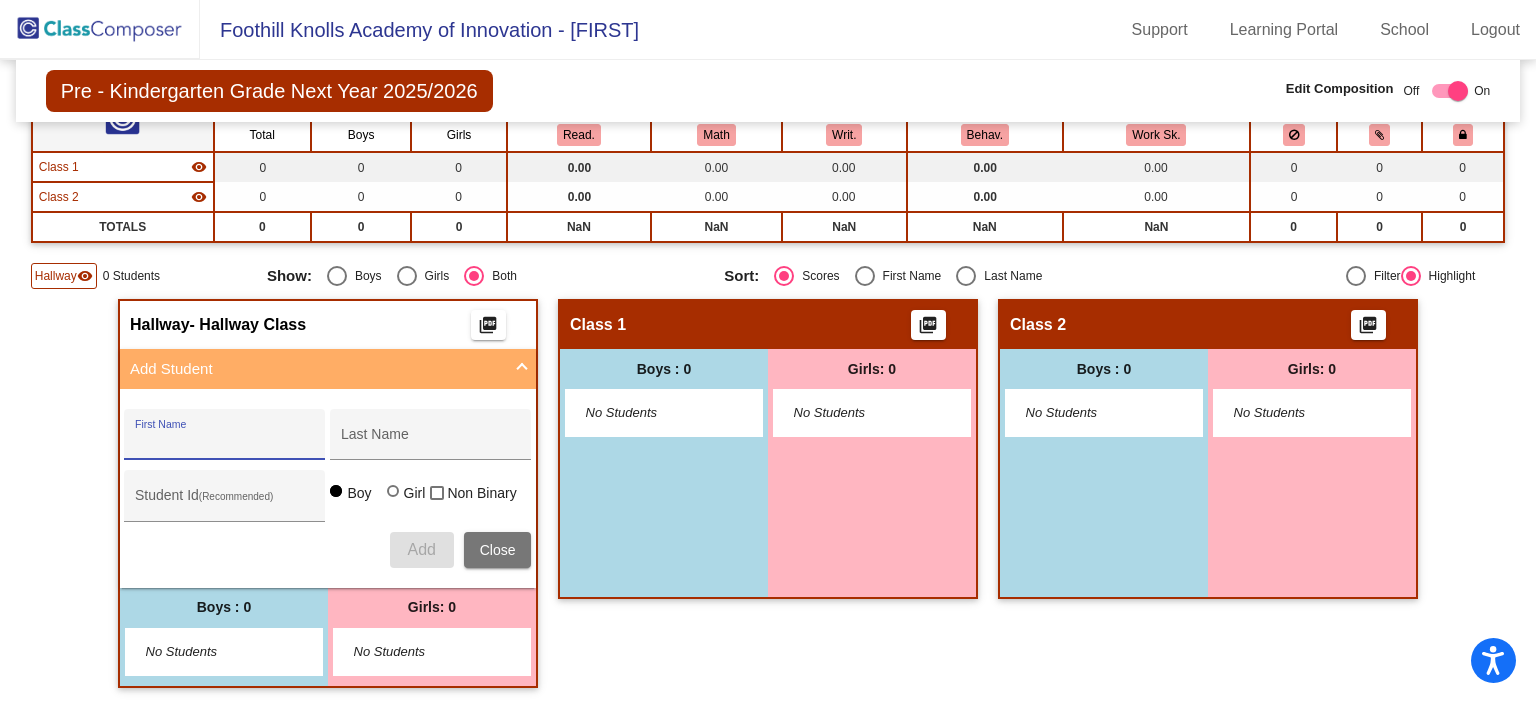 click on "First Name" at bounding box center [225, 442] 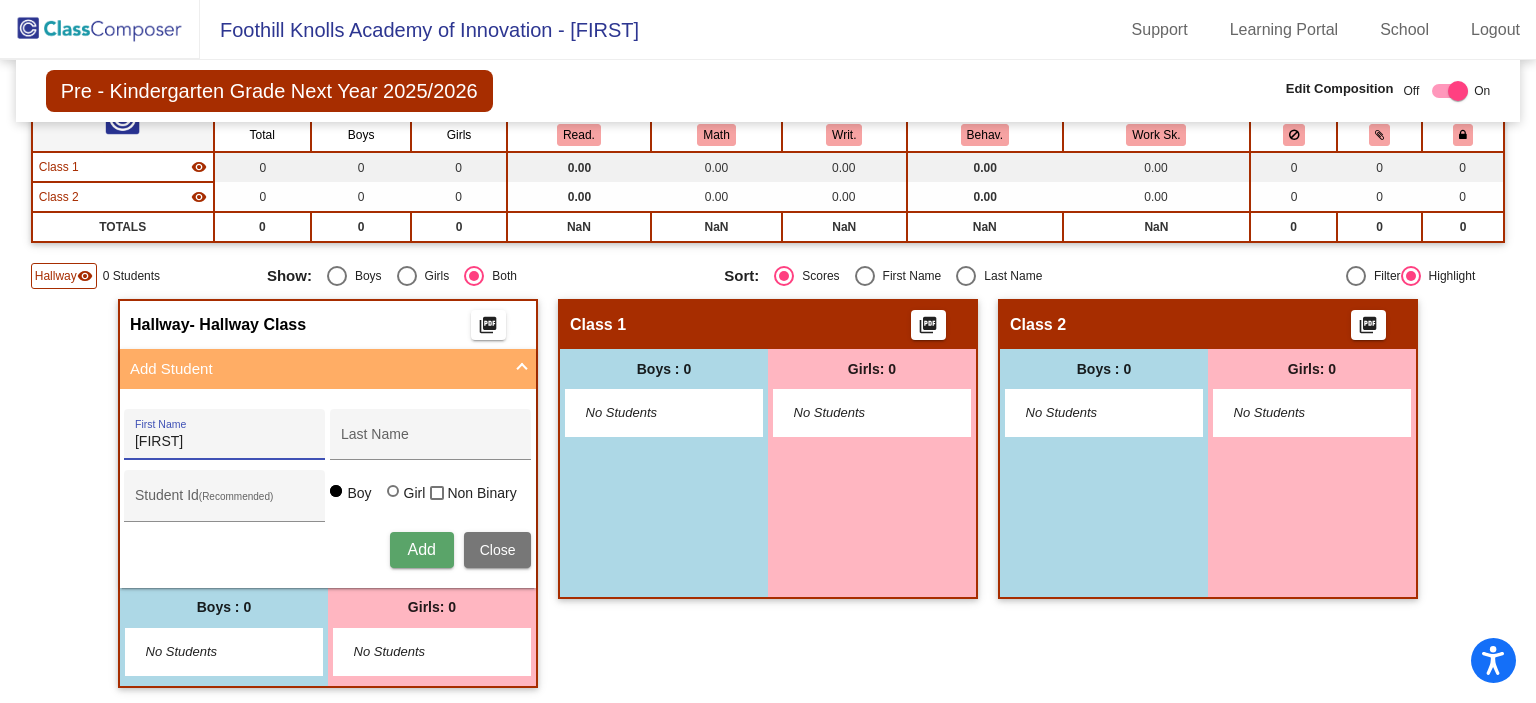 type on "Kenna" 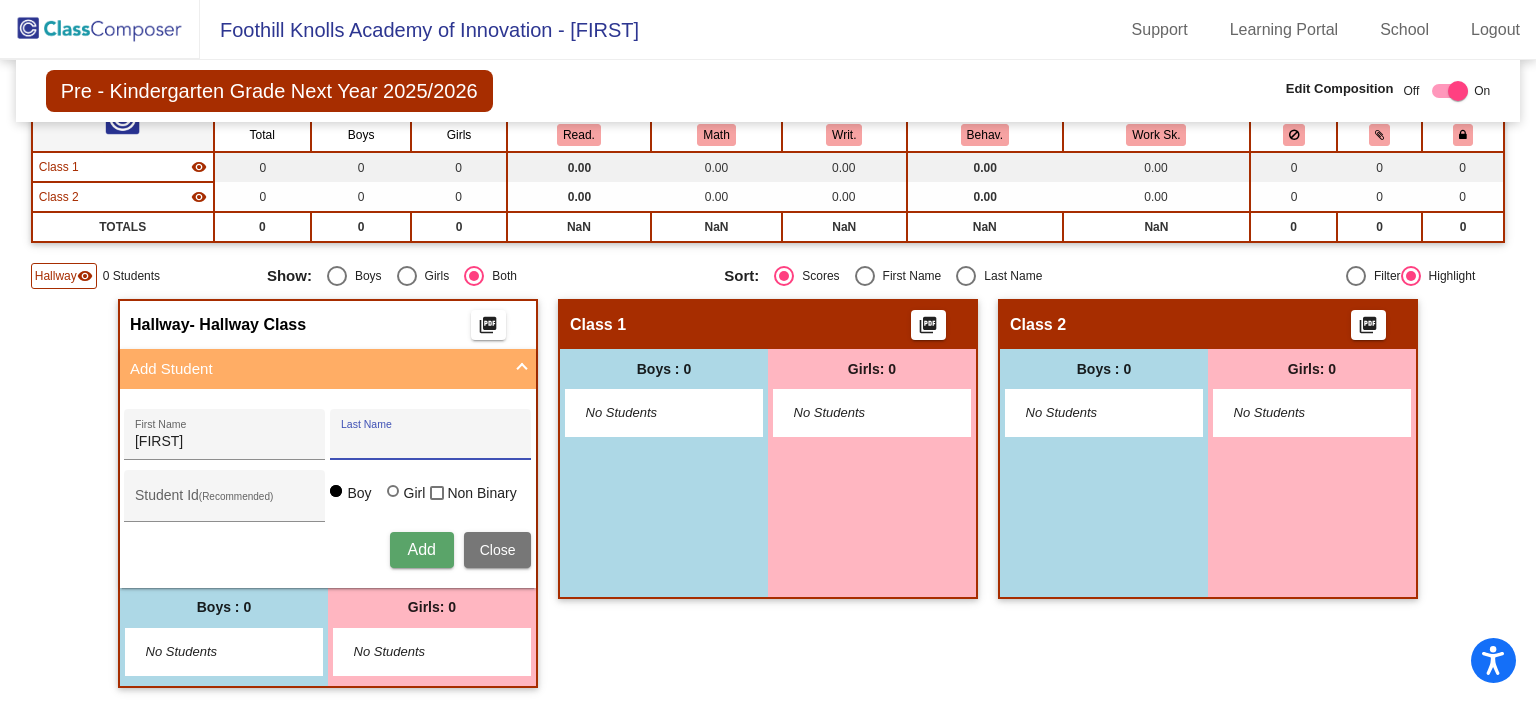 click on "Last Name" at bounding box center [431, 442] 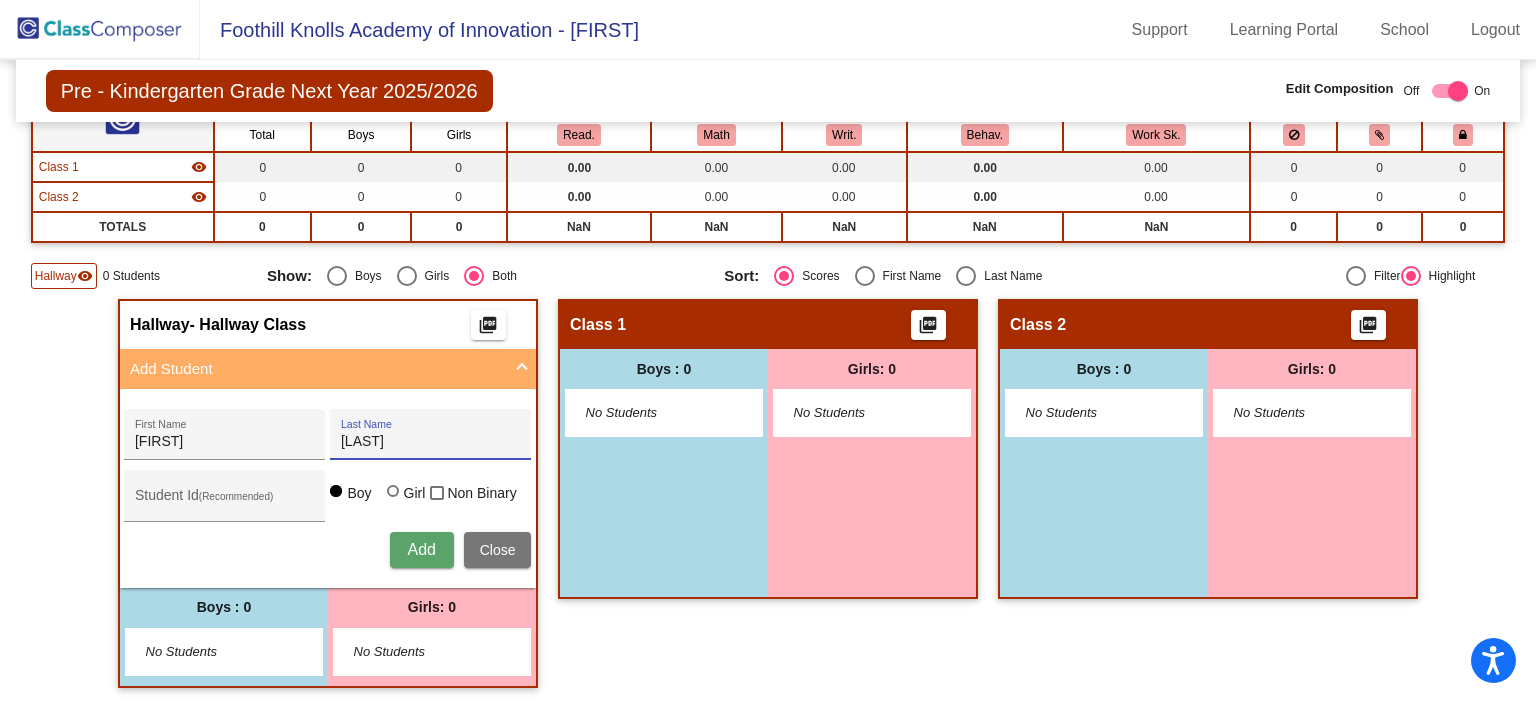 type on "Aguirre" 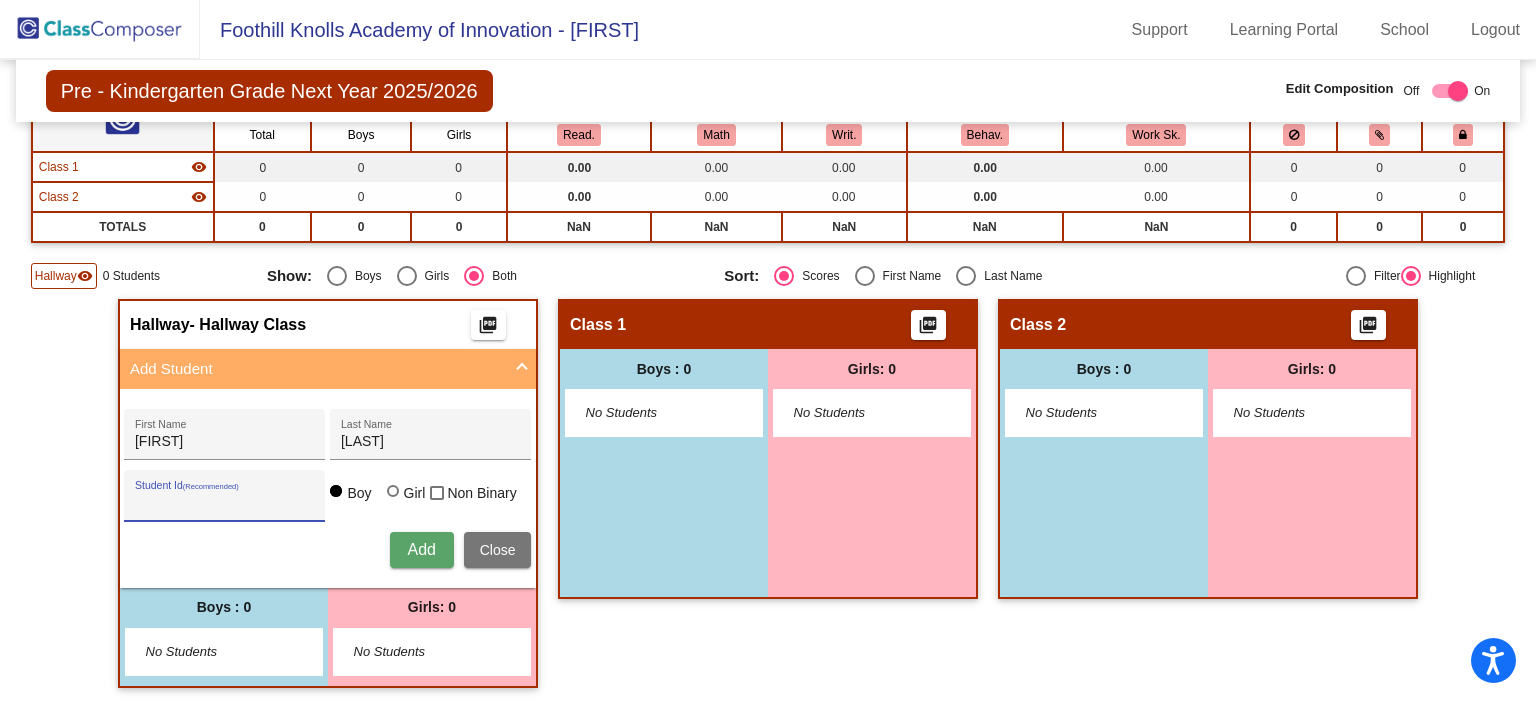 paste on "31632" 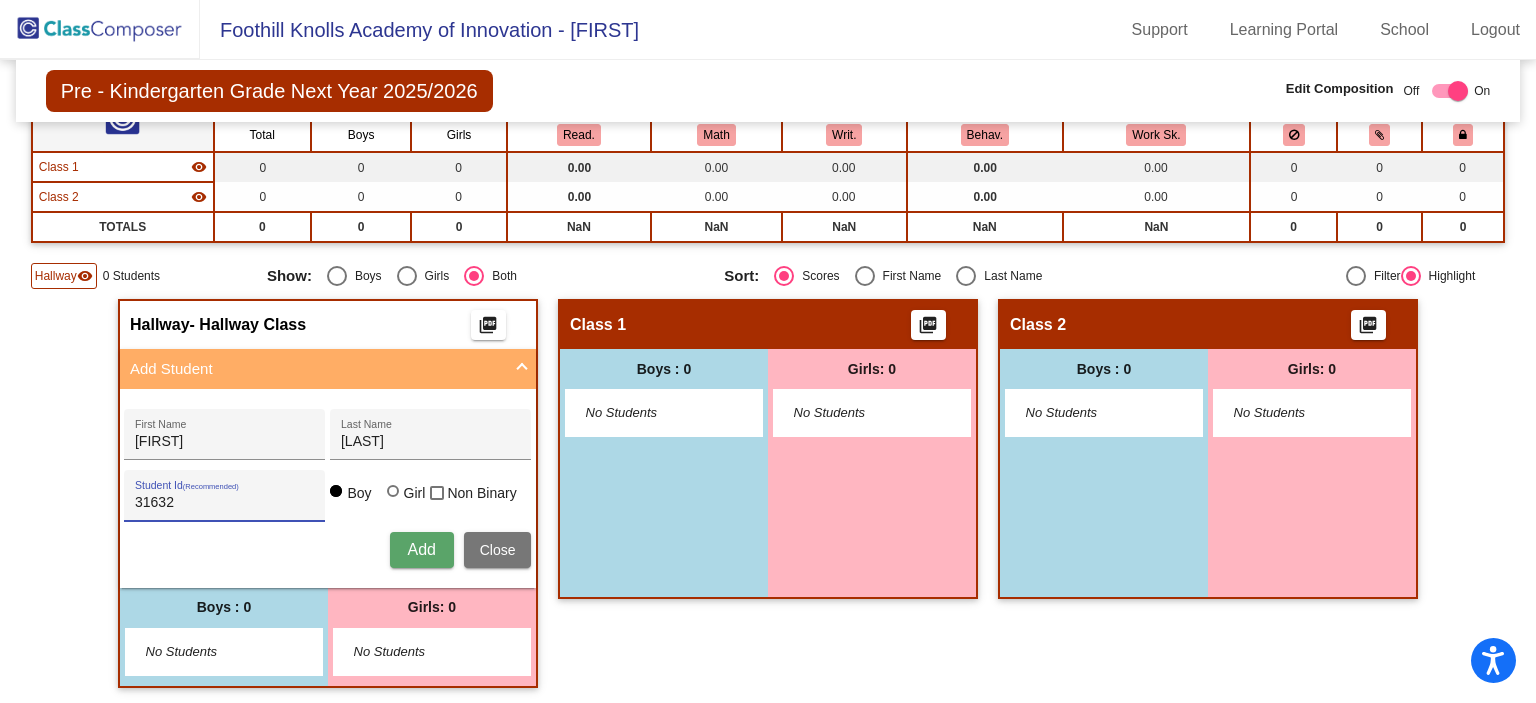 type on "31632" 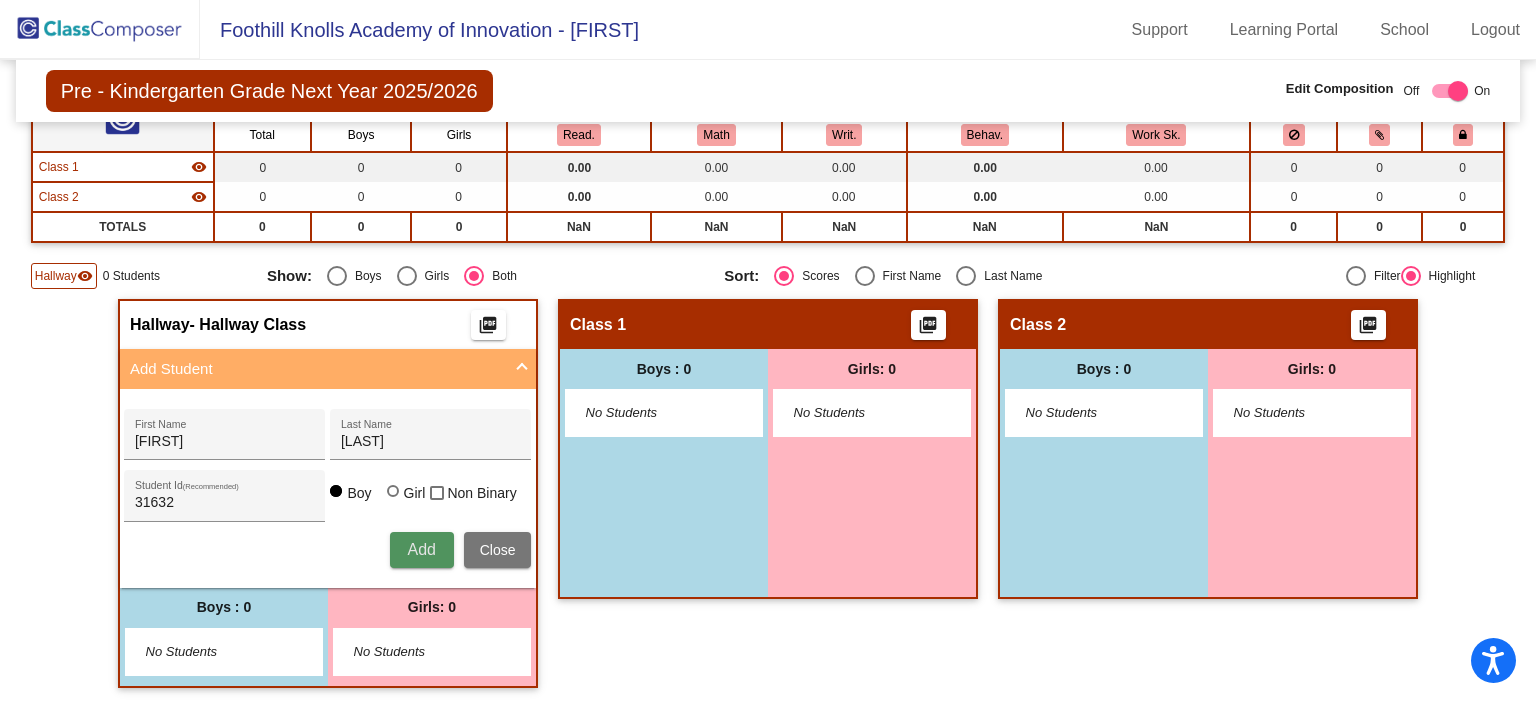 click on "Add" at bounding box center [421, 549] 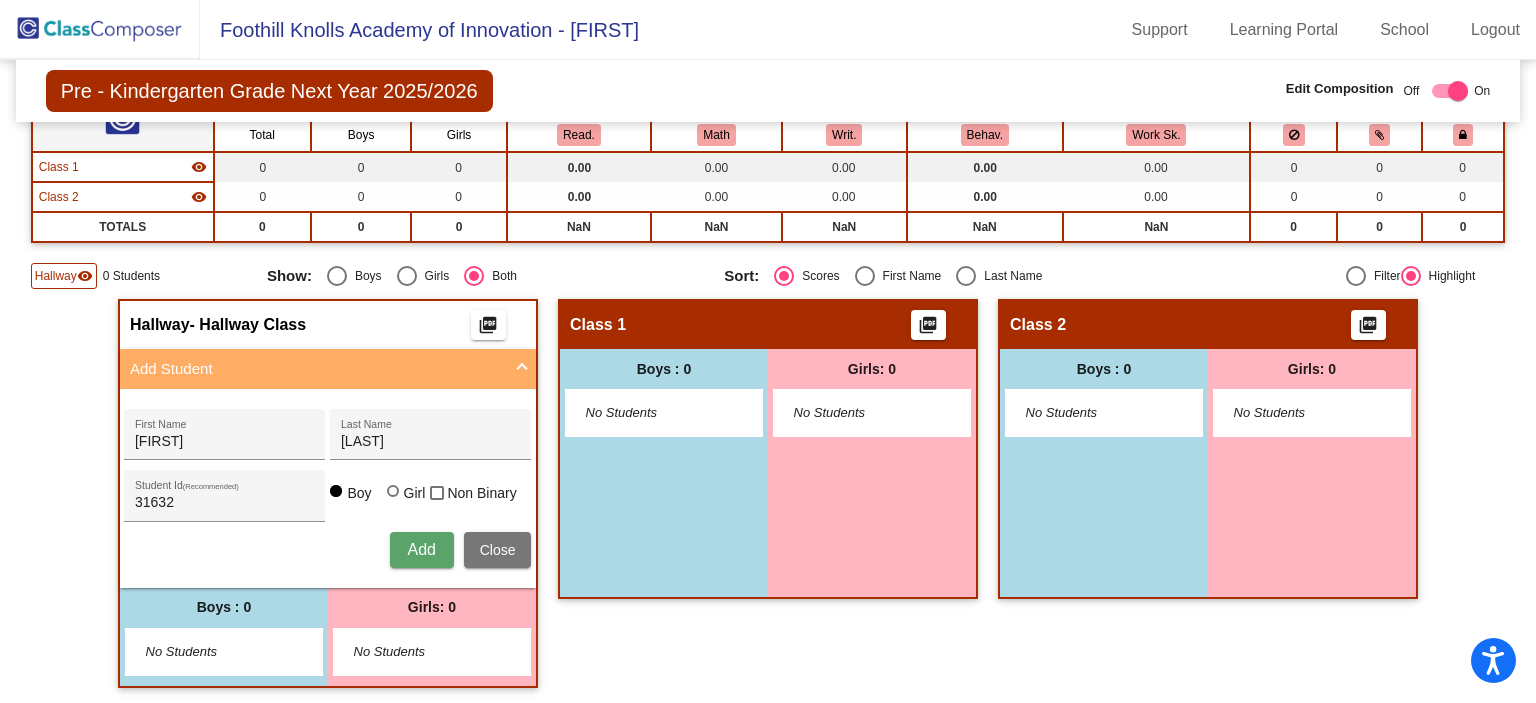 type 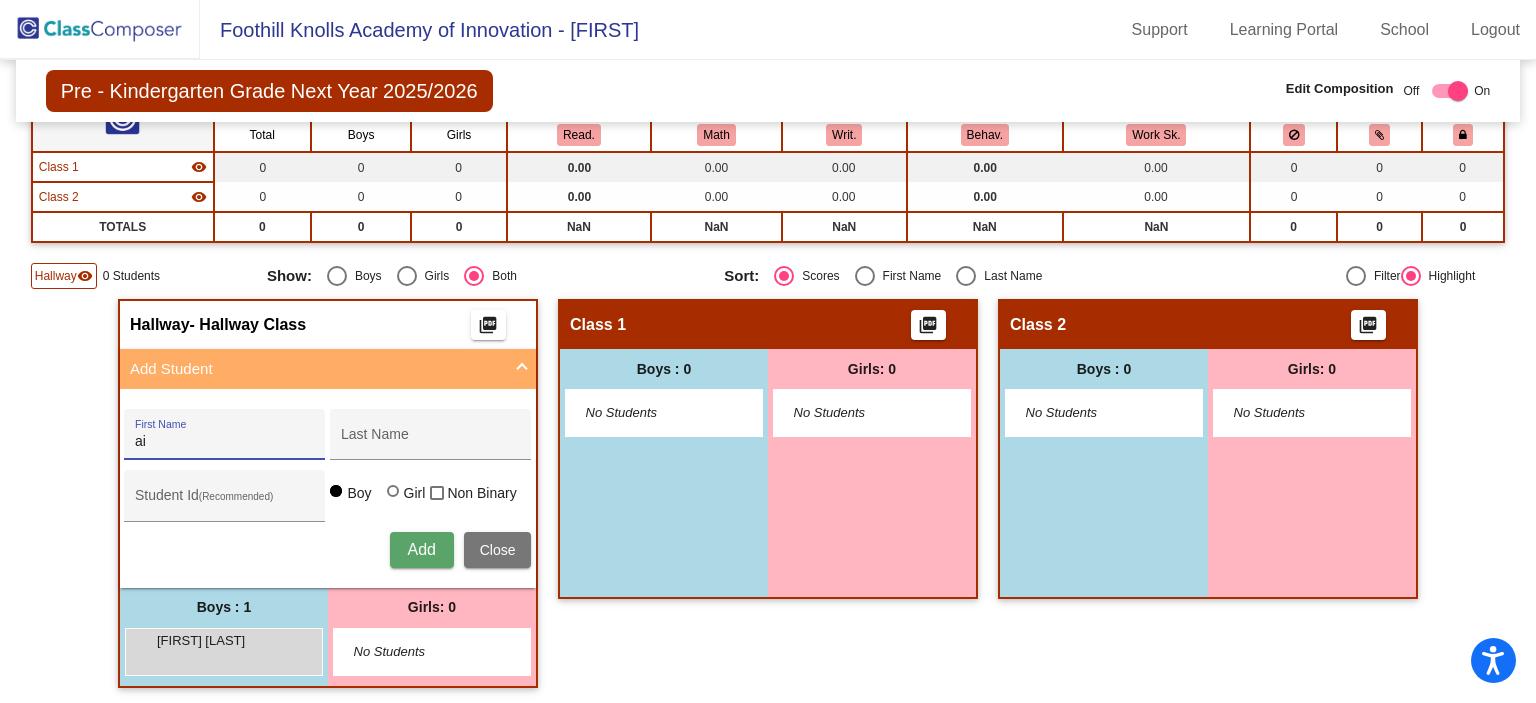 type on "a" 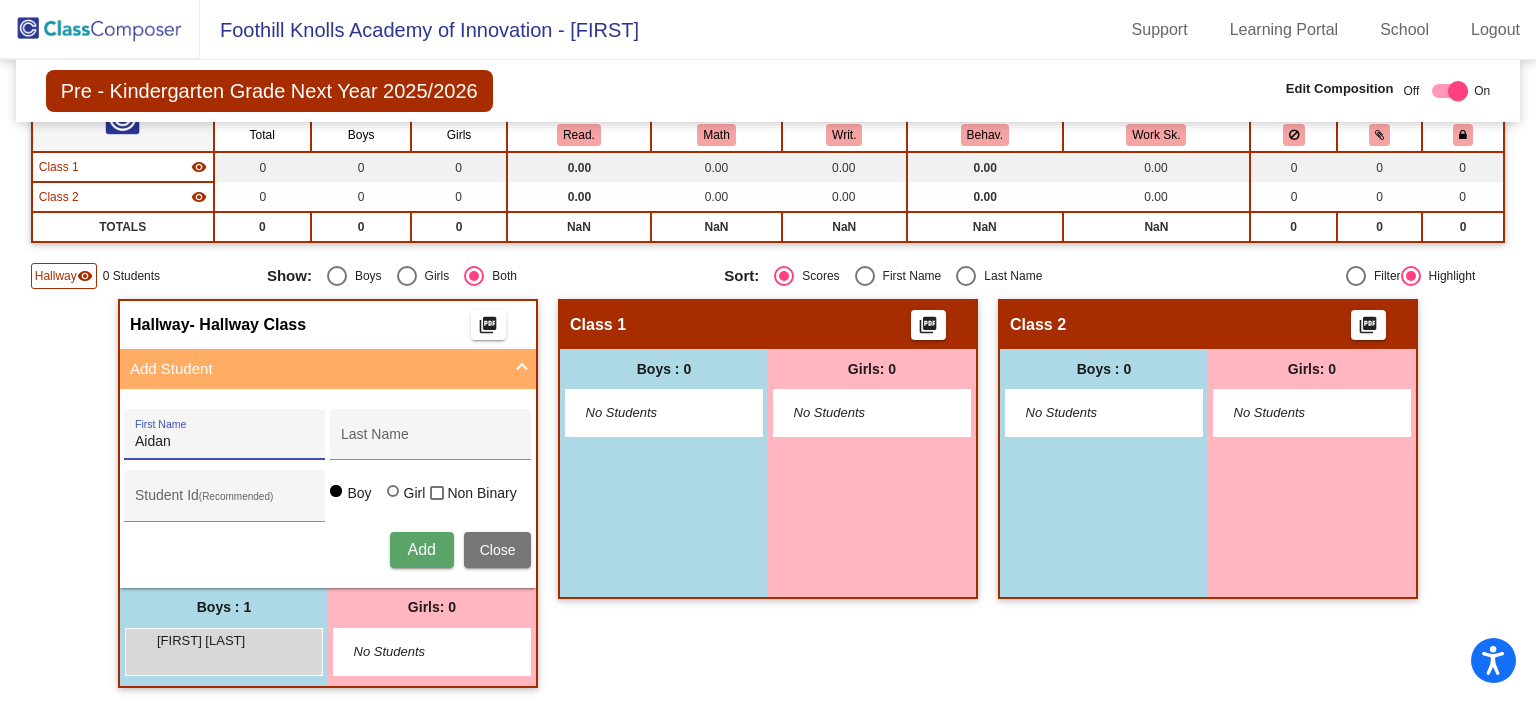type on "Aidan" 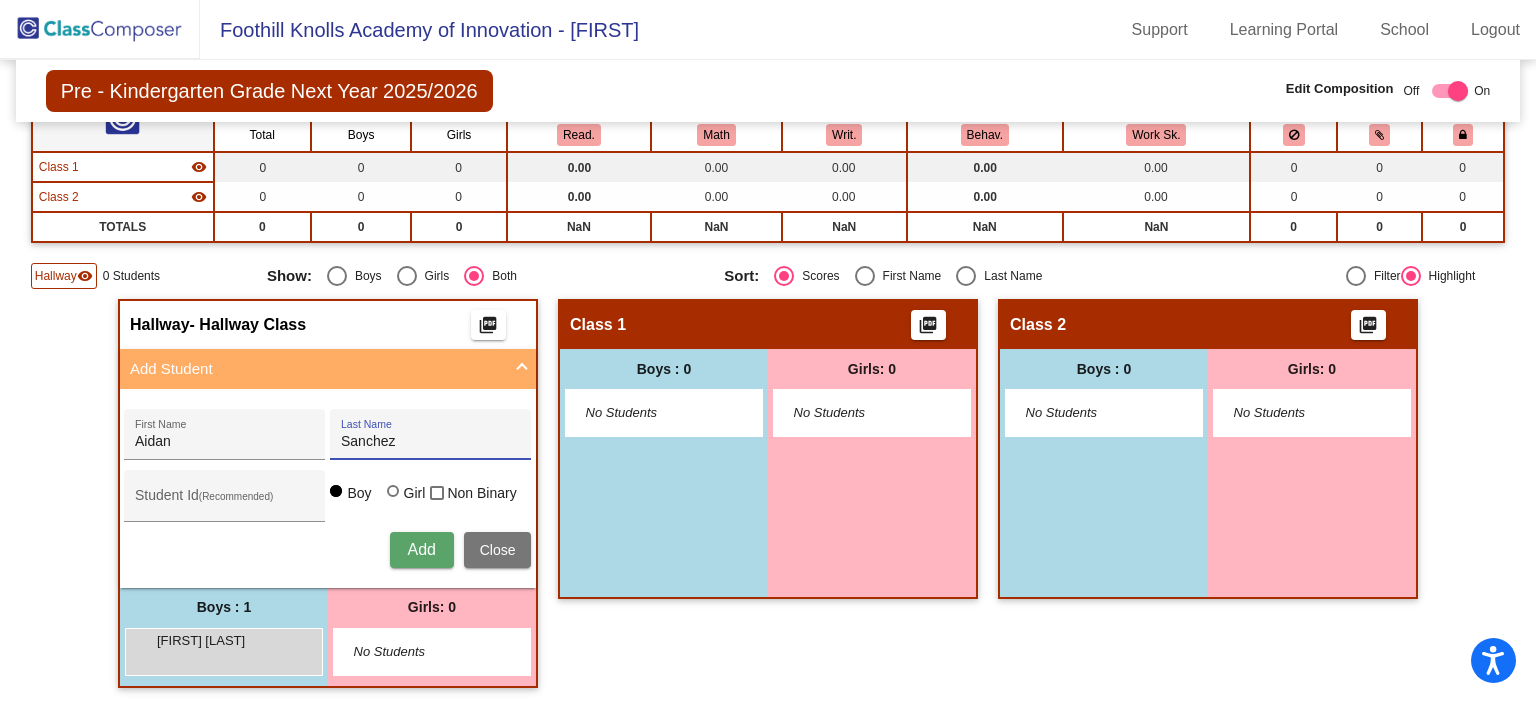 type on "Sanchez" 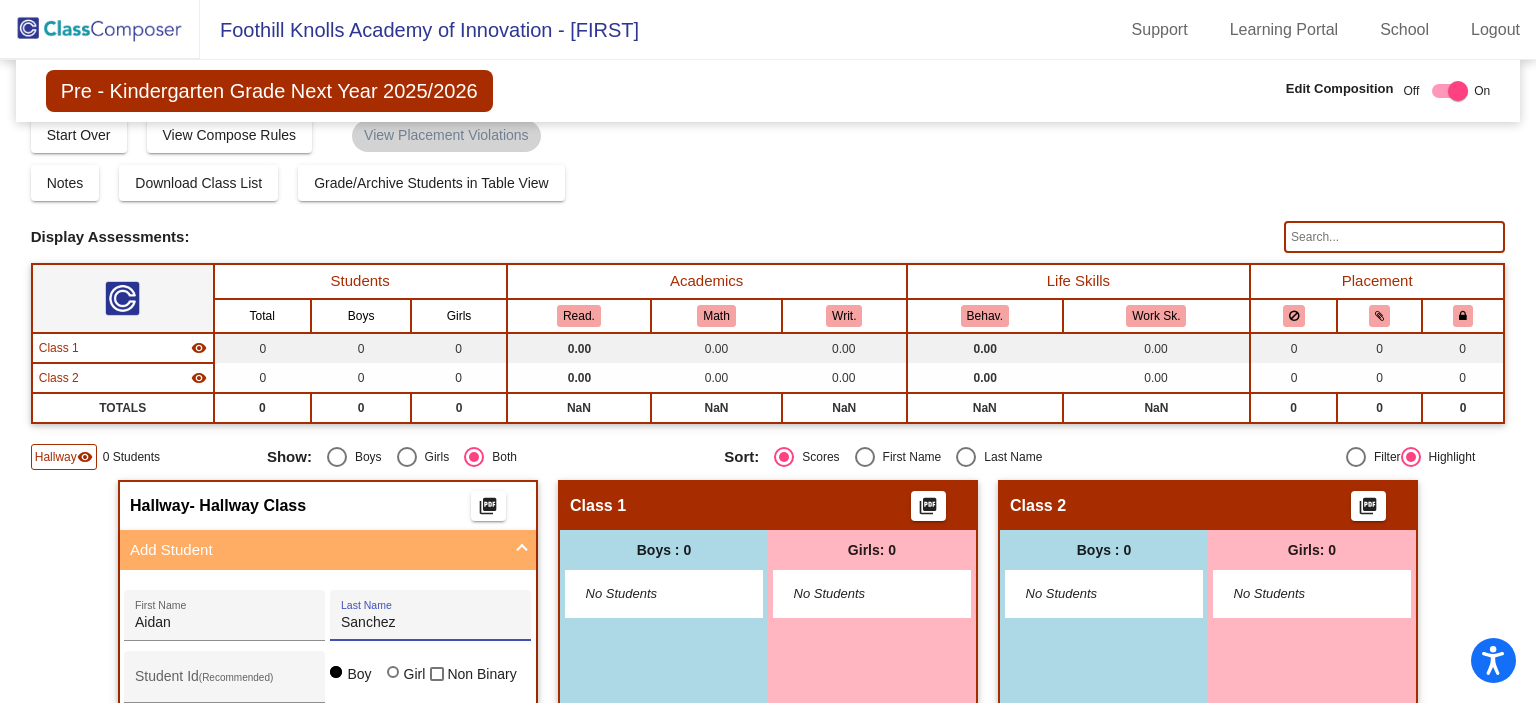 scroll, scrollTop: 0, scrollLeft: 0, axis: both 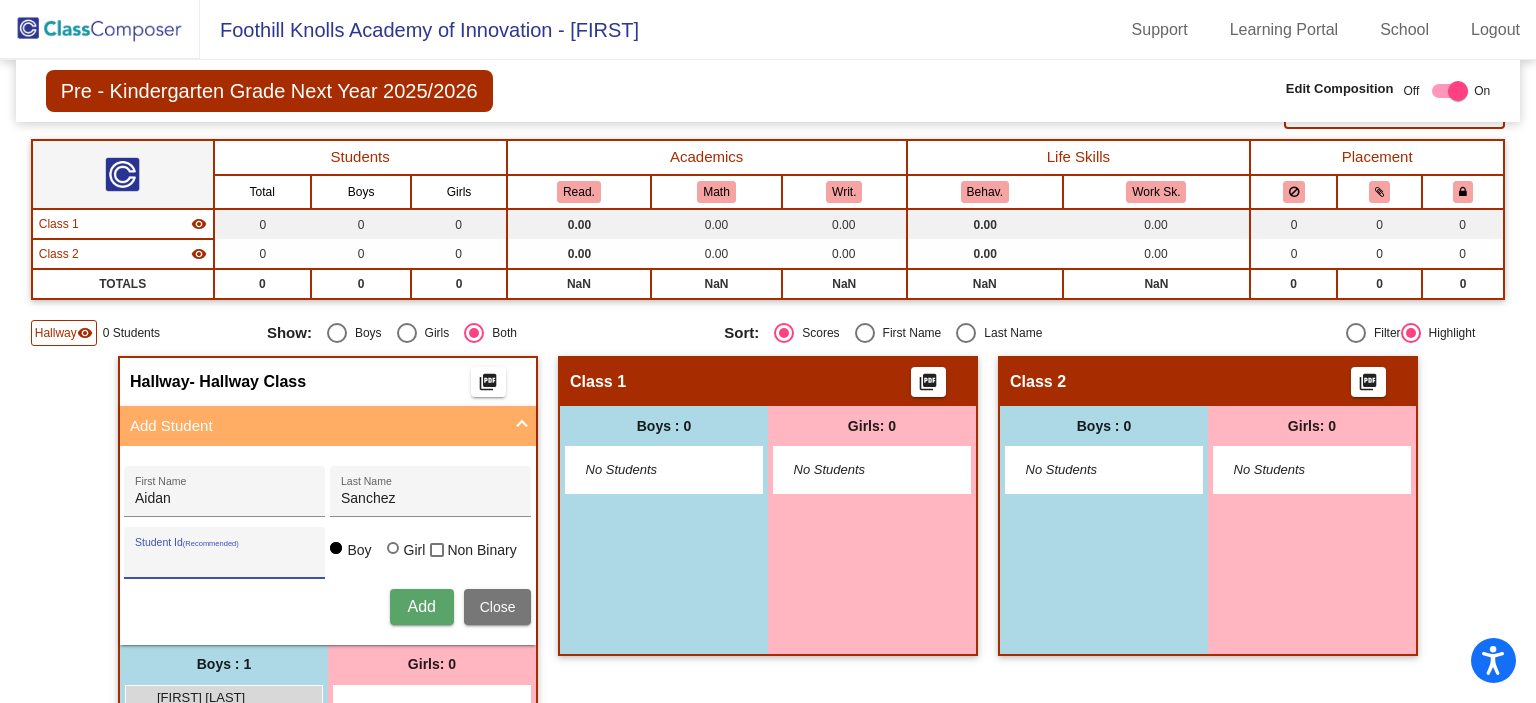 click on "Student Id  (Recommended)" at bounding box center [225, 560] 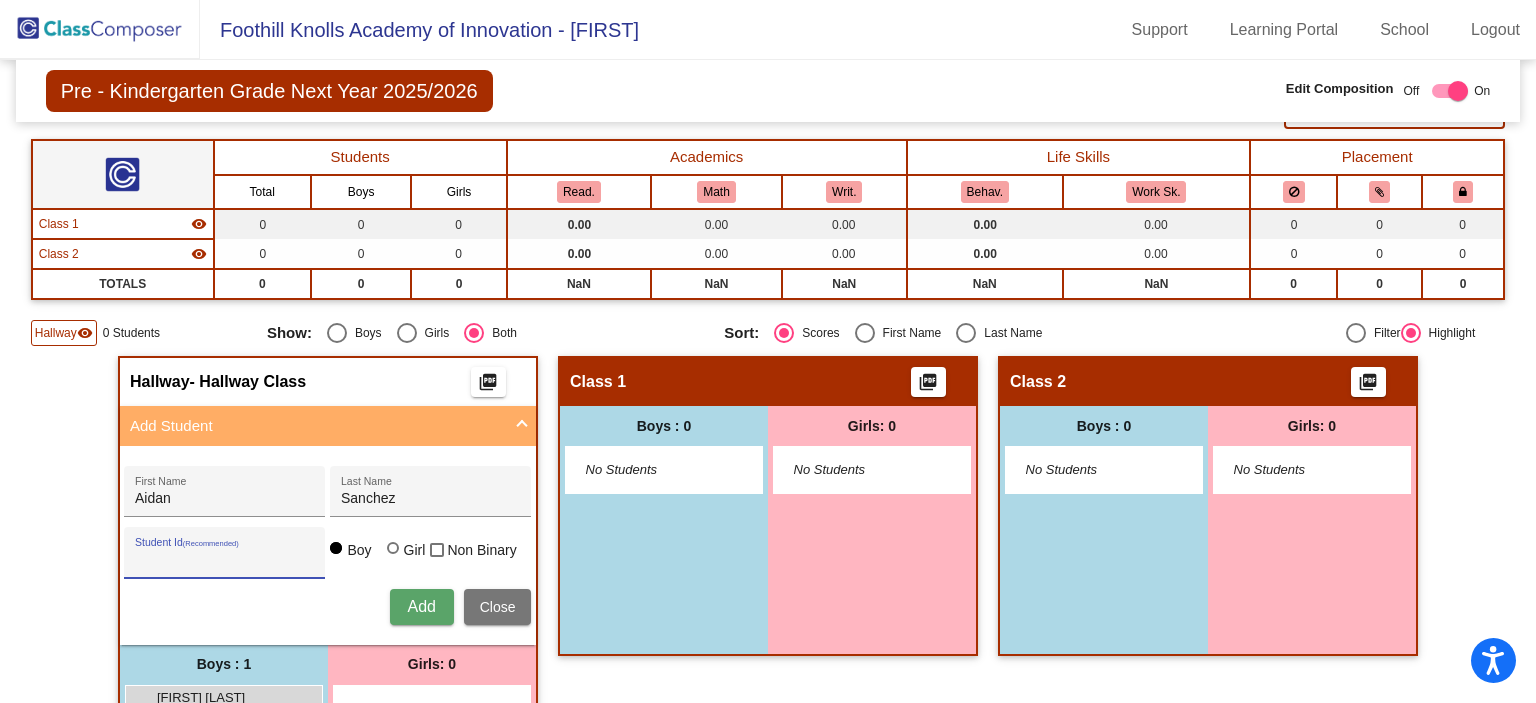 paste on "31670" 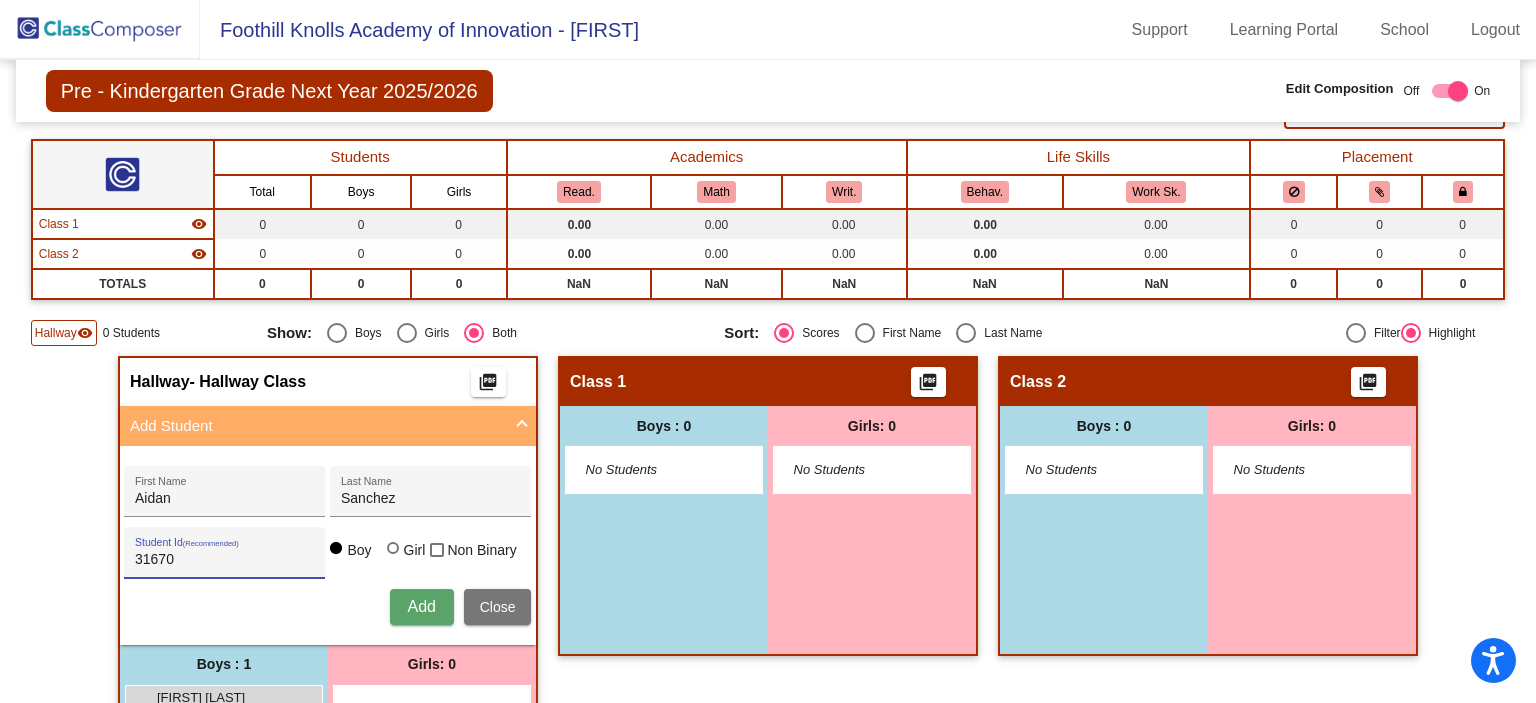 type on "31670" 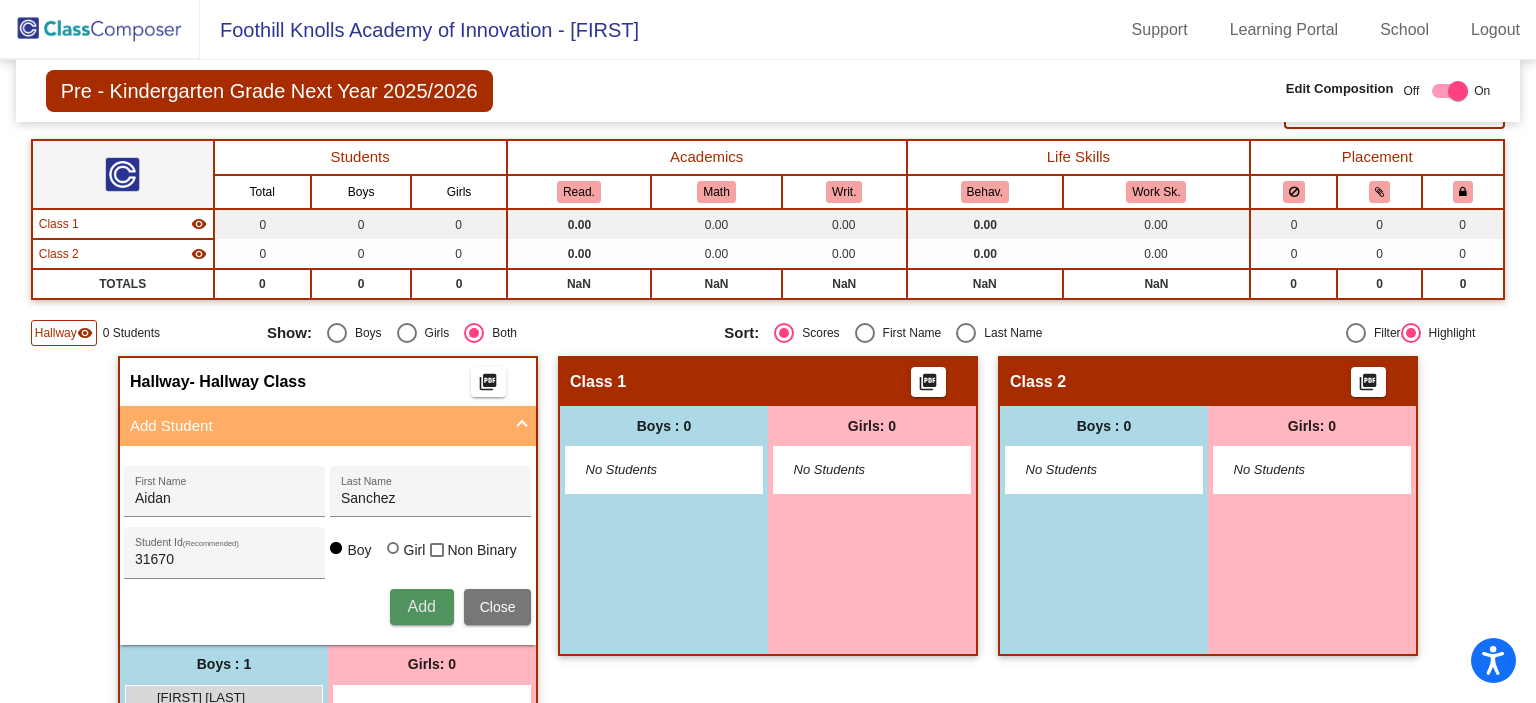 click on "Add" at bounding box center [421, 606] 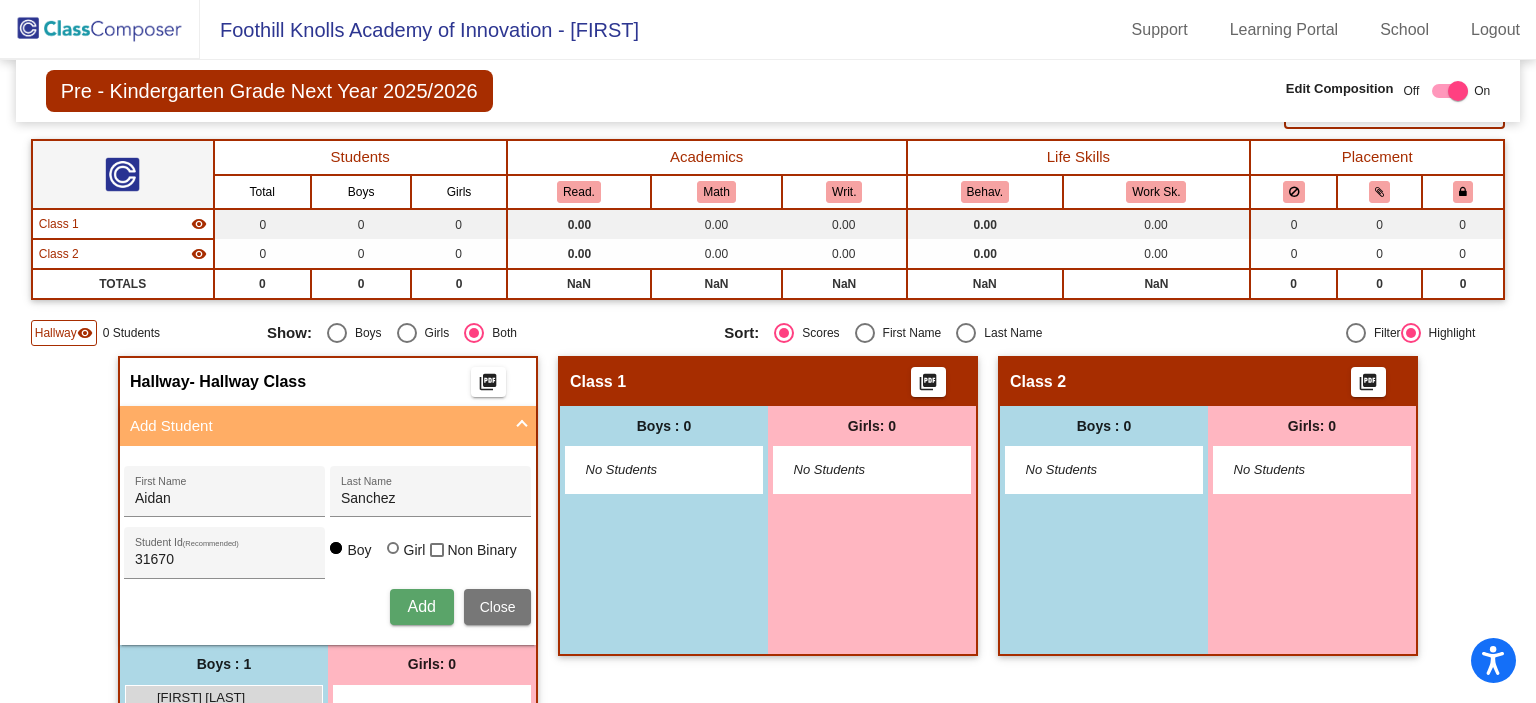 type 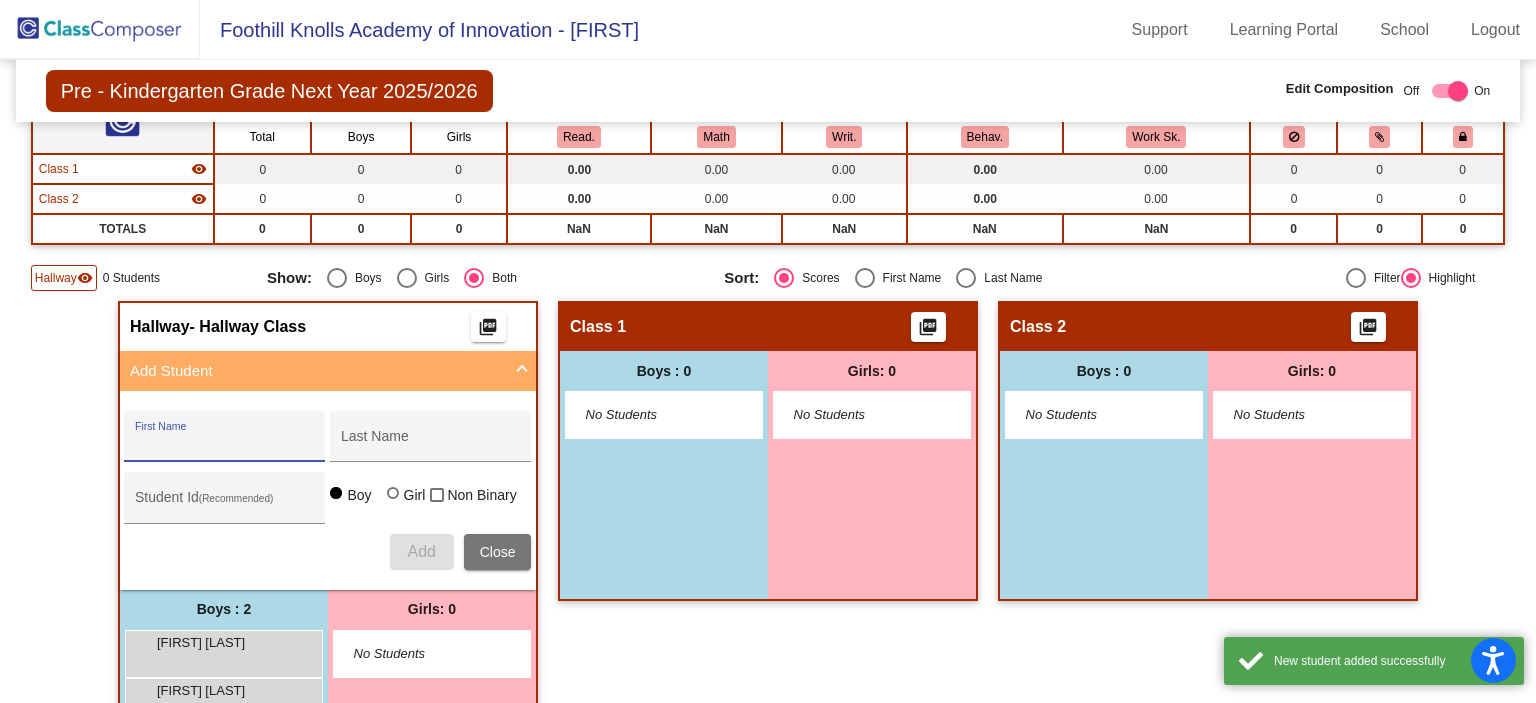 scroll, scrollTop: 248, scrollLeft: 0, axis: vertical 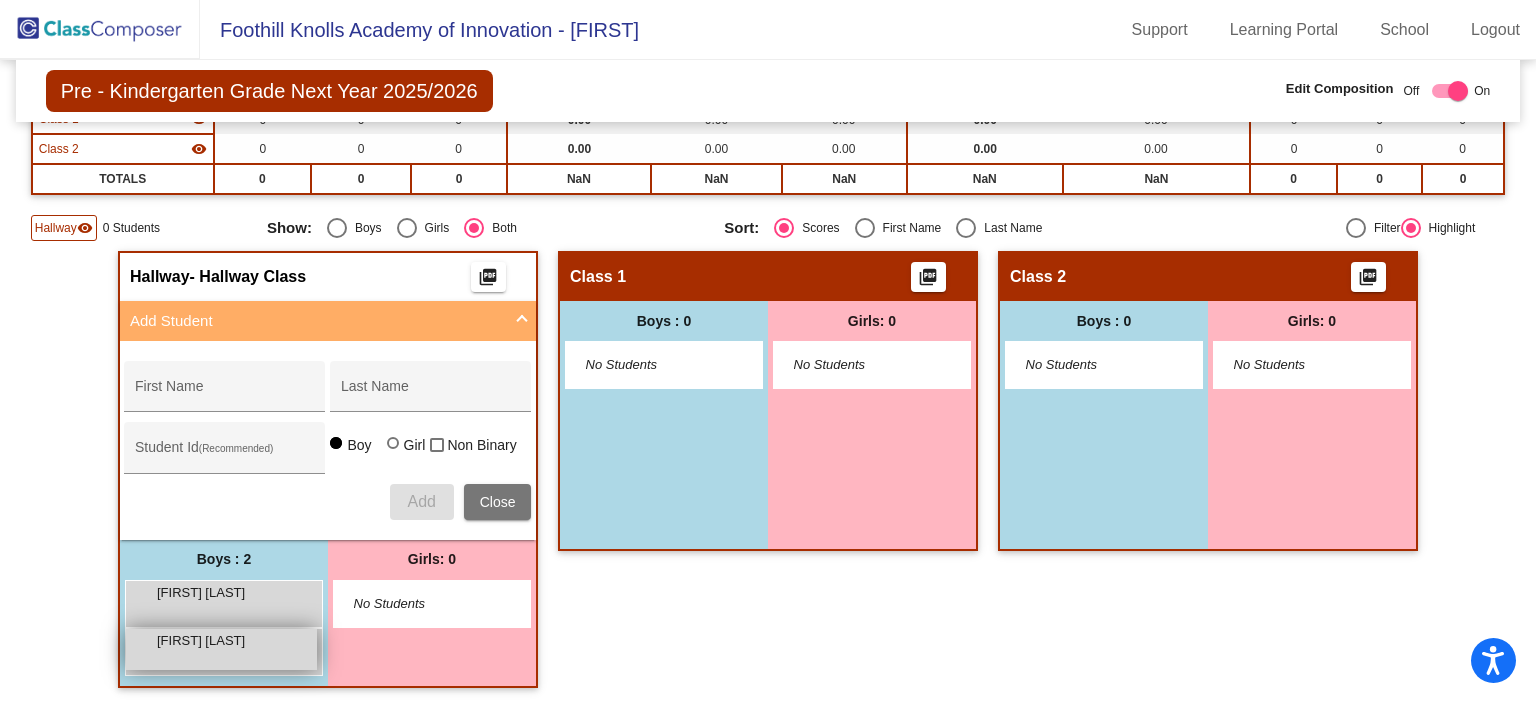 click on "Kenna Aguirre lock do_not_disturb_alt" at bounding box center (221, 649) 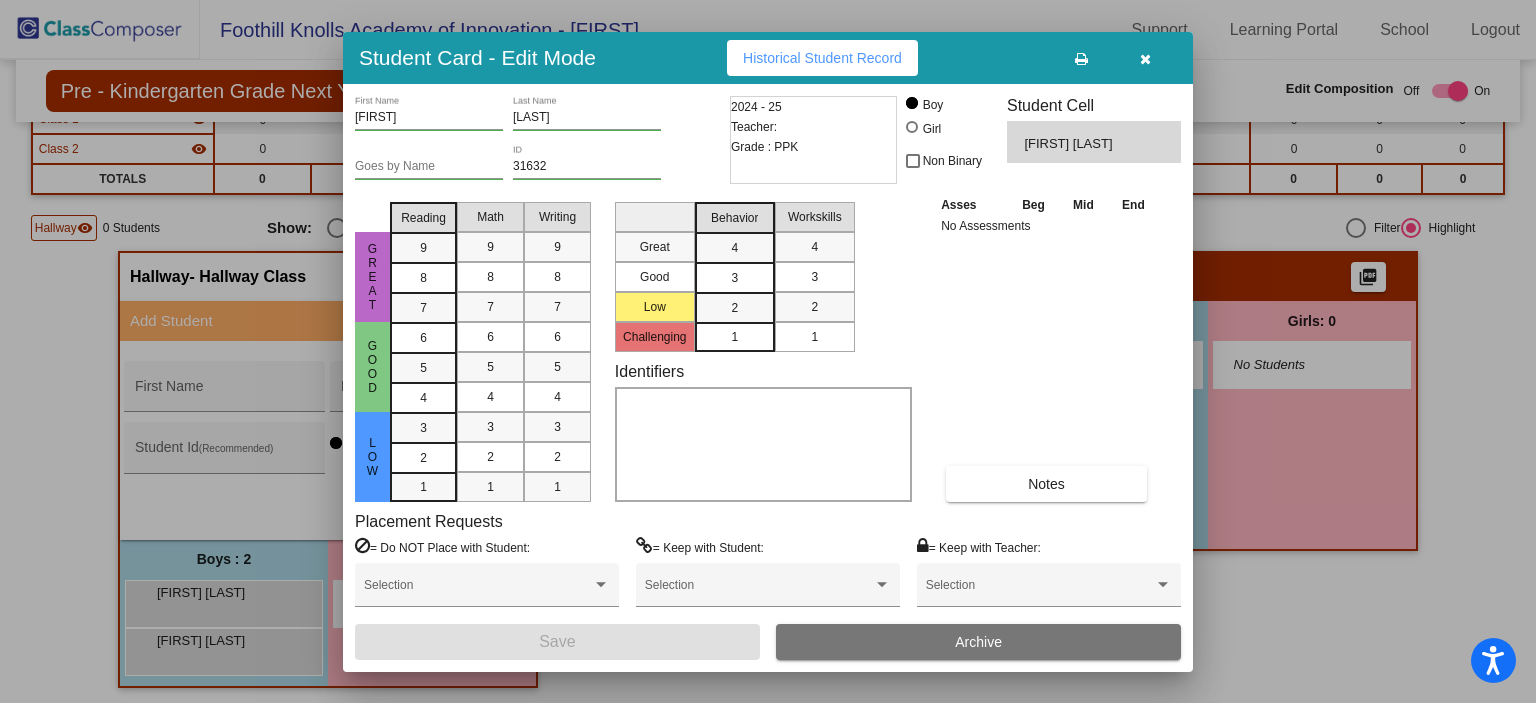 click at bounding box center [912, 127] 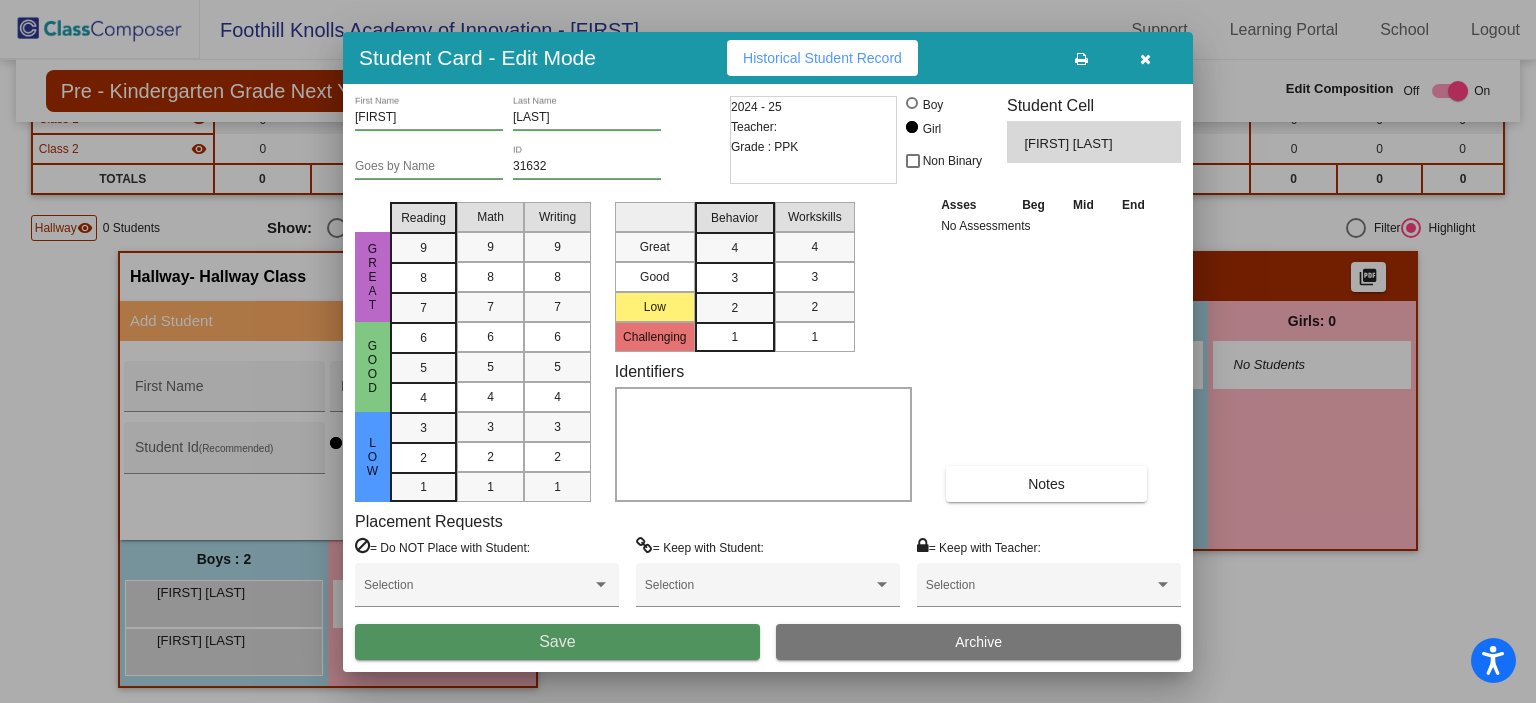 click on "Save" at bounding box center [557, 642] 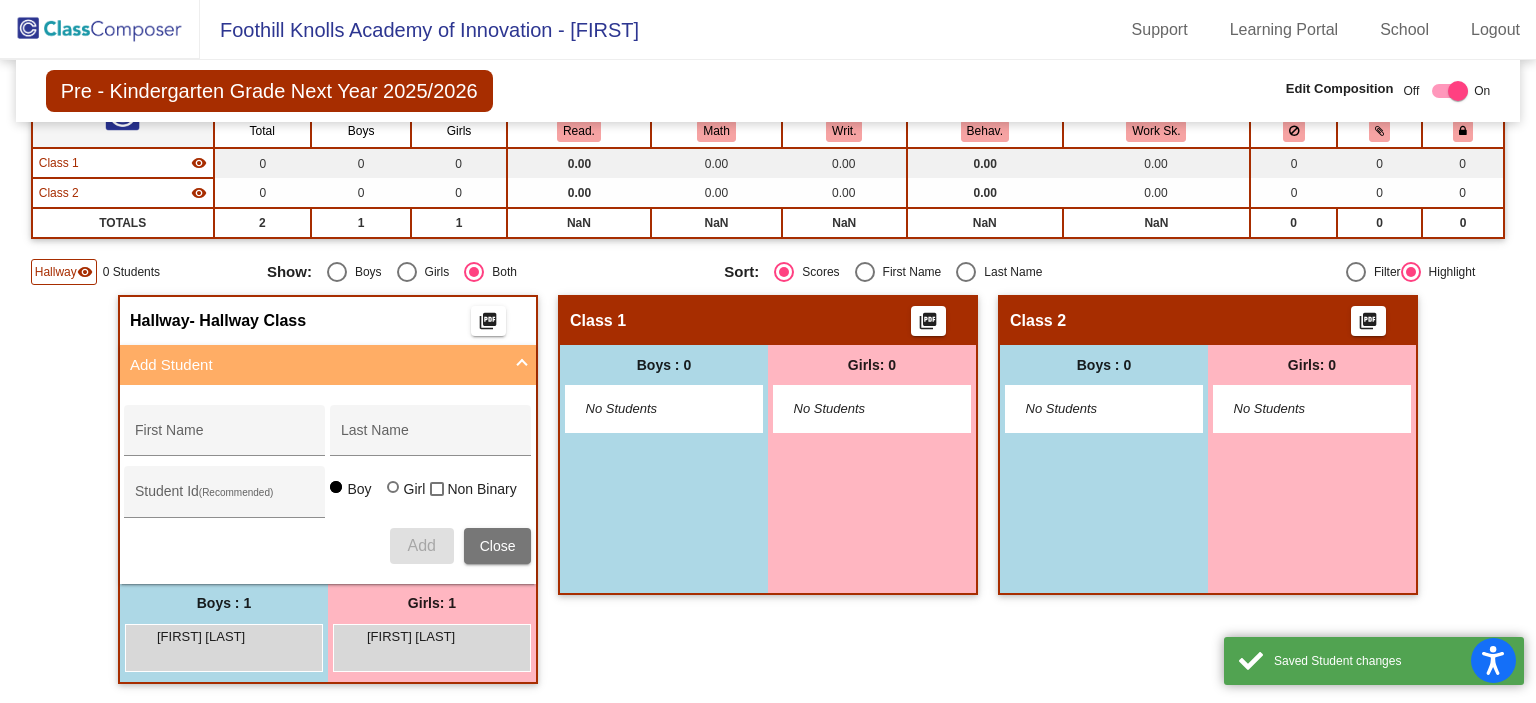 scroll, scrollTop: 200, scrollLeft: 0, axis: vertical 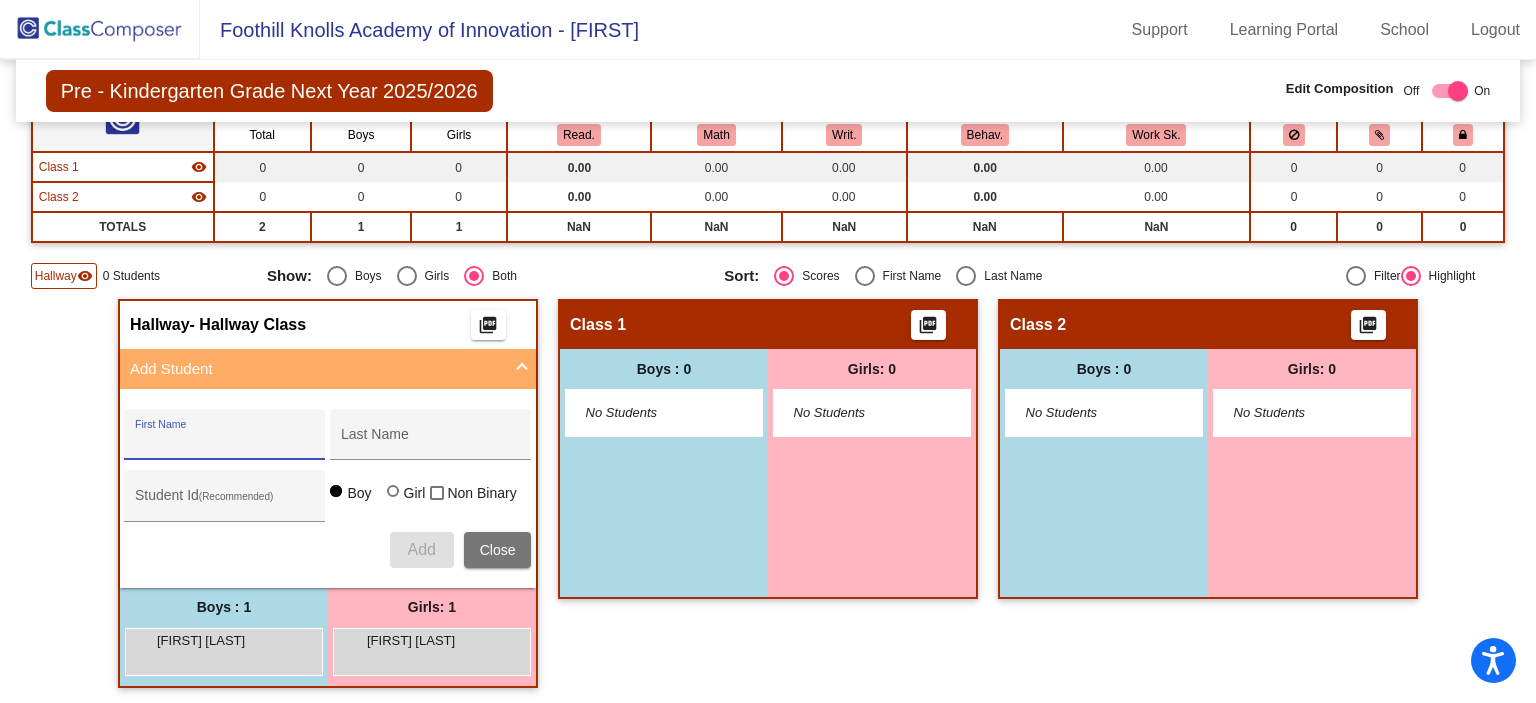 click on "First Name" at bounding box center [225, 442] 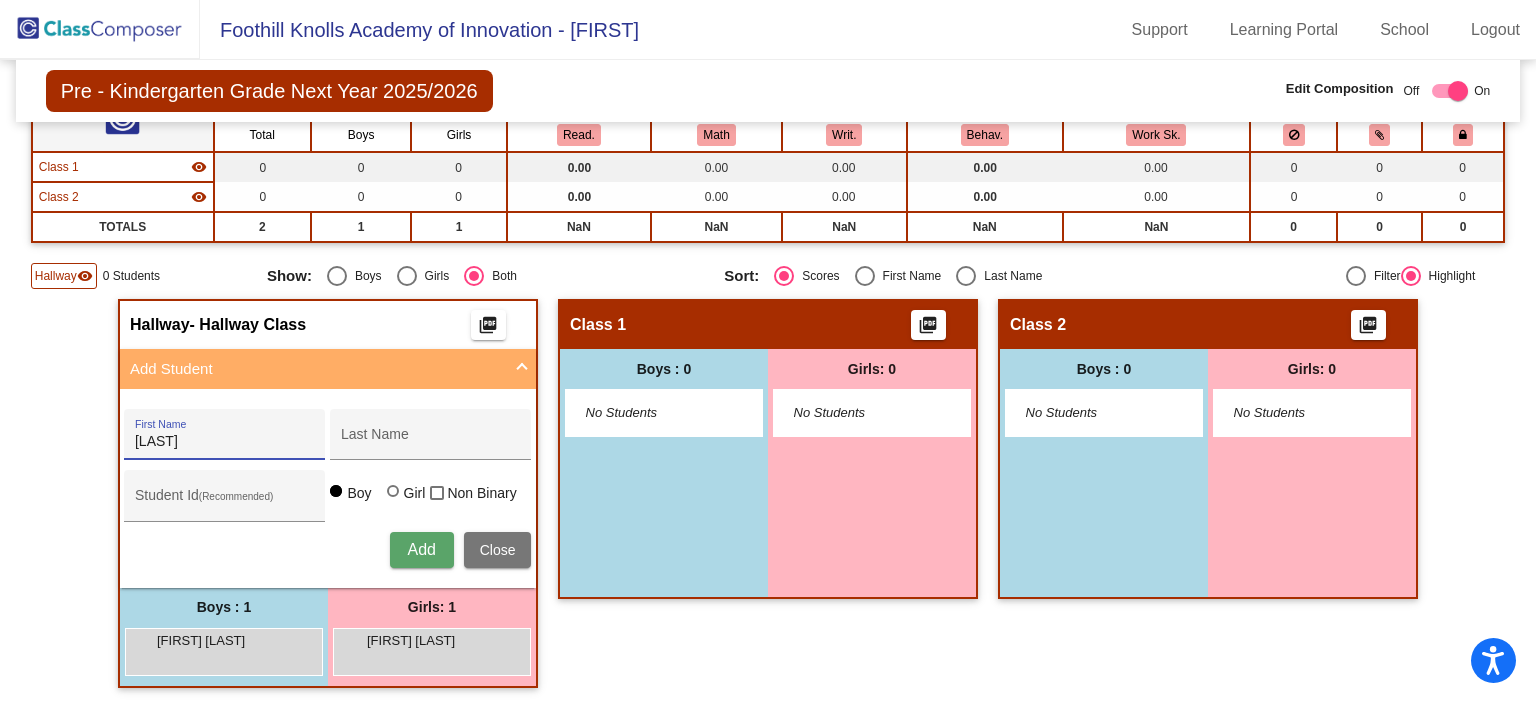 type on "Nakoa" 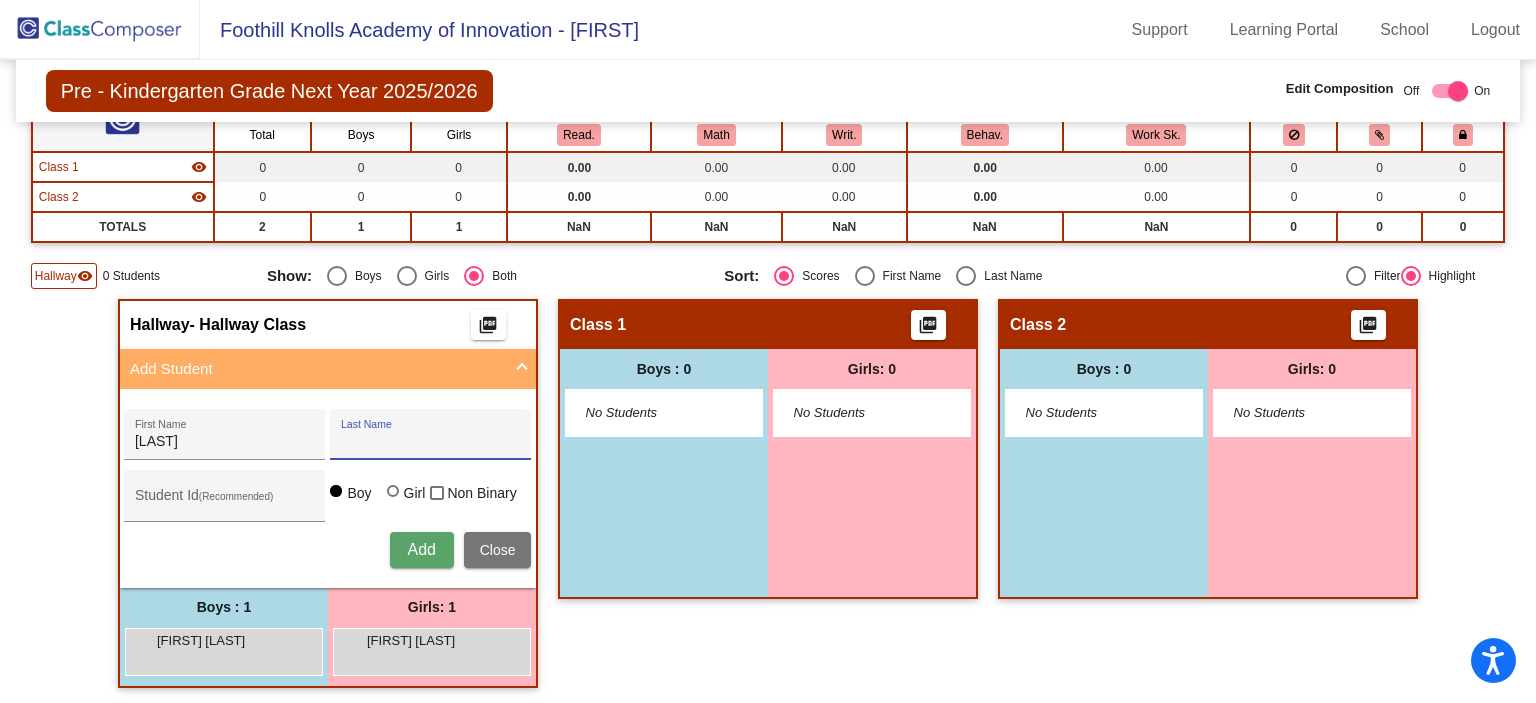 click on "Last Name" at bounding box center [431, 442] 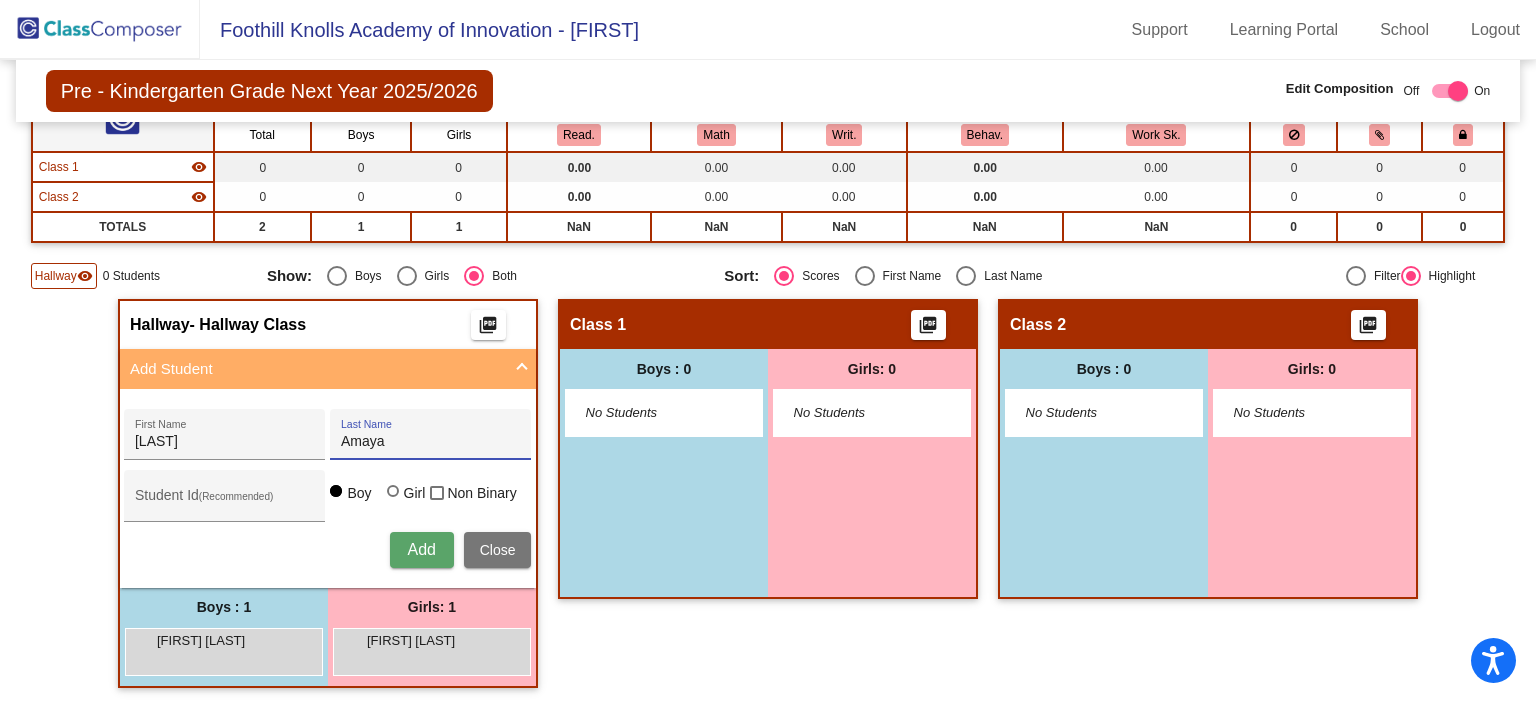 type on "Amaya" 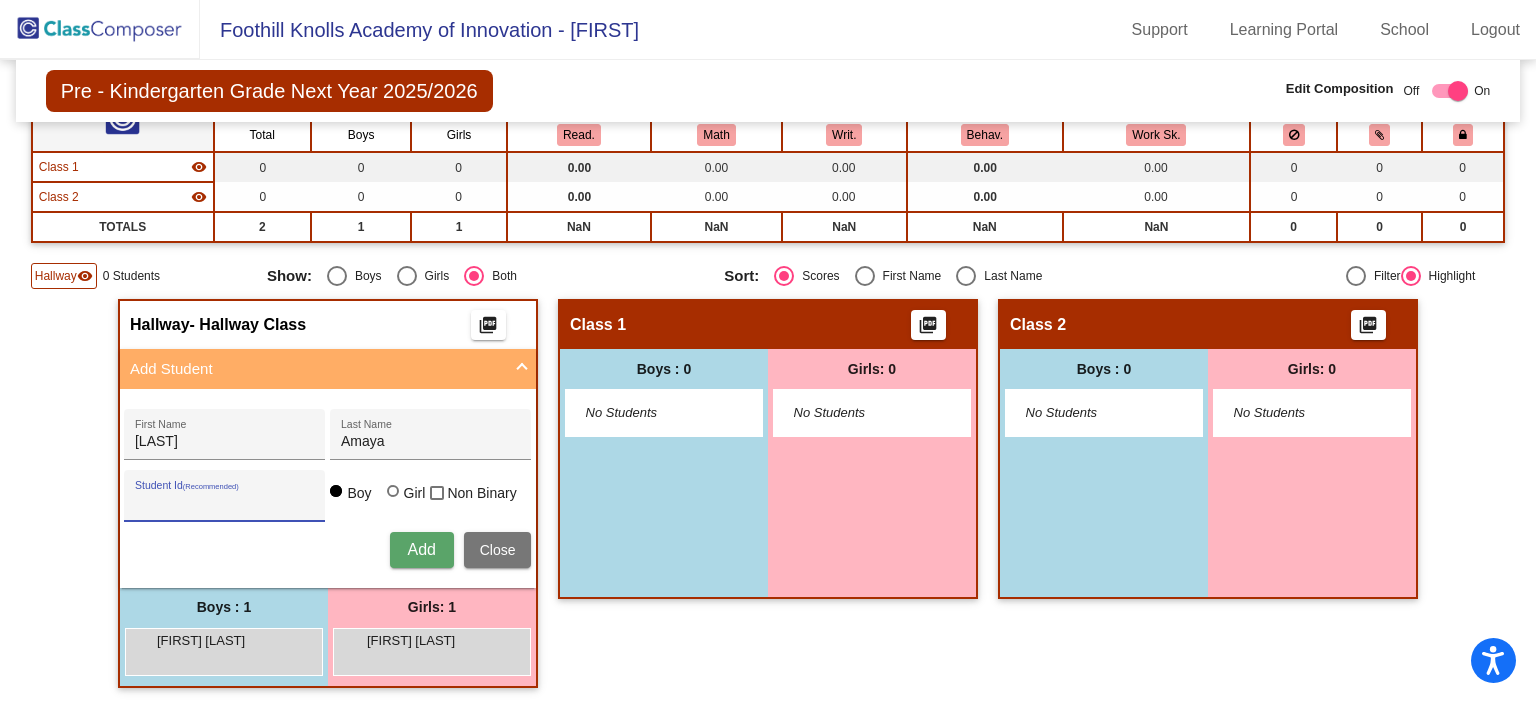 click on "Student Id  (Recommended)" at bounding box center [225, 503] 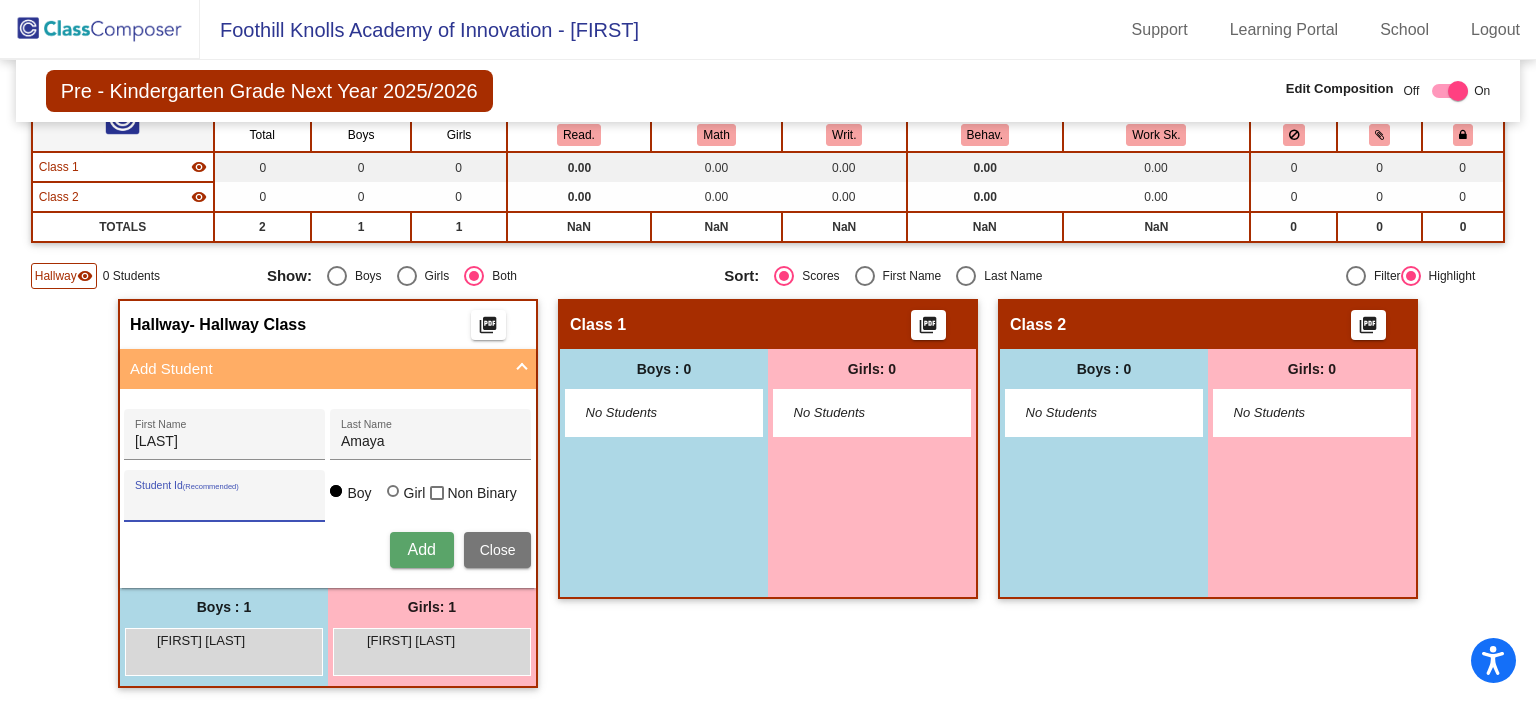 paste on "31712" 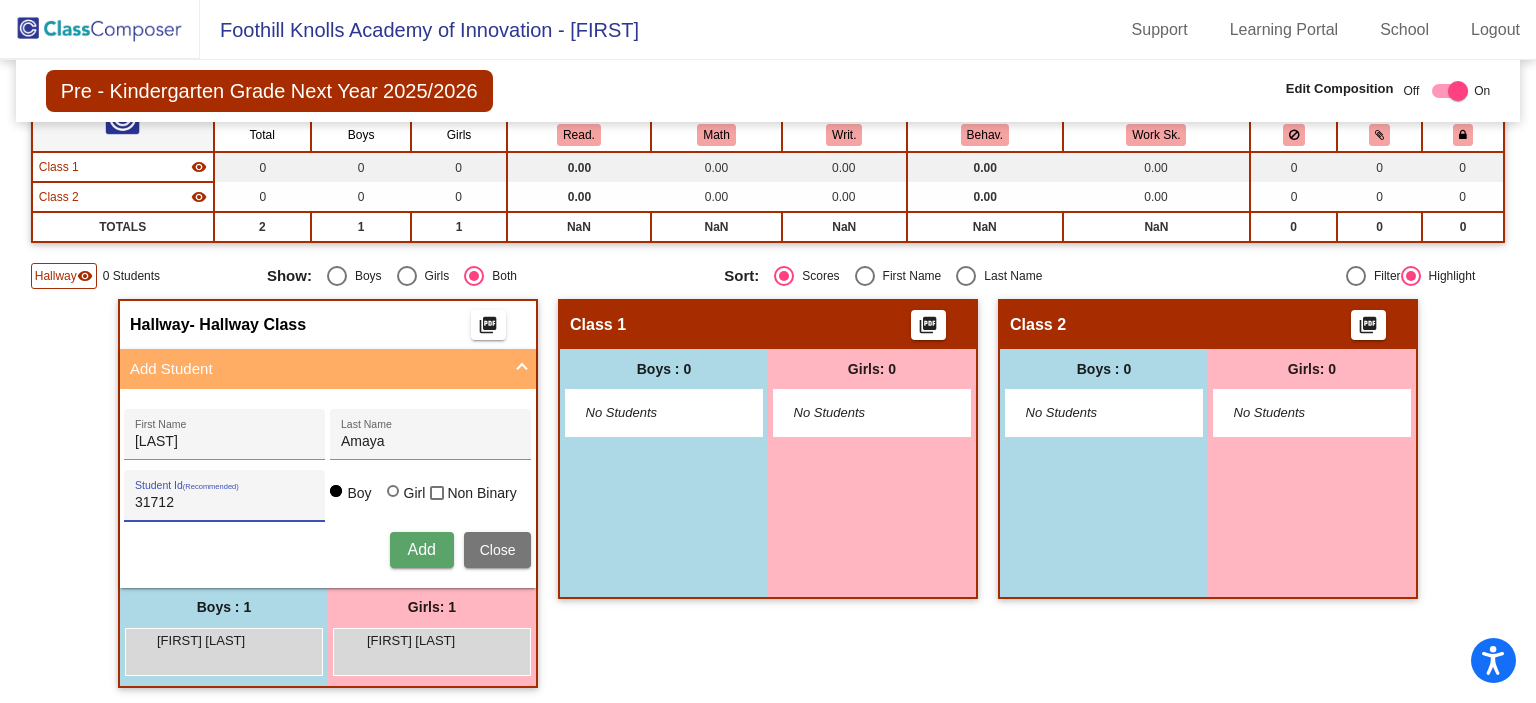 type on "31712" 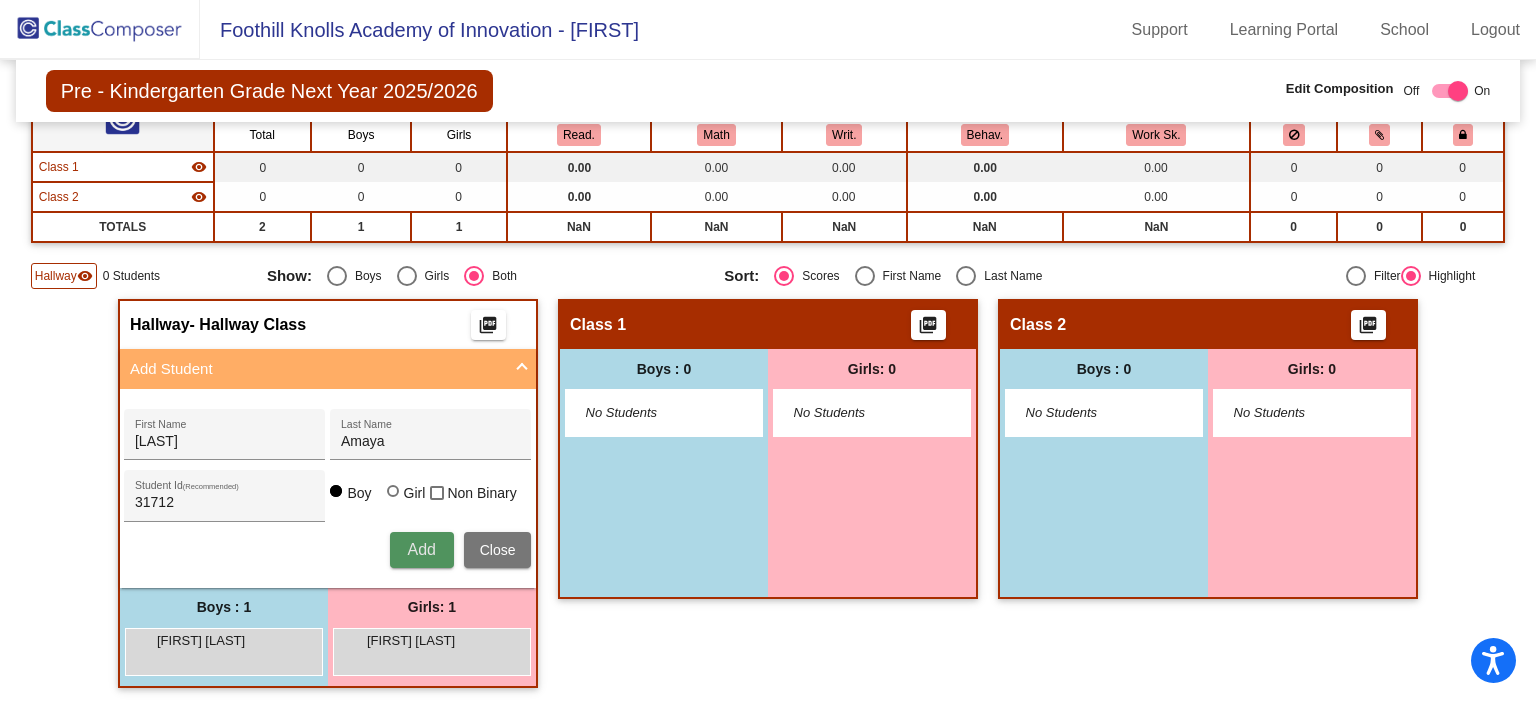 click on "Add" at bounding box center (421, 549) 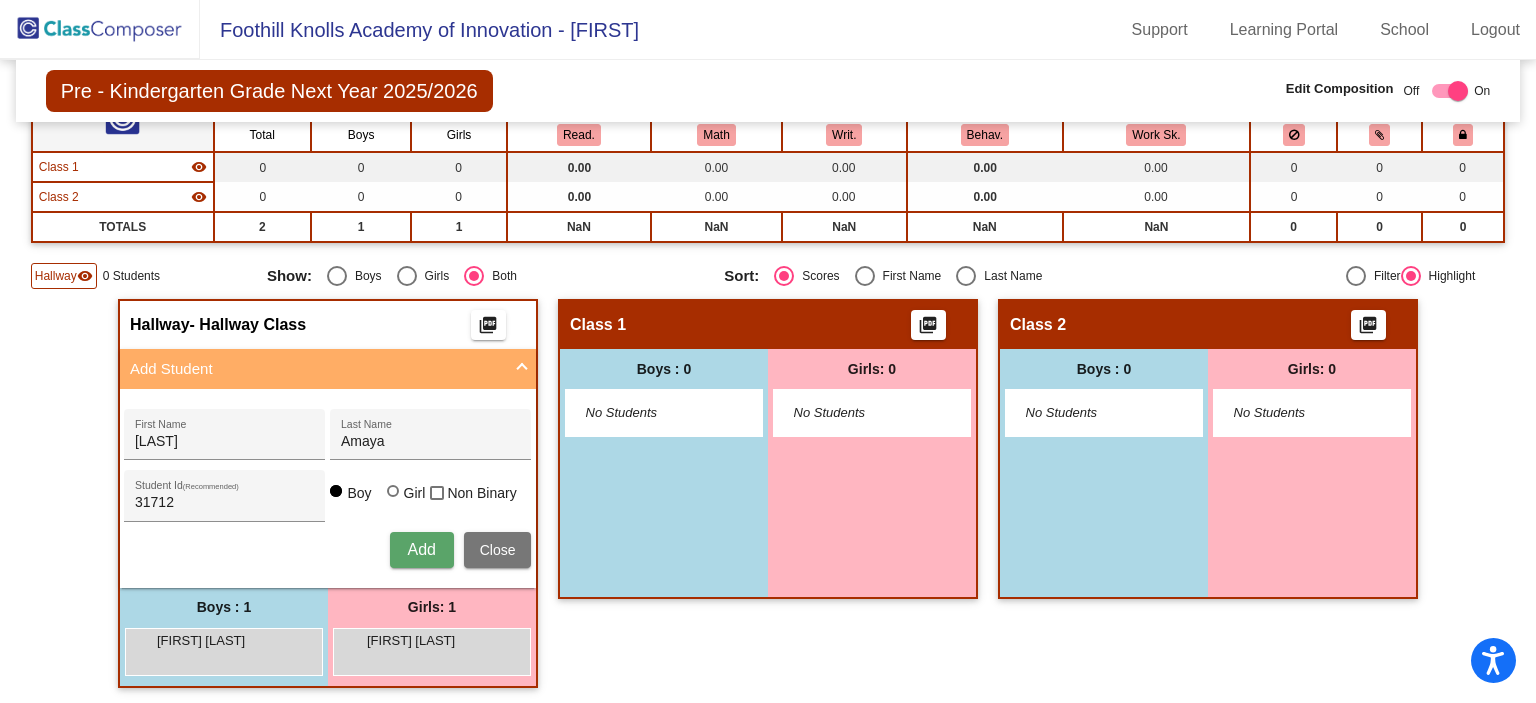 type 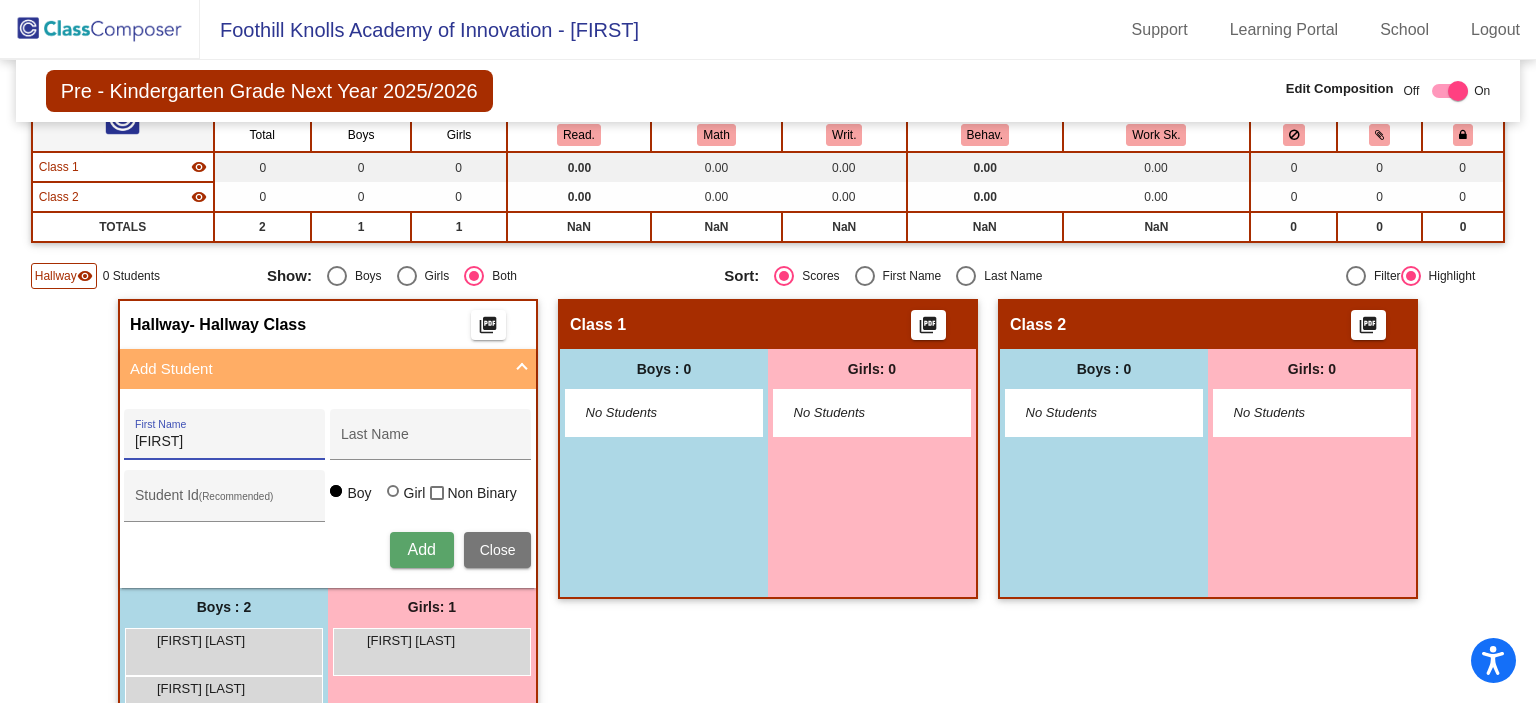type on "Valerie" 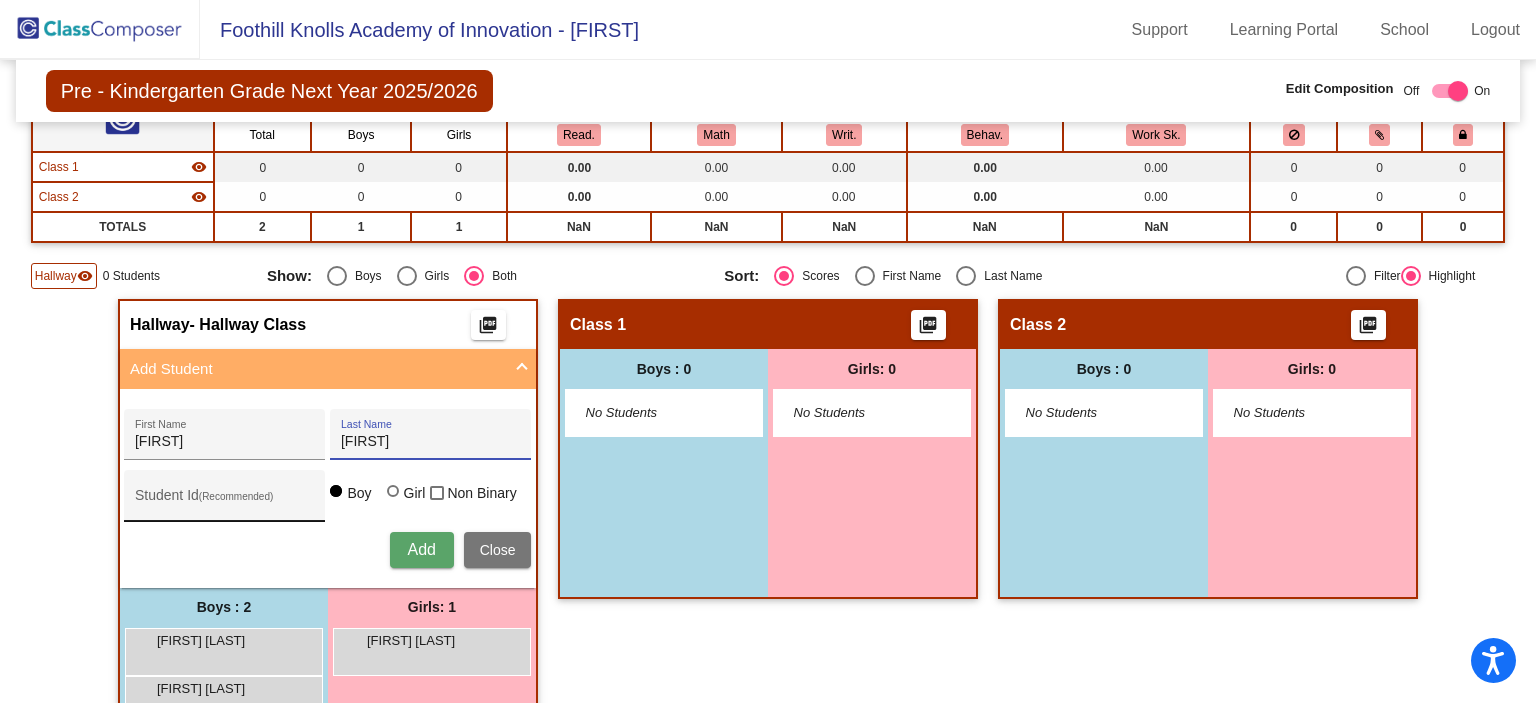 type on "Amin" 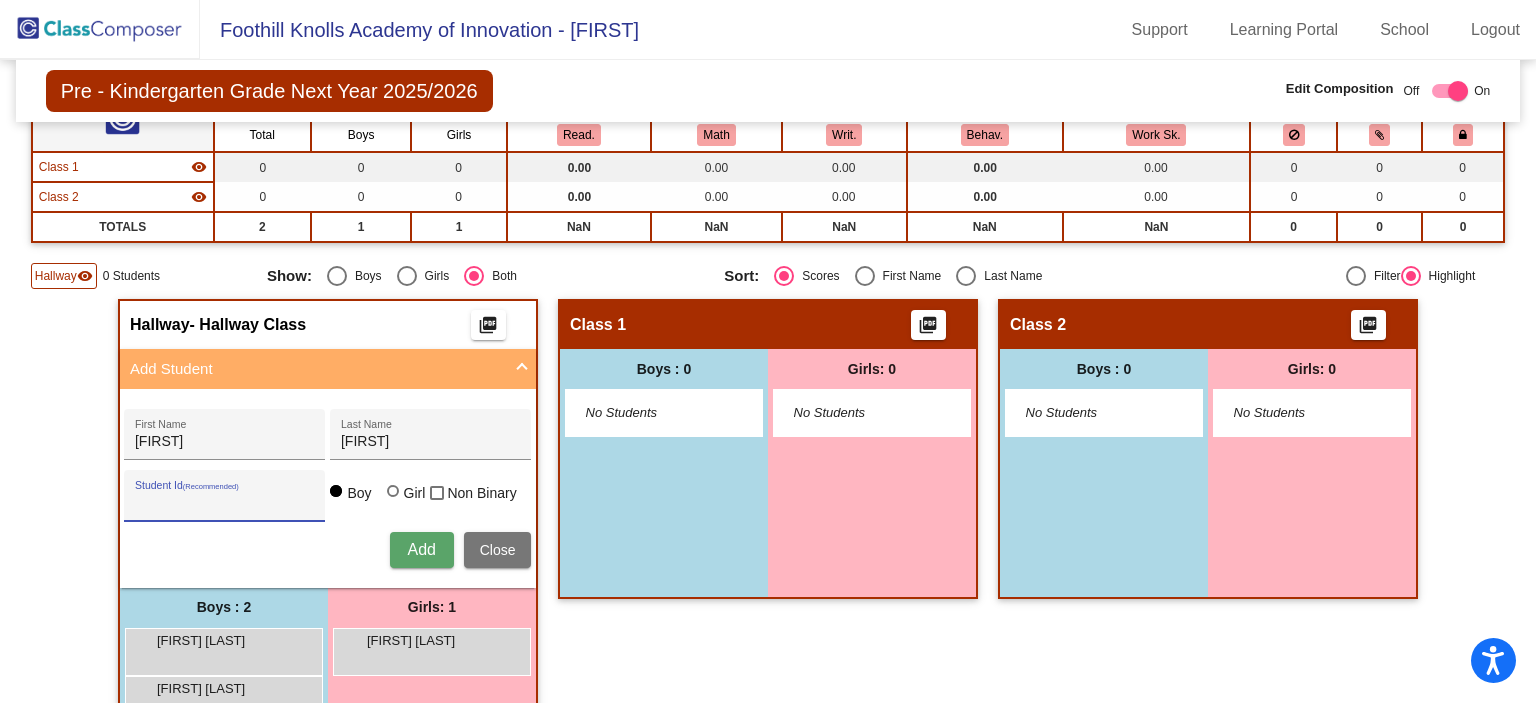 click on "Student Id  (Recommended)" at bounding box center [225, 503] 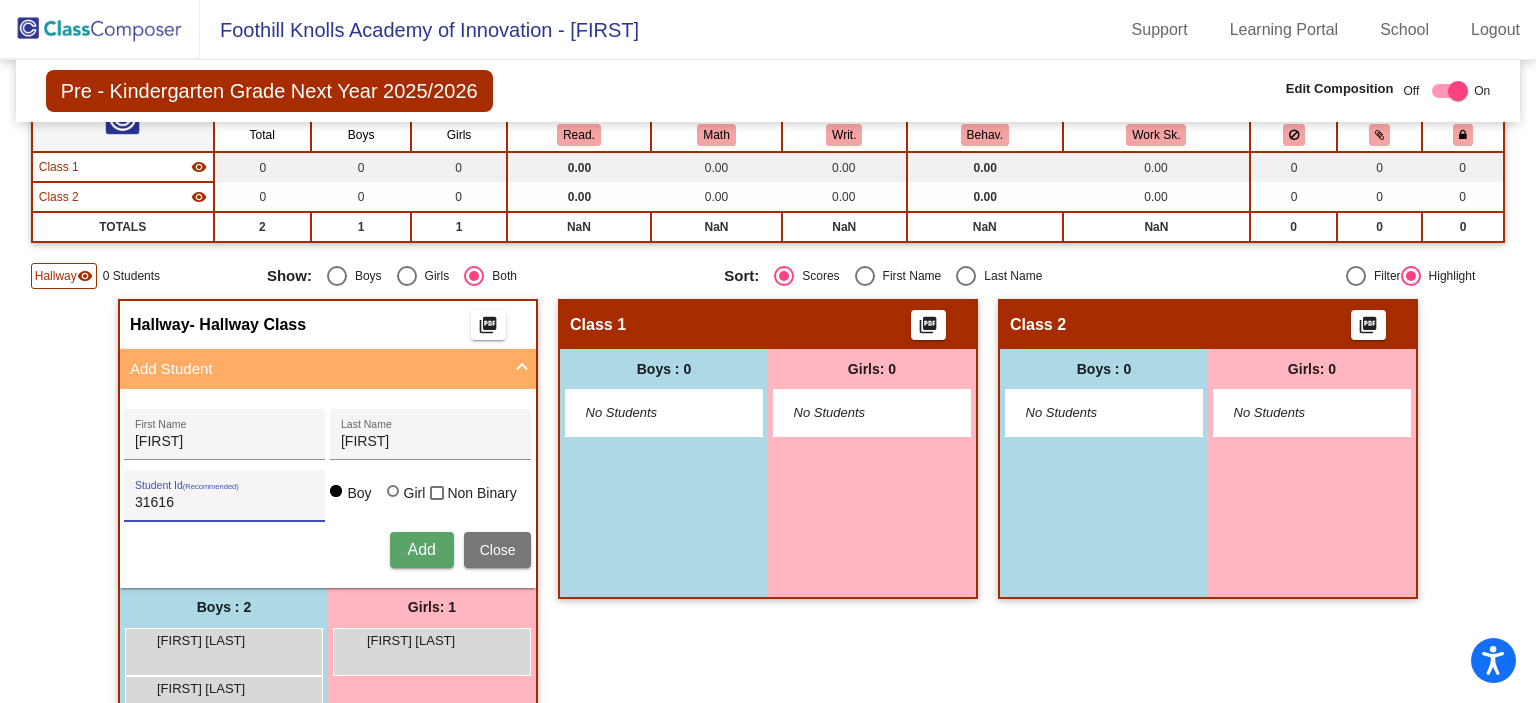 type on "31616" 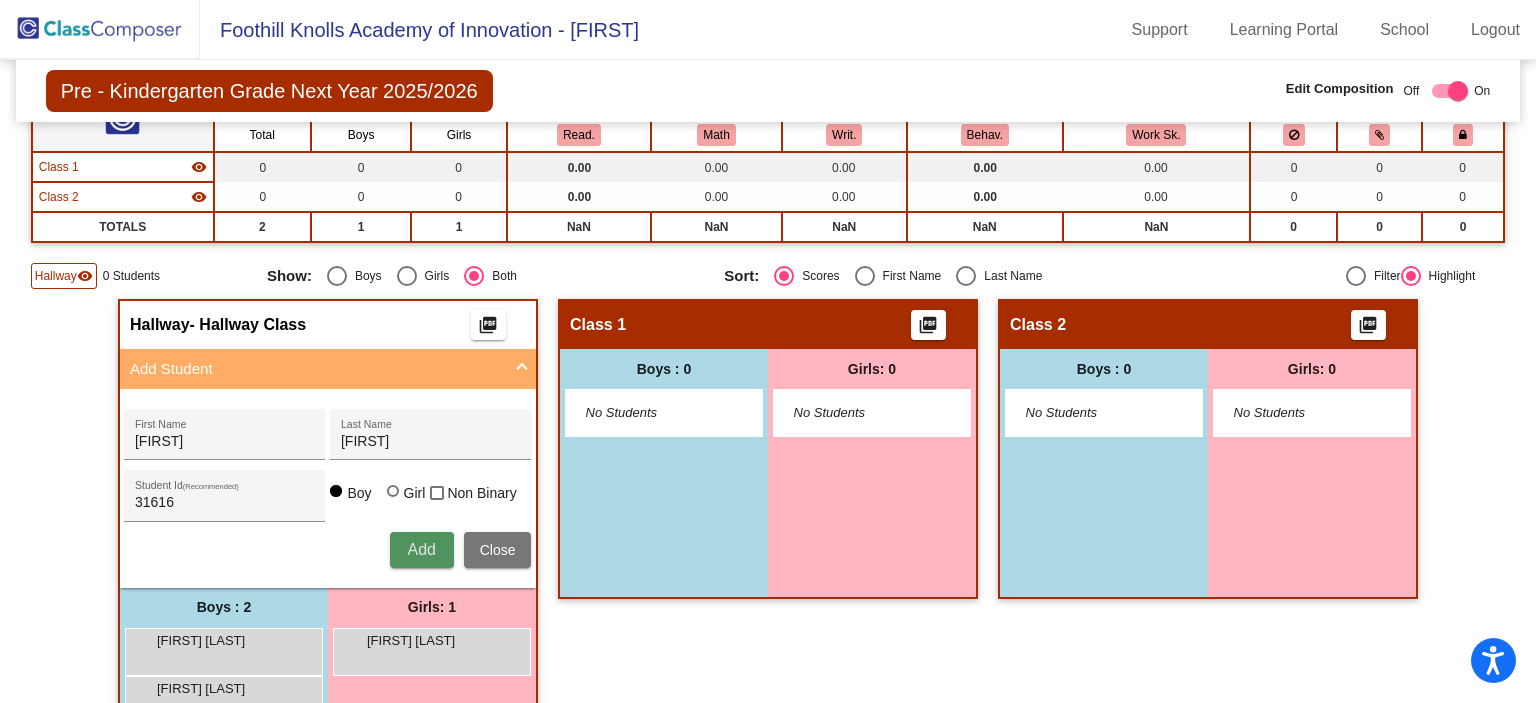 click on "Add" at bounding box center (421, 549) 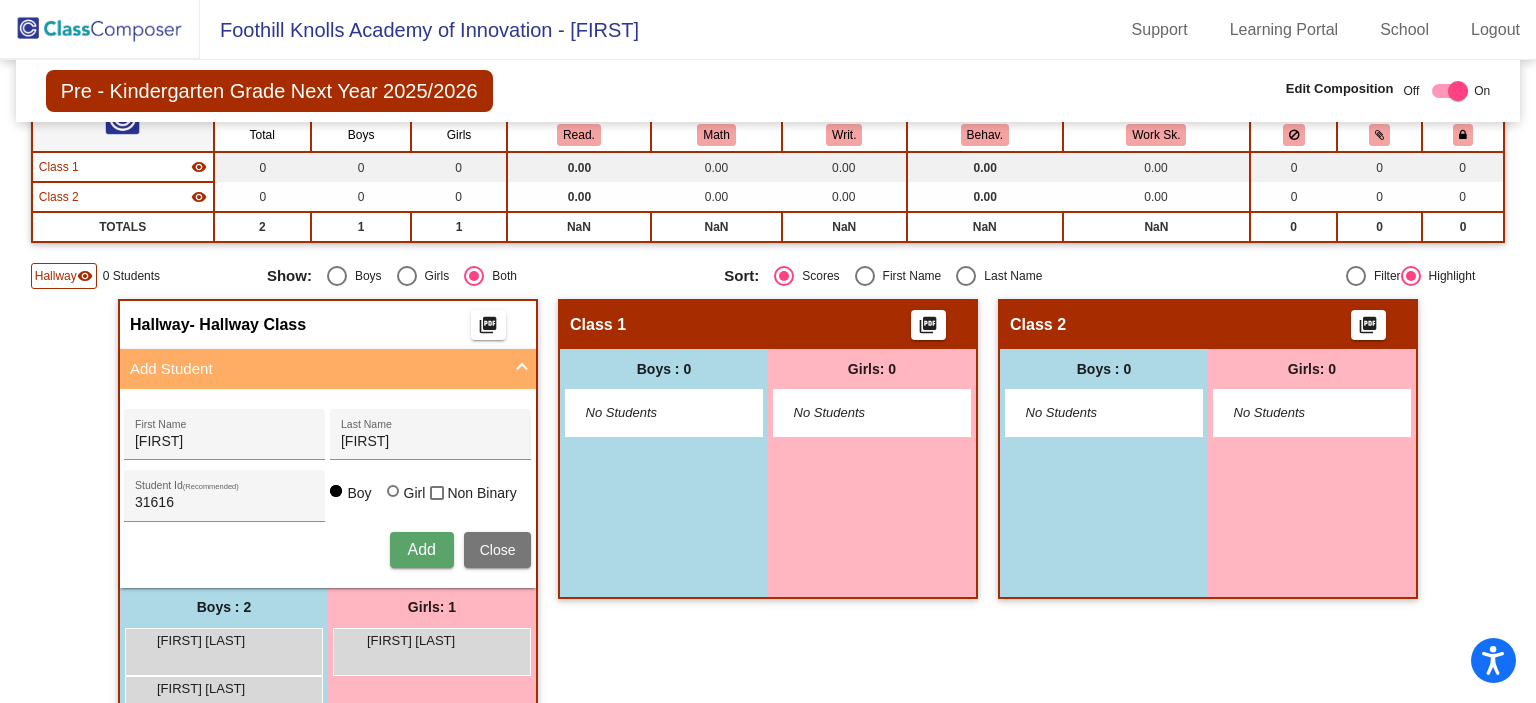 type 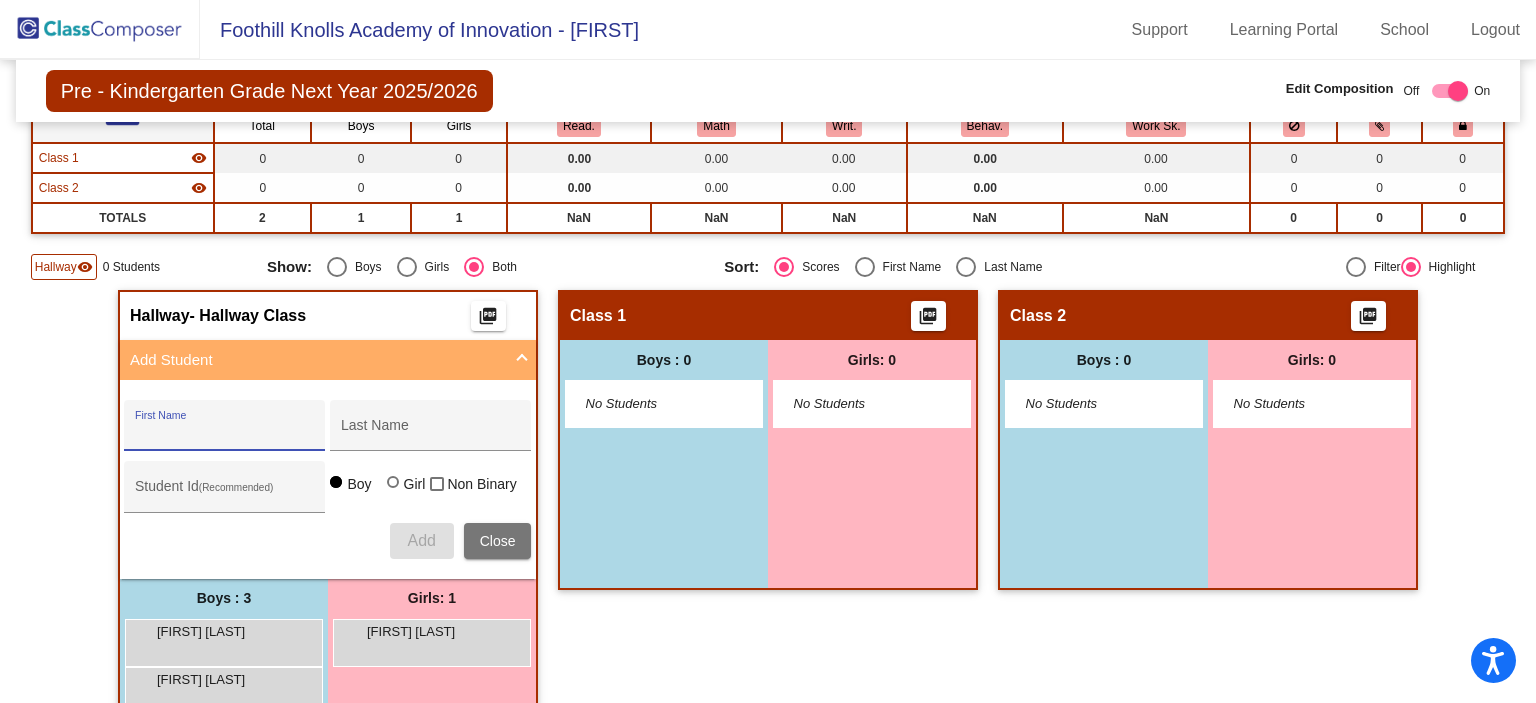 scroll, scrollTop: 296, scrollLeft: 0, axis: vertical 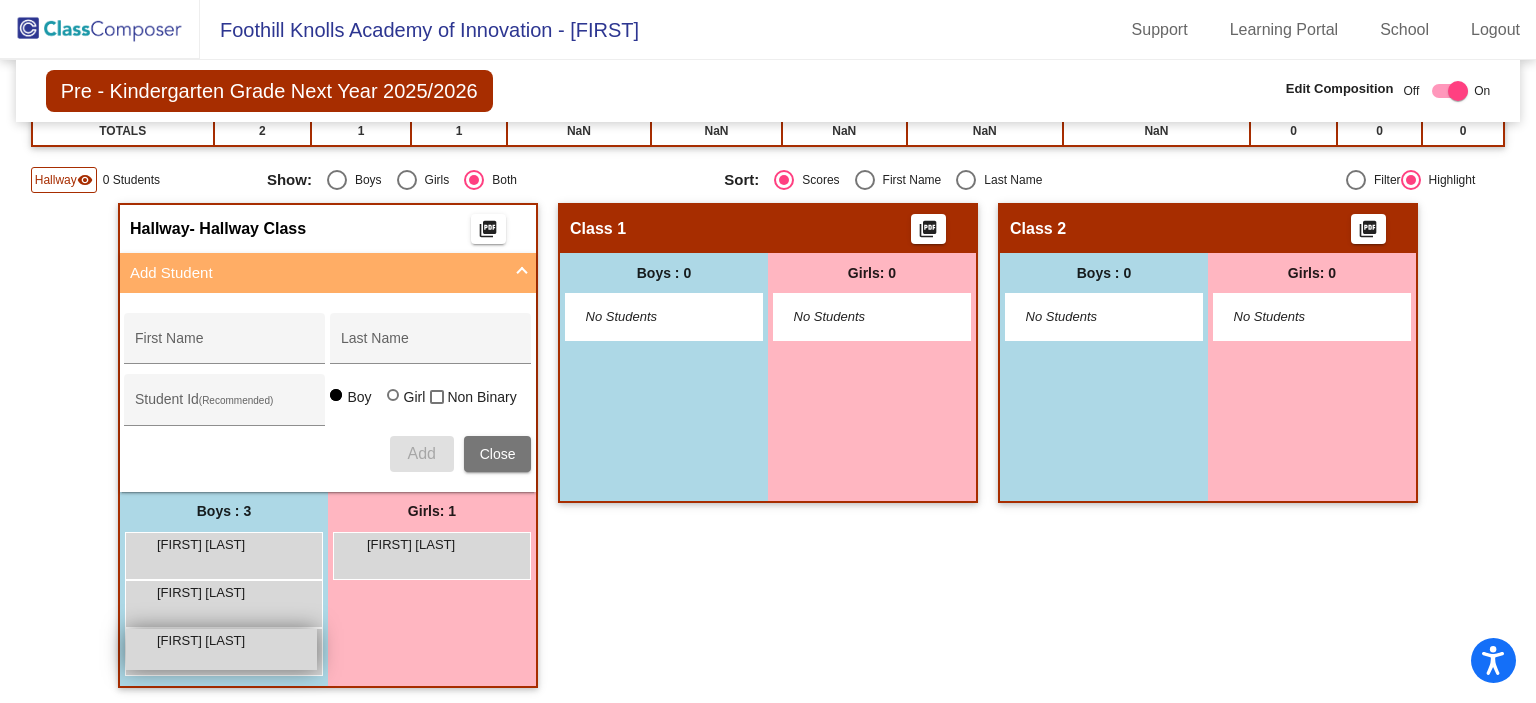 click on "Valerie Amin" at bounding box center [207, 641] 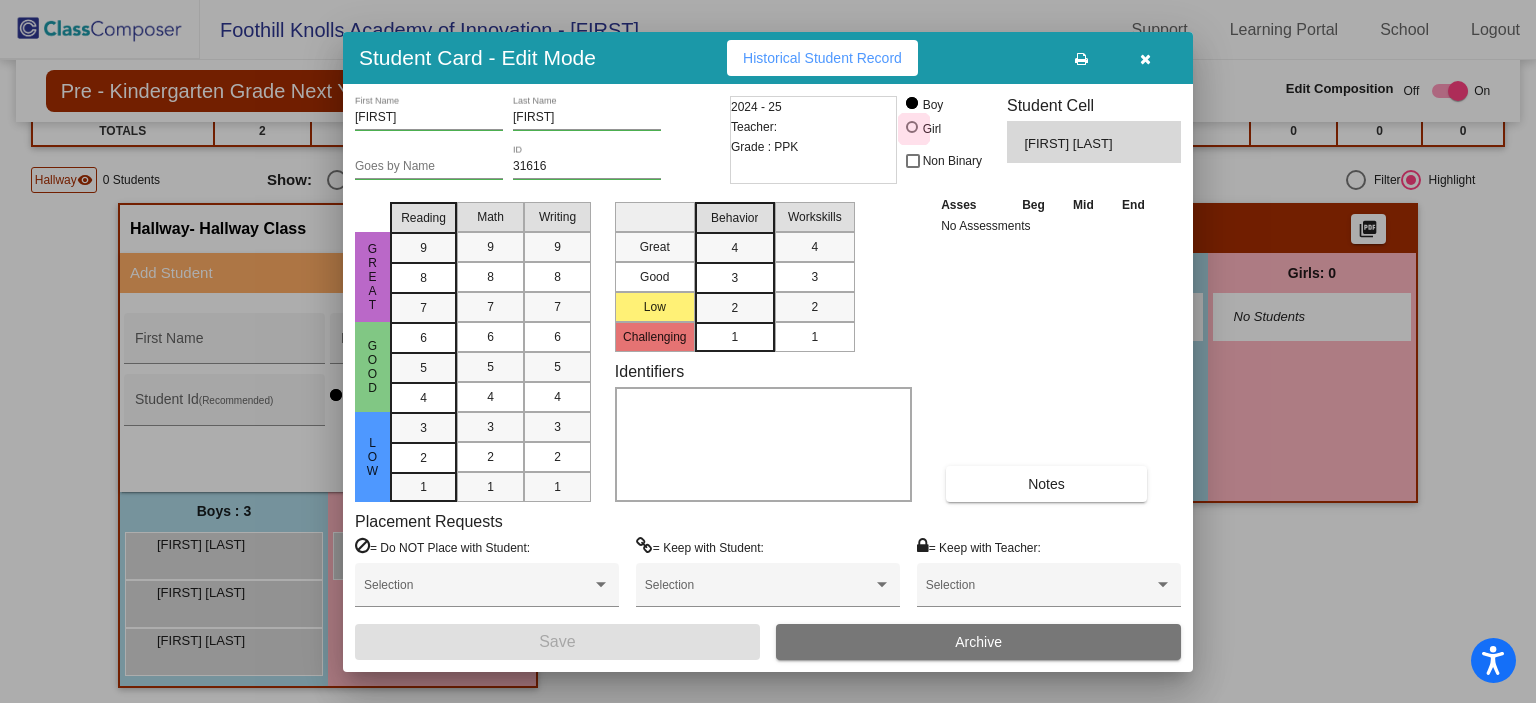 click at bounding box center (912, 127) 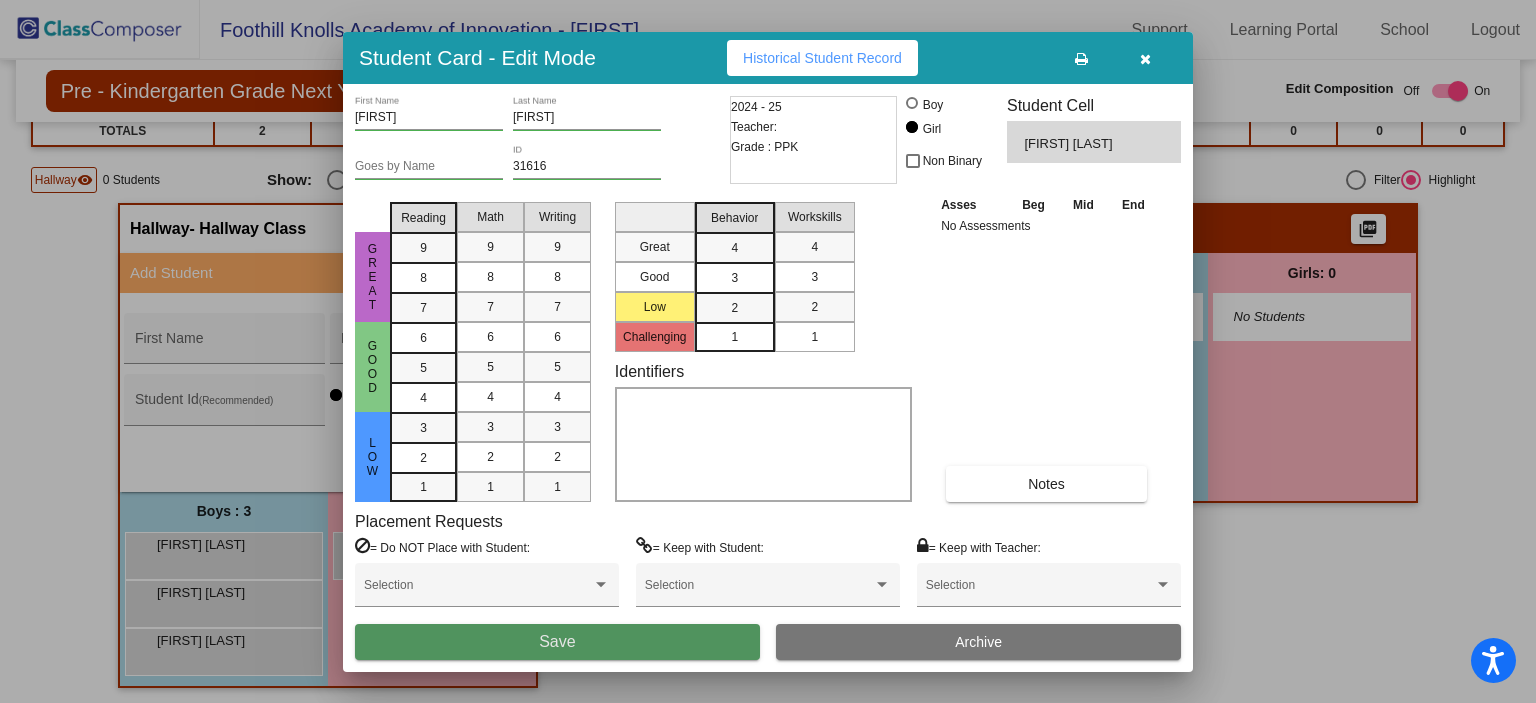 click on "Save" at bounding box center [557, 642] 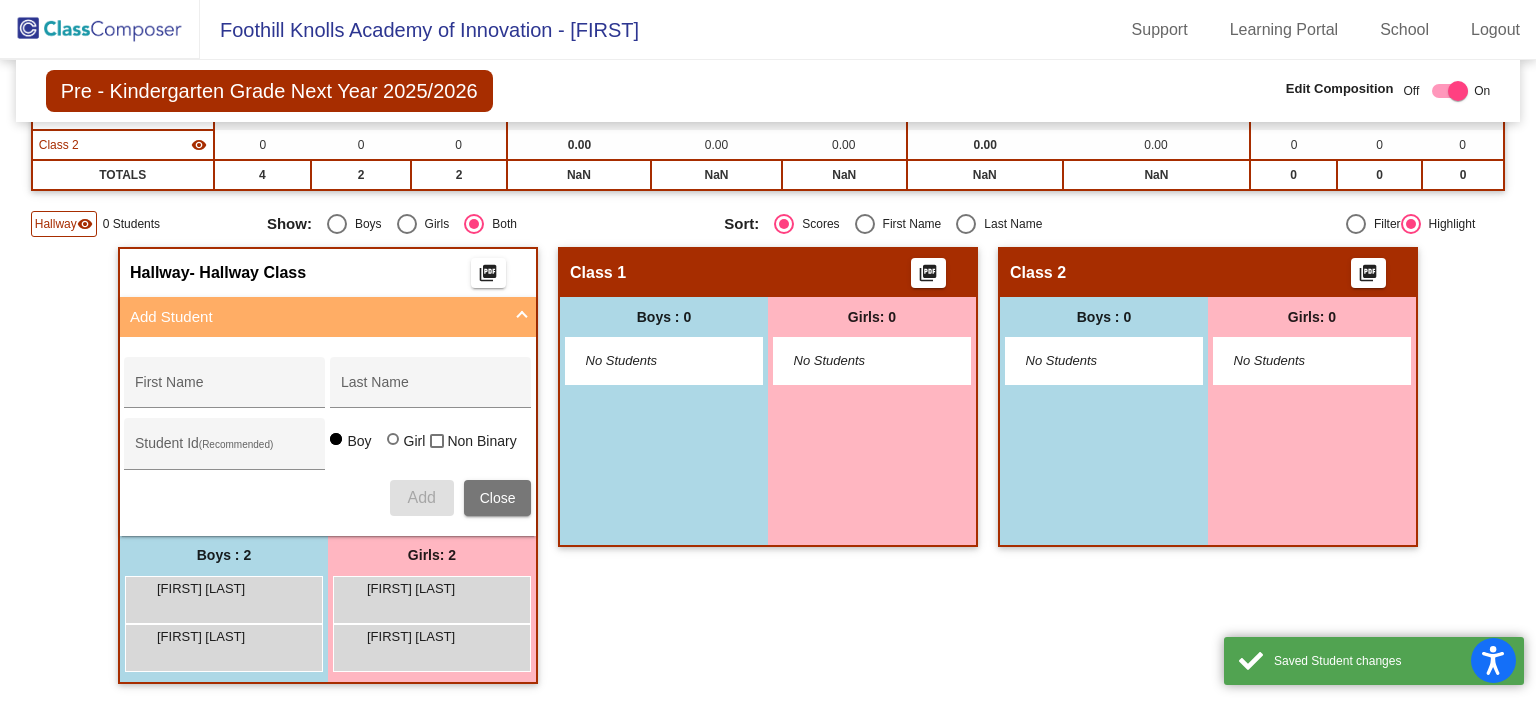 scroll, scrollTop: 248, scrollLeft: 0, axis: vertical 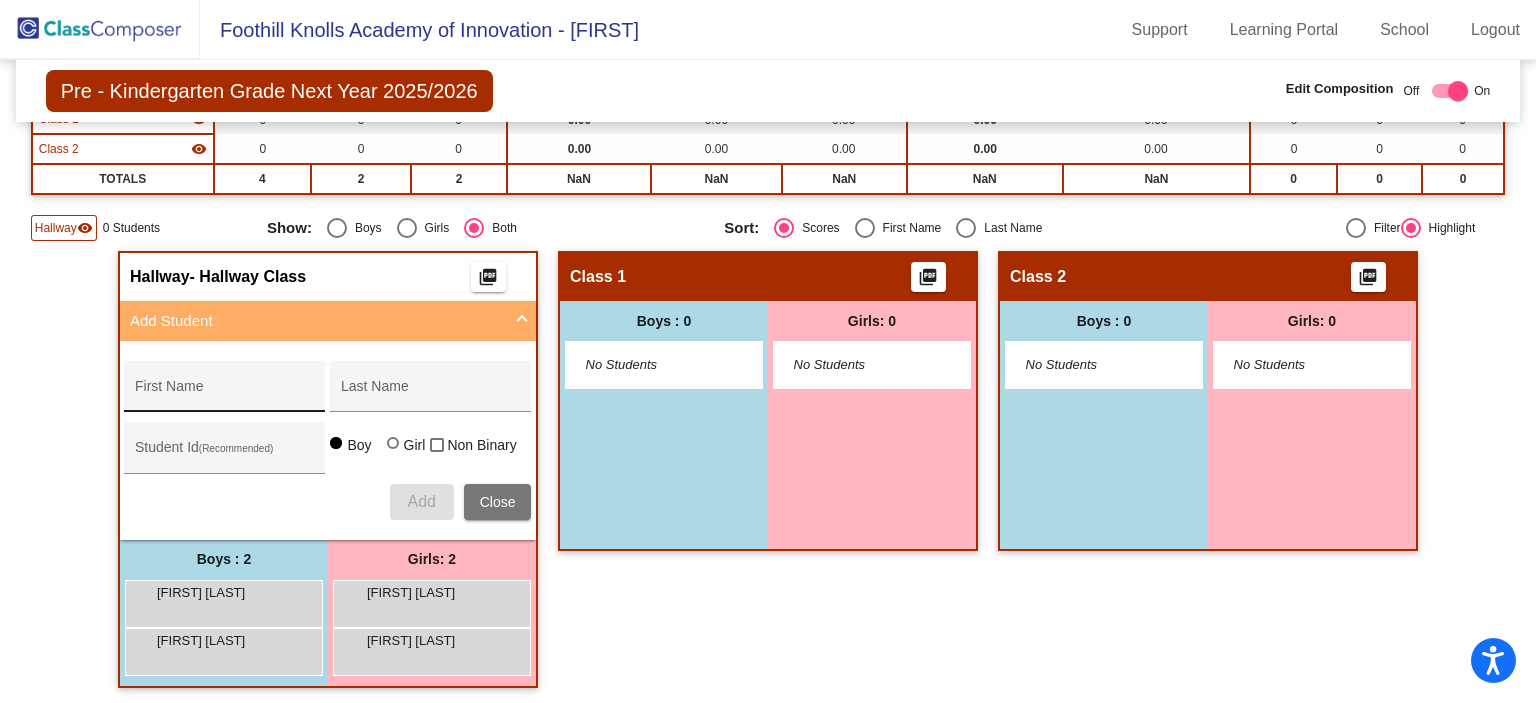 click on "First Name" at bounding box center [225, 392] 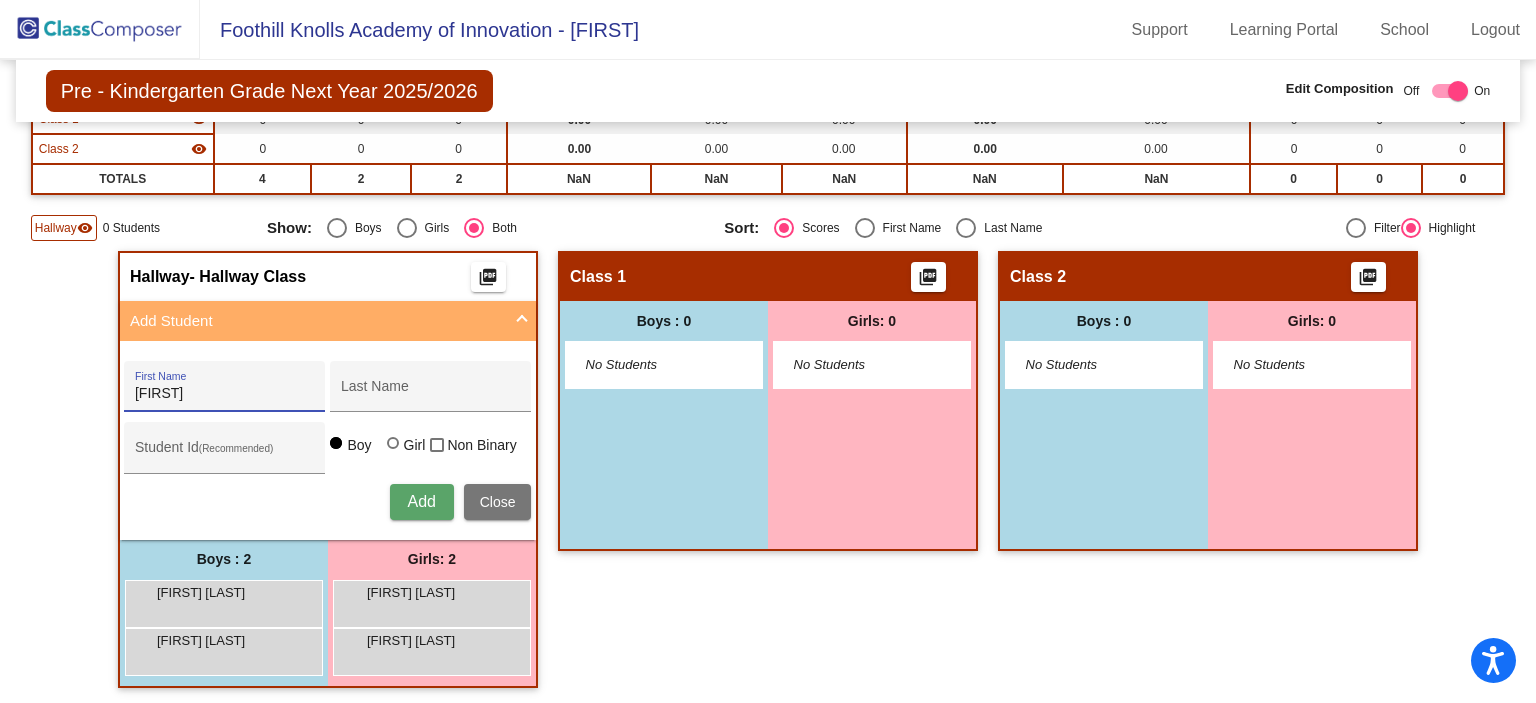 type on "Jesse" 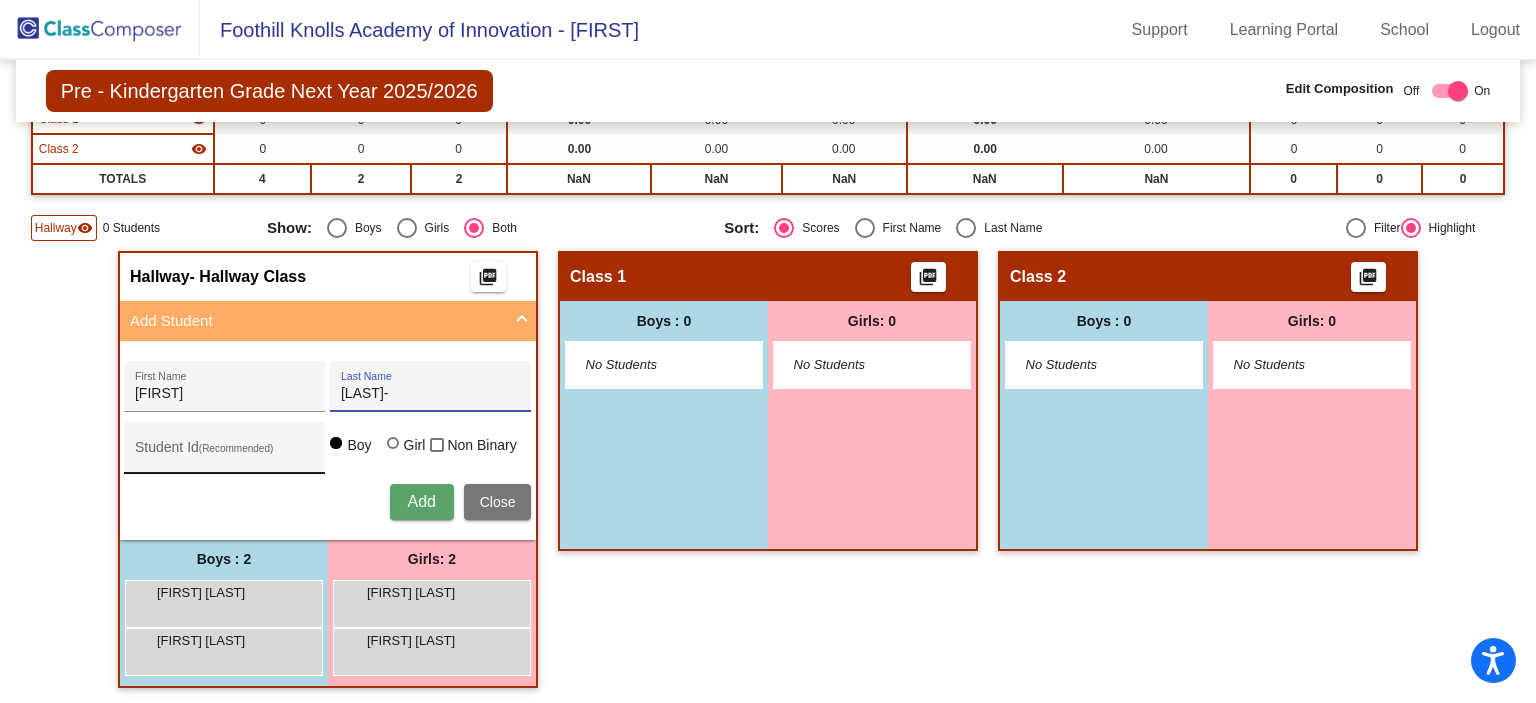 type on "Araki-Nguyen" 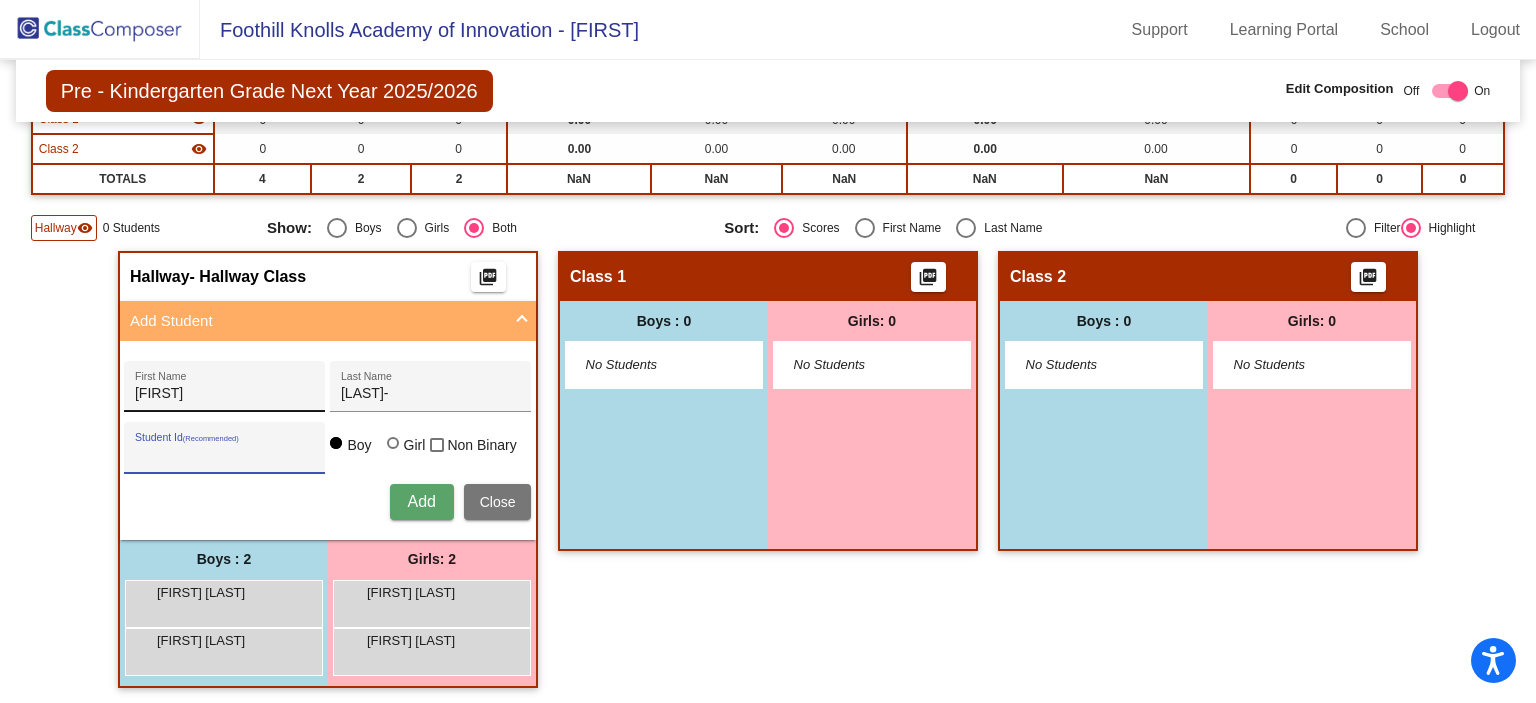 drag, startPoint x: 190, startPoint y: 447, endPoint x: 183, endPoint y: 407, distance: 40.60788 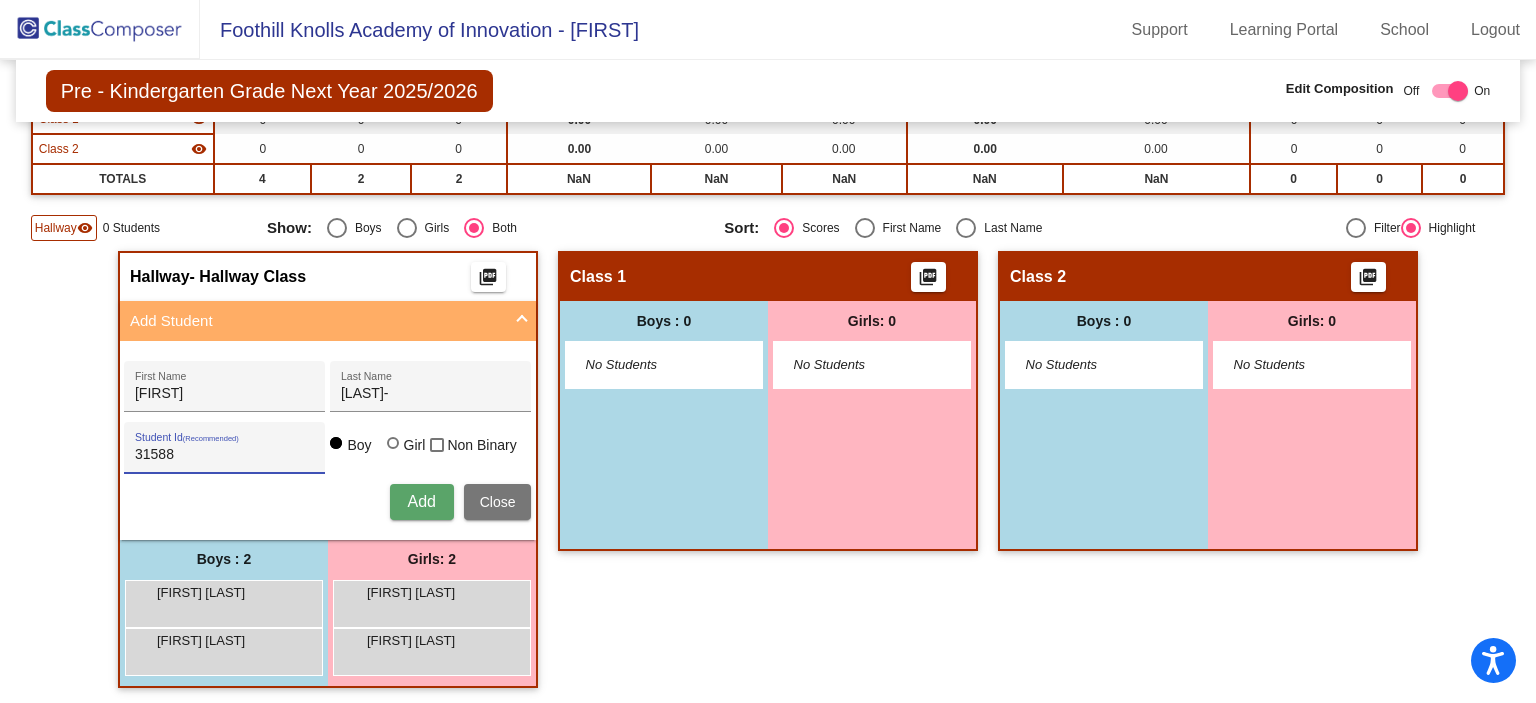 type on "31588" 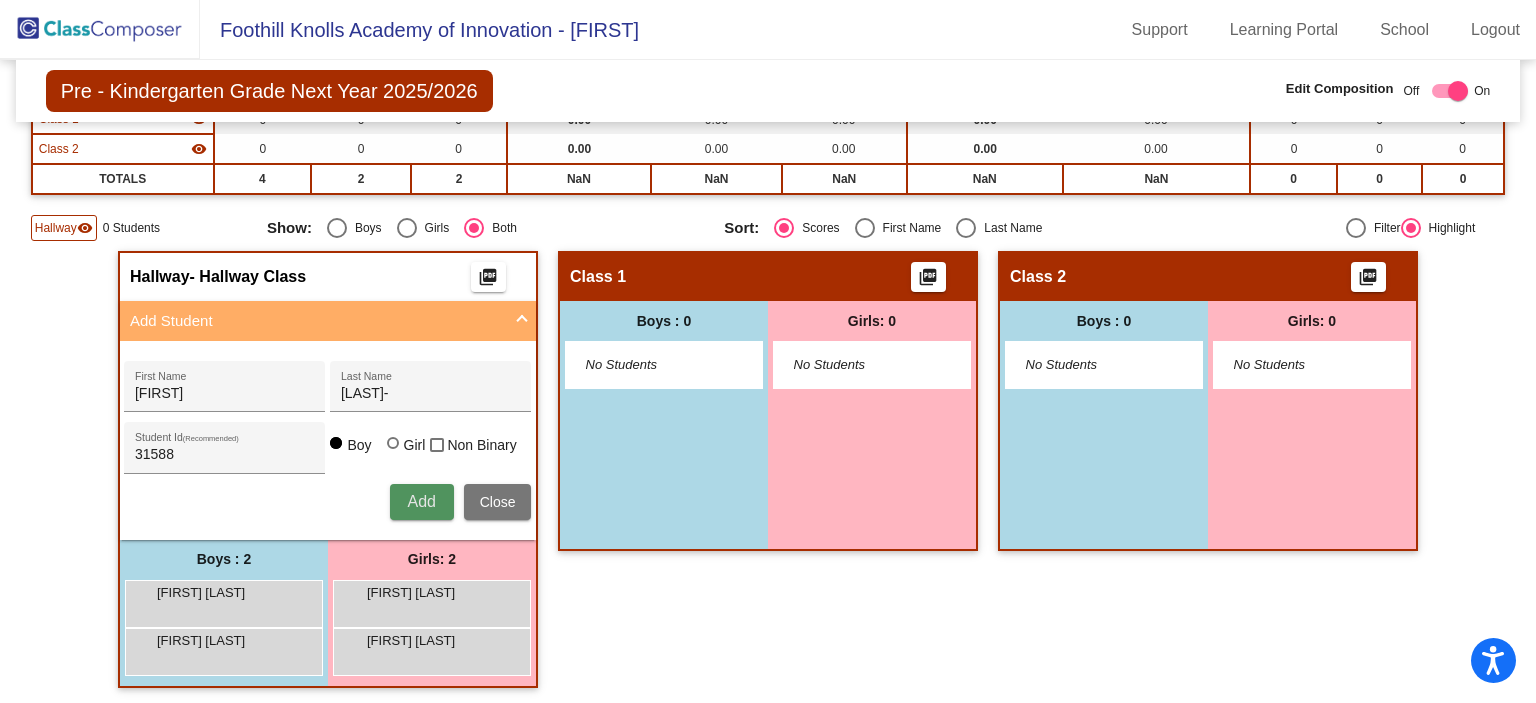 click on "Add" at bounding box center (422, 502) 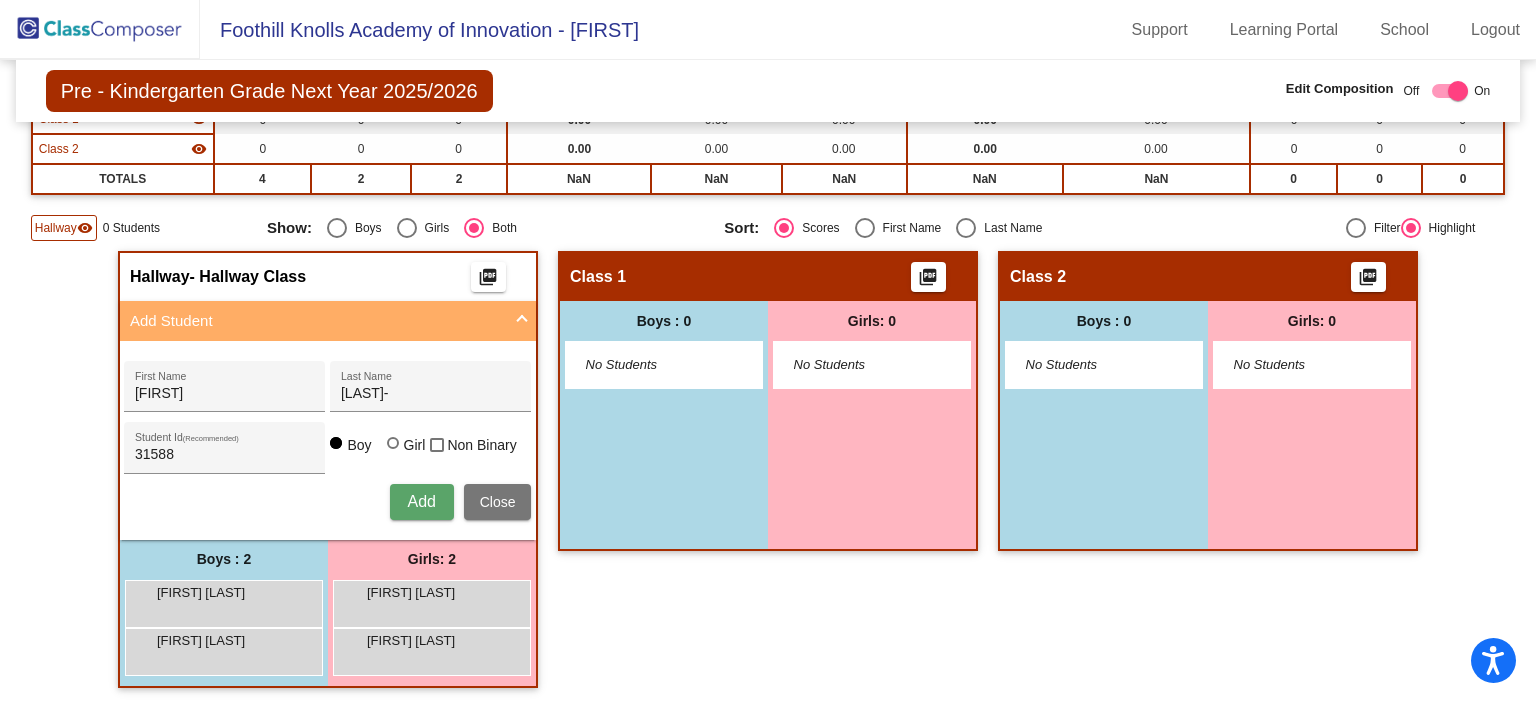 type 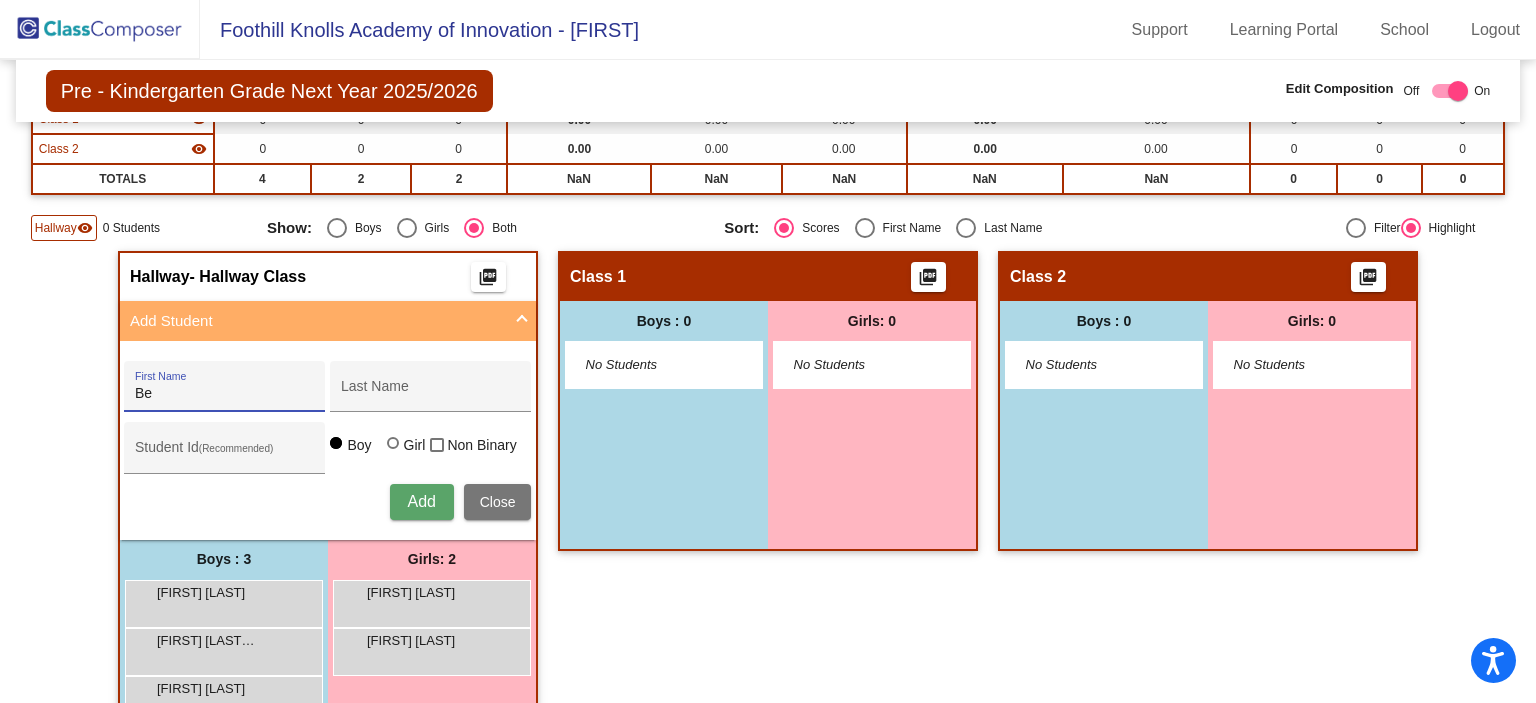 type on "B" 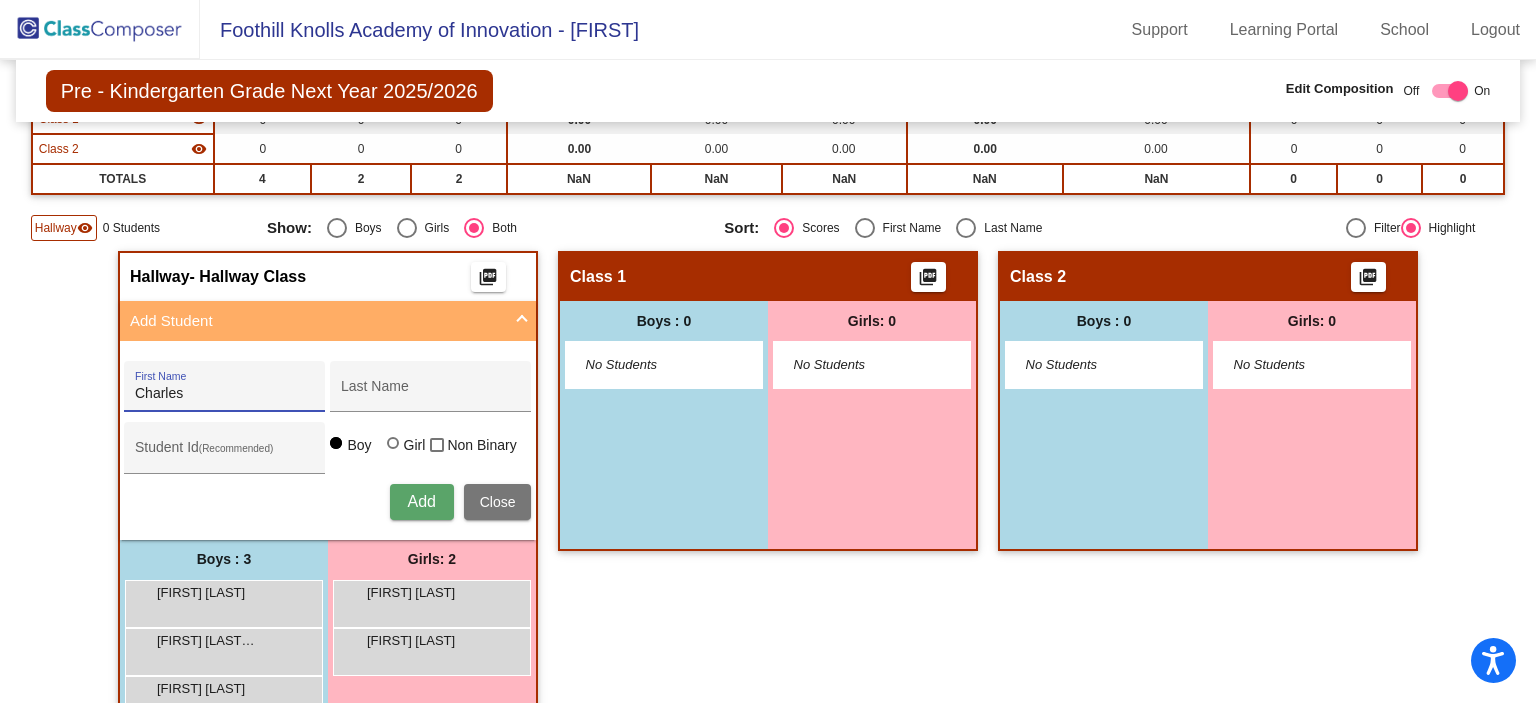 type on "Charles" 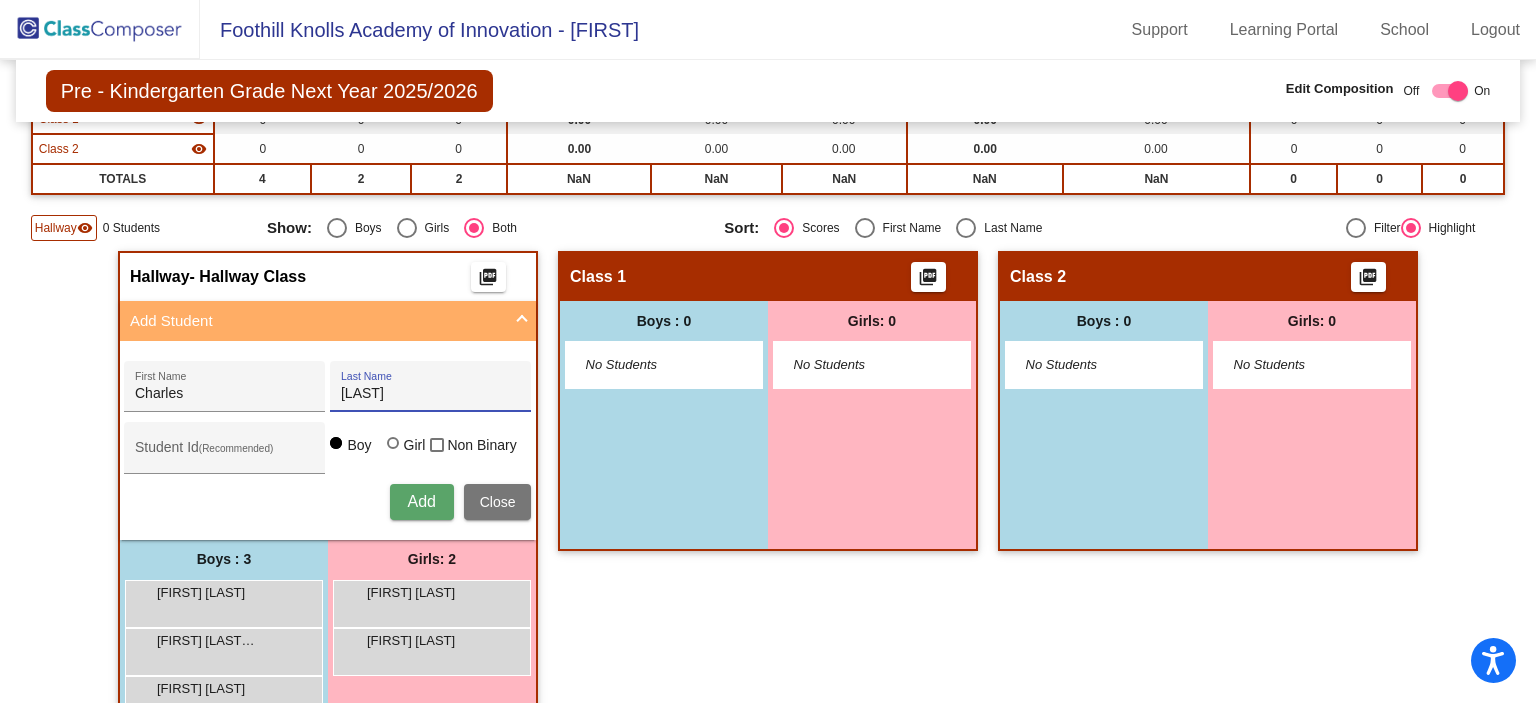 type on "Beltran" 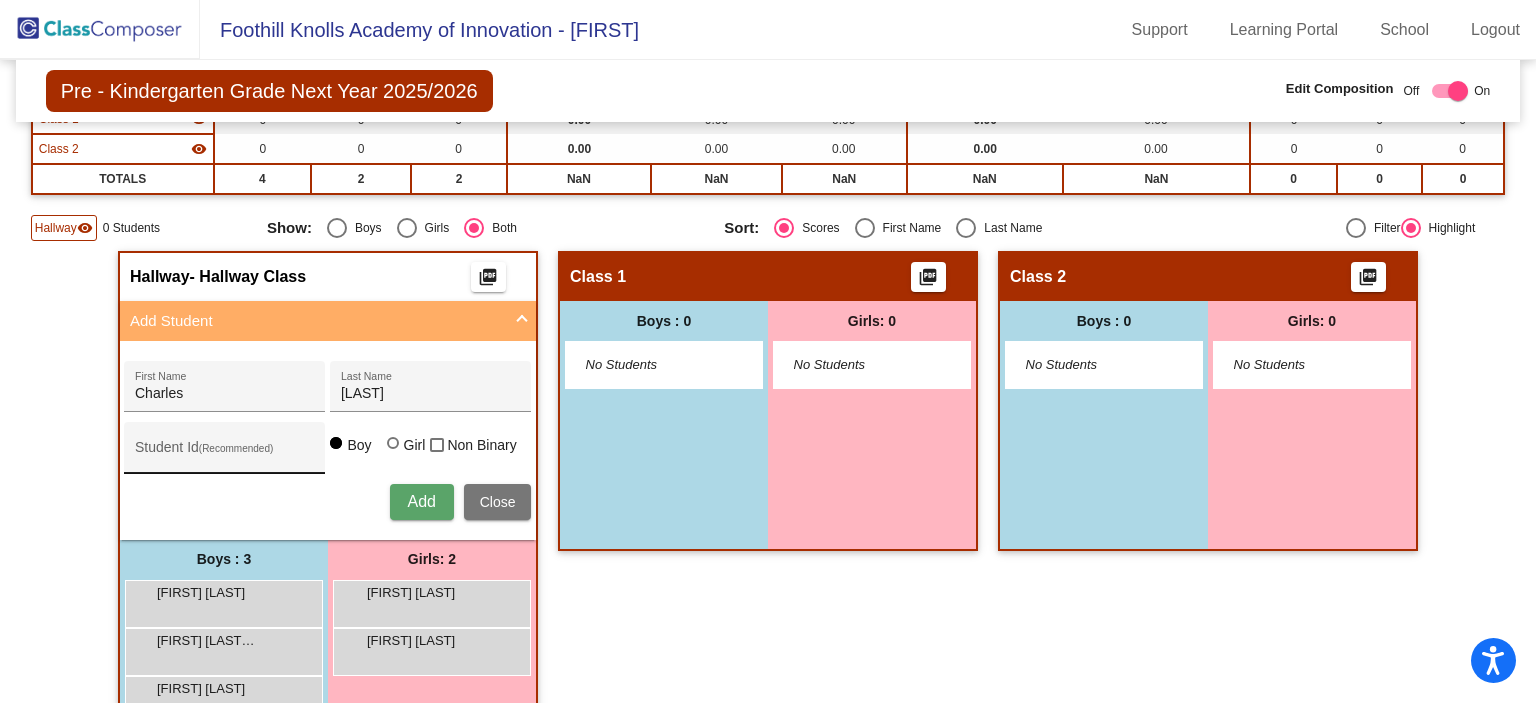 click on "Student Id  (Recommended)" at bounding box center (225, 453) 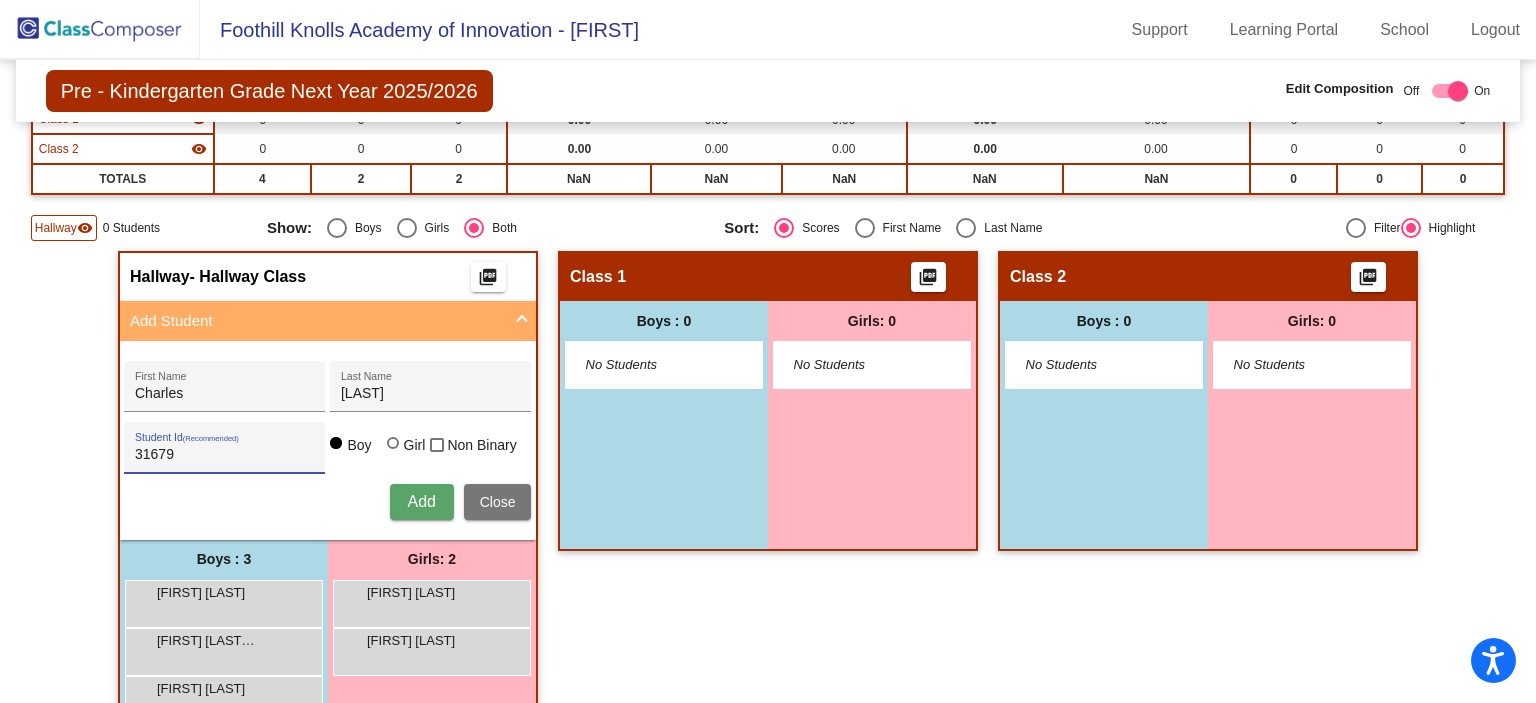 type on "31679" 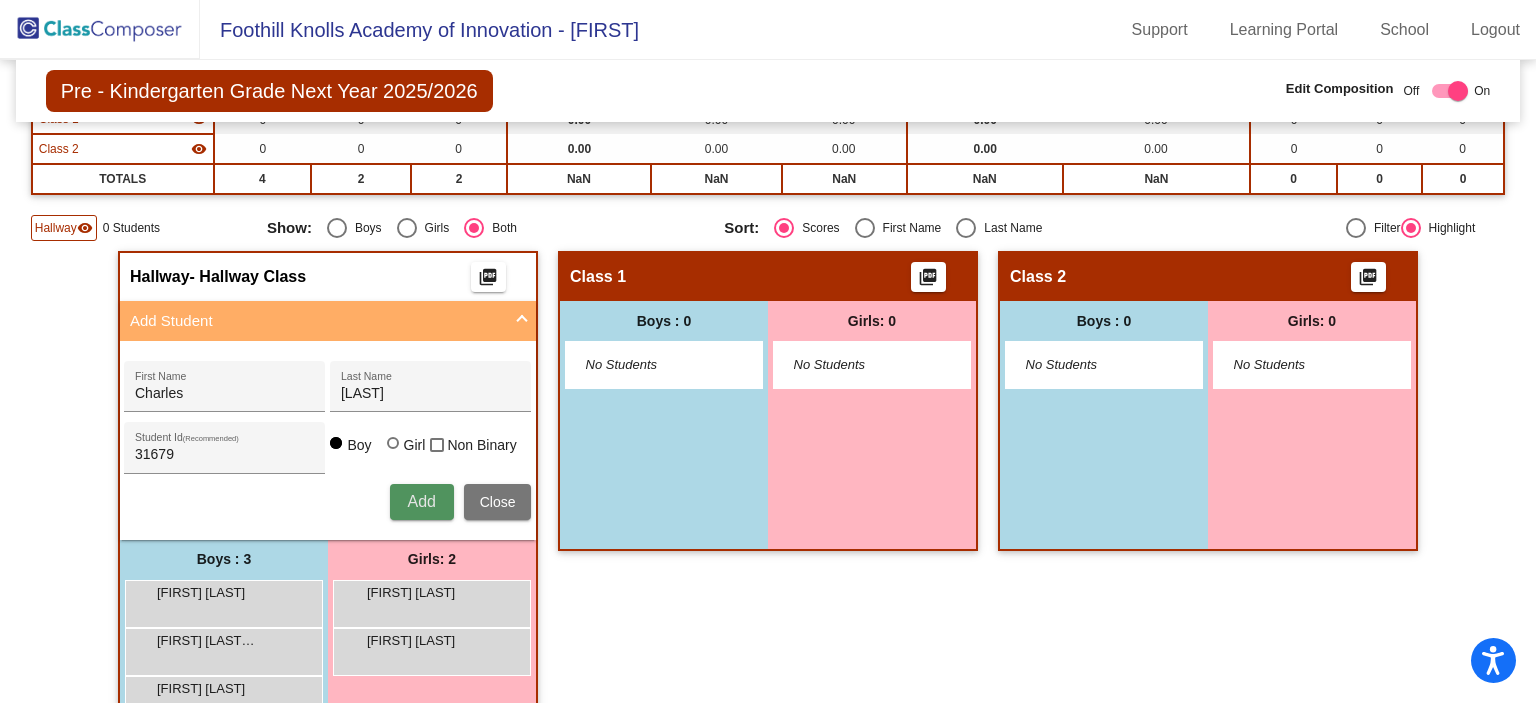 click on "Add" at bounding box center (421, 501) 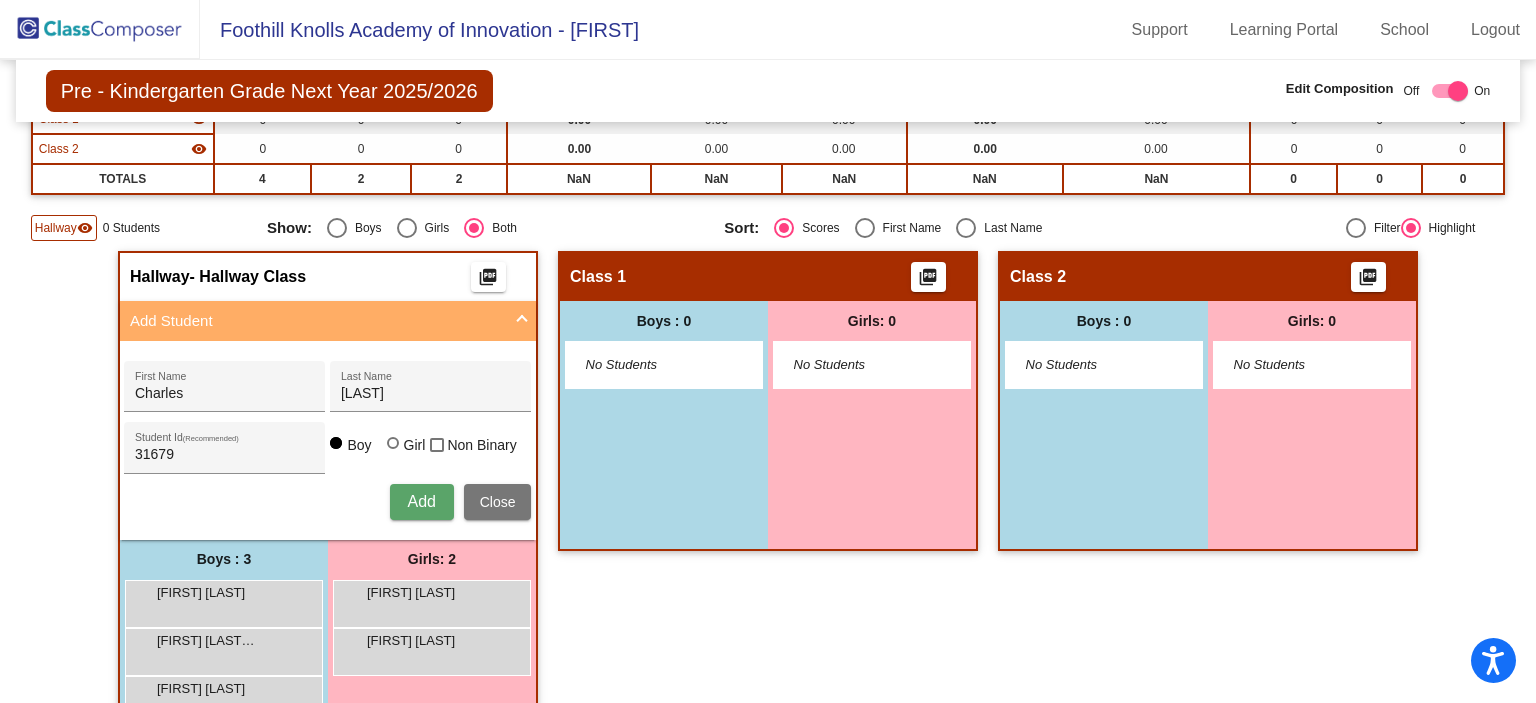 type 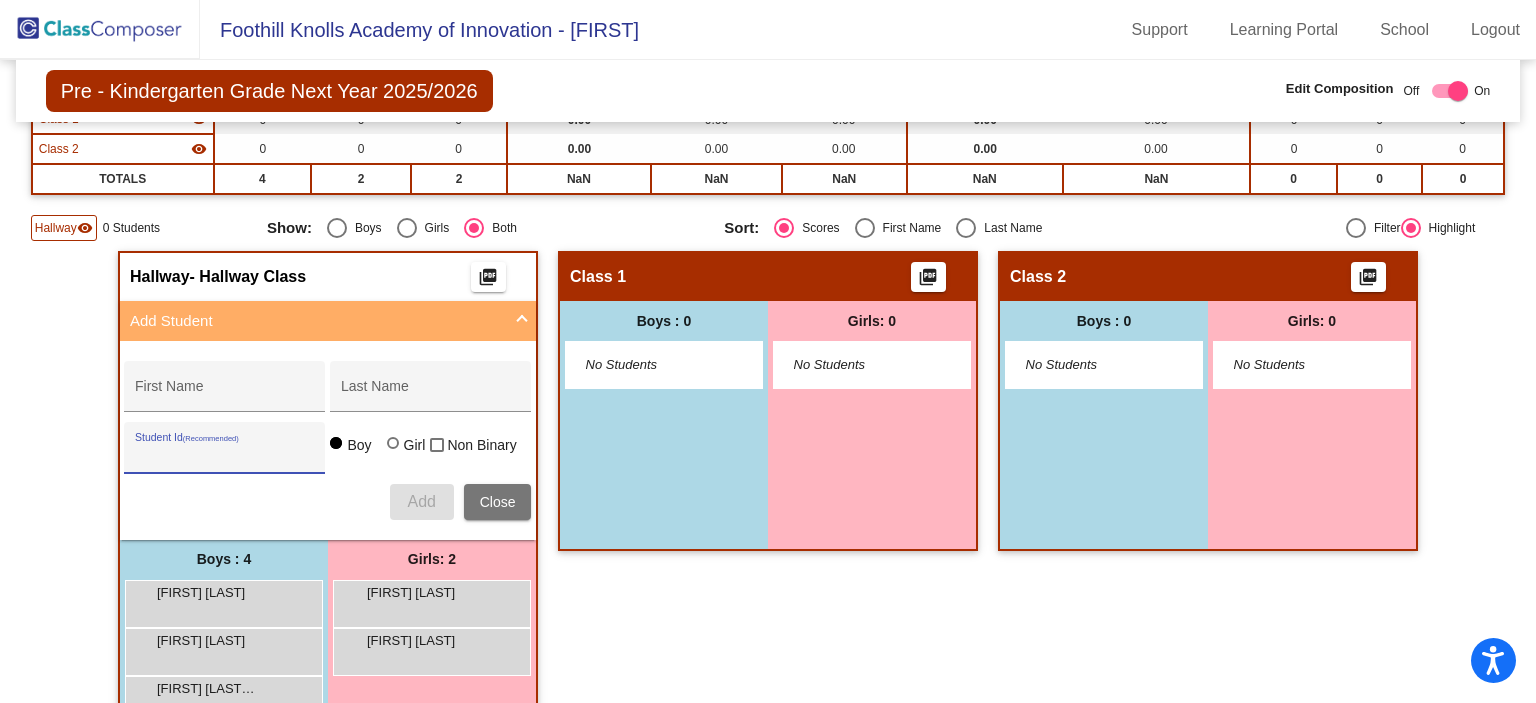 click on "Student Id  (Recommended)" at bounding box center (225, 455) 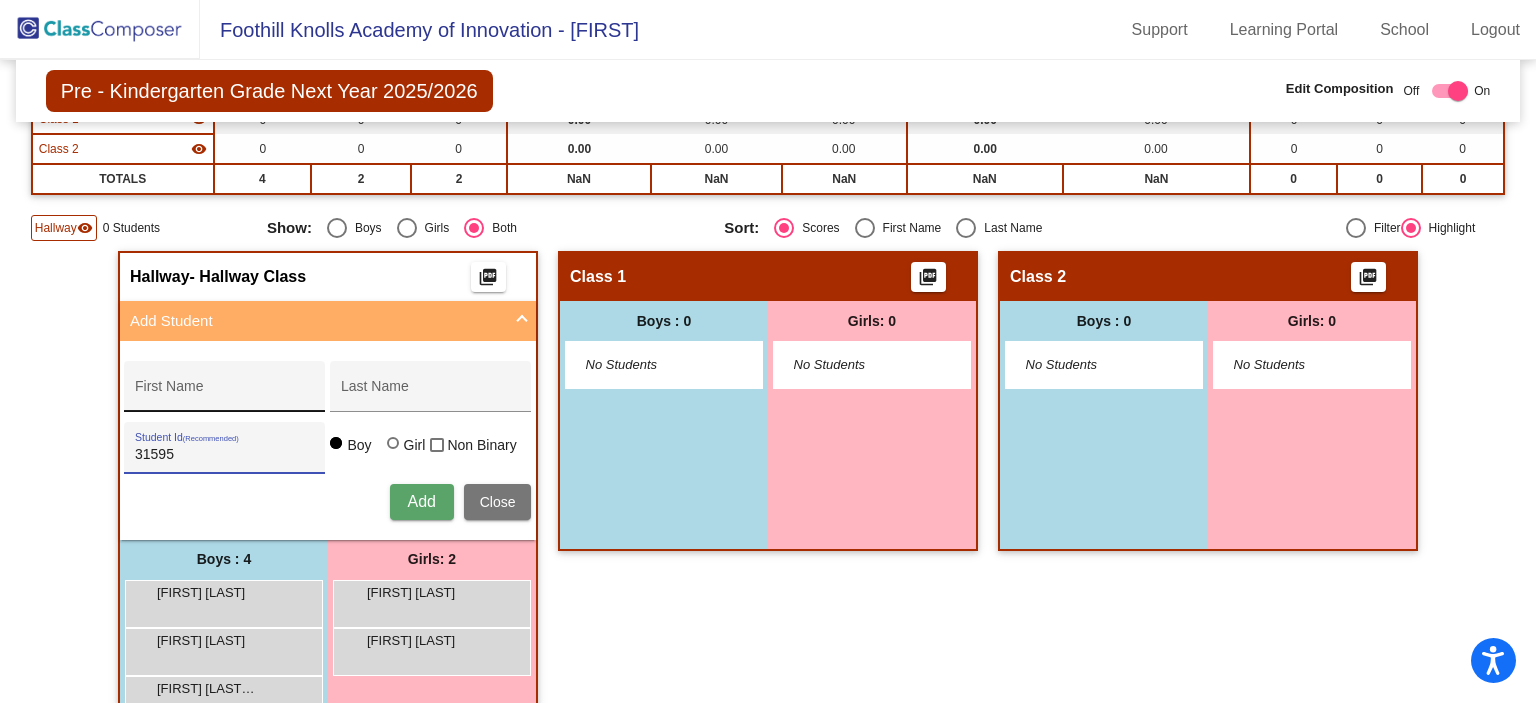 type on "31595" 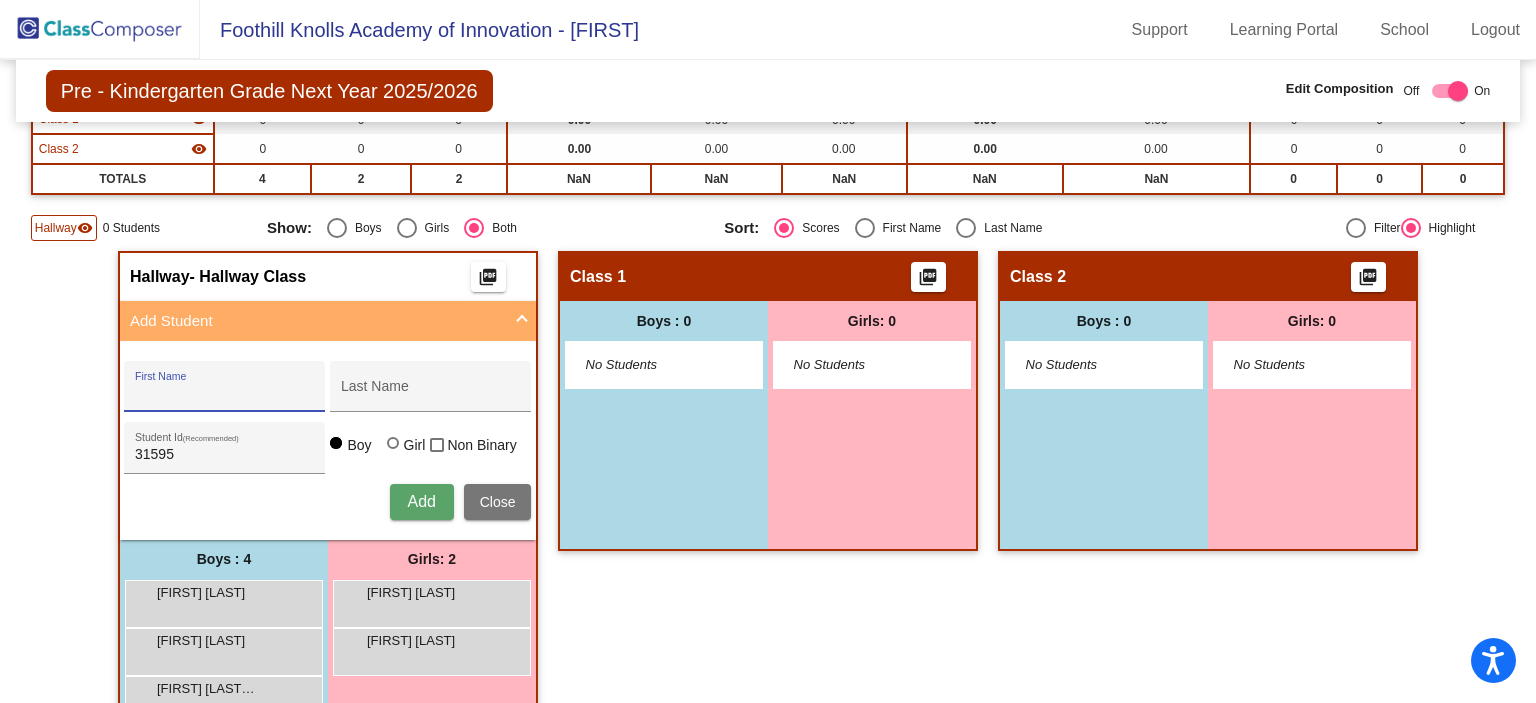 click on "First Name" at bounding box center (225, 394) 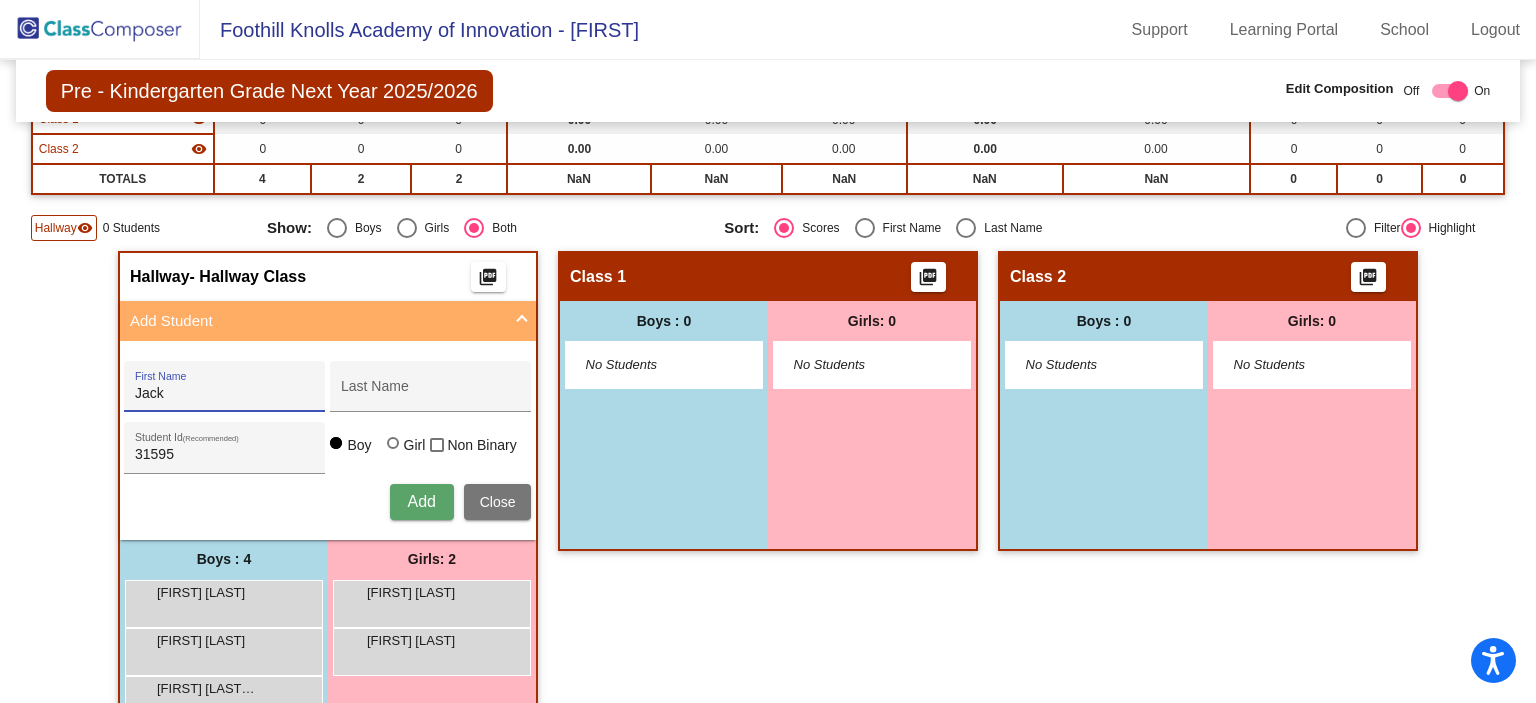 type on "Jack" 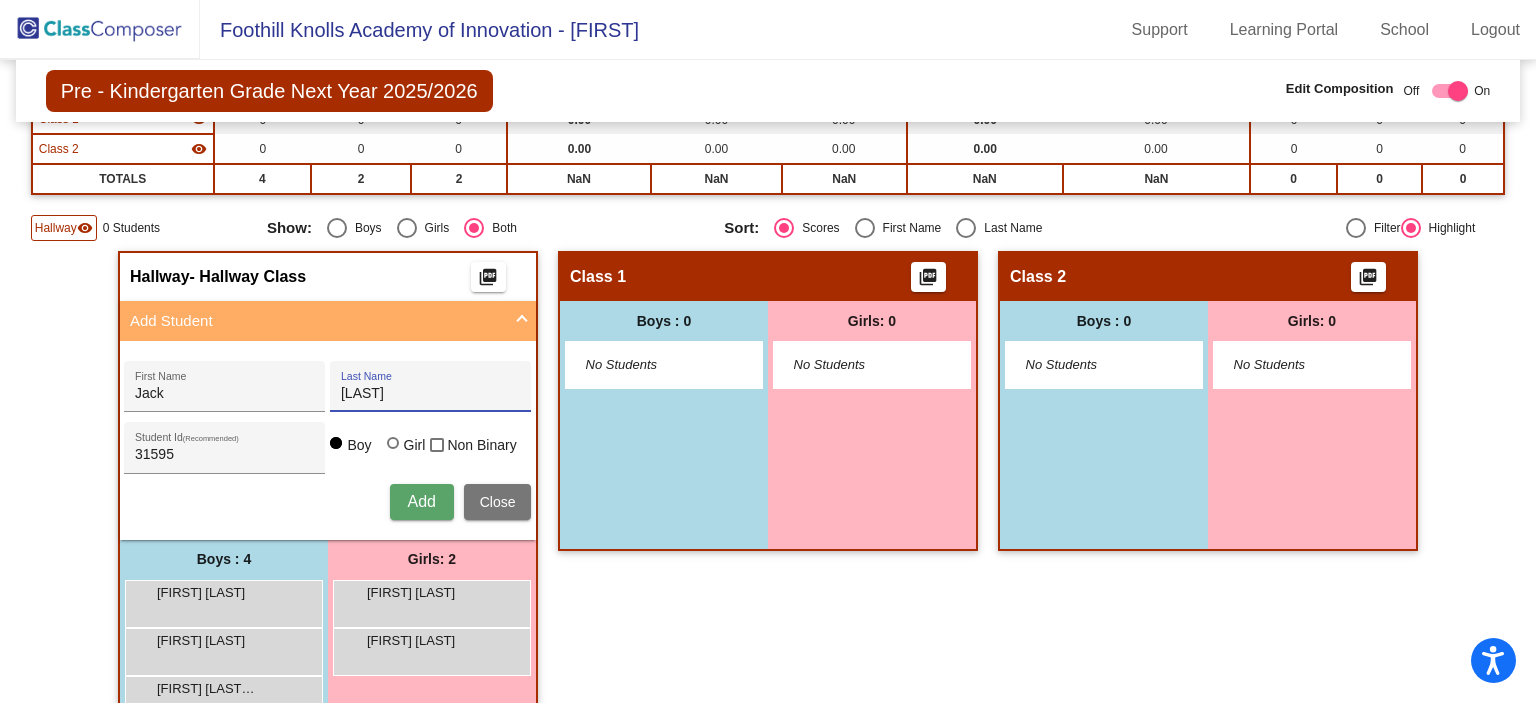 type on "Burgos" 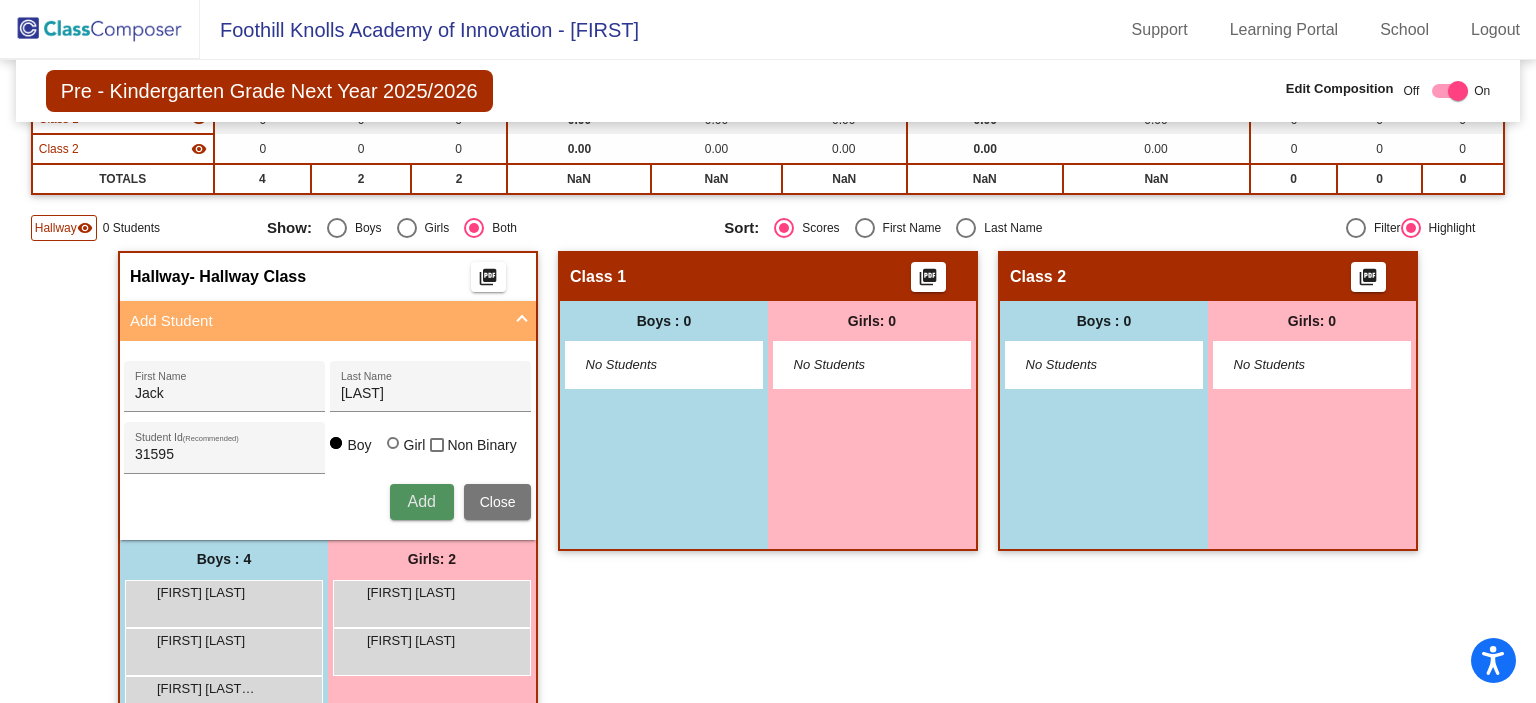 click on "Add" at bounding box center (421, 501) 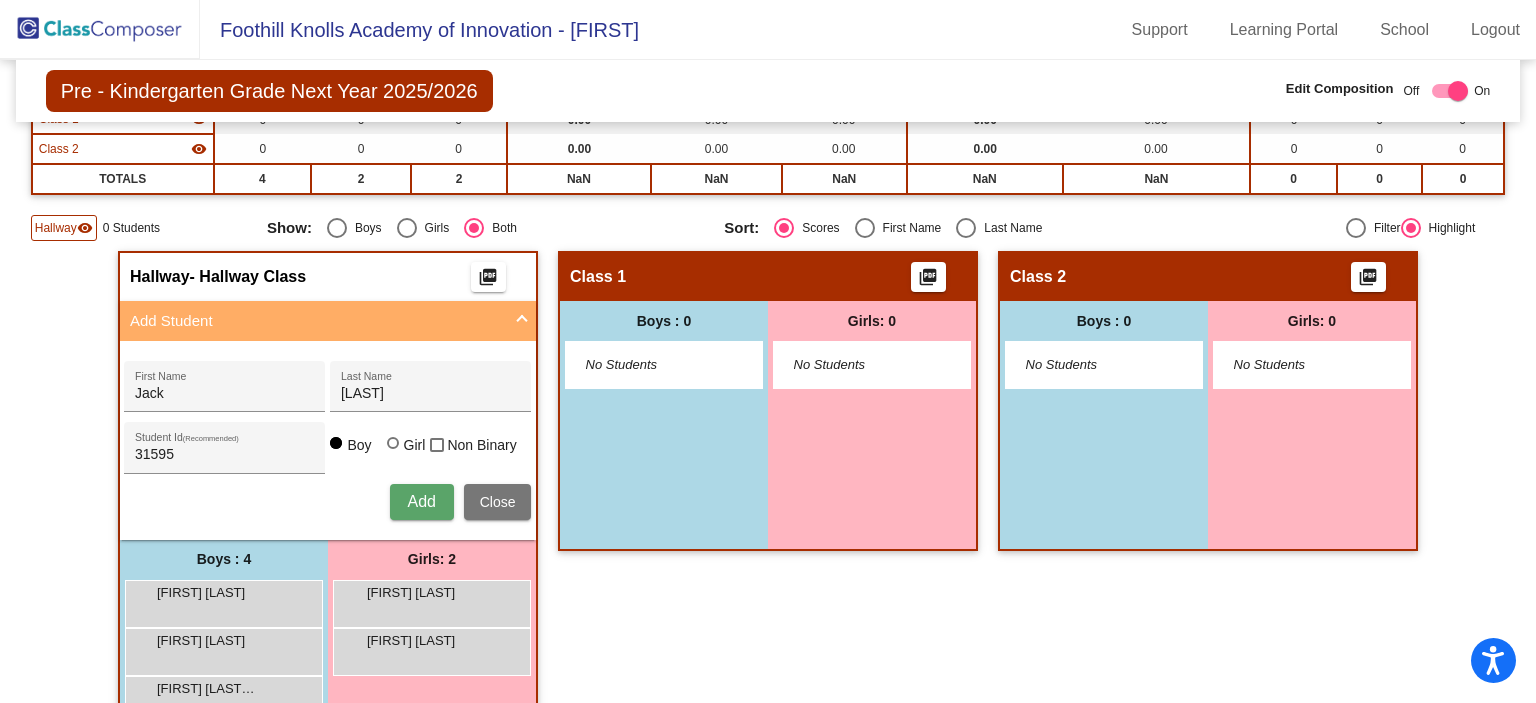 type 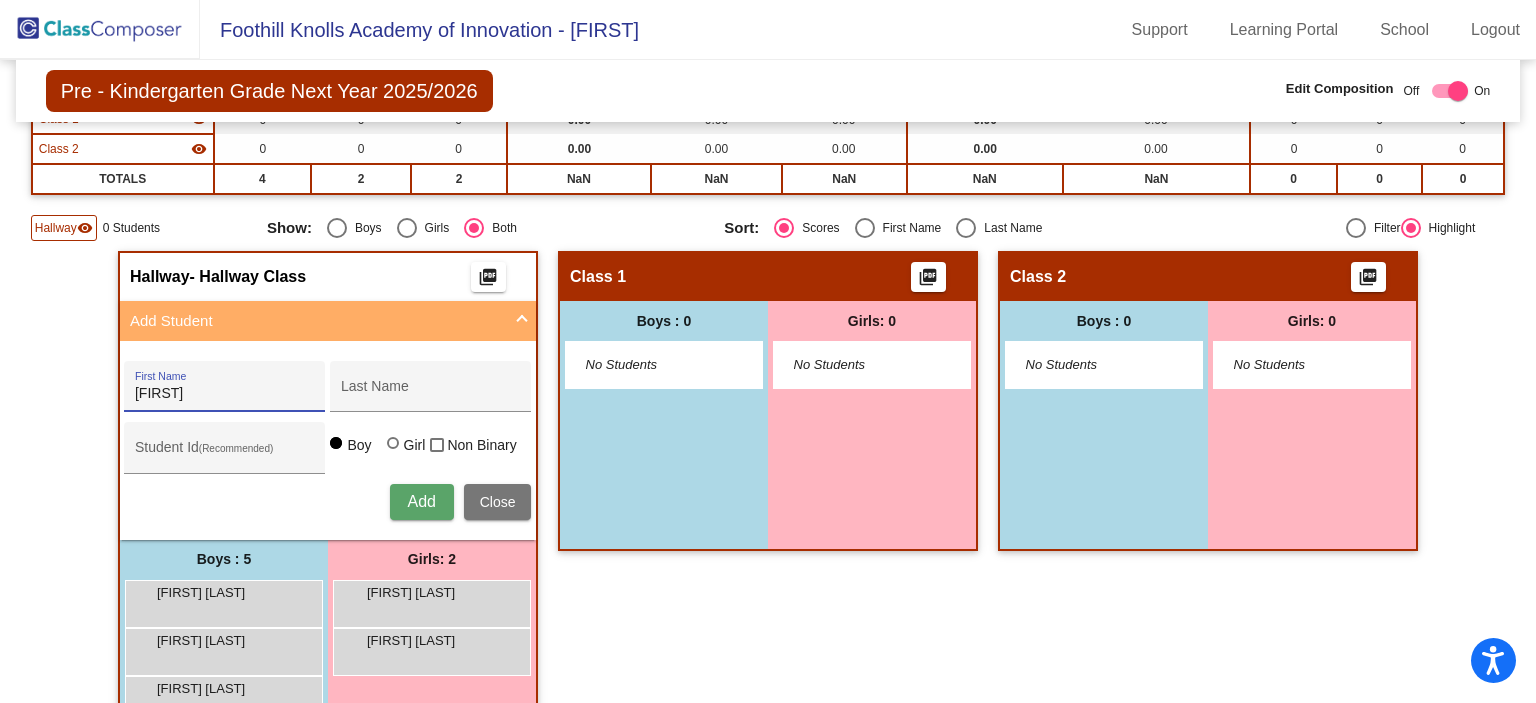 type on "Callum" 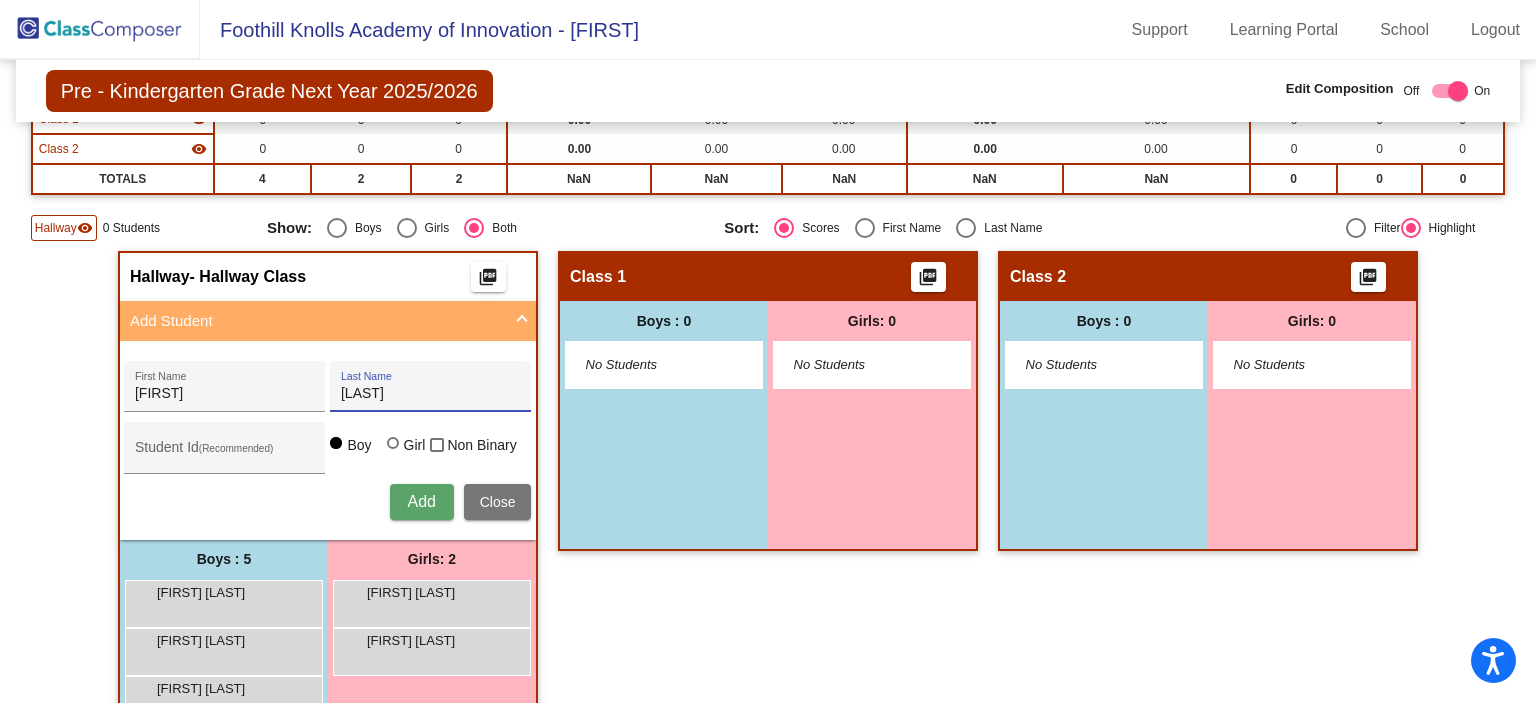 type on "Ginid" 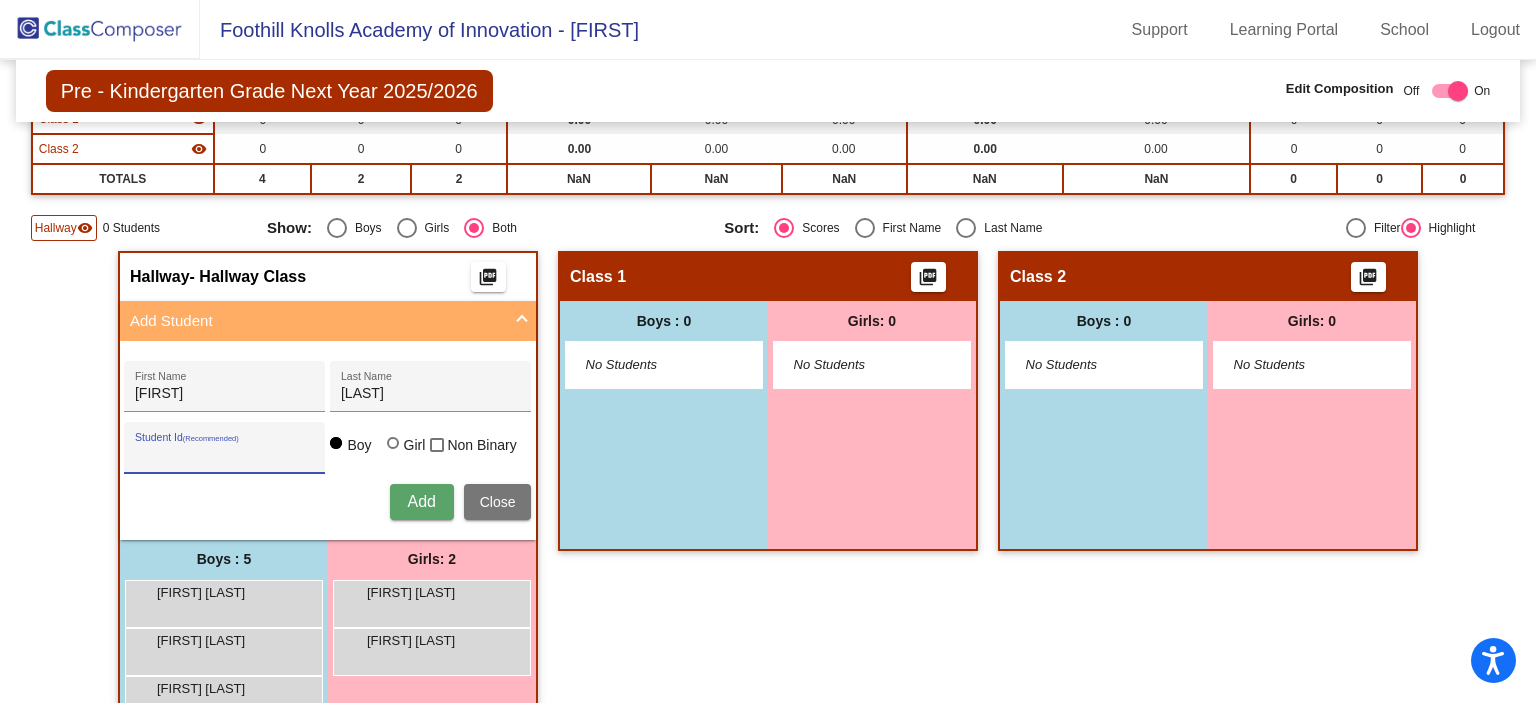 click on "Student Id  (Recommended)" at bounding box center [225, 455] 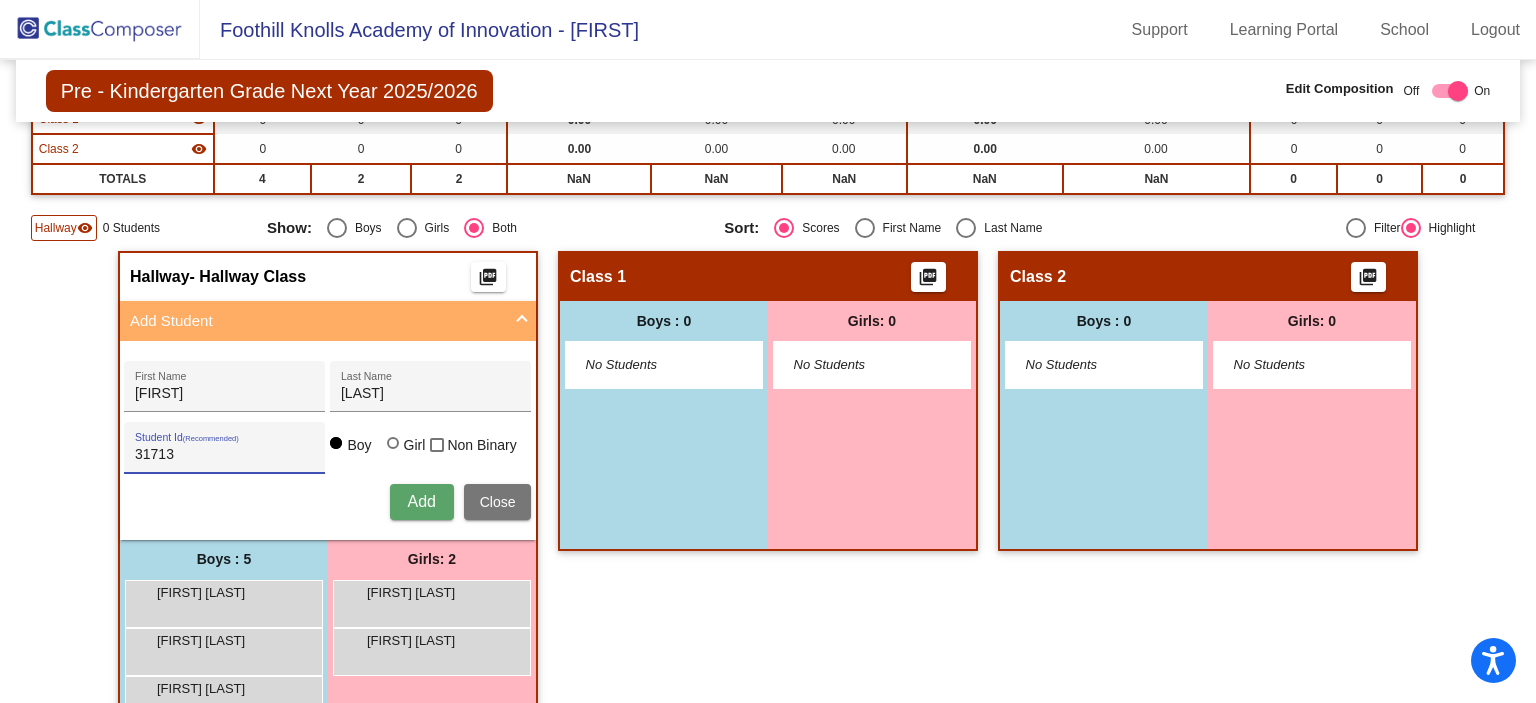 type on "31713" 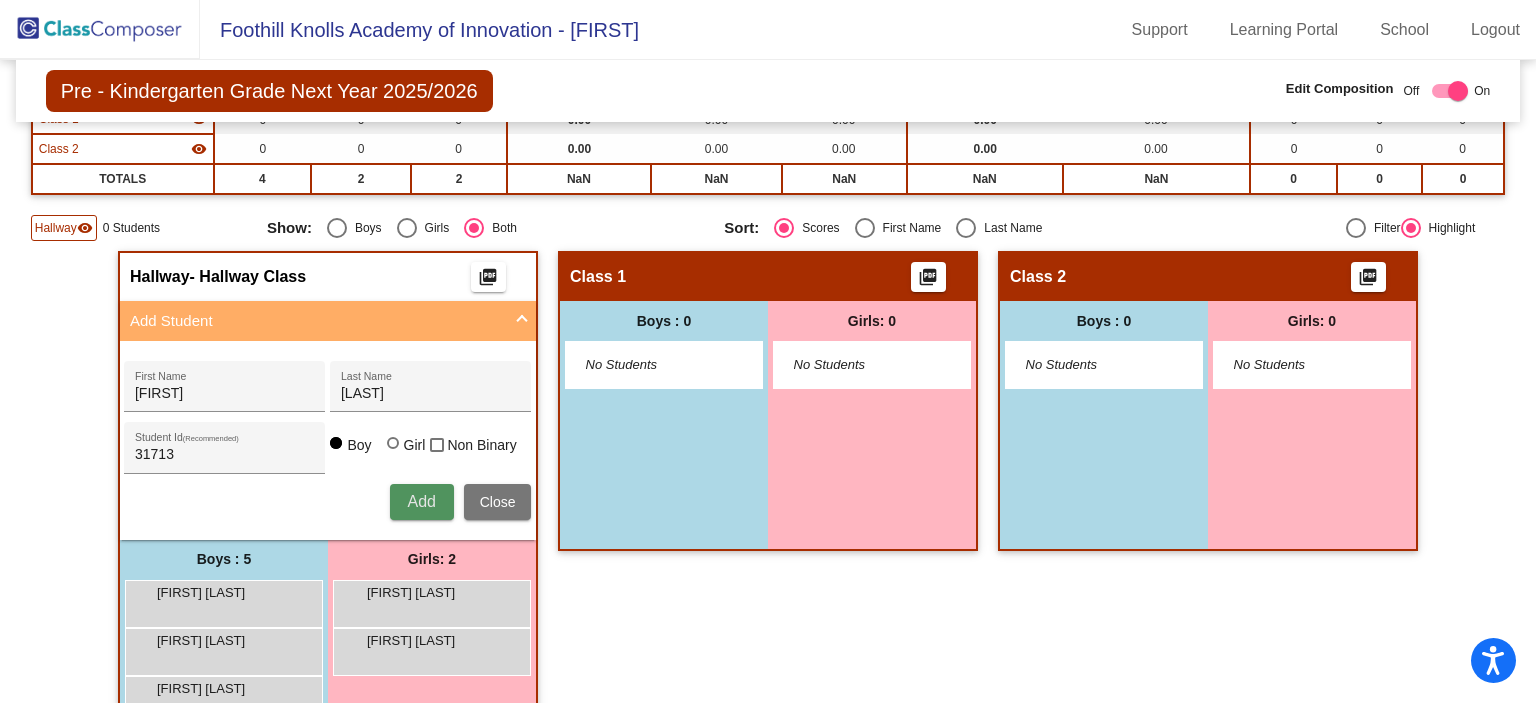 click on "Add" at bounding box center (421, 501) 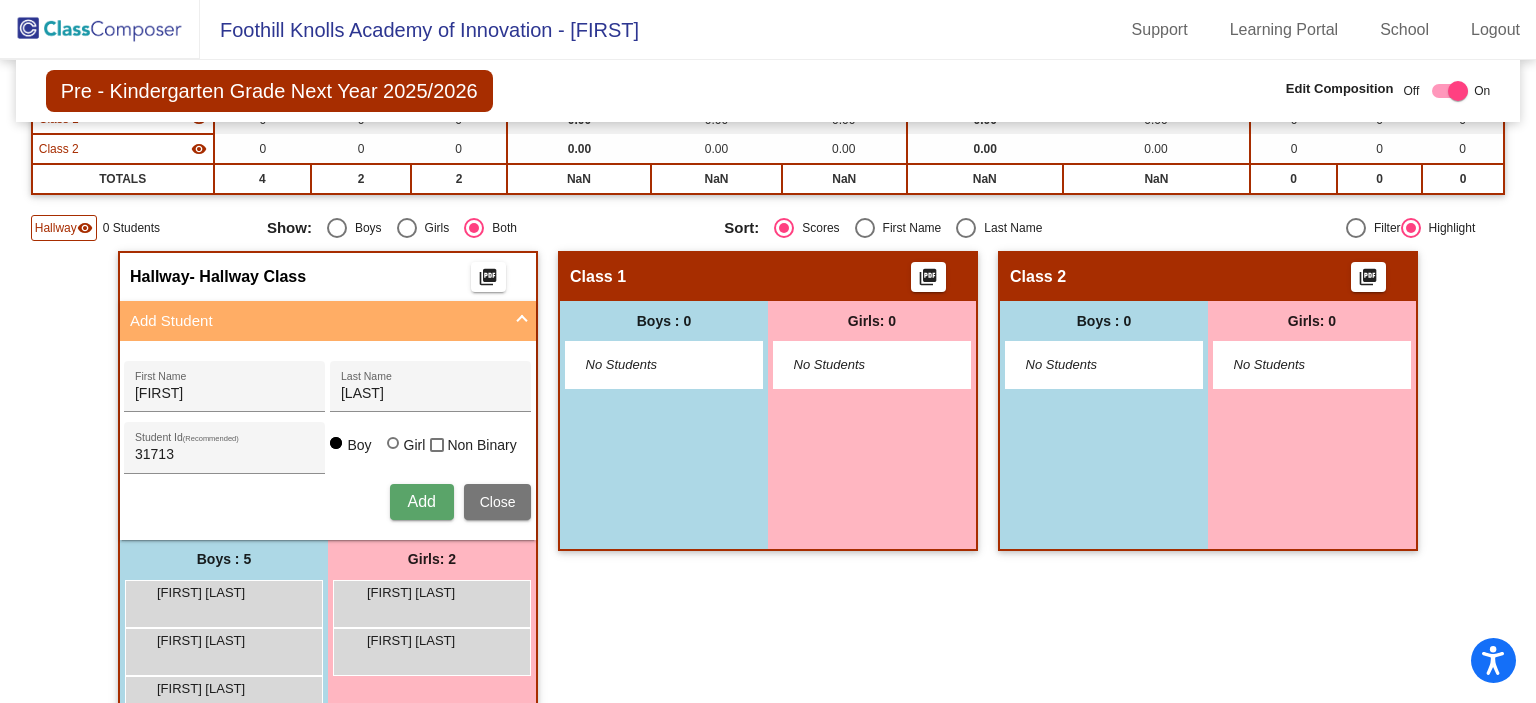 type 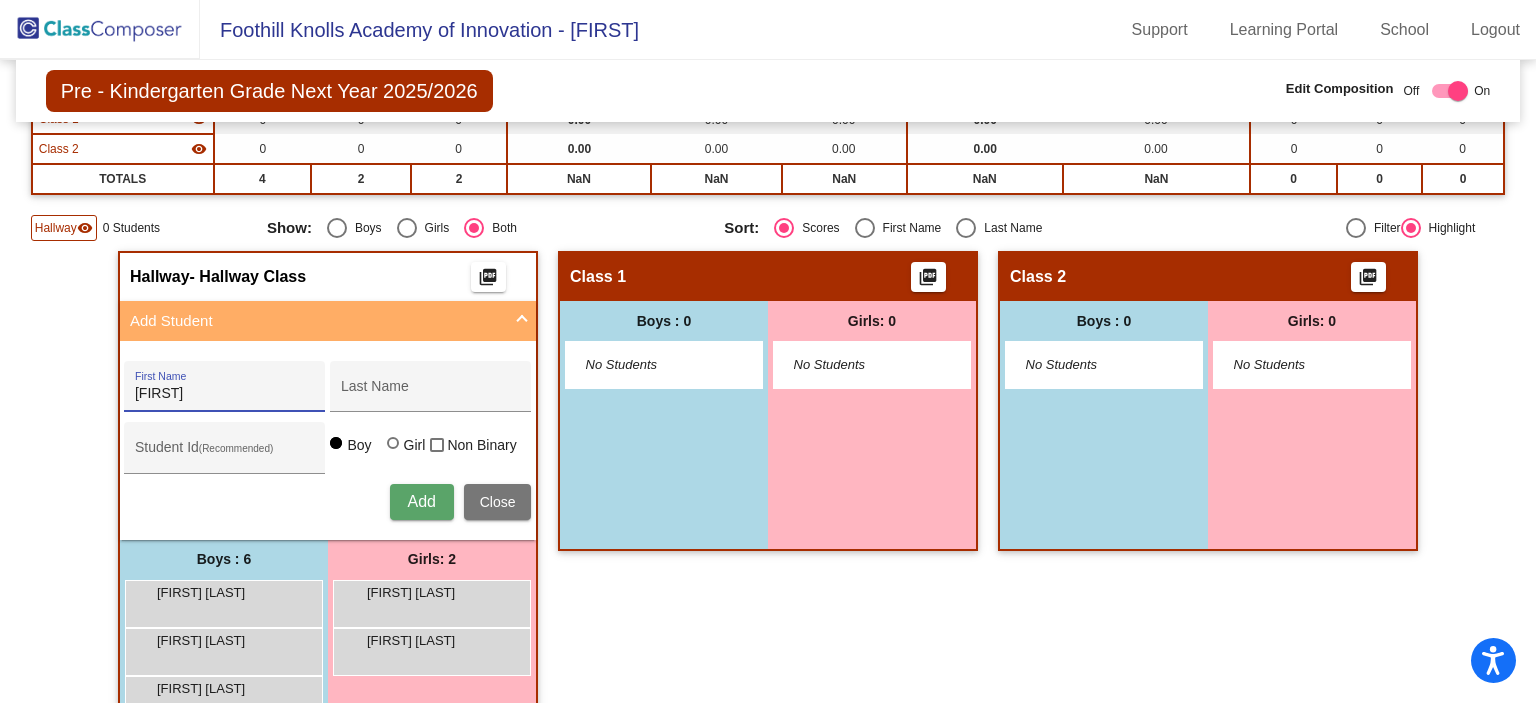 type on "Caden" 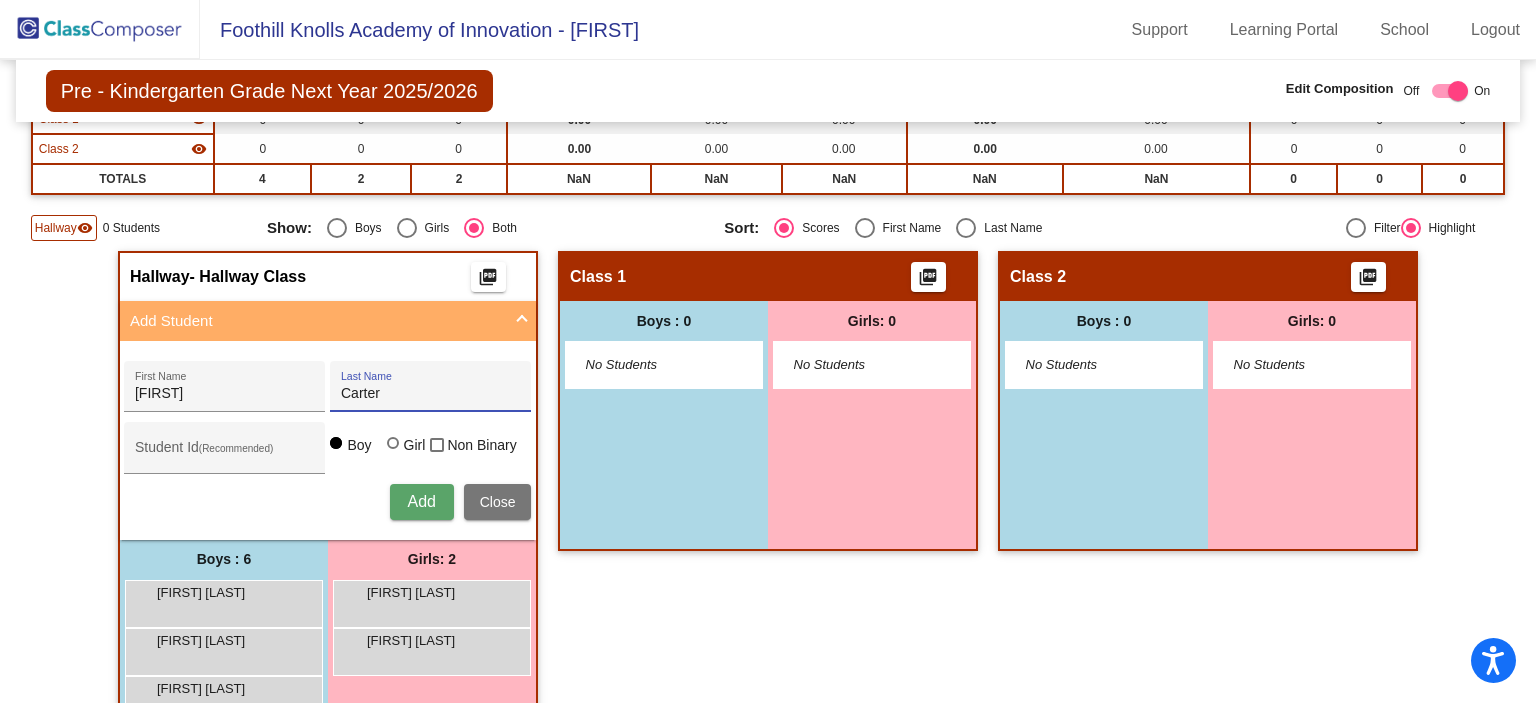 type on "Carter" 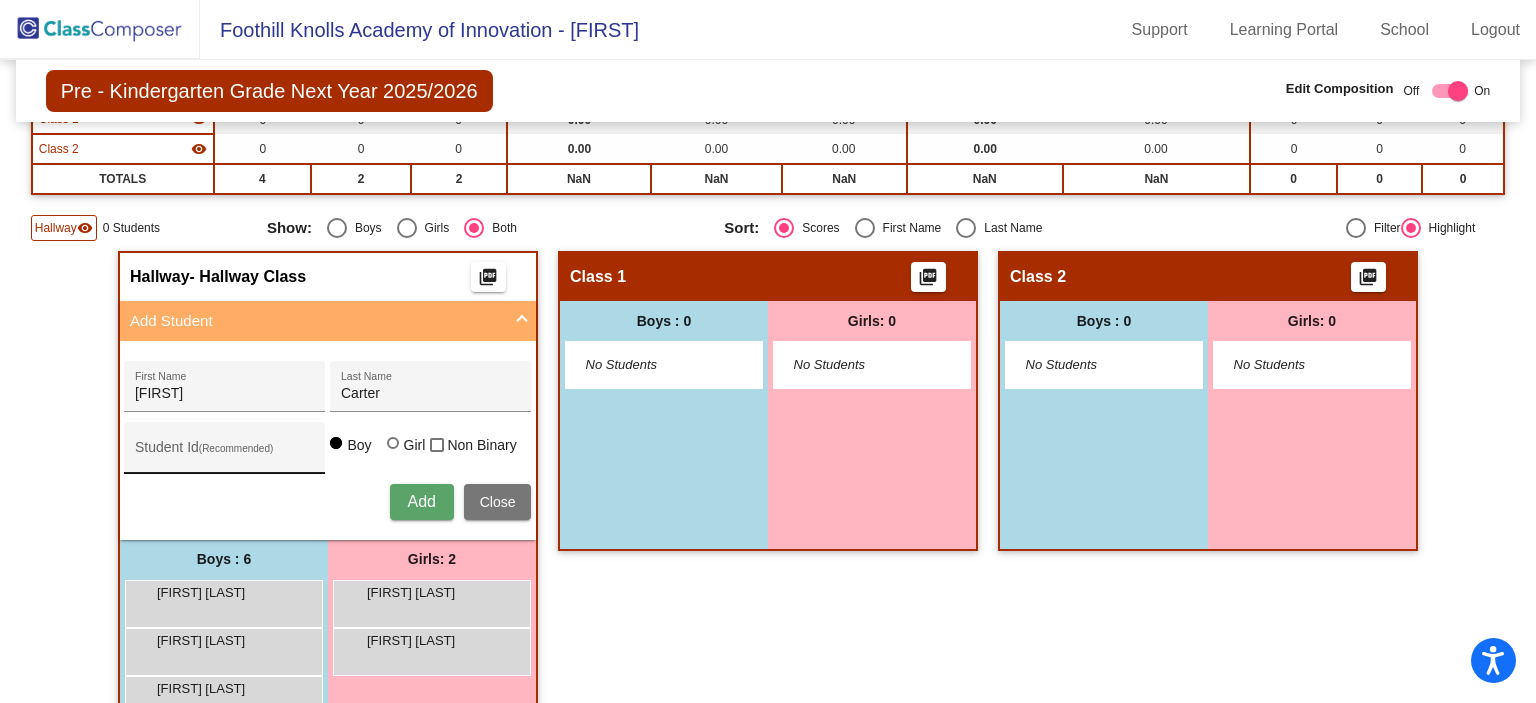 click on "Student Id  (Recommended)" at bounding box center [225, 453] 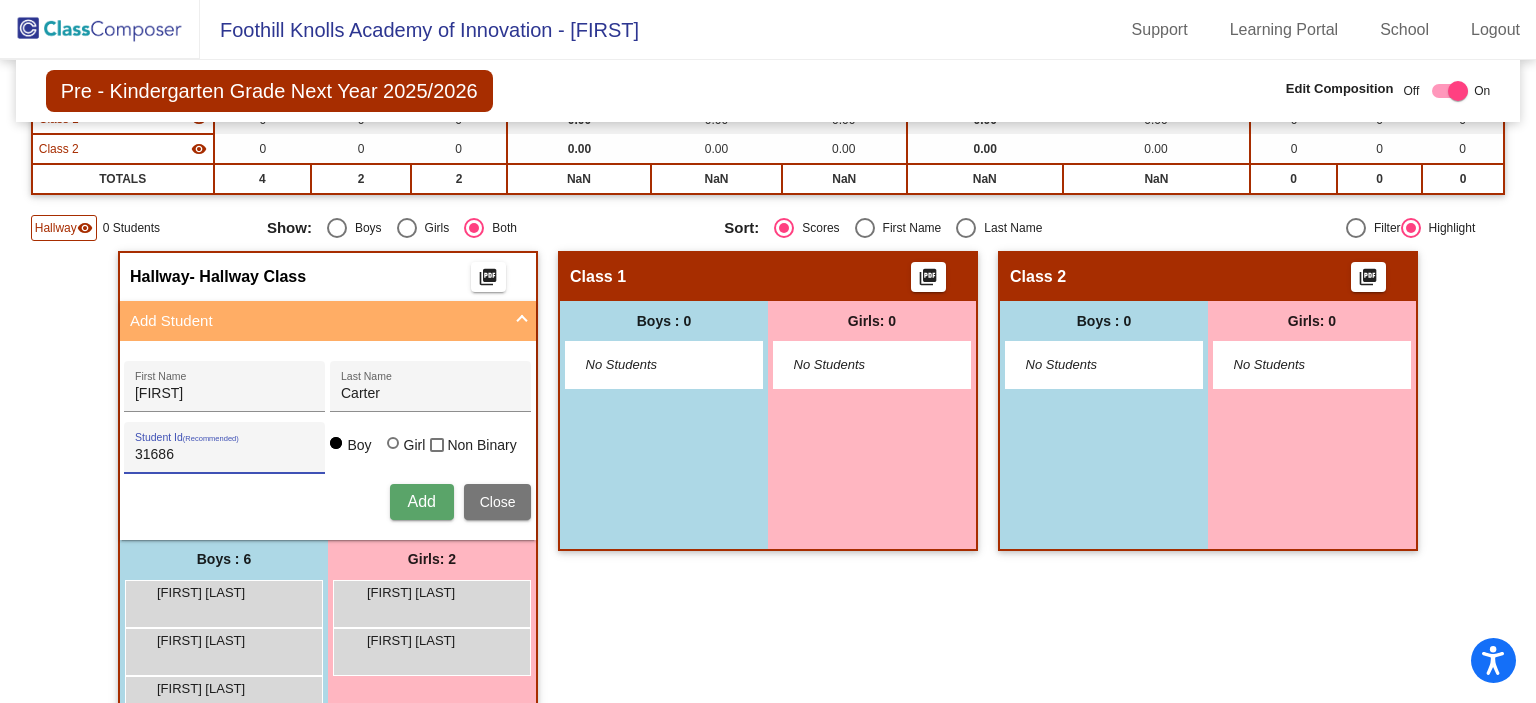 type on "31686" 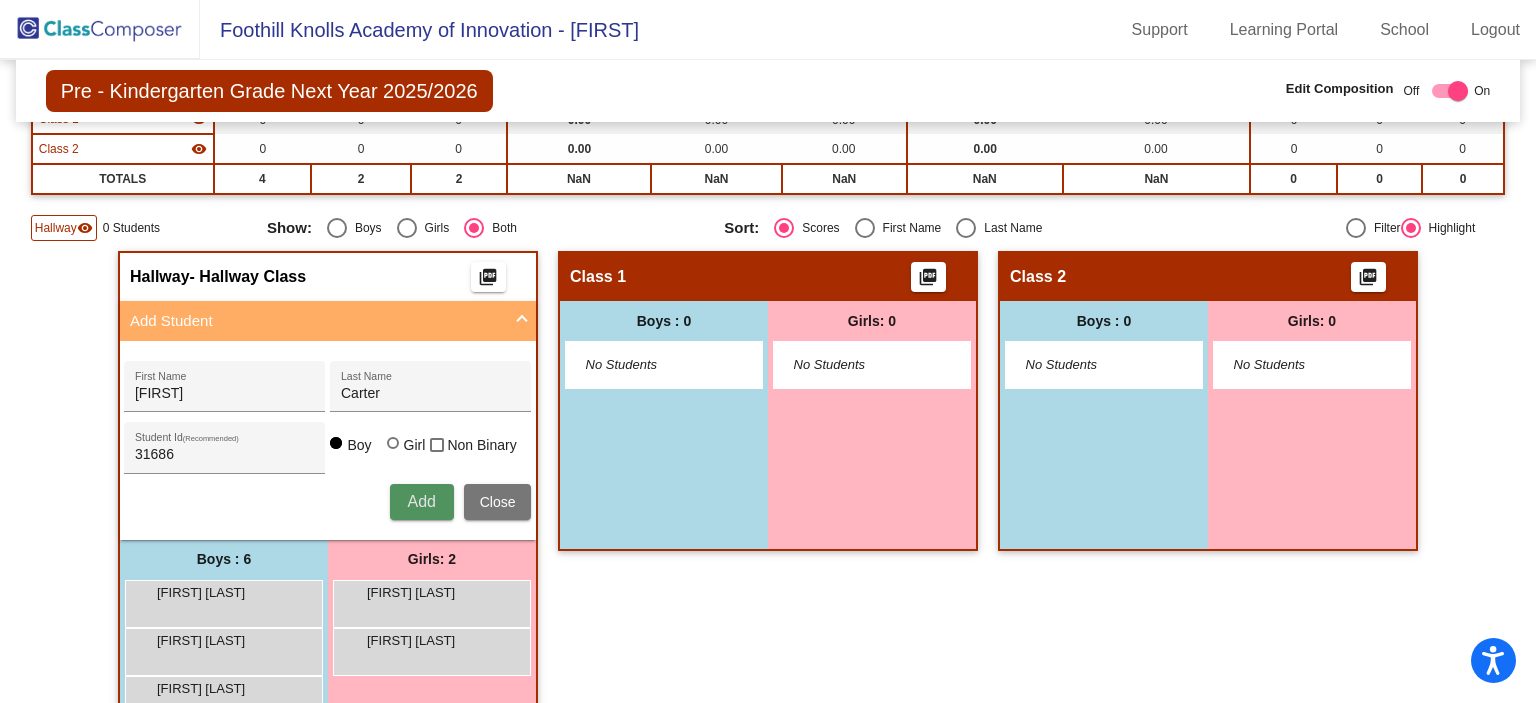 click on "Add" at bounding box center [421, 501] 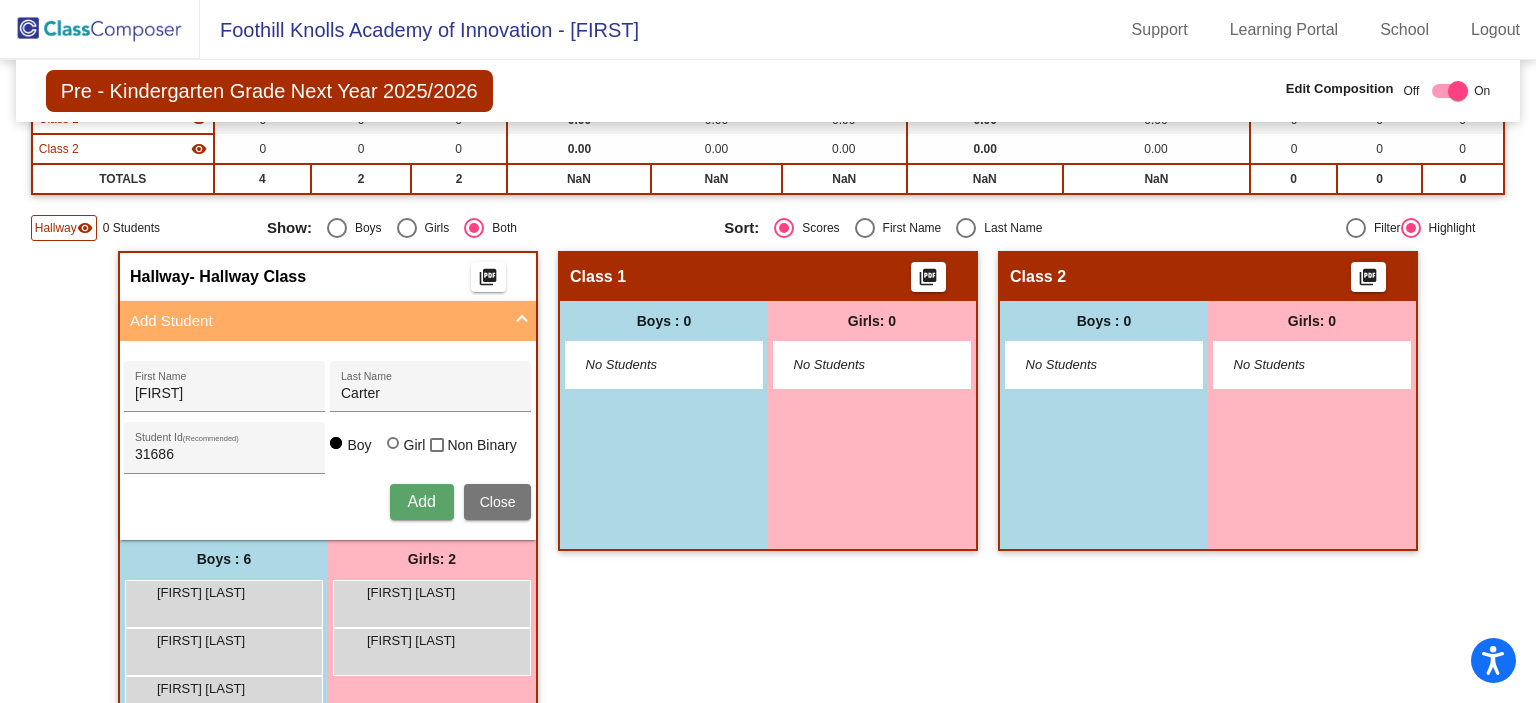 type 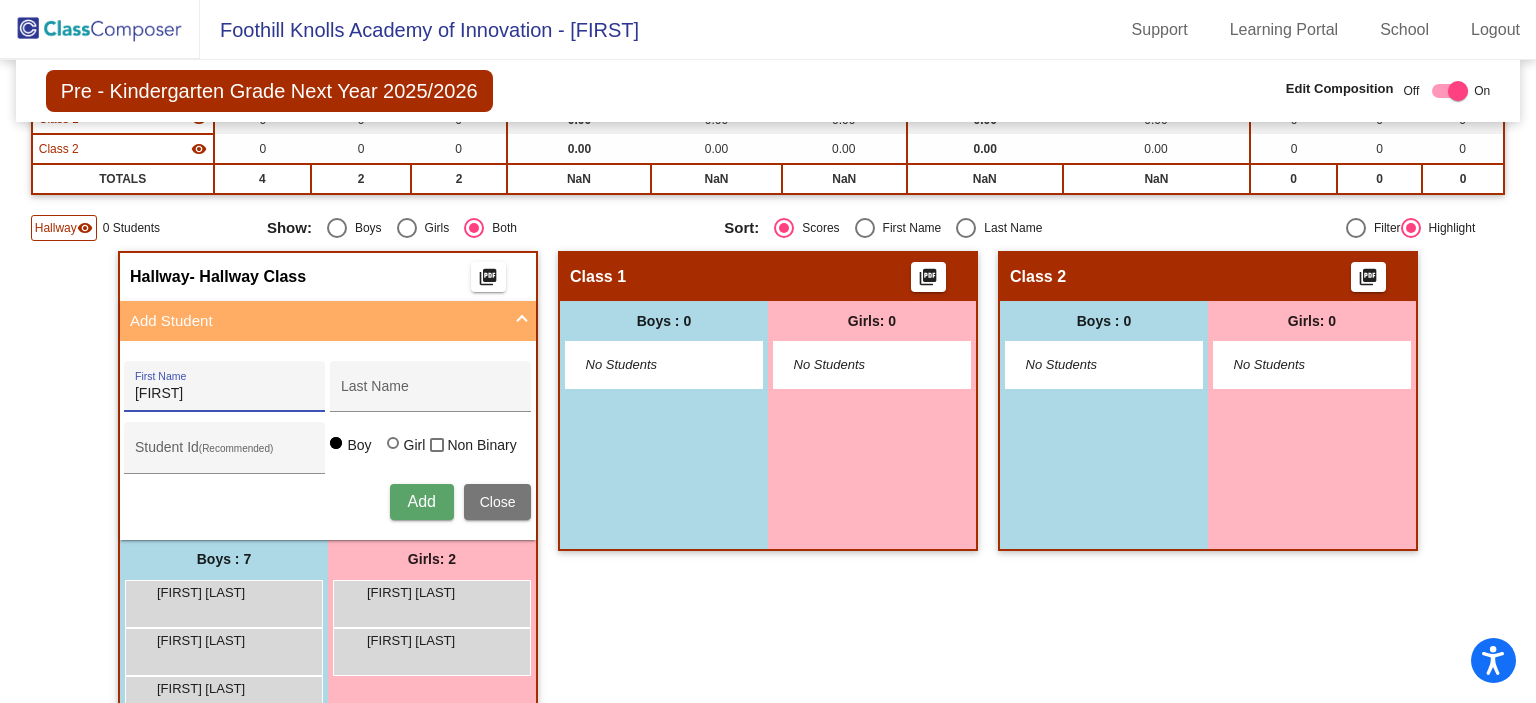 type on "Eisley" 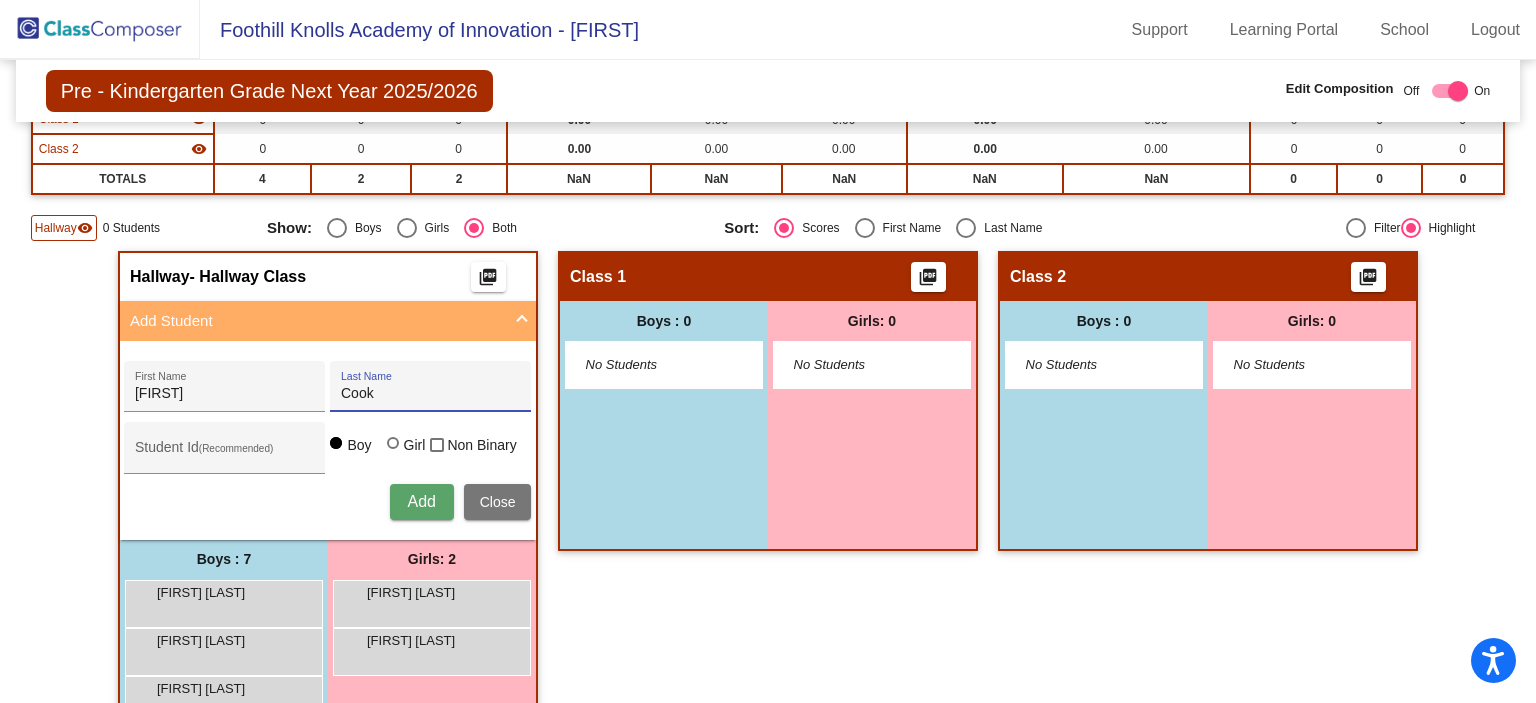 type on "Cook" 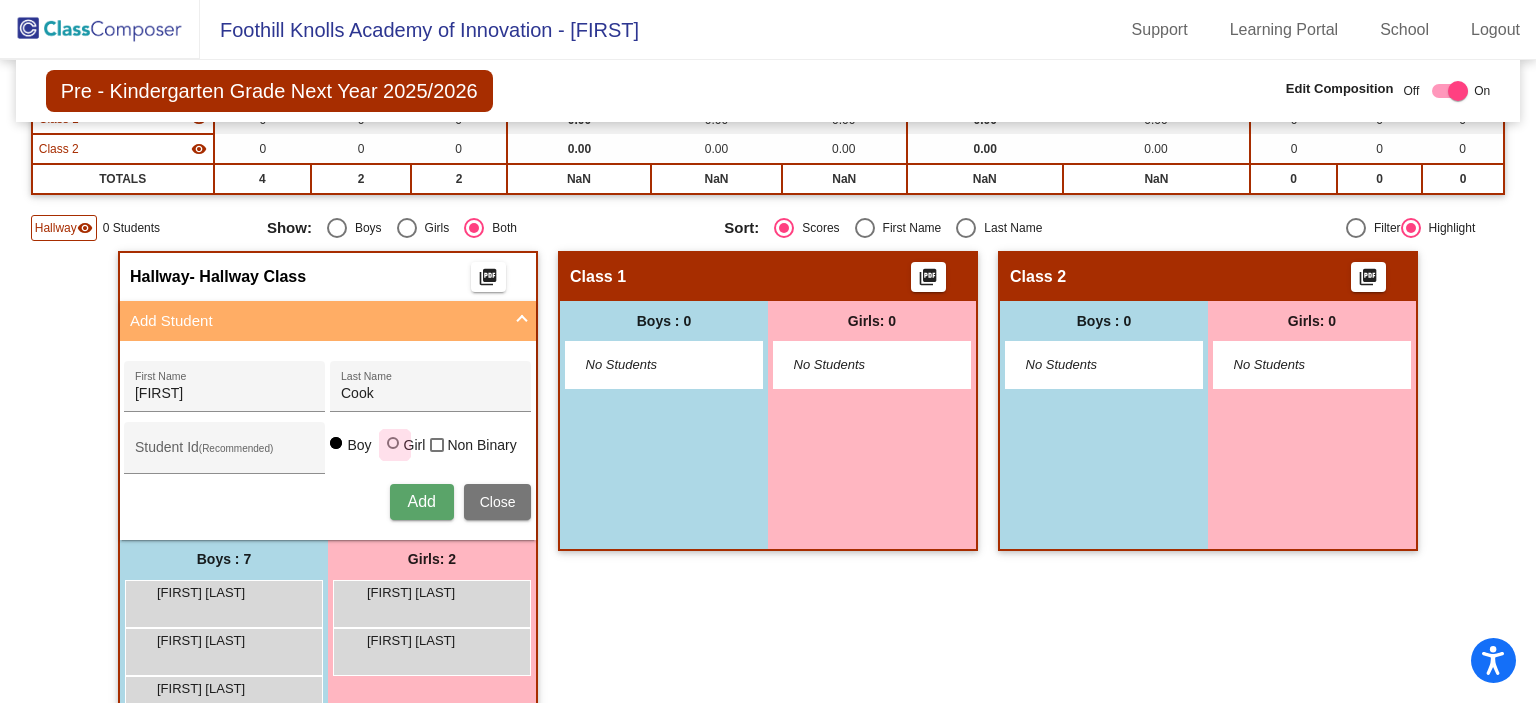 click at bounding box center [393, 443] 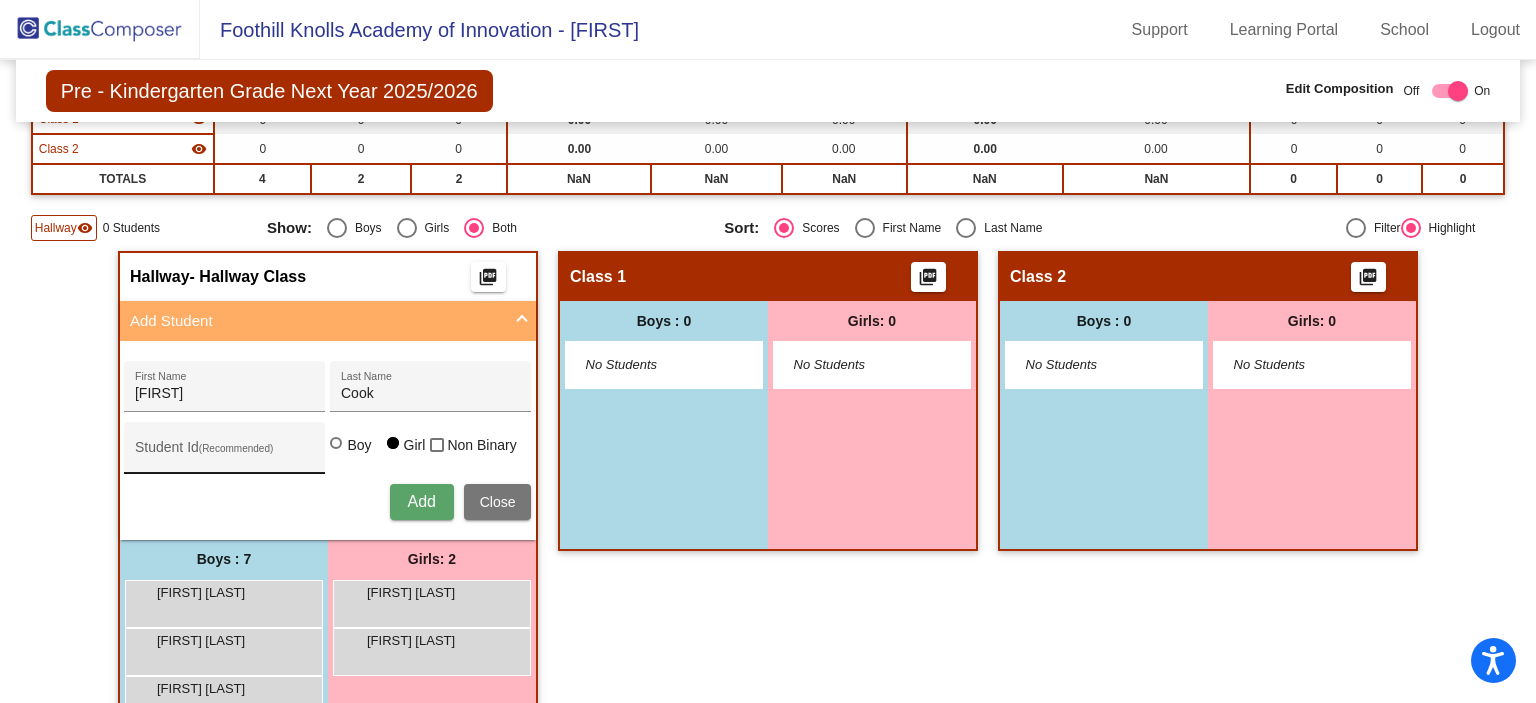 click on "Student Id  (Recommended)" at bounding box center [225, 453] 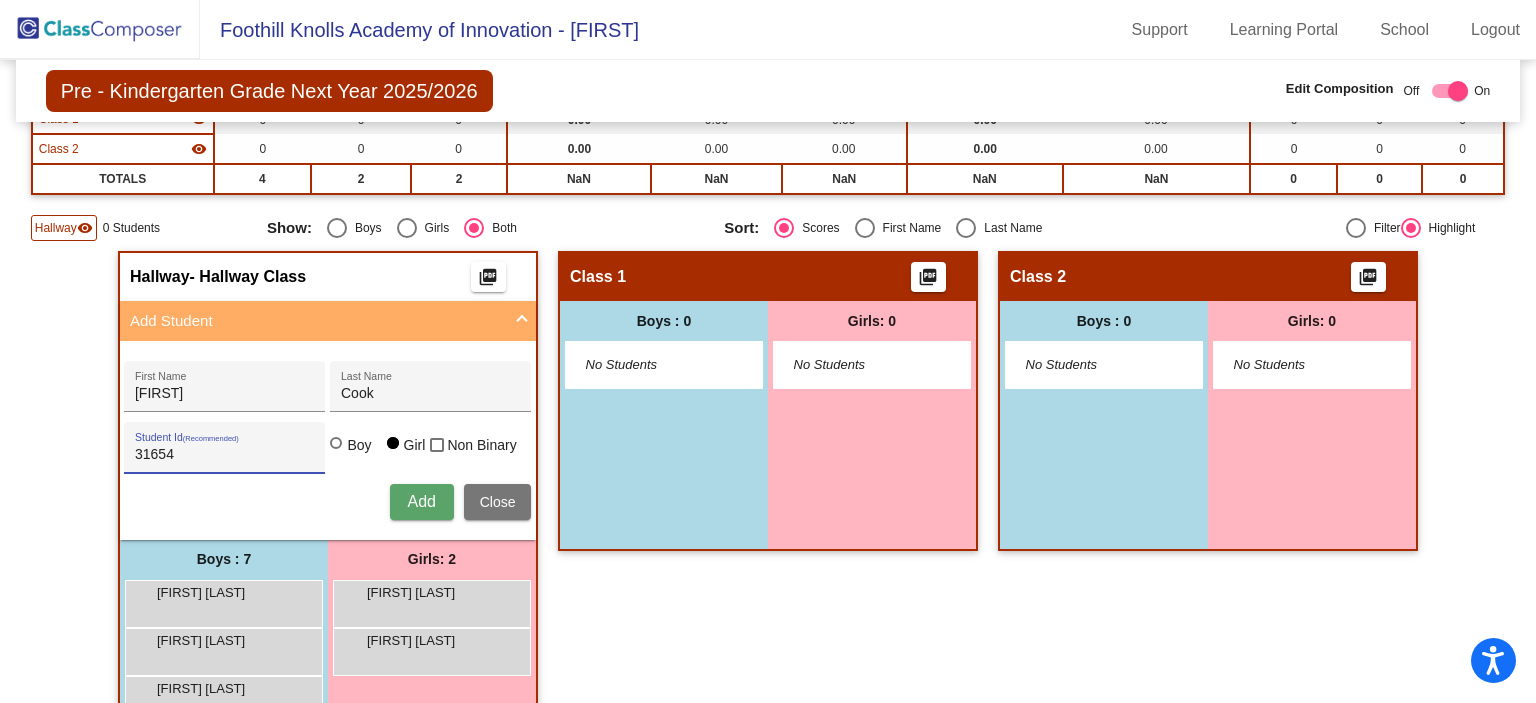 type on "31654" 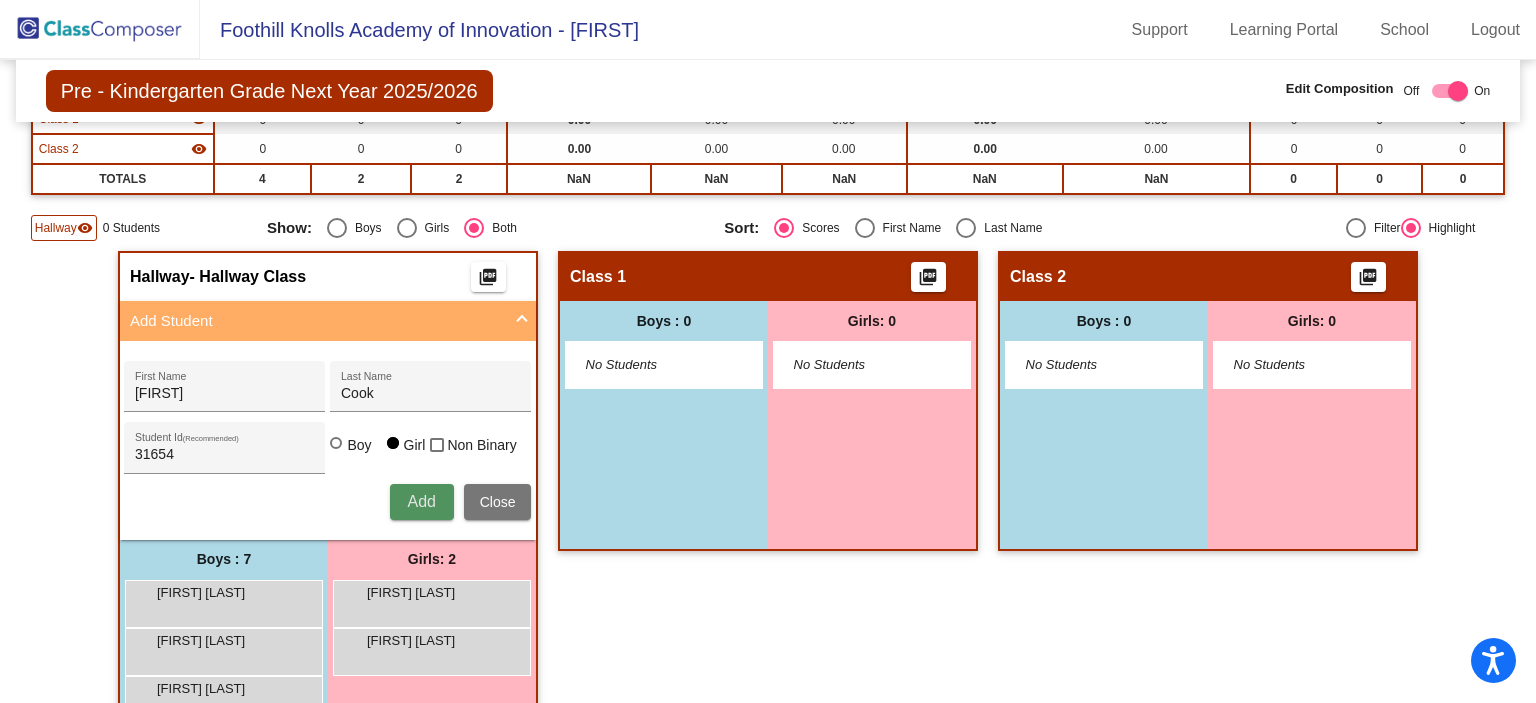 click on "Add" at bounding box center (421, 501) 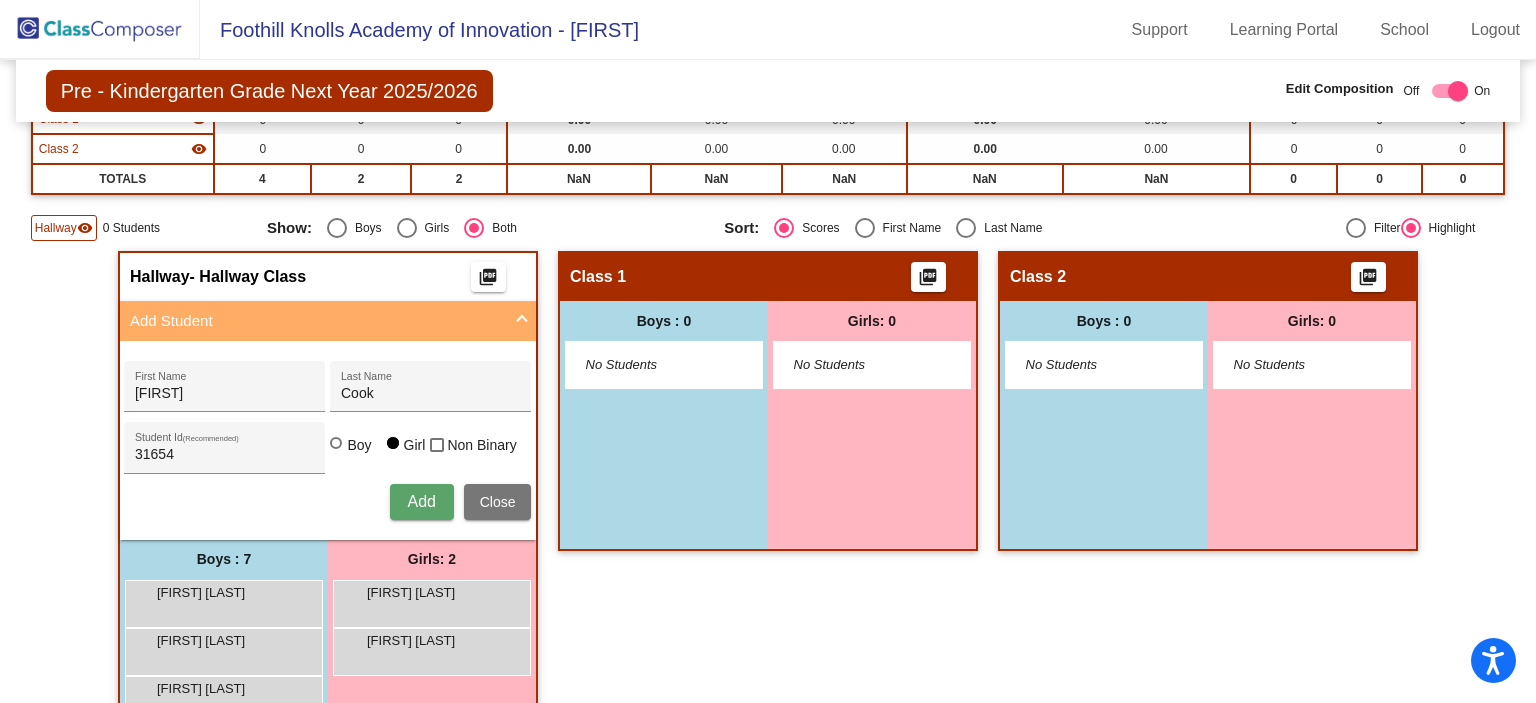 type 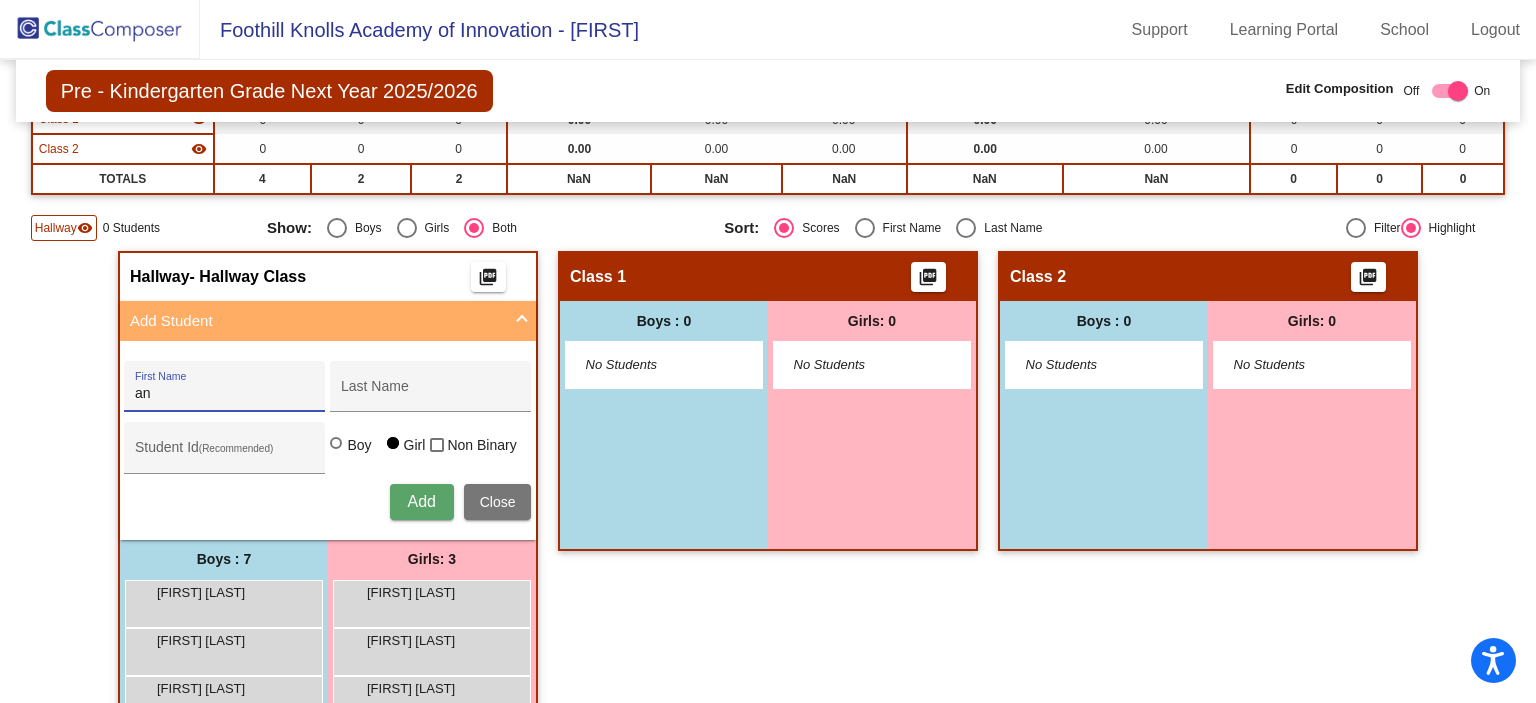 type on "a" 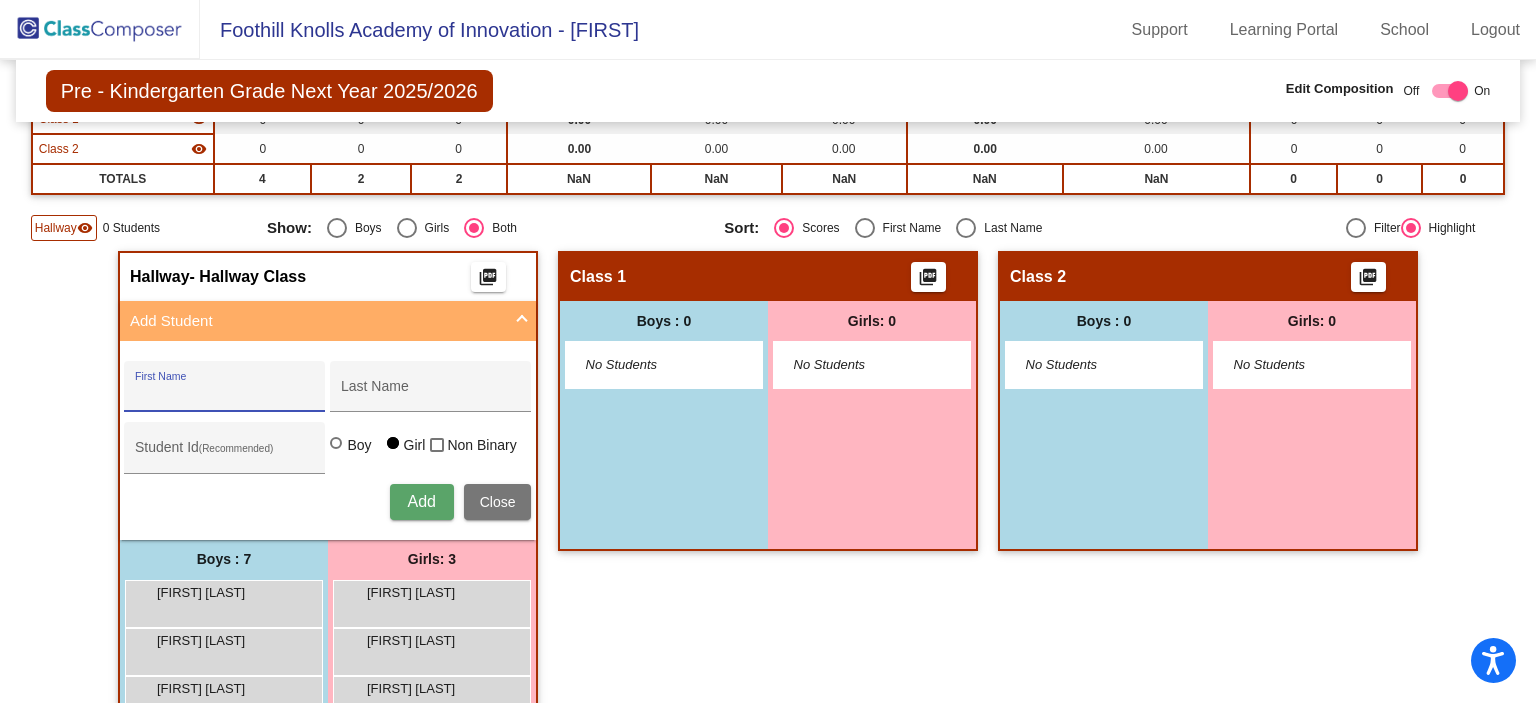 type on "a" 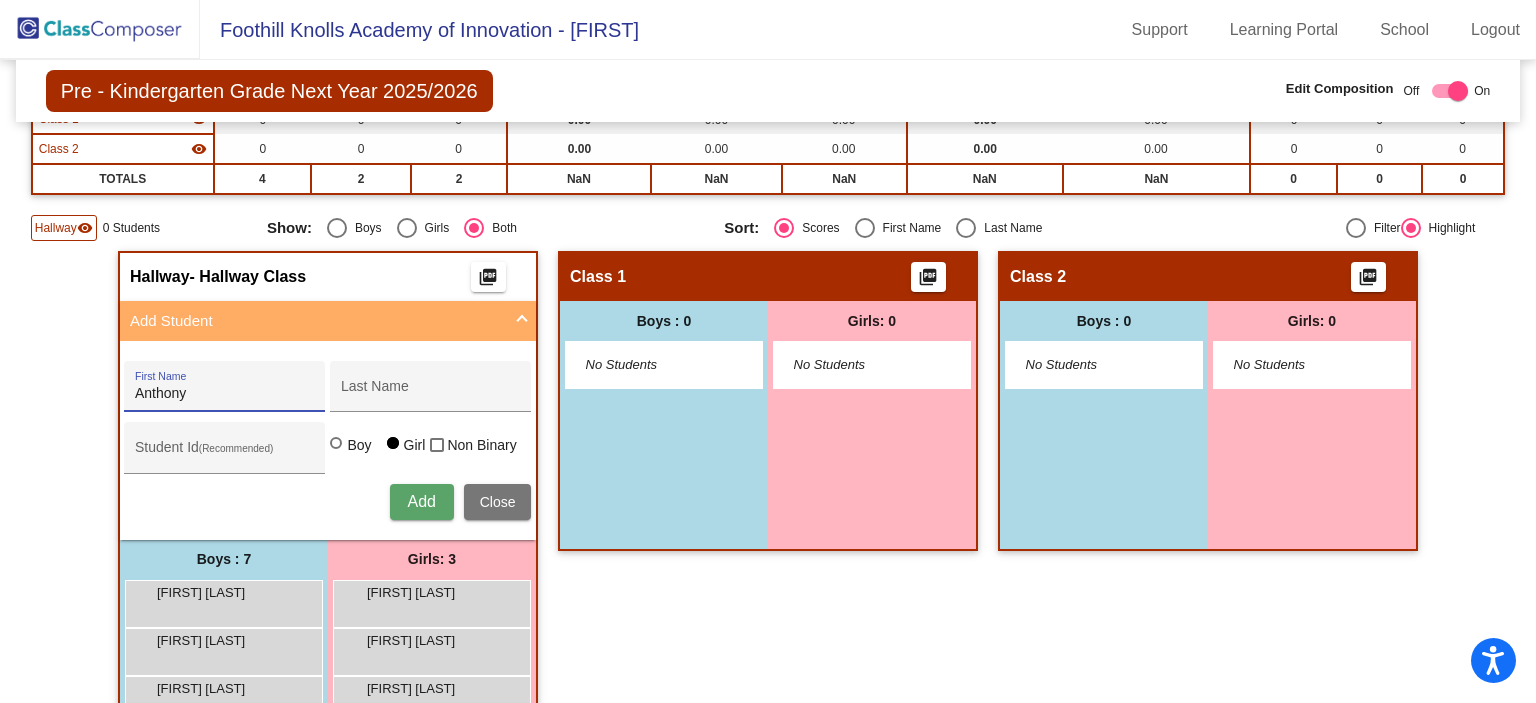 type on "Anthony" 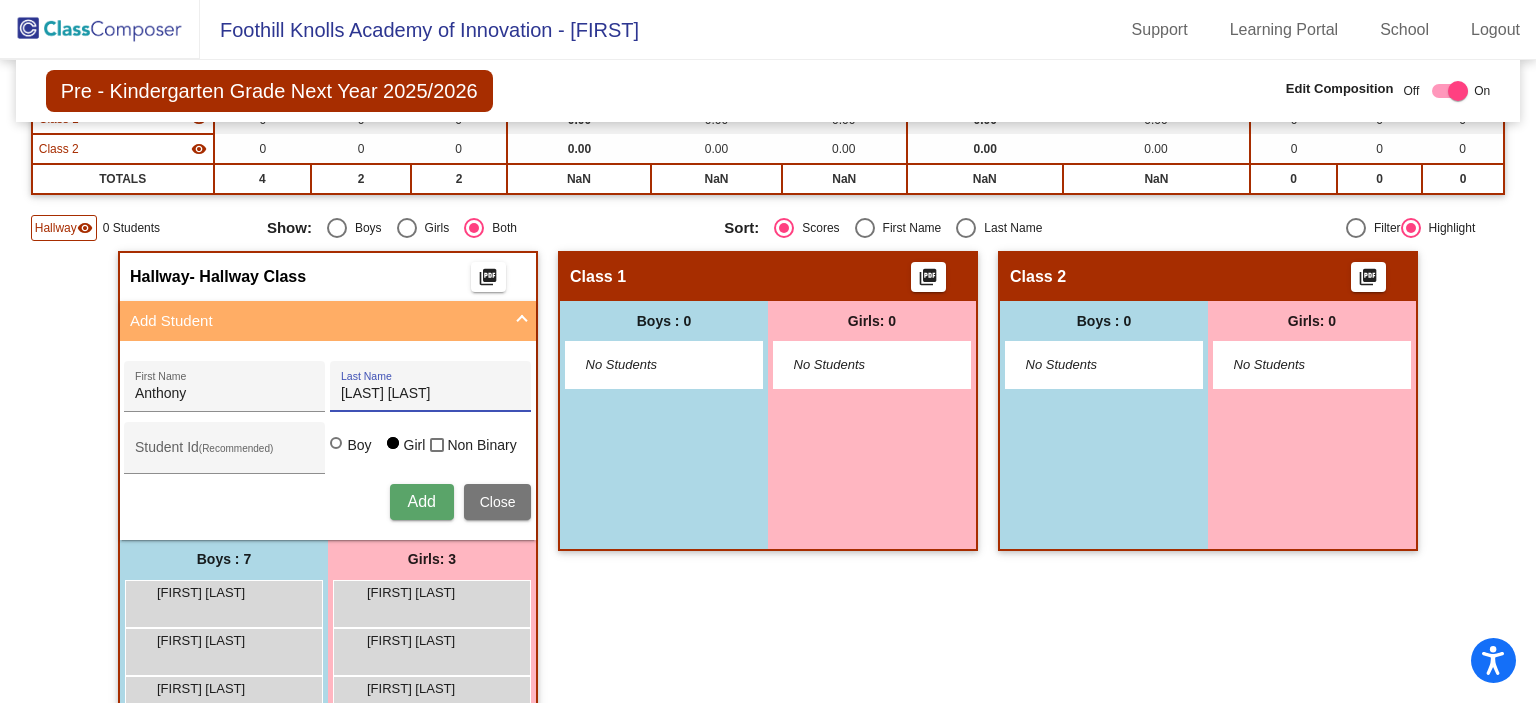 type on "Cruz Loya" 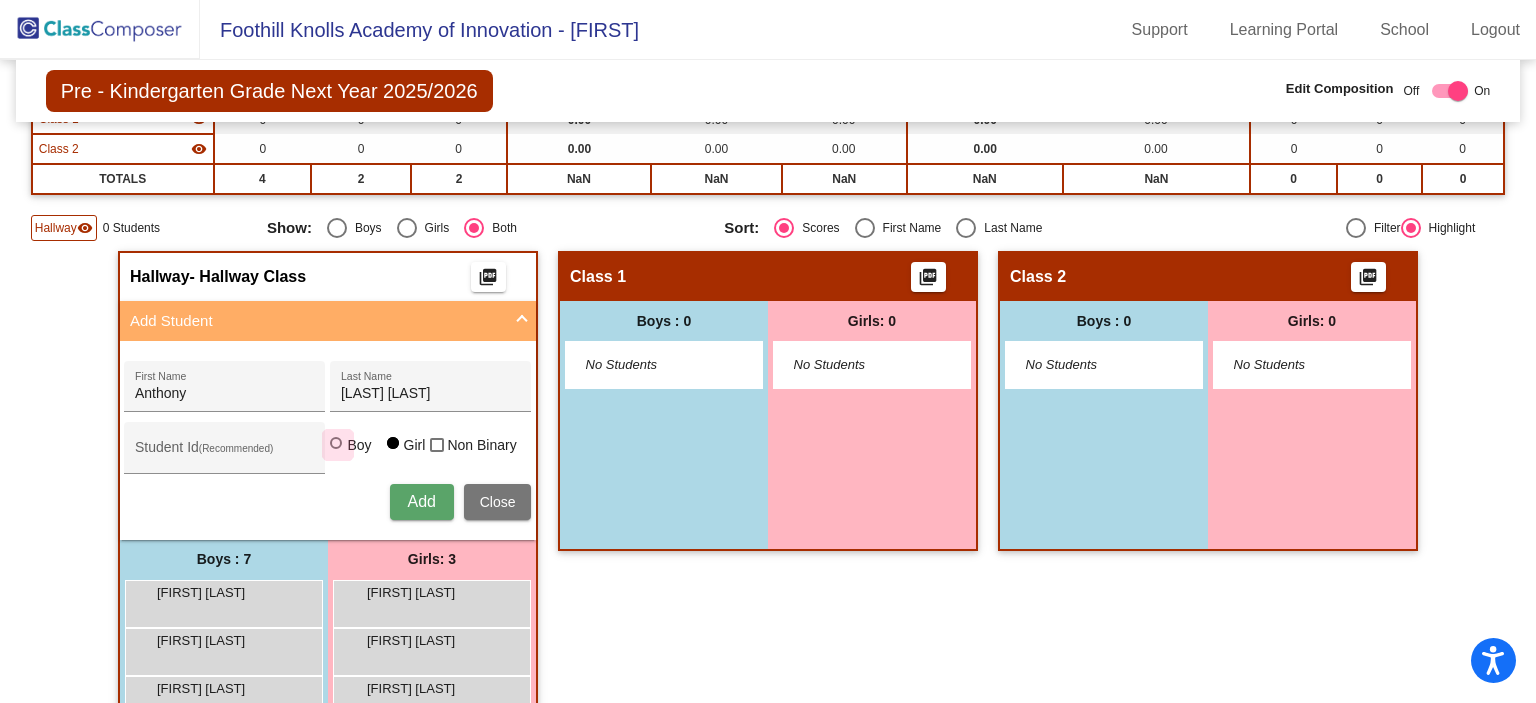 click at bounding box center [336, 443] 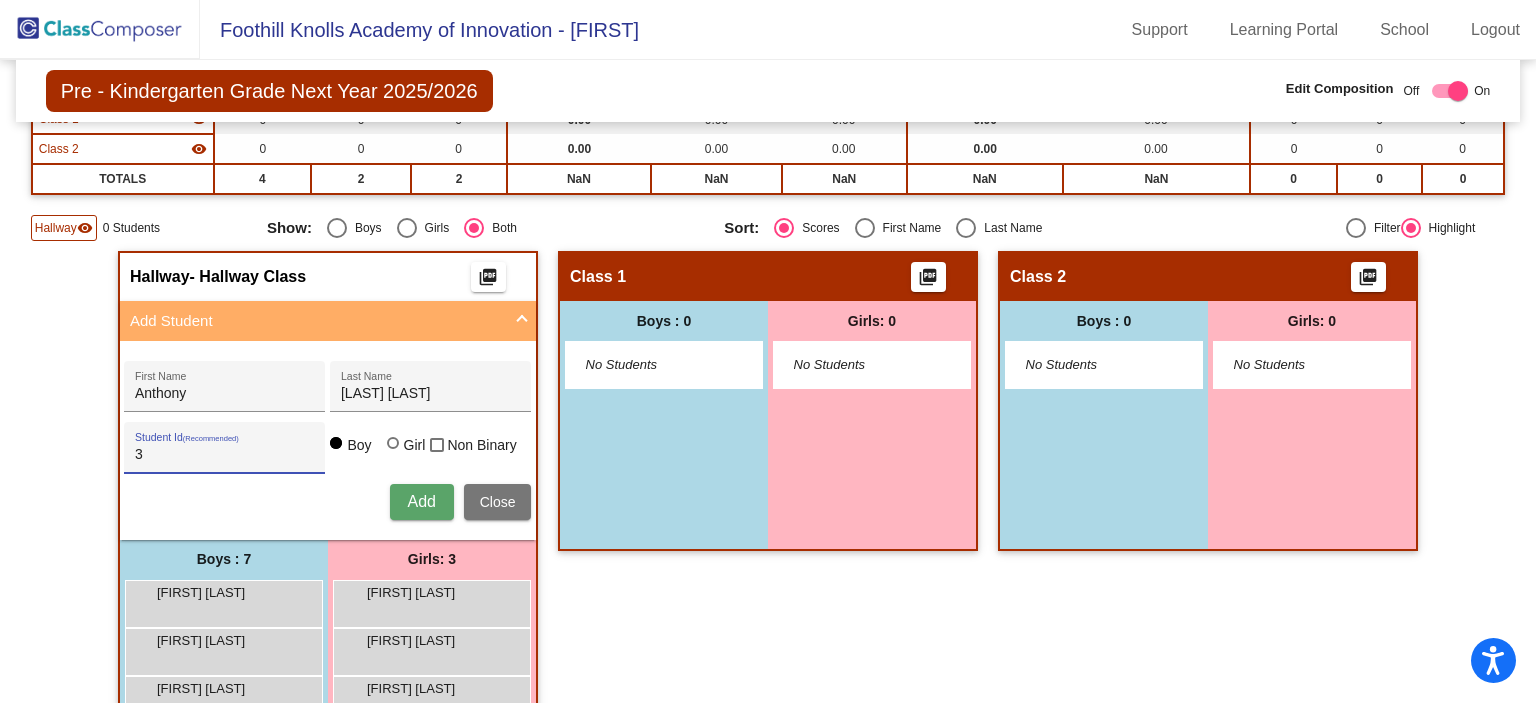 click on "3" at bounding box center [225, 455] 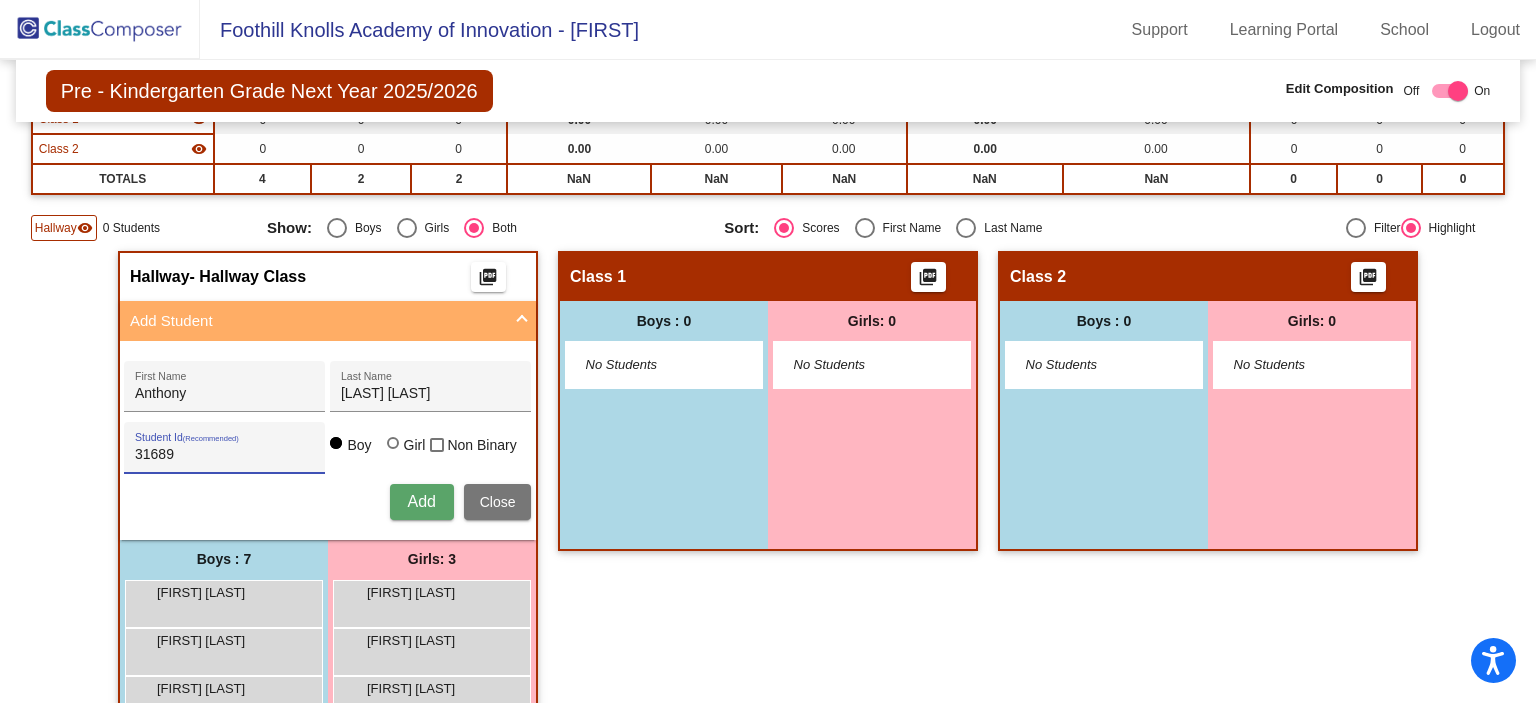 type on "31689" 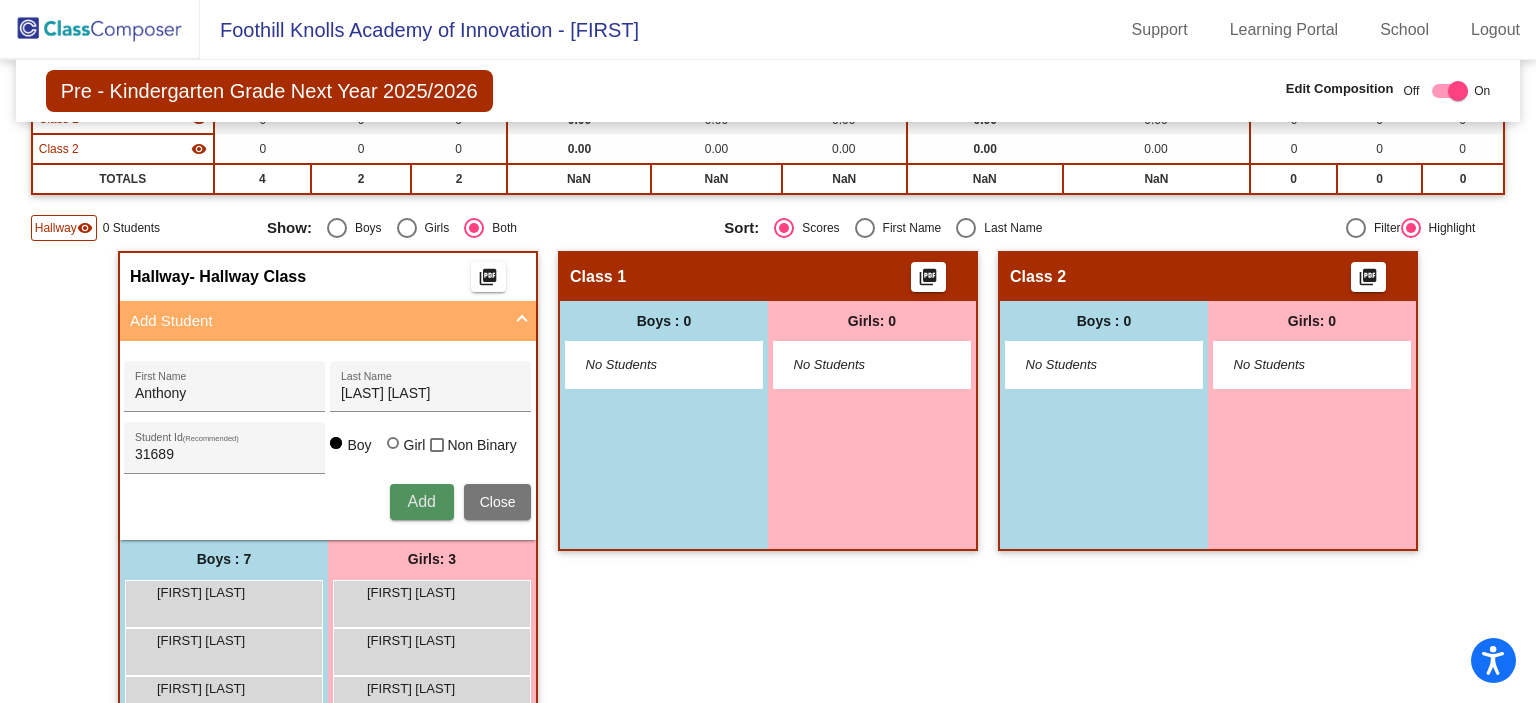 click on "Add" at bounding box center [421, 501] 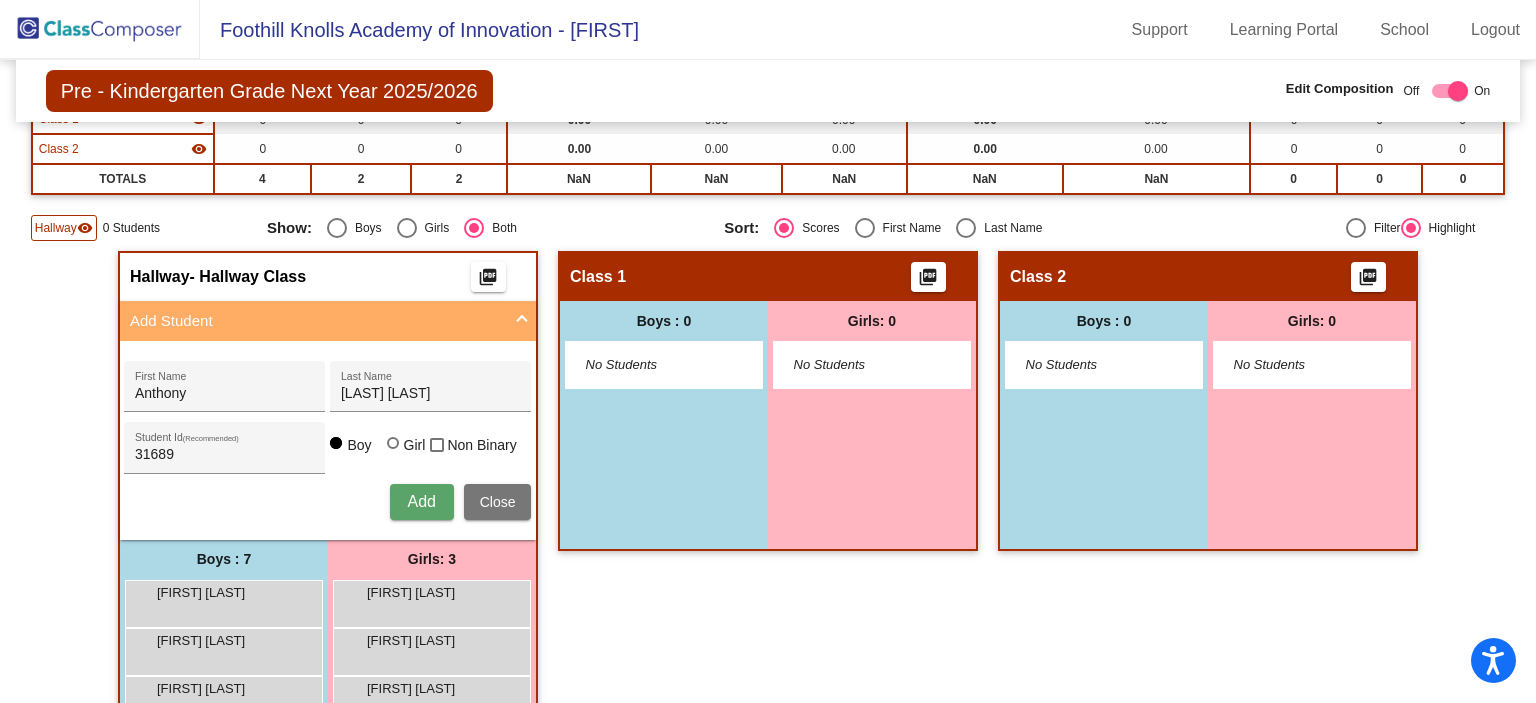 type 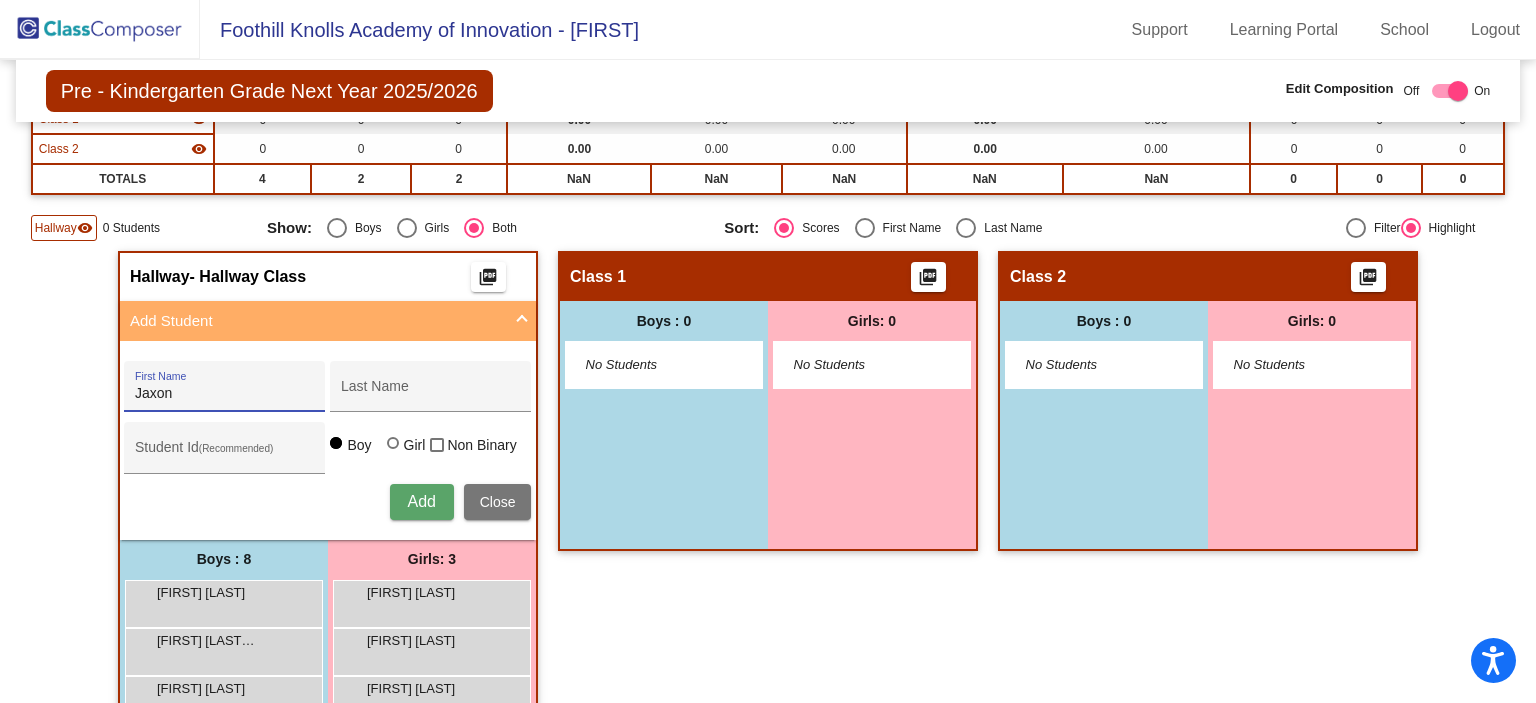 type on "Jaxon" 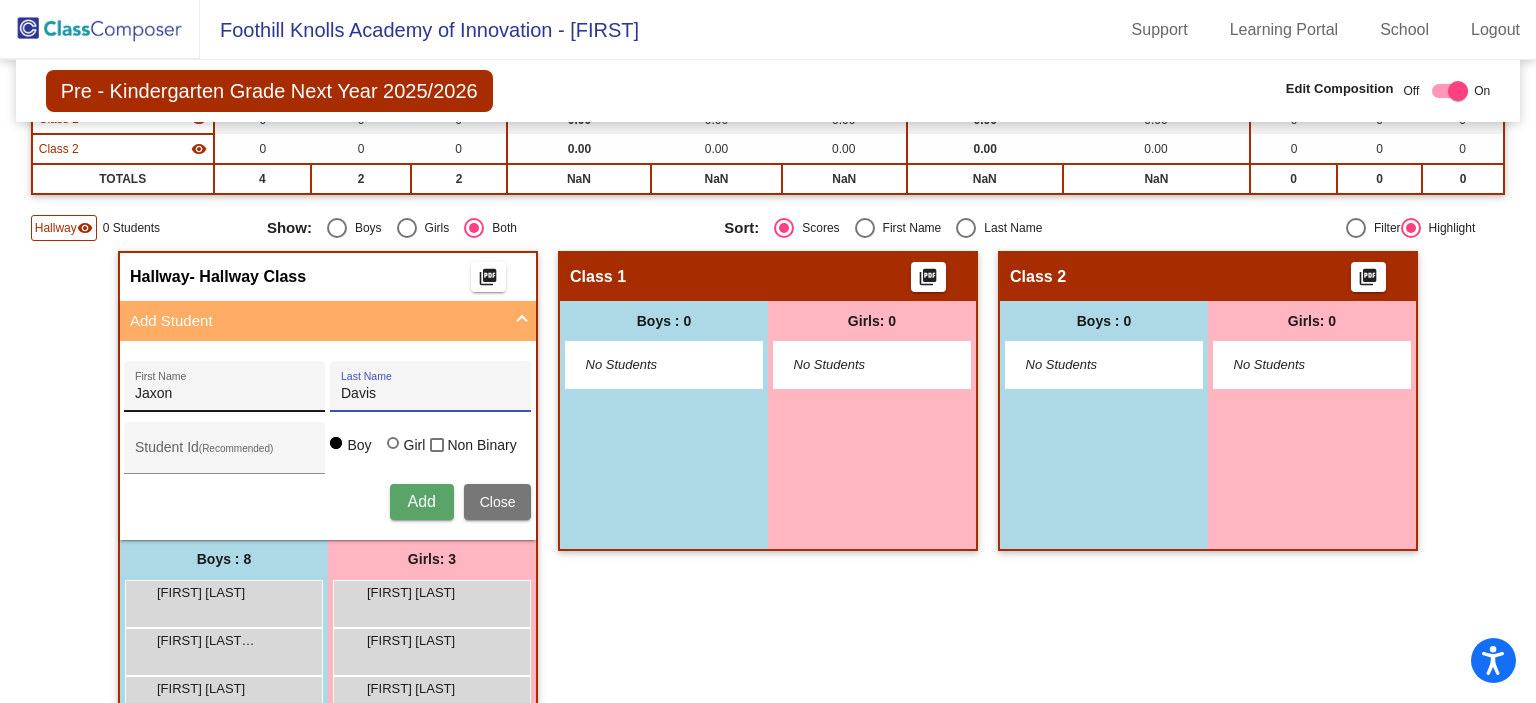type on "Davis" 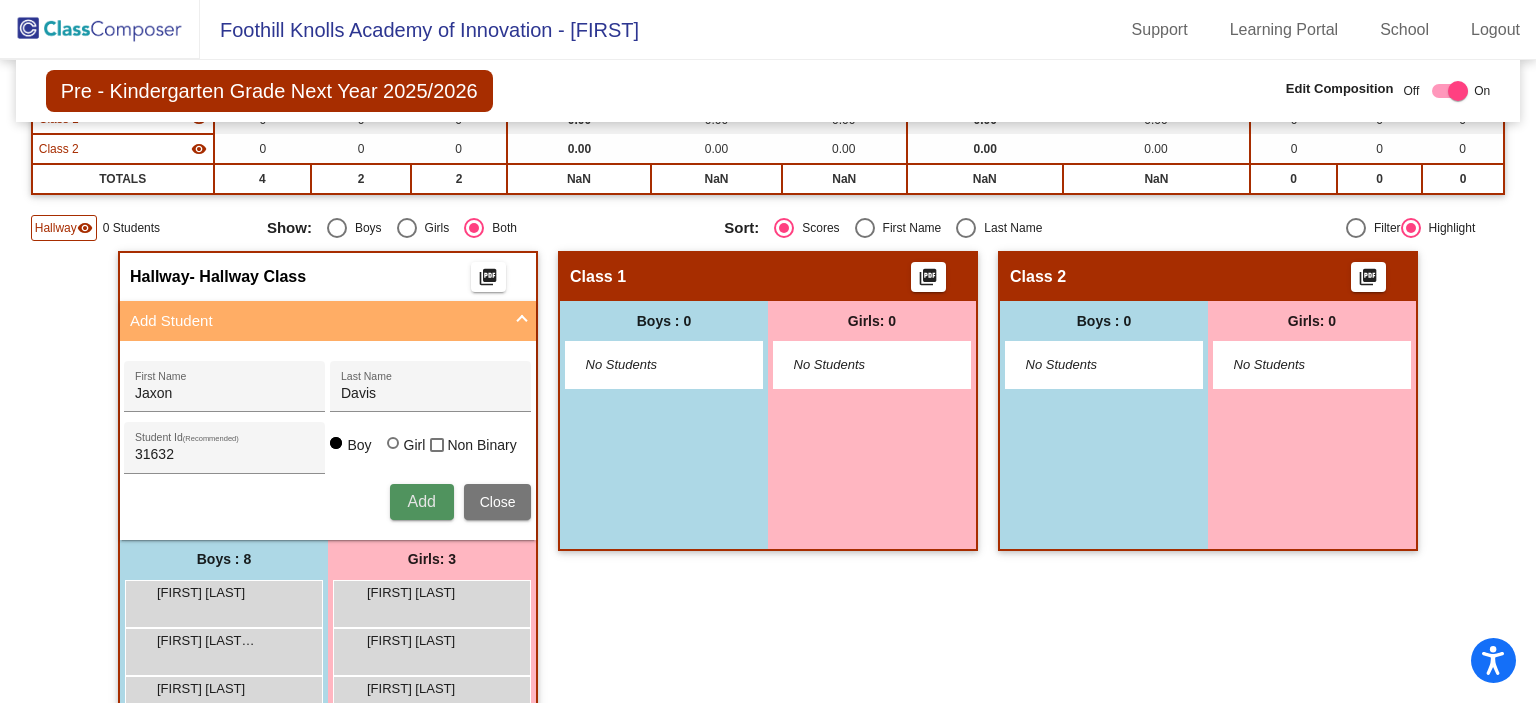 click on "Add" at bounding box center (421, 501) 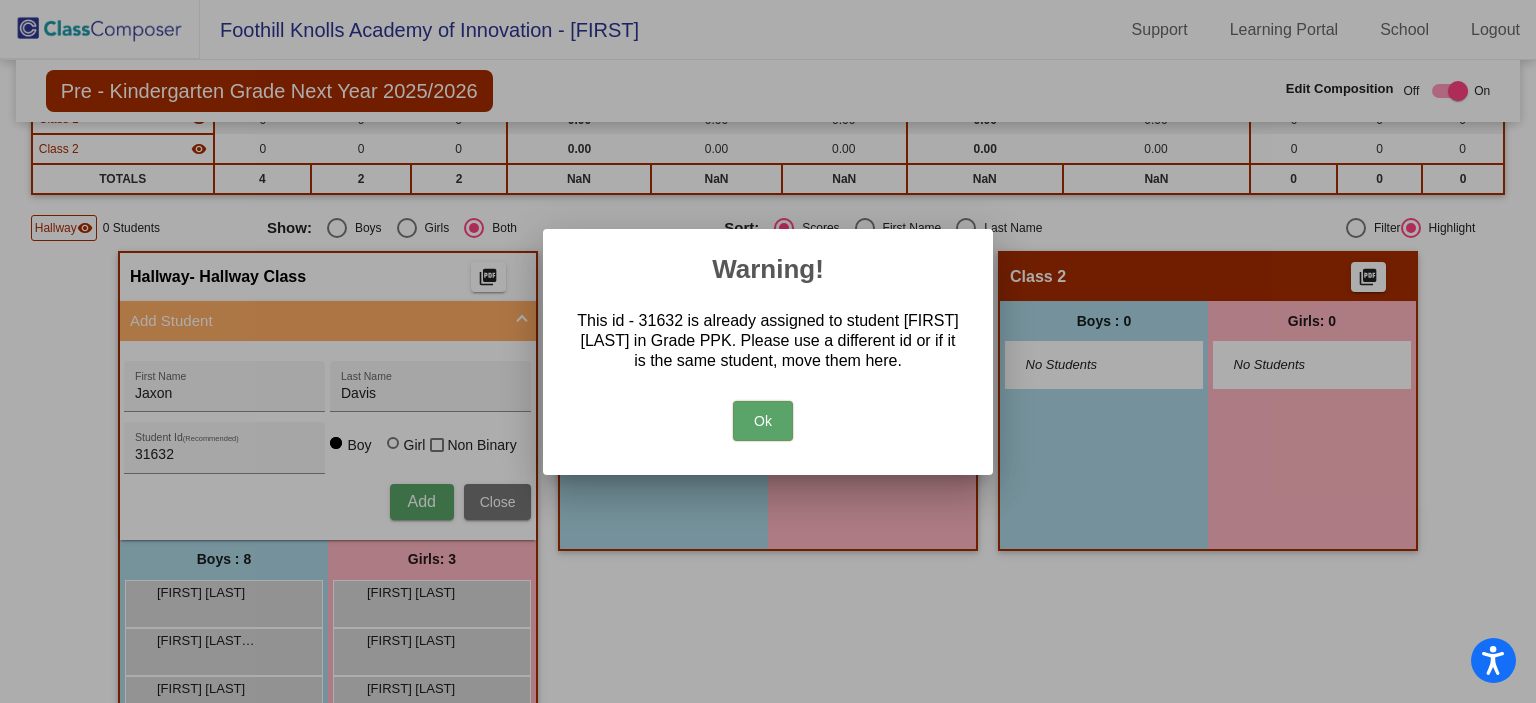 click on "Ok" at bounding box center [763, 421] 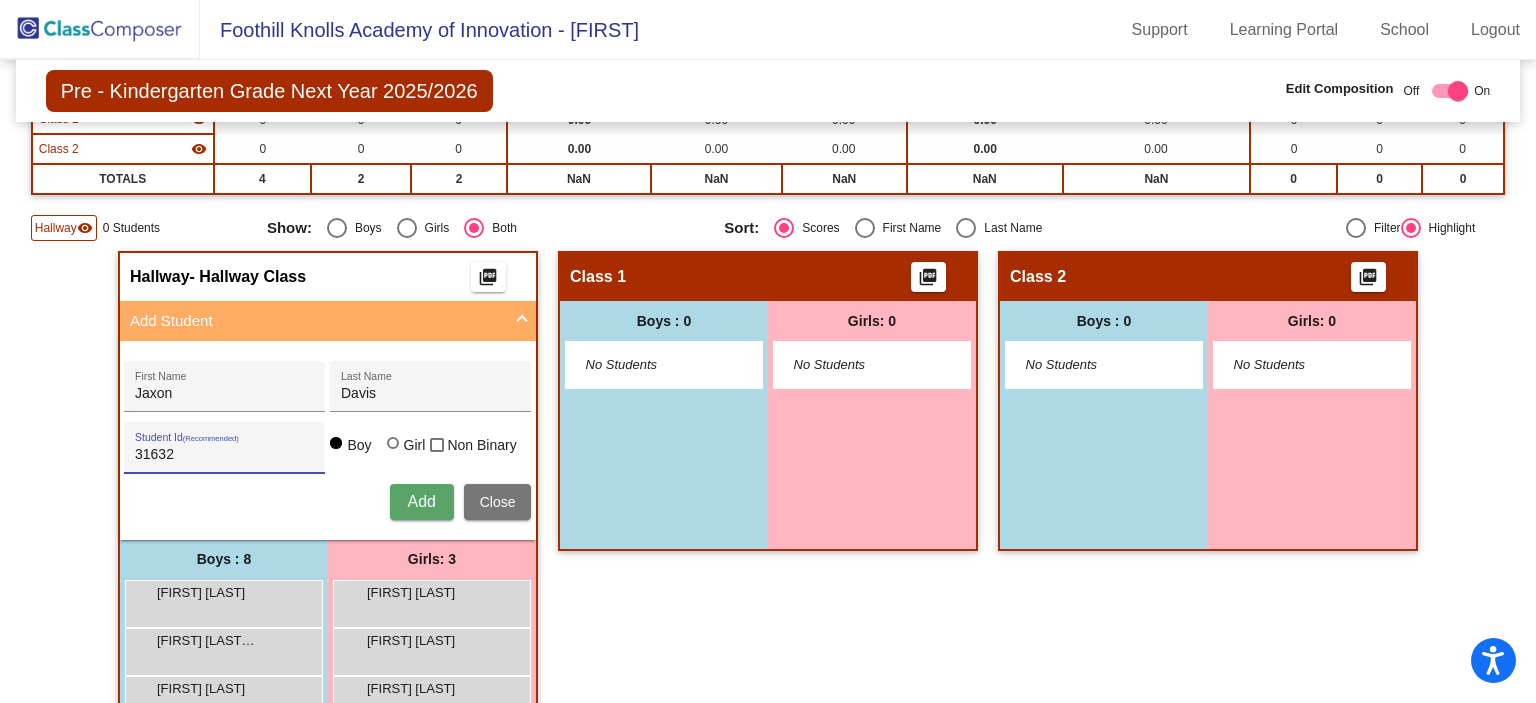 click on "31632" at bounding box center (225, 455) 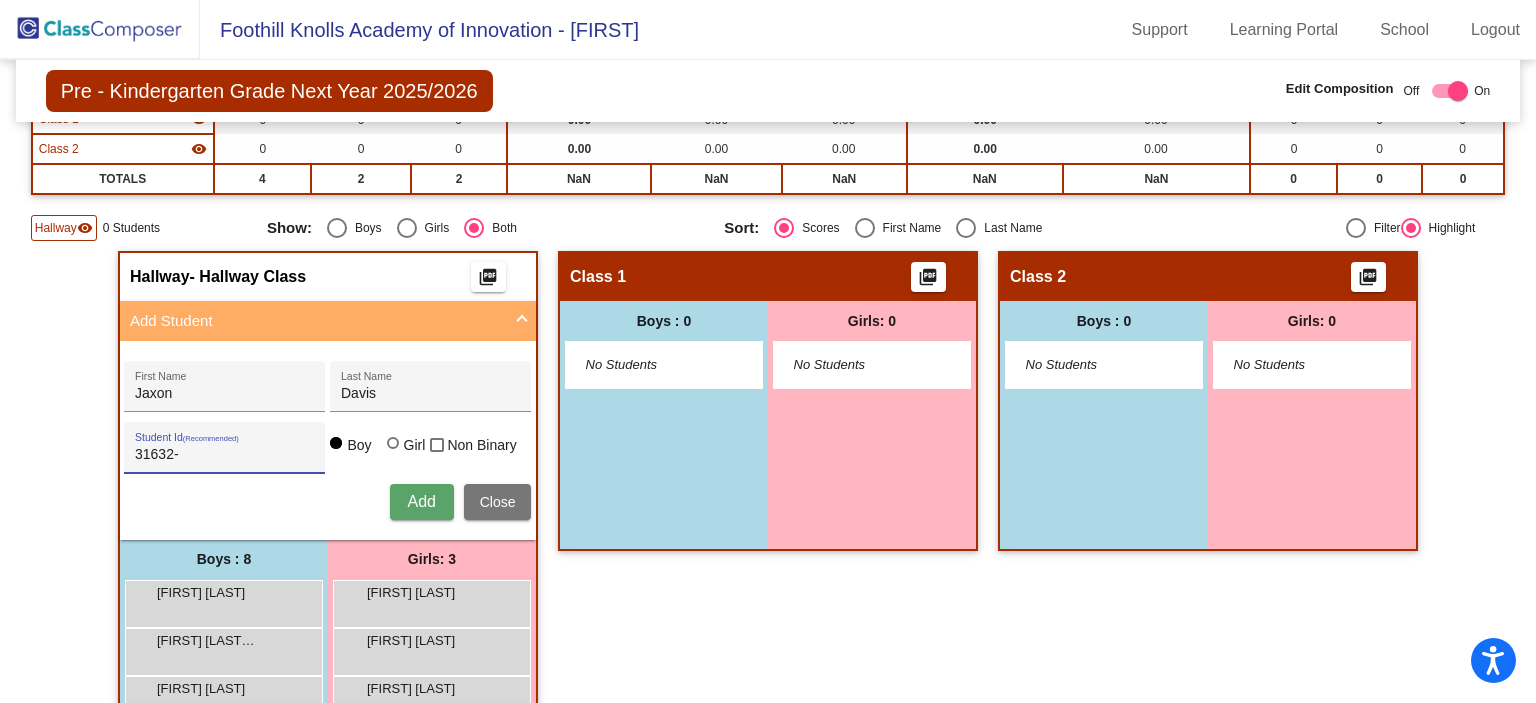 type on "31632-" 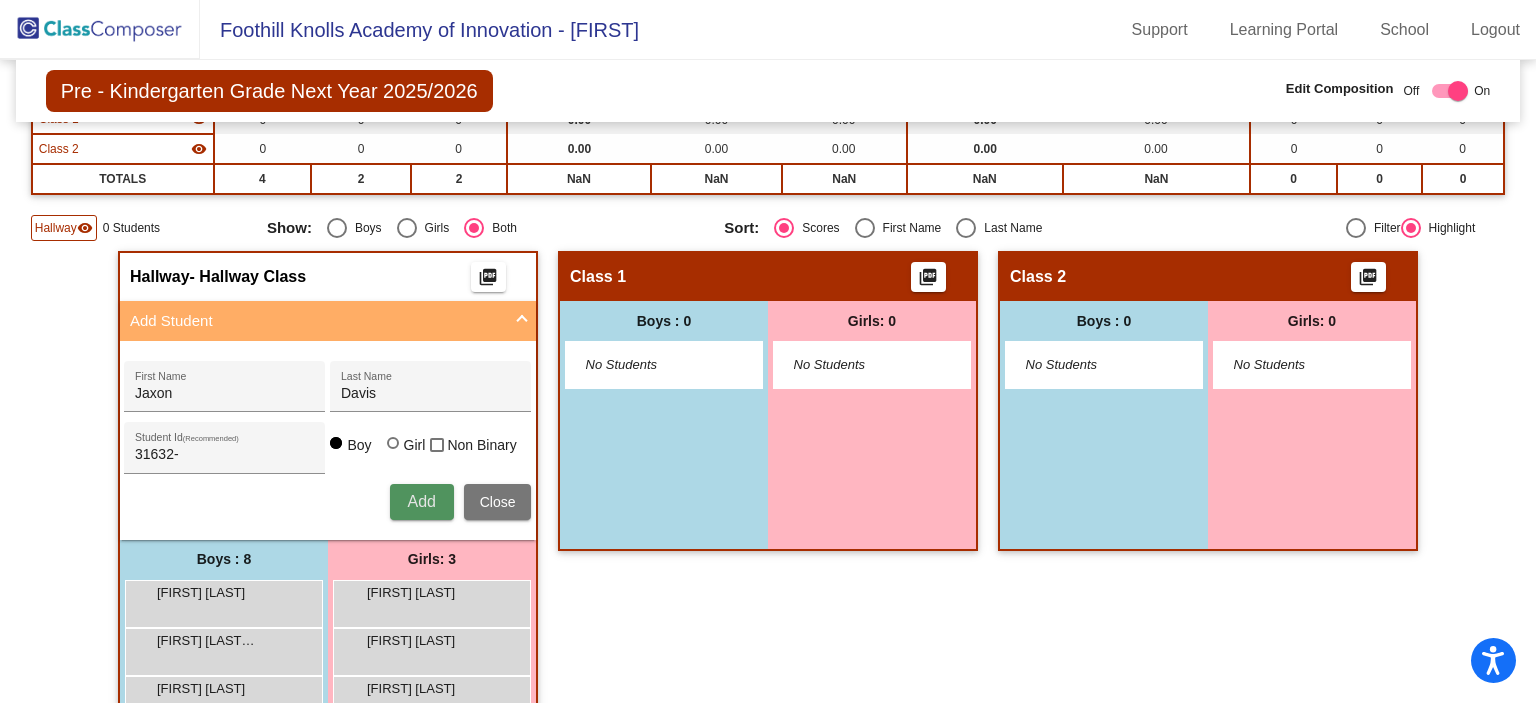 click on "Add" at bounding box center [421, 501] 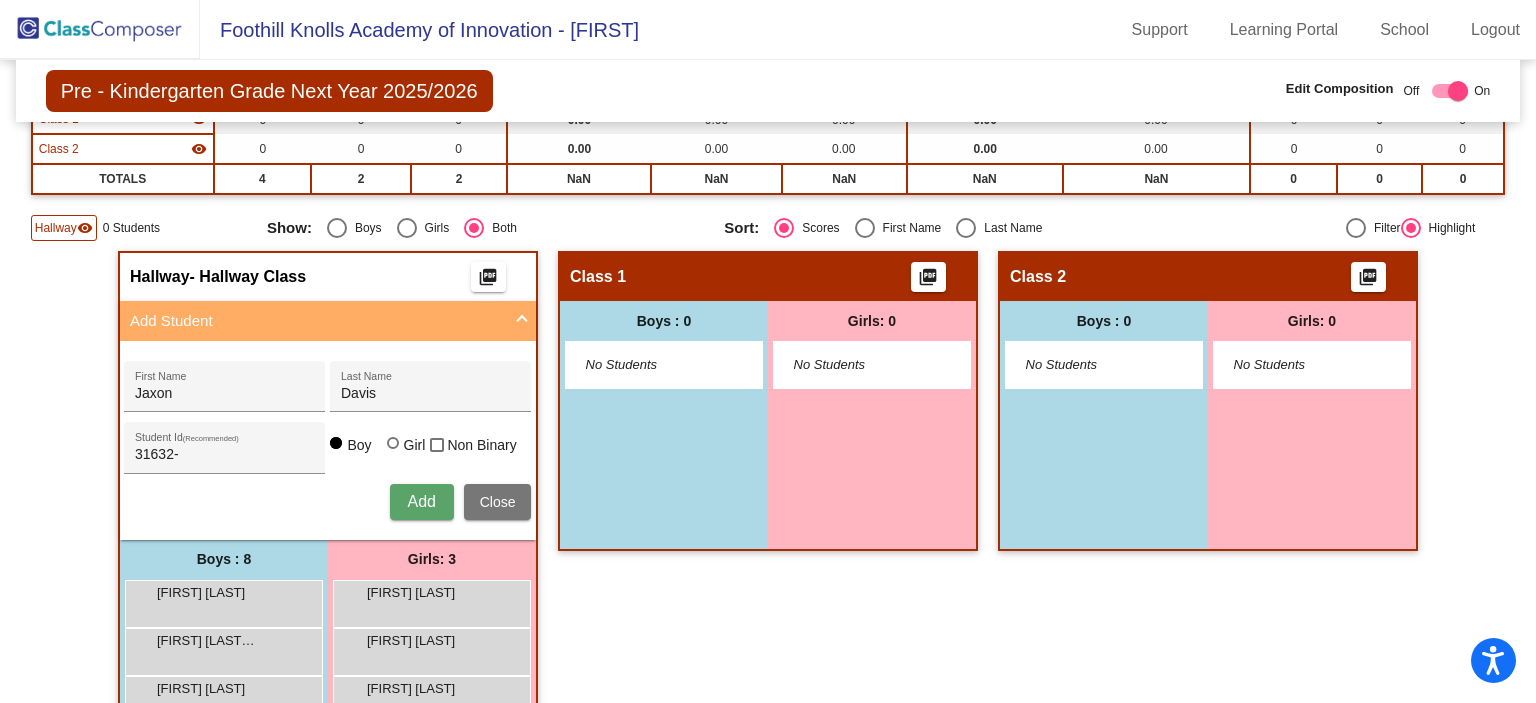type 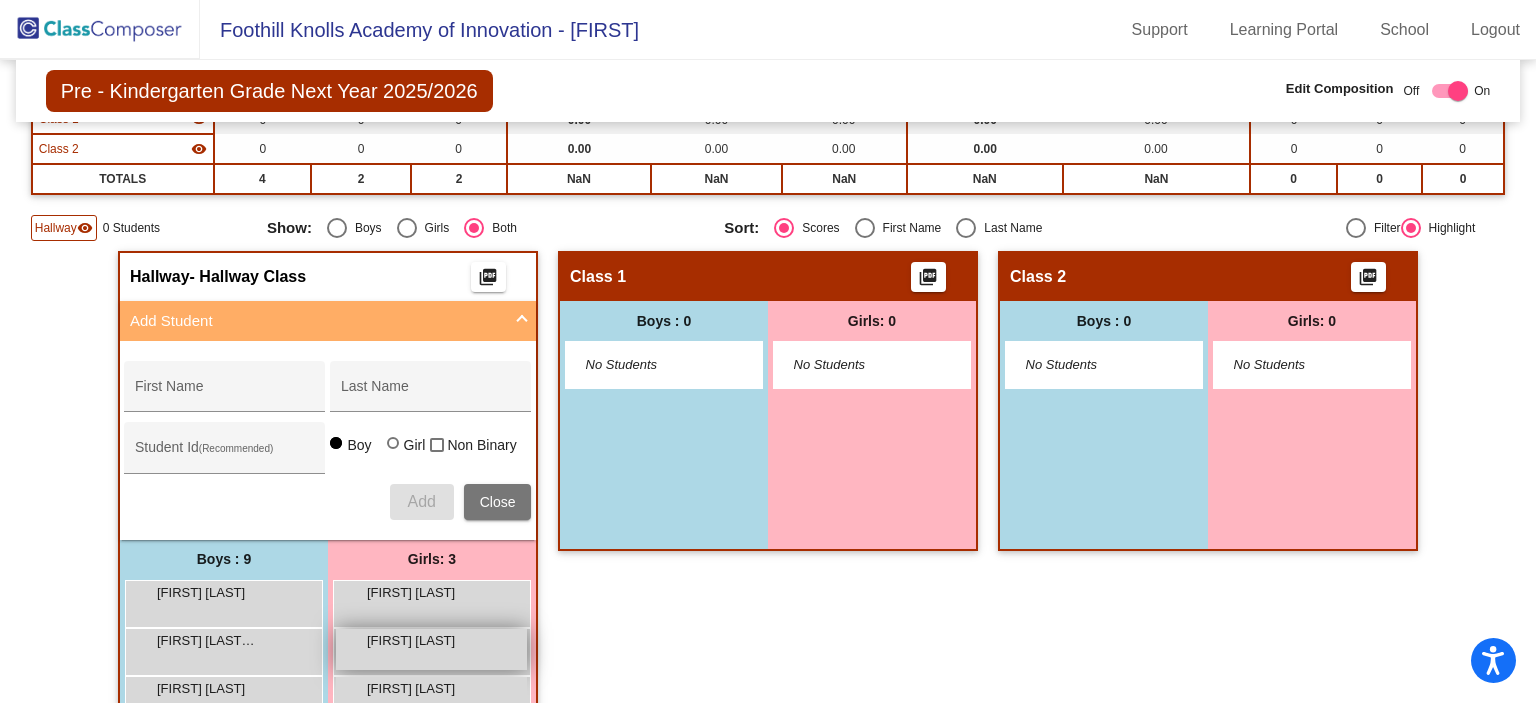 click on "Kenna Aguirre lock do_not_disturb_alt" at bounding box center [431, 649] 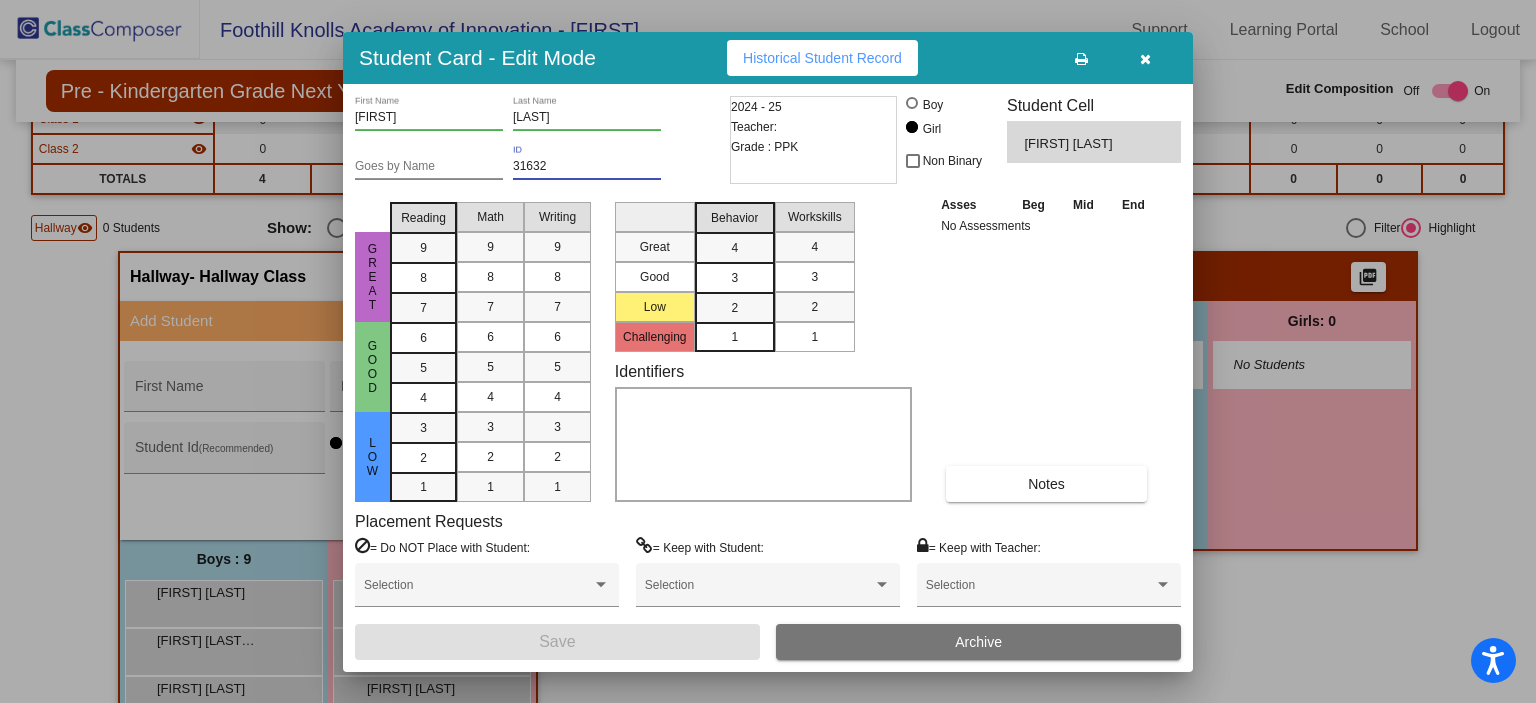 click on "31632" at bounding box center (587, 167) 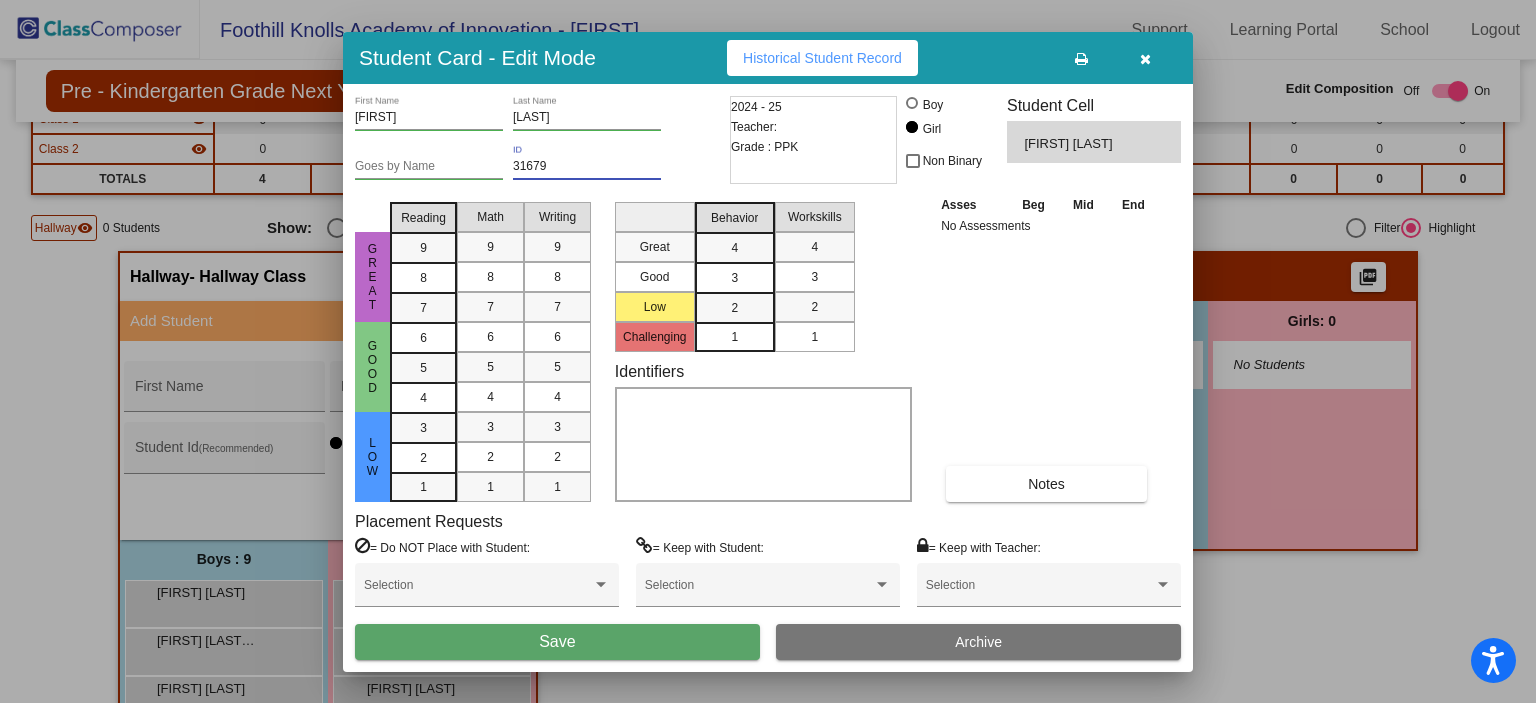 type on "31679" 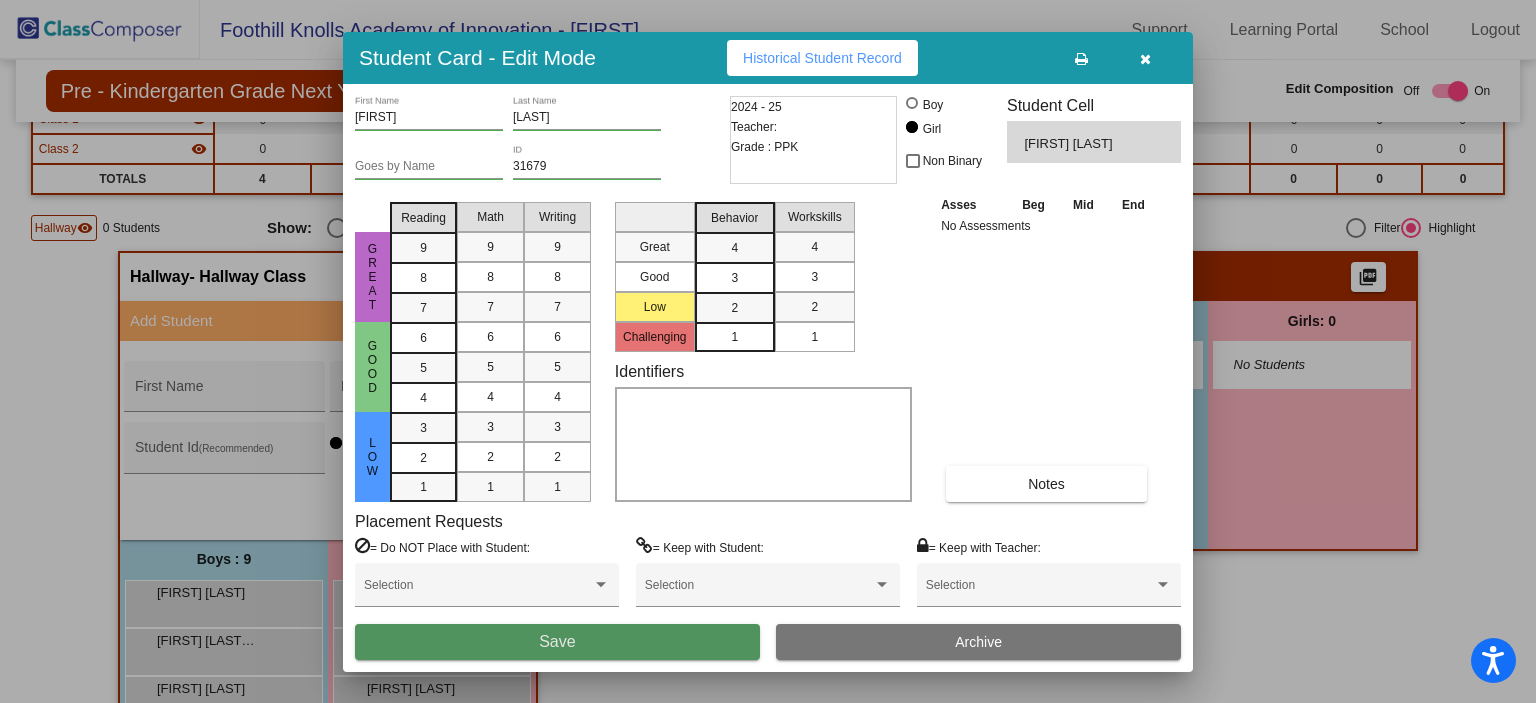 click on "Save" at bounding box center [557, 642] 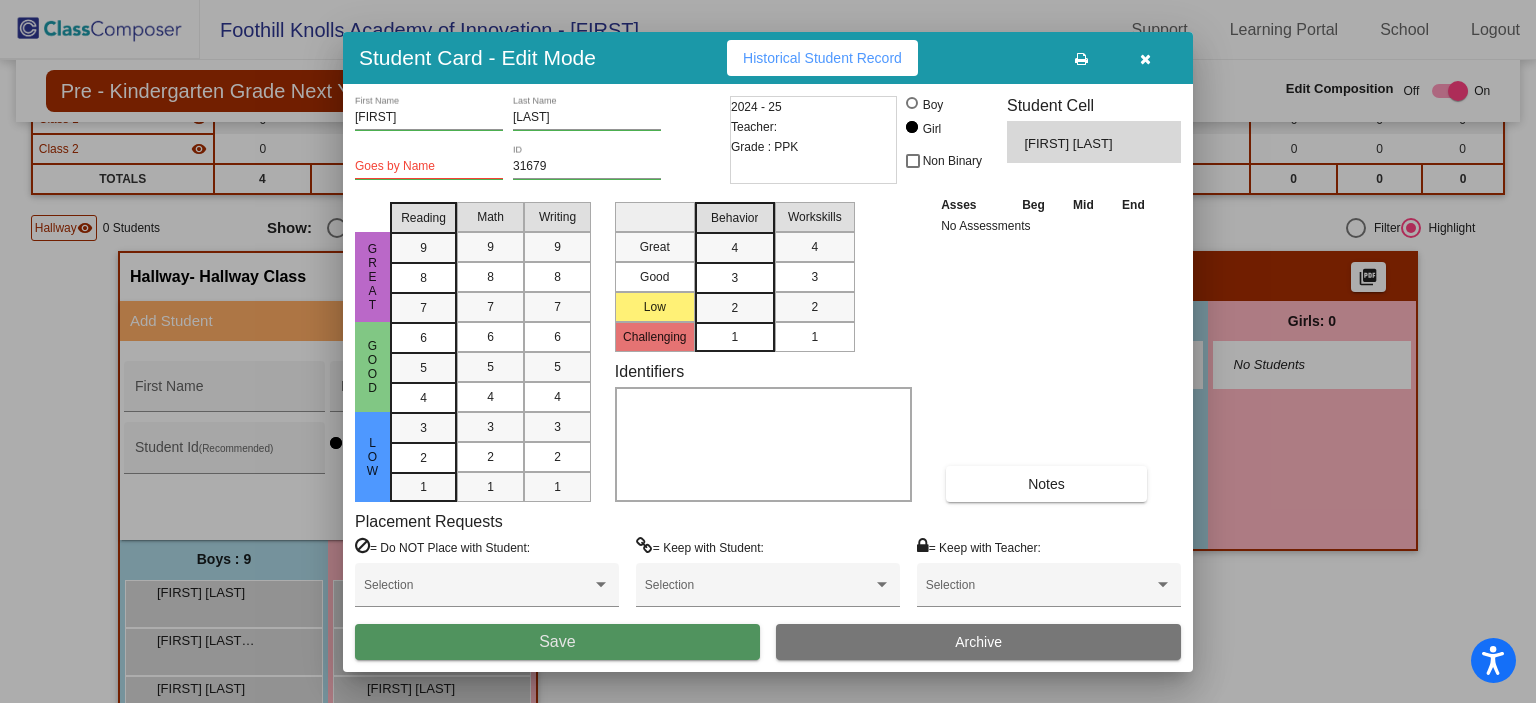 click on "Save" at bounding box center [557, 642] 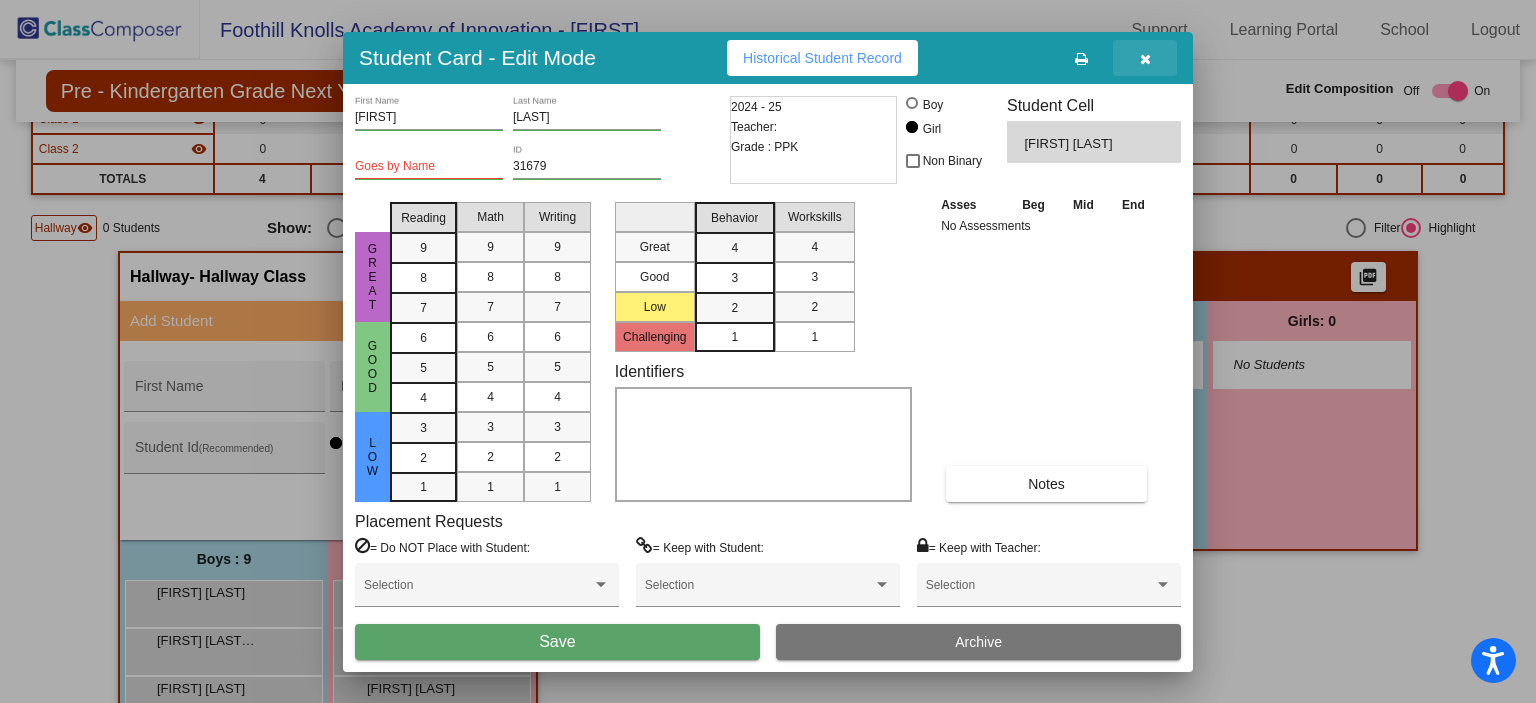 click at bounding box center (1145, 59) 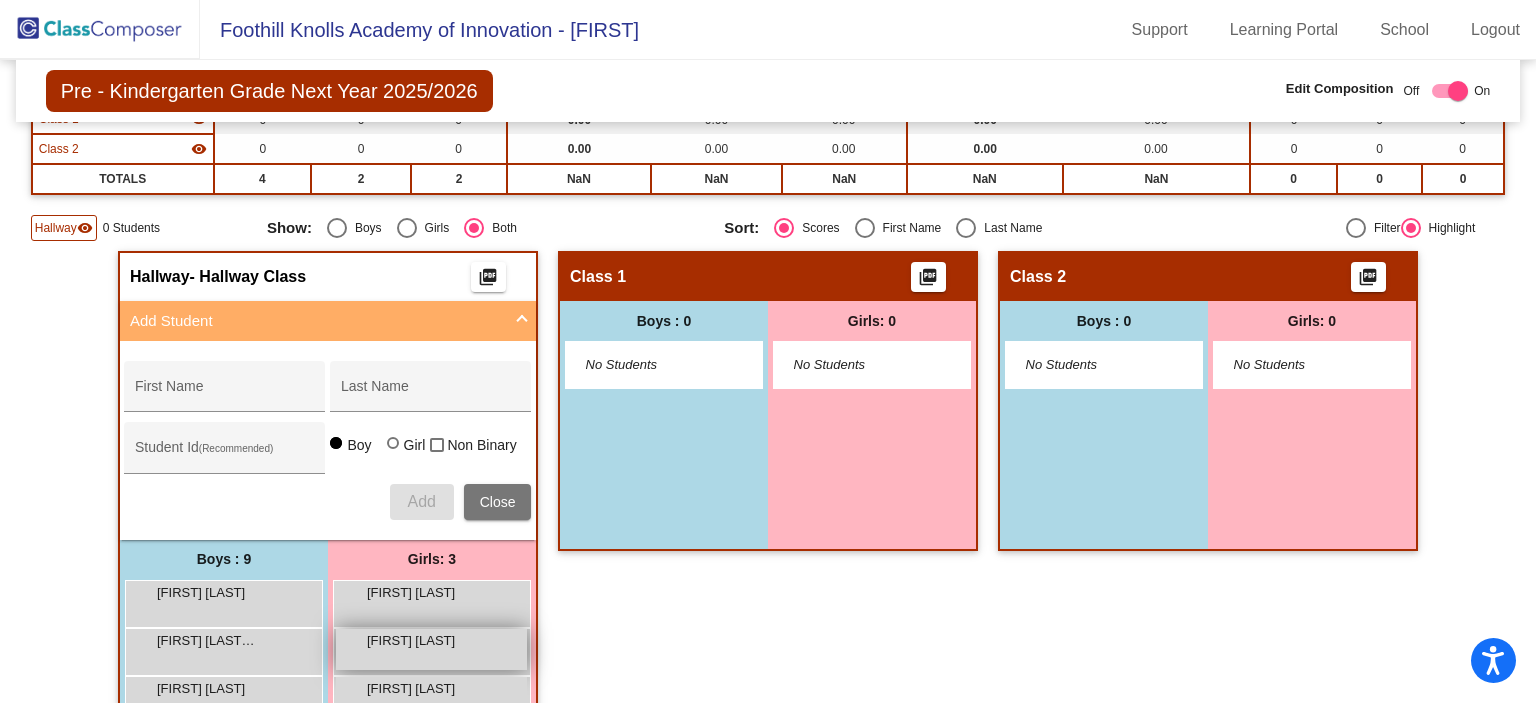 click on "Kenna Aguirre lock do_not_disturb_alt" at bounding box center [431, 649] 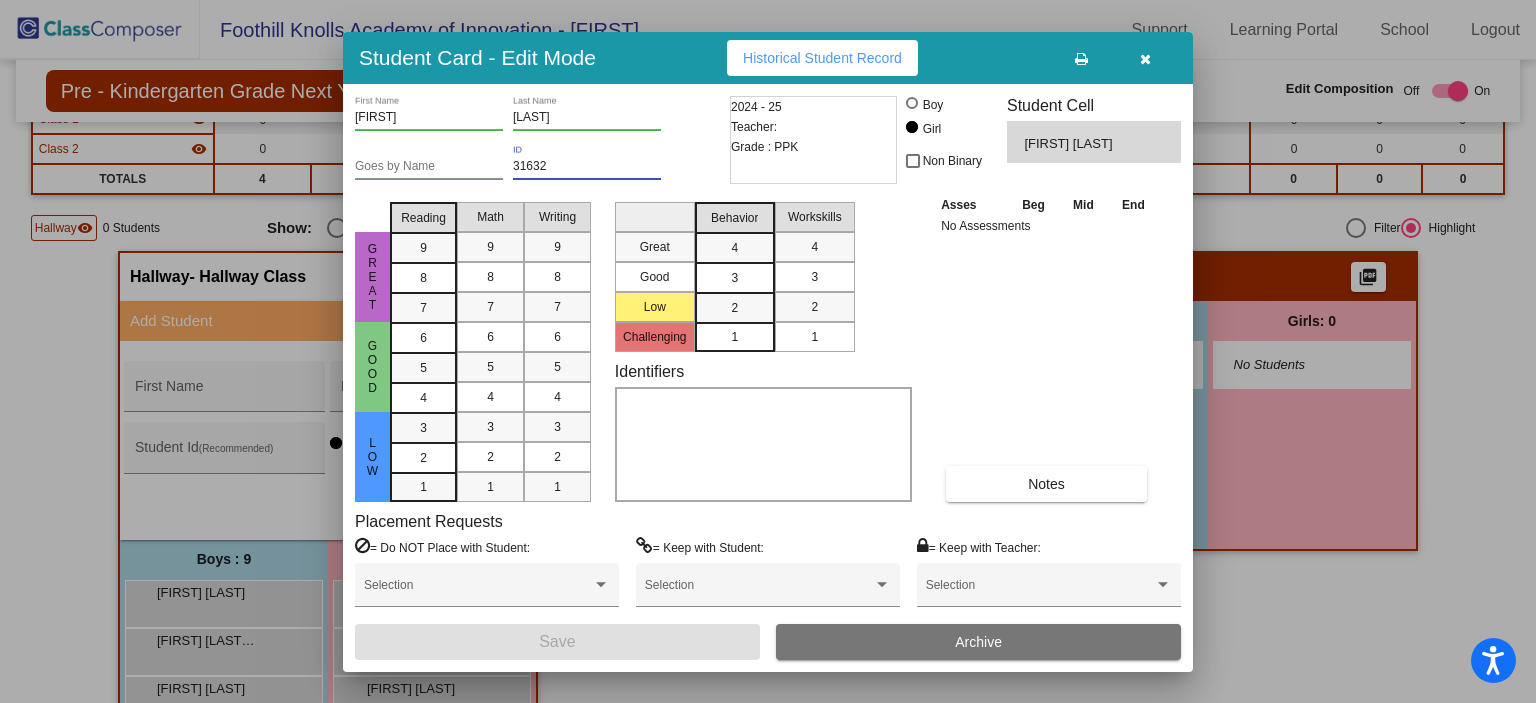 click on "31632" at bounding box center (587, 167) 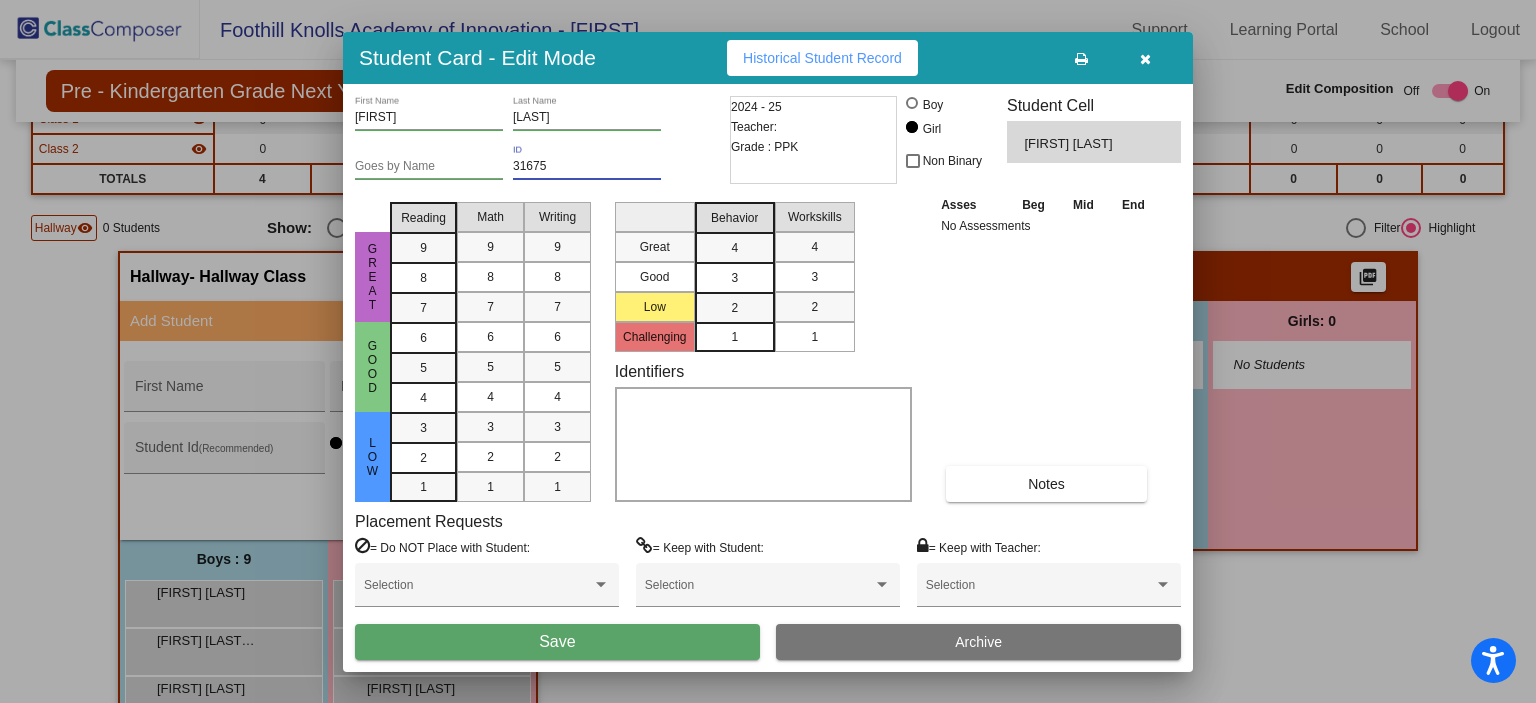 type on "31675" 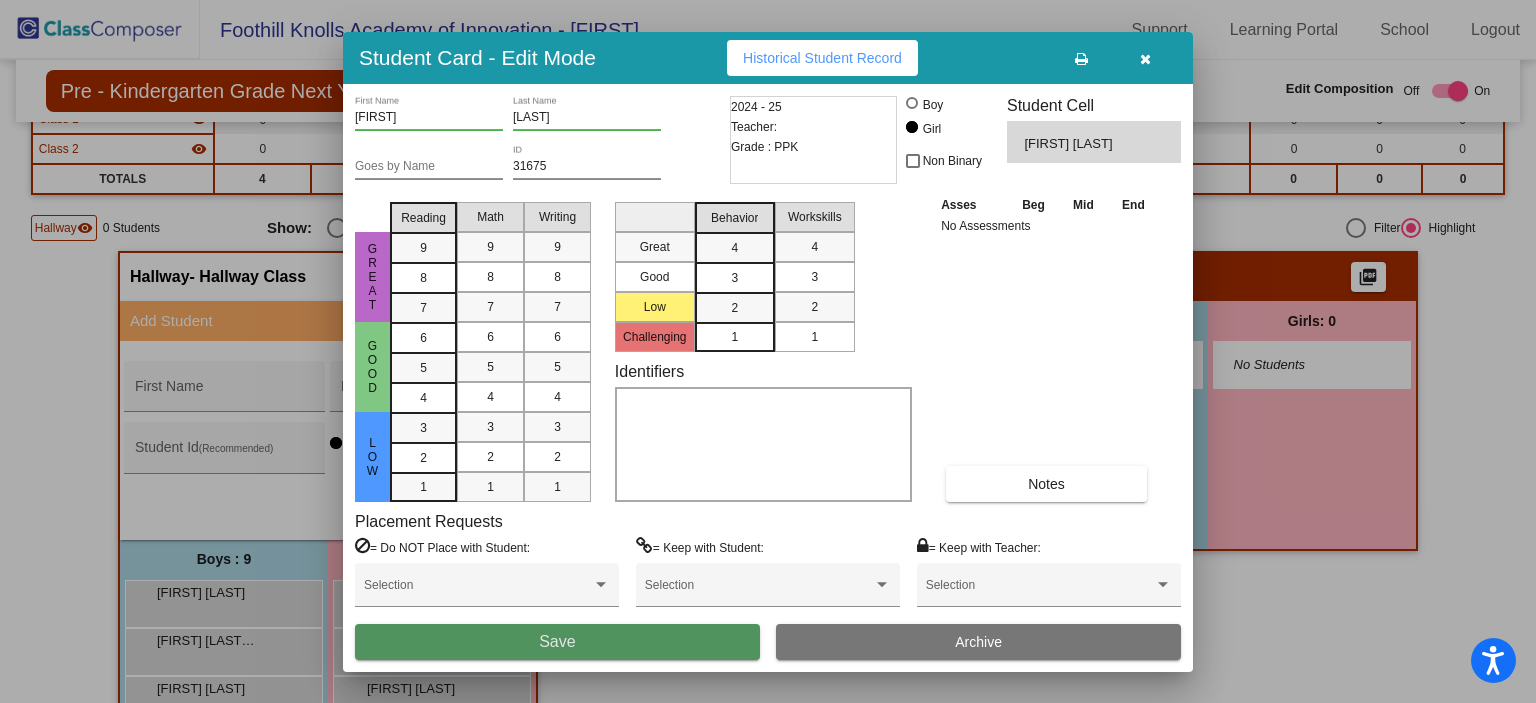 click on "Save" at bounding box center [557, 642] 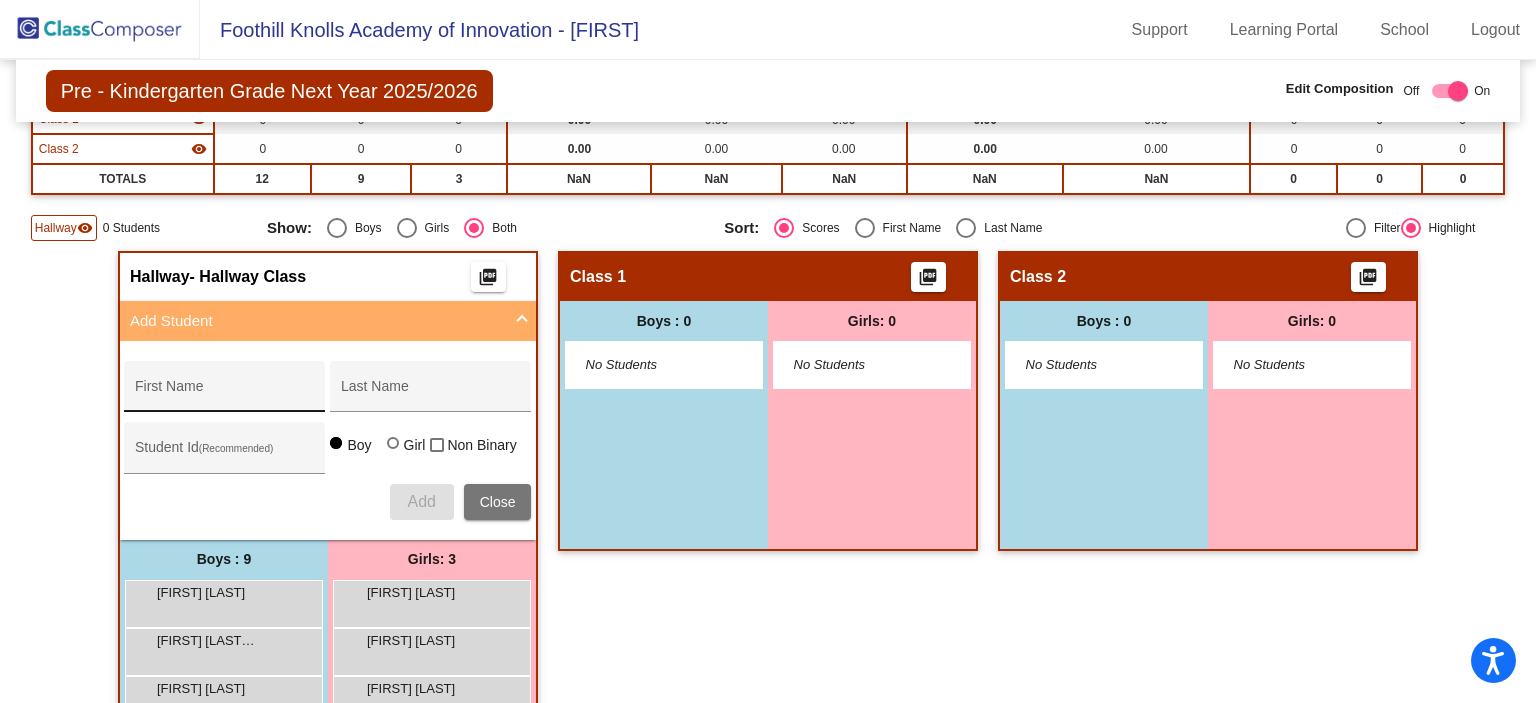 click on "First Name" at bounding box center (225, 394) 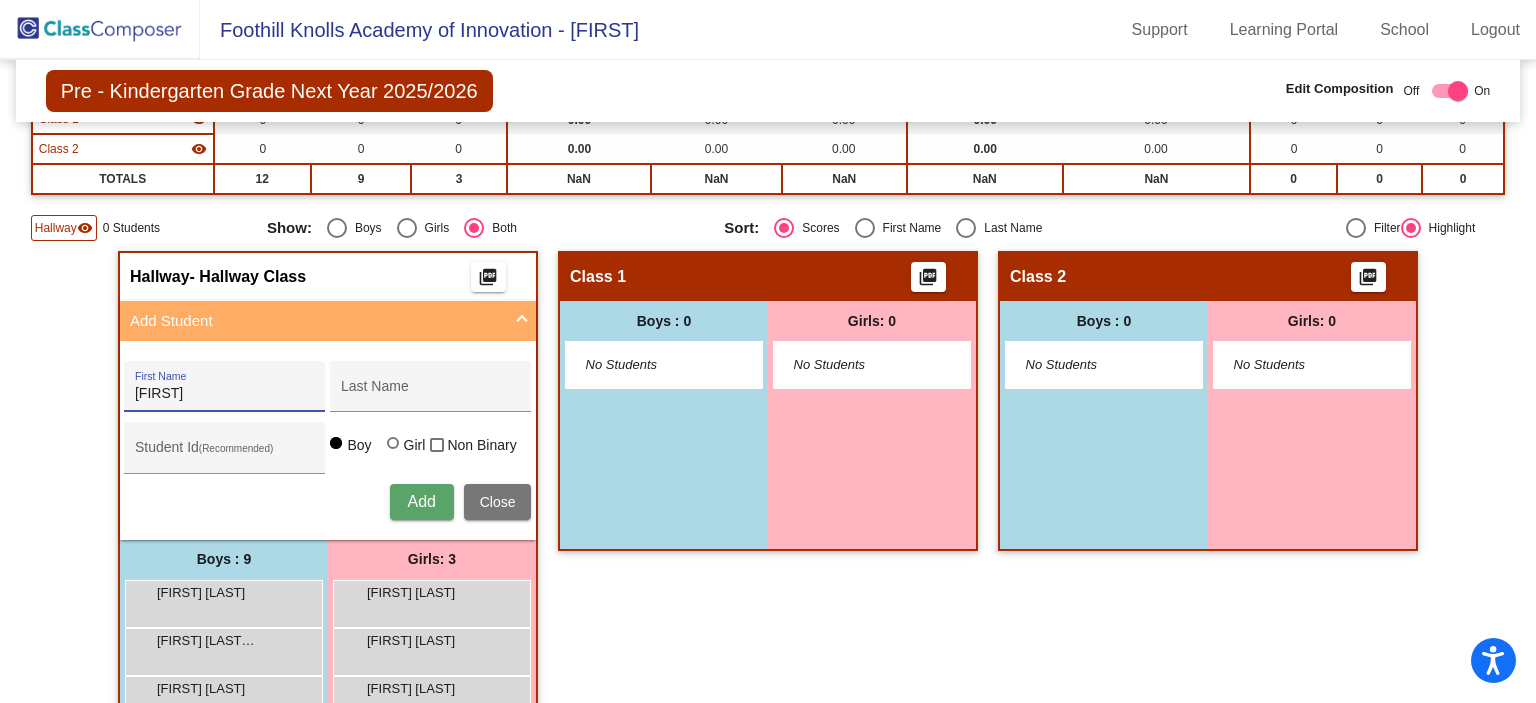 type on "Chrissy" 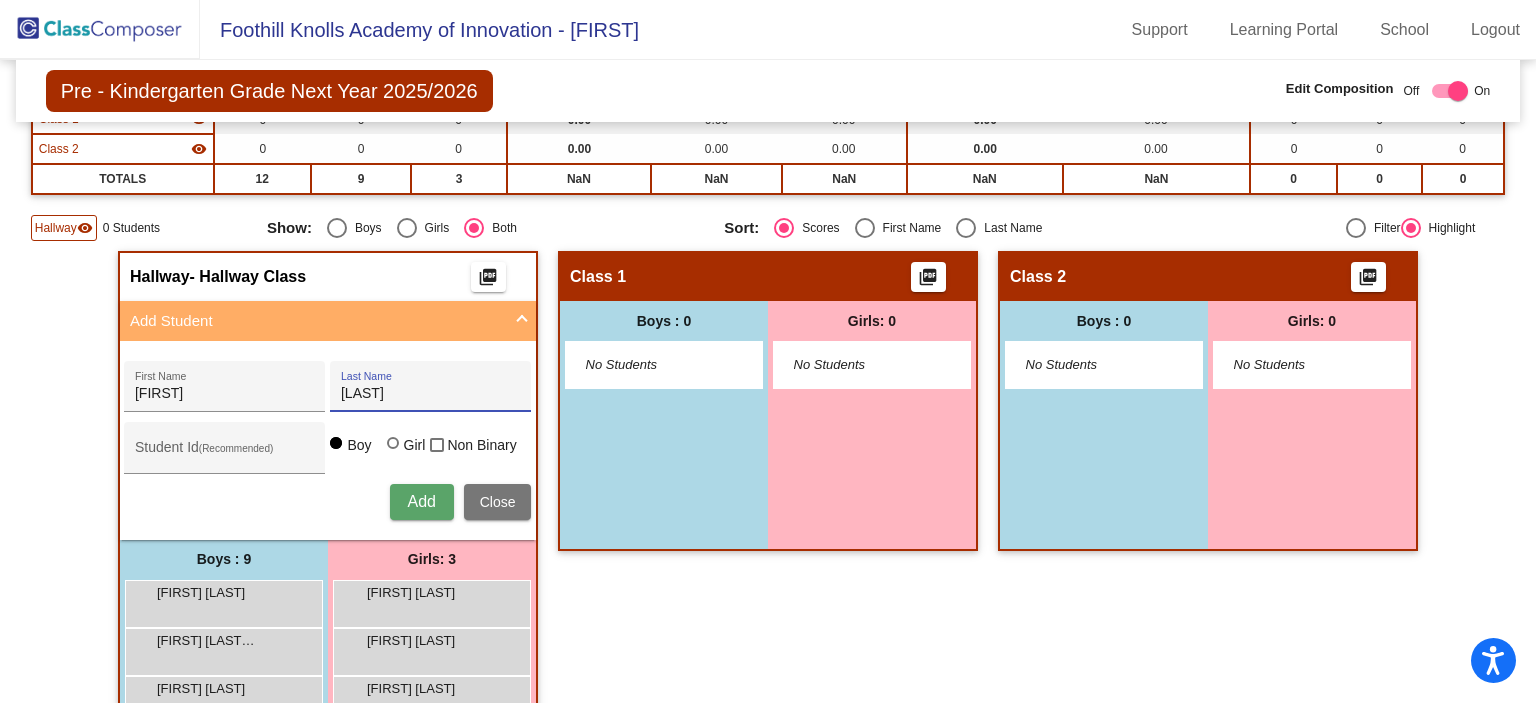 type on "Delizo" 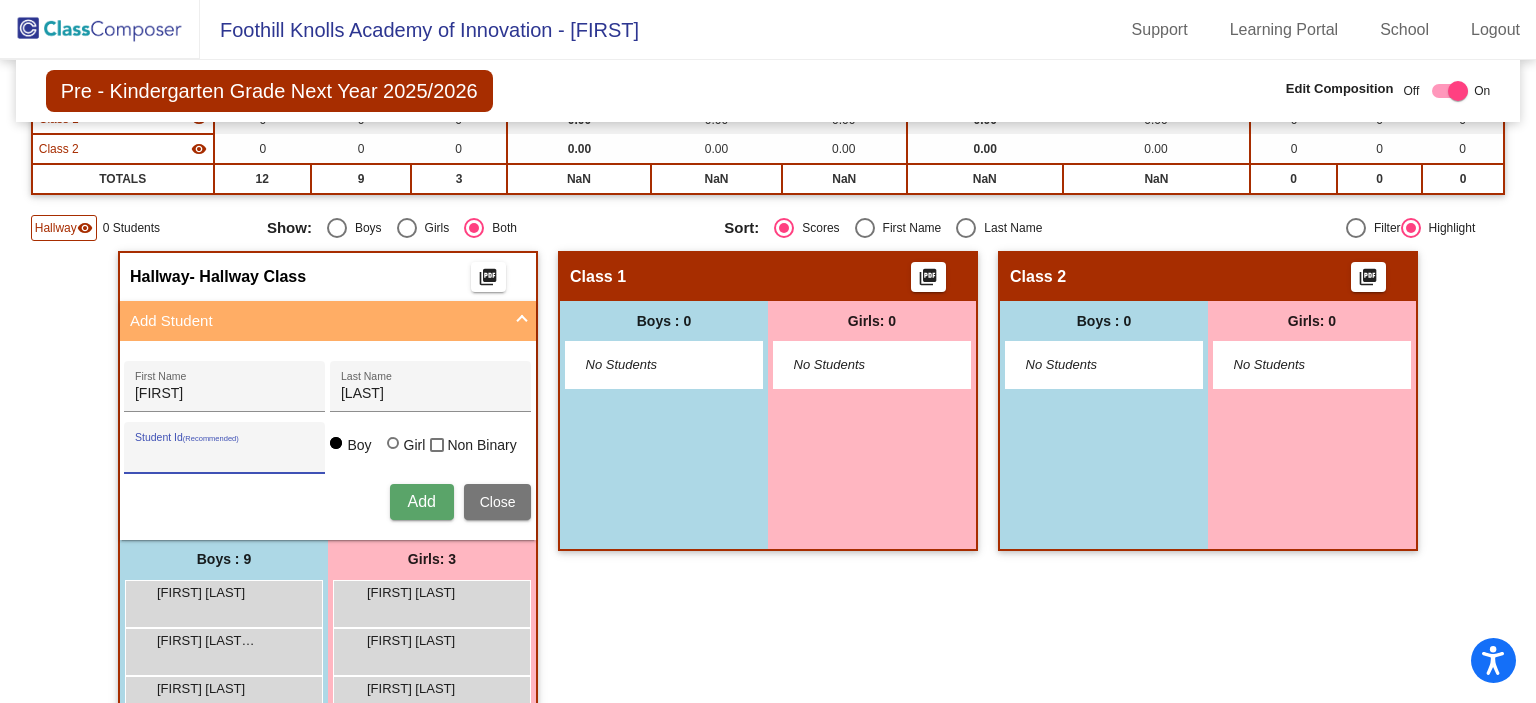 click on "Student Id  (Recommended)" at bounding box center (225, 455) 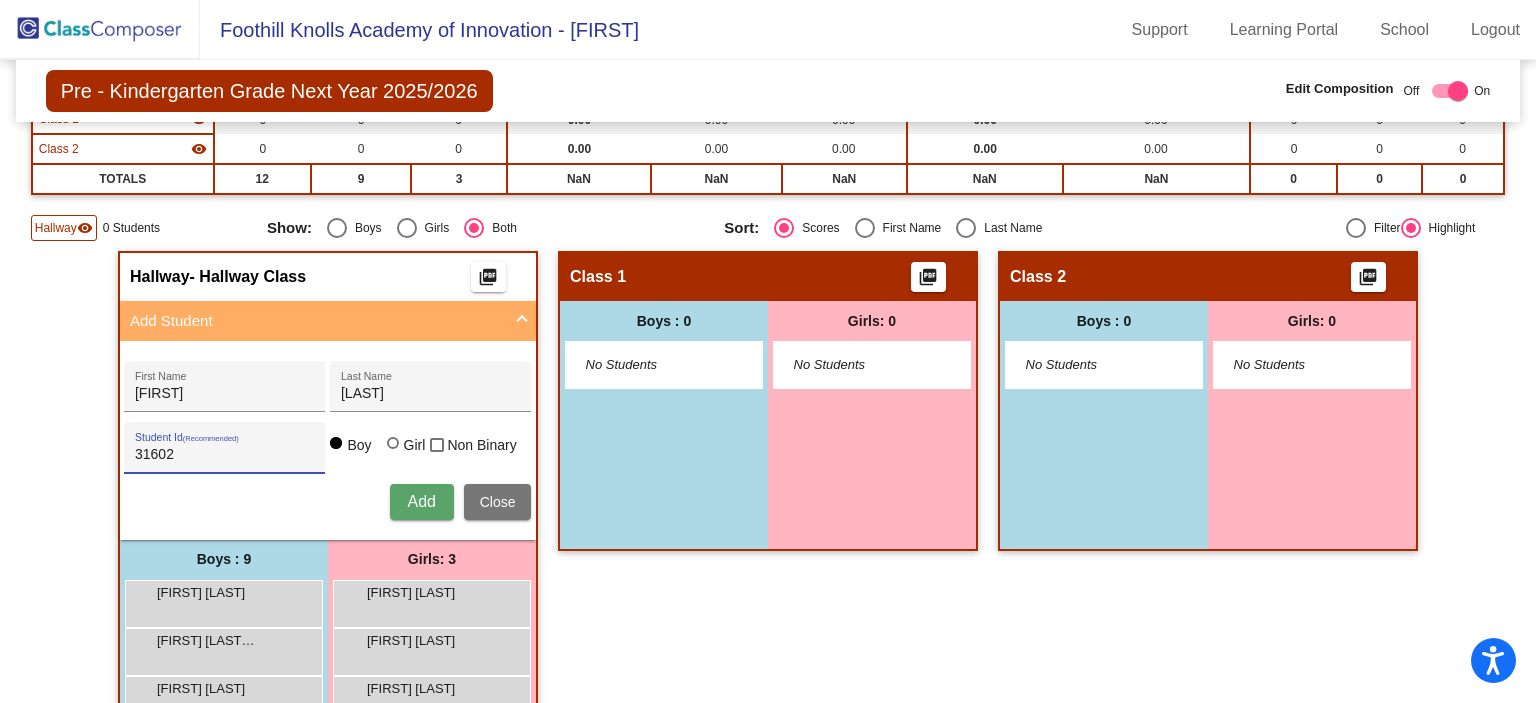 type on "31602" 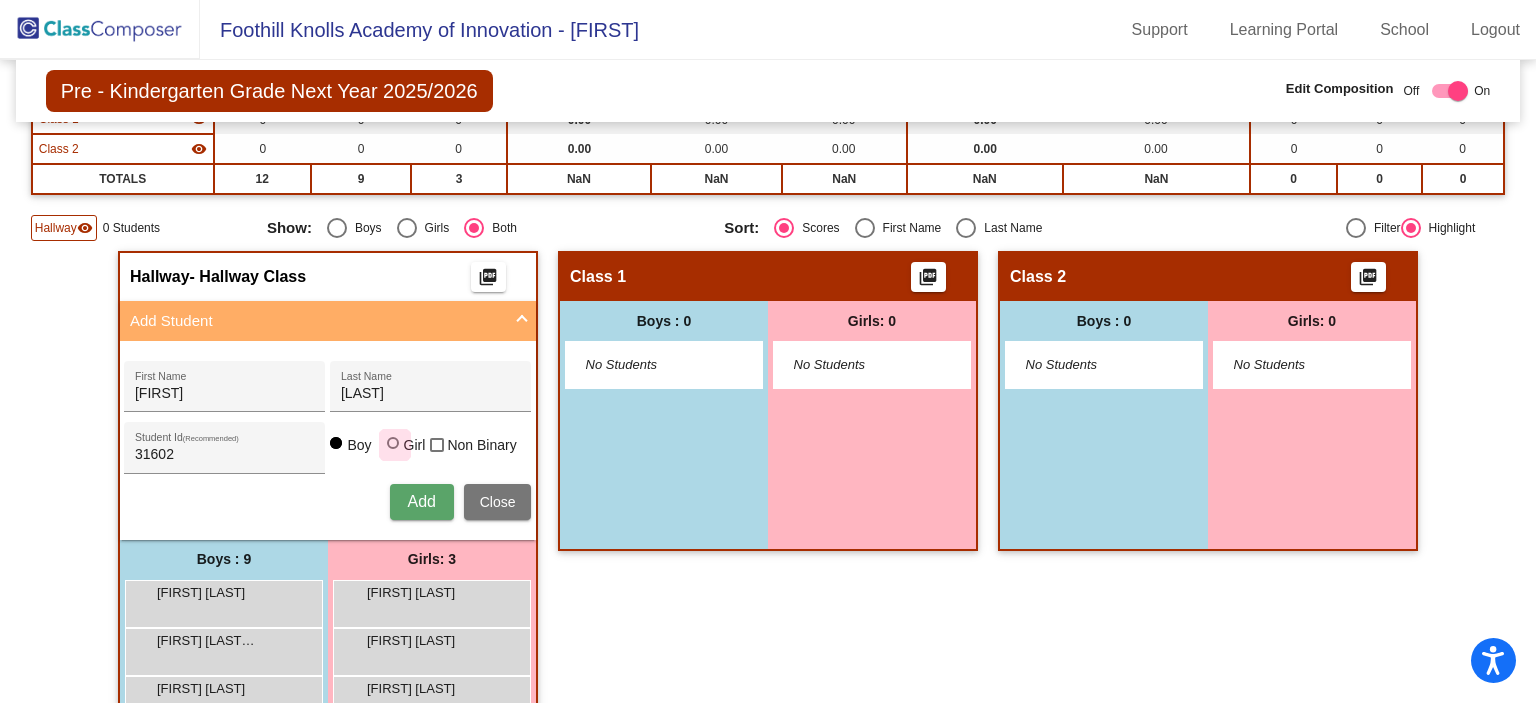 click at bounding box center (393, 443) 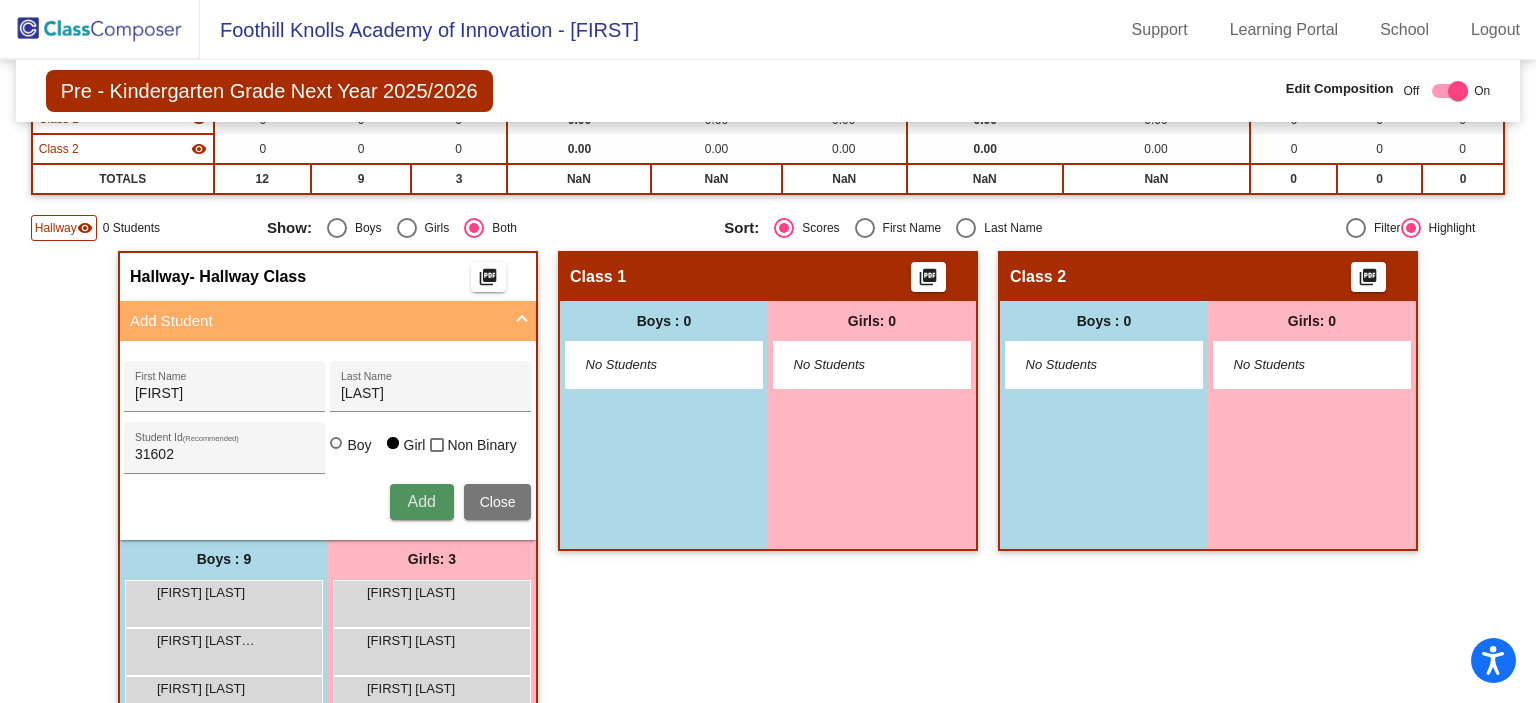 click on "Add" at bounding box center [422, 502] 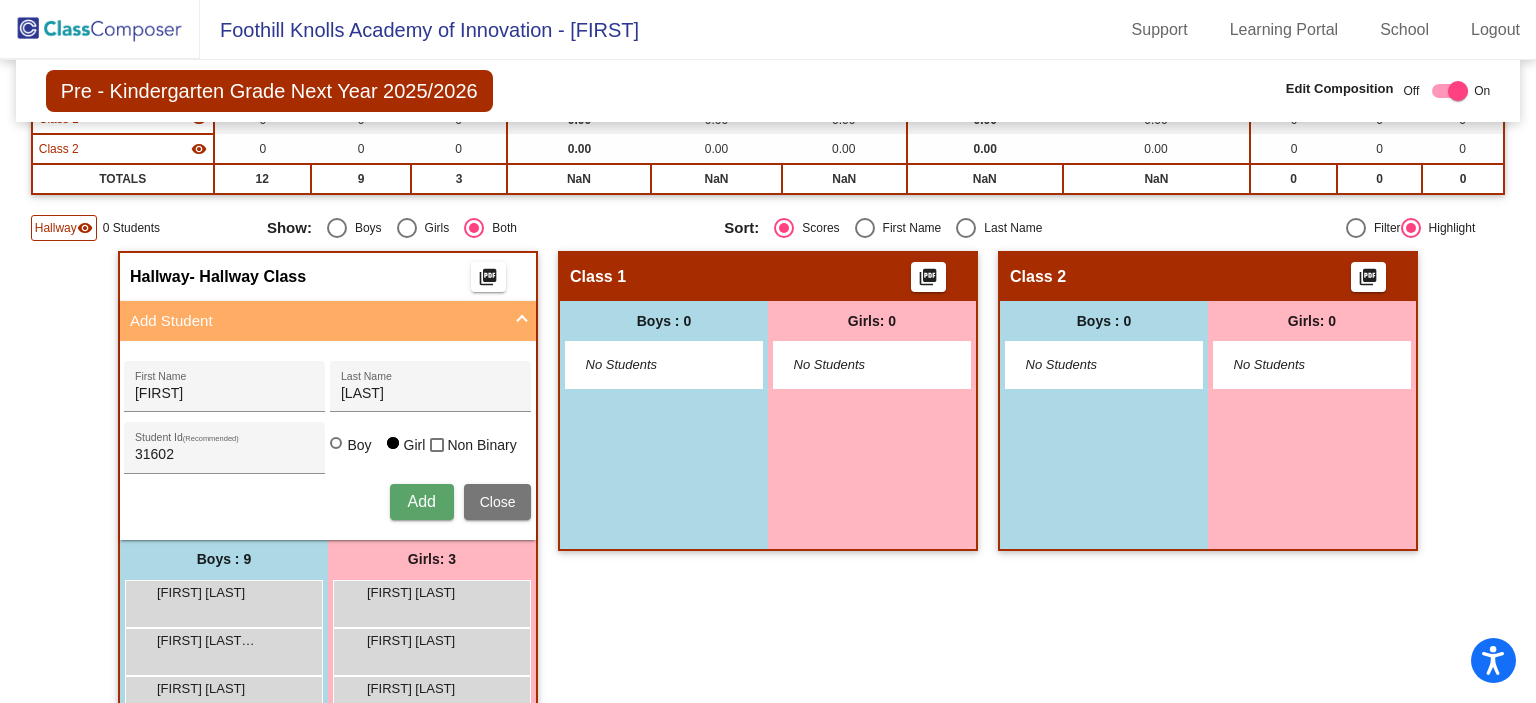 type 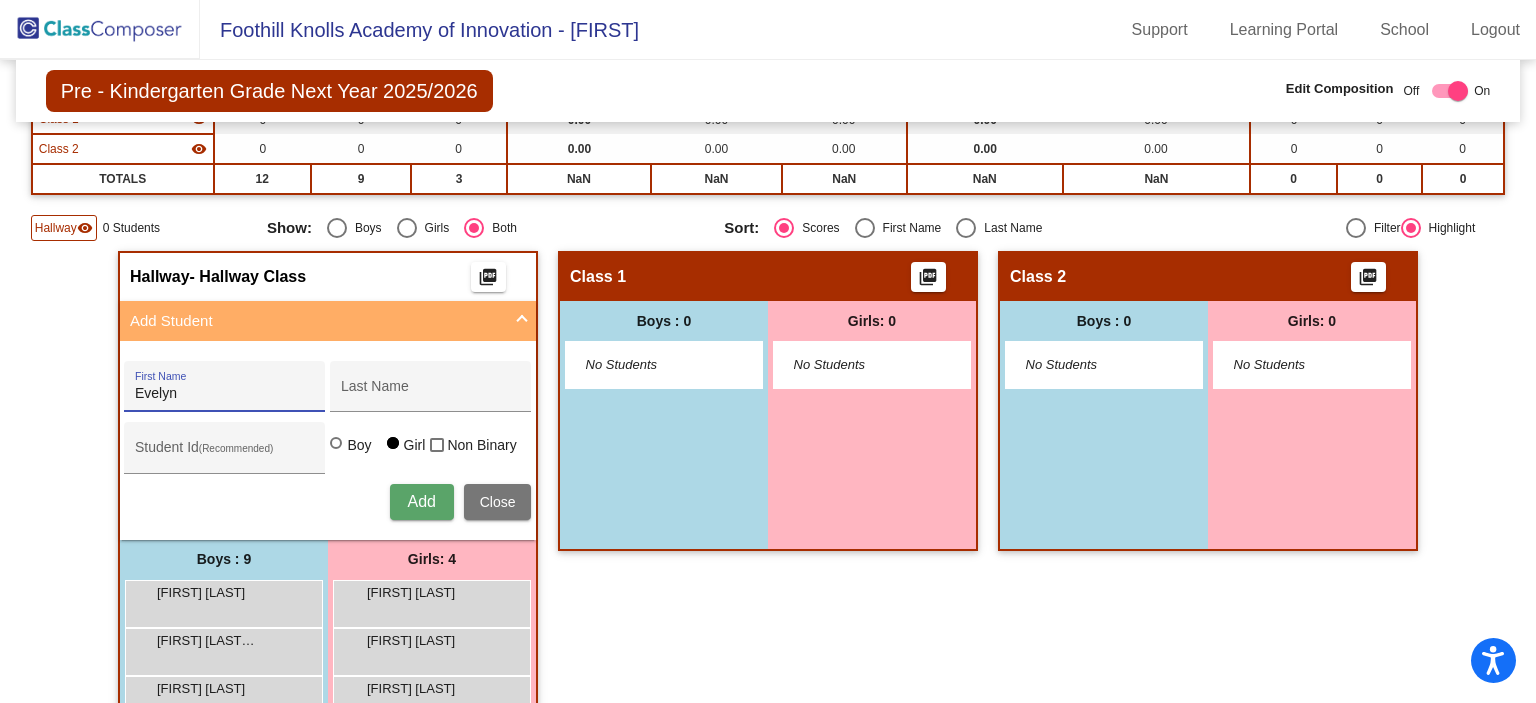 type on "Evelyn" 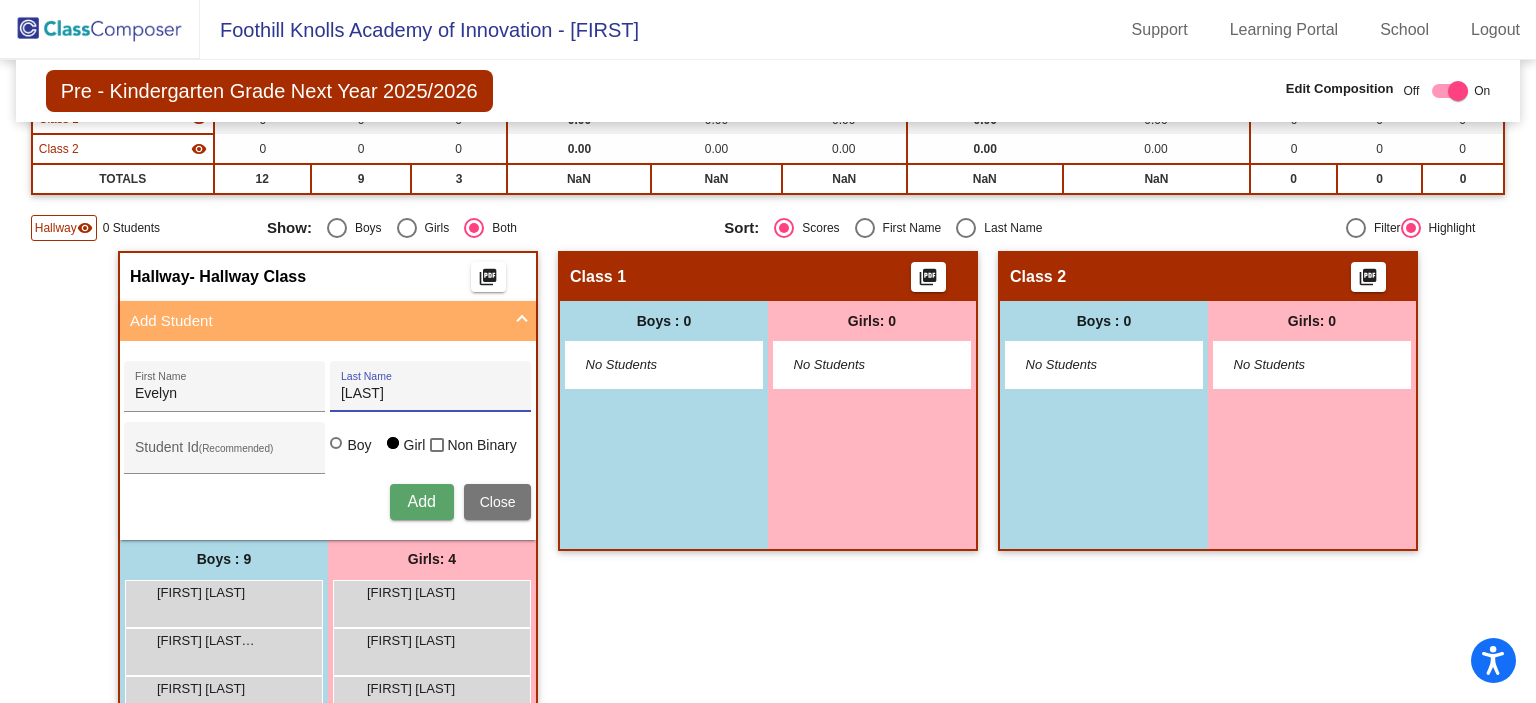 type on "Durant" 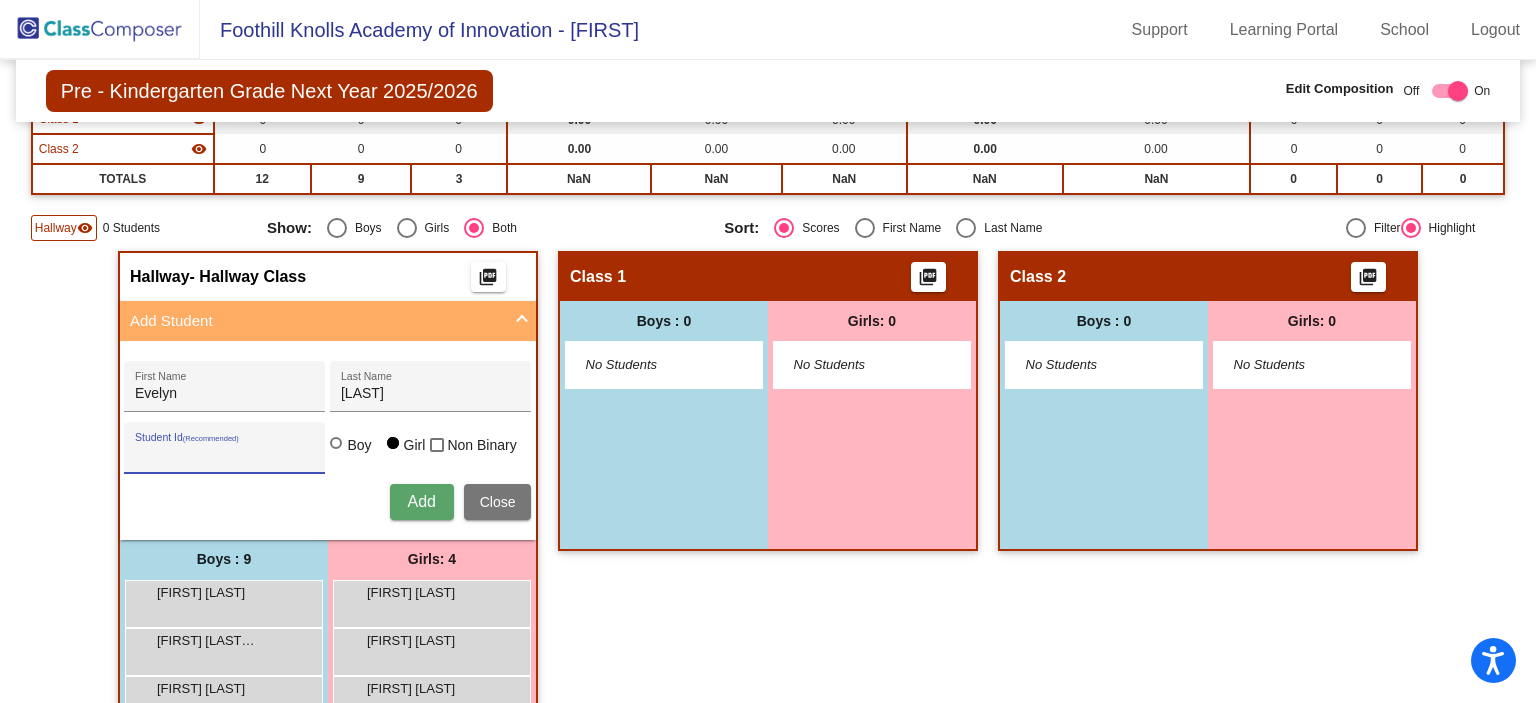 click on "Student Id  (Recommended)" at bounding box center (225, 455) 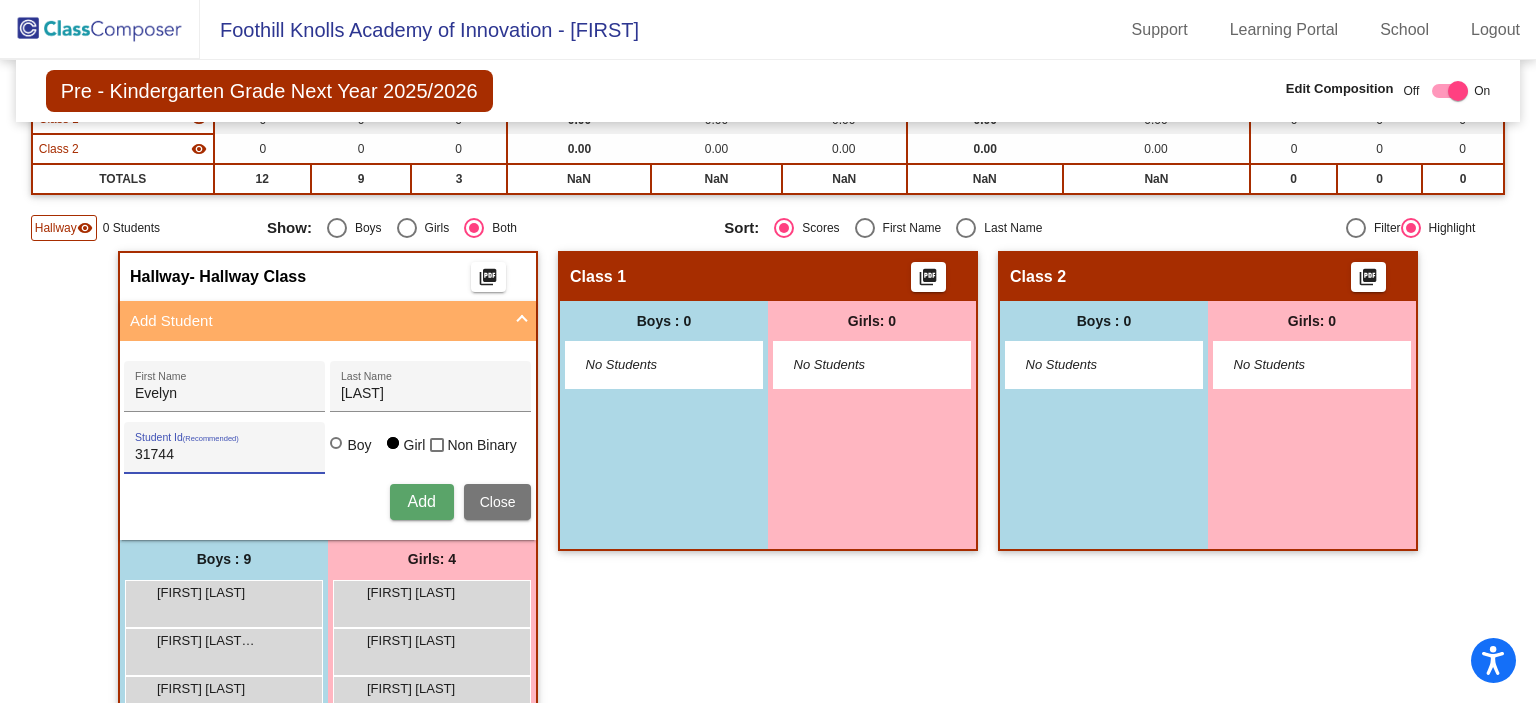 type on "31744" 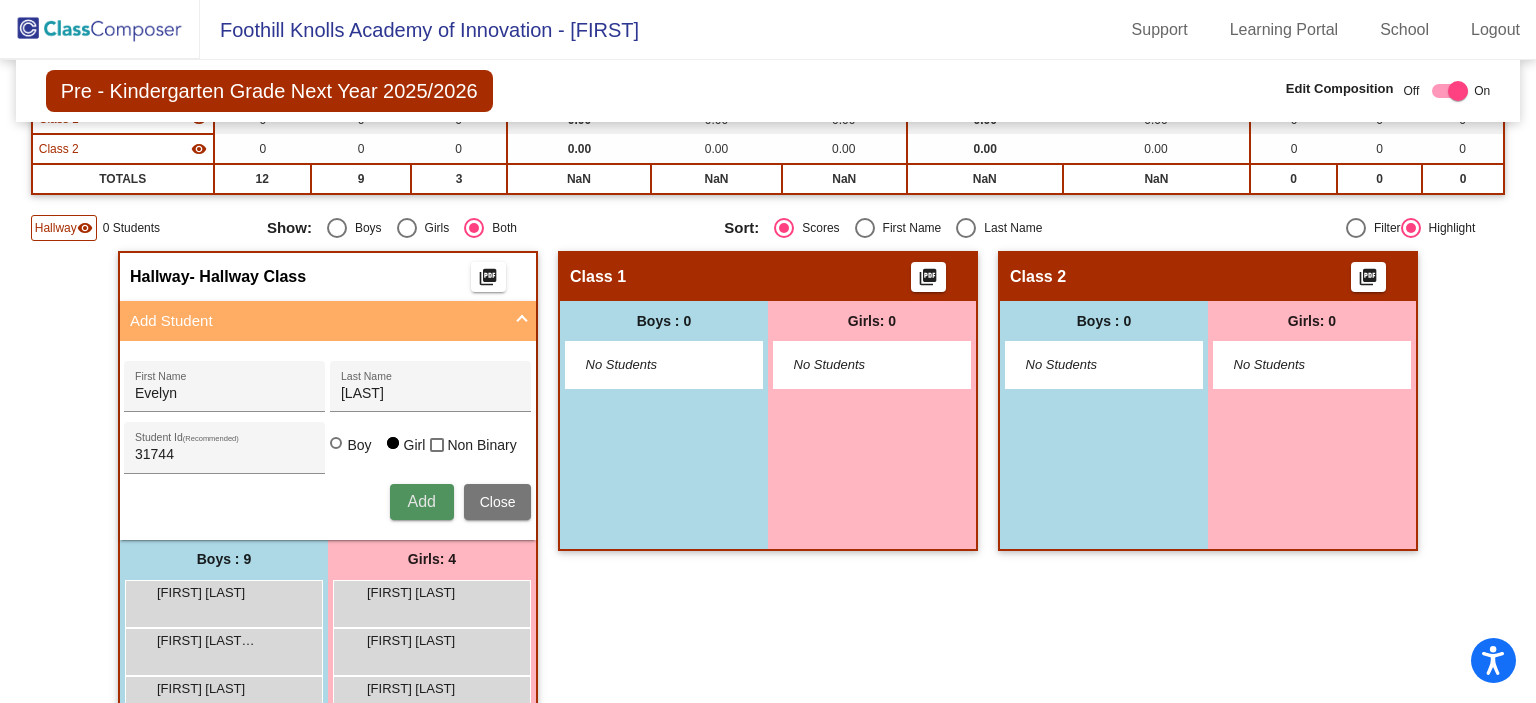 click on "Add" at bounding box center (421, 501) 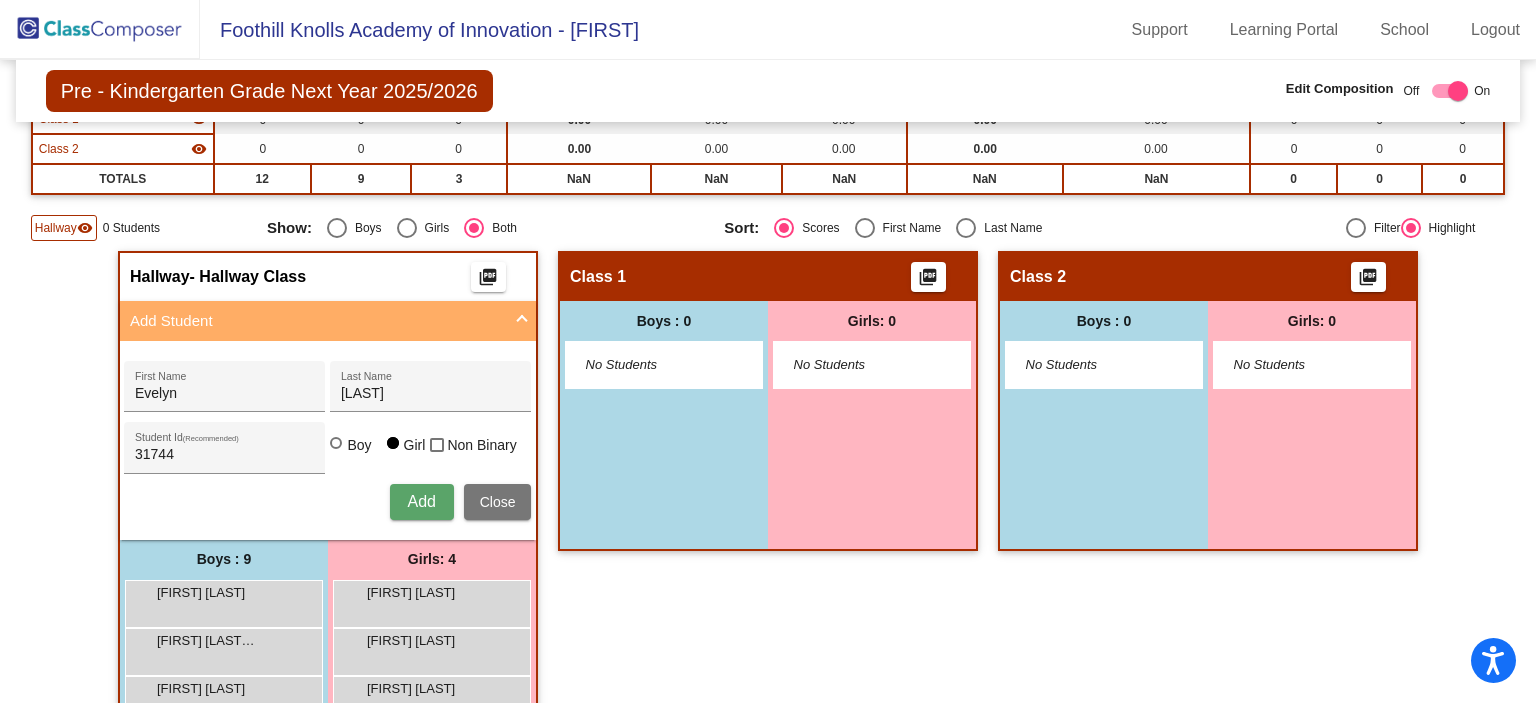 type 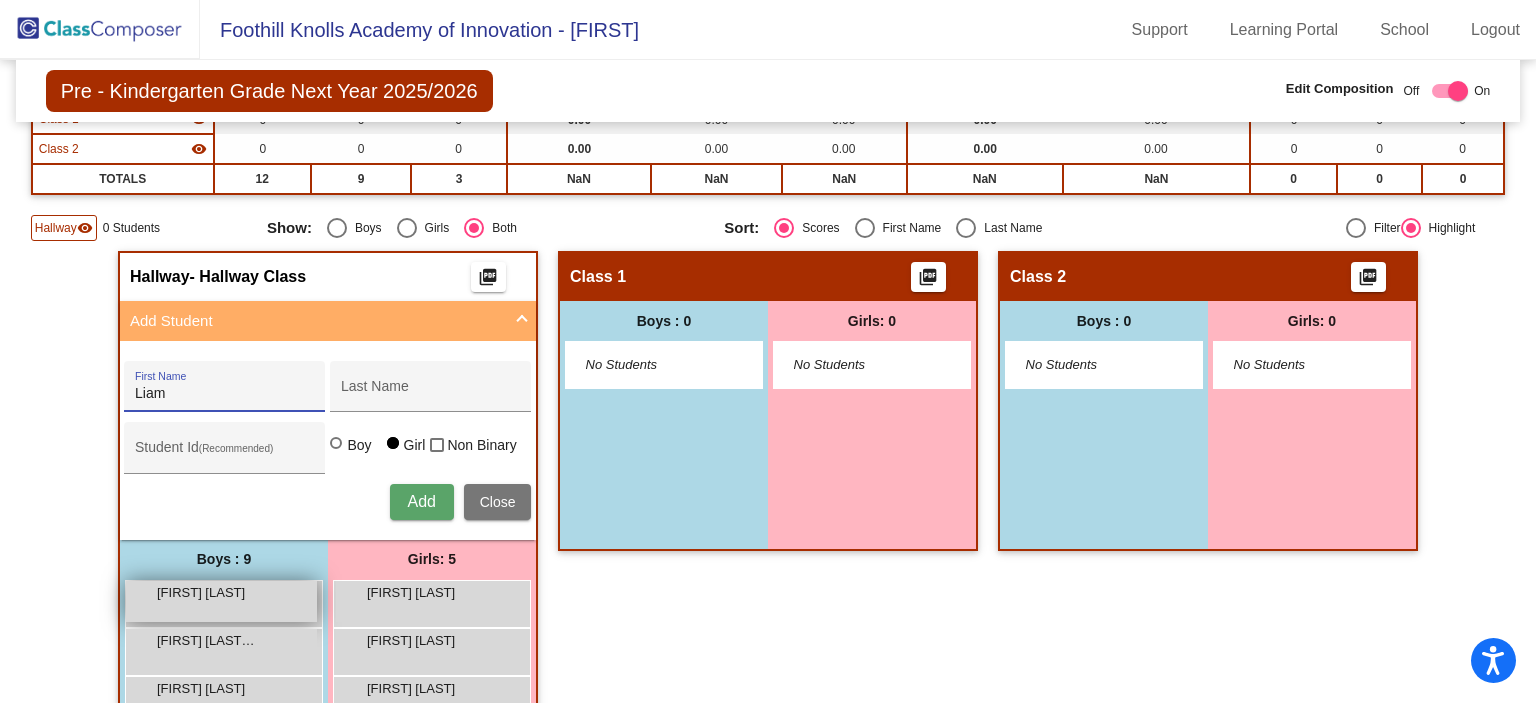 type on "Liam" 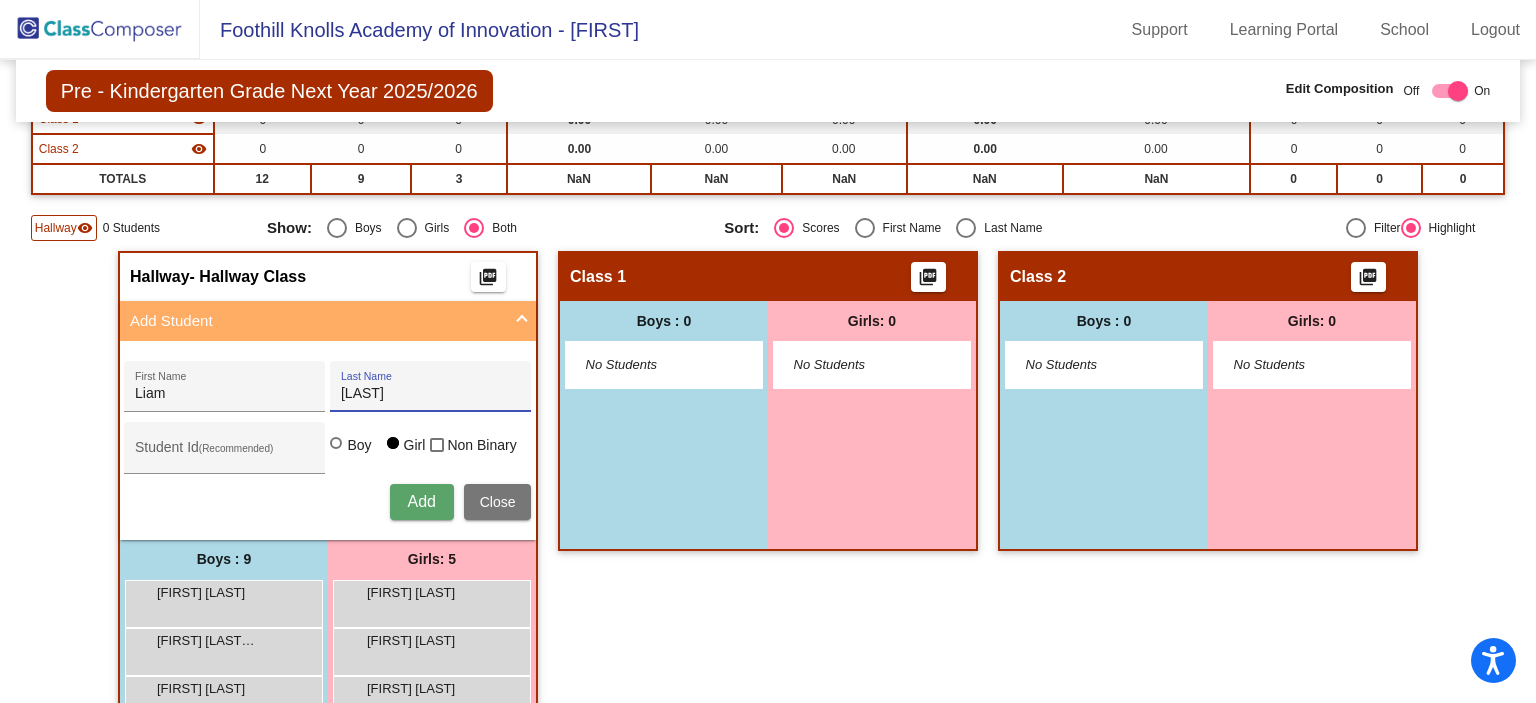type on "Esquivel" 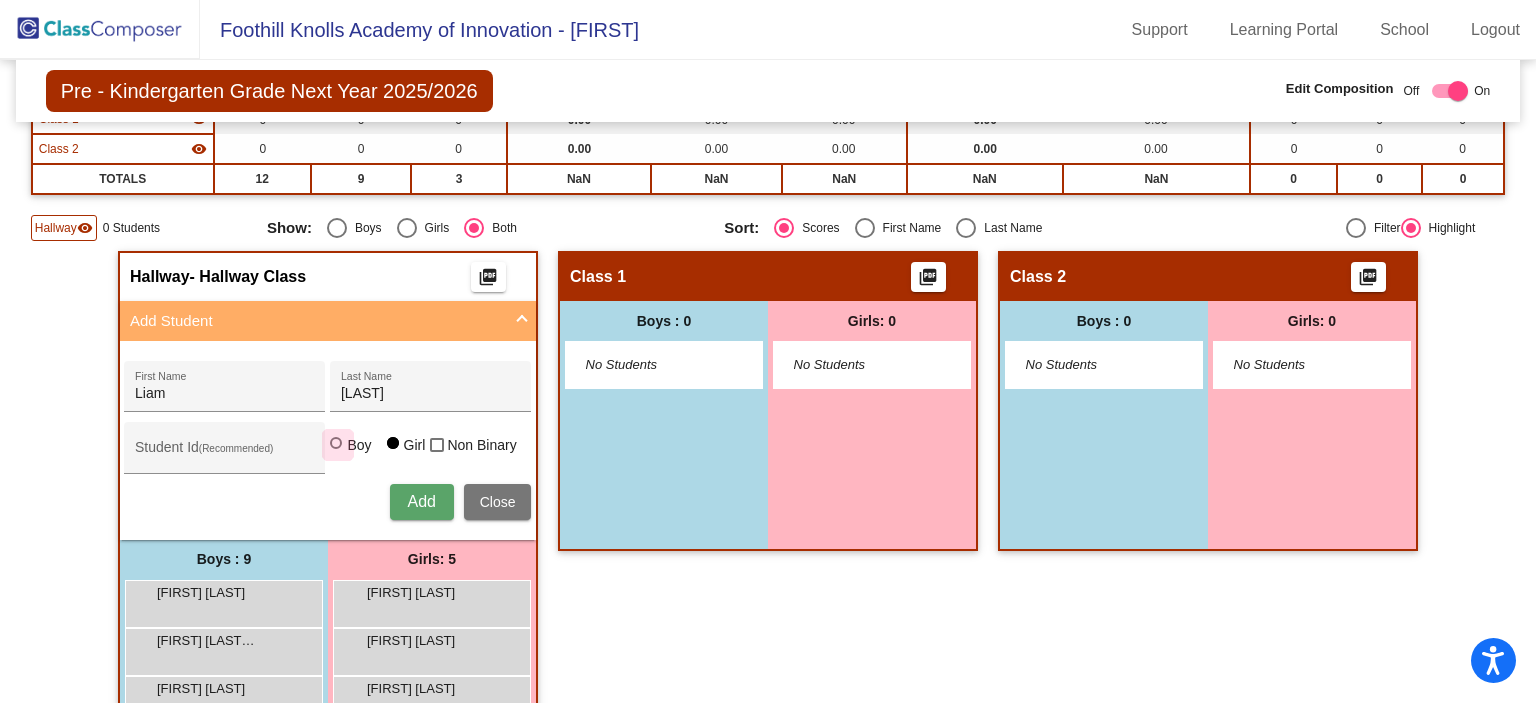 click at bounding box center [336, 443] 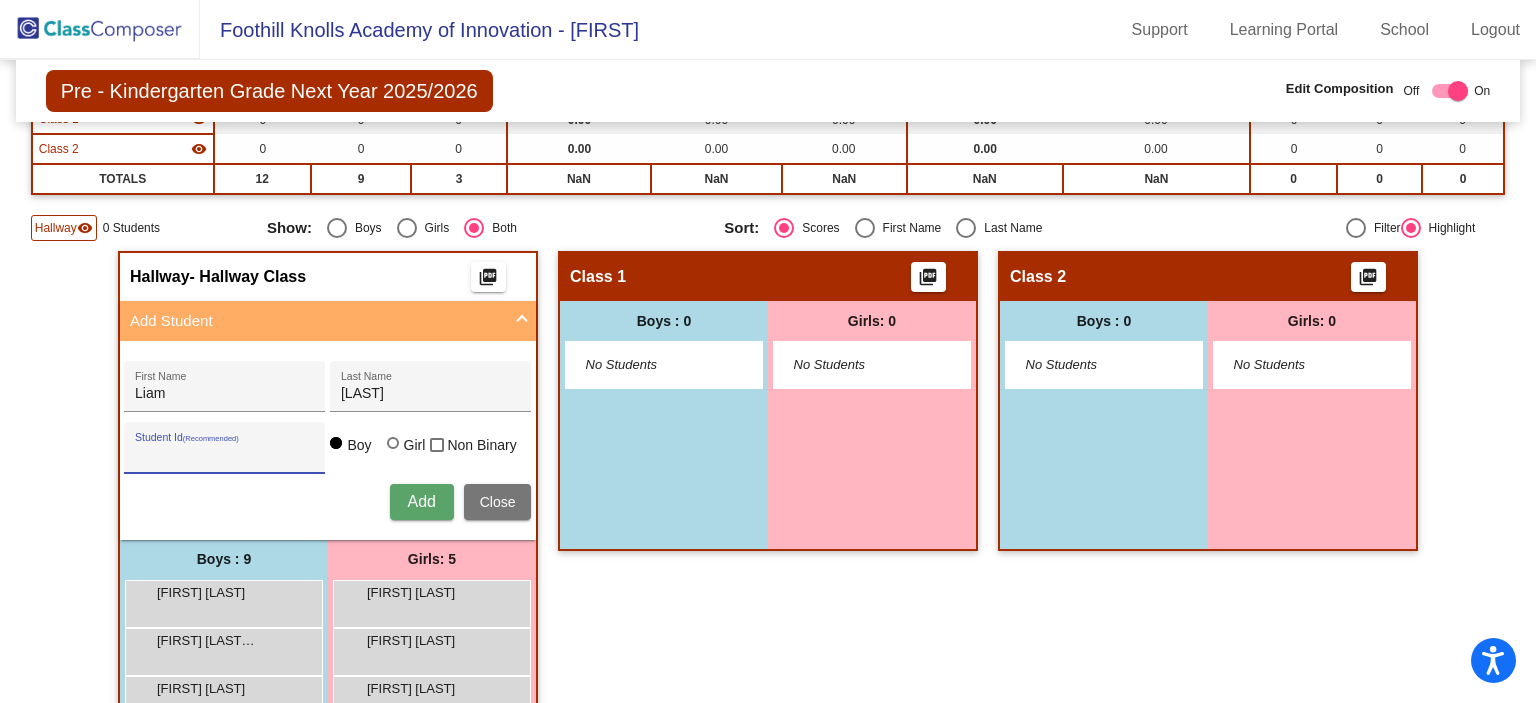 click on "Student Id  (Recommended)" at bounding box center [225, 455] 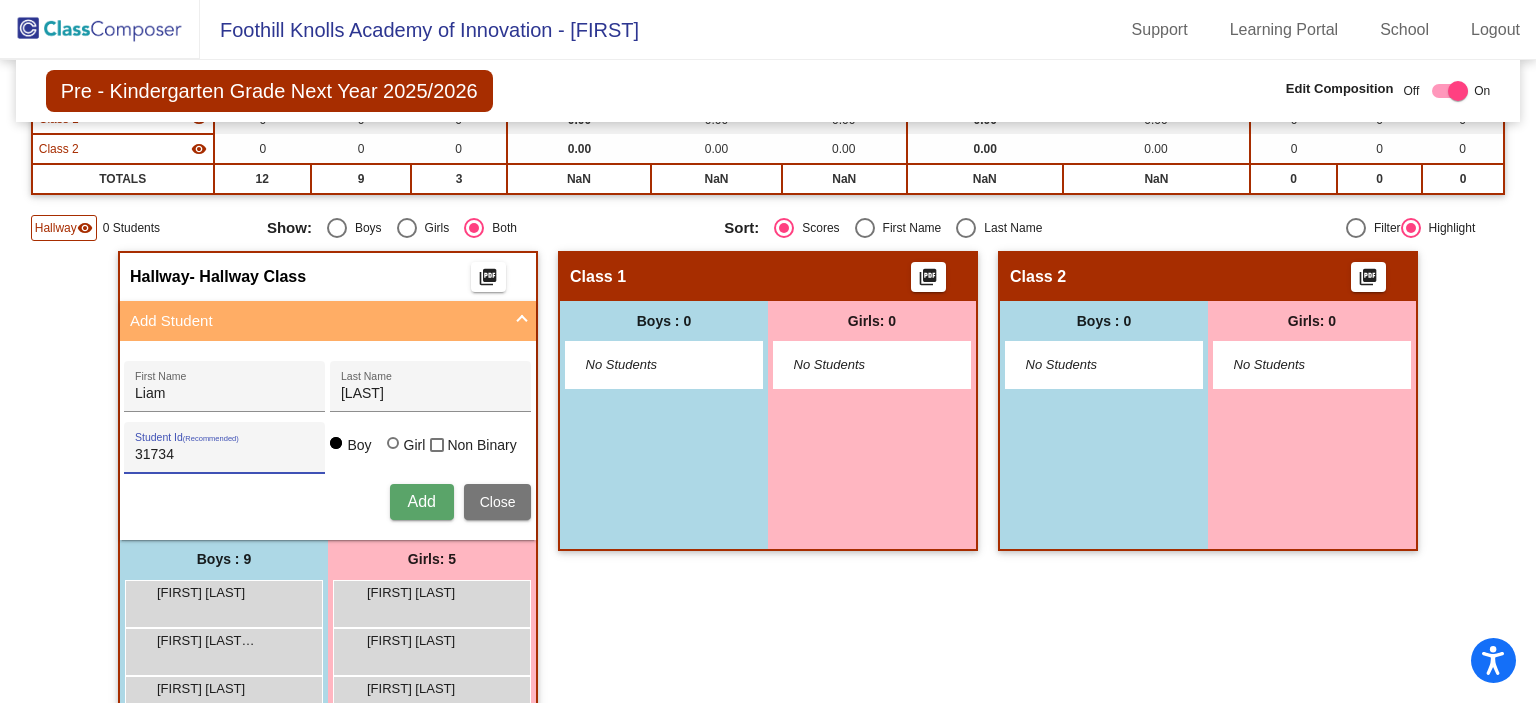 type on "31734" 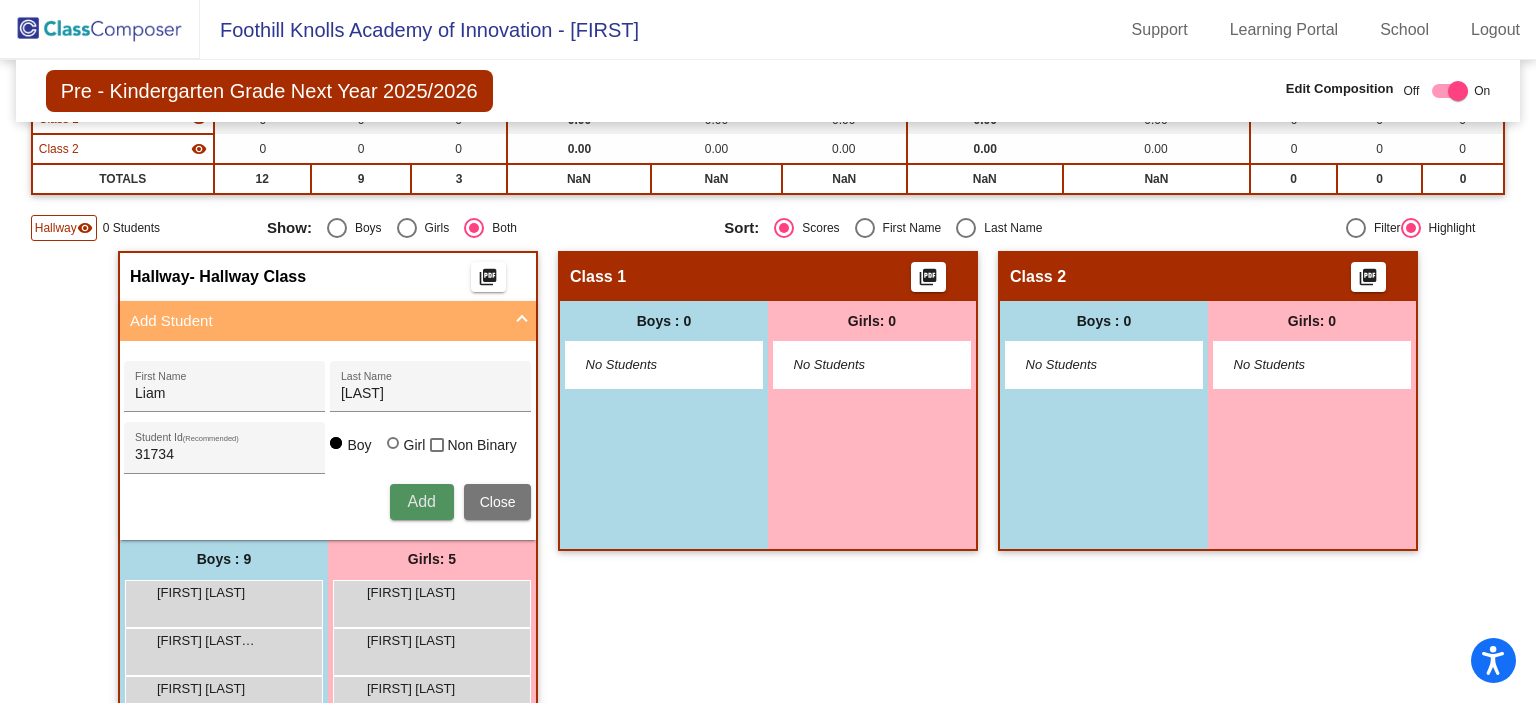click on "Add" at bounding box center [421, 501] 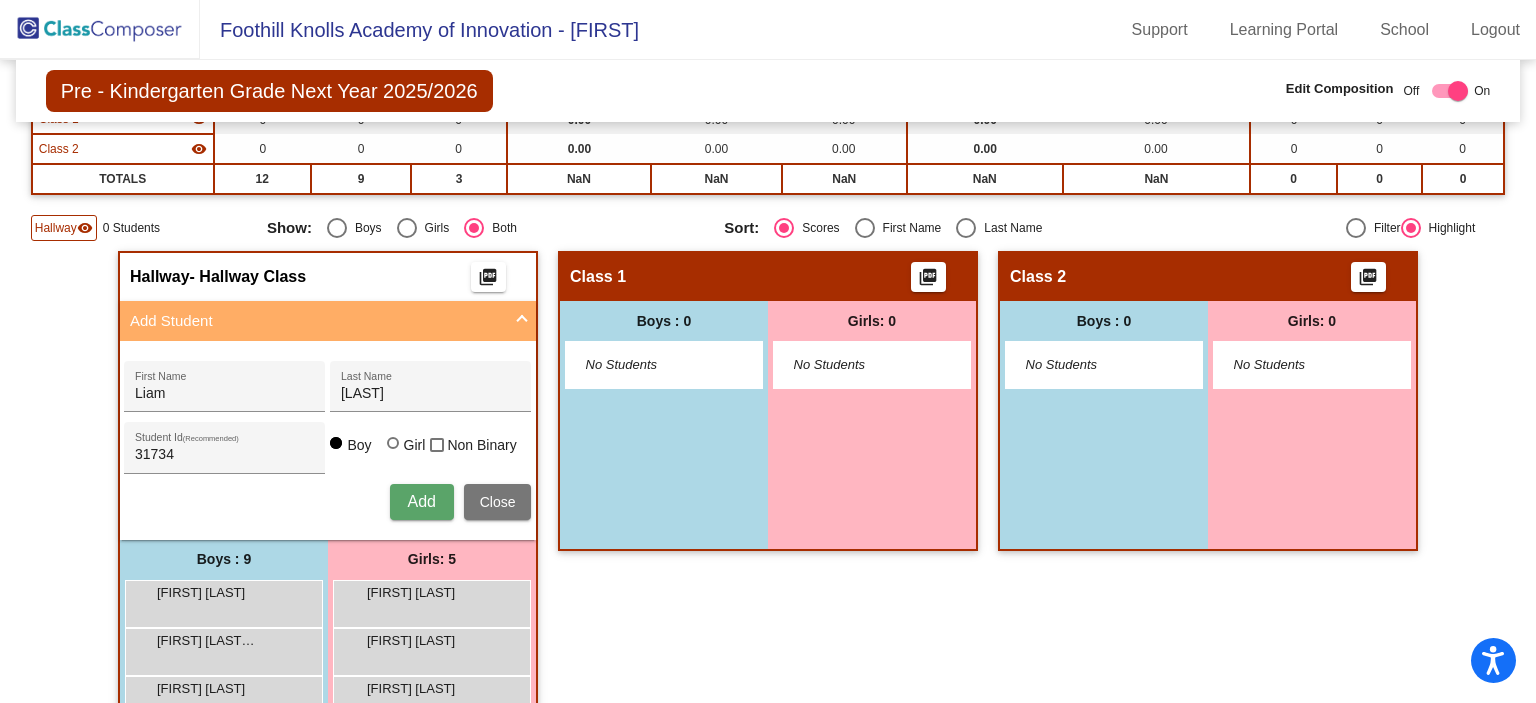 type 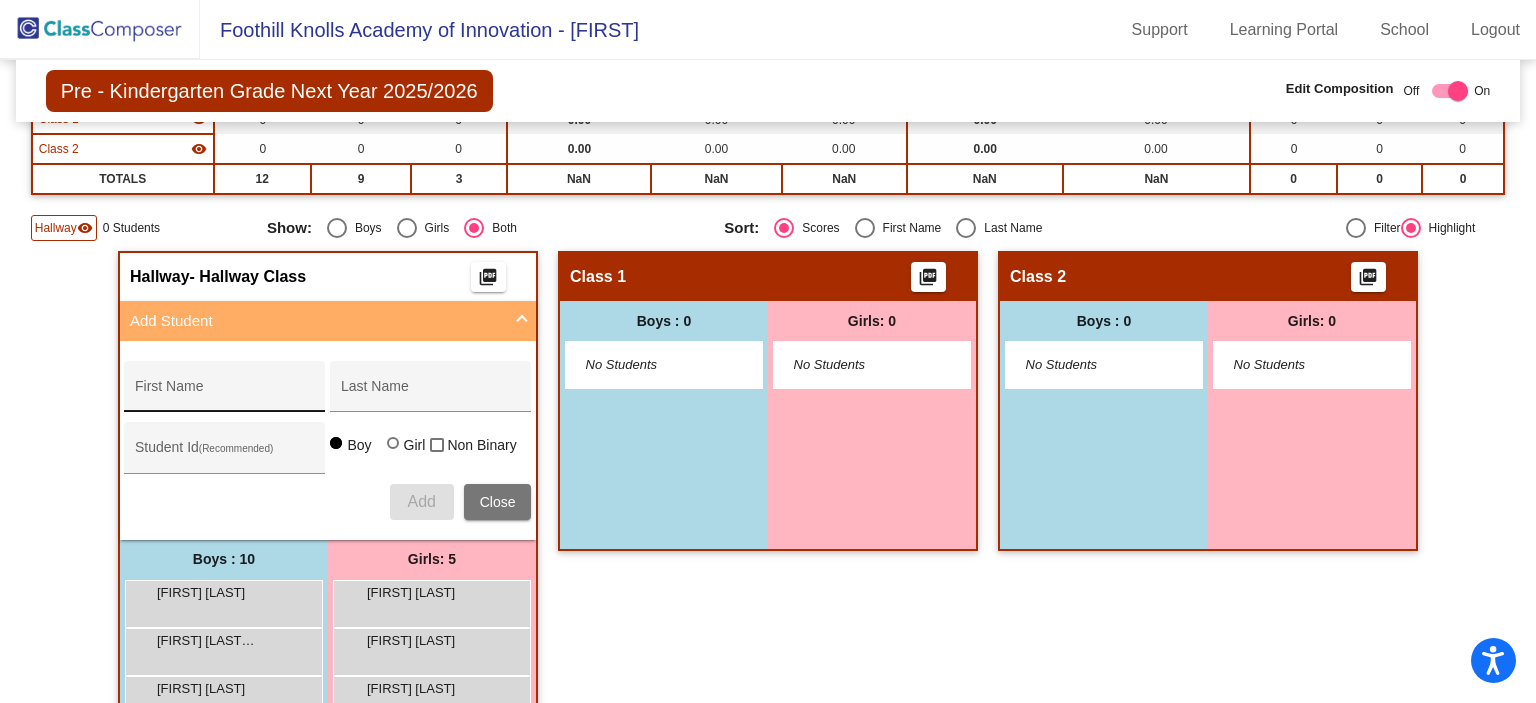 click on "First Name" at bounding box center [225, 392] 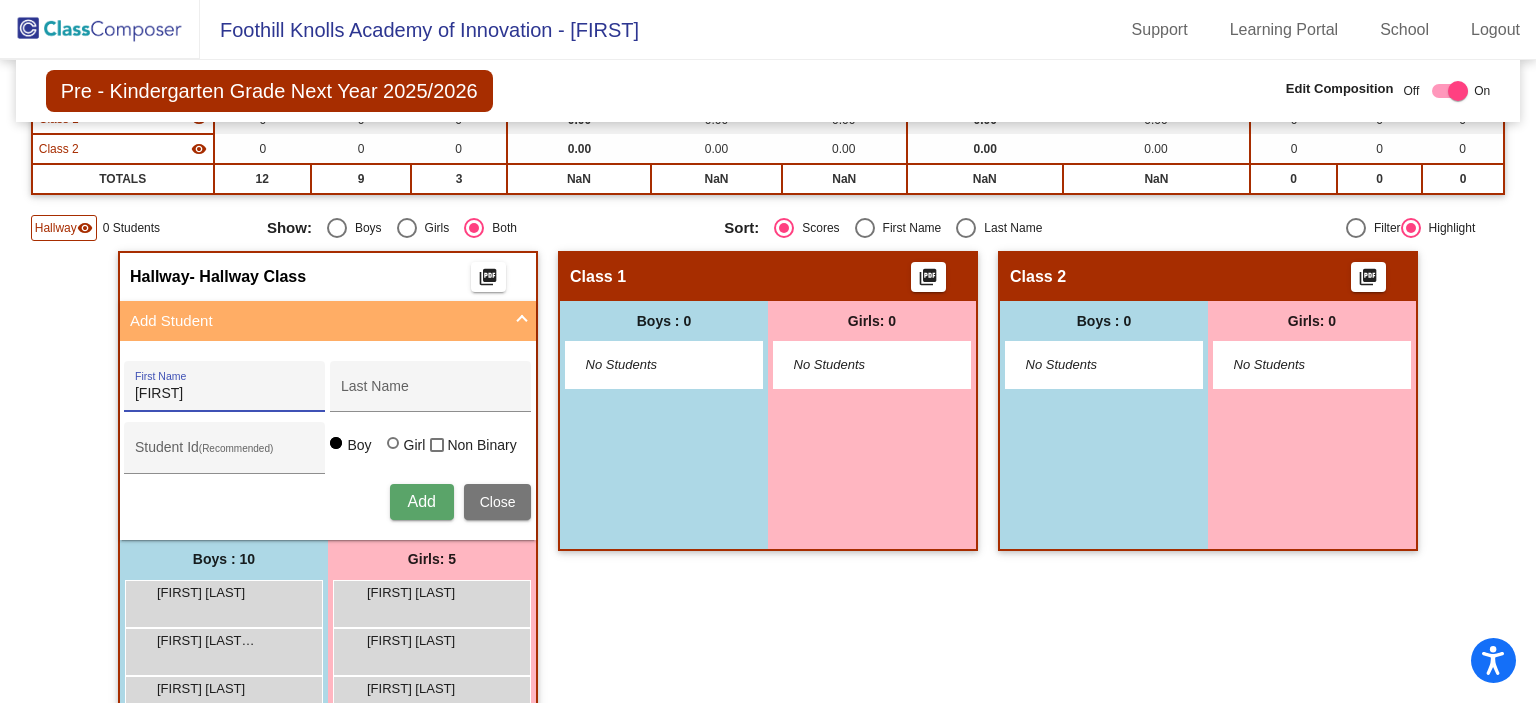 type on "Kali" 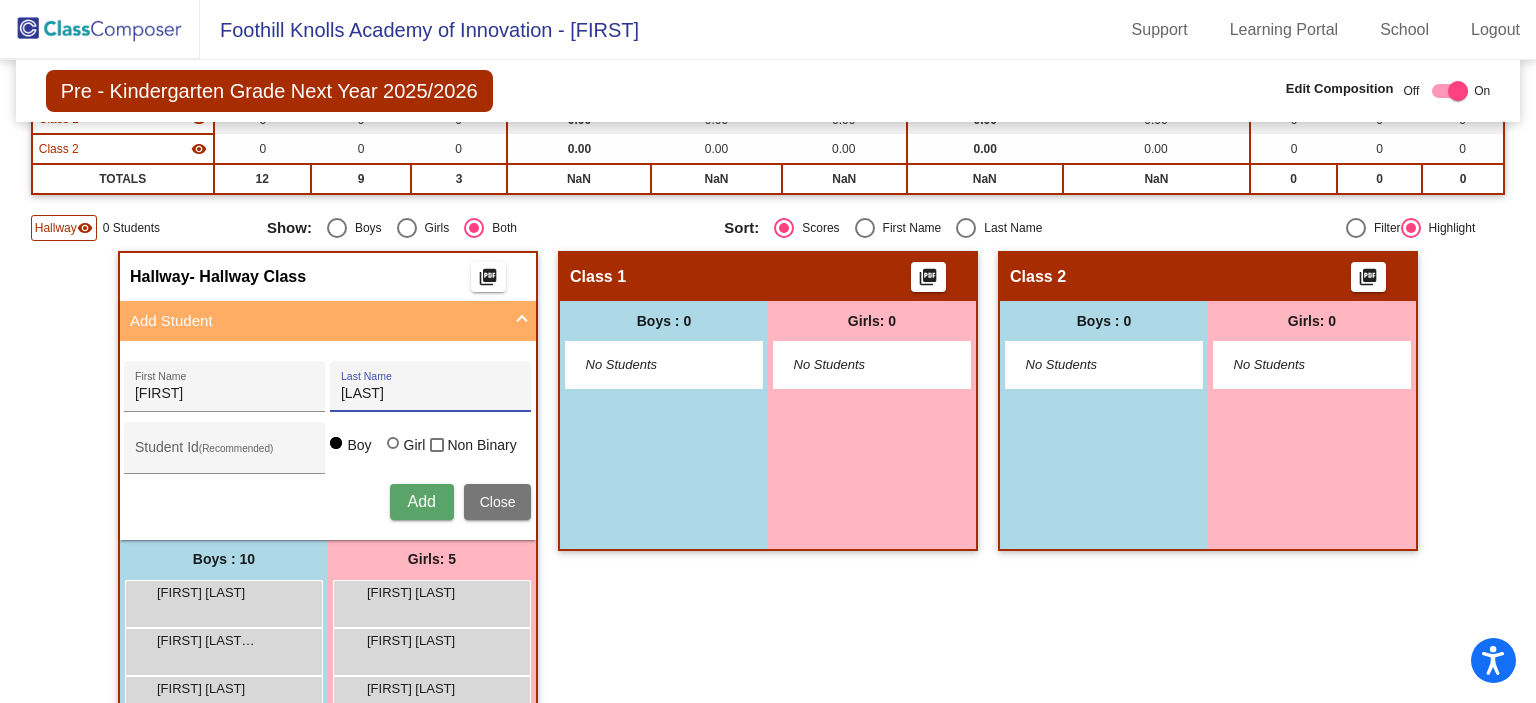 type on "Gaines" 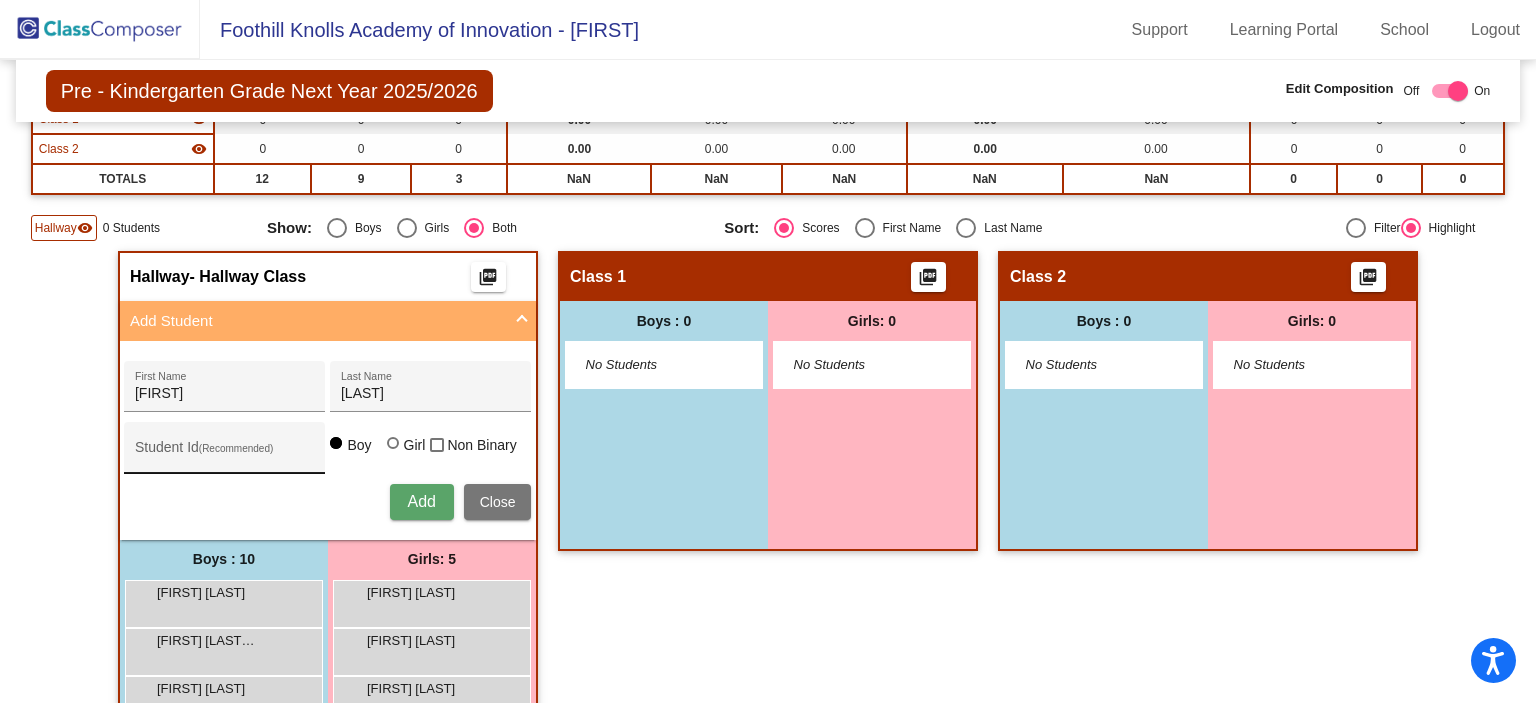 click on "Student Id  (Recommended)" at bounding box center [225, 453] 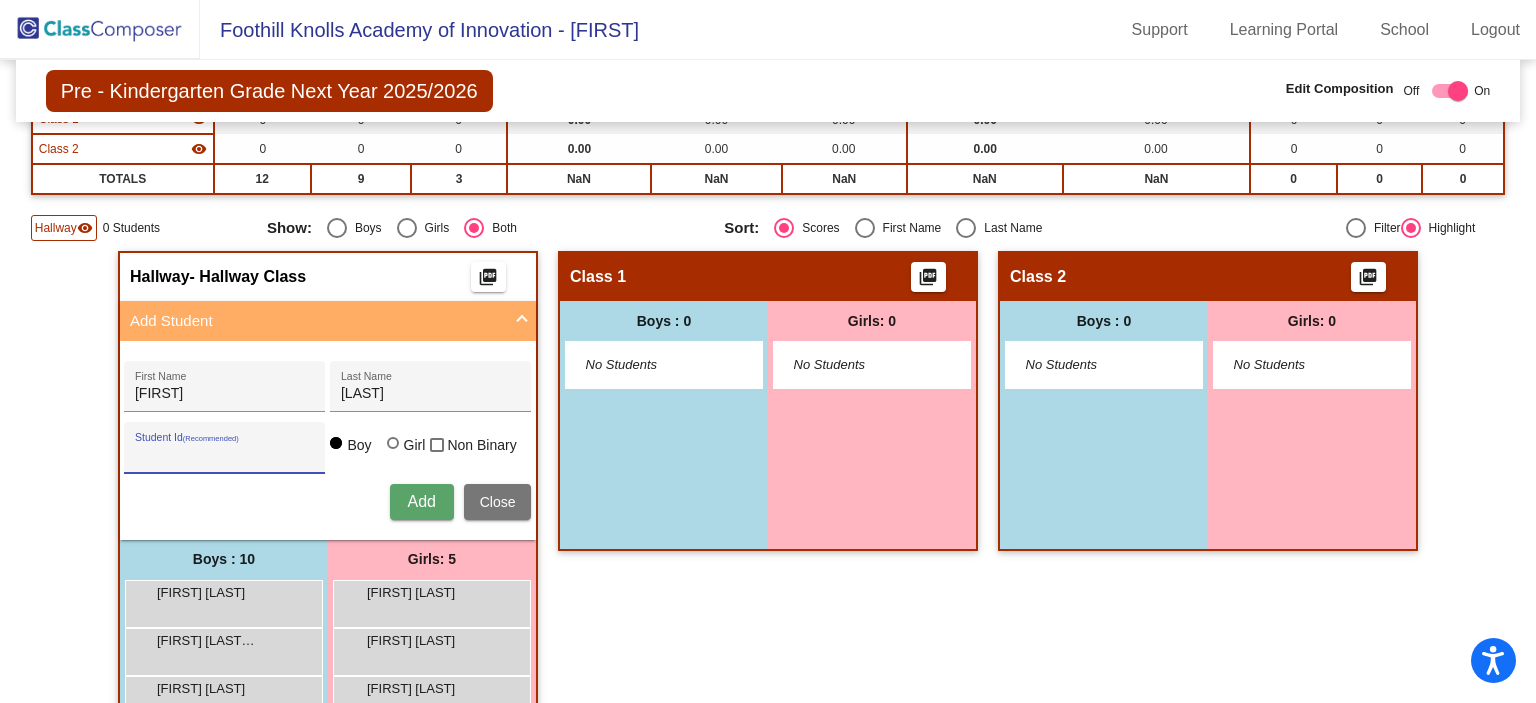 drag, startPoint x: 169, startPoint y: 439, endPoint x: 146, endPoint y: 451, distance: 25.942244 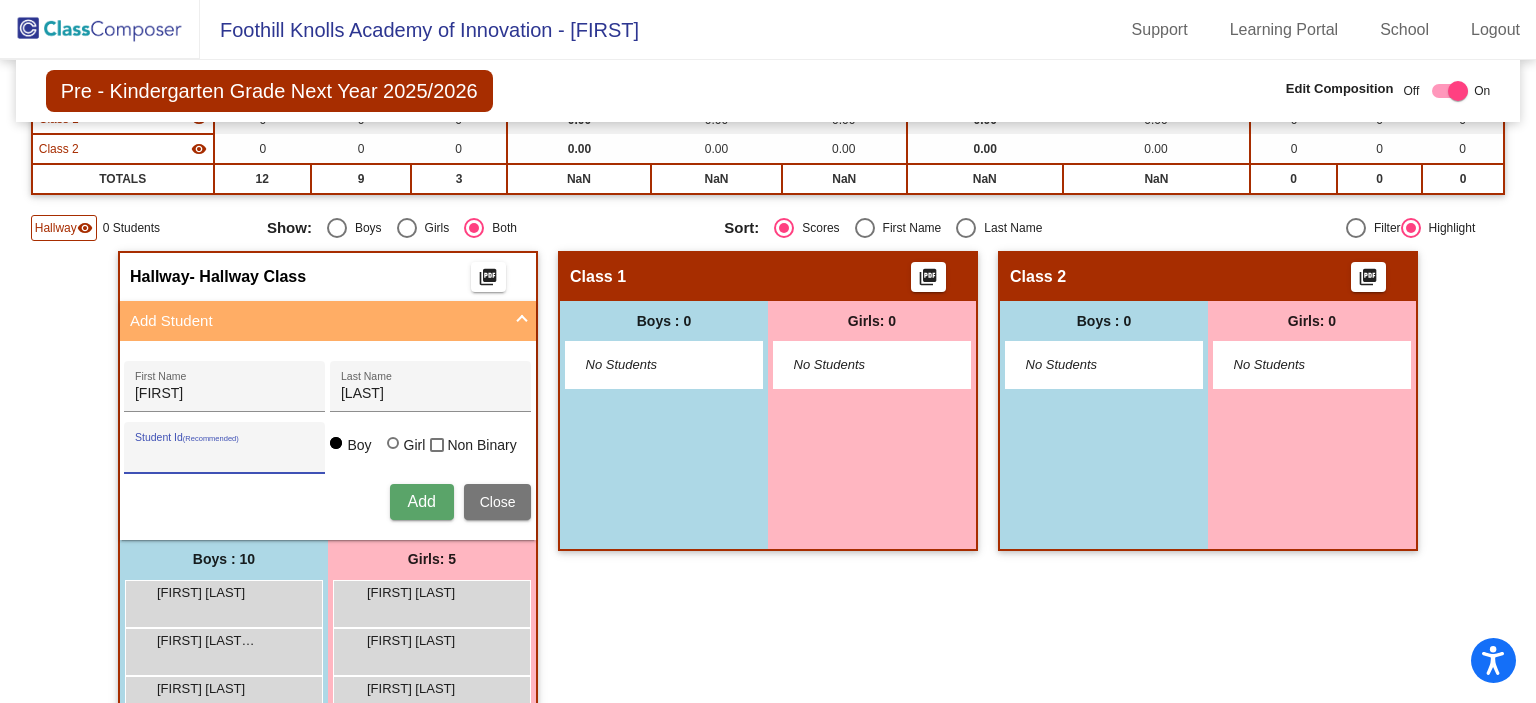 paste on "31678" 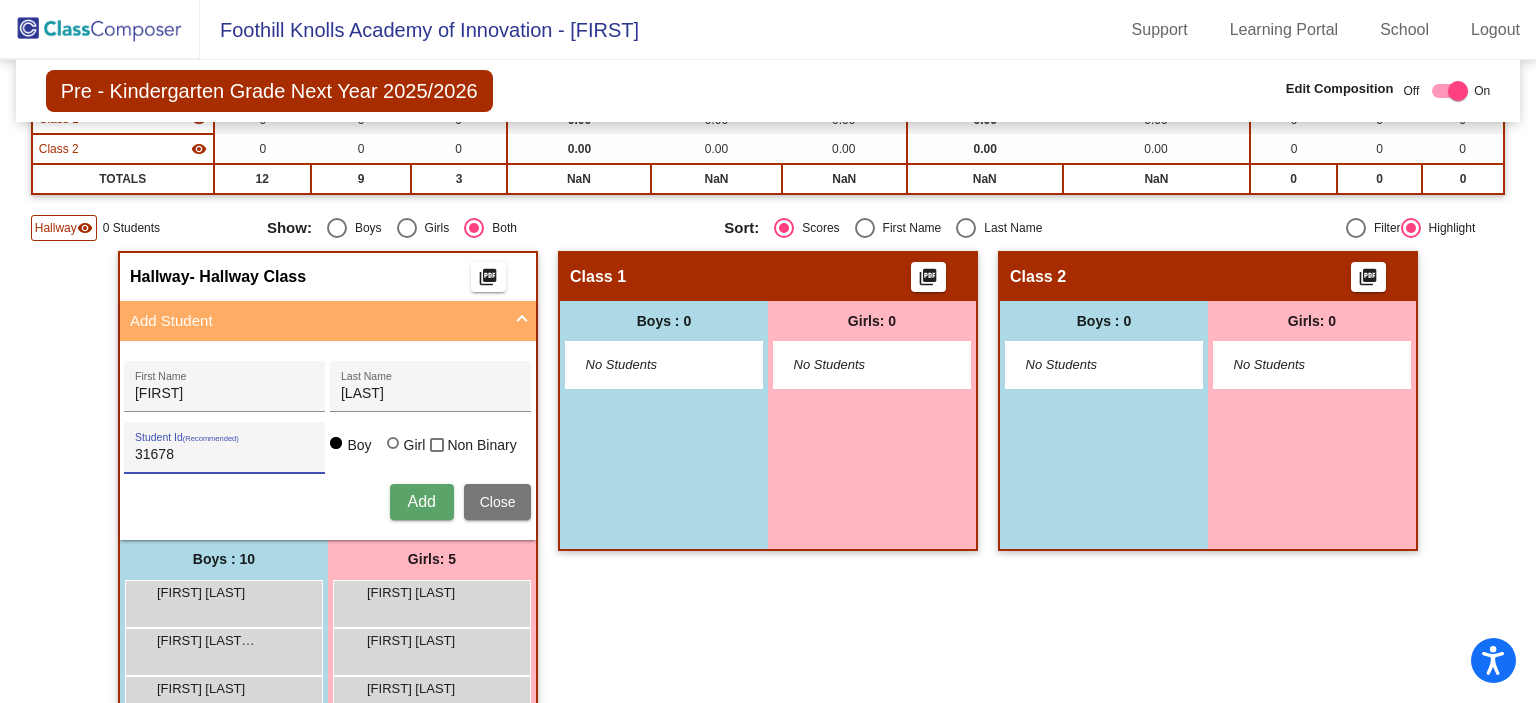 type on "31678" 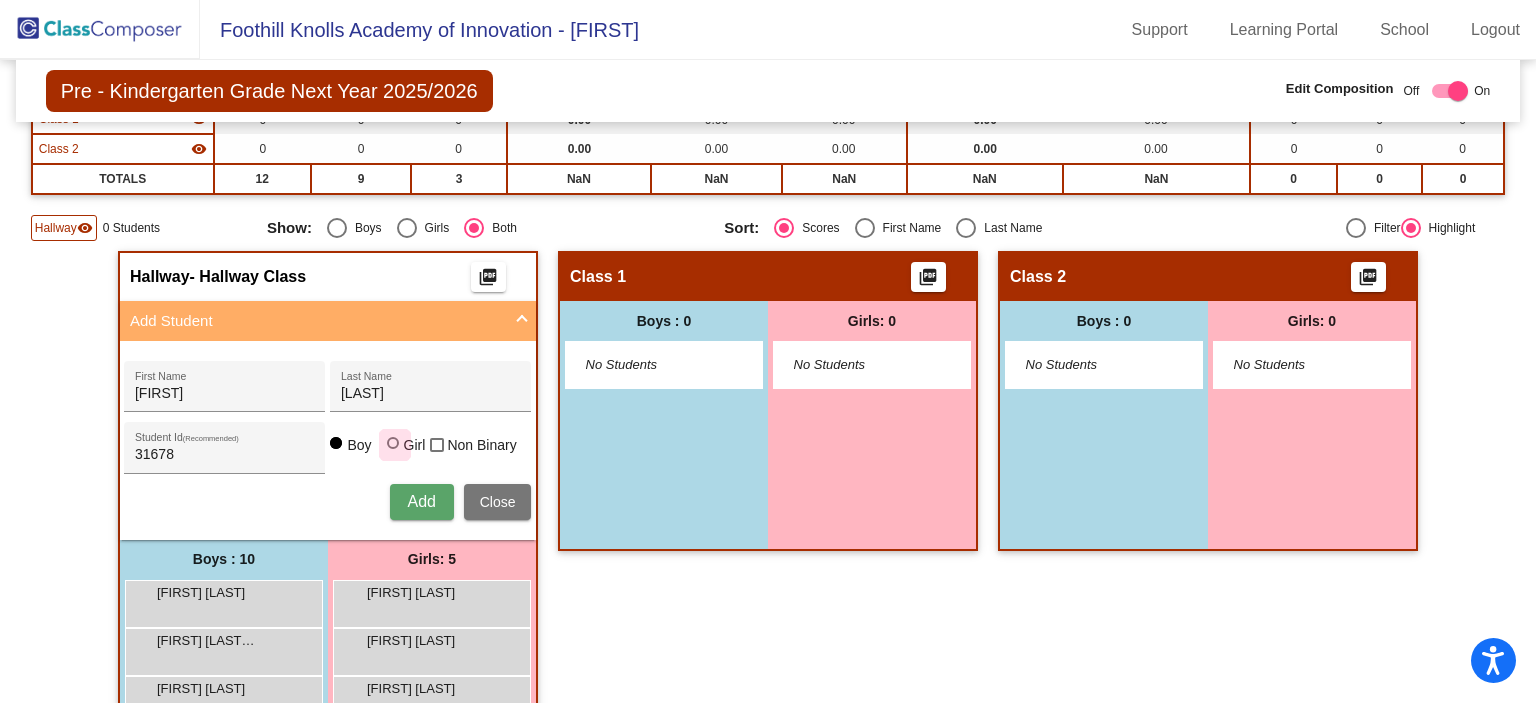 click at bounding box center [393, 443] 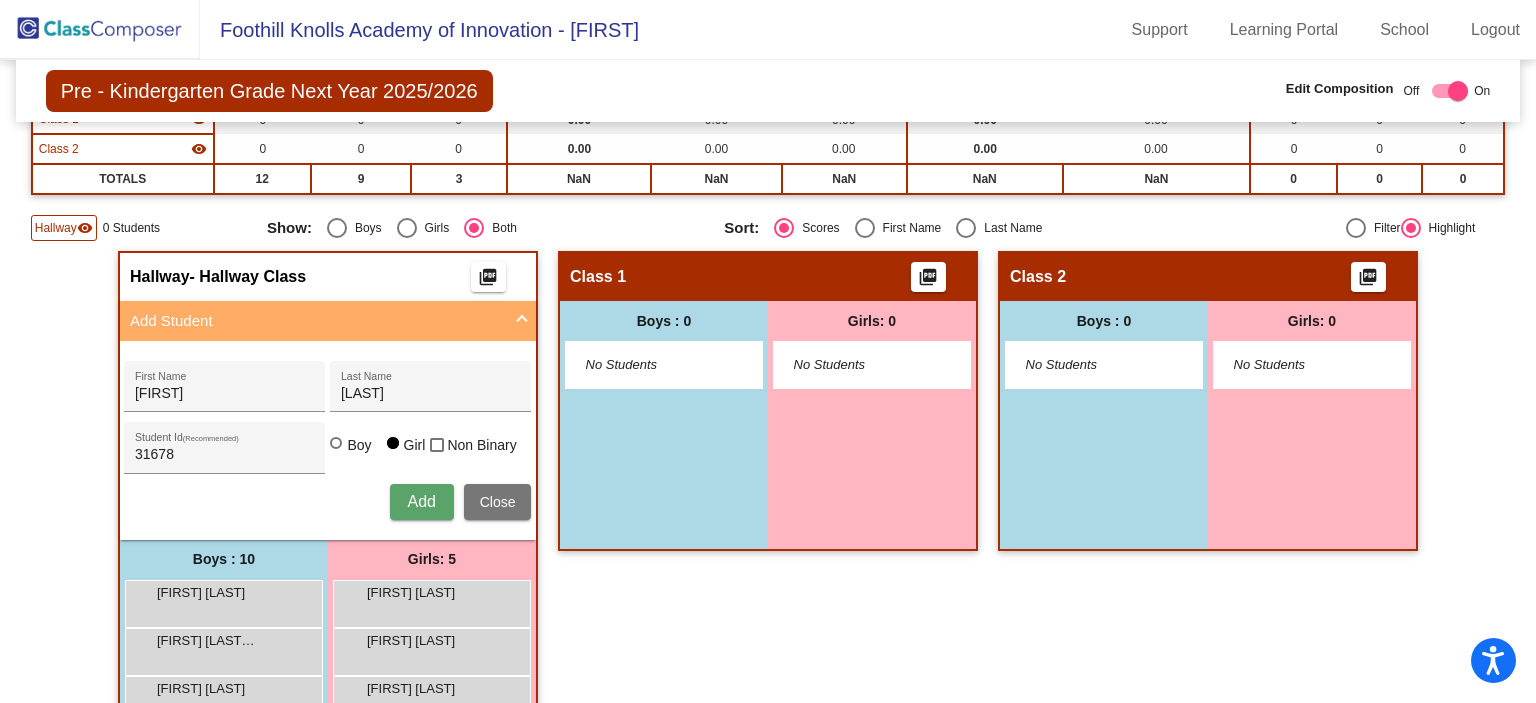 click on "Add" at bounding box center [421, 501] 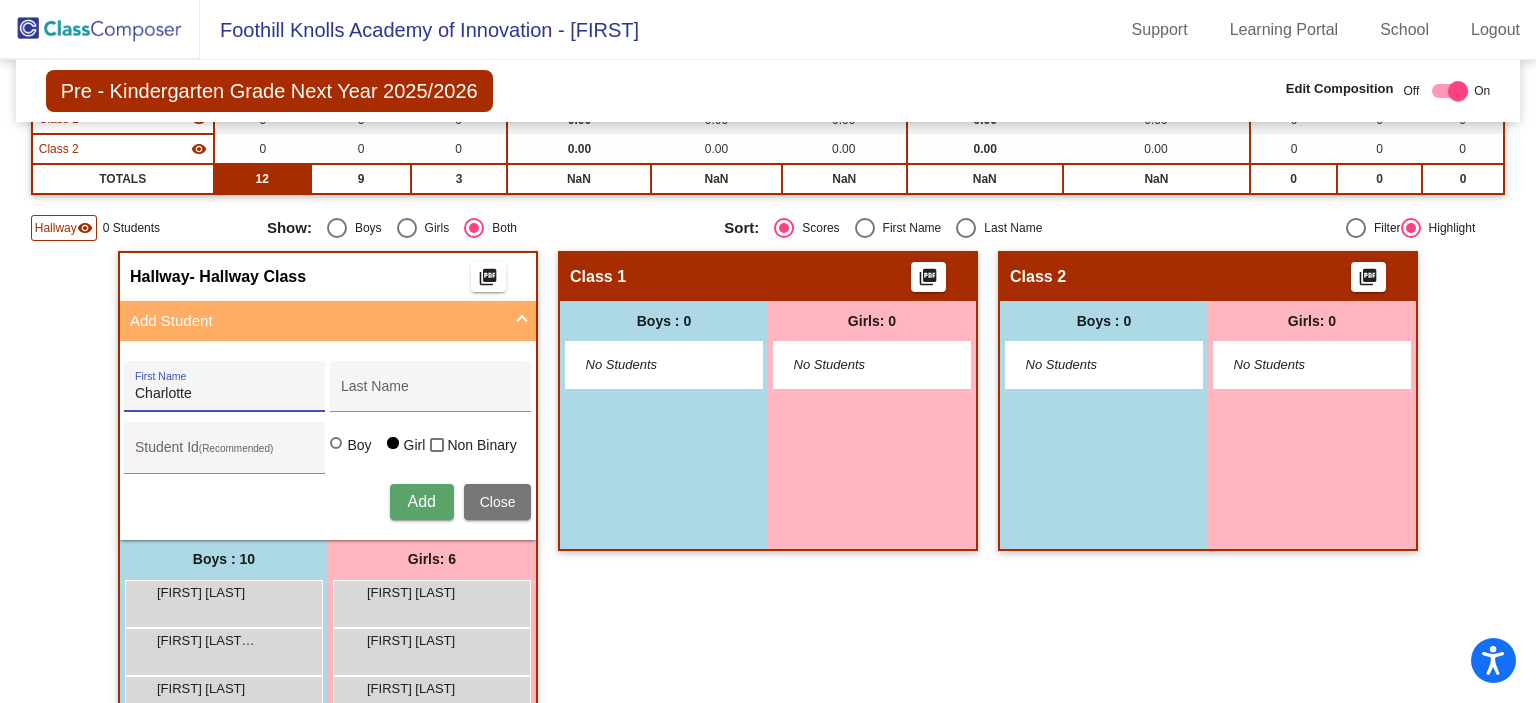 type on "Charlotte" 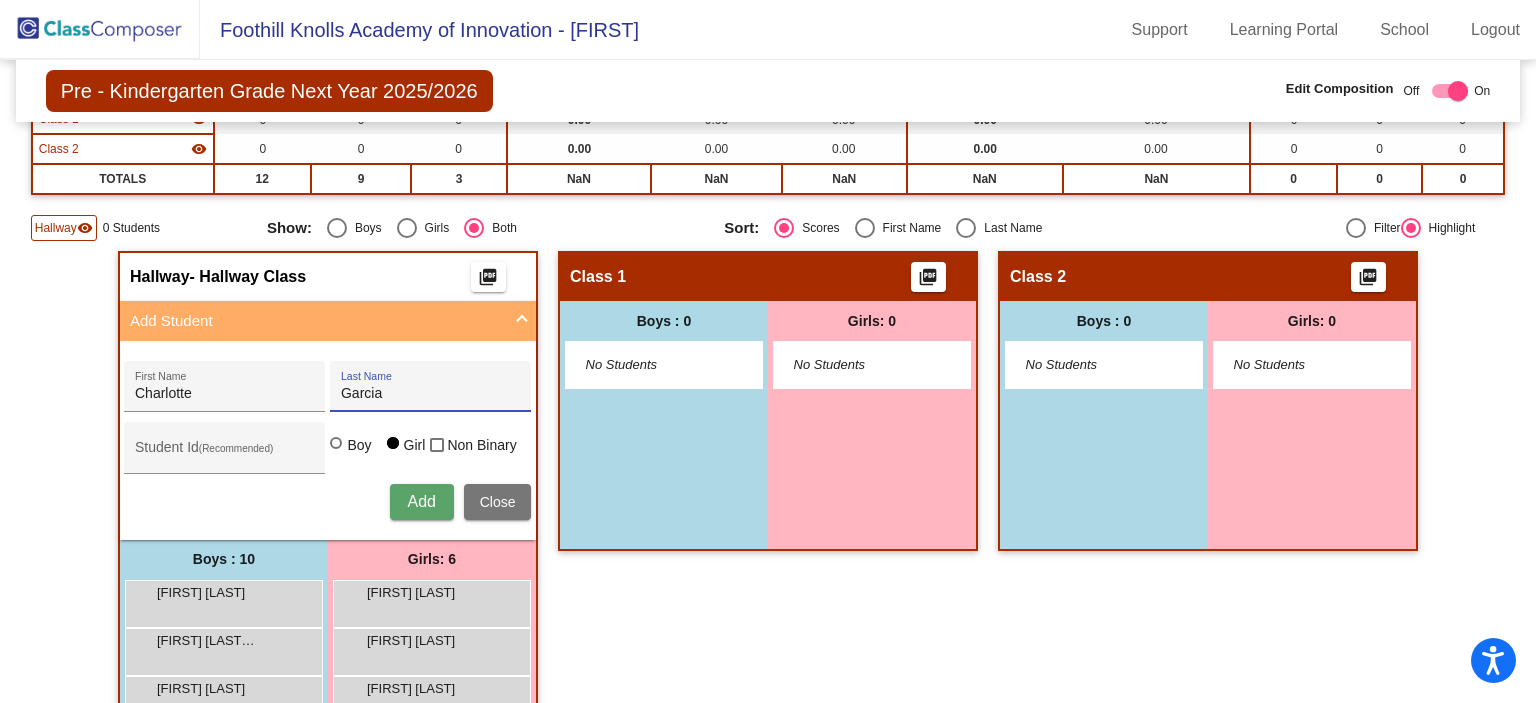 type on "Garcia" 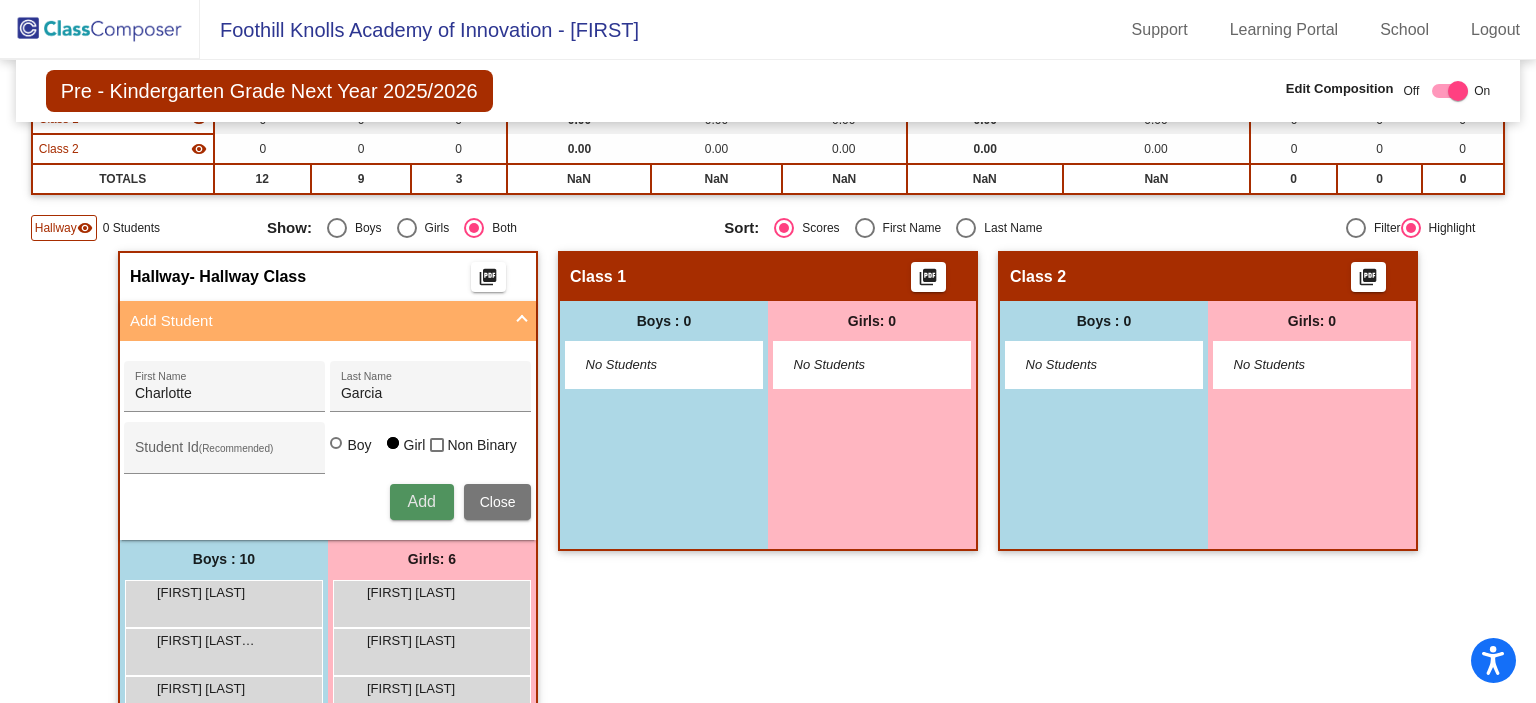 click on "Add" at bounding box center [421, 501] 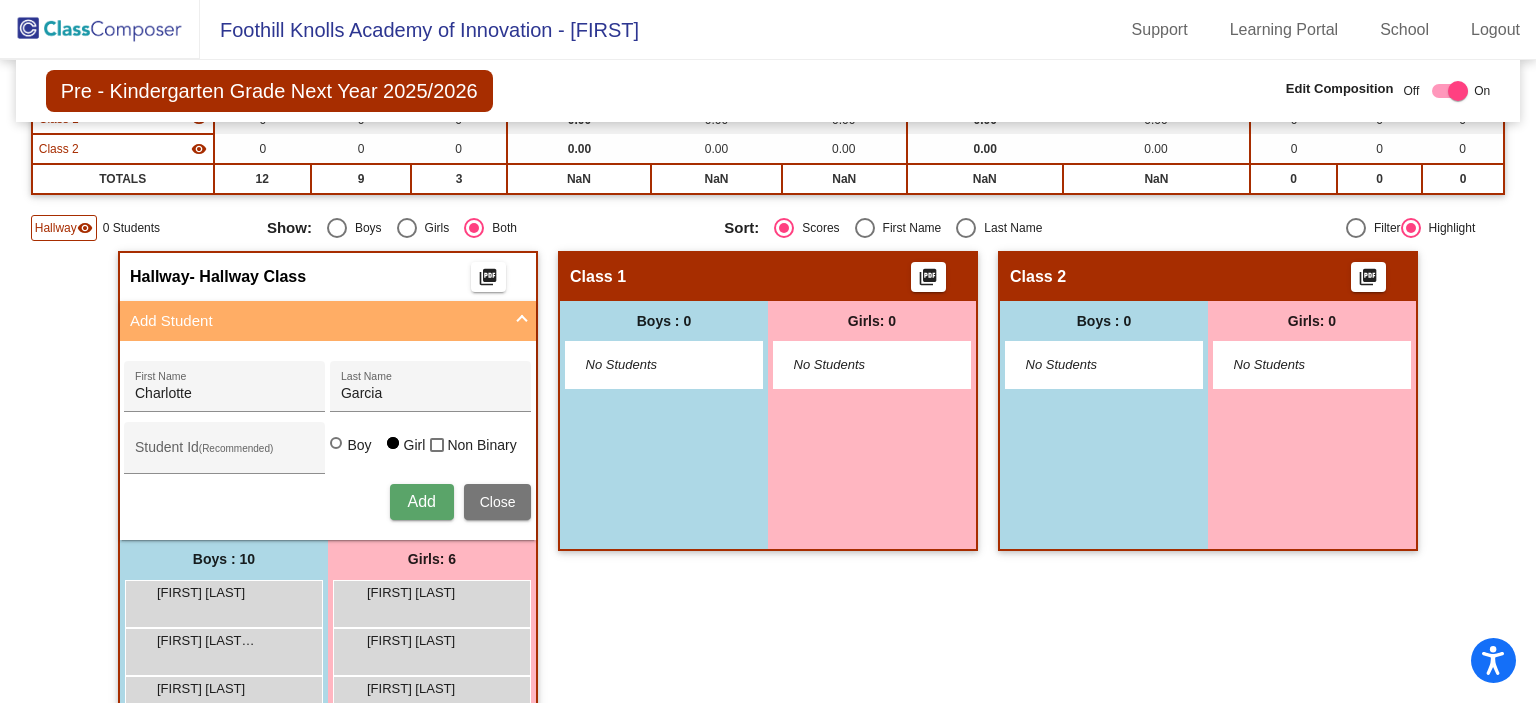 type 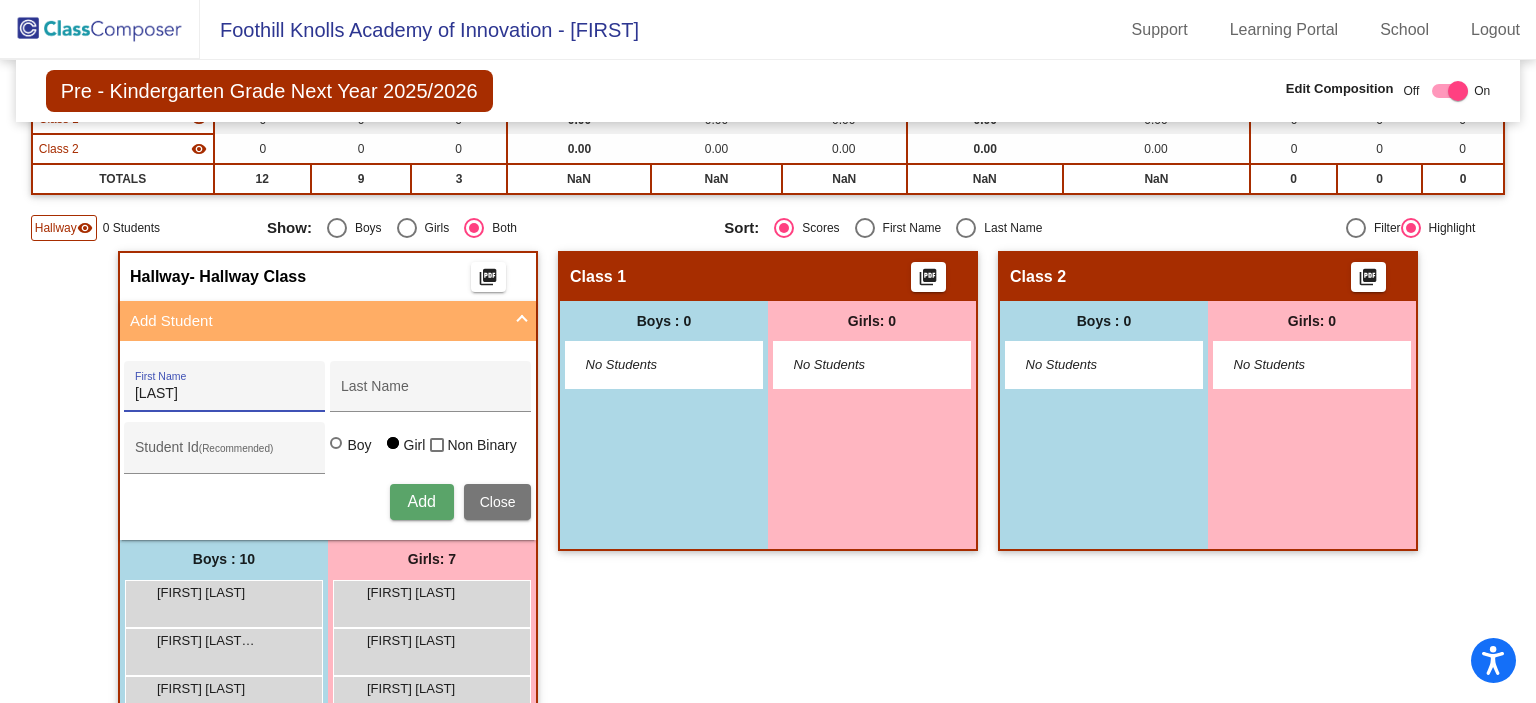 type on "Ames" 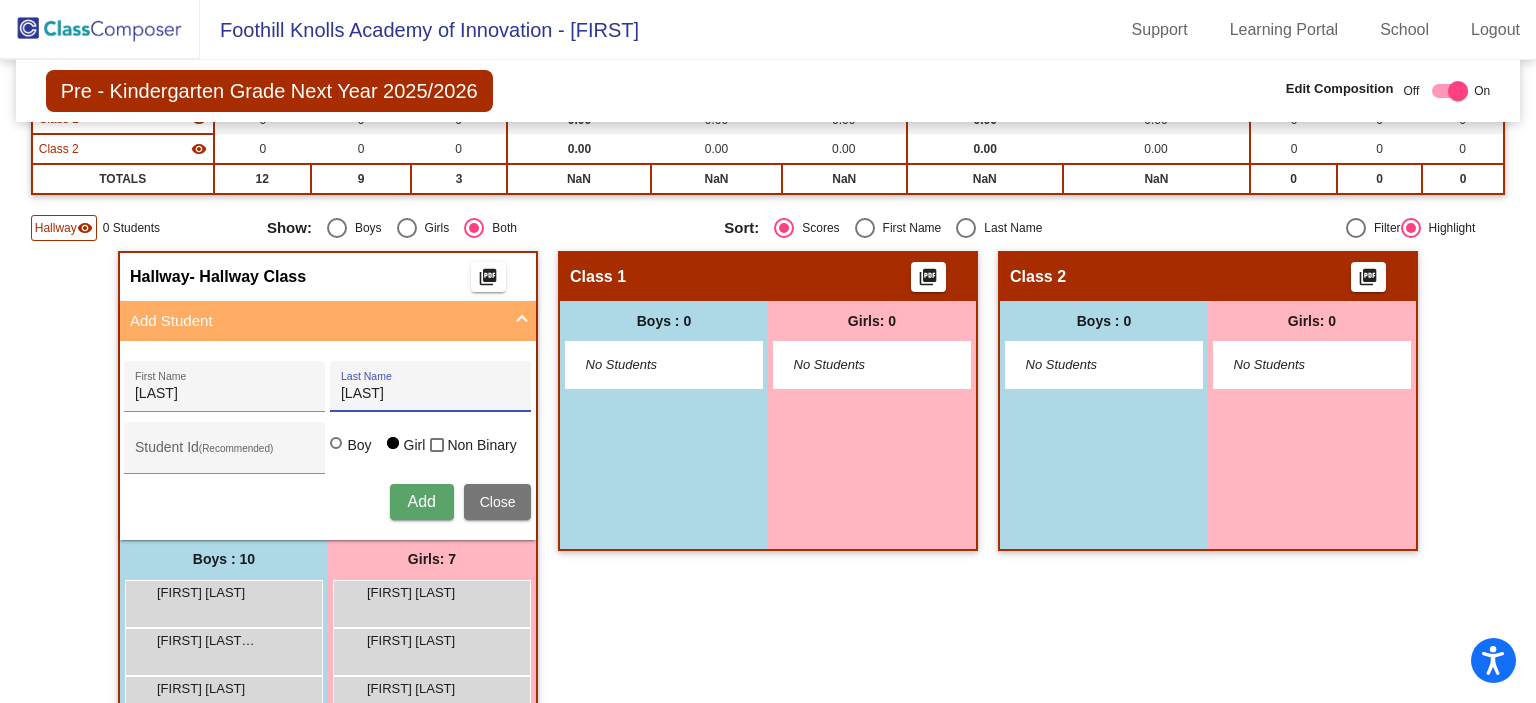 type on "Gatan" 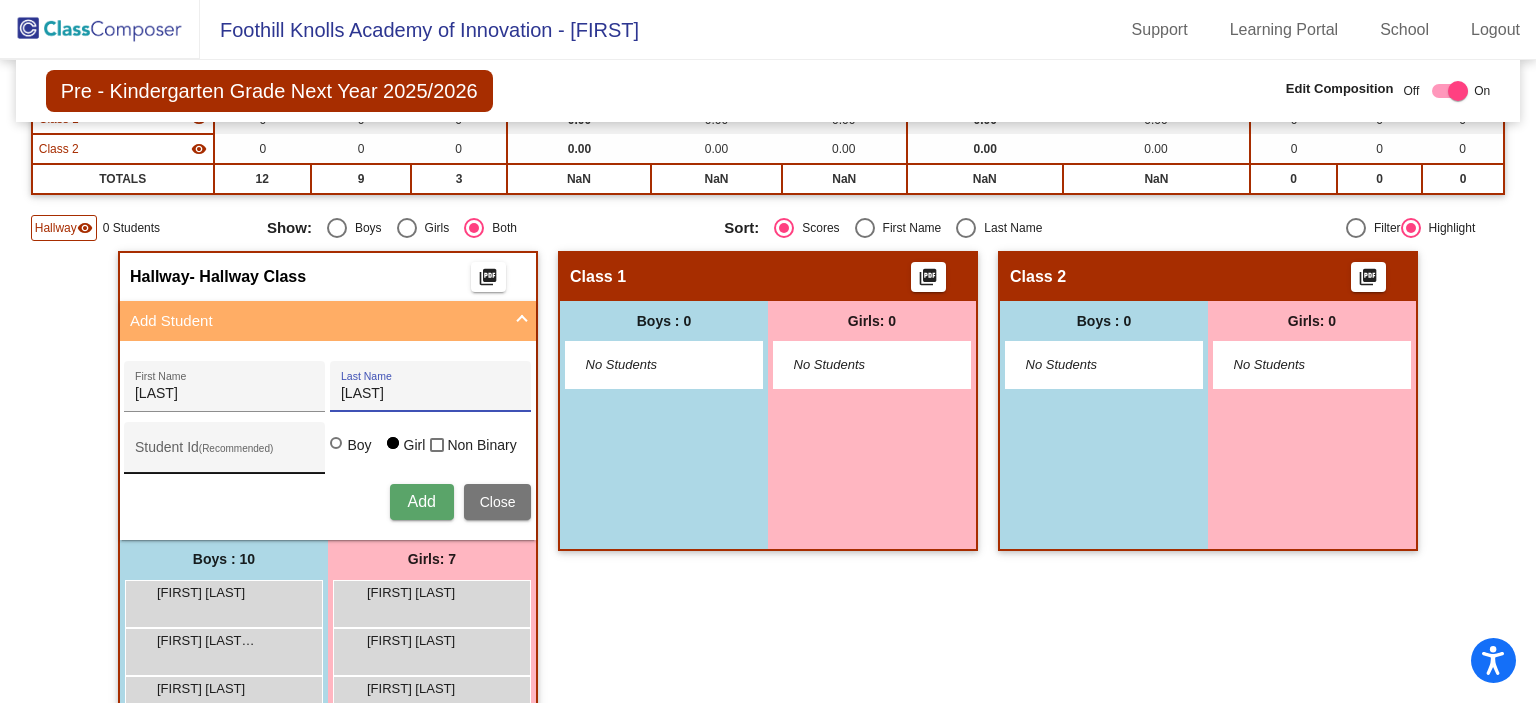 click on "Student Id  (Recommended)" at bounding box center [225, 455] 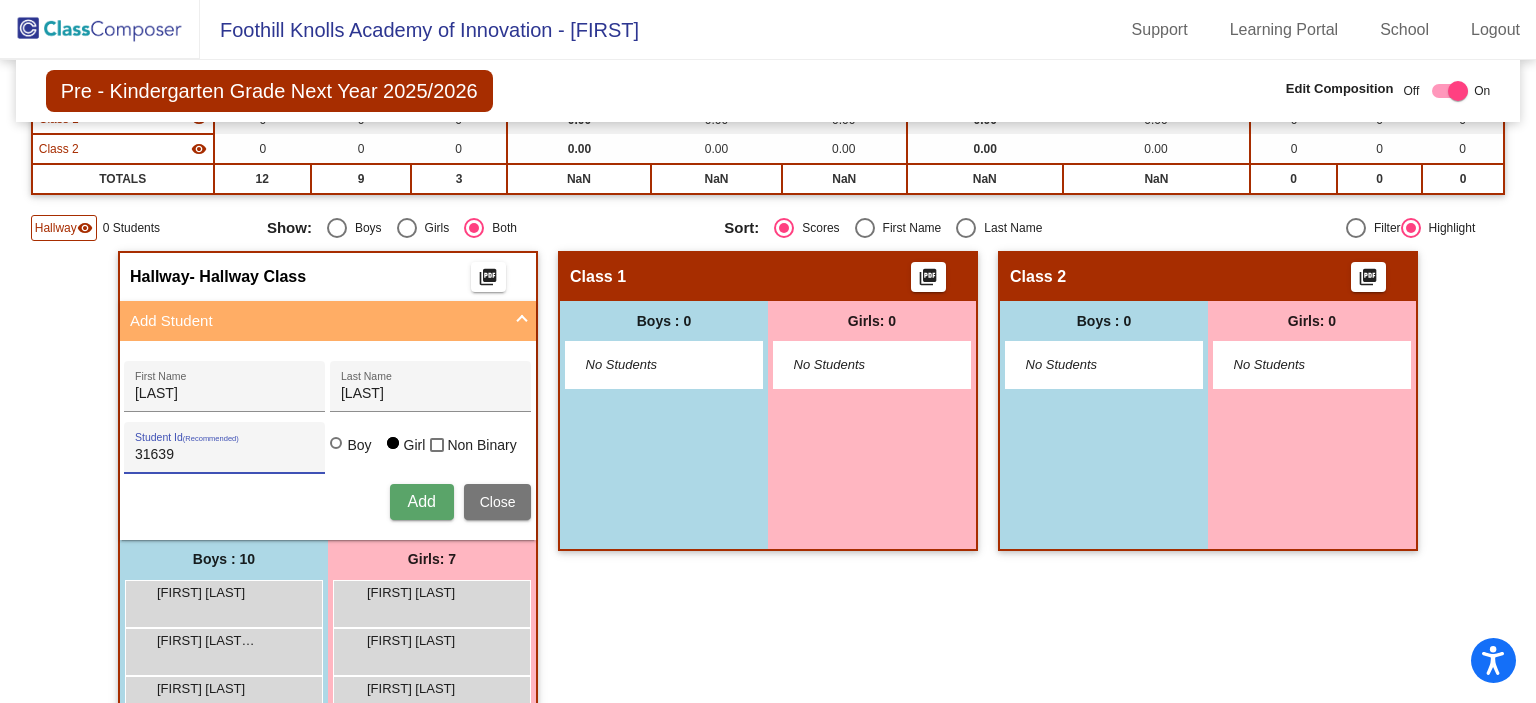 type on "31639" 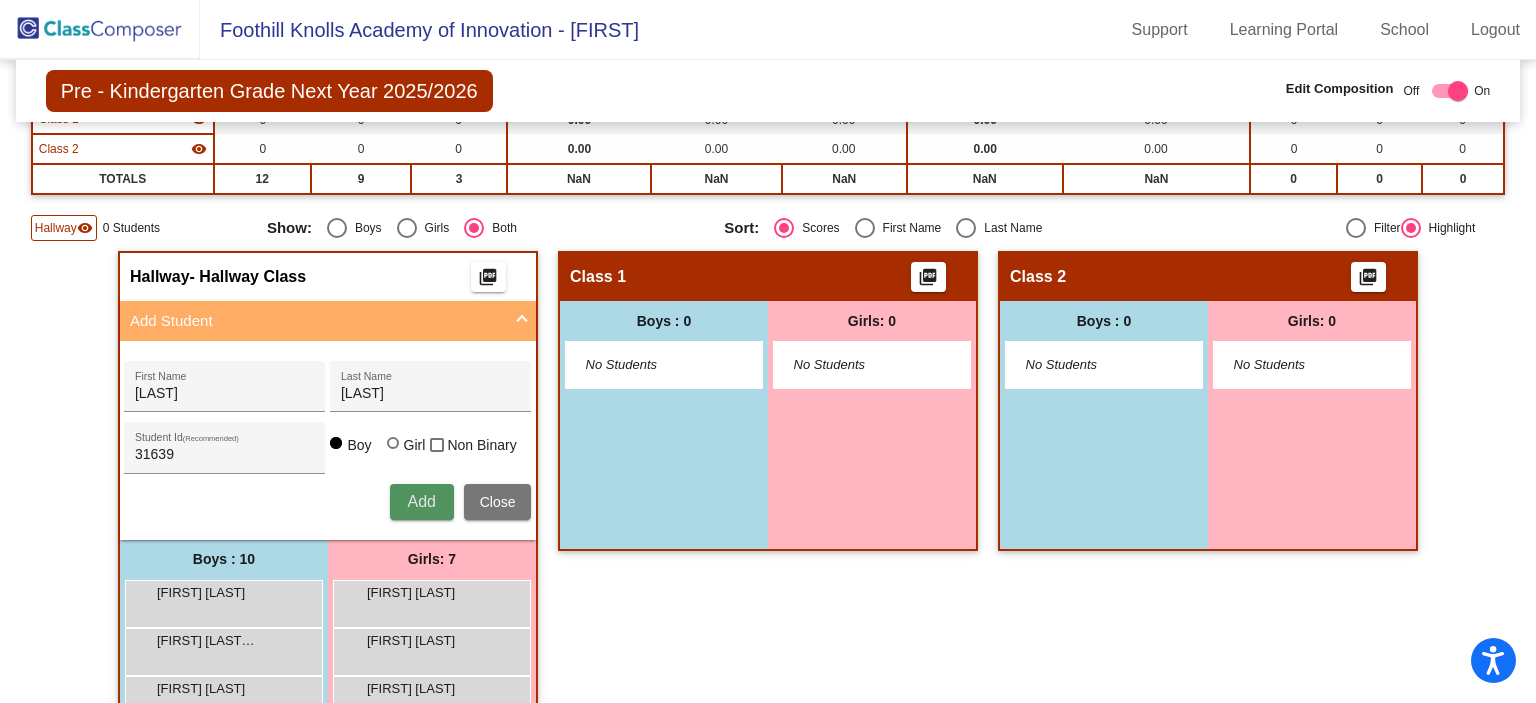 click on "Add" at bounding box center [422, 502] 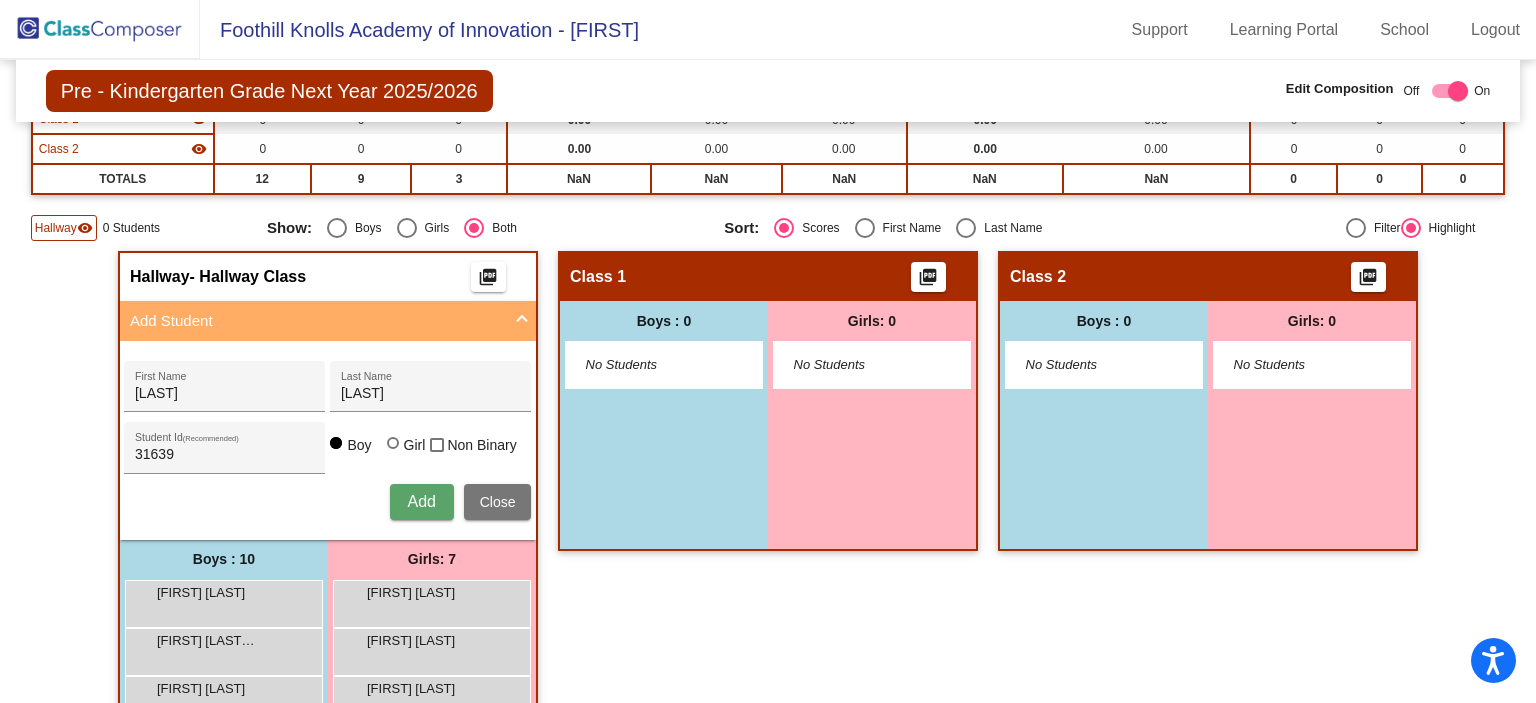 type 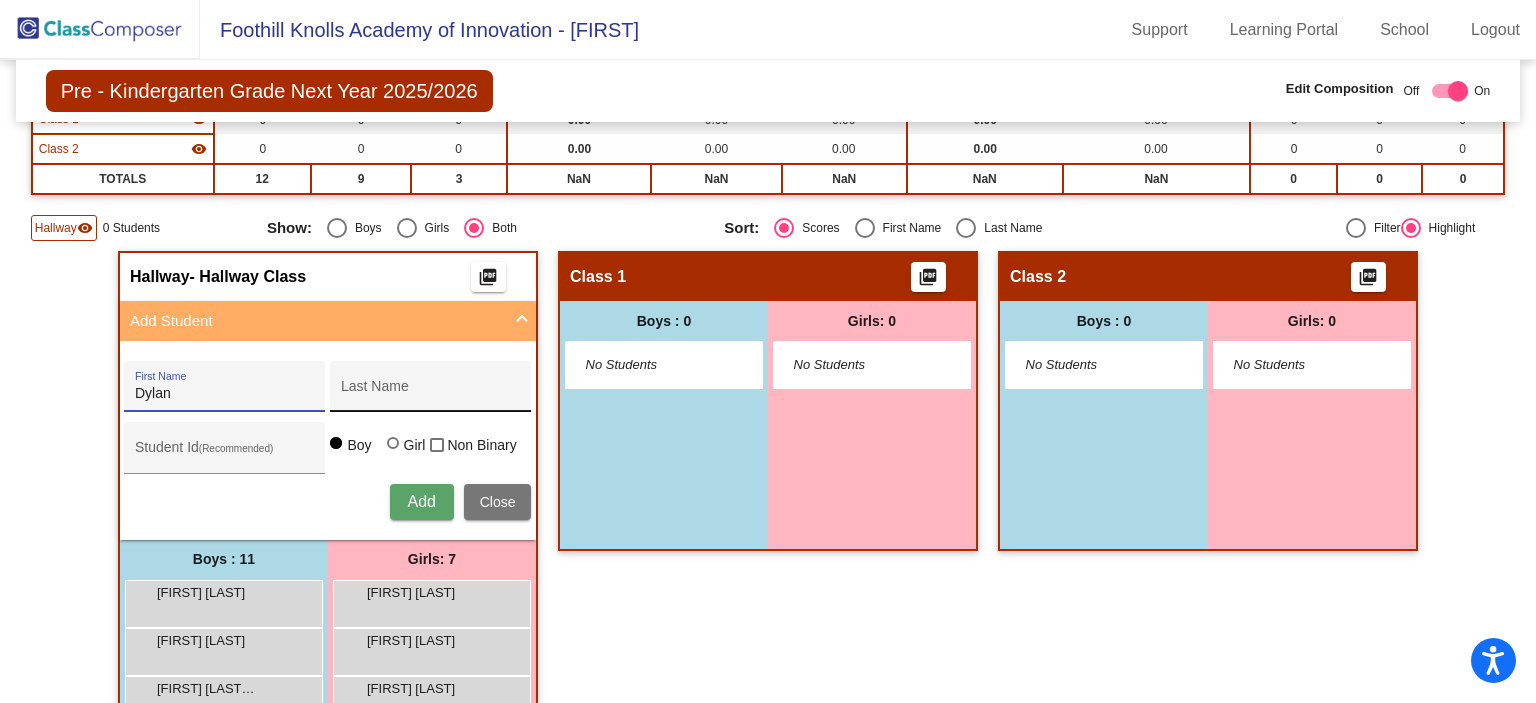 type on "Dylan" 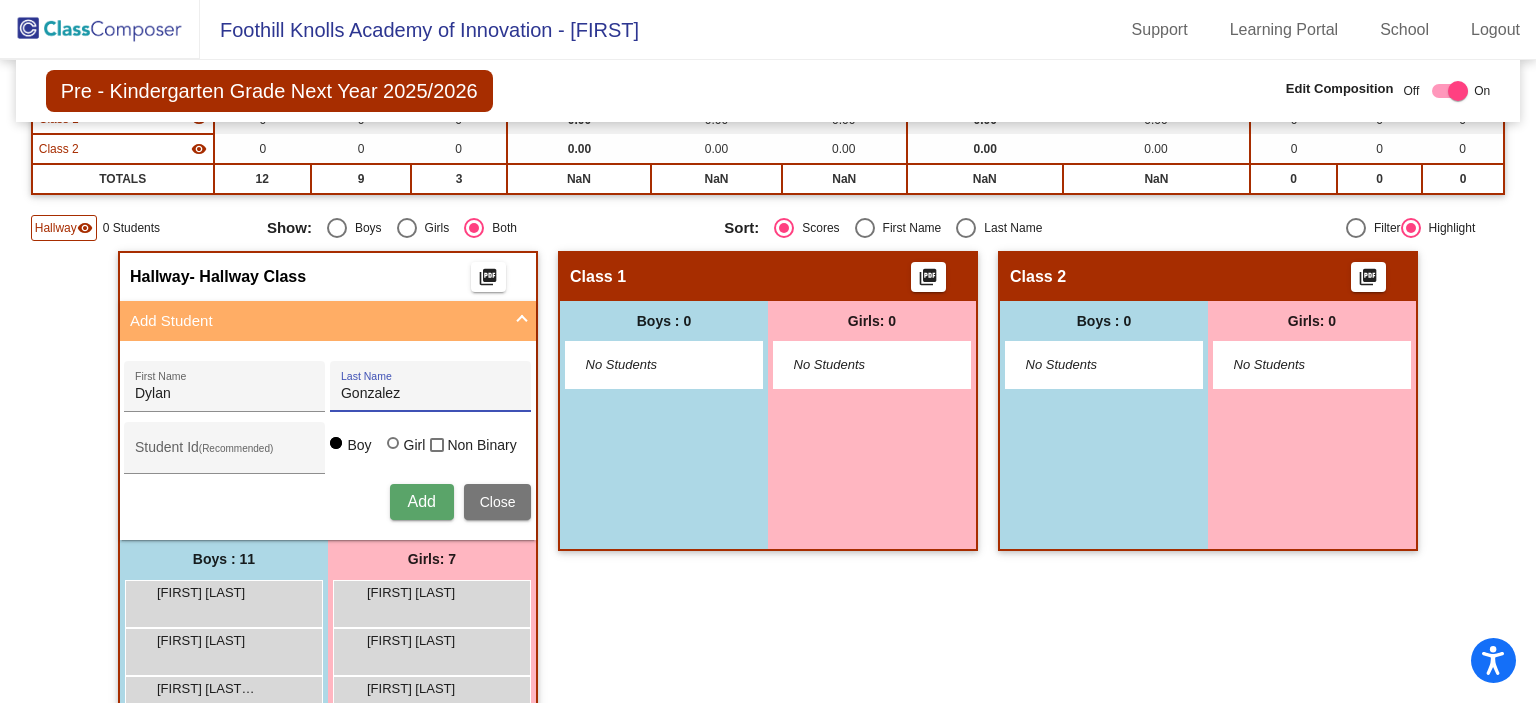 type on "Gonzalez" 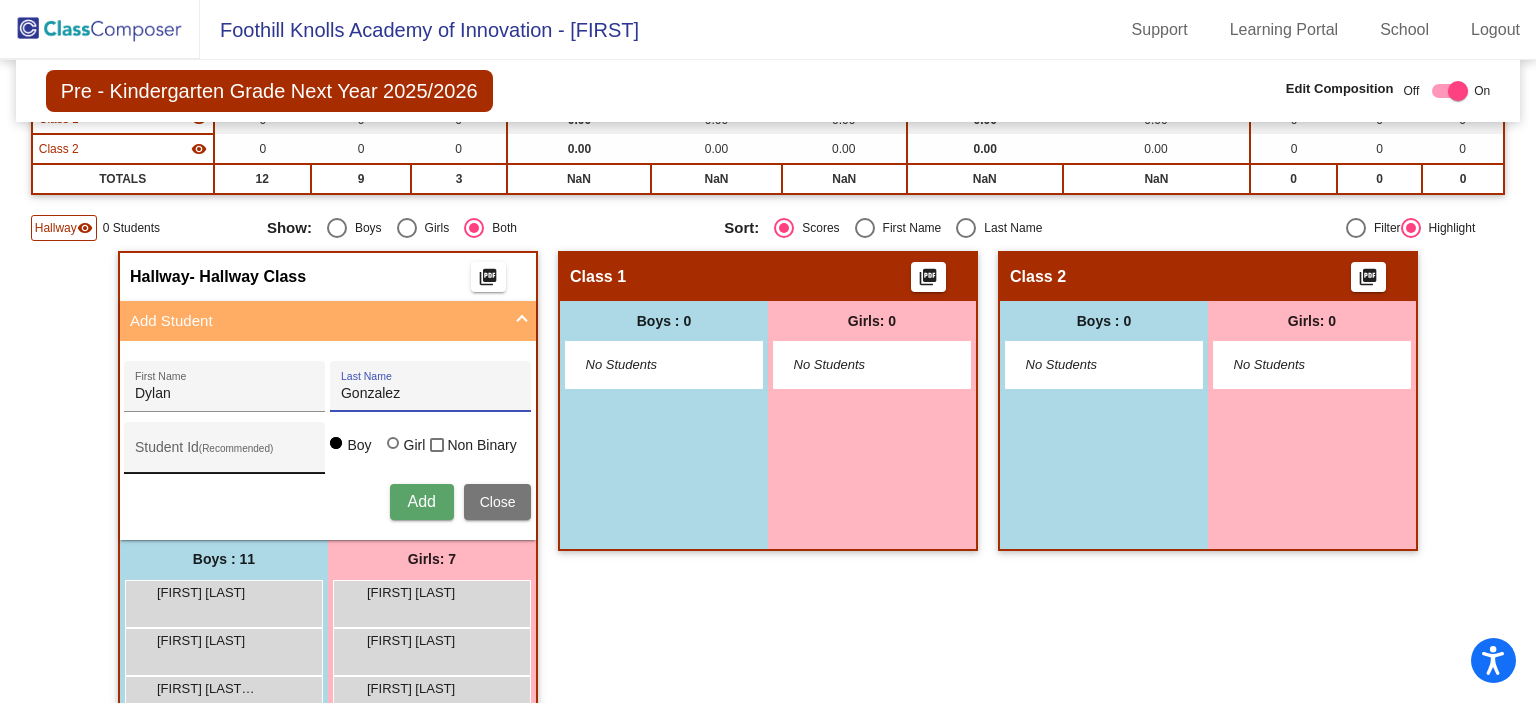 click on "Student Id  (Recommended)" at bounding box center [225, 455] 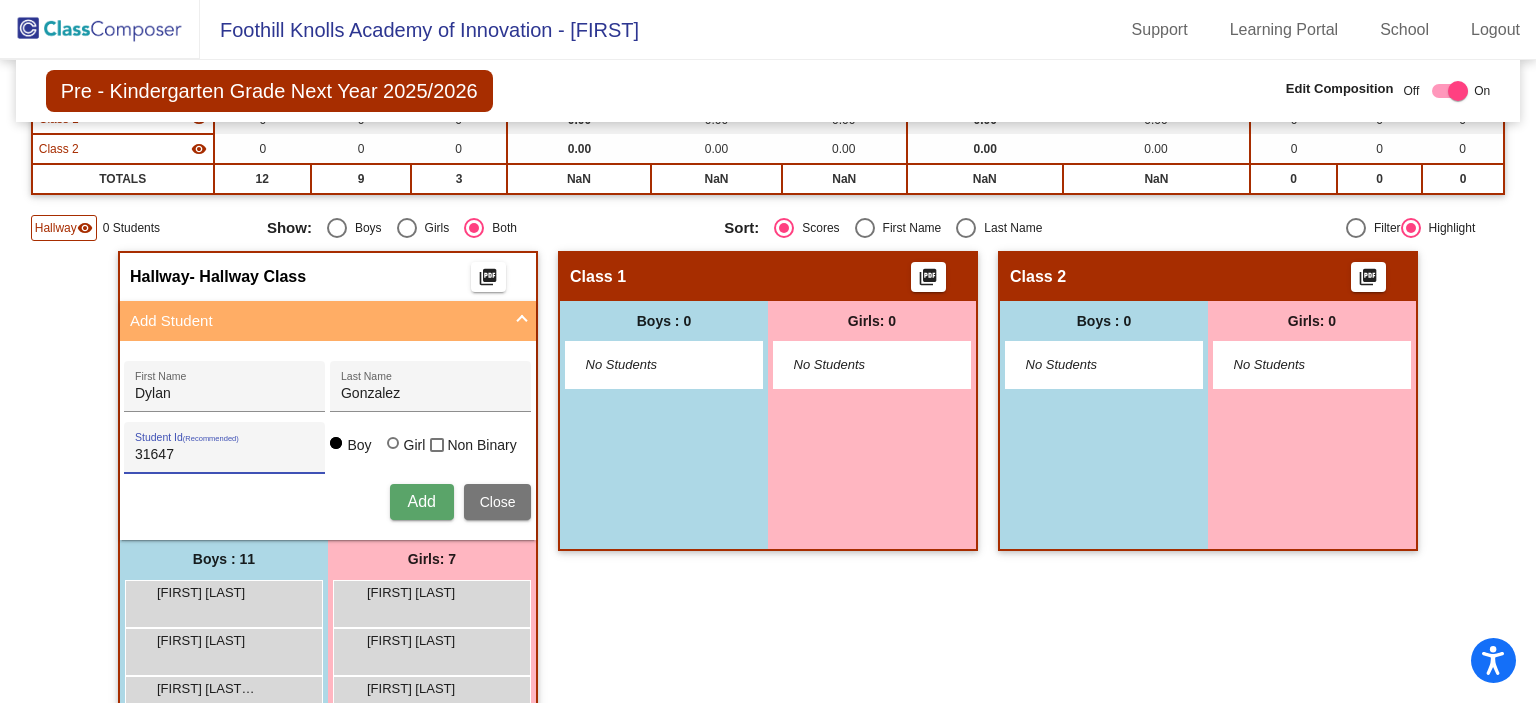 type on "31647" 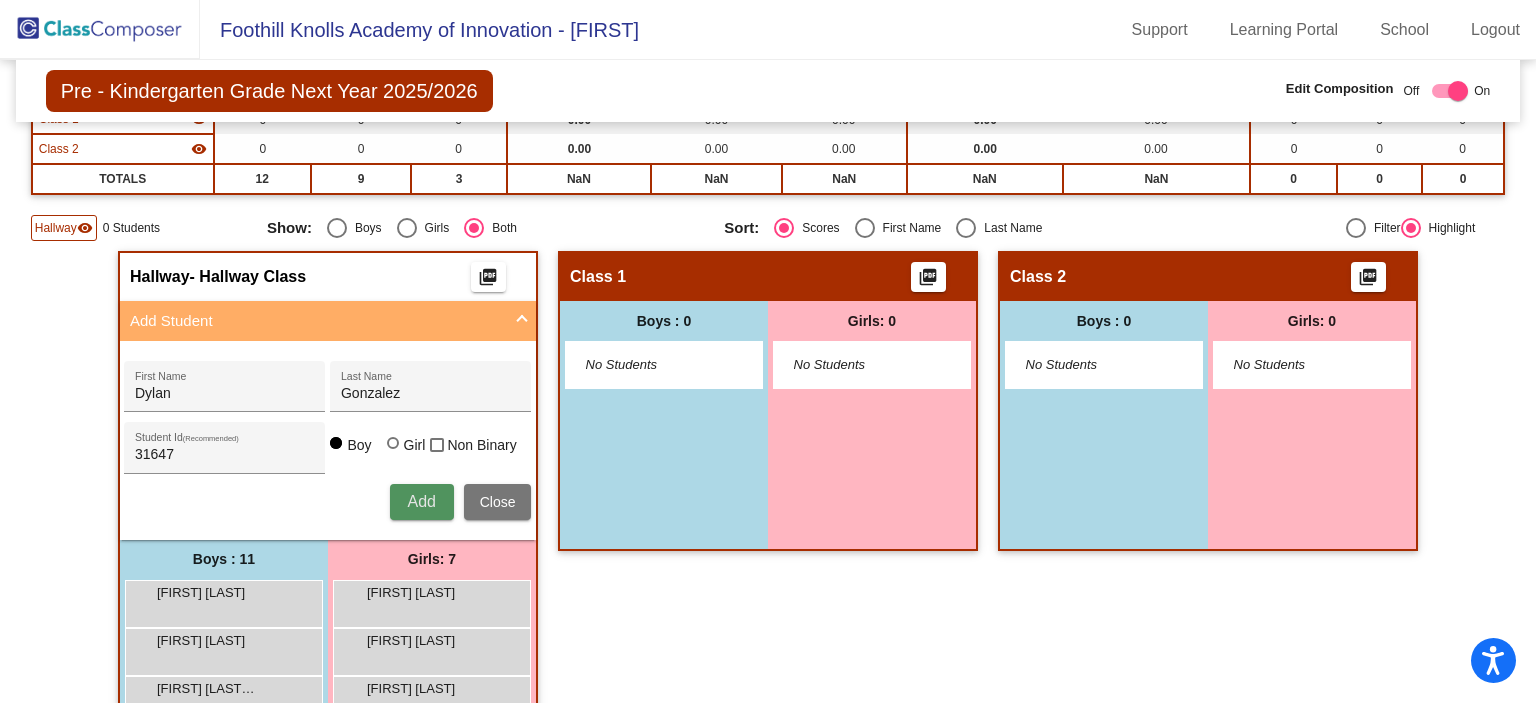 click on "Add" at bounding box center (421, 501) 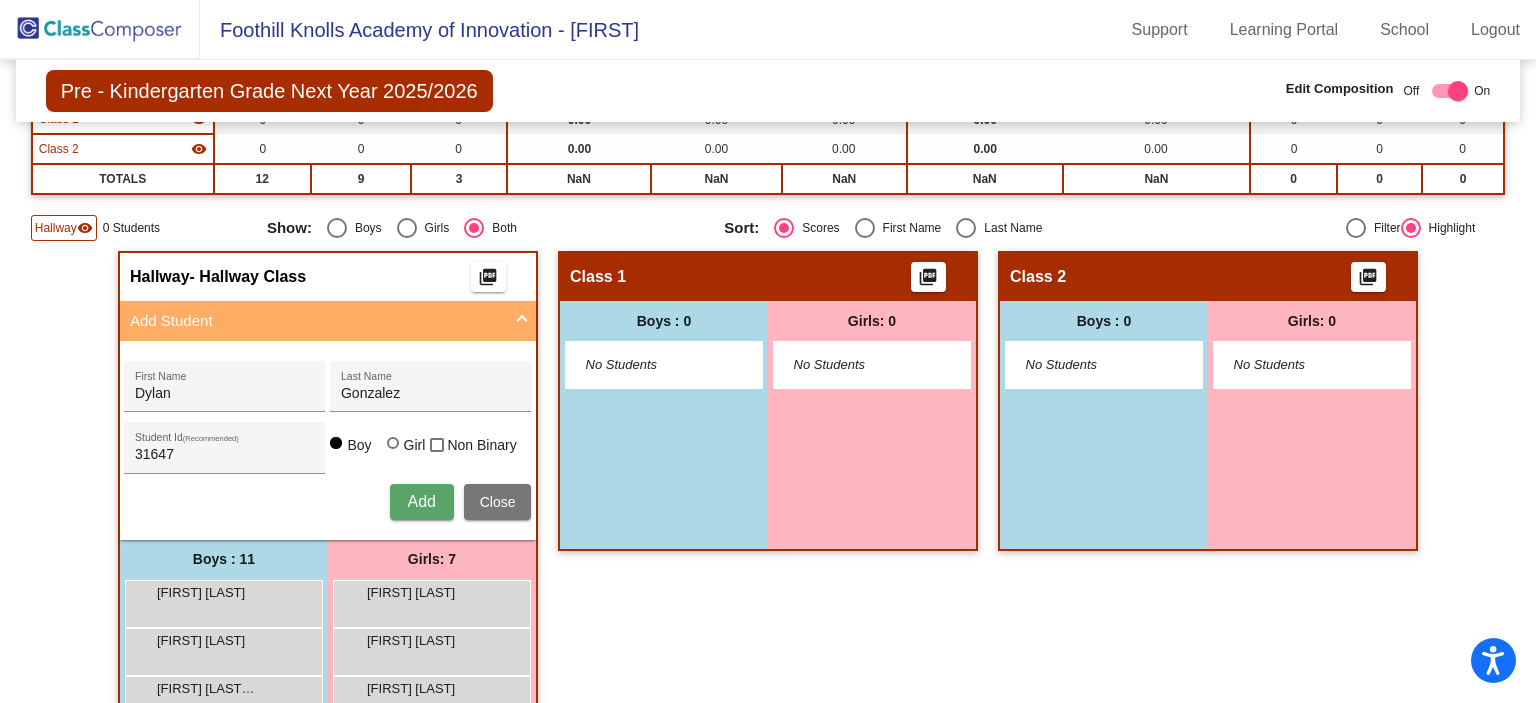 type 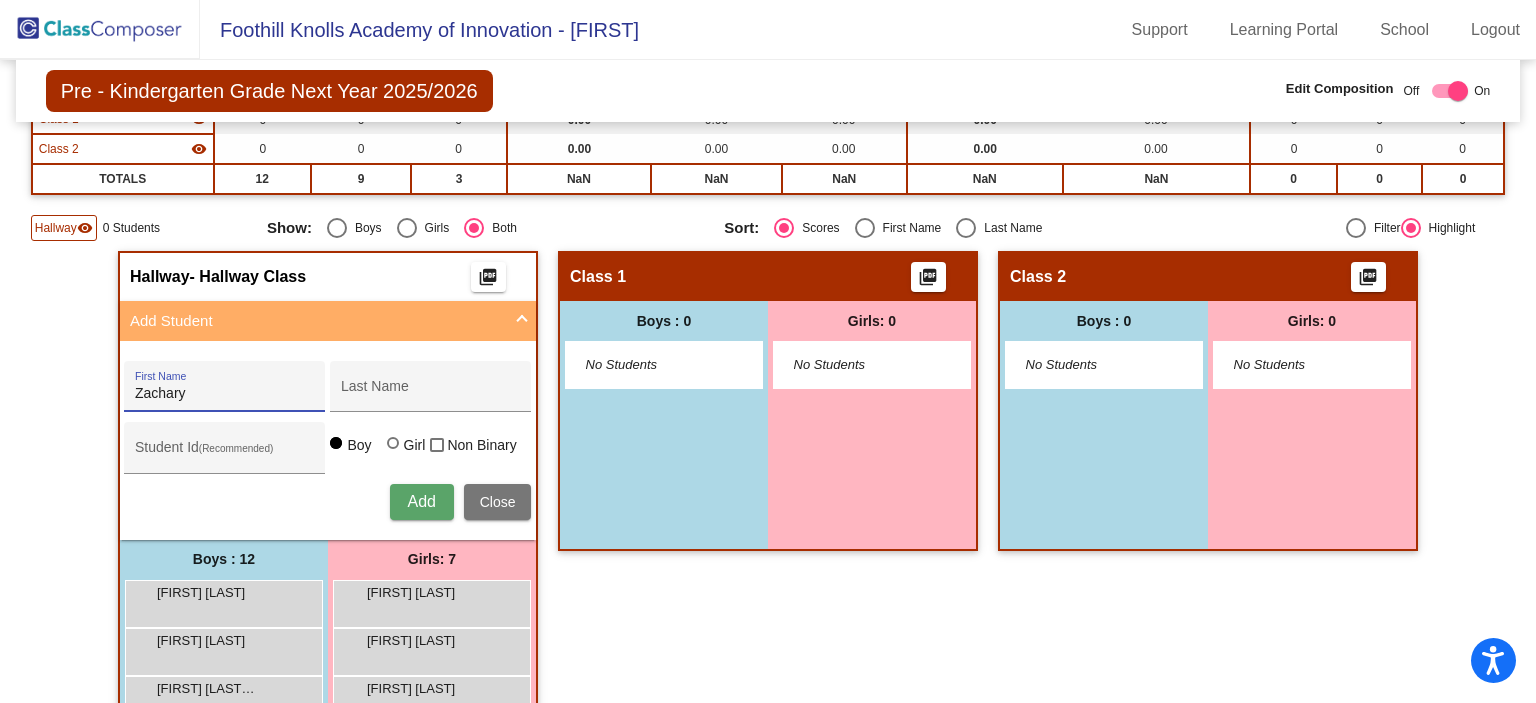 type on "Zachary" 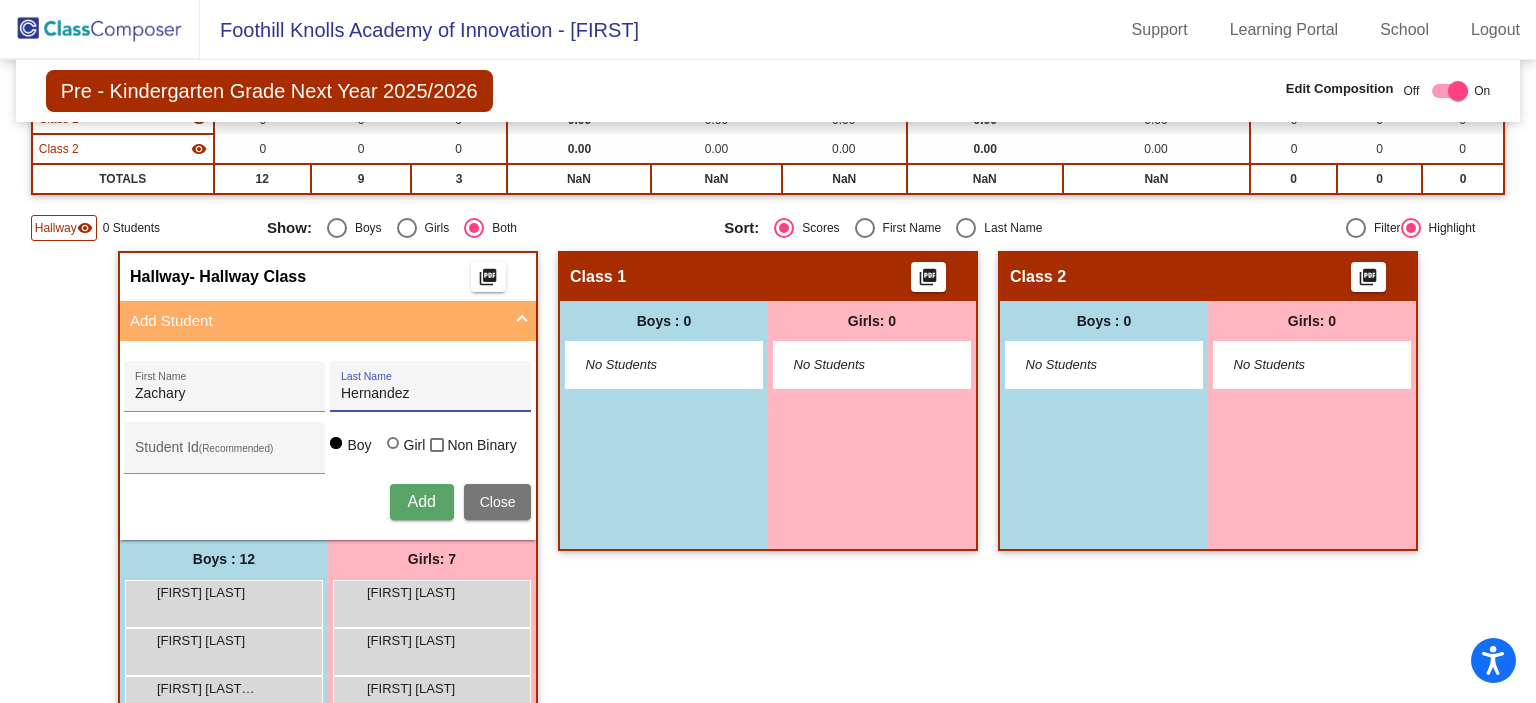 type on "Hernandez" 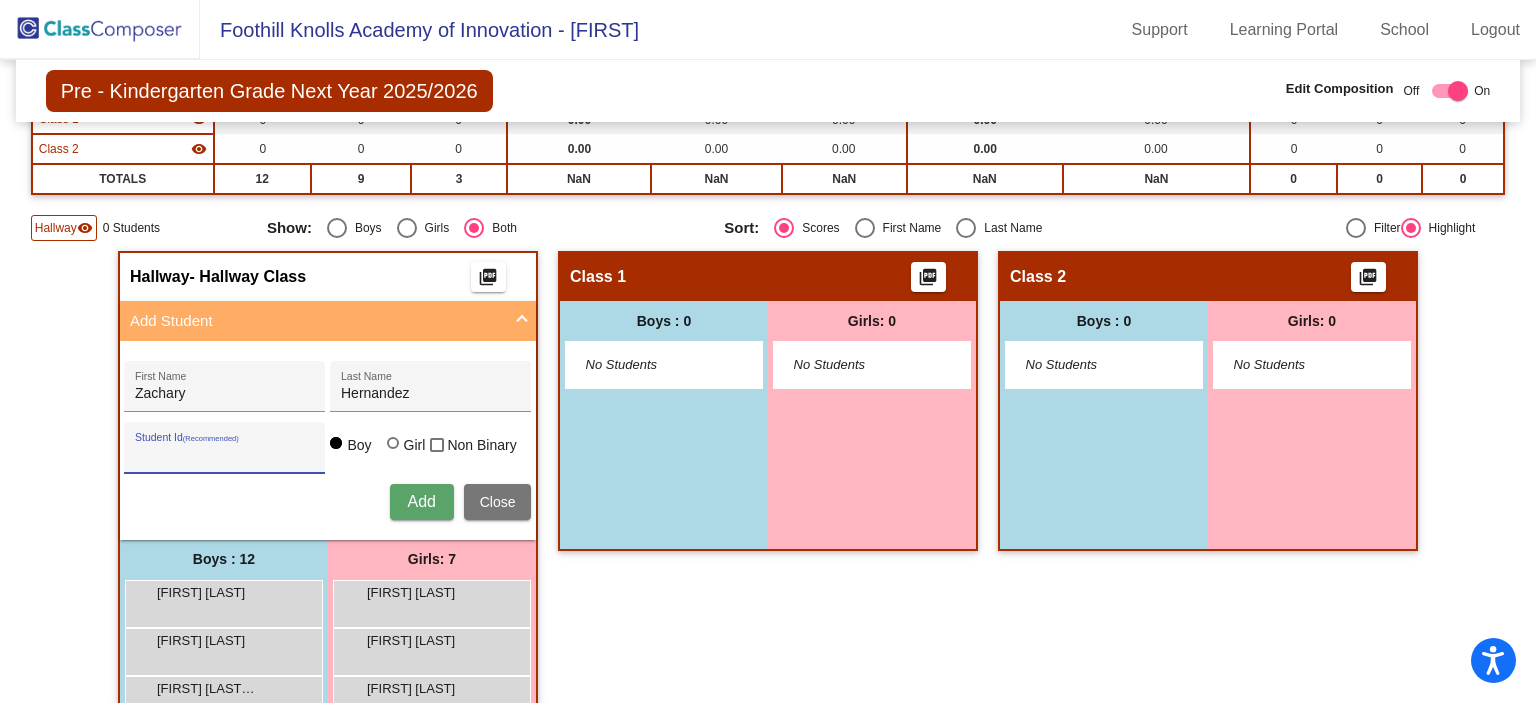 click on "Student Id  (Recommended)" at bounding box center (225, 455) 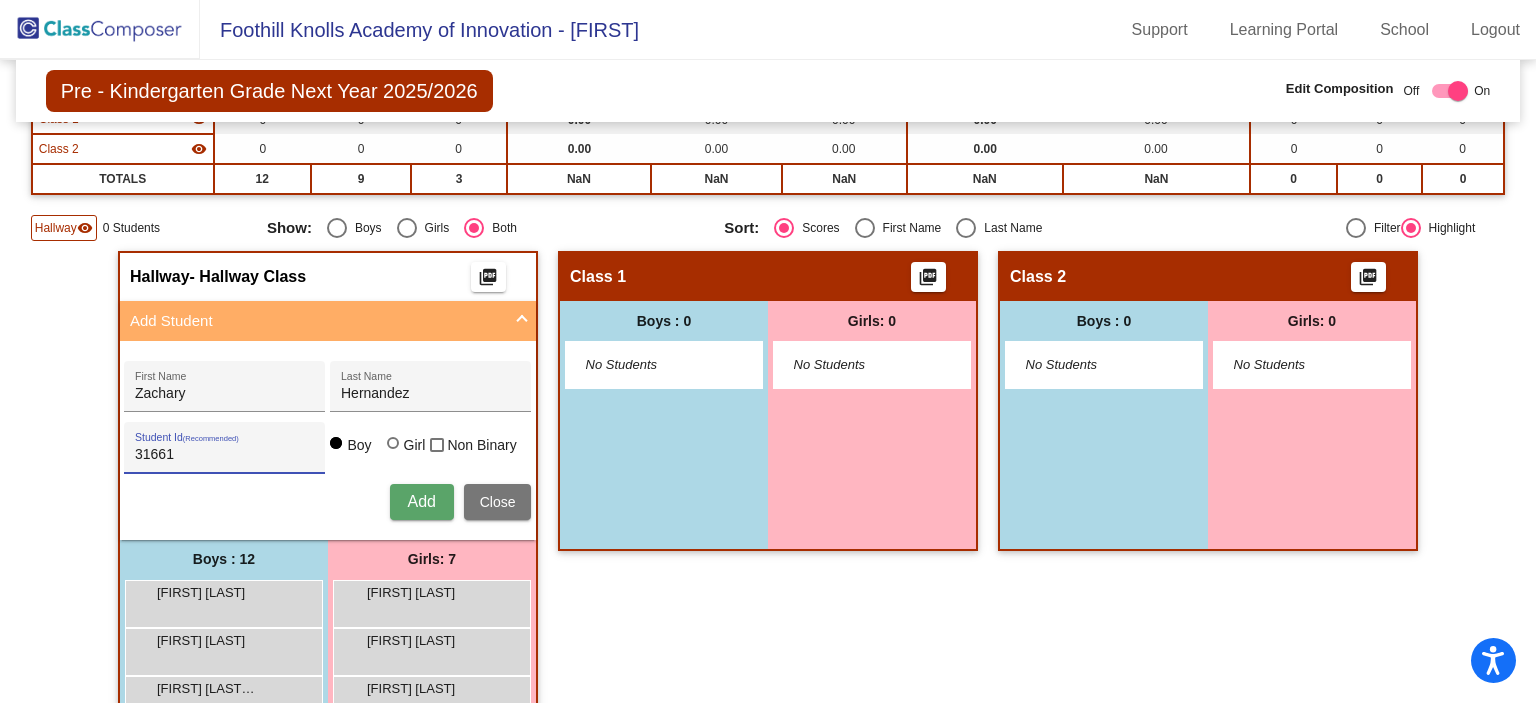 type on "31661" 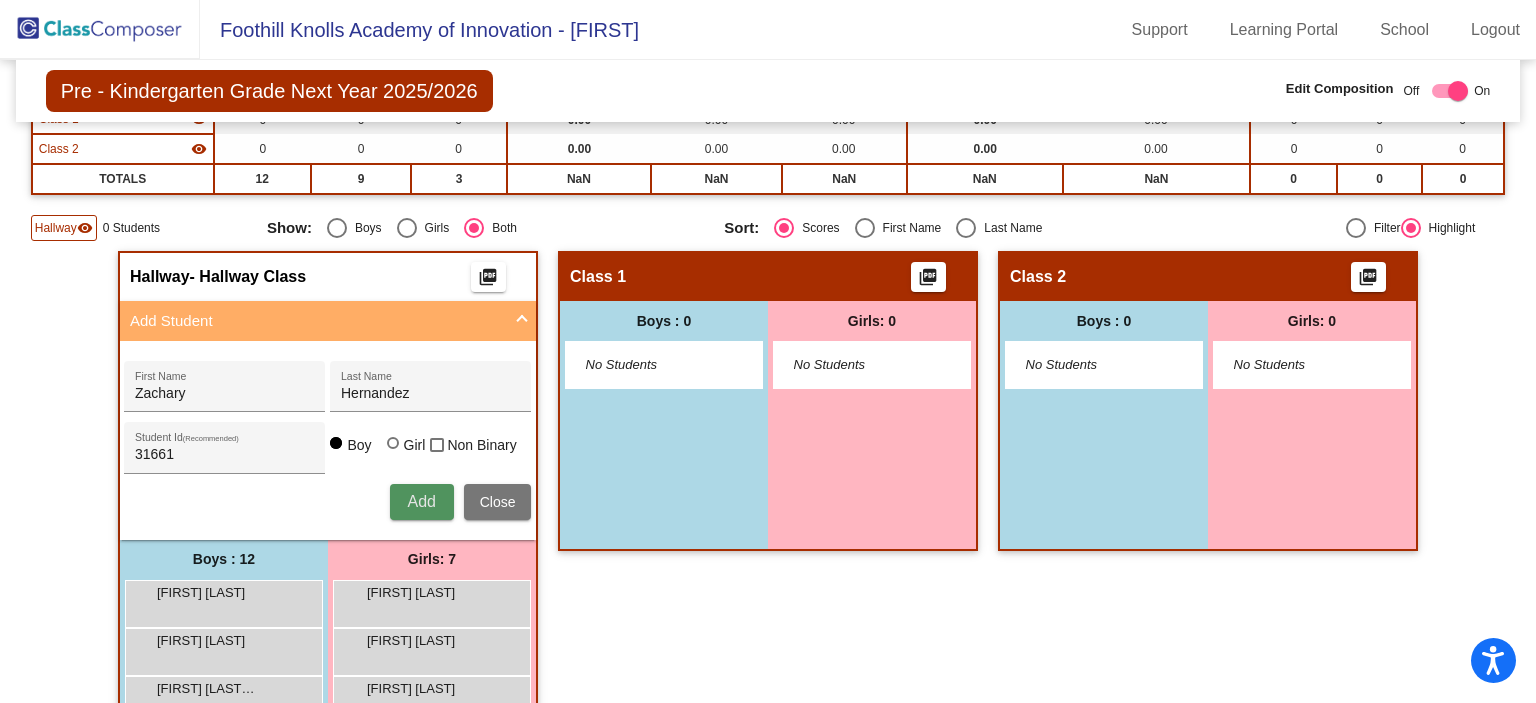 click on "Add" at bounding box center (421, 501) 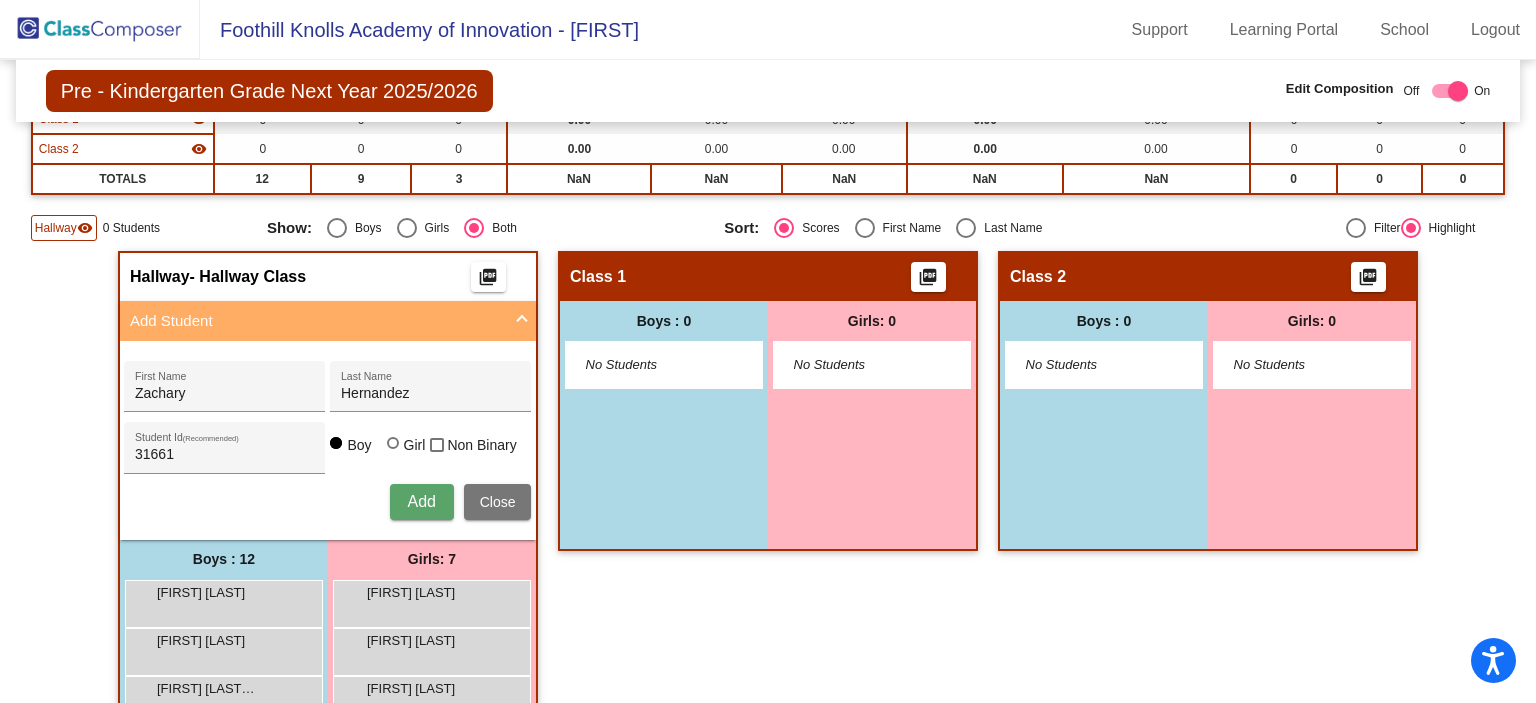 type 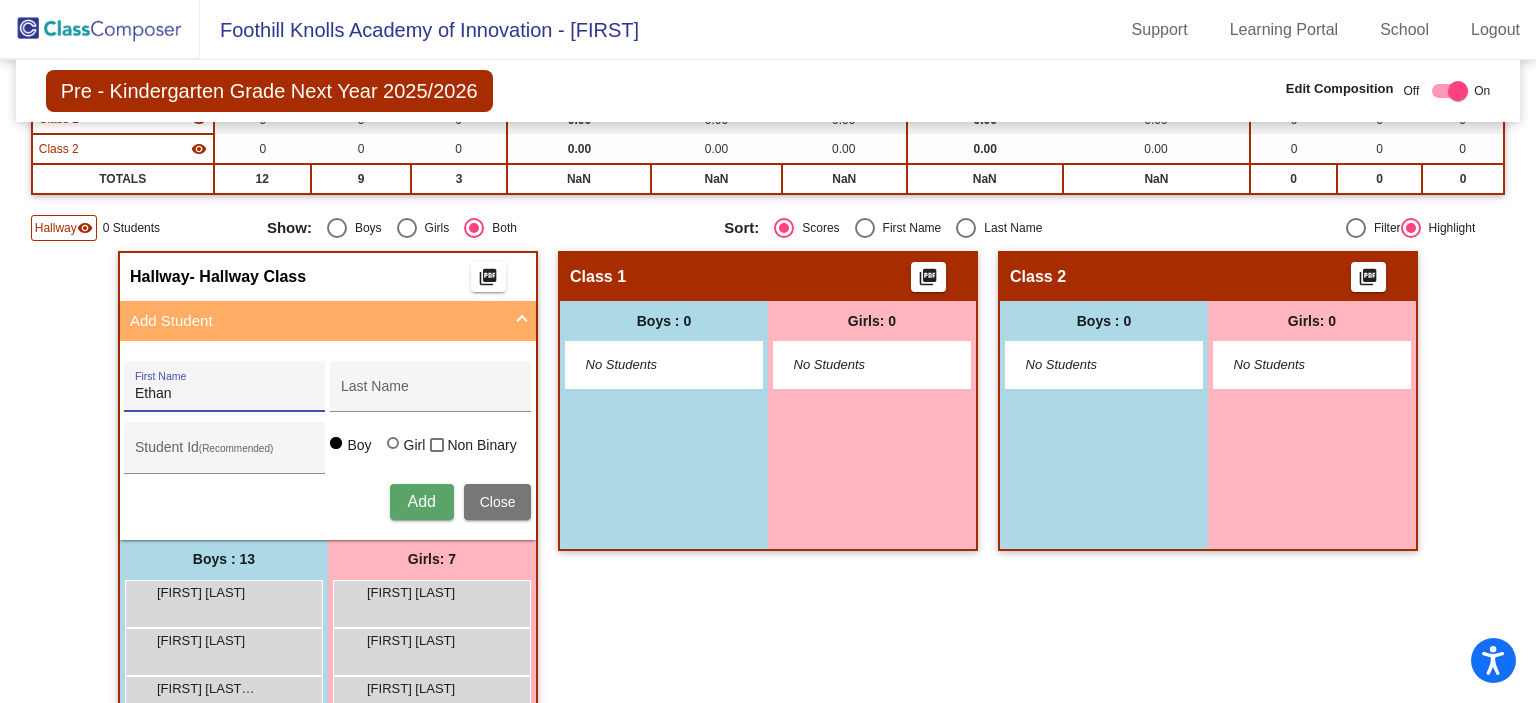 type on "Ethan" 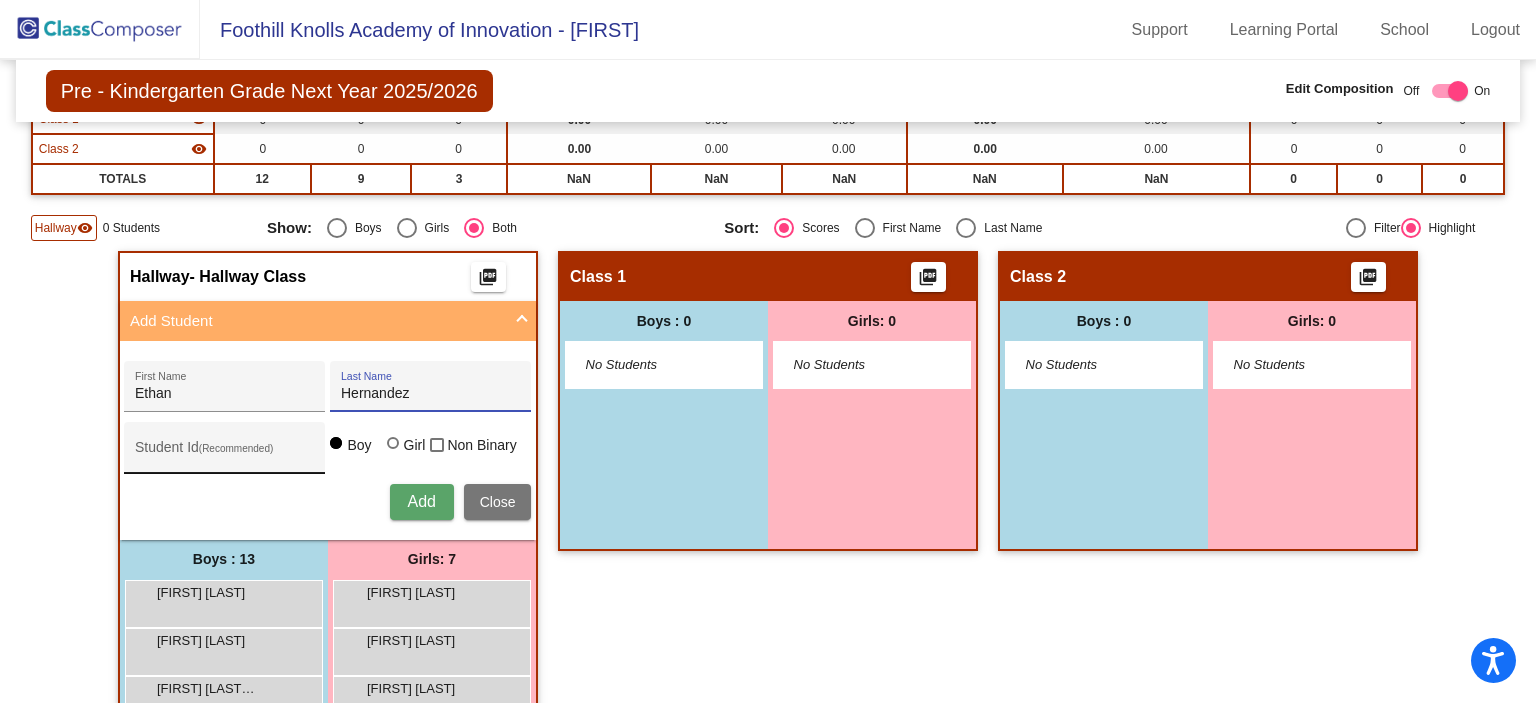 type on "Hernandez" 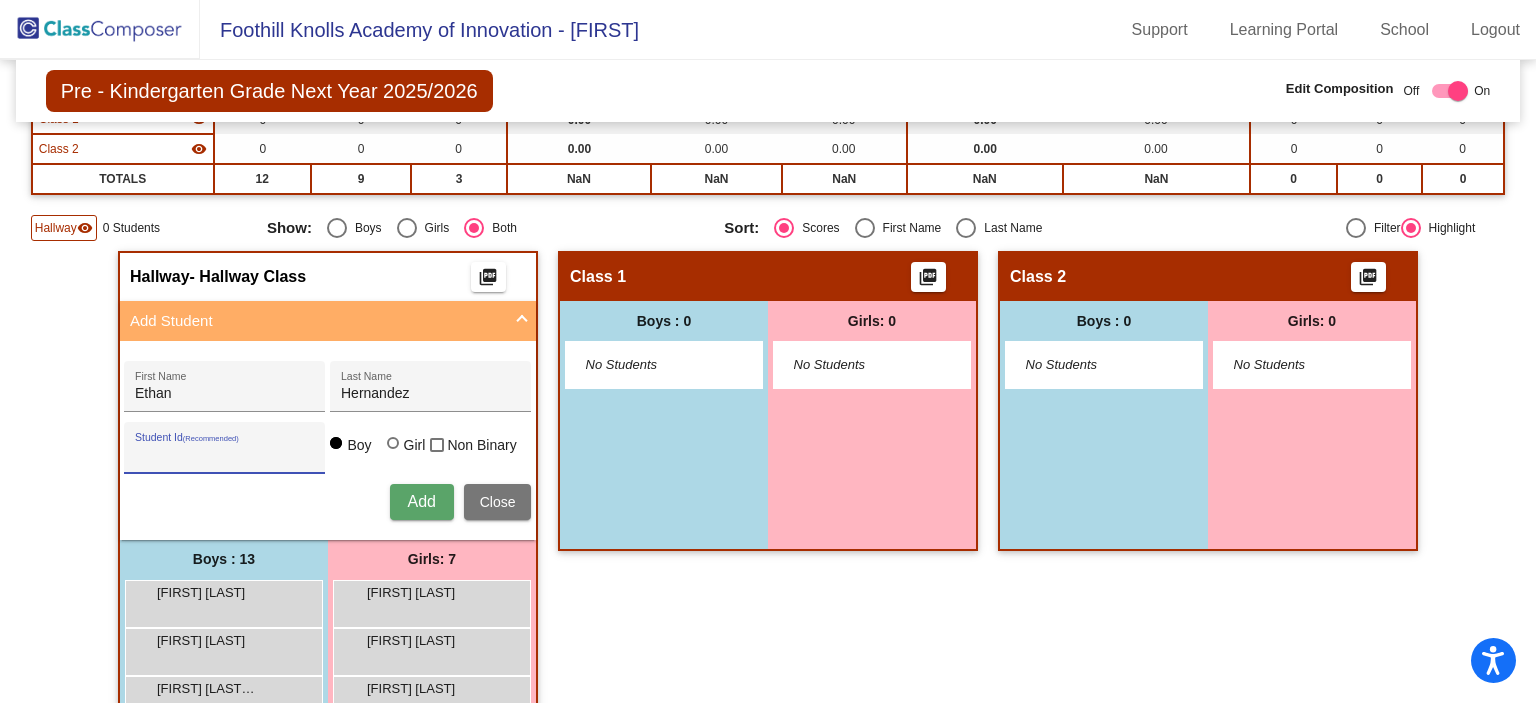click on "Student Id  (Recommended)" at bounding box center (225, 455) 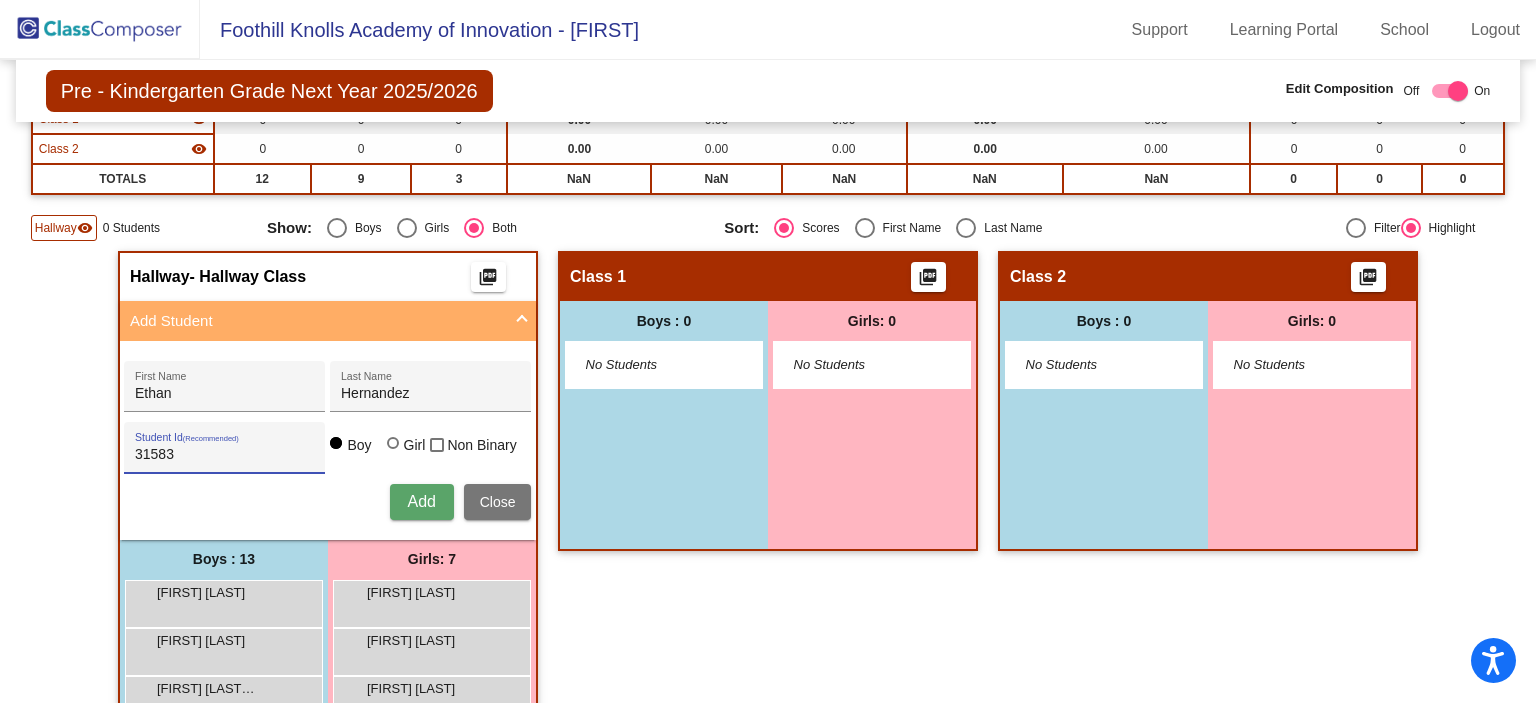 type on "31583" 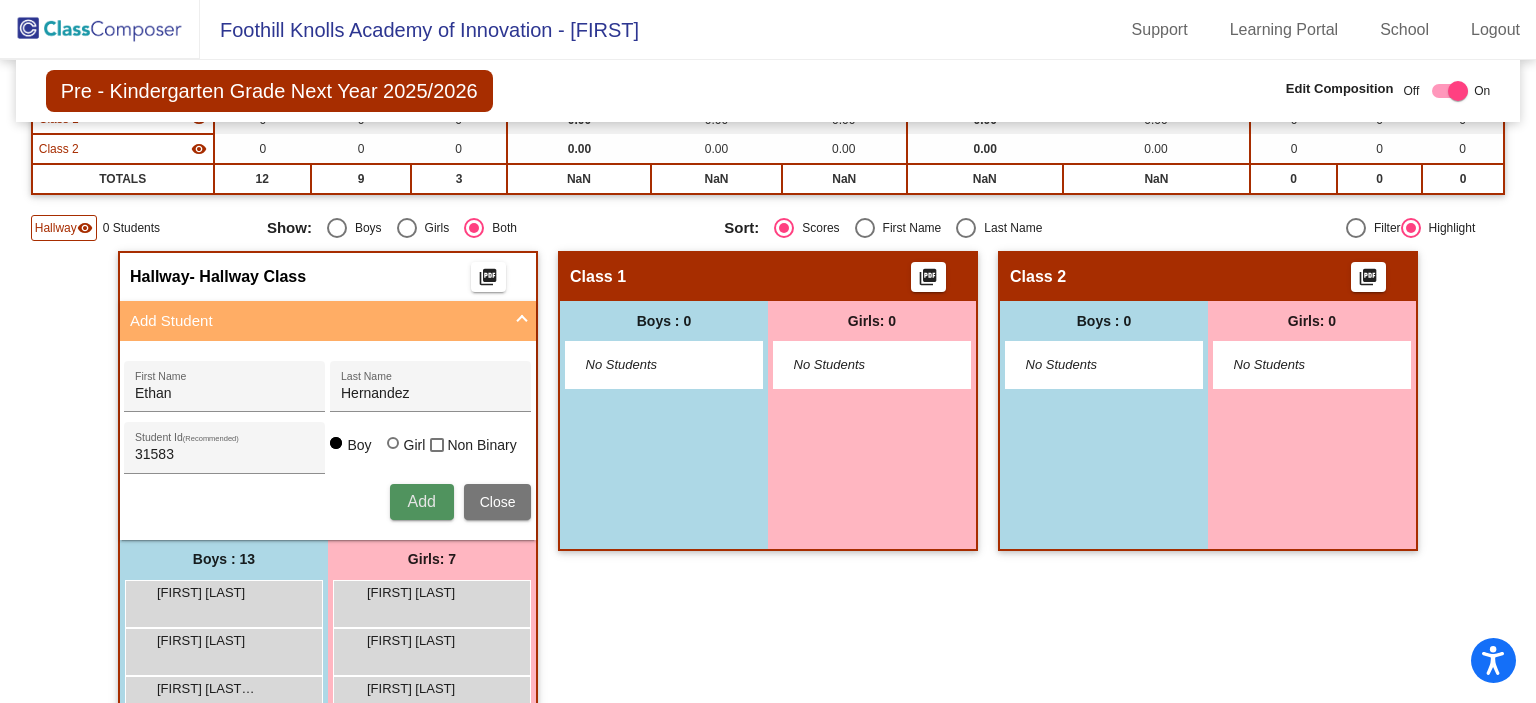 click on "Add" at bounding box center [421, 501] 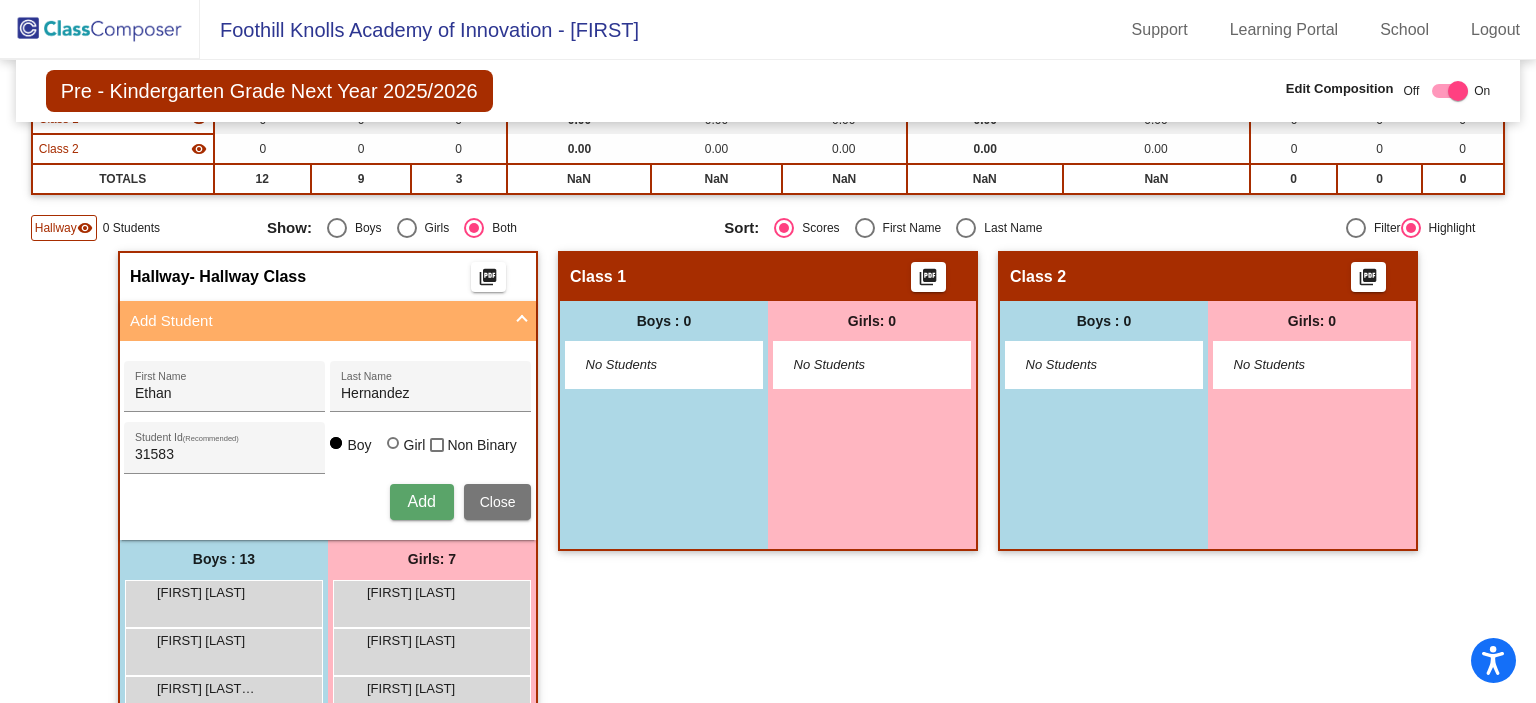 type 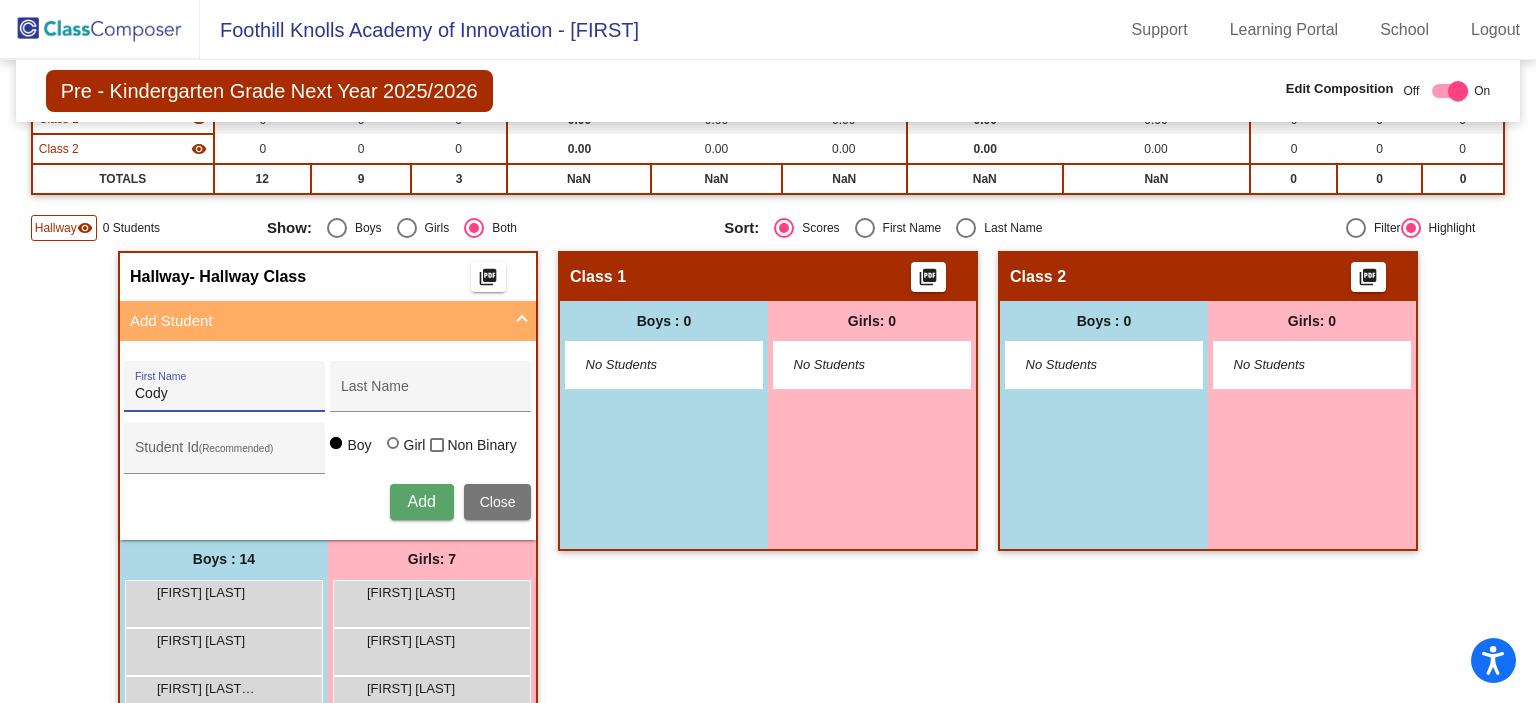 type on "Cody" 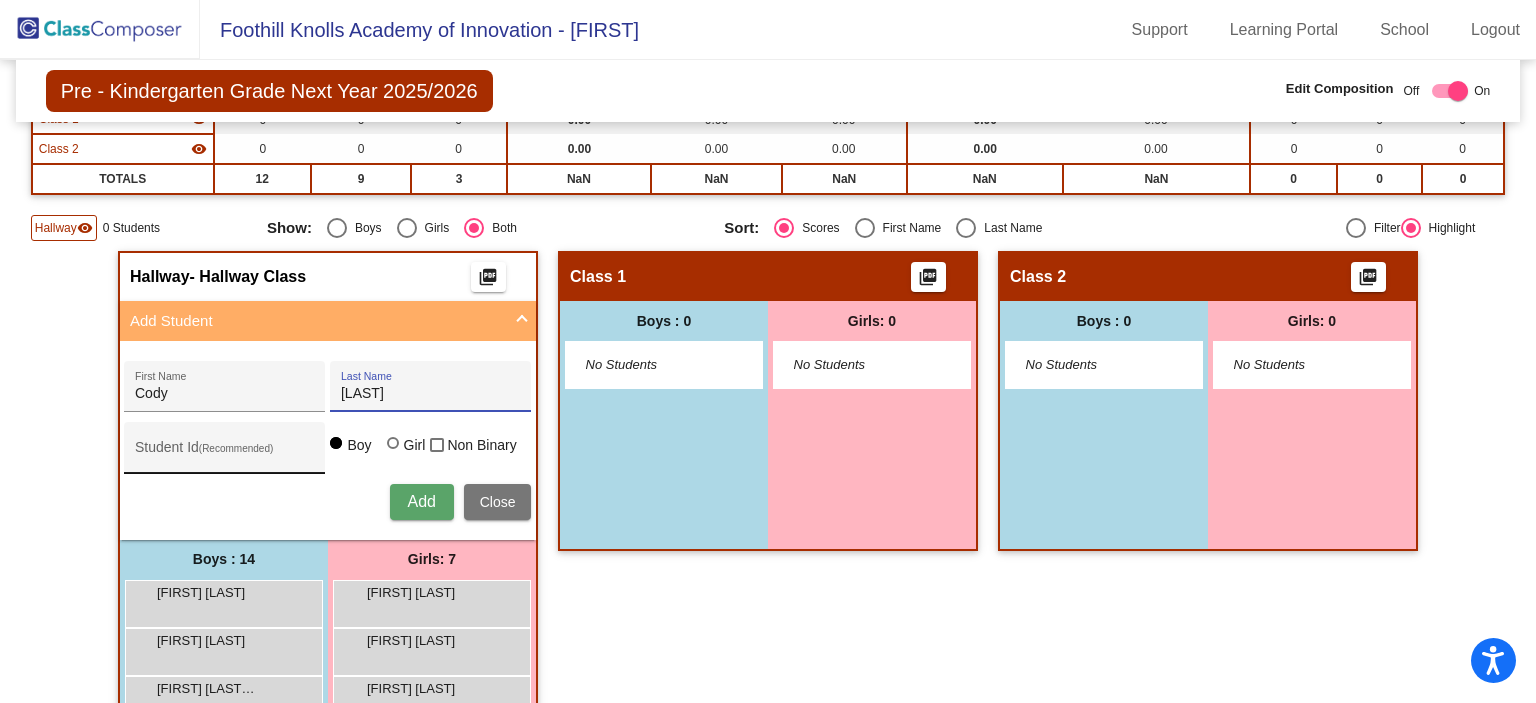 type on "Hoang" 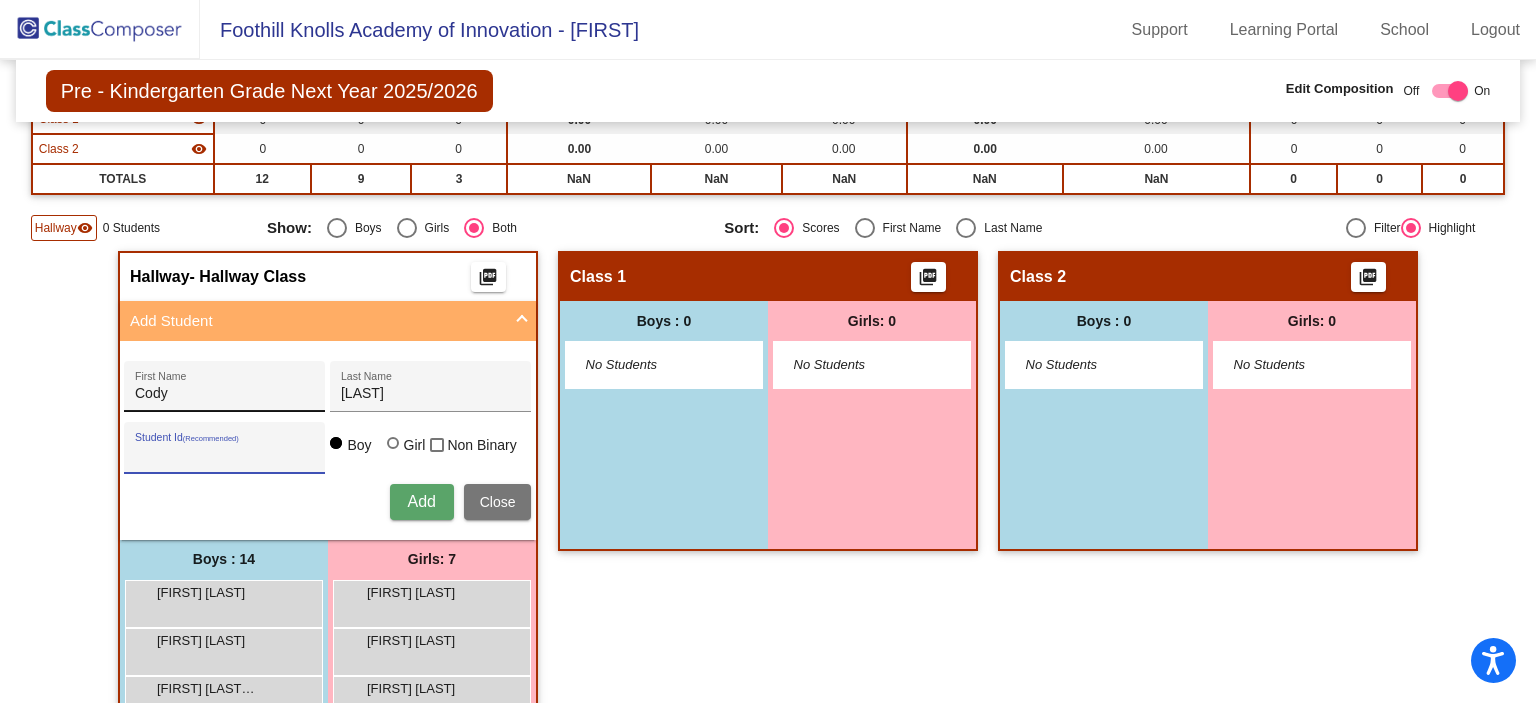 drag, startPoint x: 170, startPoint y: 446, endPoint x: 164, endPoint y: 360, distance: 86.209045 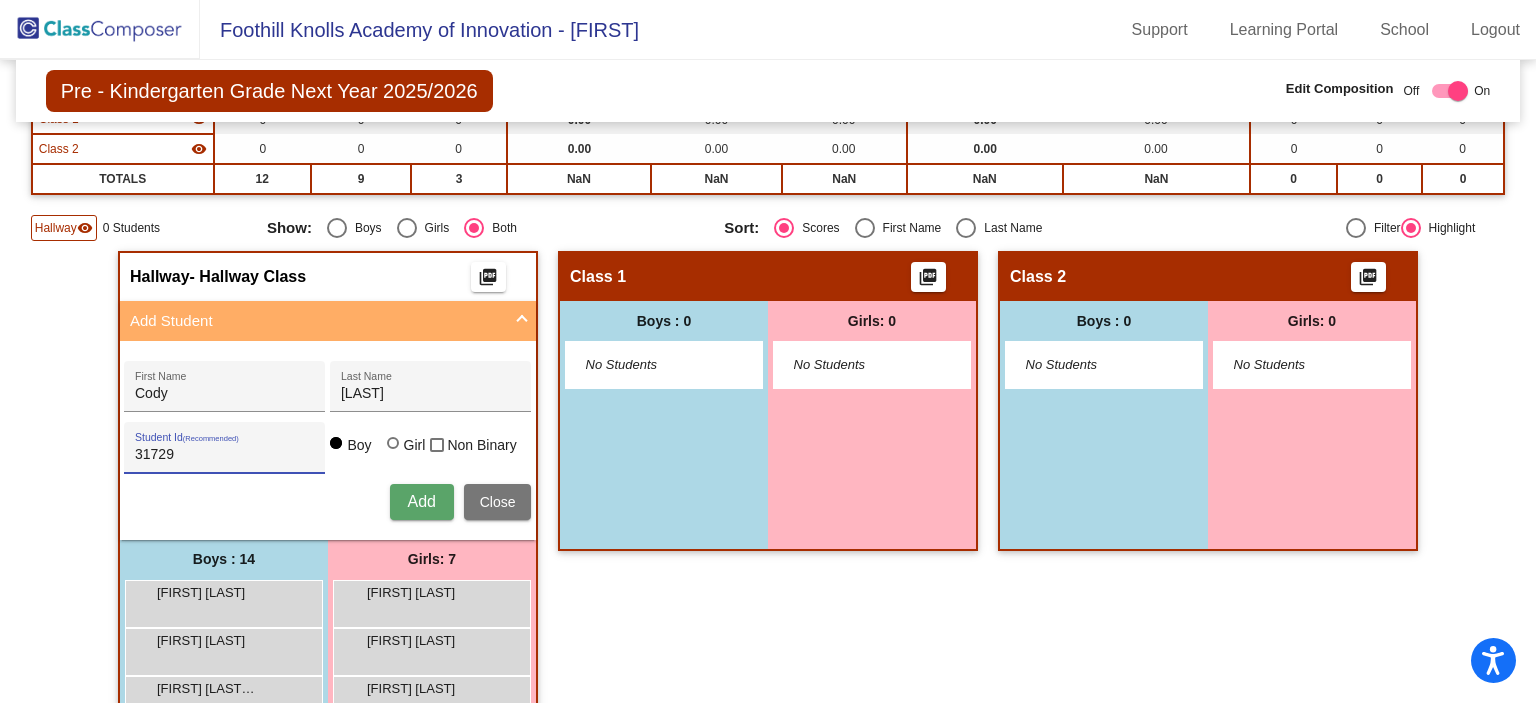 type on "31729" 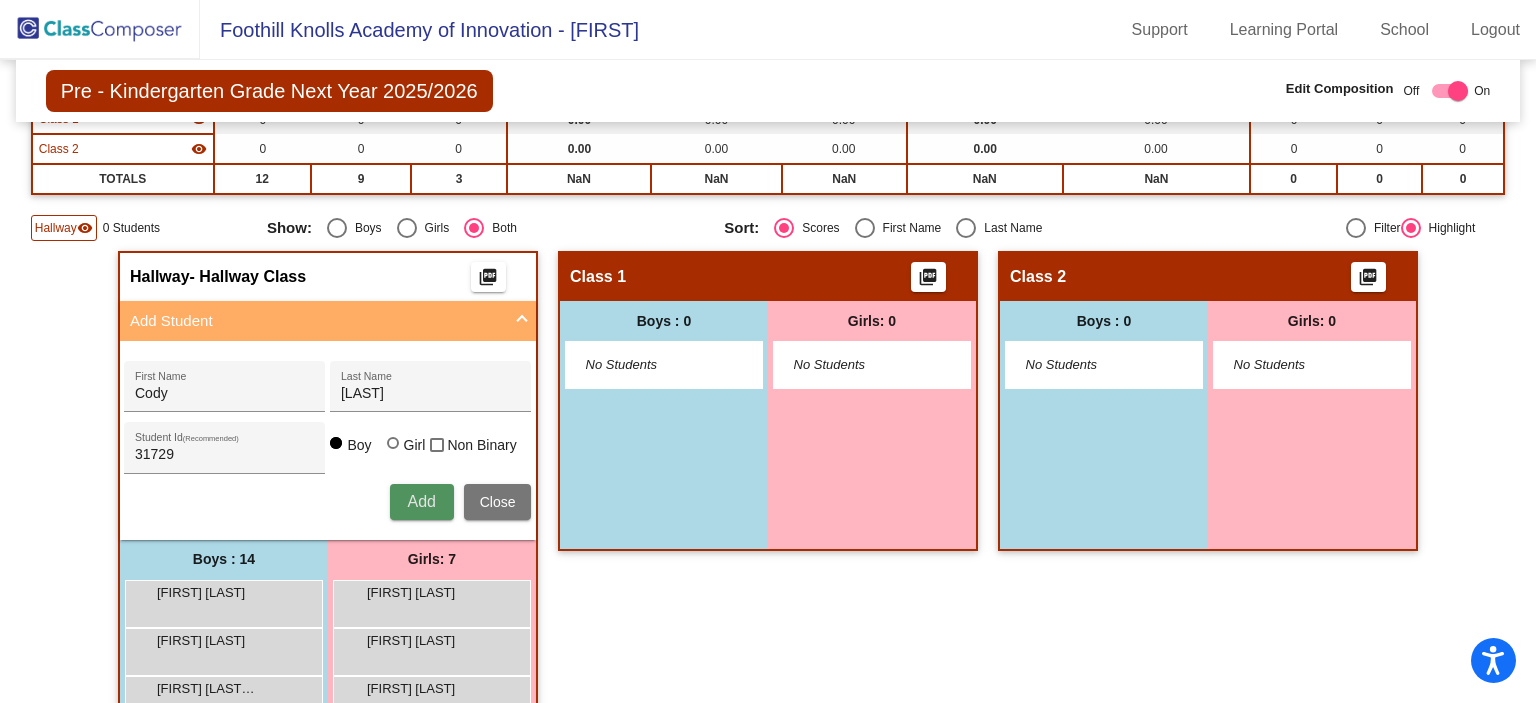 click on "Add" at bounding box center [421, 501] 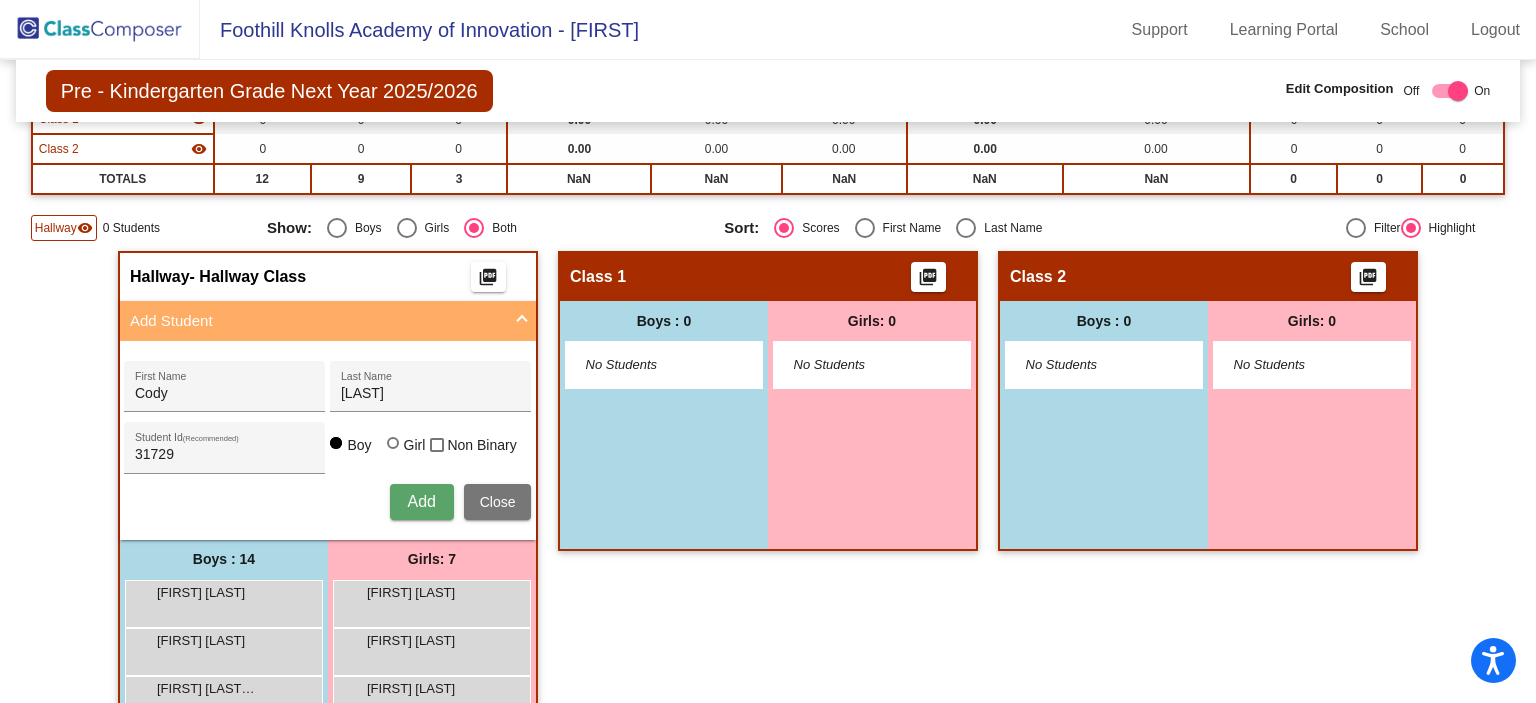 type 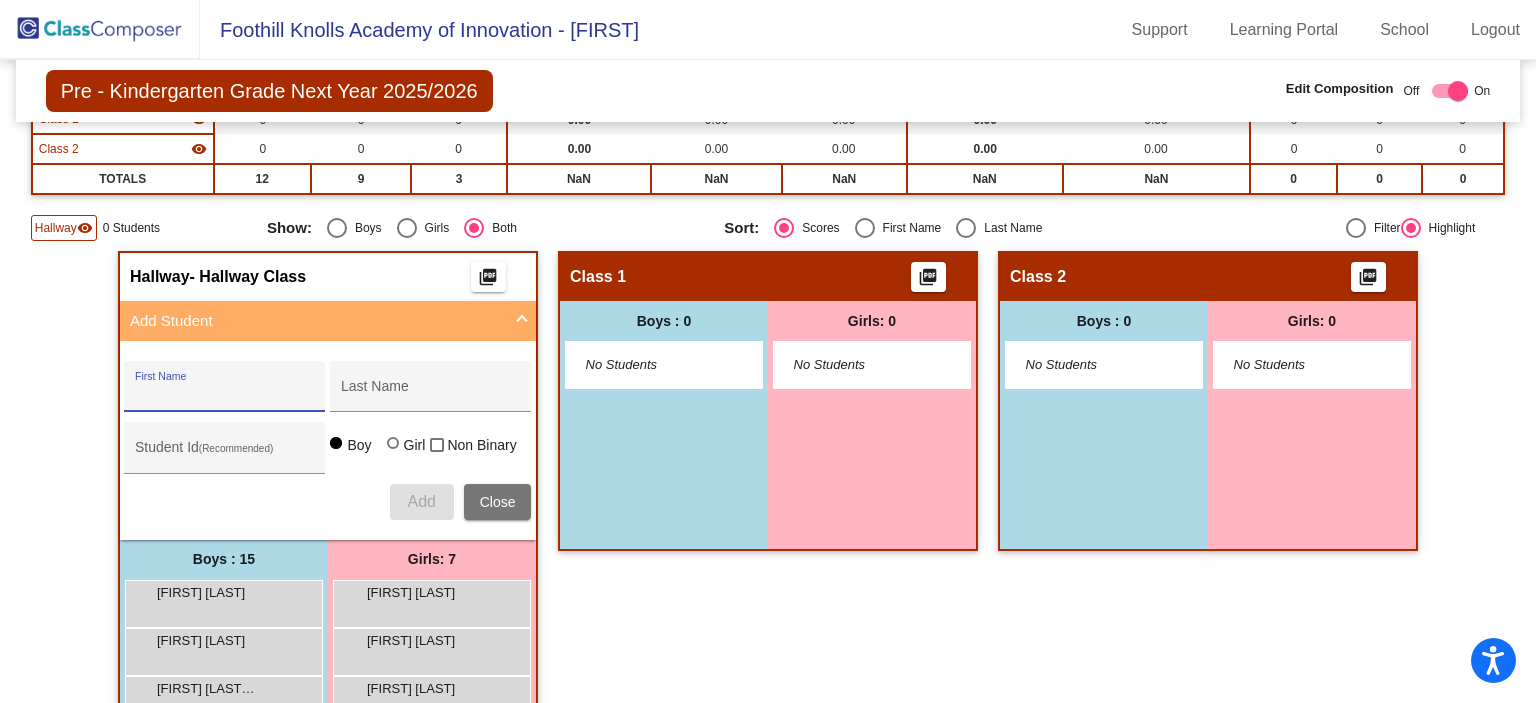 type on "n" 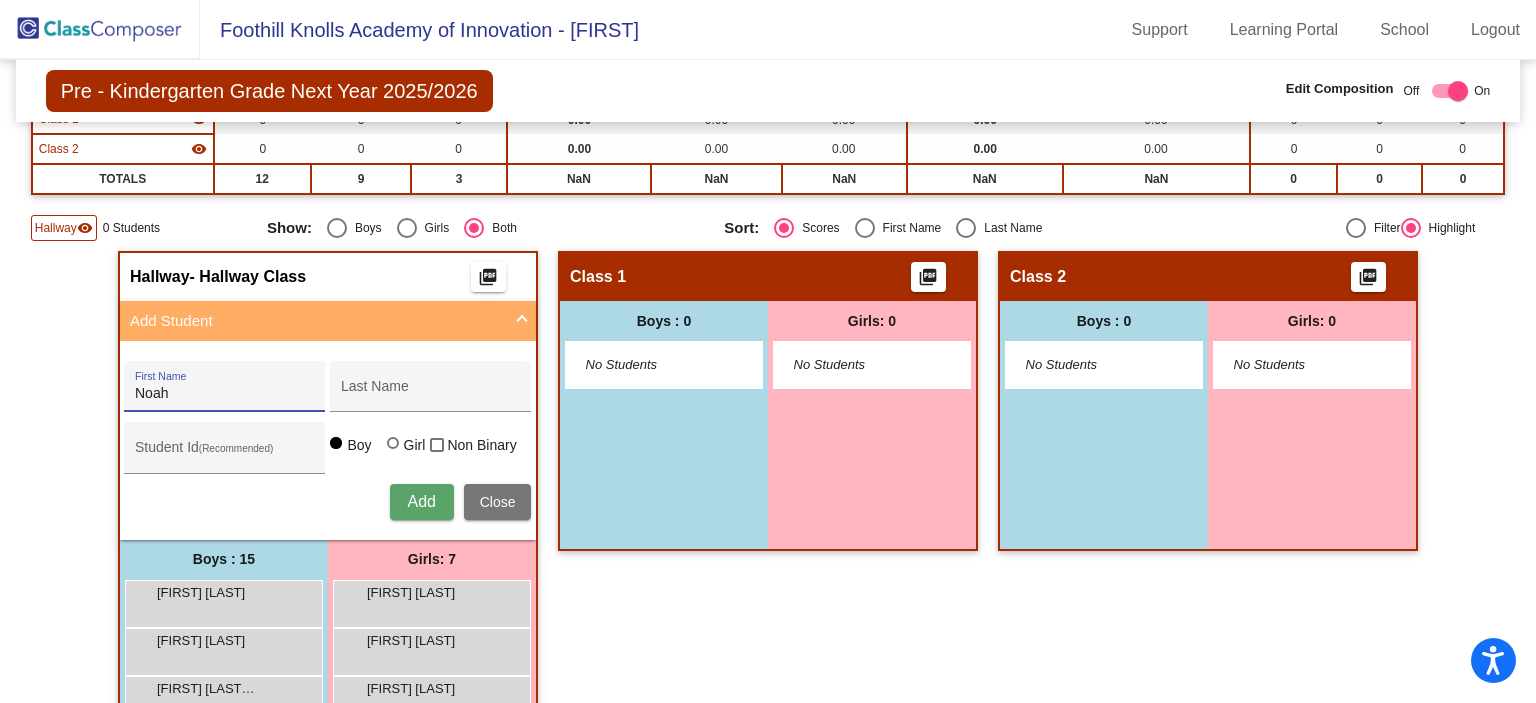 type on "Noah" 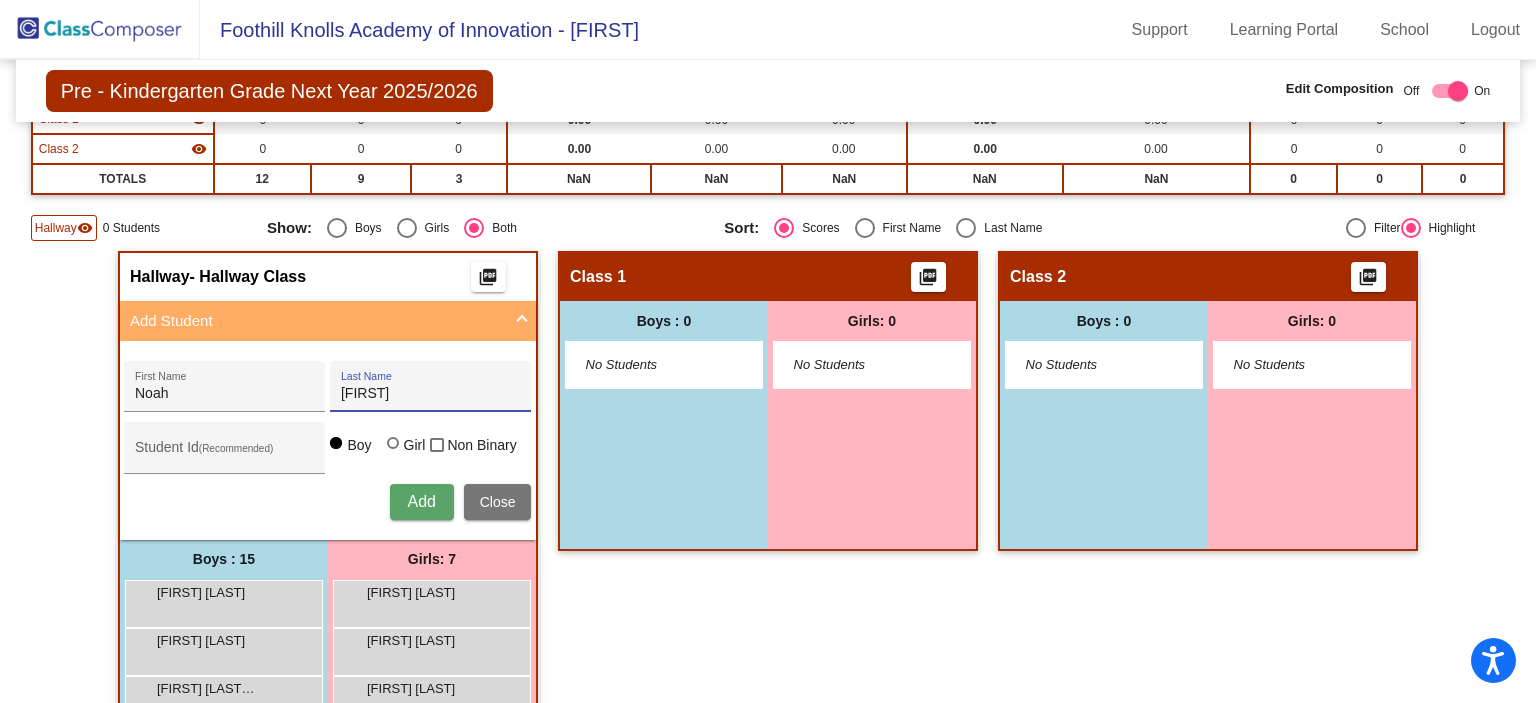 type on "Jacobo" 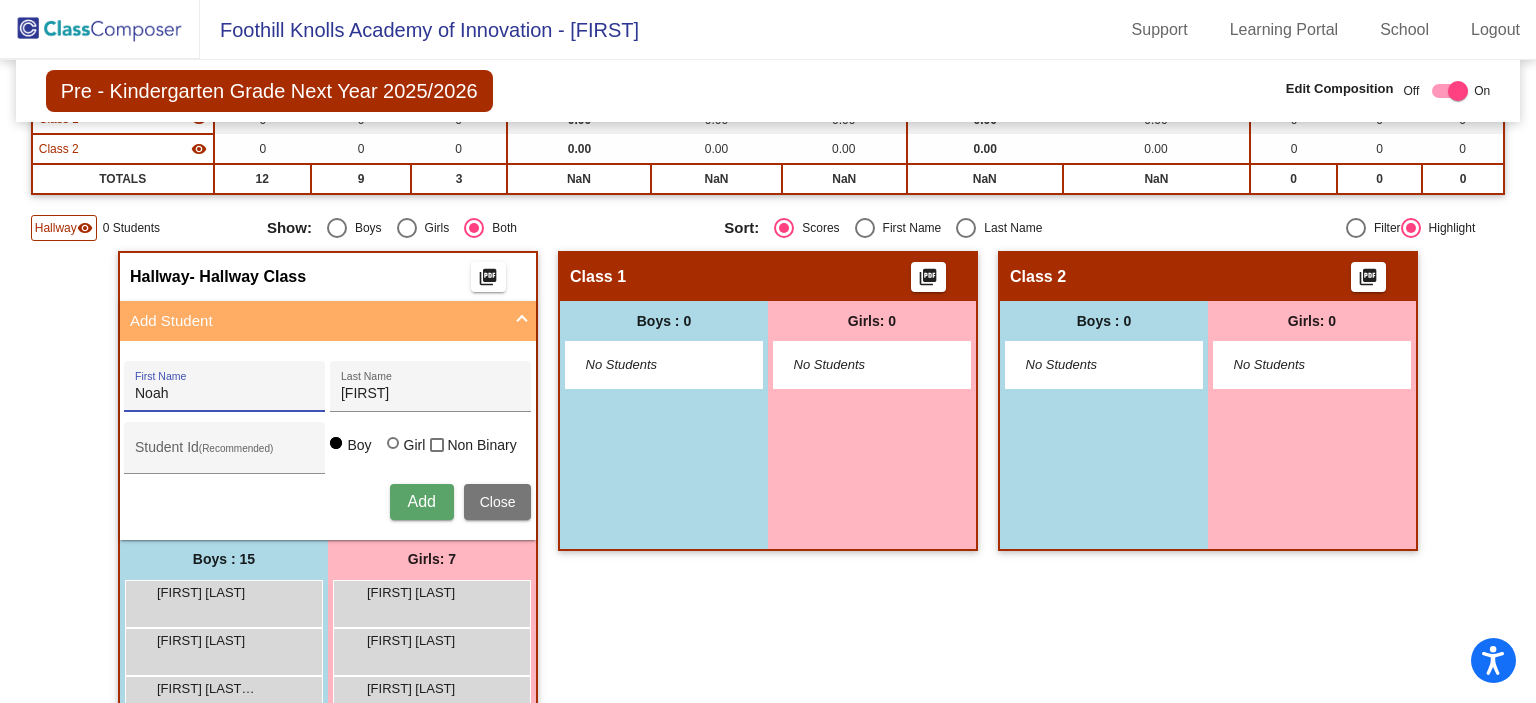click on "Noah" at bounding box center [225, 394] 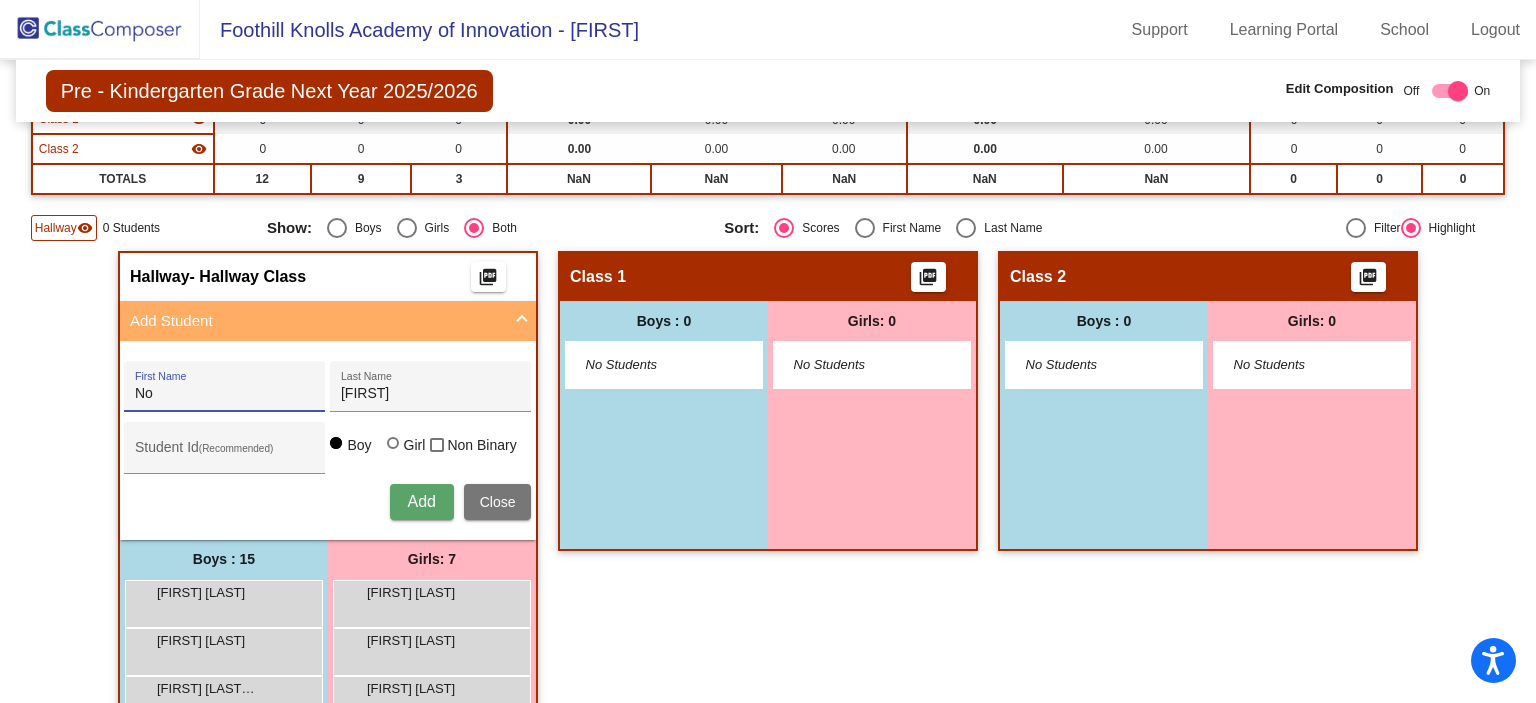 type on "N" 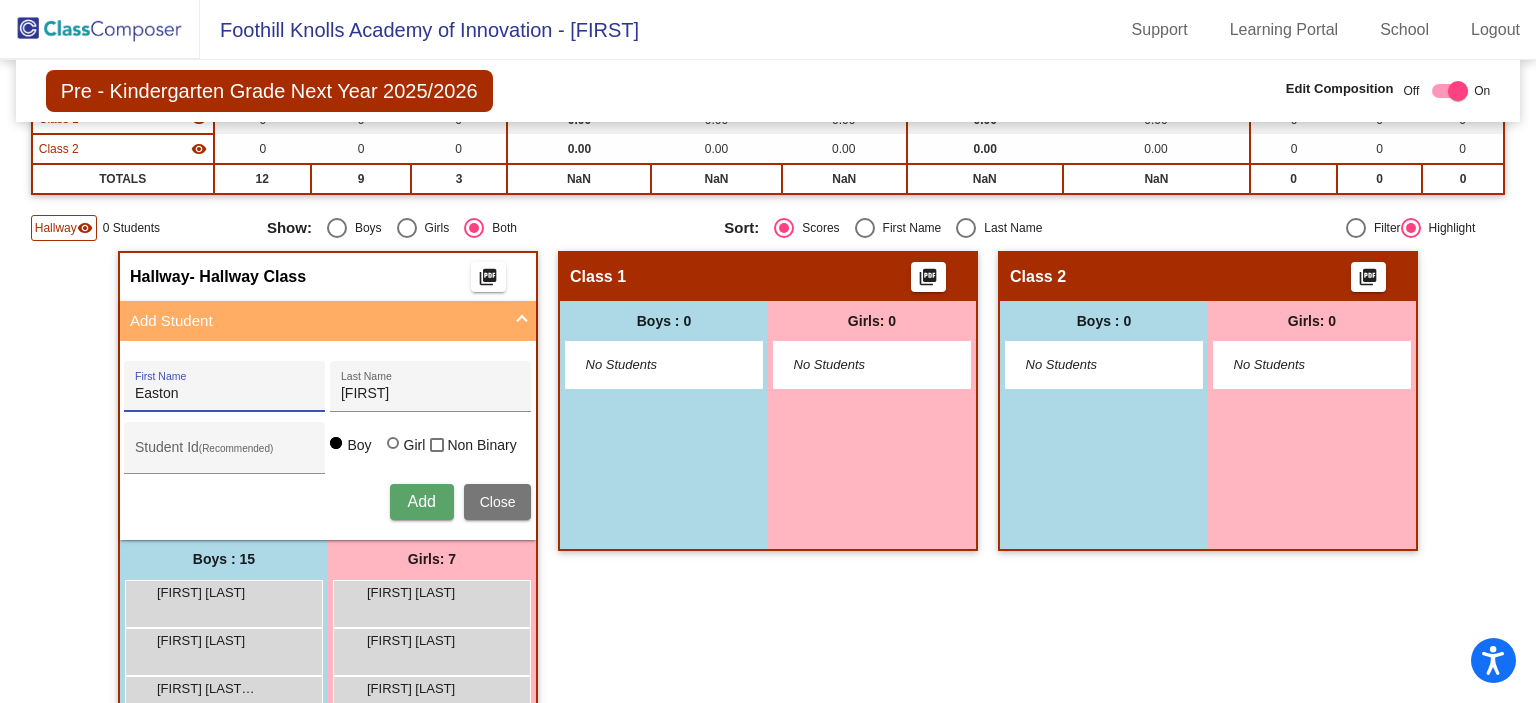 type on "Easton" 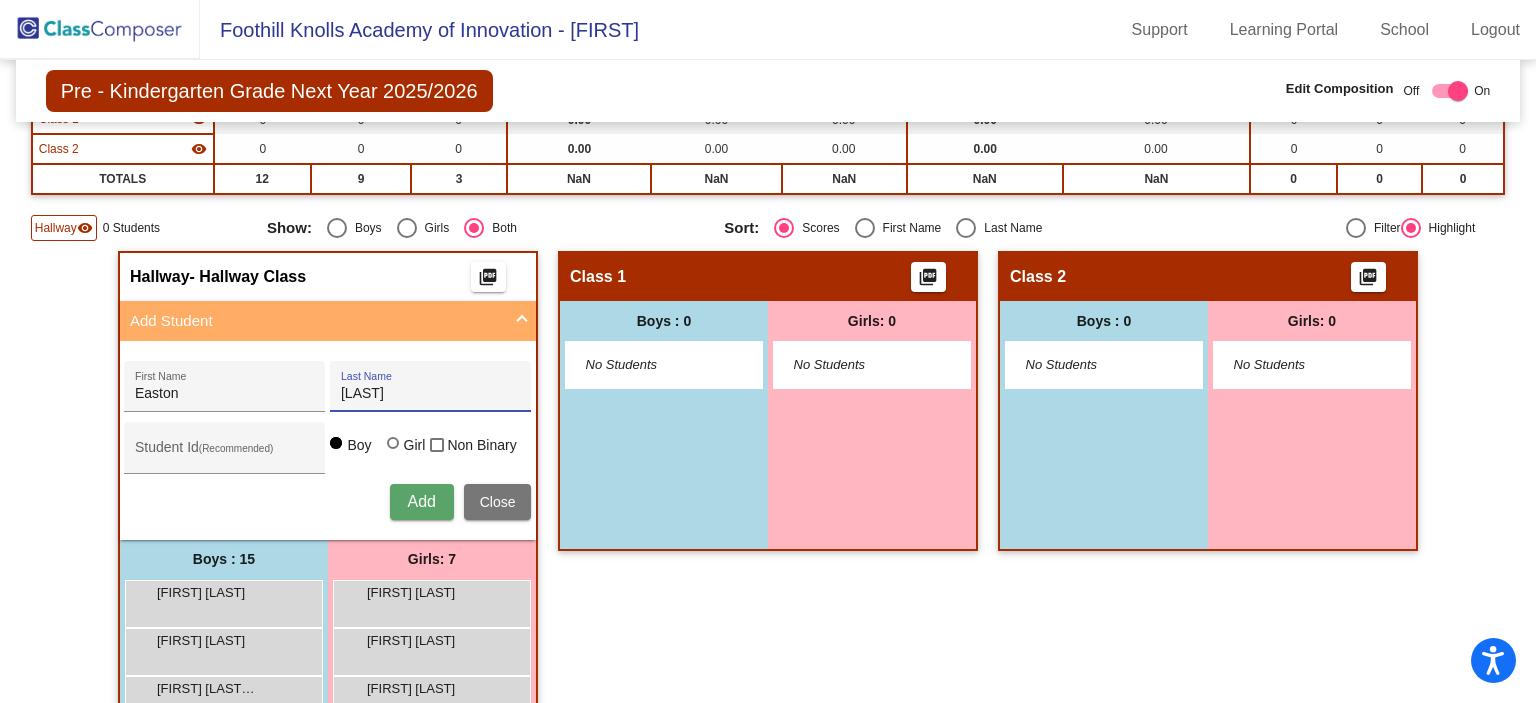 type on "Larpin" 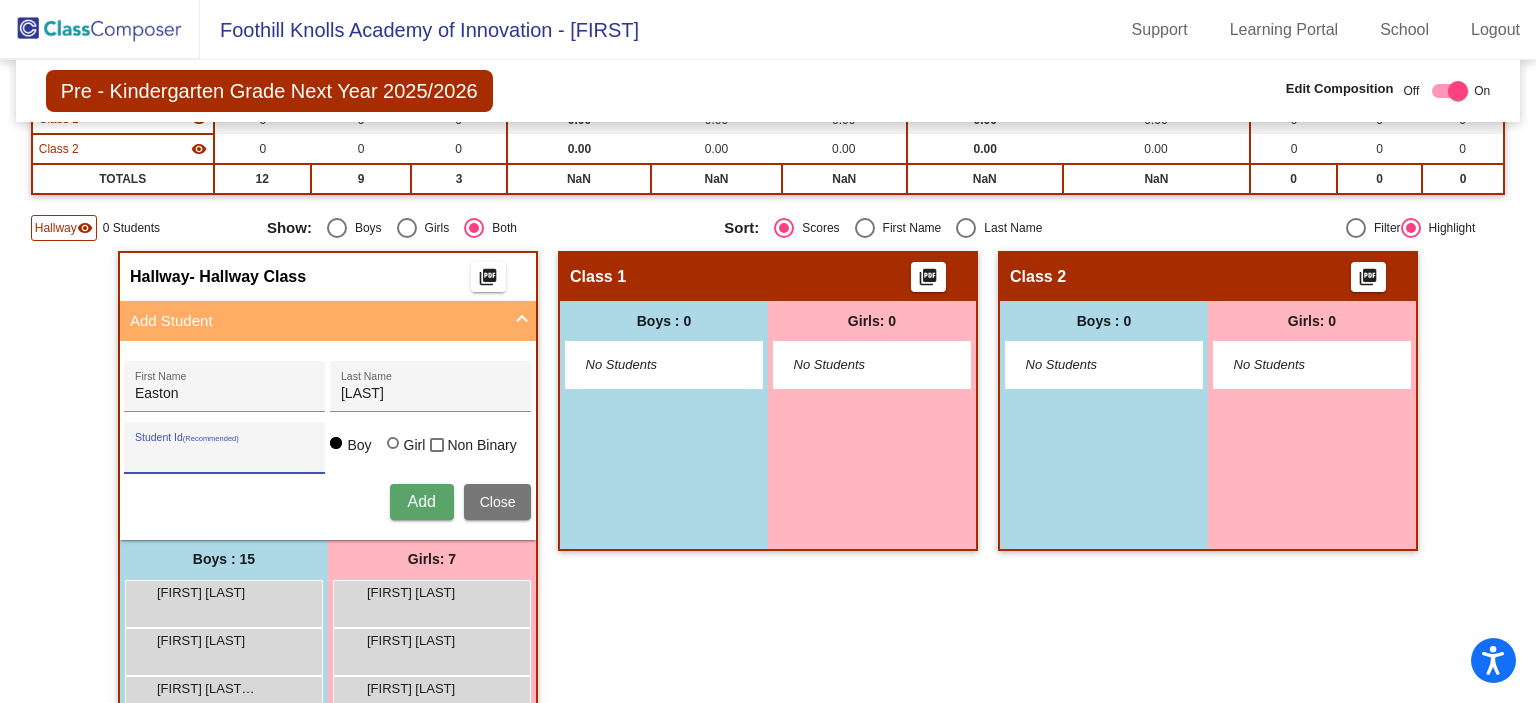 click on "Student Id  (Recommended)" at bounding box center (225, 455) 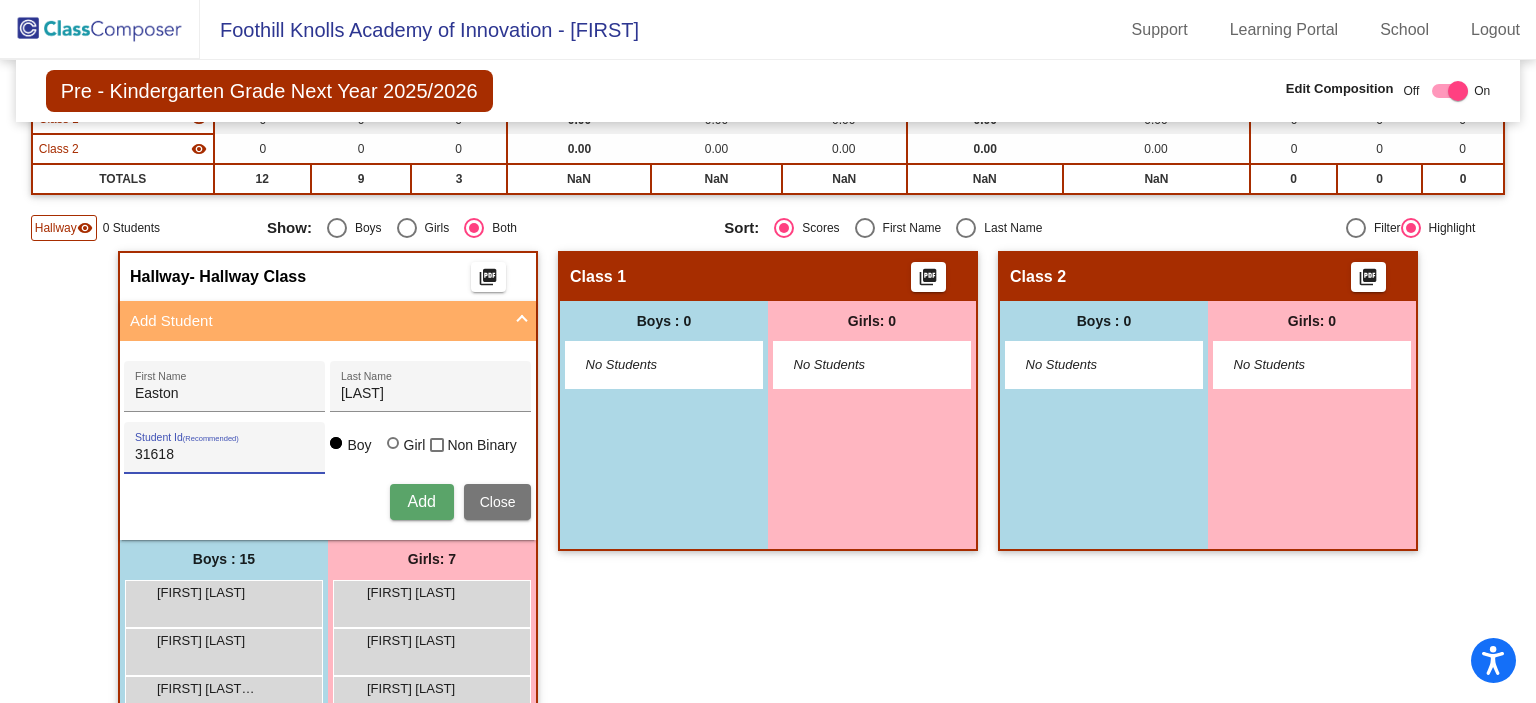 type on "31618" 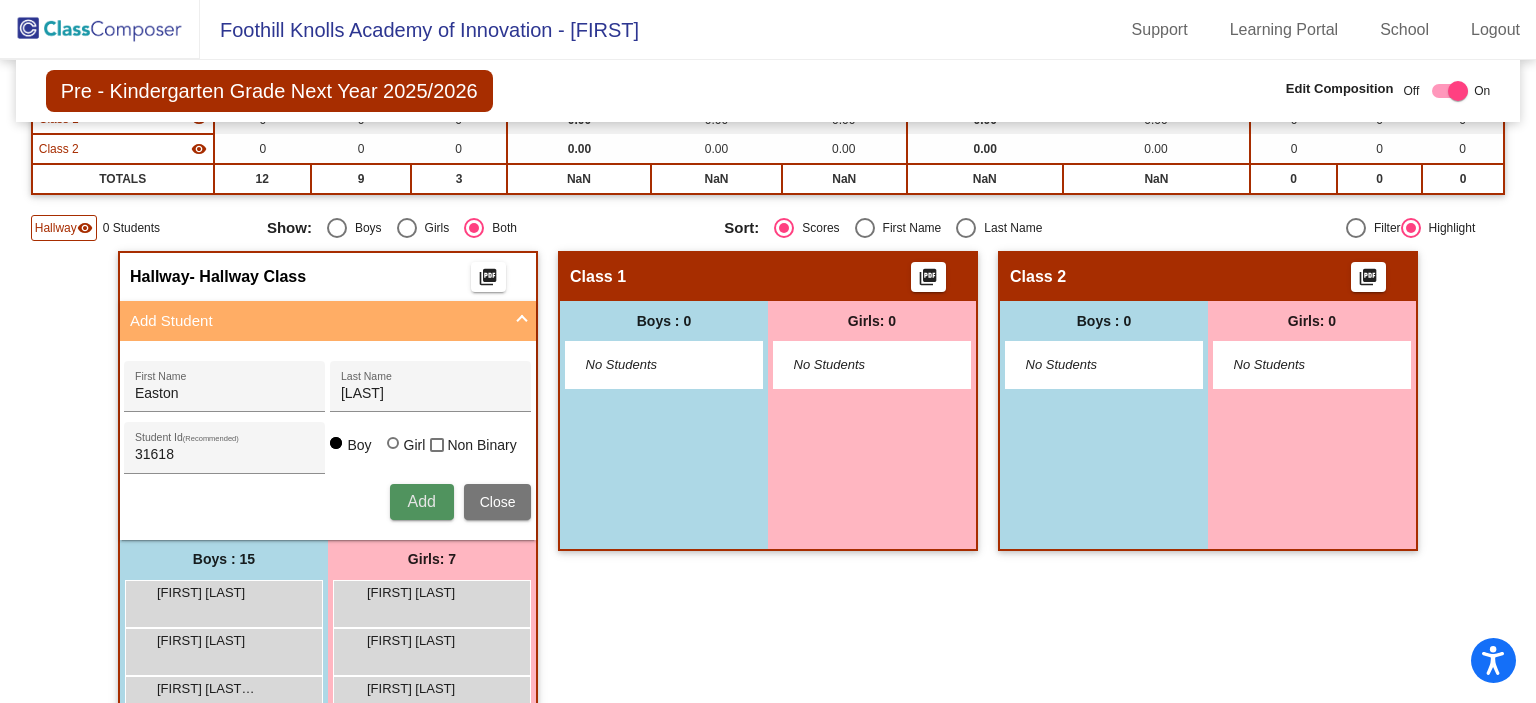 click on "Add" at bounding box center [421, 501] 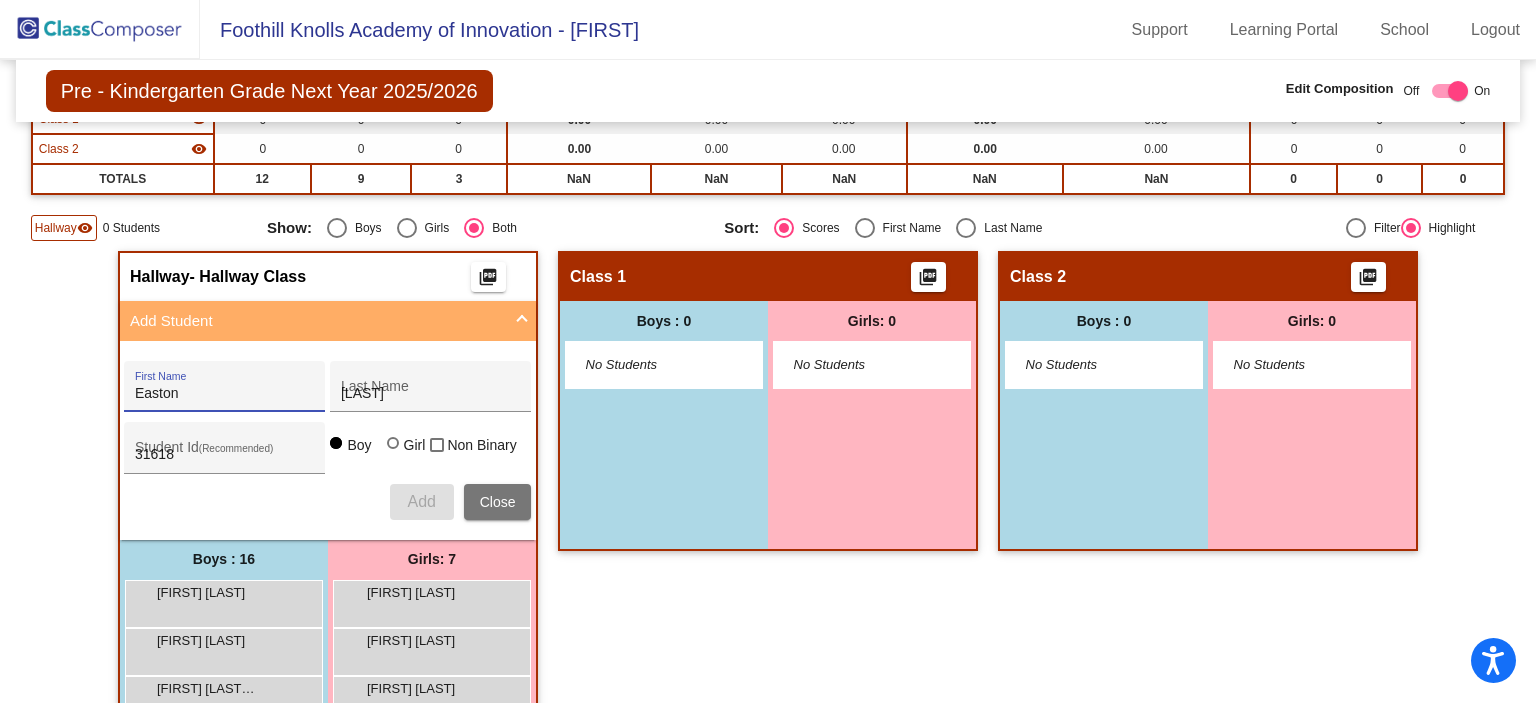type 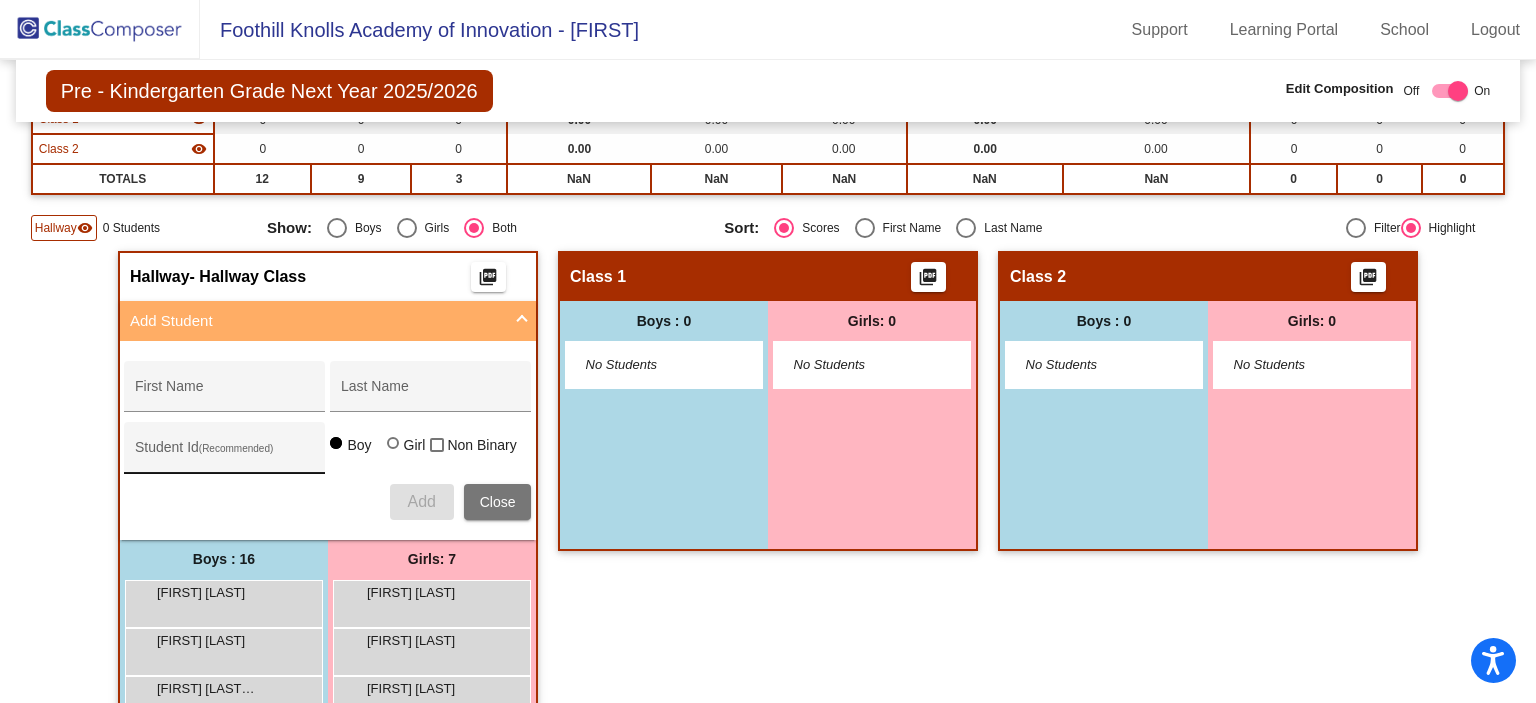 click on "Student Id  (Recommended)" at bounding box center (225, 453) 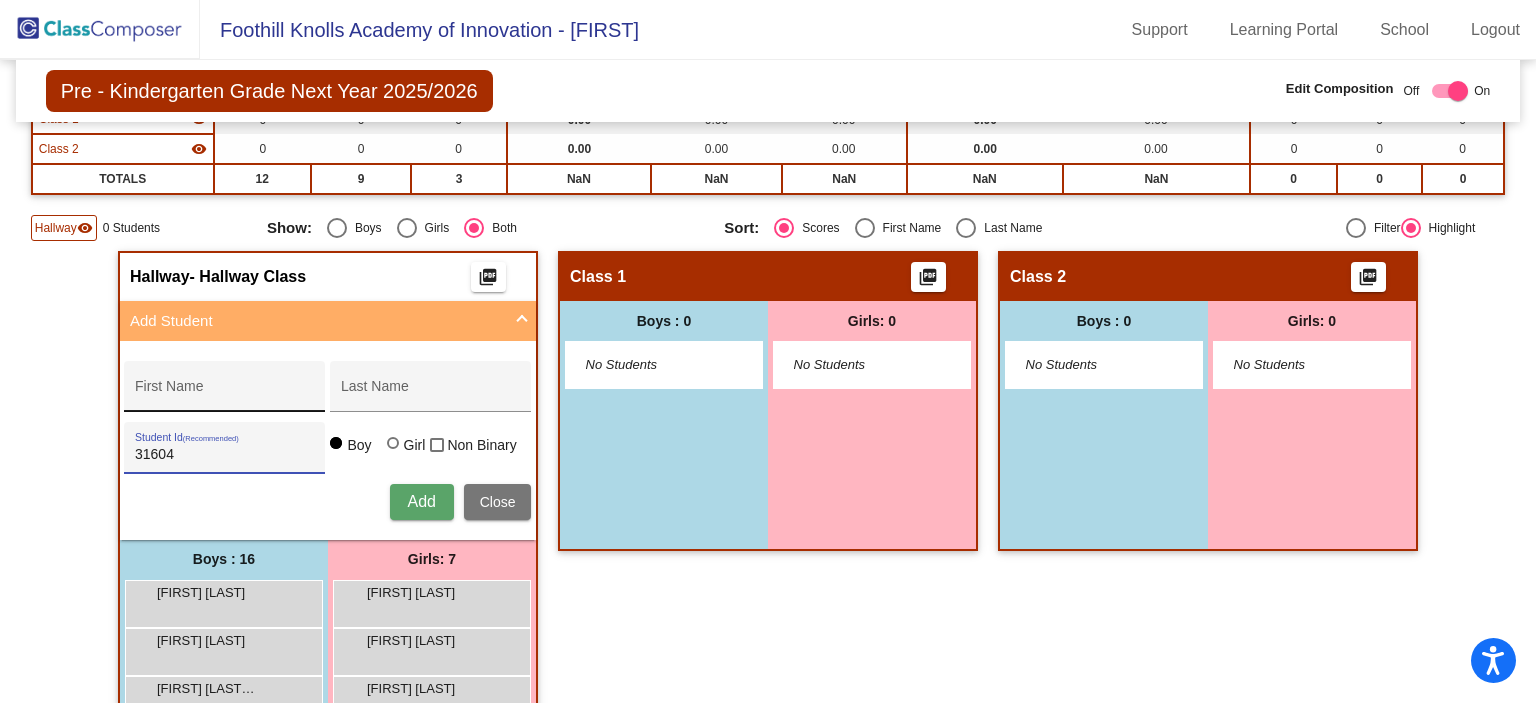 type on "31604" 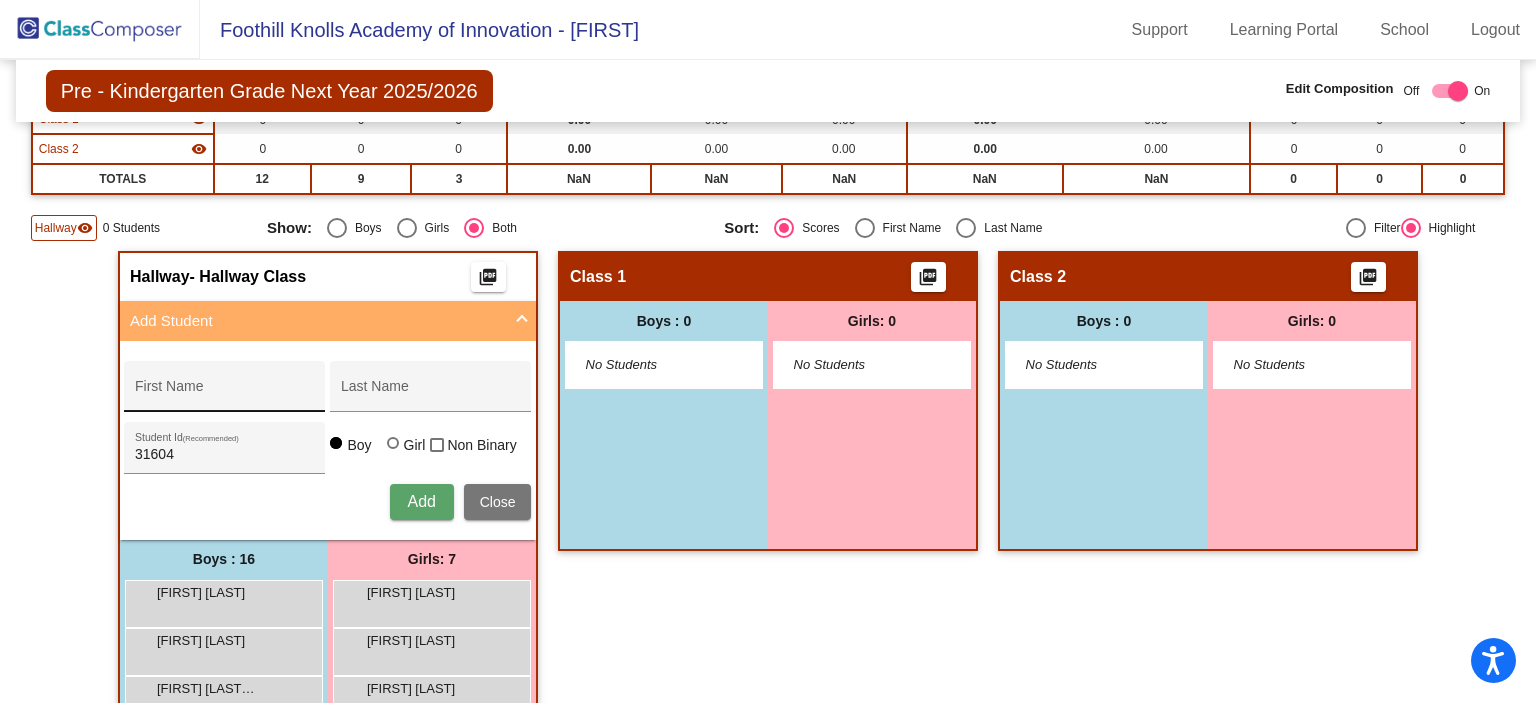 click on "First Name" at bounding box center [225, 392] 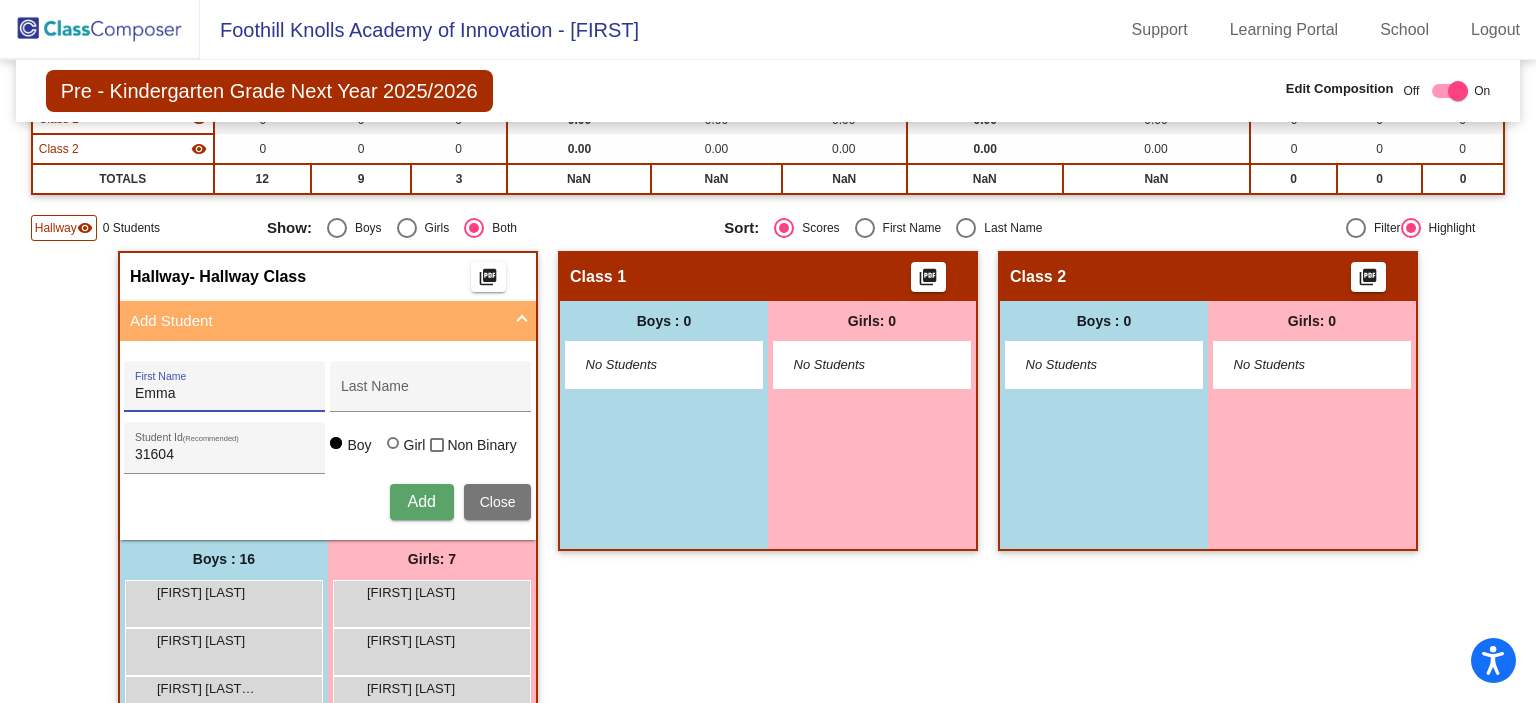 type on "Emma" 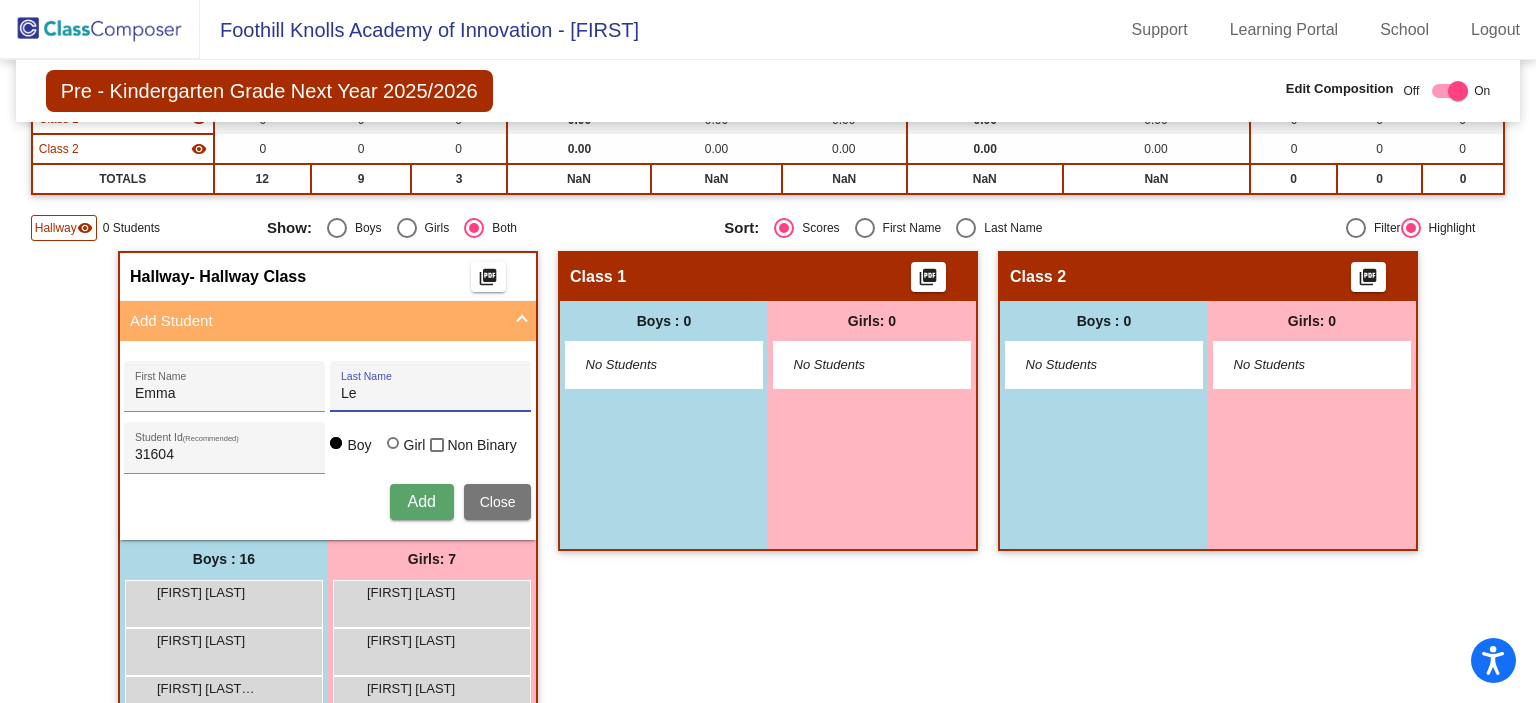 type on "Le" 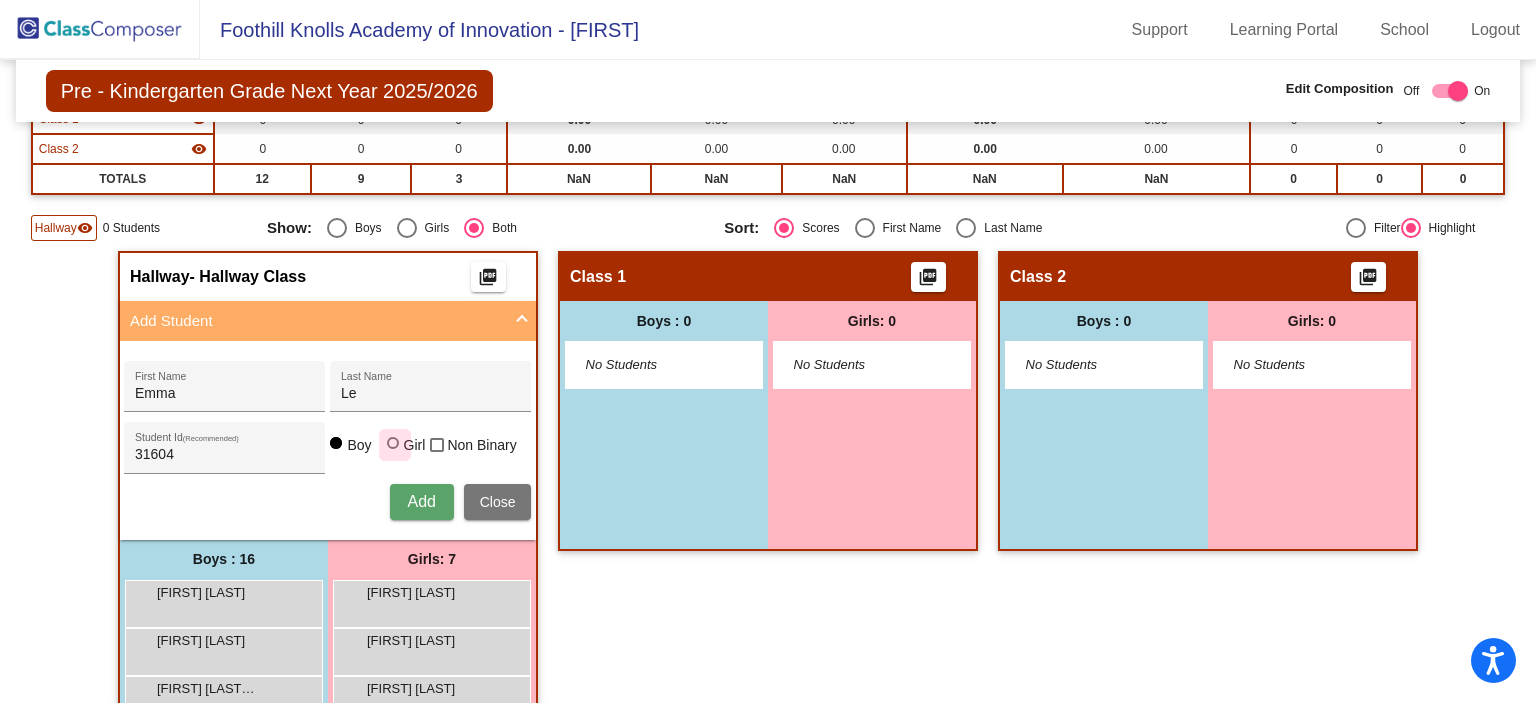 click at bounding box center (395, 445) 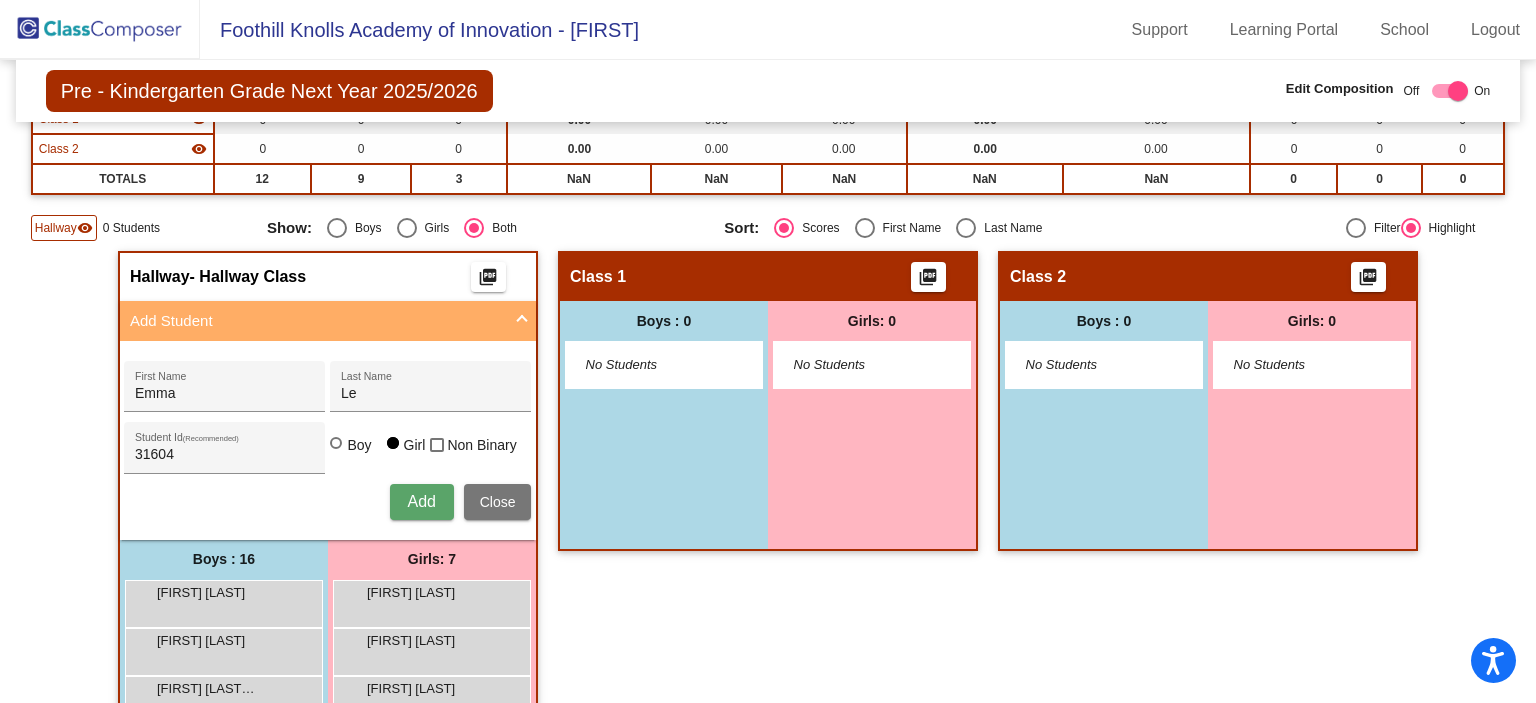 click on "Add" at bounding box center (421, 501) 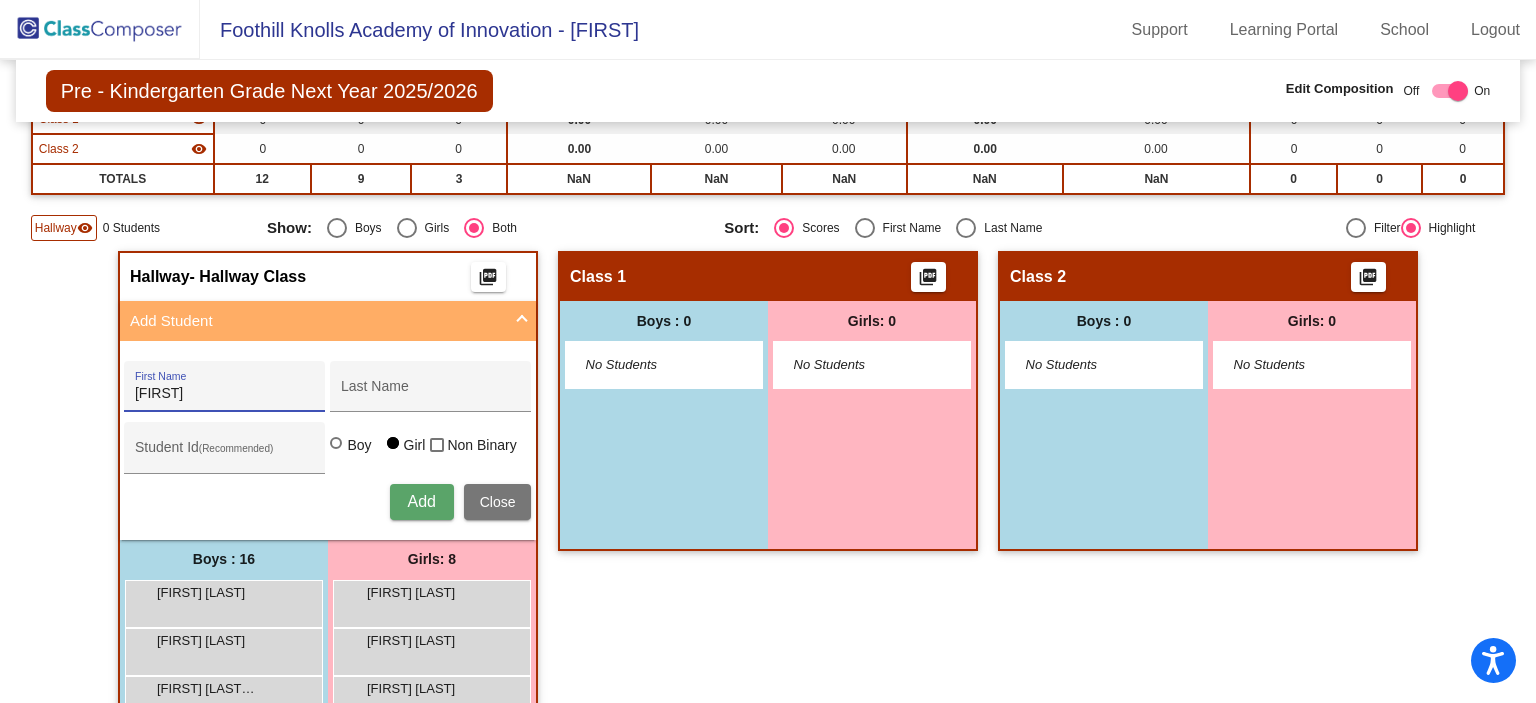 type on "Bryce" 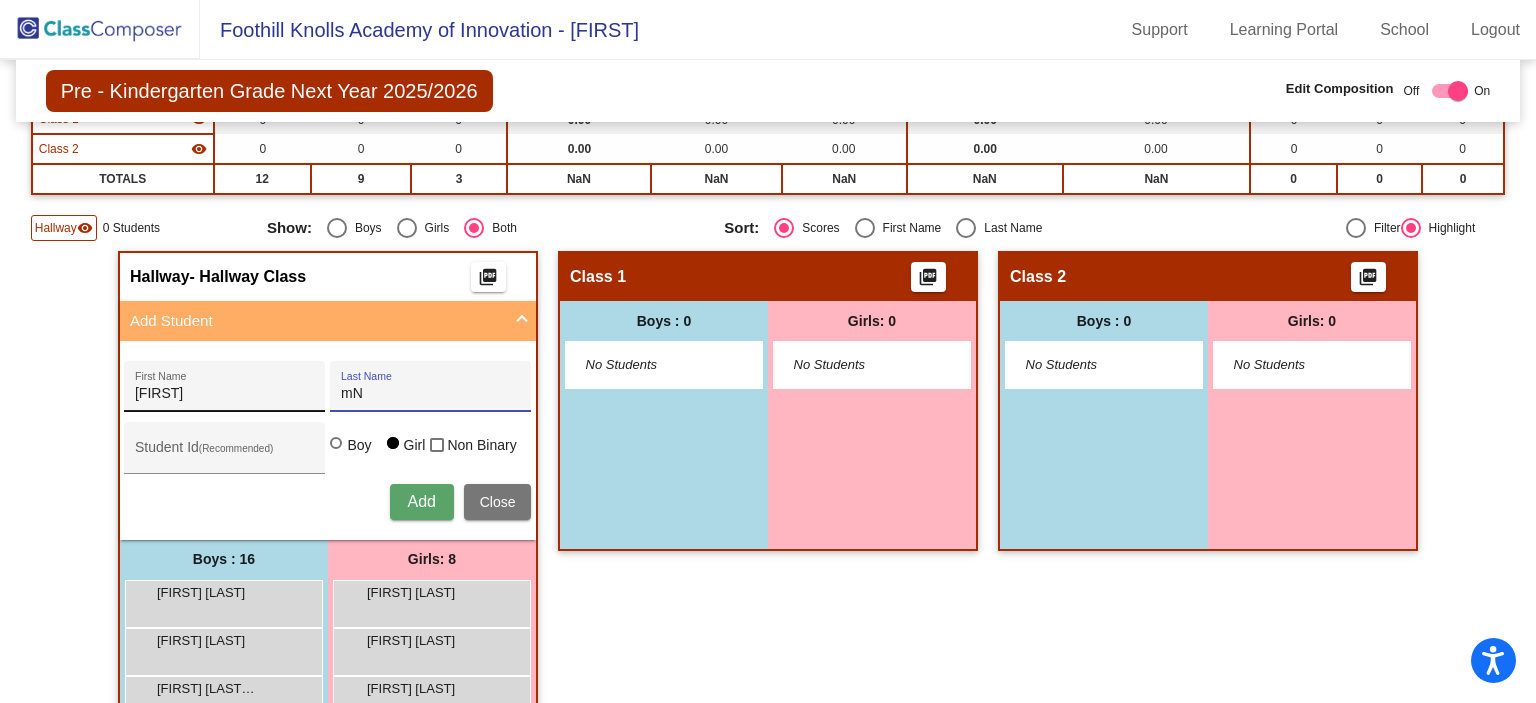 type on "m" 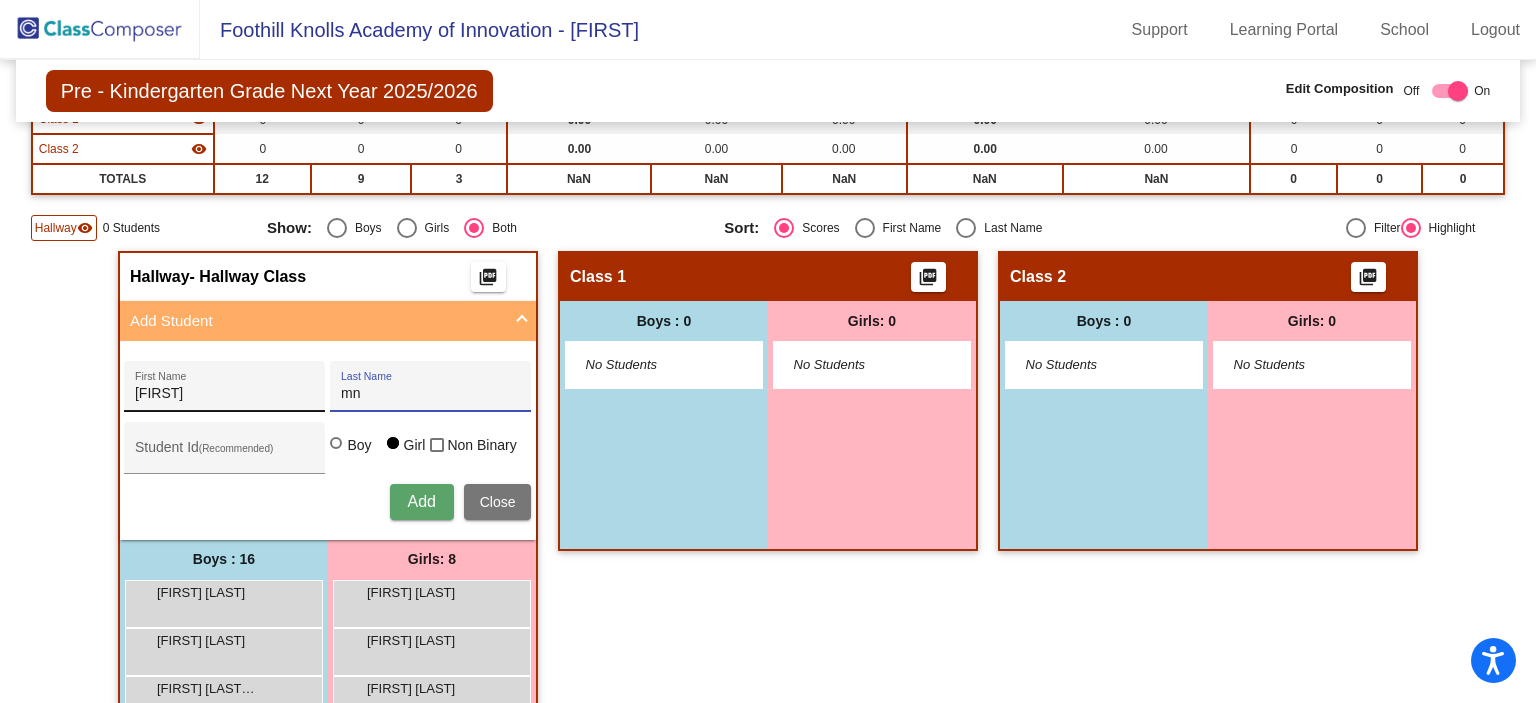 type on "m" 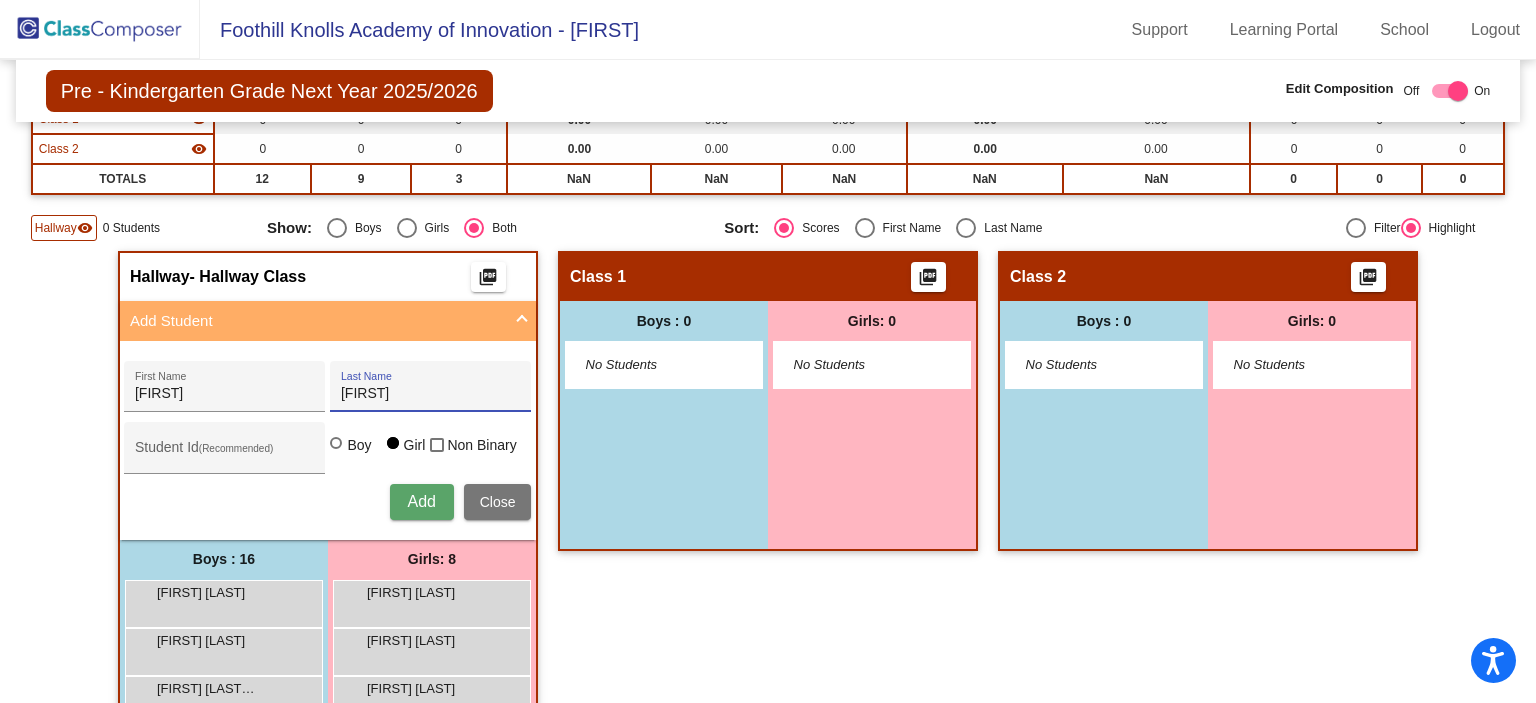 type on "Manzo" 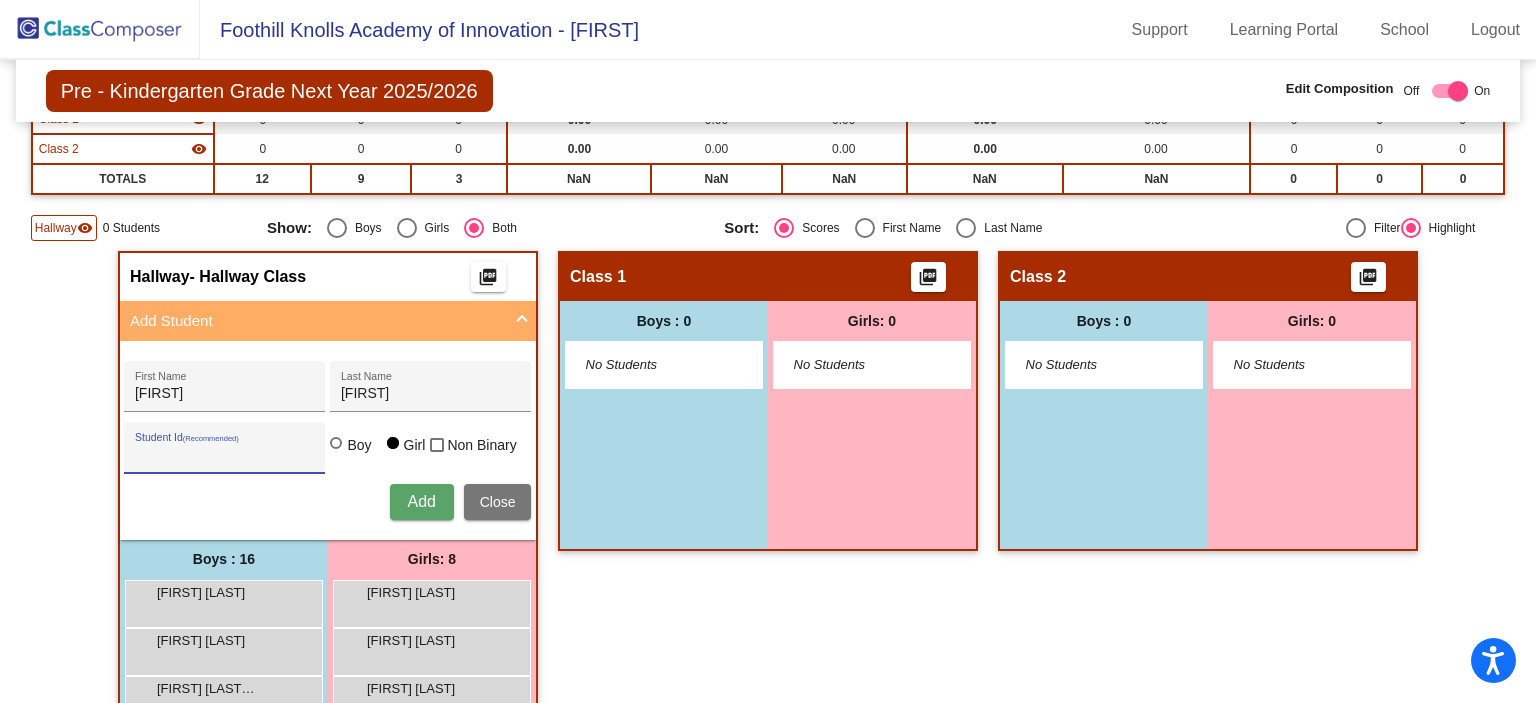 click on "Student Id  (Recommended)" at bounding box center [225, 455] 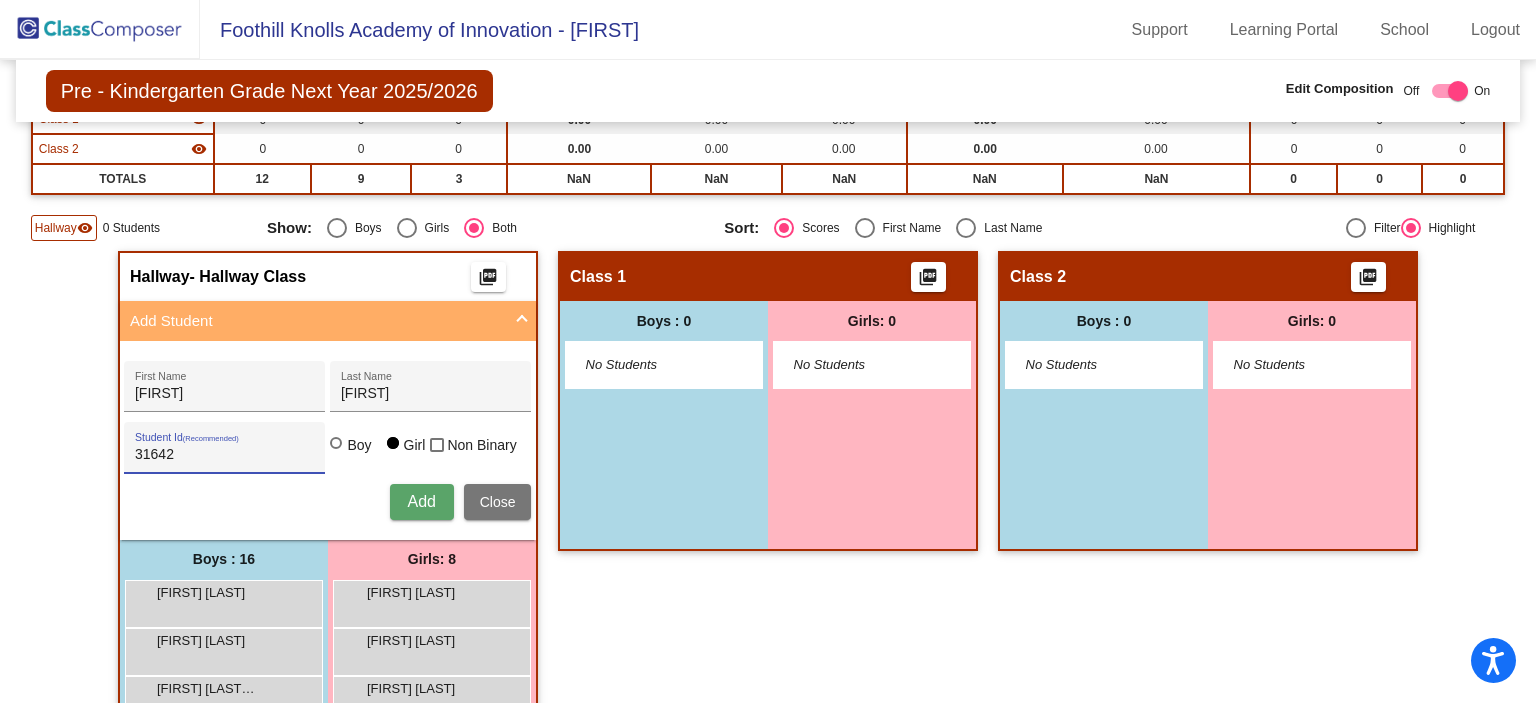 type on "31642" 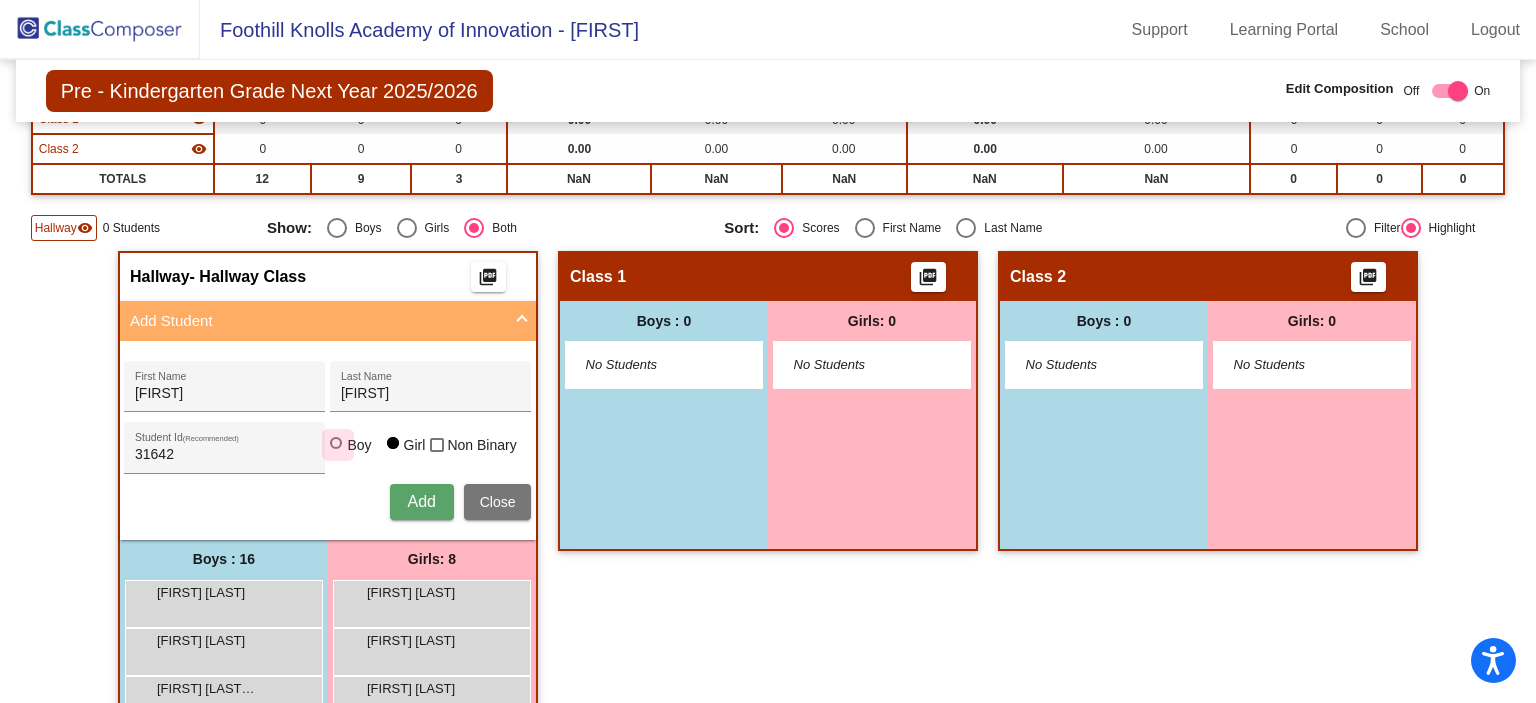 click at bounding box center (336, 443) 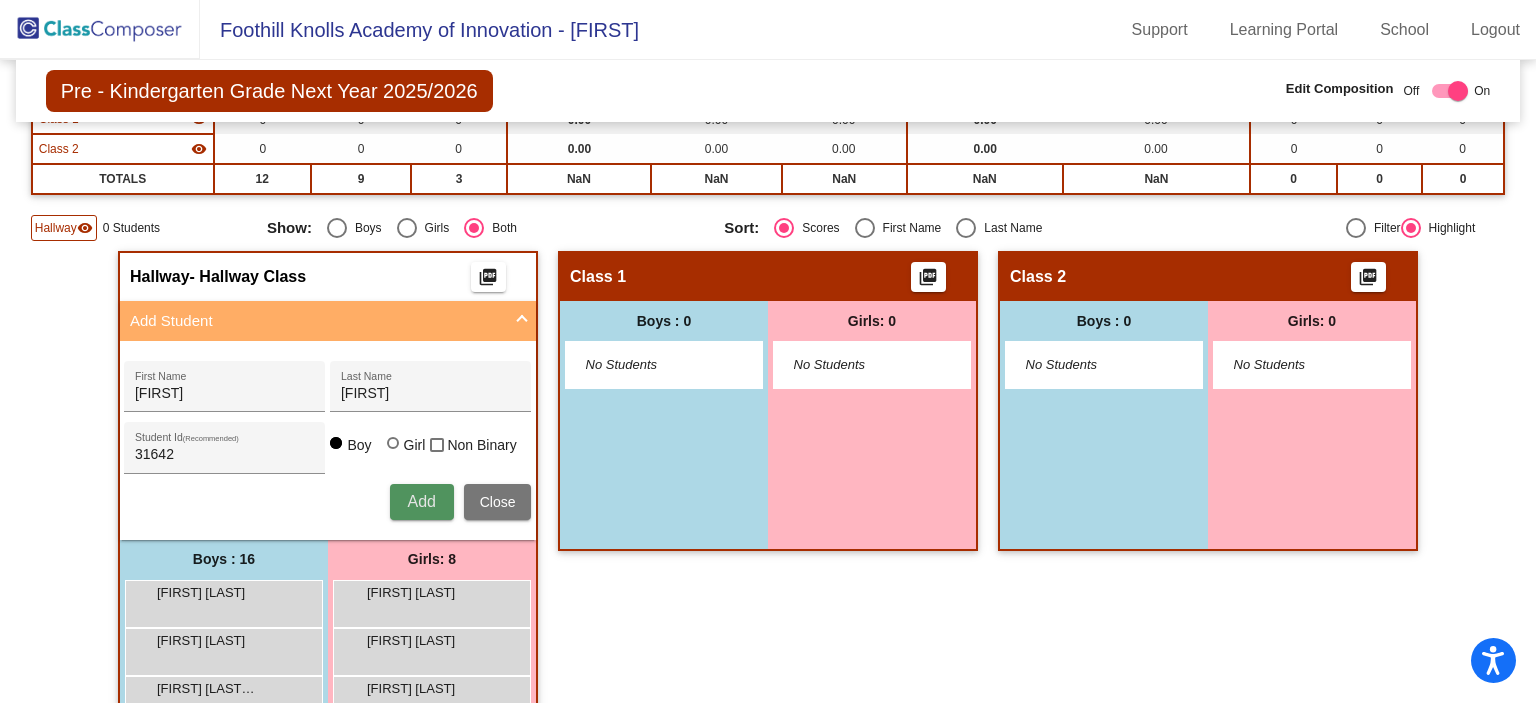 click on "Add" at bounding box center (421, 501) 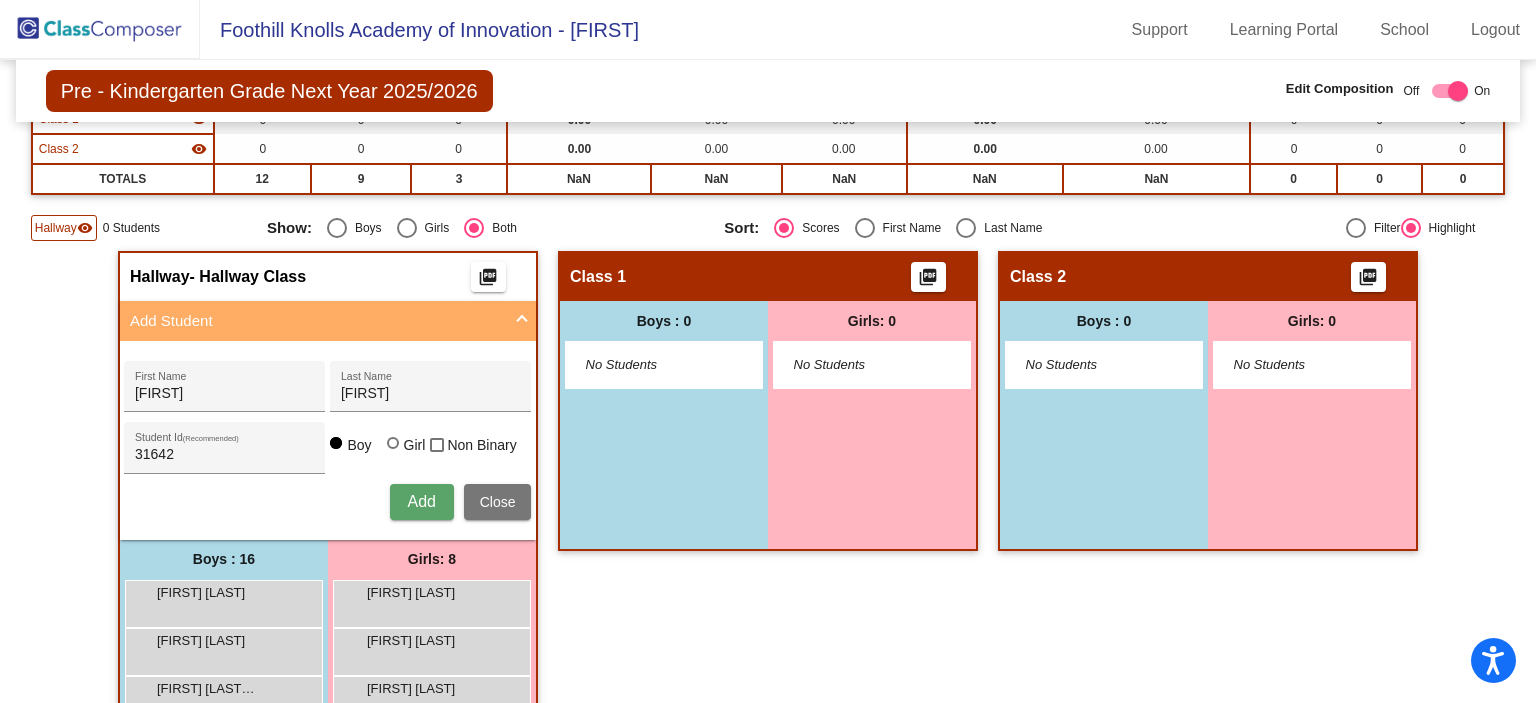 type 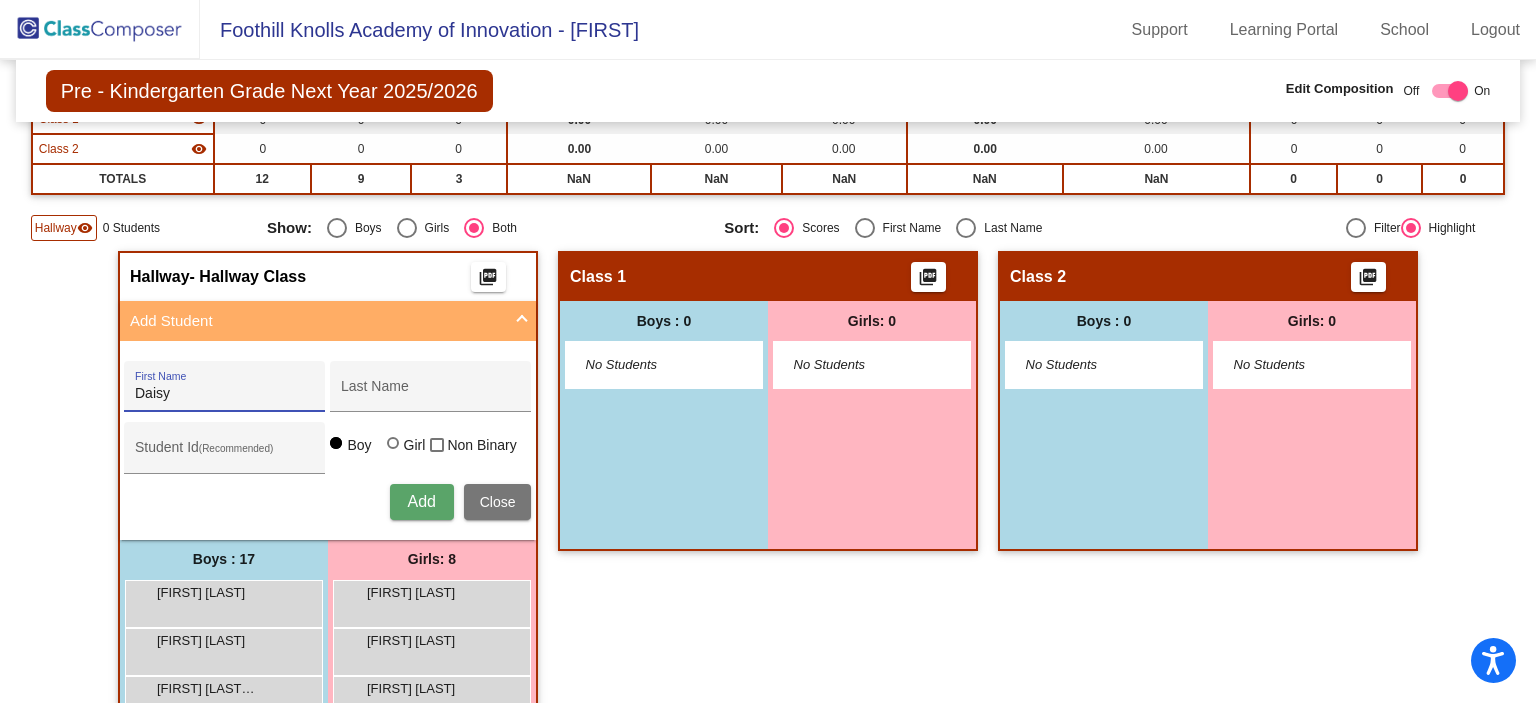 click on "Daisy" at bounding box center (225, 394) 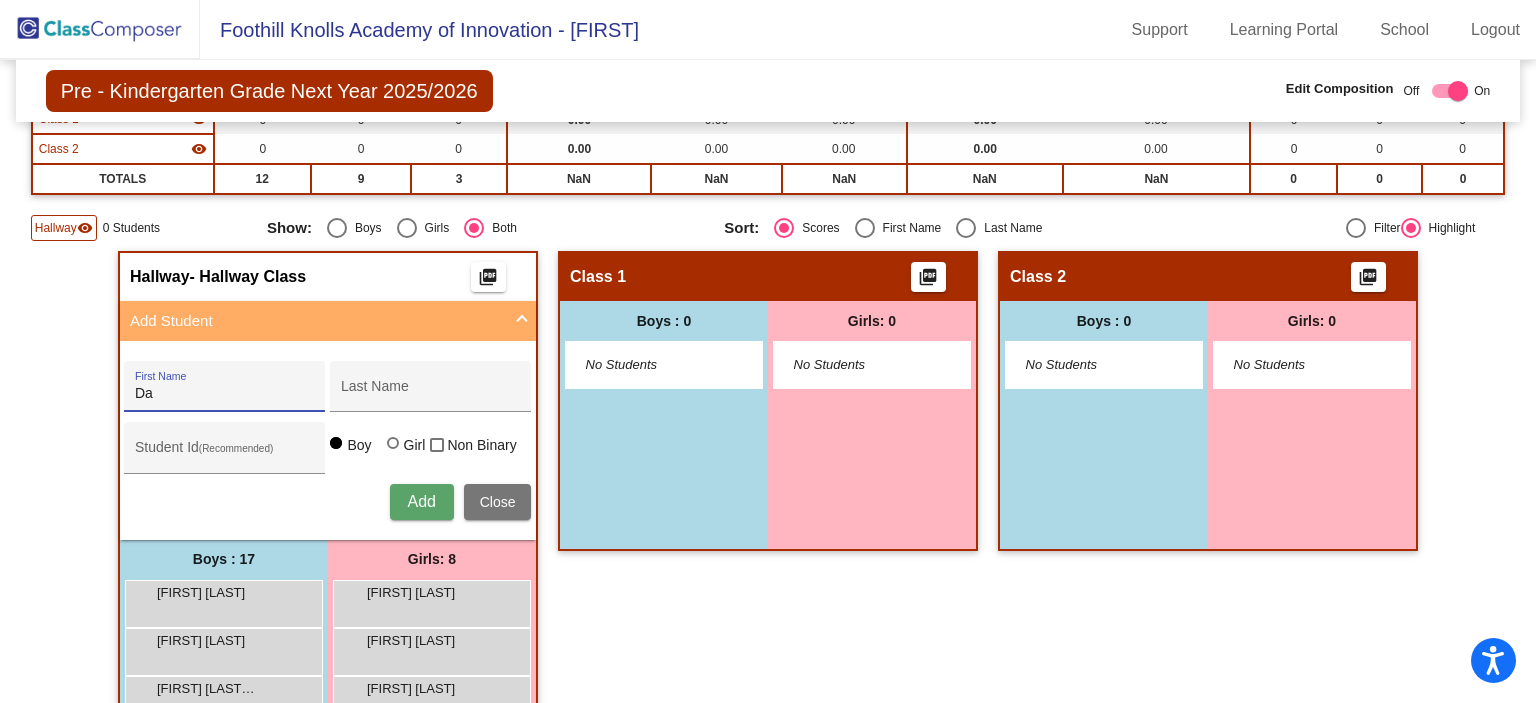 type on "D" 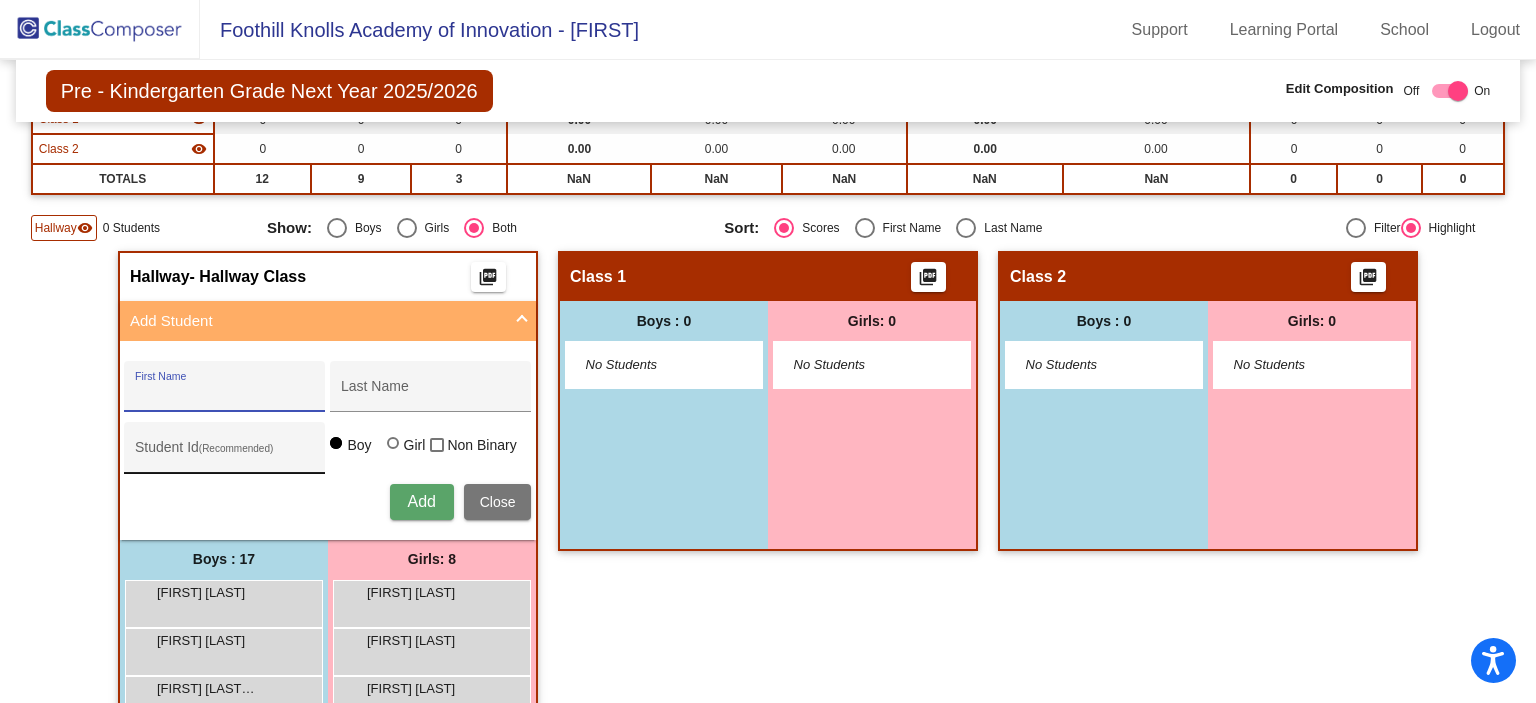 type 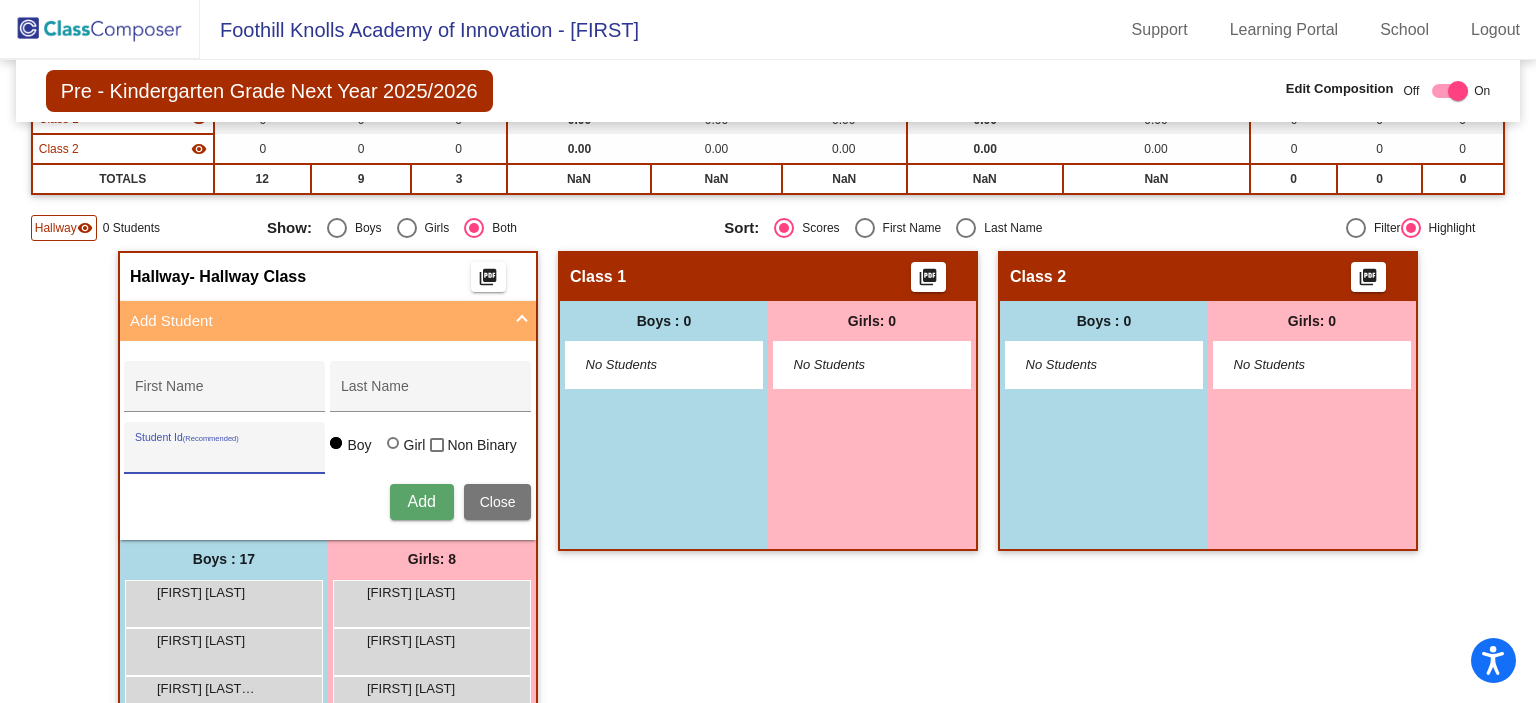click on "Student Id  (Recommended)" at bounding box center (225, 455) 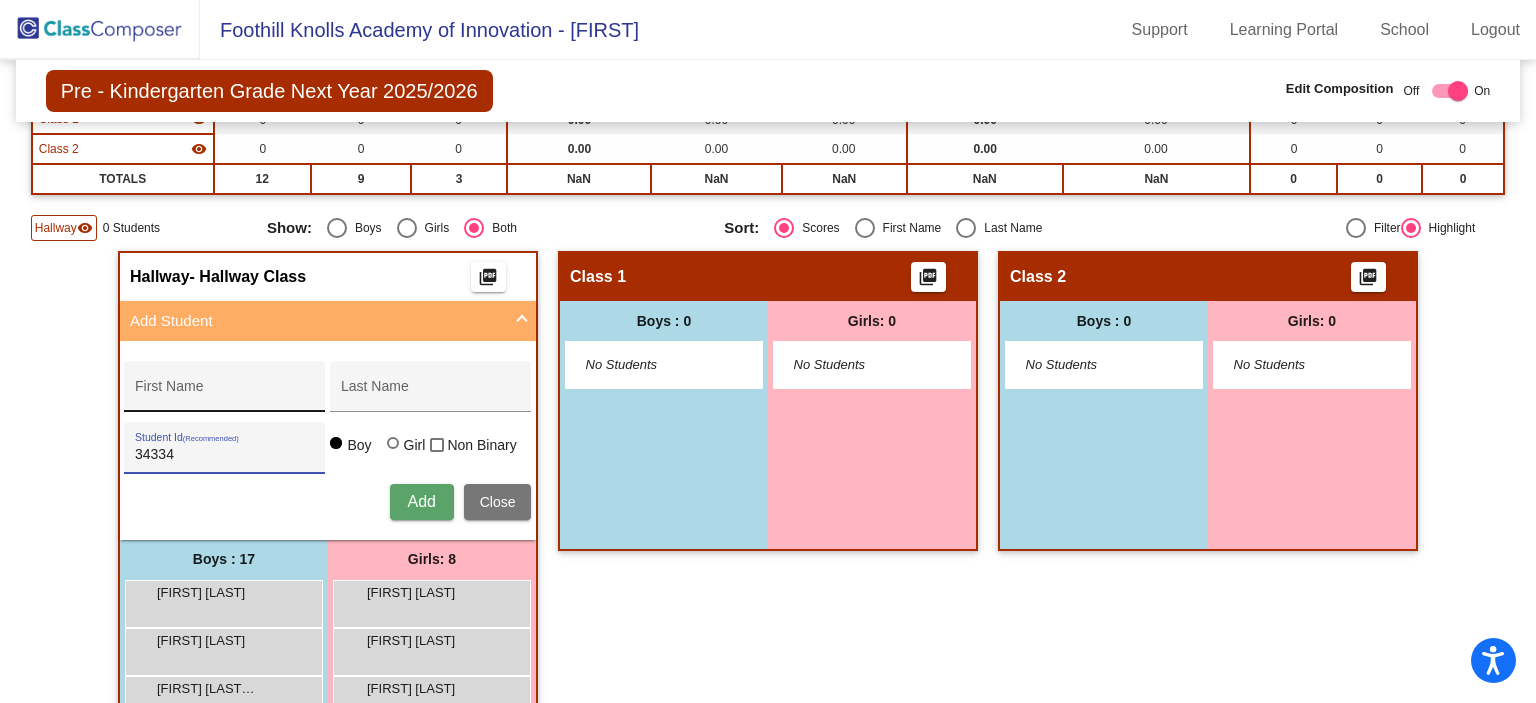 type on "34334" 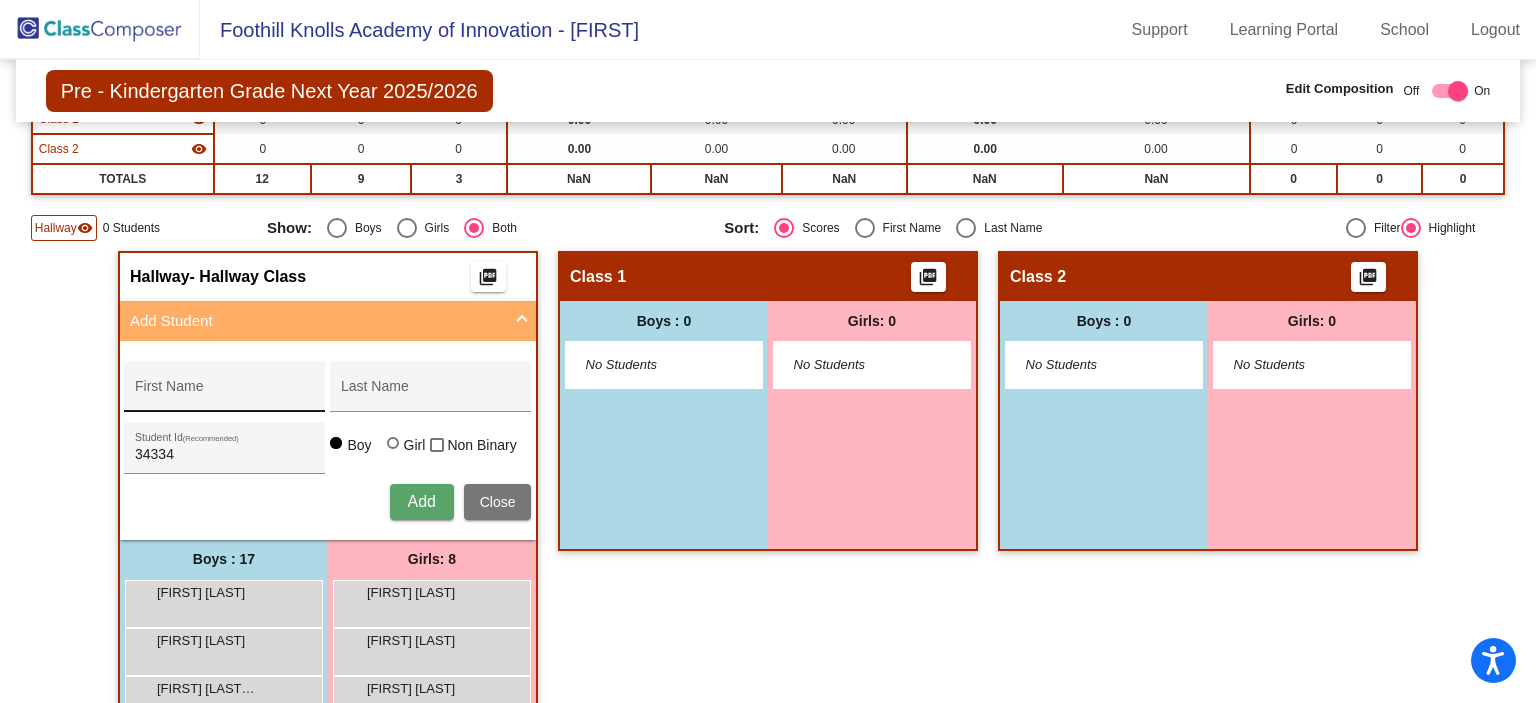 click on "First Name" at bounding box center [225, 392] 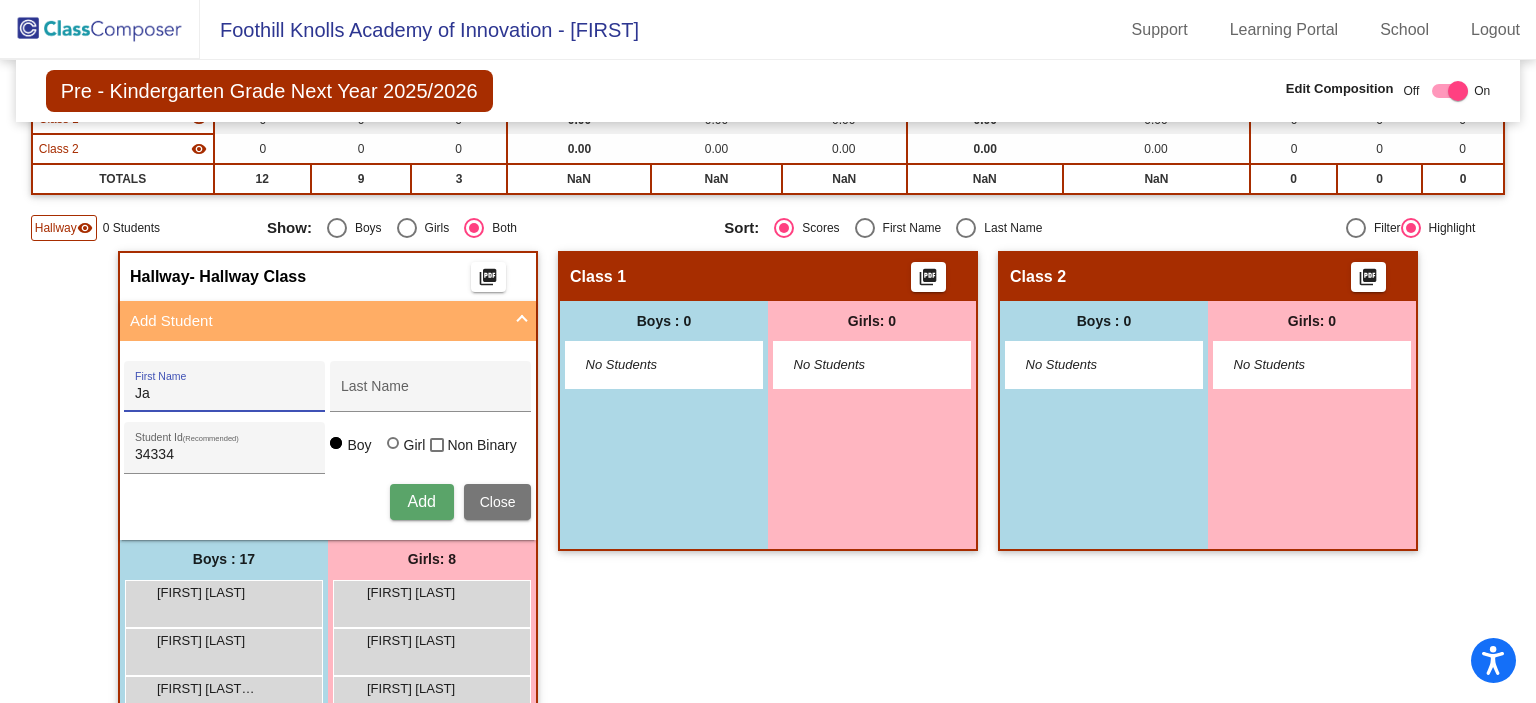 type on "J" 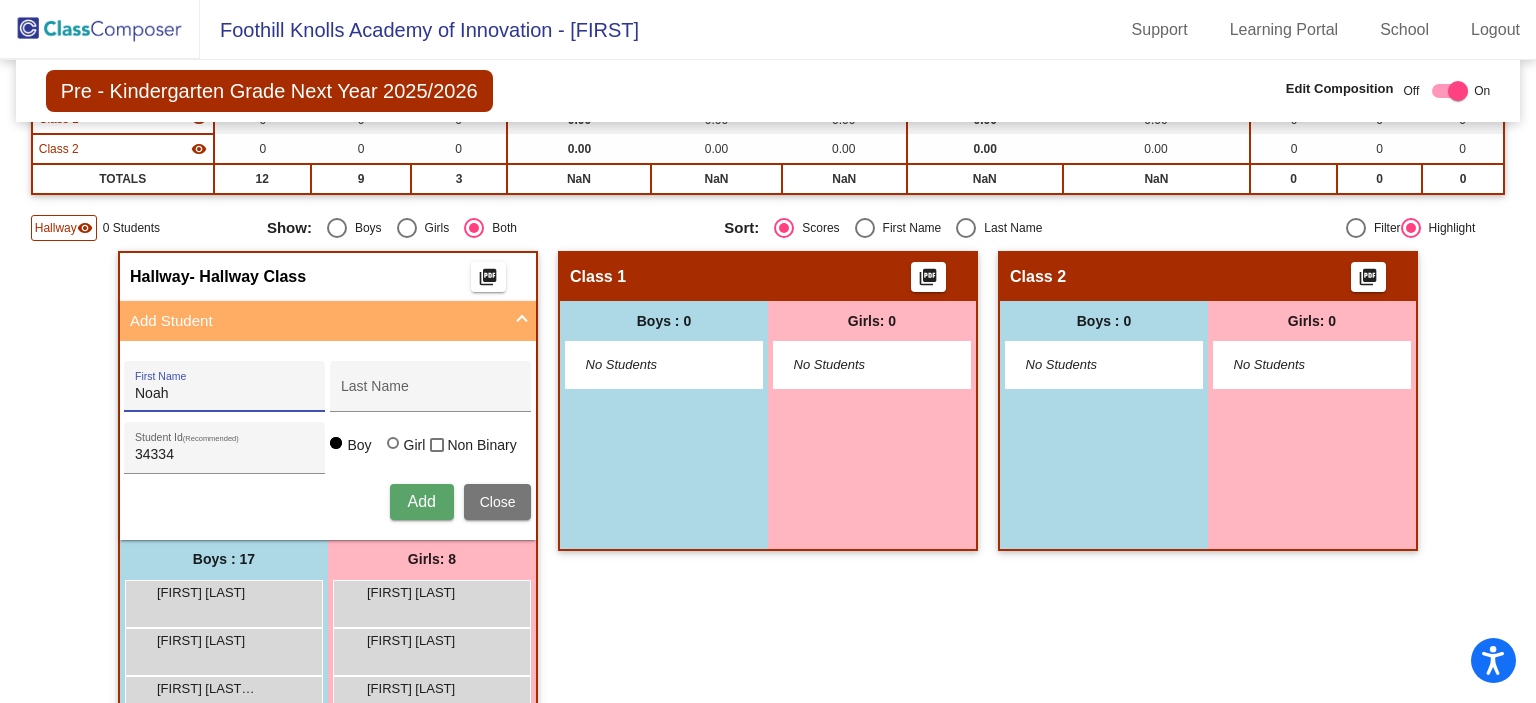 type on "Noah" 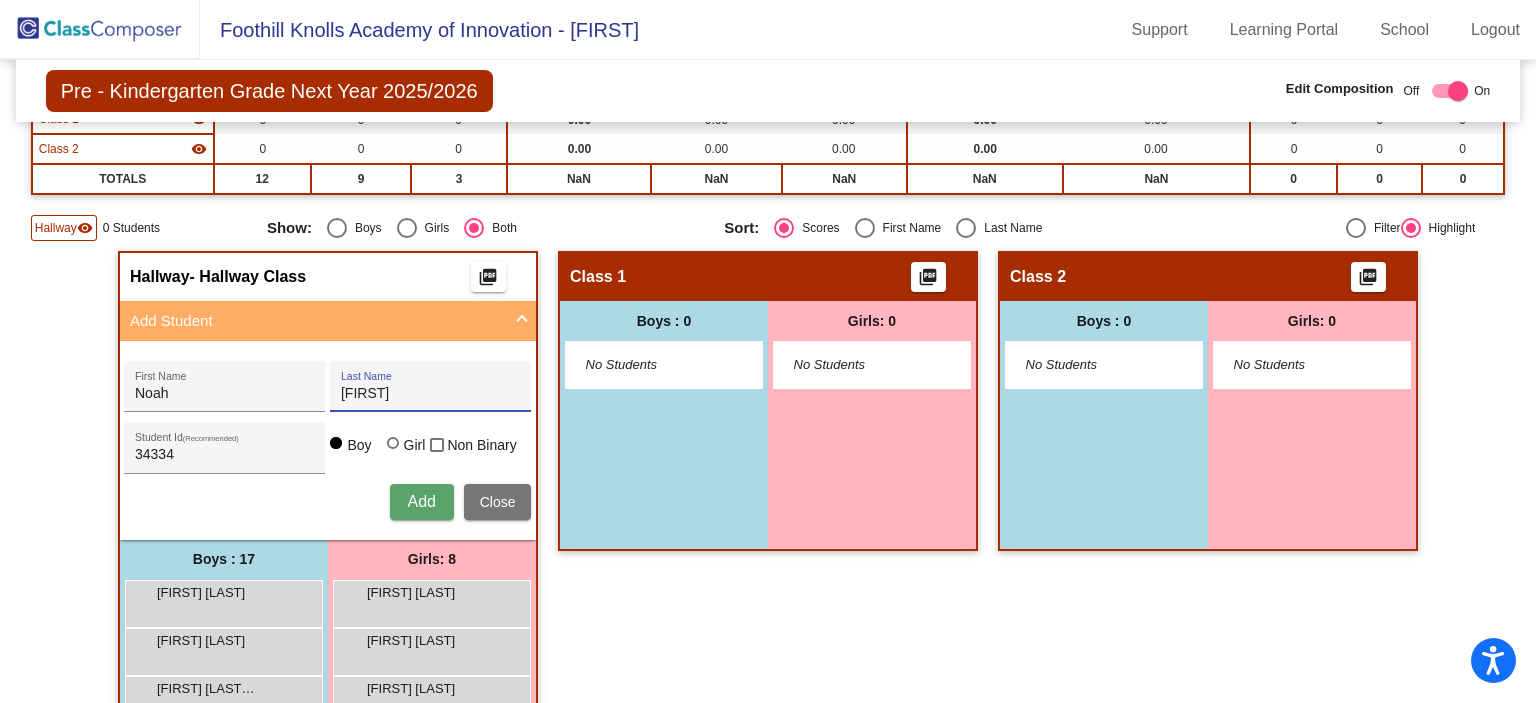type on "Jacobo" 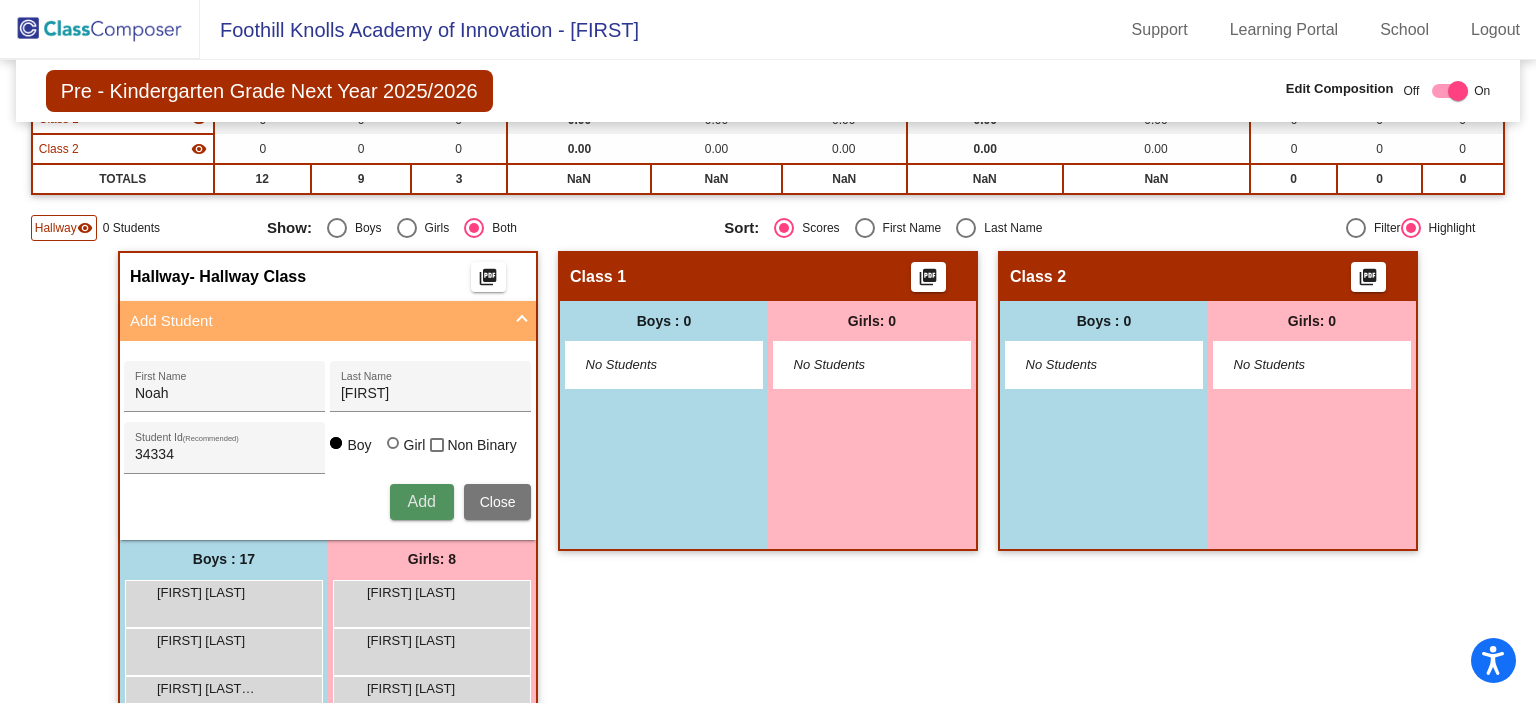 click on "Add" at bounding box center [421, 501] 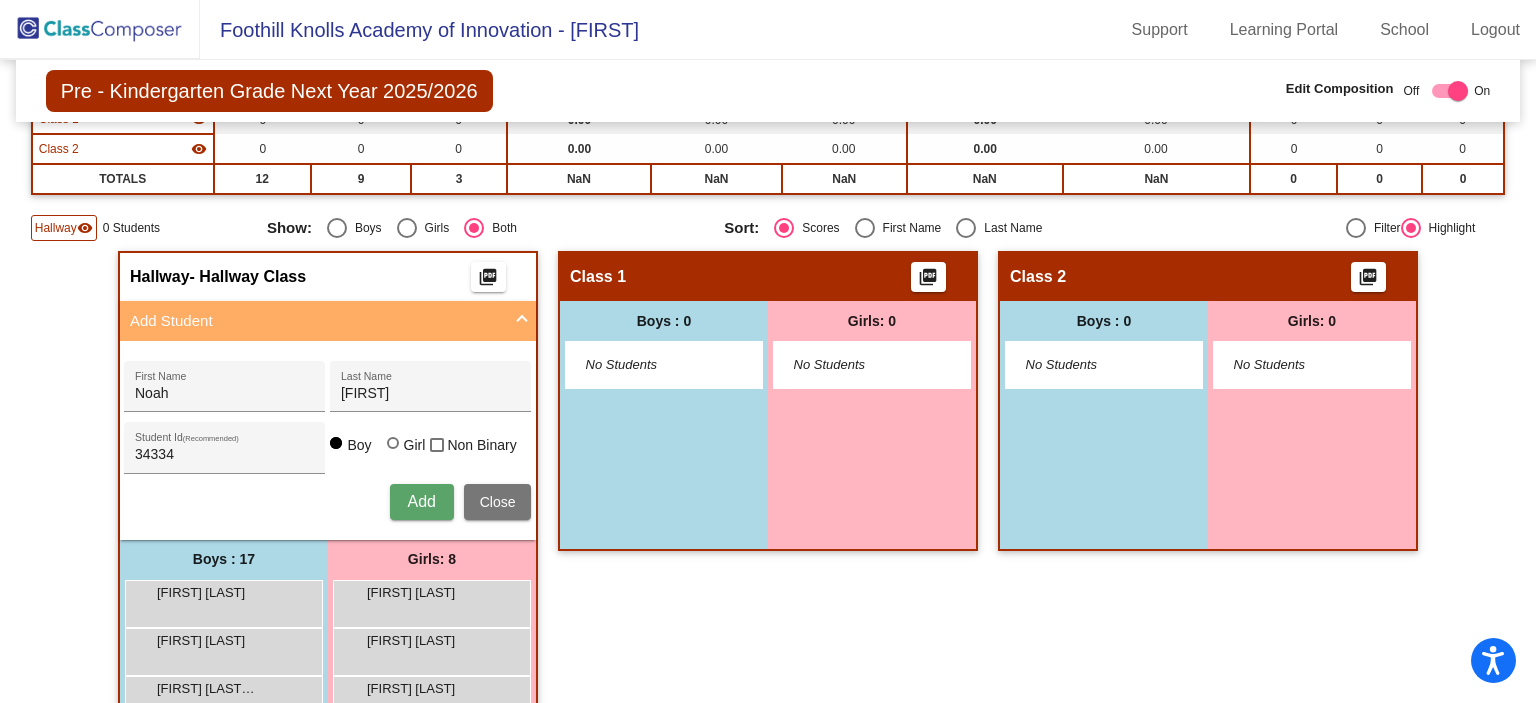 type 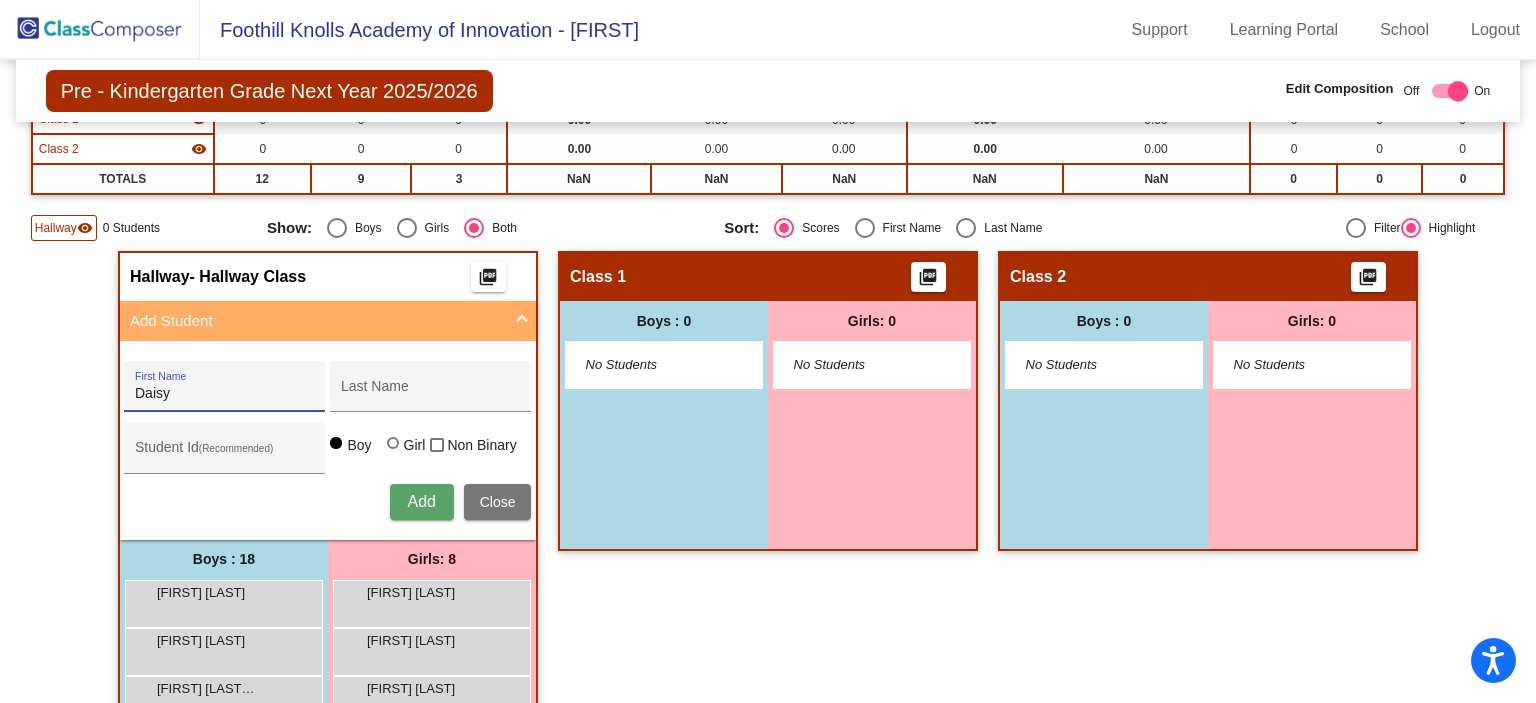 type on "Daisy" 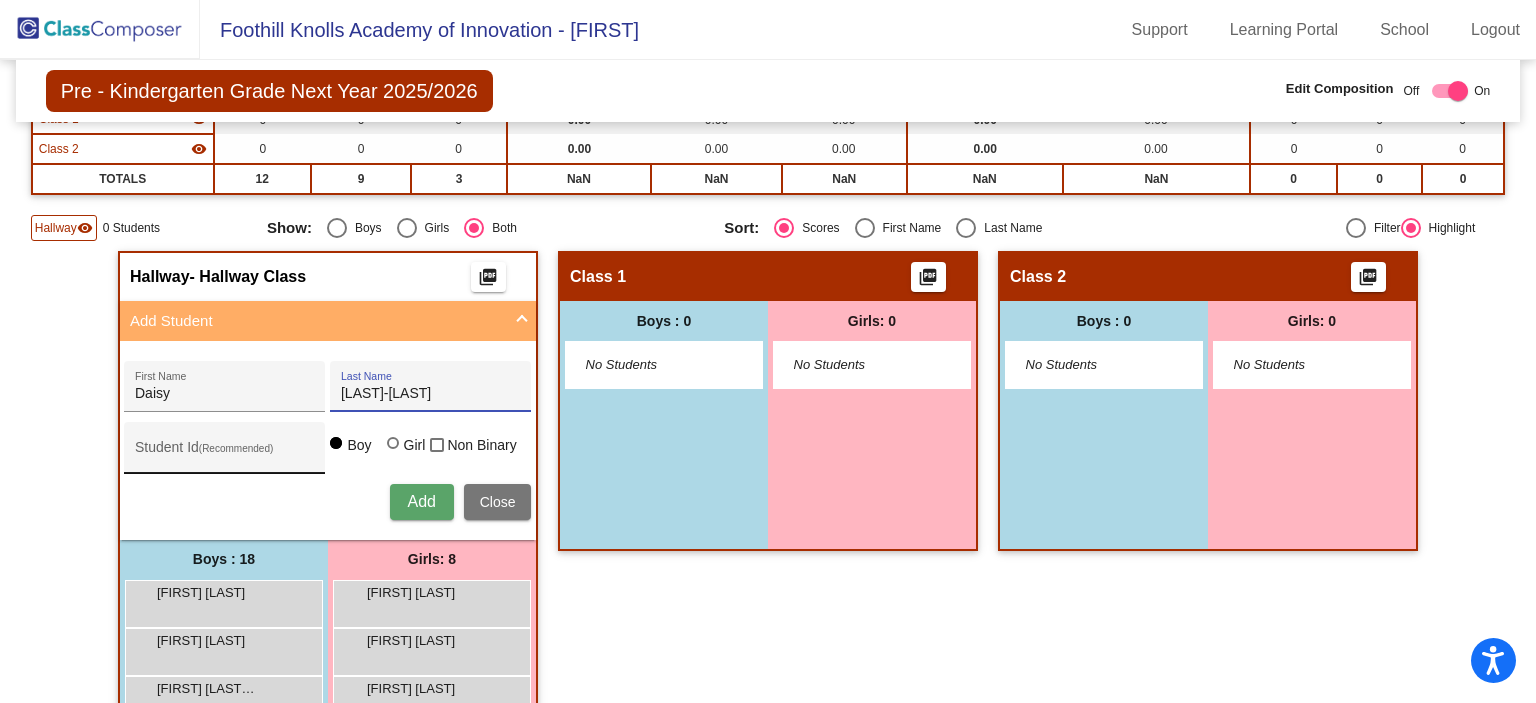 type on "Martinez-Franco" 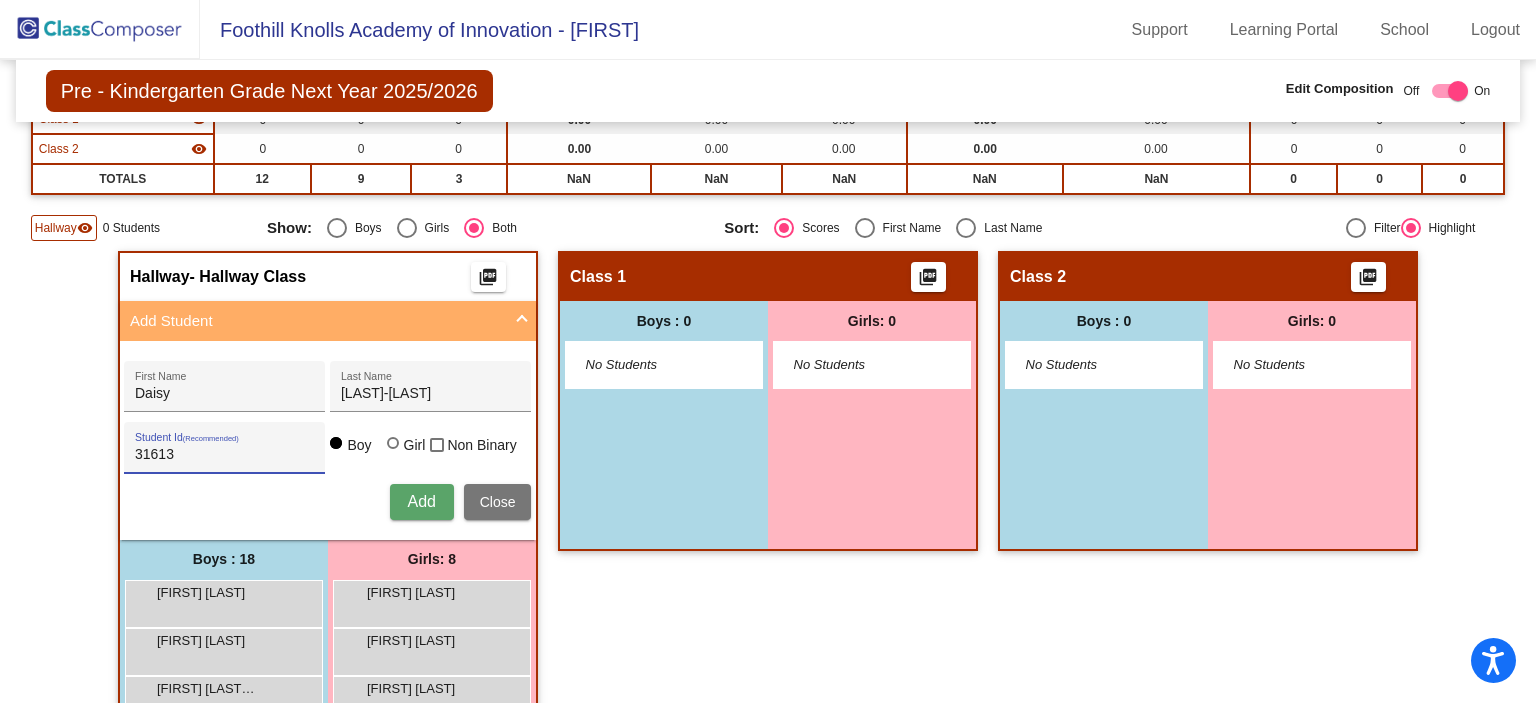 type on "31613" 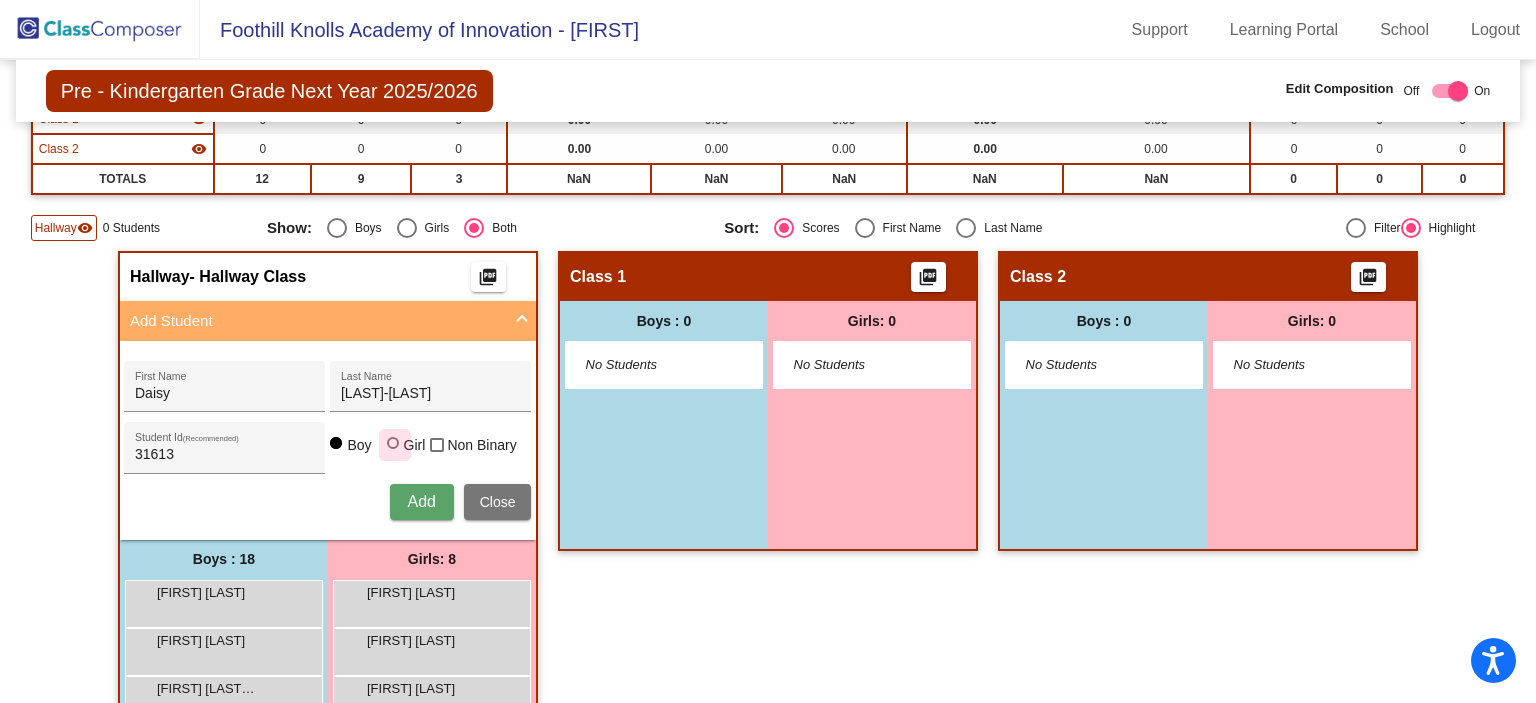 click at bounding box center [393, 443] 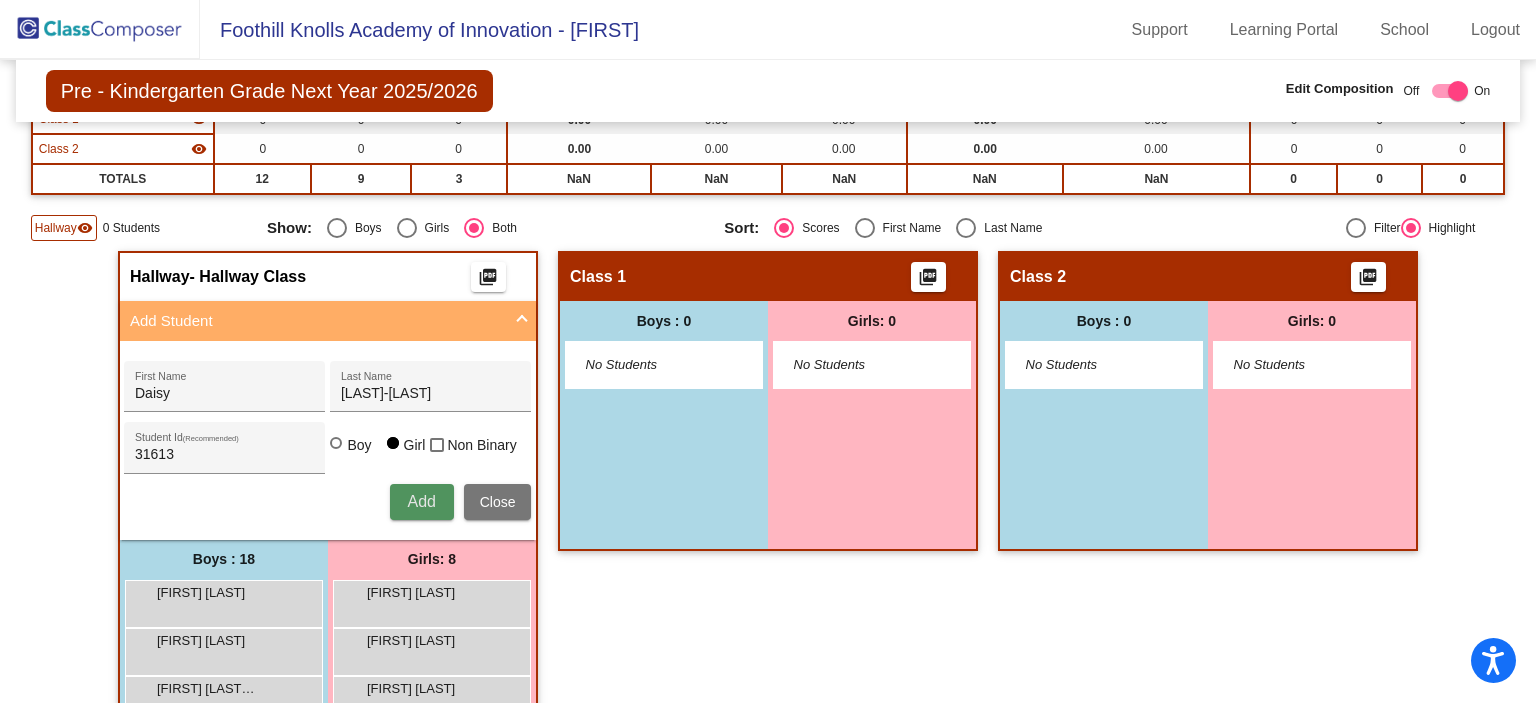 click on "Add" at bounding box center [421, 501] 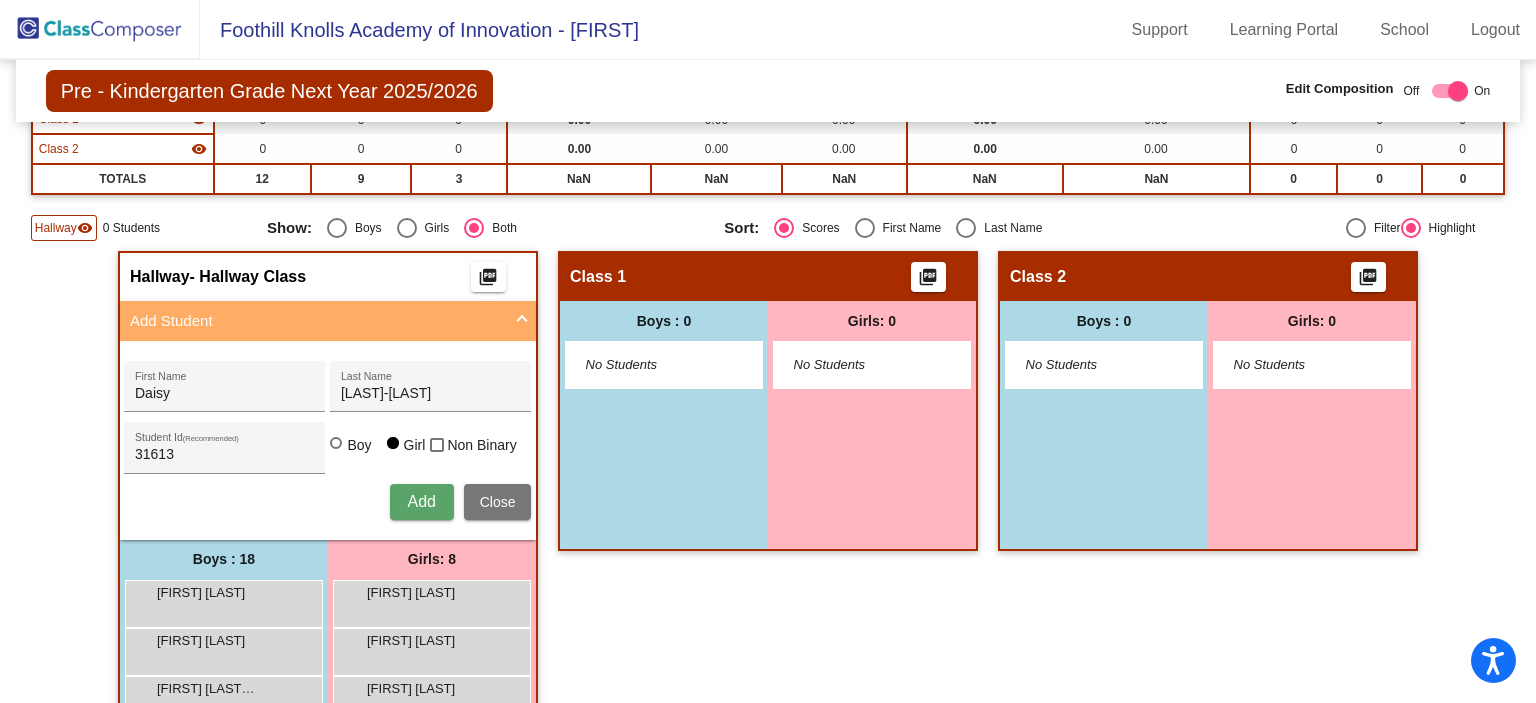 type 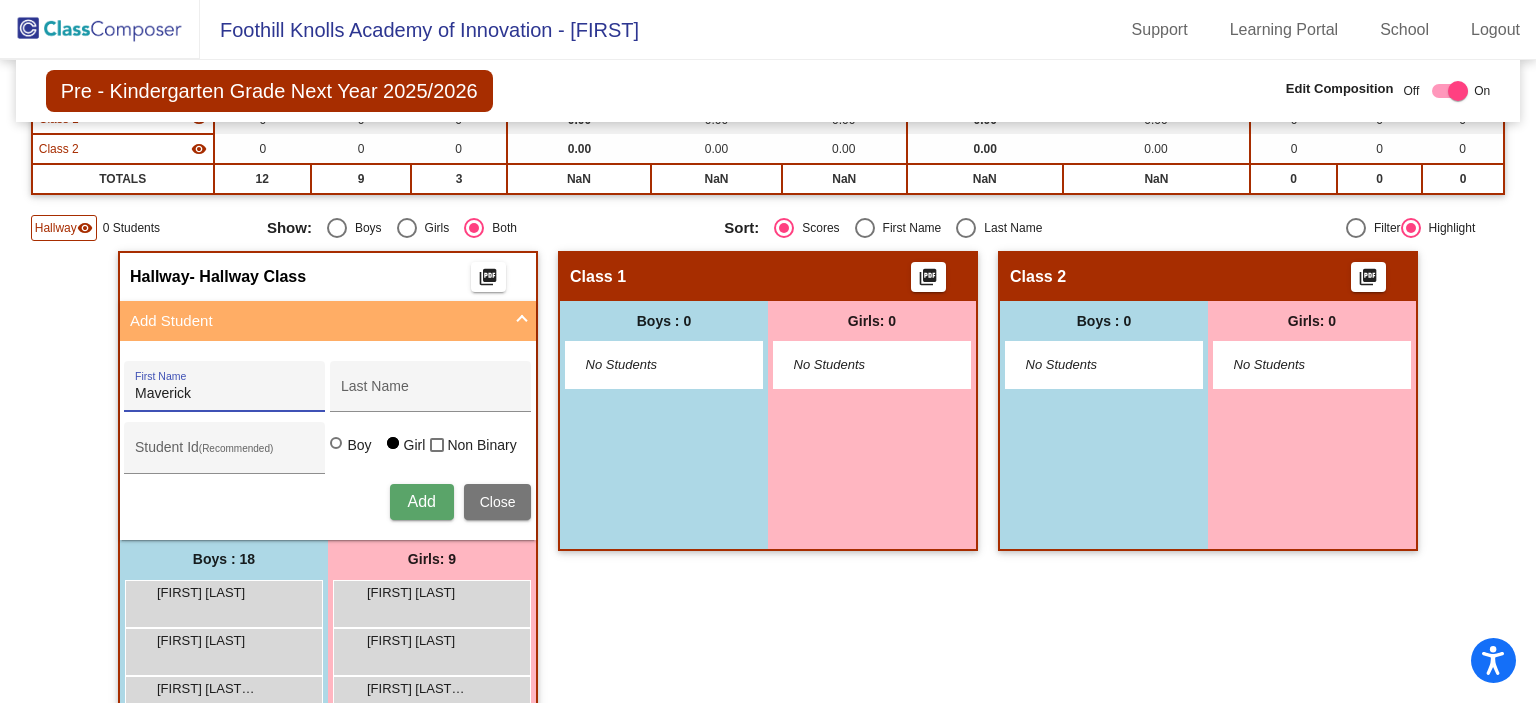 type on "Maverick" 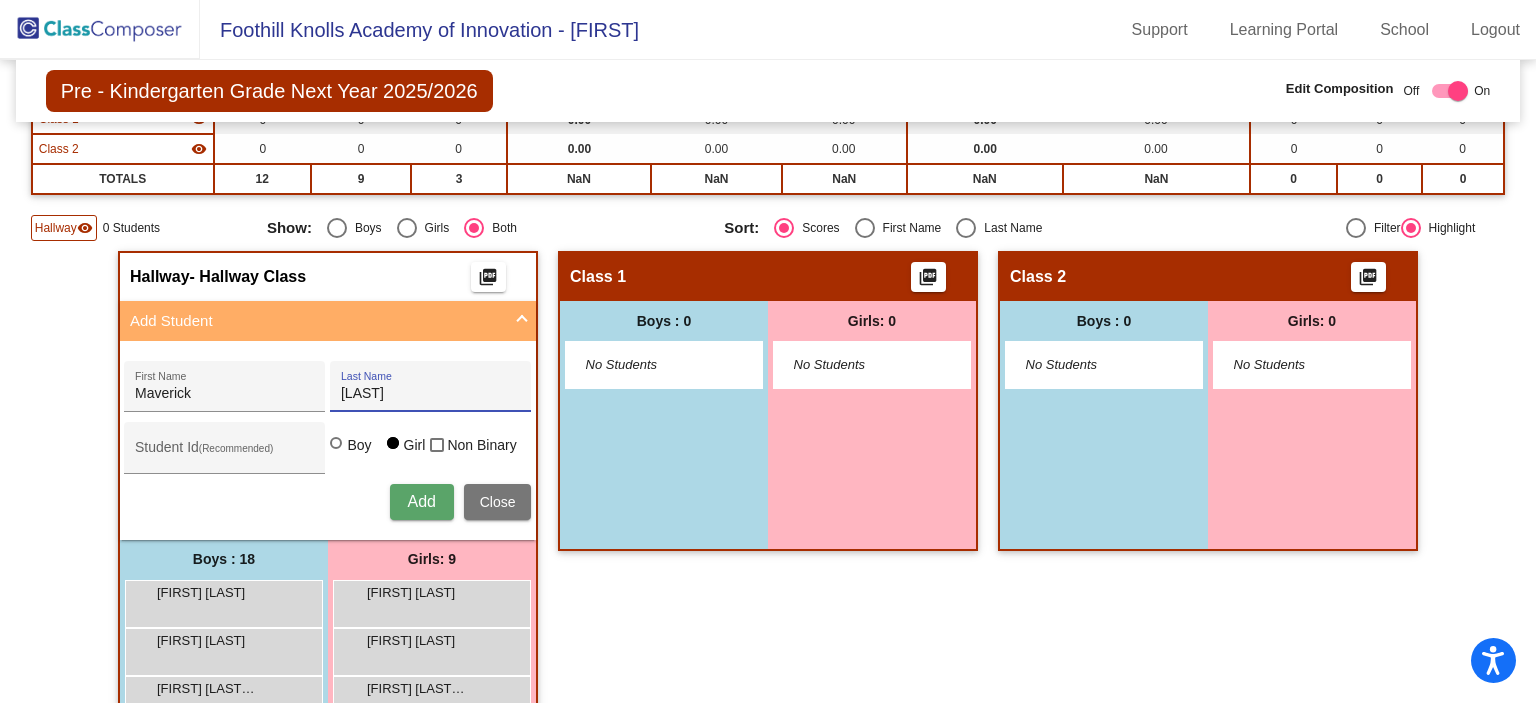 type on "Maggart" 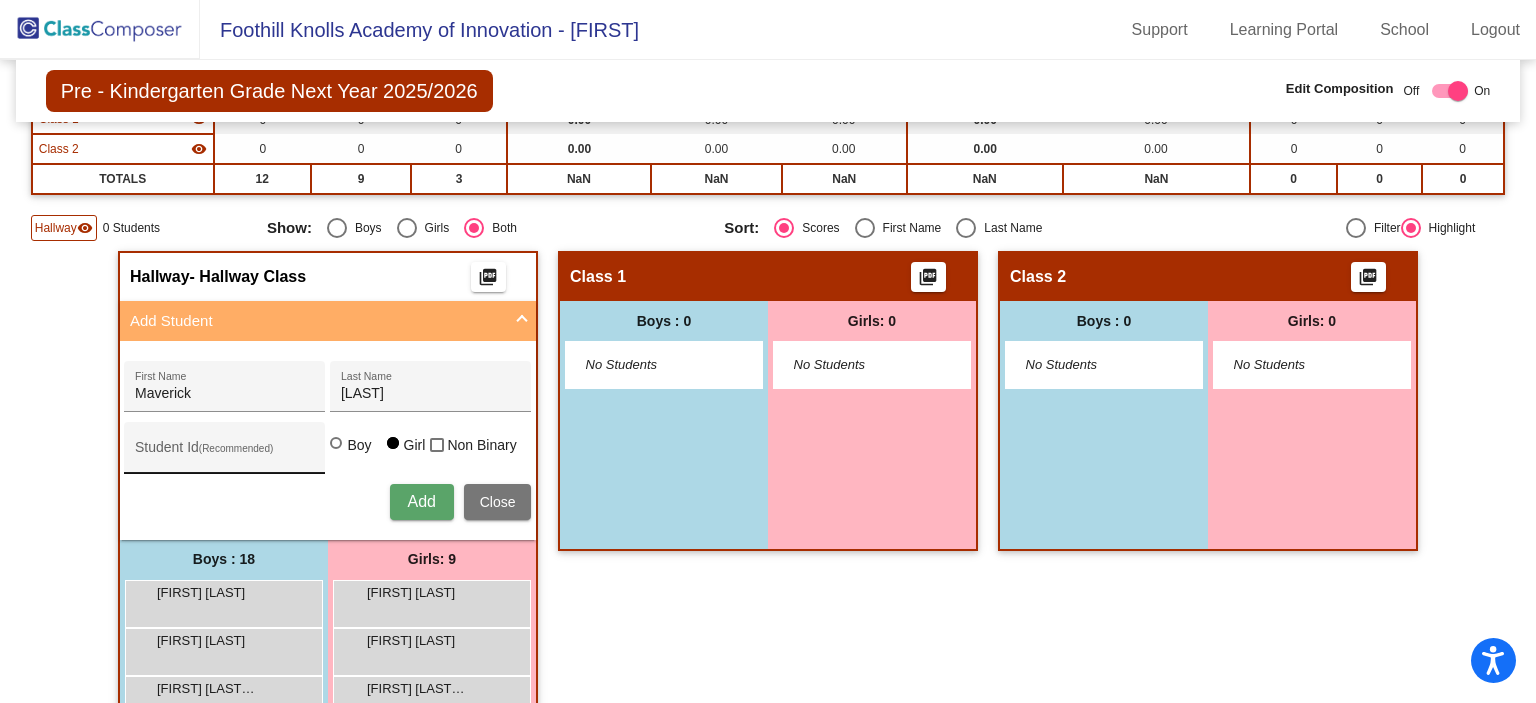 click on "Student Id  (Recommended)" at bounding box center (225, 453) 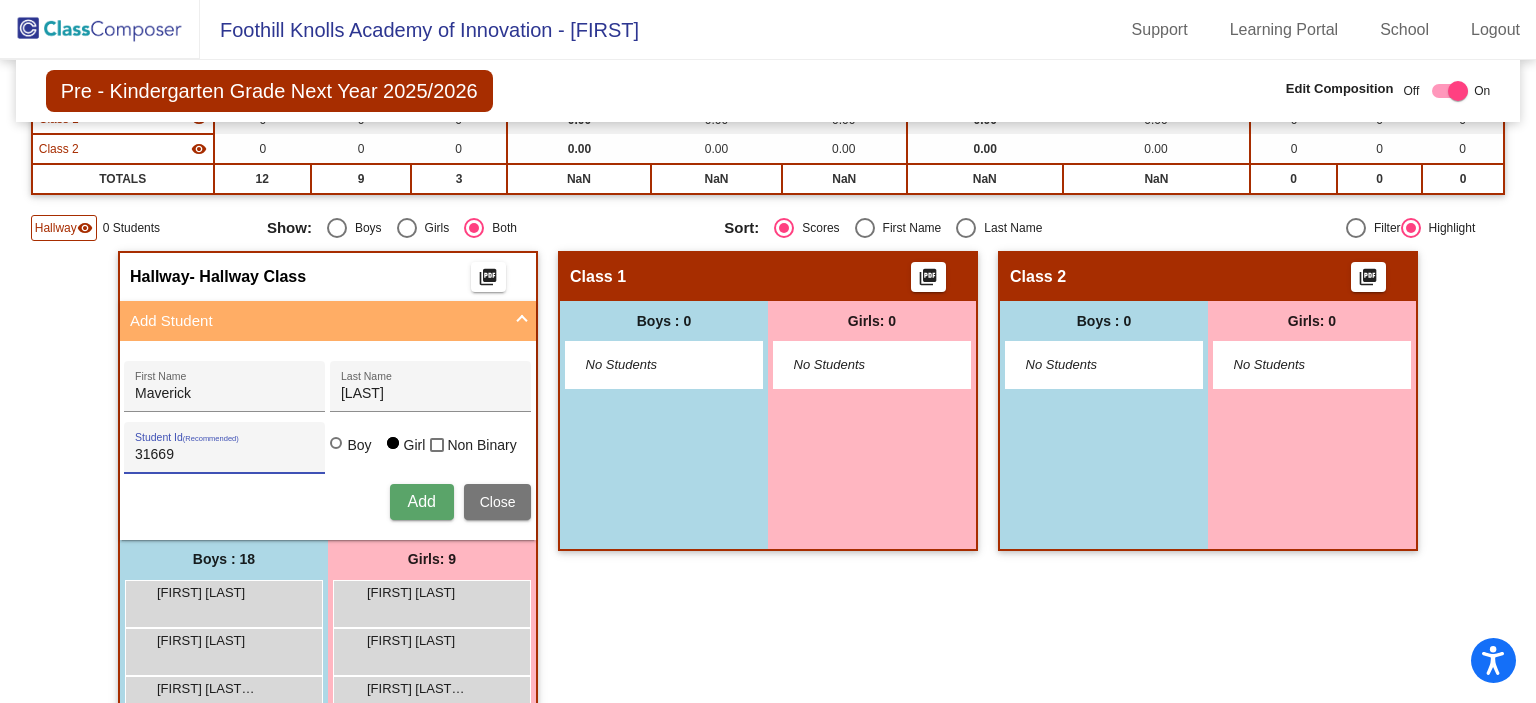 type on "31669" 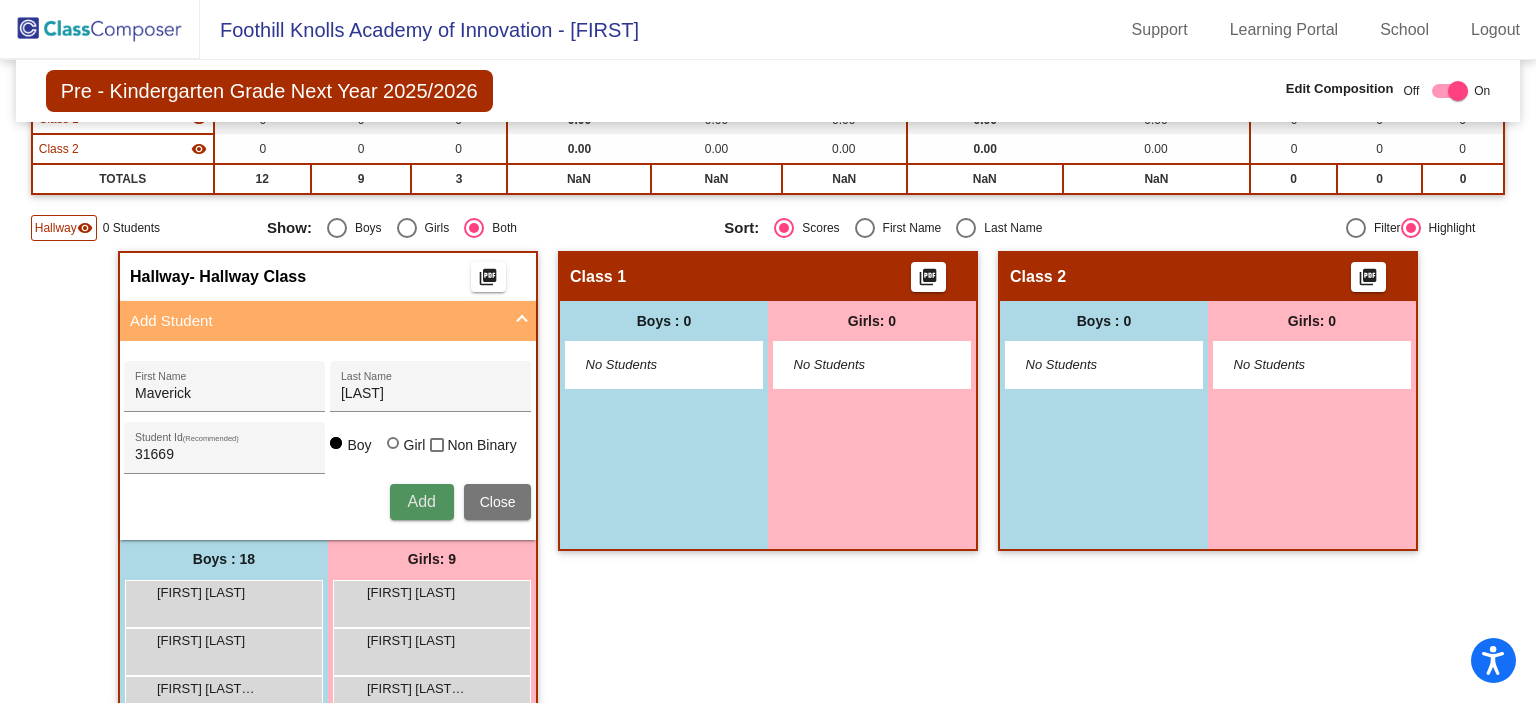click on "Add" at bounding box center [421, 501] 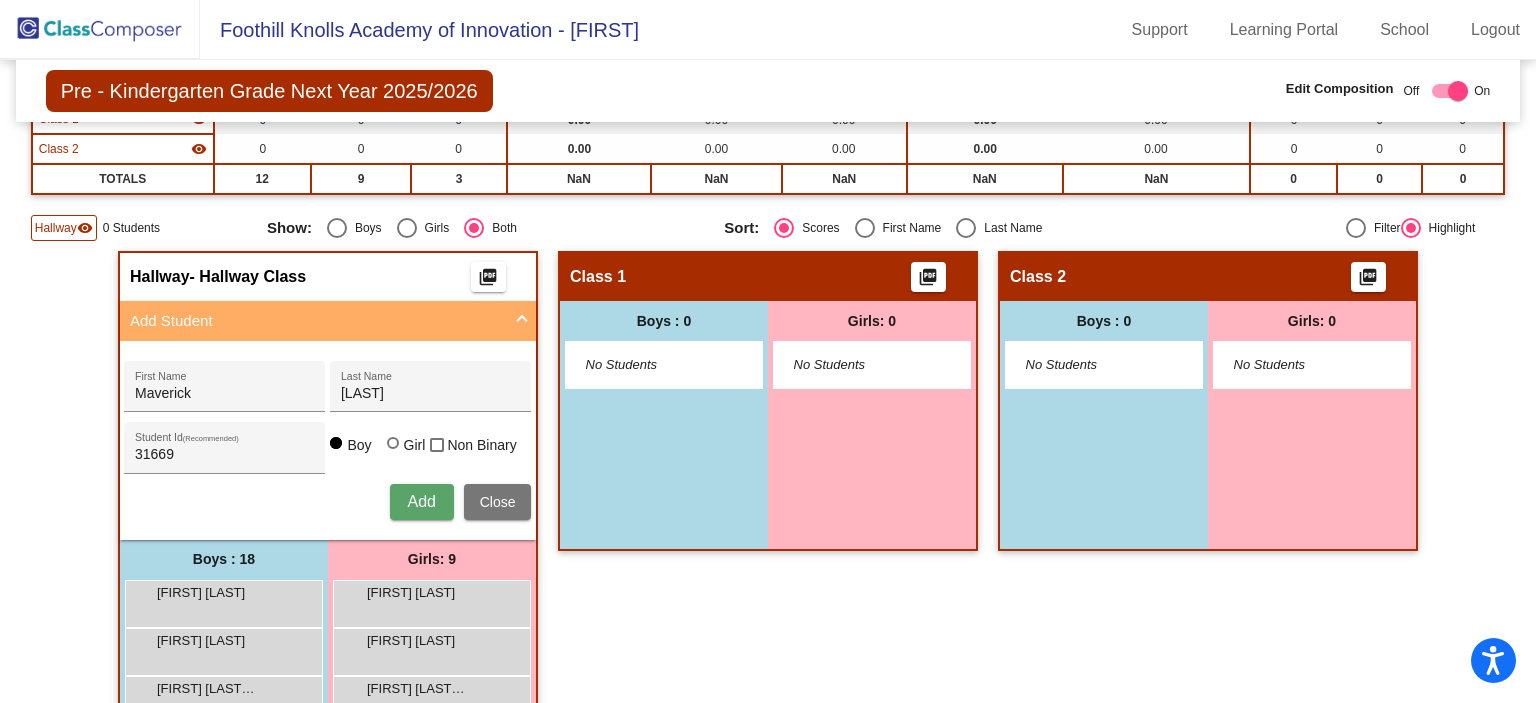 type 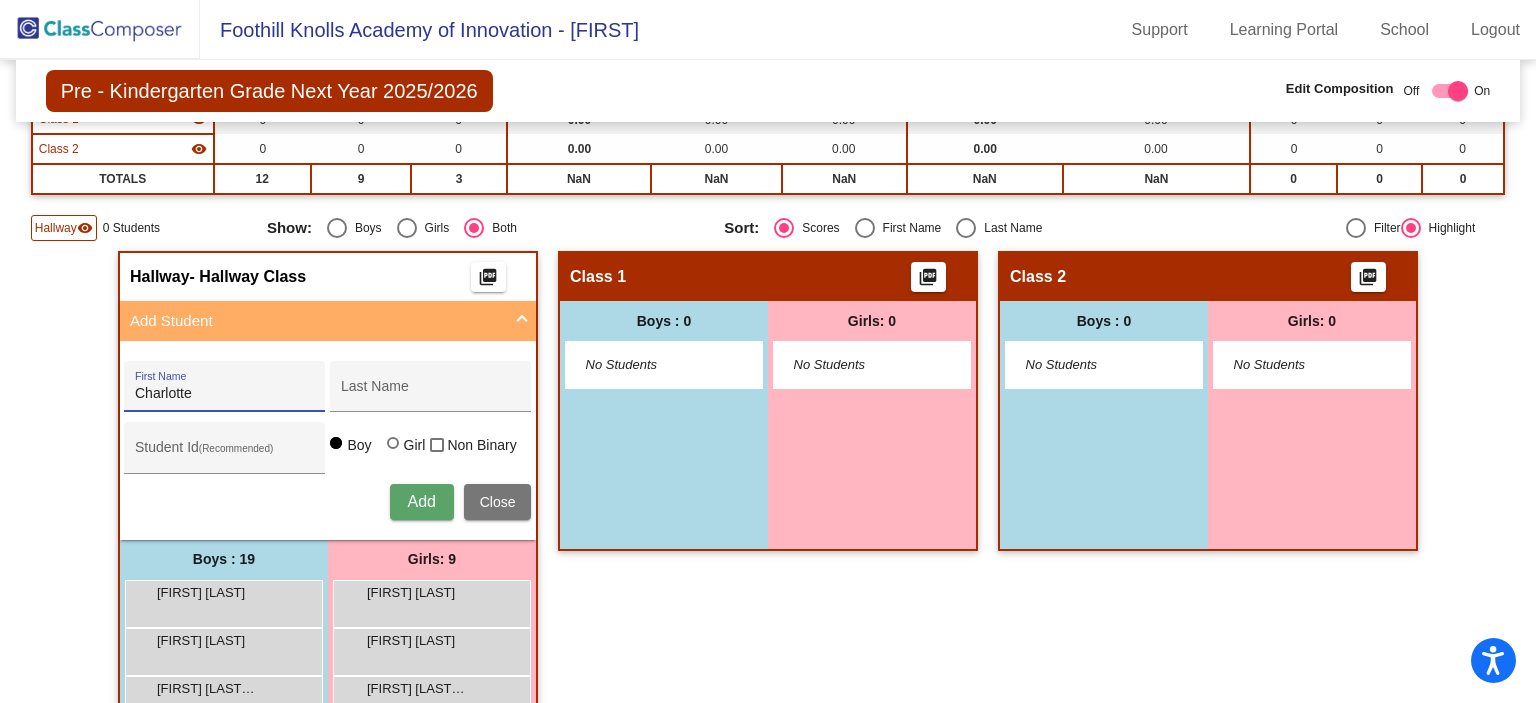 type on "Charlotte" 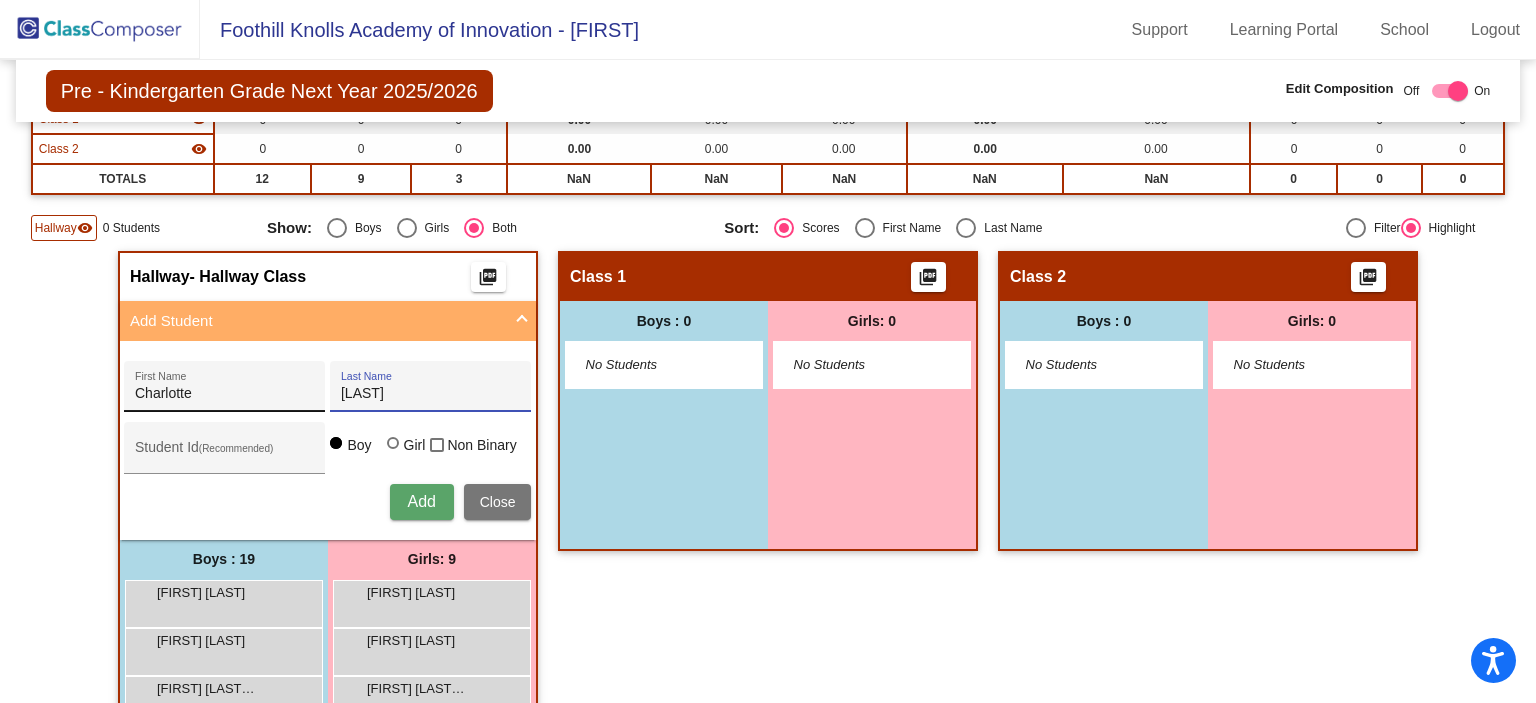 type on "Mota" 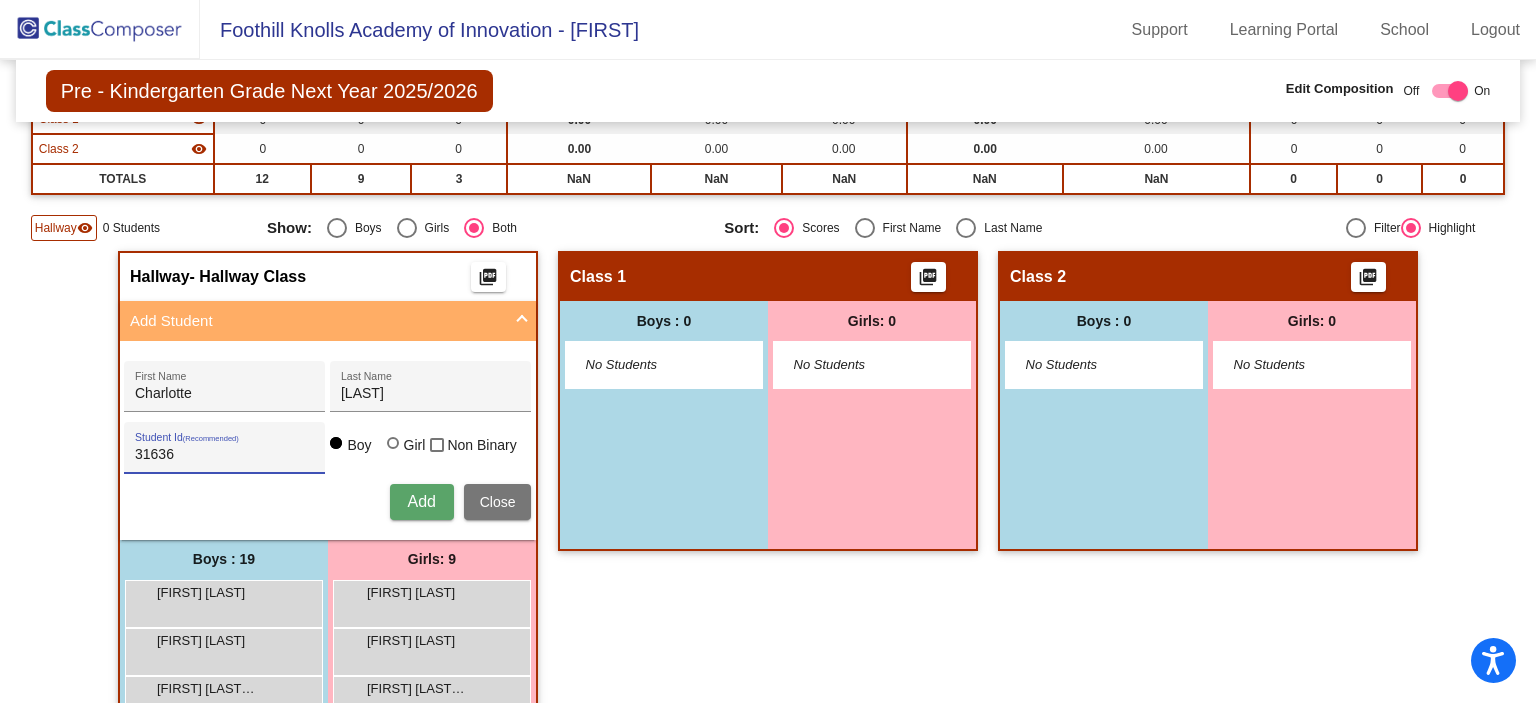 type on "31636" 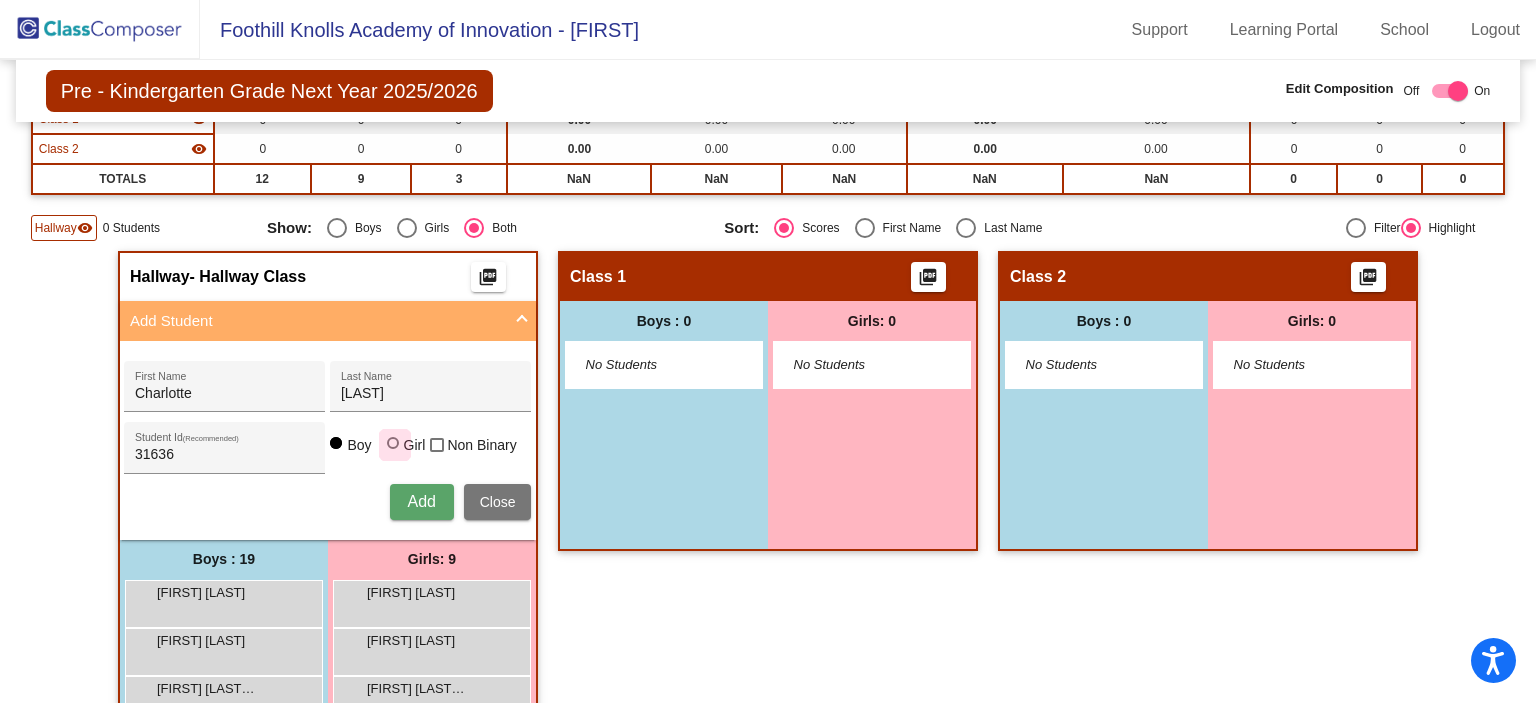 click at bounding box center [393, 443] 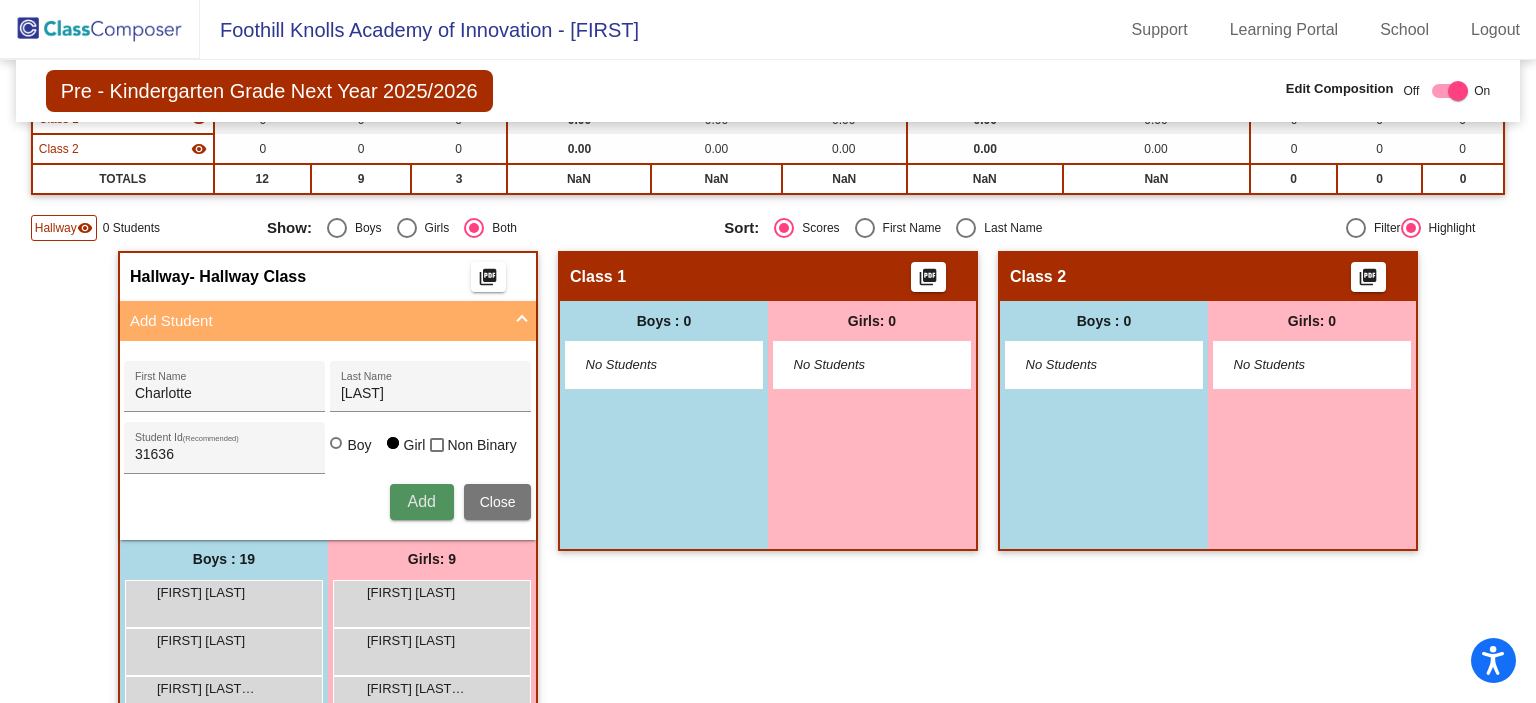 click on "Add" at bounding box center [421, 501] 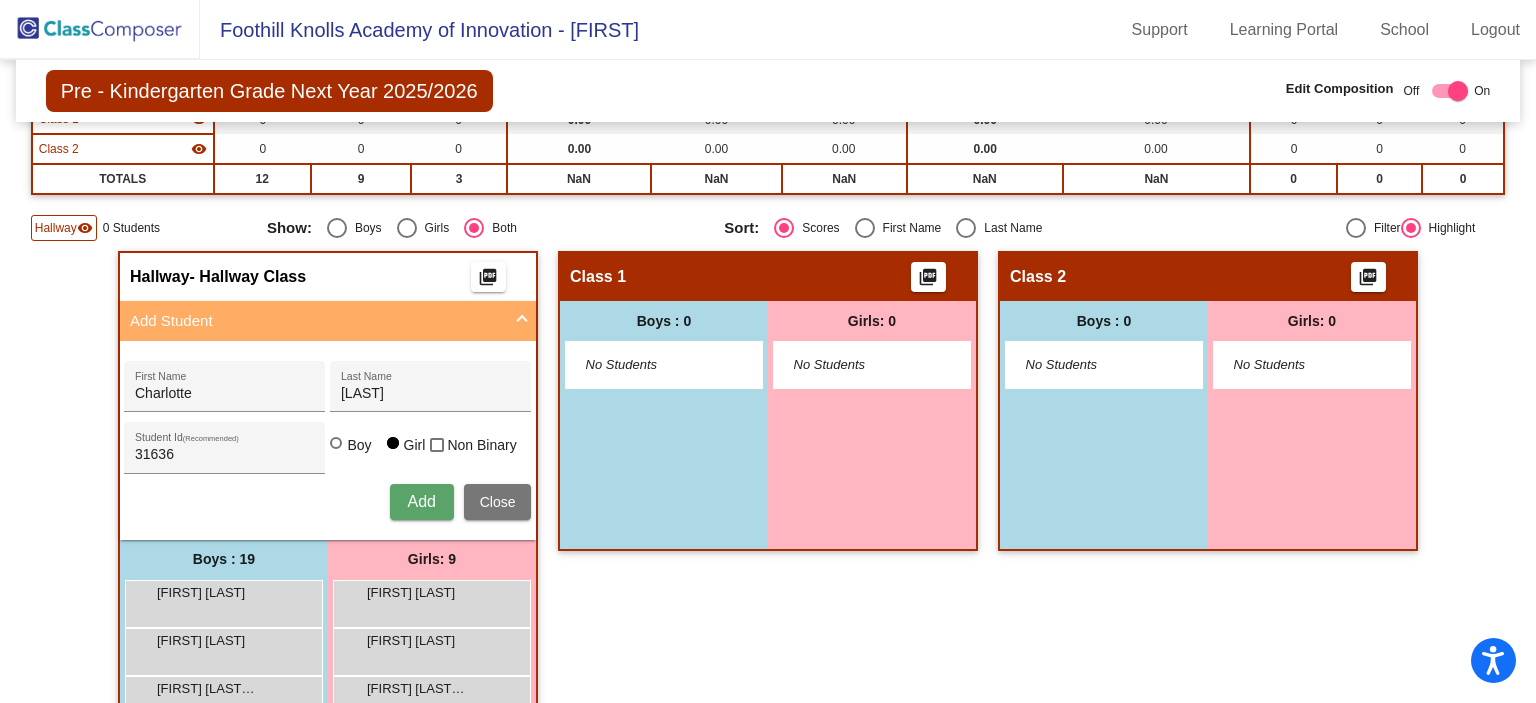 type 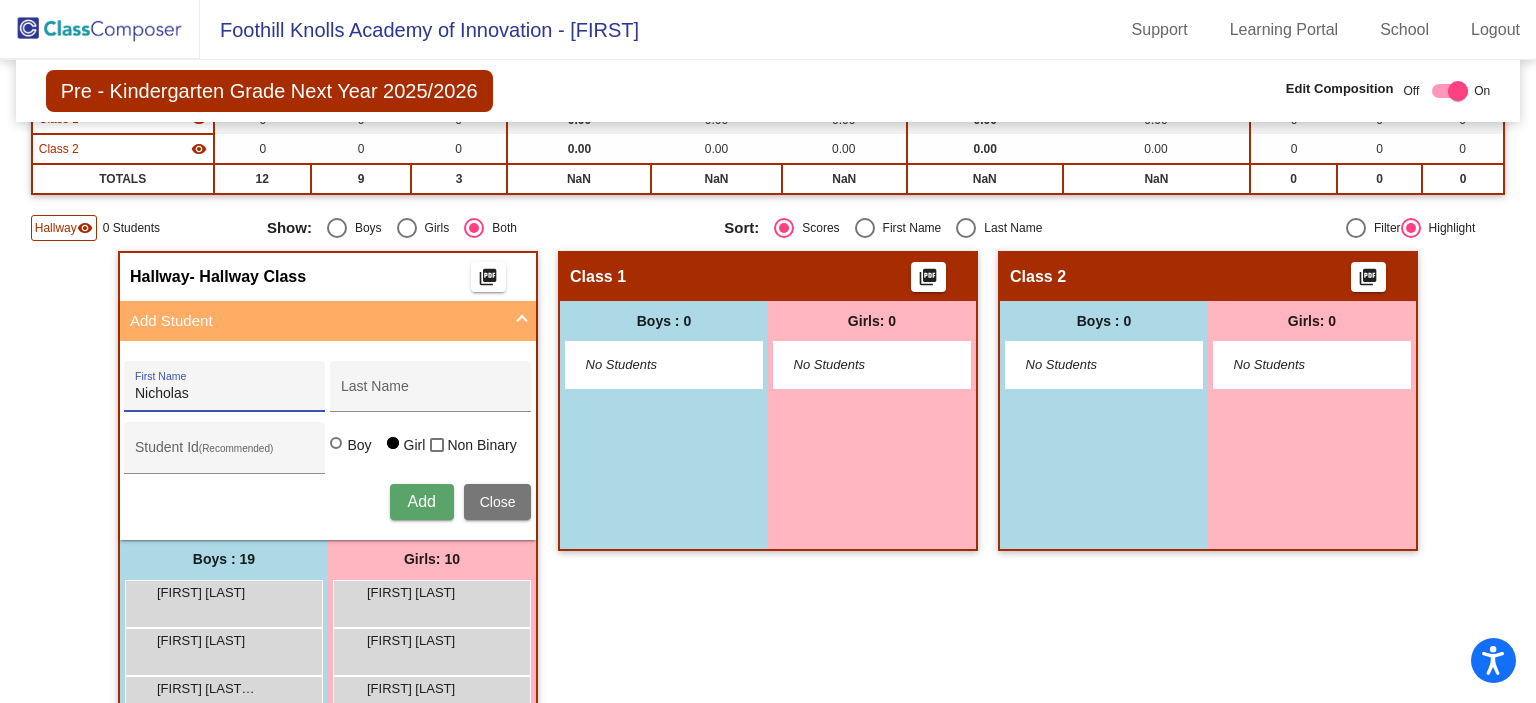 type on "Nicholas" 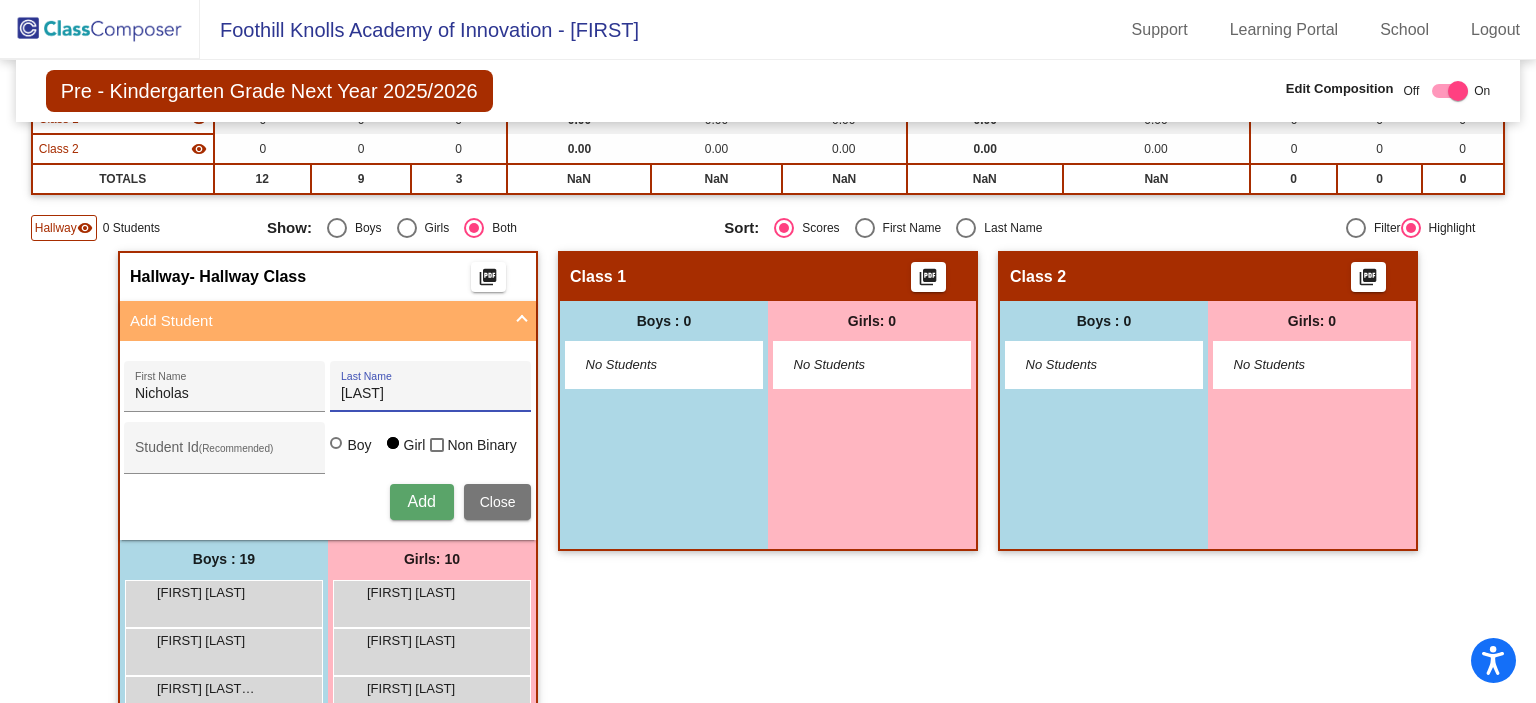 type on "[LAST]" 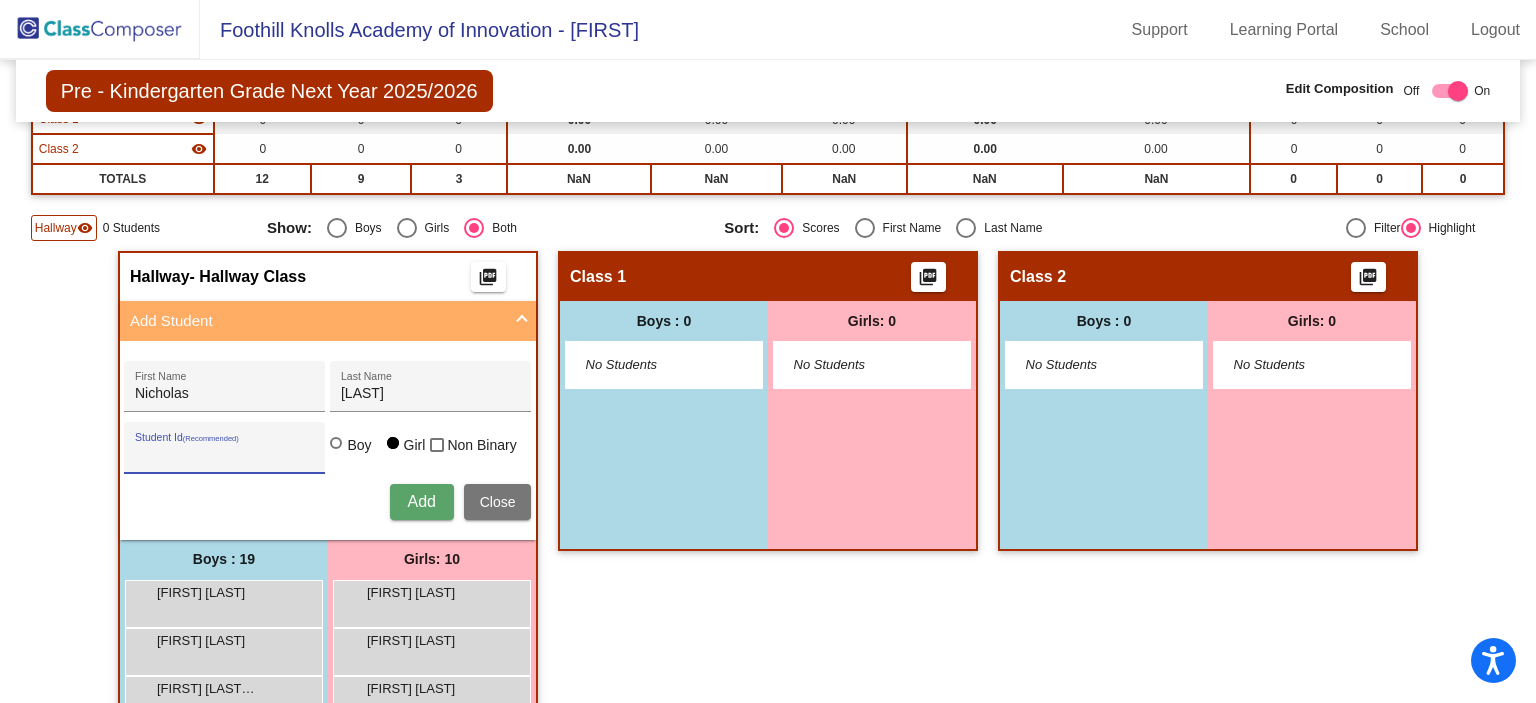 click on "Student Id  (Recommended)" at bounding box center (225, 455) 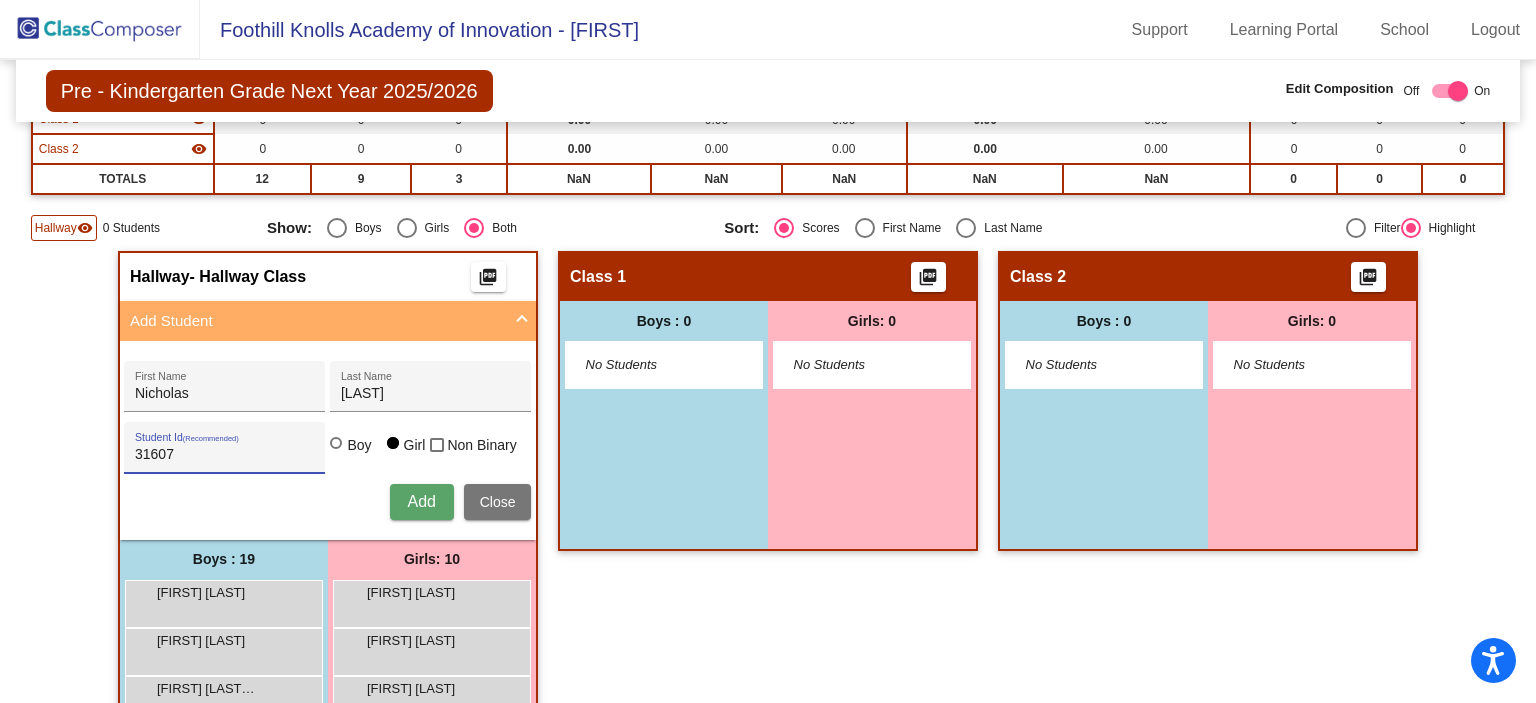 type 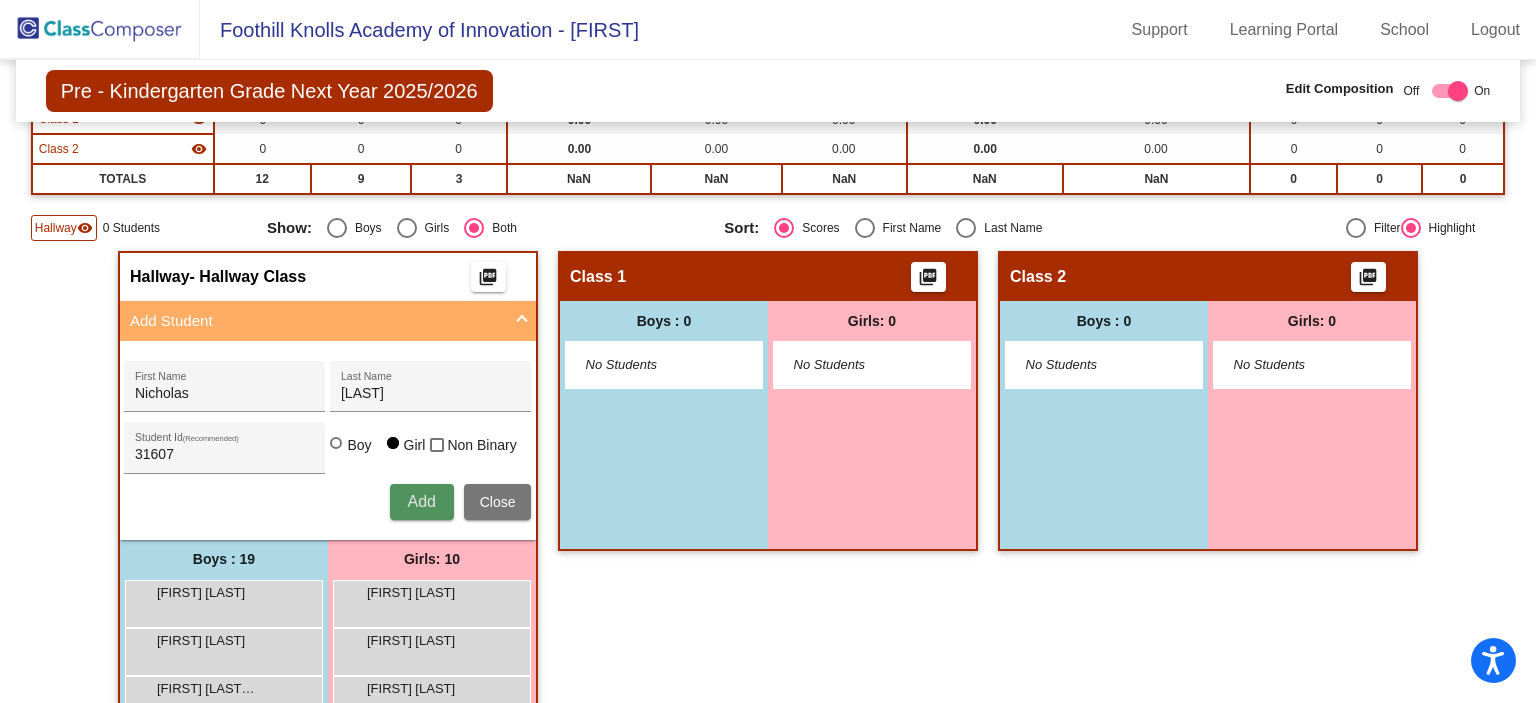 click on "Add" at bounding box center (421, 501) 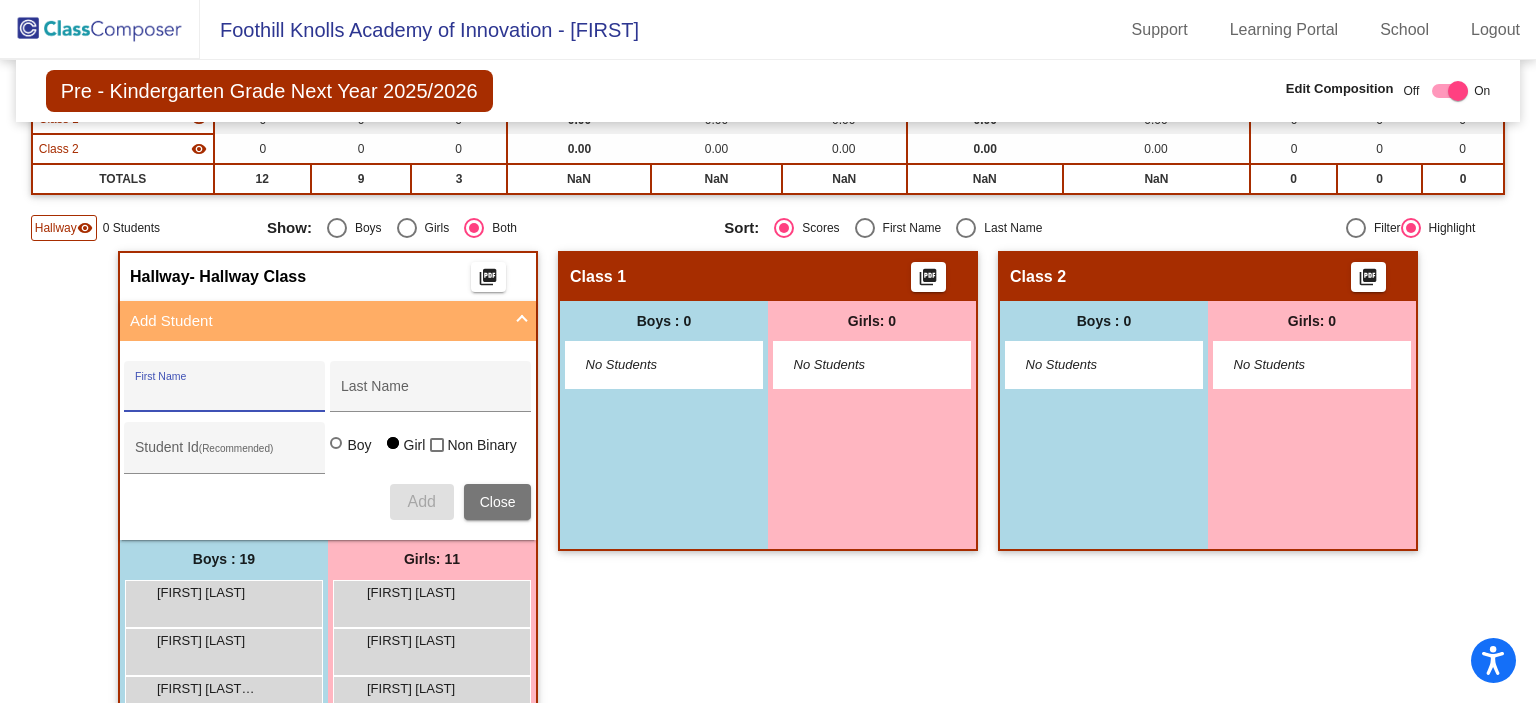 click on "First Name" at bounding box center [225, 394] 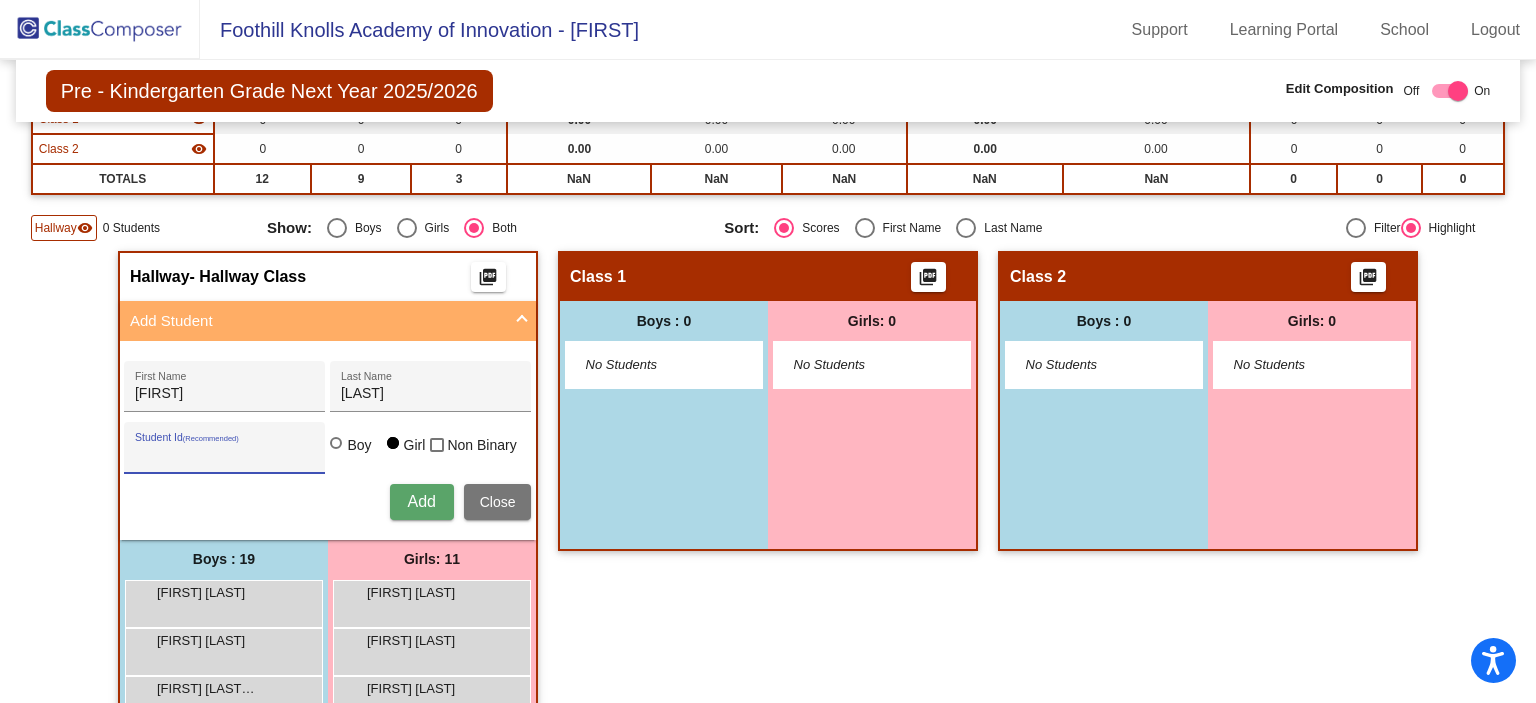 click on "Student Id  (Recommended)" at bounding box center [225, 455] 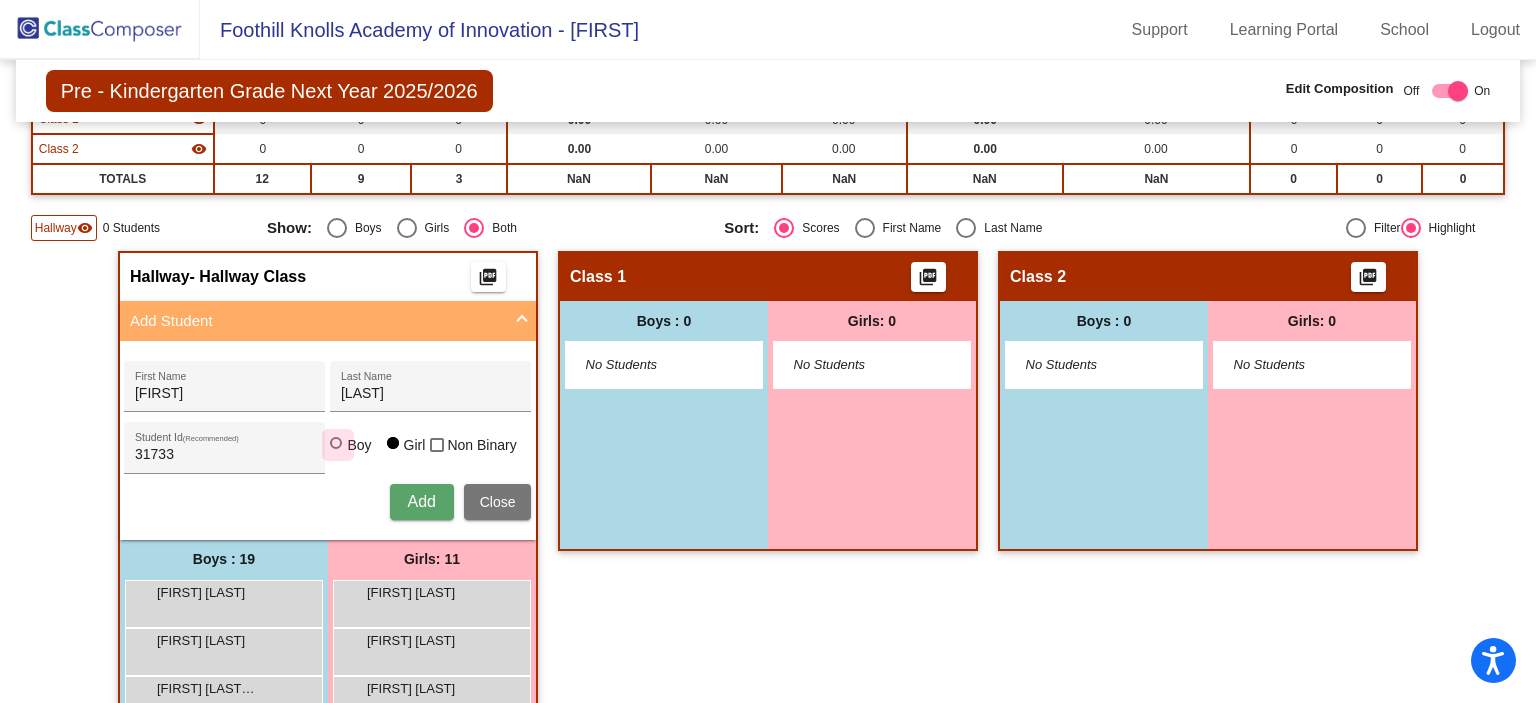click at bounding box center [336, 443] 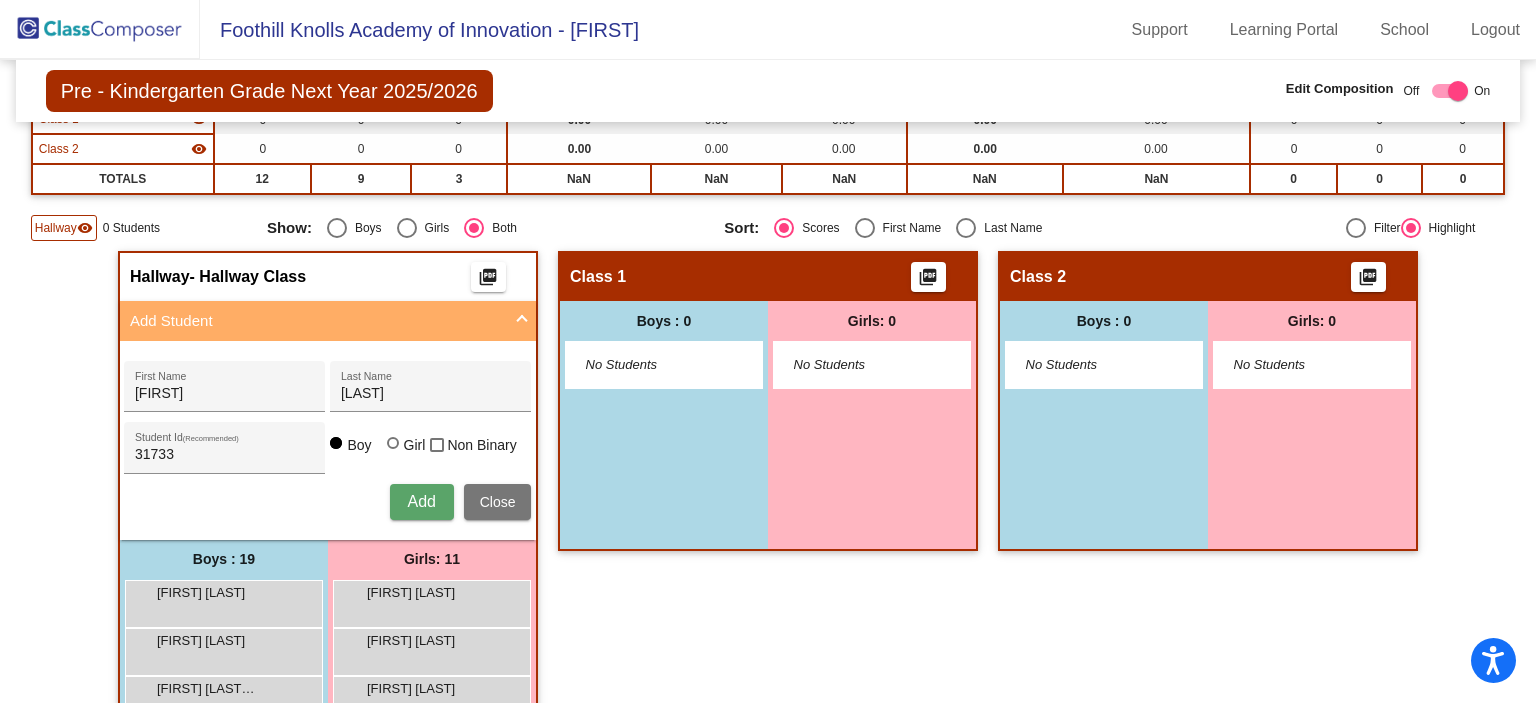 click on "Add" at bounding box center [421, 501] 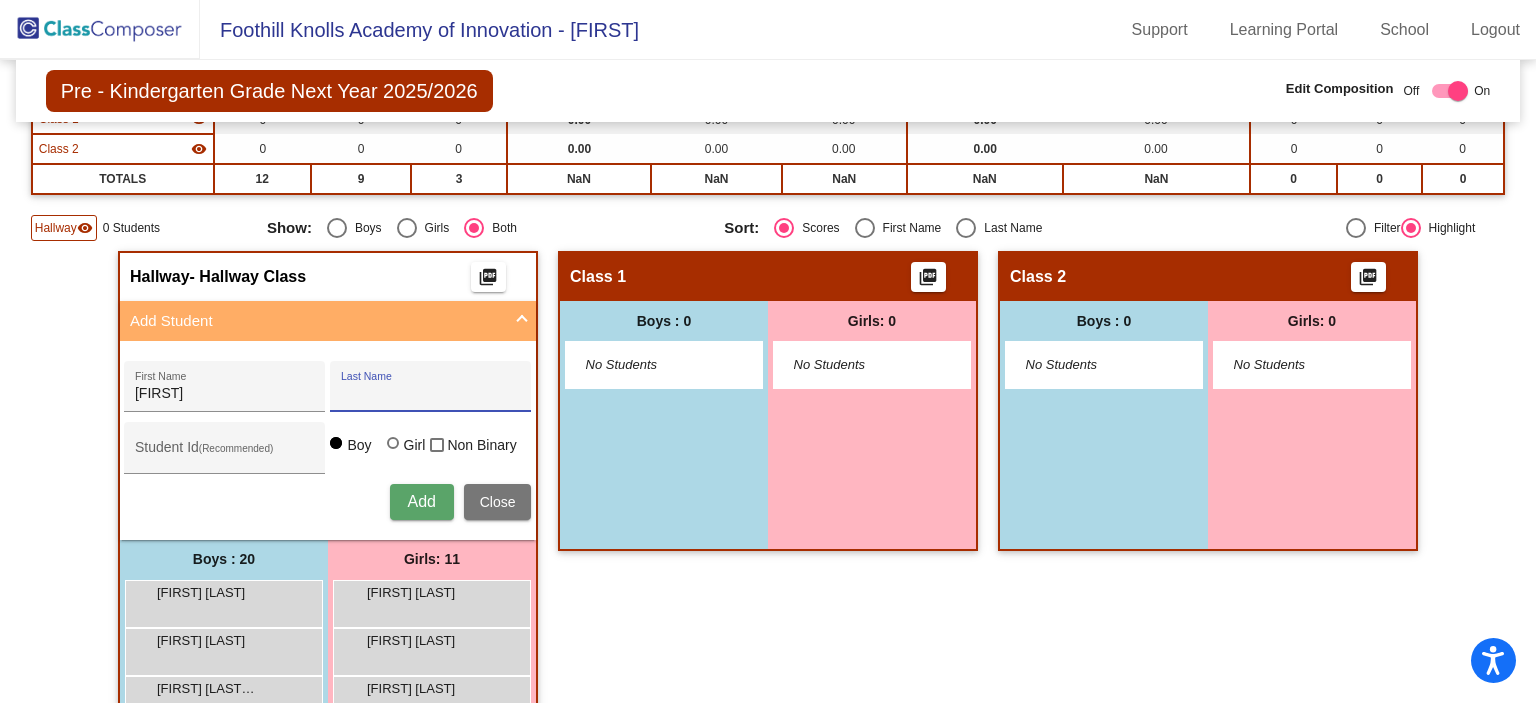 click on "Last Name" at bounding box center [431, 394] 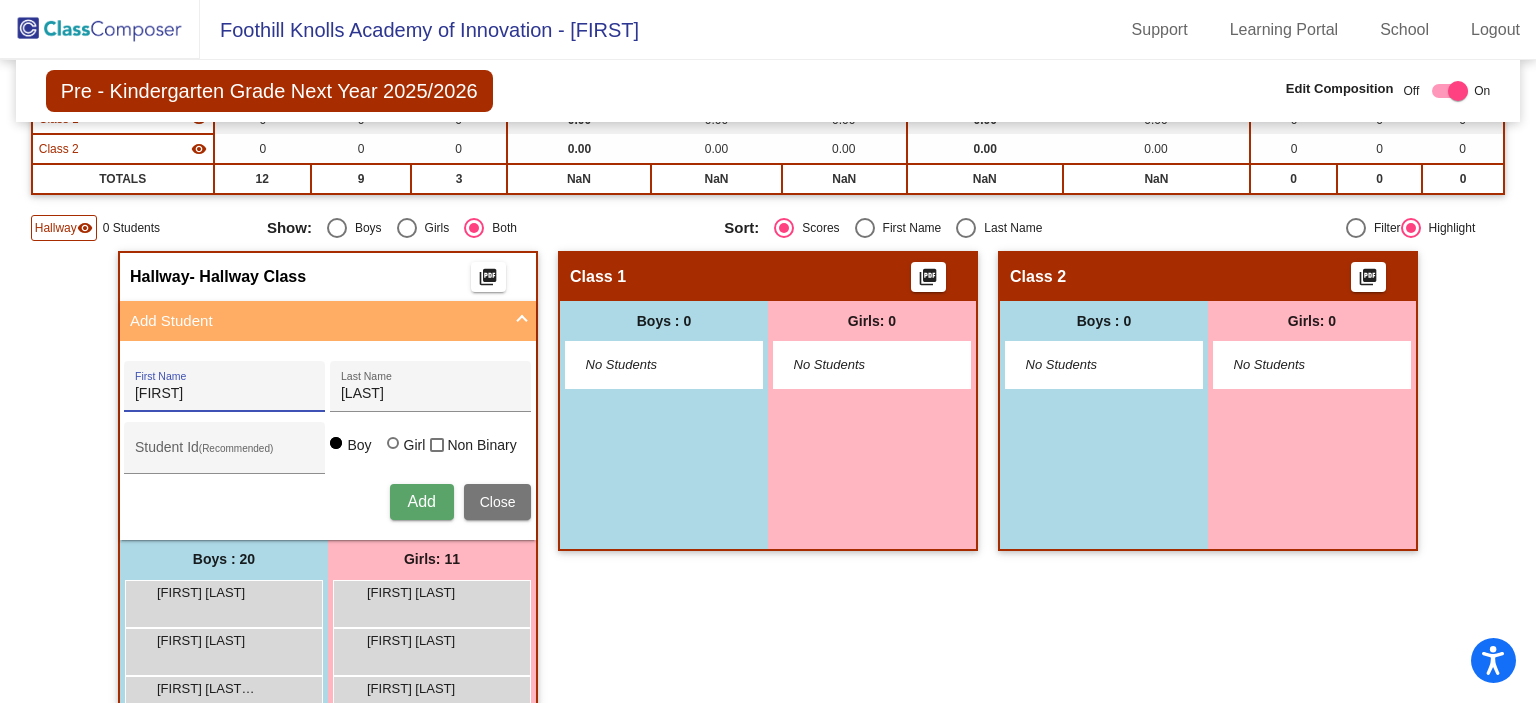 click on "Jesus" at bounding box center [225, 394] 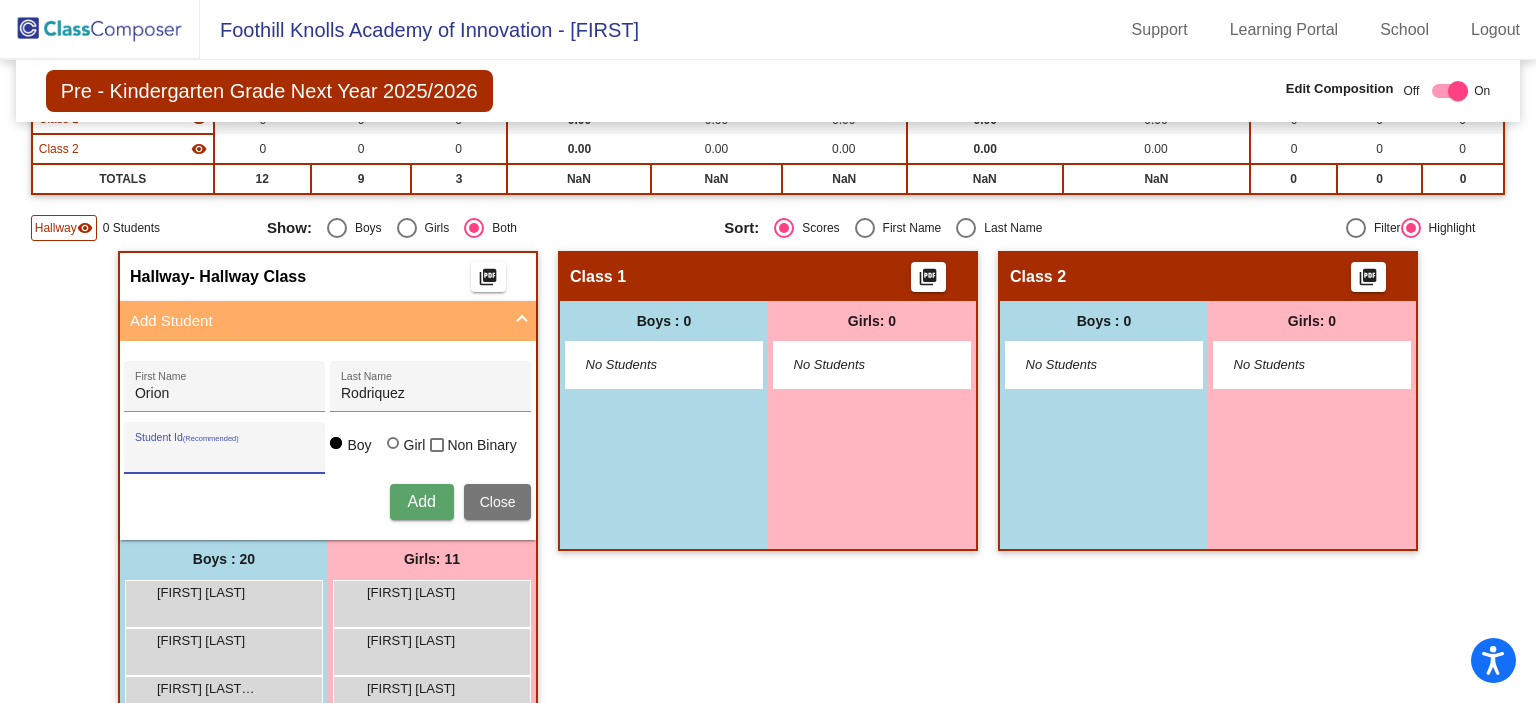 click on "Student Id  (Recommended)" at bounding box center (225, 455) 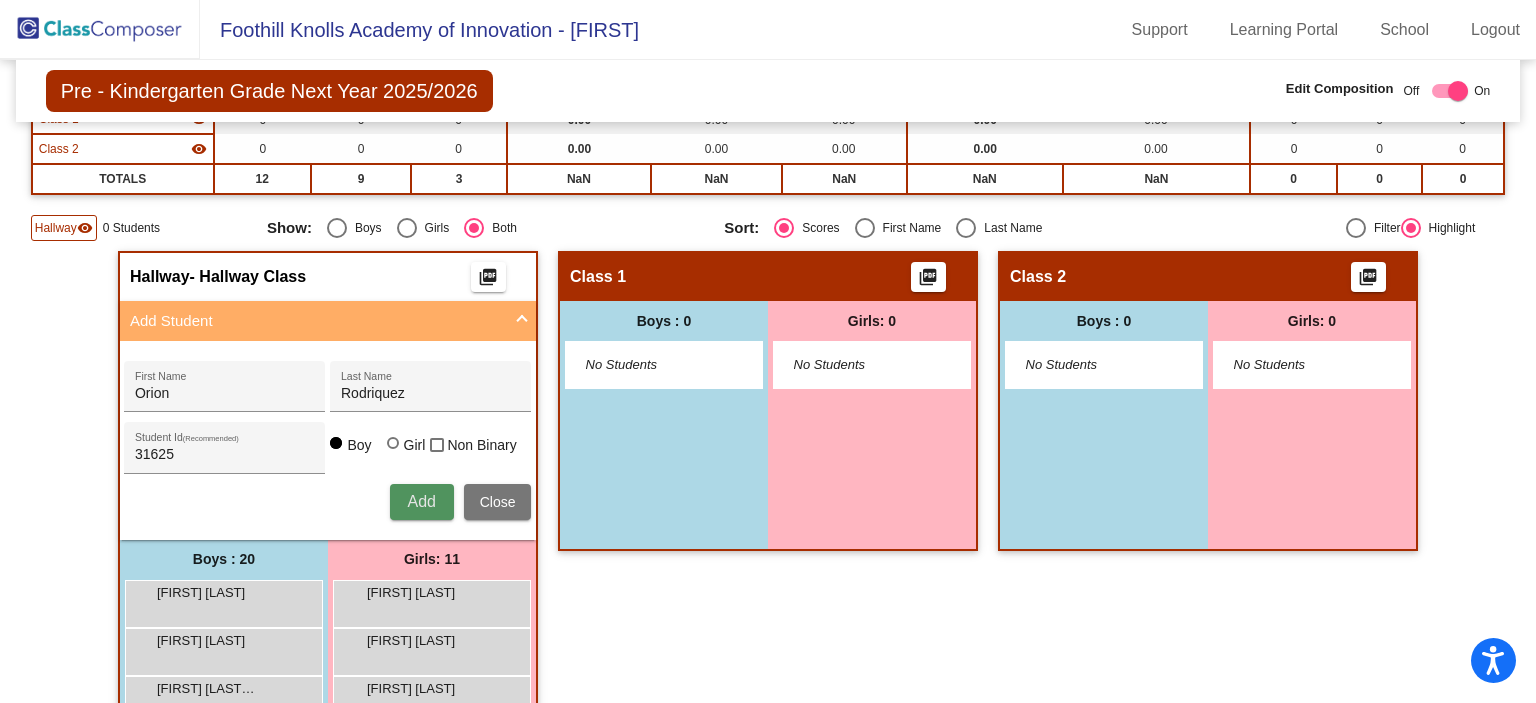 click on "Add" at bounding box center (421, 501) 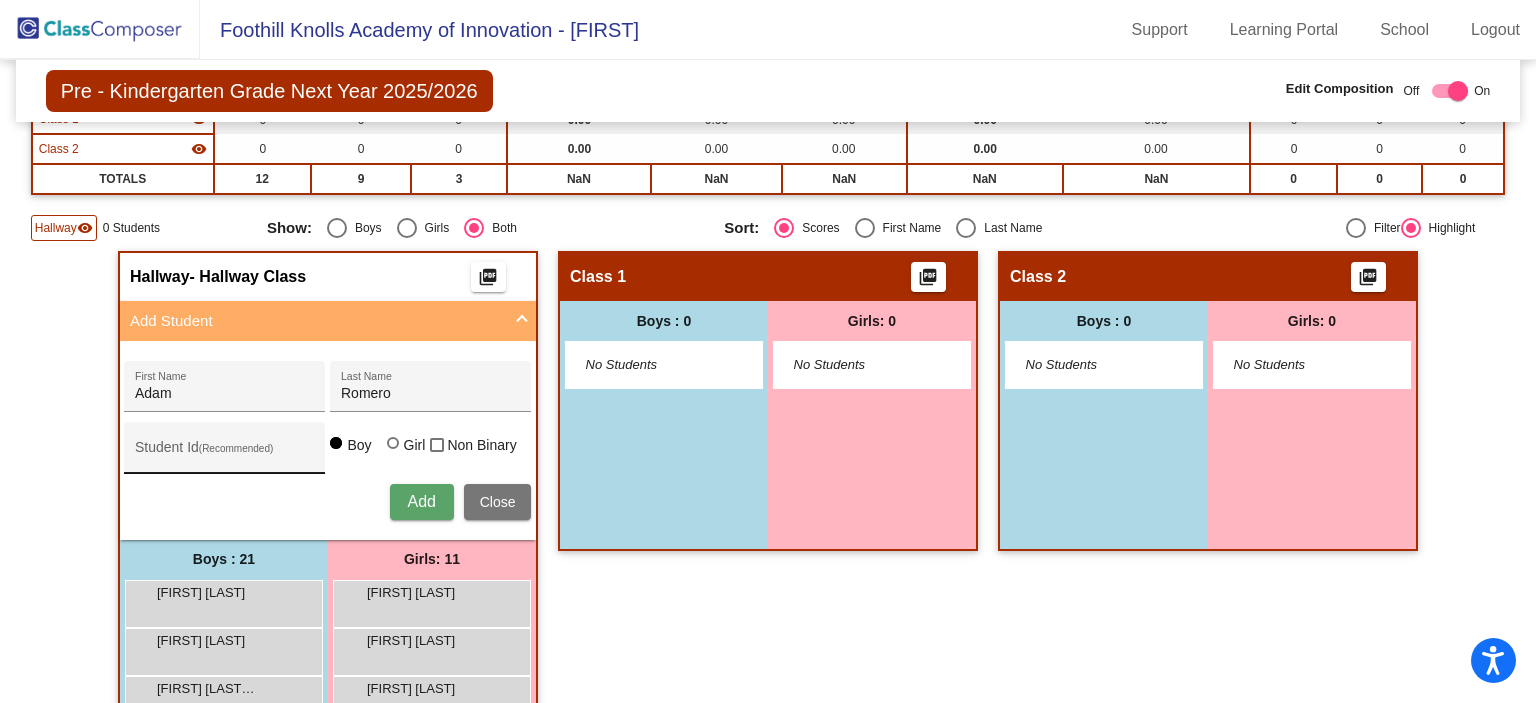click on "Student Id  (Recommended)" at bounding box center [225, 453] 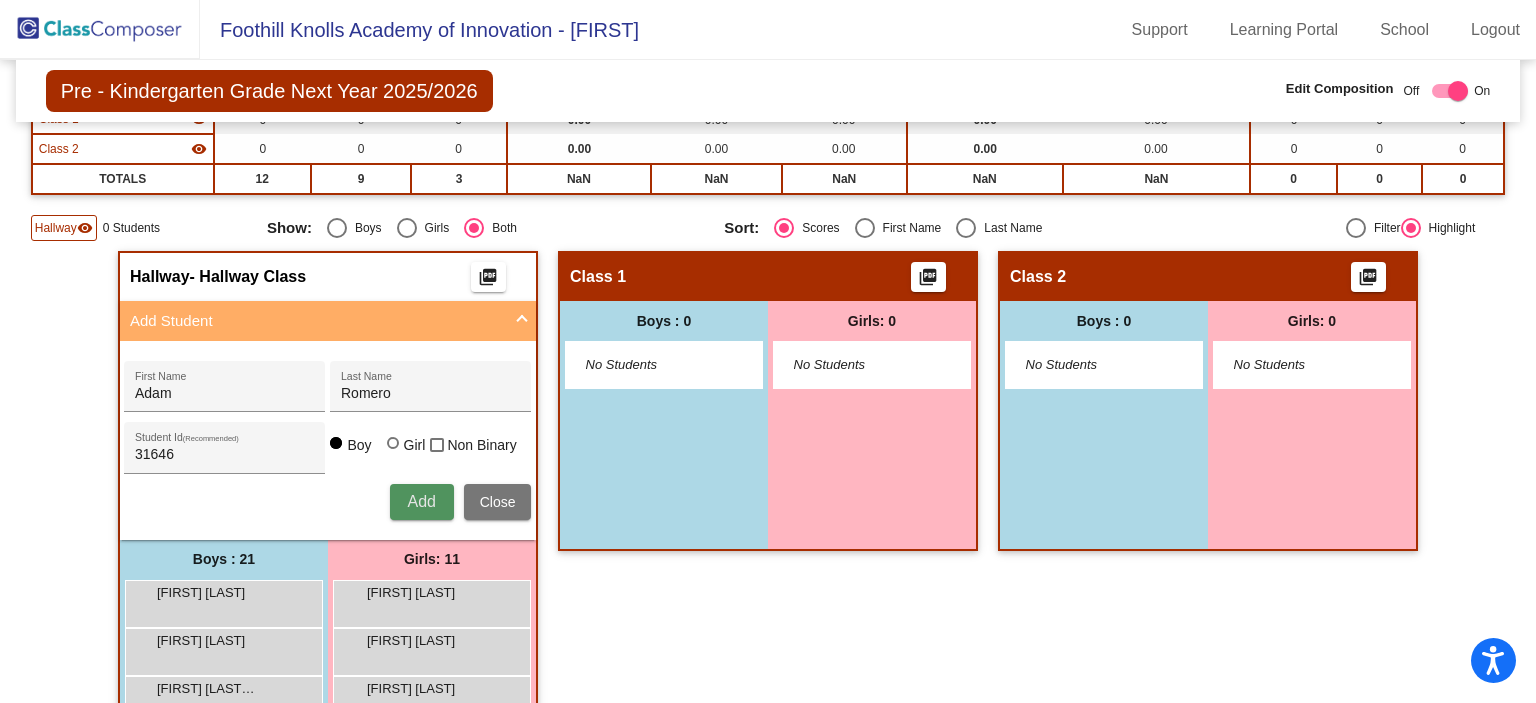 click on "Add" at bounding box center (421, 501) 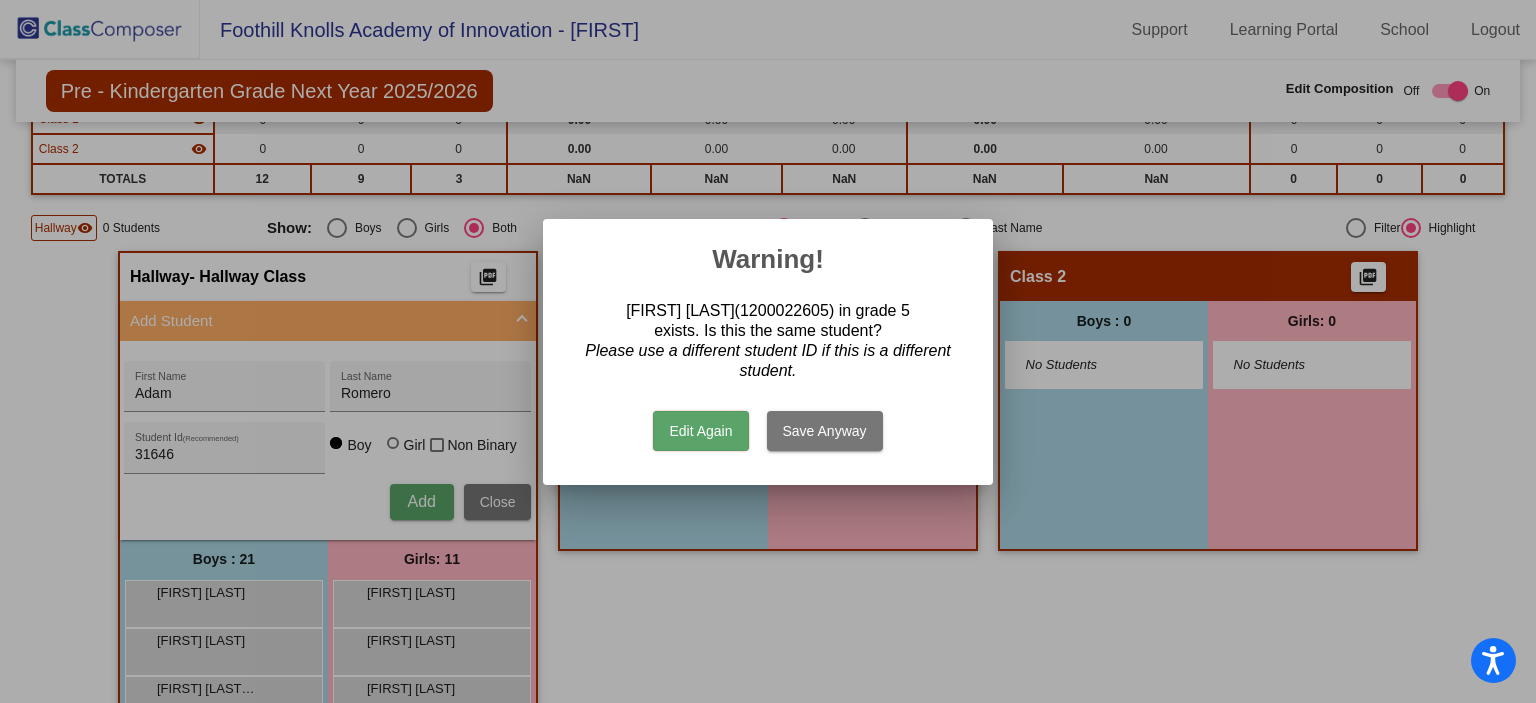 click on "Edit Again" at bounding box center [700, 431] 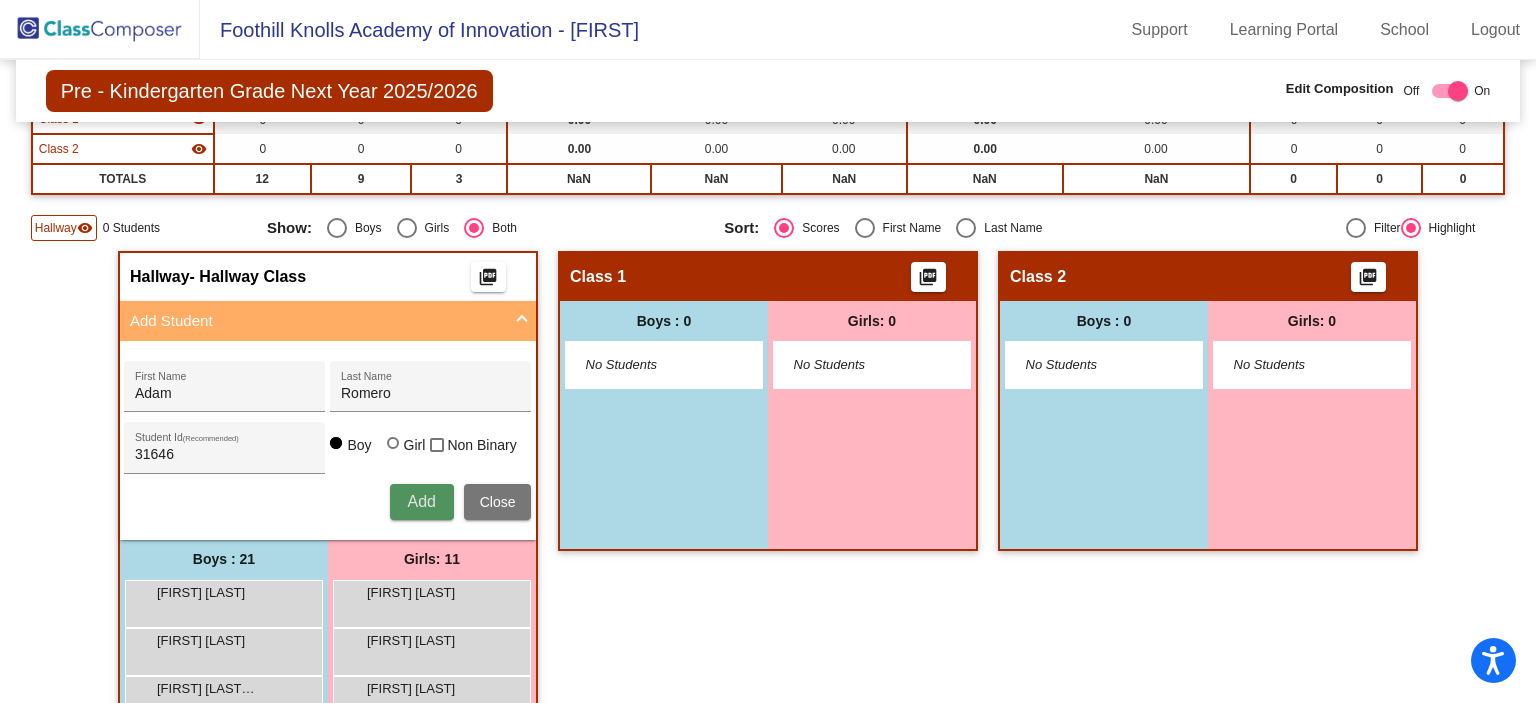 click on "Add" at bounding box center [421, 501] 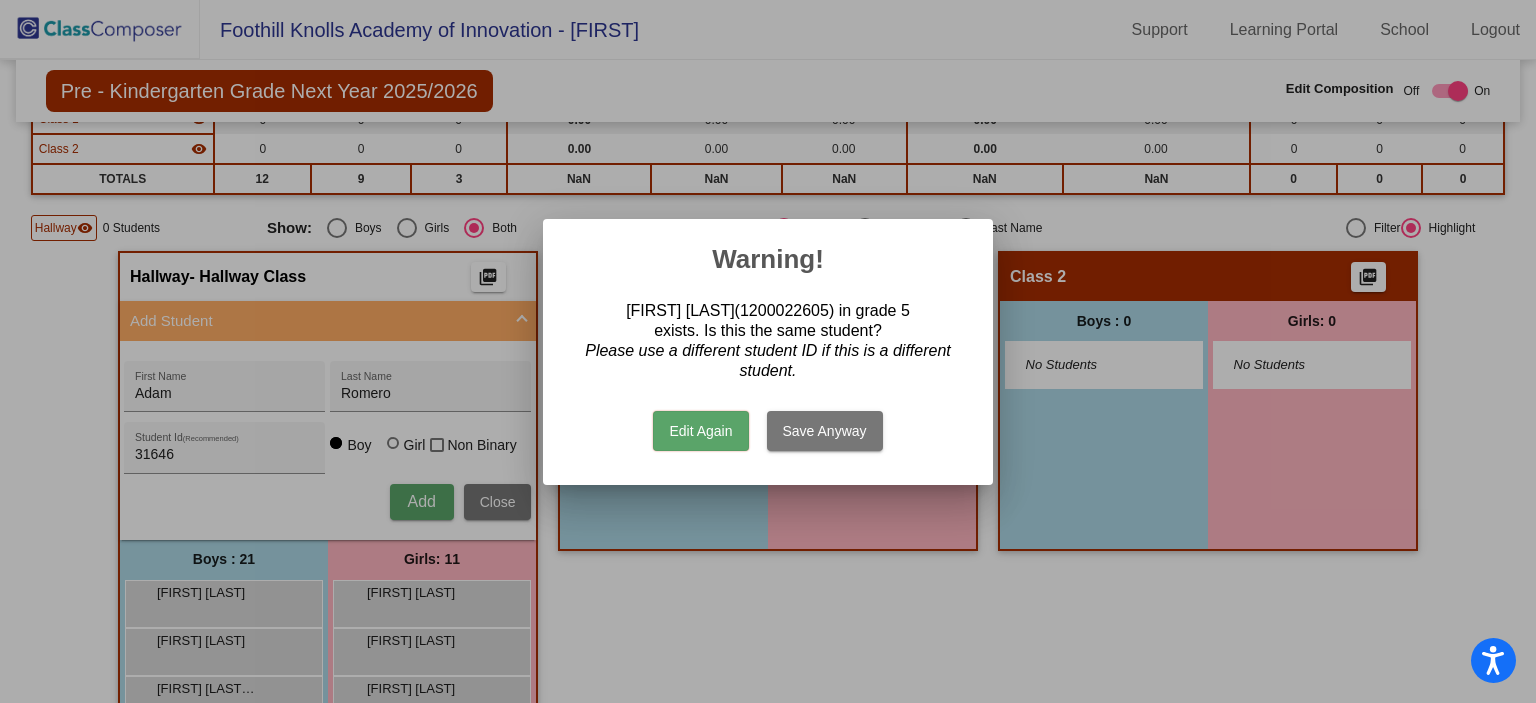 click at bounding box center [768, 351] 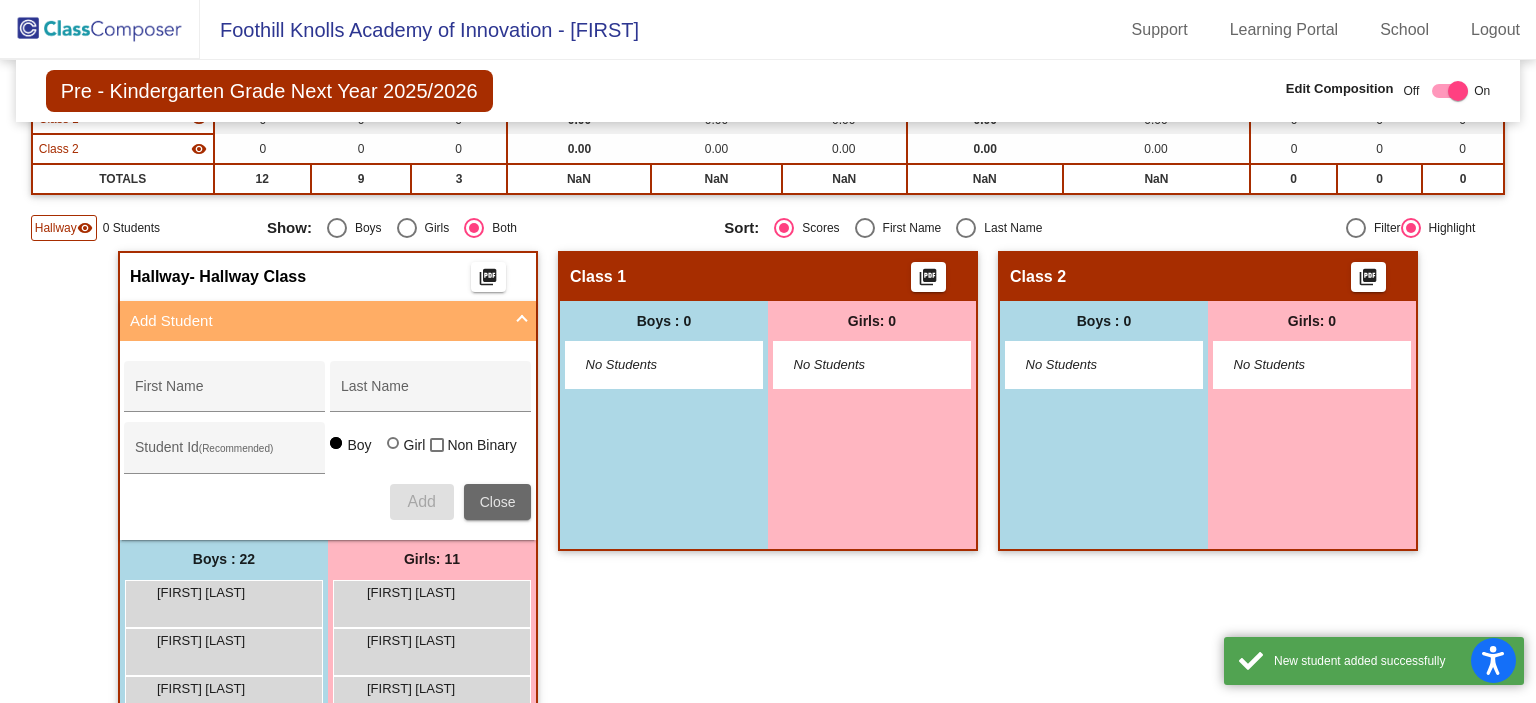 click on "Close" at bounding box center (498, 502) 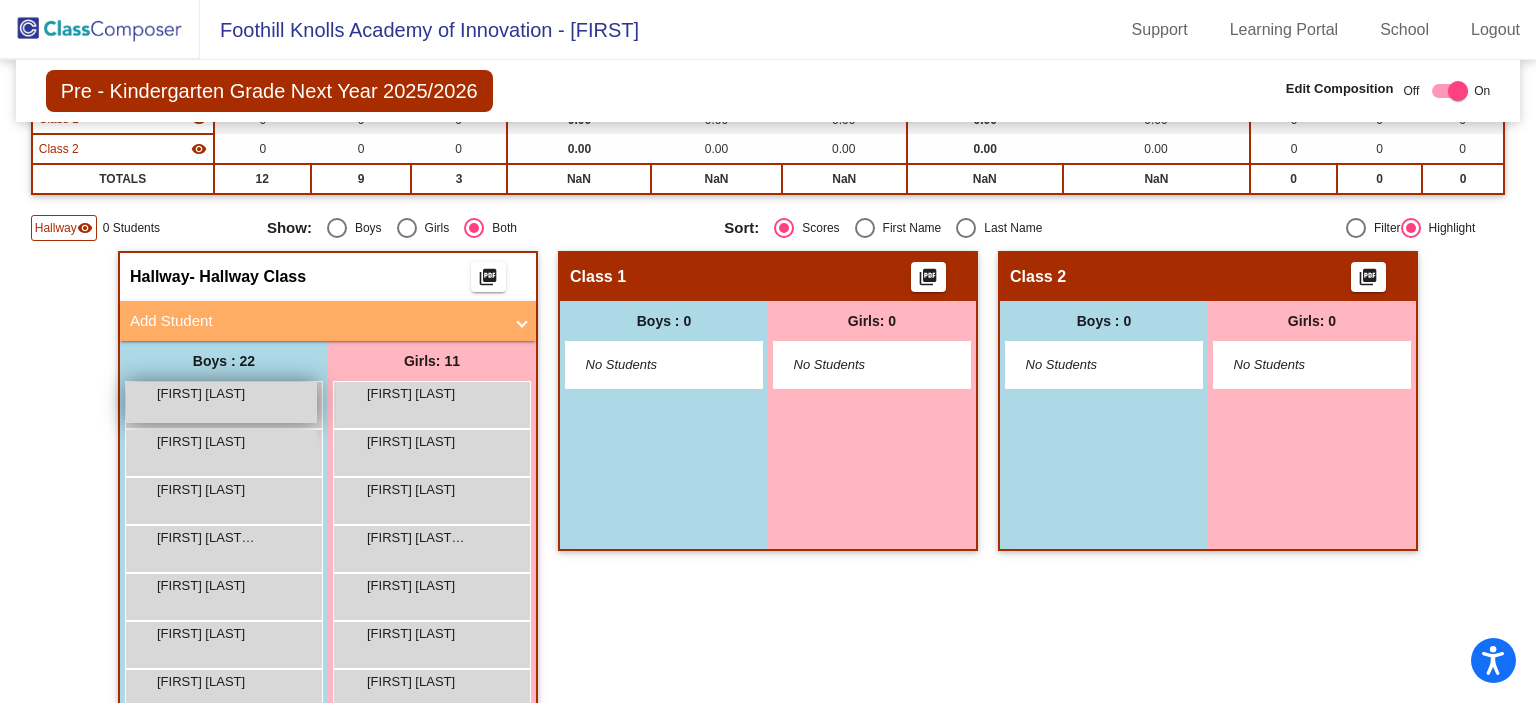 click on "Adam Romero lock do_not_disturb_alt" at bounding box center [221, 402] 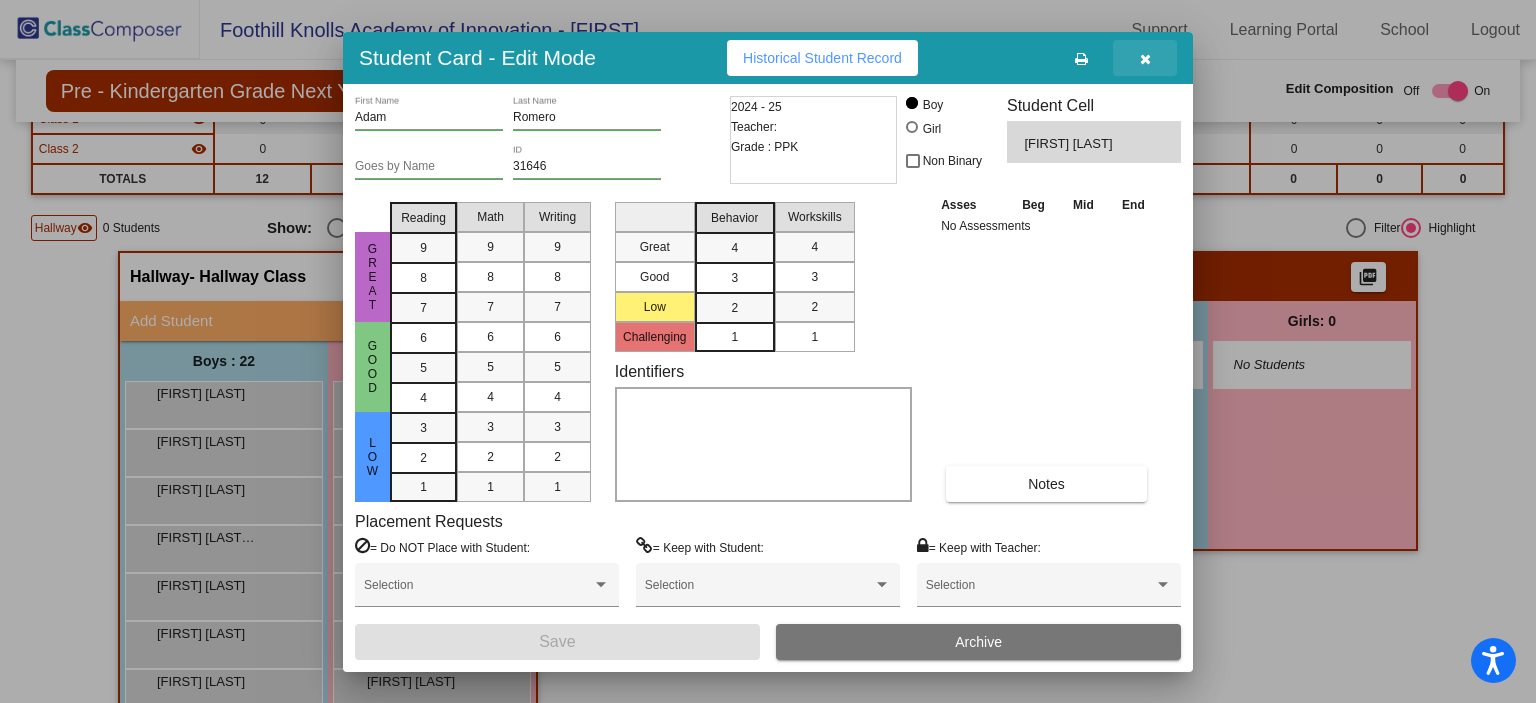 click at bounding box center (1145, 59) 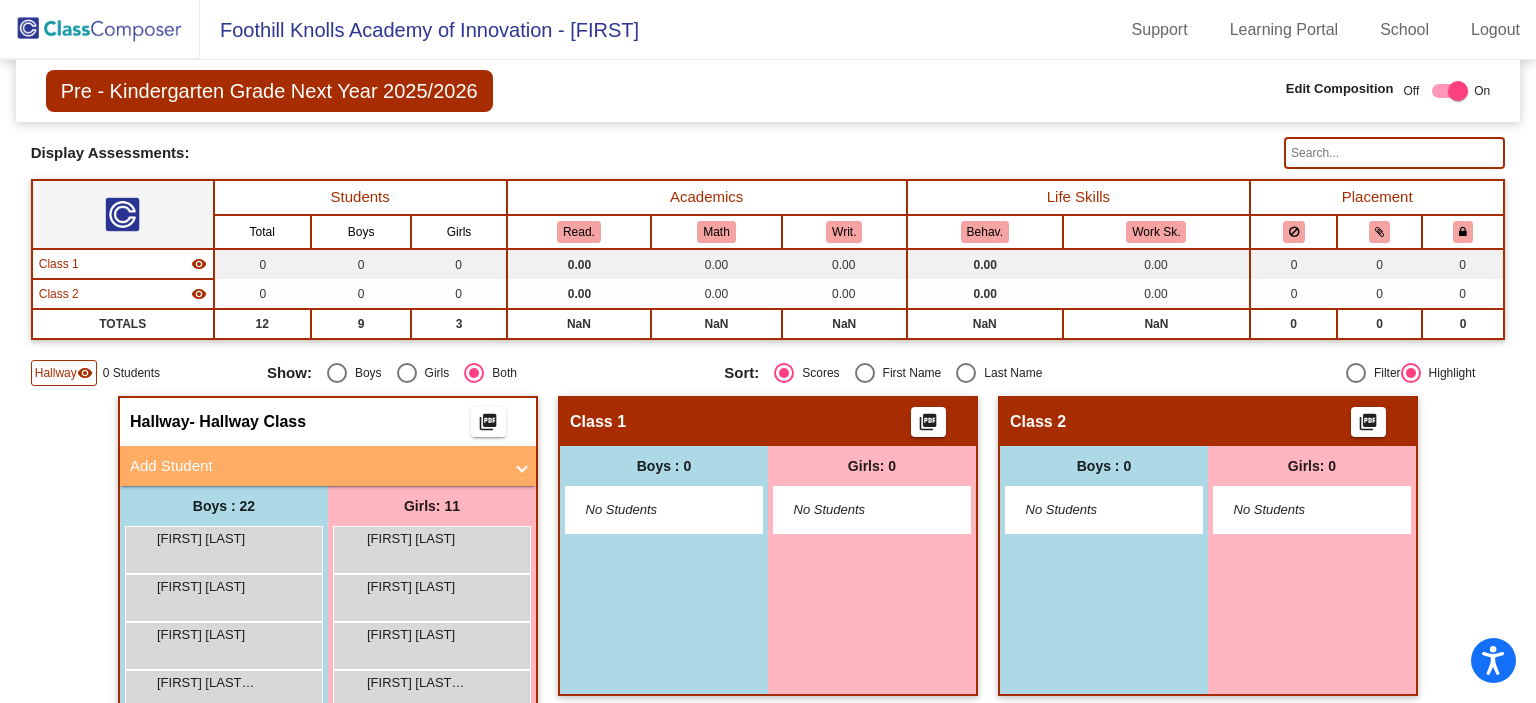 scroll, scrollTop: 96, scrollLeft: 0, axis: vertical 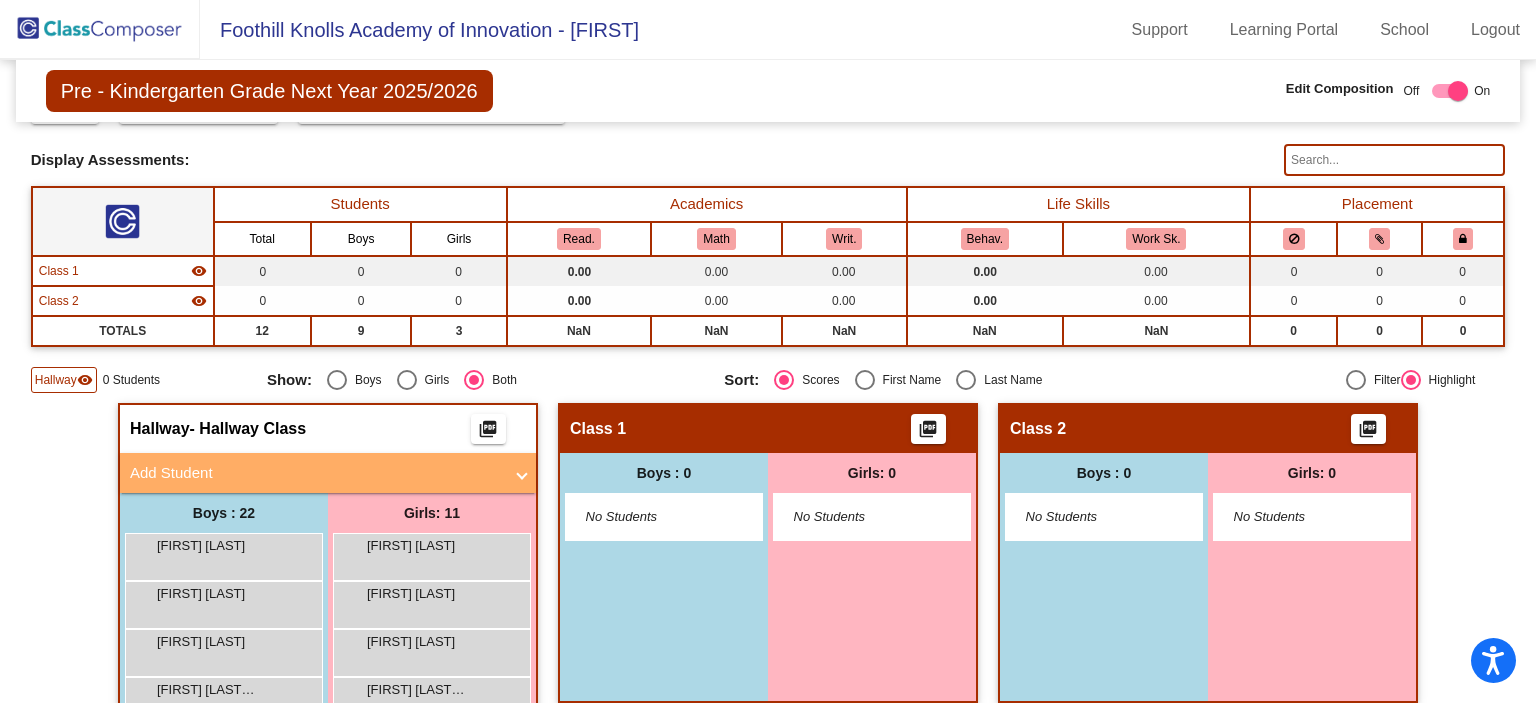 click on "Add Student" at bounding box center [316, 473] 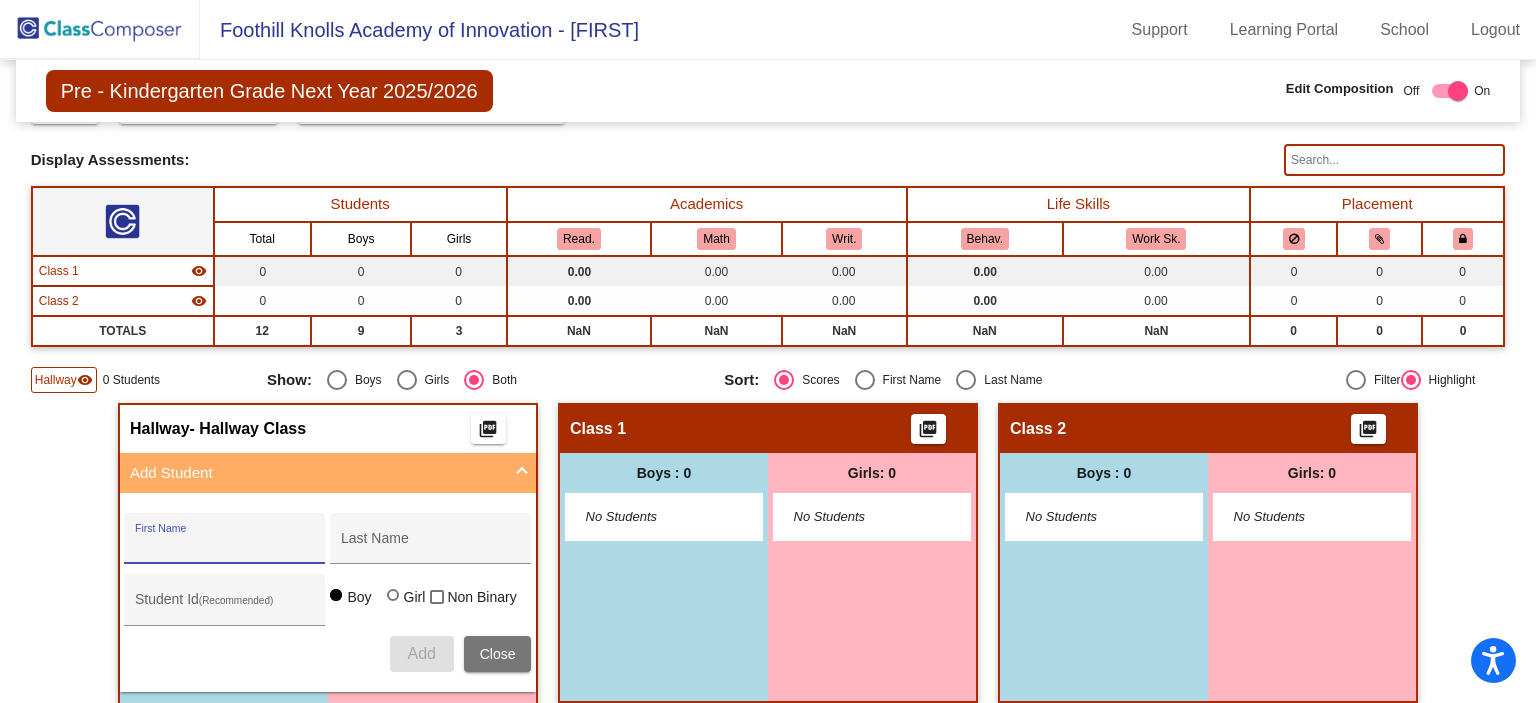 click on "First Name" at bounding box center [225, 546] 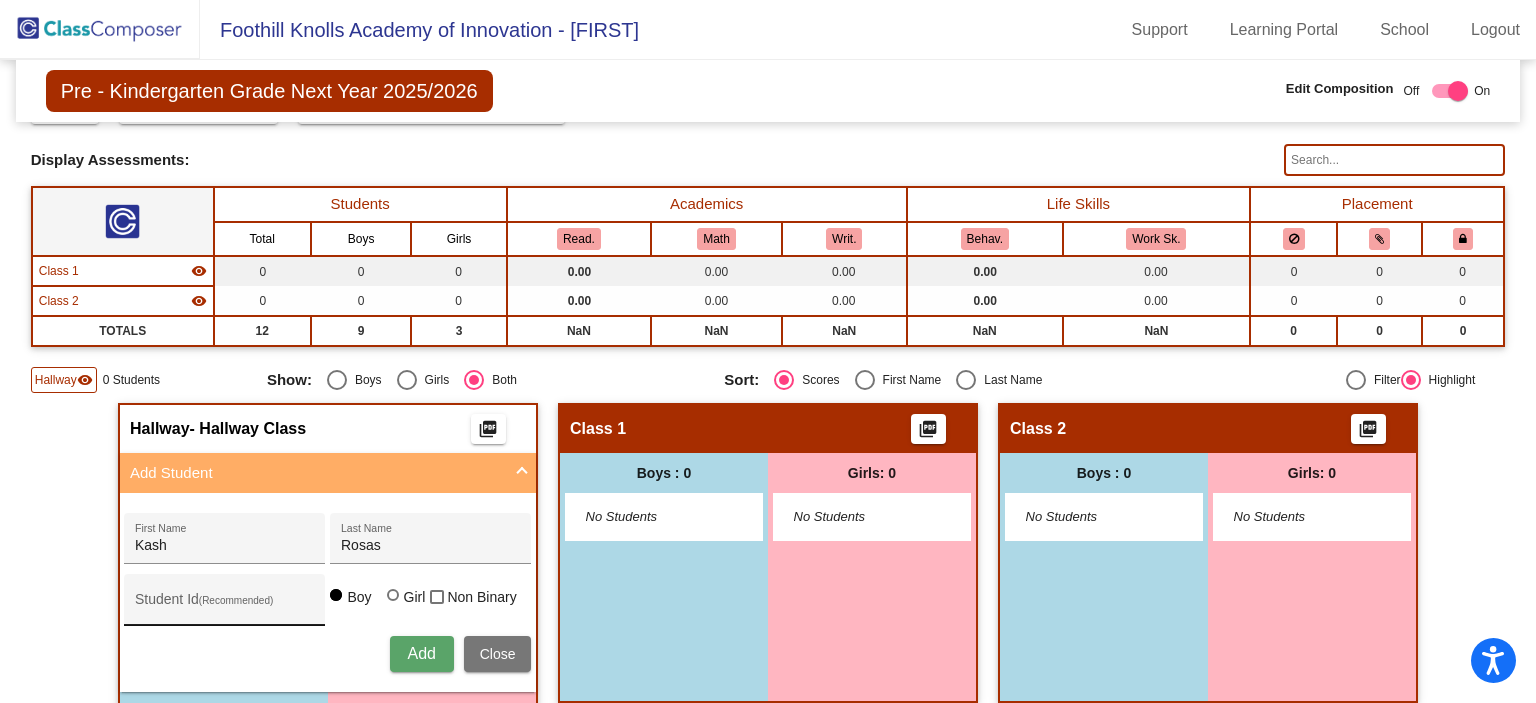 click on "Student Id  (Recommended)" at bounding box center [225, 605] 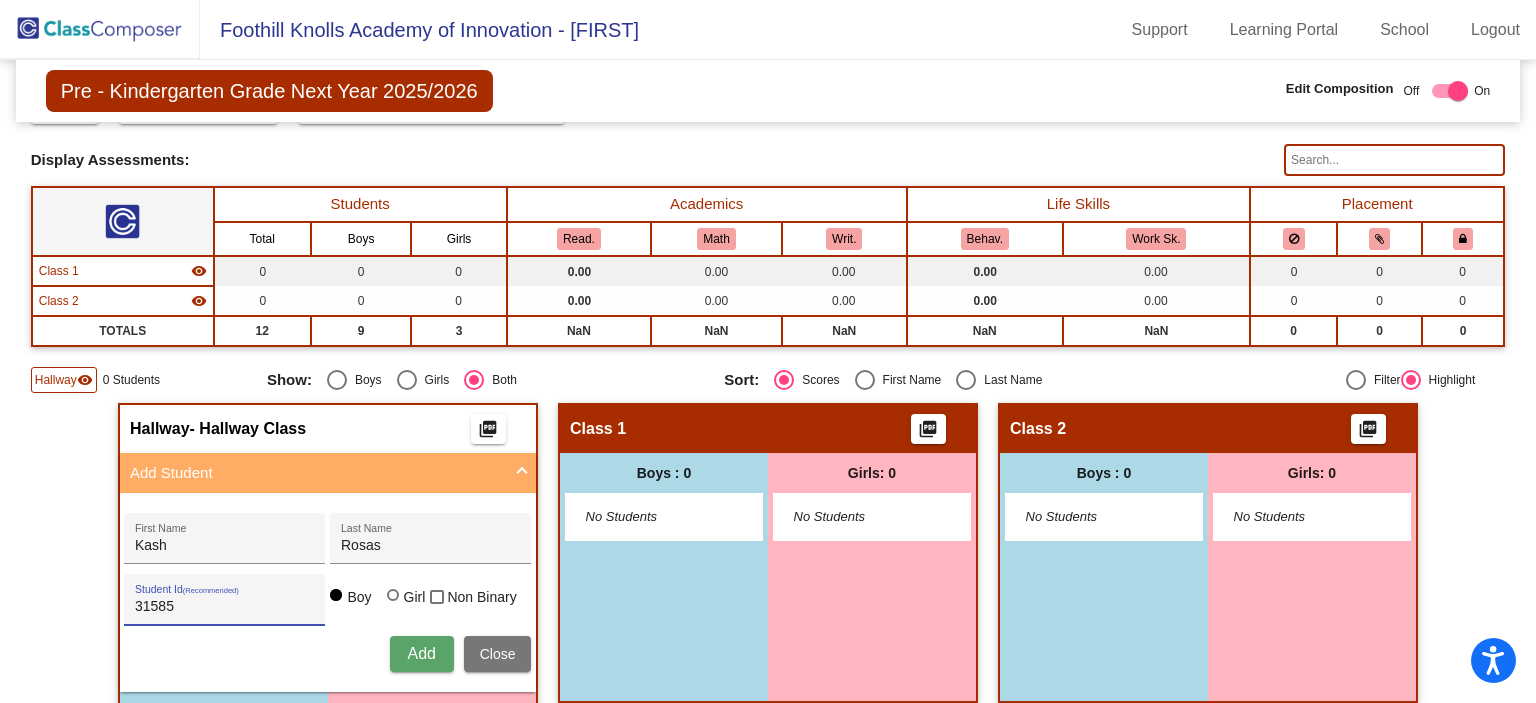 click on "Add" at bounding box center (421, 653) 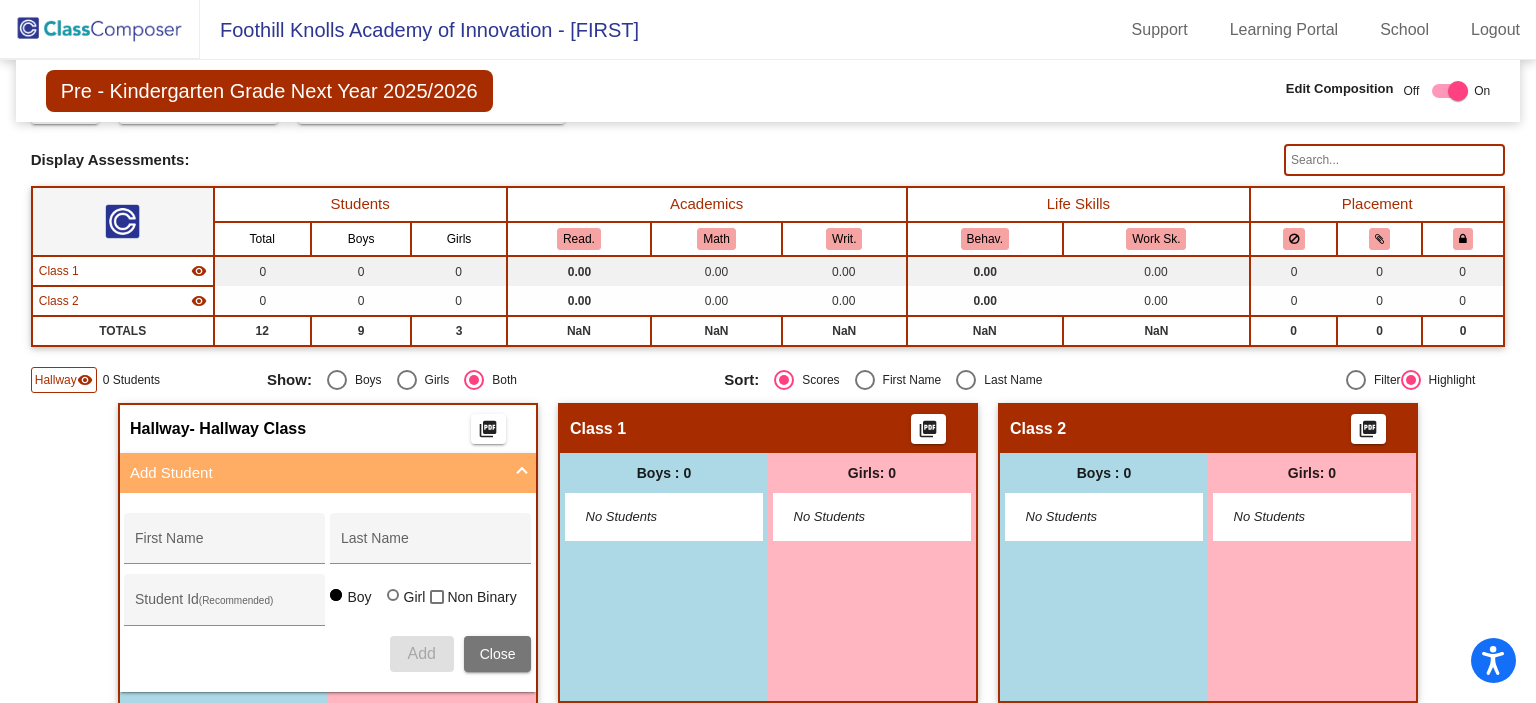 click on "Add Student" at bounding box center (316, 473) 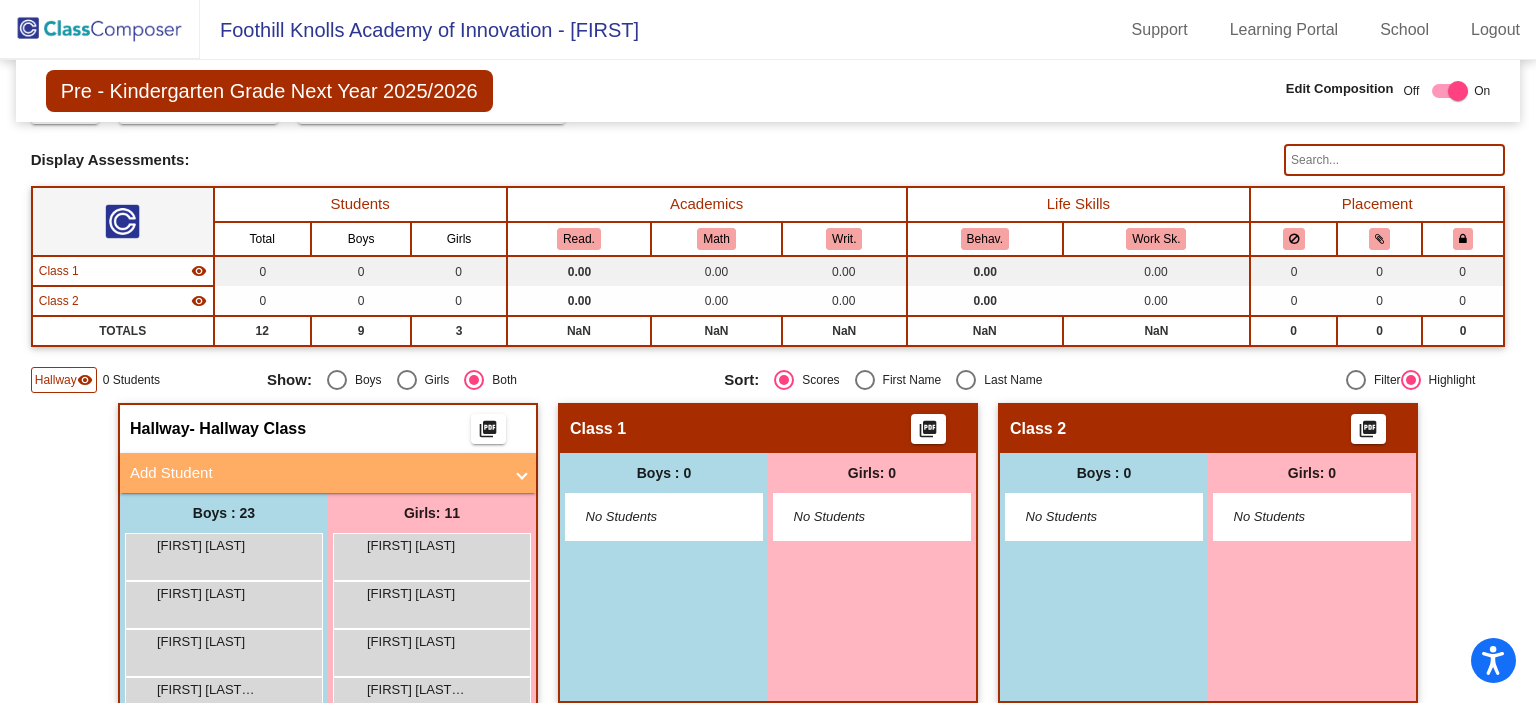 click on "Add Student" at bounding box center [316, 473] 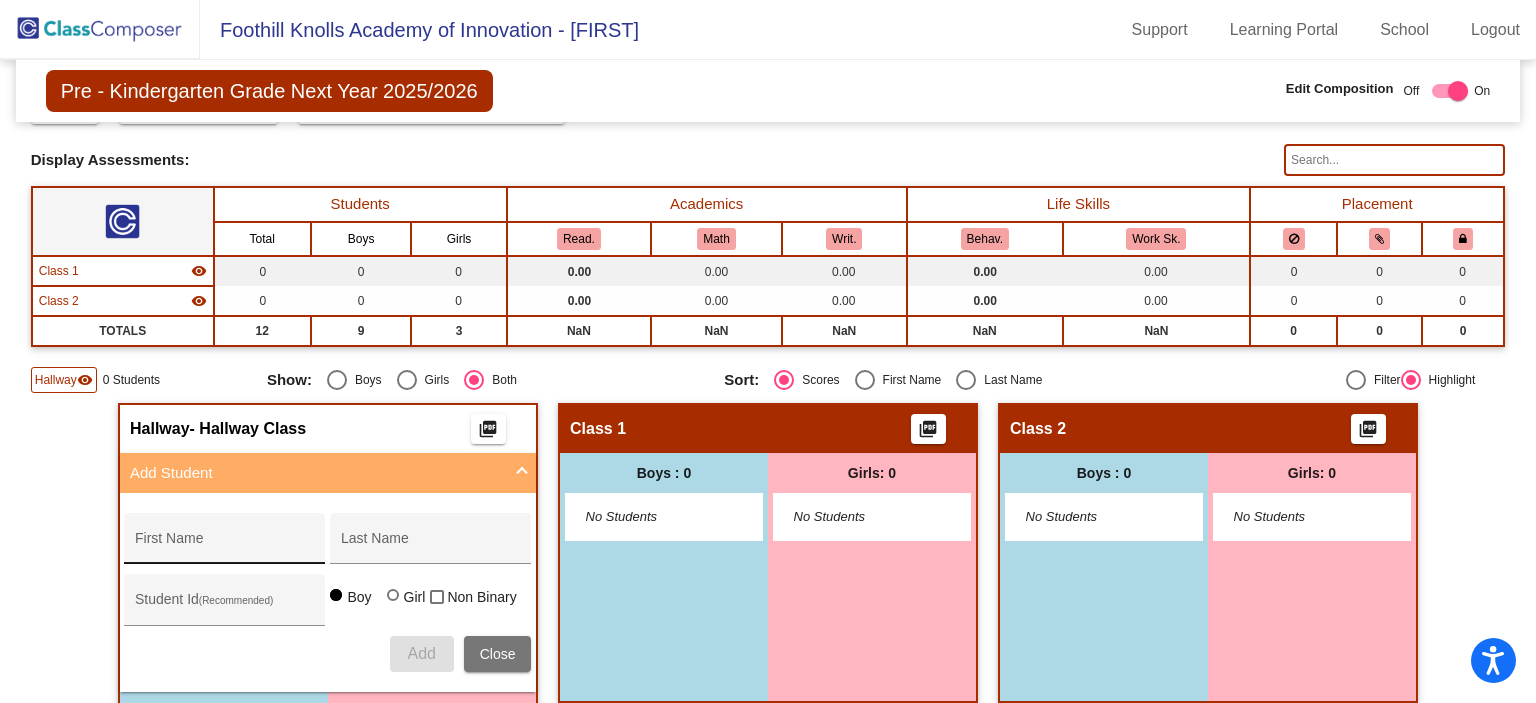 click on "First Name" at bounding box center (225, 546) 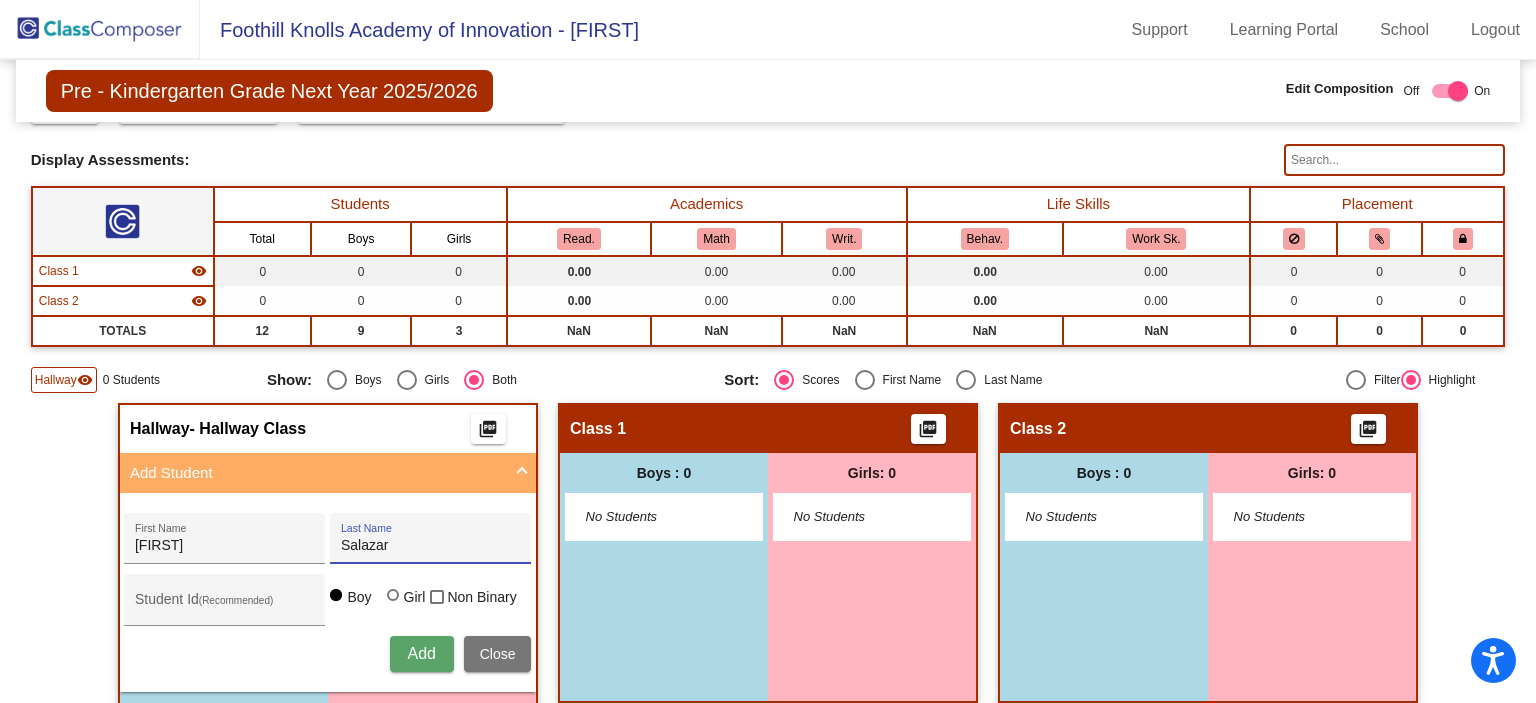 click at bounding box center (393, 595) 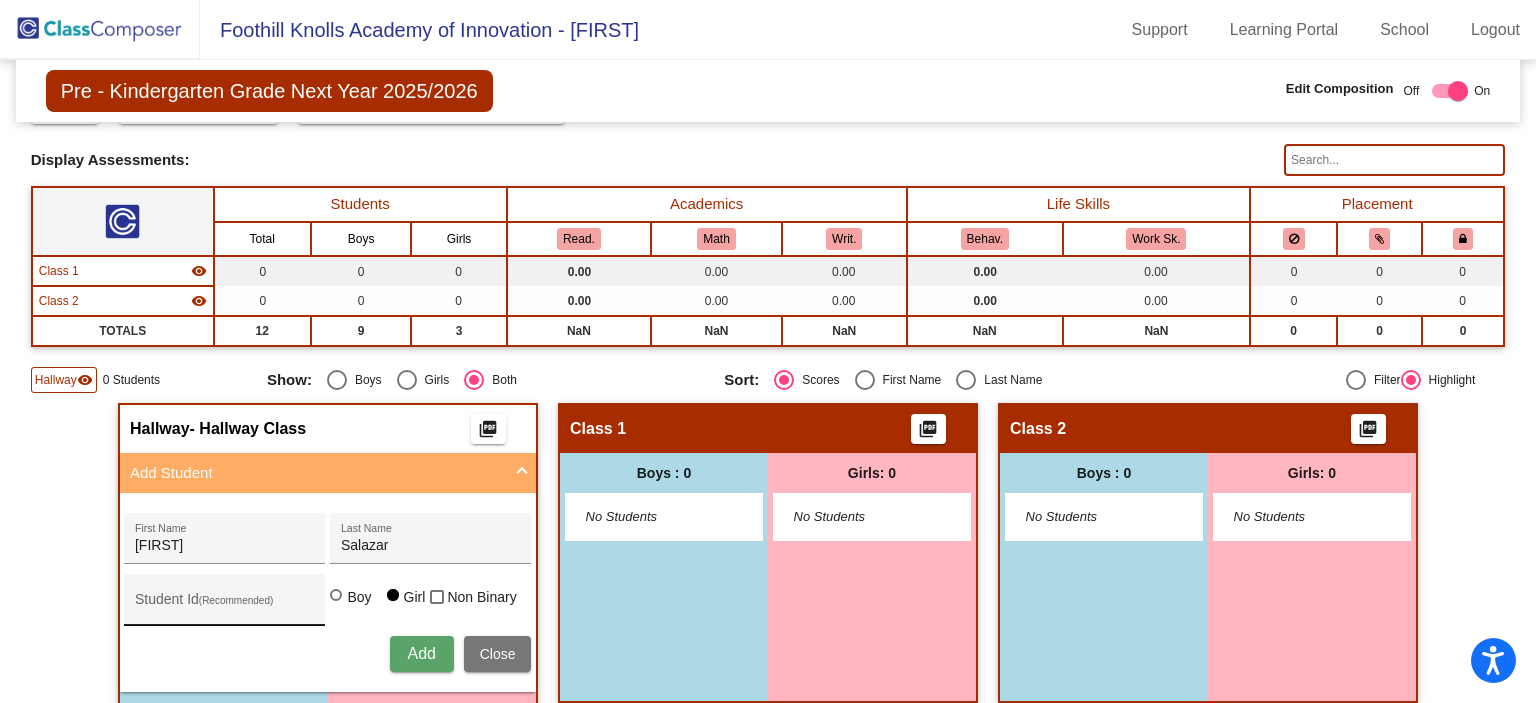 click on "Student Id  (Recommended)" at bounding box center [225, 605] 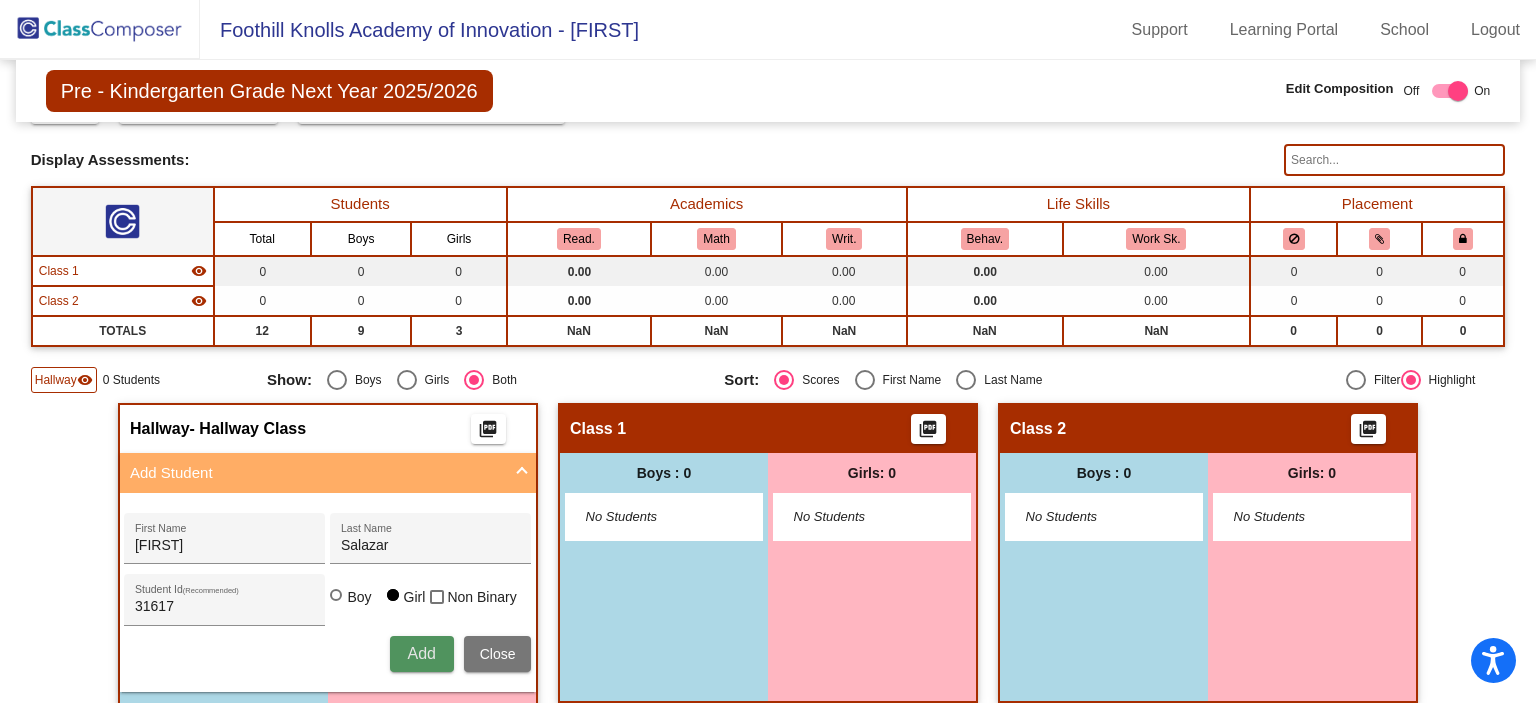 click on "Add" at bounding box center (422, 654) 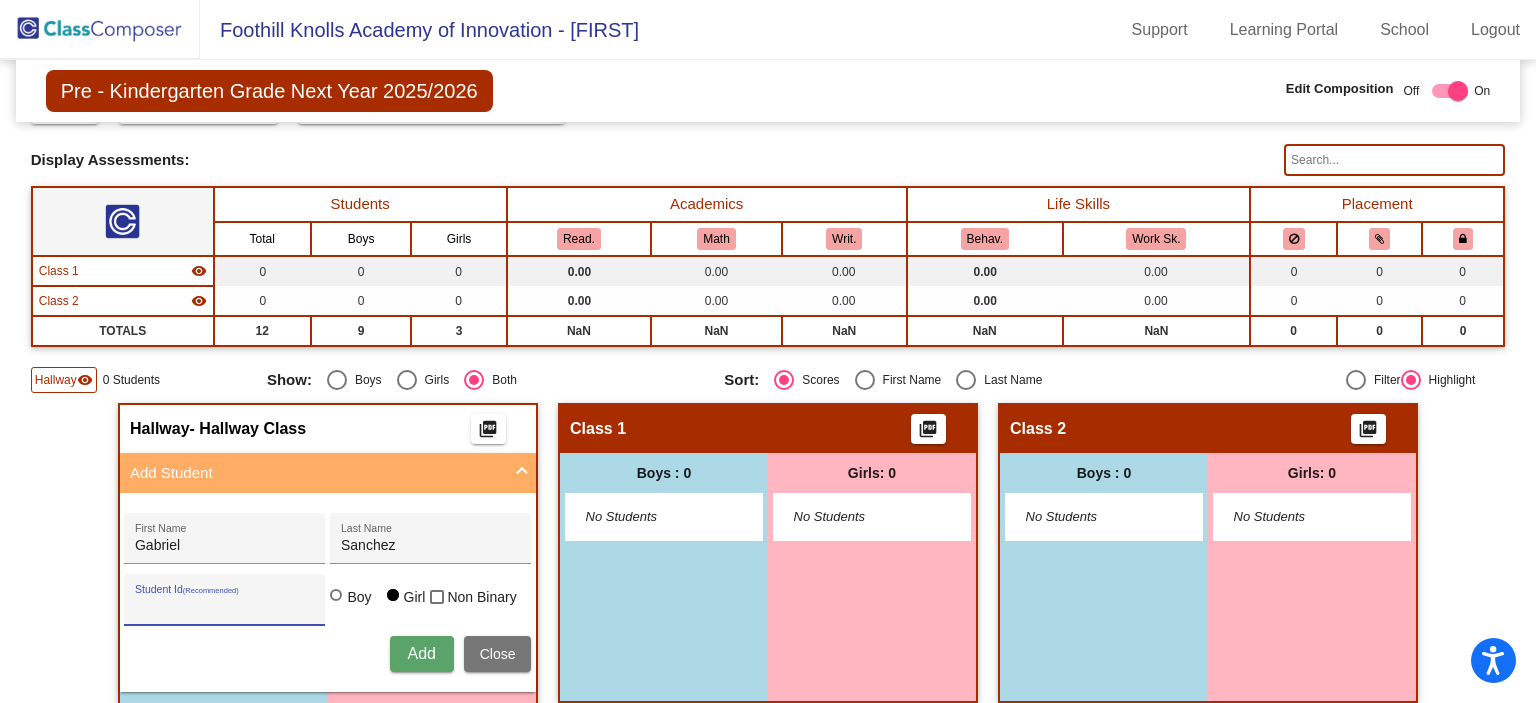 click on "Student Id  (Recommended)" at bounding box center (225, 607) 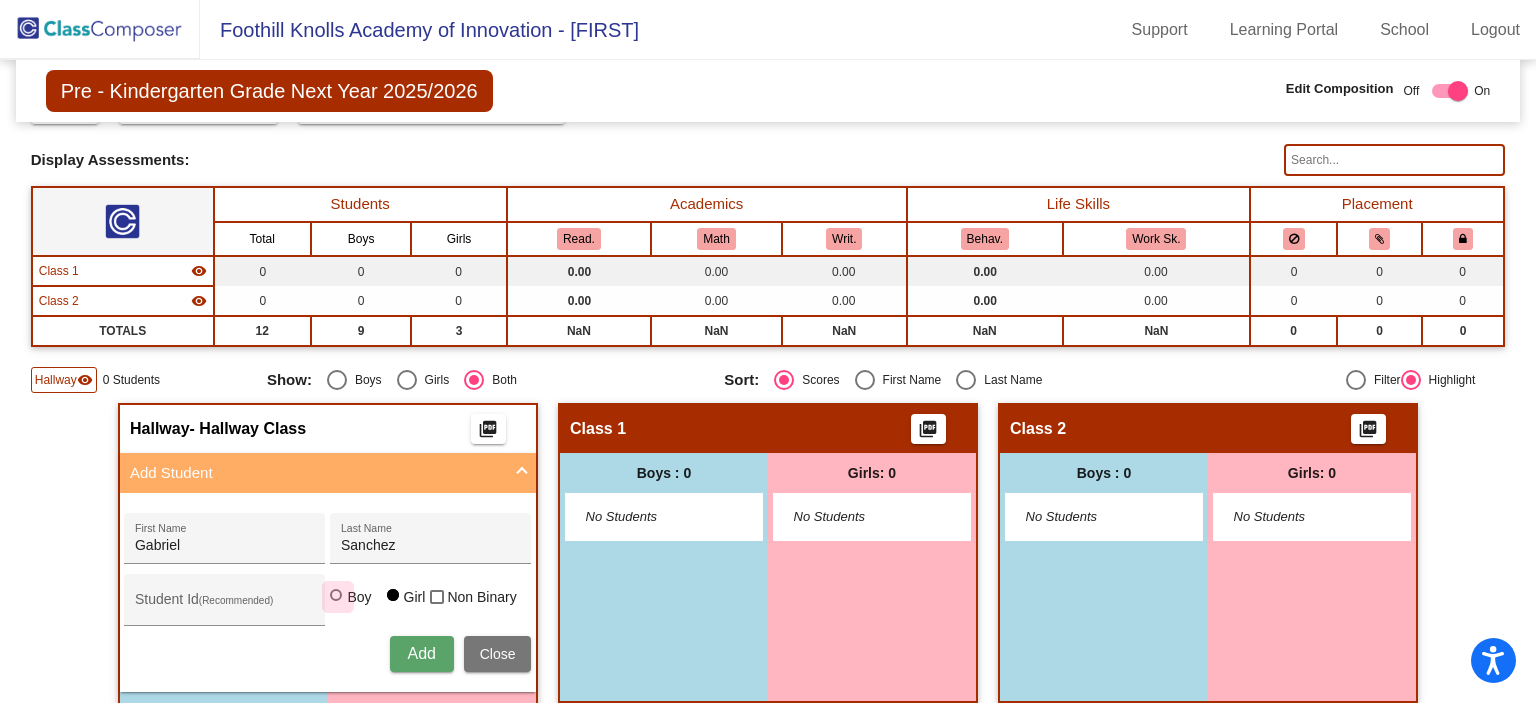 click at bounding box center (338, 597) 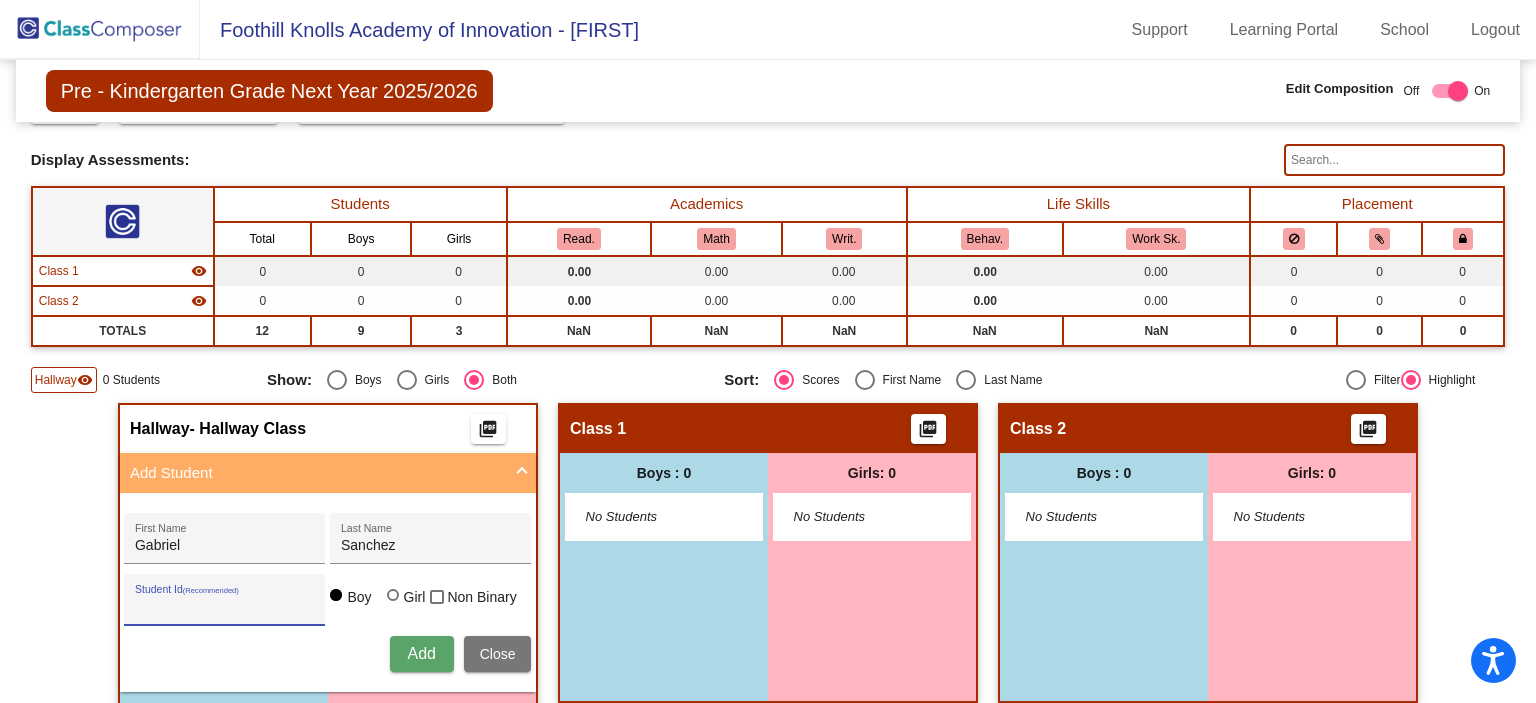 click on "Student Id  (Recommended)" at bounding box center [225, 607] 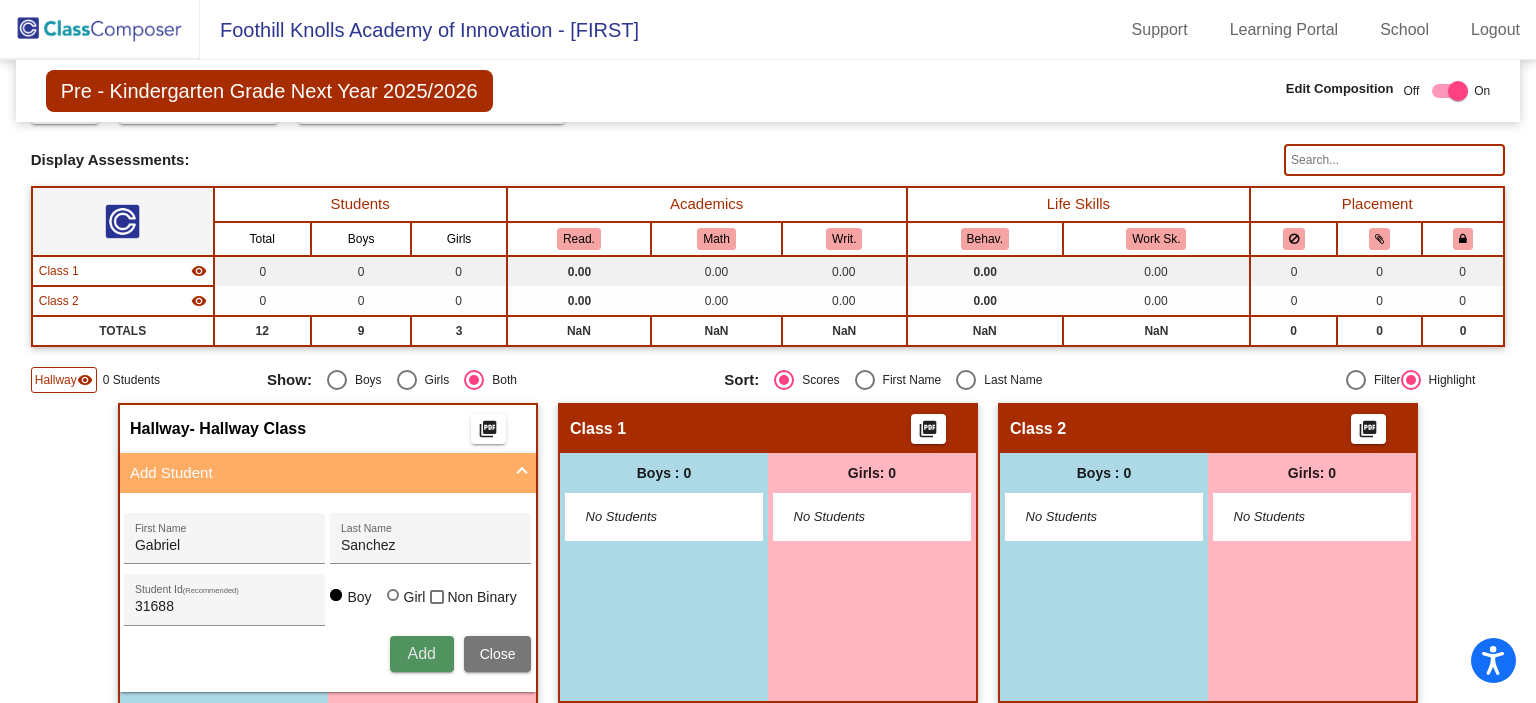 click on "Add" at bounding box center [421, 653] 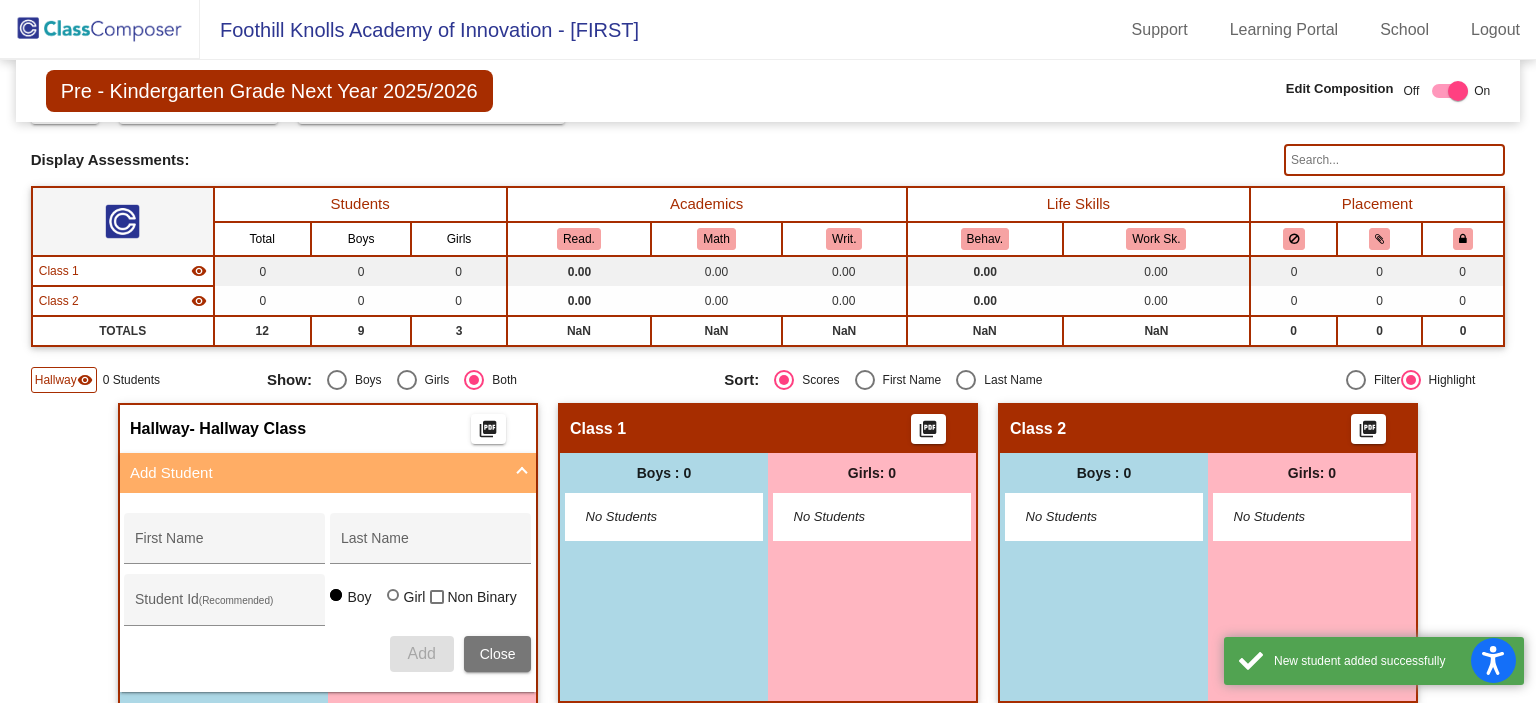 click on "Add Student" at bounding box center [316, 473] 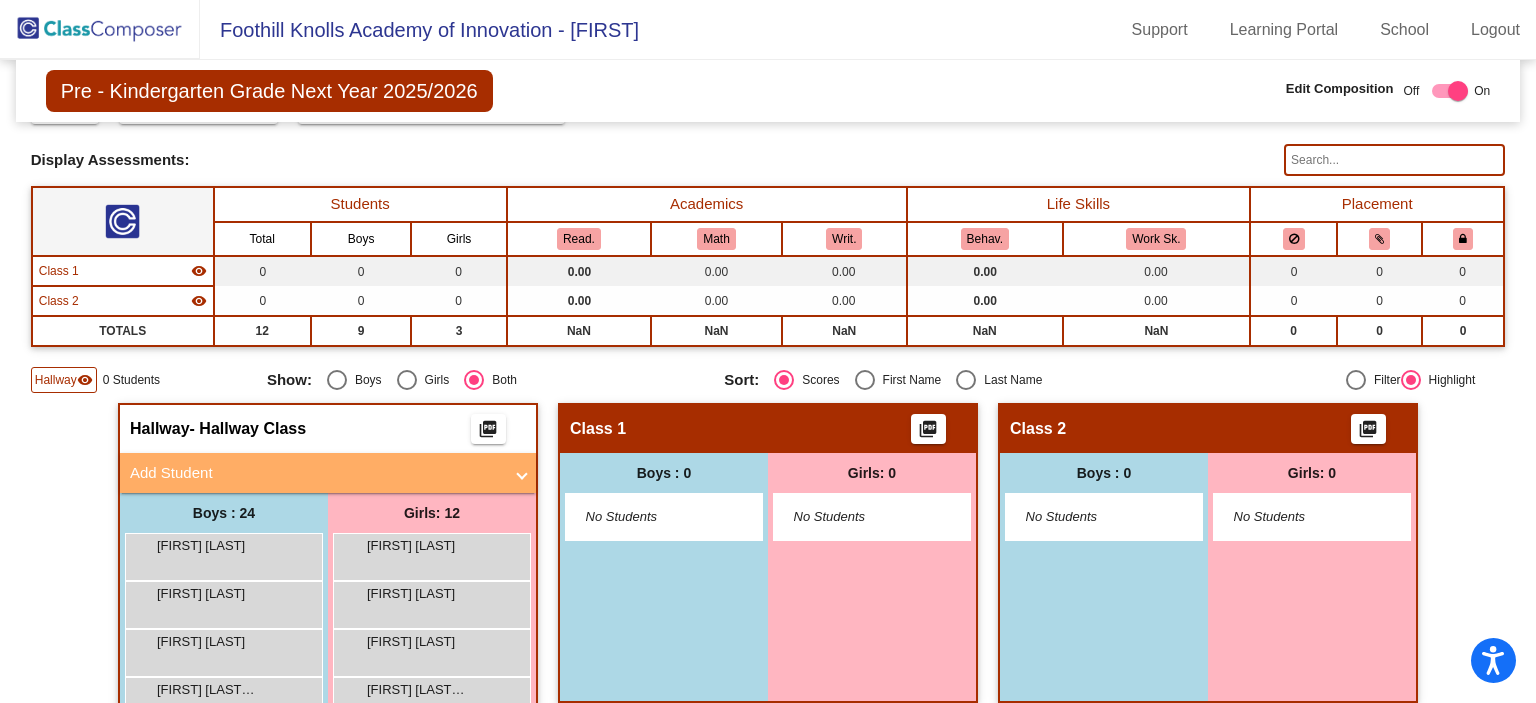 click on "Add Student" at bounding box center (316, 473) 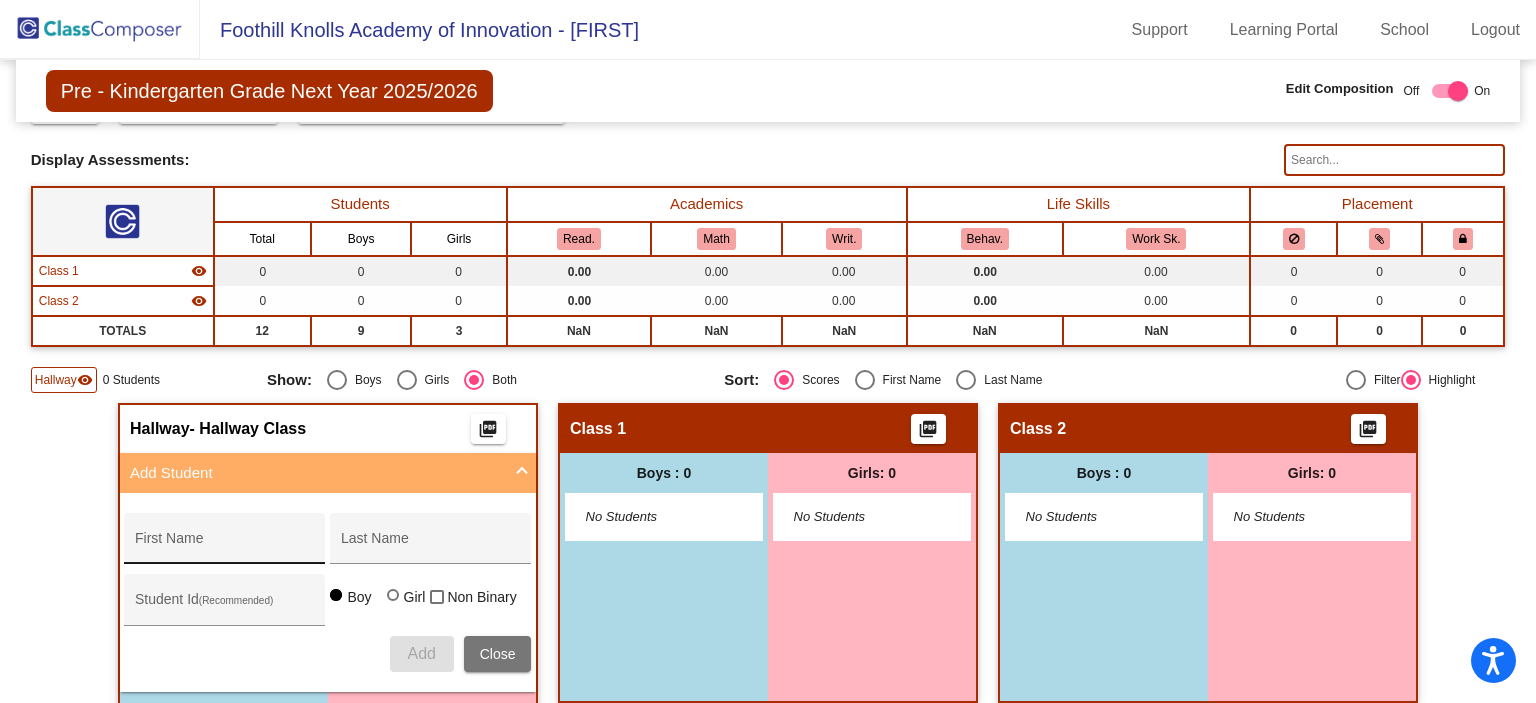 click on "First Name" at bounding box center [225, 544] 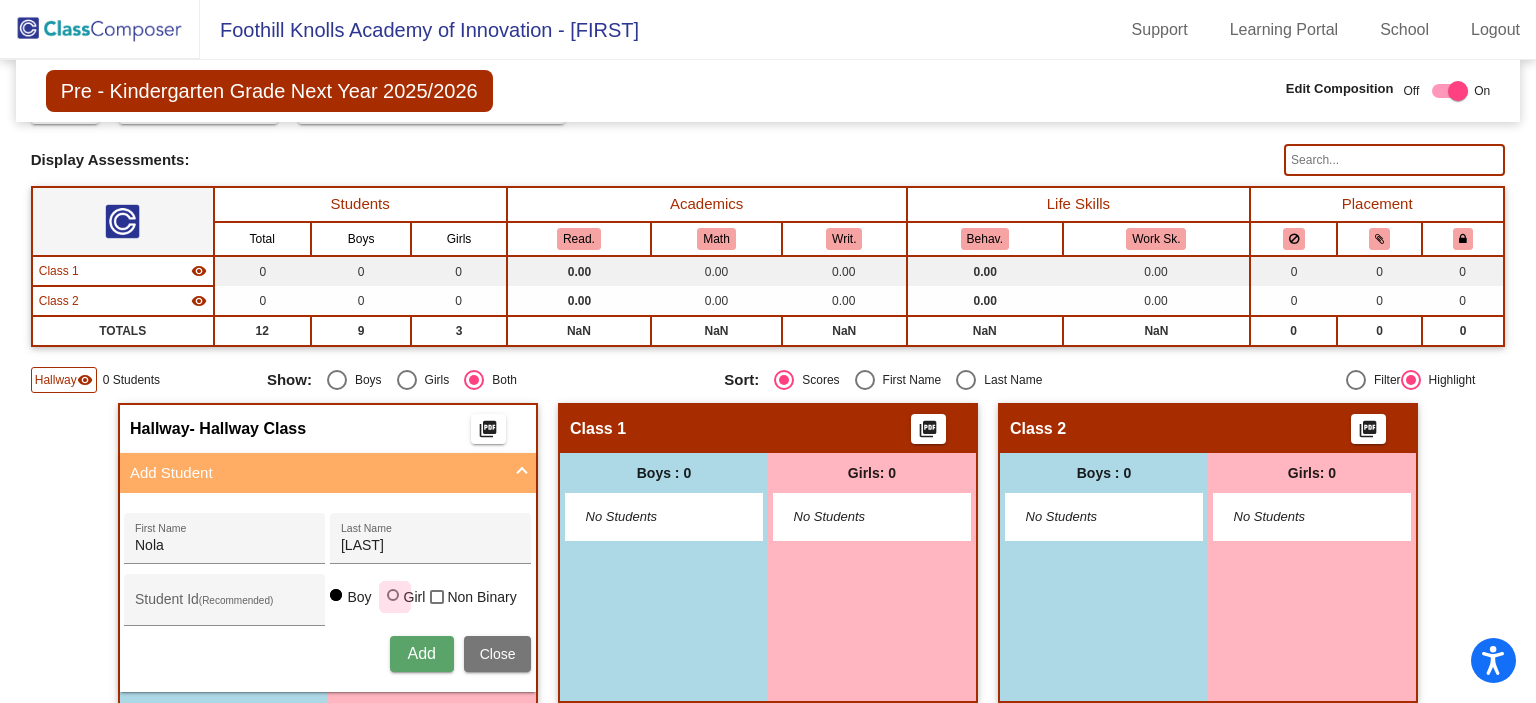 click at bounding box center [393, 595] 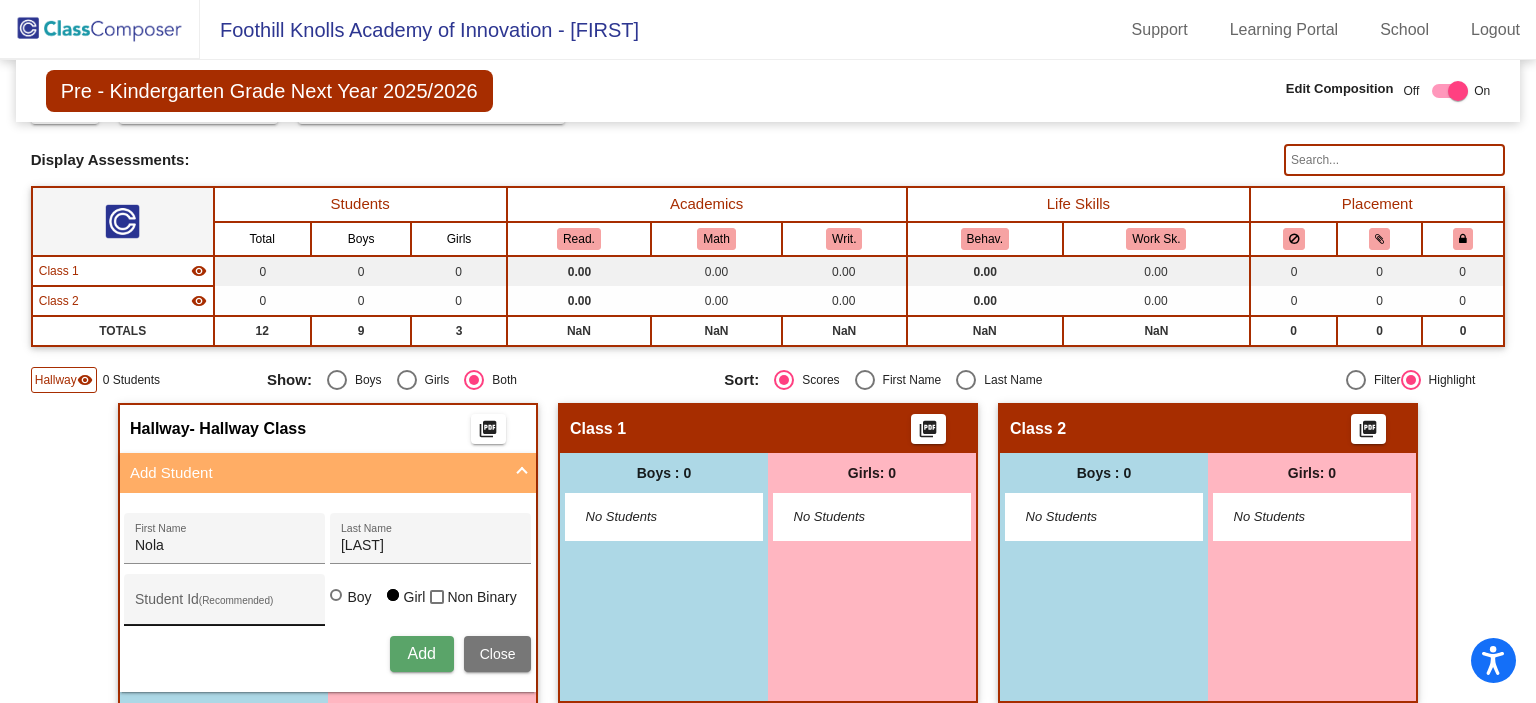 click on "Student Id  (Recommended)" at bounding box center [225, 607] 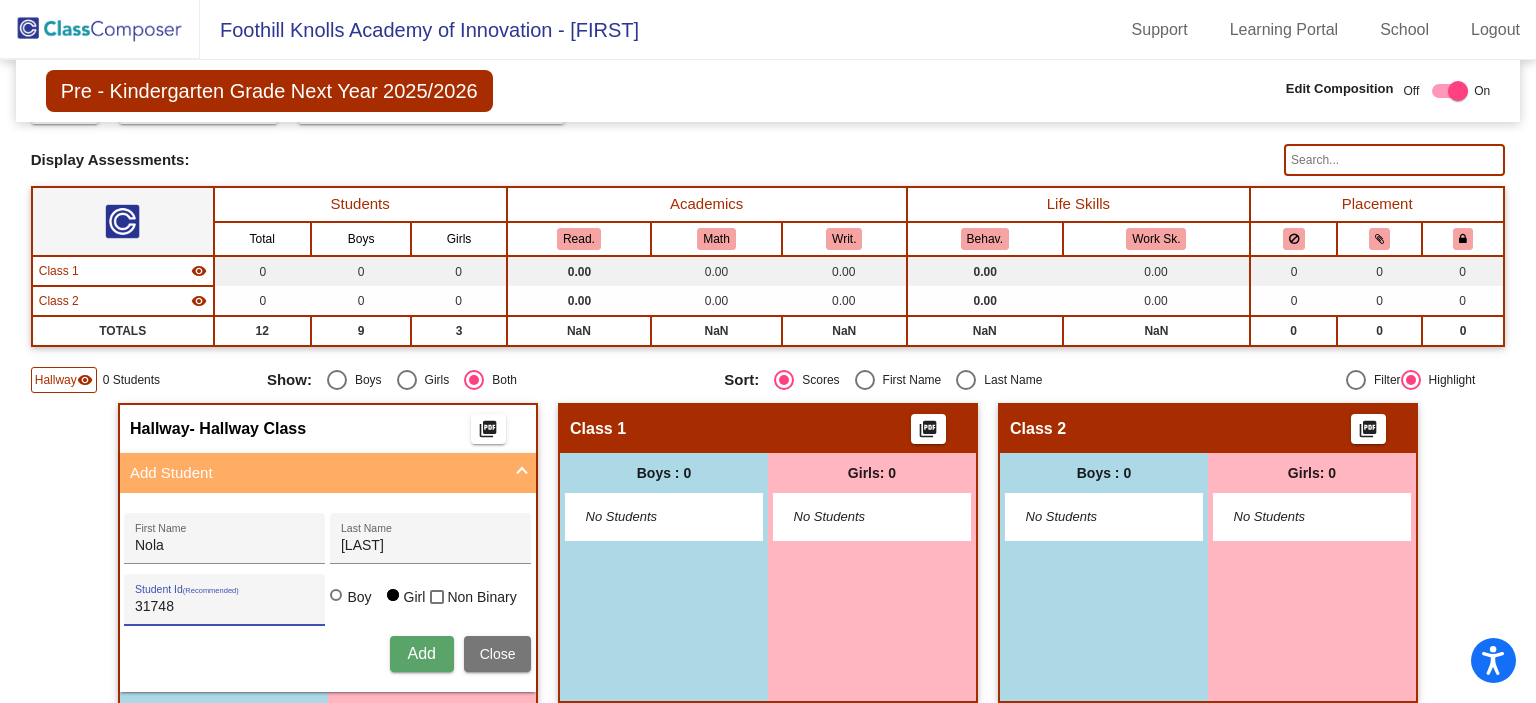 click on "Add" at bounding box center (421, 653) 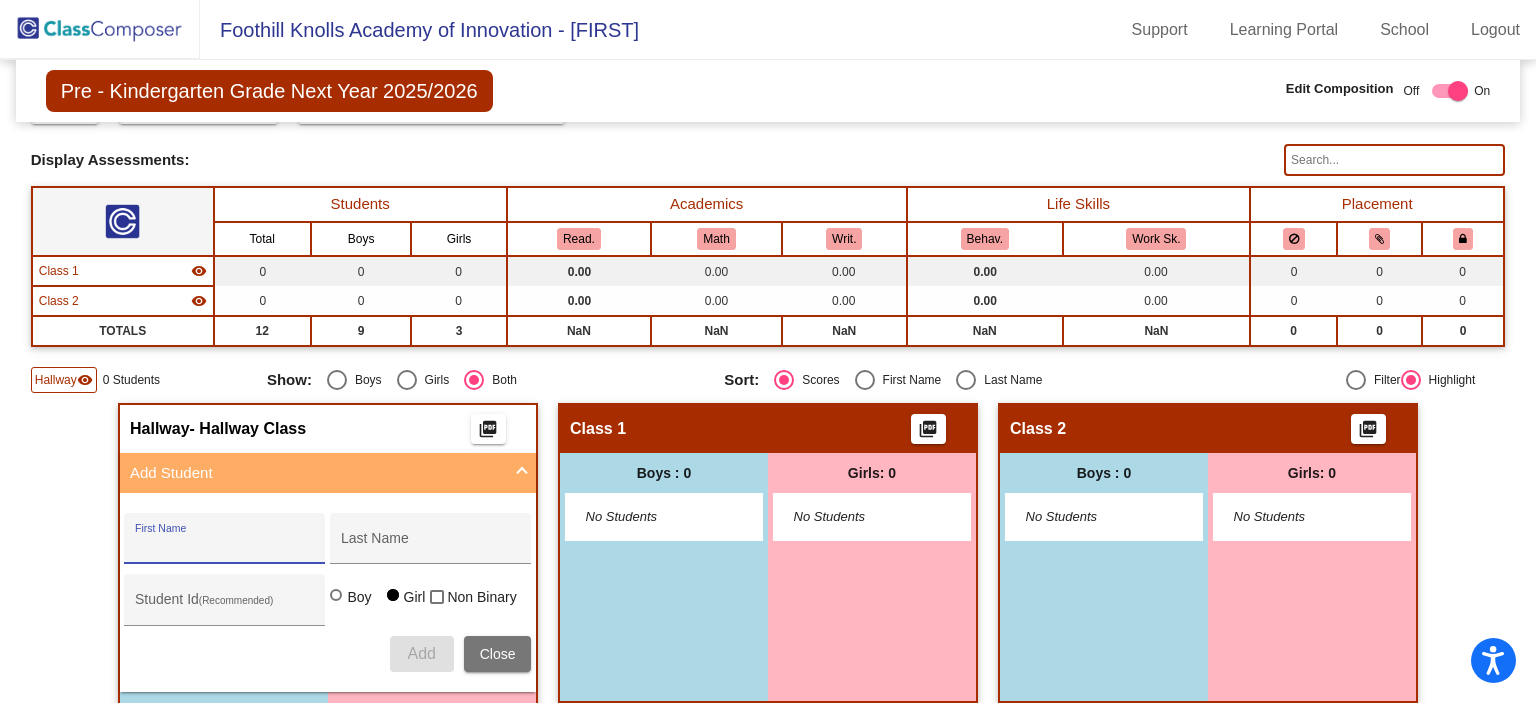 click on "First Name" at bounding box center (225, 546) 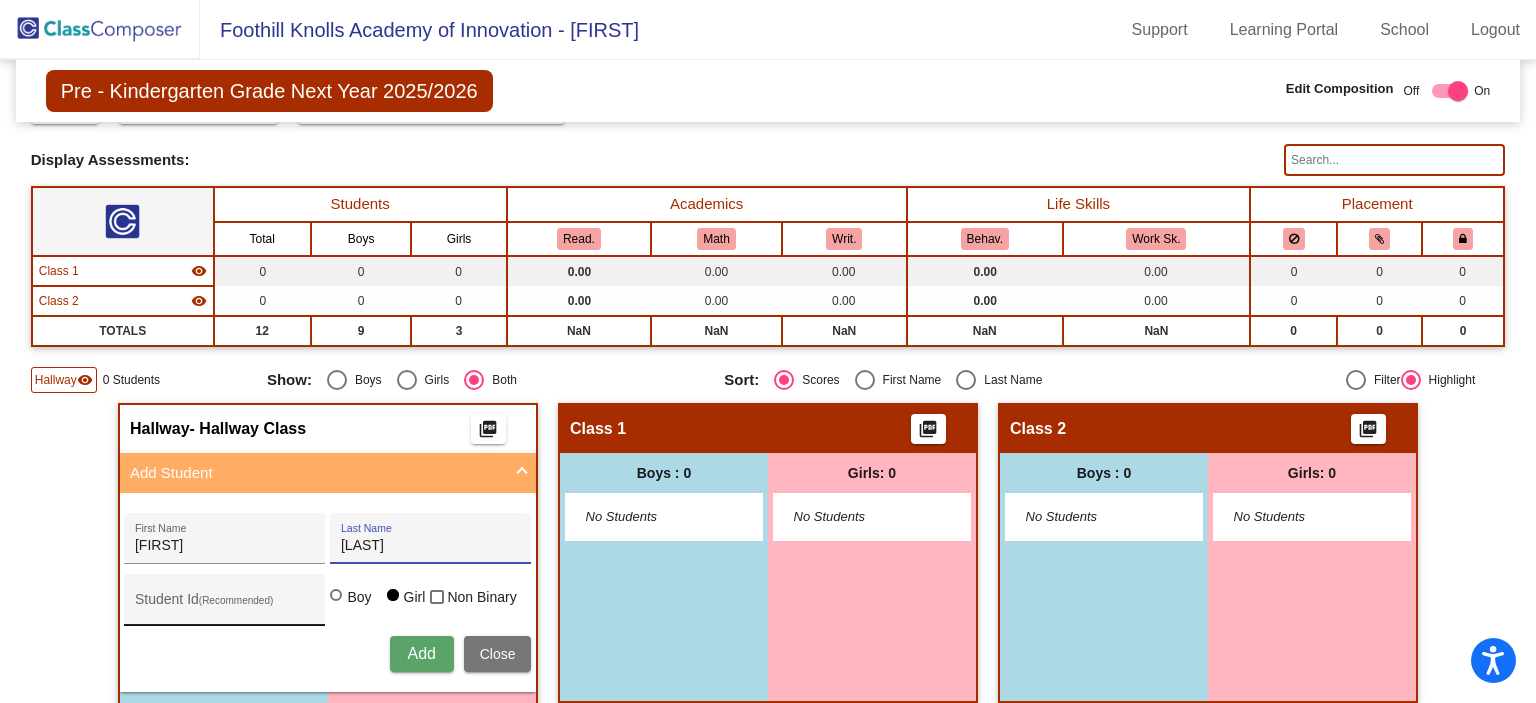 click on "Student Id  (Recommended)" at bounding box center (225, 607) 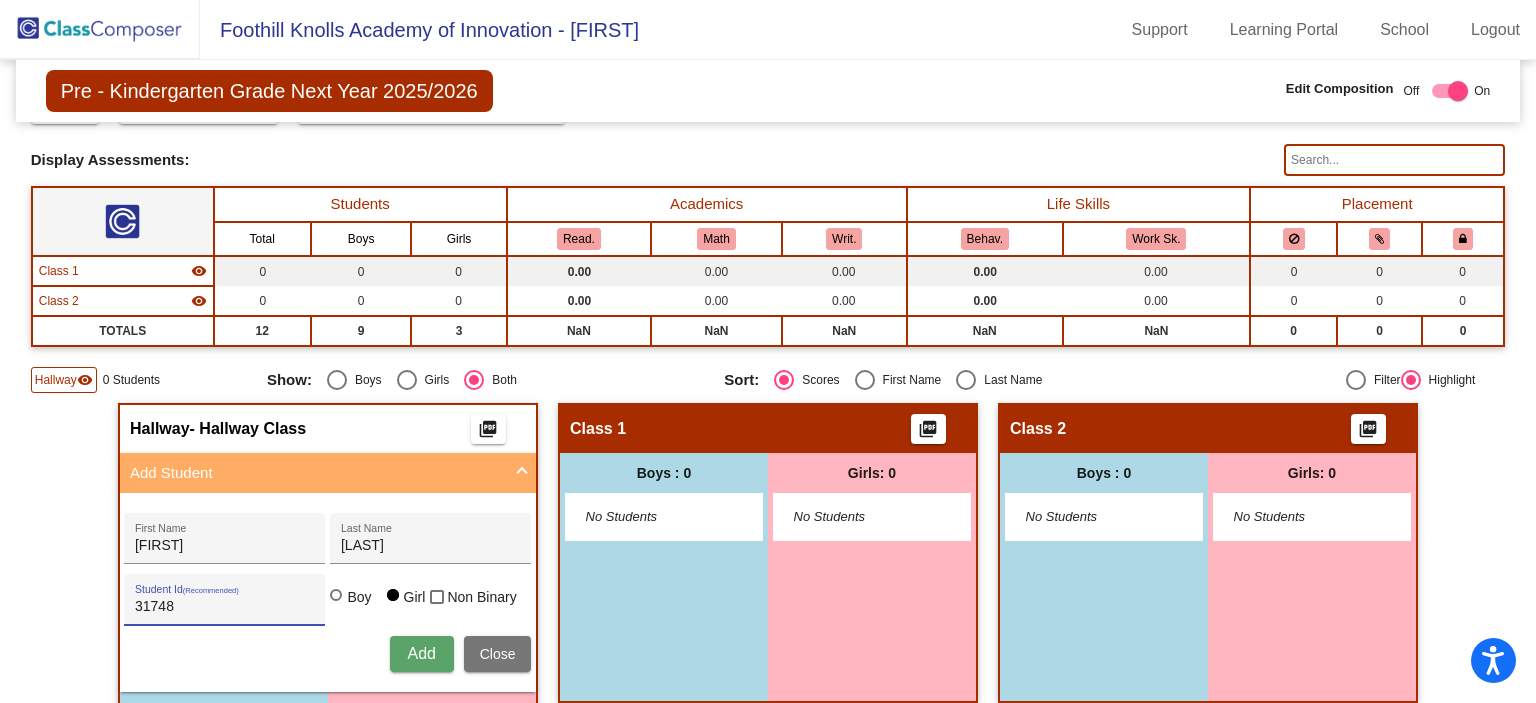 click on "Add" at bounding box center (421, 653) 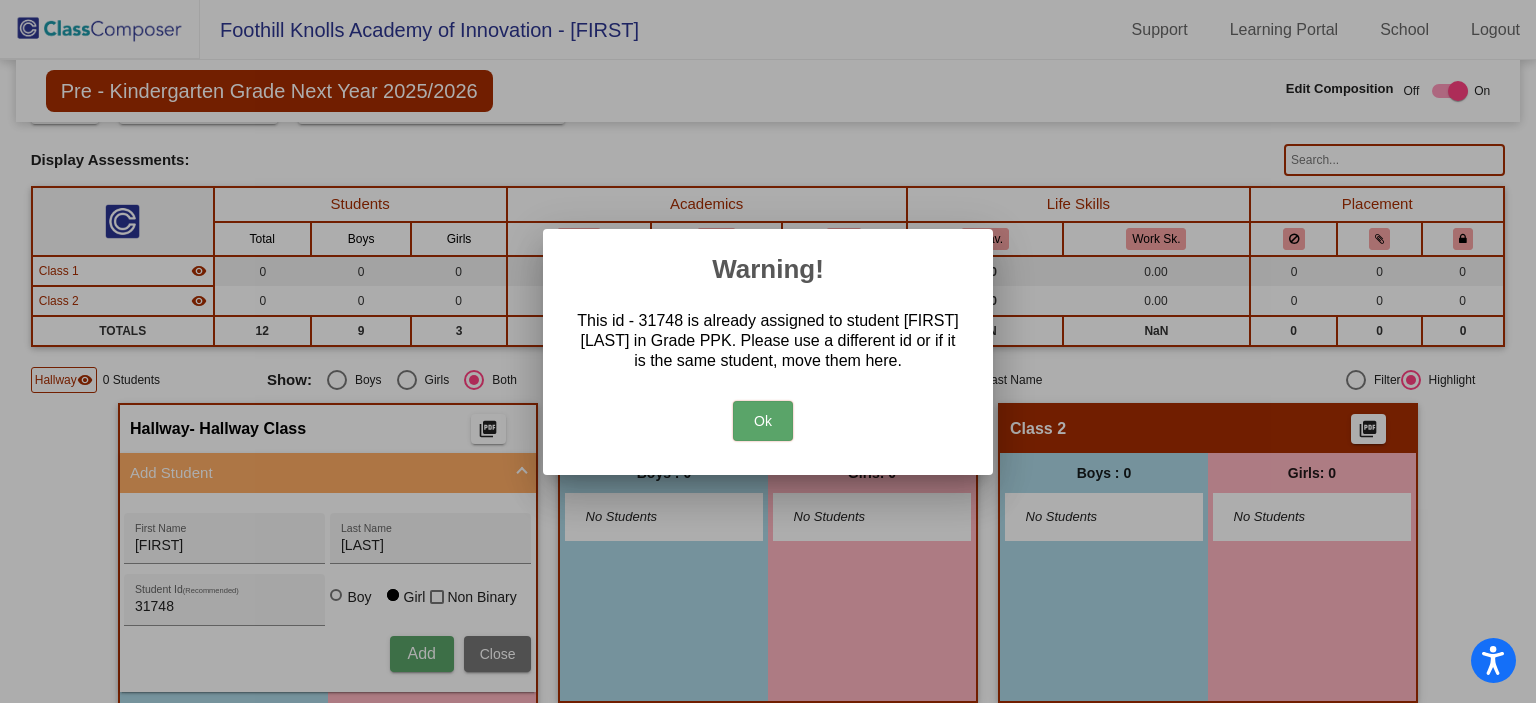 click on "Ok" at bounding box center (763, 421) 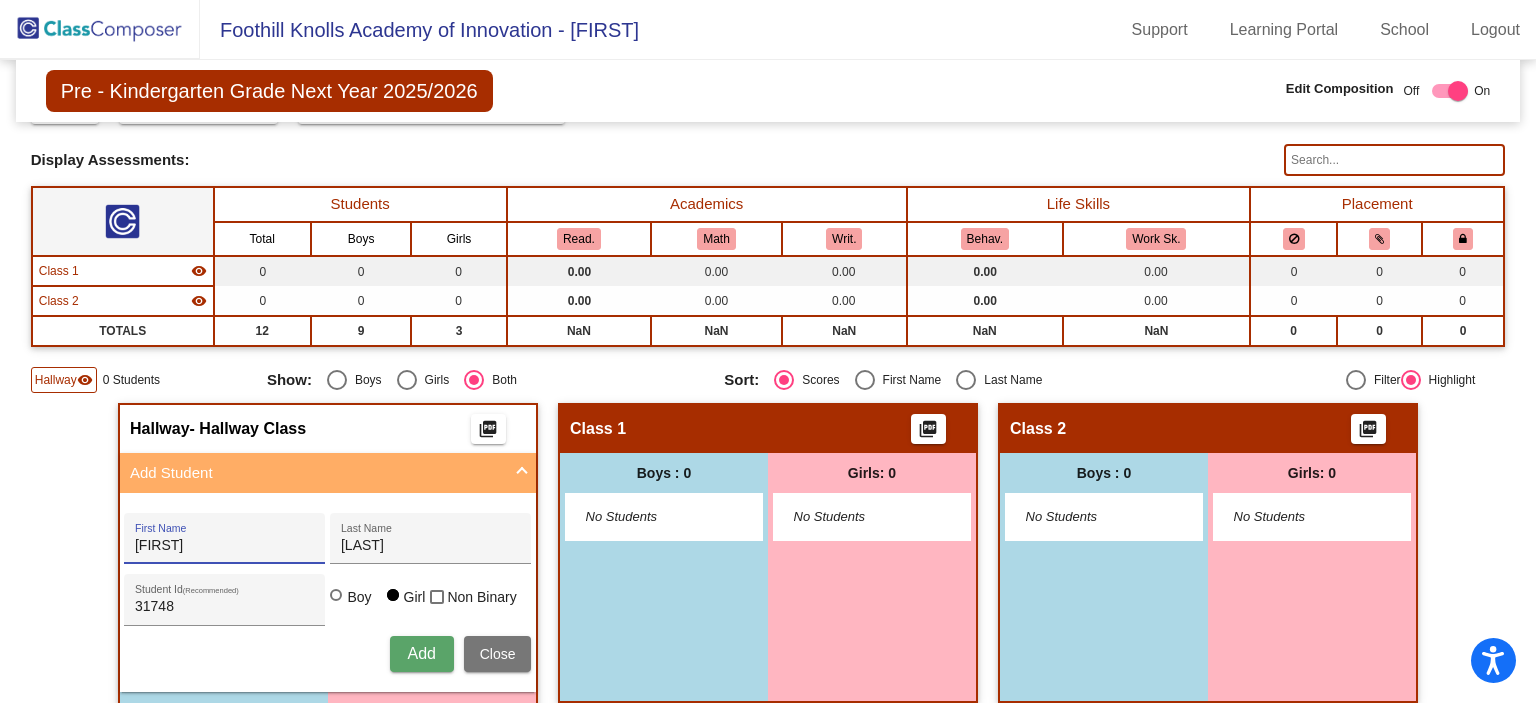 click on "Nala" at bounding box center (225, 546) 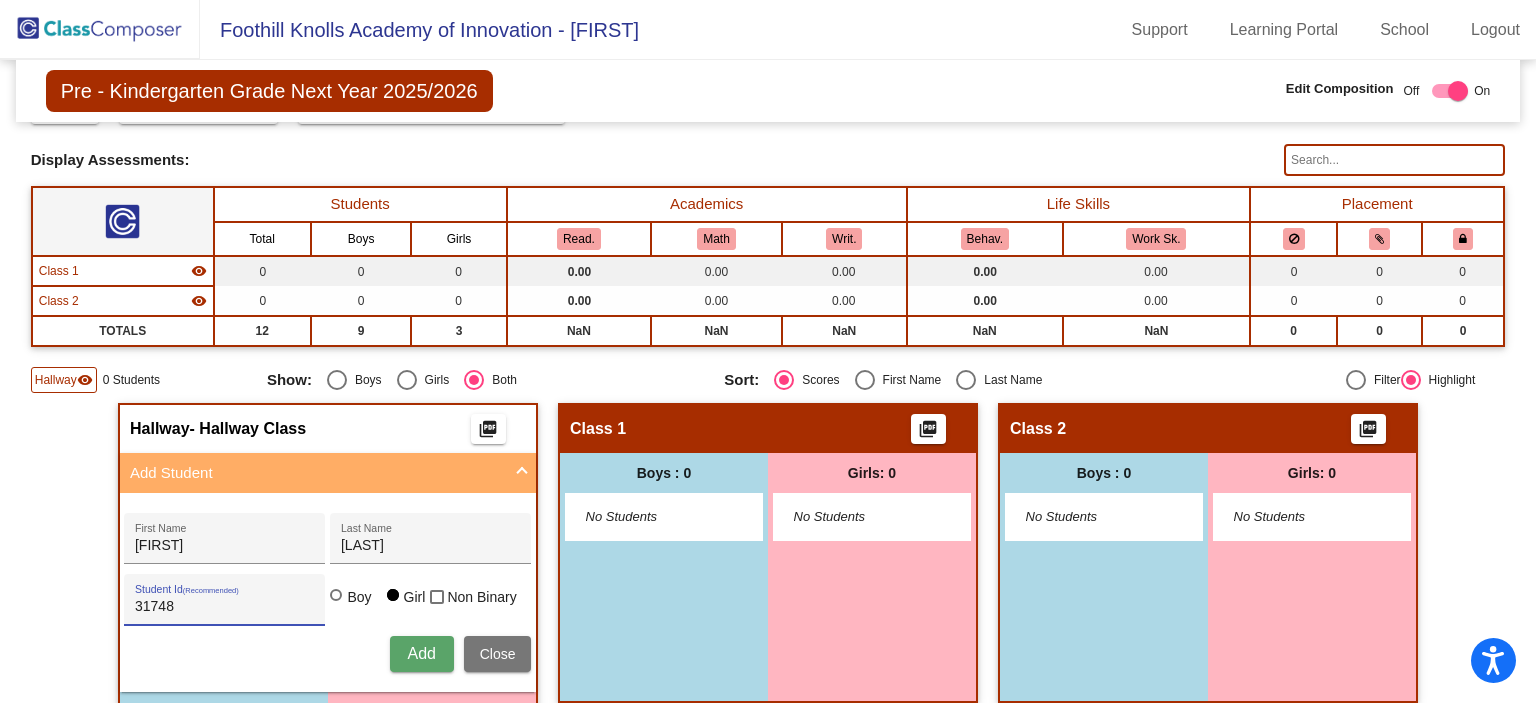 click on "31748" at bounding box center [225, 607] 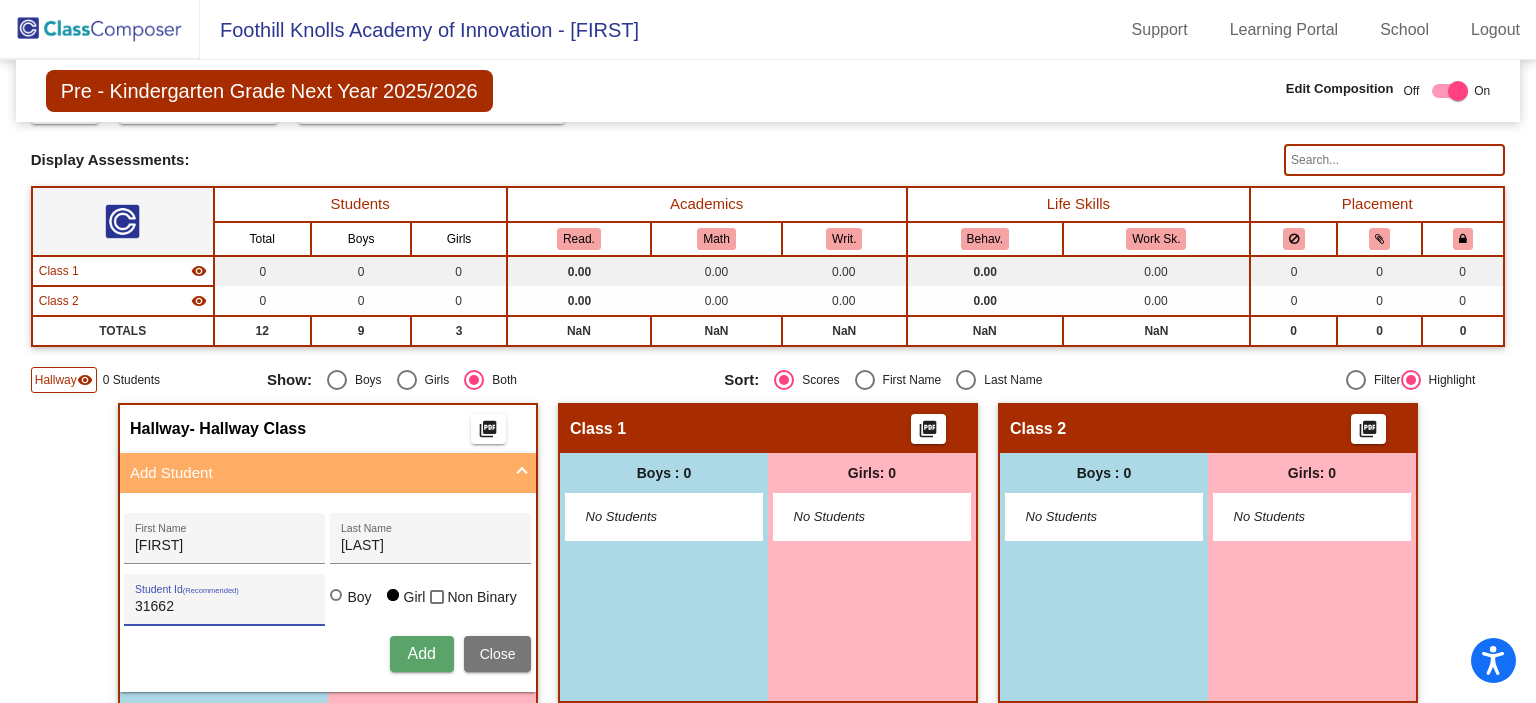 click at bounding box center (336, 595) 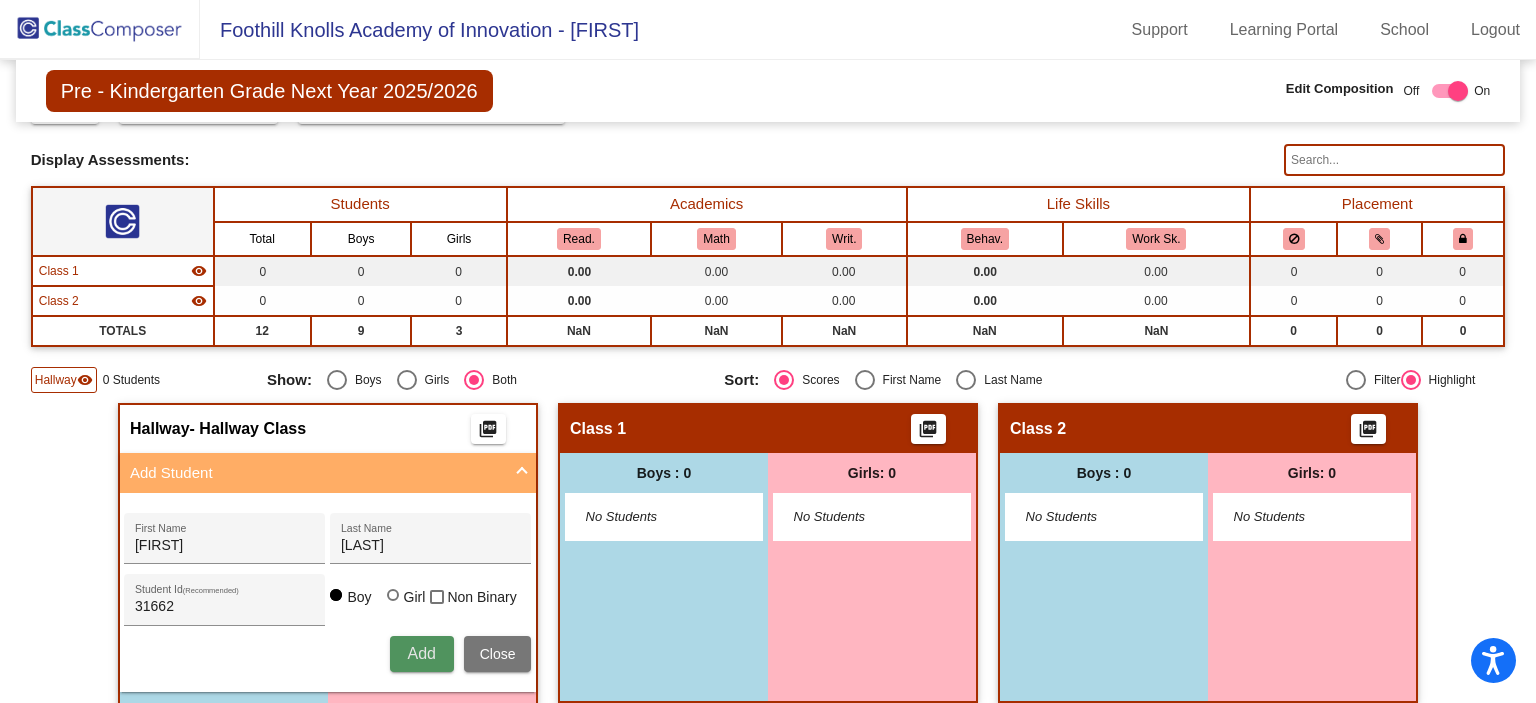click on "Add" at bounding box center (421, 653) 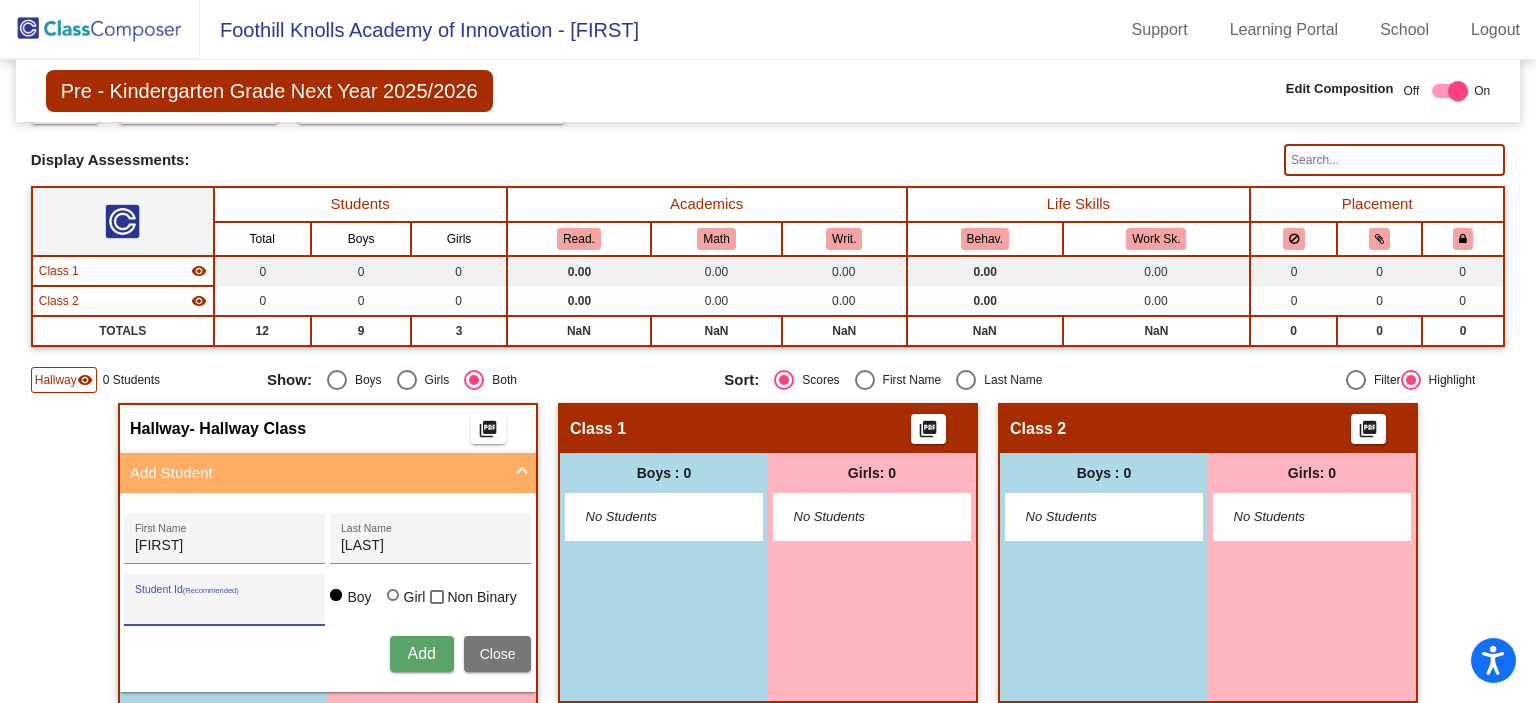 click on "Student Id  (Recommended)" at bounding box center (225, 607) 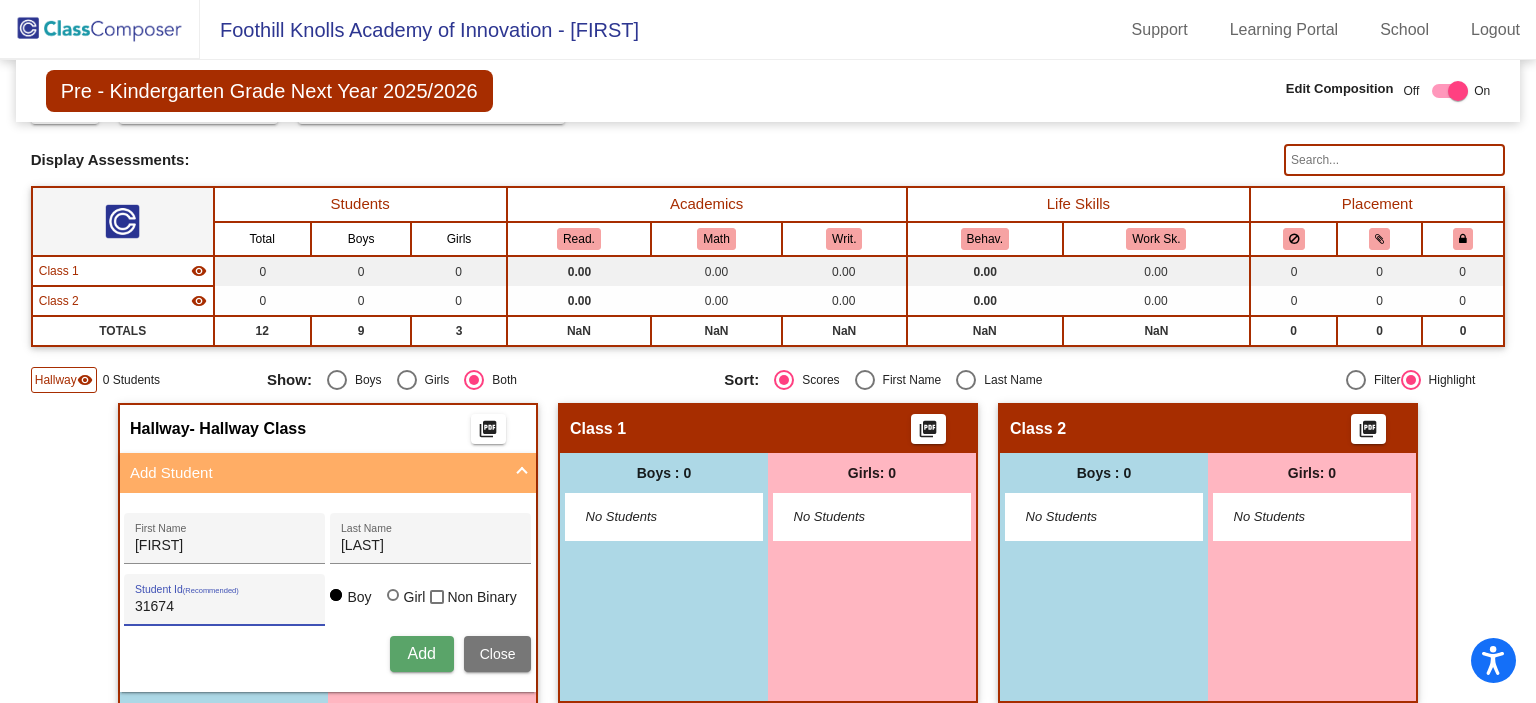 click on "Add" at bounding box center (421, 653) 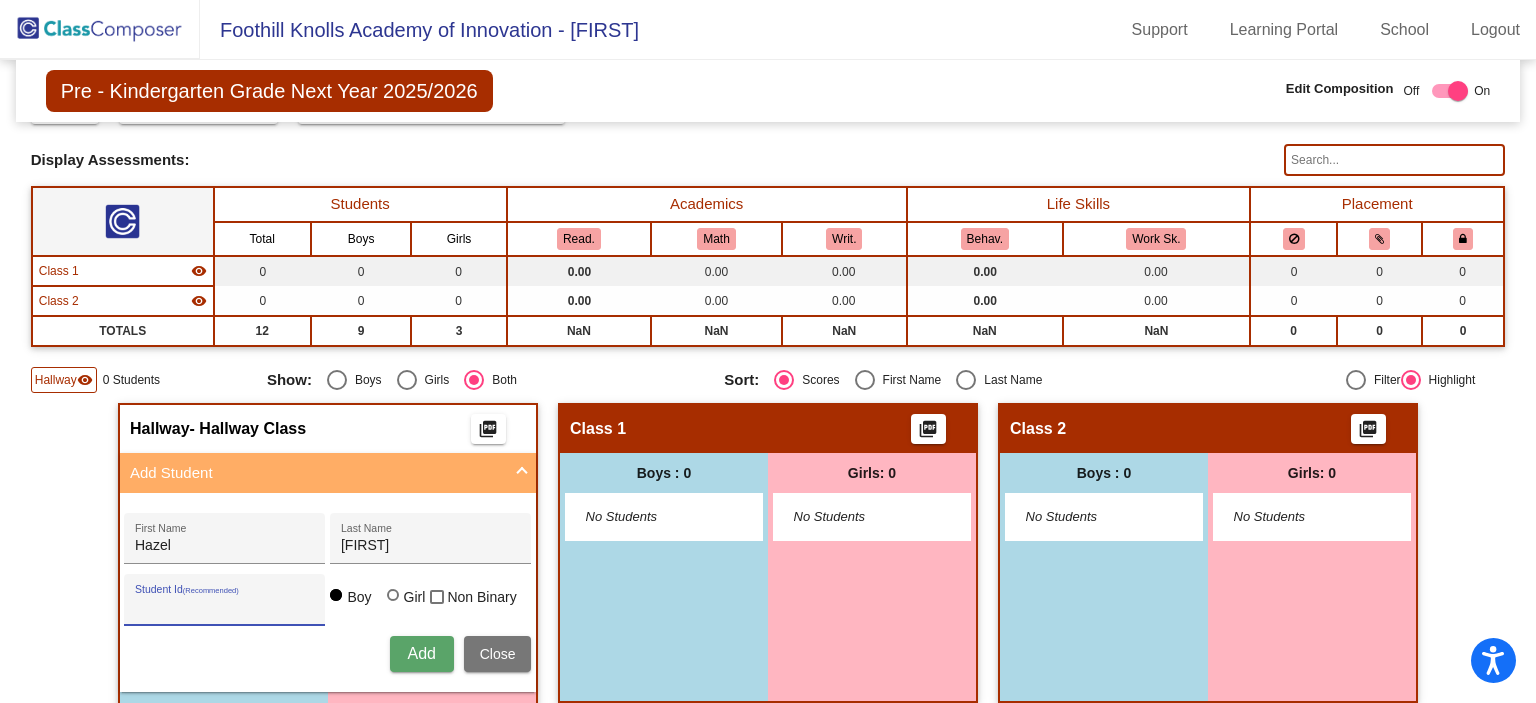 click on "Student Id  (Recommended)" at bounding box center [225, 607] 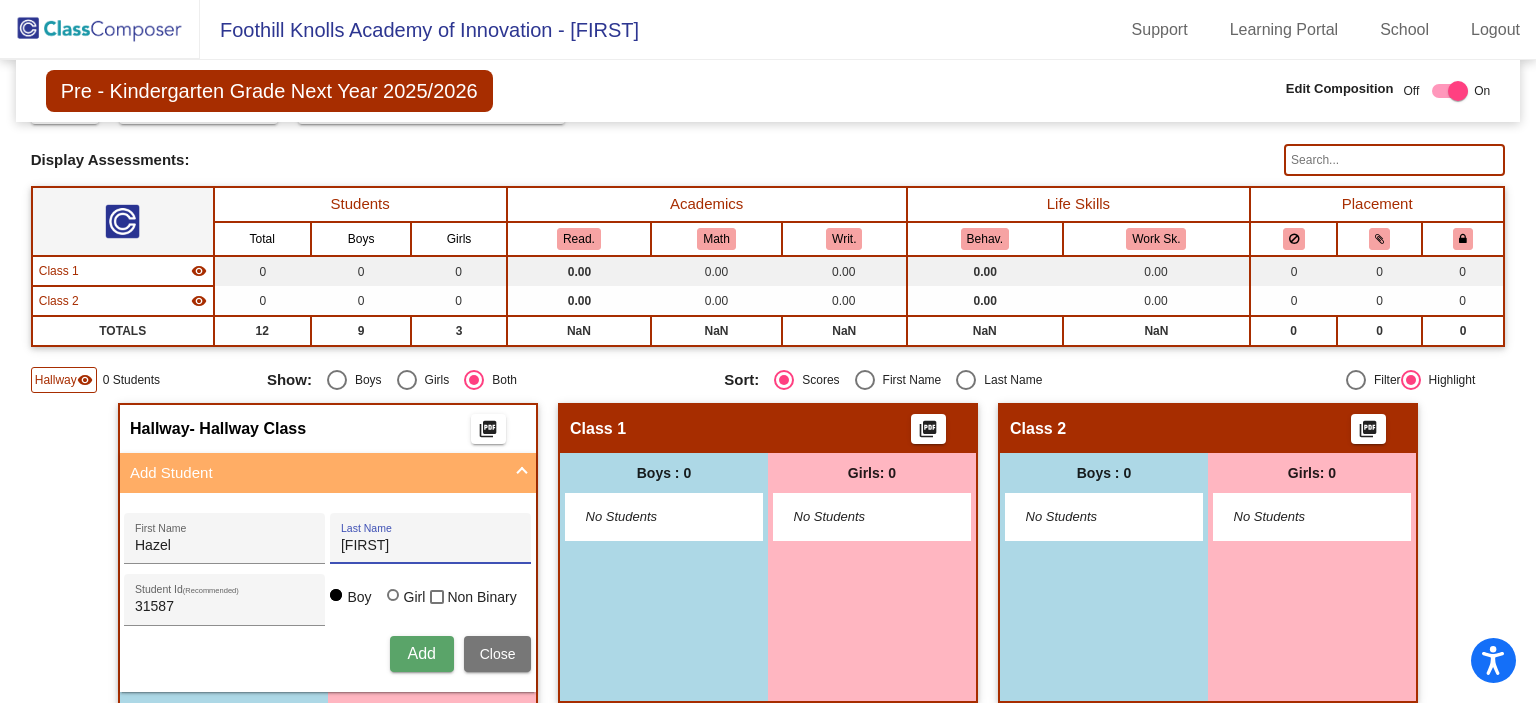click on "Tru" at bounding box center (431, 546) 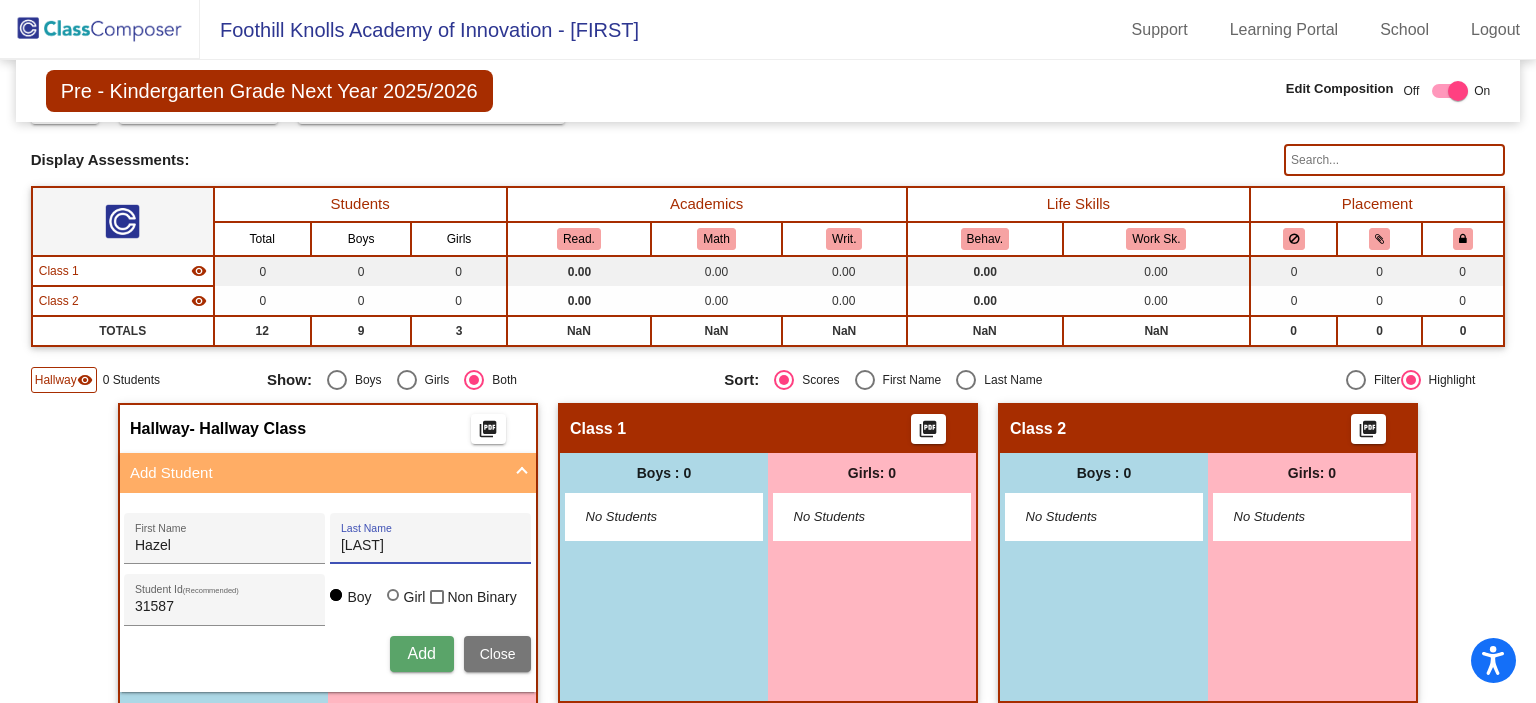 click on "Girl" at bounding box center [409, 597] 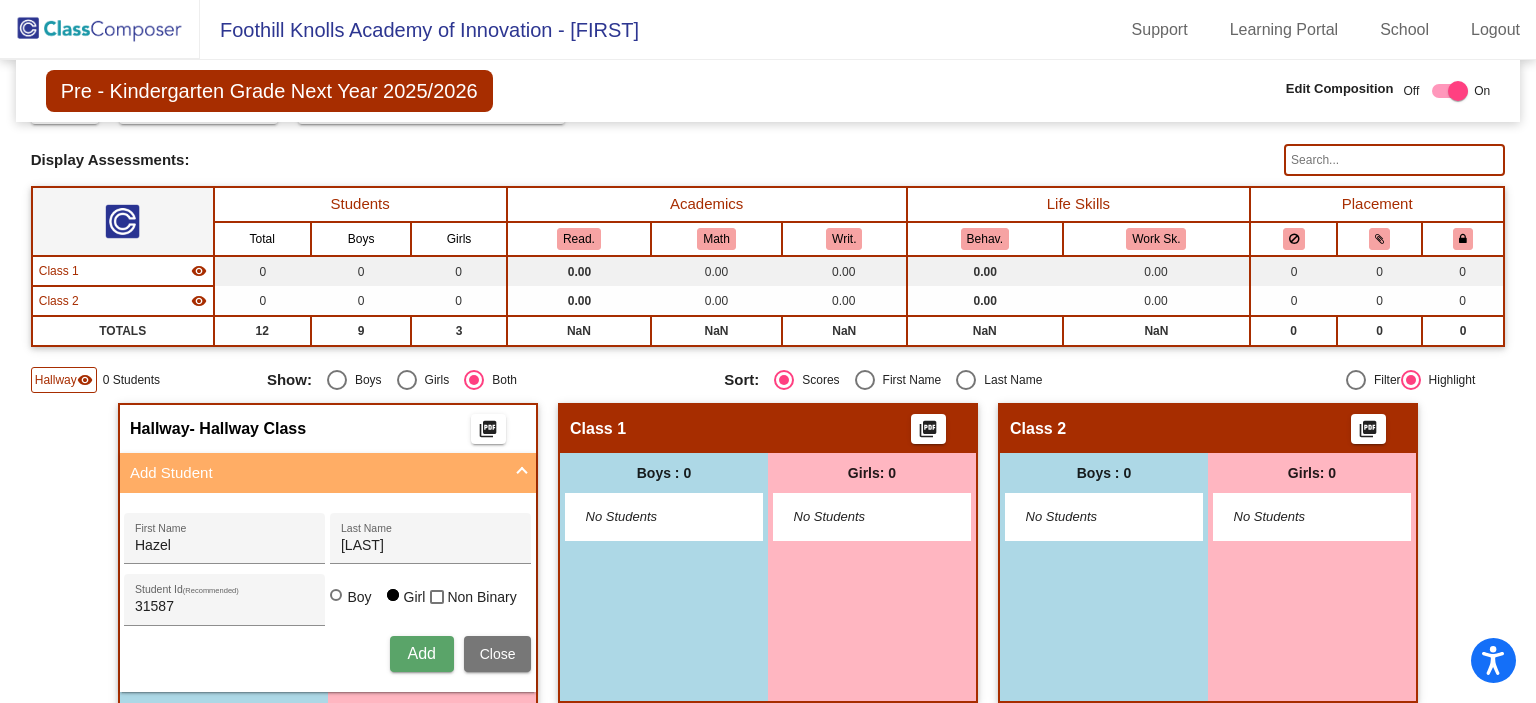 click on "Add" at bounding box center [421, 653] 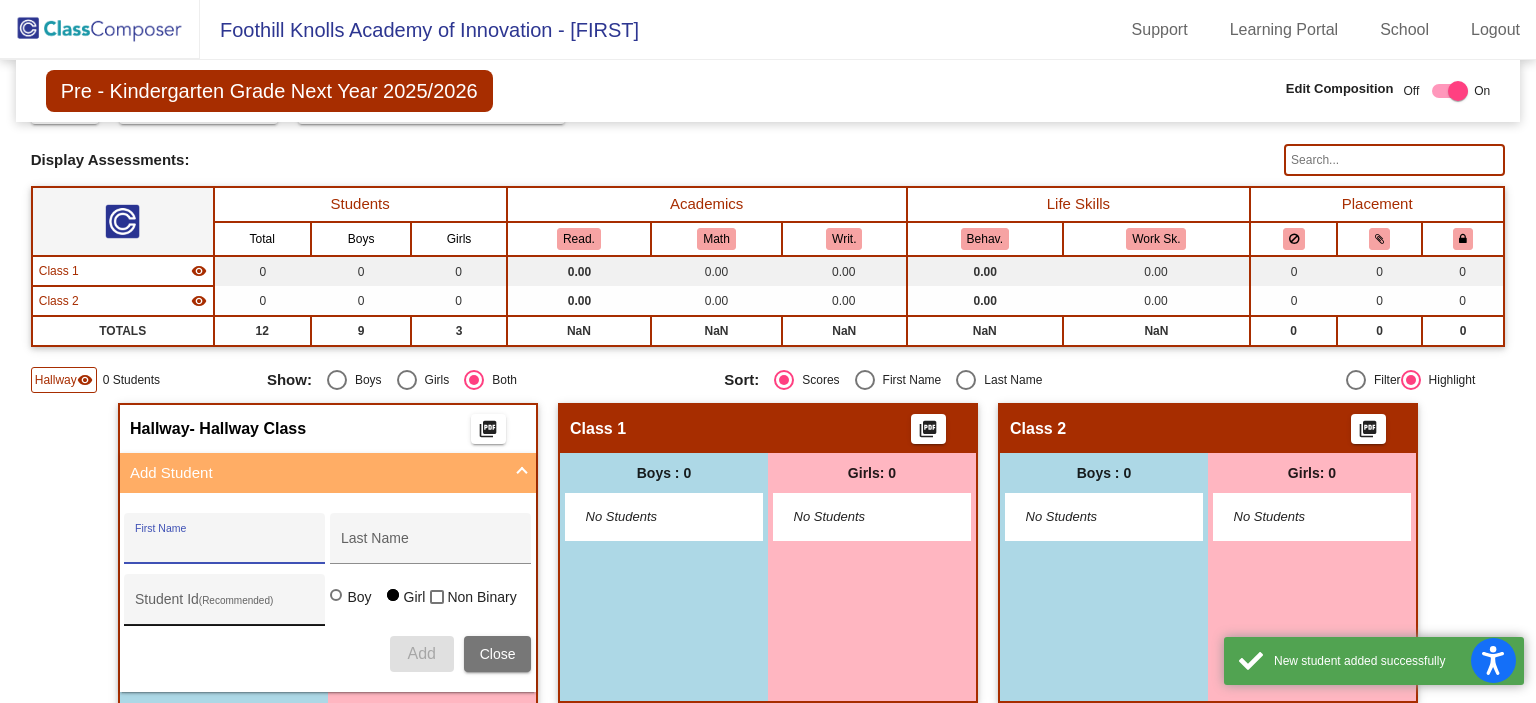 click on "Student Id  (Recommended)" at bounding box center [225, 605] 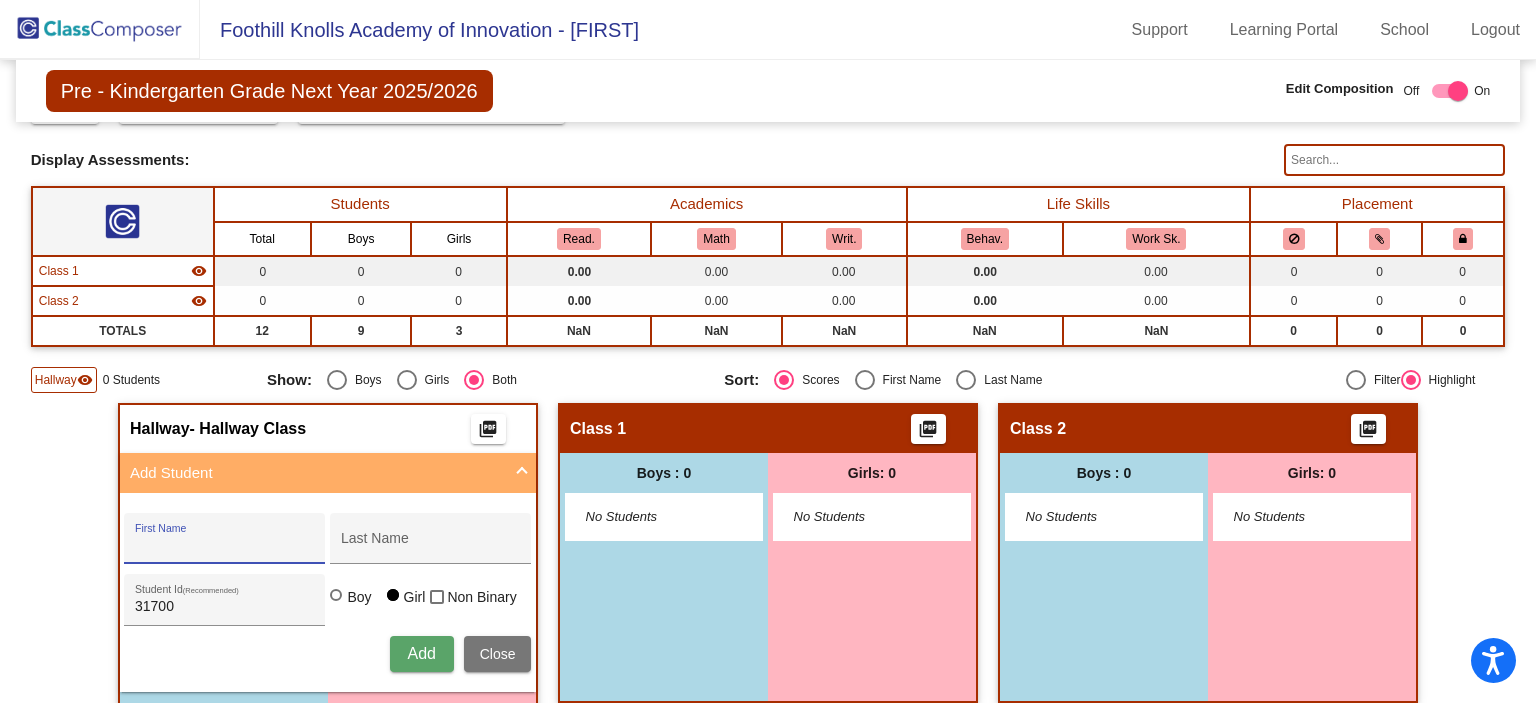 click on "First Name" at bounding box center [225, 546] 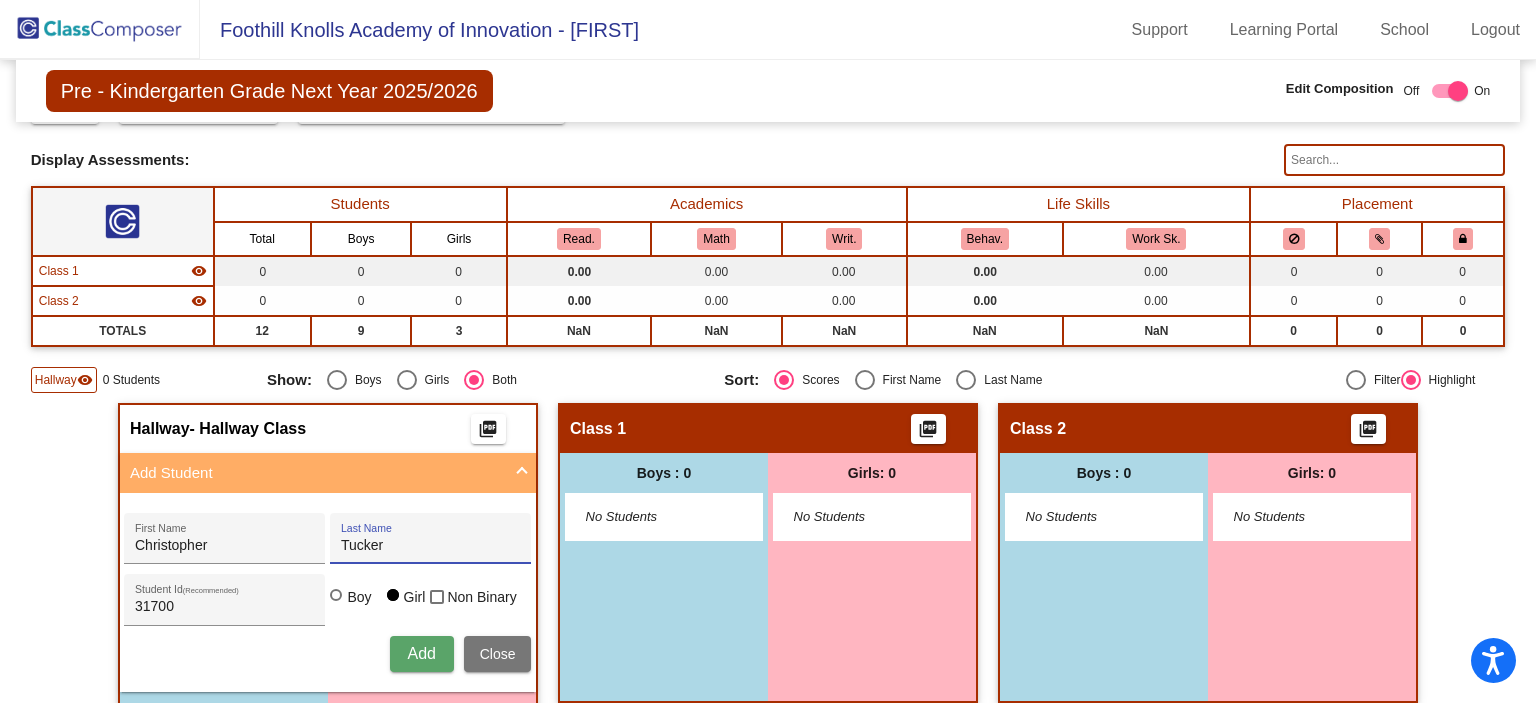 click at bounding box center [336, 595] 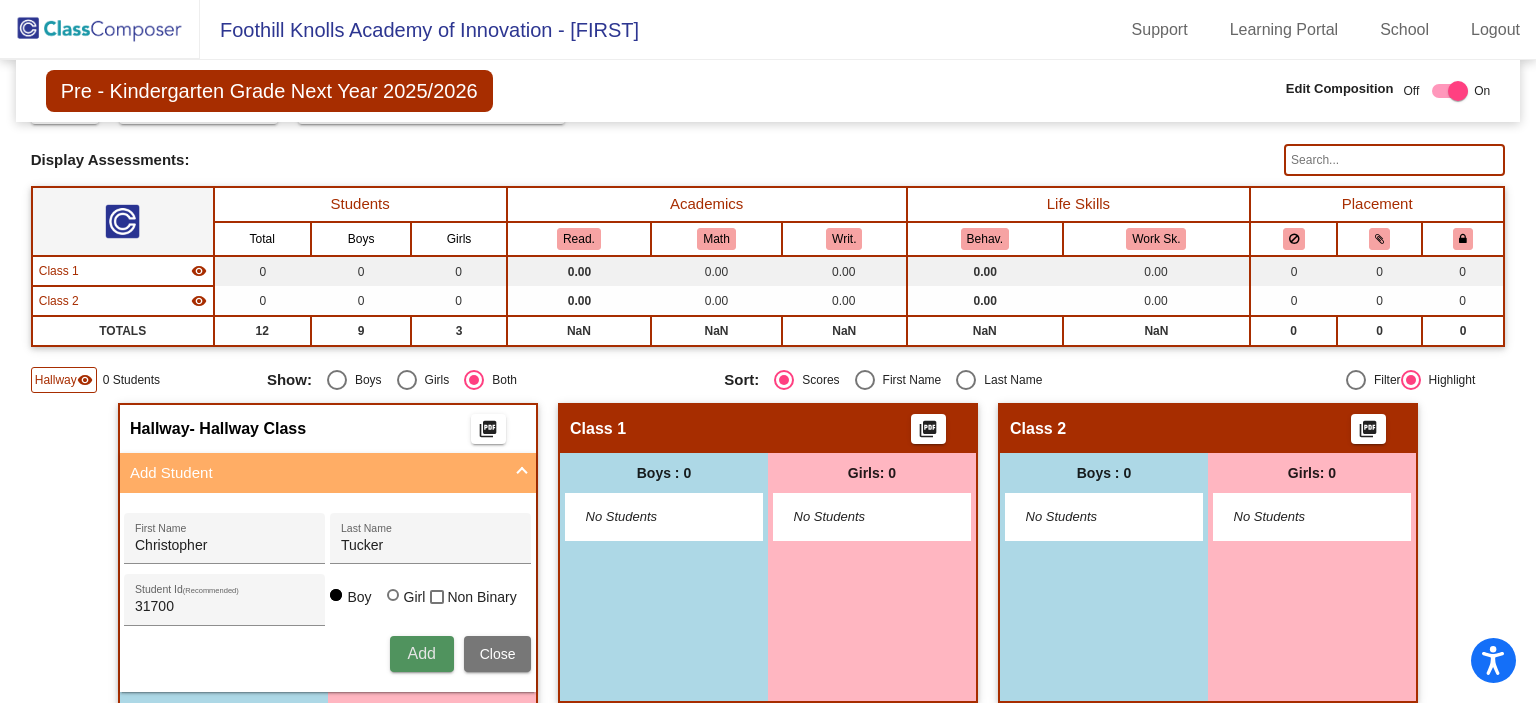 click on "Add" at bounding box center [421, 653] 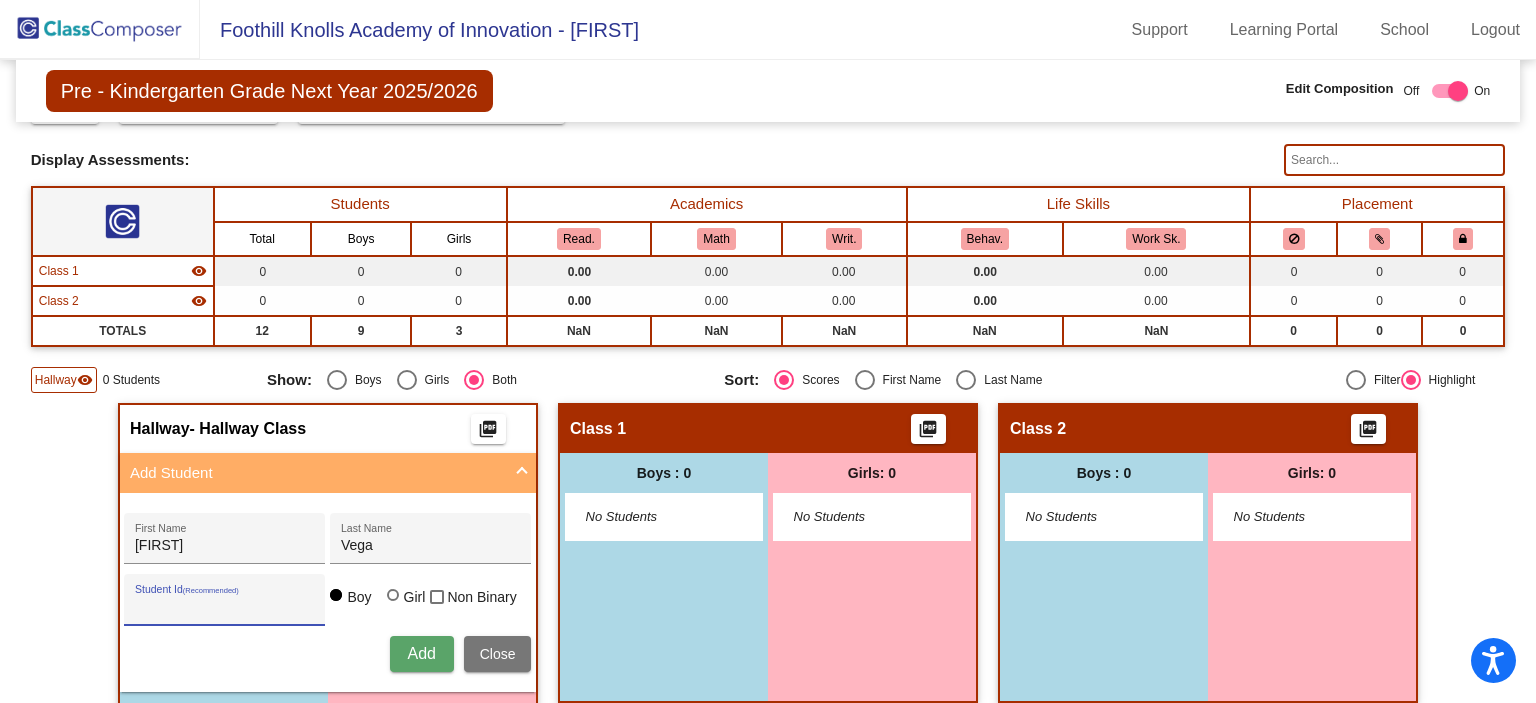 click on "Student Id  (Recommended)" at bounding box center [225, 607] 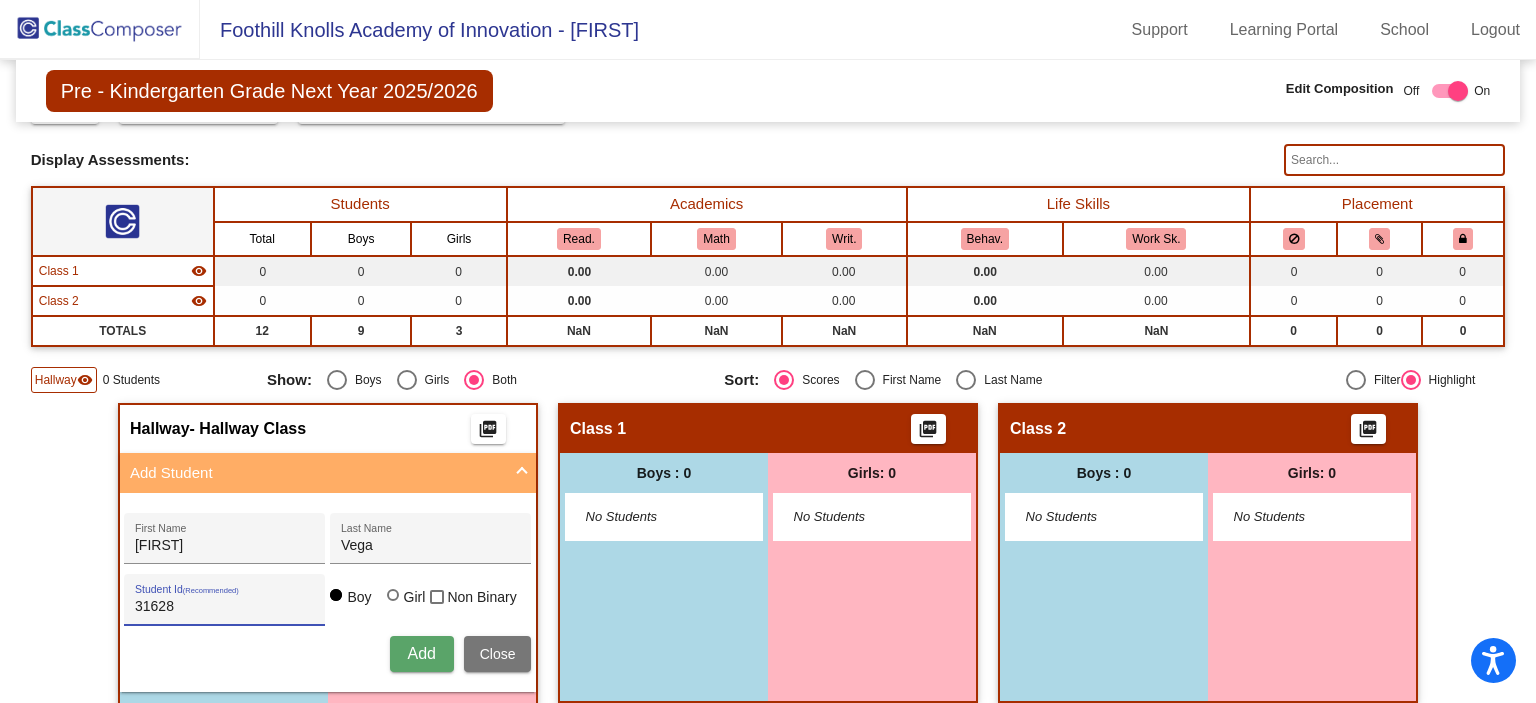 click on "Add" at bounding box center [421, 653] 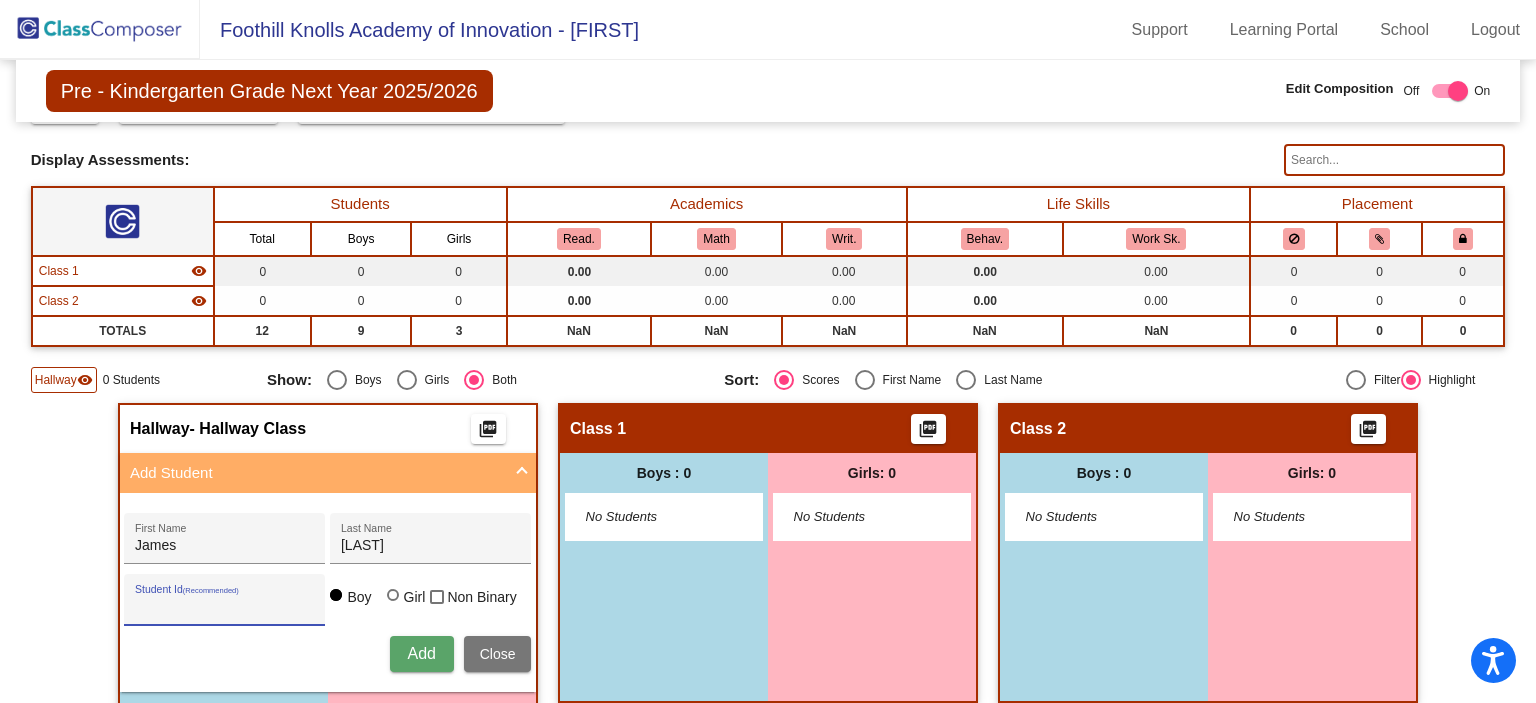 click on "Student Id  (Recommended)" at bounding box center (225, 607) 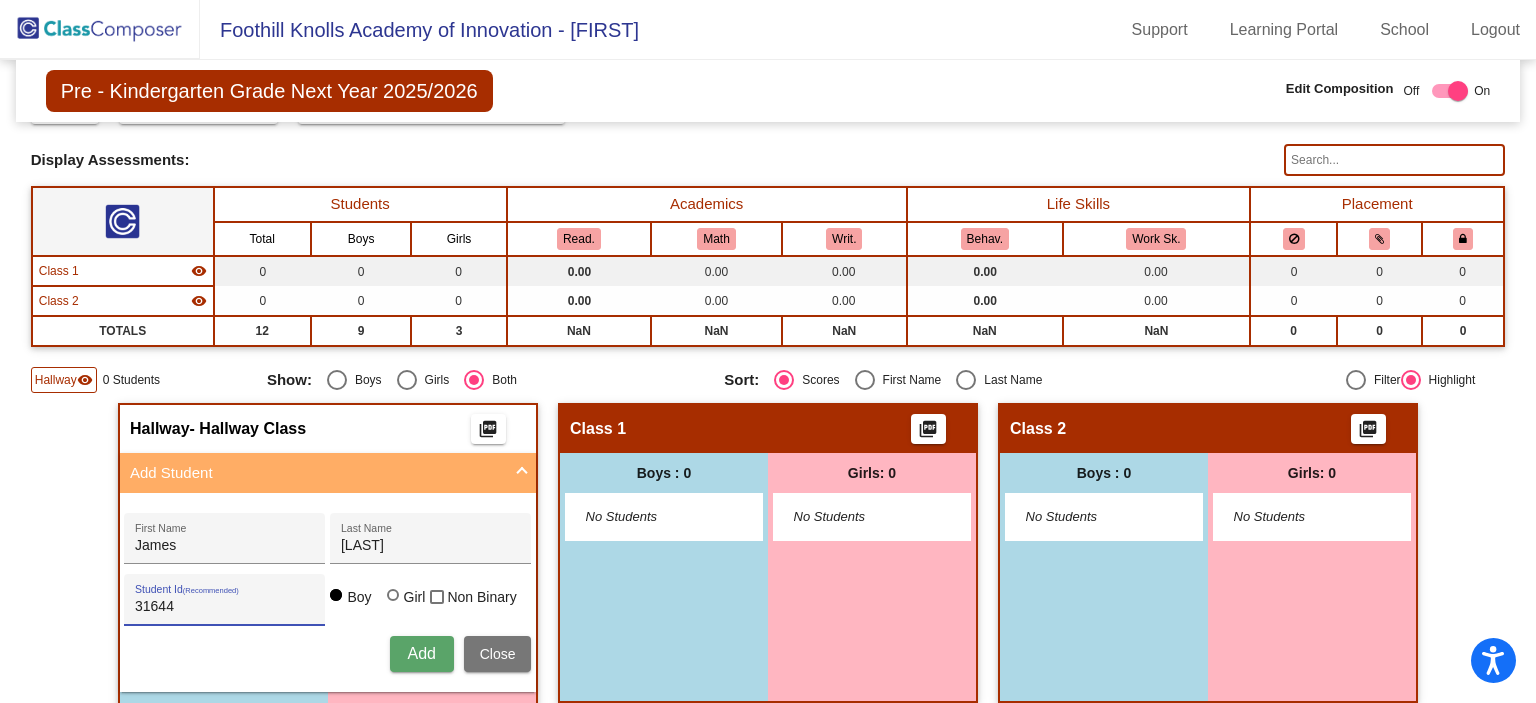 click on "Add" at bounding box center (421, 653) 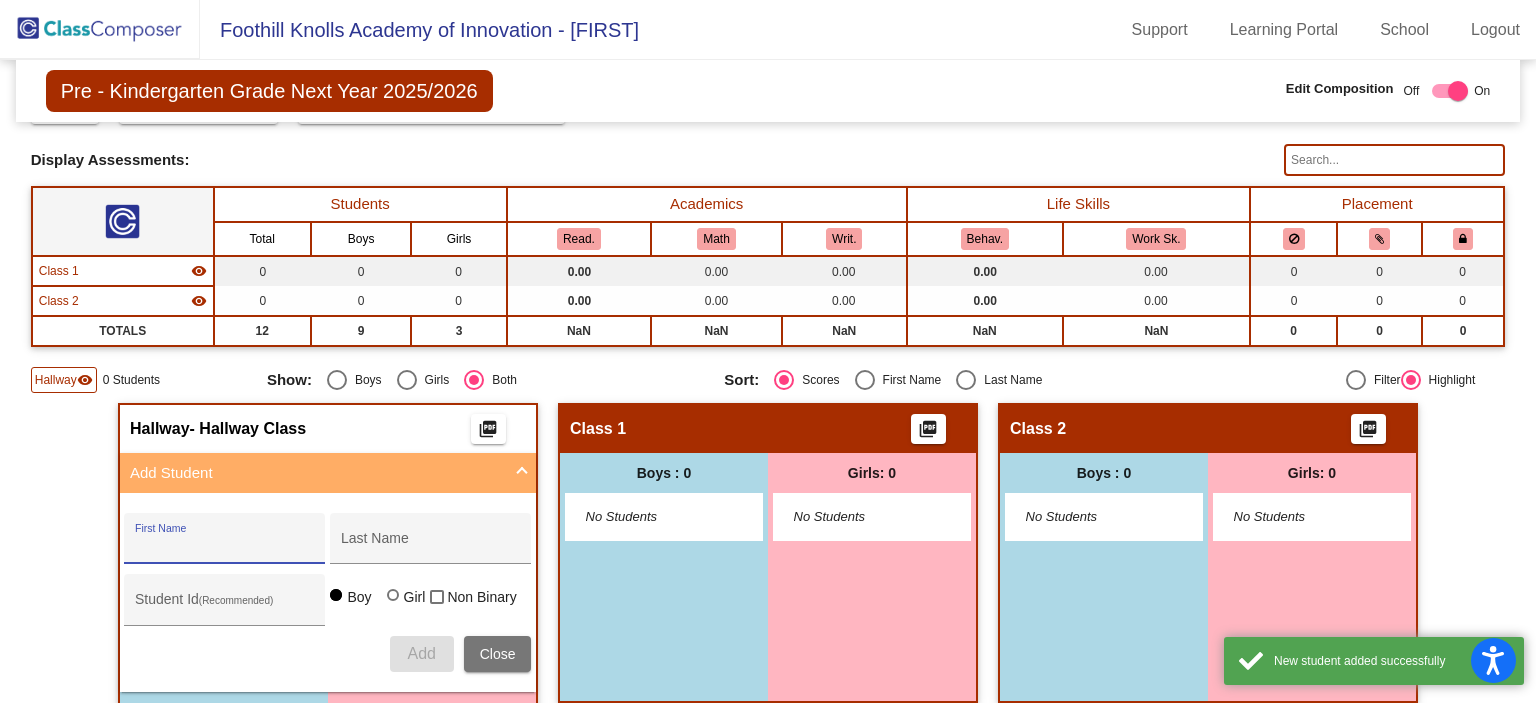 click on "First Name" at bounding box center (225, 546) 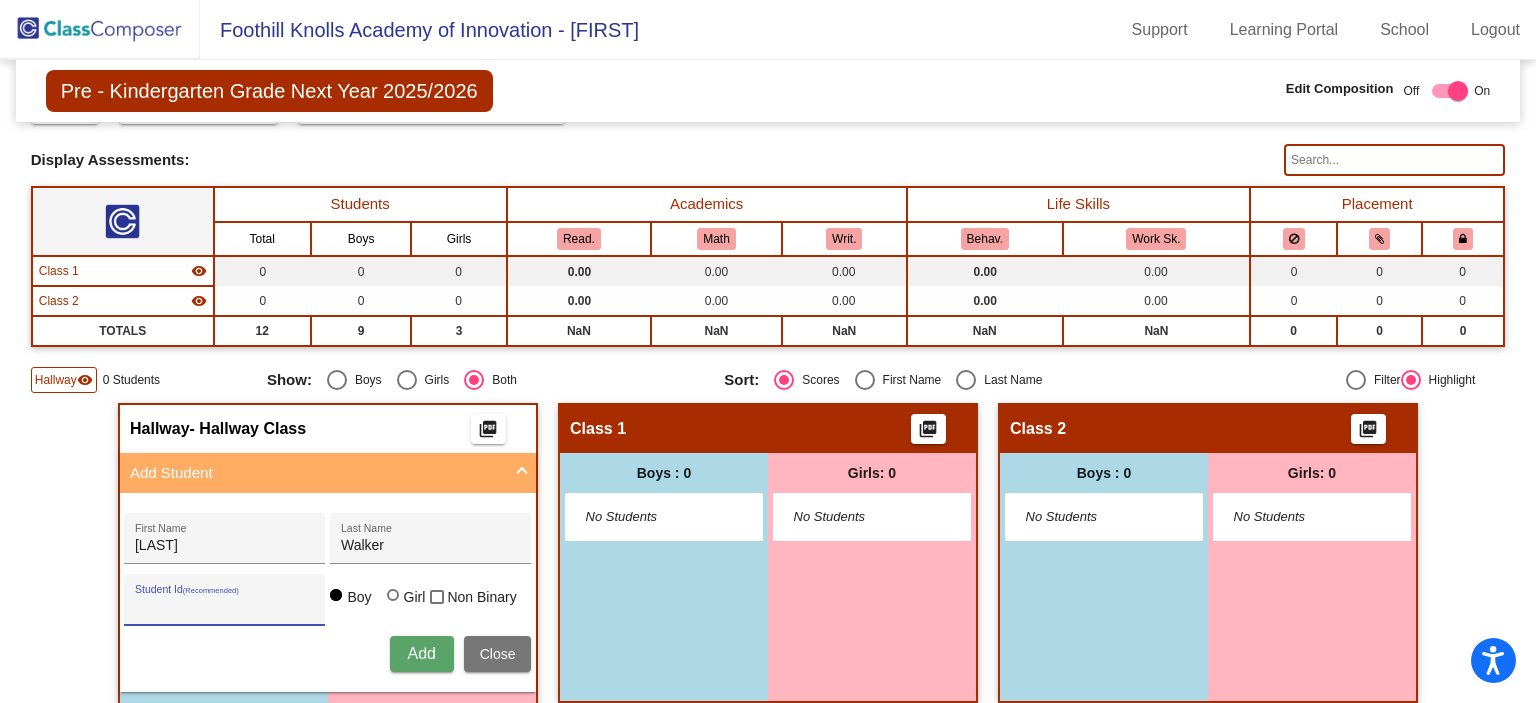 click on "Student Id  (Recommended)" at bounding box center [225, 607] 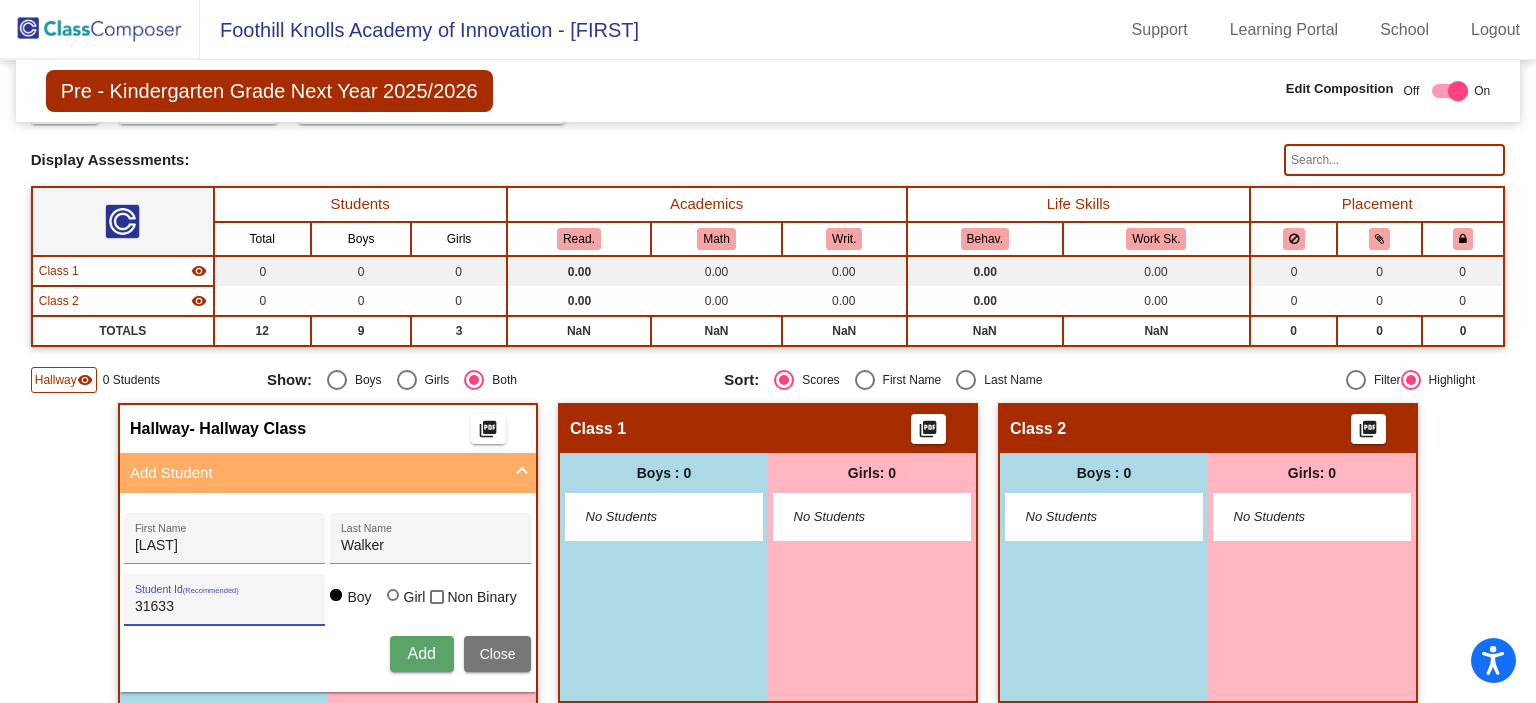 click on "Add" at bounding box center [421, 653] 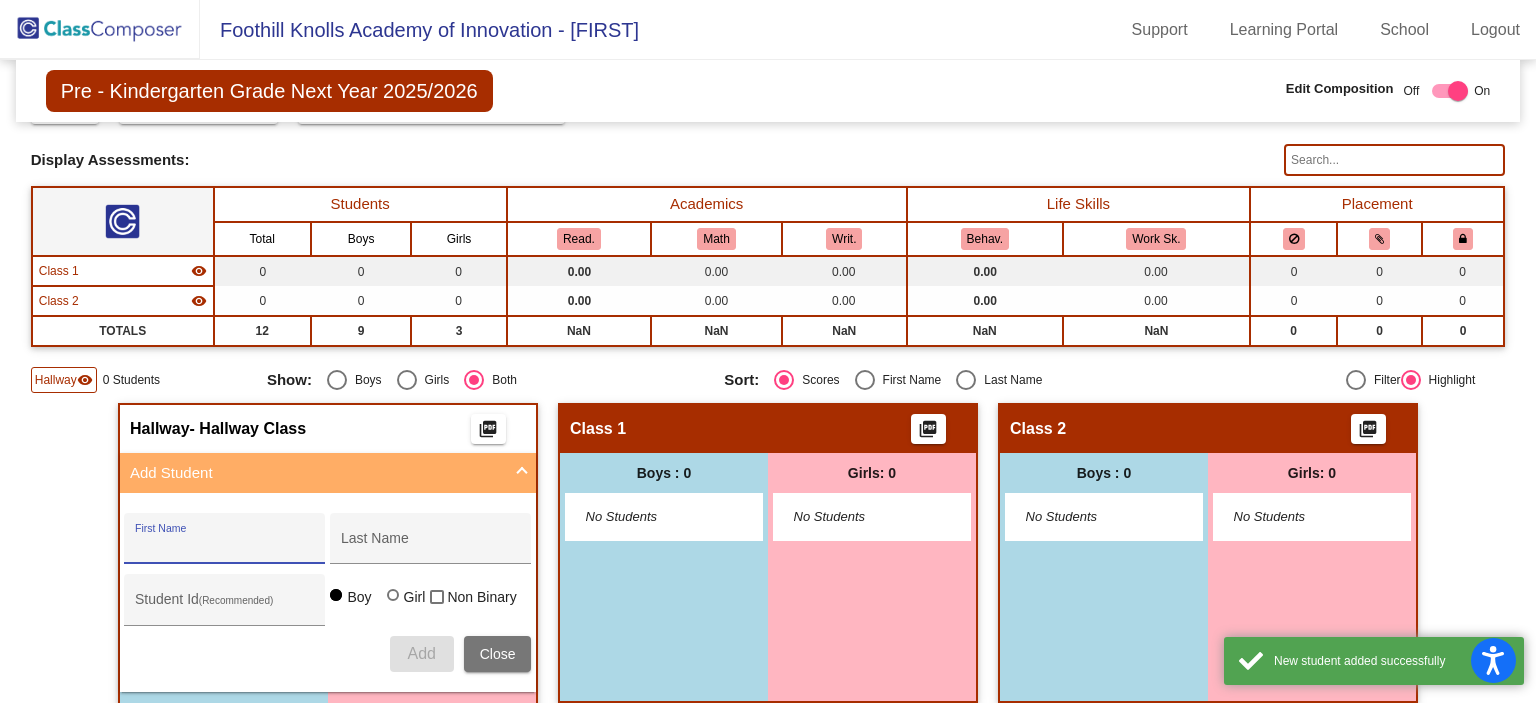 click on "First Name" at bounding box center (225, 546) 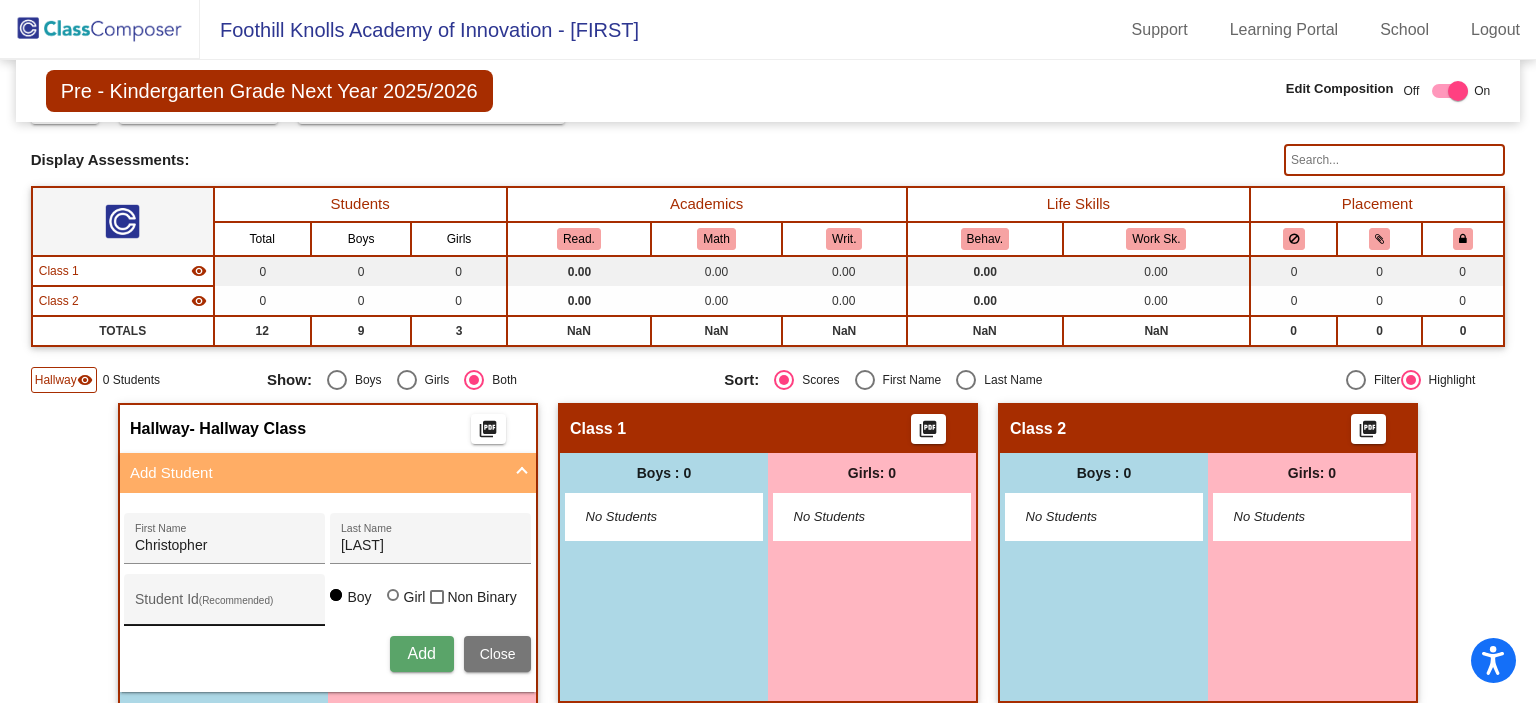 click on "Student Id  (Recommended)" at bounding box center (225, 605) 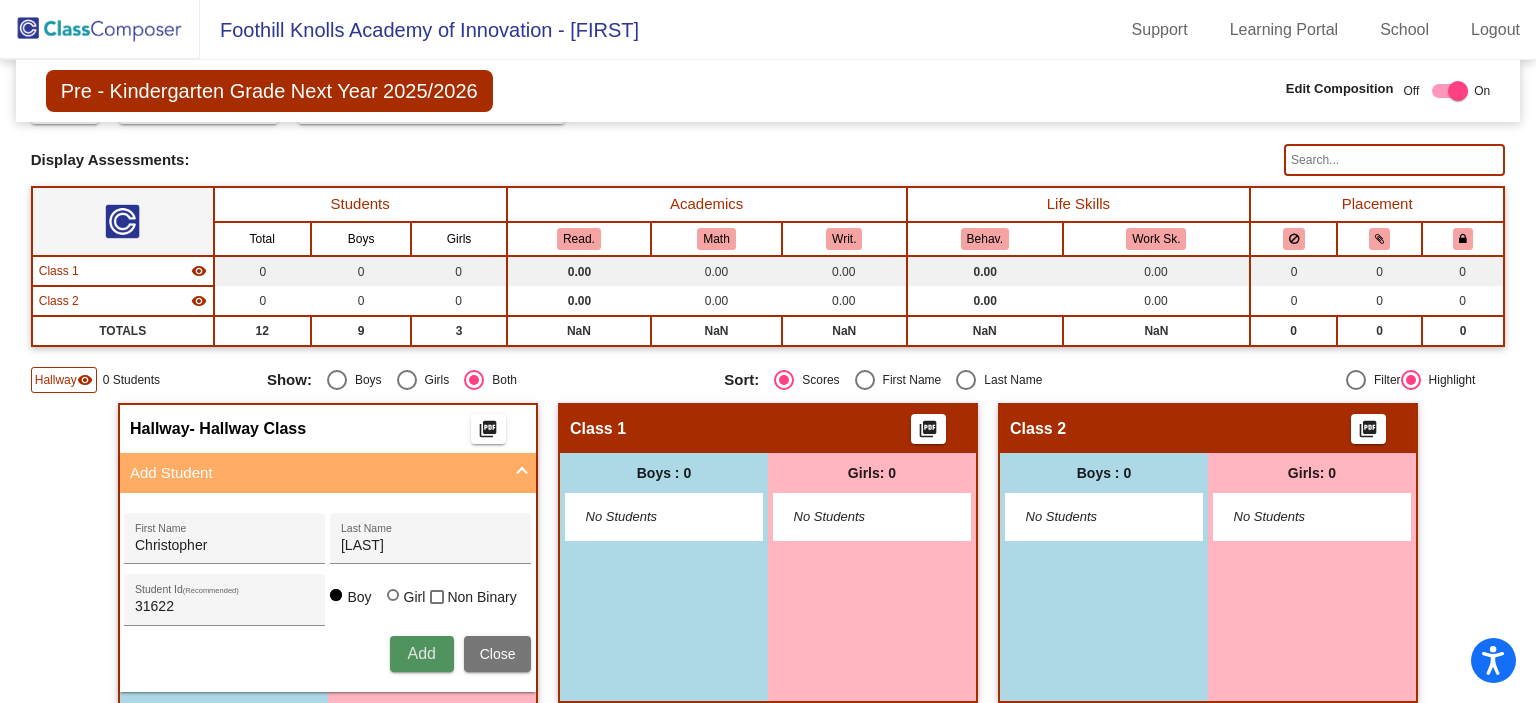 click on "Add" at bounding box center [421, 653] 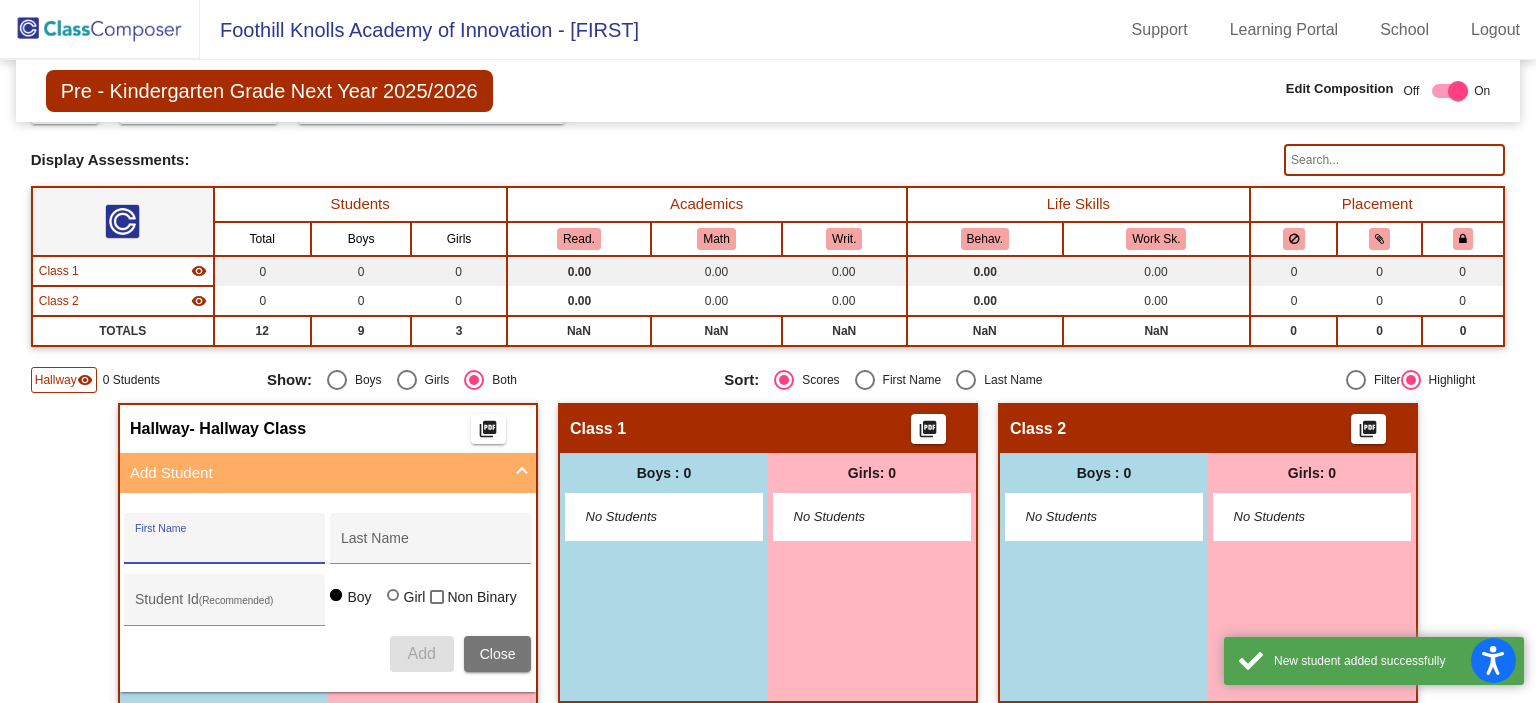 click on "First Name" at bounding box center [225, 546] 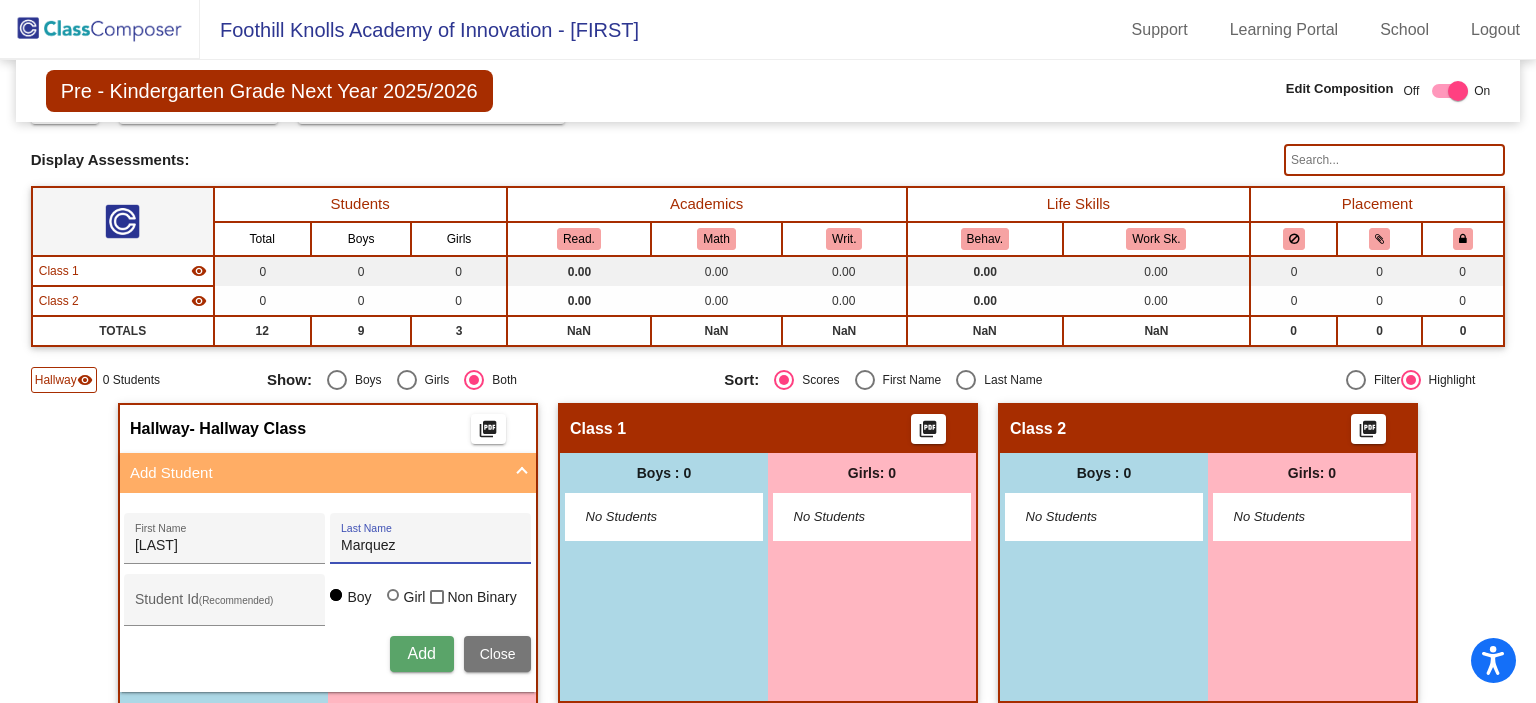 click on "Girl" at bounding box center (414, 597) 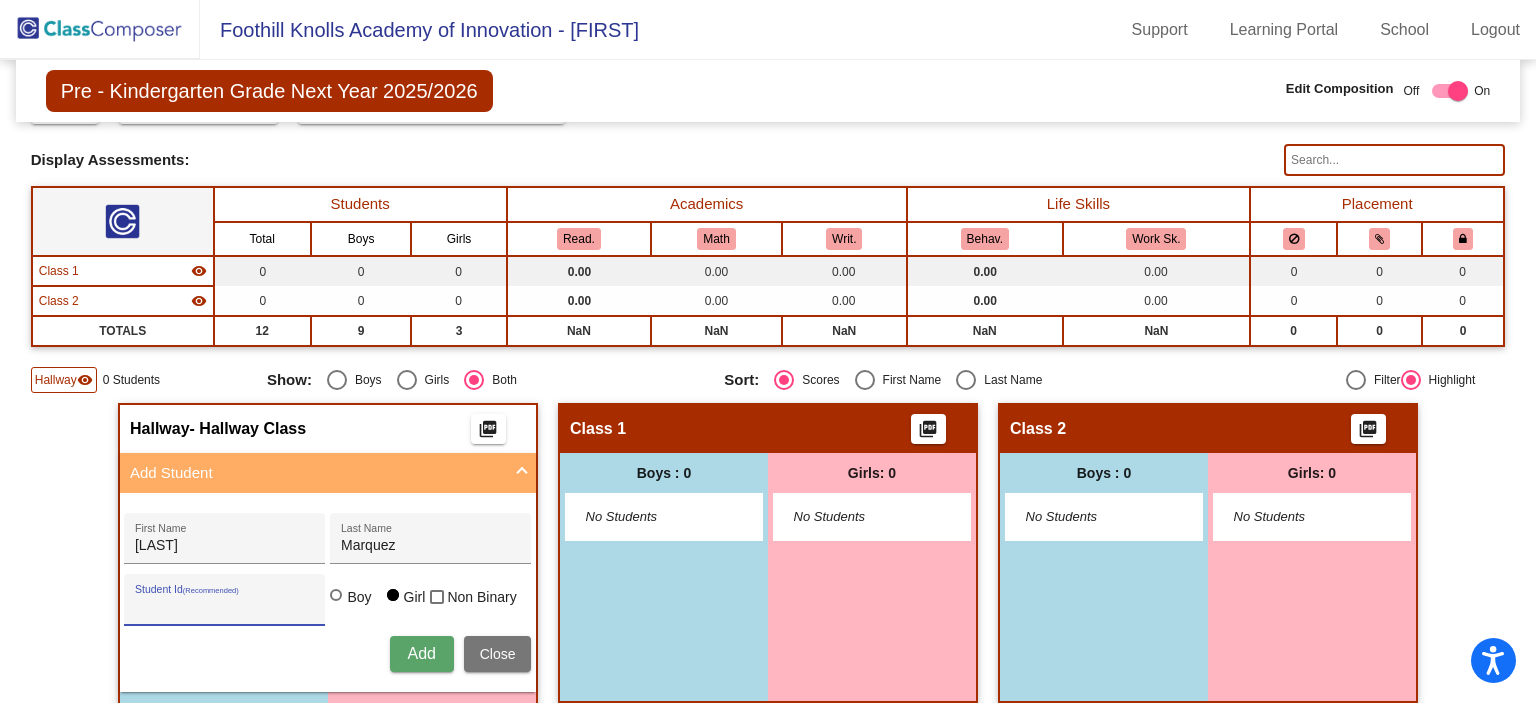 click on "Student Id  (Recommended)" at bounding box center (225, 607) 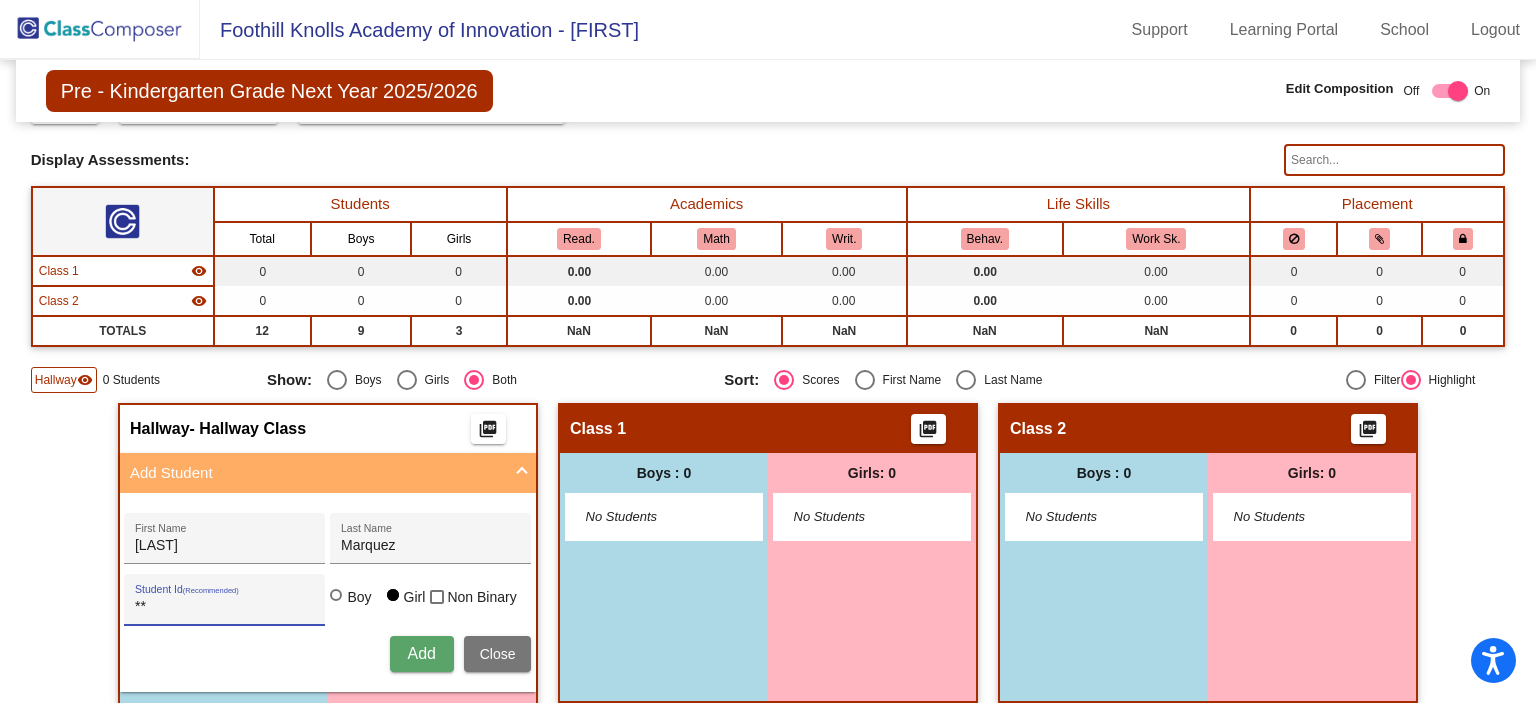 click on "Add" at bounding box center [421, 653] 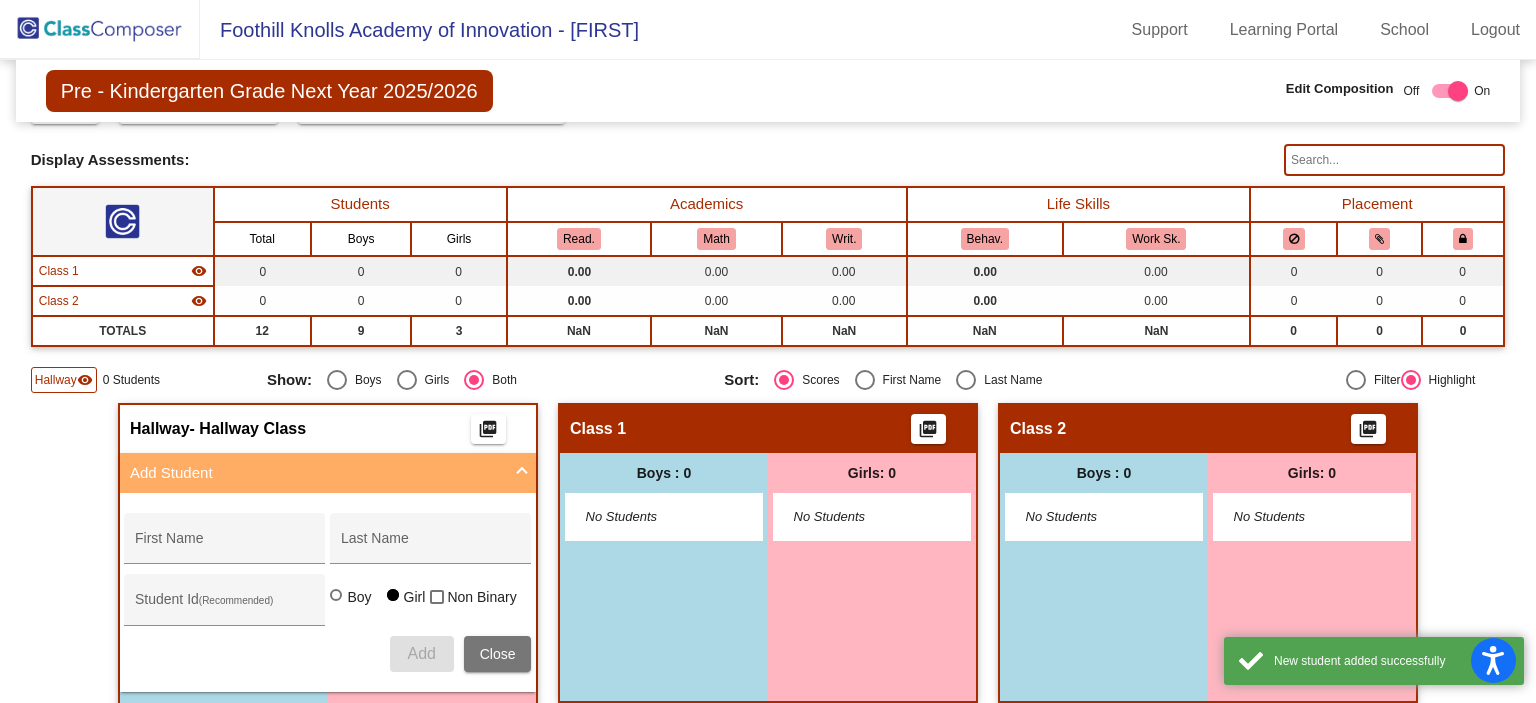 click on "Show:   Boys   Girls   Both" 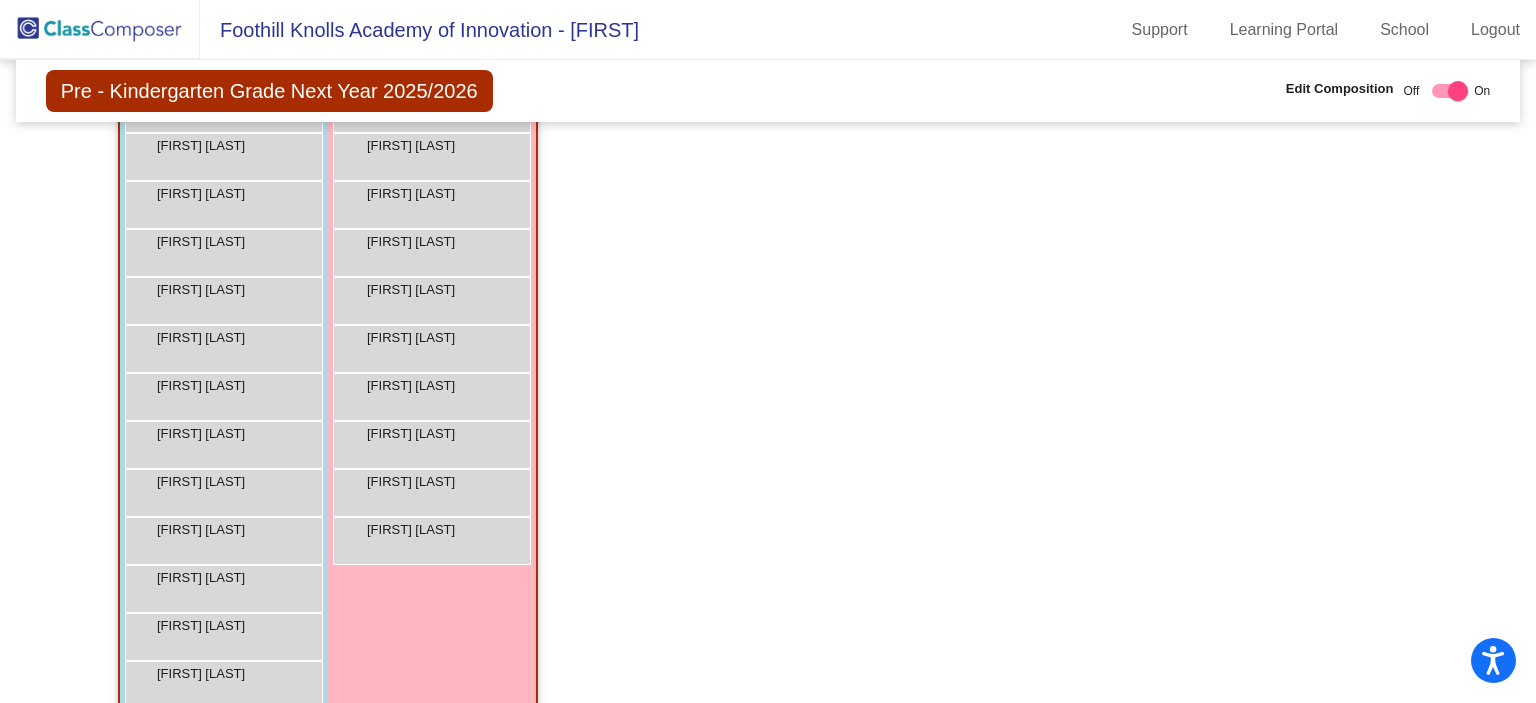 scroll, scrollTop: 1003, scrollLeft: 0, axis: vertical 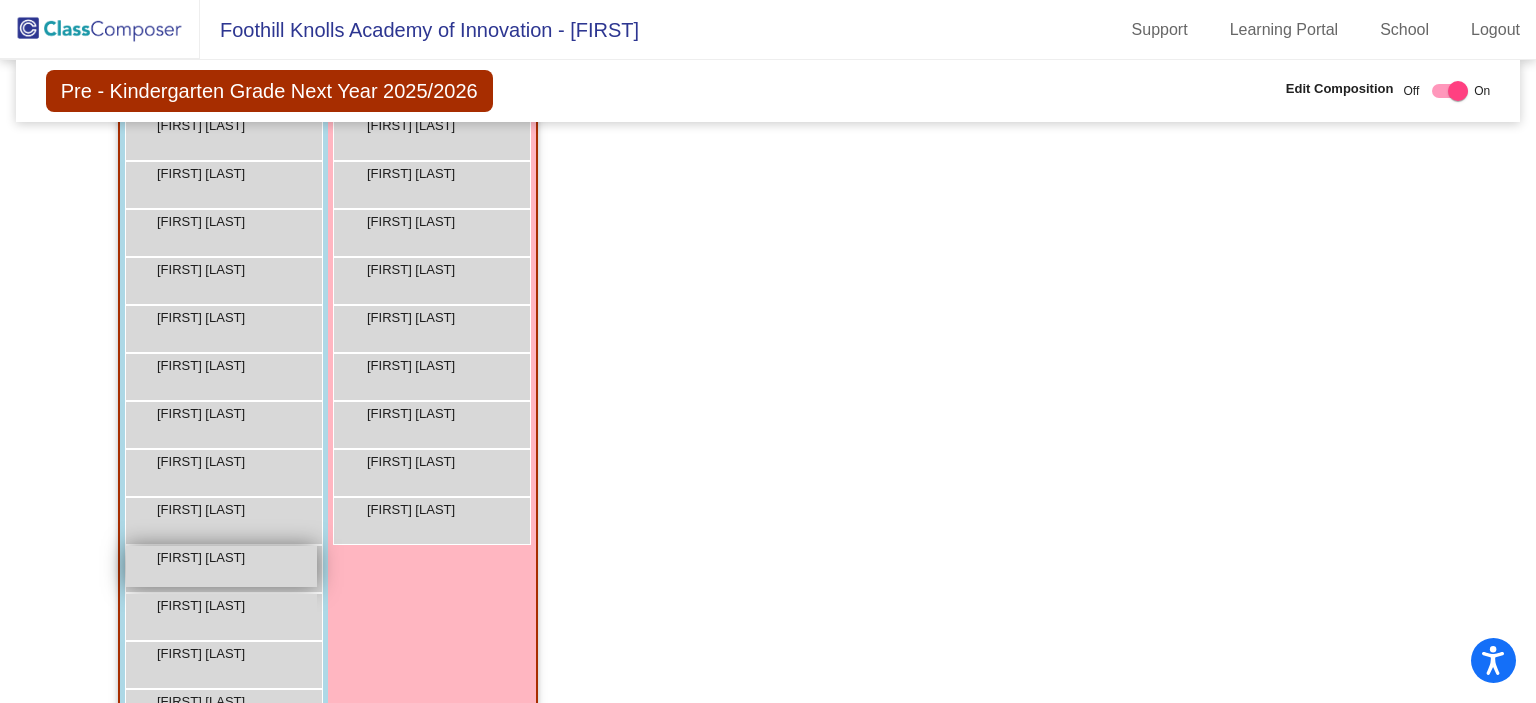 click on "Ethan  Hernandez lock do_not_disturb_alt" at bounding box center [221, 566] 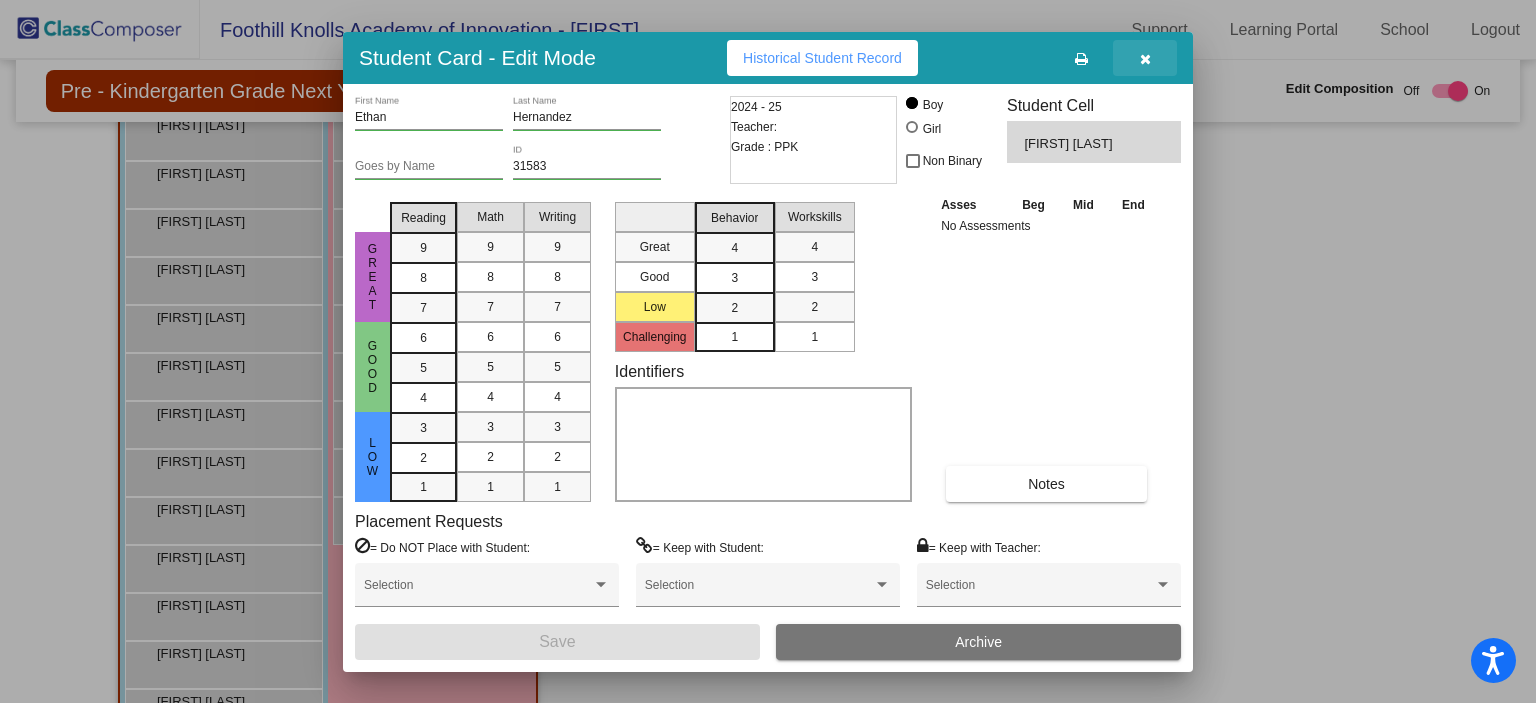click at bounding box center [1145, 58] 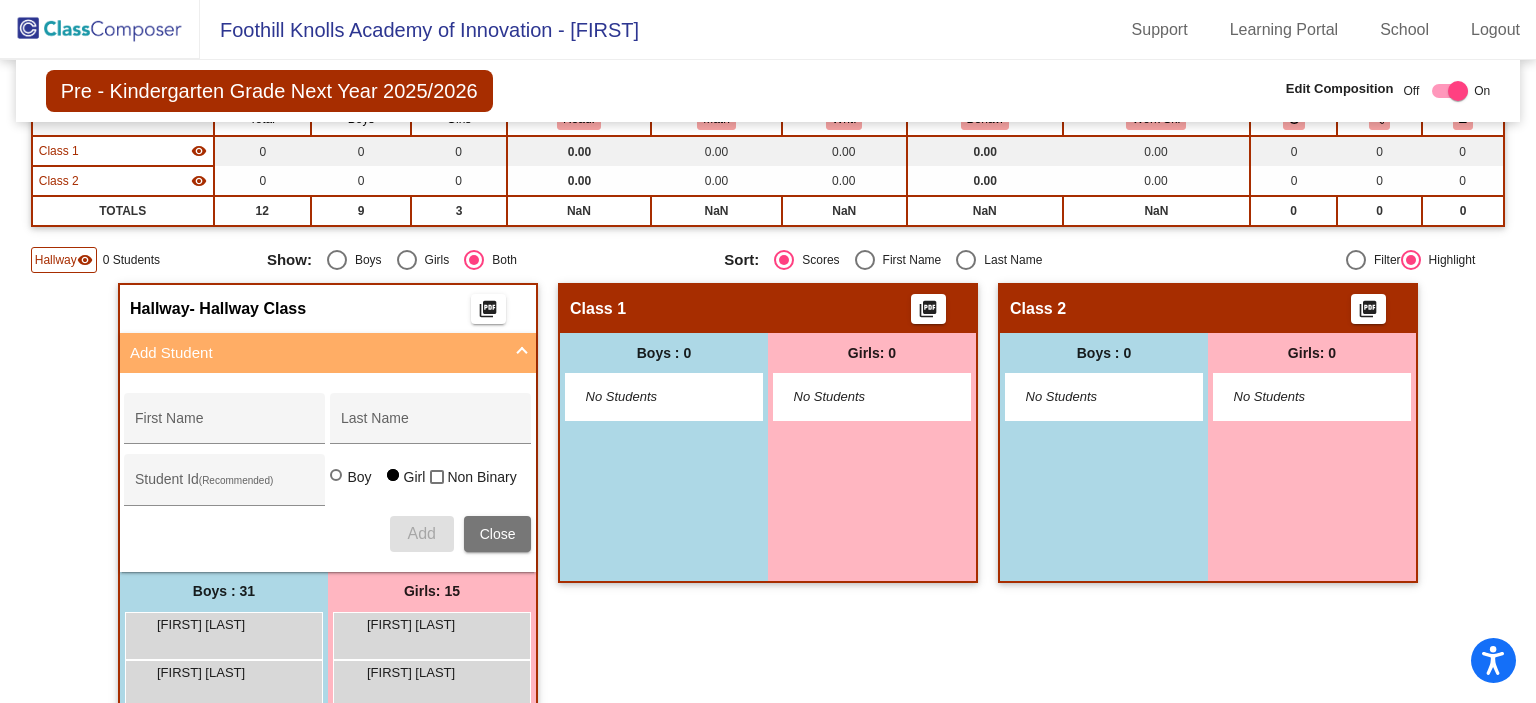scroll, scrollTop: 0, scrollLeft: 0, axis: both 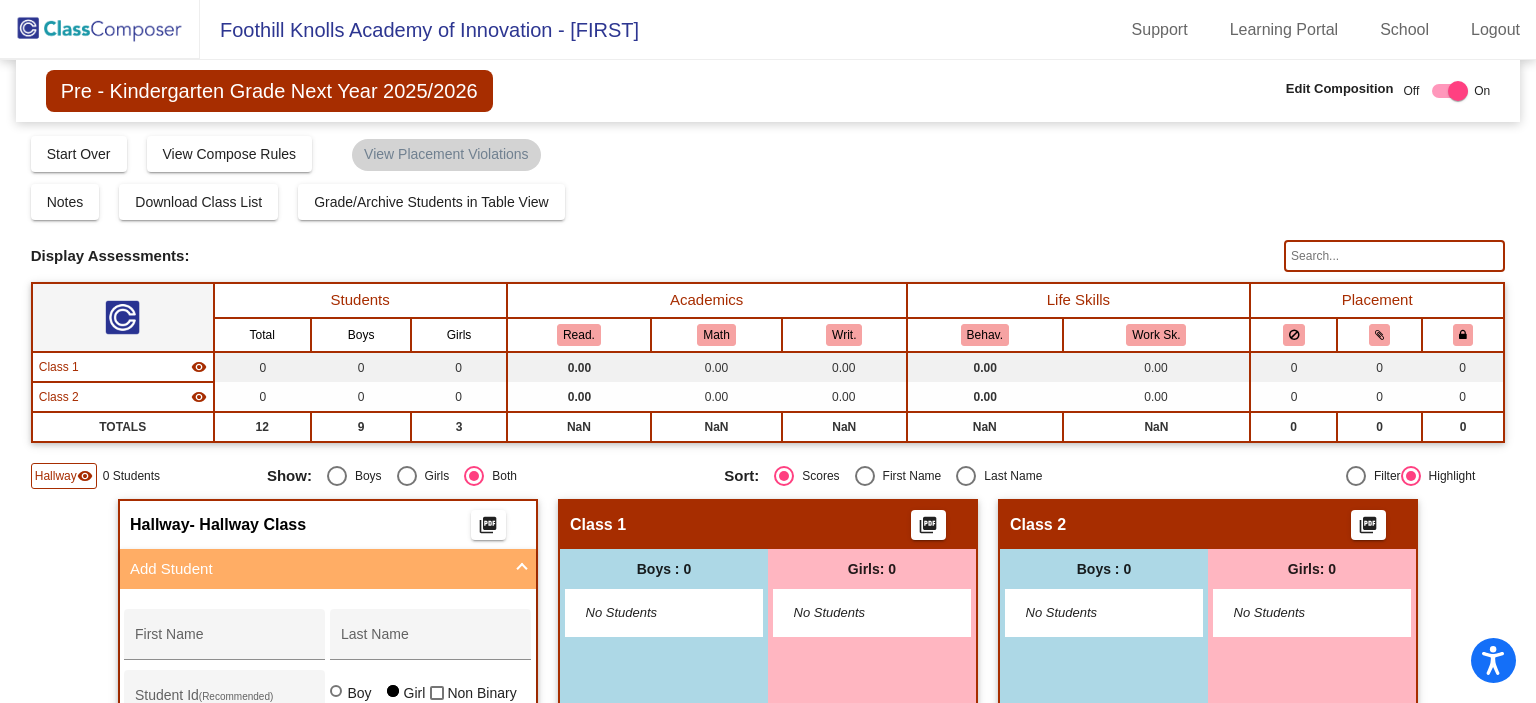 click 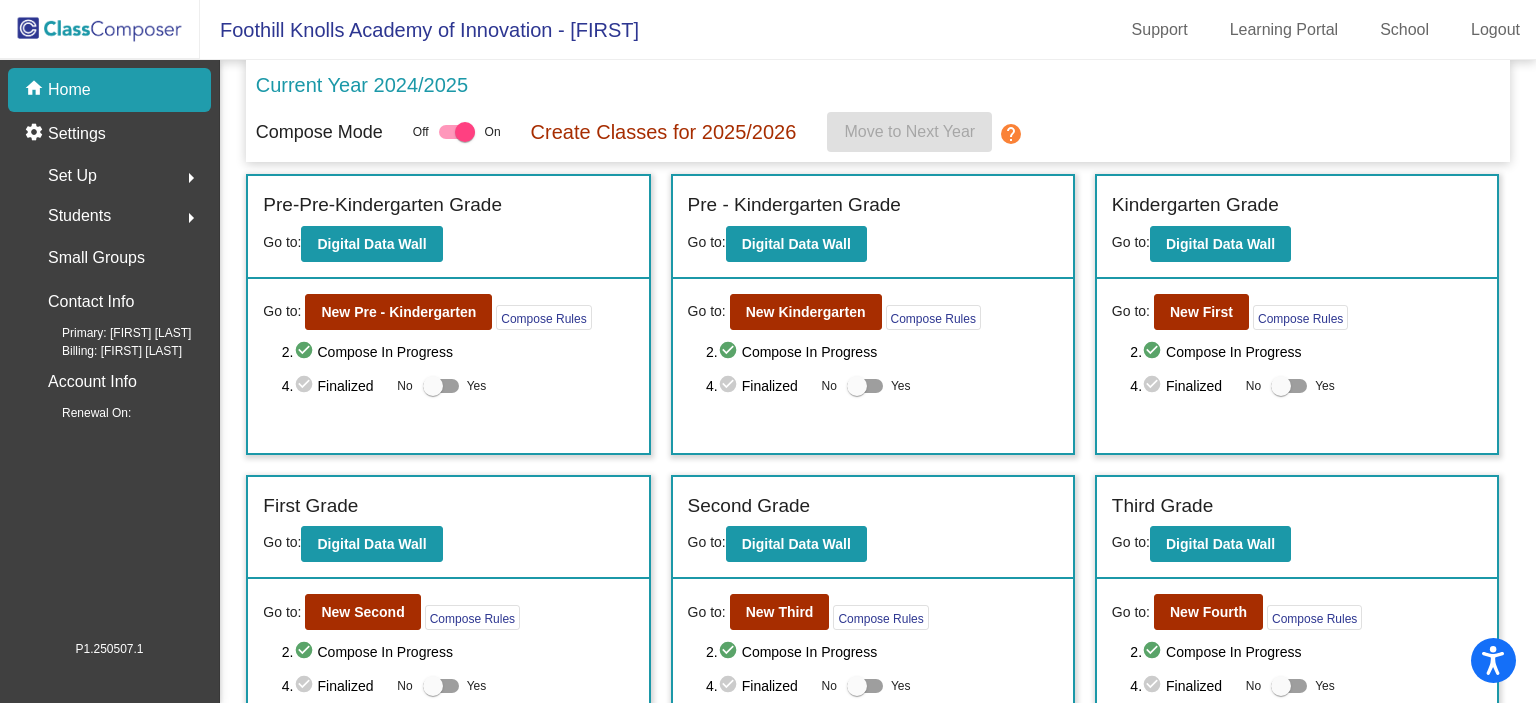 click on "Set Up  arrow_right" 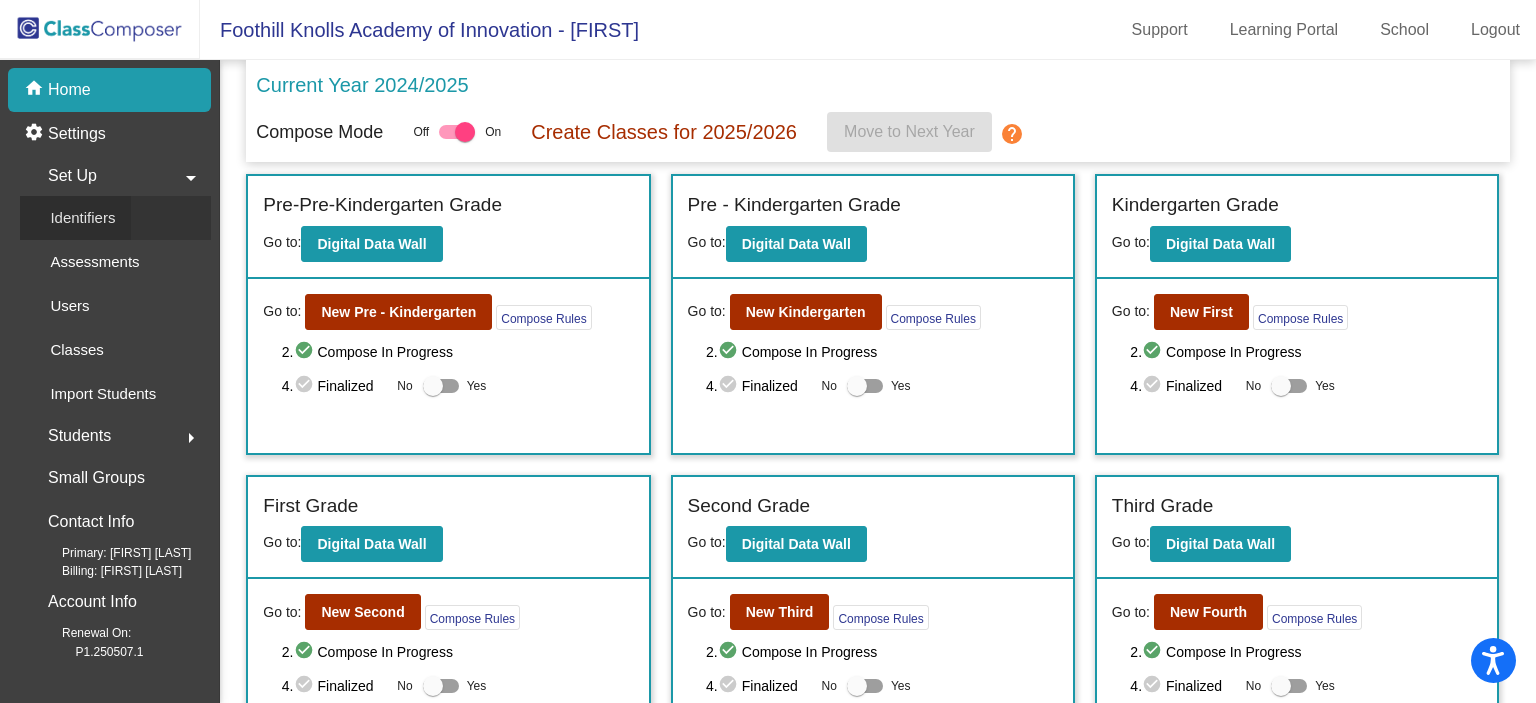 click on "Identifiers" 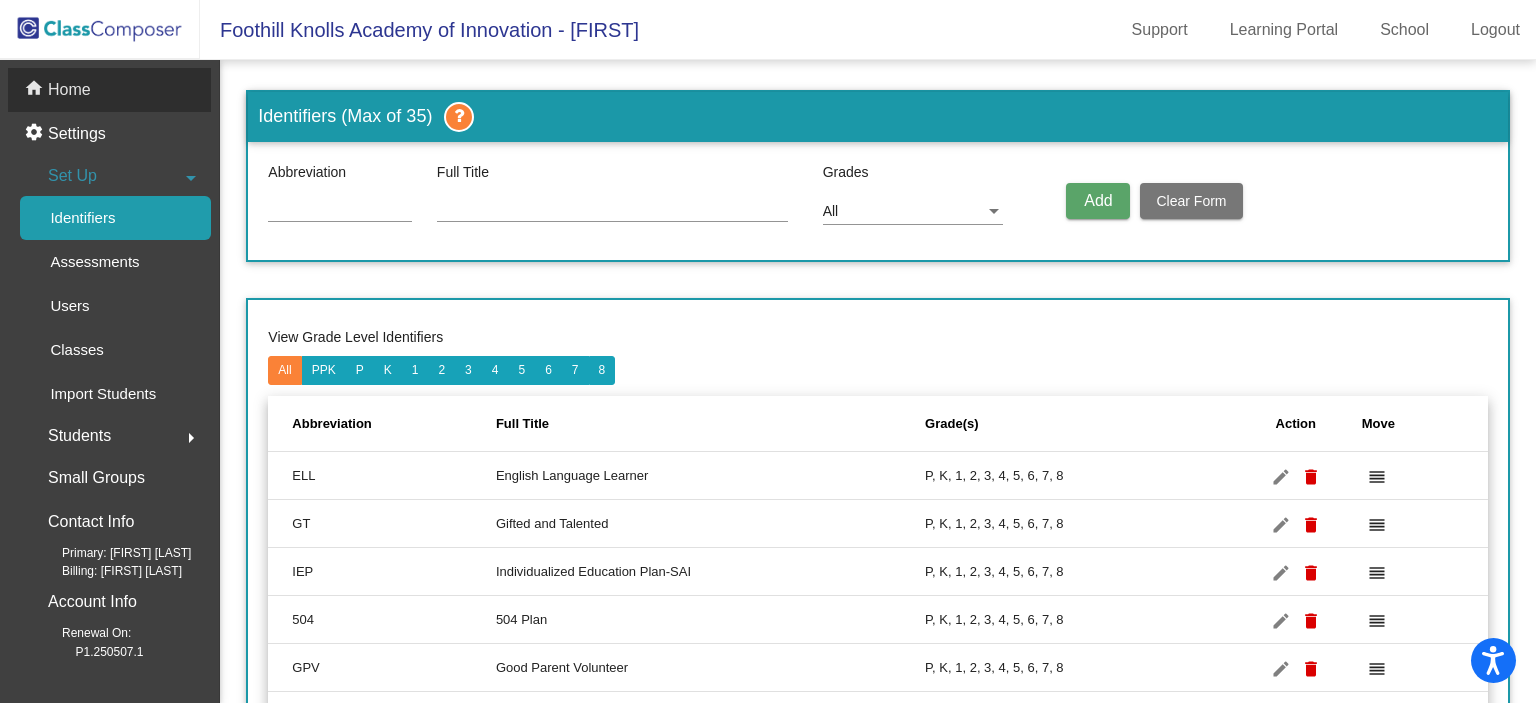 click on "Home" 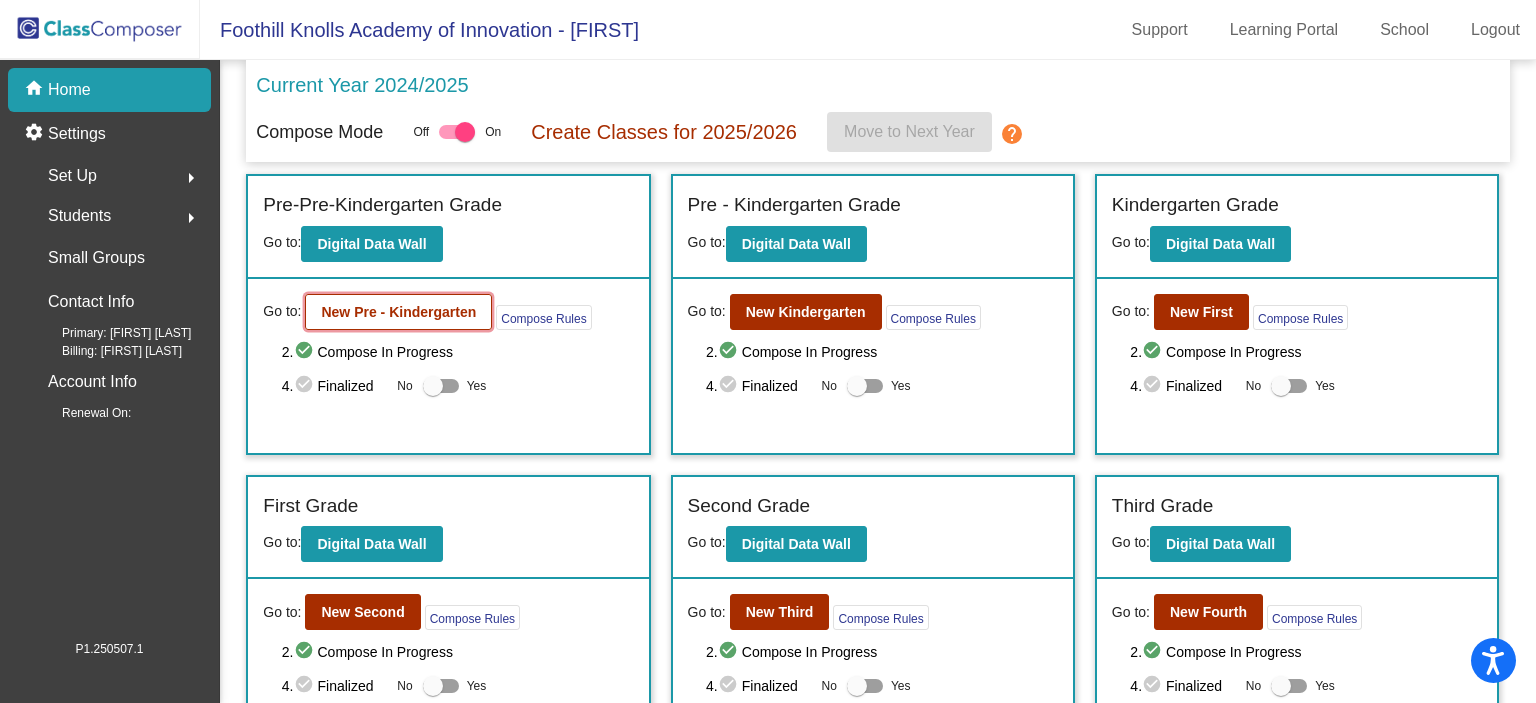 click on "New Pre - Kindergarten" 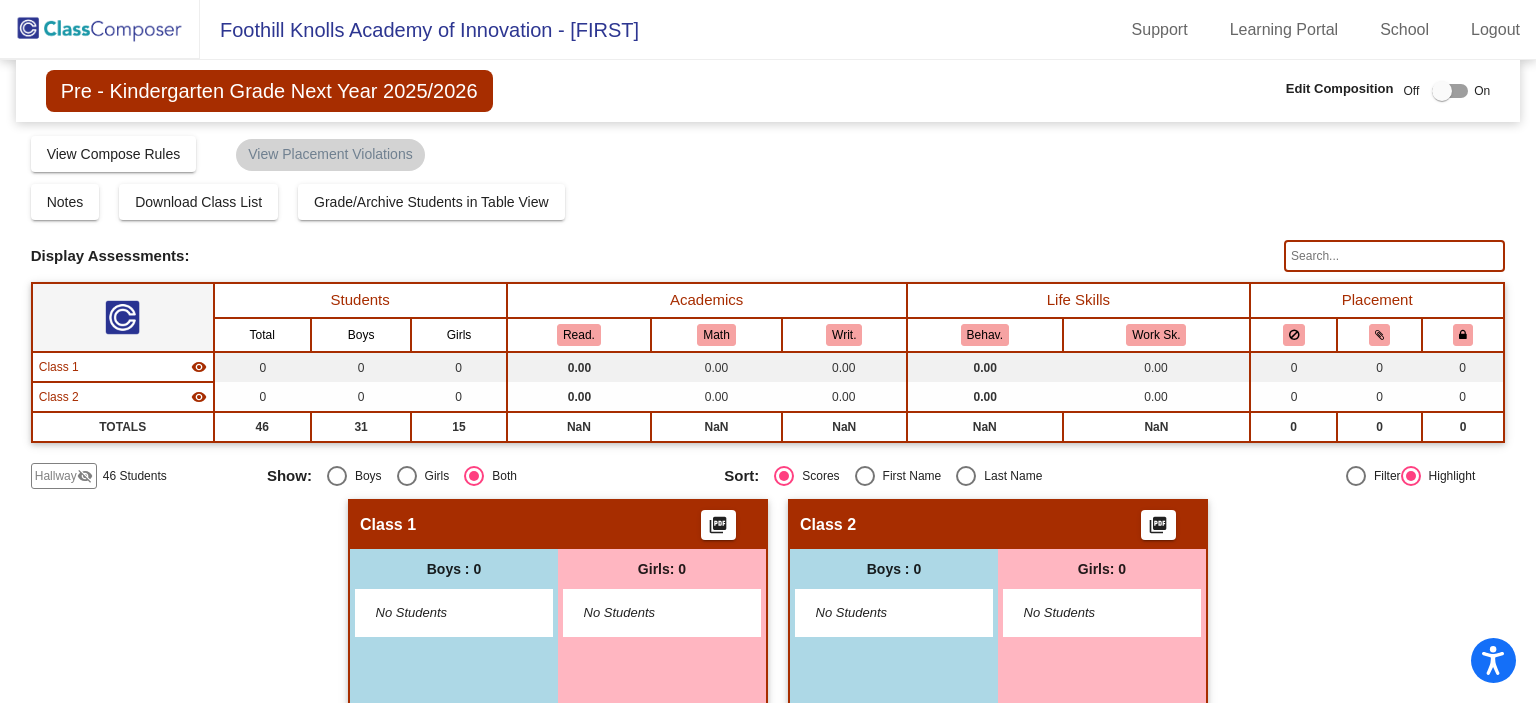 scroll, scrollTop: 112, scrollLeft: 0, axis: vertical 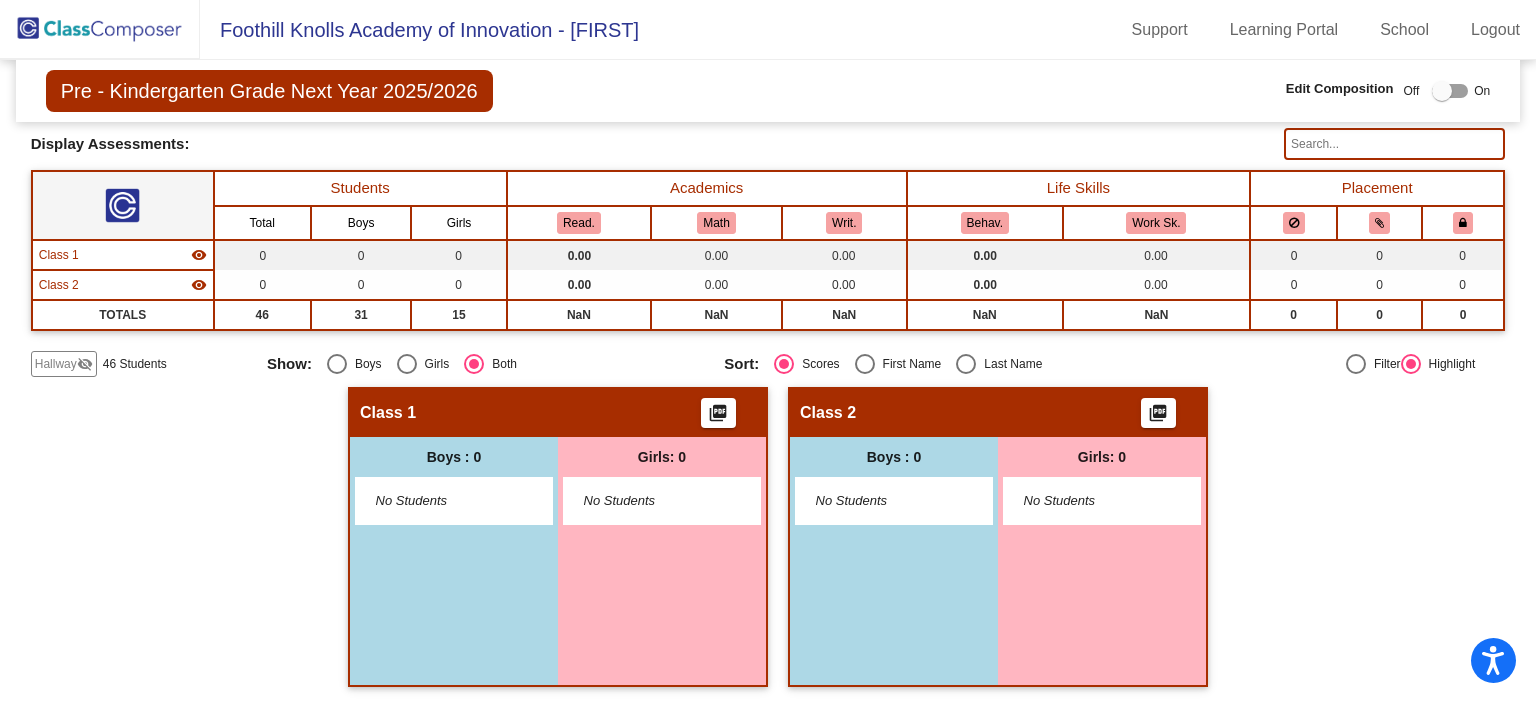click on "Hallway" 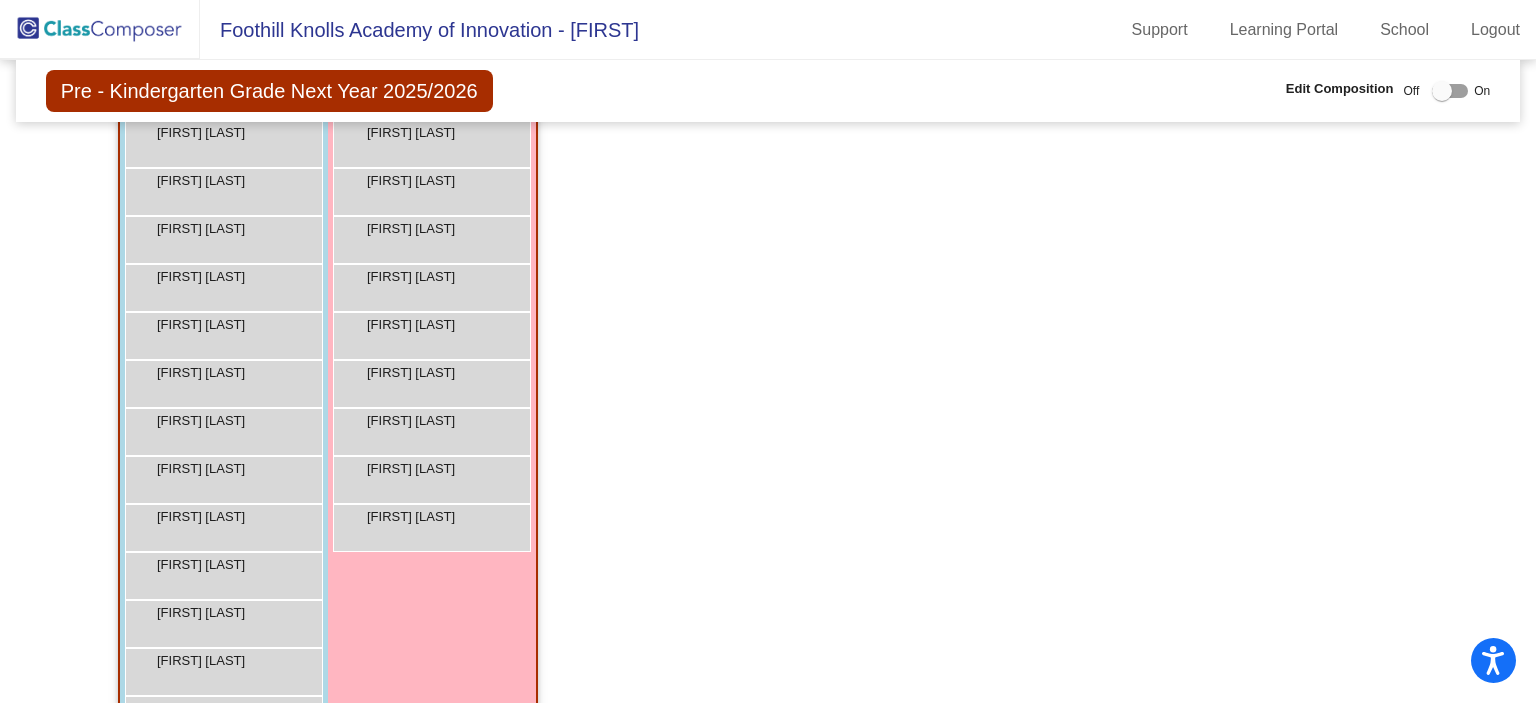 scroll, scrollTop: 759, scrollLeft: 0, axis: vertical 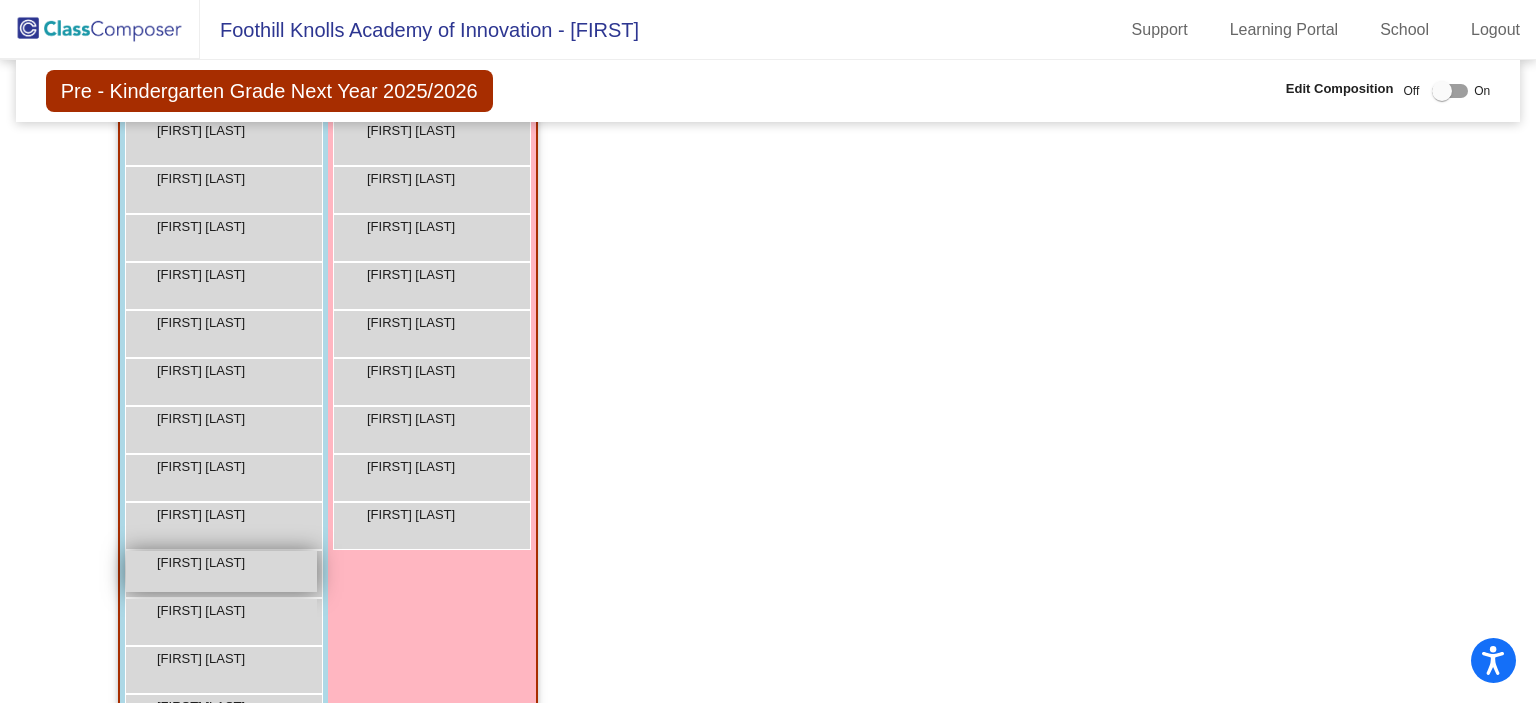 click on "Ethan  Hernandez" at bounding box center (207, 563) 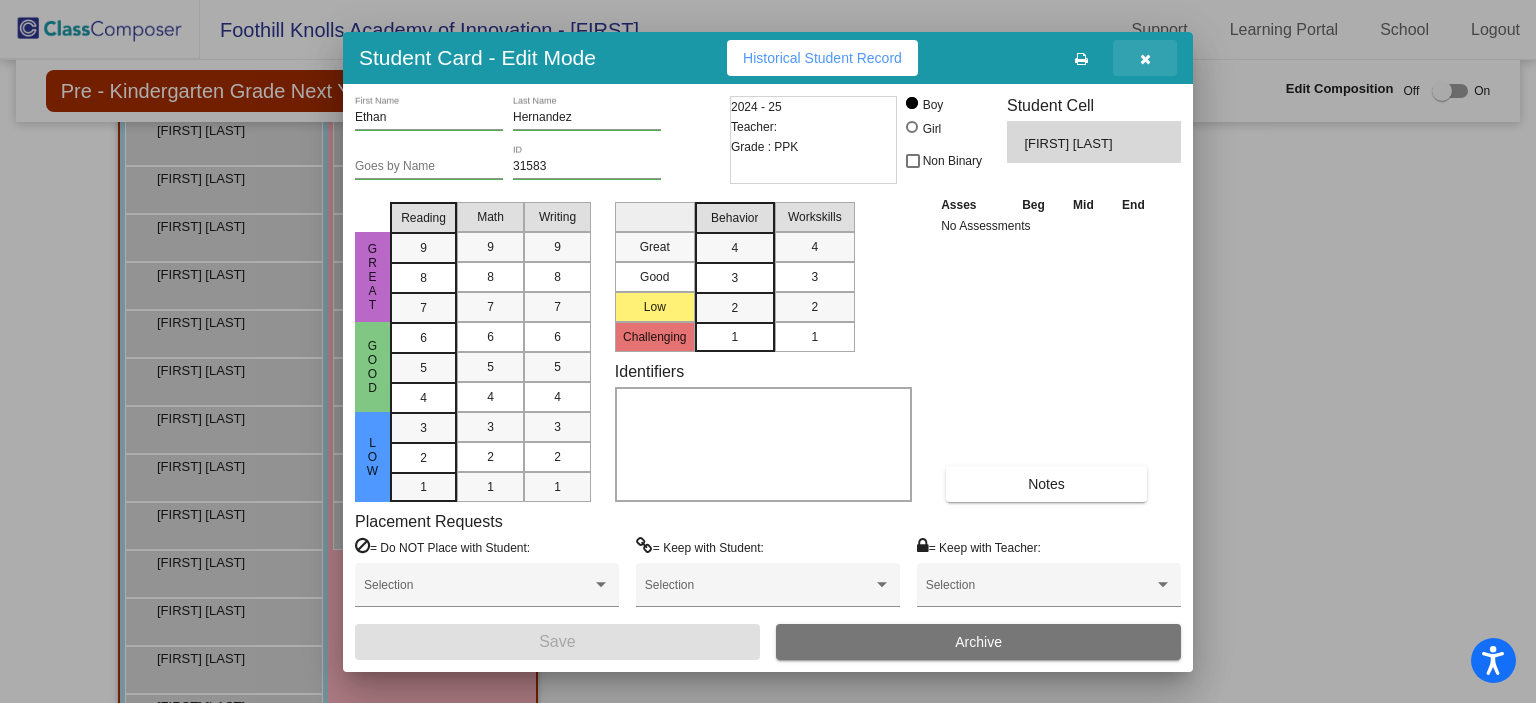 click at bounding box center [1145, 59] 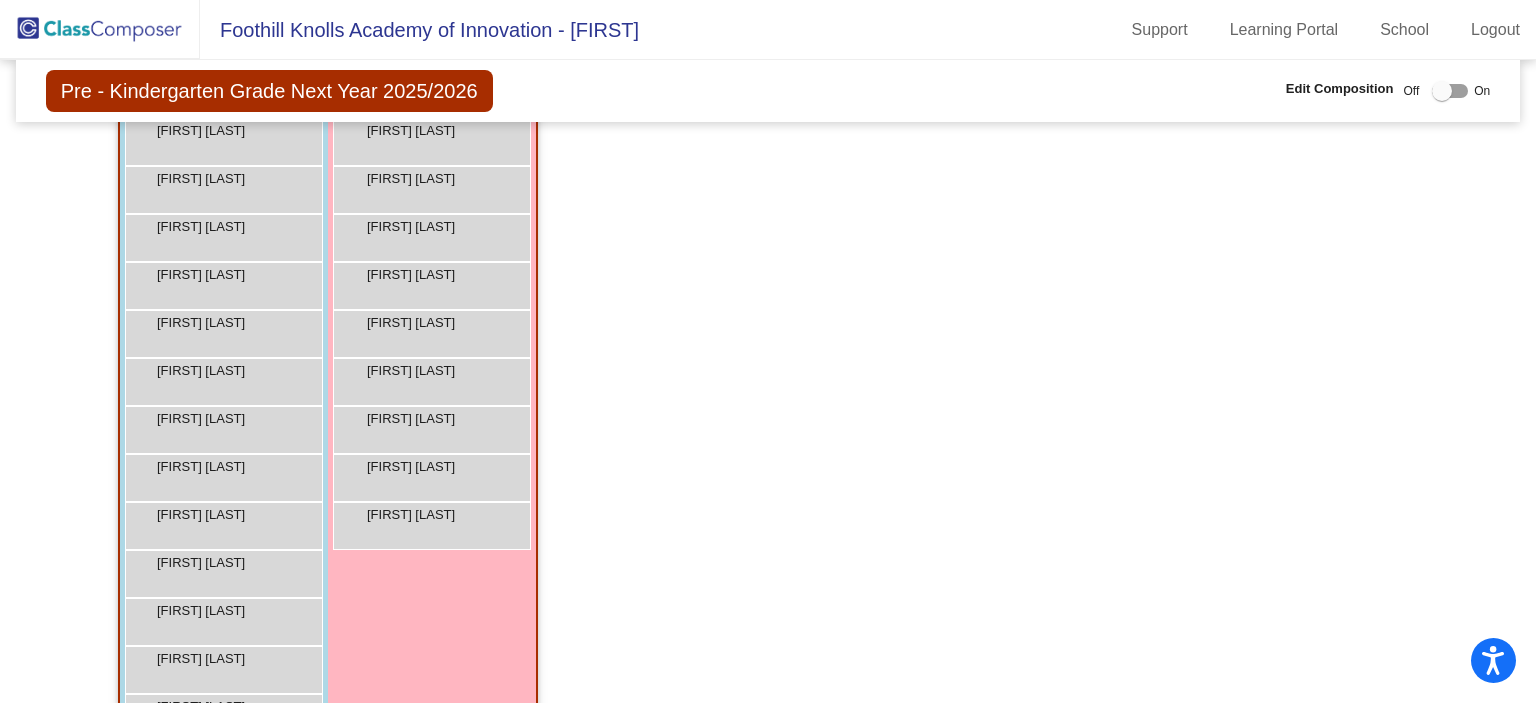 click 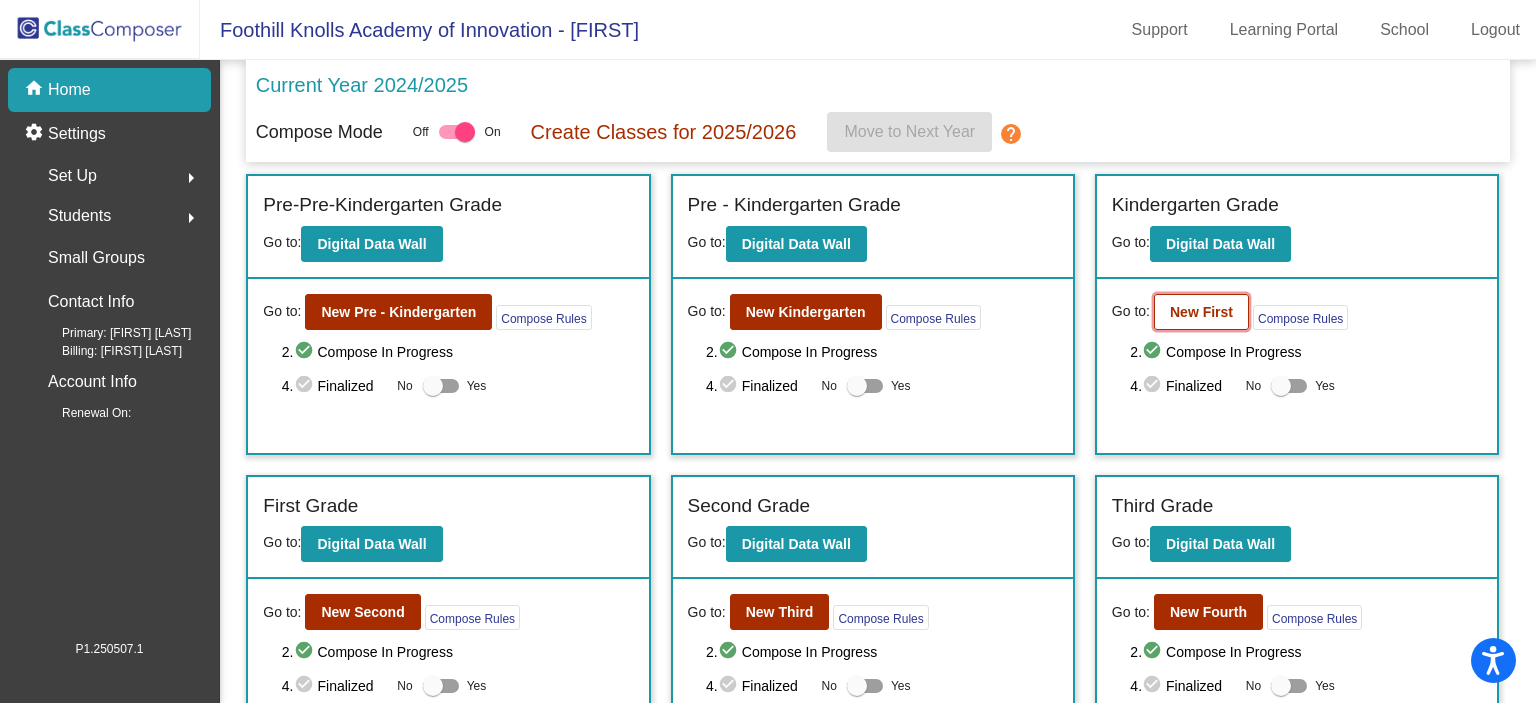 click on "New First" 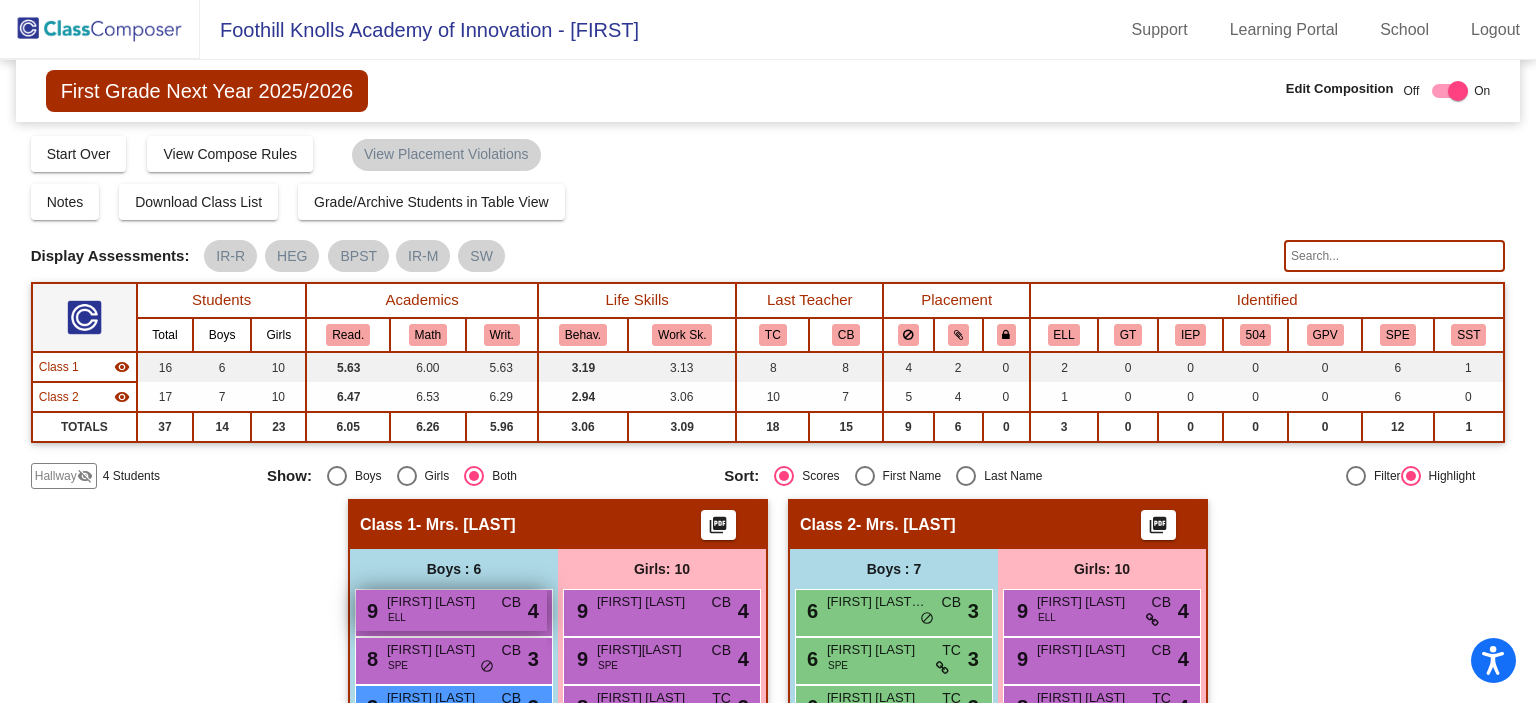 click on "[FIRST] [LAST]" at bounding box center [437, 602] 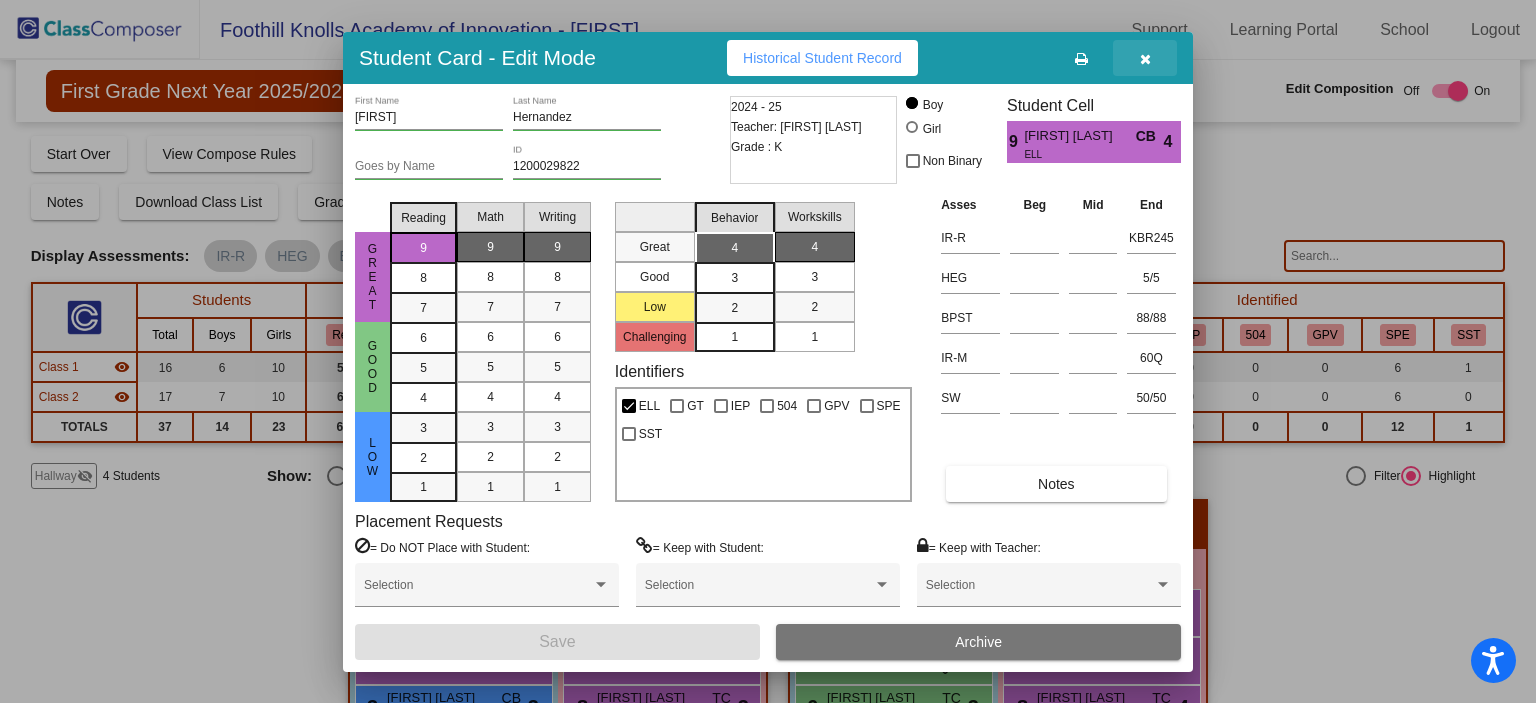 click at bounding box center [1145, 59] 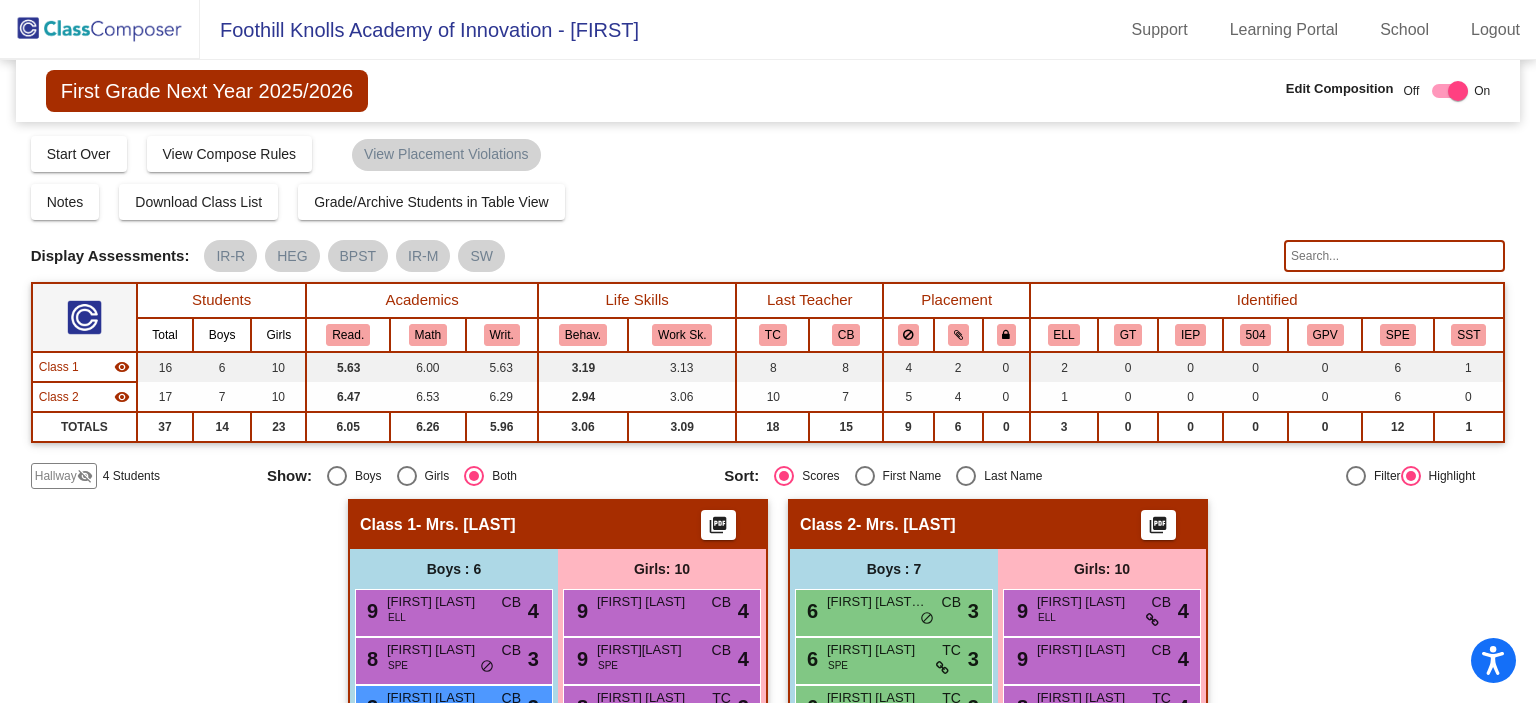 click 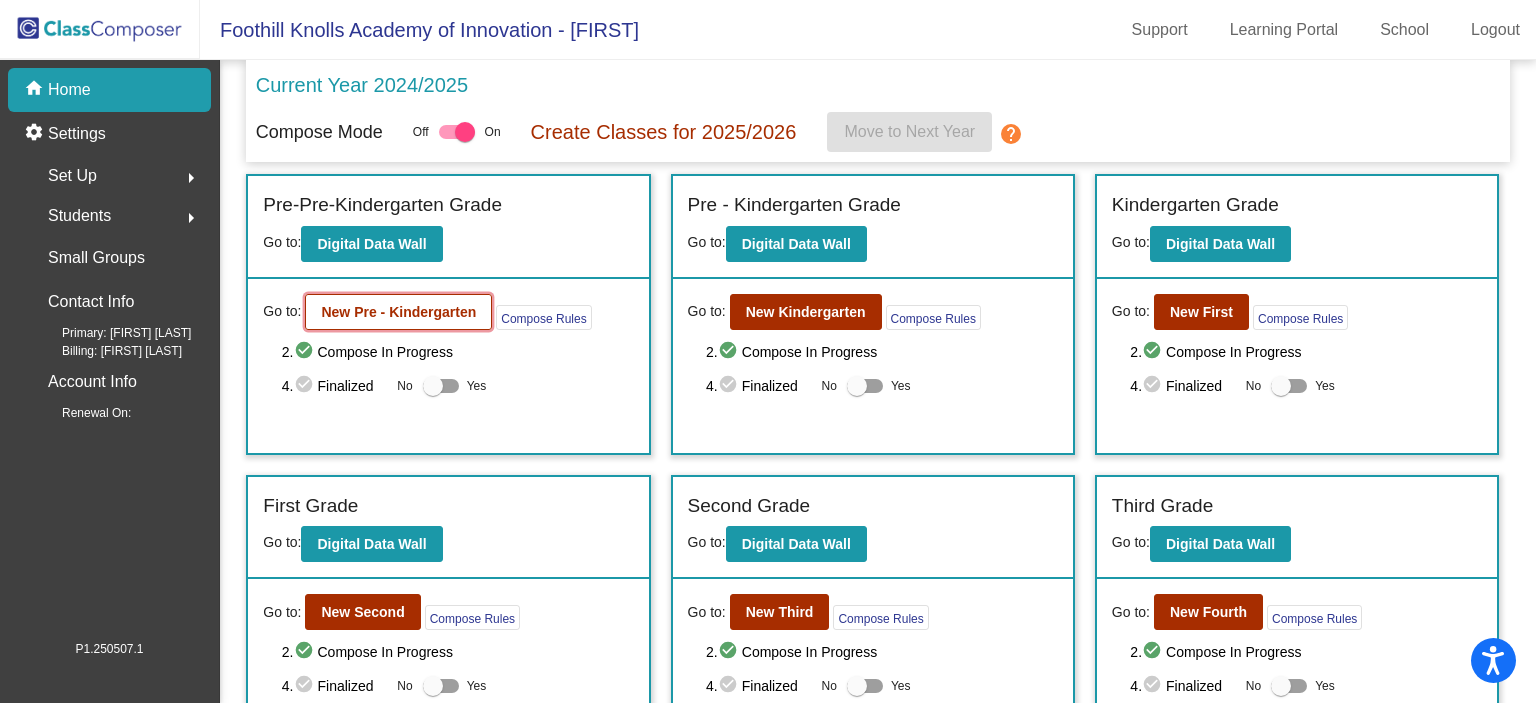 click on "New Pre - Kindergarten" 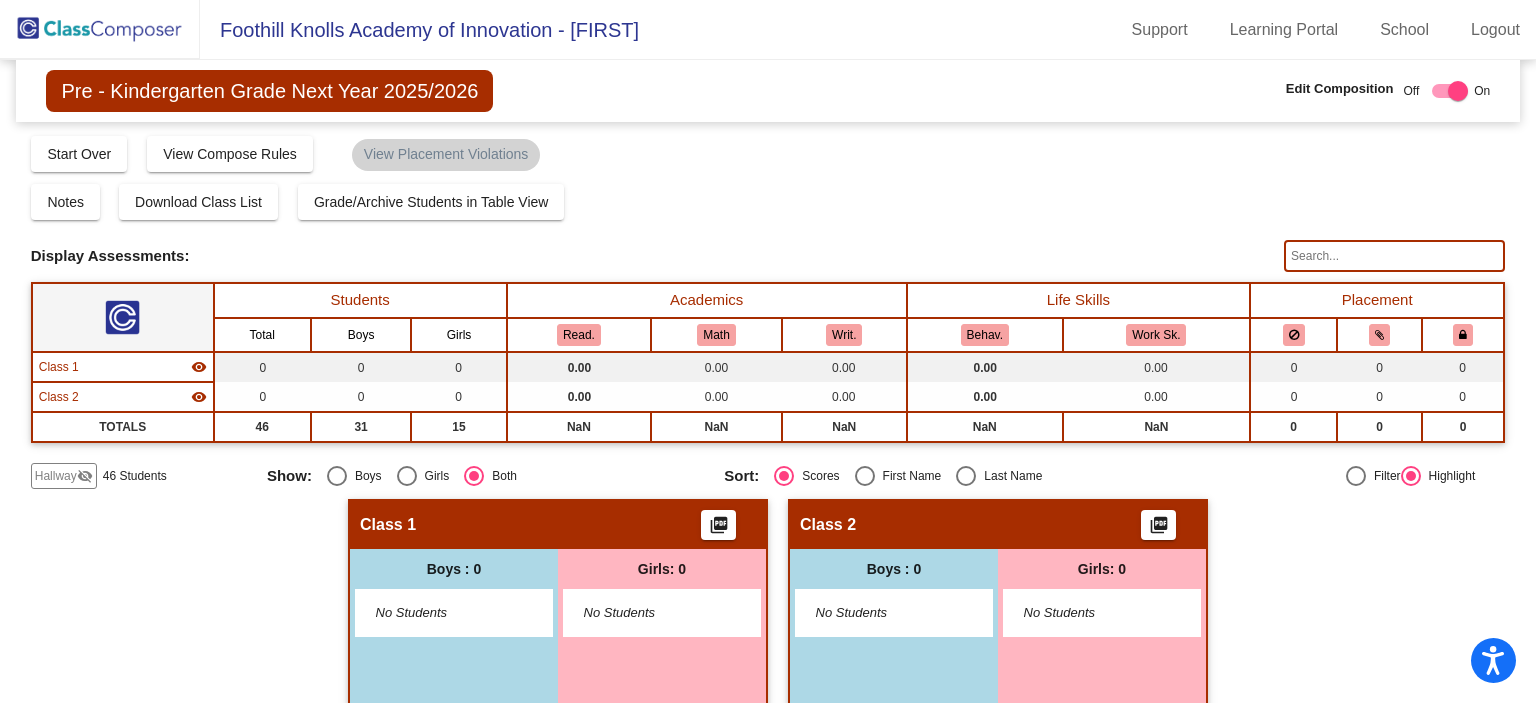 click 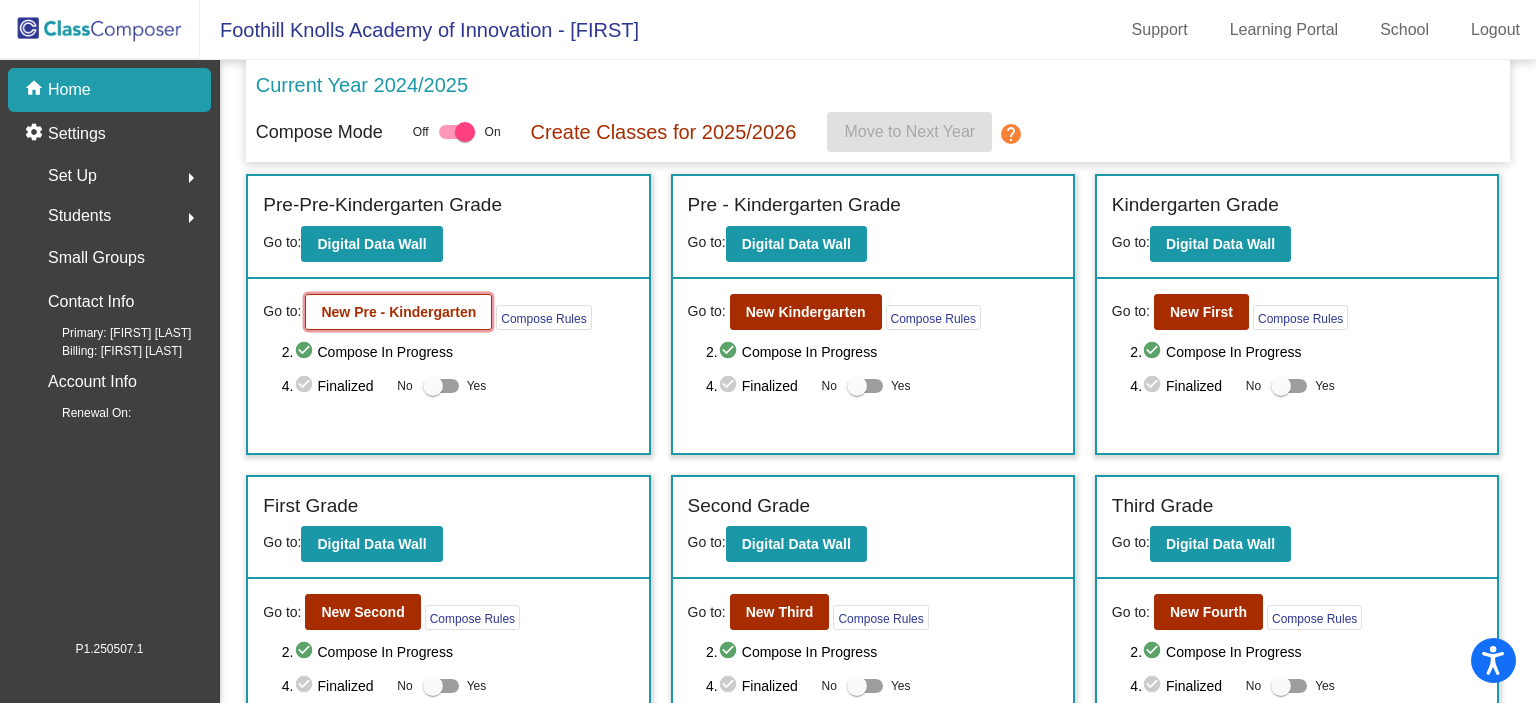 click on "New Pre - Kindergarten" 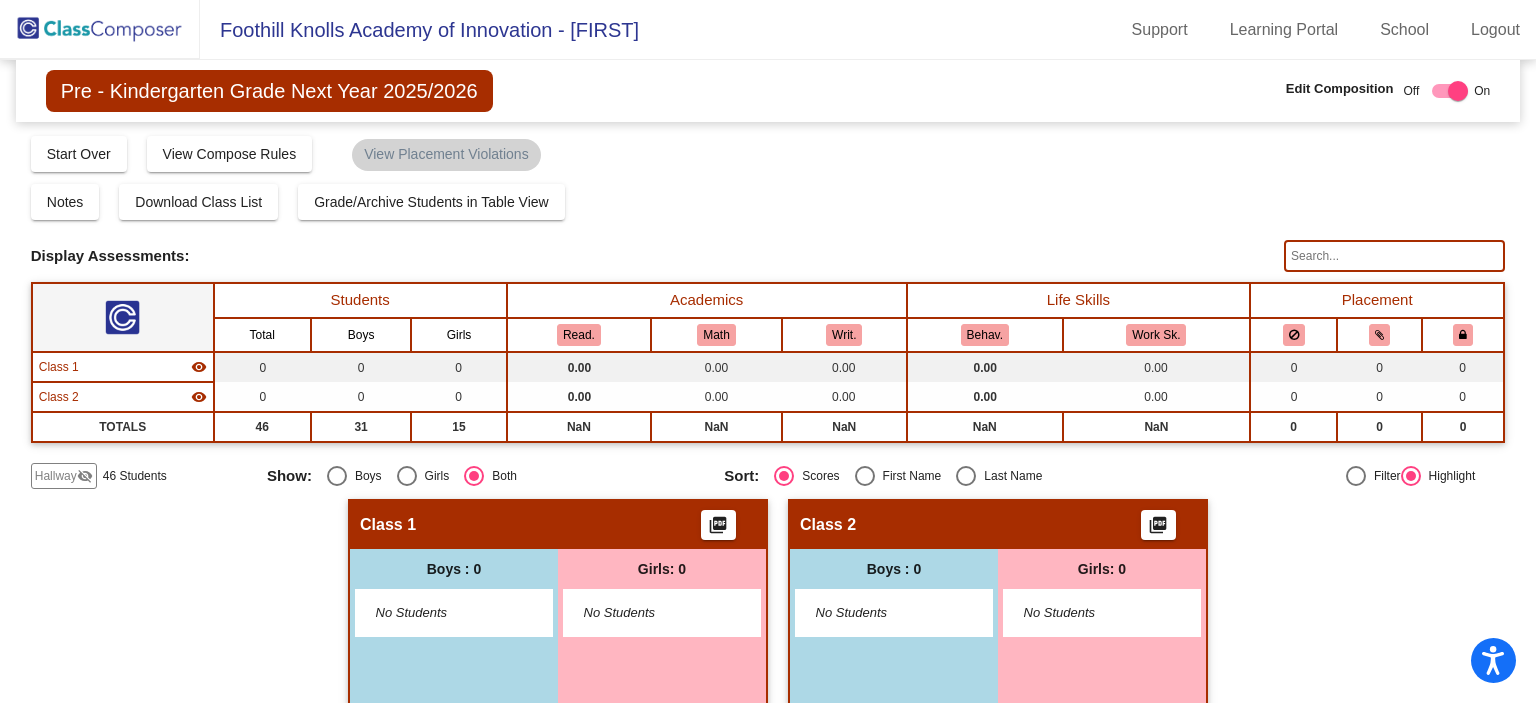 click on "Hallway" 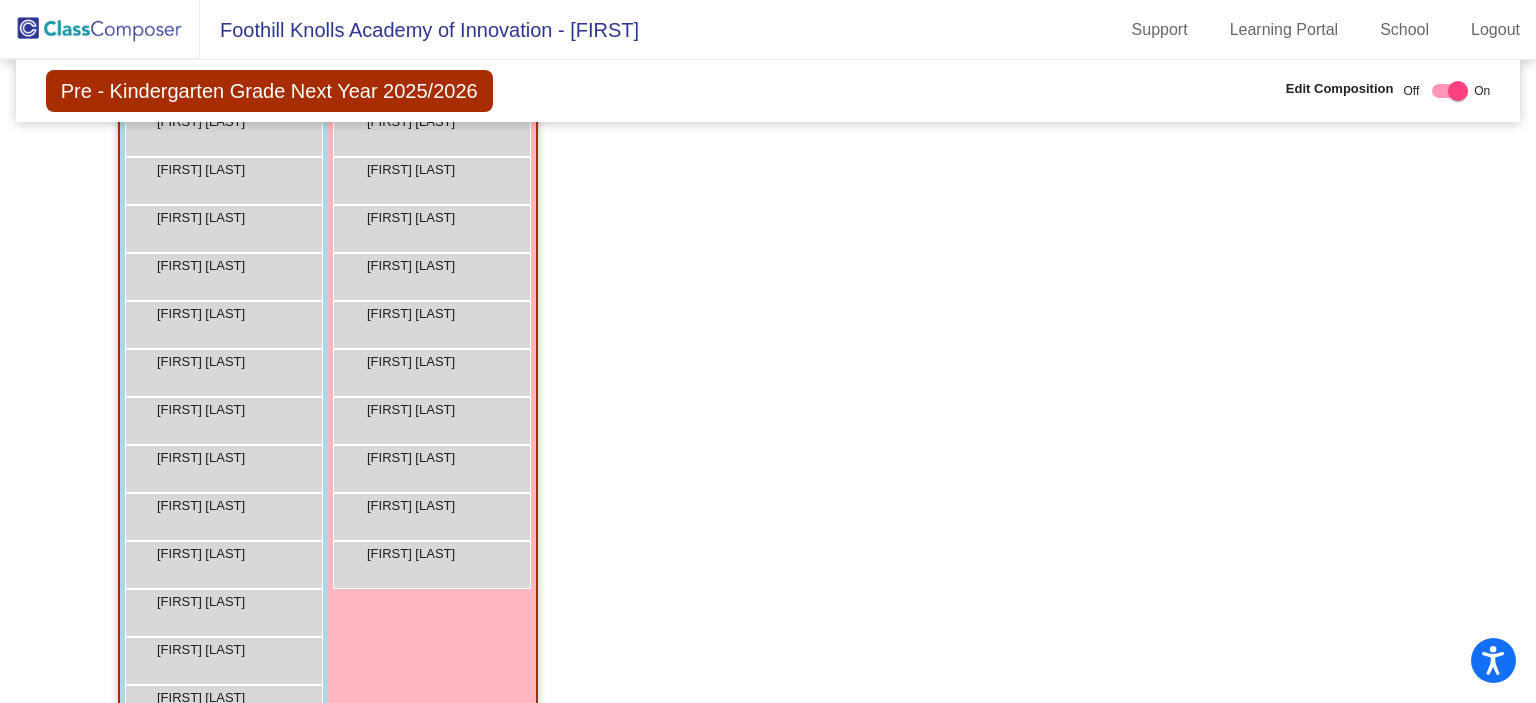 scroll, scrollTop: 762, scrollLeft: 0, axis: vertical 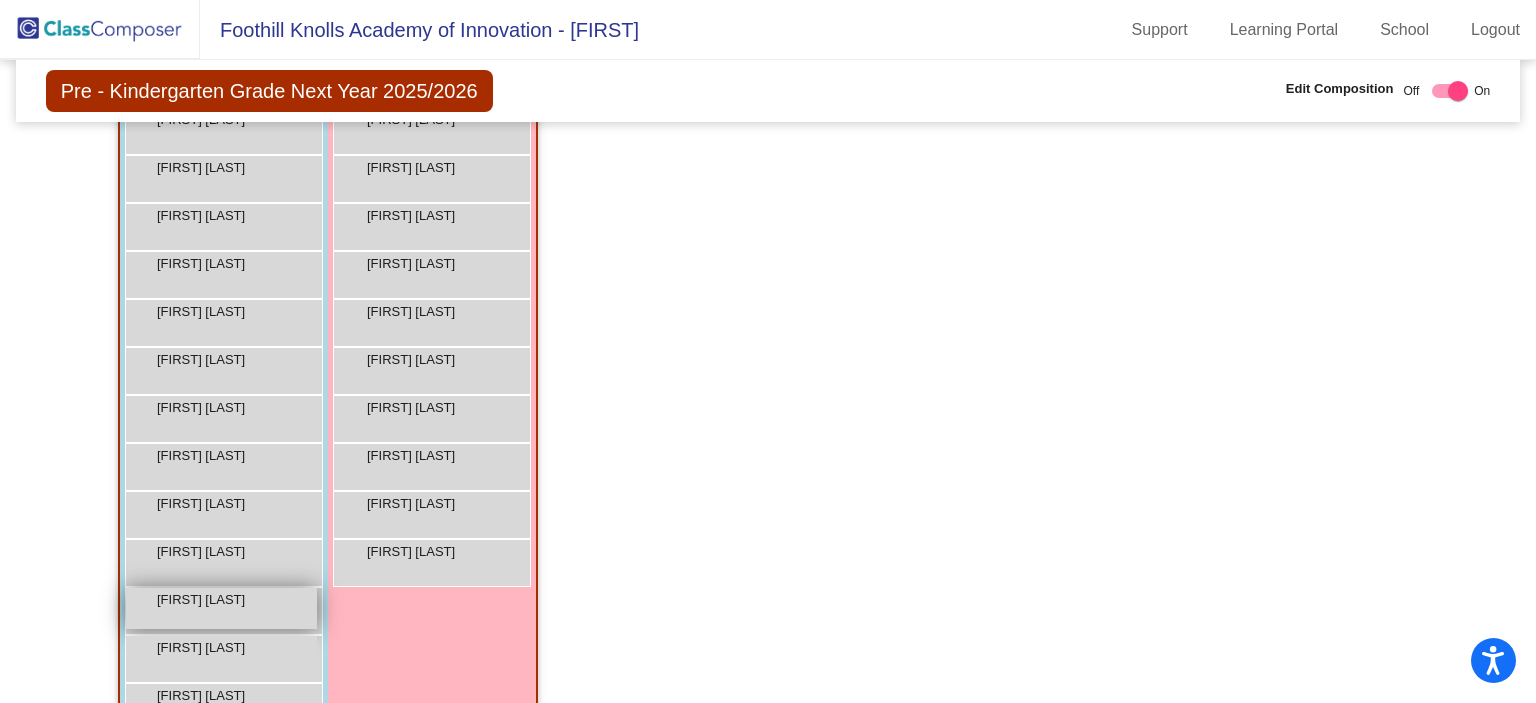 click on "Ethan  Hernandez" at bounding box center (207, 600) 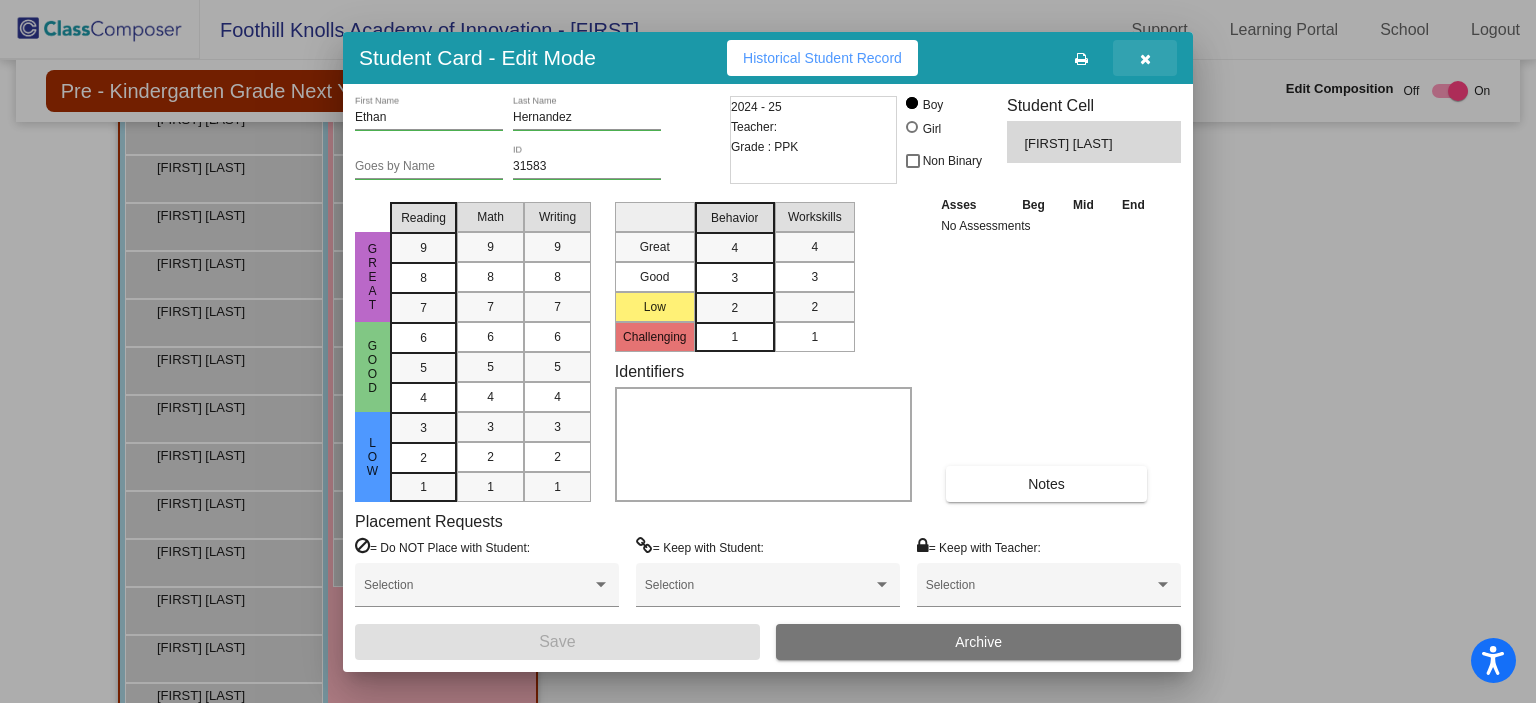 click at bounding box center (1145, 59) 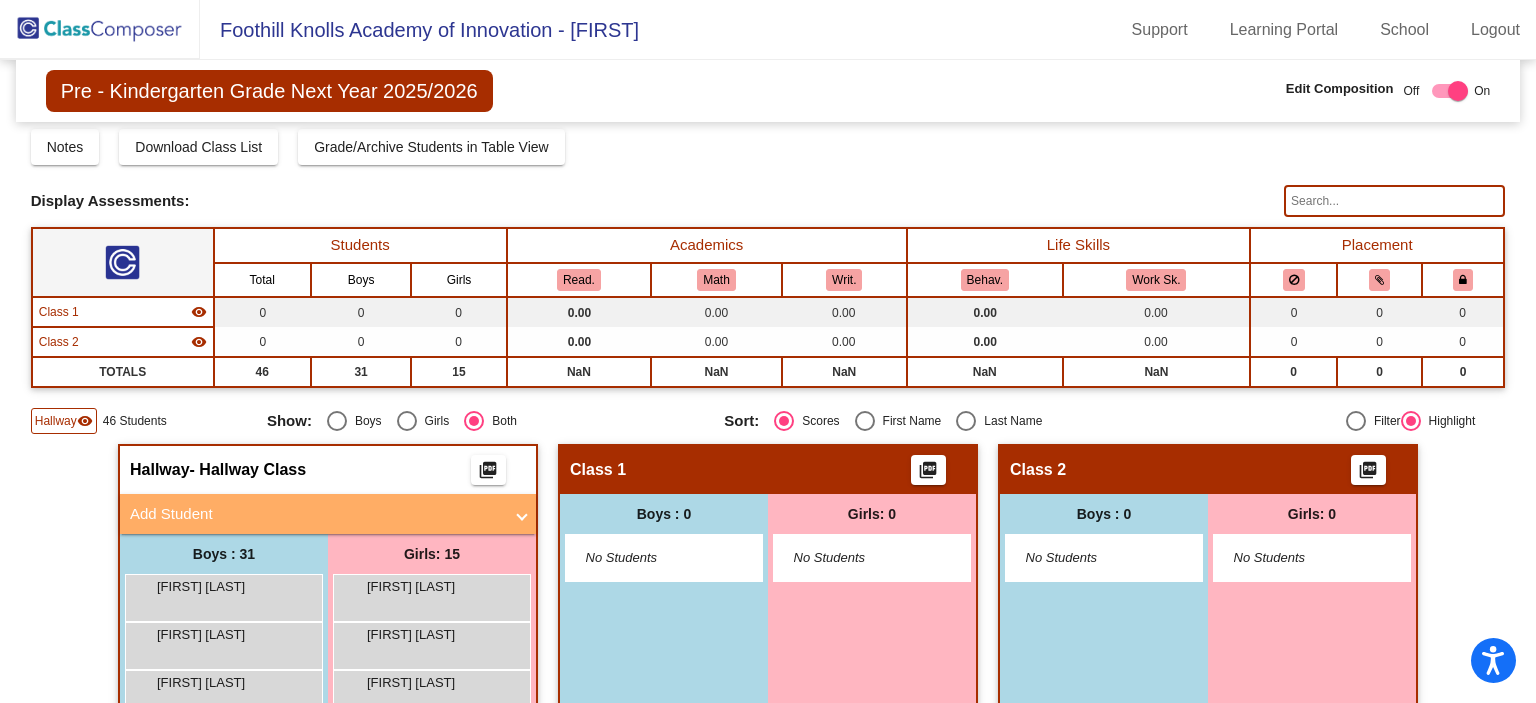 scroll, scrollTop: 0, scrollLeft: 0, axis: both 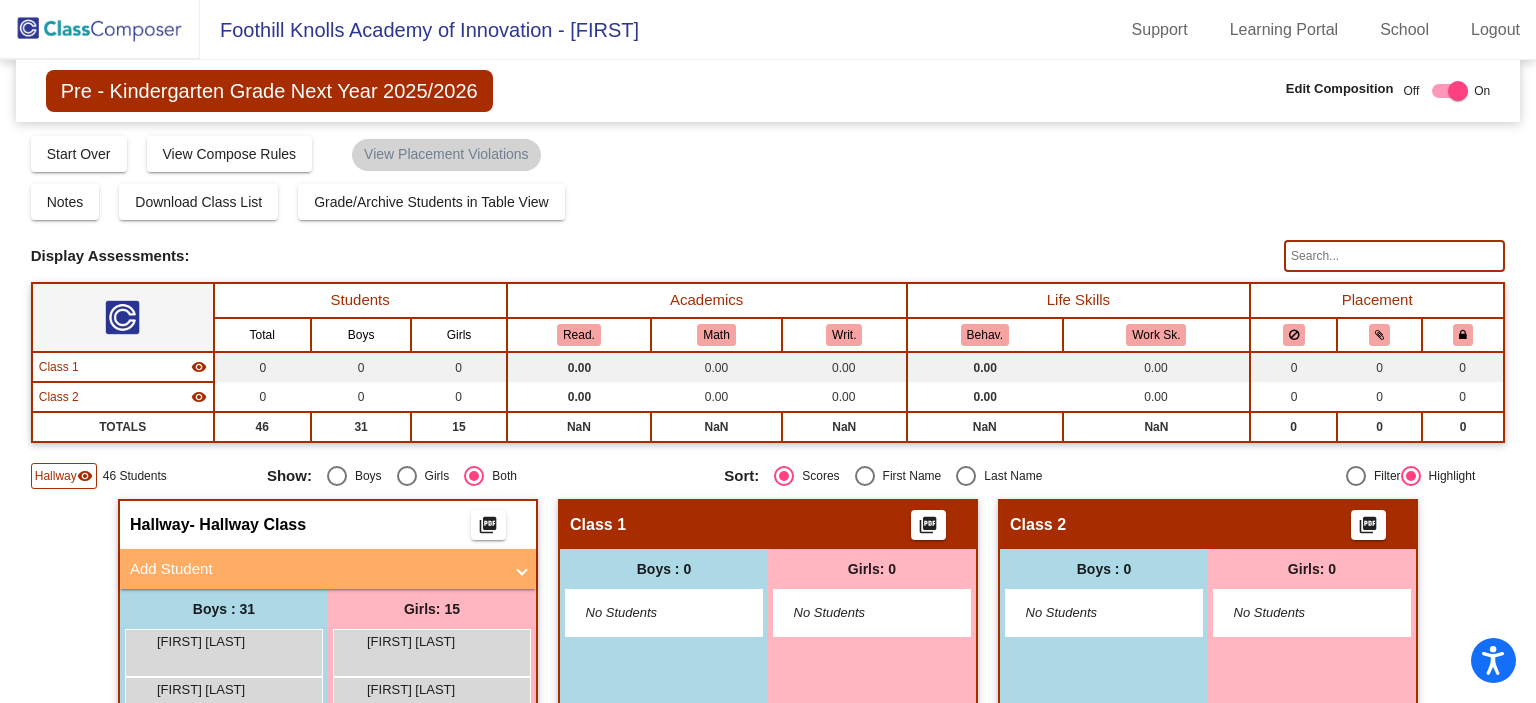 drag, startPoint x: 145, startPoint y: 3, endPoint x: 717, endPoint y: 245, distance: 621.0861 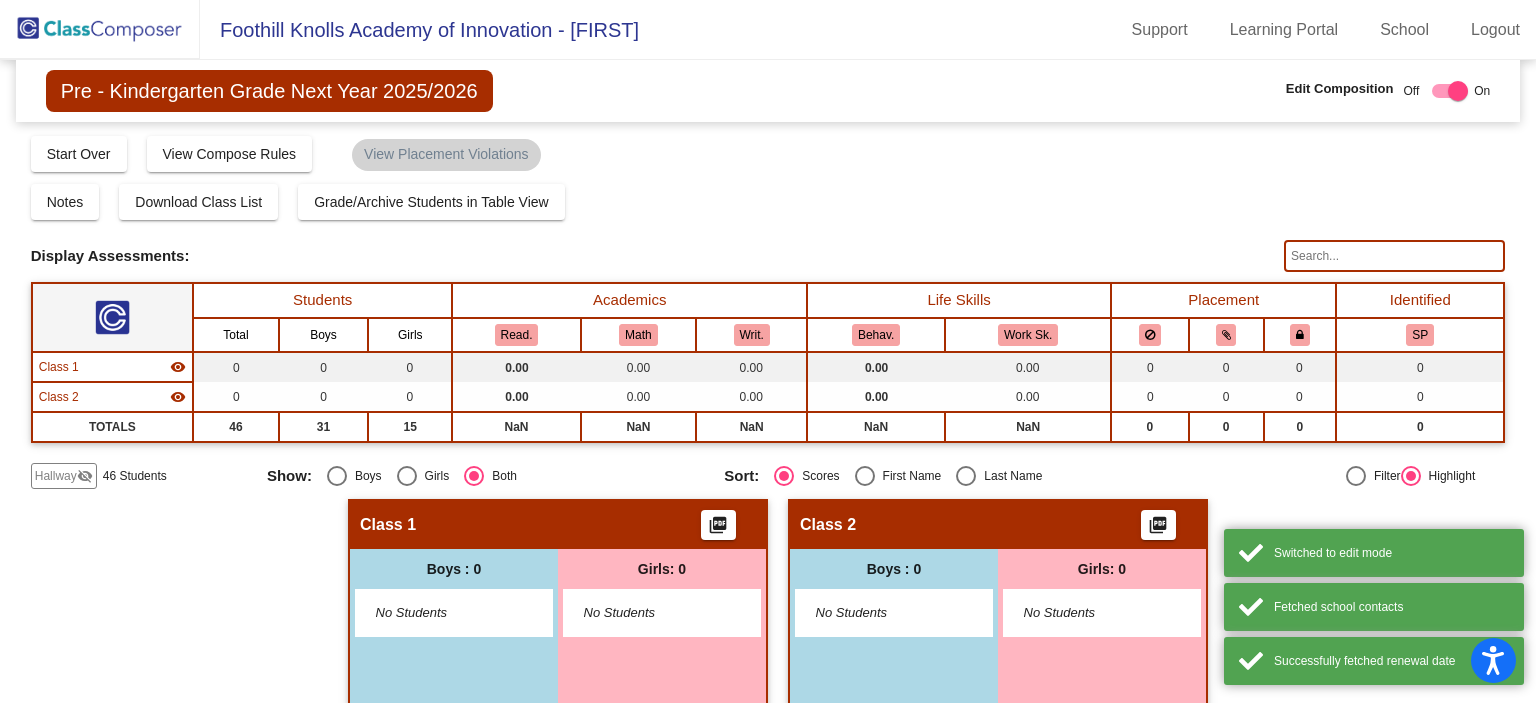 scroll, scrollTop: 0, scrollLeft: 0, axis: both 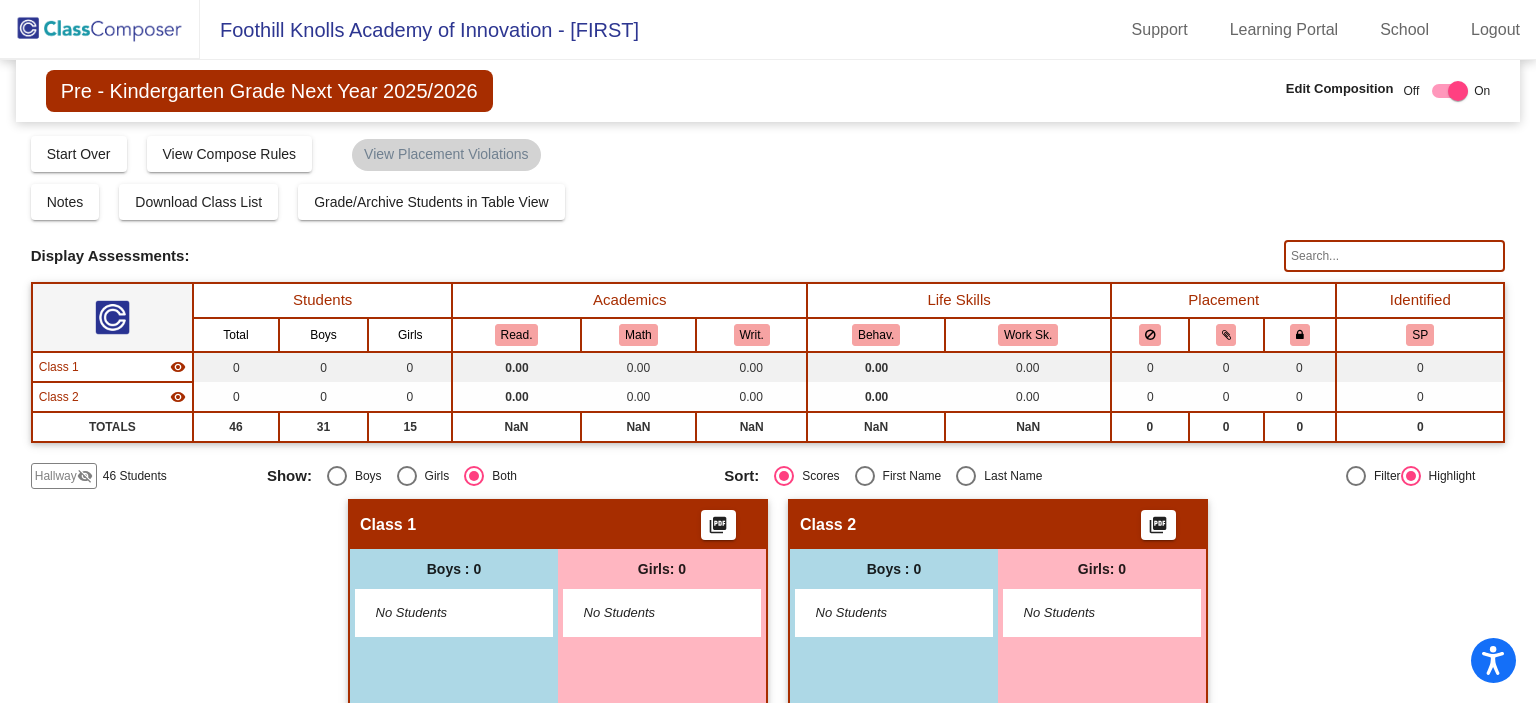 click on "Hallway" 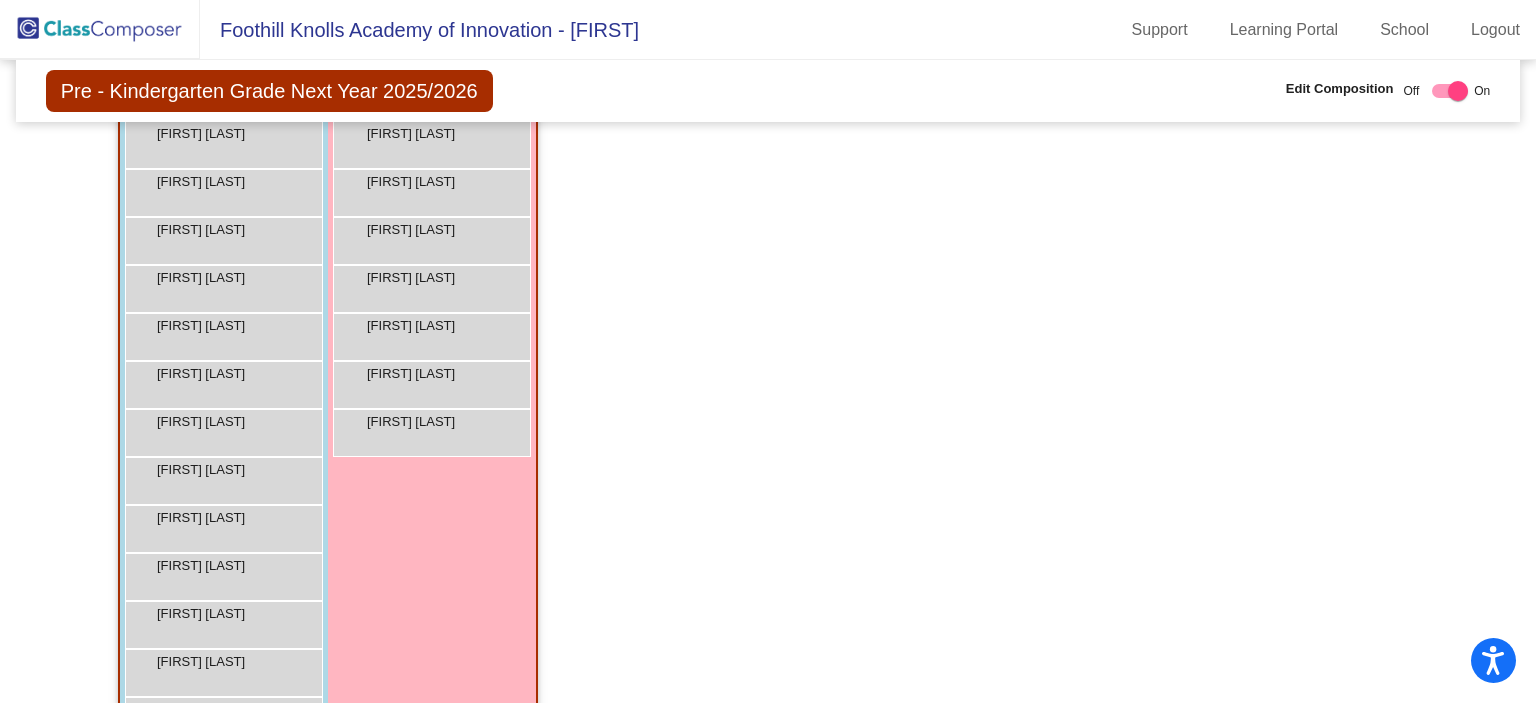scroll, scrollTop: 894, scrollLeft: 0, axis: vertical 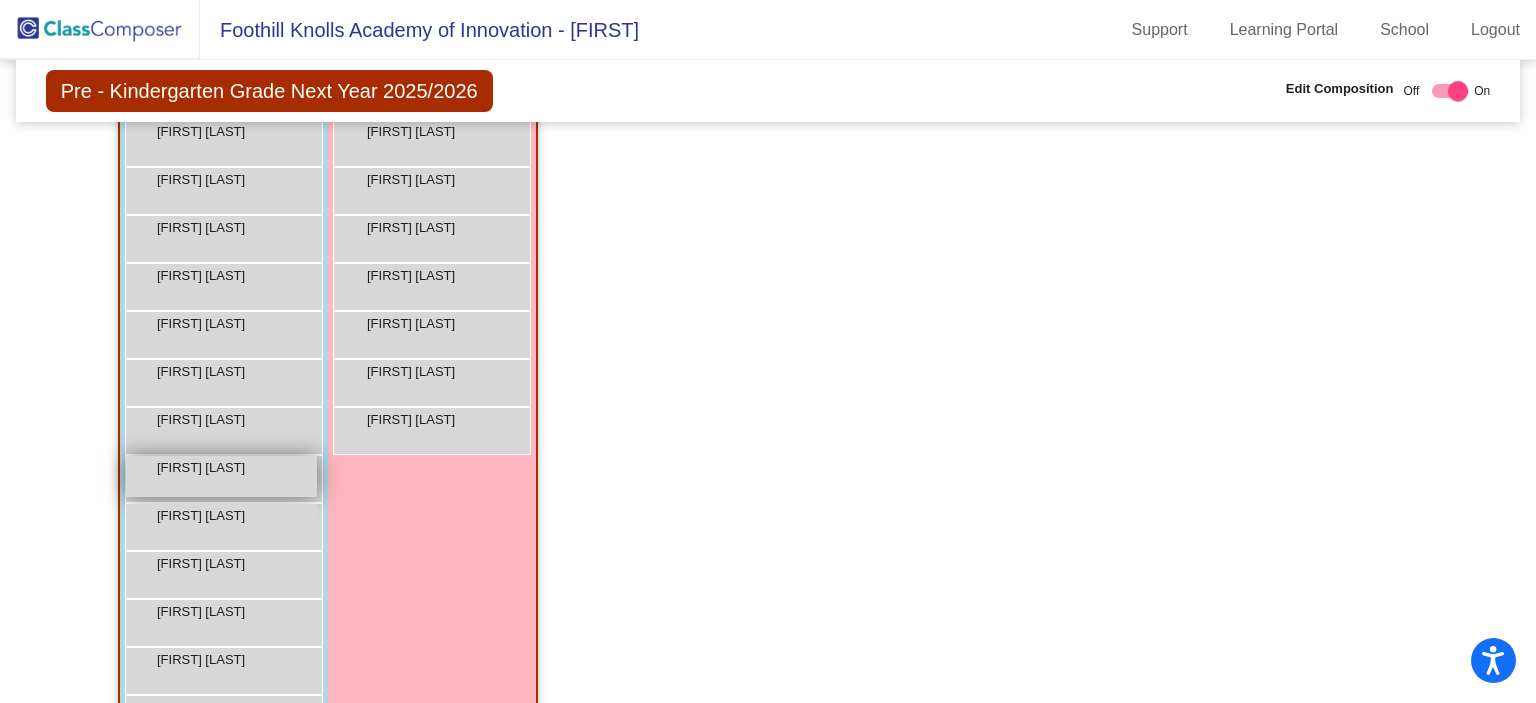 click on "[FIRST]  [LAST]" at bounding box center [207, 468] 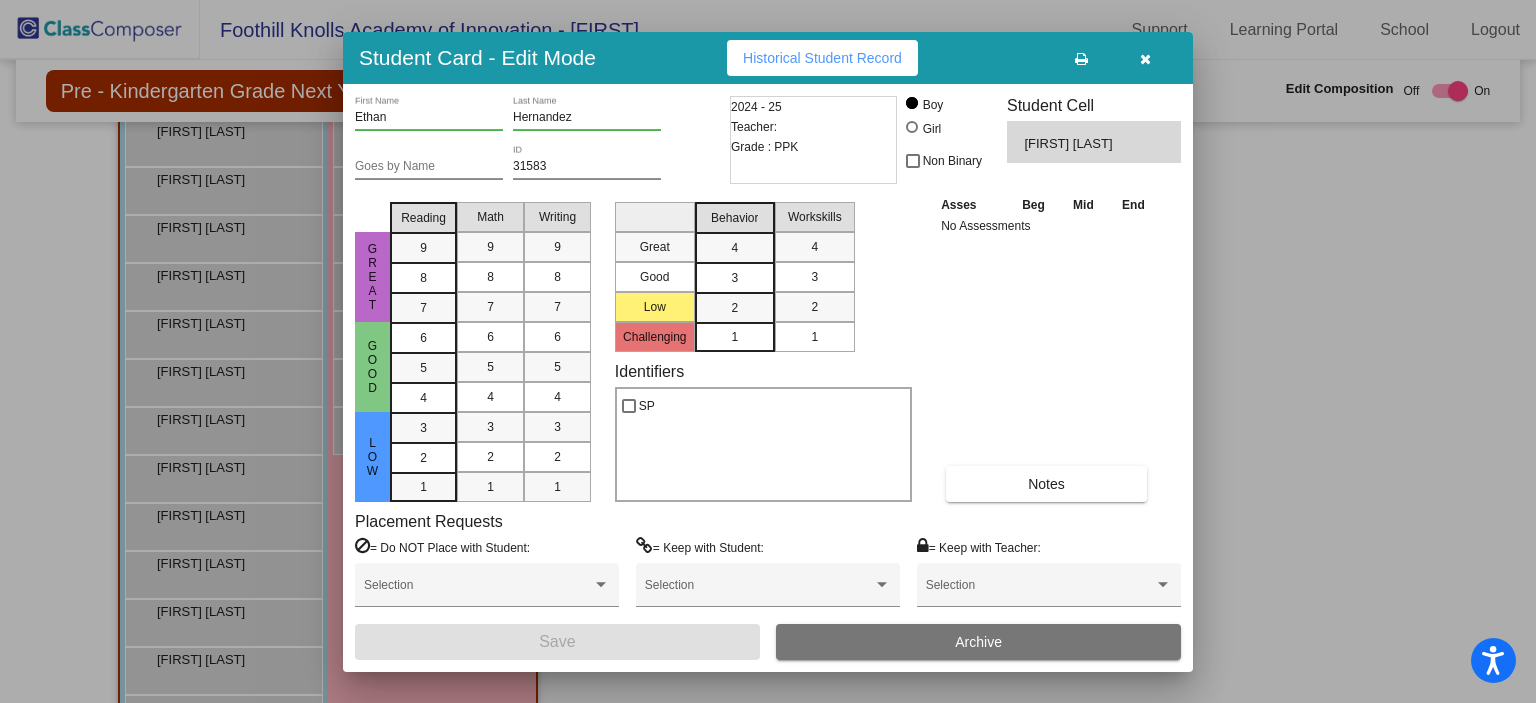 click at bounding box center (1145, 58) 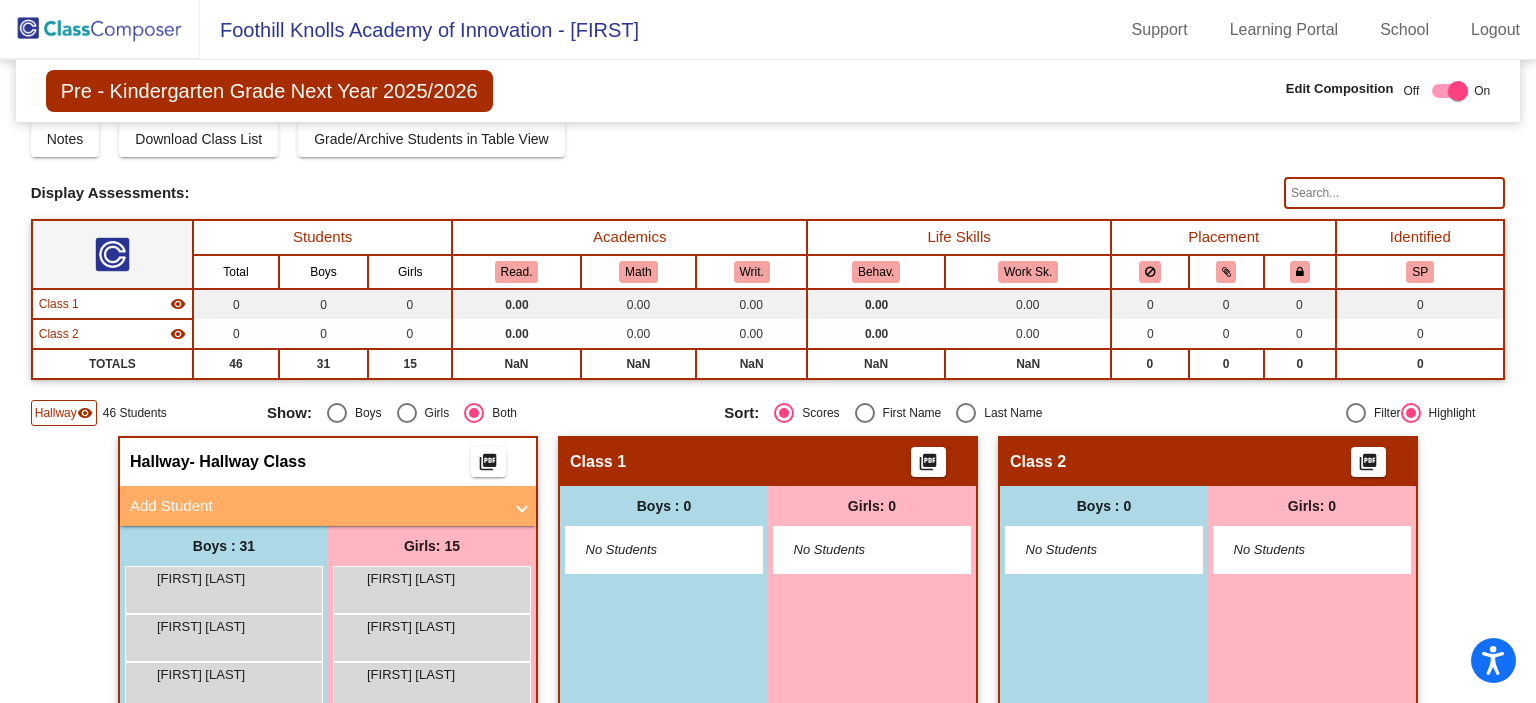 scroll, scrollTop: 0, scrollLeft: 0, axis: both 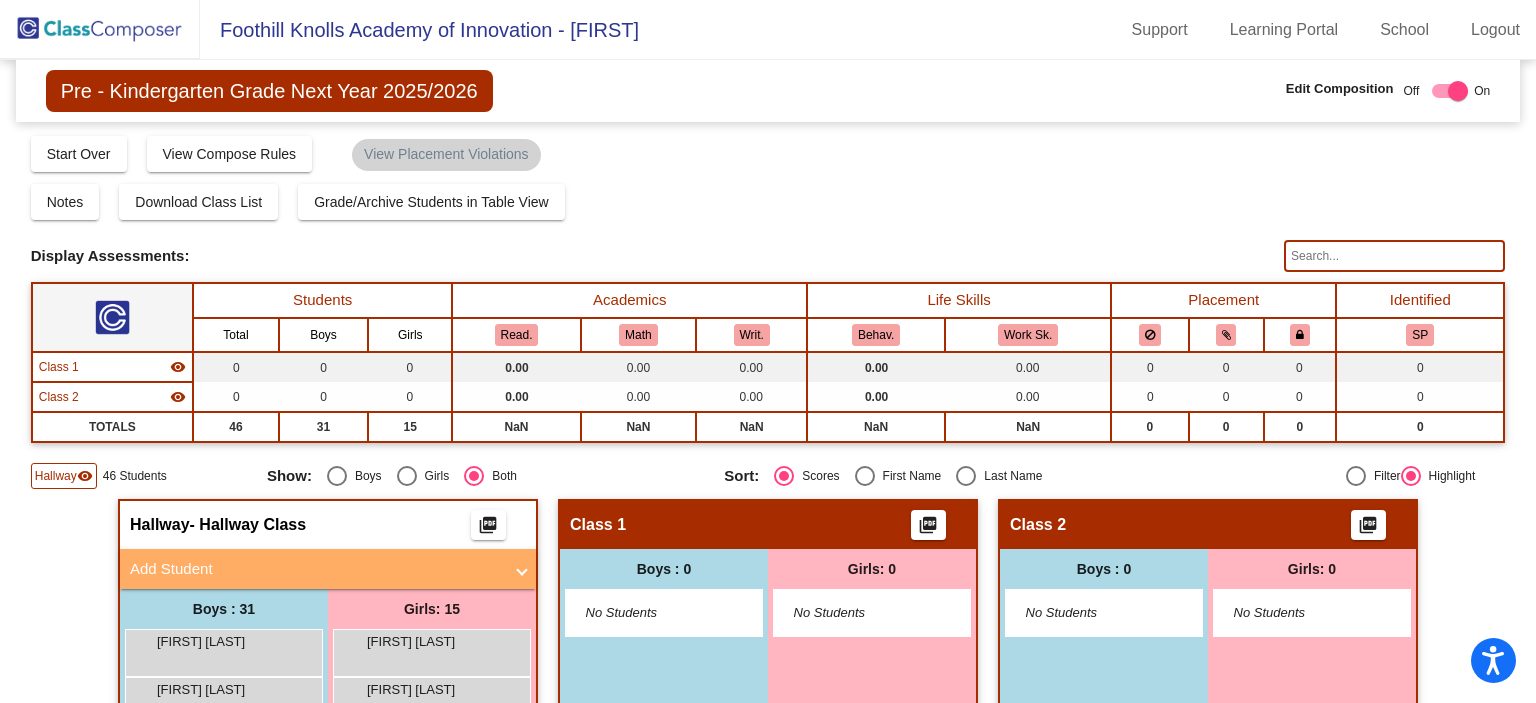 click on "Display Scores for Years:   2023 - 2024   2024 - 2025 Display Assessments:" 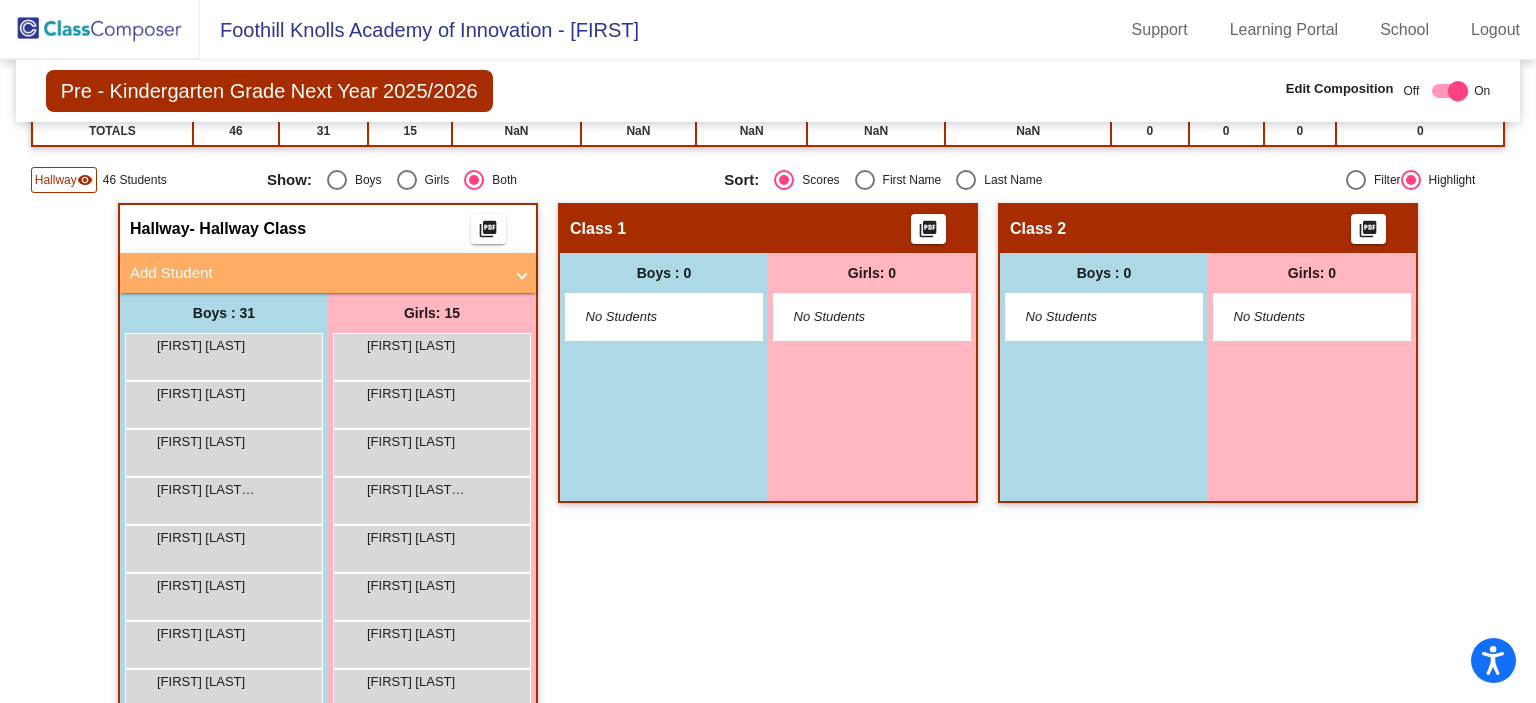 scroll, scrollTop: 311, scrollLeft: 0, axis: vertical 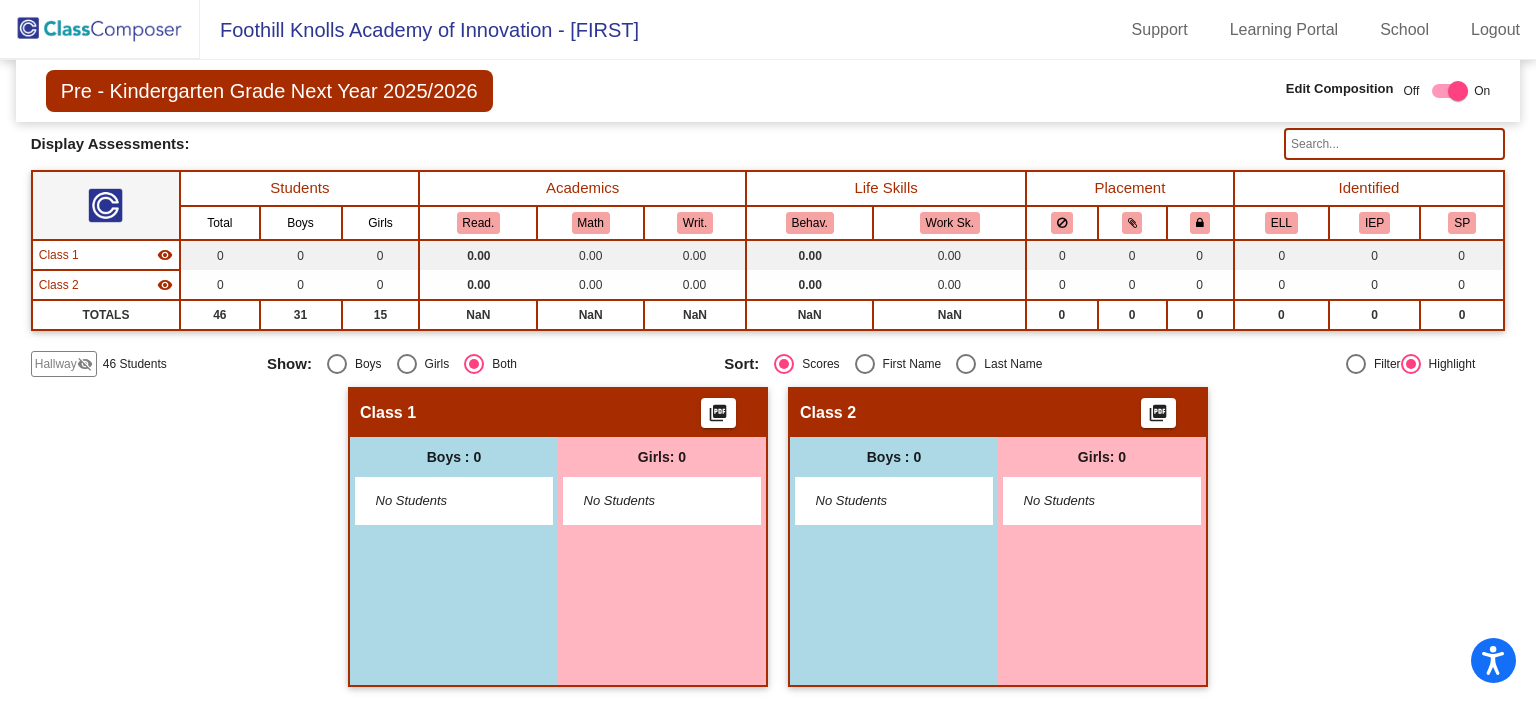 click on "Hallway" 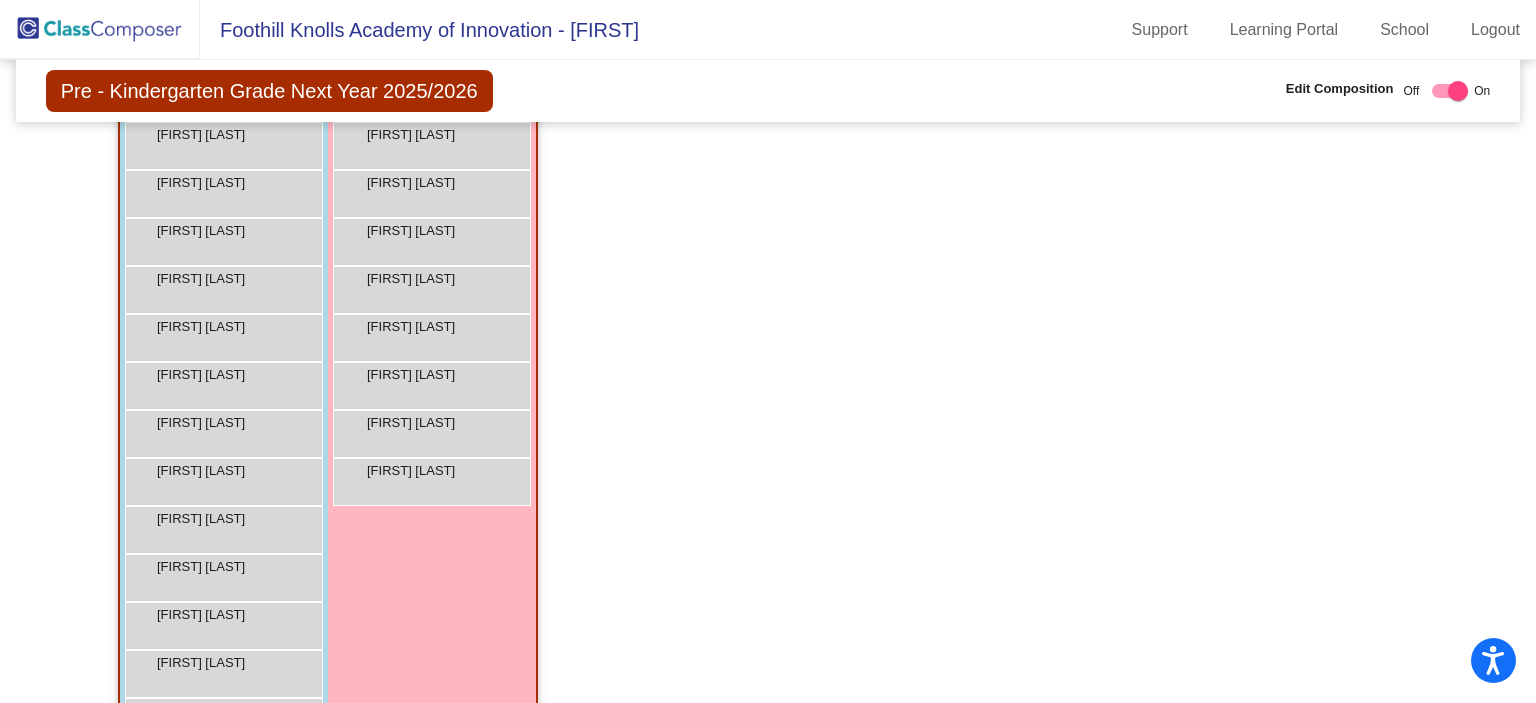 scroll, scrollTop: 864, scrollLeft: 0, axis: vertical 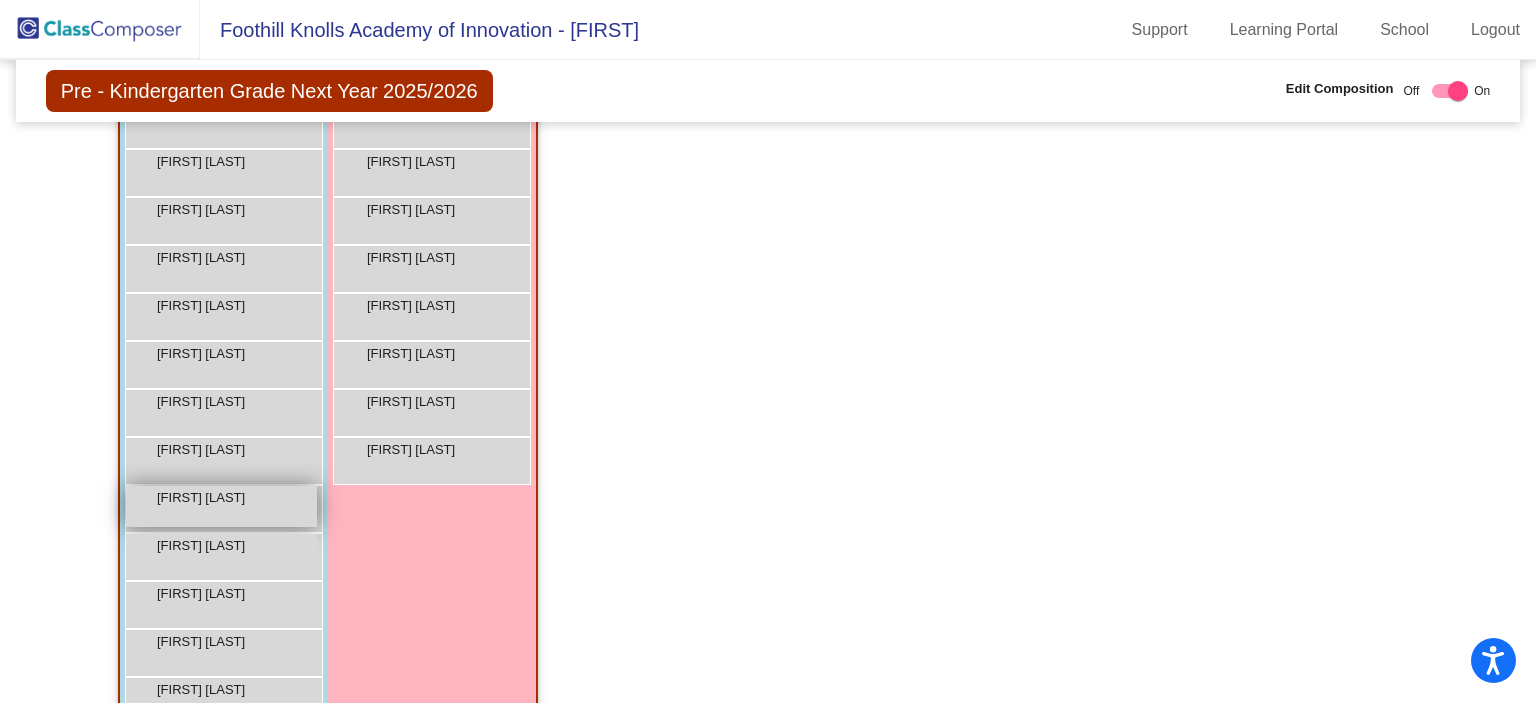 click on "[FIRST]  [LAST] lock do_not_disturb_alt" at bounding box center [221, 506] 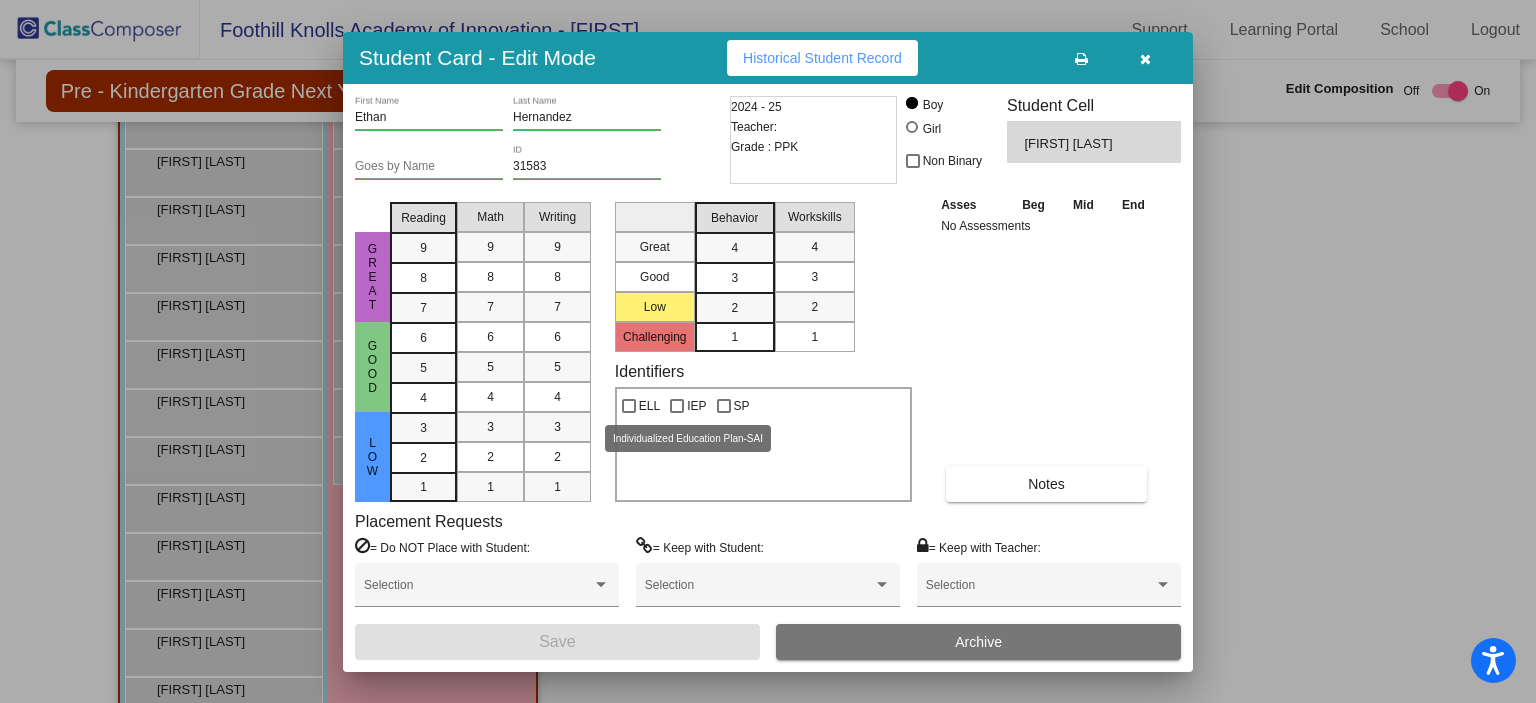 click at bounding box center (677, 406) 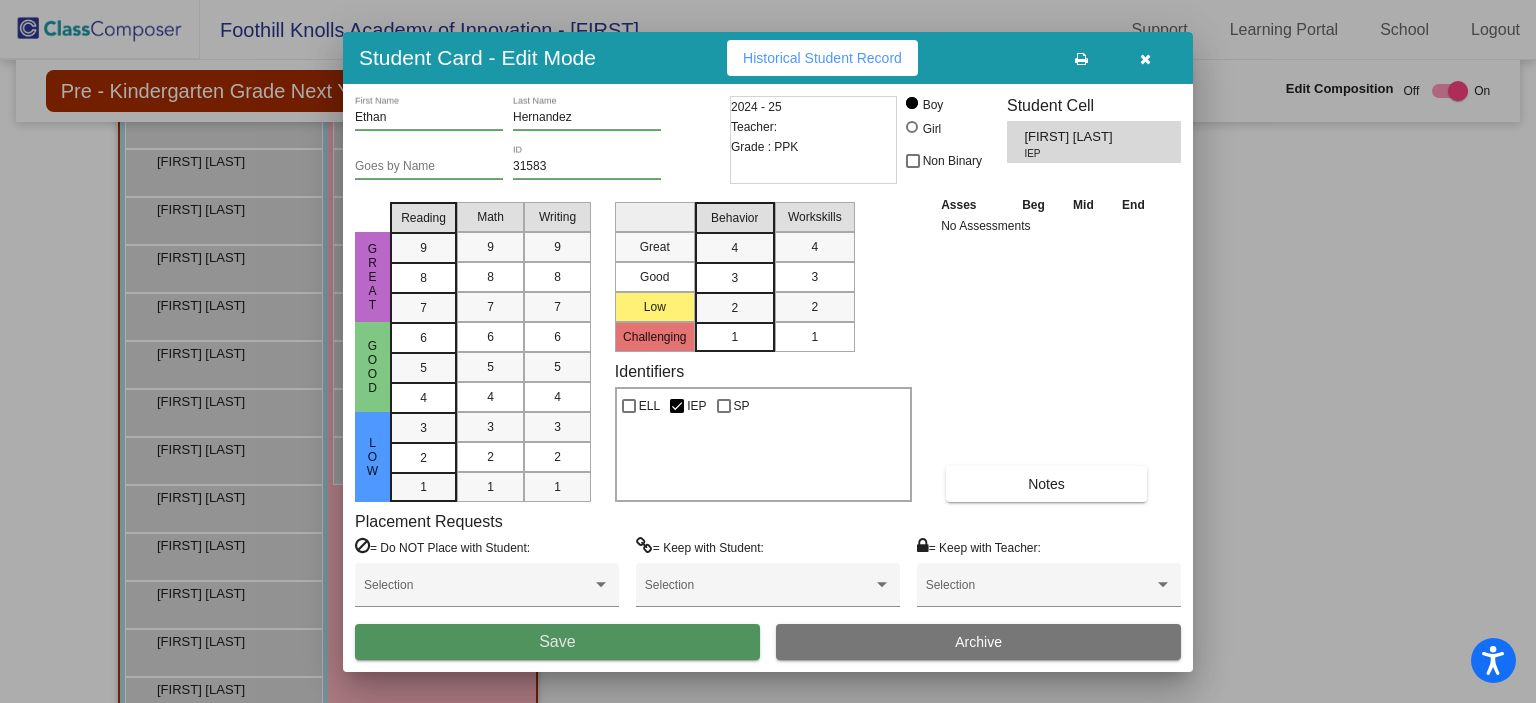 click on "Save" at bounding box center [557, 641] 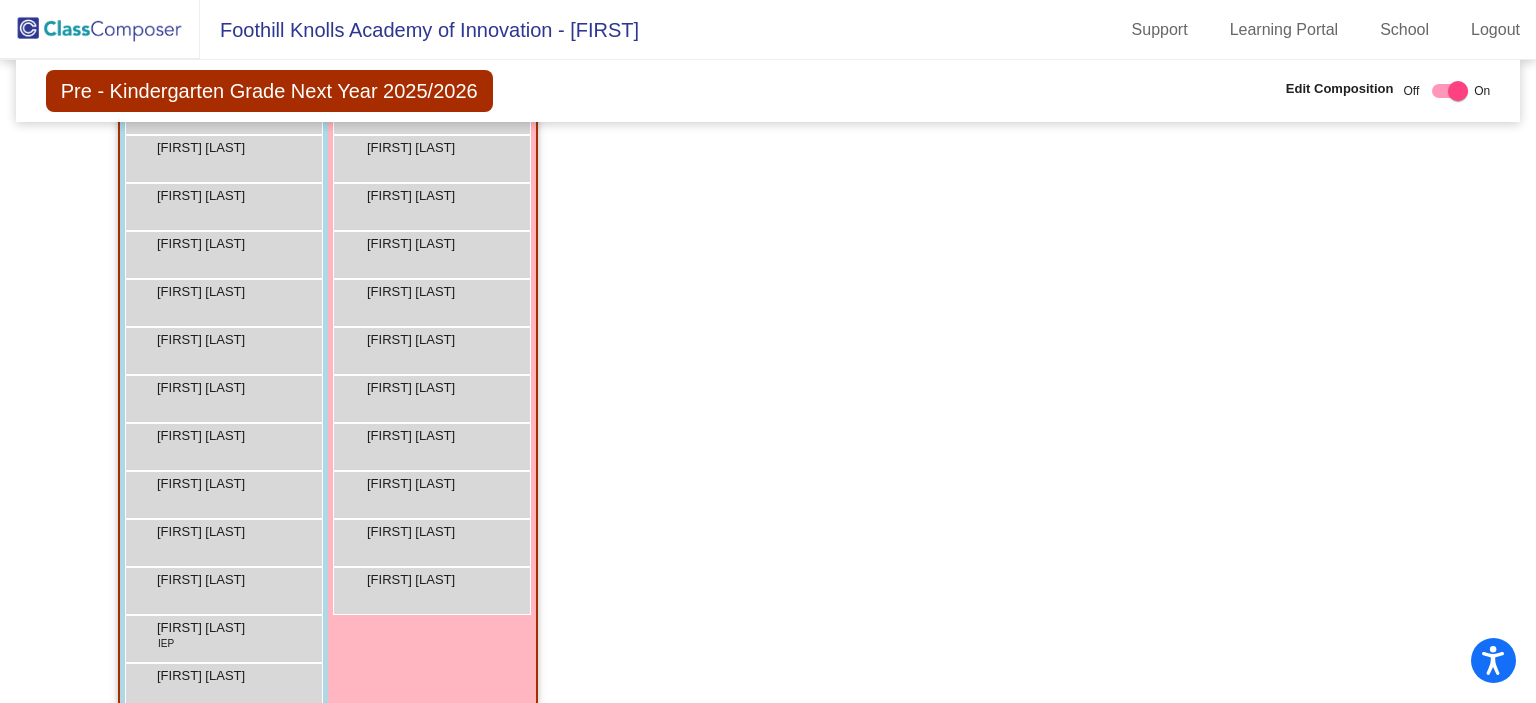 scroll, scrollTop: 735, scrollLeft: 0, axis: vertical 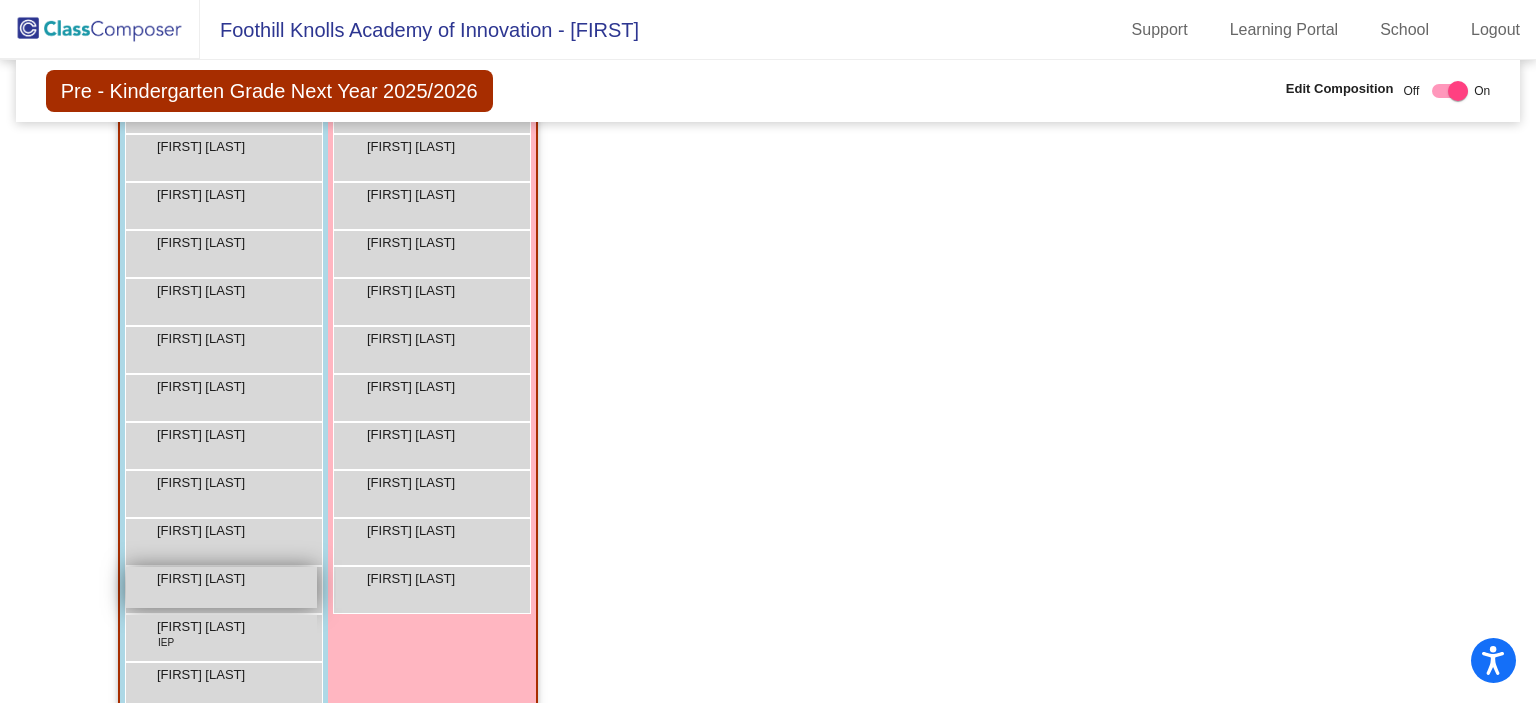 click on "Emiliano Ochoa lock do_not_disturb_alt" at bounding box center (221, 587) 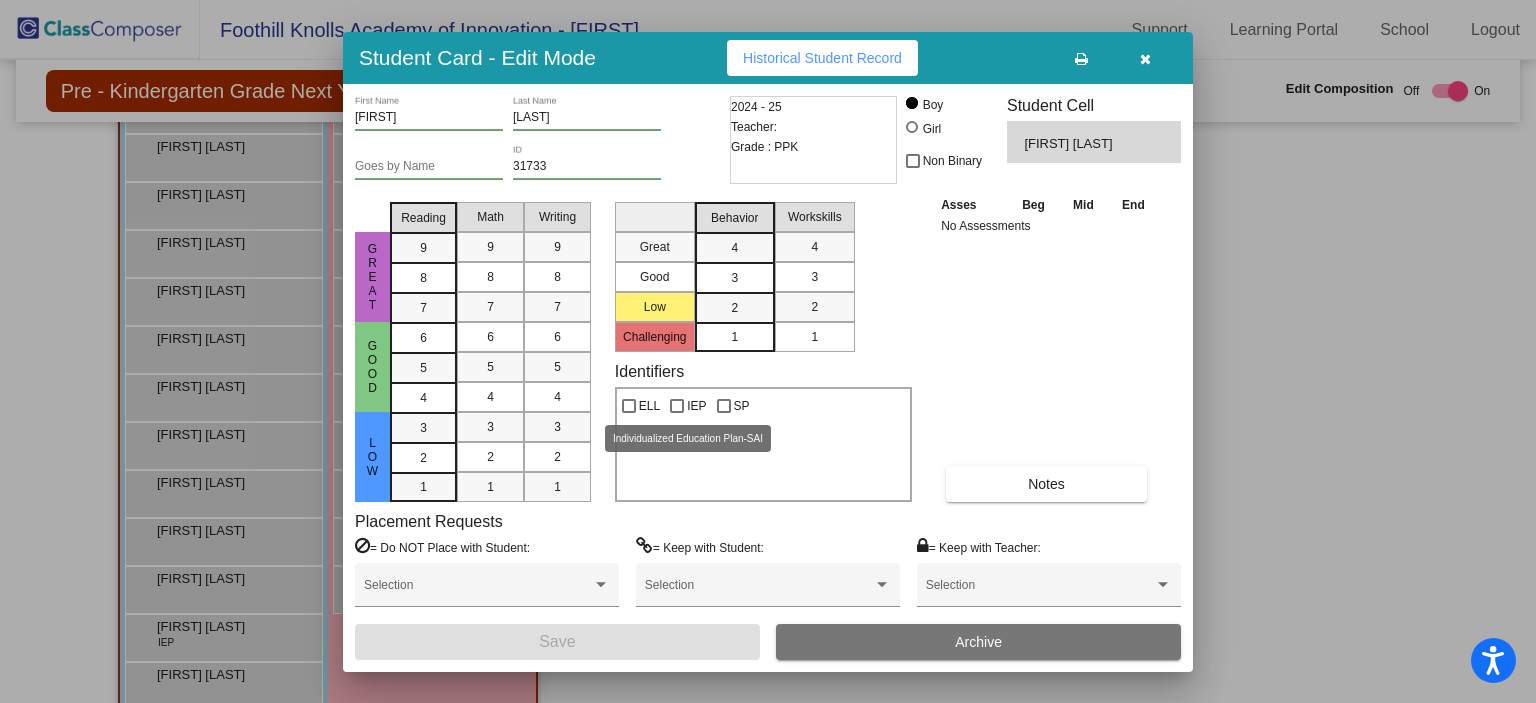 click at bounding box center (677, 406) 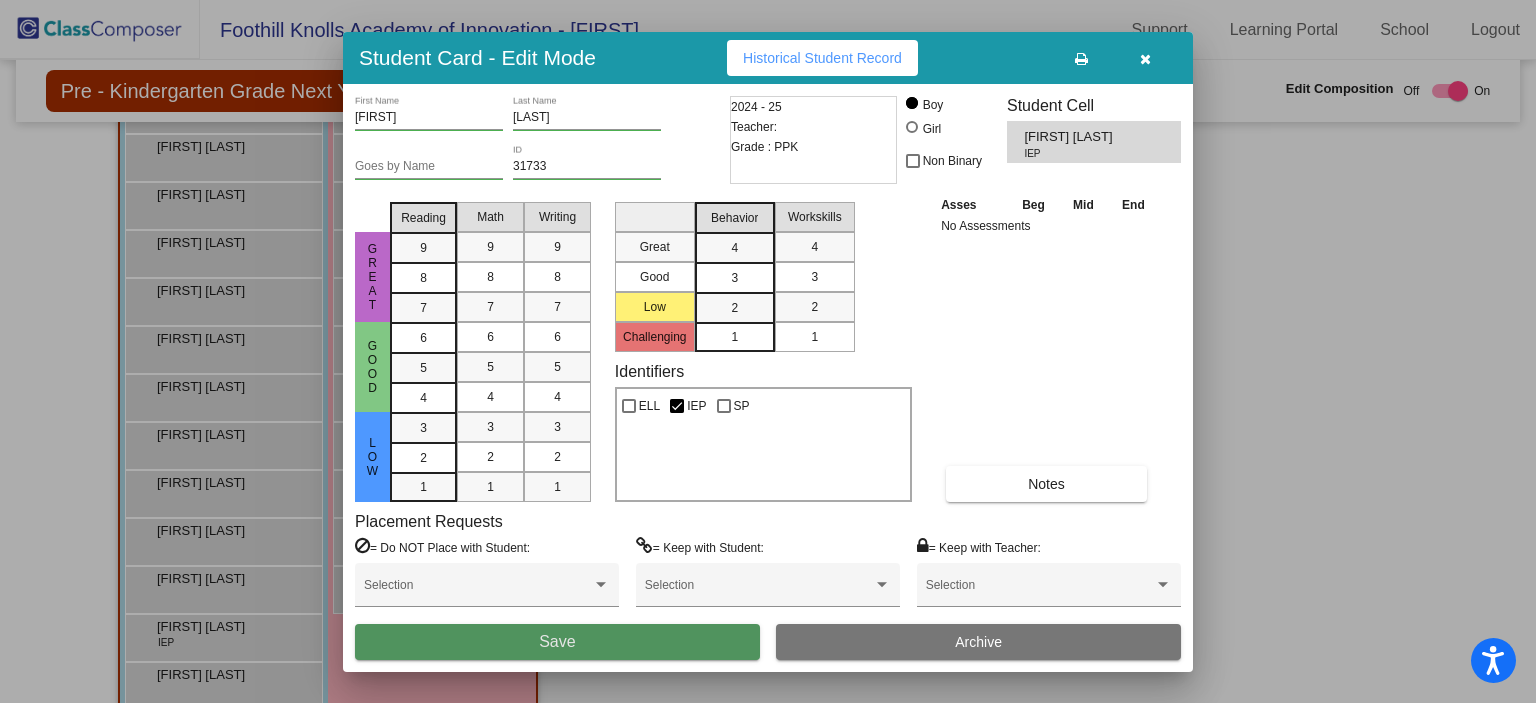 click on "Save" at bounding box center [557, 642] 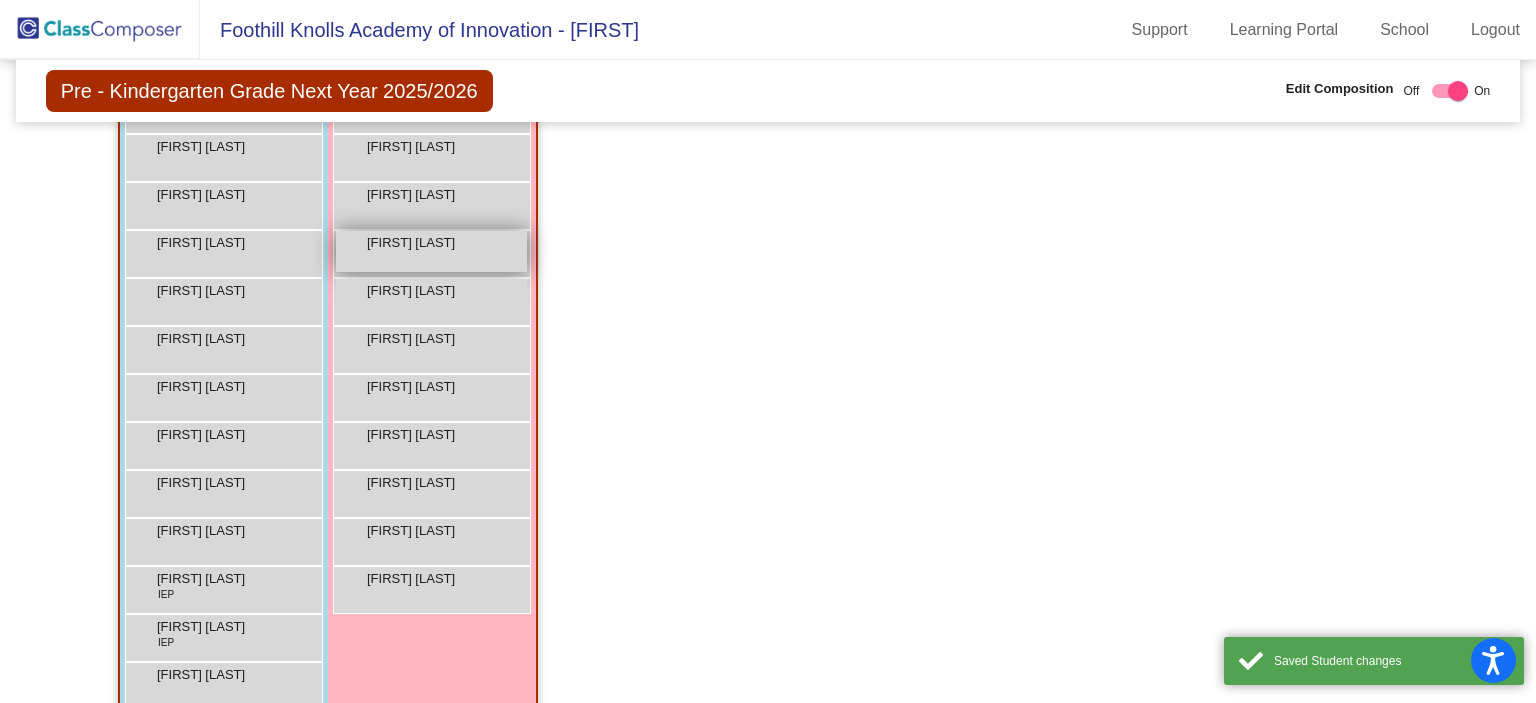 click on "[FIRST] [LAST]" at bounding box center (417, 243) 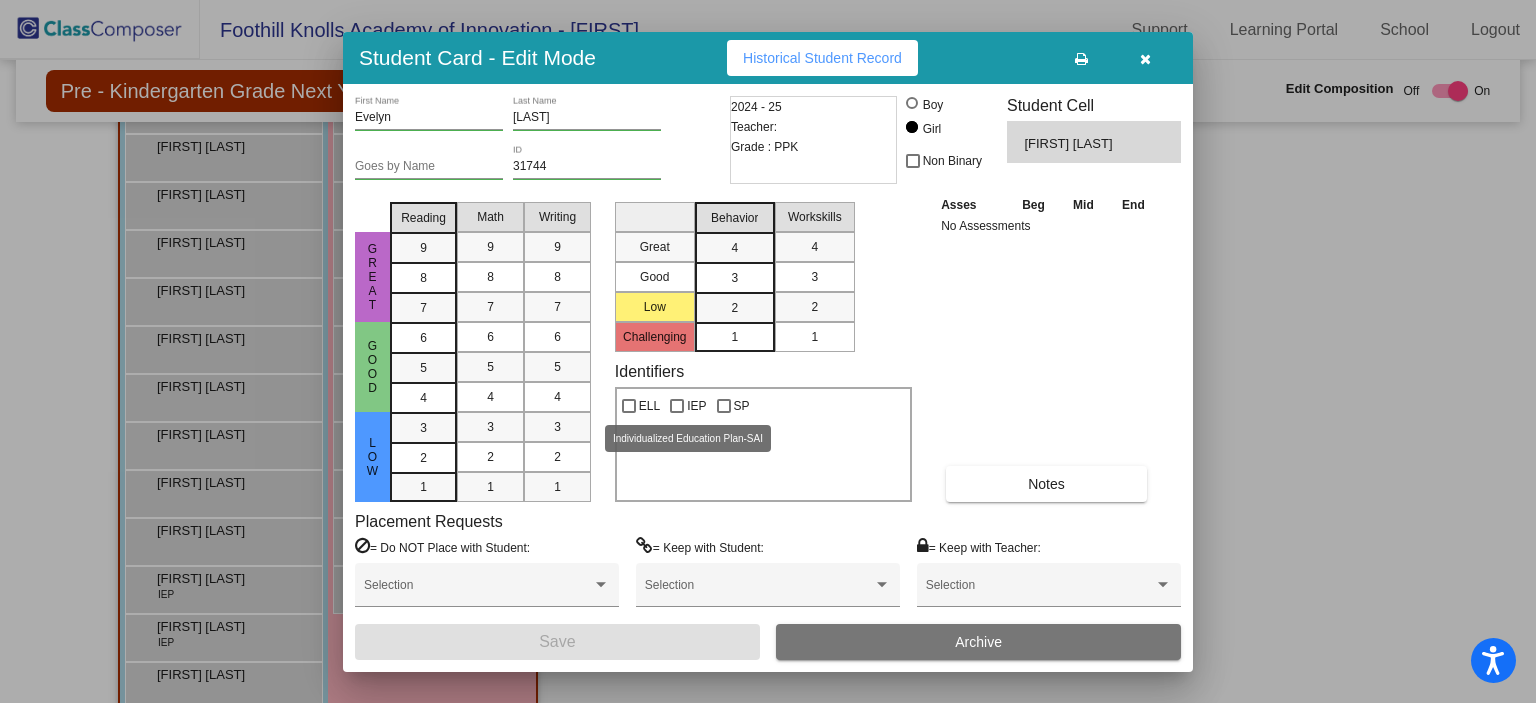 click at bounding box center (677, 406) 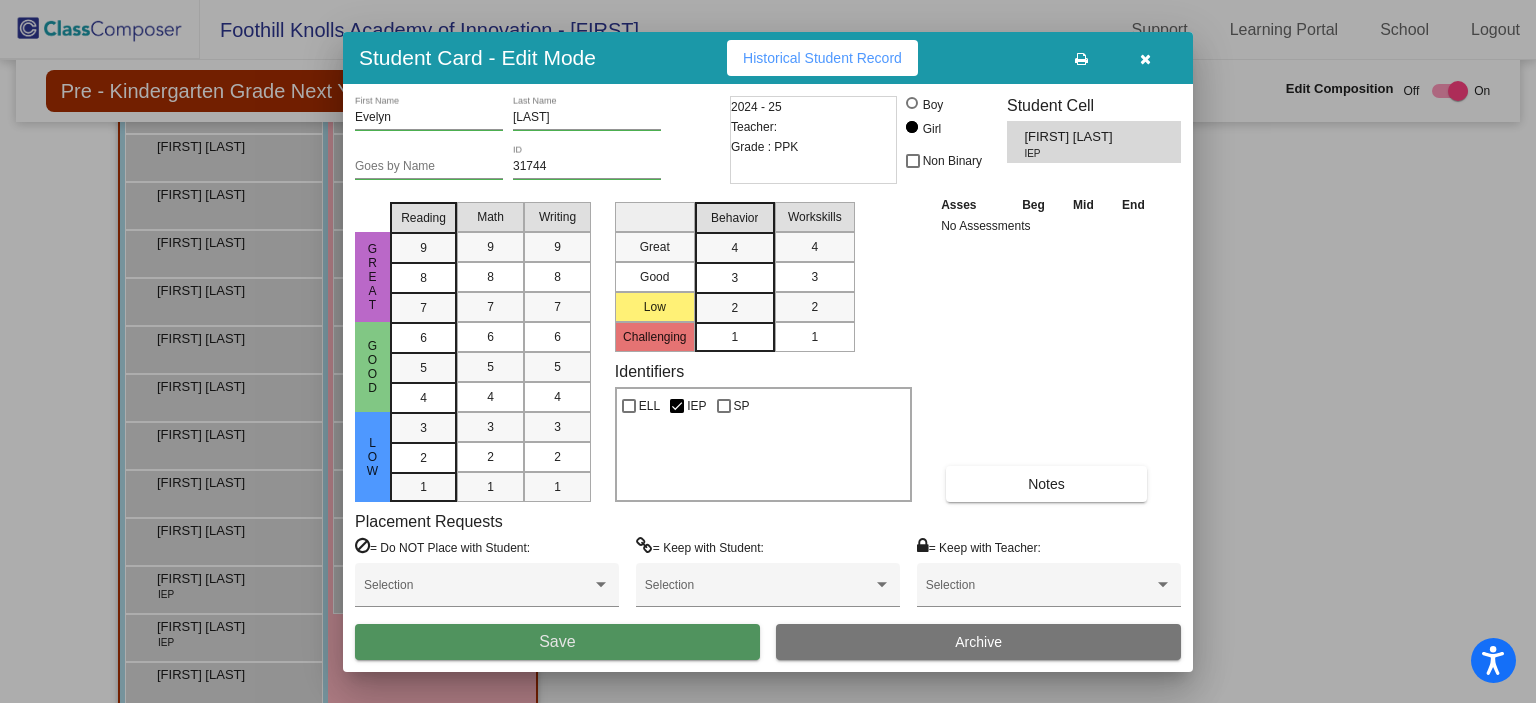 click on "Save" at bounding box center (557, 641) 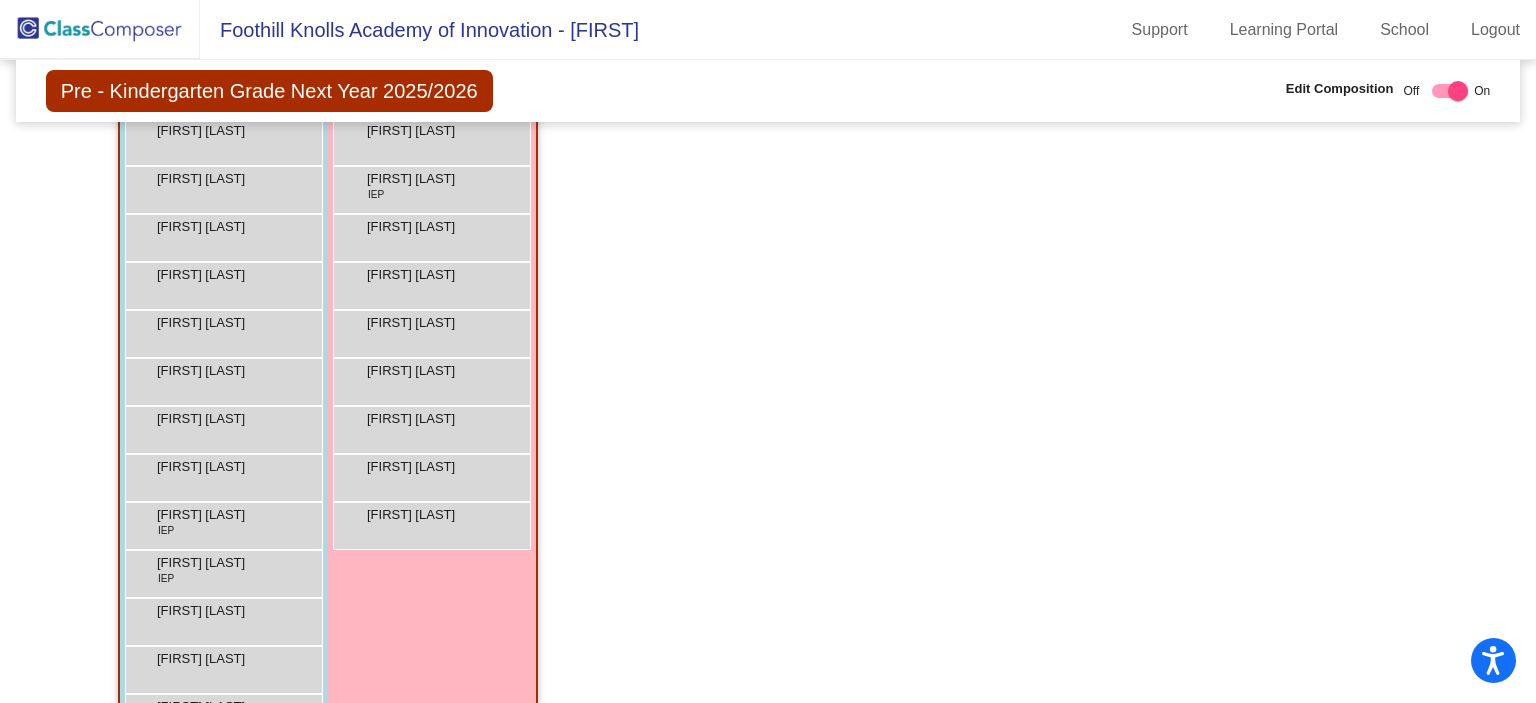 scroll, scrollTop: 789, scrollLeft: 0, axis: vertical 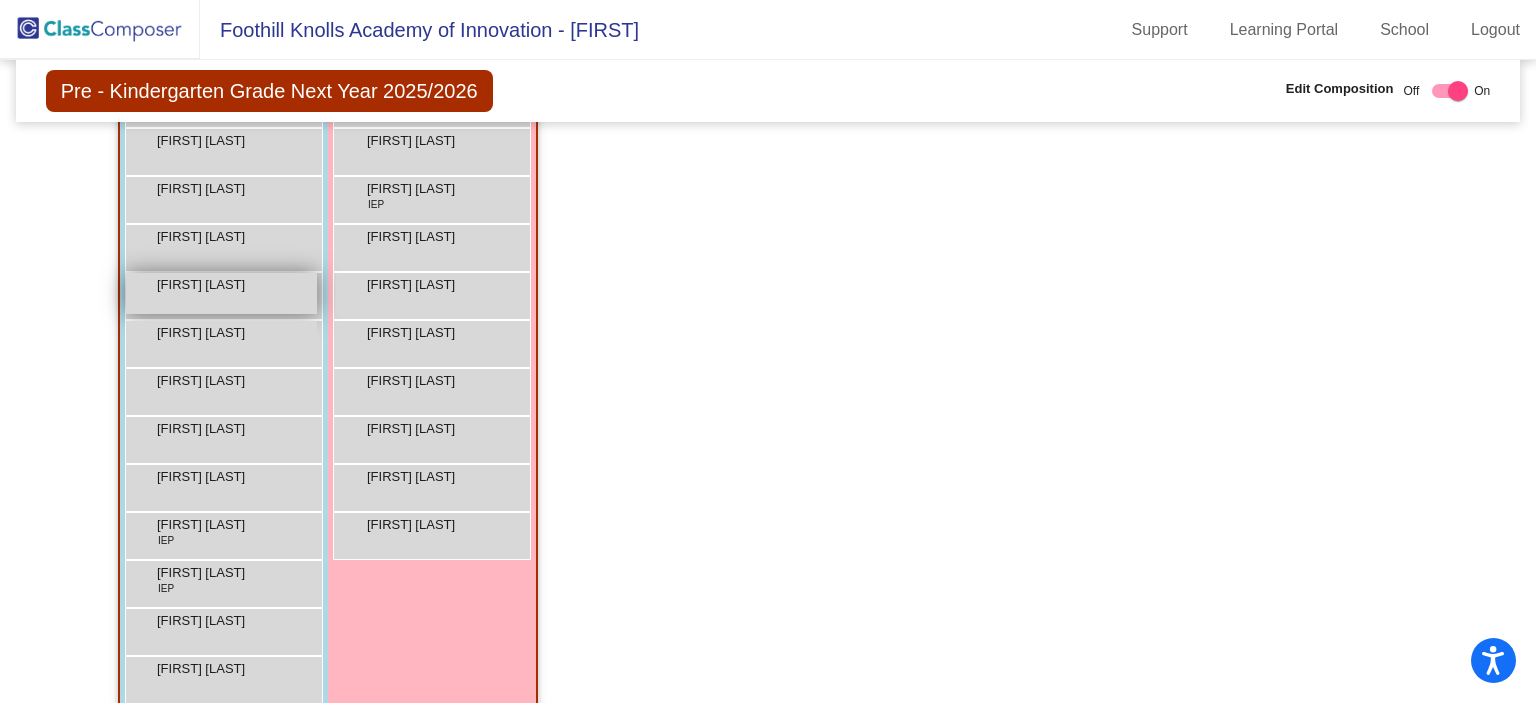 click on "Christopher Zerbe lock do_not_disturb_alt" at bounding box center (221, 293) 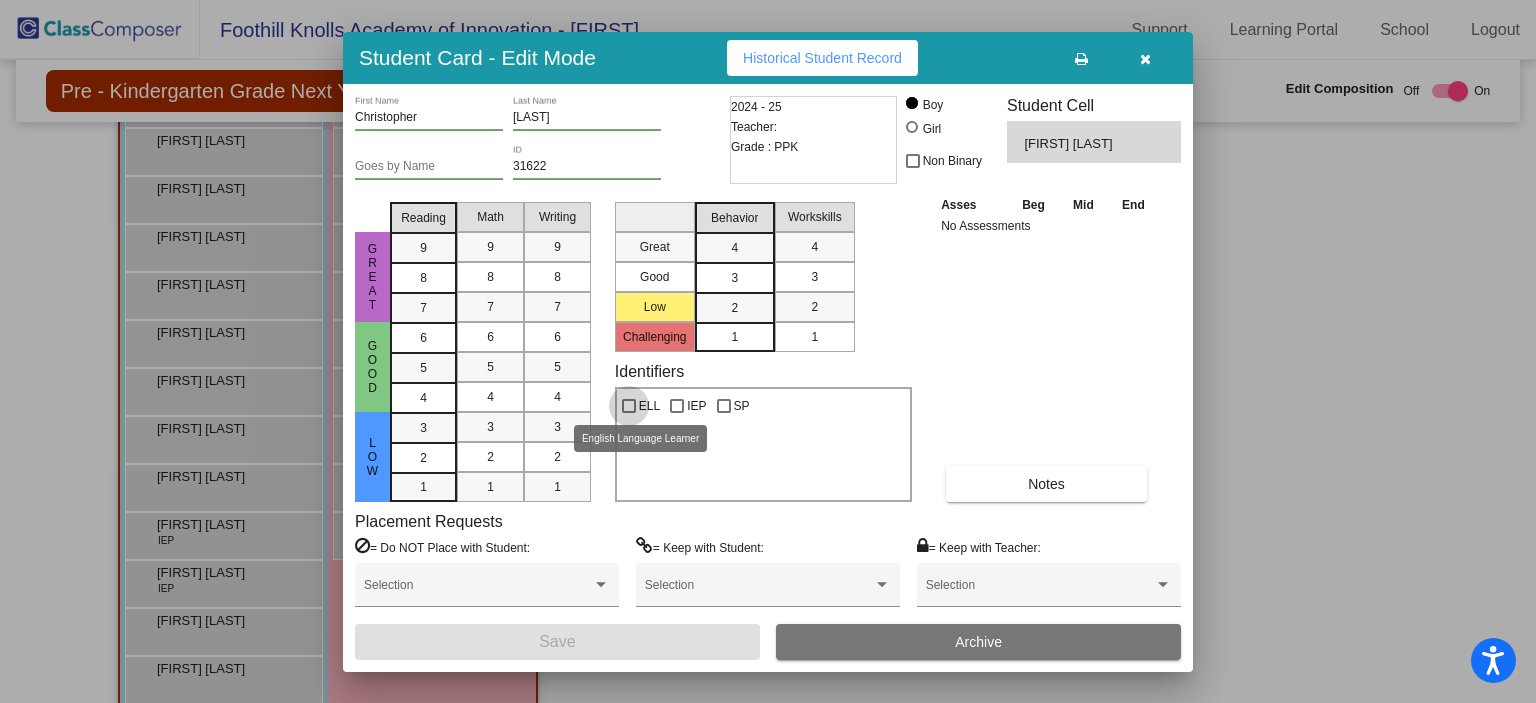 click at bounding box center (629, 406) 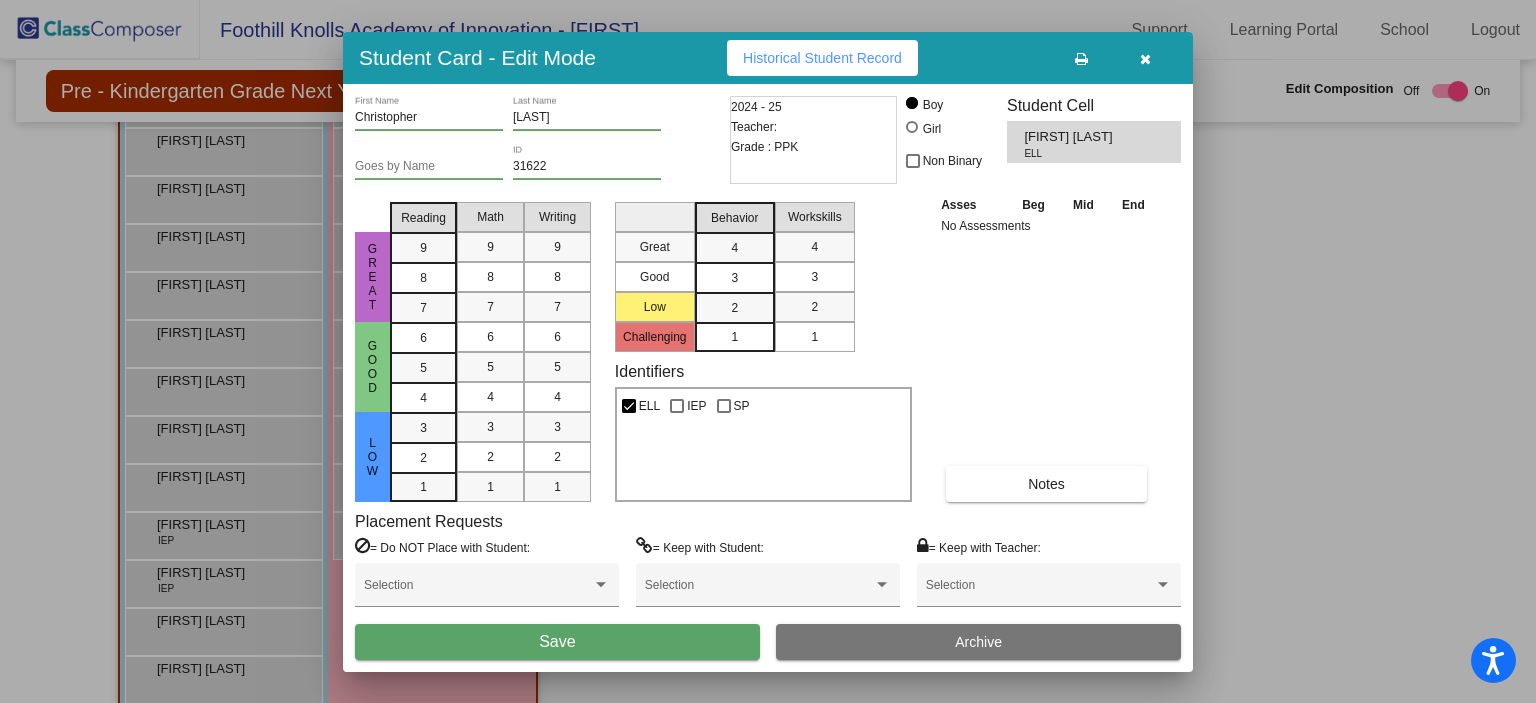 click on "Save" at bounding box center [557, 641] 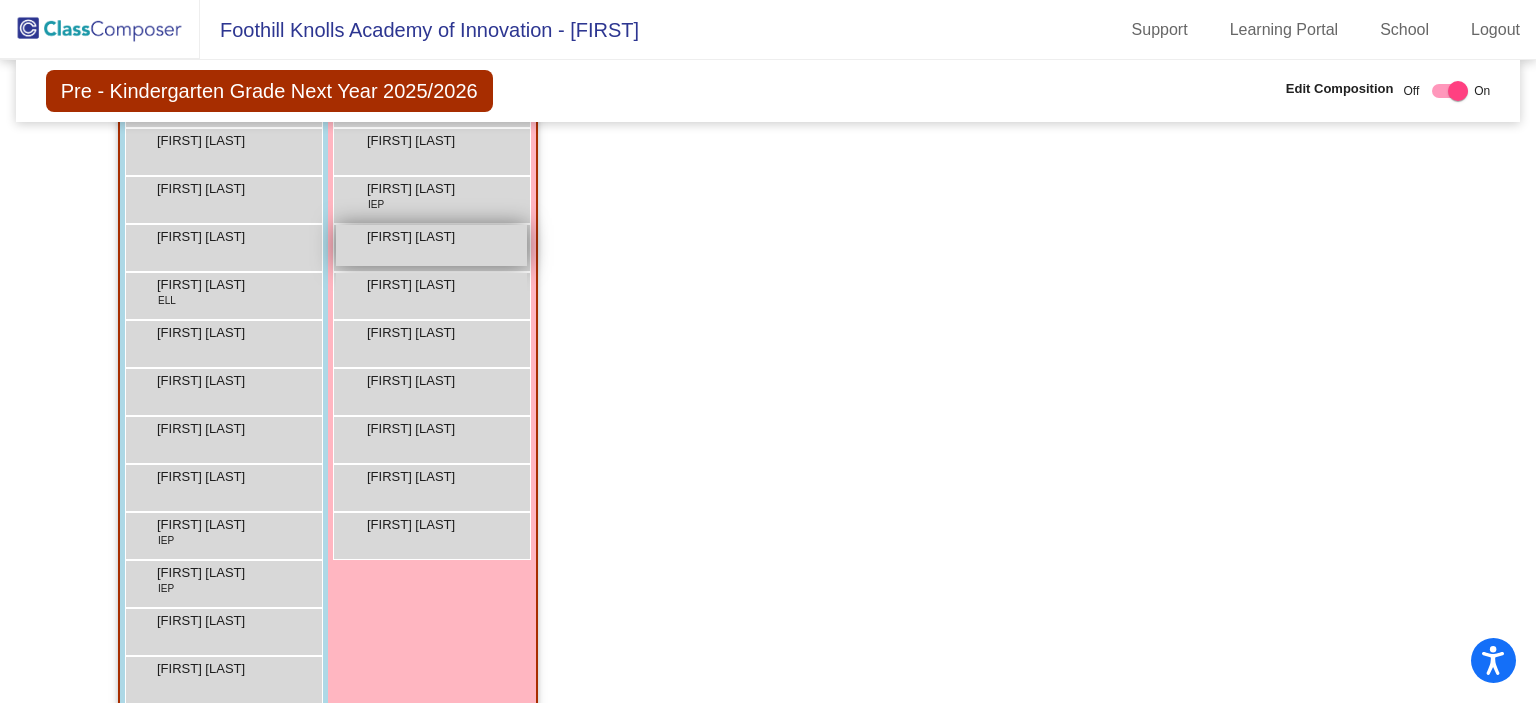 click on "[FIRST] [LAST]" at bounding box center (417, 237) 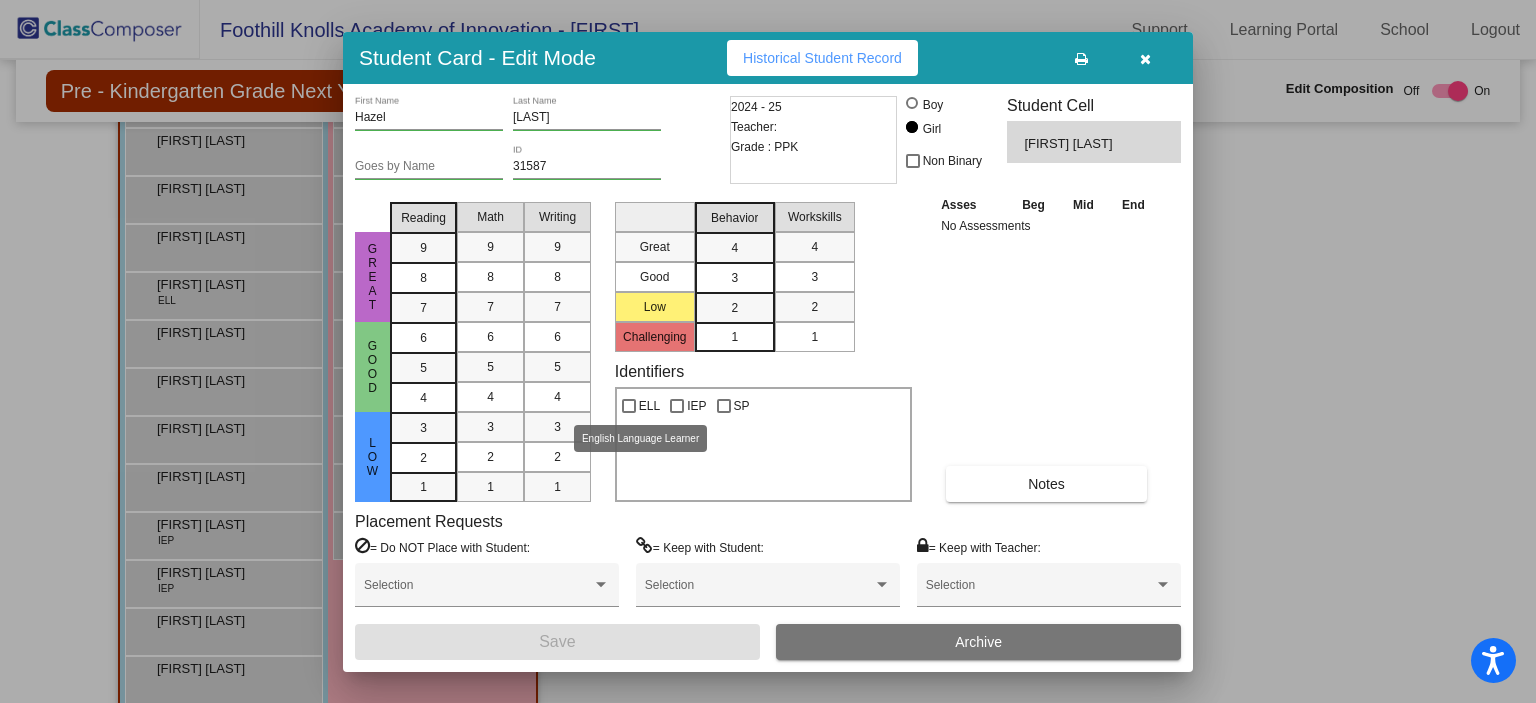 click at bounding box center [629, 406] 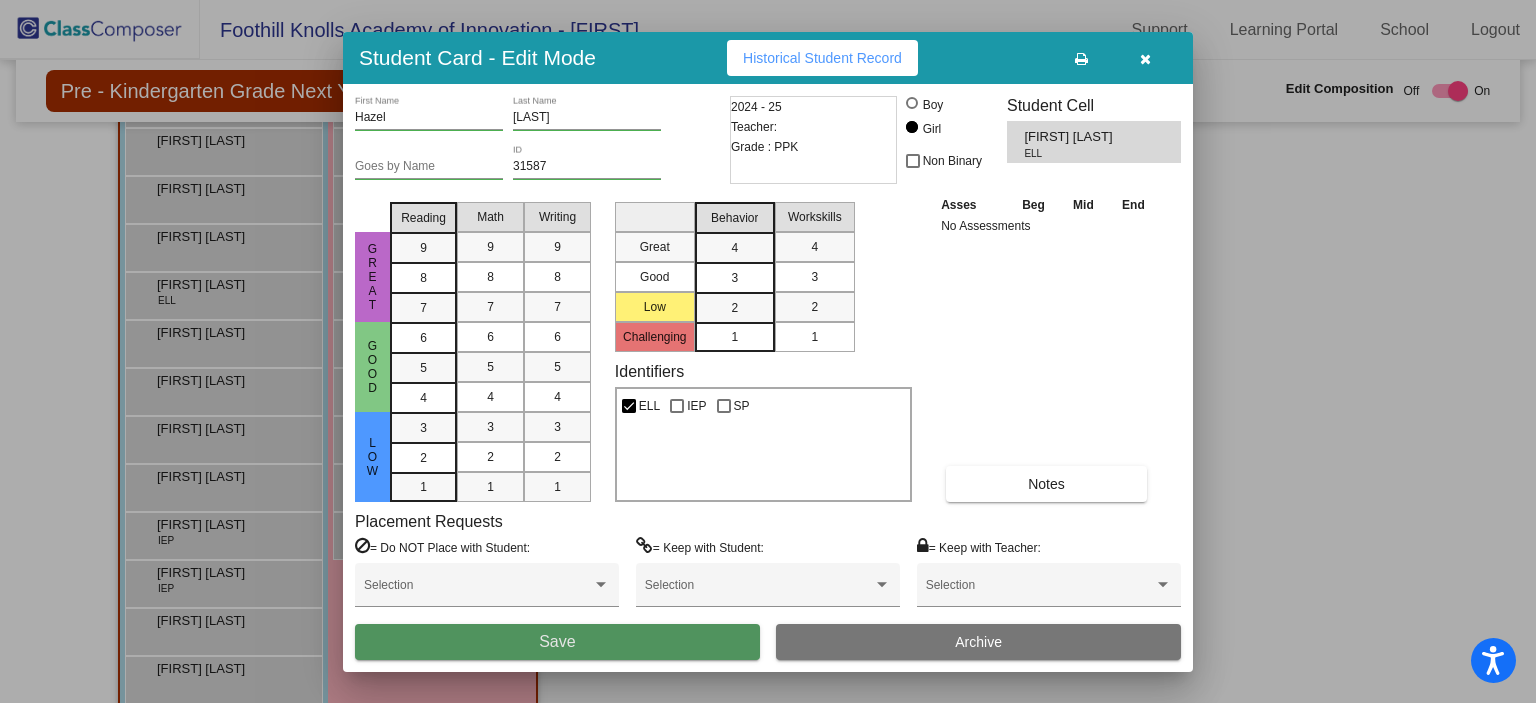 click on "Save" at bounding box center [557, 642] 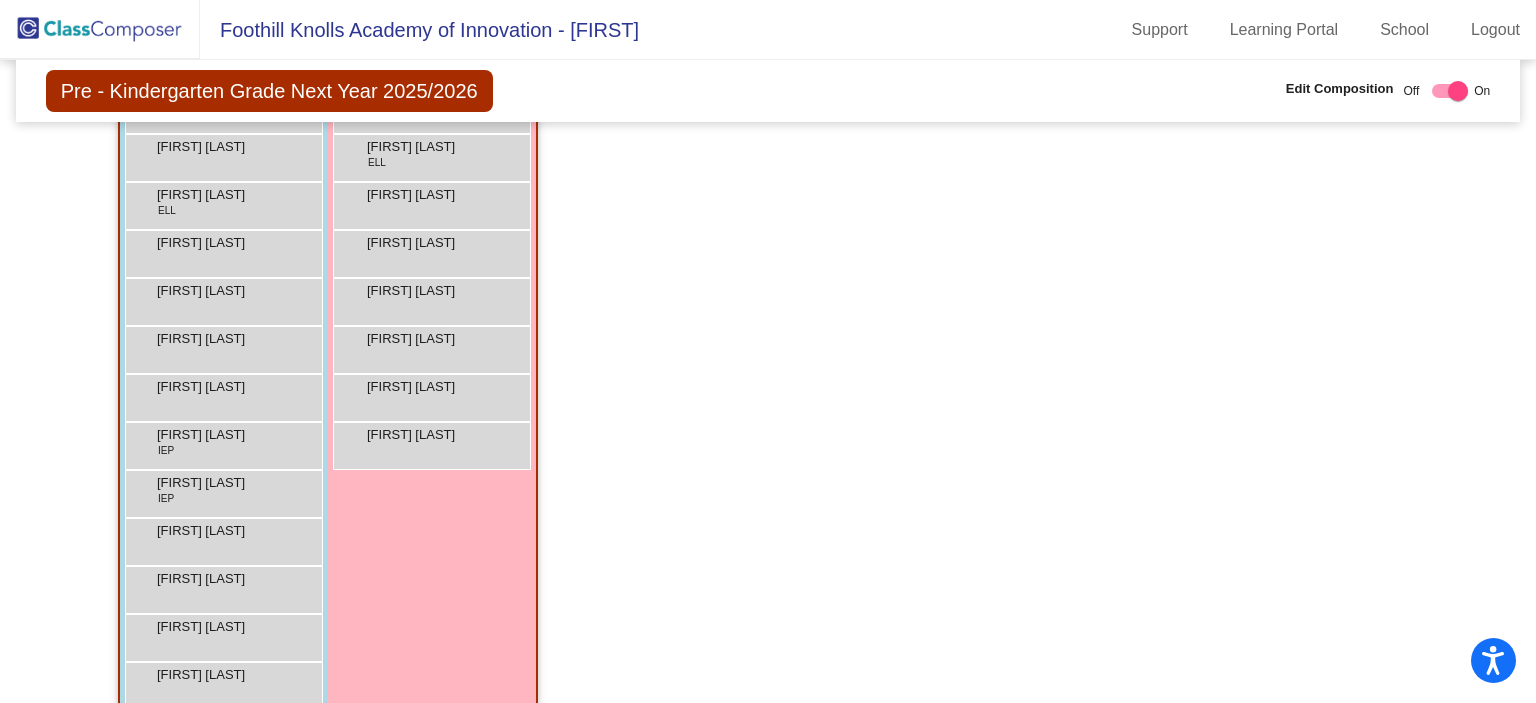 scroll, scrollTop: 898, scrollLeft: 0, axis: vertical 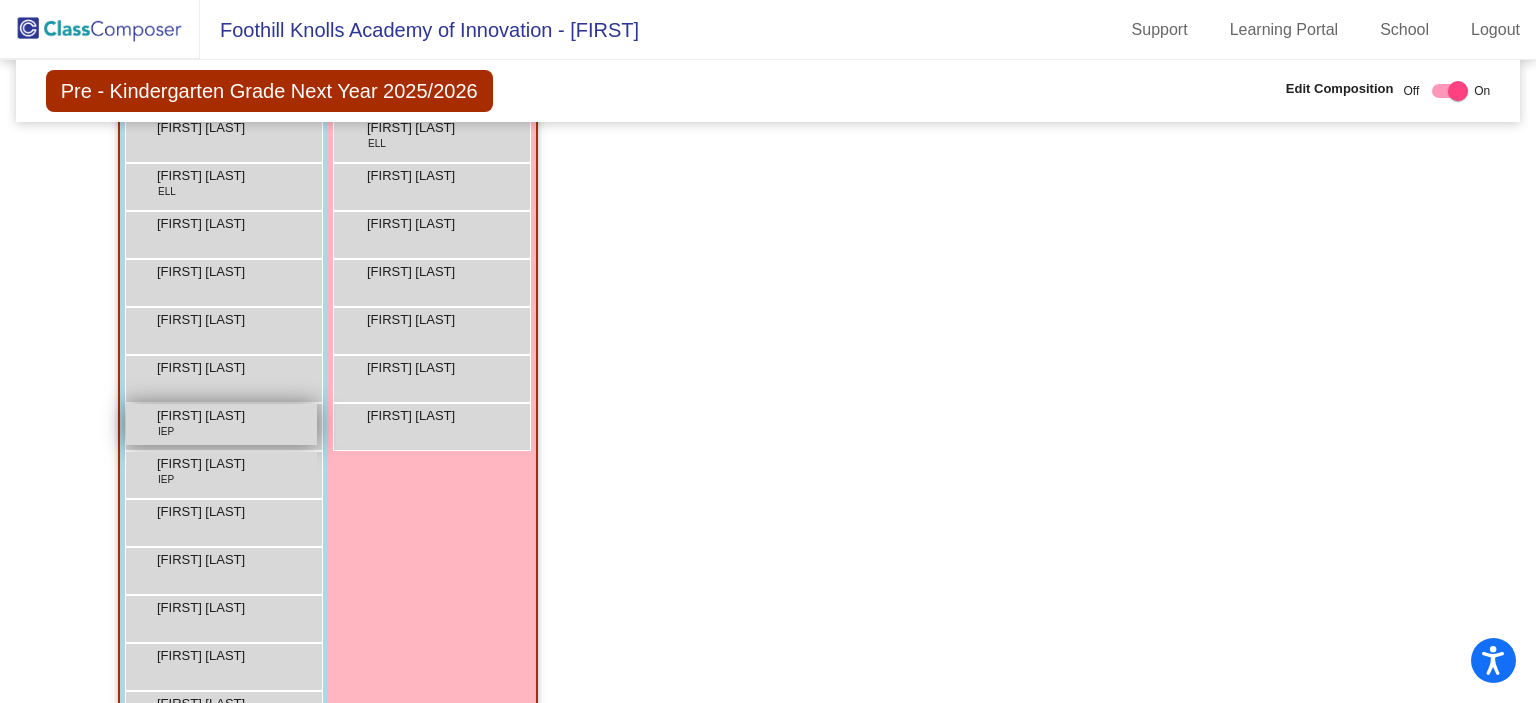 click on "Emiliano Ochoa IEP lock do_not_disturb_alt" at bounding box center [221, 424] 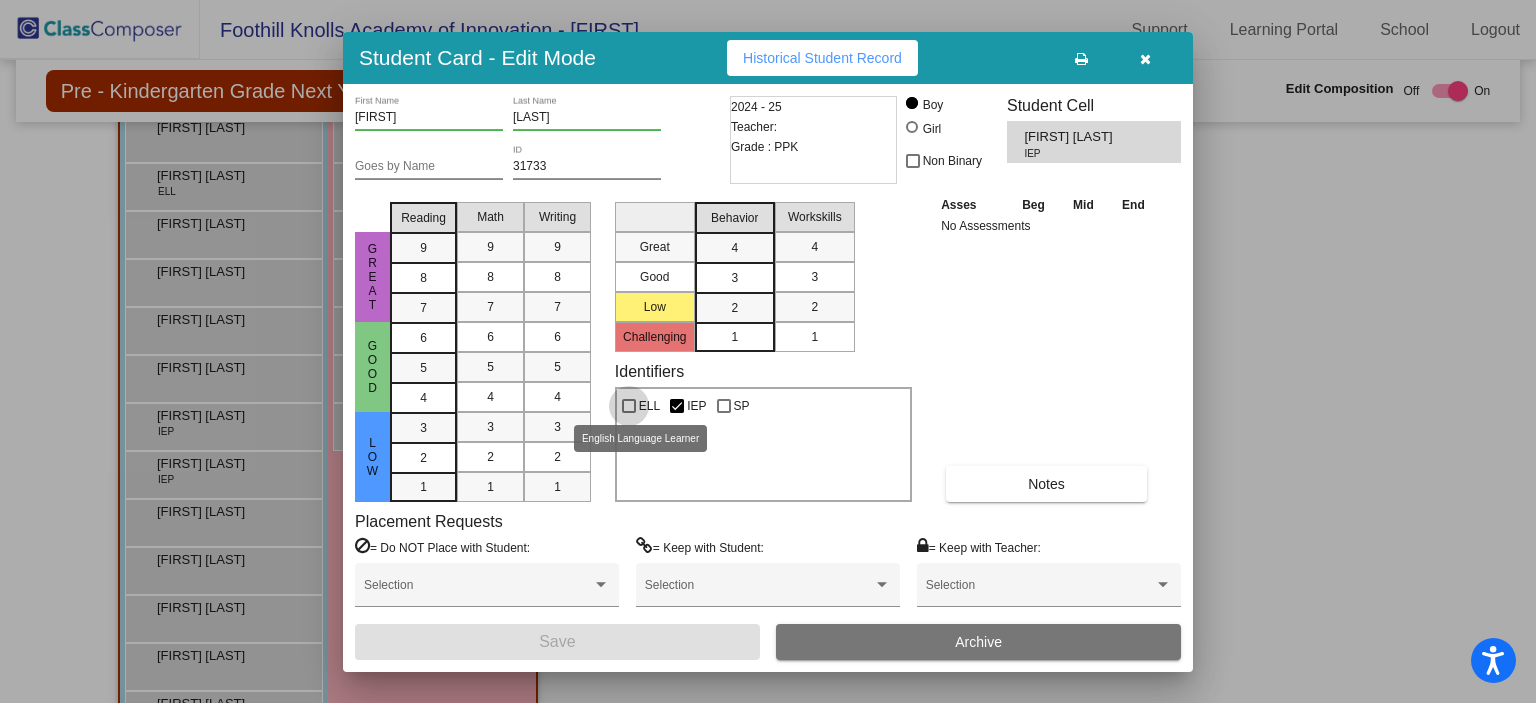 click at bounding box center (629, 406) 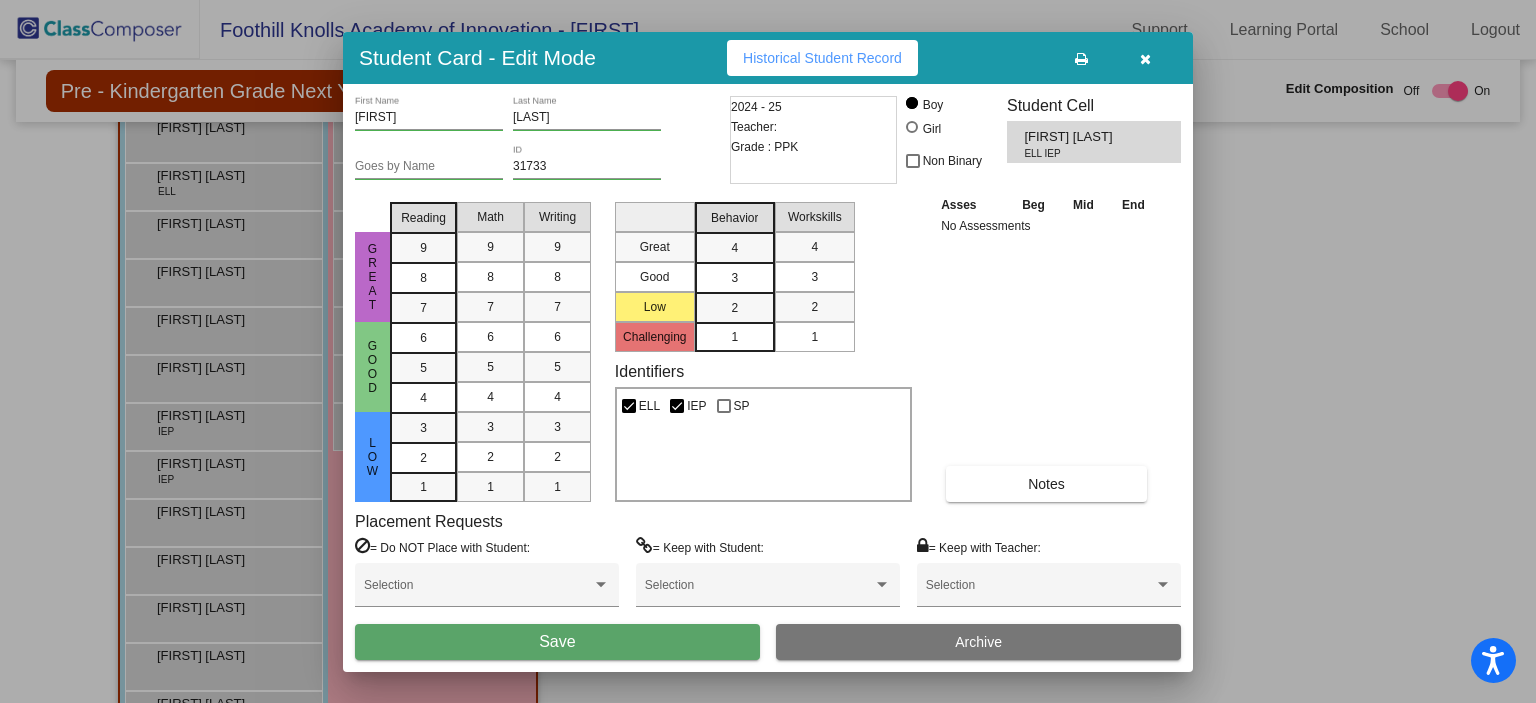 click on "Save" at bounding box center (557, 642) 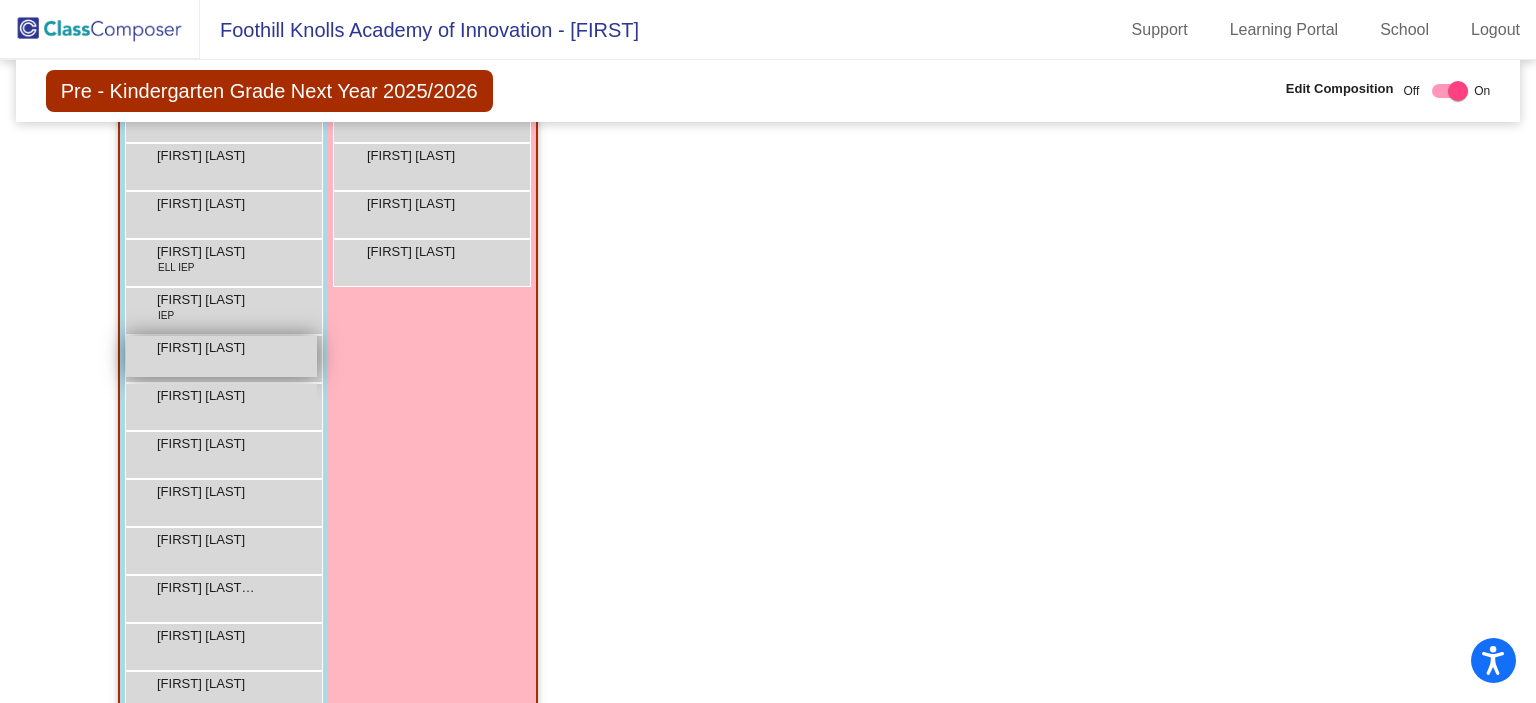 scroll, scrollTop: 1066, scrollLeft: 0, axis: vertical 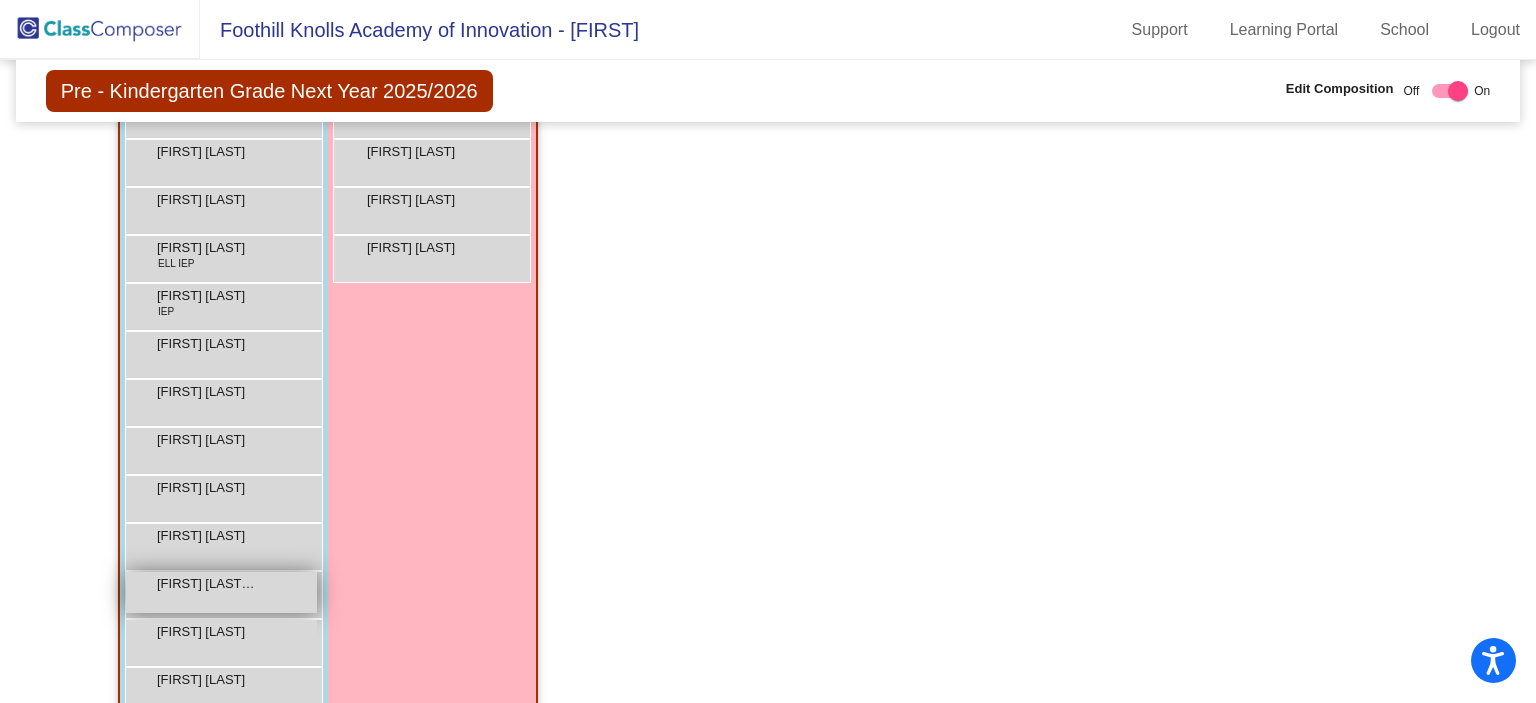 click on "Jesse Araki-Nguyen lock do_not_disturb_alt" at bounding box center (221, 592) 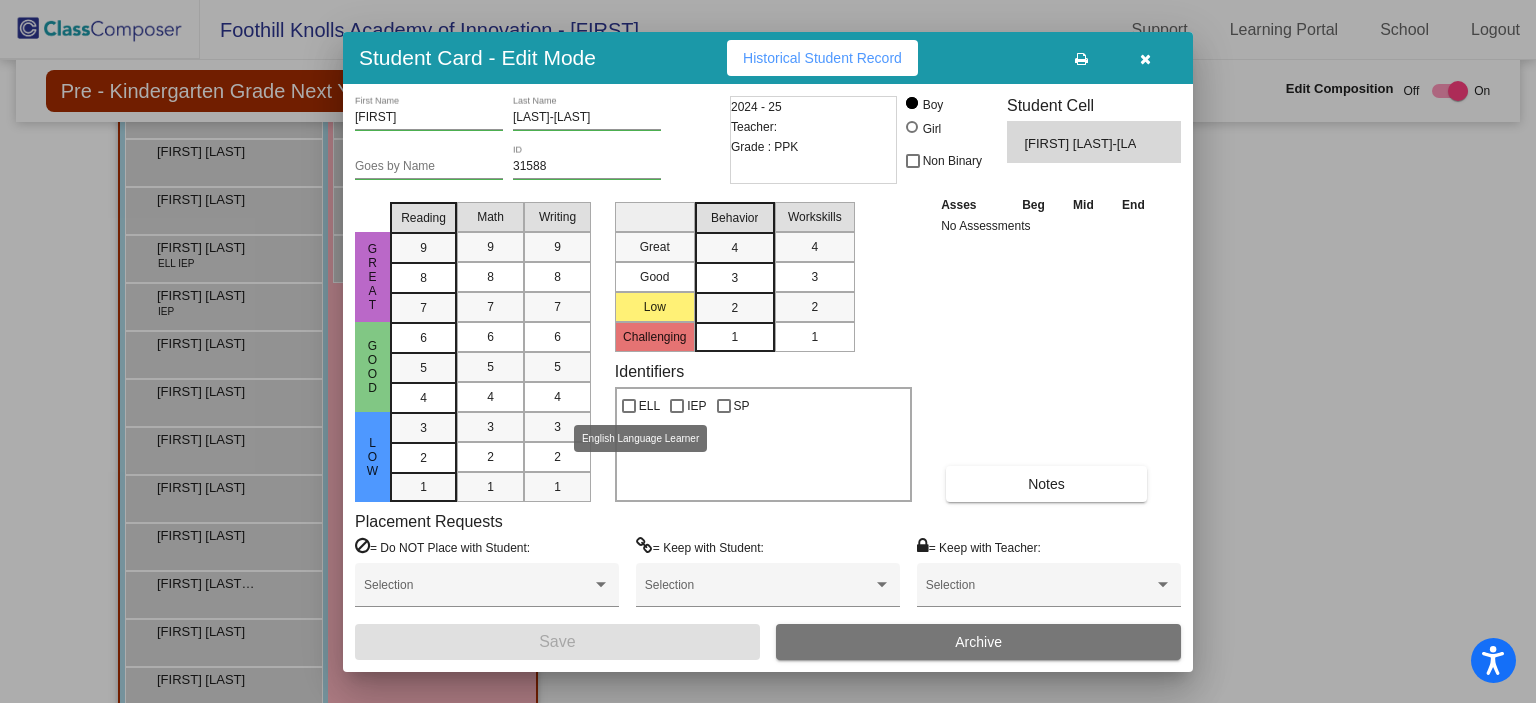click at bounding box center [629, 406] 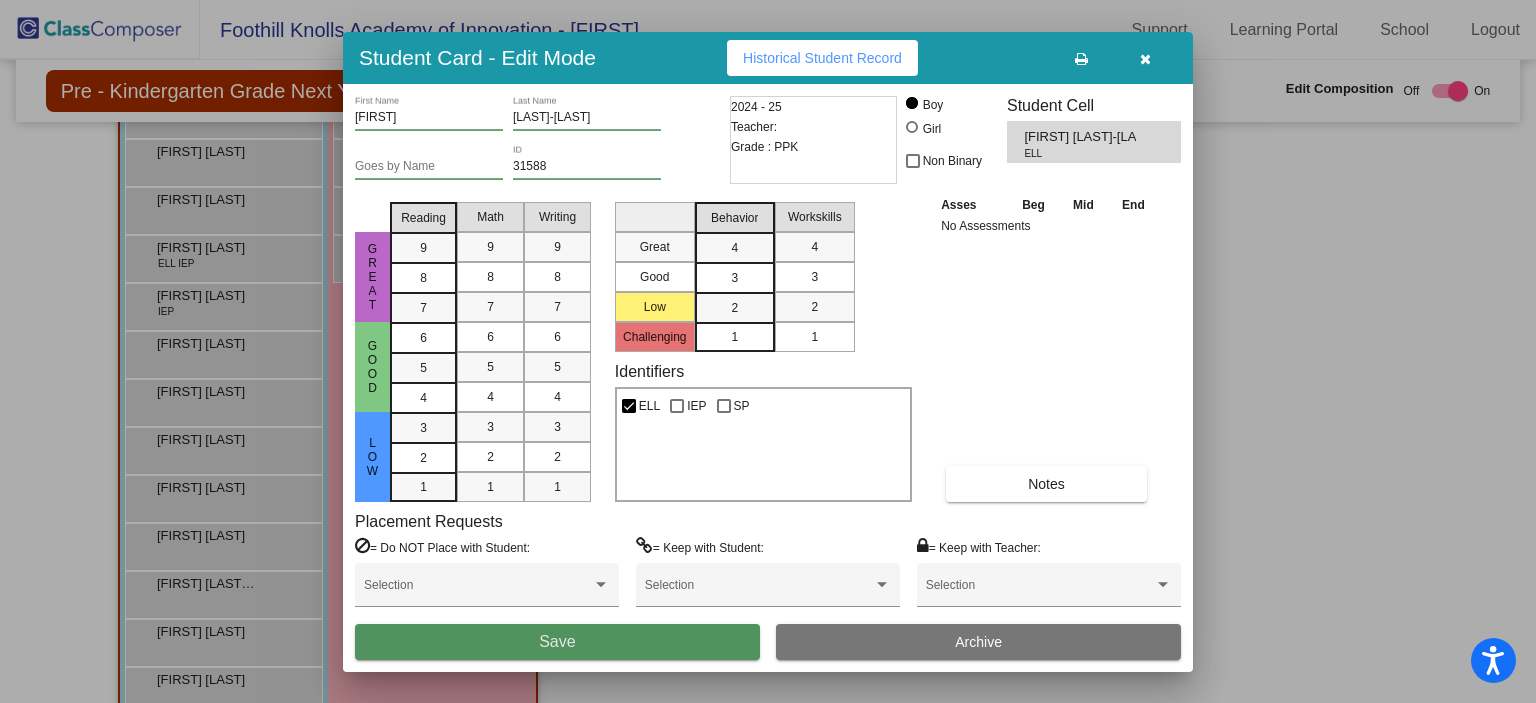 click on "Save" at bounding box center [557, 641] 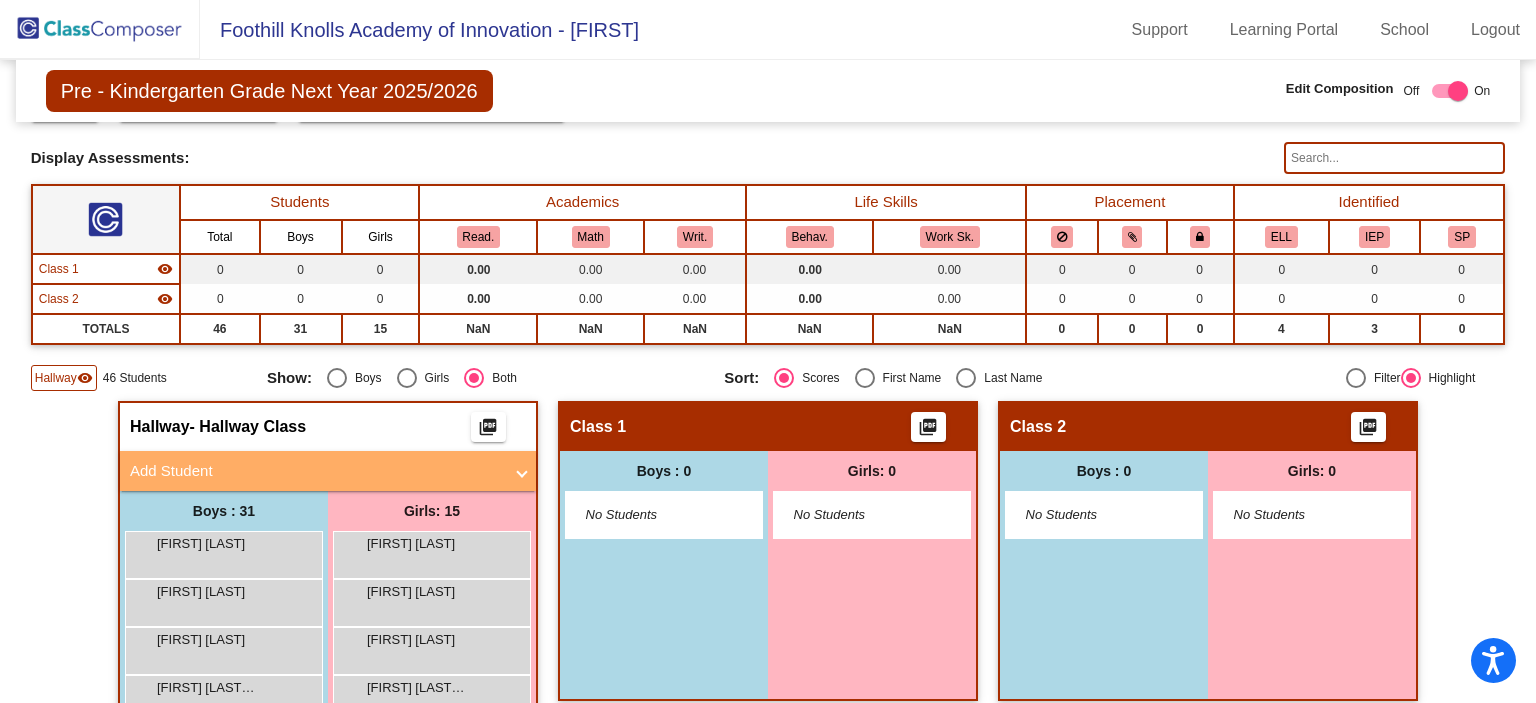 scroll, scrollTop: 0, scrollLeft: 0, axis: both 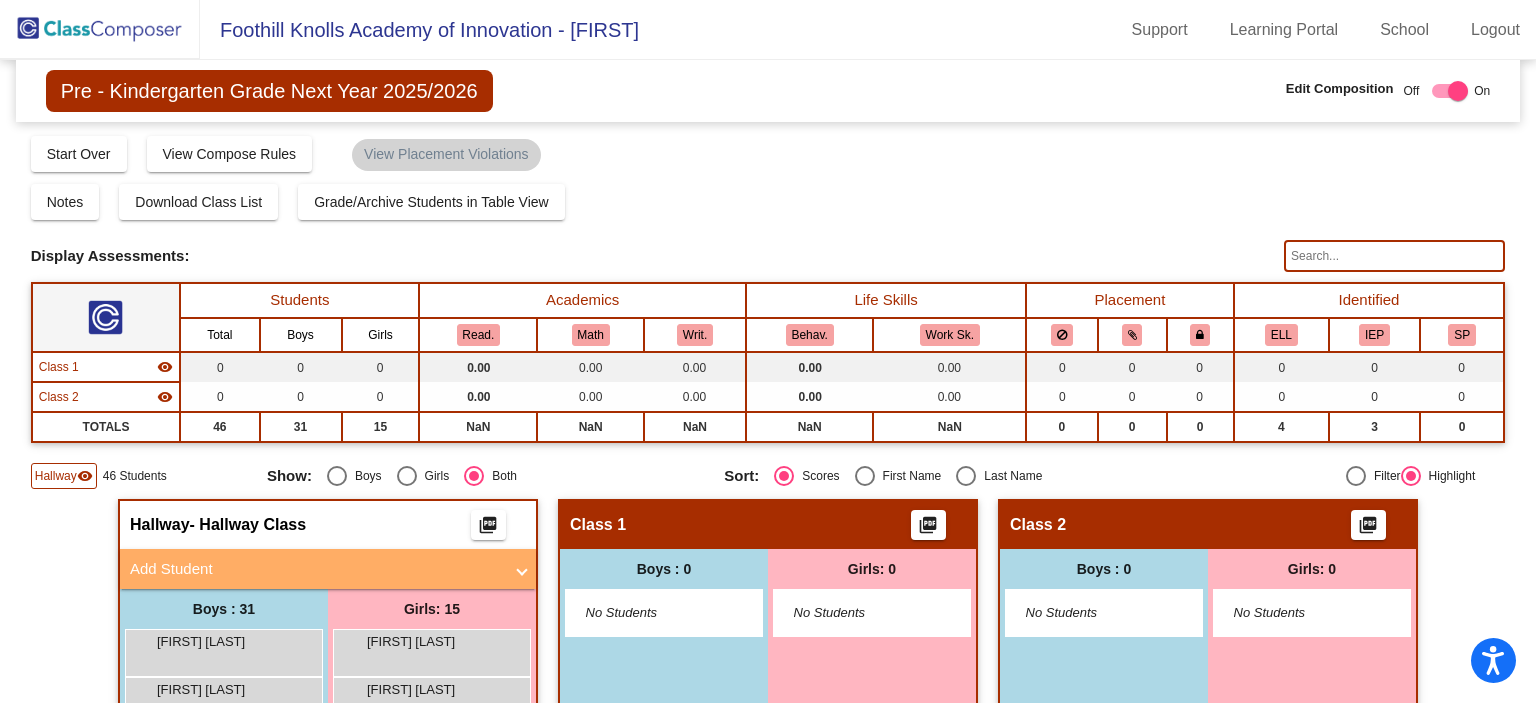 click 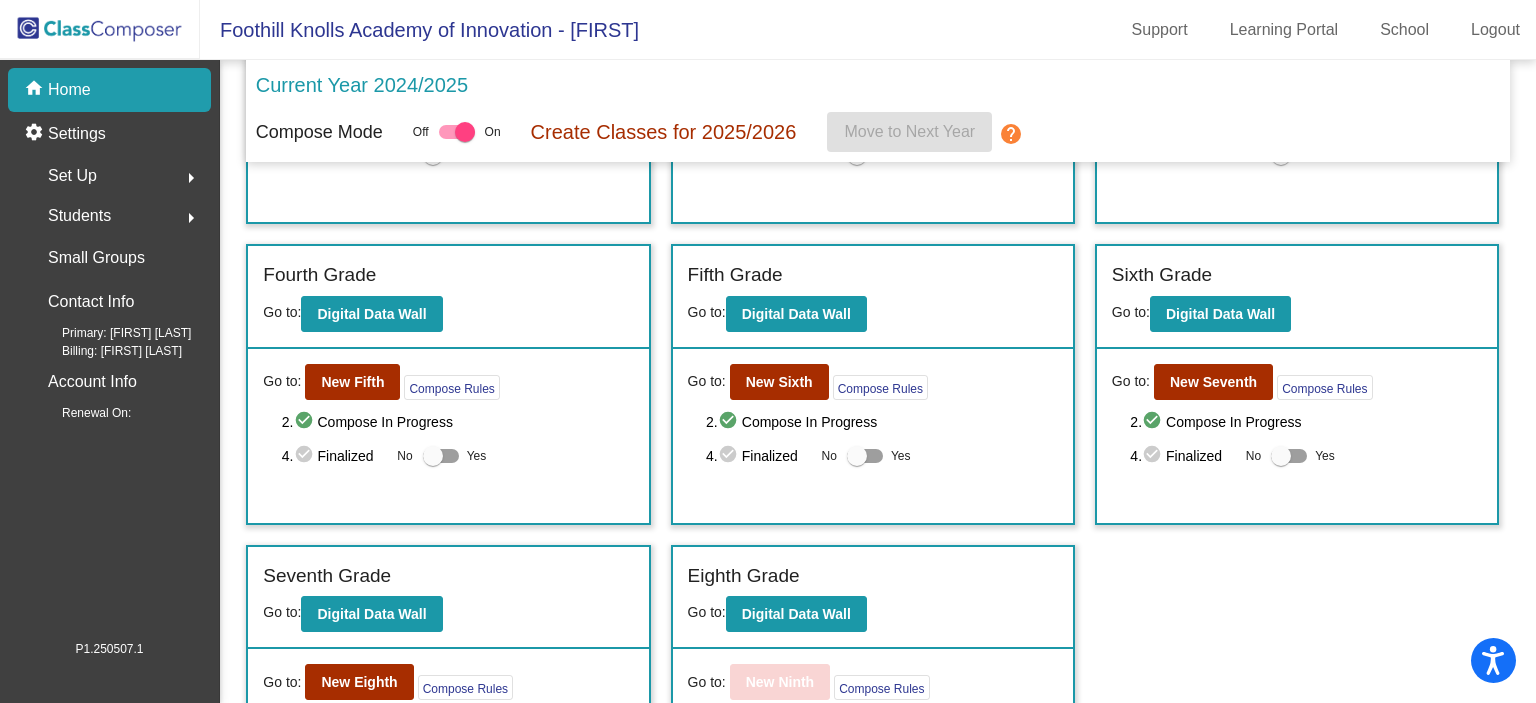 scroll, scrollTop: 644, scrollLeft: 0, axis: vertical 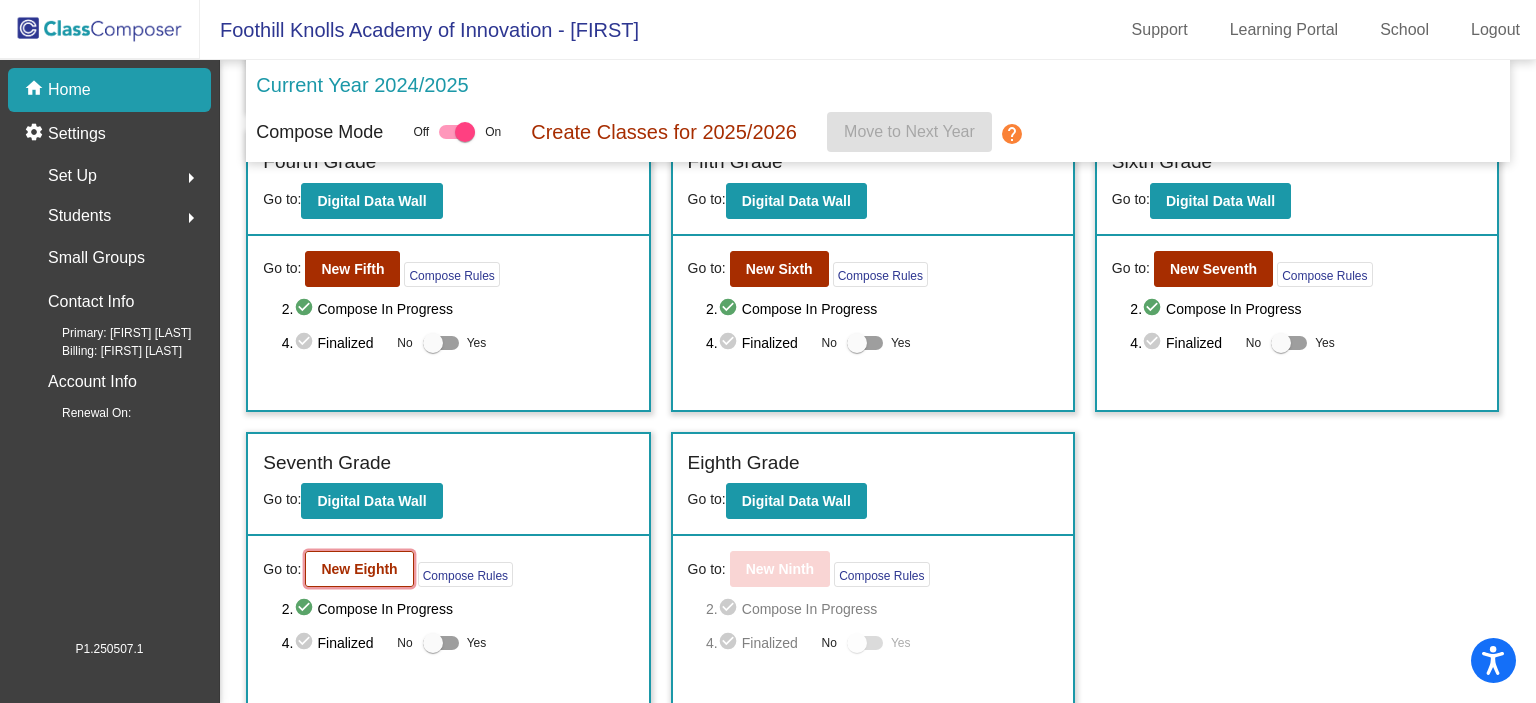 click on "New Eighth" 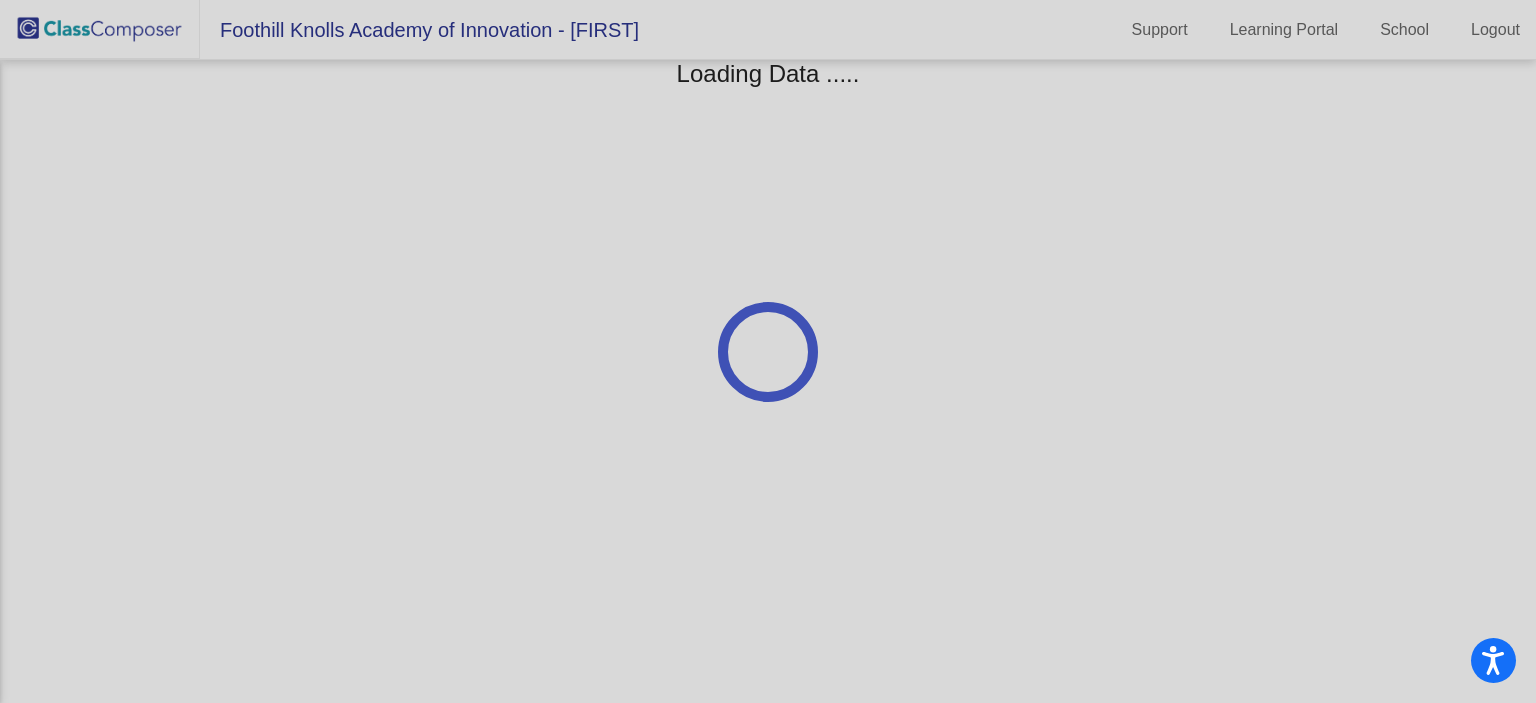scroll, scrollTop: 0, scrollLeft: 0, axis: both 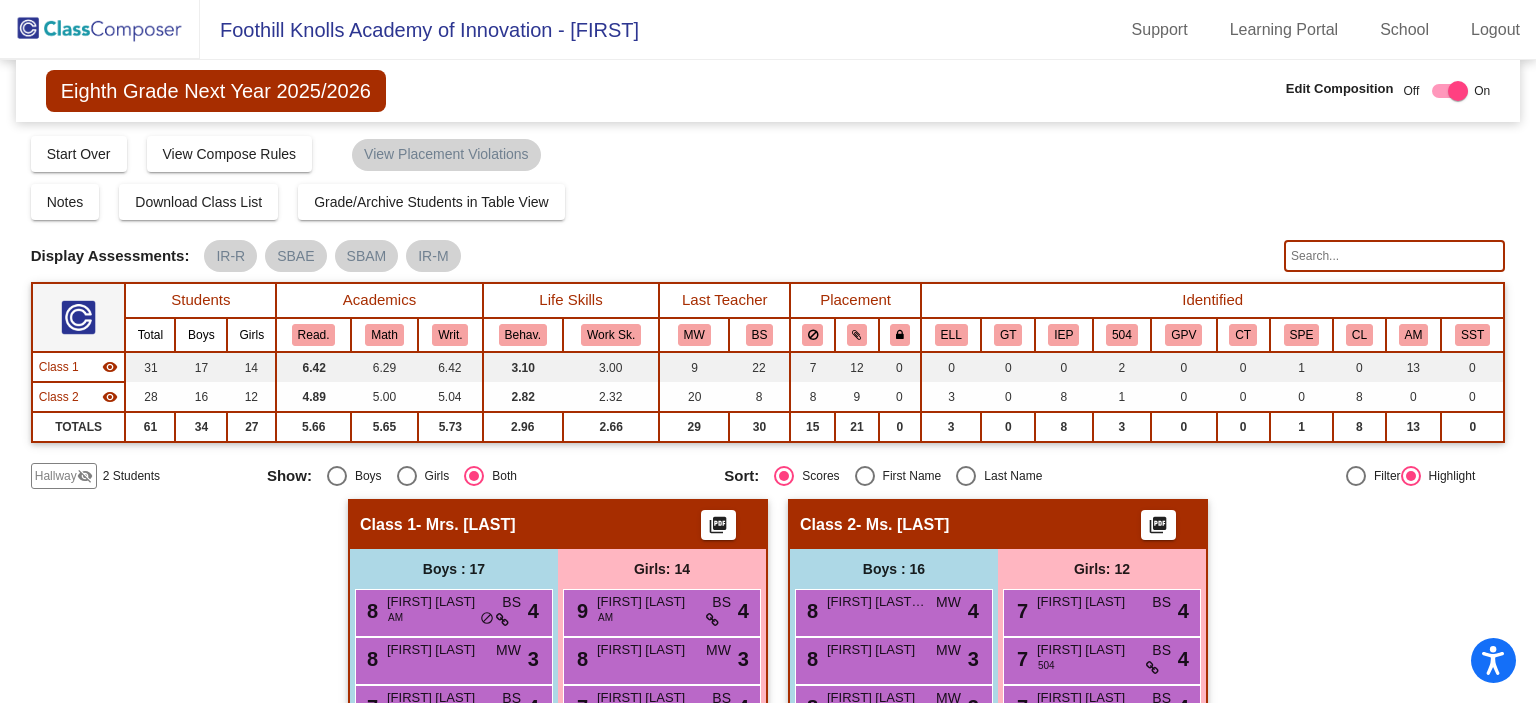 click on "2 Students" 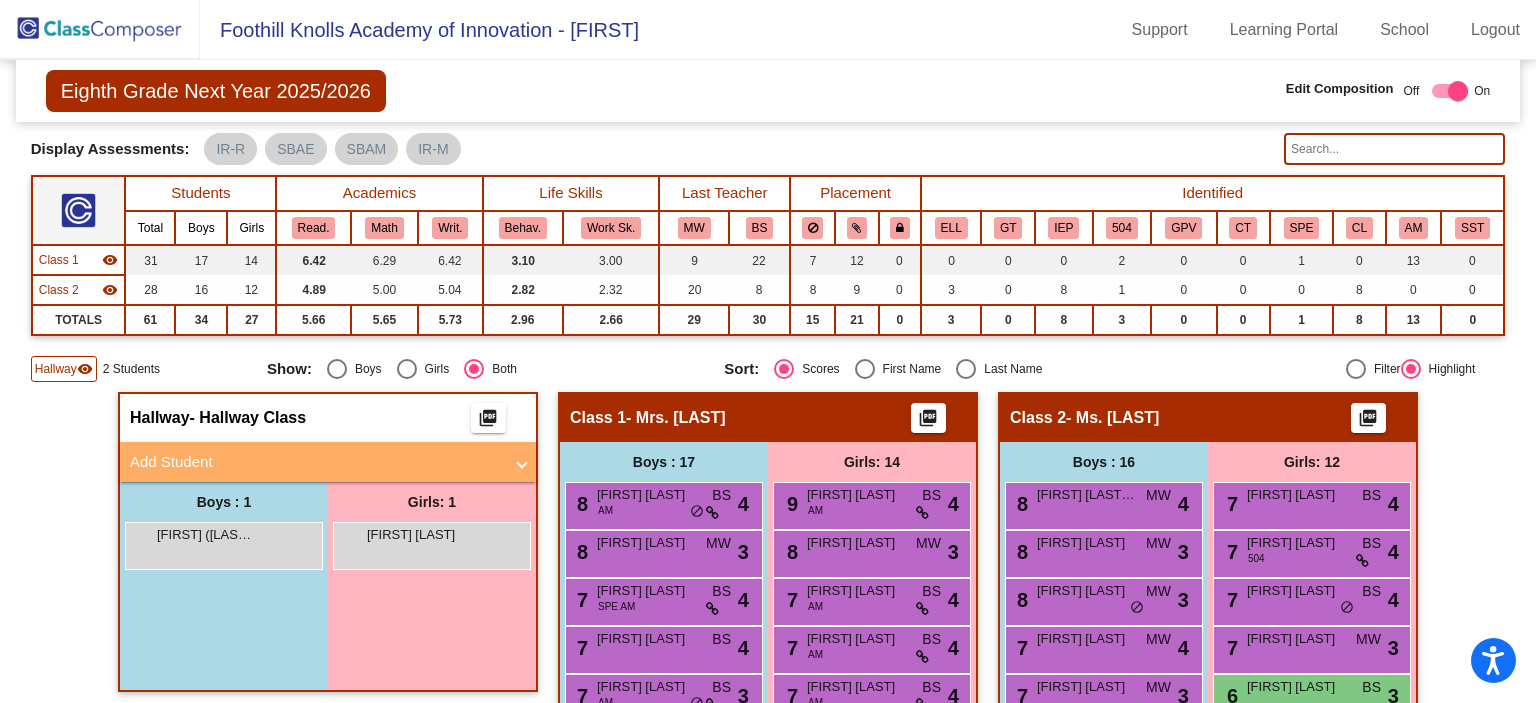 scroll, scrollTop: 108, scrollLeft: 0, axis: vertical 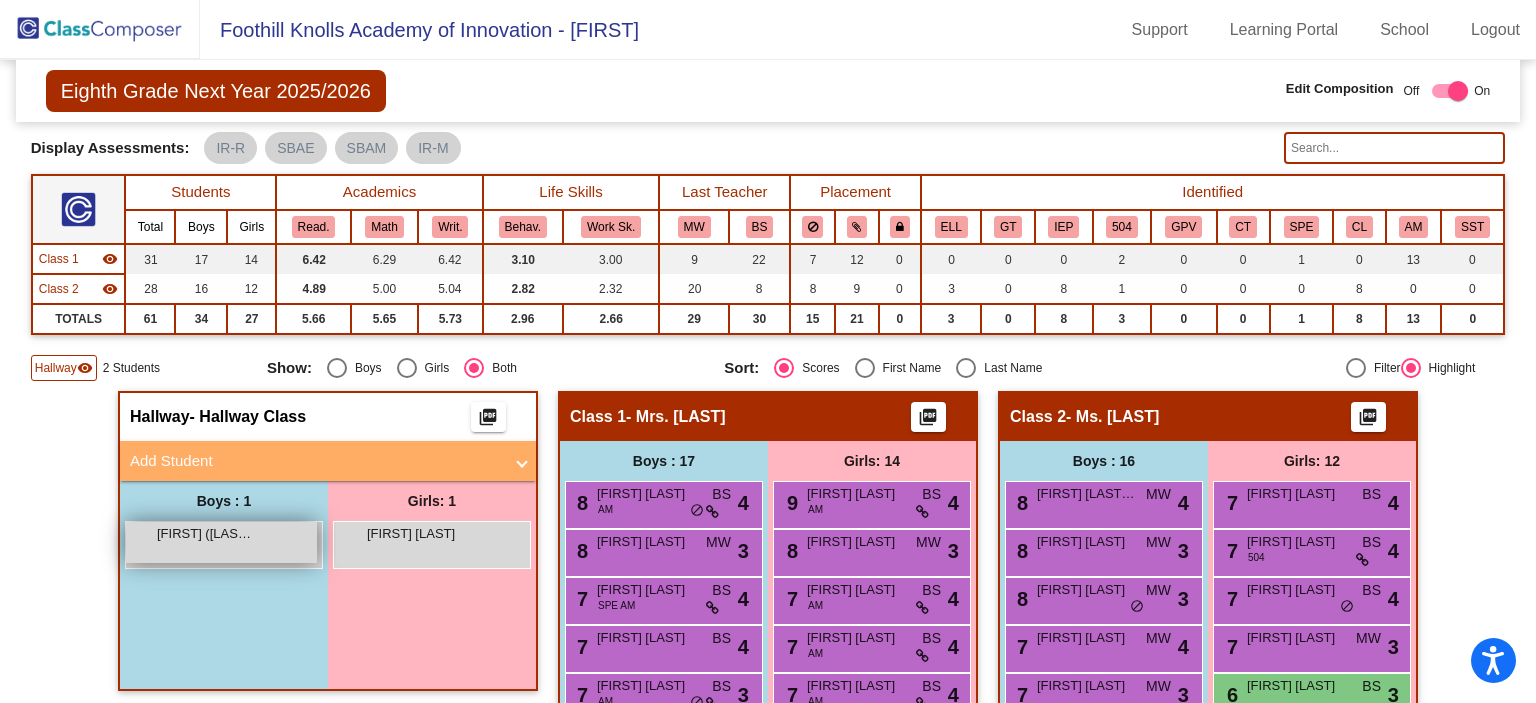 click on "Vincent (Logan) McGath" at bounding box center (207, 534) 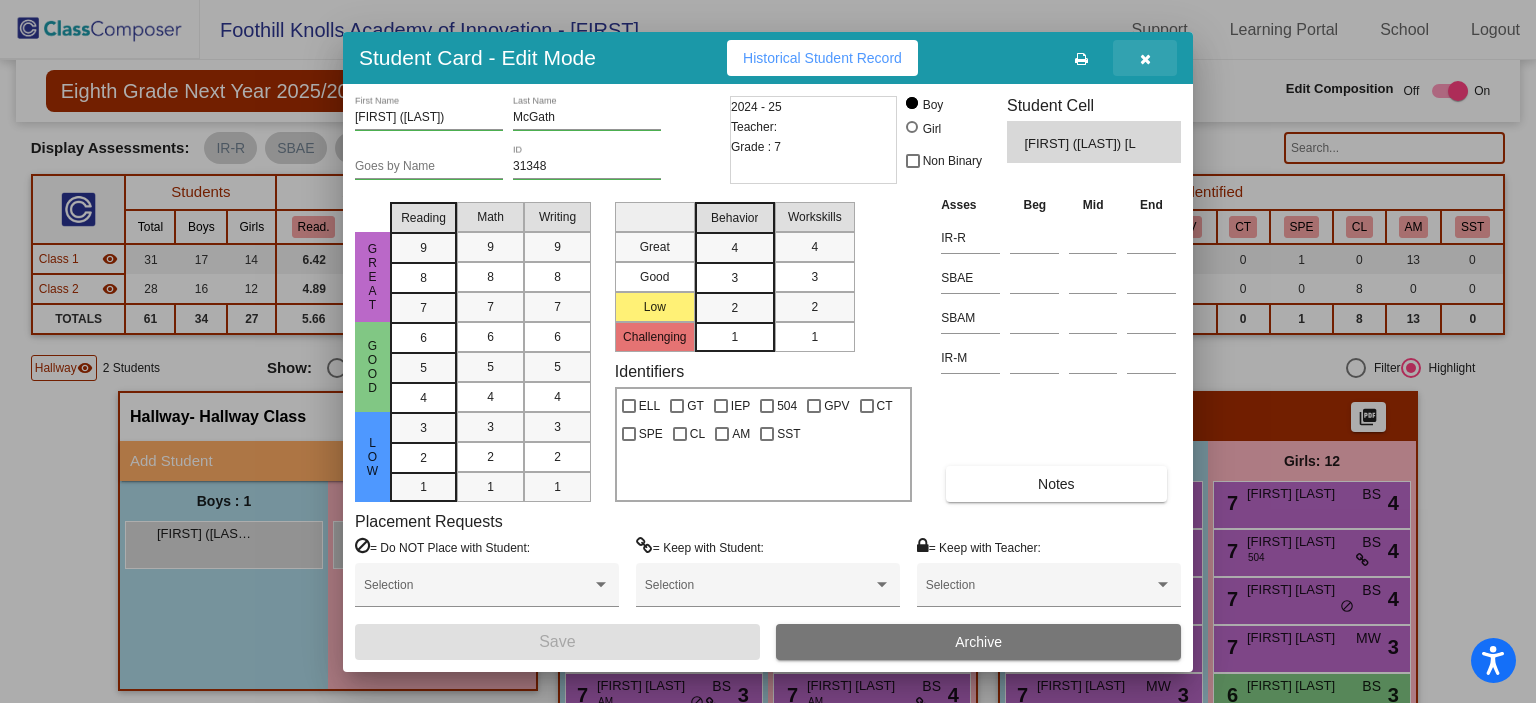 click at bounding box center (1145, 59) 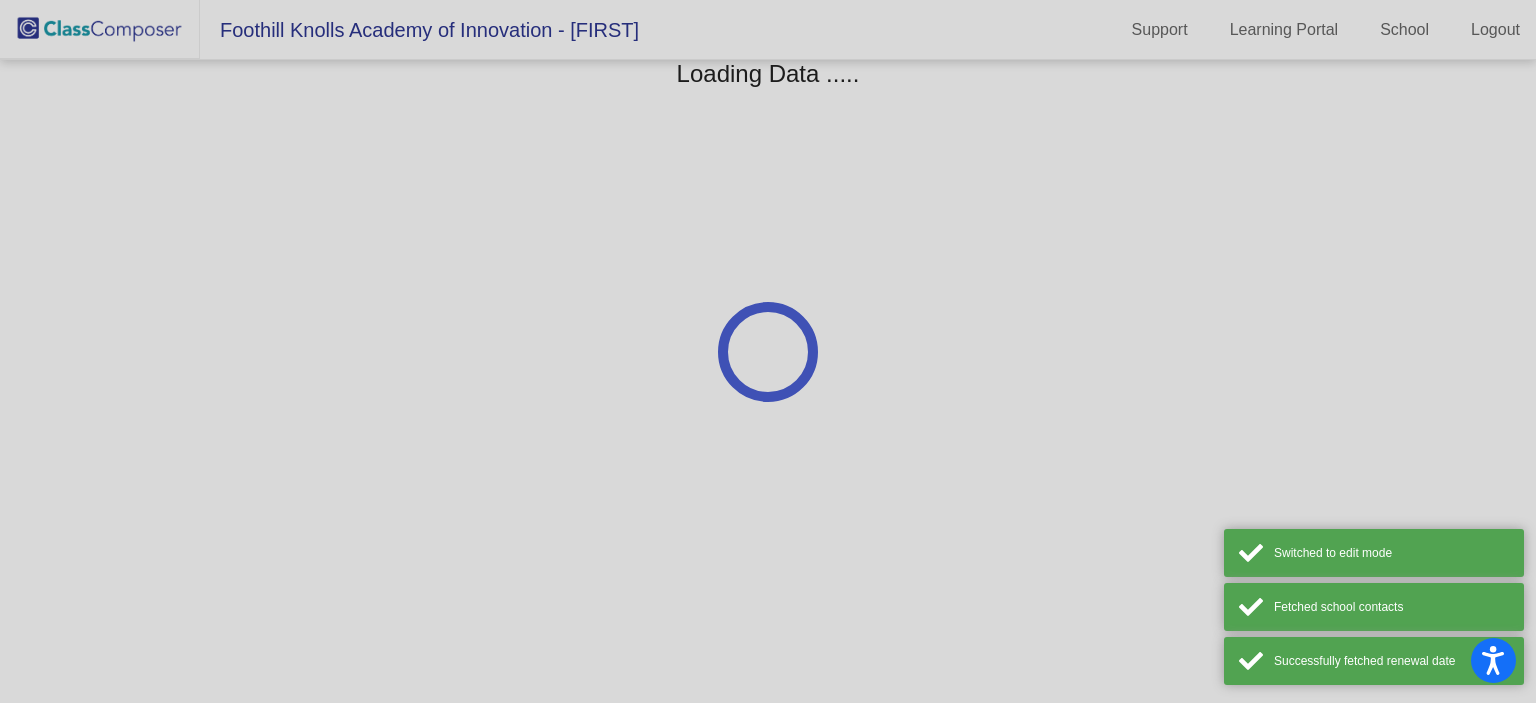 scroll, scrollTop: 0, scrollLeft: 0, axis: both 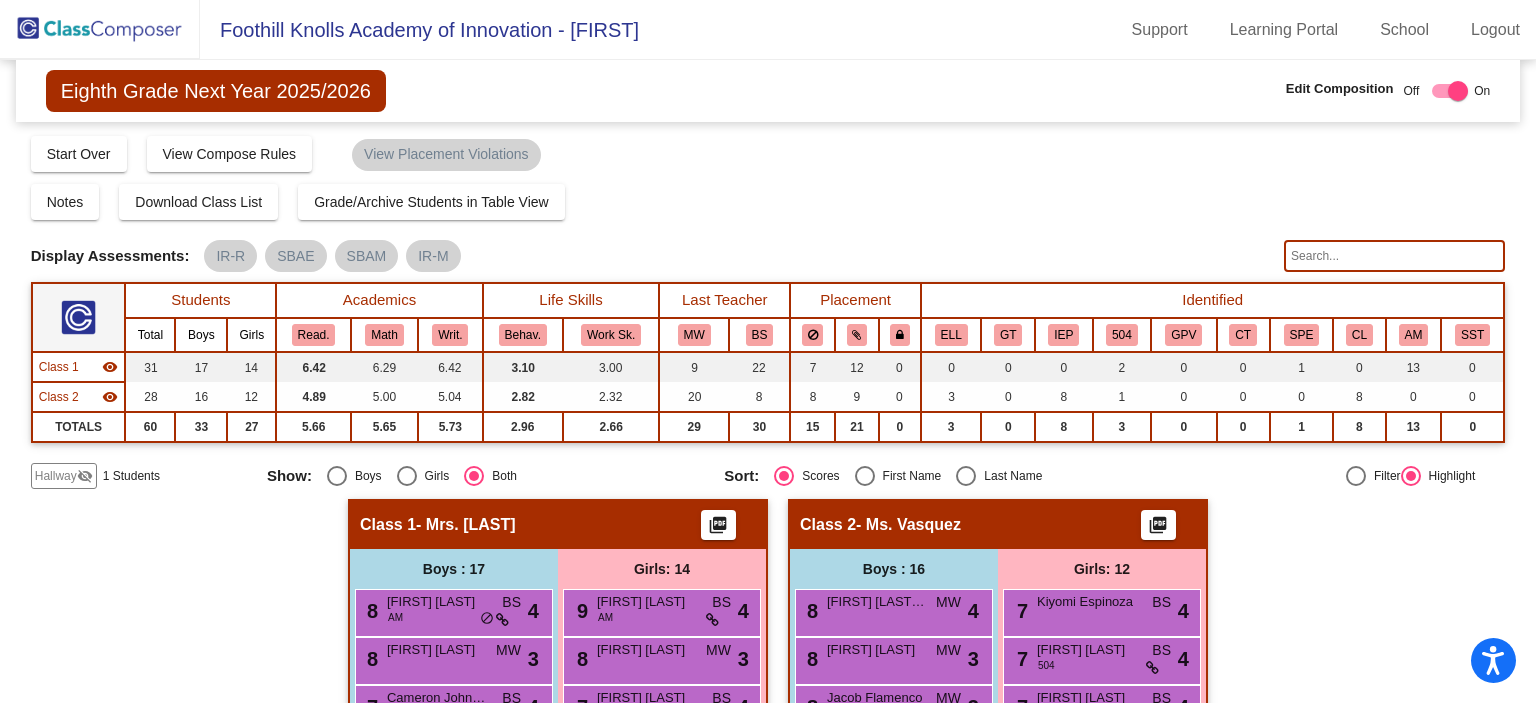 click on "Hallway" 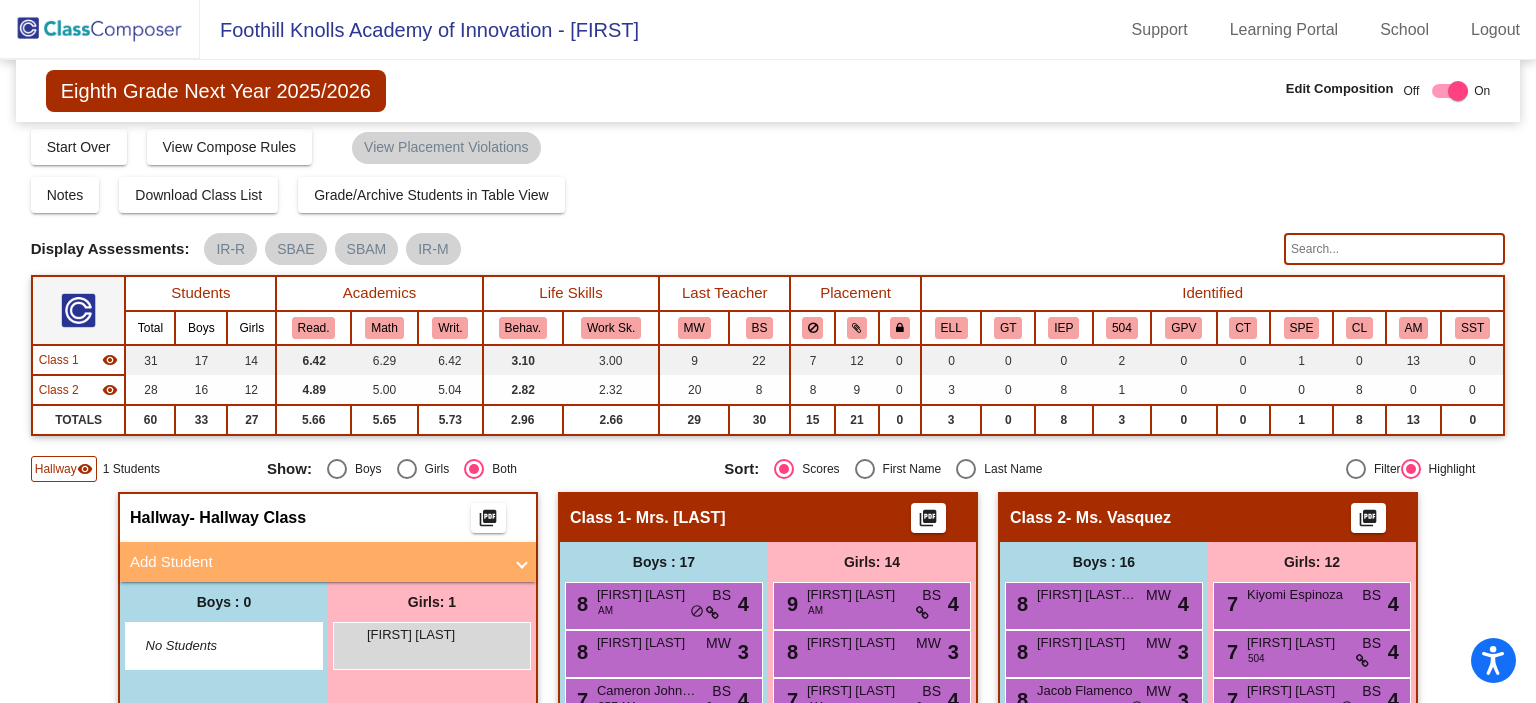 scroll, scrollTop: 0, scrollLeft: 0, axis: both 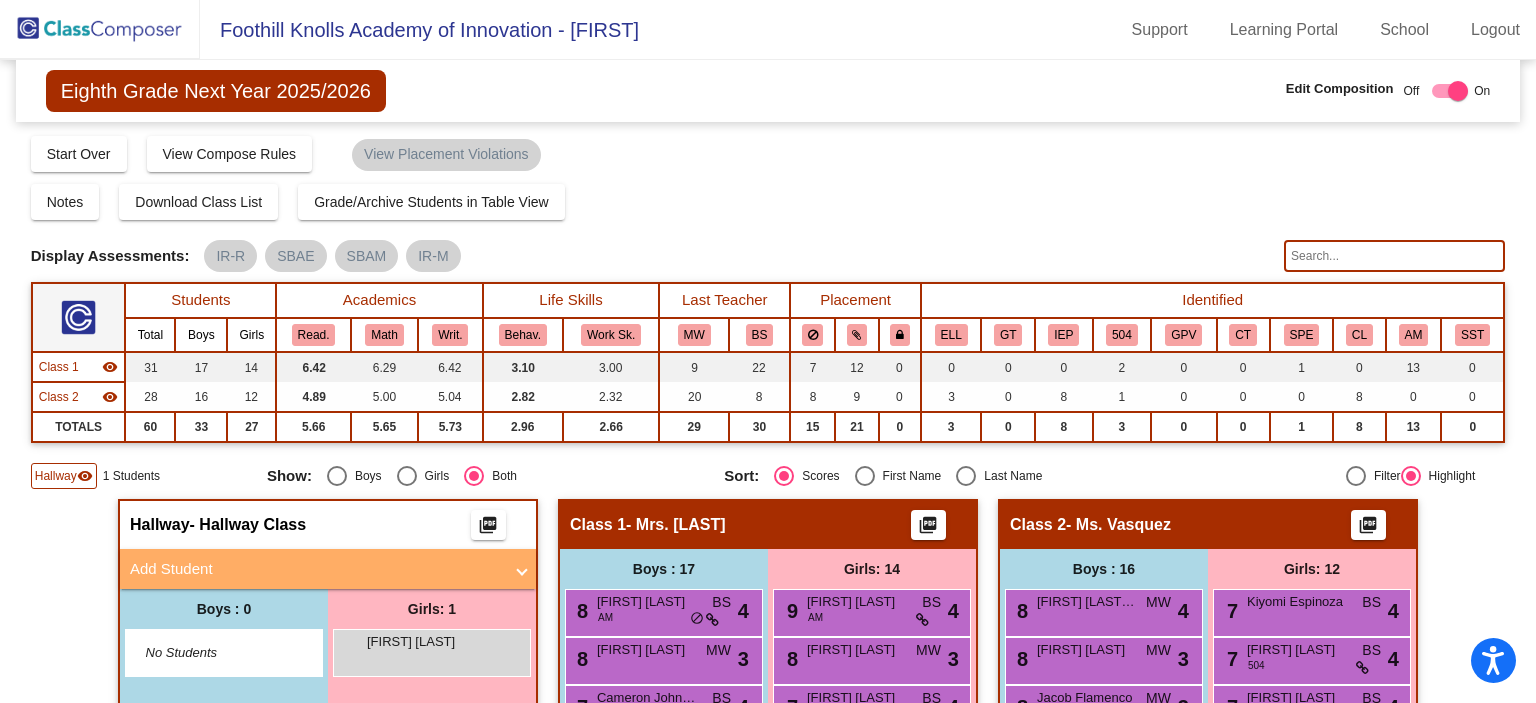 click 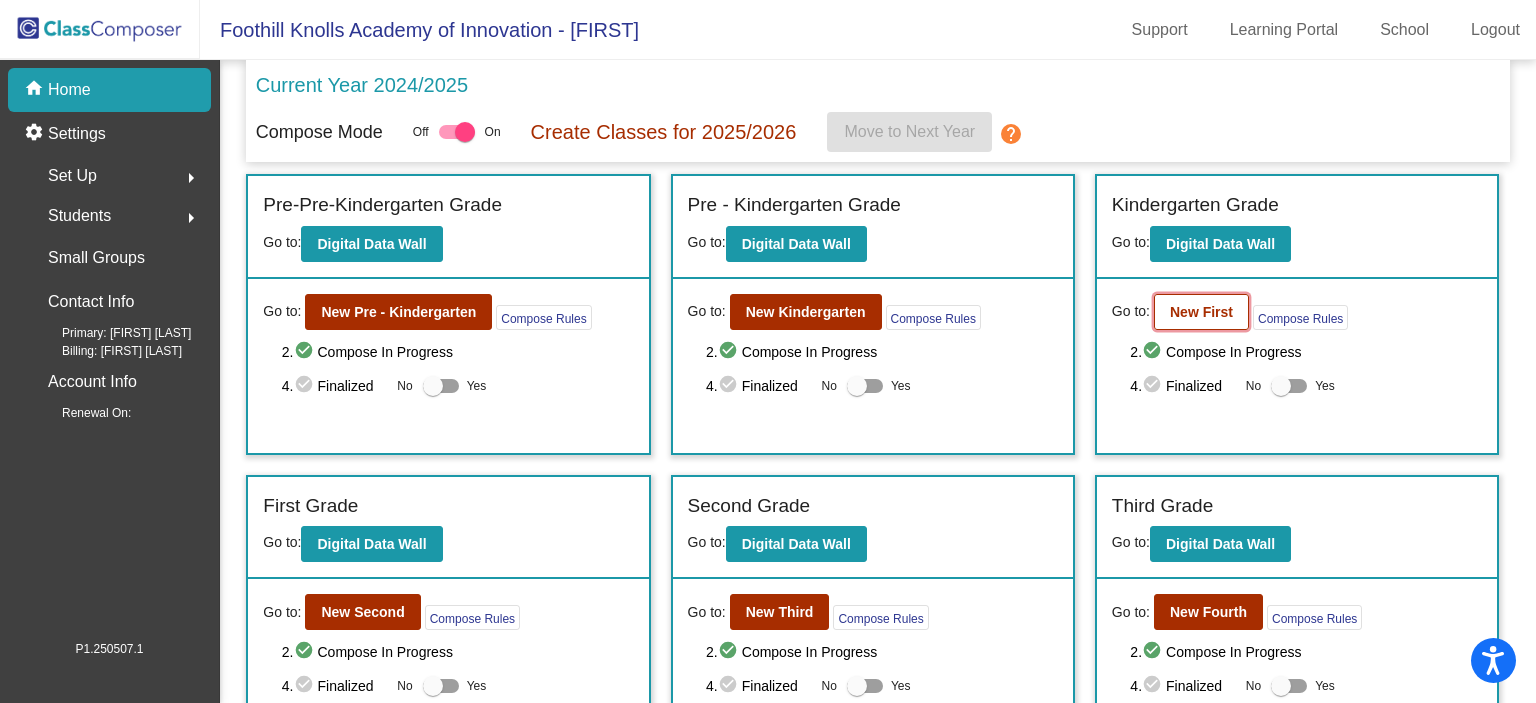 click on "New First" 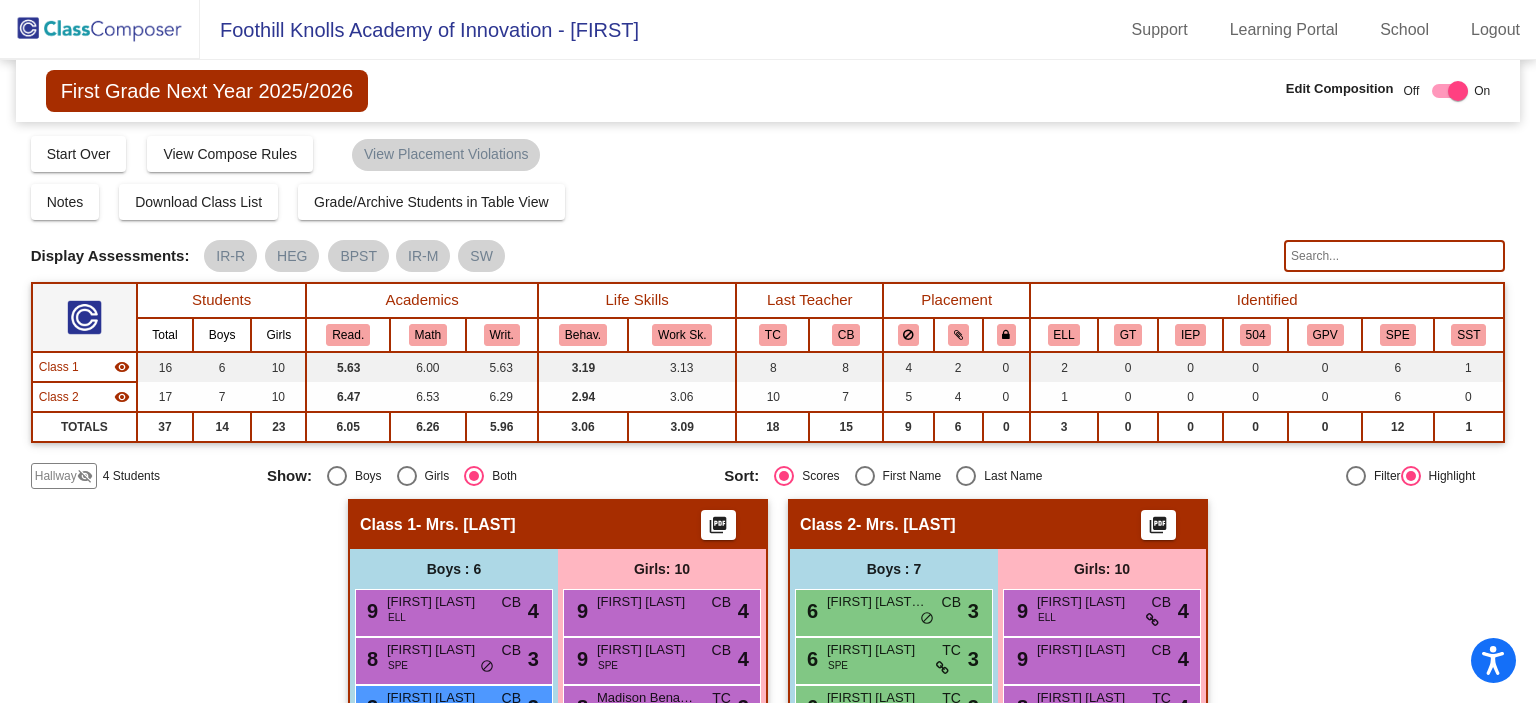 click on "4 Students" 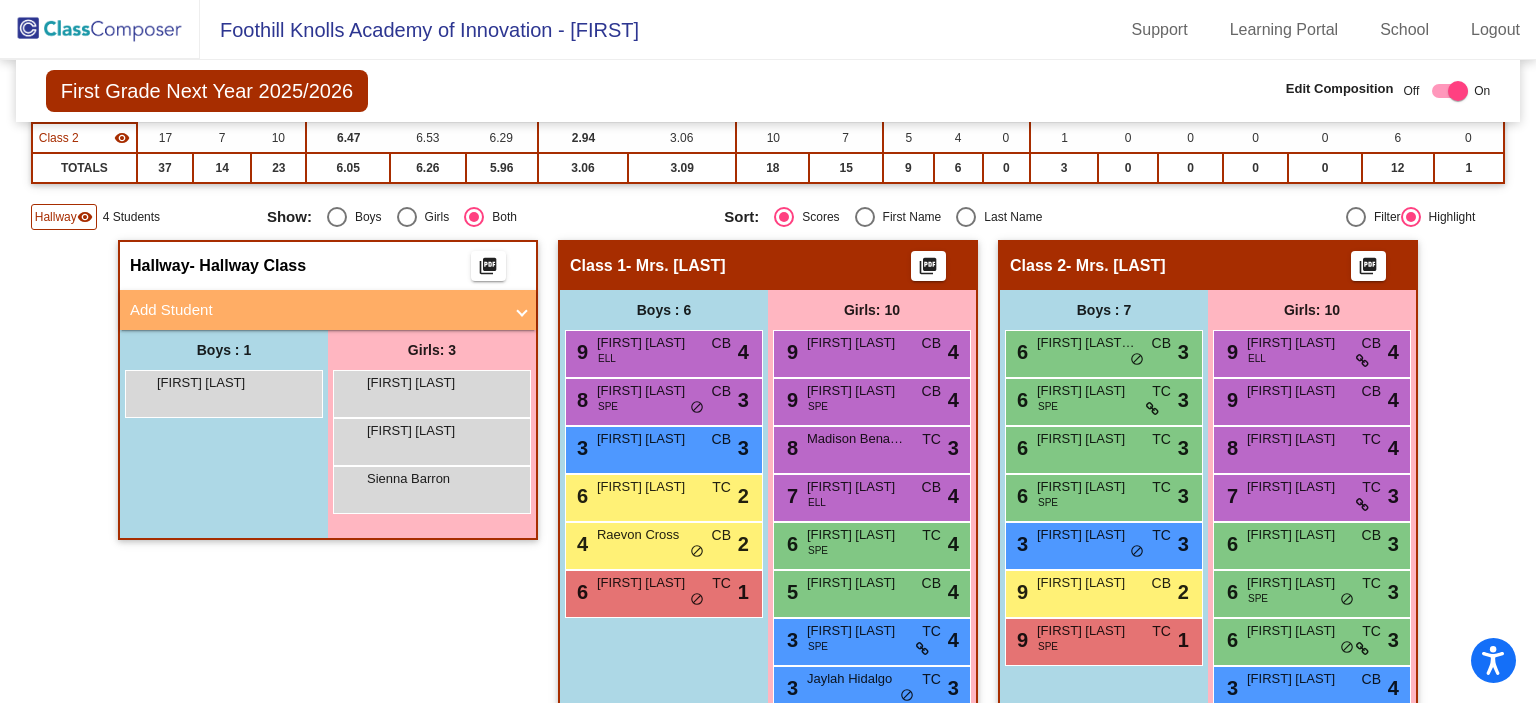 scroll, scrollTop: 260, scrollLeft: 0, axis: vertical 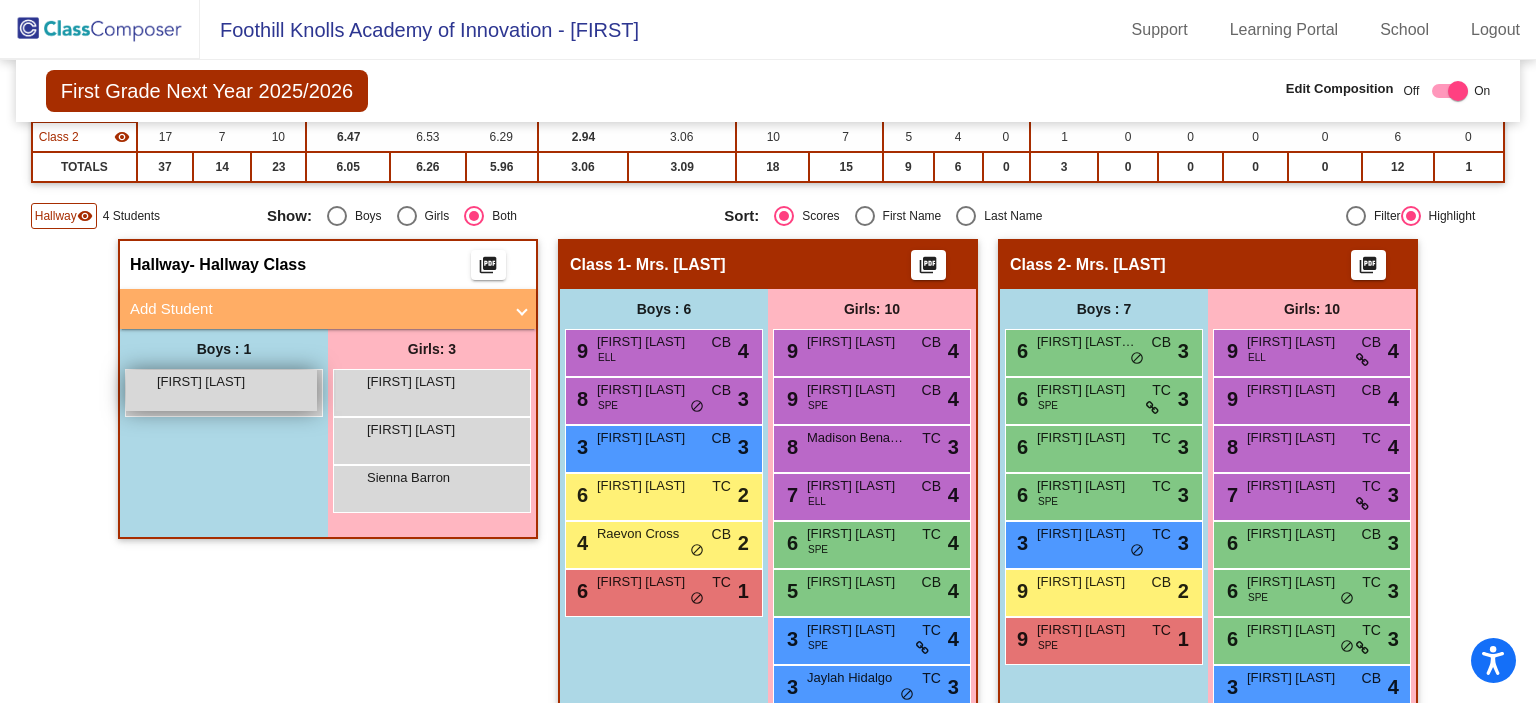 click on "Liam  Hernandez  lock do_not_disturb_alt" at bounding box center (221, 390) 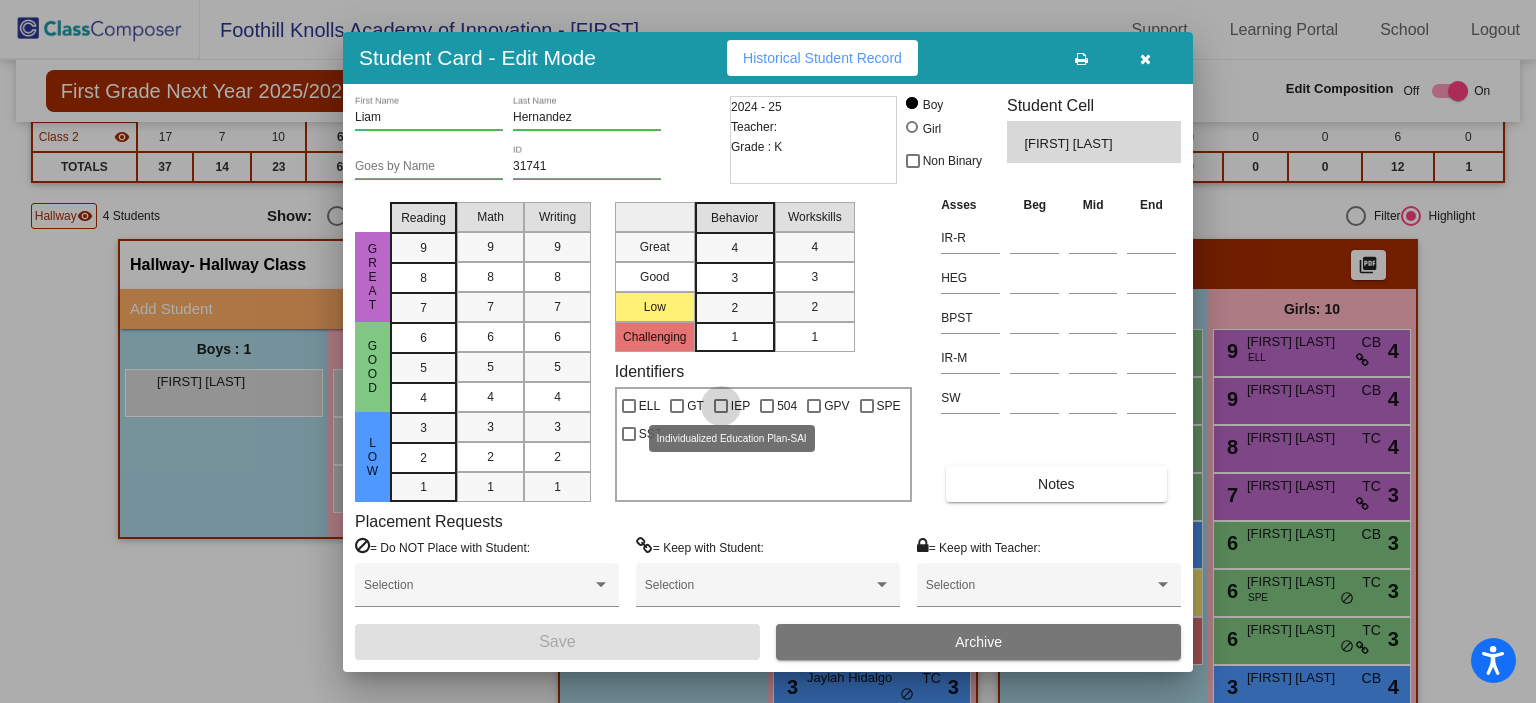 click at bounding box center (721, 406) 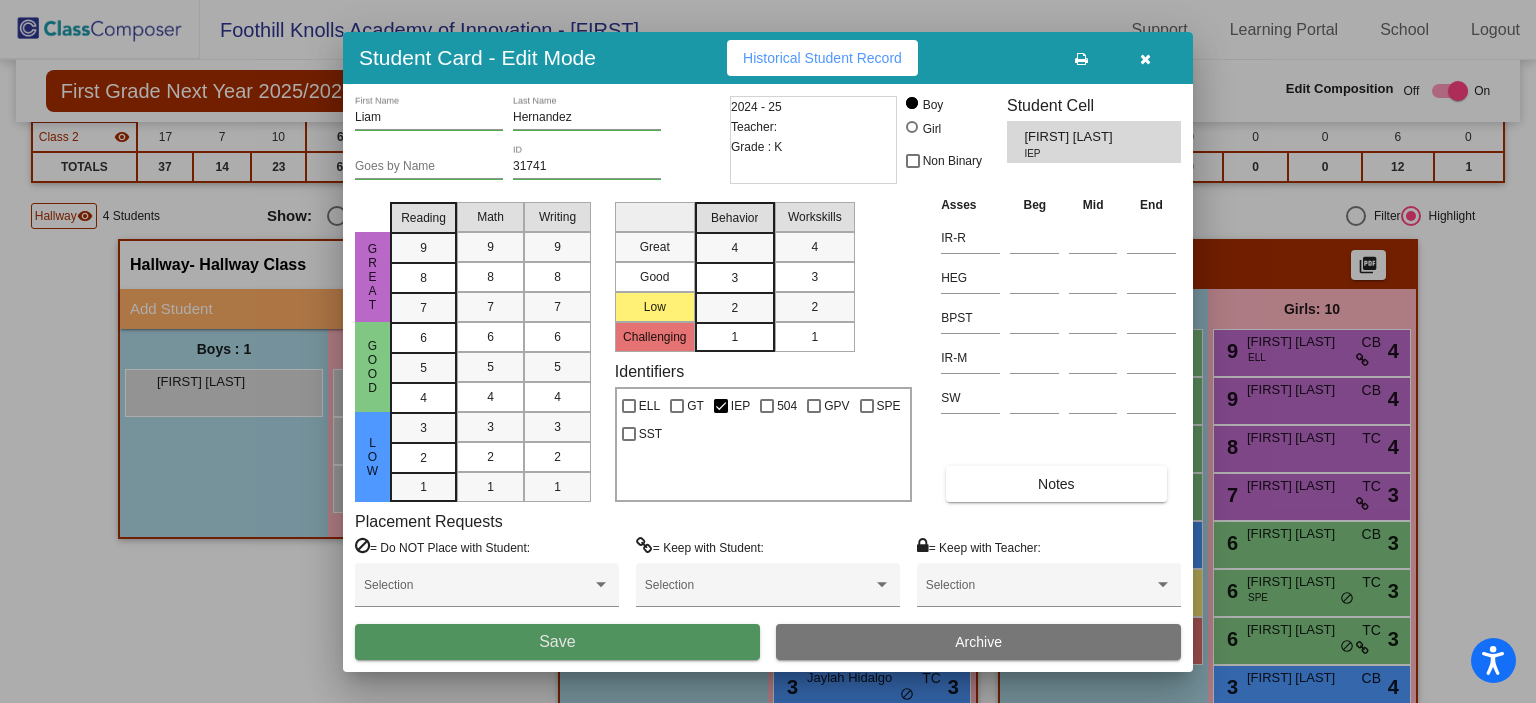 click on "Save" at bounding box center (557, 642) 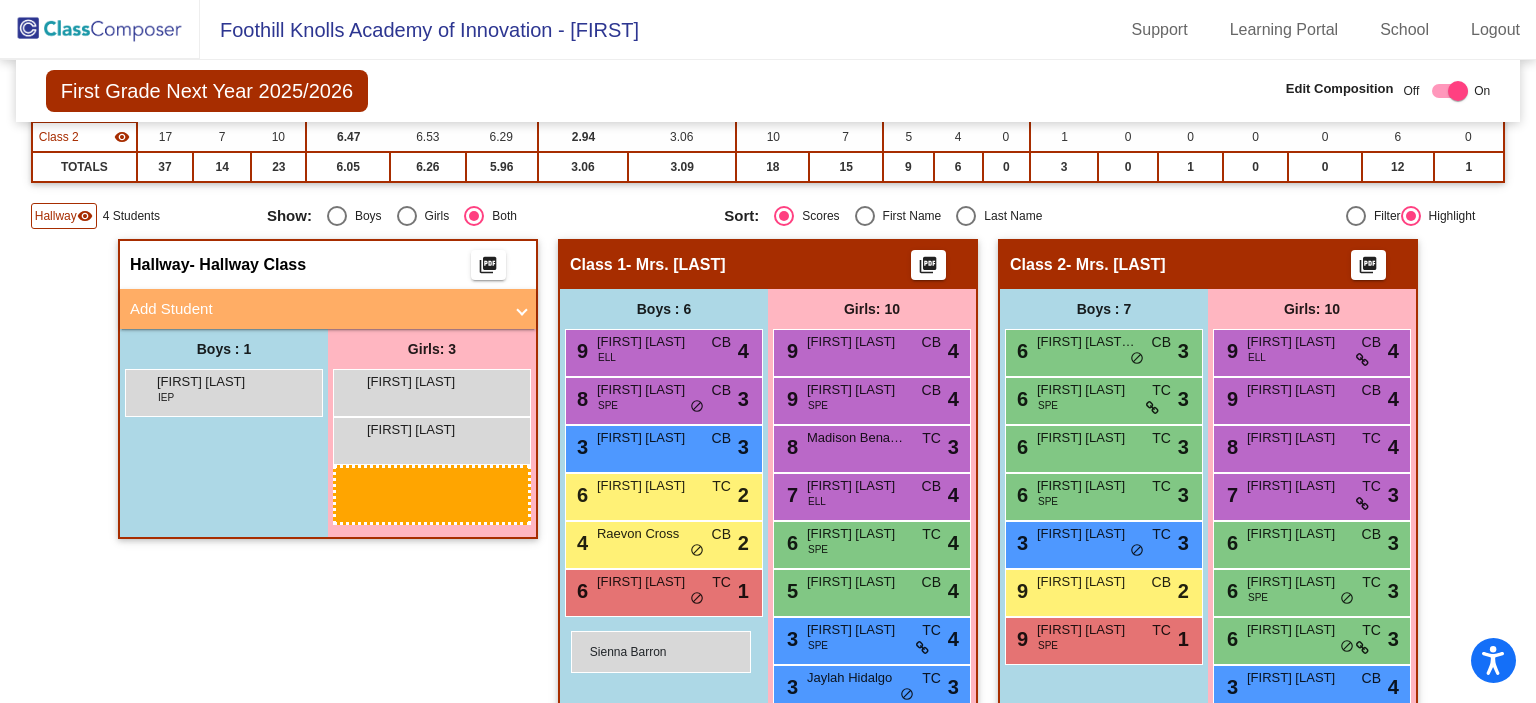 drag, startPoint x: 432, startPoint y: 481, endPoint x: 571, endPoint y: 630, distance: 203.76947 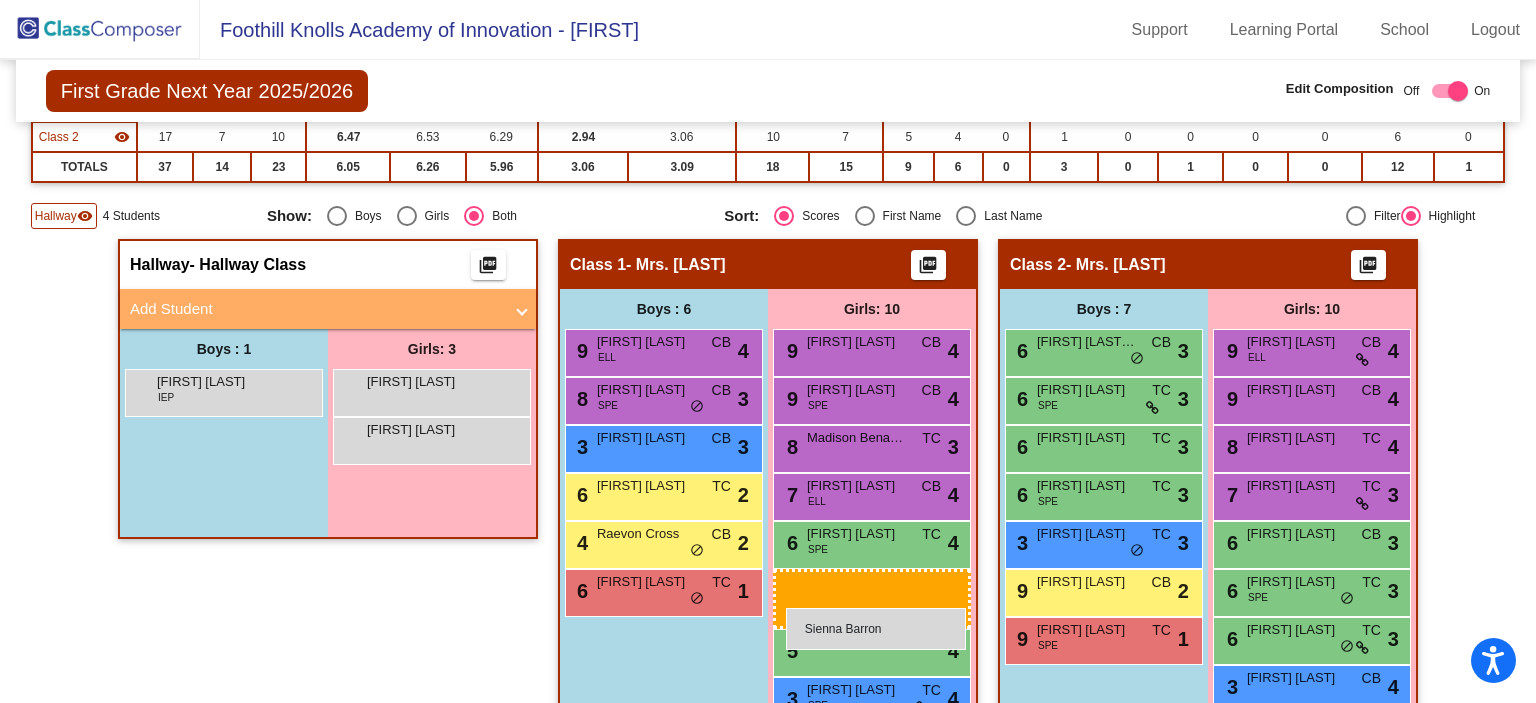 drag, startPoint x: 408, startPoint y: 482, endPoint x: 786, endPoint y: 608, distance: 398.447 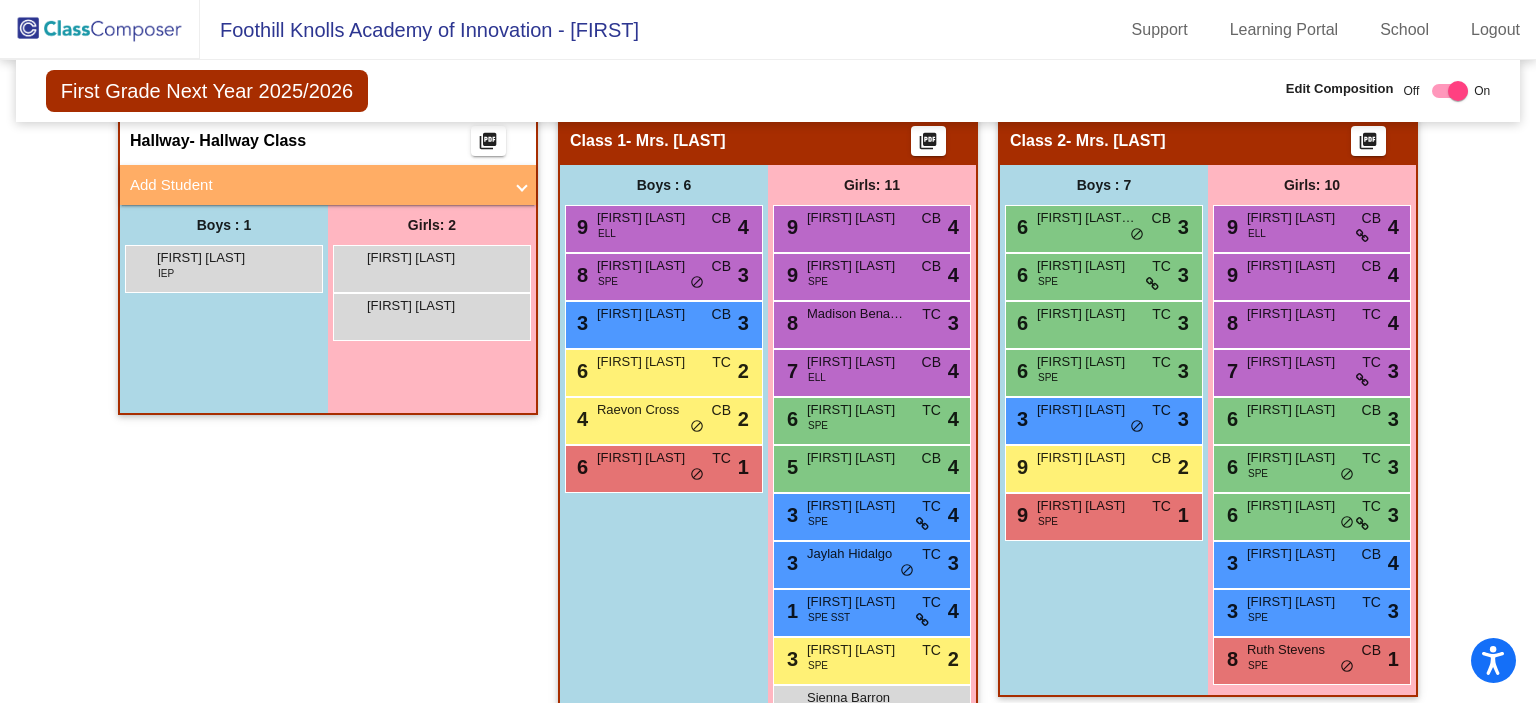 scroll, scrollTop: 383, scrollLeft: 0, axis: vertical 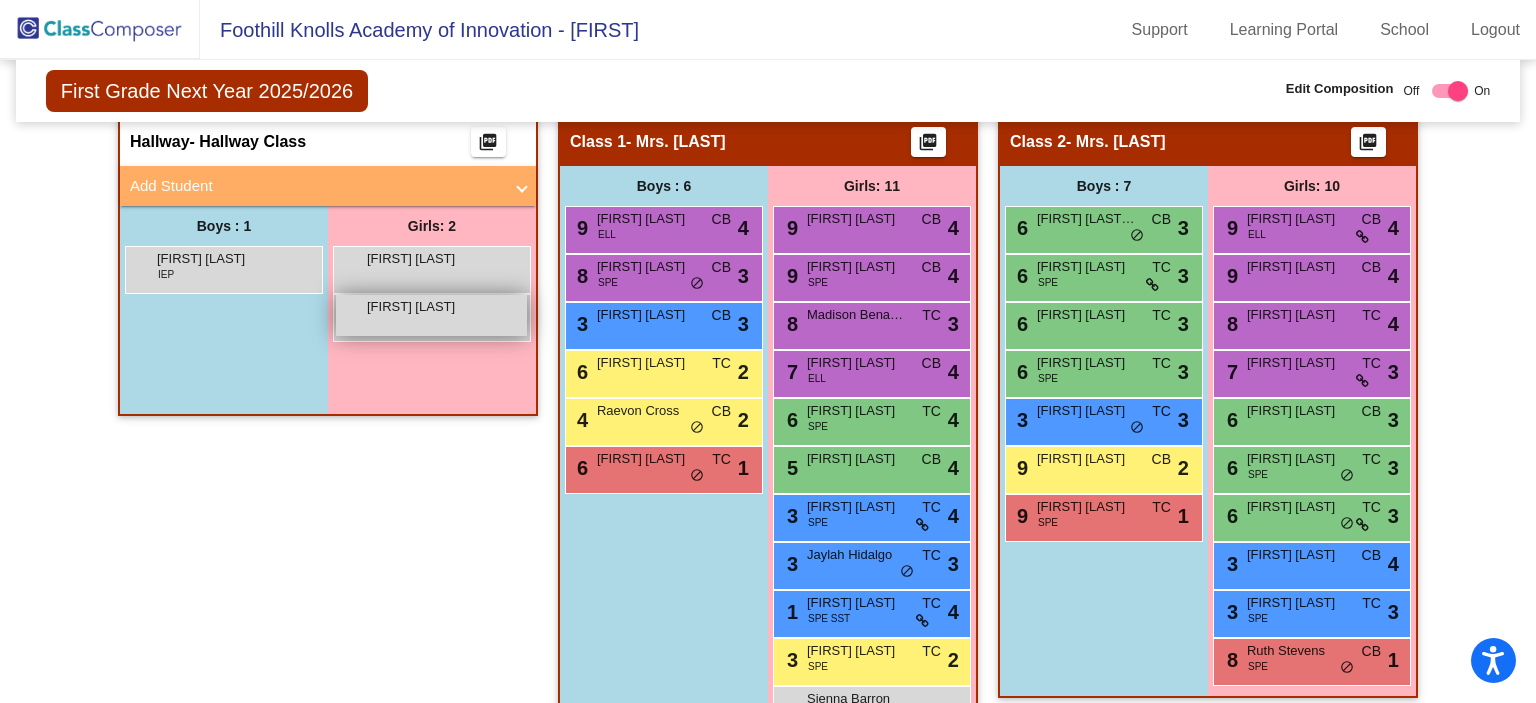 click on "[FIRST] [LAST] lock do_not_disturb_alt" at bounding box center [431, 315] 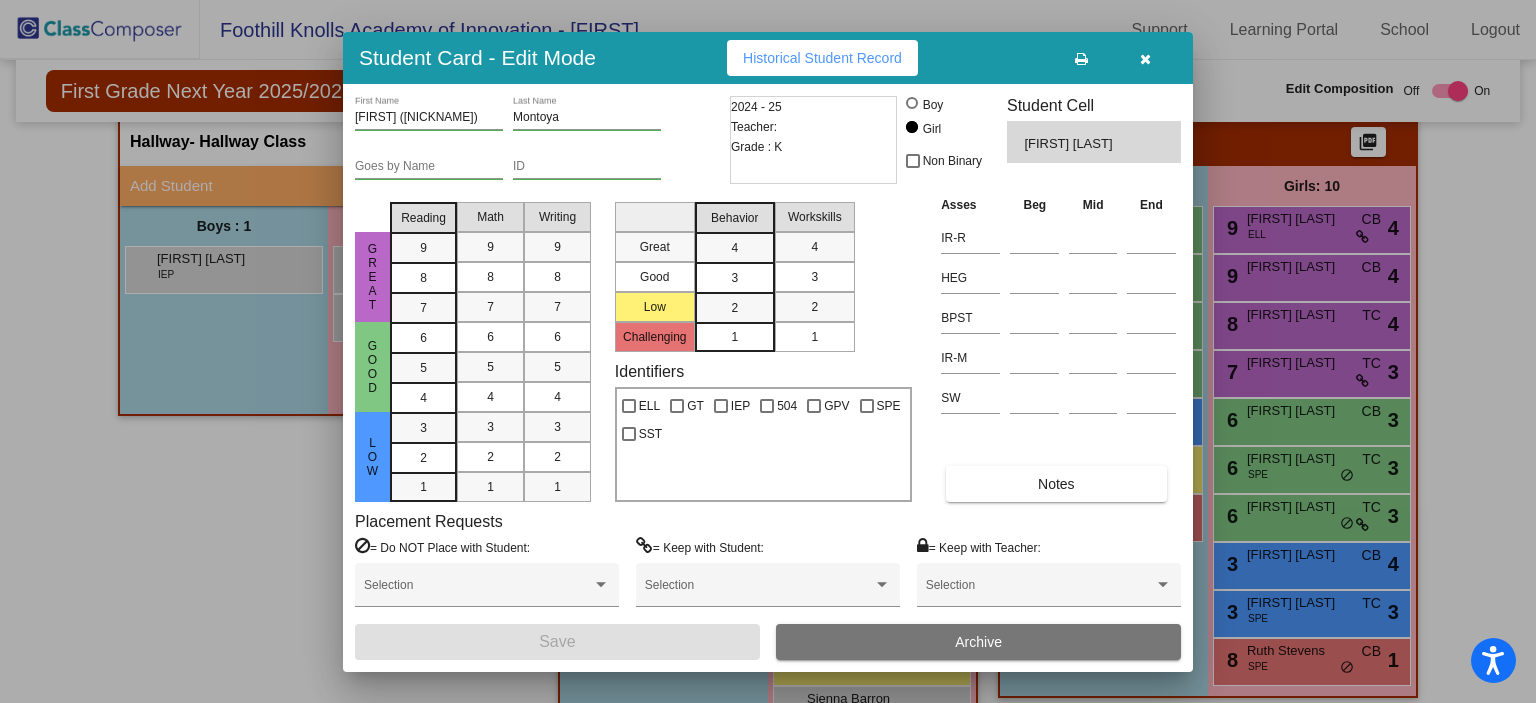 click at bounding box center (1145, 58) 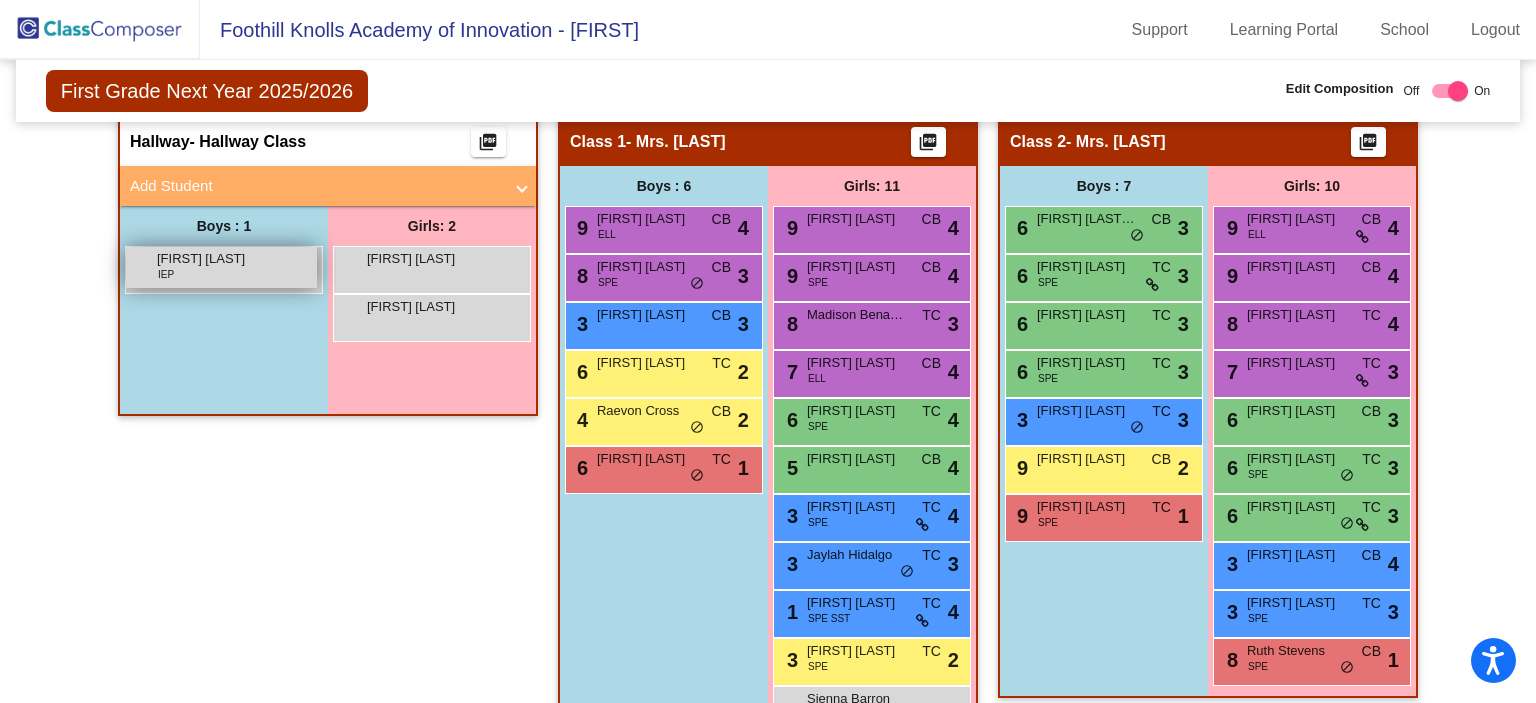 click on "[FIRST] [LAST]" at bounding box center (207, 259) 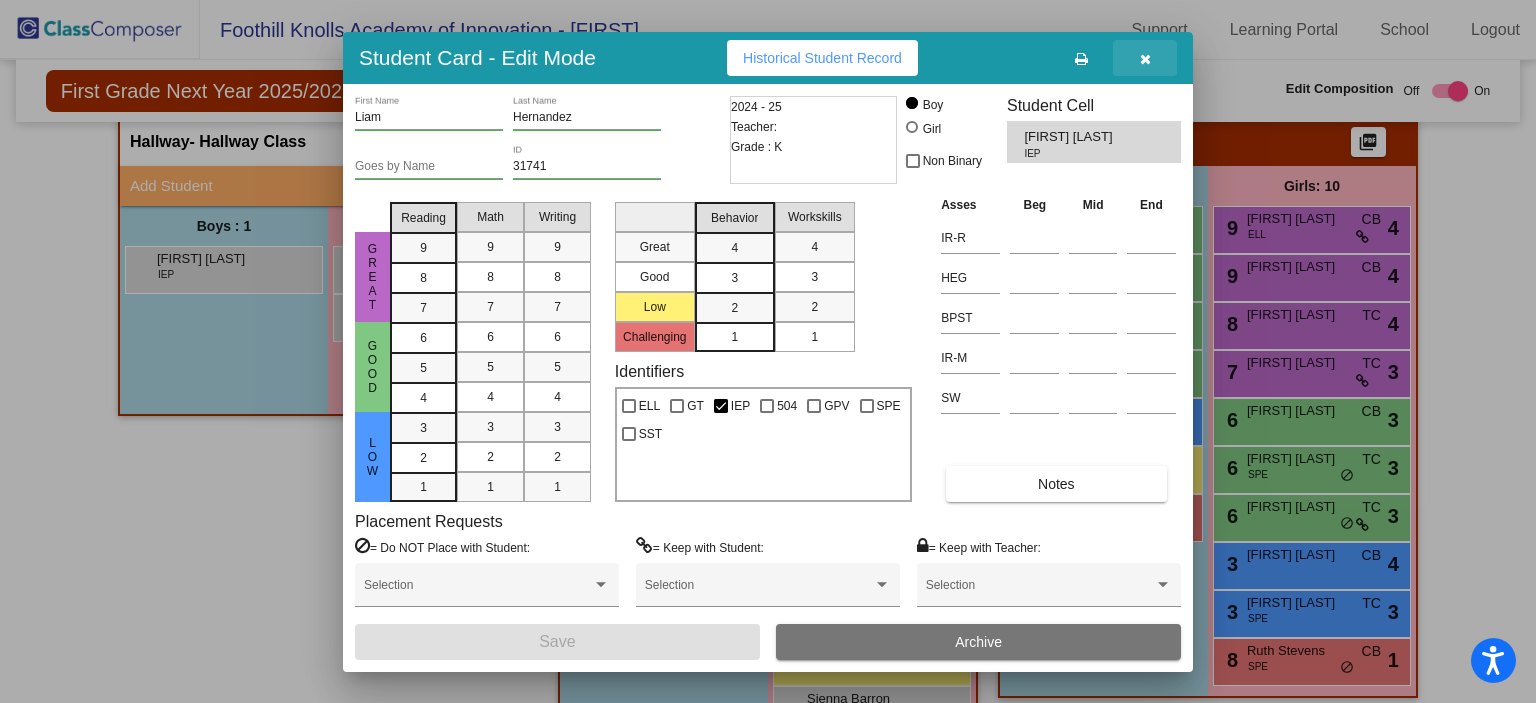 click at bounding box center [1145, 59] 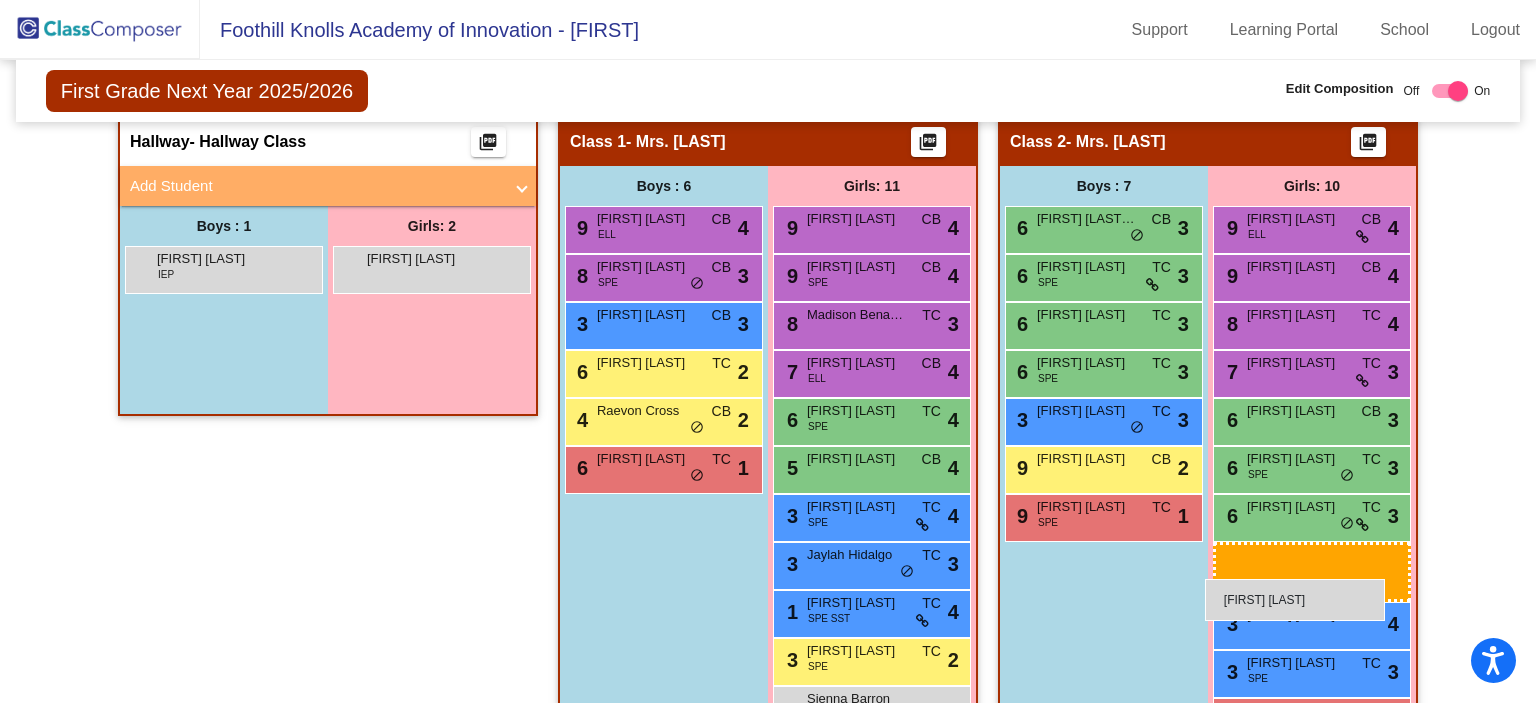 drag, startPoint x: 386, startPoint y: 315, endPoint x: 1205, endPoint y: 579, distance: 860.4981 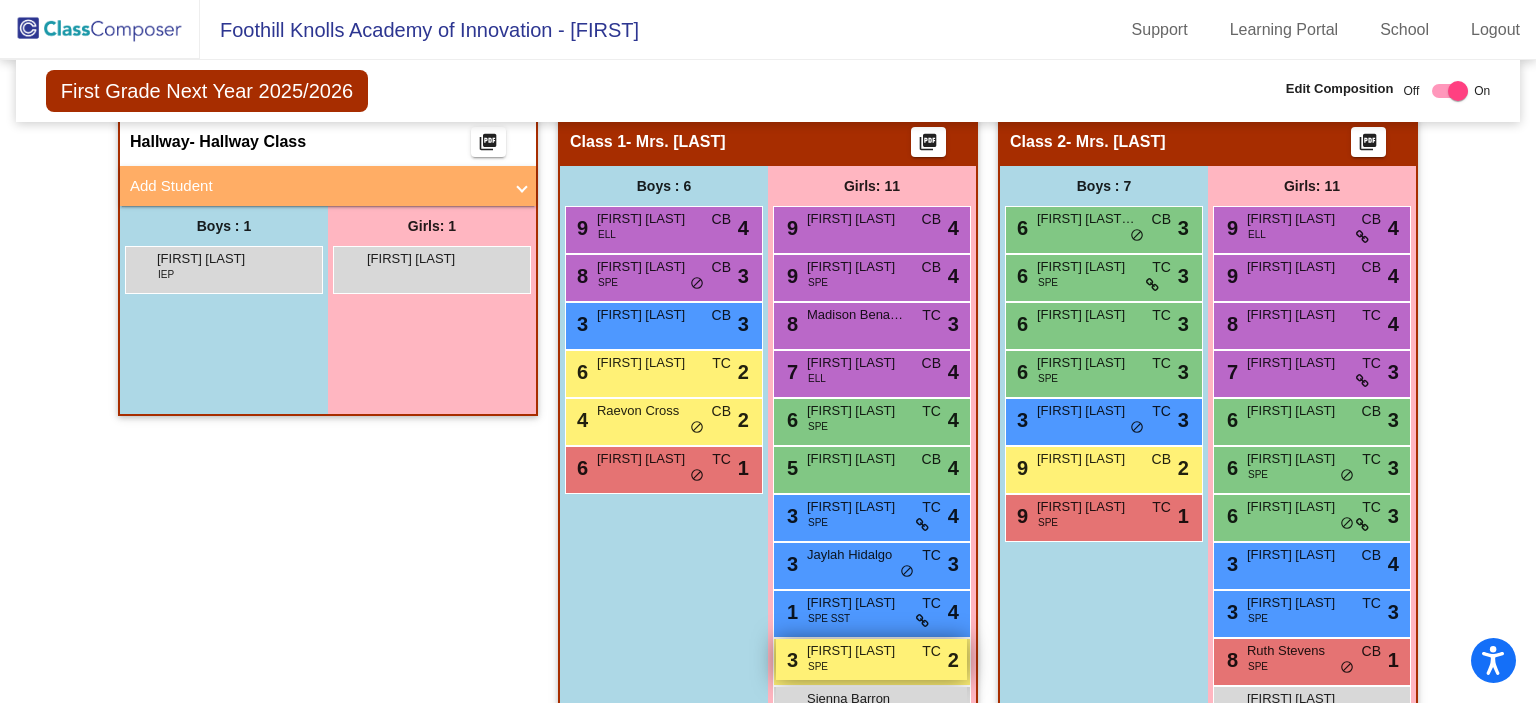 click on "3 [FIRST] [LAST] SPE TC lock do_not_disturb_alt 2" at bounding box center (871, 659) 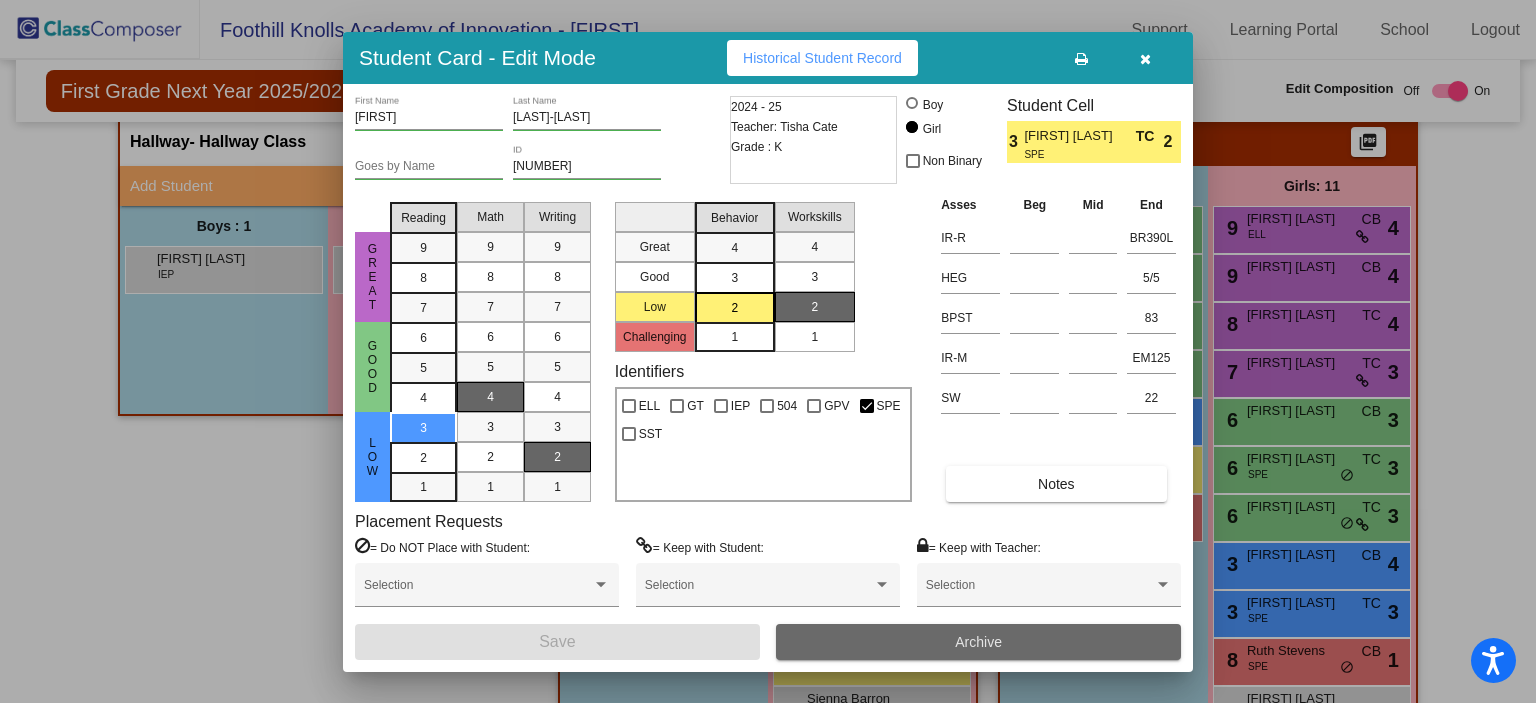 click on "Archive" at bounding box center (978, 642) 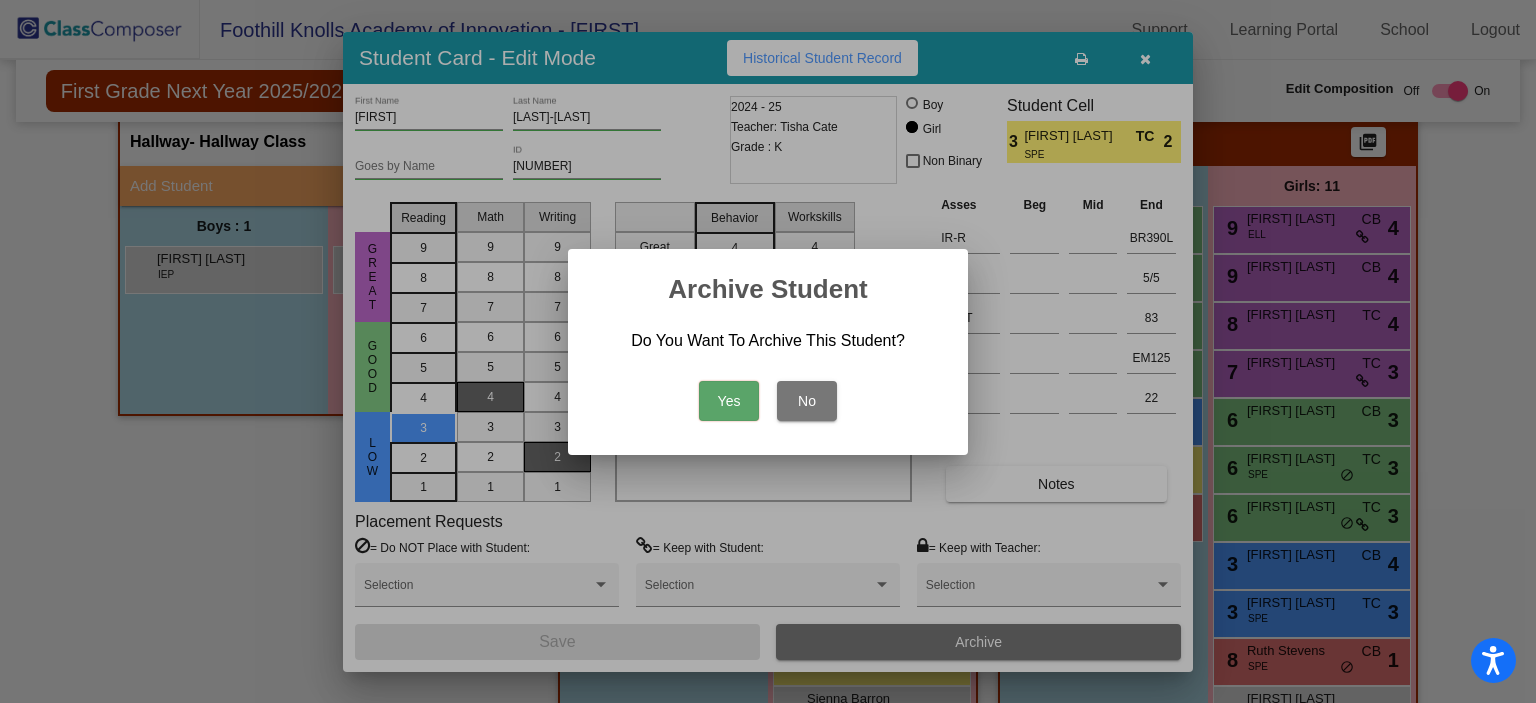 click on "Yes" at bounding box center (729, 401) 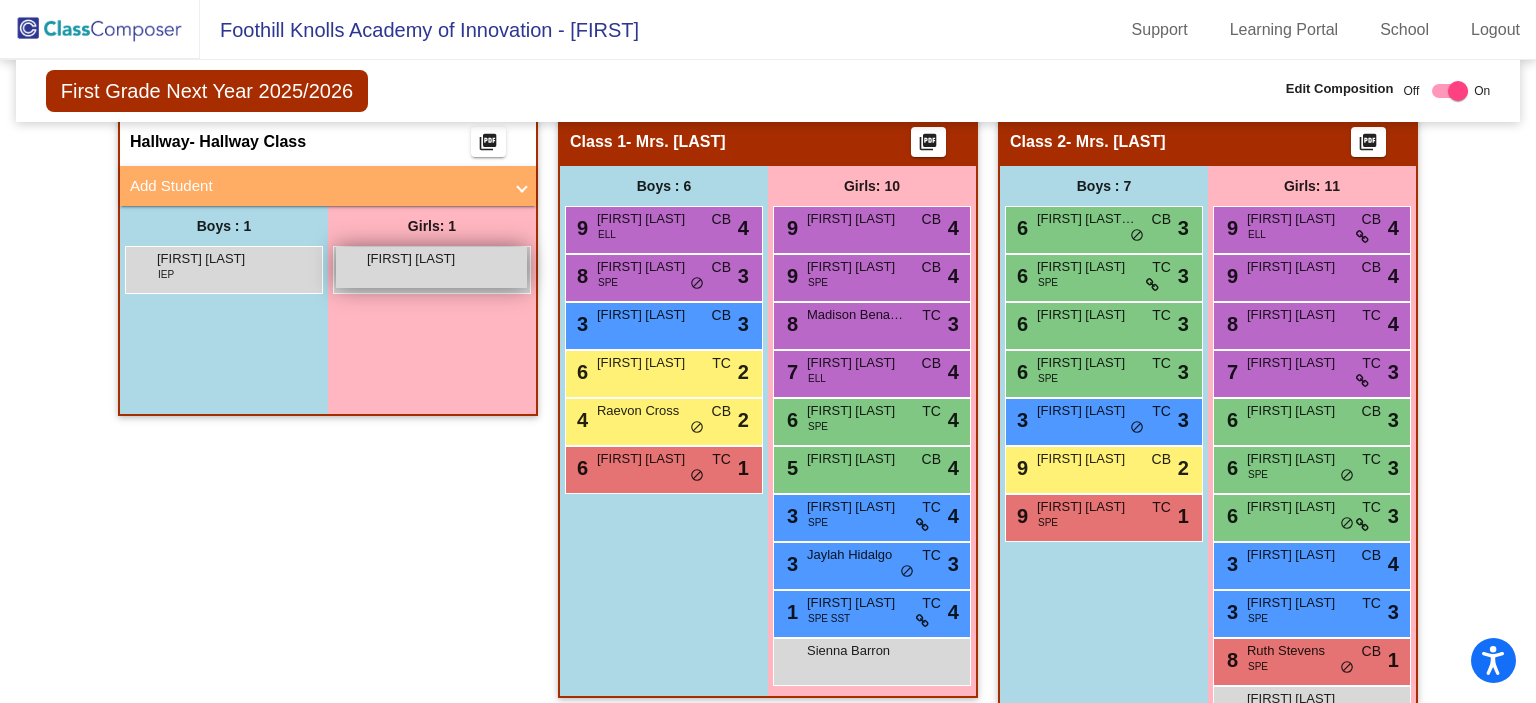 click on "[FIRST] [LAST]" at bounding box center (417, 259) 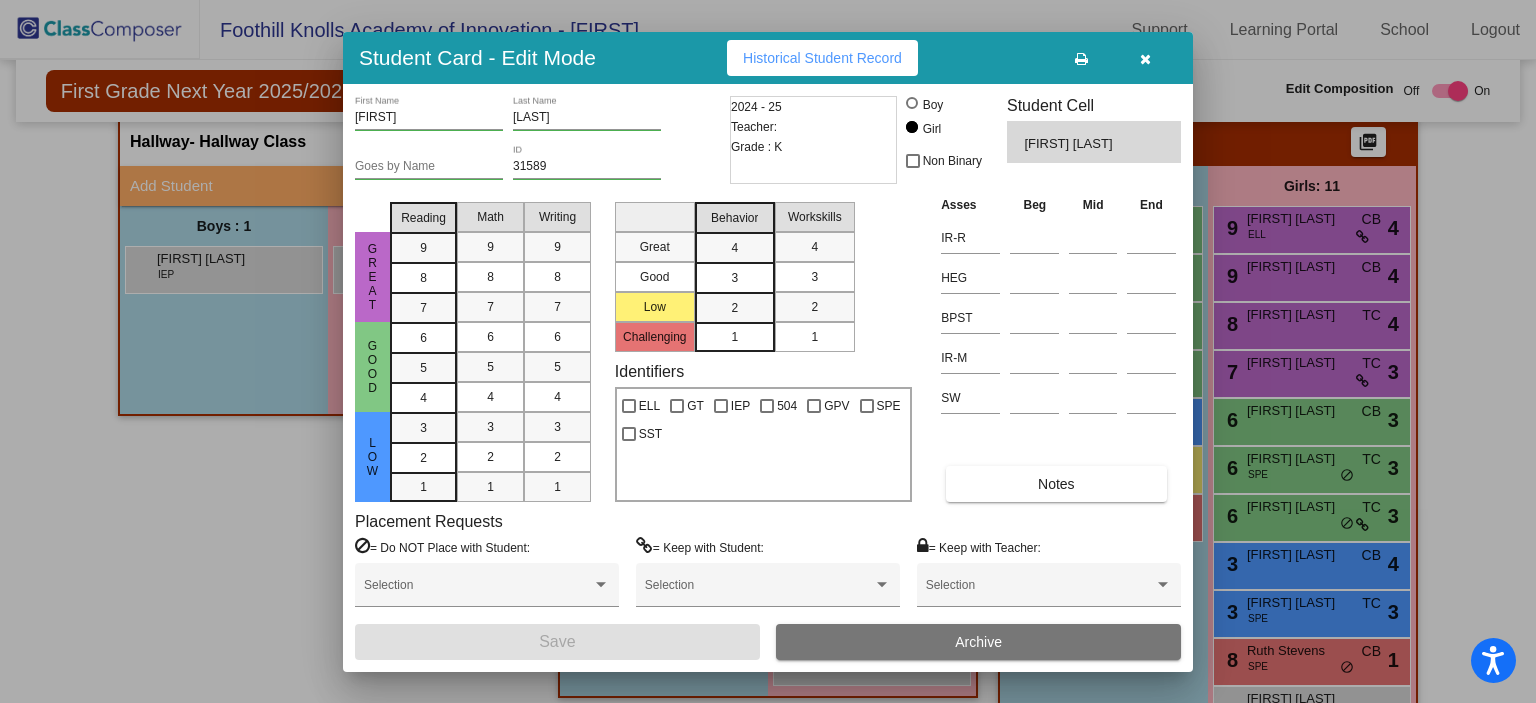click at bounding box center [768, 351] 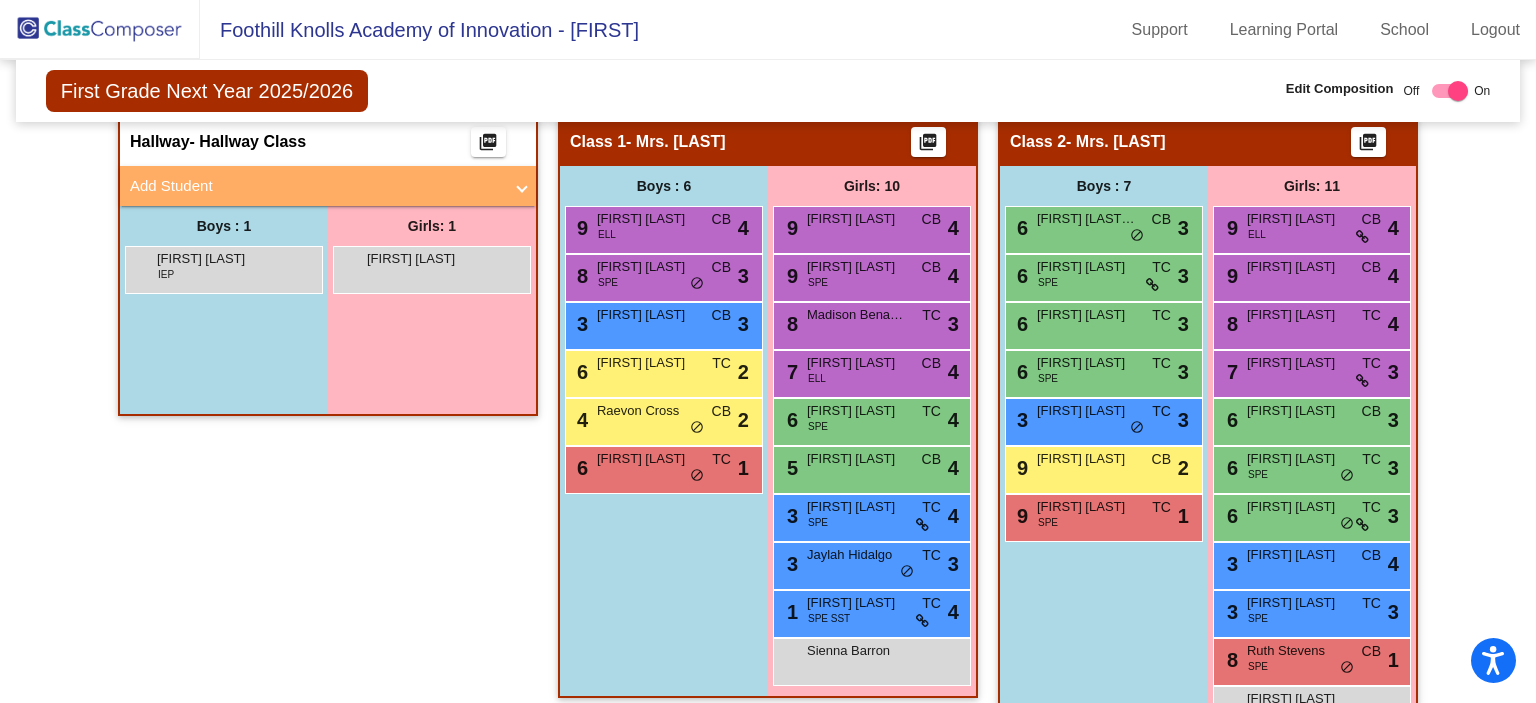 click 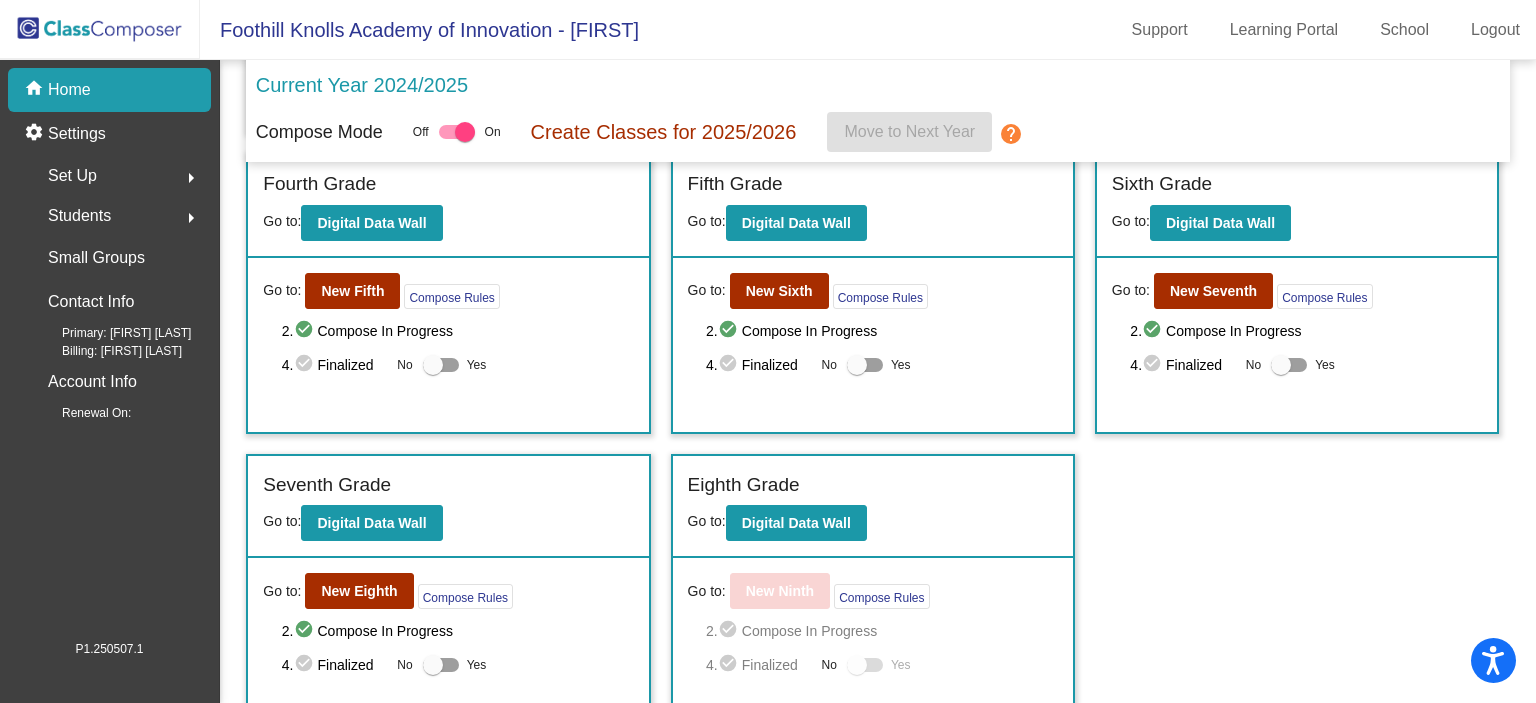 scroll, scrollTop: 636, scrollLeft: 0, axis: vertical 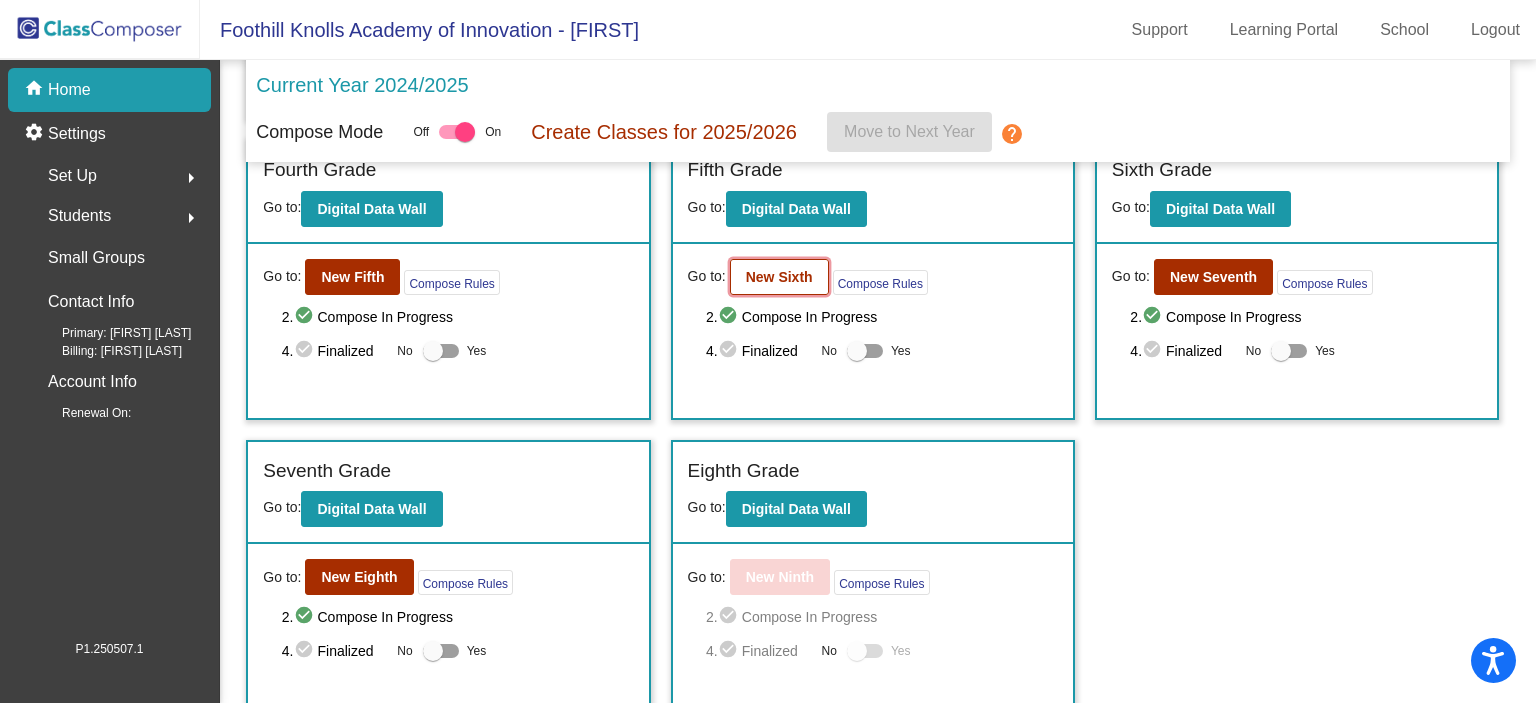 click on "New Sixth" 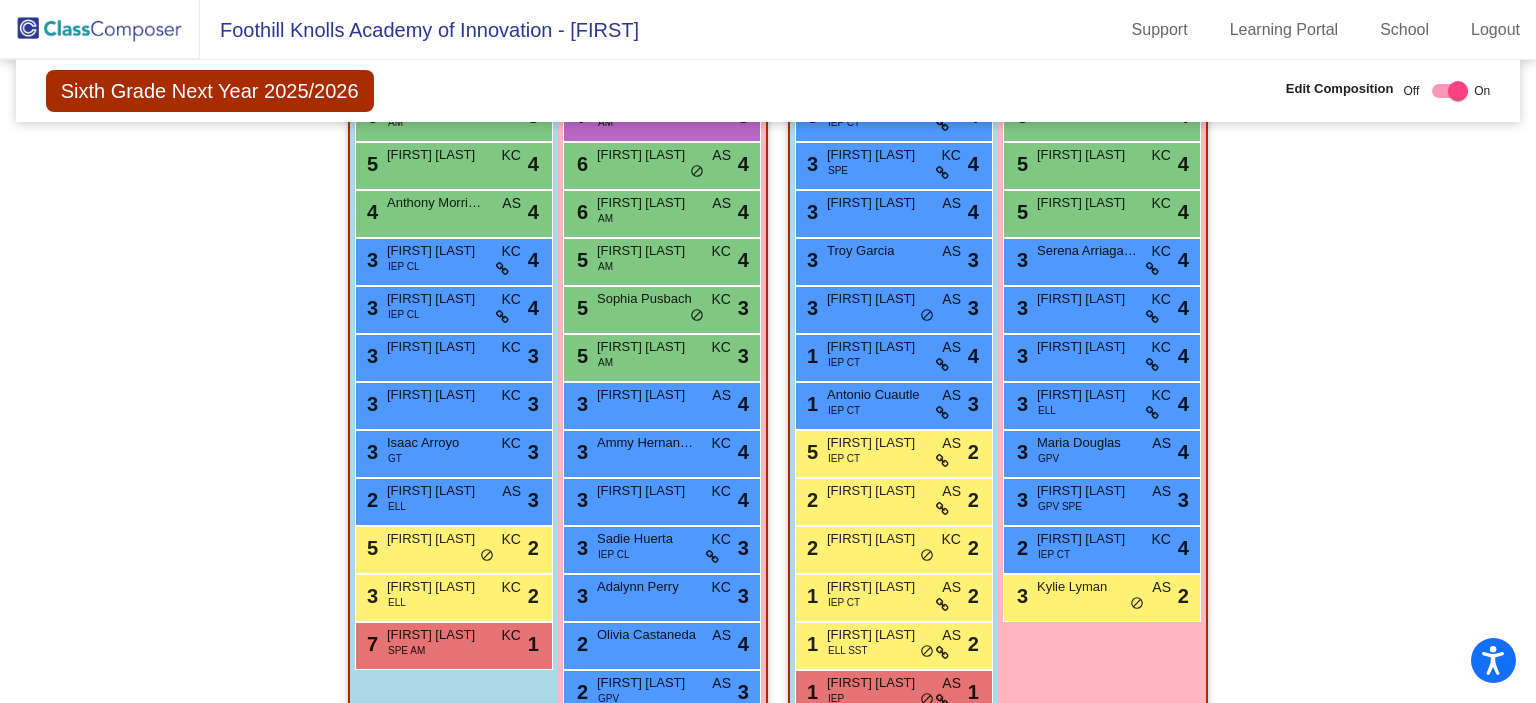 scroll, scrollTop: 731, scrollLeft: 0, axis: vertical 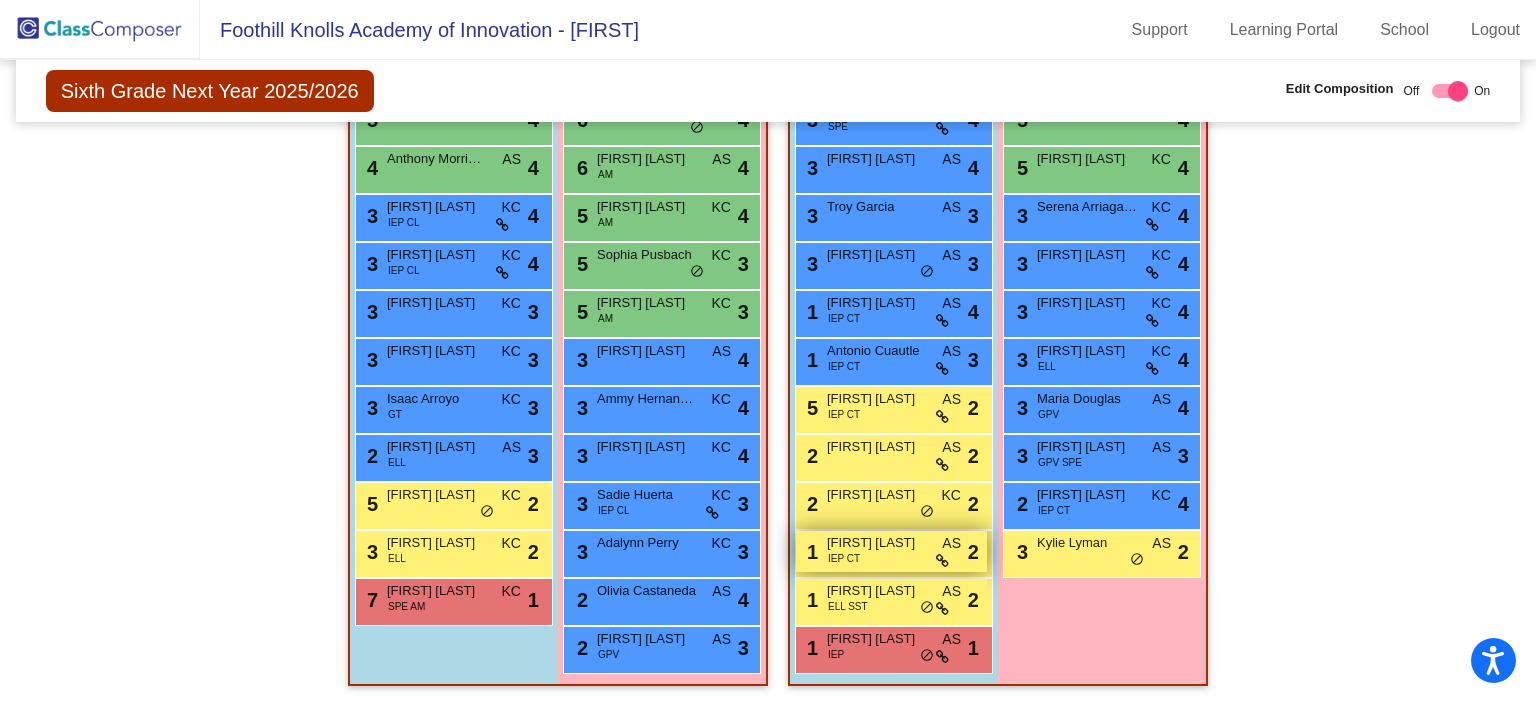 click on "[FIRST] [LAST]" at bounding box center (877, 543) 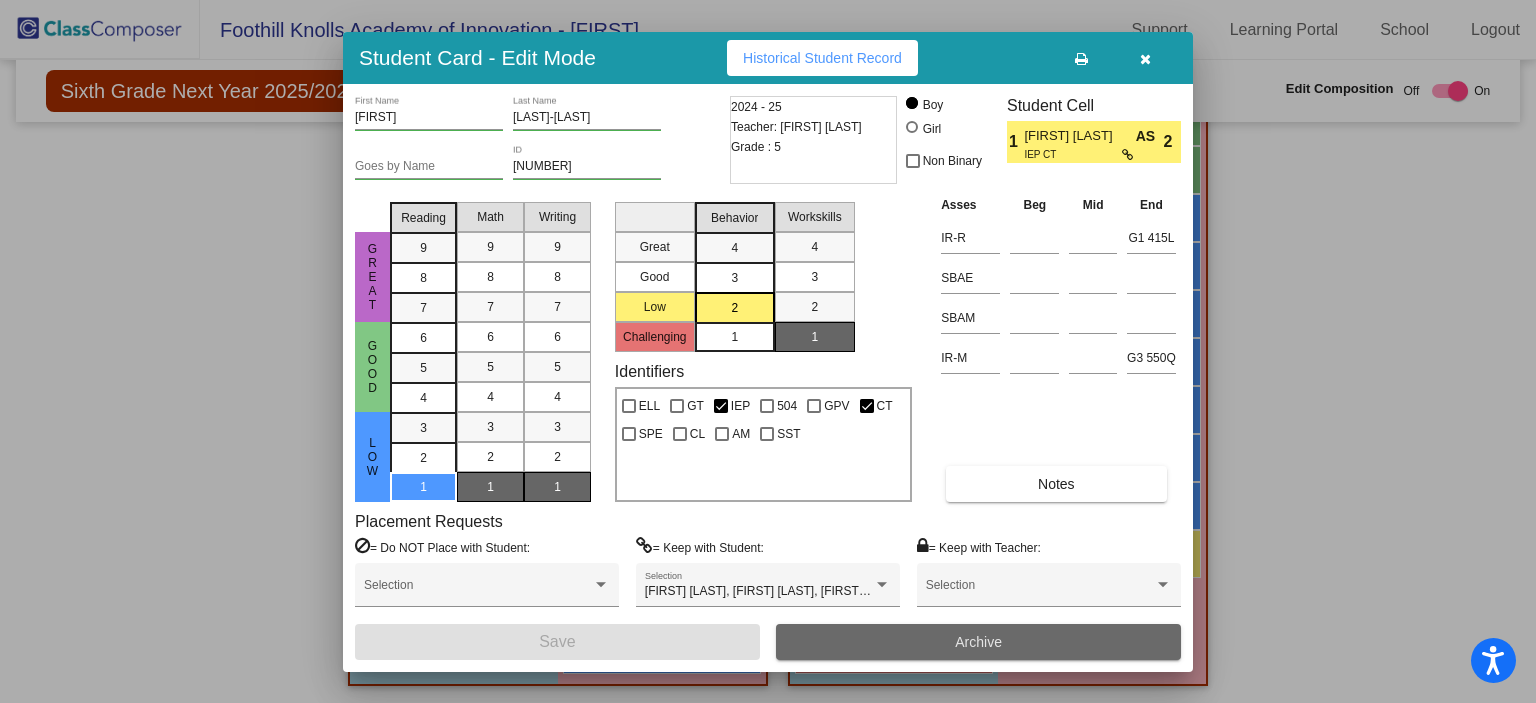 click on "Archive" at bounding box center (978, 642) 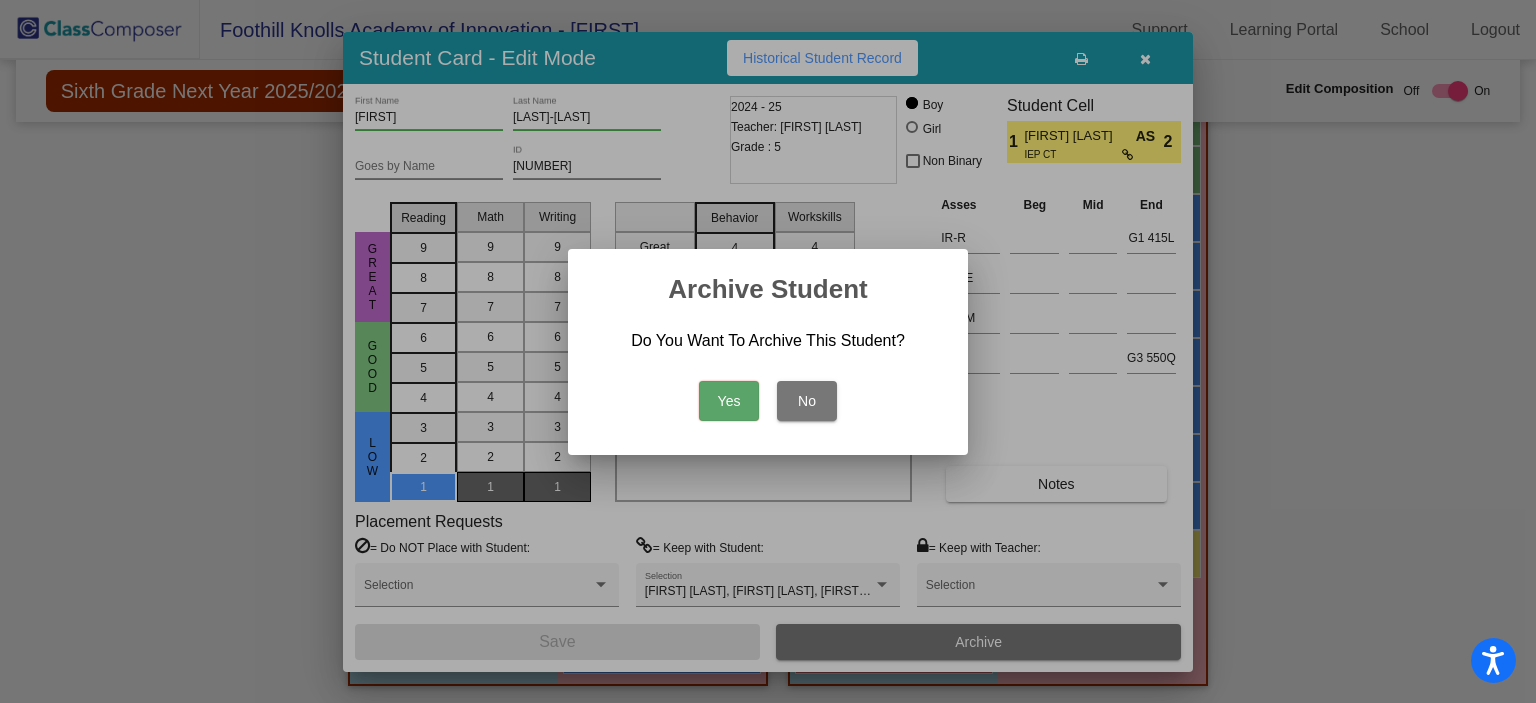 click on "Yes" at bounding box center (729, 401) 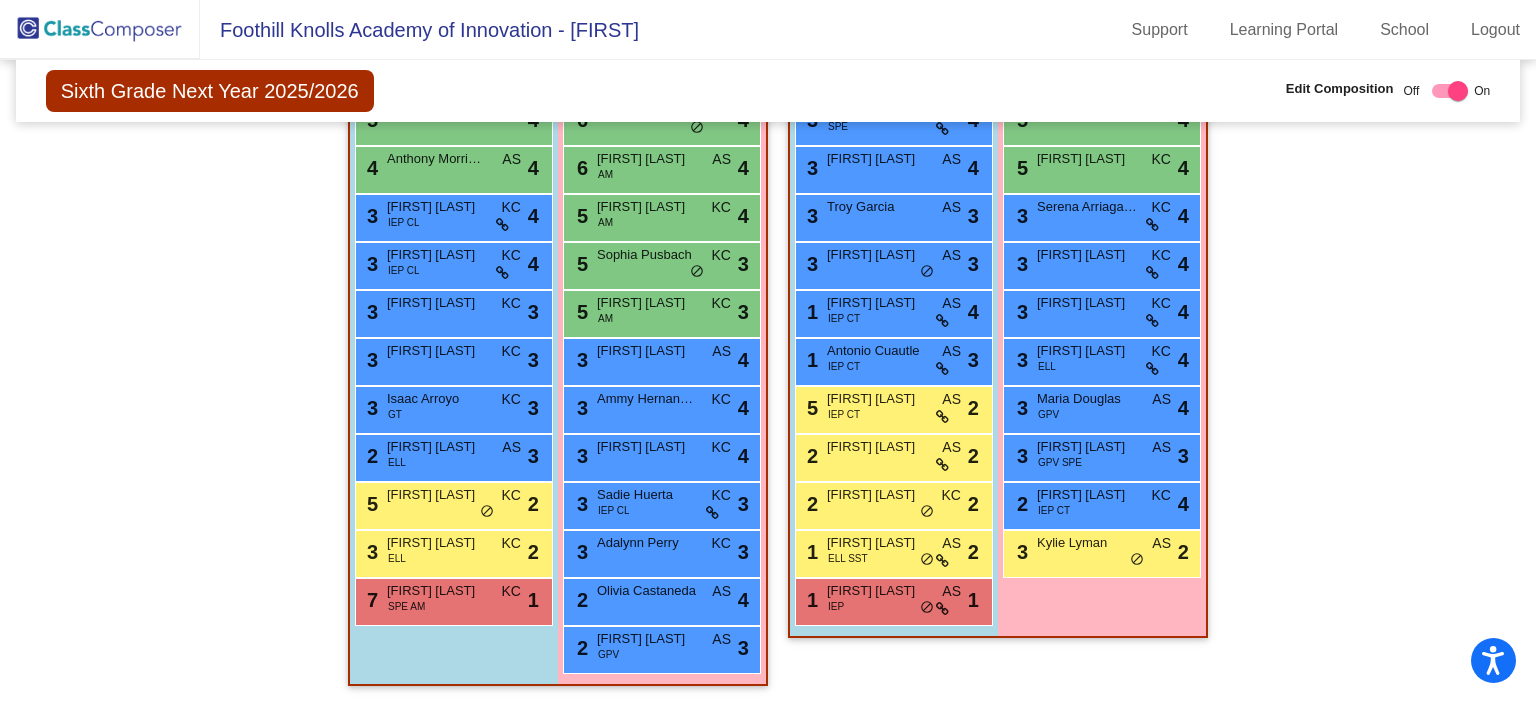 click 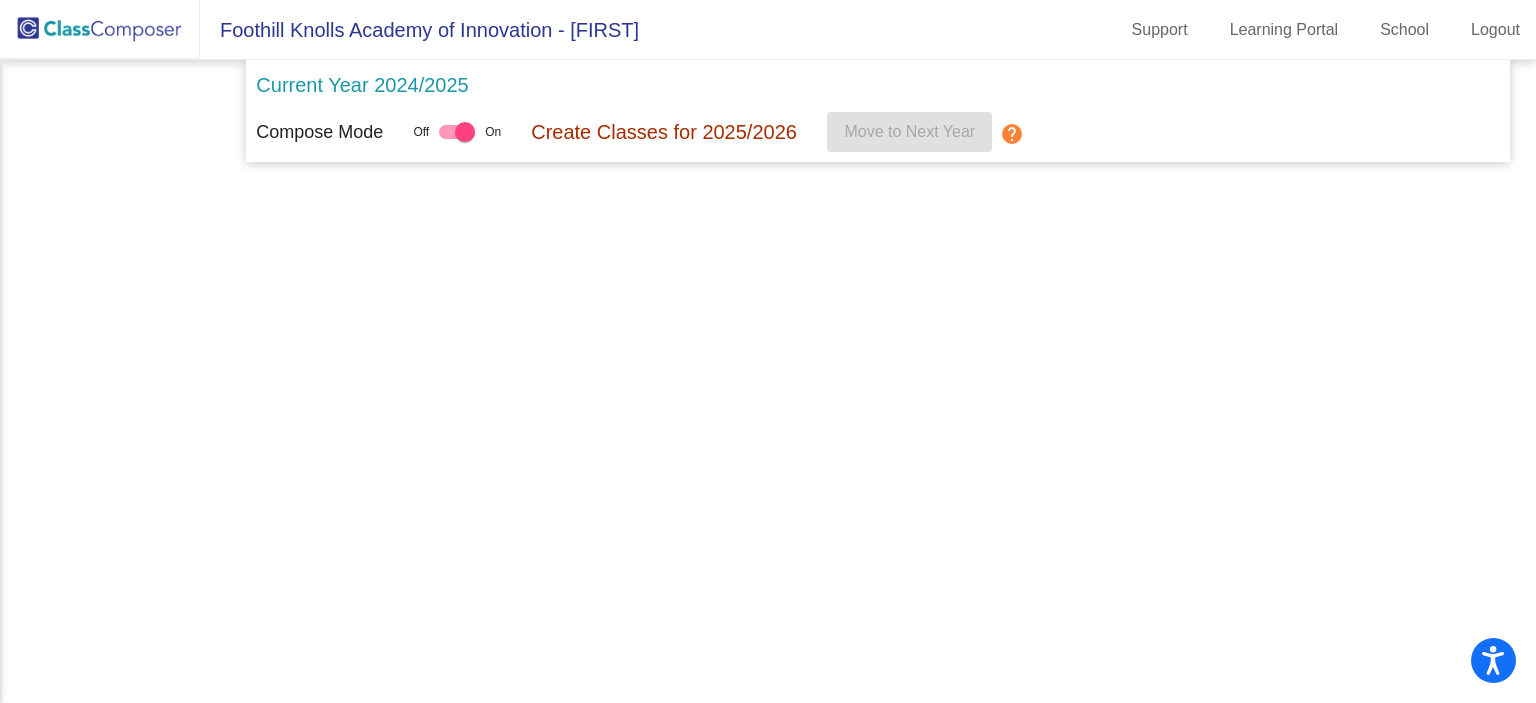 scroll, scrollTop: 0, scrollLeft: 0, axis: both 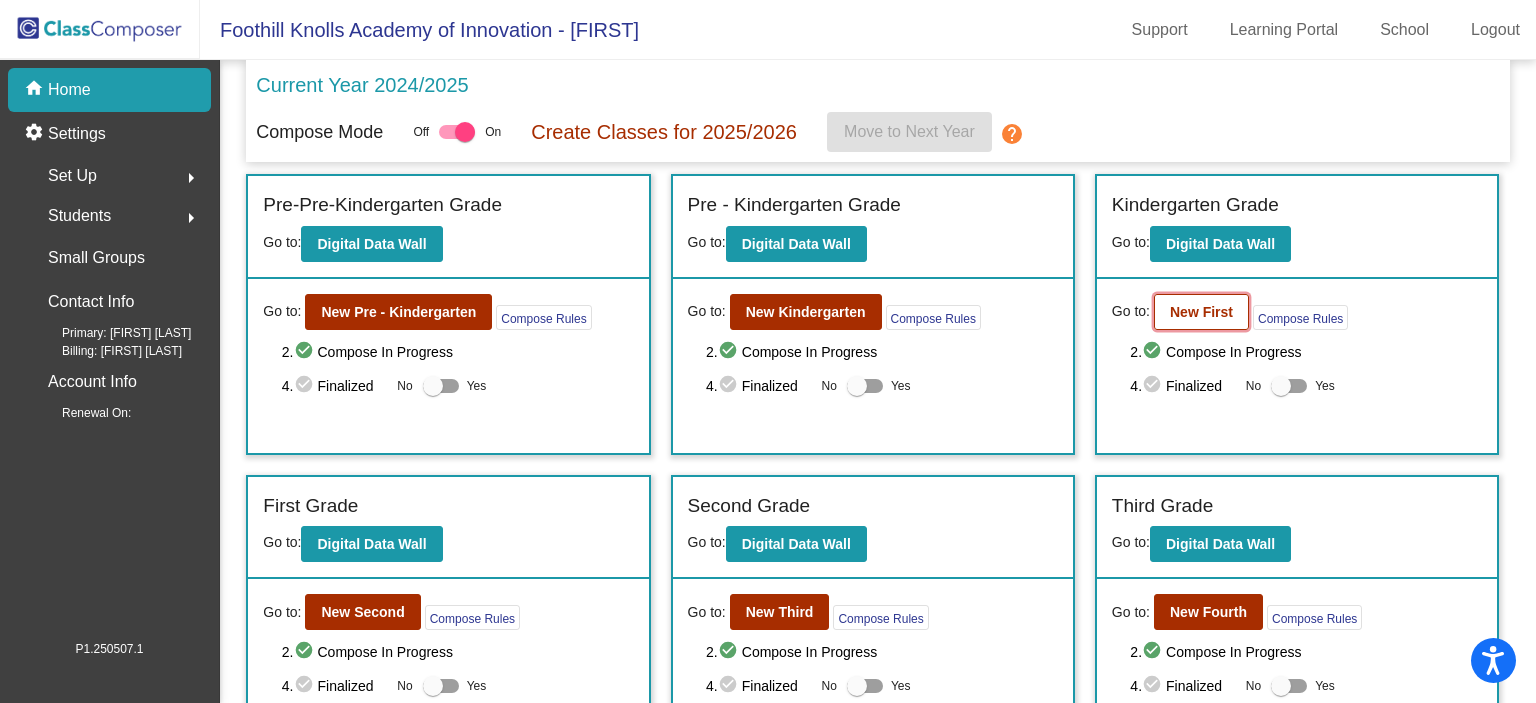 click on "New First" 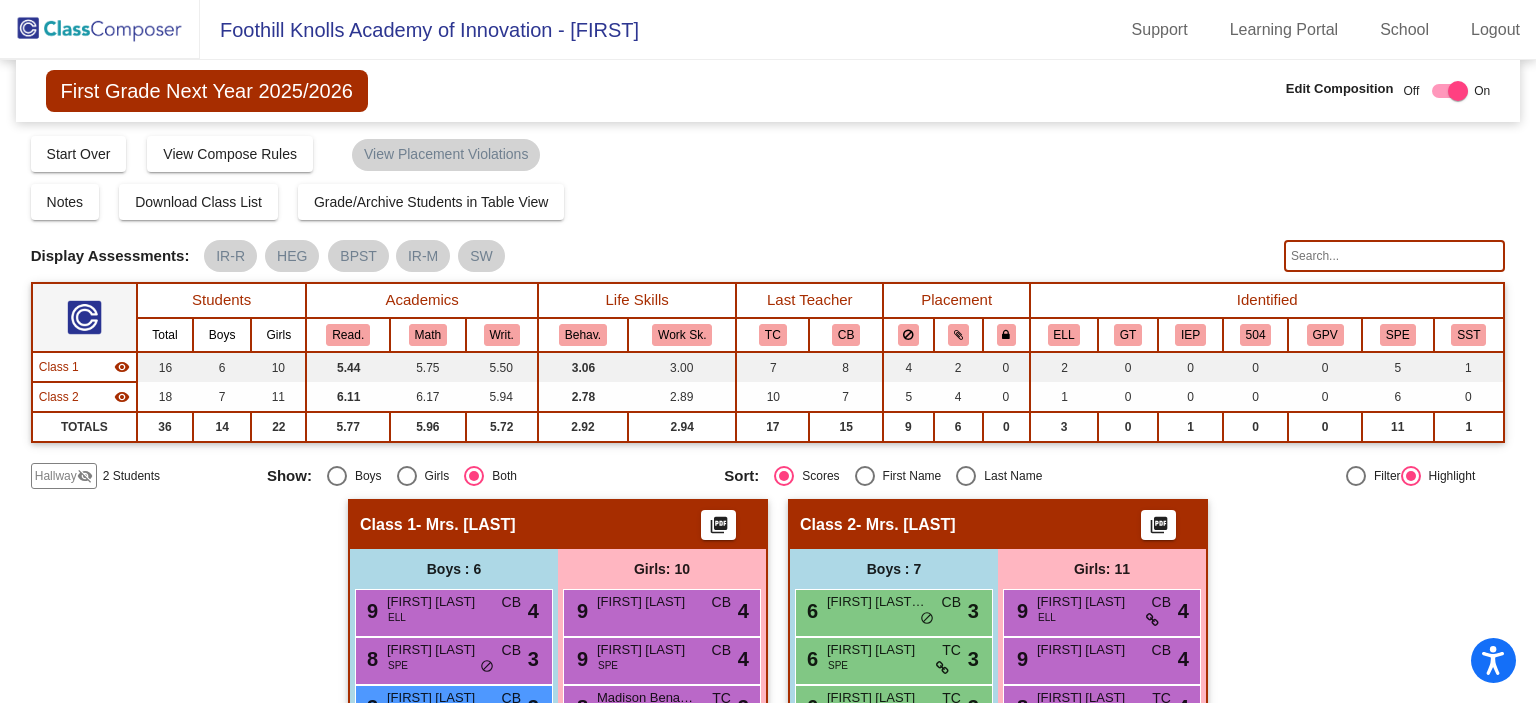 click on "2 Students" 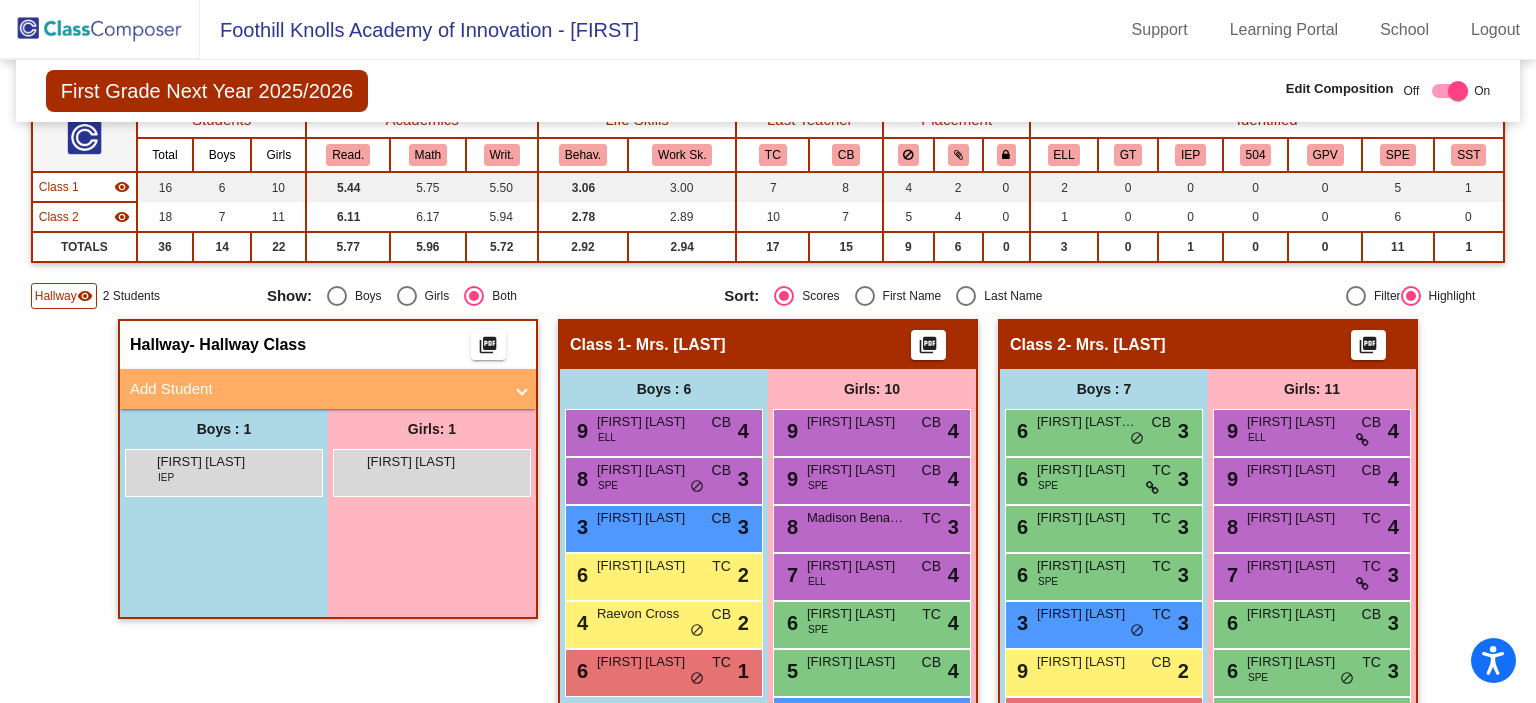scroll, scrollTop: 179, scrollLeft: 0, axis: vertical 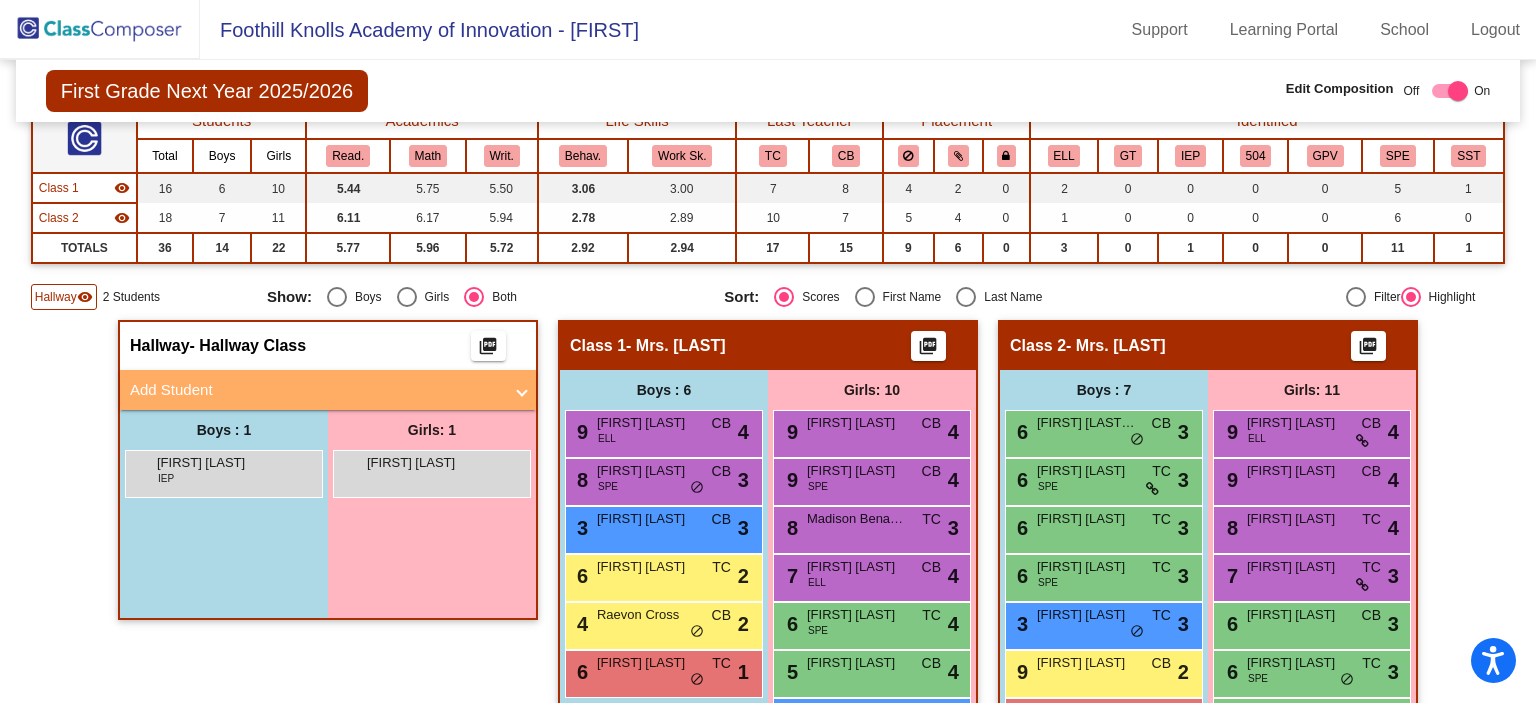 click on "Hallway" 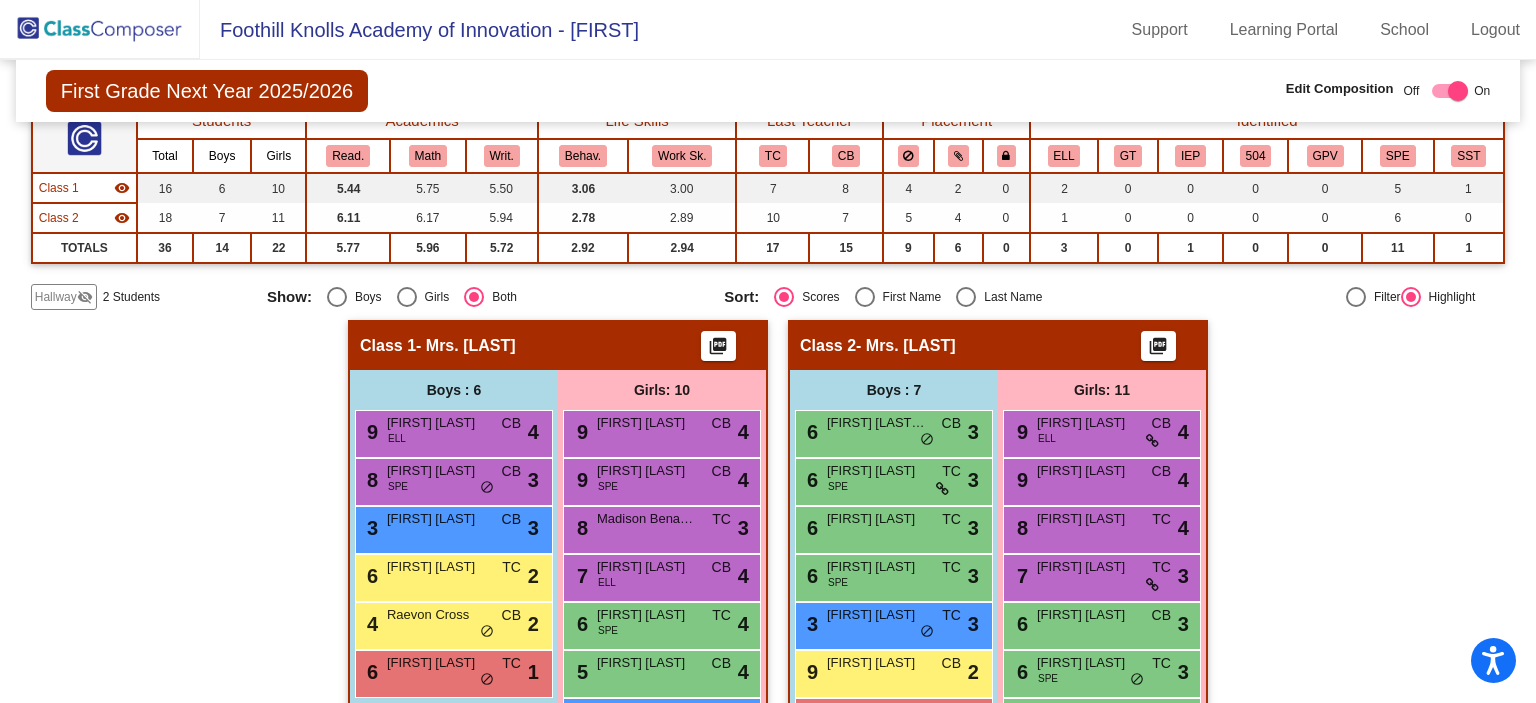 click on "2 Students" 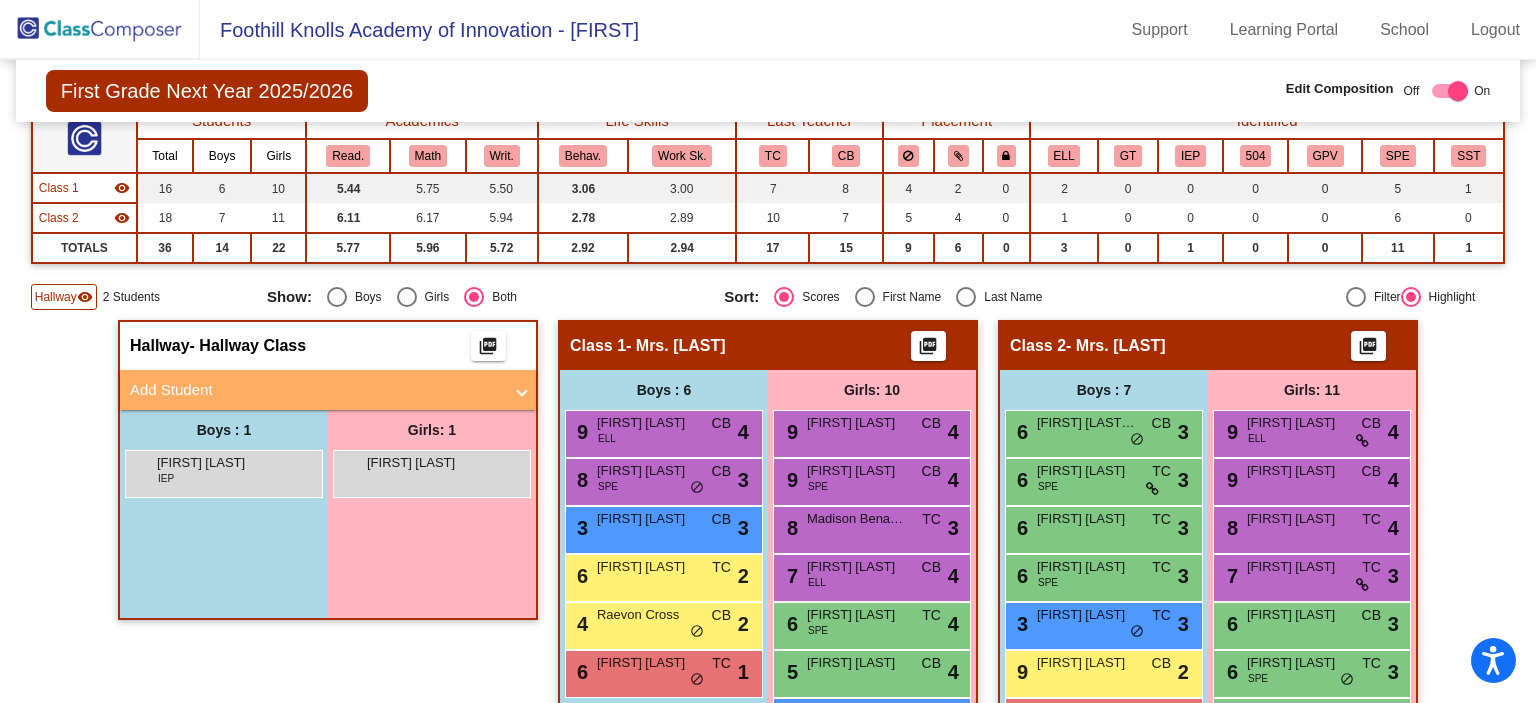 click on "Add Student" at bounding box center (316, 390) 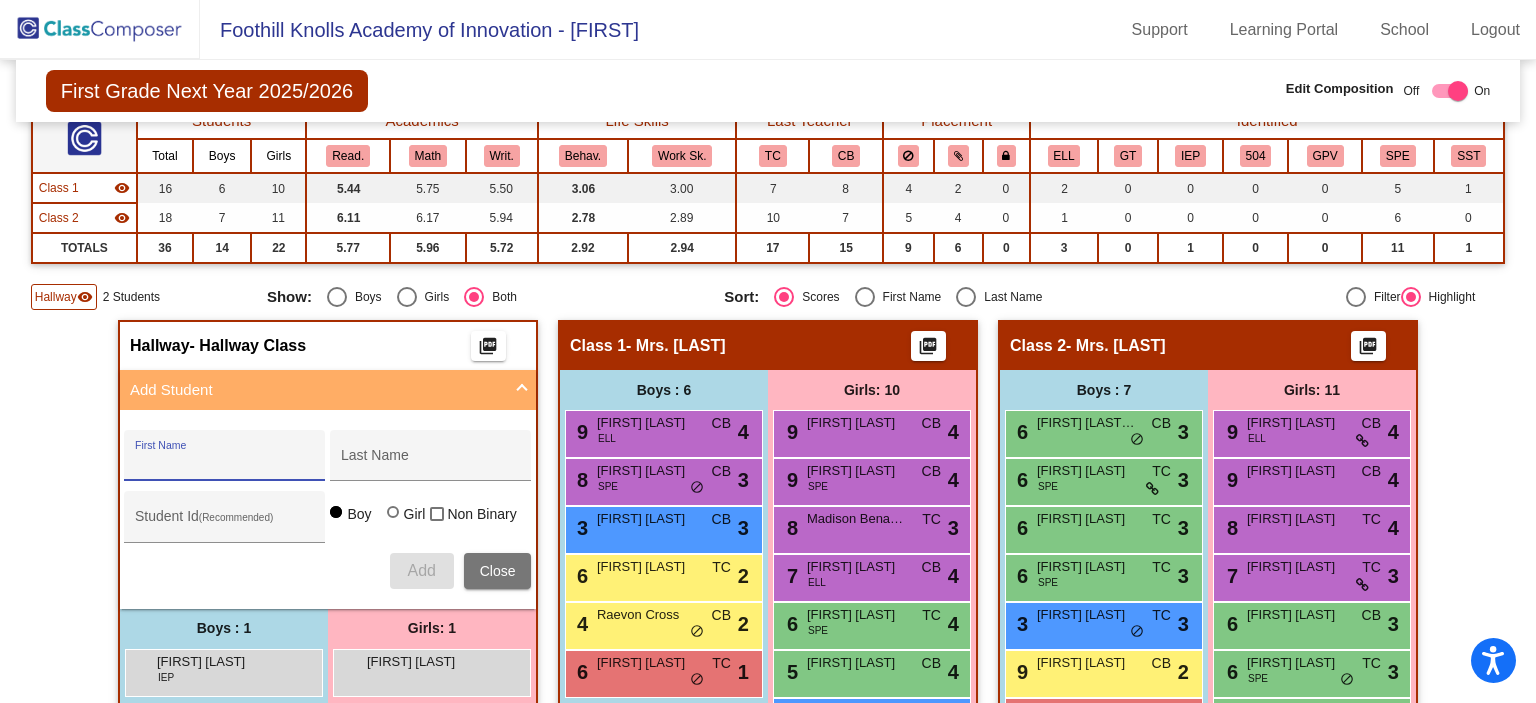 click on "First Name" at bounding box center [225, 463] 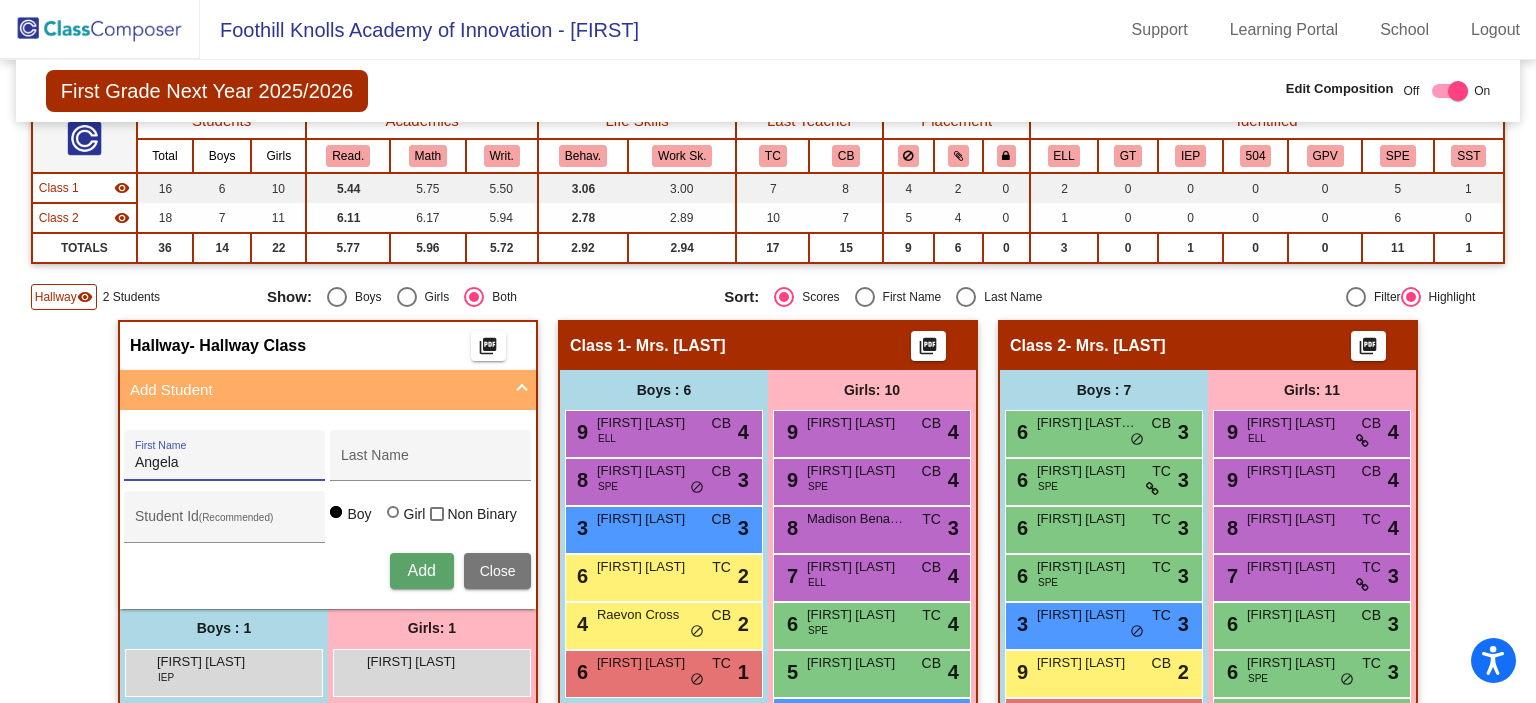 type on "Angela" 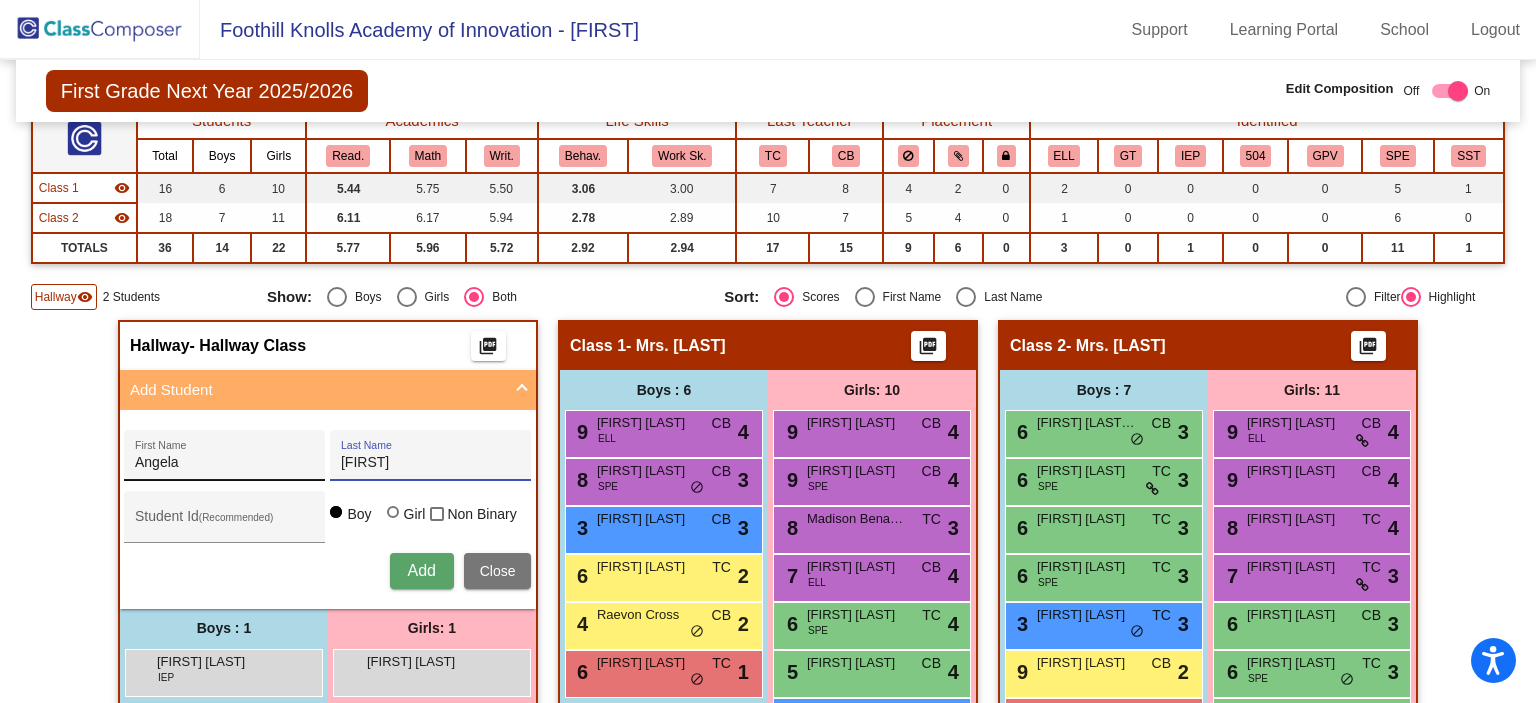 type on "[FIRST]" 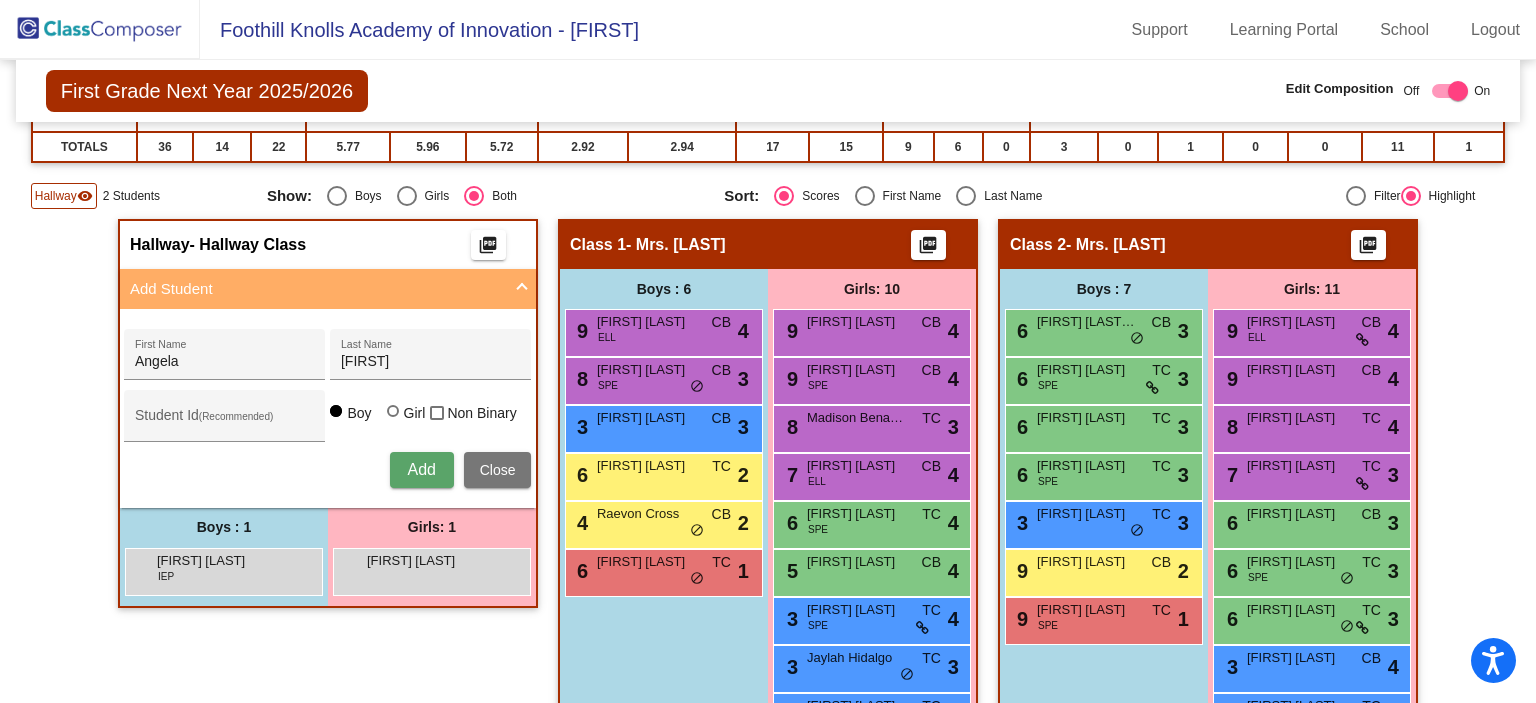 scroll, scrollTop: 431, scrollLeft: 0, axis: vertical 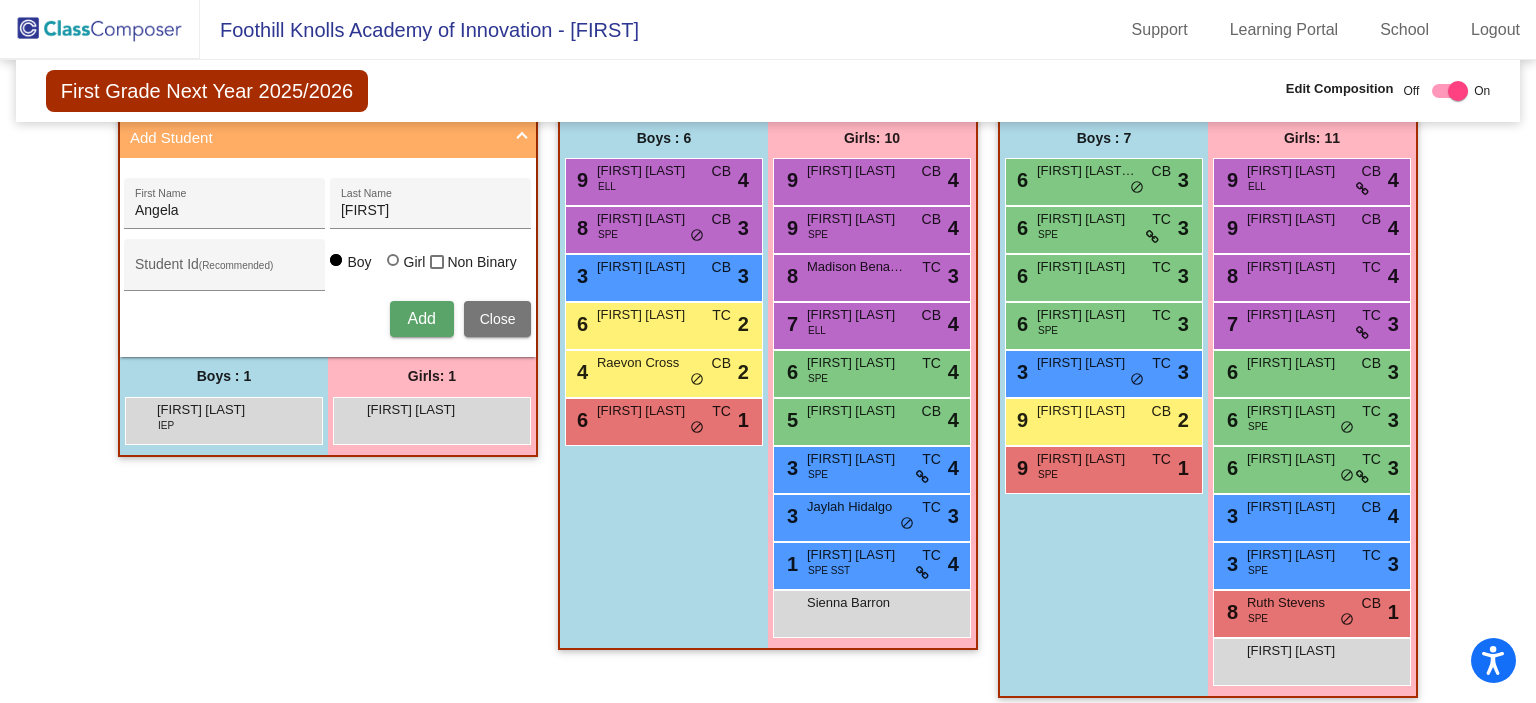 drag, startPoint x: 176, startPoint y: 449, endPoint x: 388, endPoint y: 258, distance: 285.35065 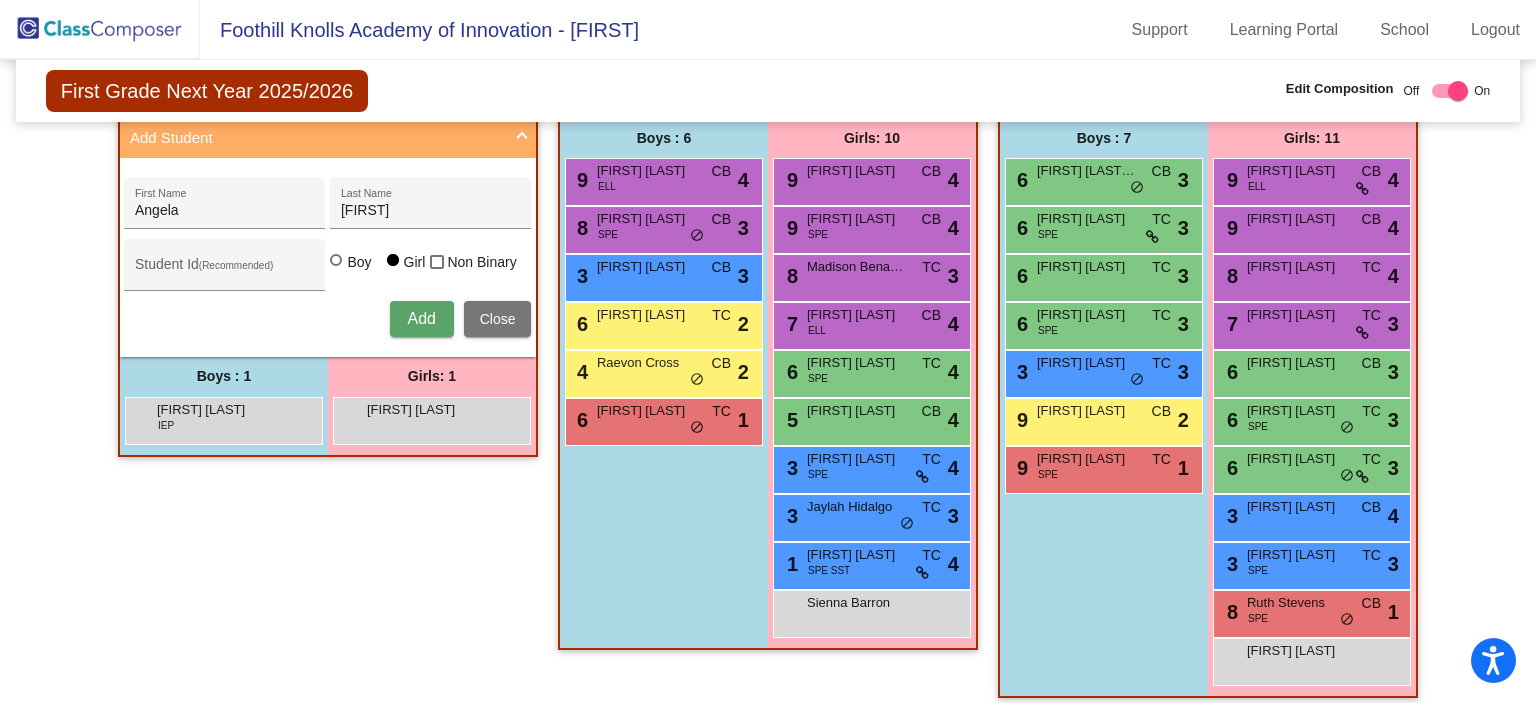 click on "Hallway   - Hallway Class  picture_as_pdf  Add Student  [FIRST] [LAST] Student Id  (Recommended)   Boy   Girl   Non Binary Add Close  Boys : 1  [FIRST] [LAST] IEP lock do_not_disturb_alt Girls: 1  [FIRST] [LAST] lock do_not_disturb_alt Class 1   - Mrs. [LAST]  picture_as_pdf  Add Student  First Name Last Name Student Id  (Recommended)   Boy   Girl   Non Binary Add Close  Boys : 6  9 [FIRST] [LAST] ELL CB lock do_not_disturb_alt 4 8 [FIRST] [LAST] SPE CB lock do_not_disturb_alt 3 3 [FIRST] [LAST] CB lock do_not_disturb_alt 3 6 [FIRST] [LAST] TC lock do_not_disturb_alt 2 4 [FIRST] [LAST] CB lock do_not_disturb_alt 2 6 [FIRST] [LAST] TC lock do_not_disturb_alt 1 Girls: 10 9 [FIRST] [LAST] CB lock do_not_disturb_alt 4 9 [FIRST] [LAST] SPE CB lock do_not_disturb_alt 4 8 [FIRST] [LAST] TC lock do_not_disturb_alt 3 7 [FIRST] [LAST] ELL CB lock do_not_disturb_alt 4 6 [FIRST] [LAST] SPE TC lock do_not_disturb_alt 4 5 [FIRST] [LAST] CB lock do_not_disturb_alt 4 3 [FIRST] [LAST] SPE TC lock 4 3 TC 3 1" 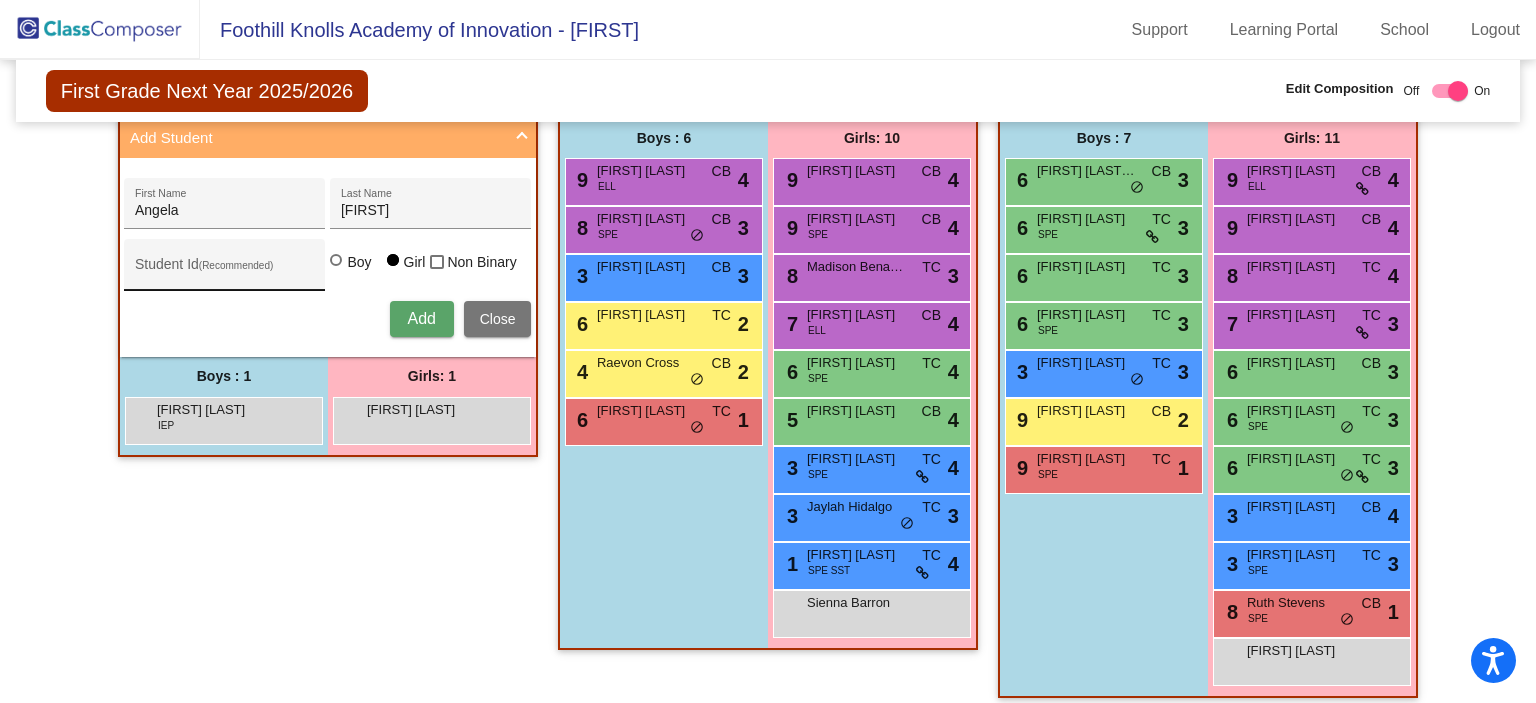 click on "Student Id  (Recommended)" at bounding box center (225, 270) 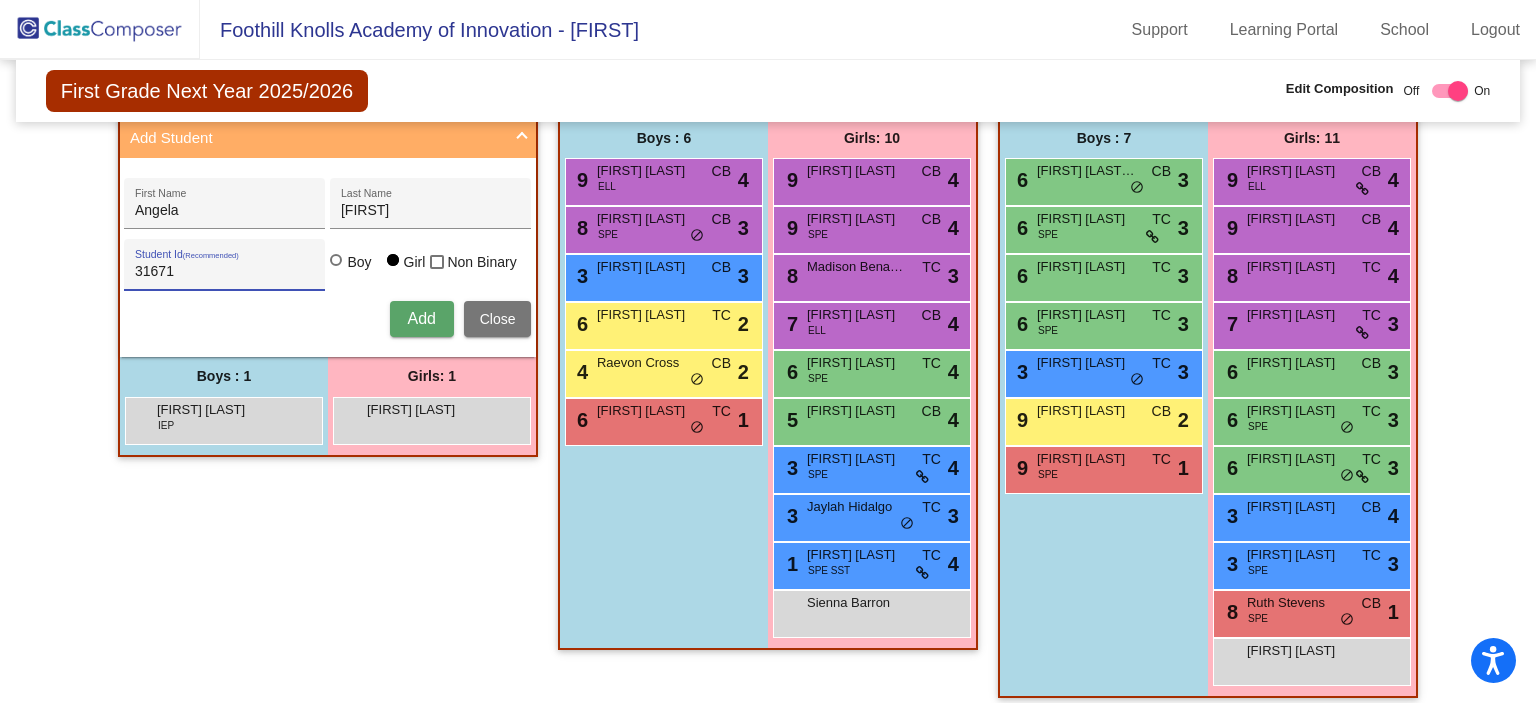 type on "31671" 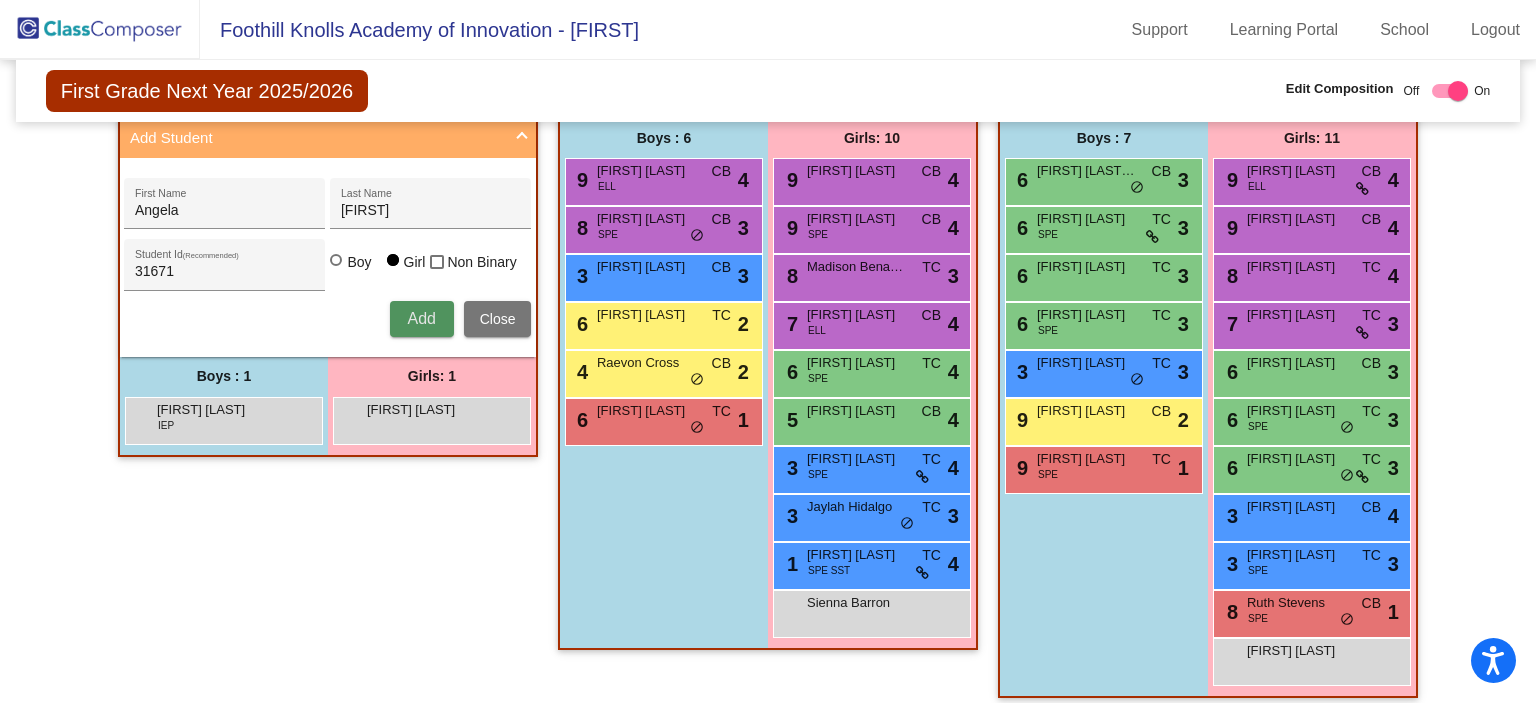 click on "Add" at bounding box center (421, 318) 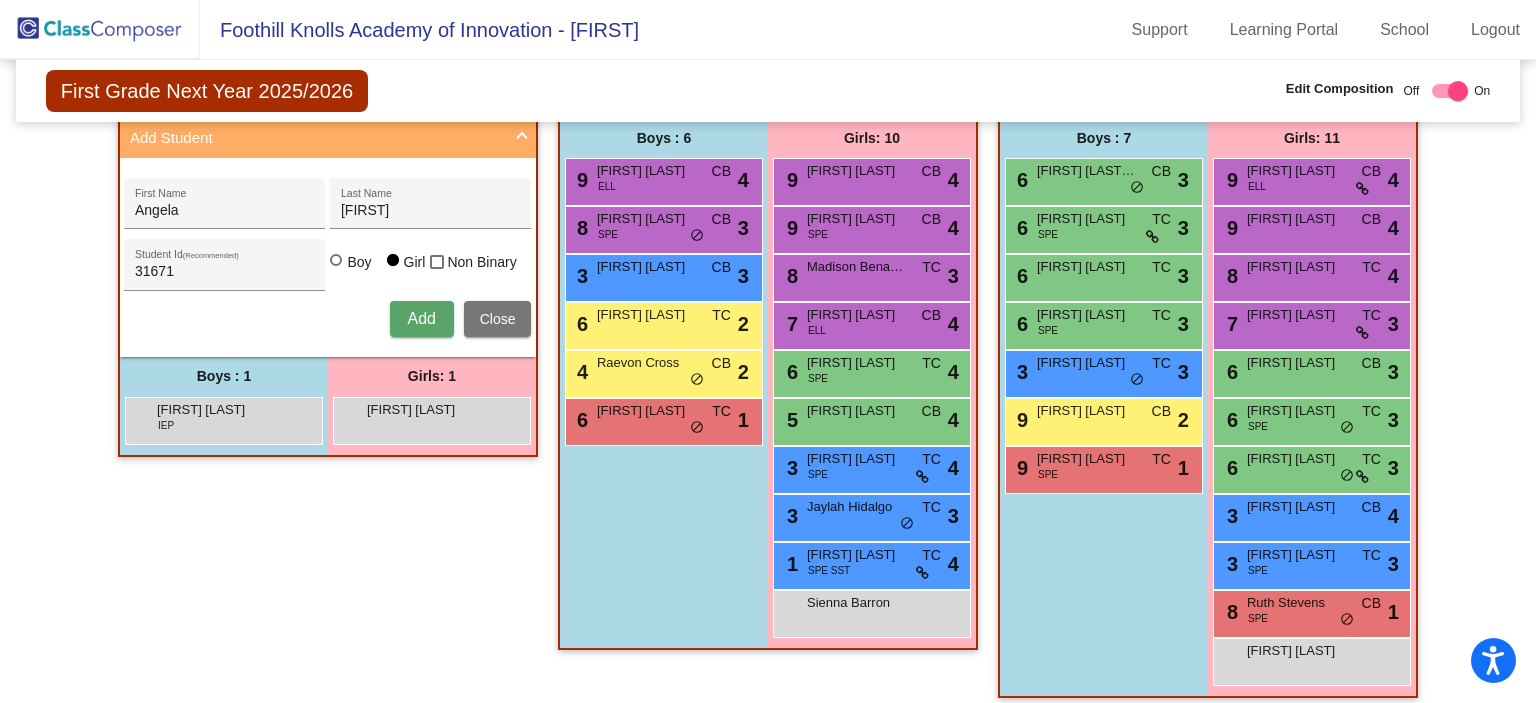 type 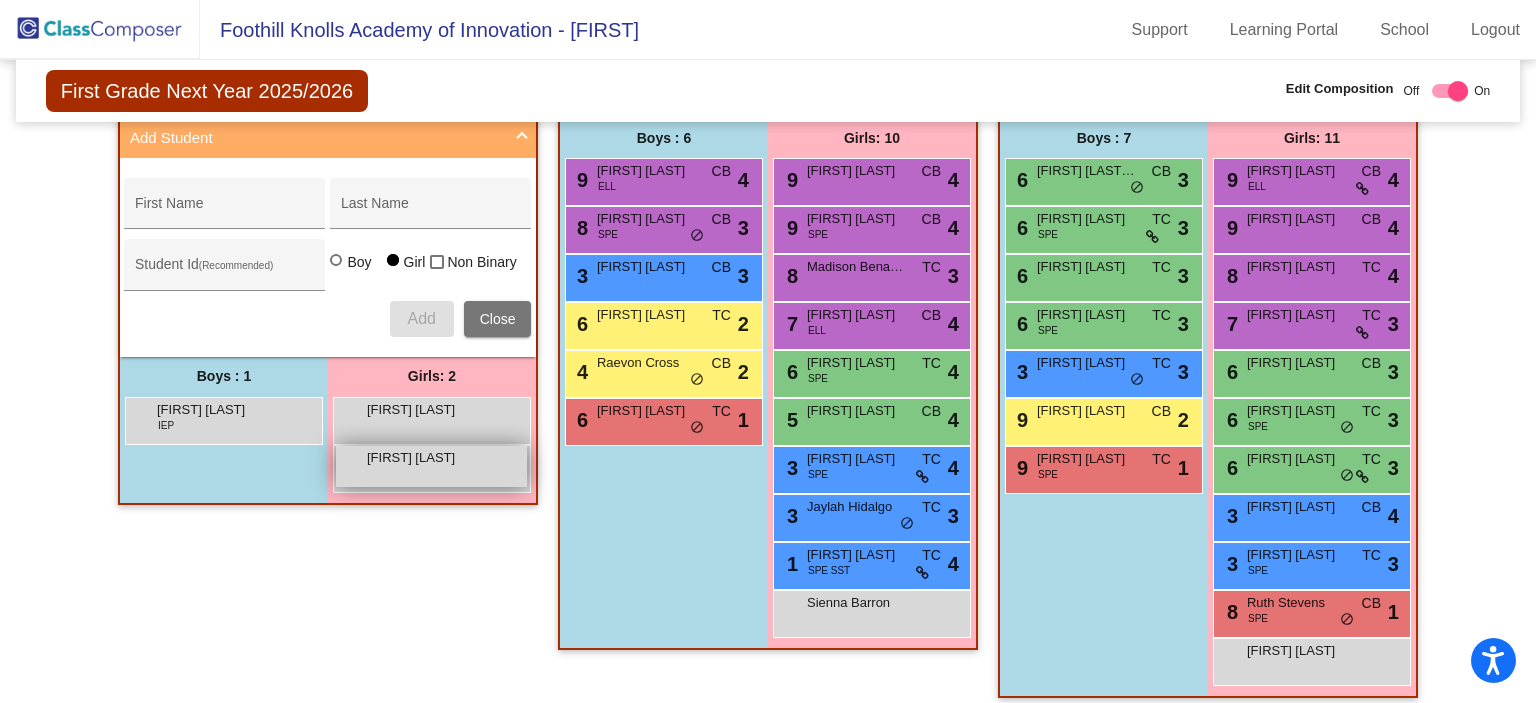 click on "[FIRST] [LAST] lock do_not_disturb_alt" at bounding box center [431, 466] 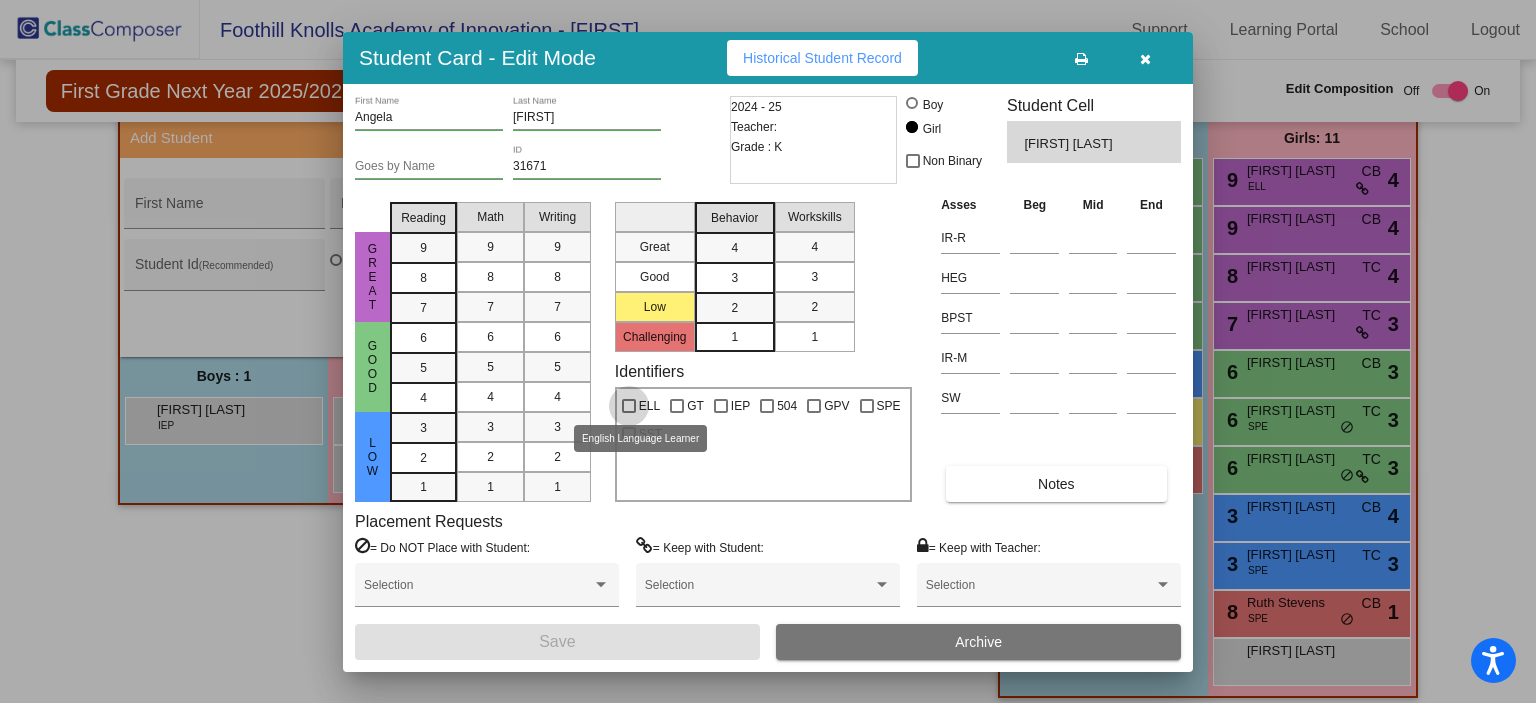 click at bounding box center (629, 406) 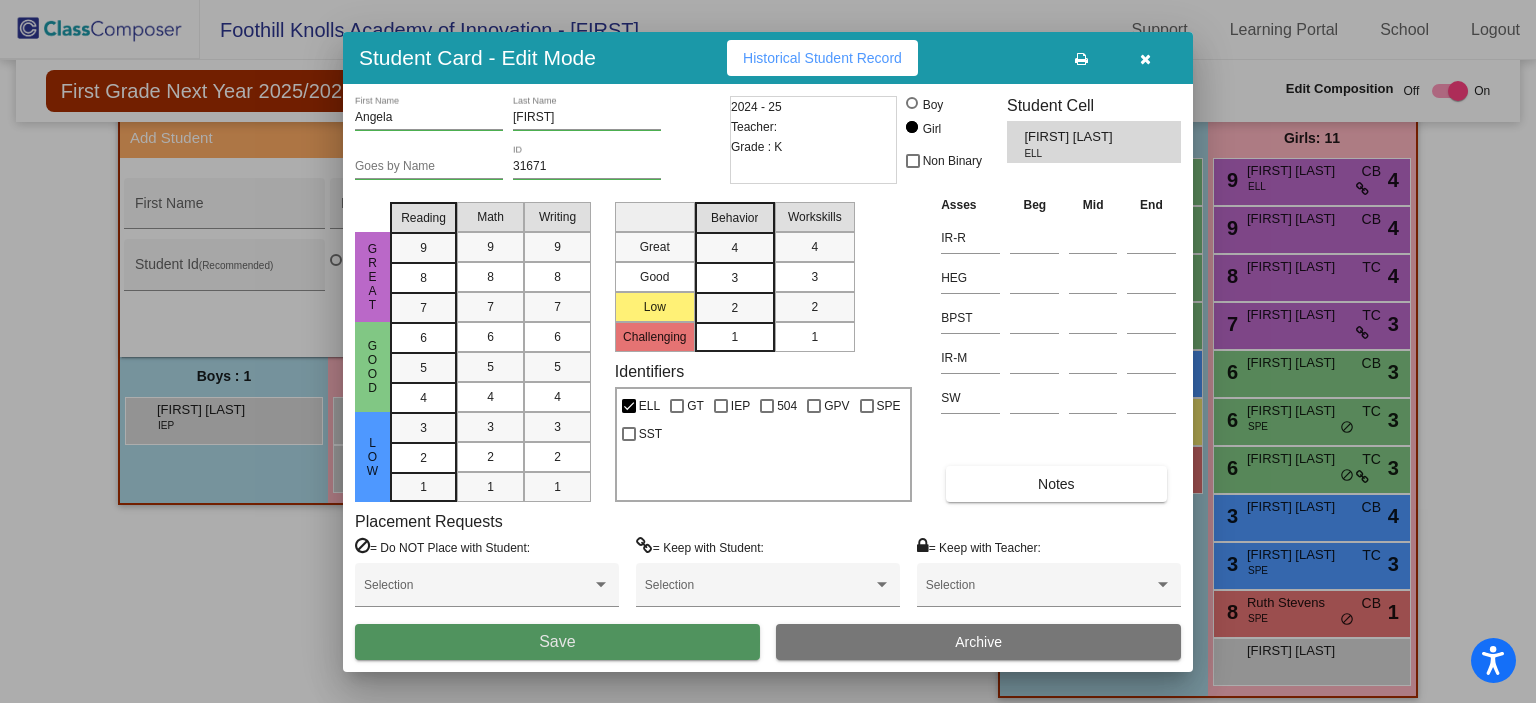 click on "Save" at bounding box center [557, 642] 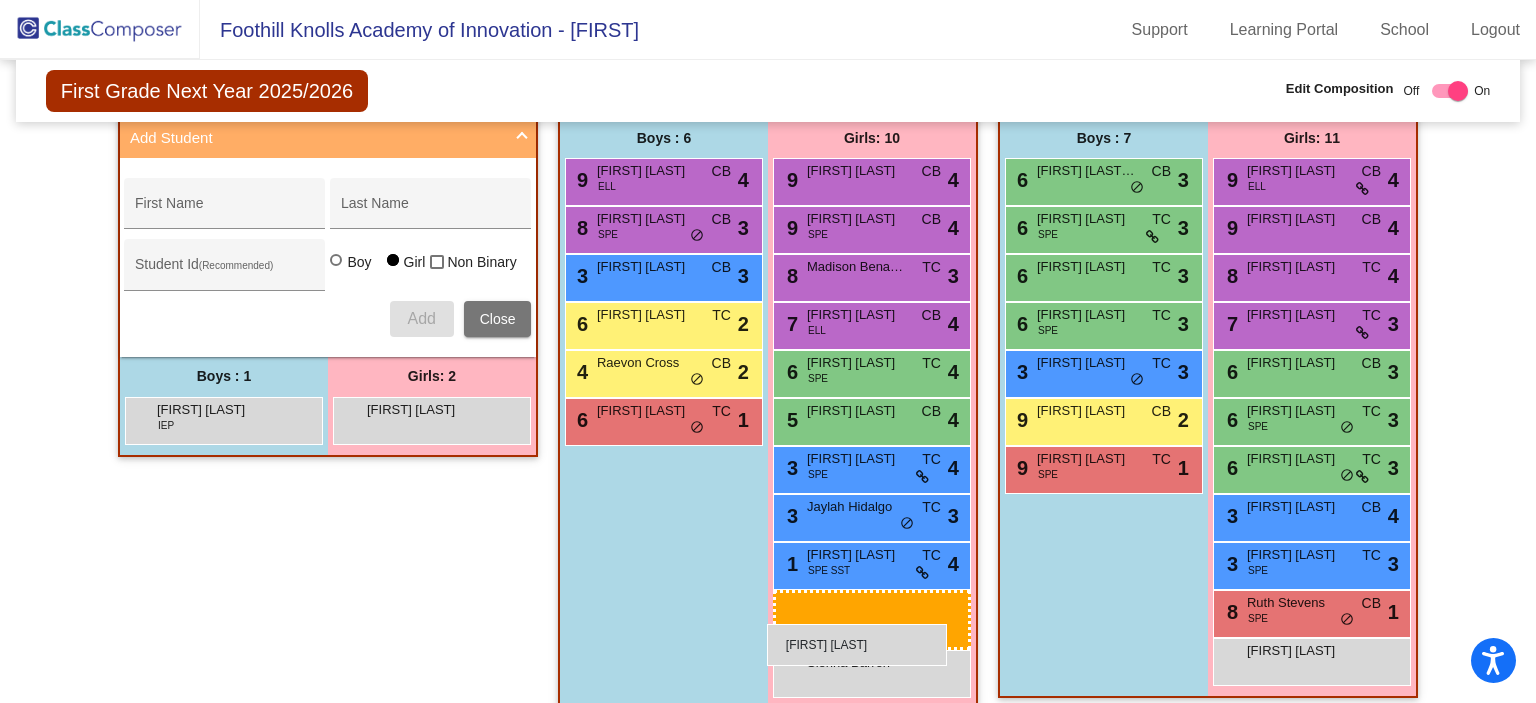 drag, startPoint x: 387, startPoint y: 467, endPoint x: 766, endPoint y: 624, distance: 410.23163 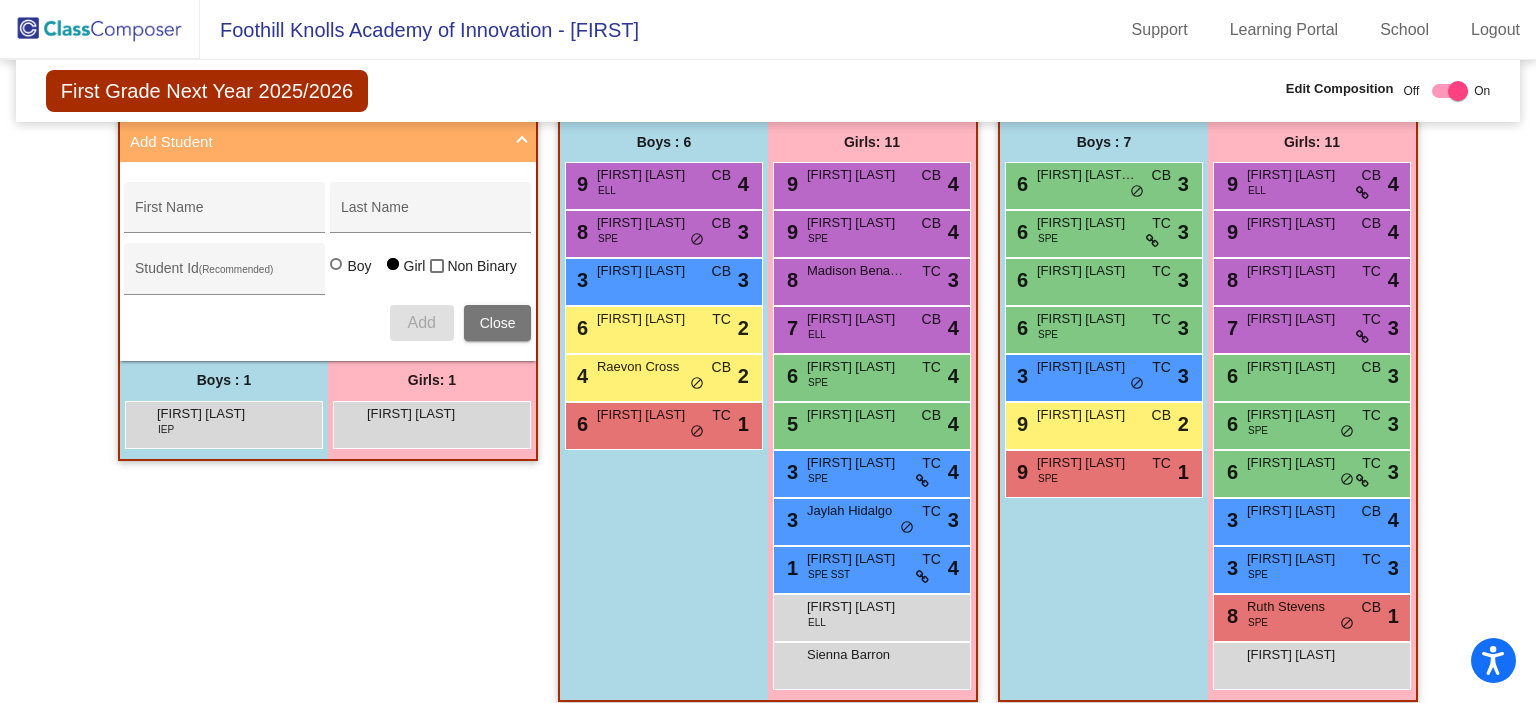 scroll, scrollTop: 433, scrollLeft: 0, axis: vertical 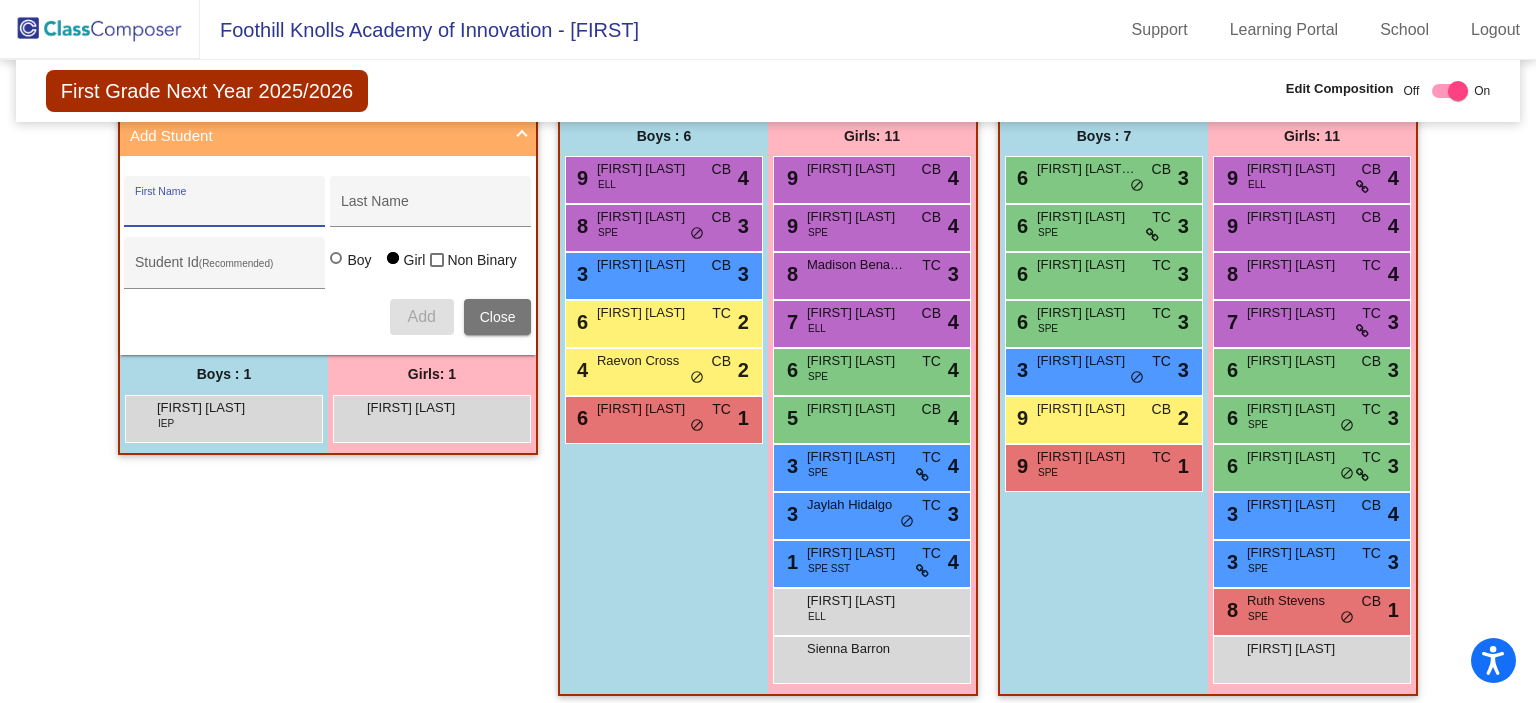 click on "First Name" at bounding box center (225, 209) 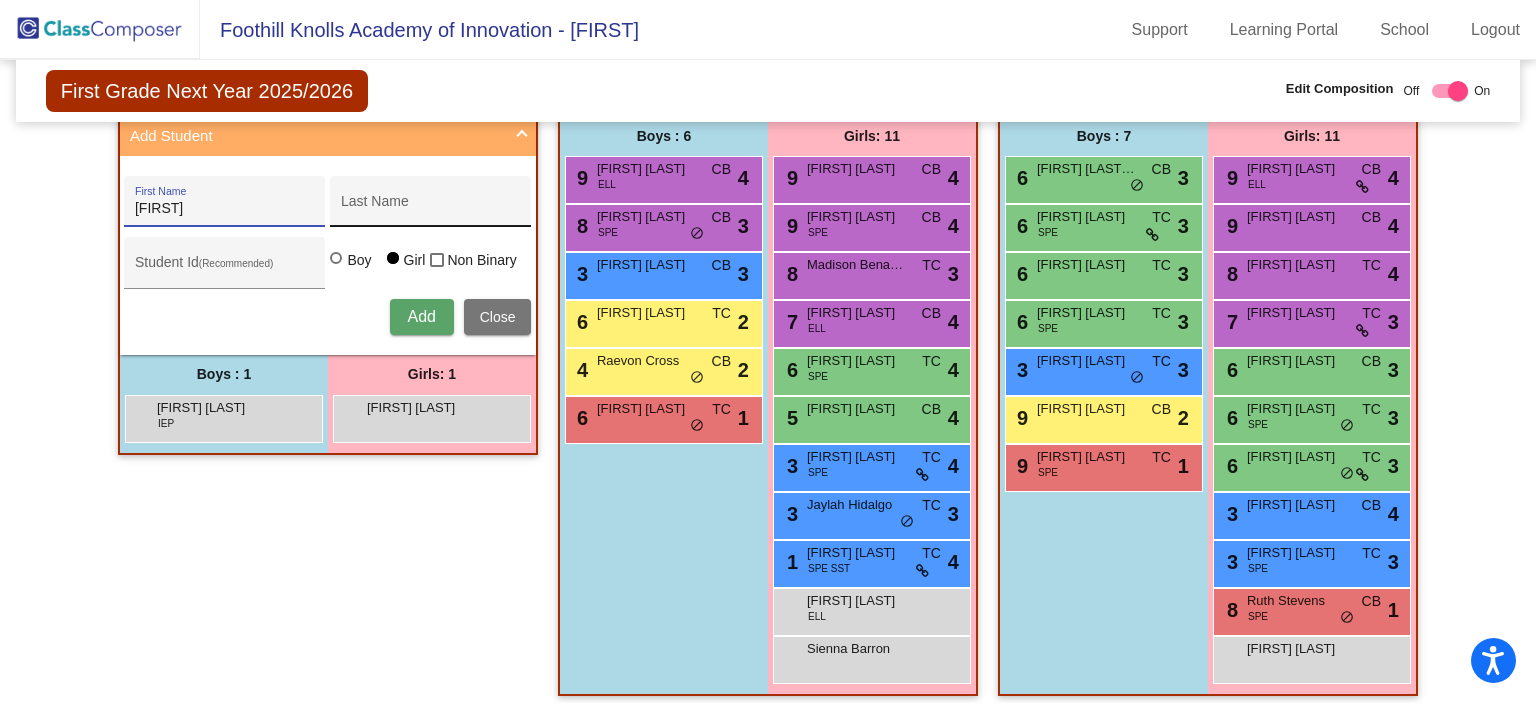 drag, startPoint x: 229, startPoint y: 202, endPoint x: 432, endPoint y: 198, distance: 203.0394 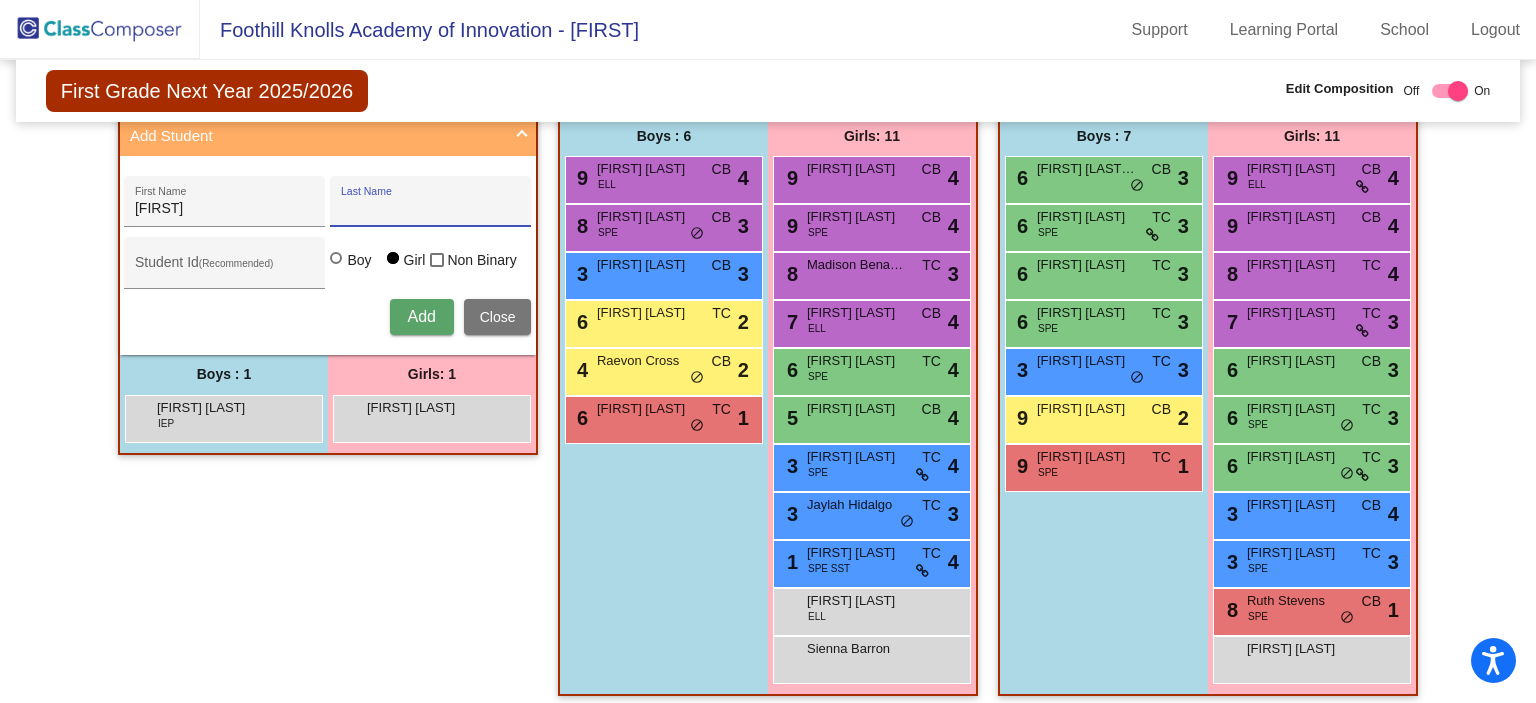 click on "Last Name" at bounding box center (431, 209) 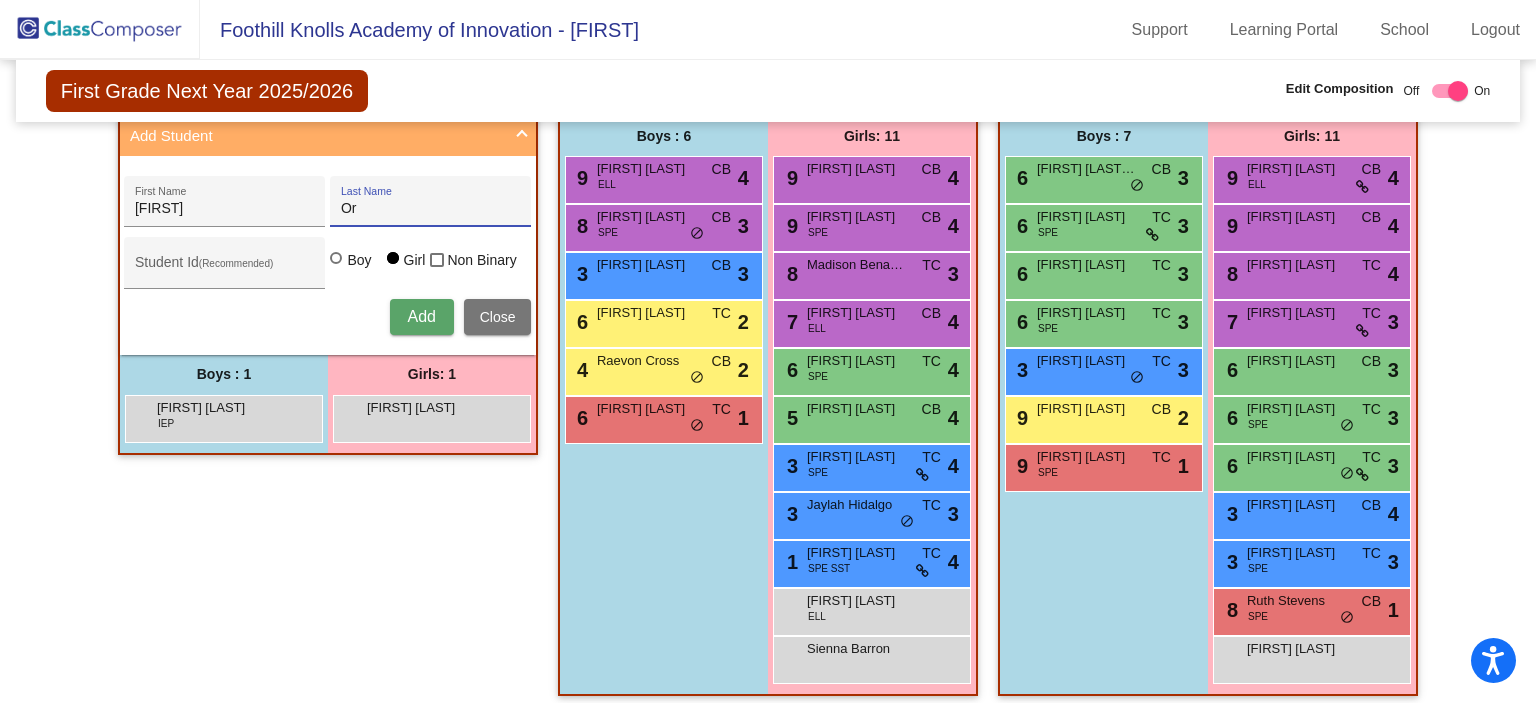 click on "Or" at bounding box center (431, 209) 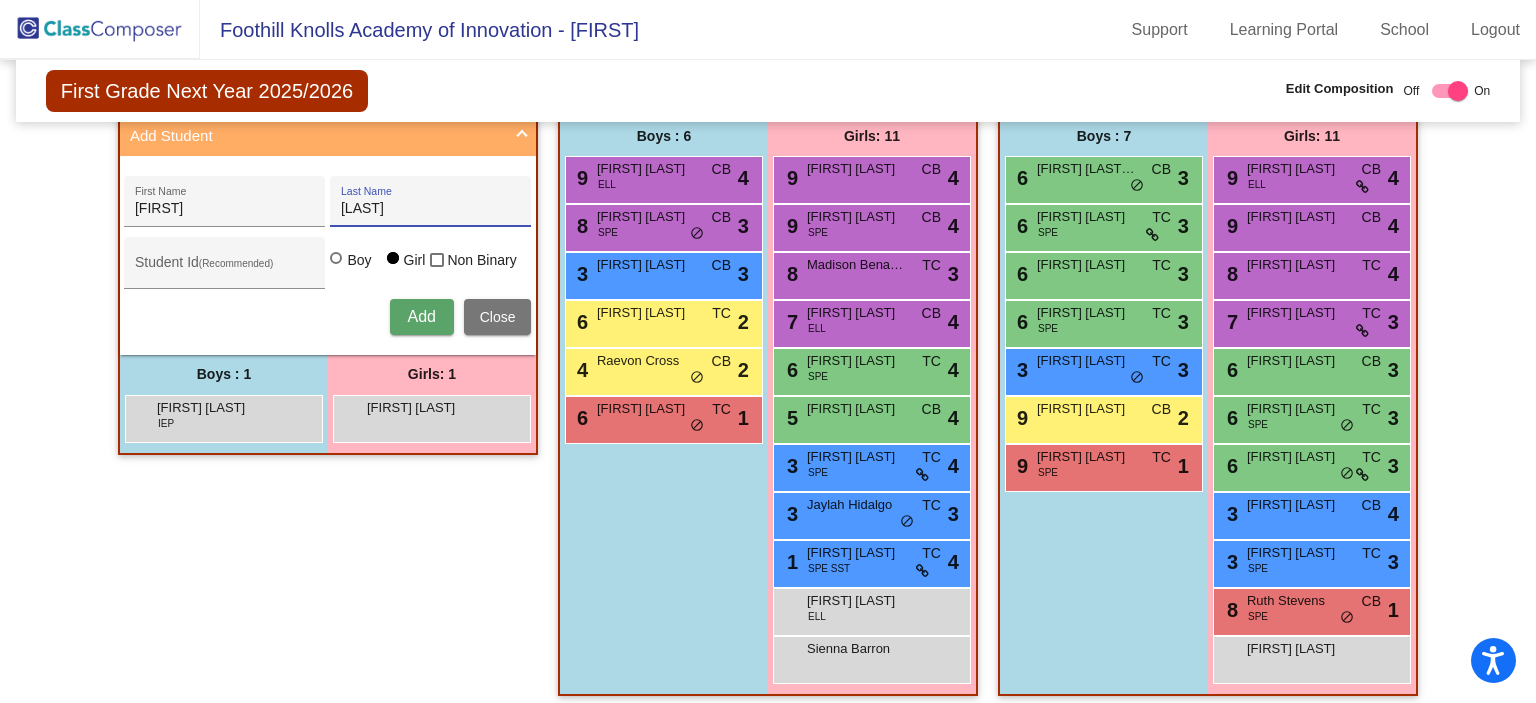 type on "[LAST]" 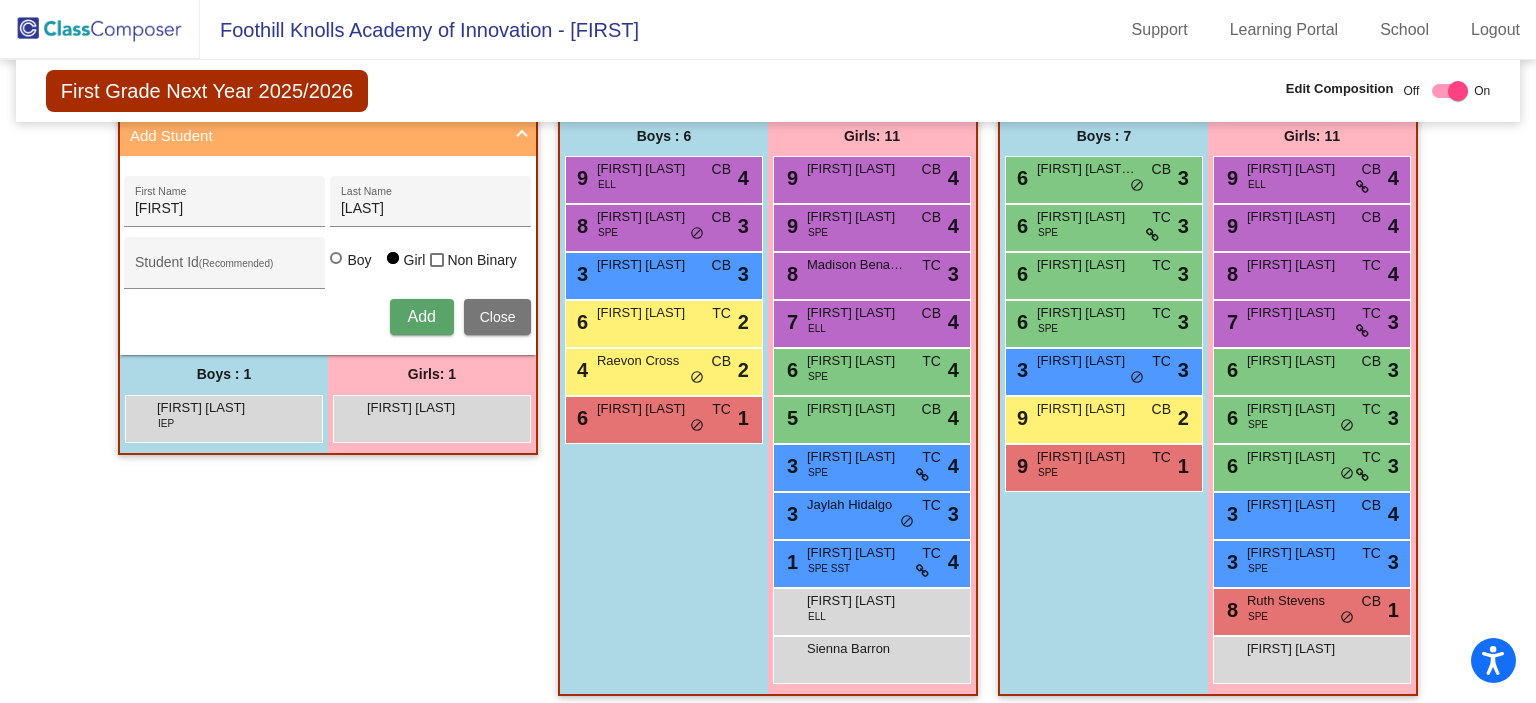 drag, startPoint x: 334, startPoint y: 235, endPoint x: 326, endPoint y: 359, distance: 124.2578 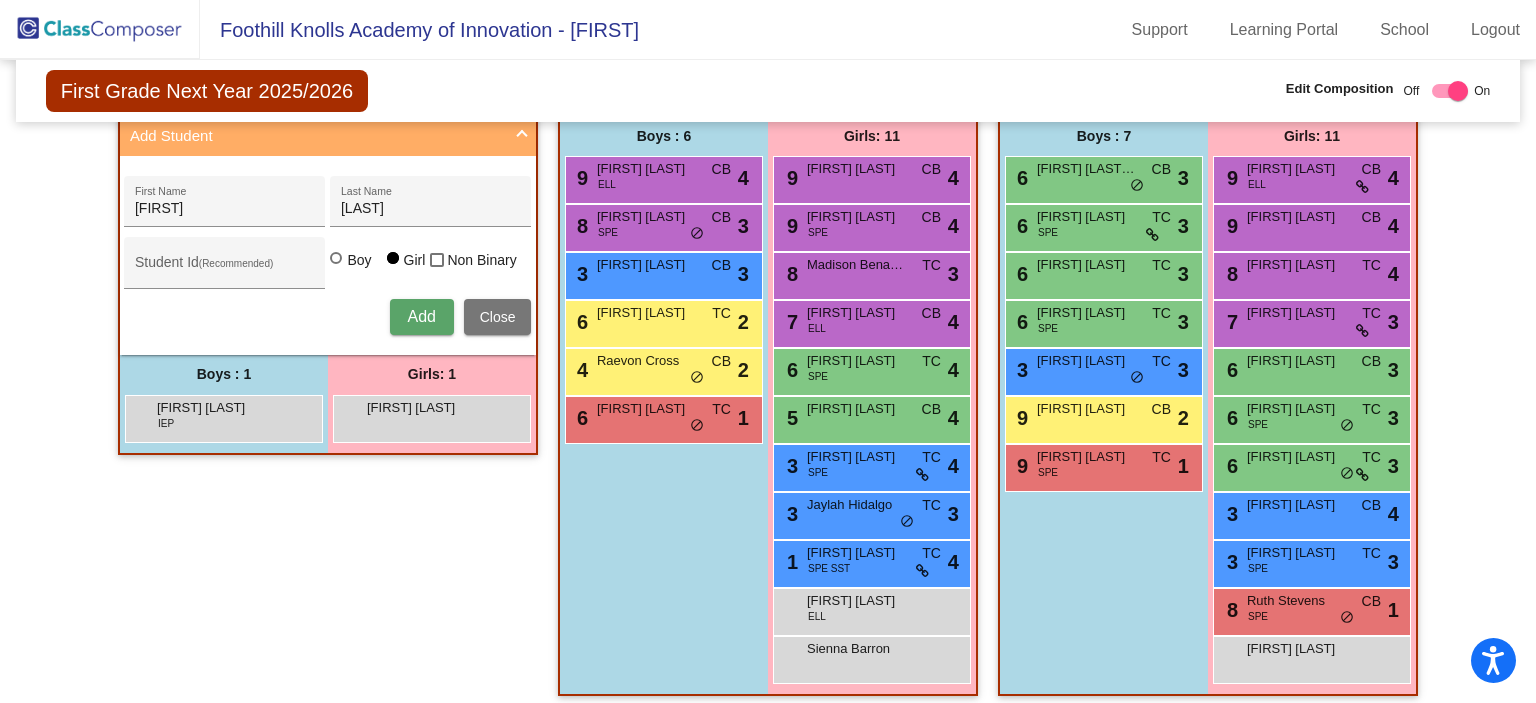 click on "[FIRST] [LAST] Student Id  (Recommended)   Boy   Girl   Non Binary Add Close" at bounding box center (327, 255) 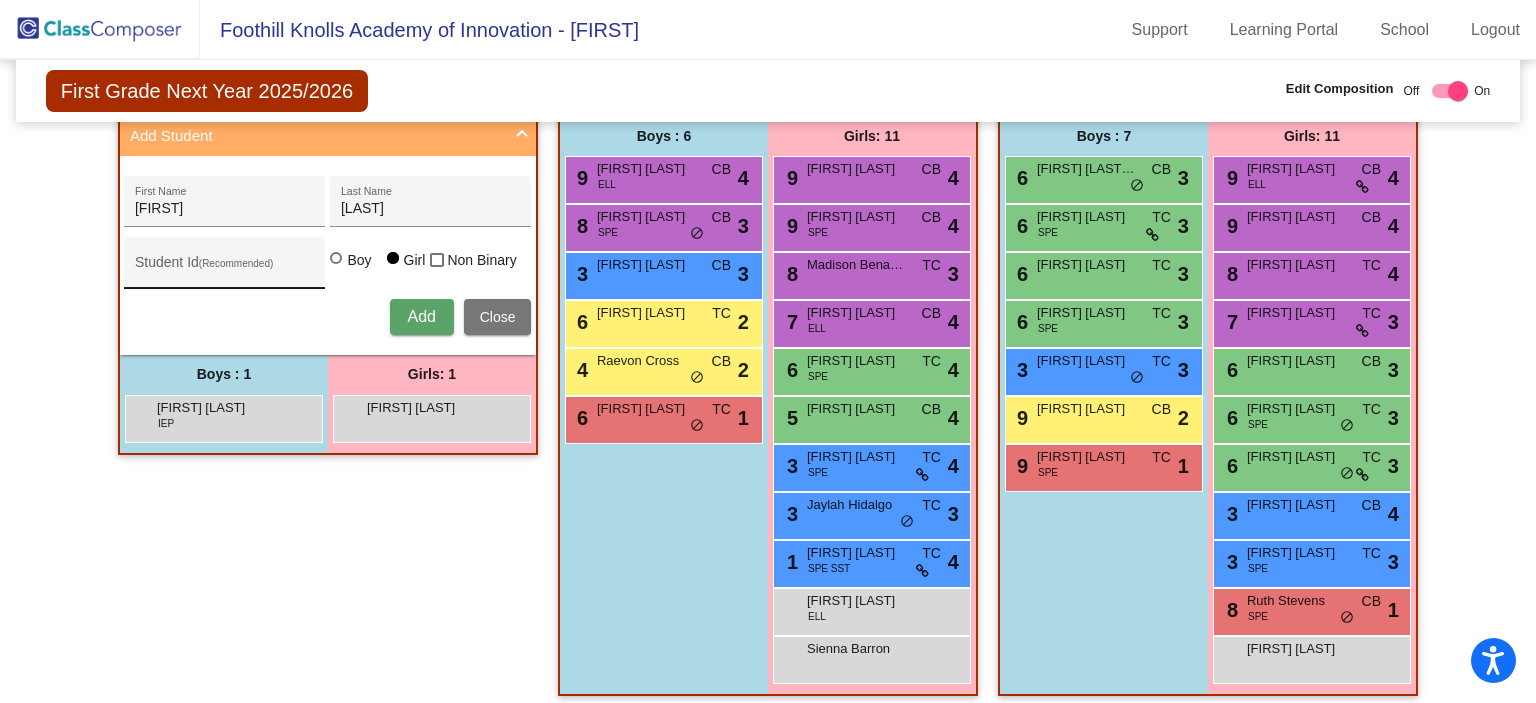click on "Student Id  (Recommended)" at bounding box center (225, 270) 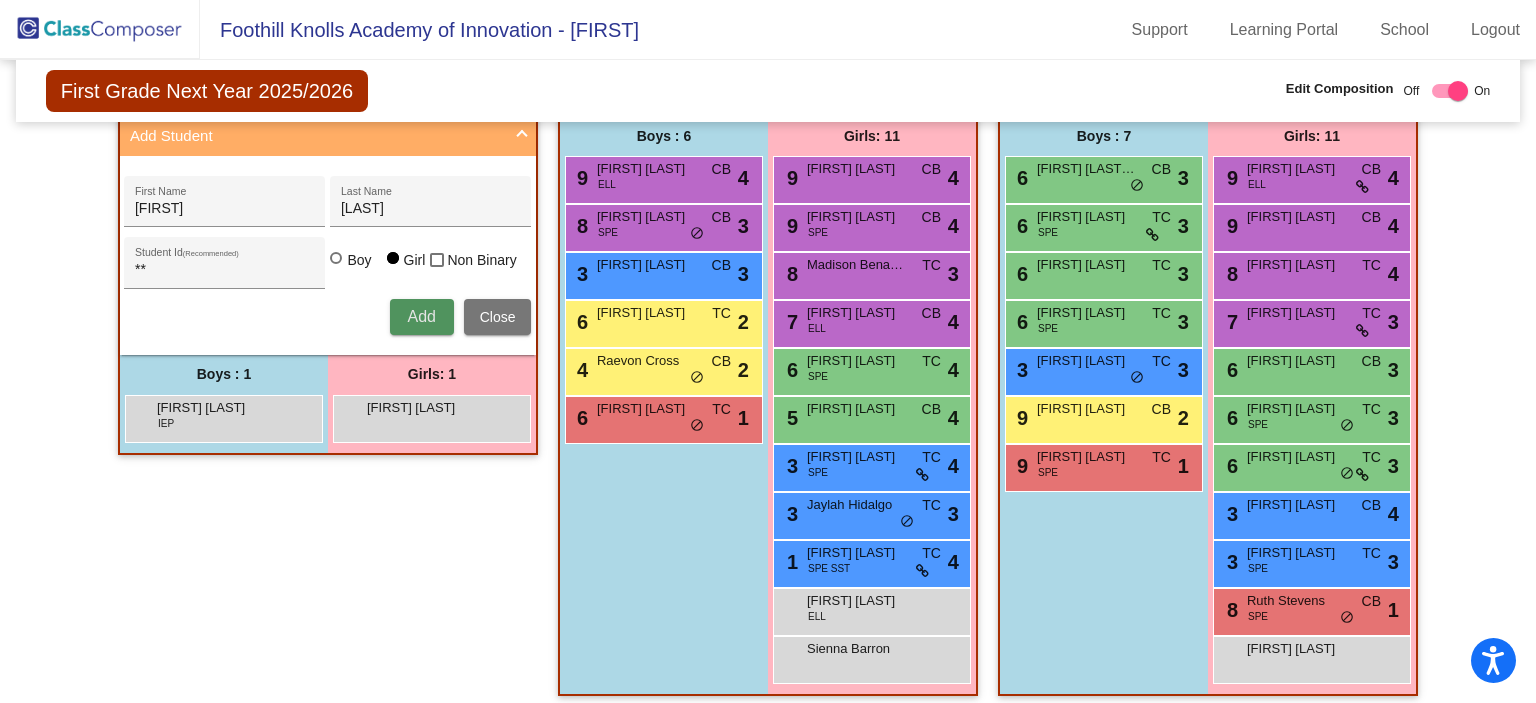 click on "Add" at bounding box center [421, 316] 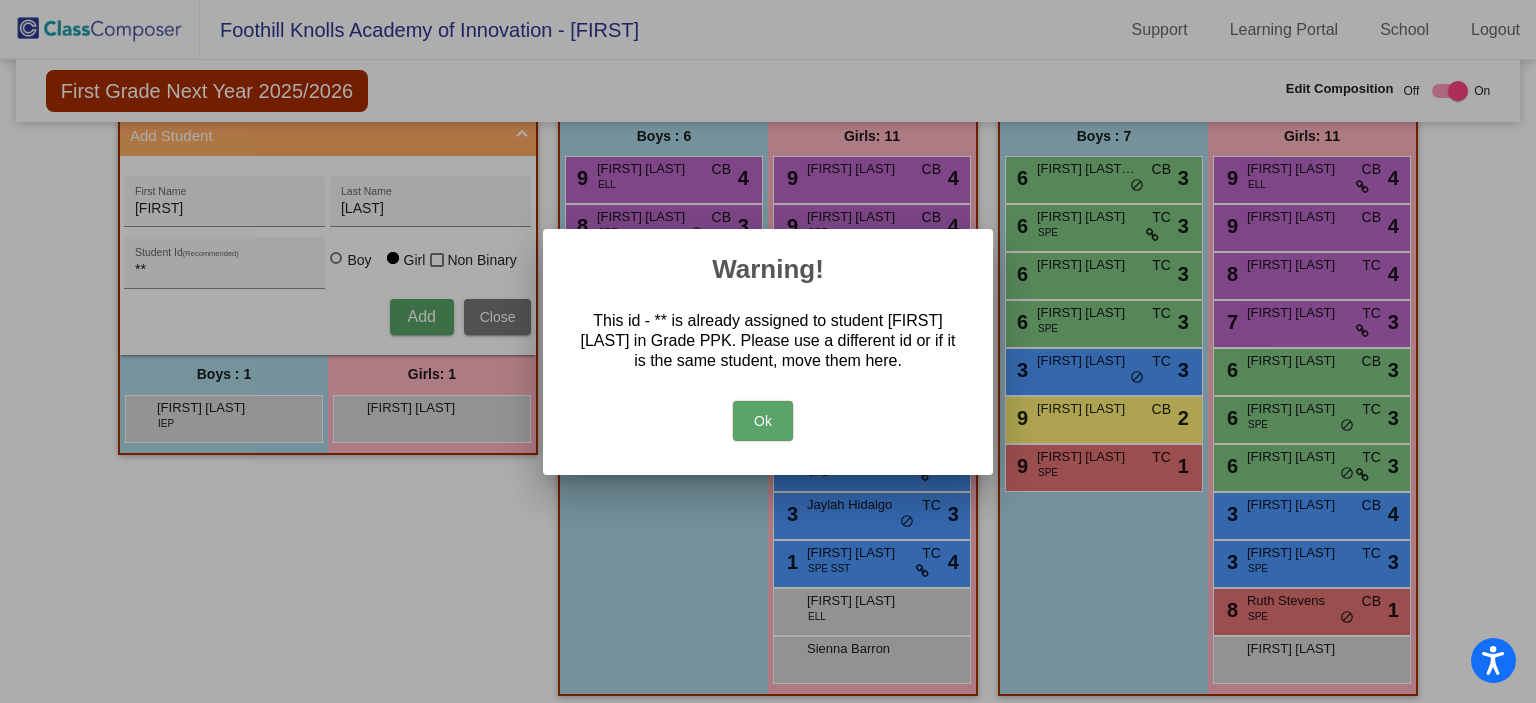 click on "Ok" at bounding box center [763, 421] 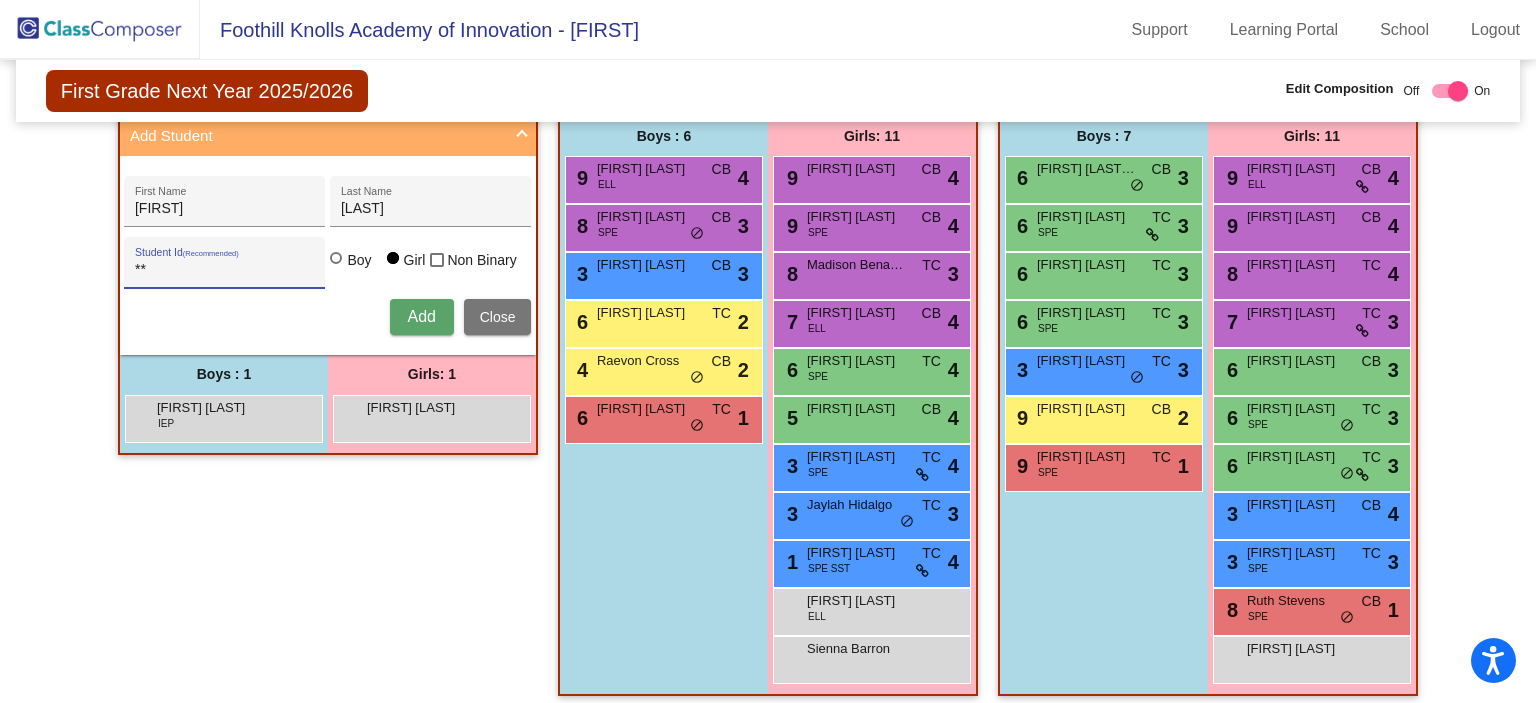 click on "**" at bounding box center (225, 270) 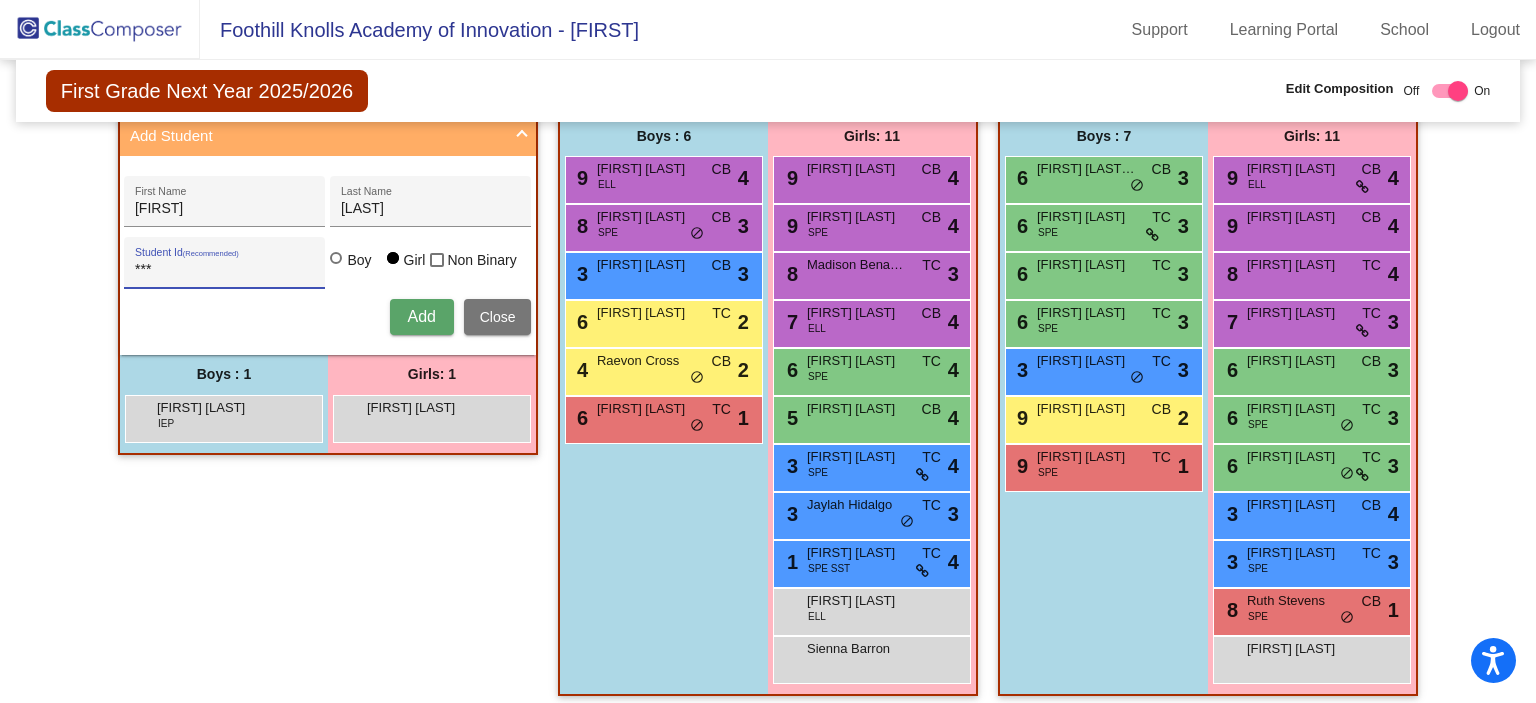 type on "***" 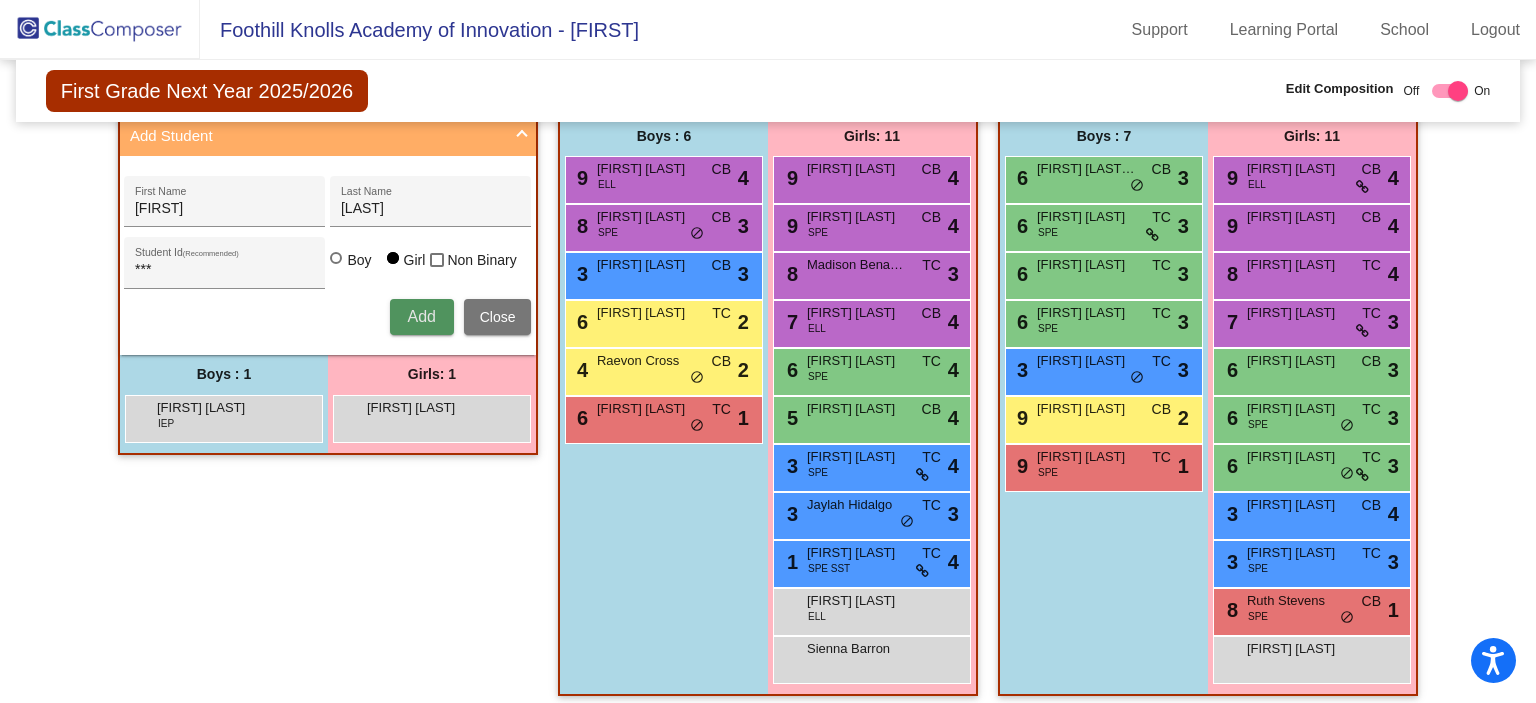 click on "Add" at bounding box center [421, 316] 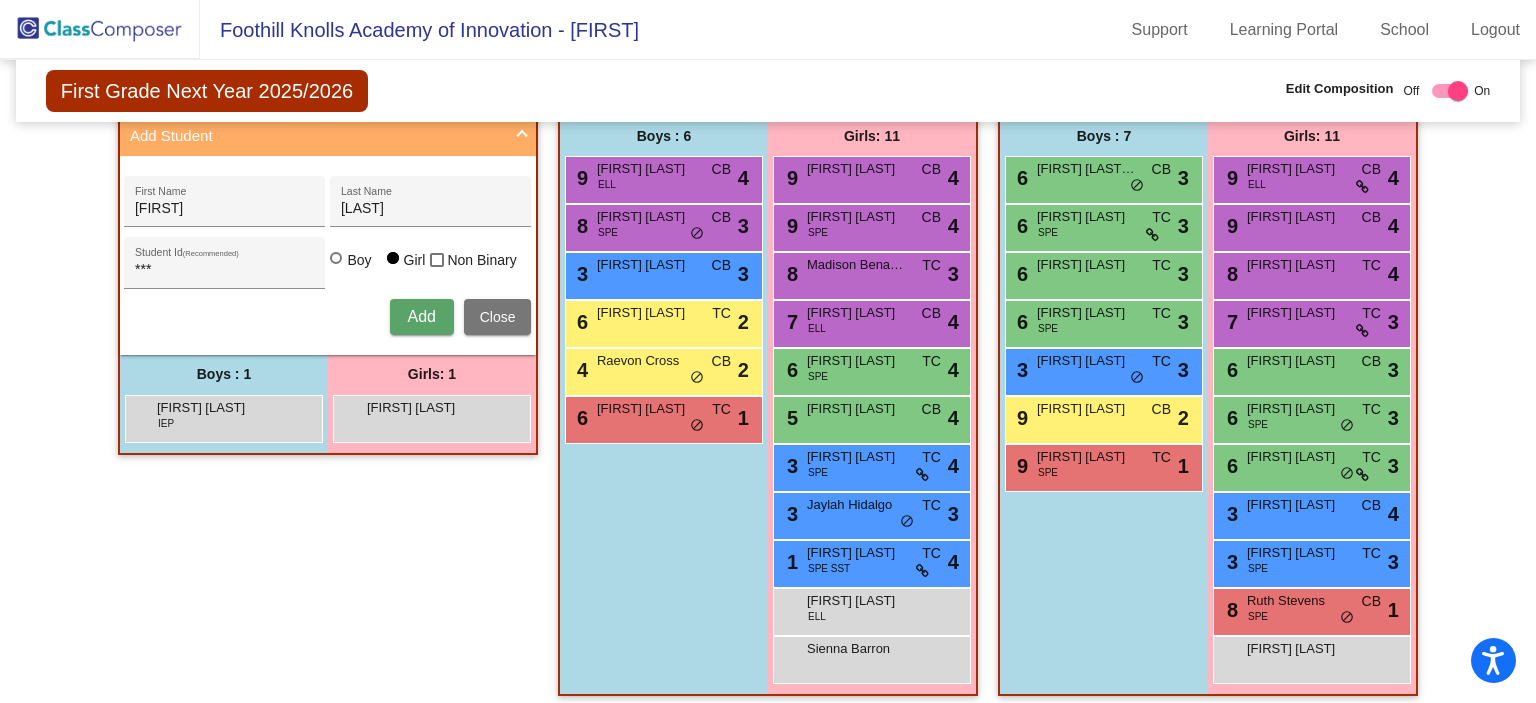 type 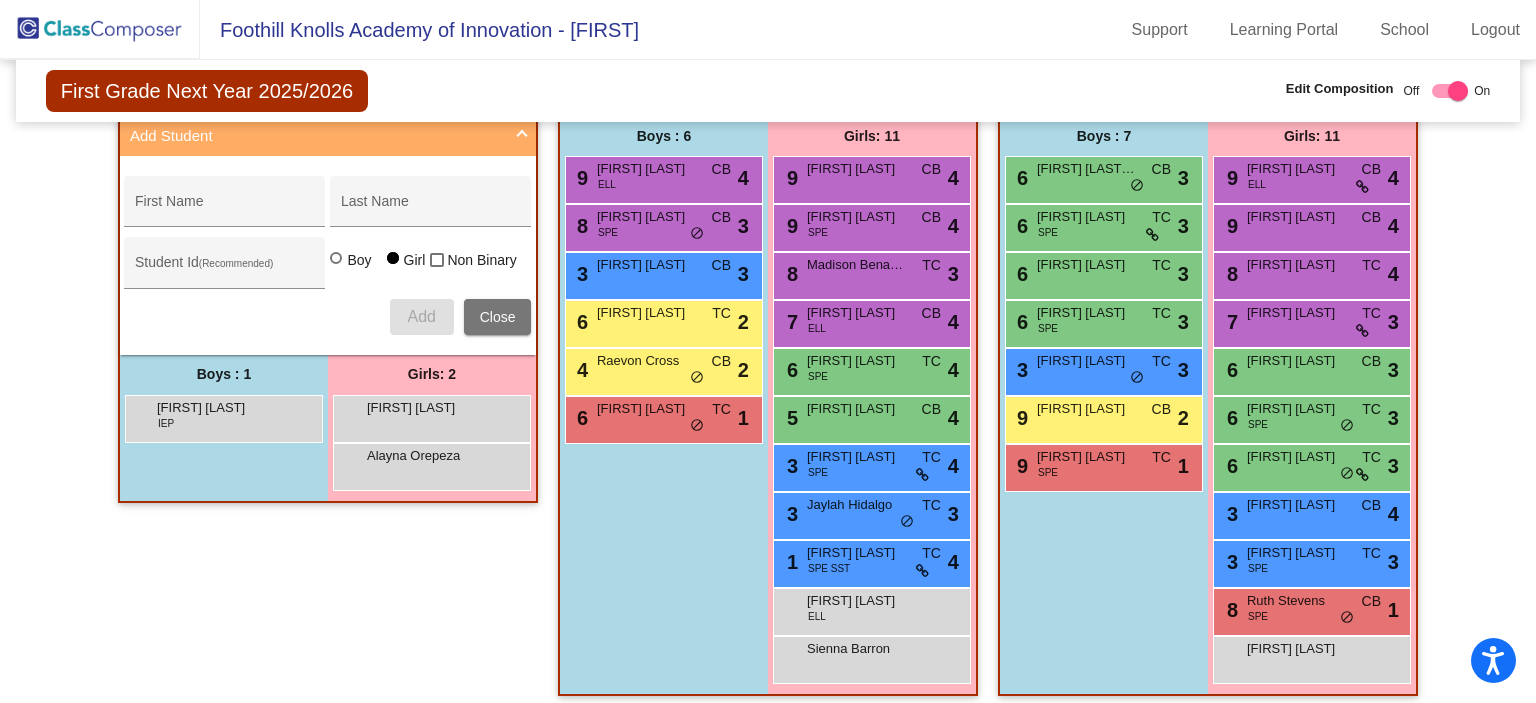 click on "Hallway   - Hallway Class  picture_as_pdf  Add Student  First Name Last Name Student Id  (Recommended)   Boy   Girl   Non Binary Add Close  Boys : 1  [FIRST] [LAST] IEP lock do_not_disturb_alt Girls: 2  [FIRST] [LAST] lock do_not_disturb_alt [FIRST] [LAST] lock do_not_disturb_alt Class 1   - Mrs. [LAST]  picture_as_pdf  Add Student  First Name Last Name Student Id  (Recommended)   Boy   Girl   Non Binary Add Close  Boys : 6  9 [FIRST] [LAST] ELL CB lock do_not_disturb_alt 4 8 [FIRST] [LAST] SPE CB lock do_not_disturb_alt 3 3 [FIRST] [LAST] CB lock do_not_disturb_alt 3 6 [FIRST] [LAST] TC lock do_not_disturb_alt 2 4 [FIRST] [LAST] CB lock do_not_disturb_alt 2 6 [FIRST] [LAST] TC lock do_not_disturb_alt 1 Girls: 11 9 [FIRST] [LAST] CB lock do_not_disturb_alt 4 9 [FIRST] [LAST] SPE CB lock do_not_disturb_alt 4 8 [FIRST] [LAST] TC lock do_not_disturb_alt 3 7 [FIRST] [LAST] ELL CB lock do_not_disturb_alt 4 6 [FIRST] [LAST] SPE TC lock do_not_disturb_alt 4 5 [FIRST] [LAST] CB lock do_not_disturb_alt 4 3 SPE TC 4" 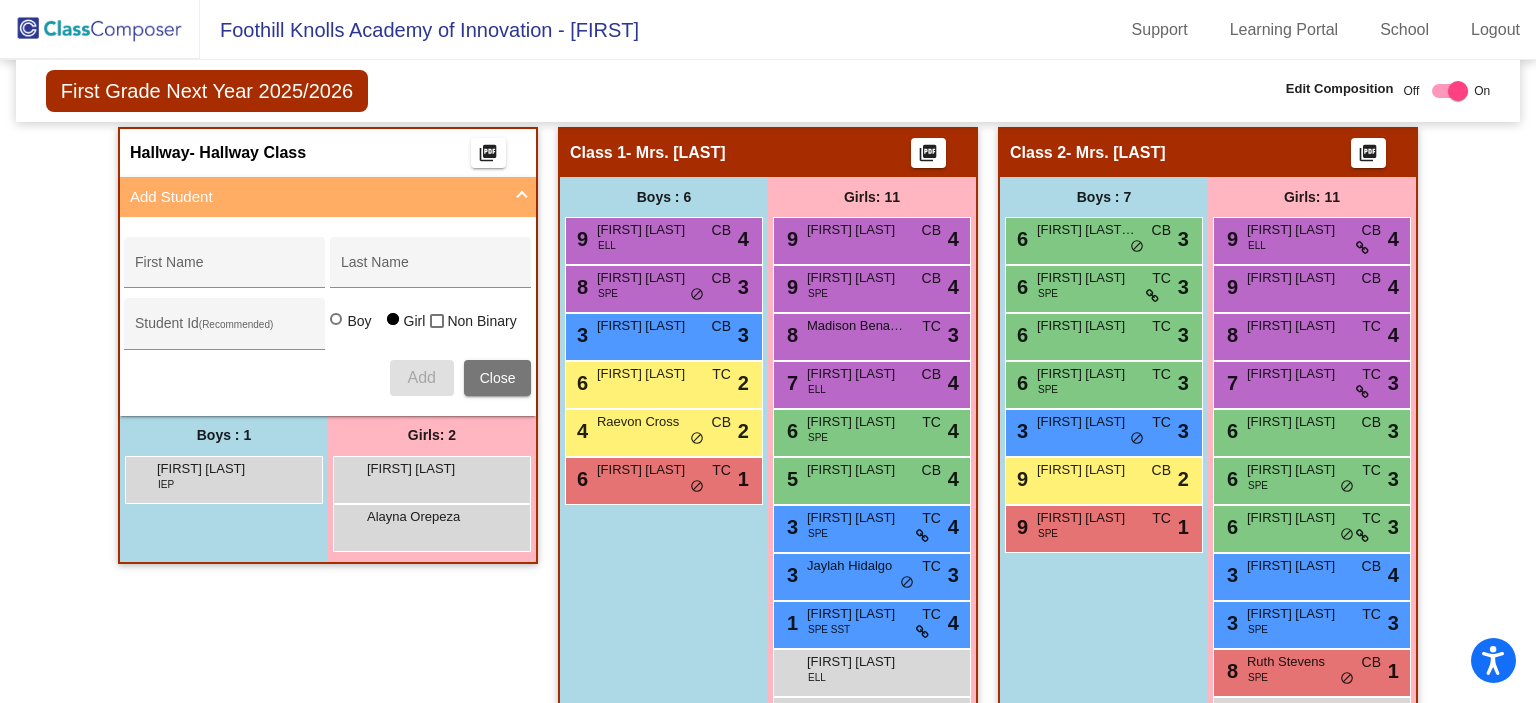 scroll, scrollTop: 380, scrollLeft: 0, axis: vertical 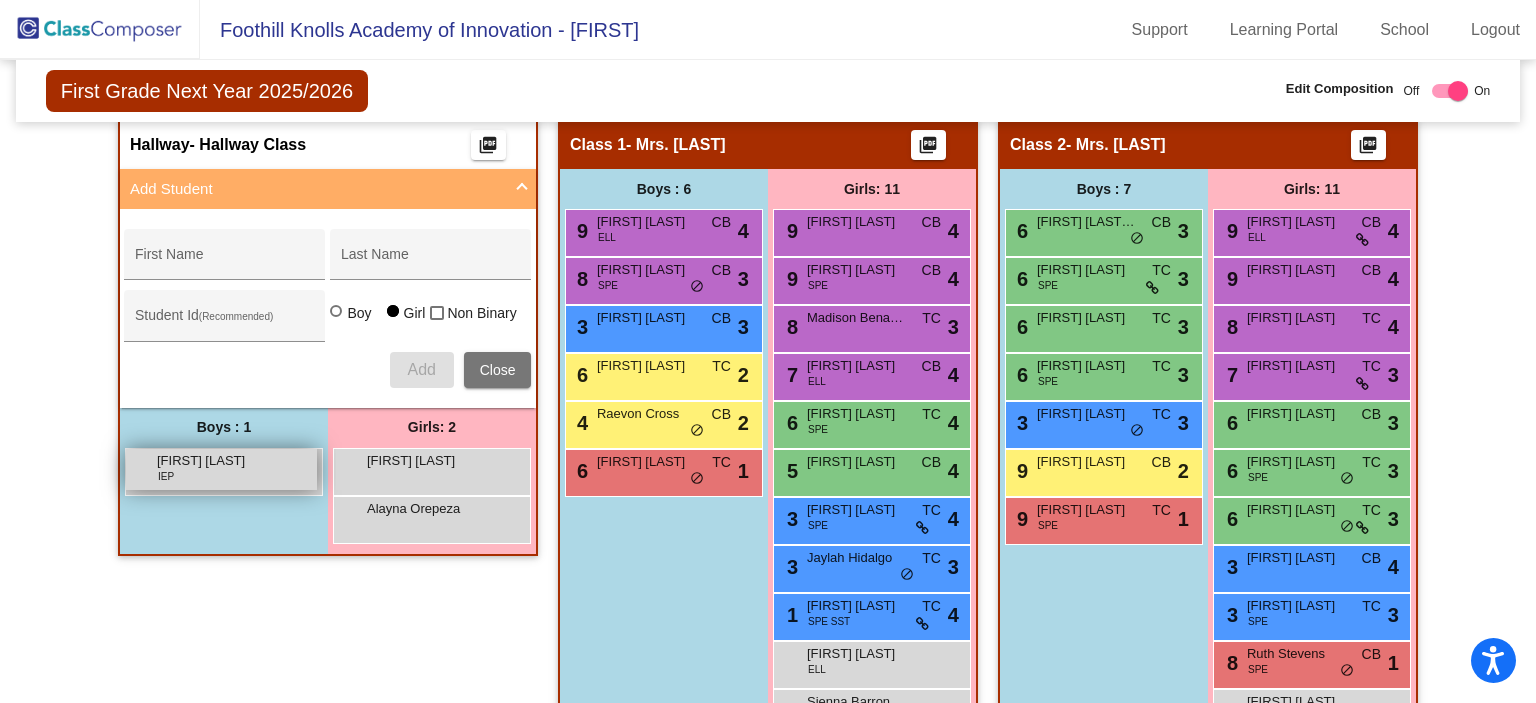 click on "[FIRST] [LAST]" at bounding box center (207, 461) 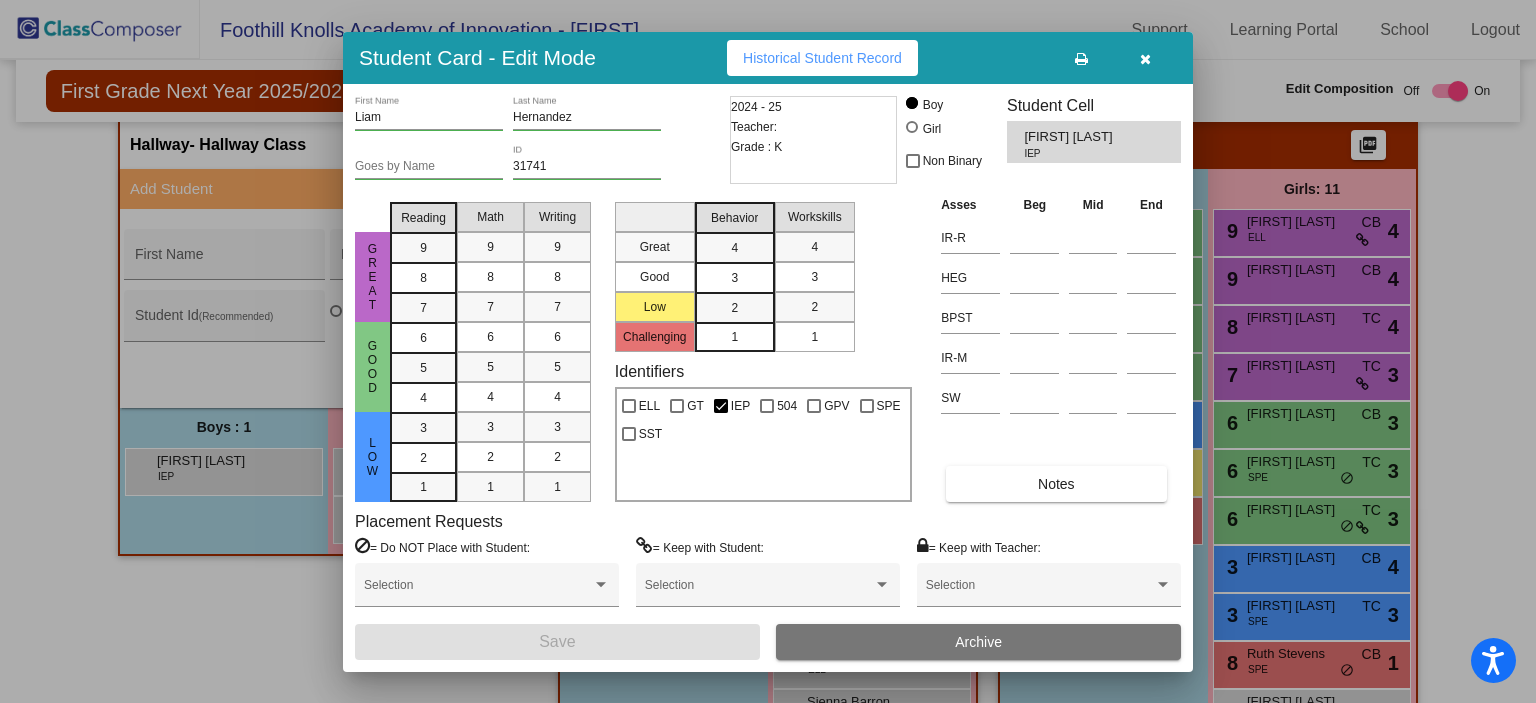click at bounding box center [768, 351] 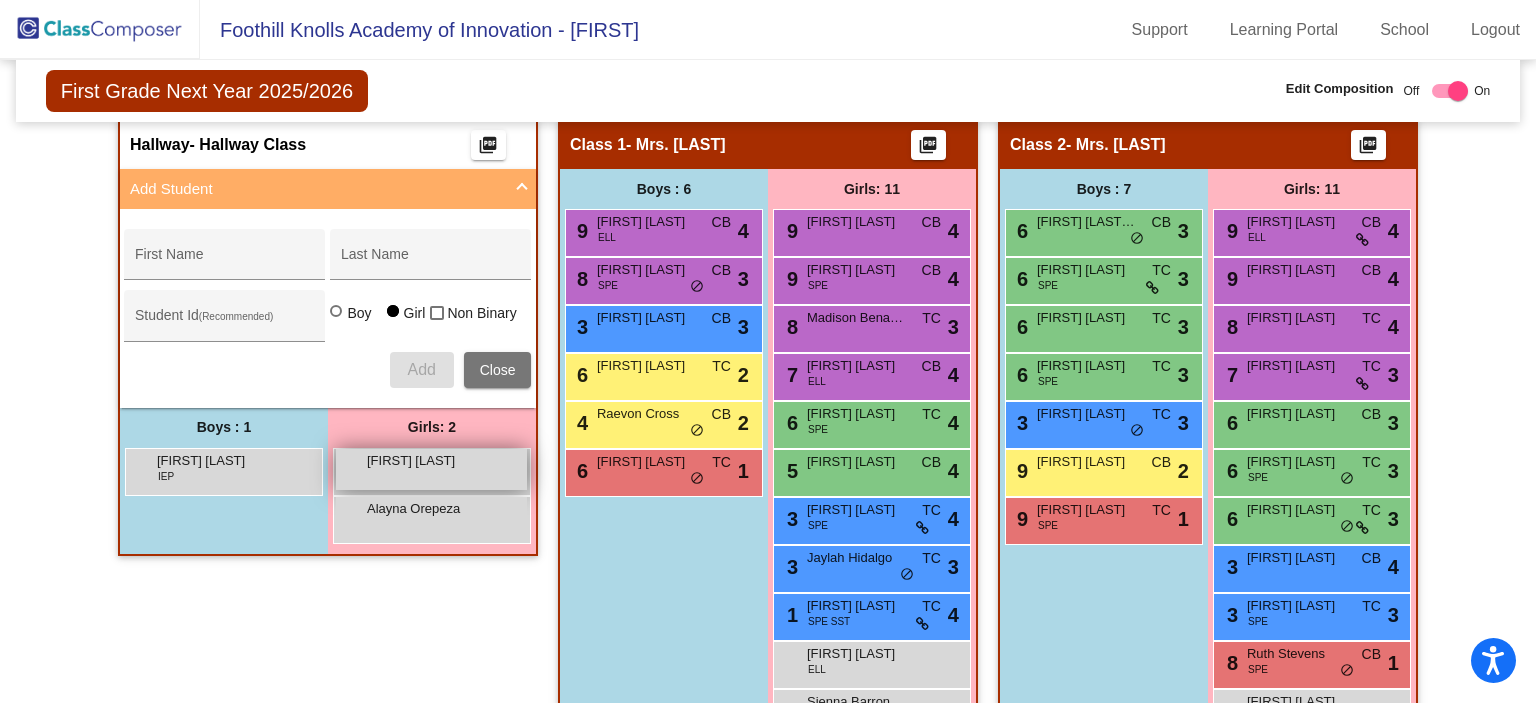 click on "[FIRST] [LAST]" at bounding box center [417, 461] 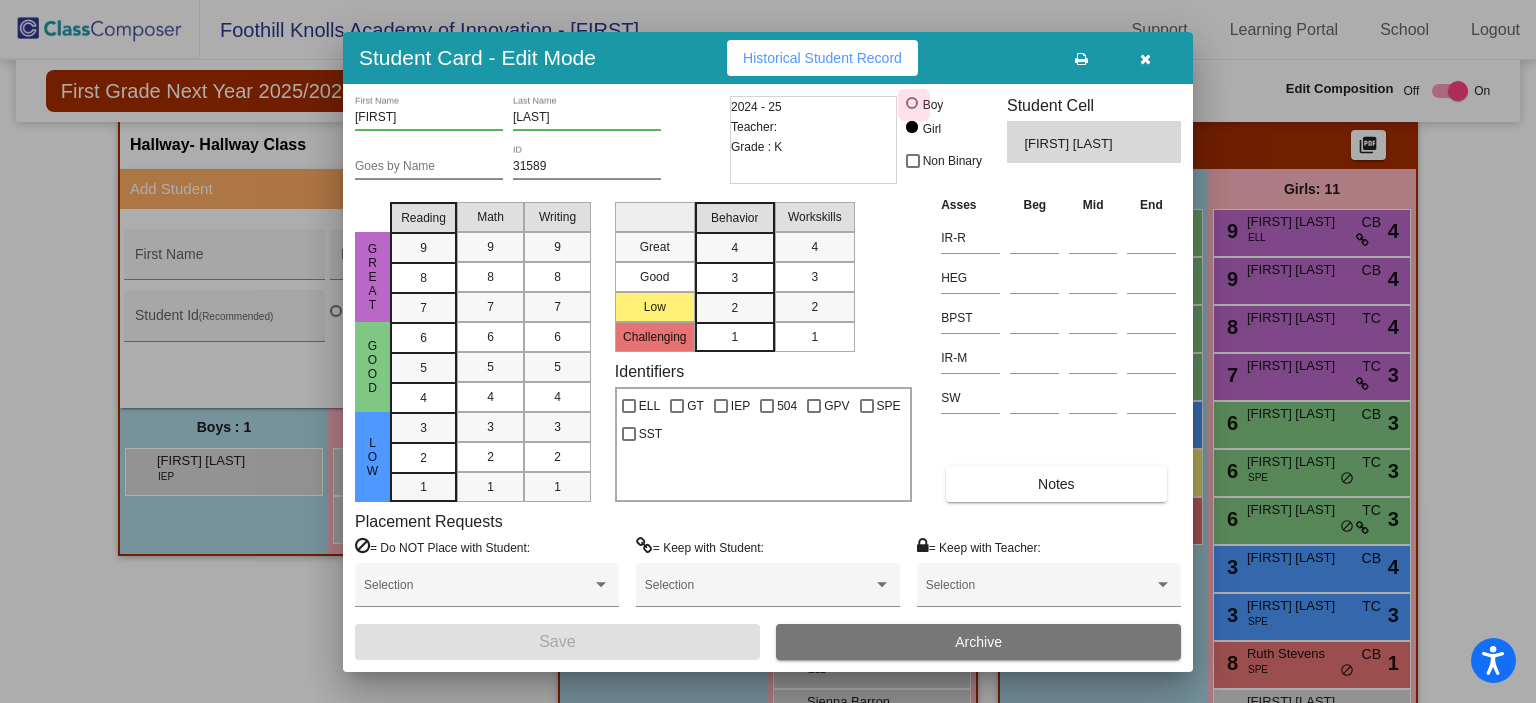 click at bounding box center (914, 105) 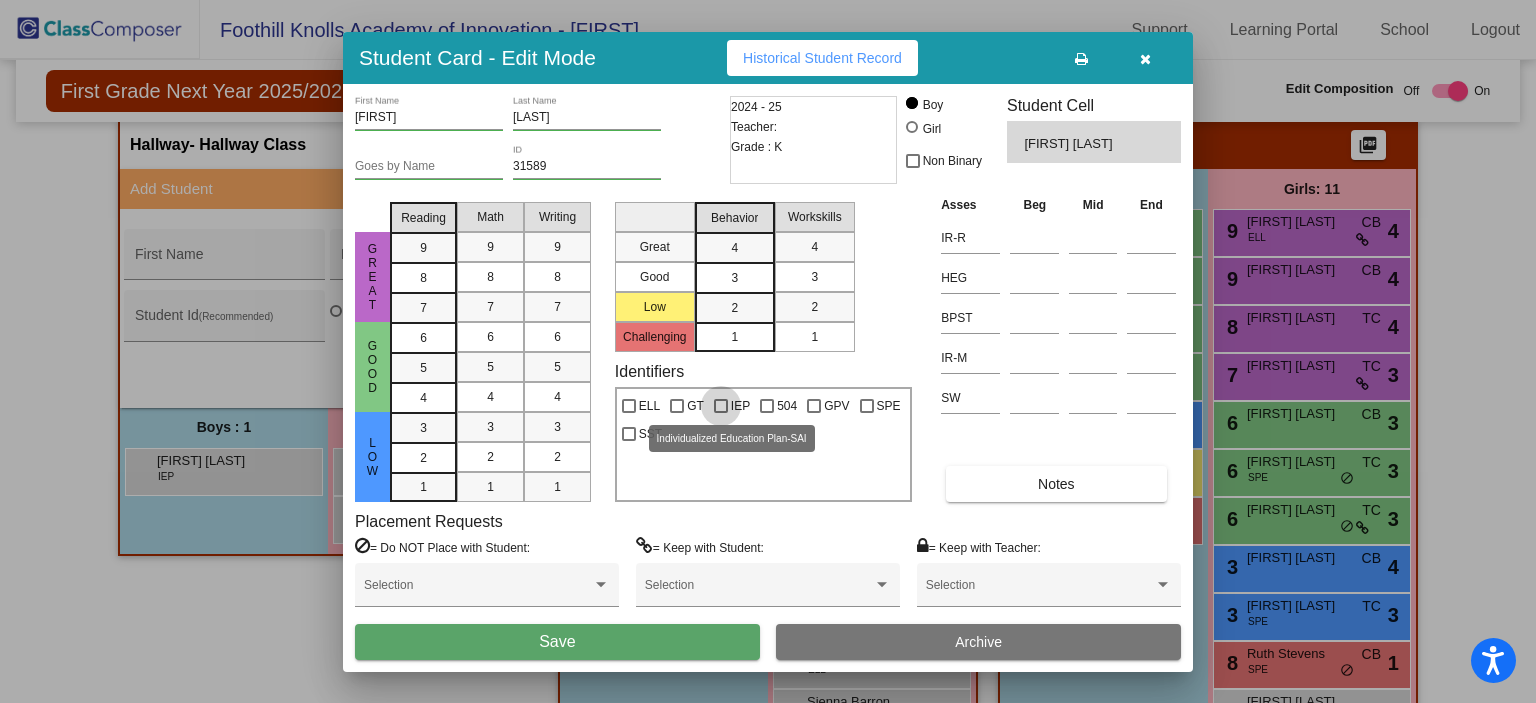 click at bounding box center [721, 406] 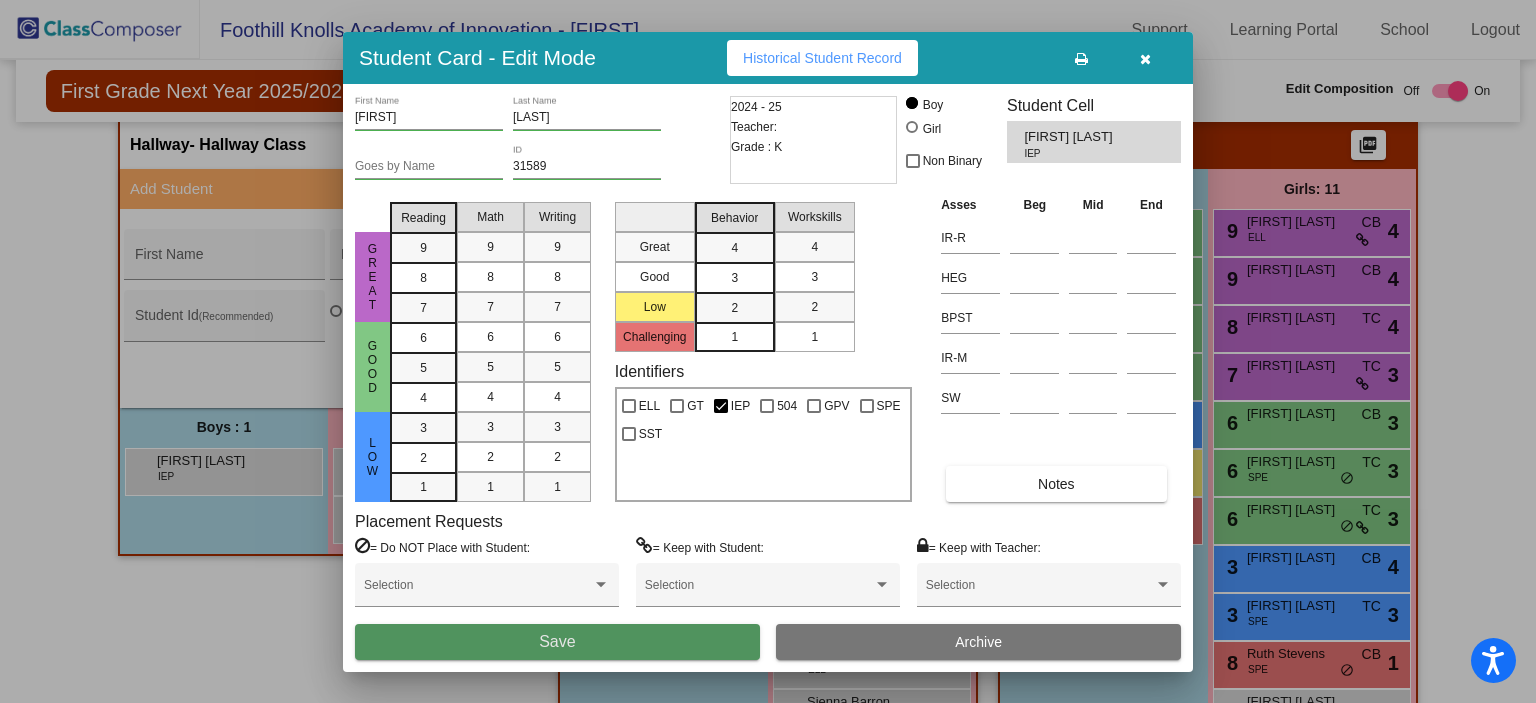 click on "Save" at bounding box center [557, 641] 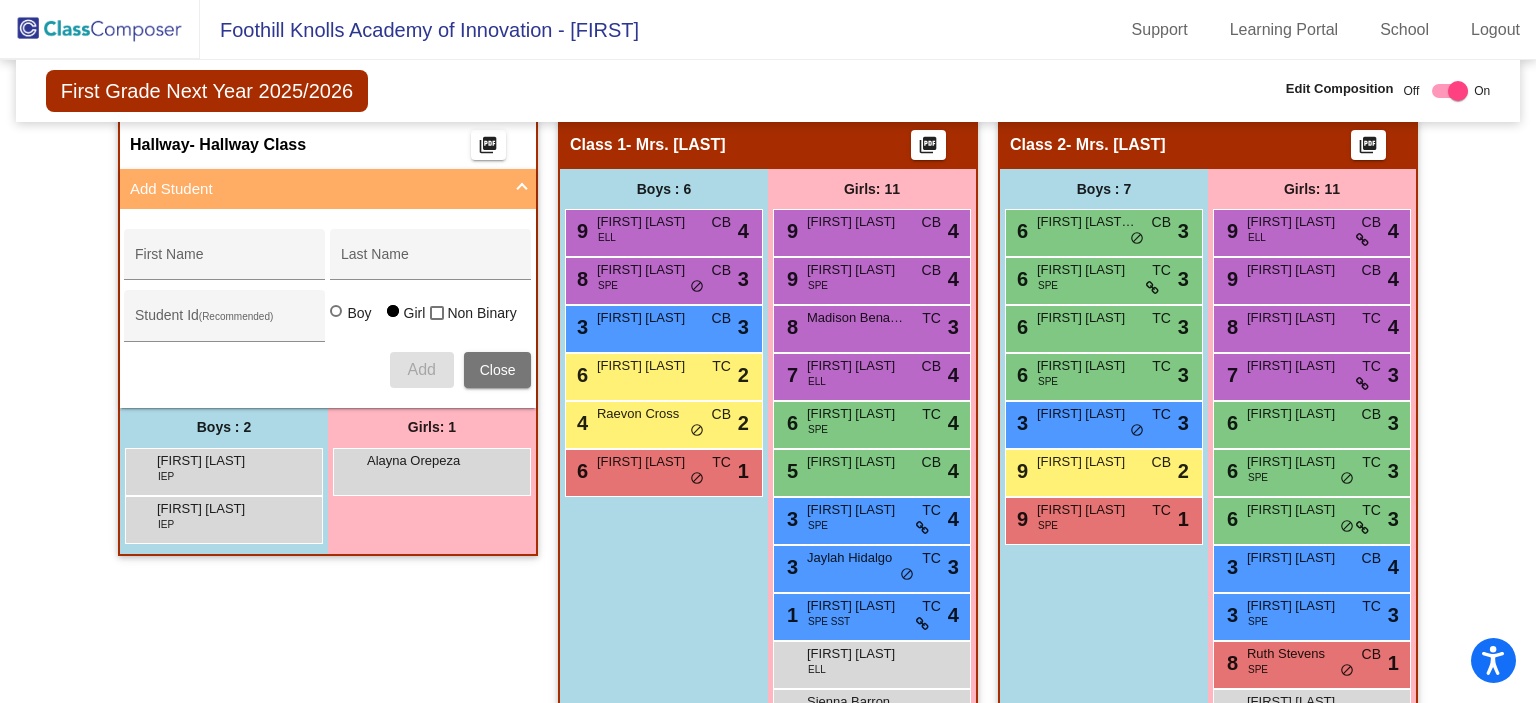 click on "Hallway   - Hallway Class  picture_as_pdf  Add Student  [FIRST] [LAST] Student Id  (Recommended)   Boy   Girl   Non Binary Add Close  Boys : 2  Jaden Toribio IEP lock do_not_disturb_alt Liam Hernandez IEP lock do_not_disturb_alt Girls: 1 Alayna Orepeza lock do_not_disturb_alt Class 1   - Mrs. Esparza  picture_as_pdf  Add Student  [FIRST] [LAST] Student Id  (Recommended)   Boy   Girl   Non Binary Add Close  Boys : 6  9 Alek Hernandez ELL CB lock do_not_disturb_alt 4 8 Nolan Schmidt SPE CB lock do_not_disturb_alt 3 3 Greysun Walker CB lock do_not_disturb_alt 3 6 Jay Feipel TC lock do_not_disturb_alt 2 4 Raevon Cross CB lock do_not_disturb_alt 2 6 Chyloh Yahweh-Stewart TC lock do_not_disturb_alt 1 Girls: 11 9 Beverly Alvarez CB lock do_not_disturb_alt 4 9 Ella Rinehart SPE CB lock do_not_disturb_alt 4 8 Madison Benavidez TC lock do_not_disturb_alt 3 7 Kaavia Su ELL CB lock do_not_disturb_alt 4 6 Emma Garcia SPE TC lock do_not_disturb_alt 4 5 Eleia Gutierrez CB lock do_not_disturb_alt 4 3 SPE TC" 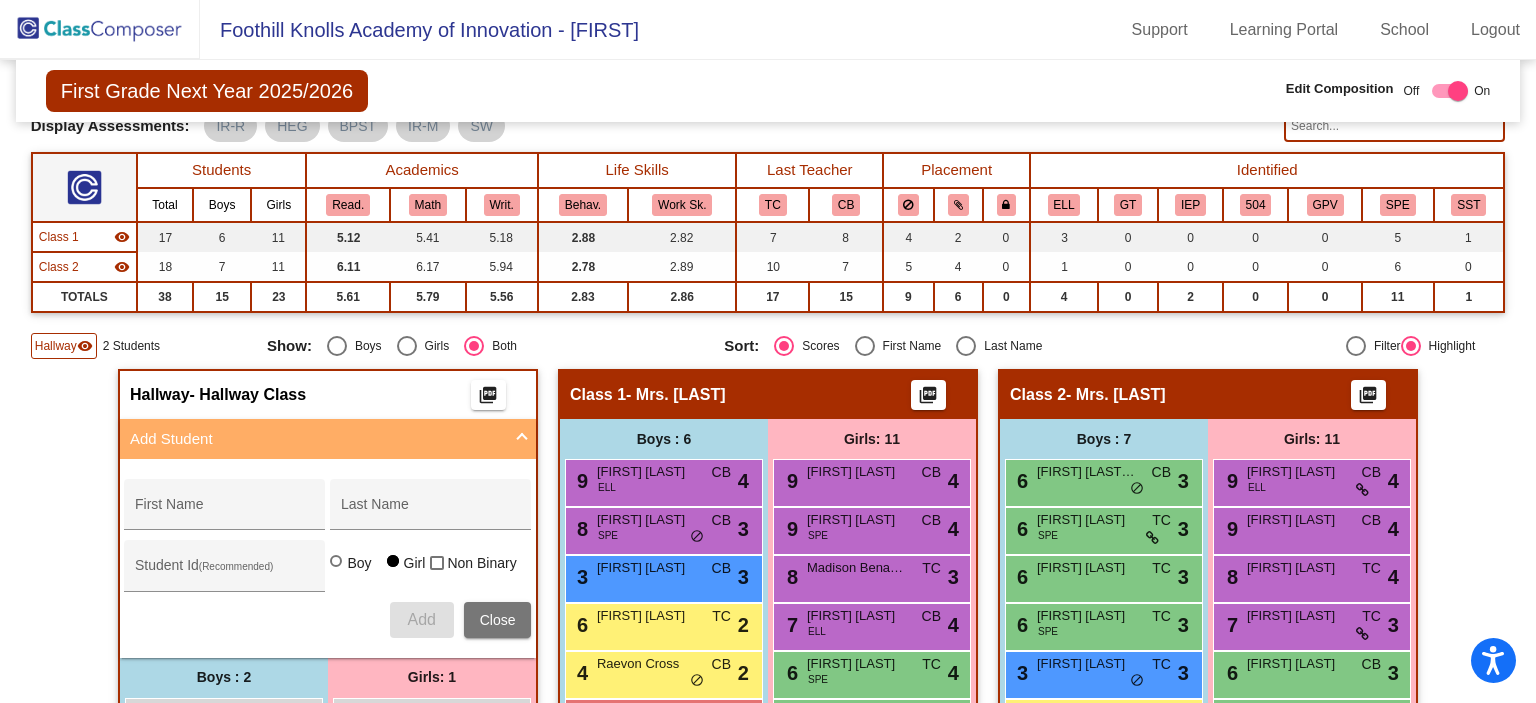 scroll, scrollTop: 0, scrollLeft: 0, axis: both 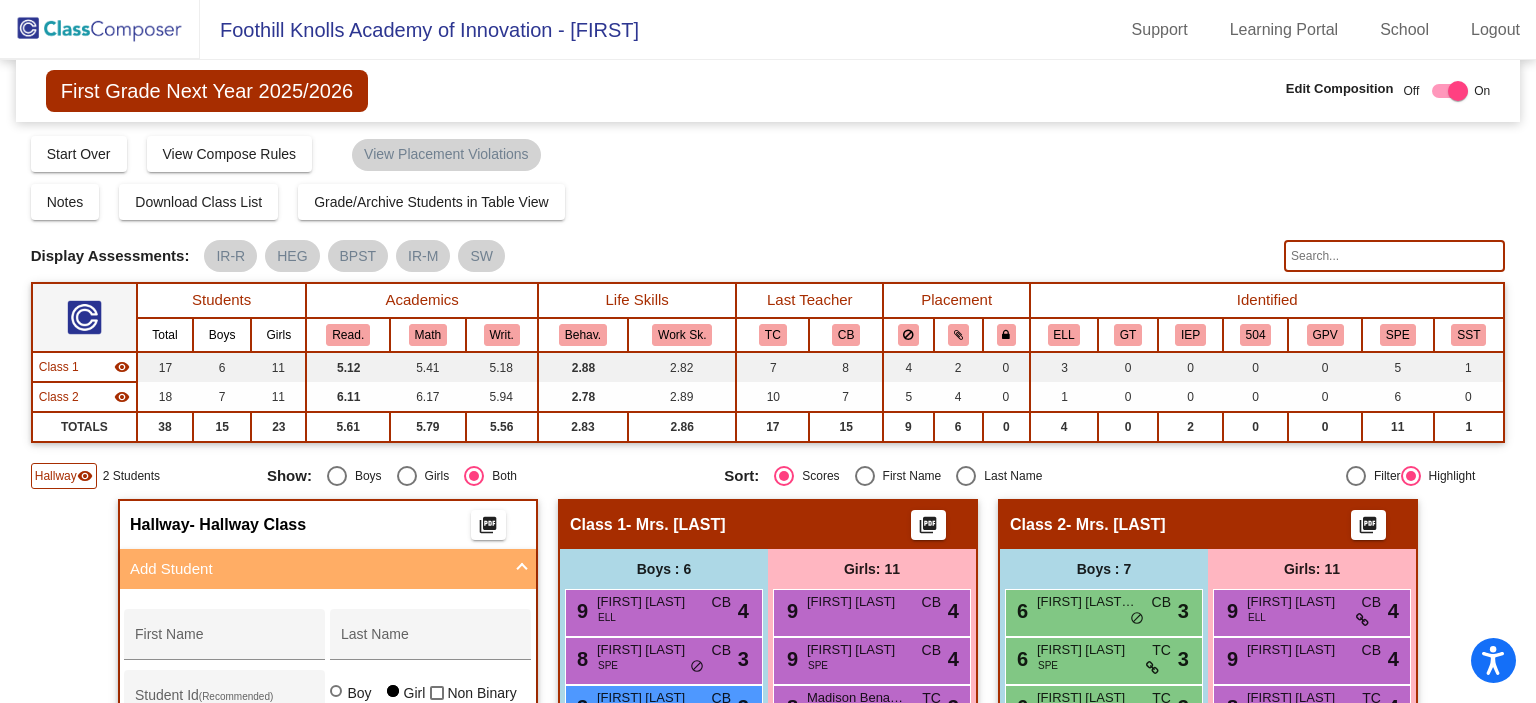 click 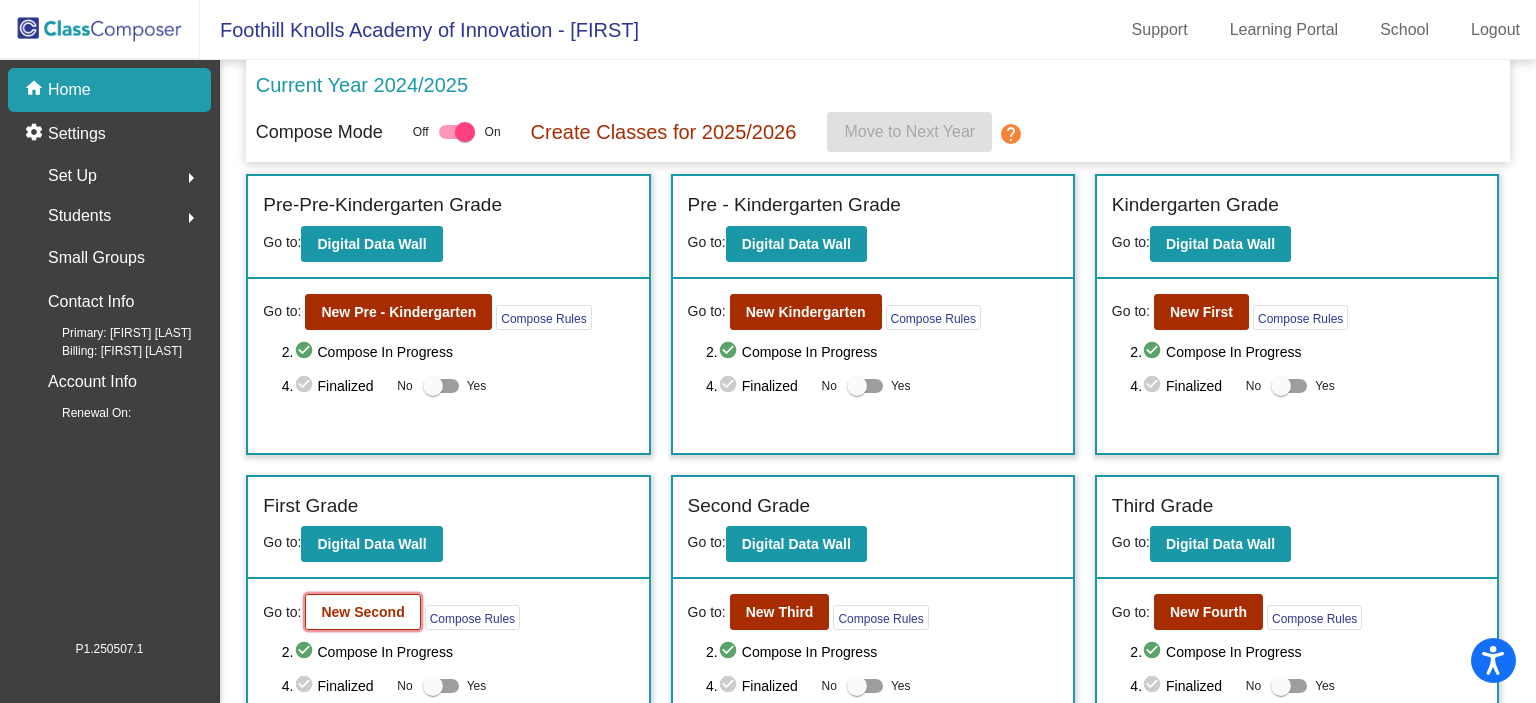 click on "New Second" 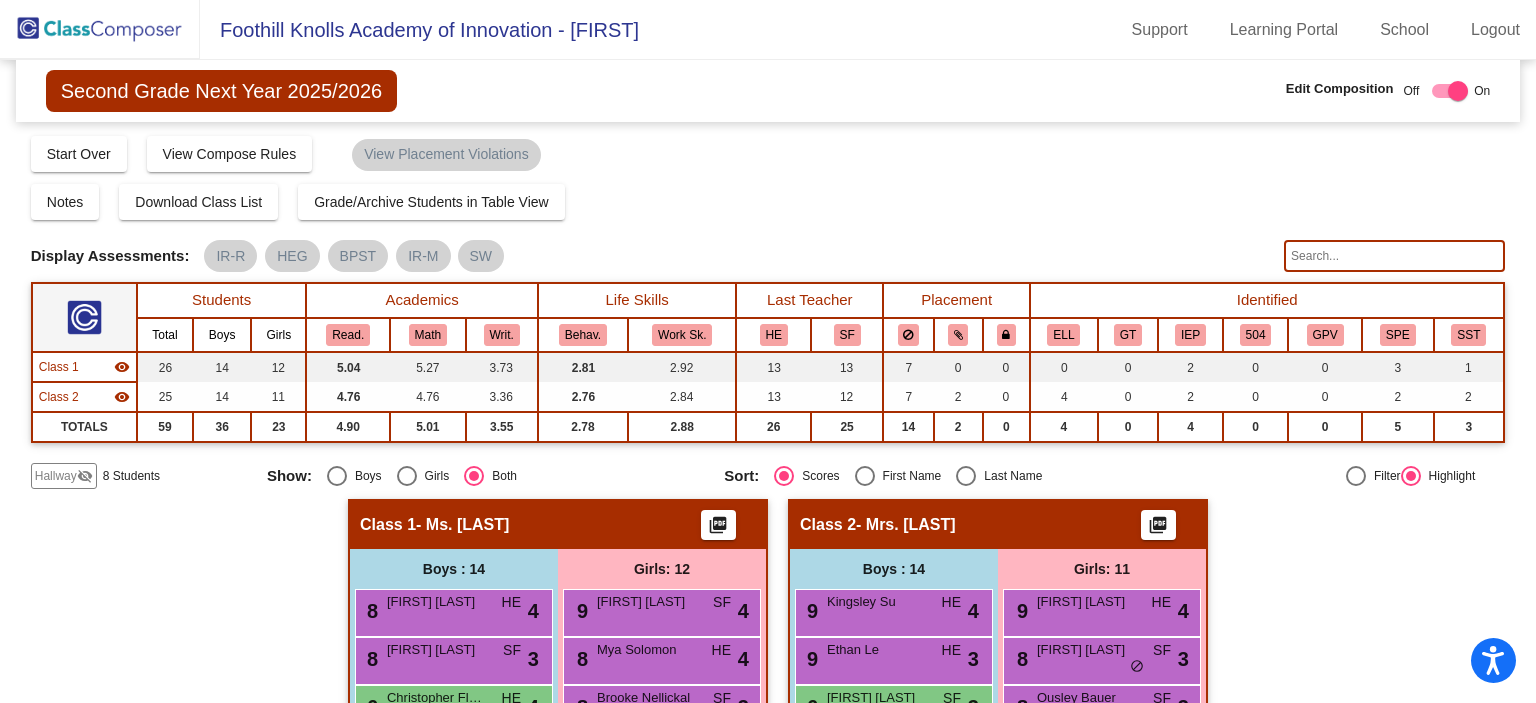 click on "Hallway" 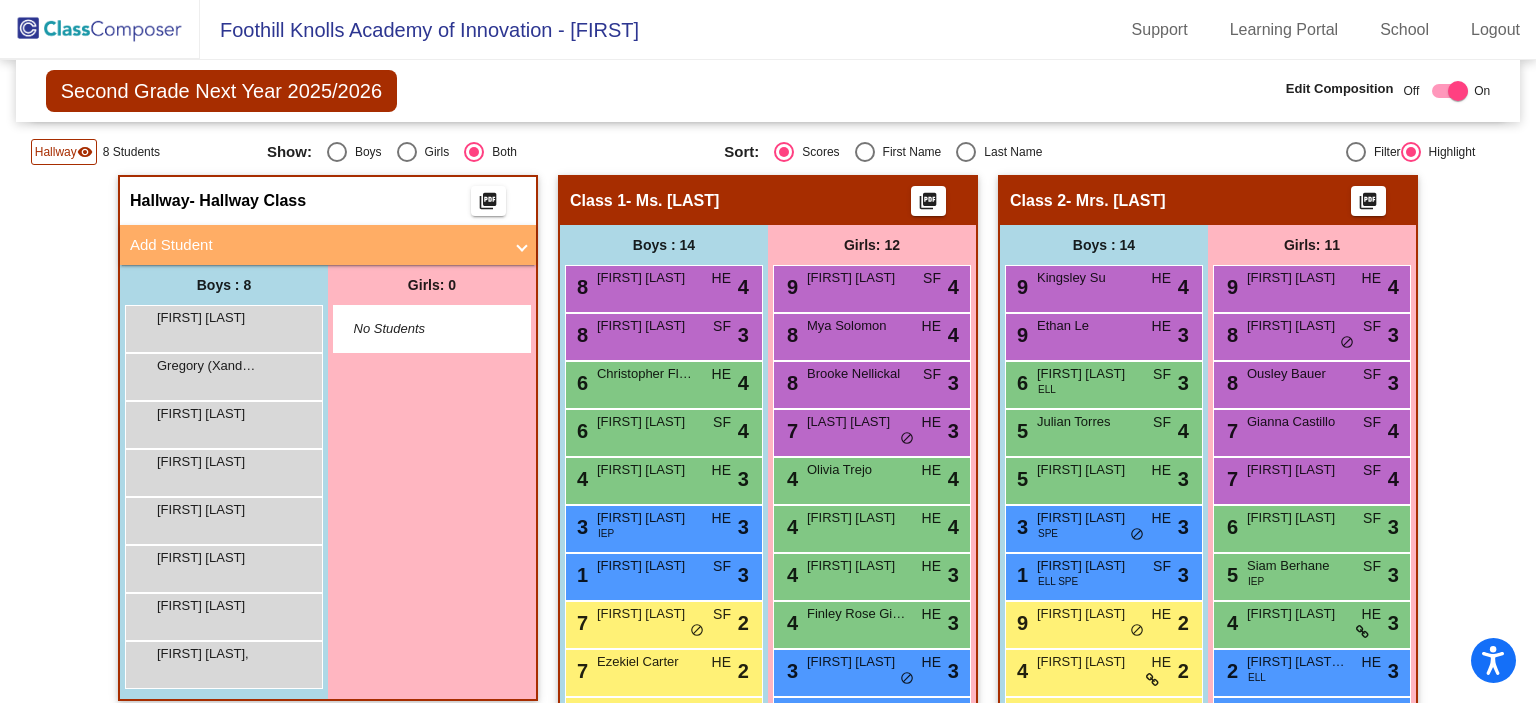 scroll, scrollTop: 322, scrollLeft: 0, axis: vertical 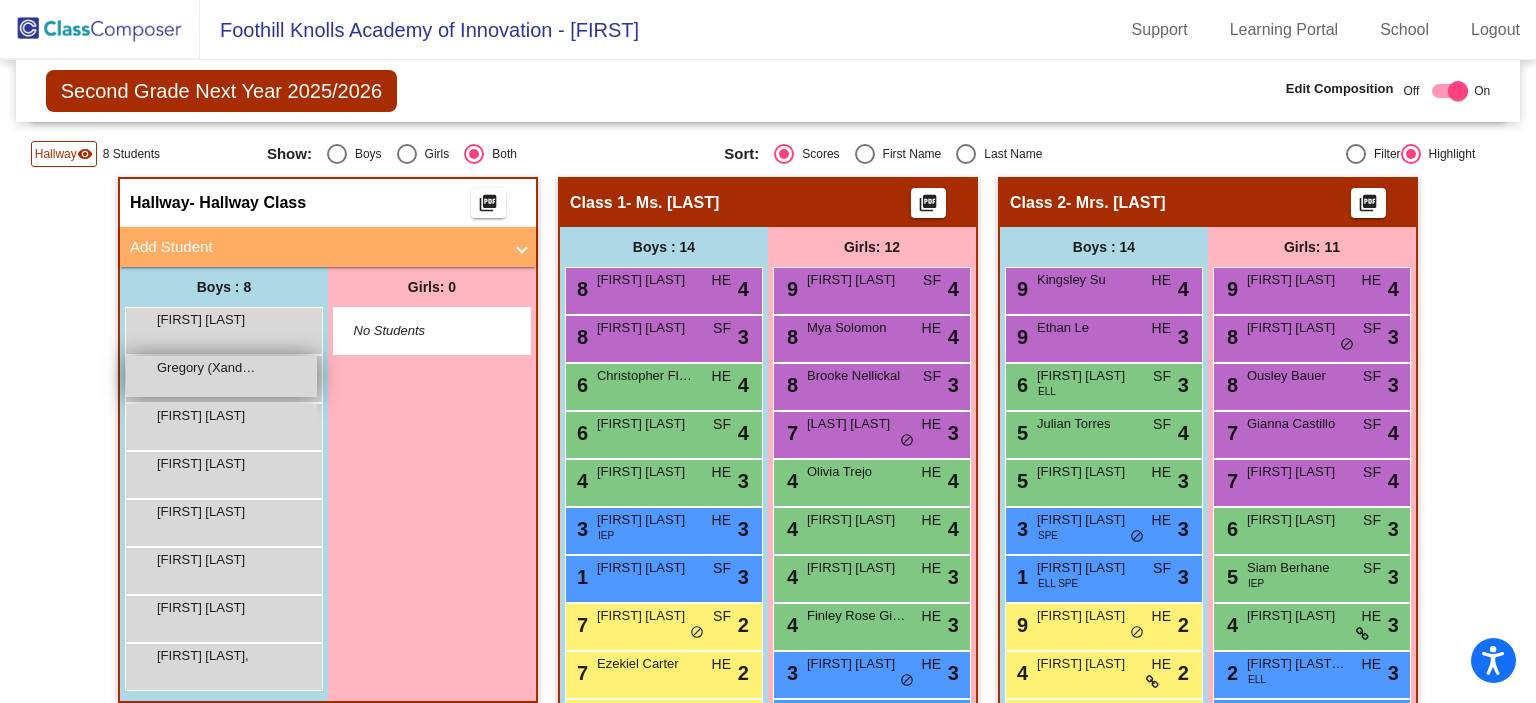 click on "Gregory (Xander) Montoya" at bounding box center (207, 368) 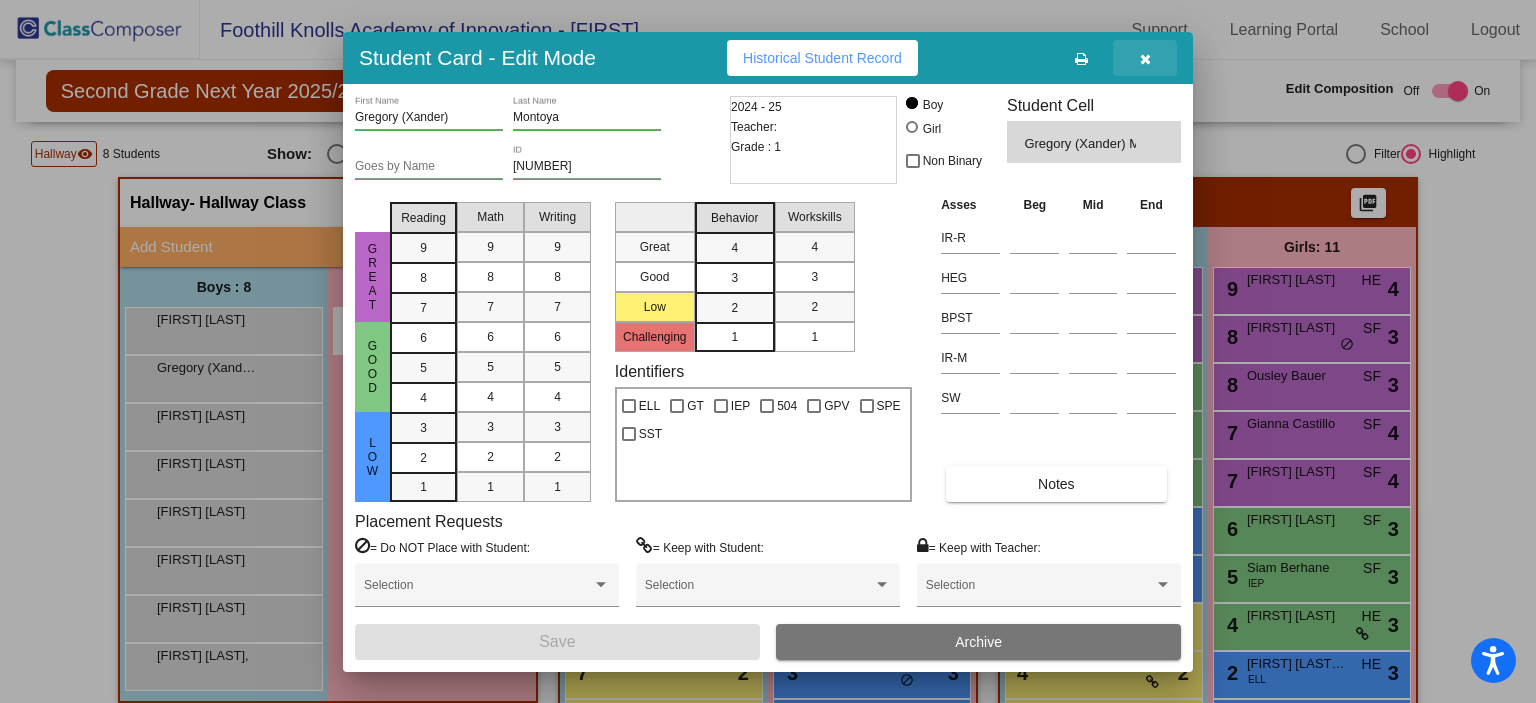 click at bounding box center (1145, 58) 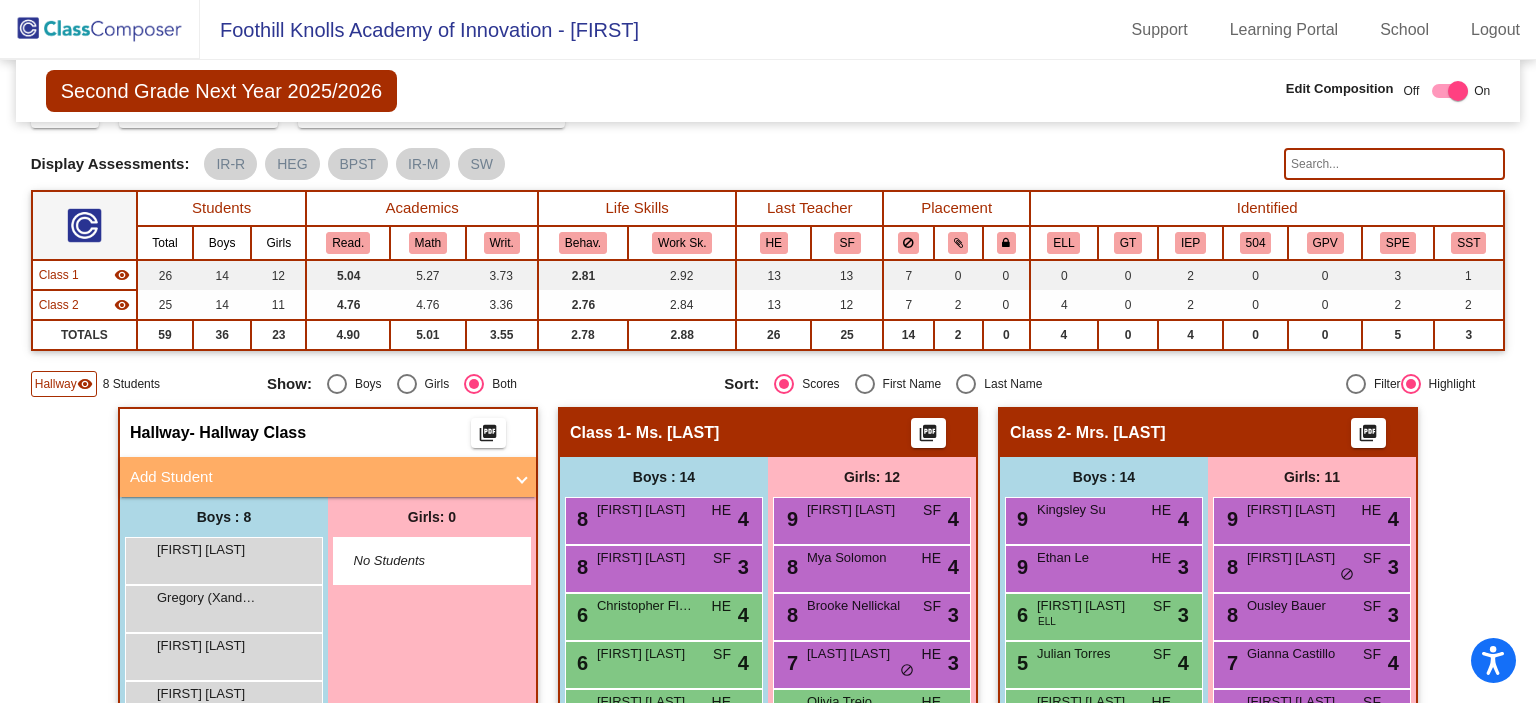 scroll, scrollTop: 0, scrollLeft: 0, axis: both 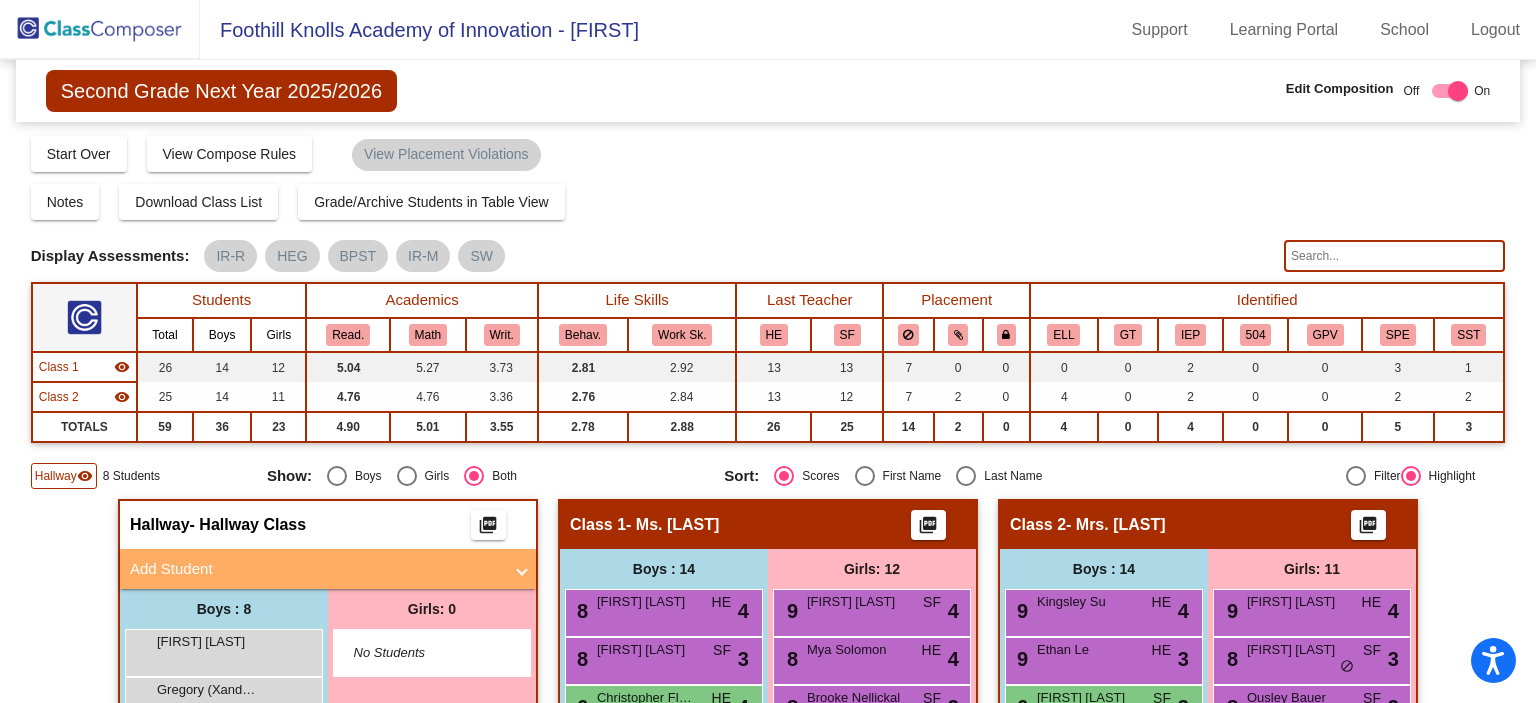 click 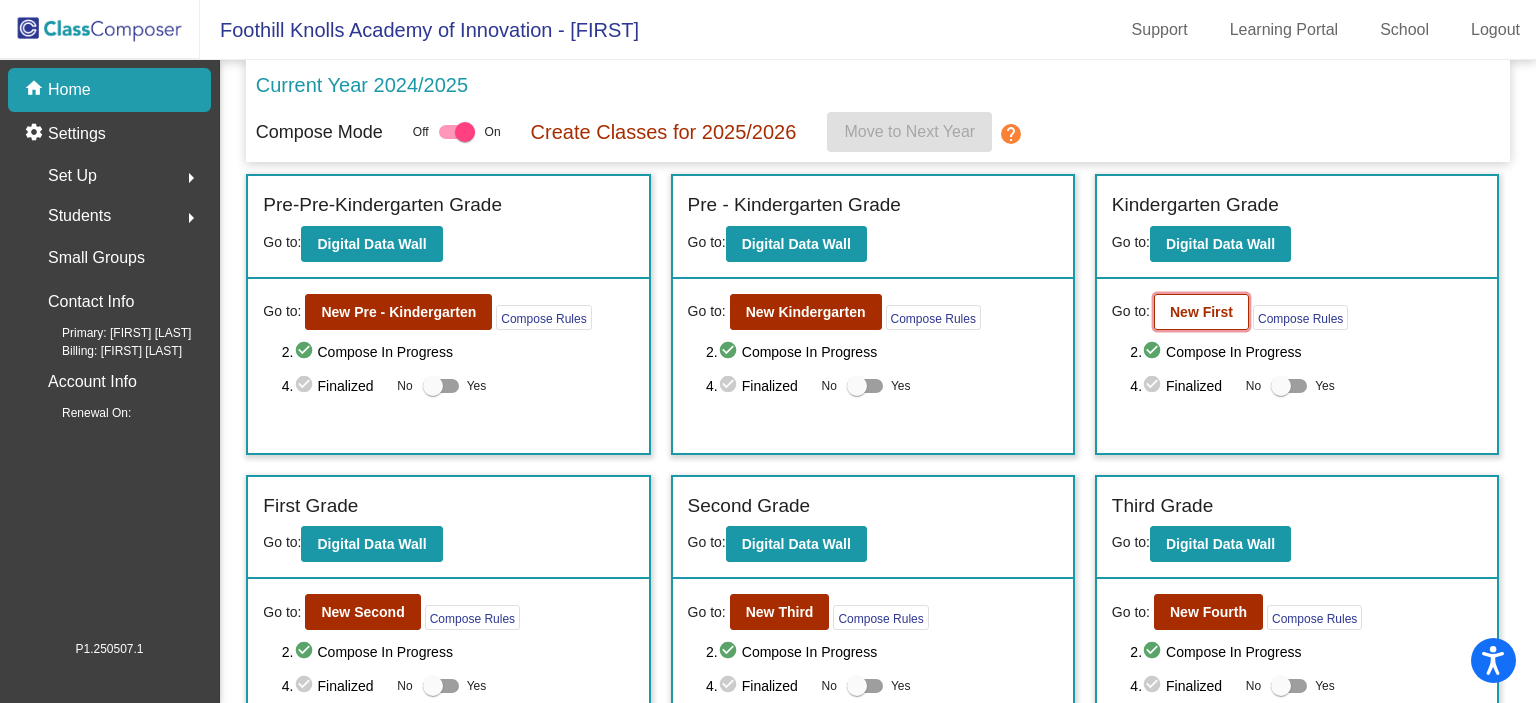 click on "New First" 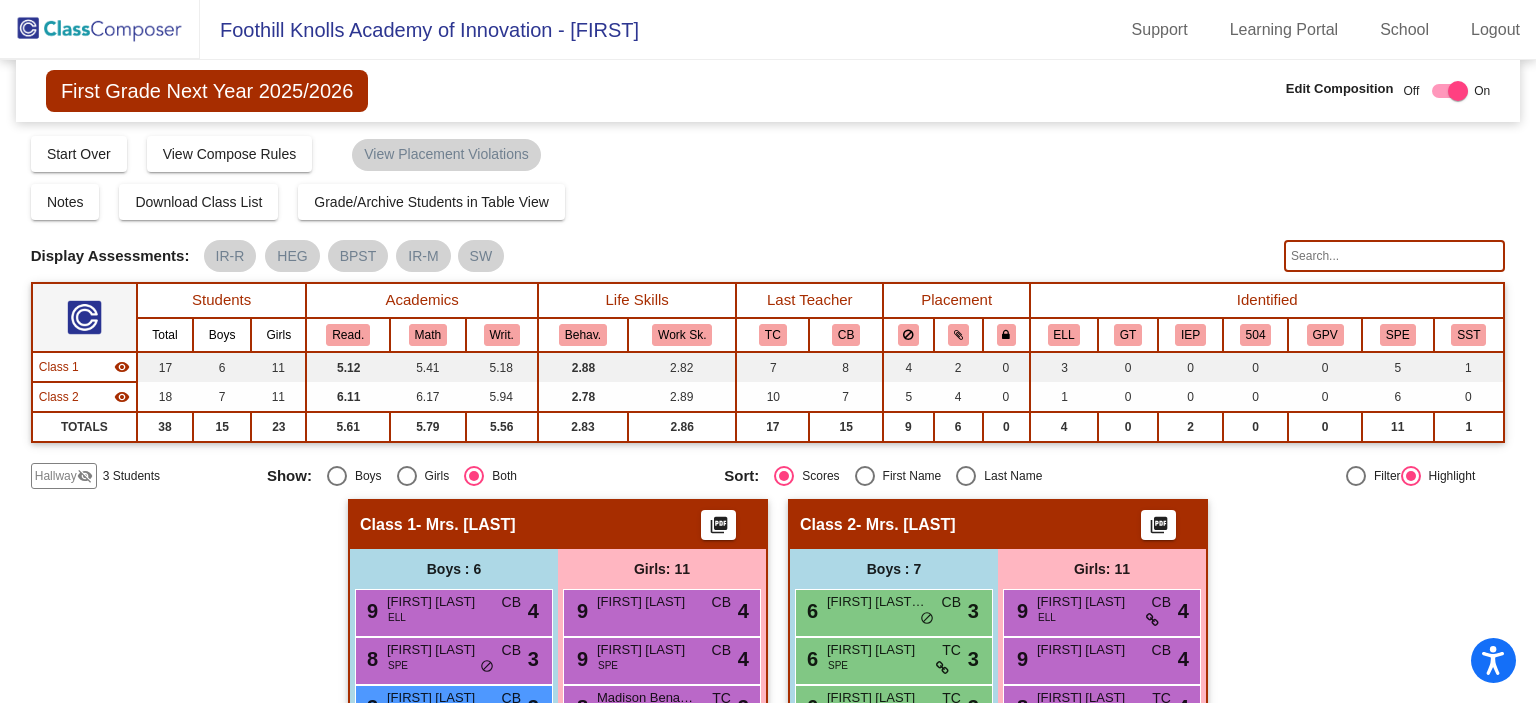 click 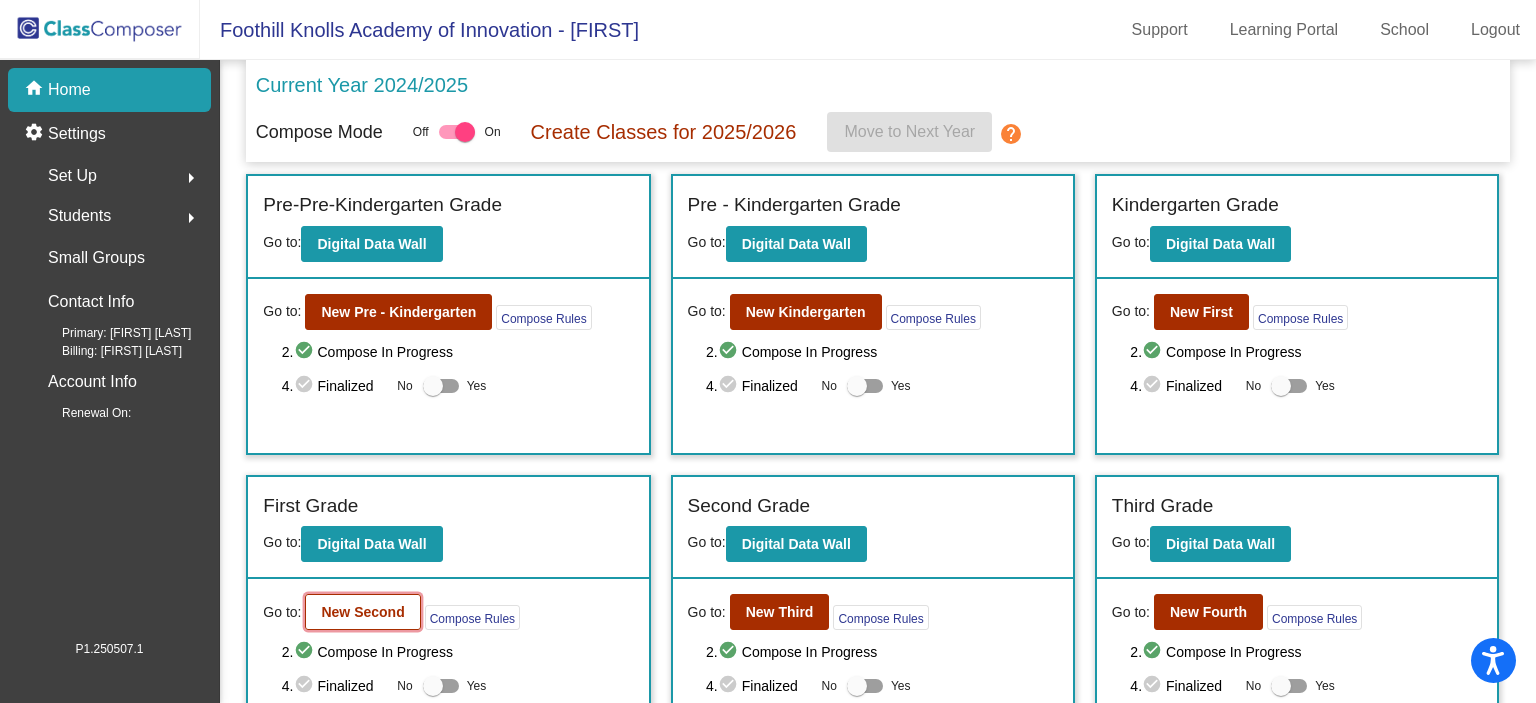 click on "New Second" 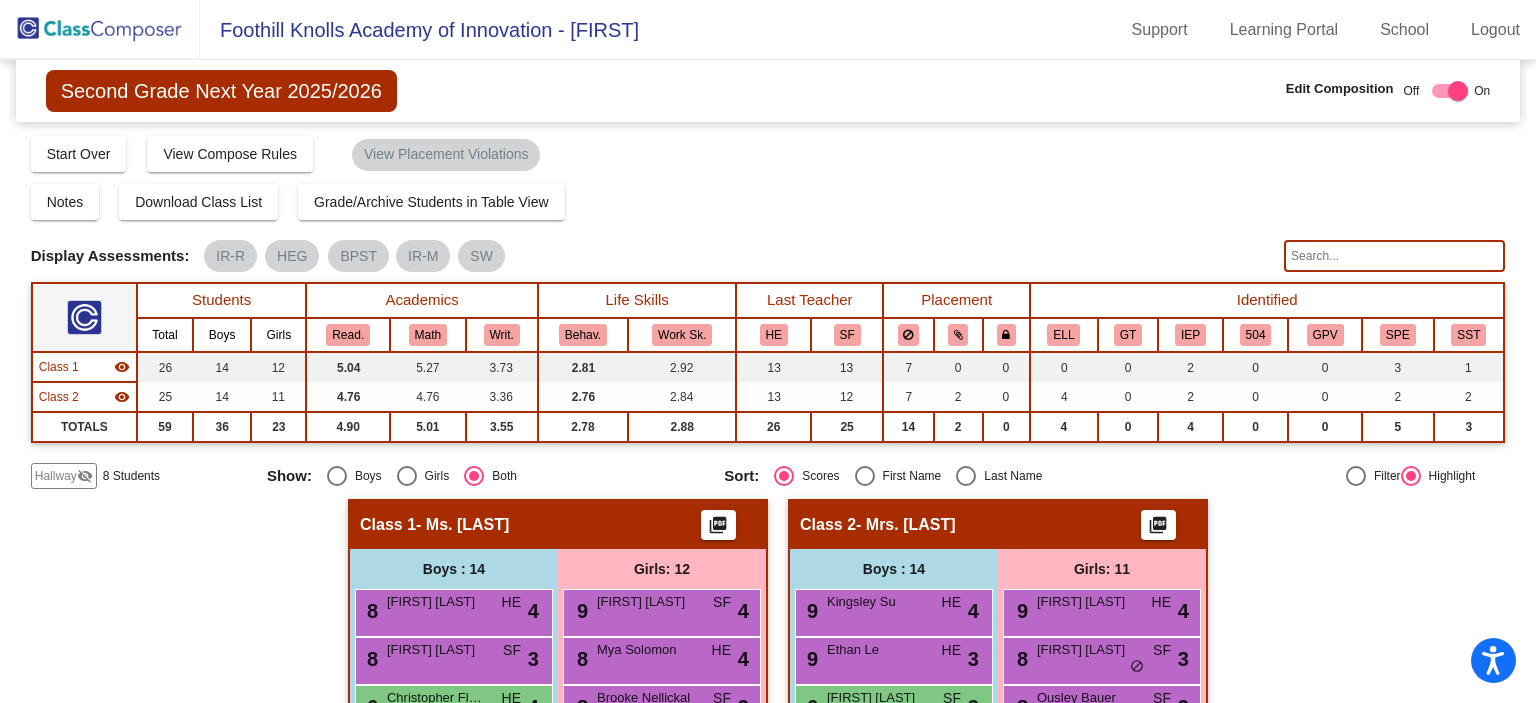 click 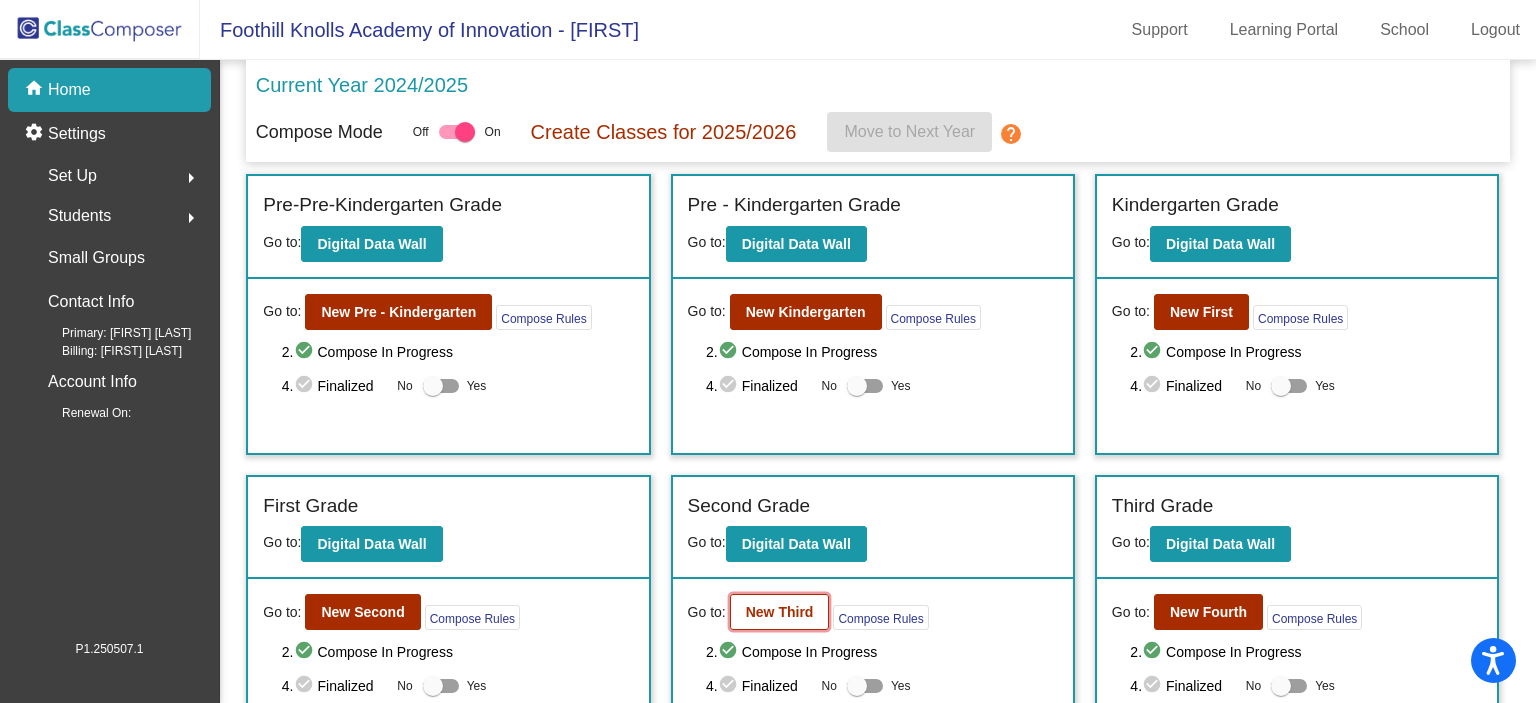 click on "New Third" 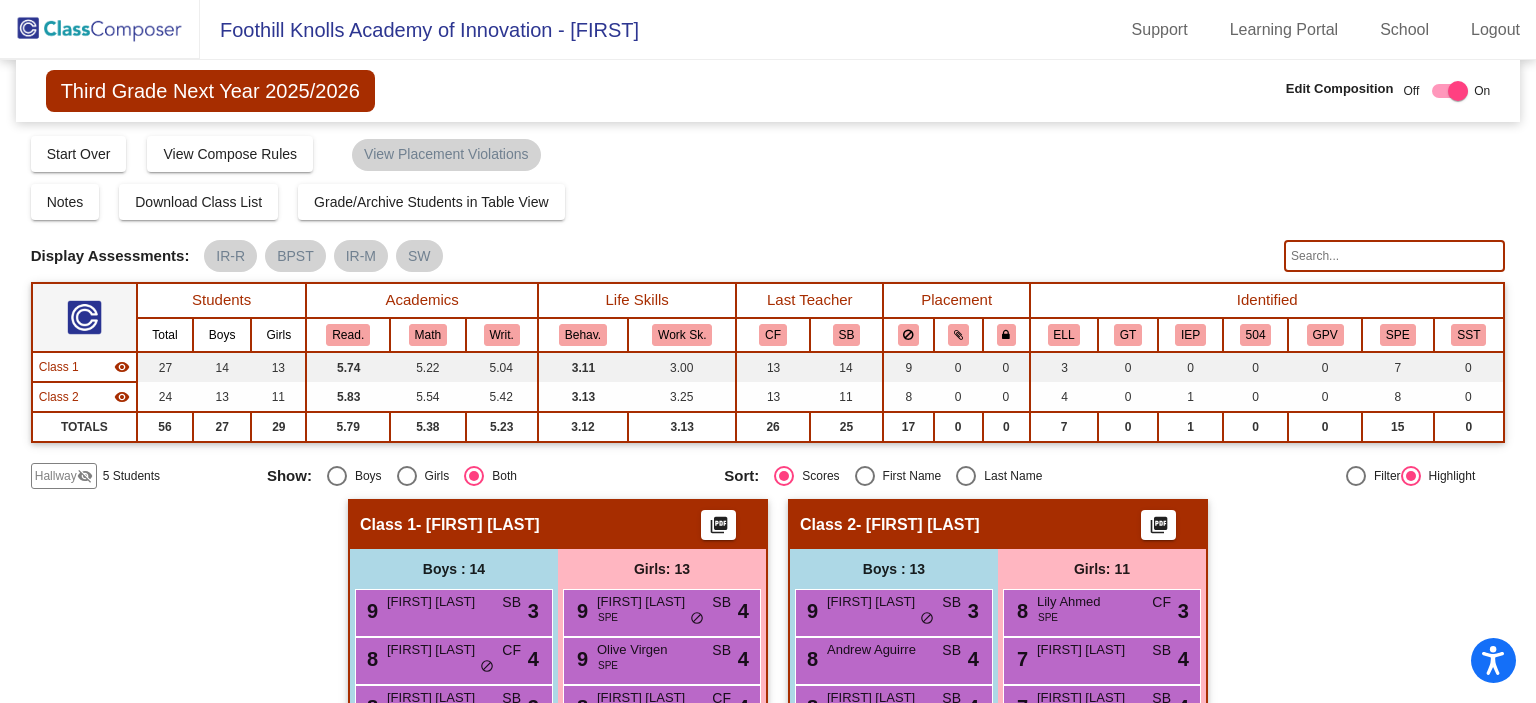 click 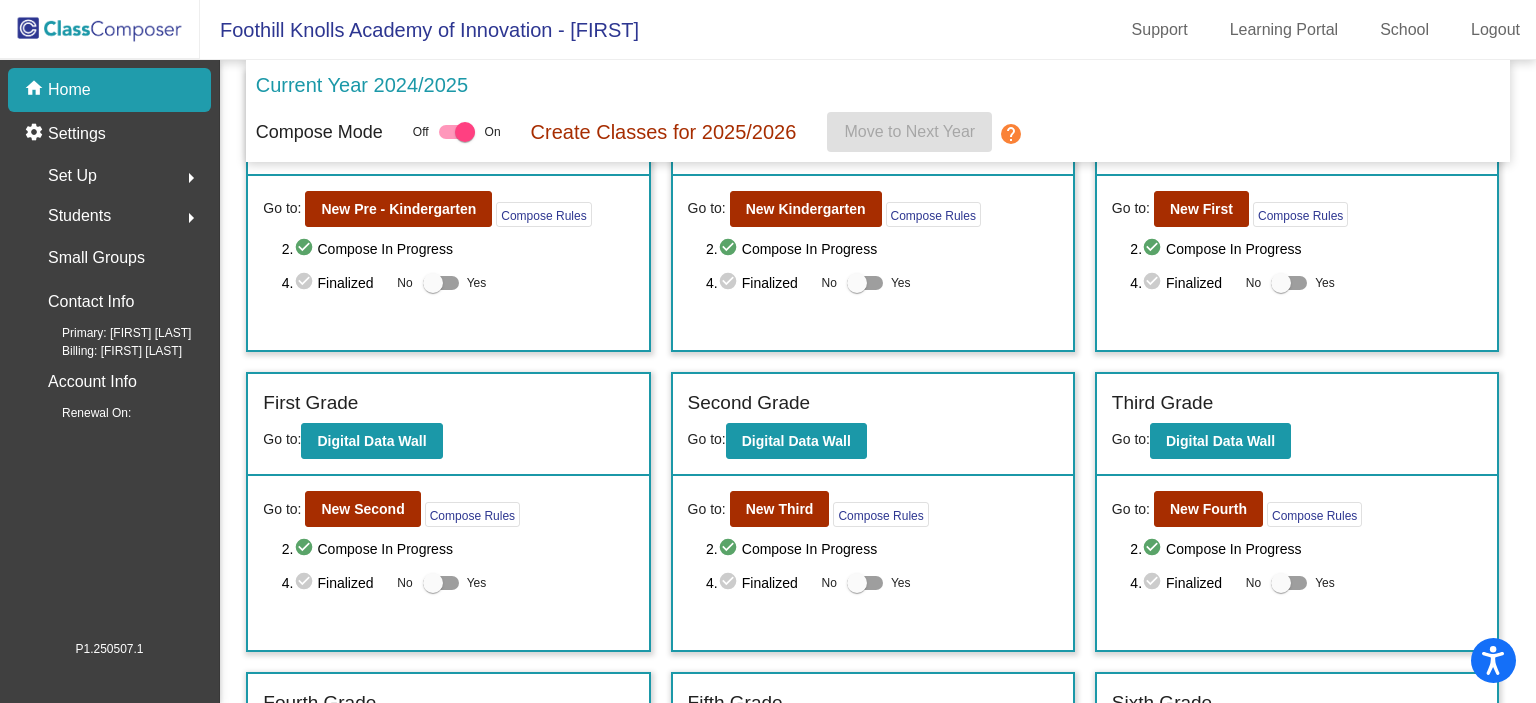 scroll, scrollTop: 102, scrollLeft: 0, axis: vertical 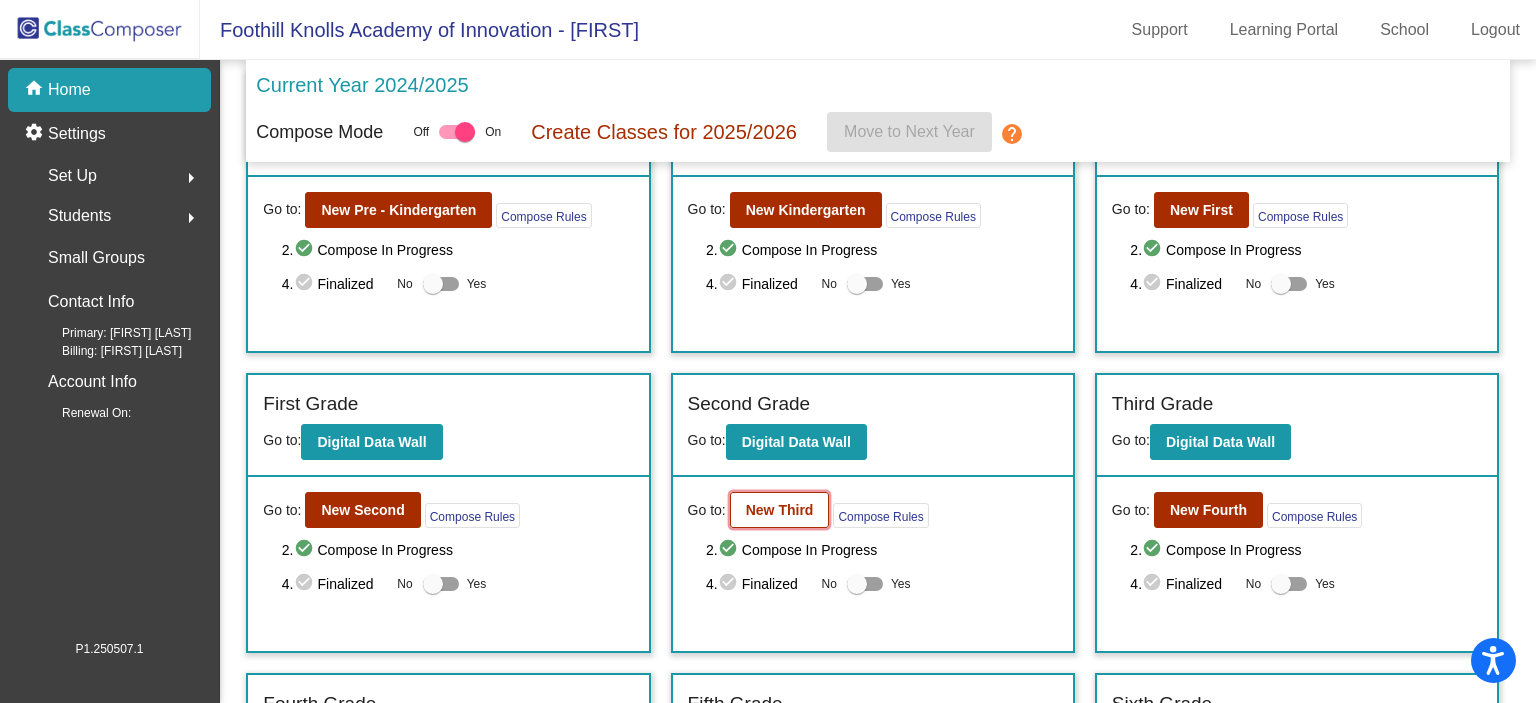 click on "New Third" 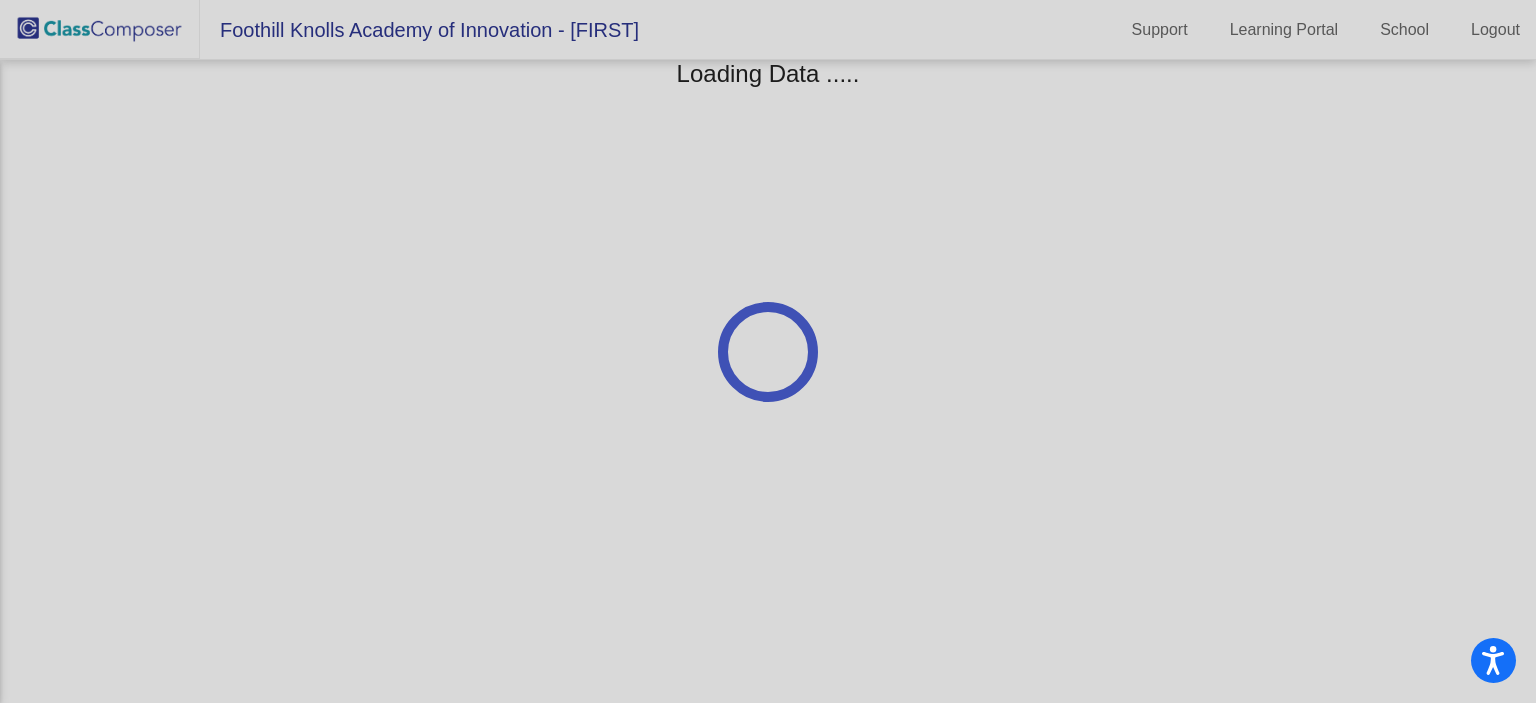 scroll, scrollTop: 0, scrollLeft: 0, axis: both 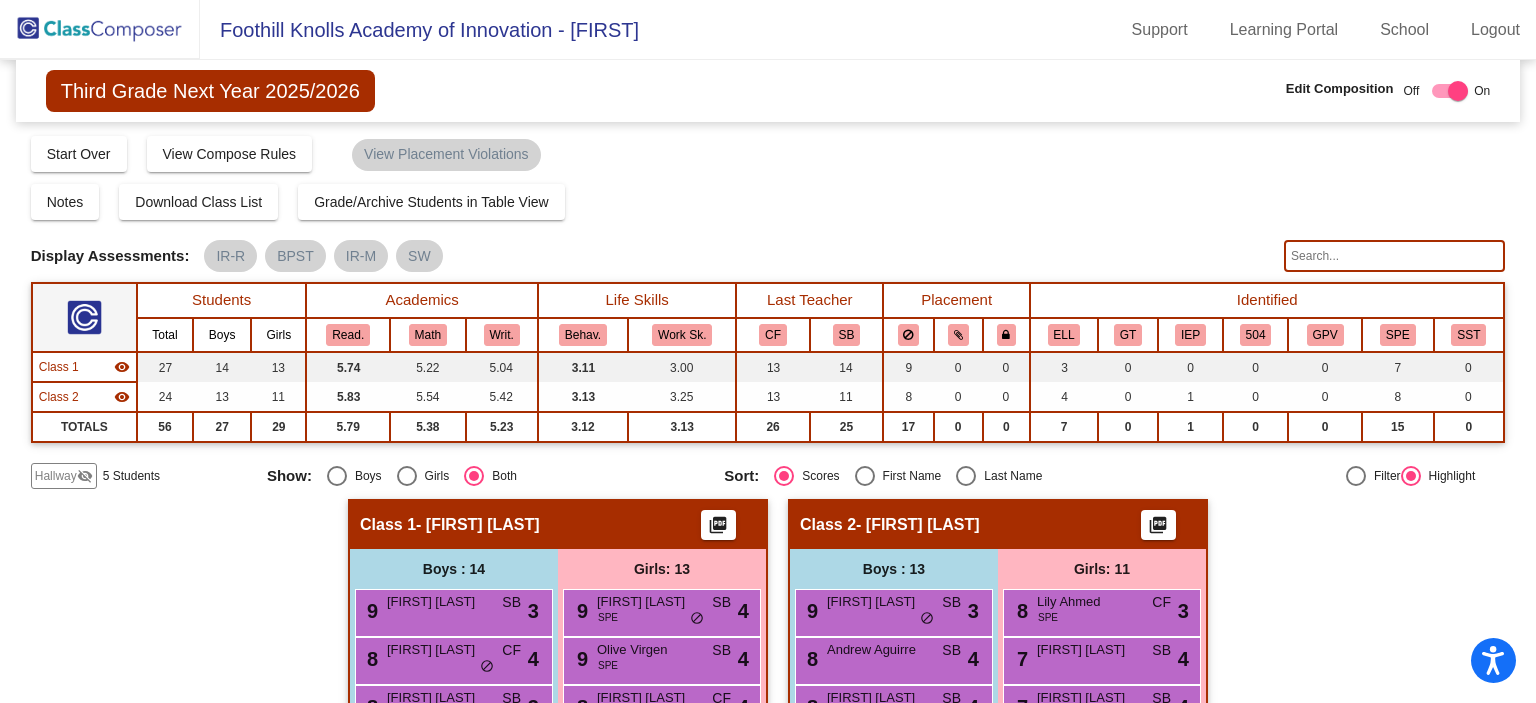 click on "Hallway" 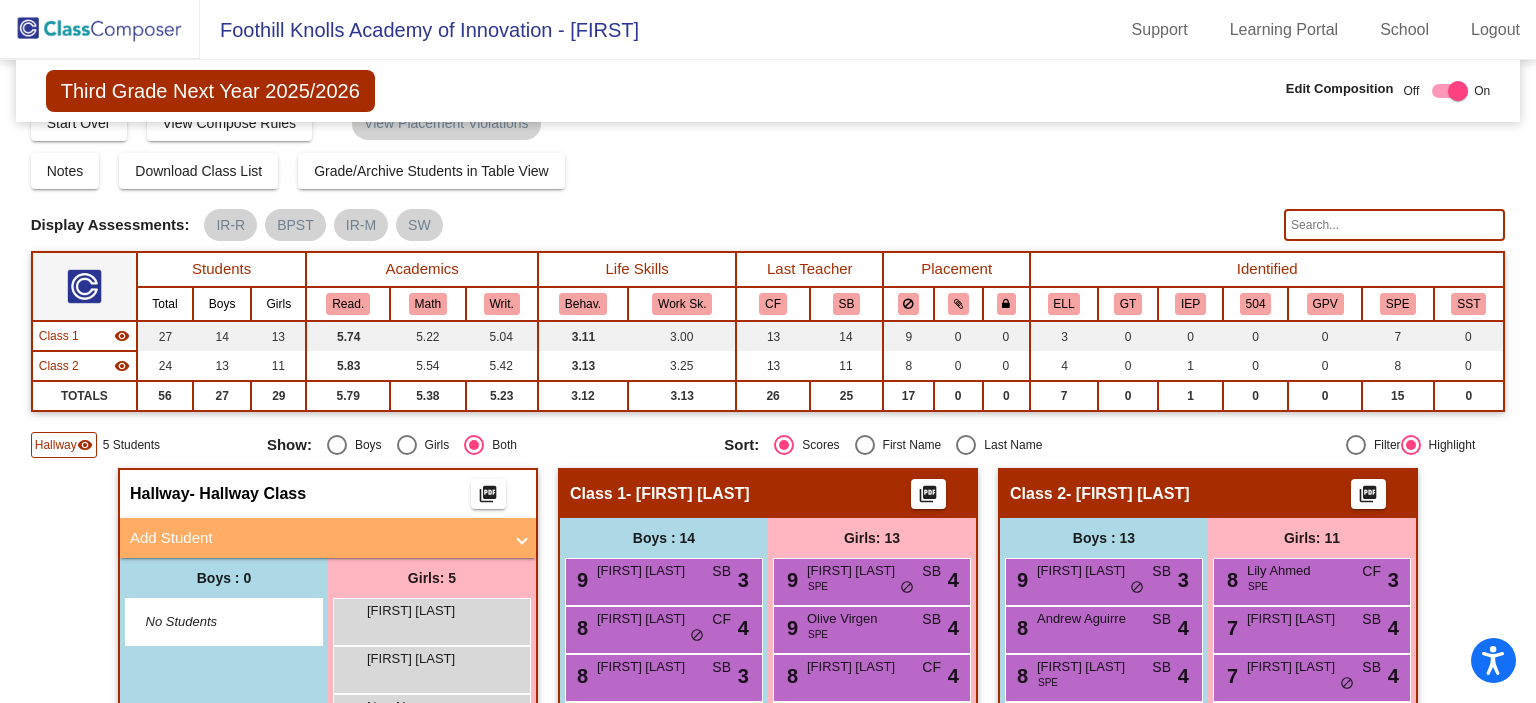 scroll, scrollTop: 0, scrollLeft: 0, axis: both 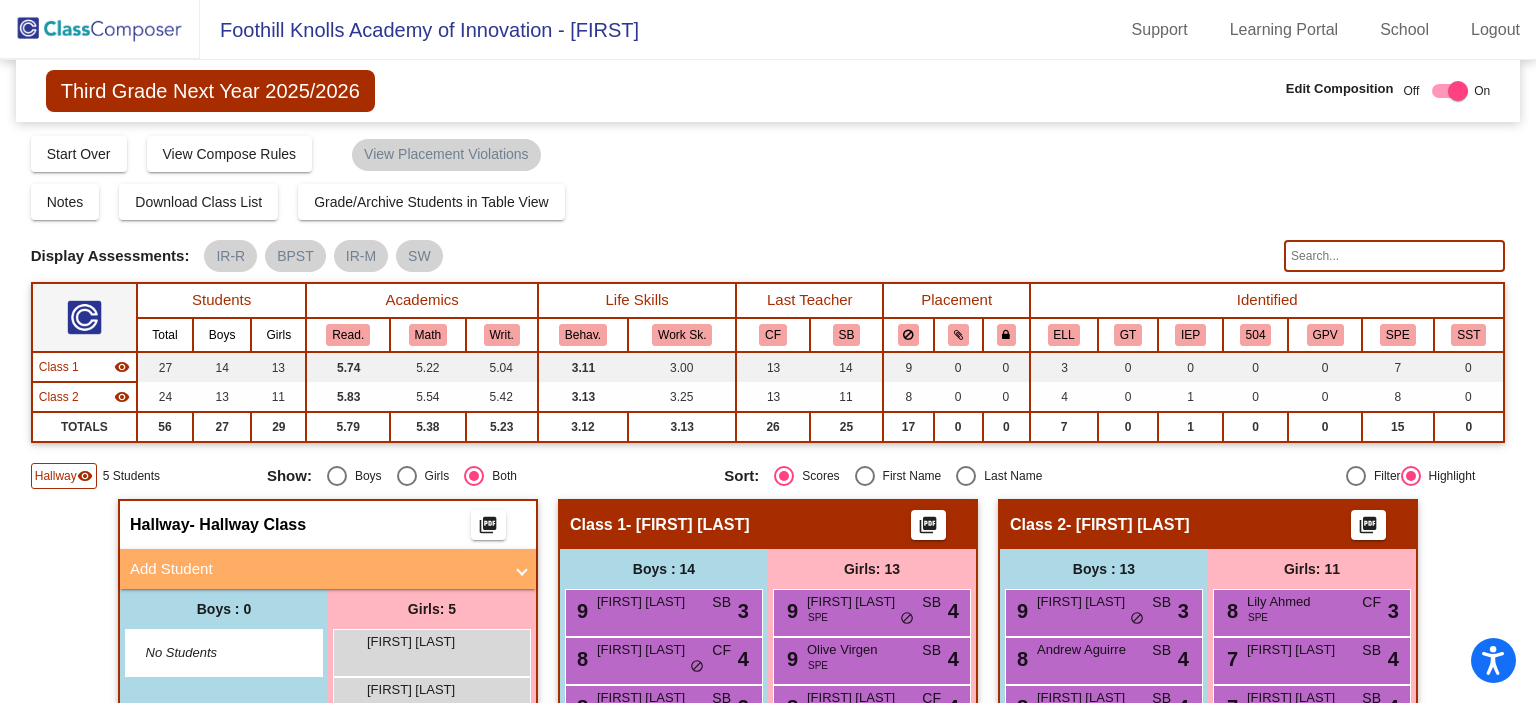 click 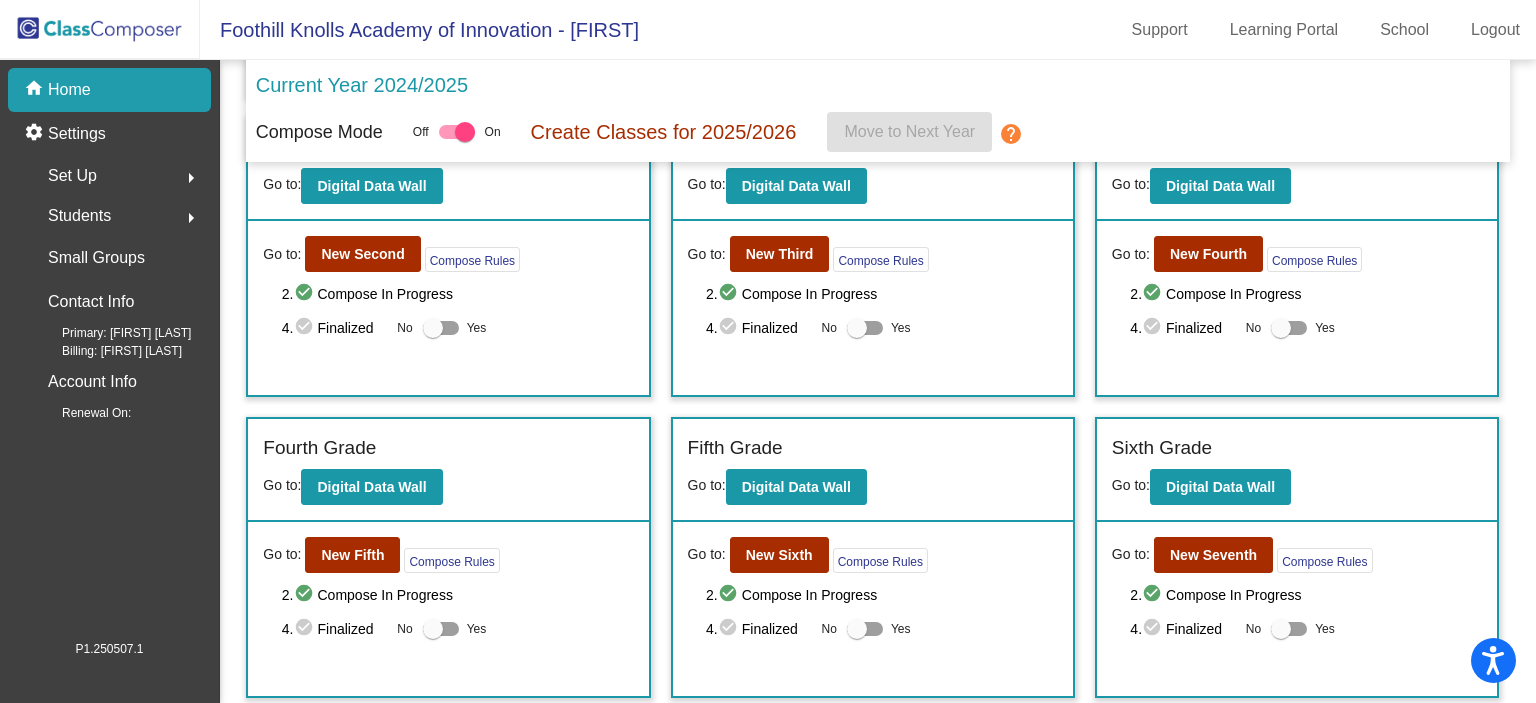 scroll, scrollTop: 360, scrollLeft: 0, axis: vertical 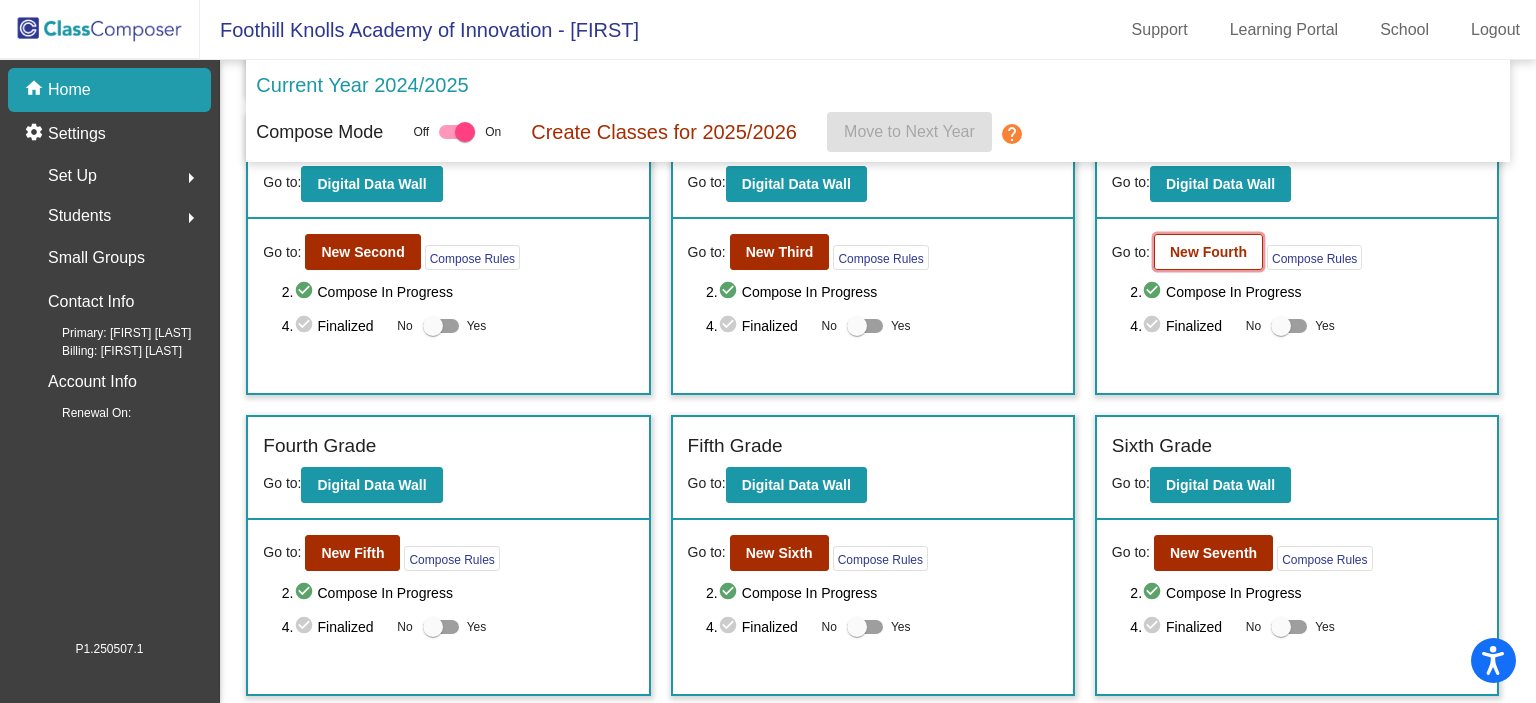 click on "New Fourth" 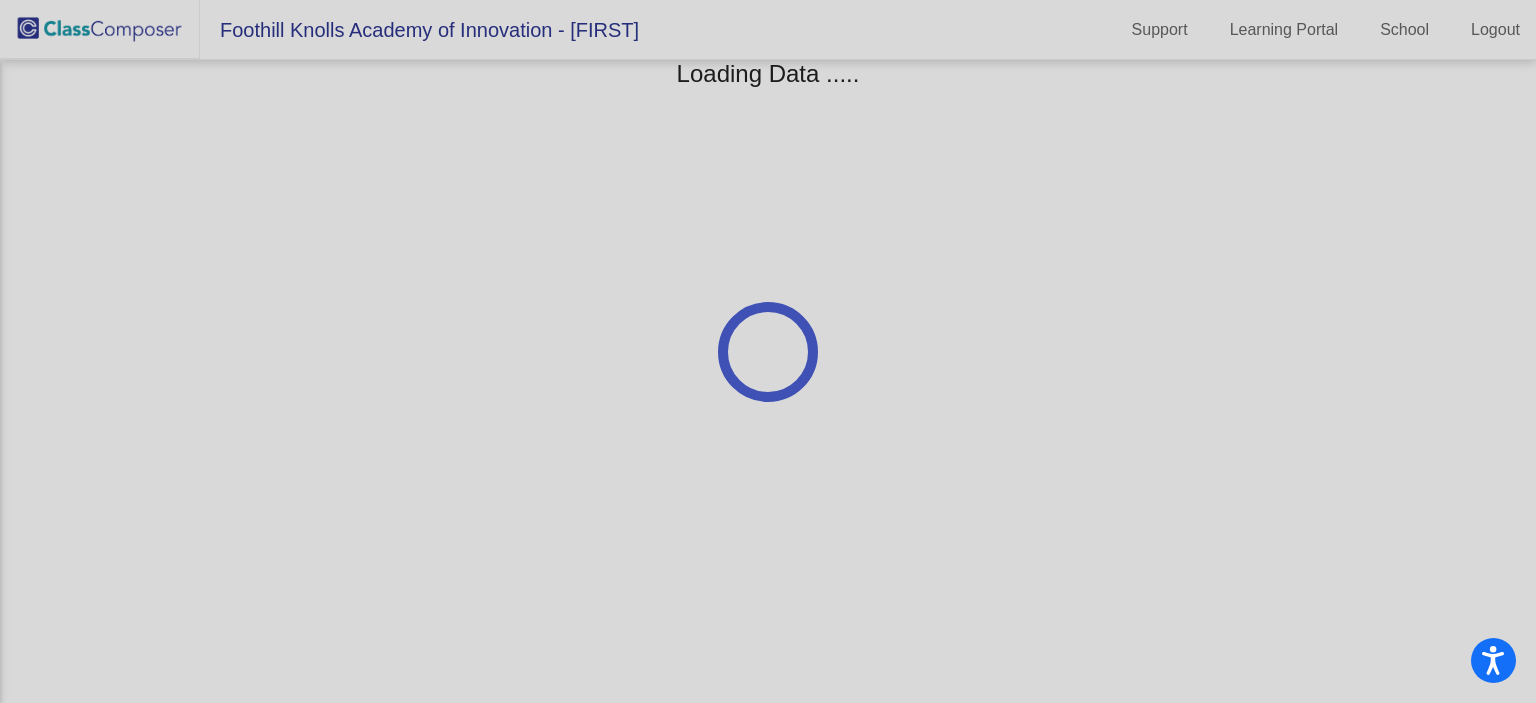scroll, scrollTop: 0, scrollLeft: 0, axis: both 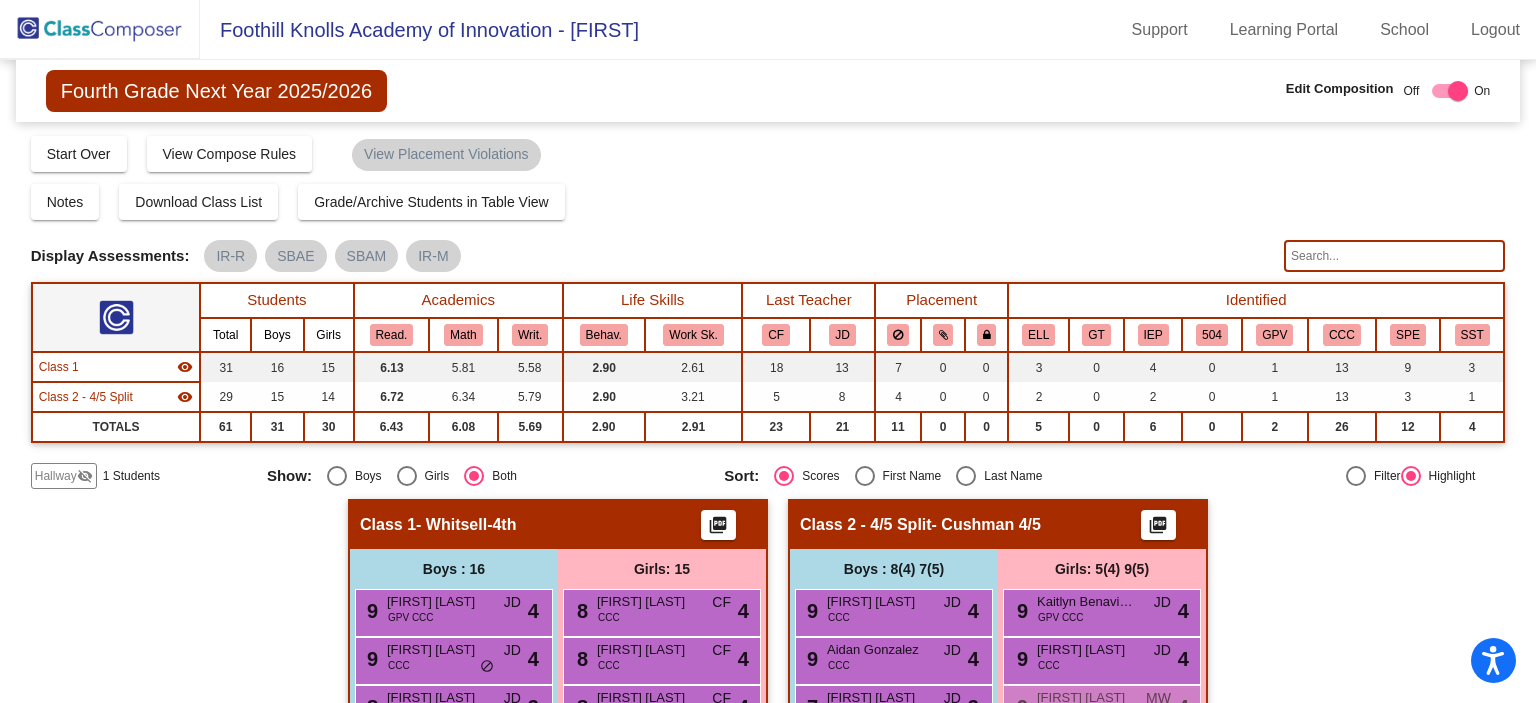 click 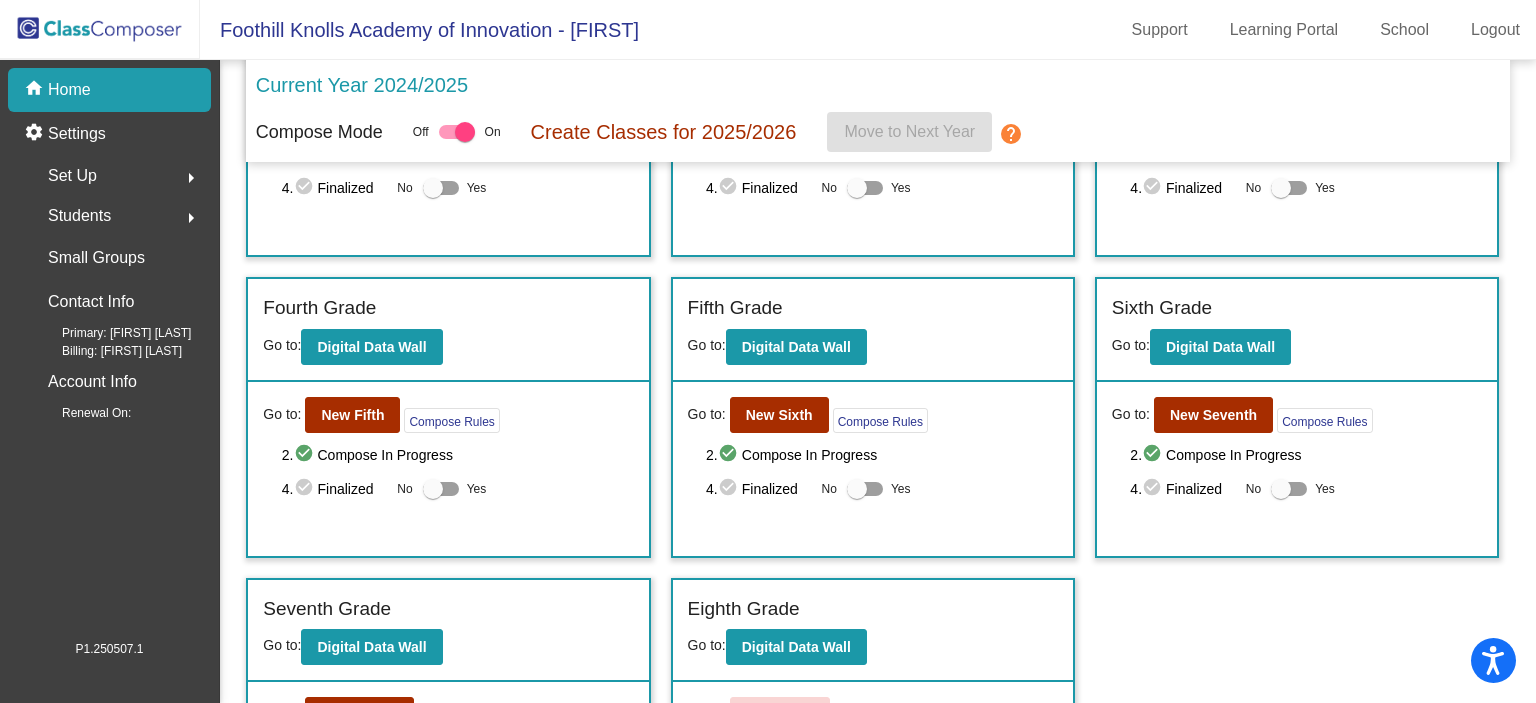 scroll, scrollTop: 500, scrollLeft: 0, axis: vertical 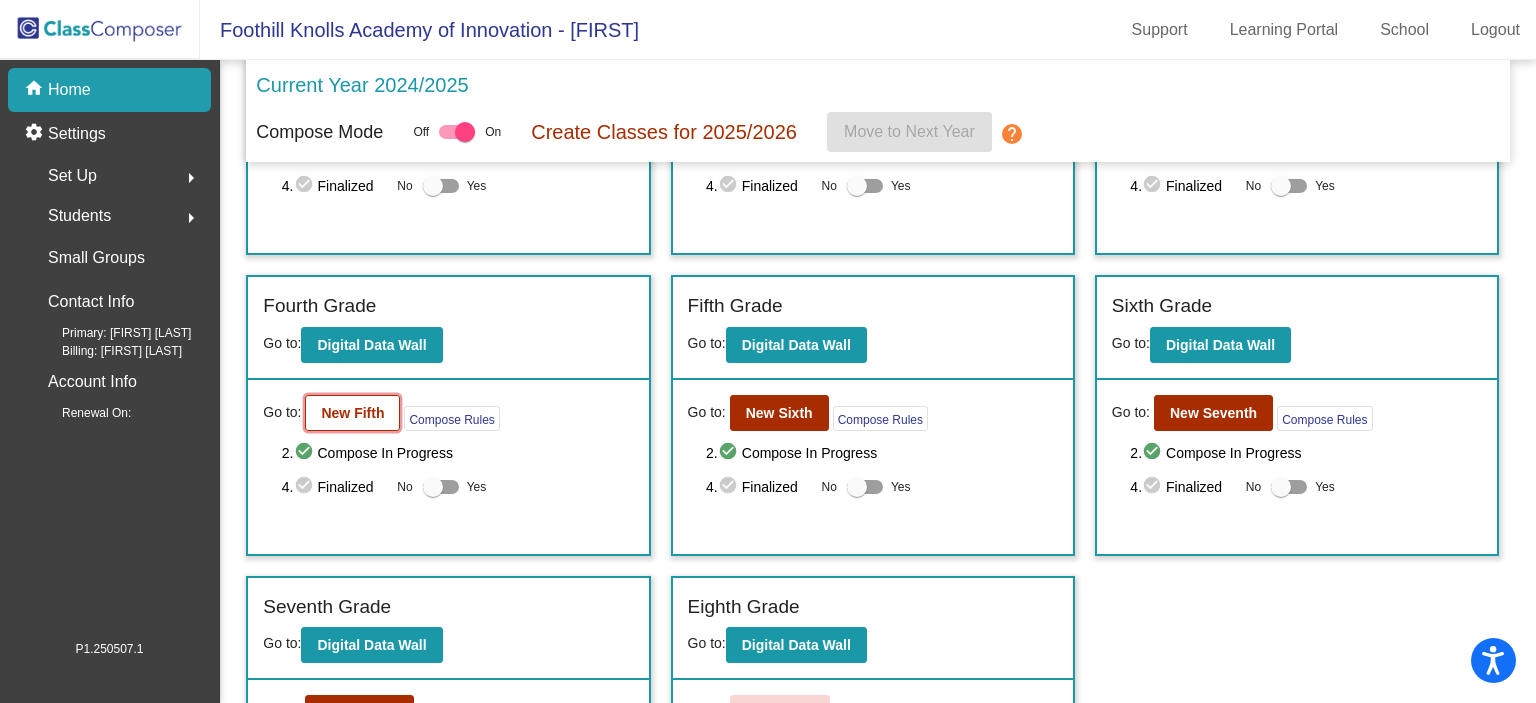 click on "New Fifth" 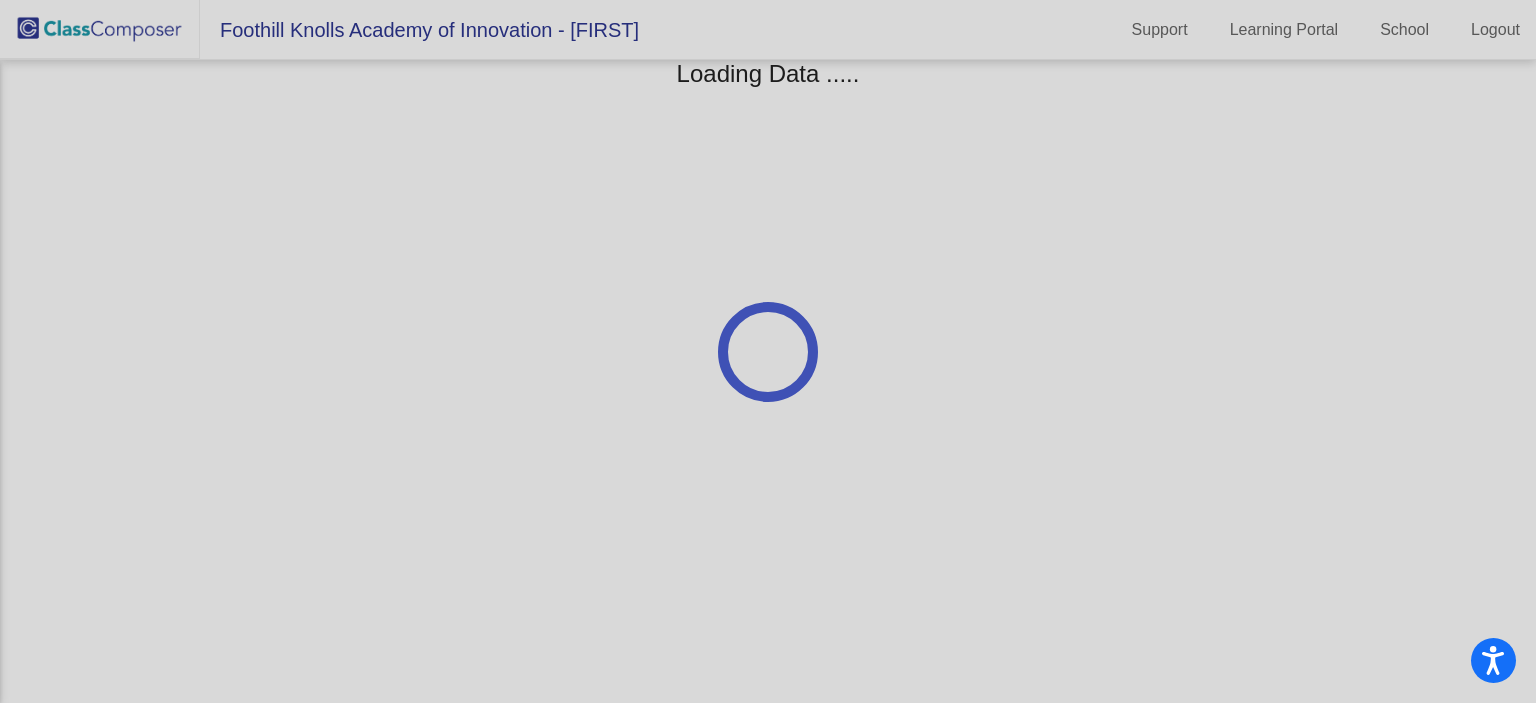 scroll, scrollTop: 0, scrollLeft: 0, axis: both 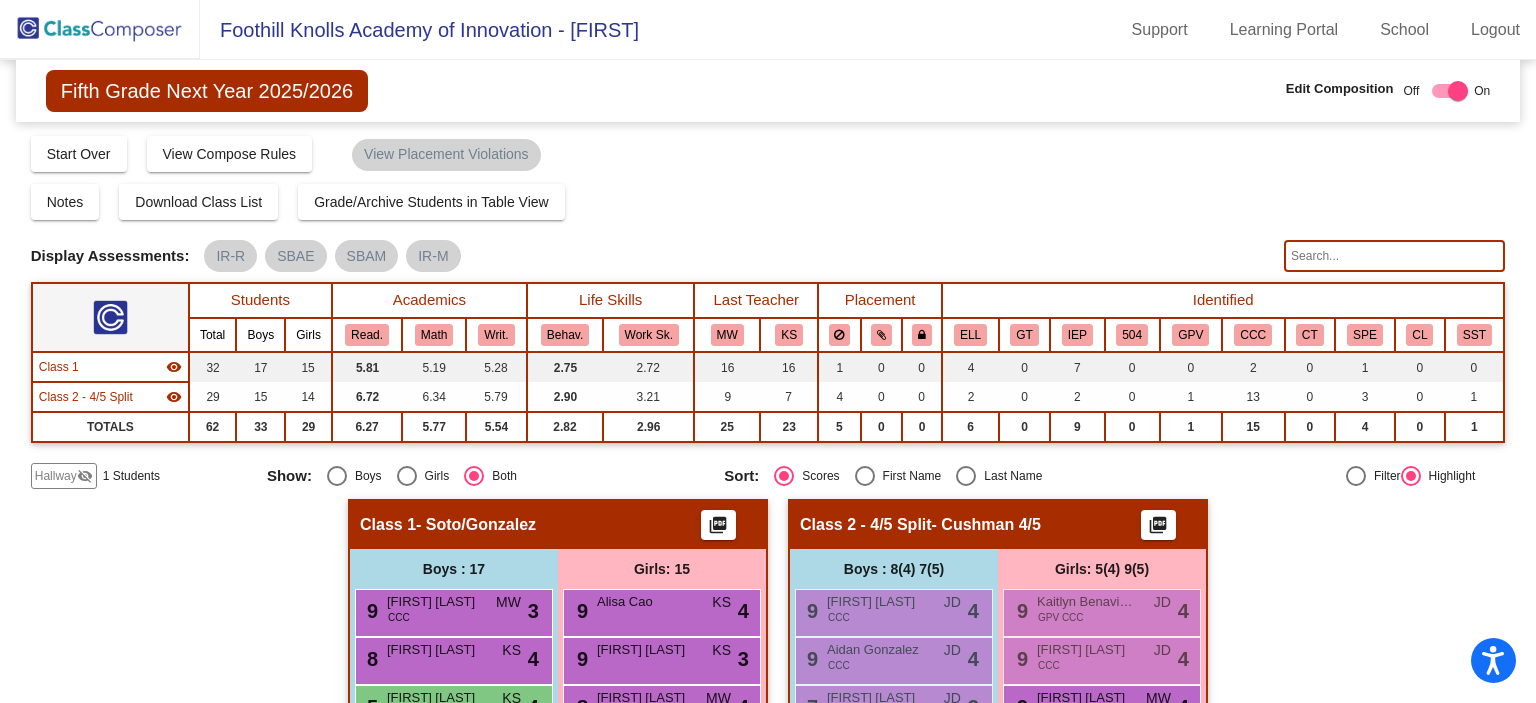 click on "Hallway" 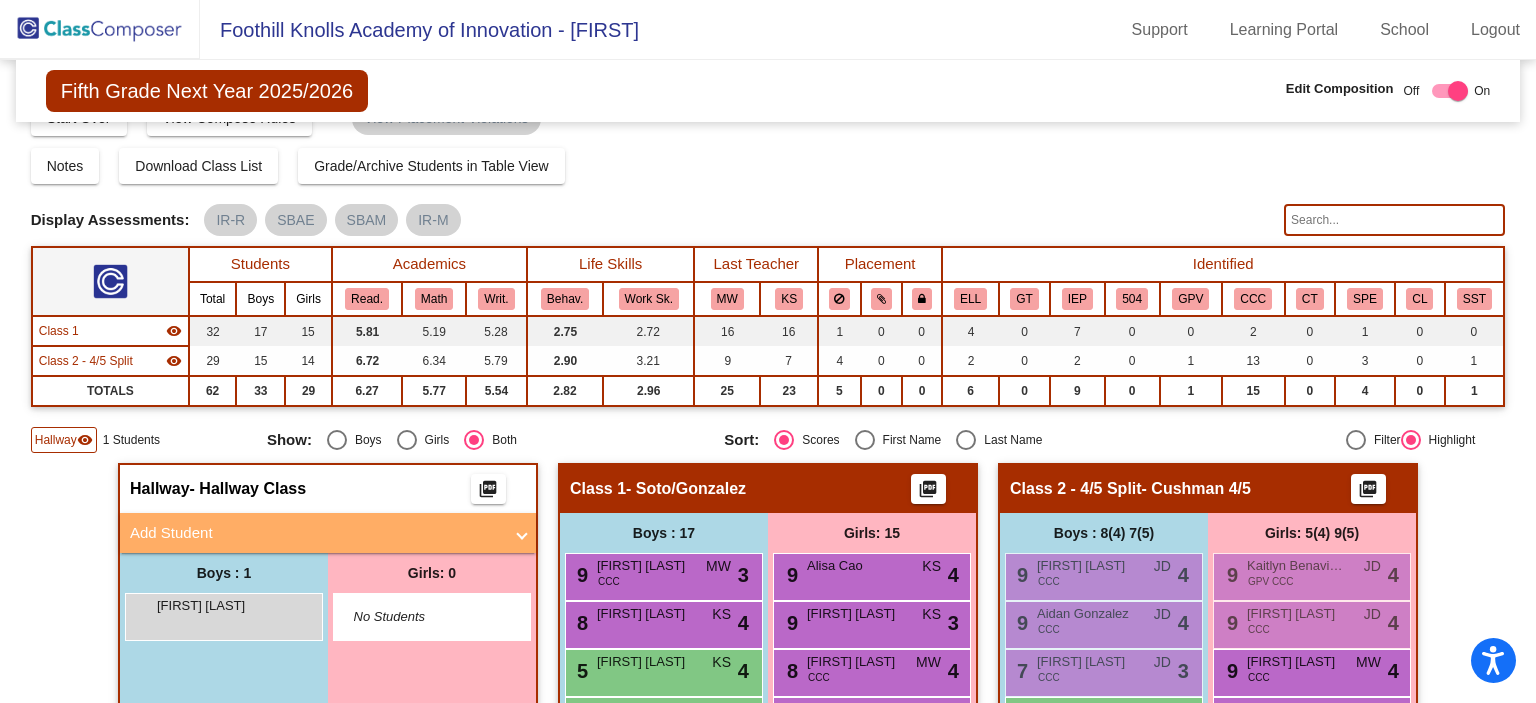 scroll, scrollTop: 0, scrollLeft: 0, axis: both 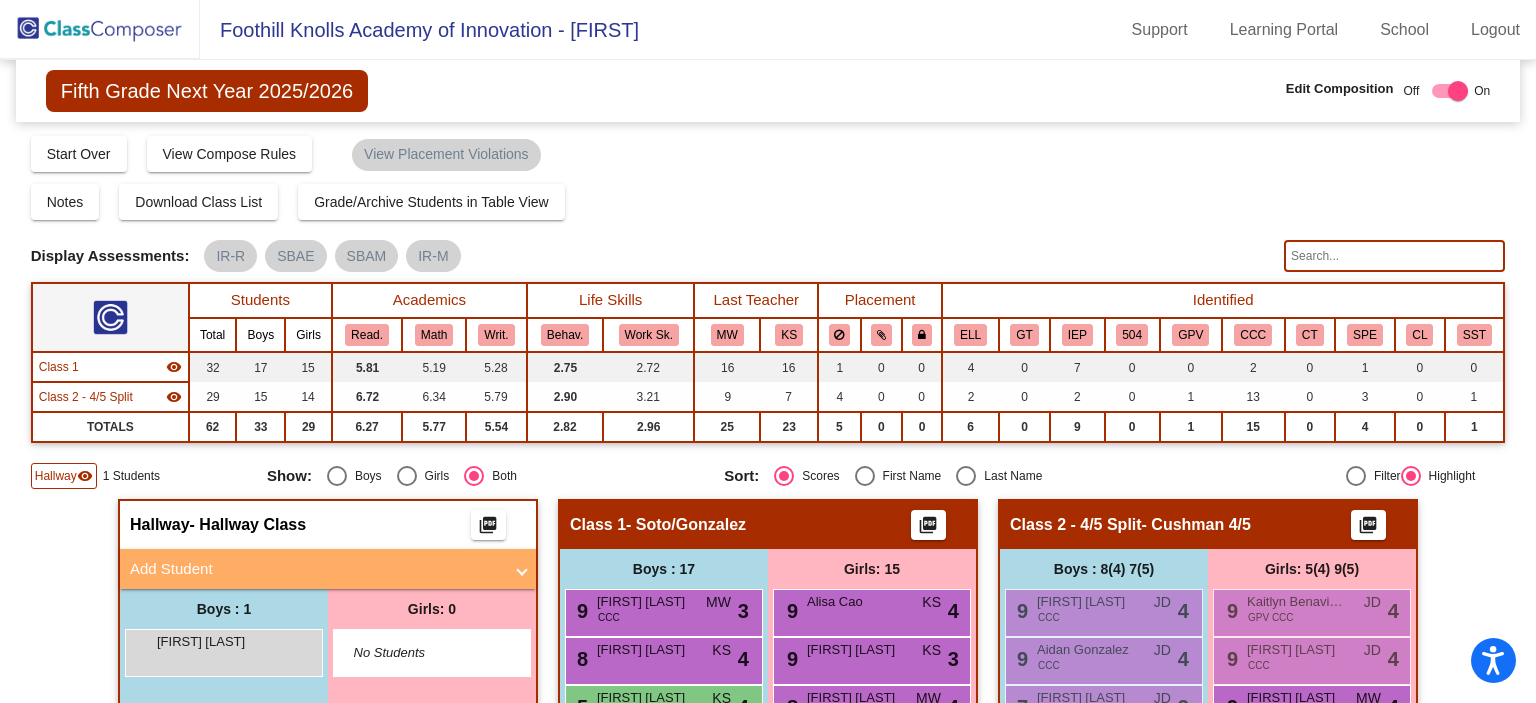 click 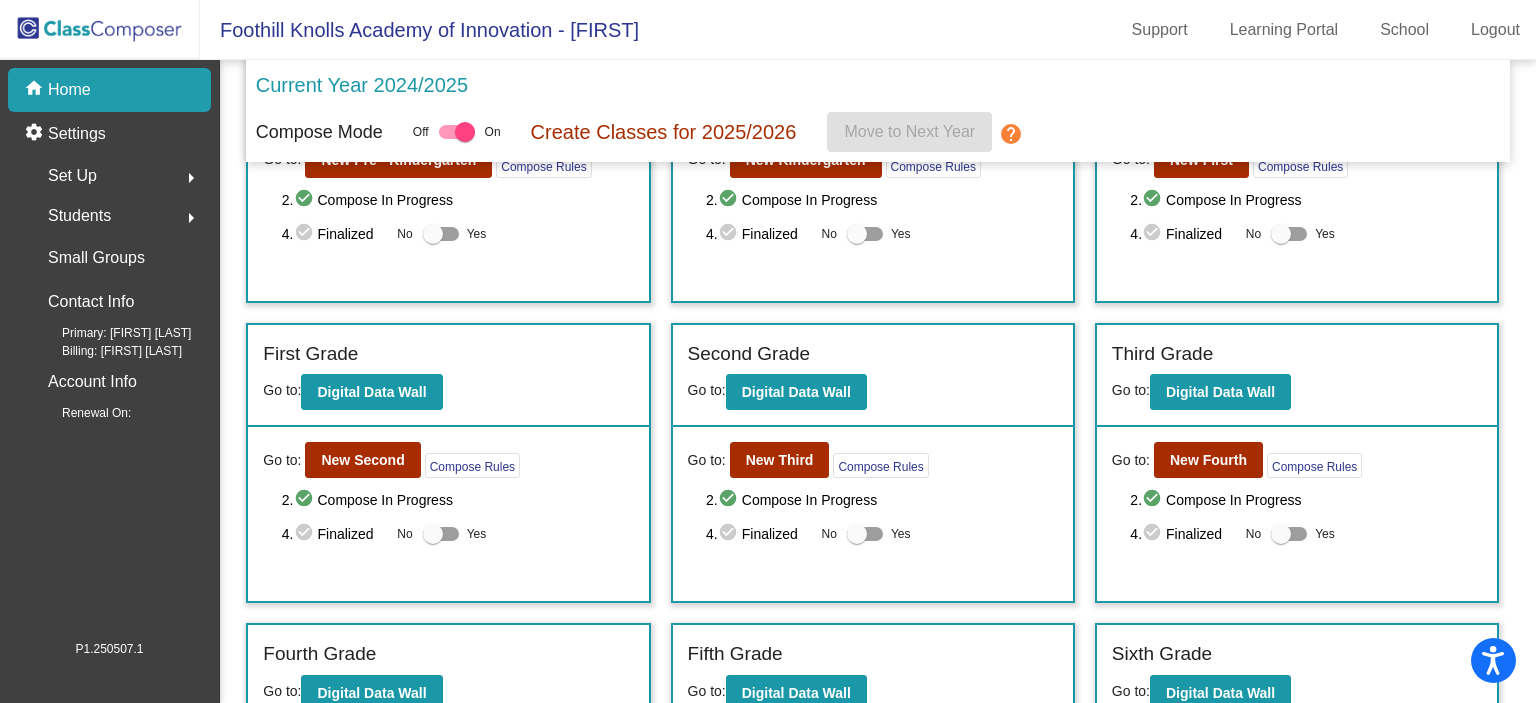 scroll, scrollTop: 152, scrollLeft: 0, axis: vertical 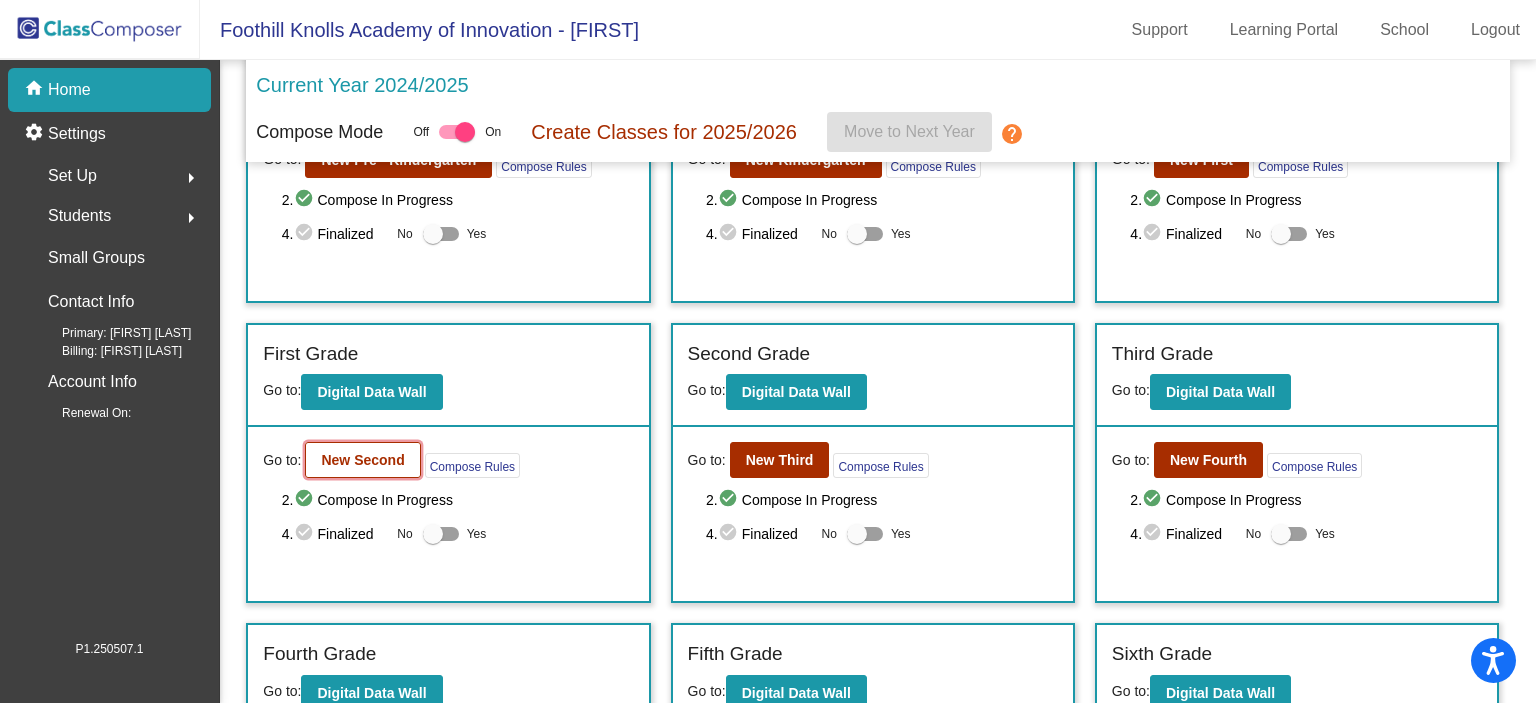 click on "New Second" 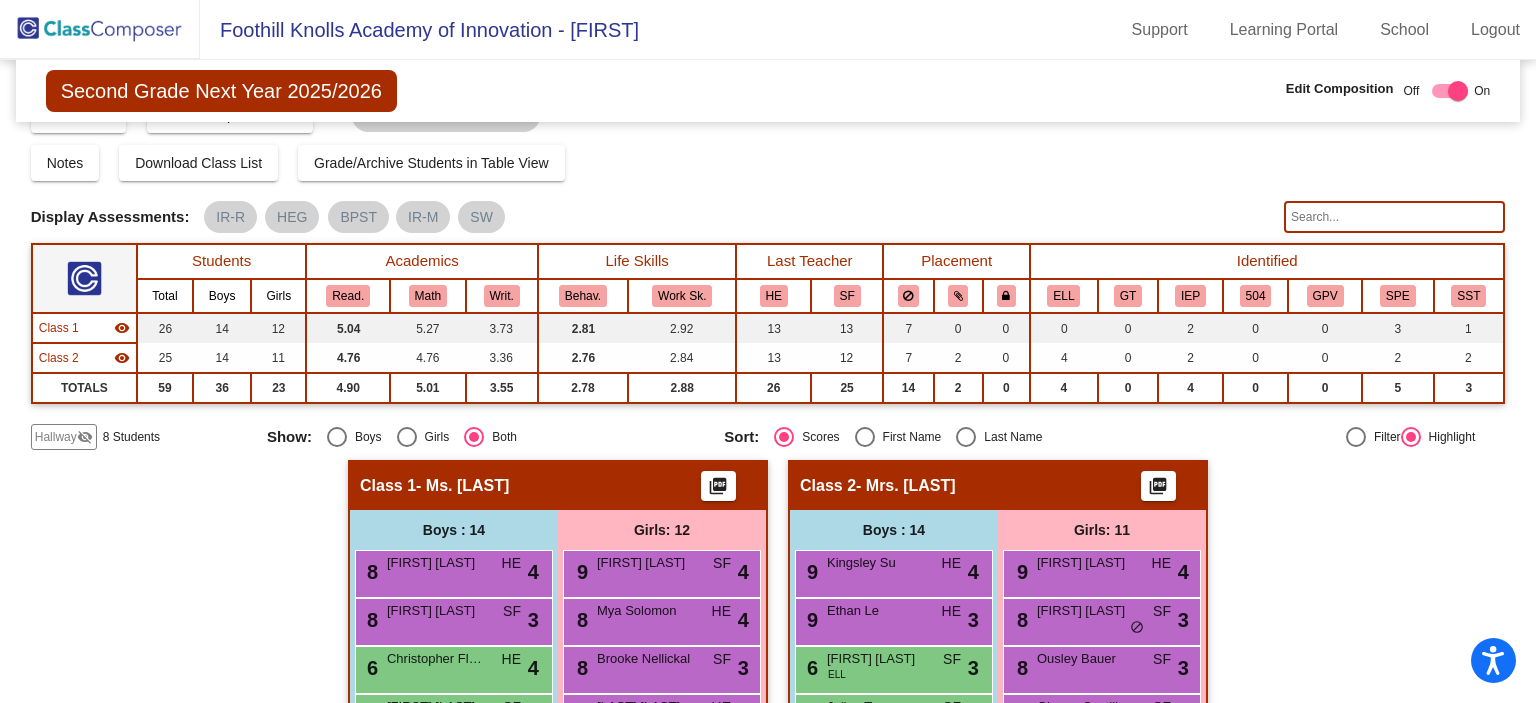 scroll, scrollTop: 0, scrollLeft: 0, axis: both 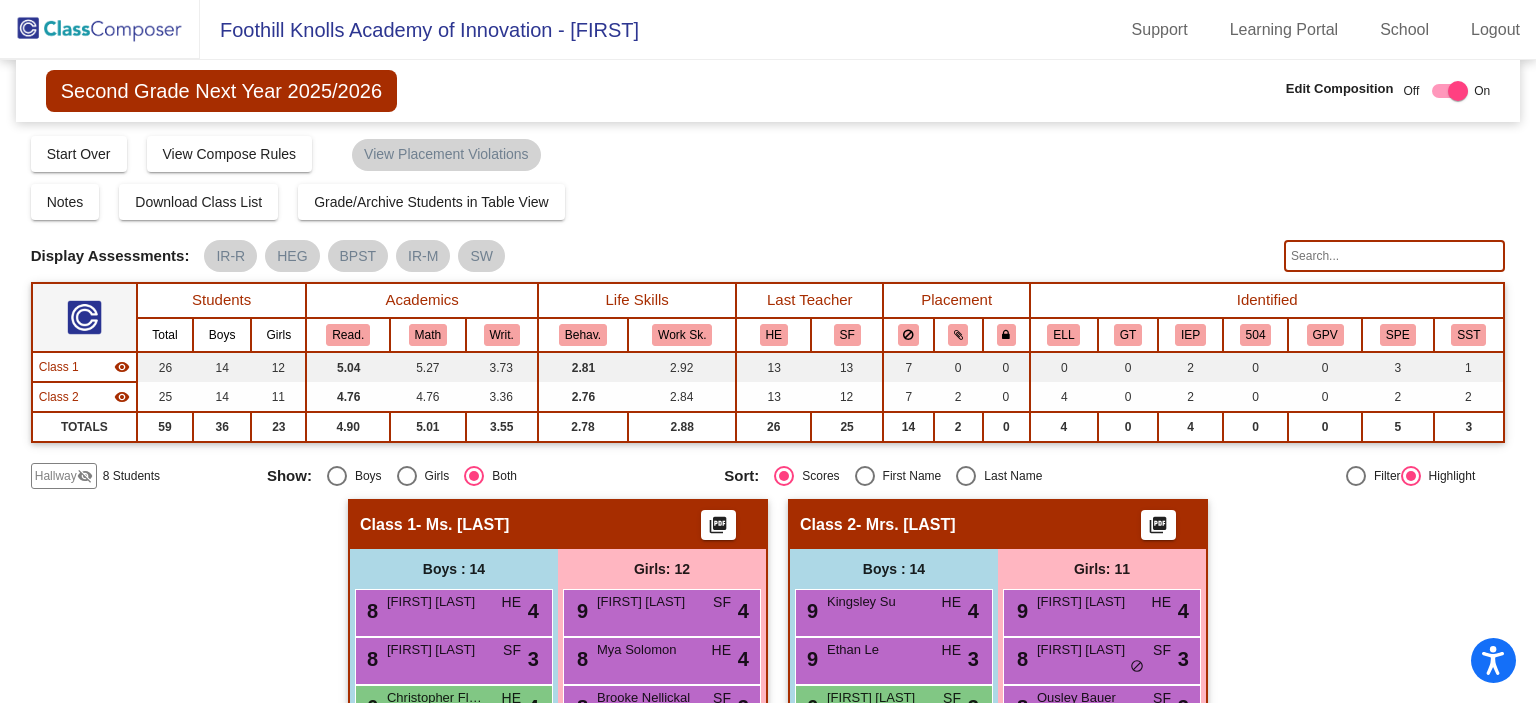 click 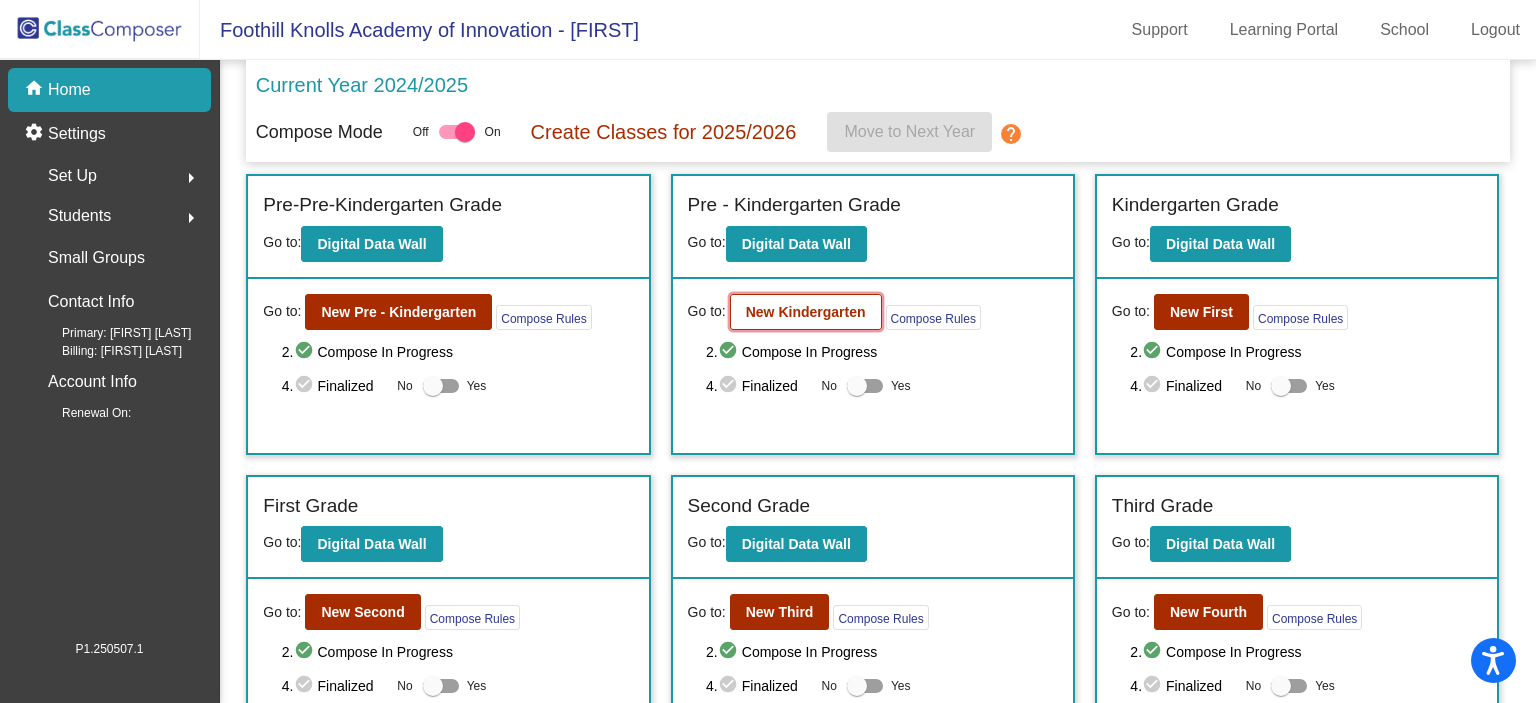 click on "New Kindergarten" 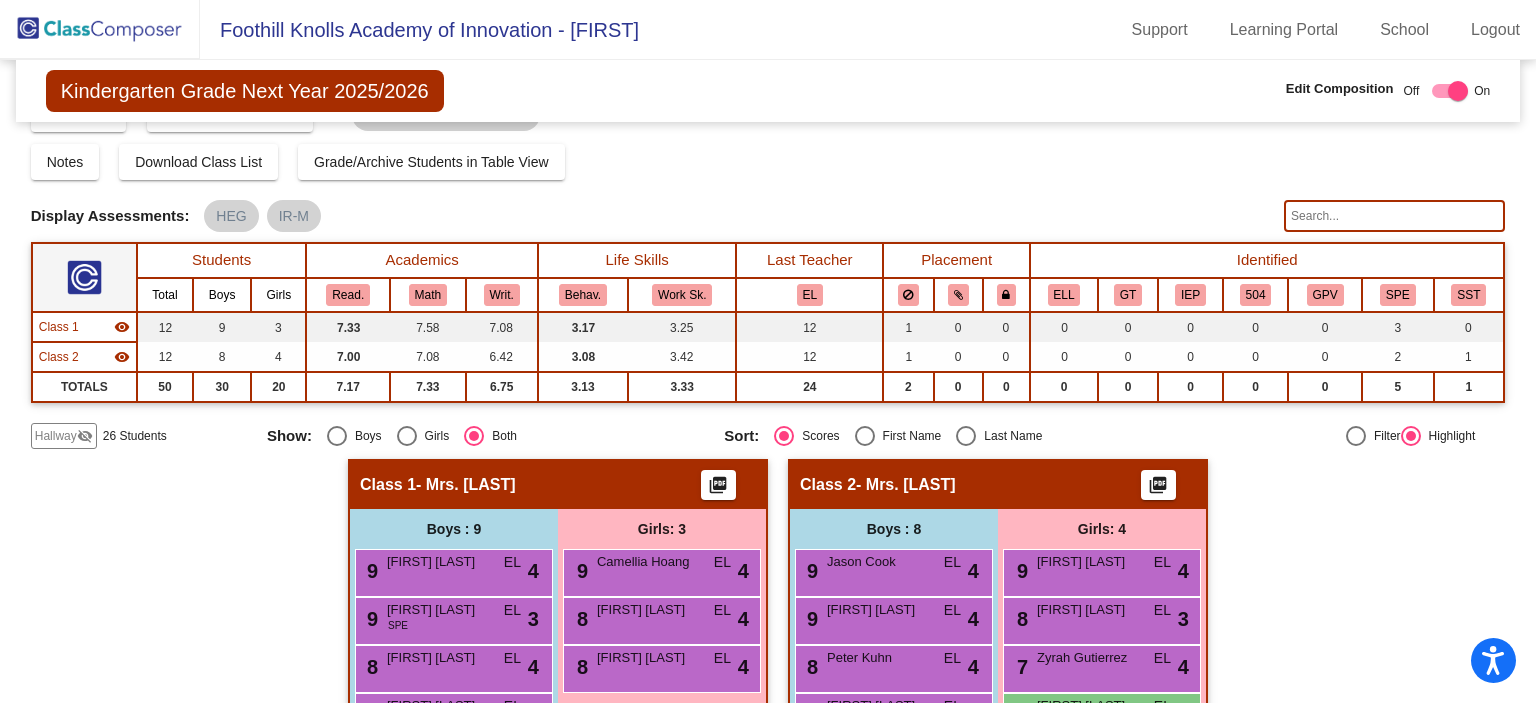 scroll, scrollTop: 32, scrollLeft: 0, axis: vertical 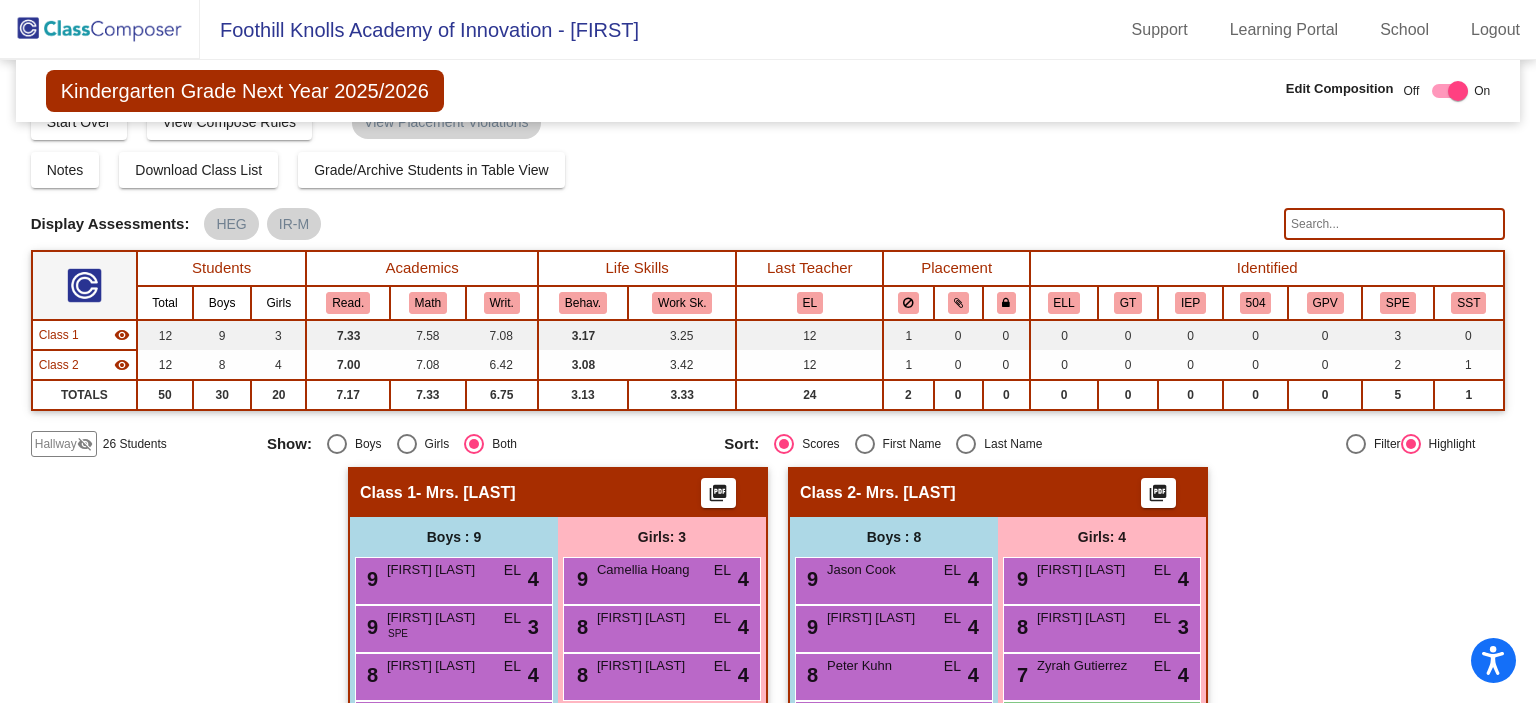 click 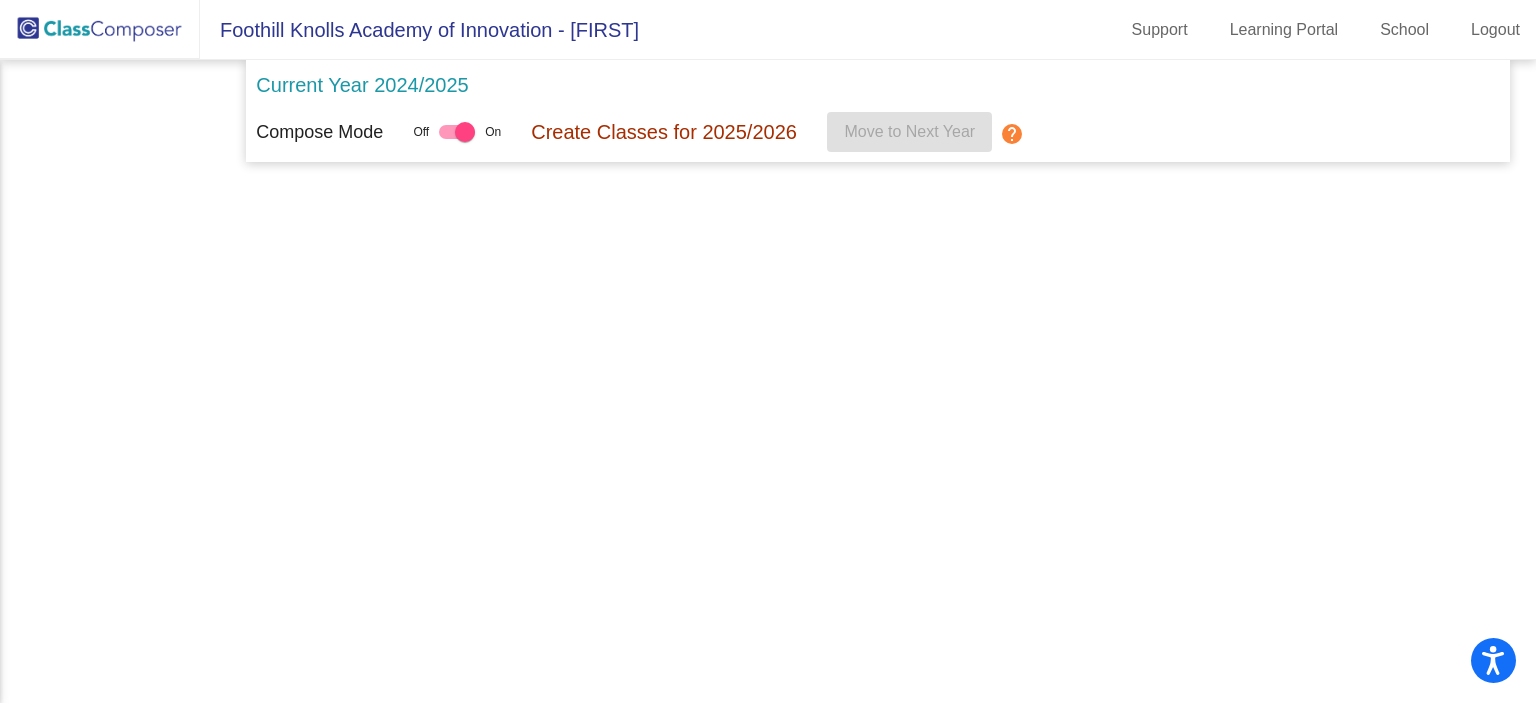 scroll, scrollTop: 0, scrollLeft: 0, axis: both 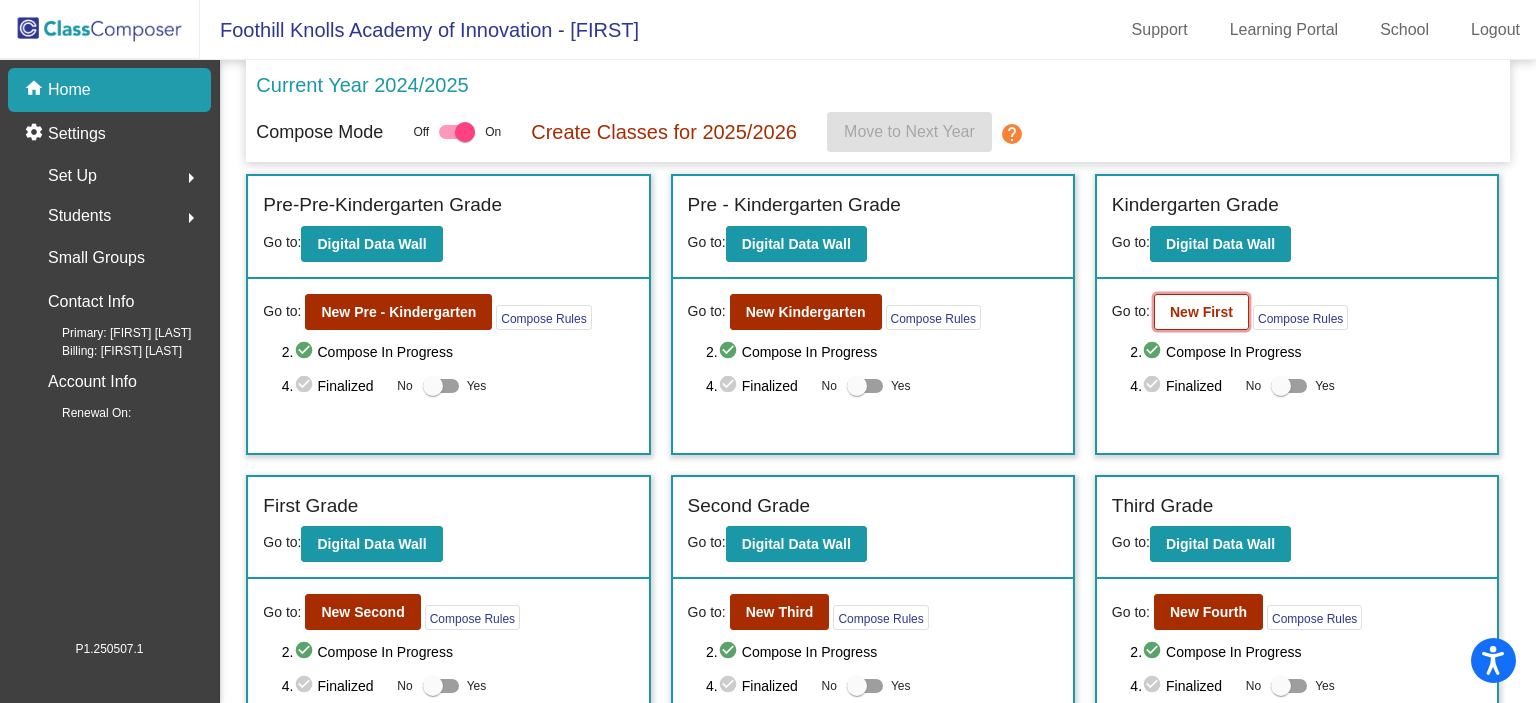 click on "New First" 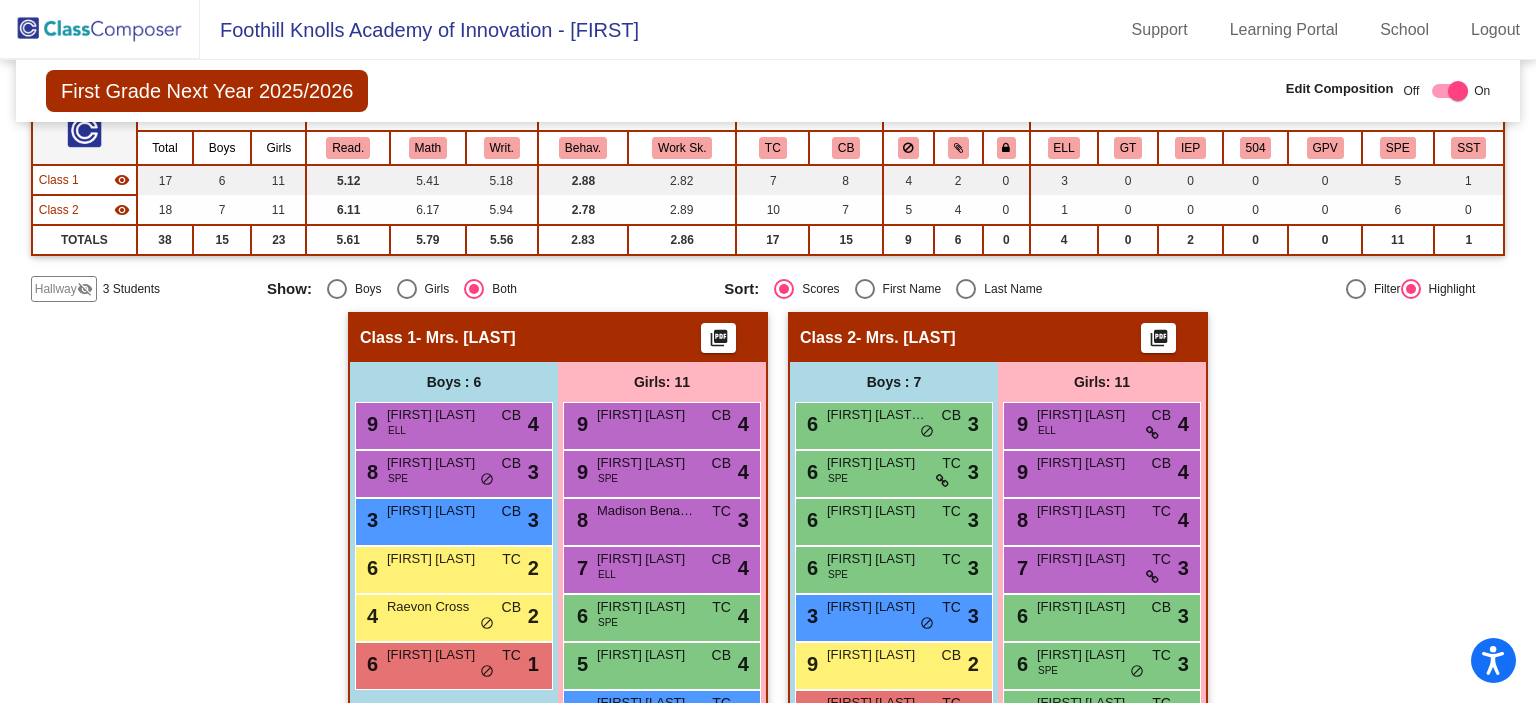 scroll, scrollTop: 0, scrollLeft: 0, axis: both 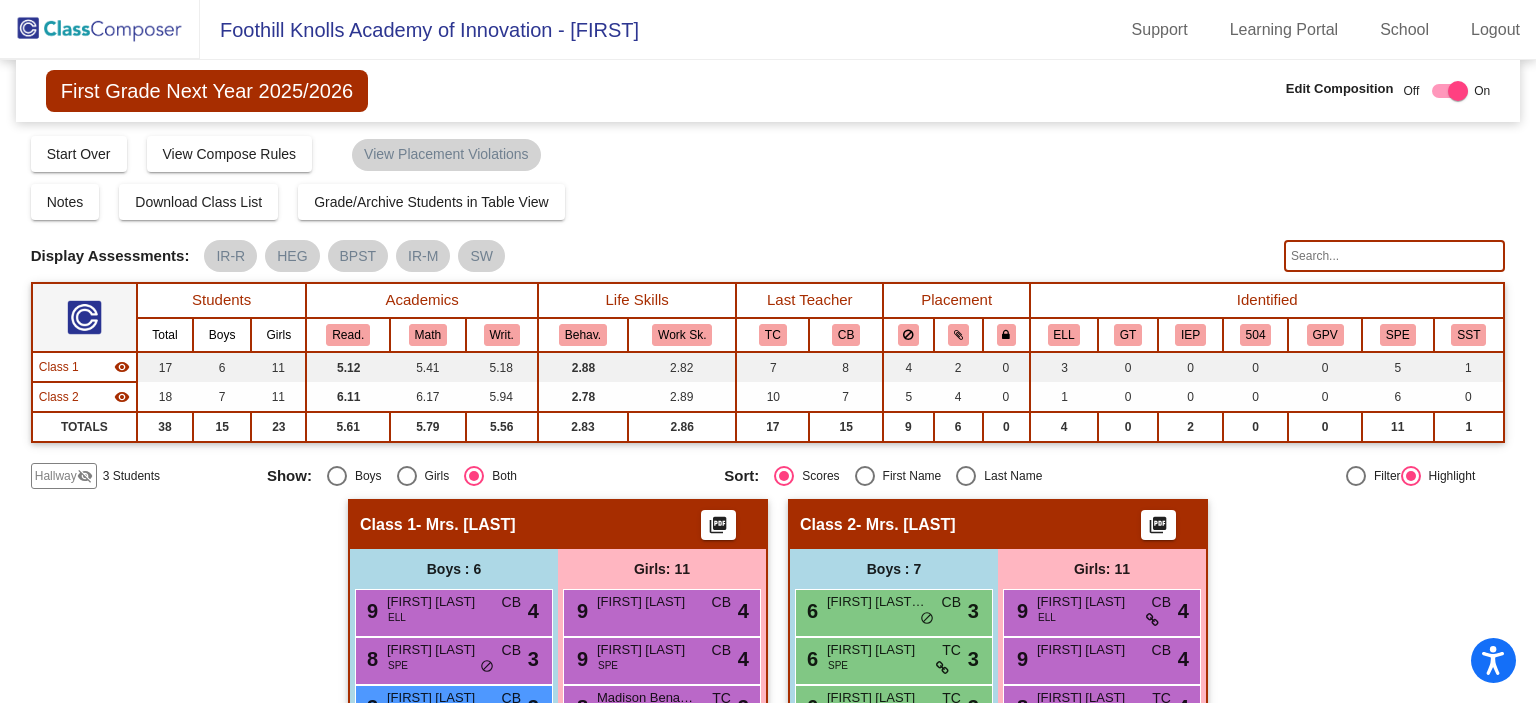 click 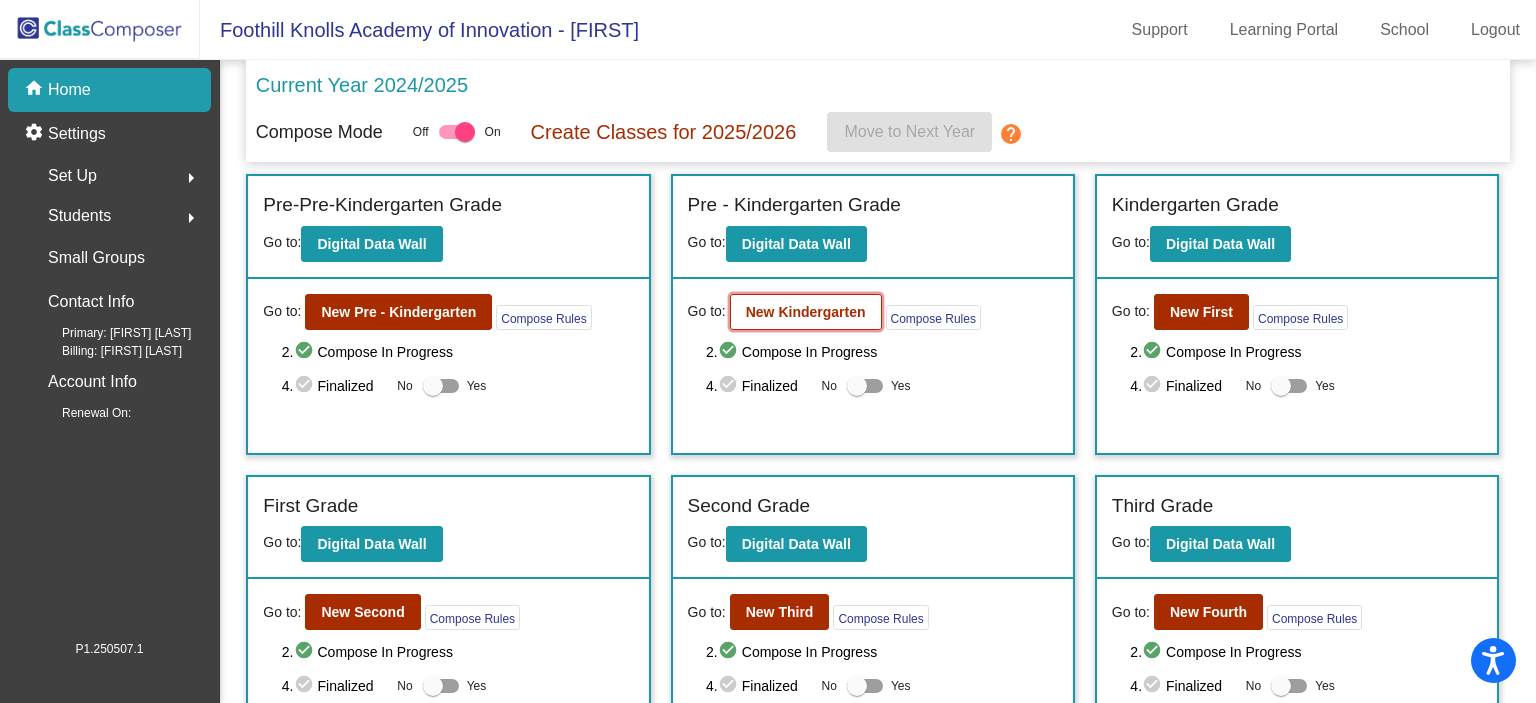 click on "New Kindergarten" 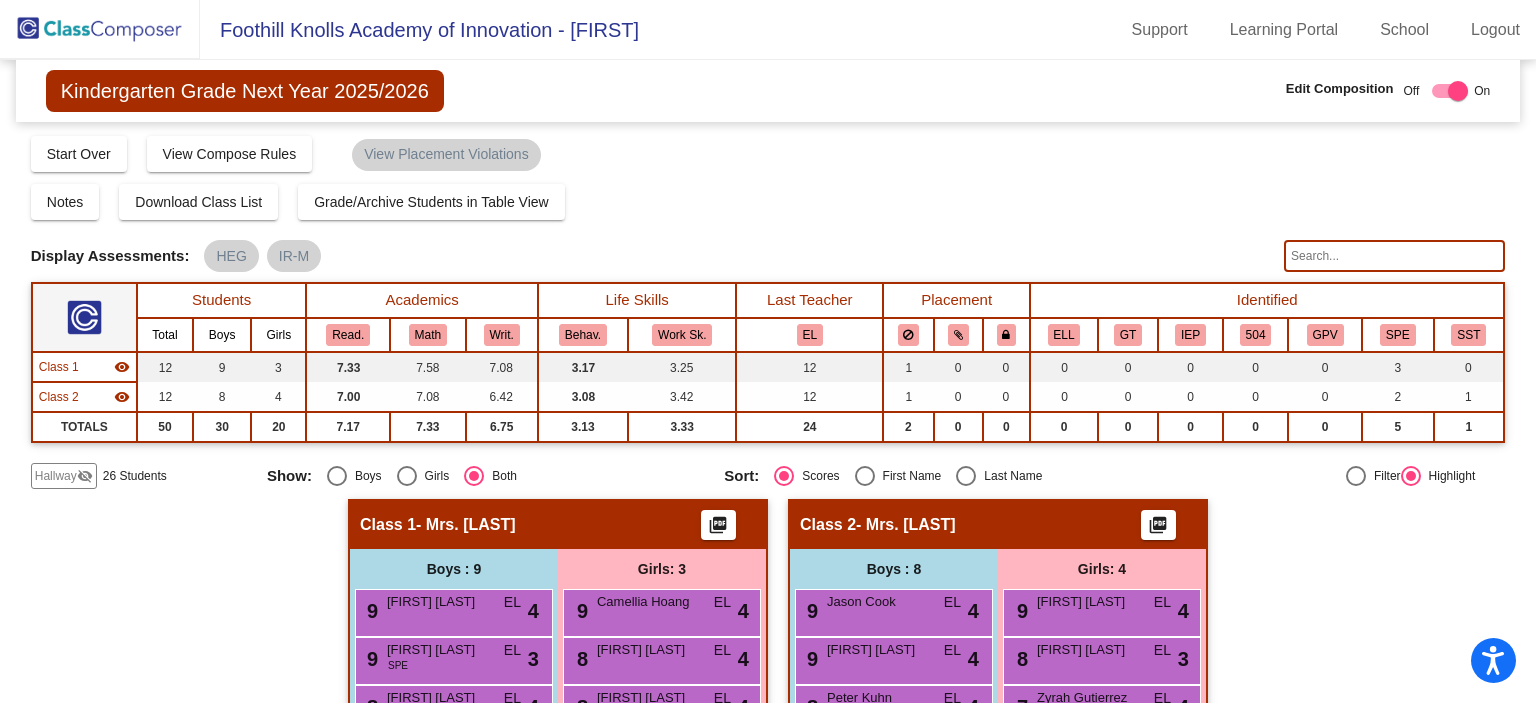 click 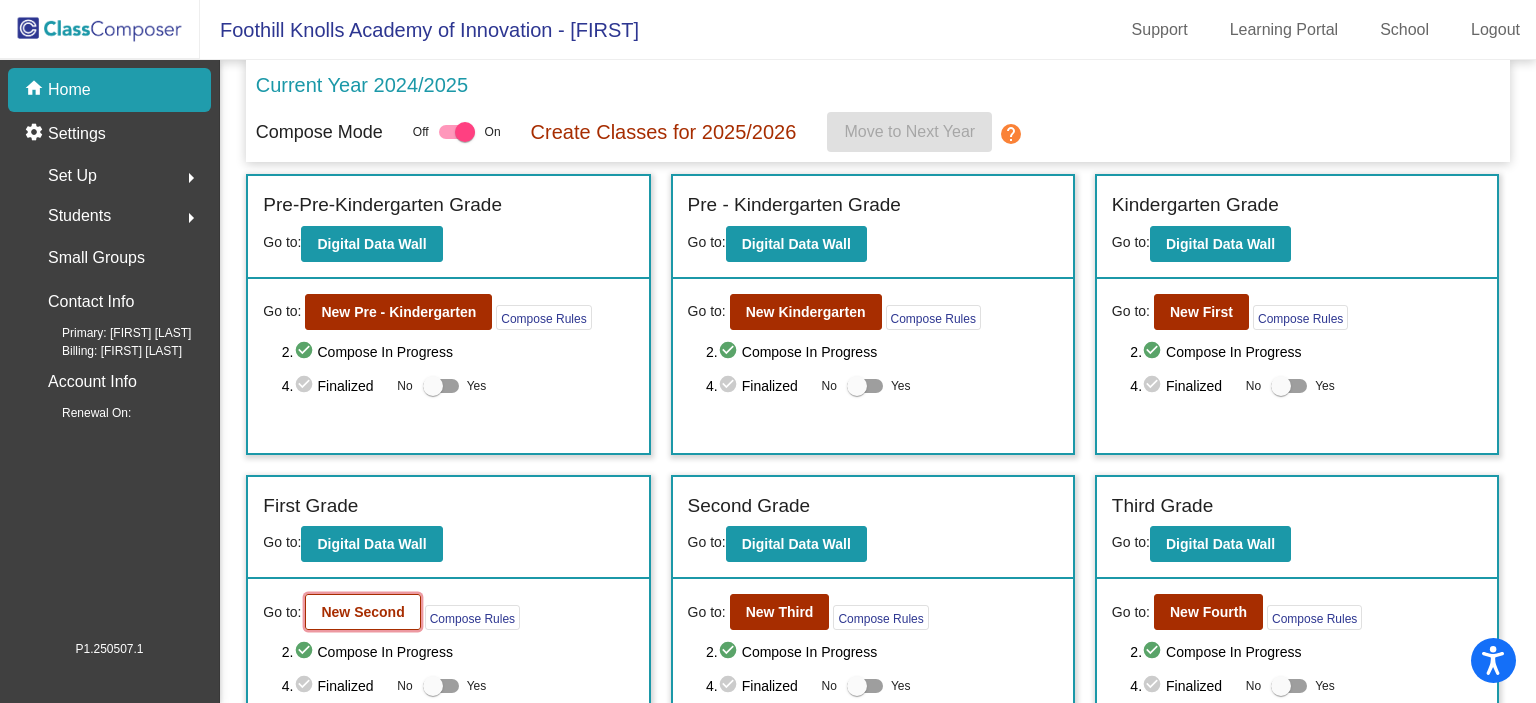 click on "New Second" 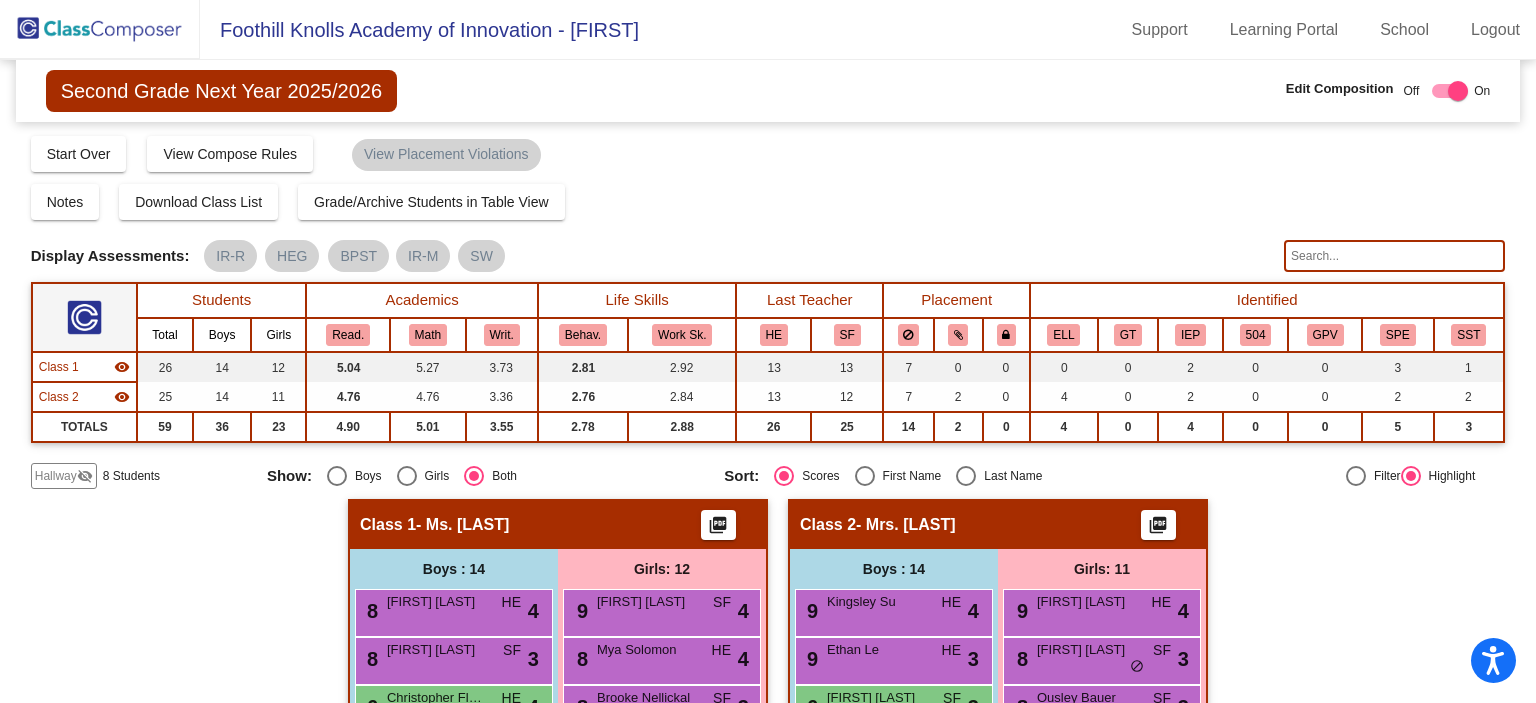 click 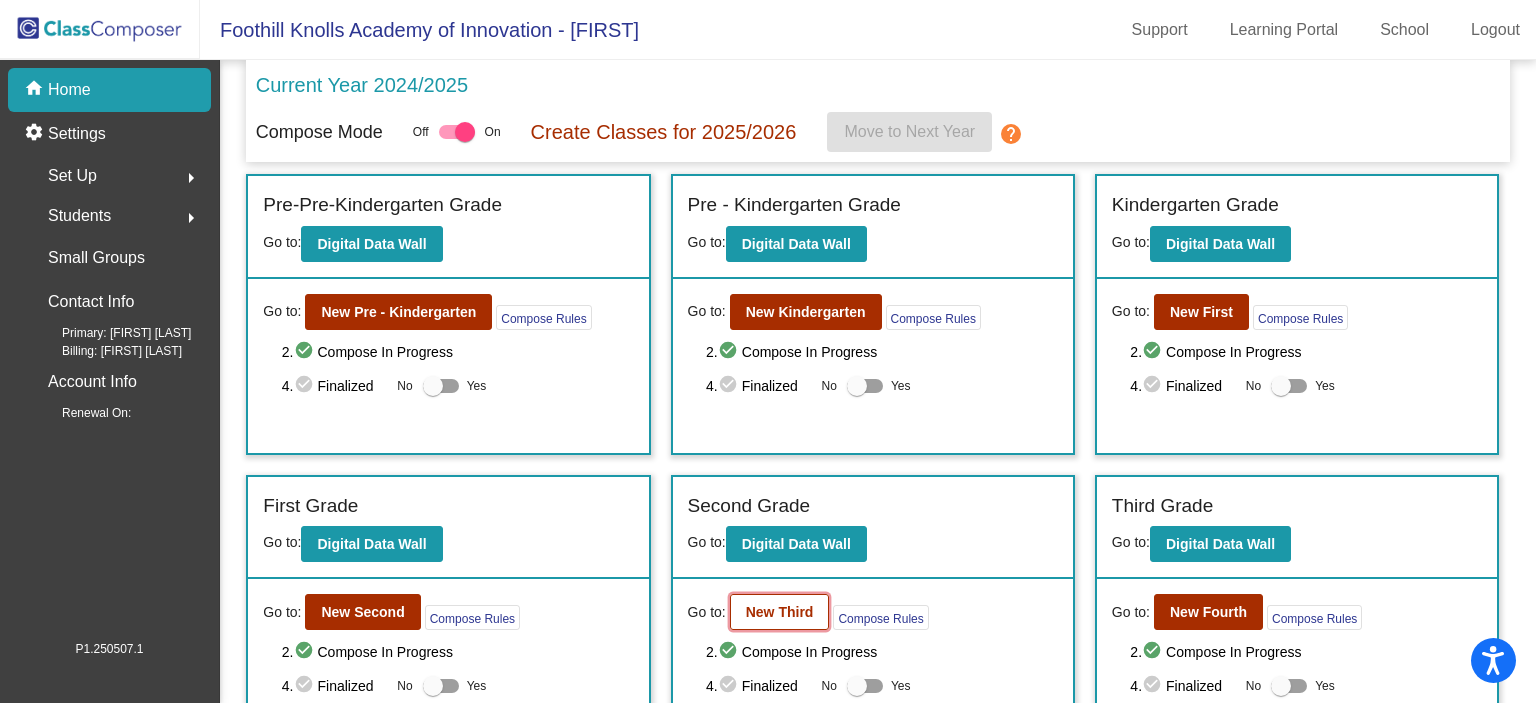 click on "New Third" 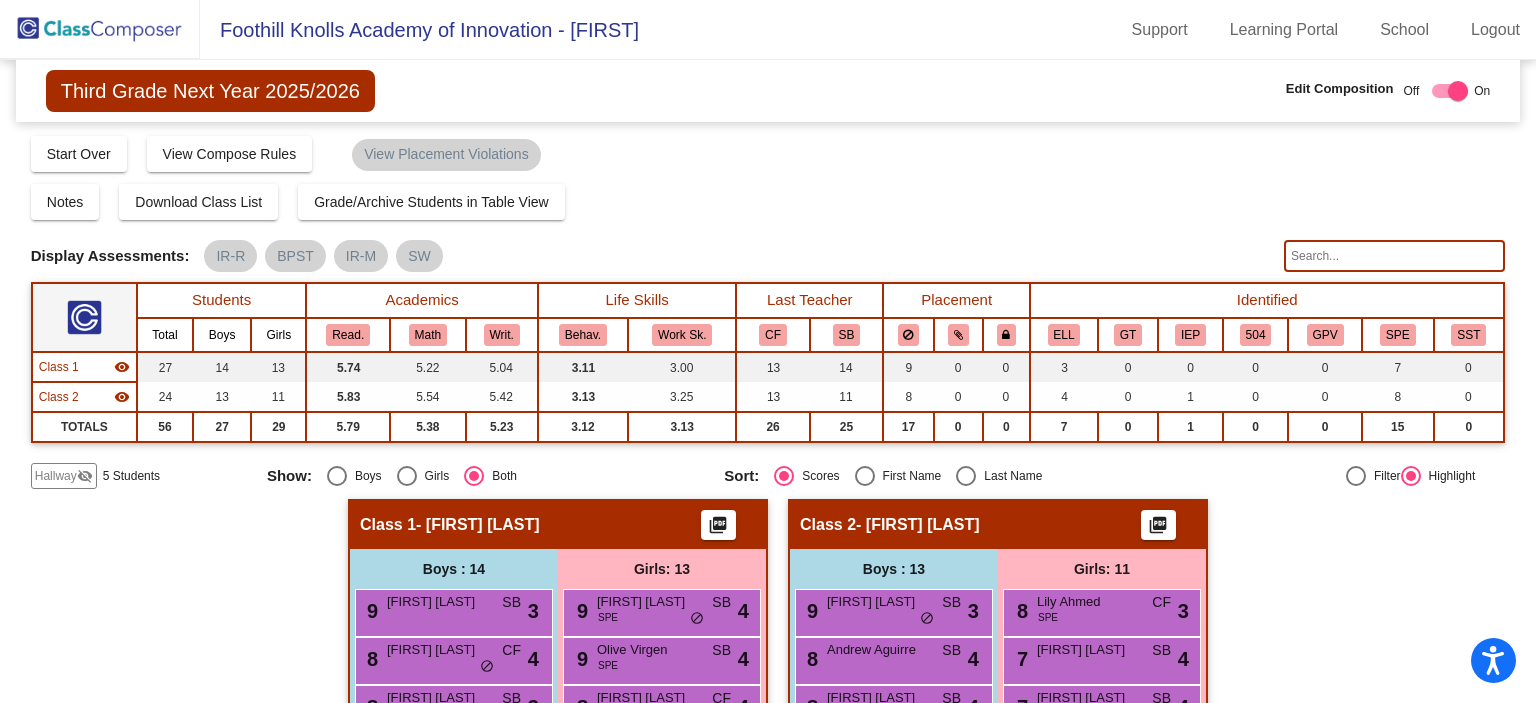 click 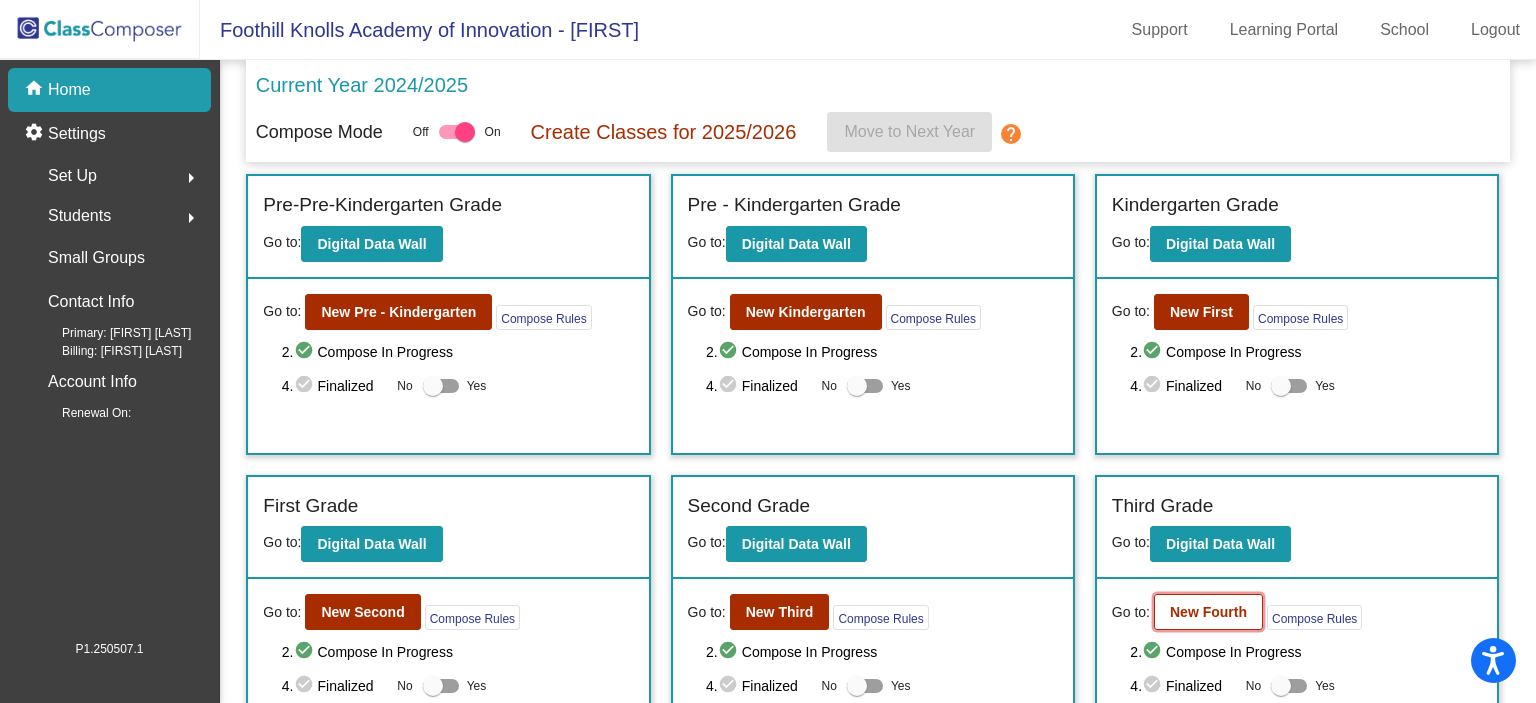 click on "New Fourth" 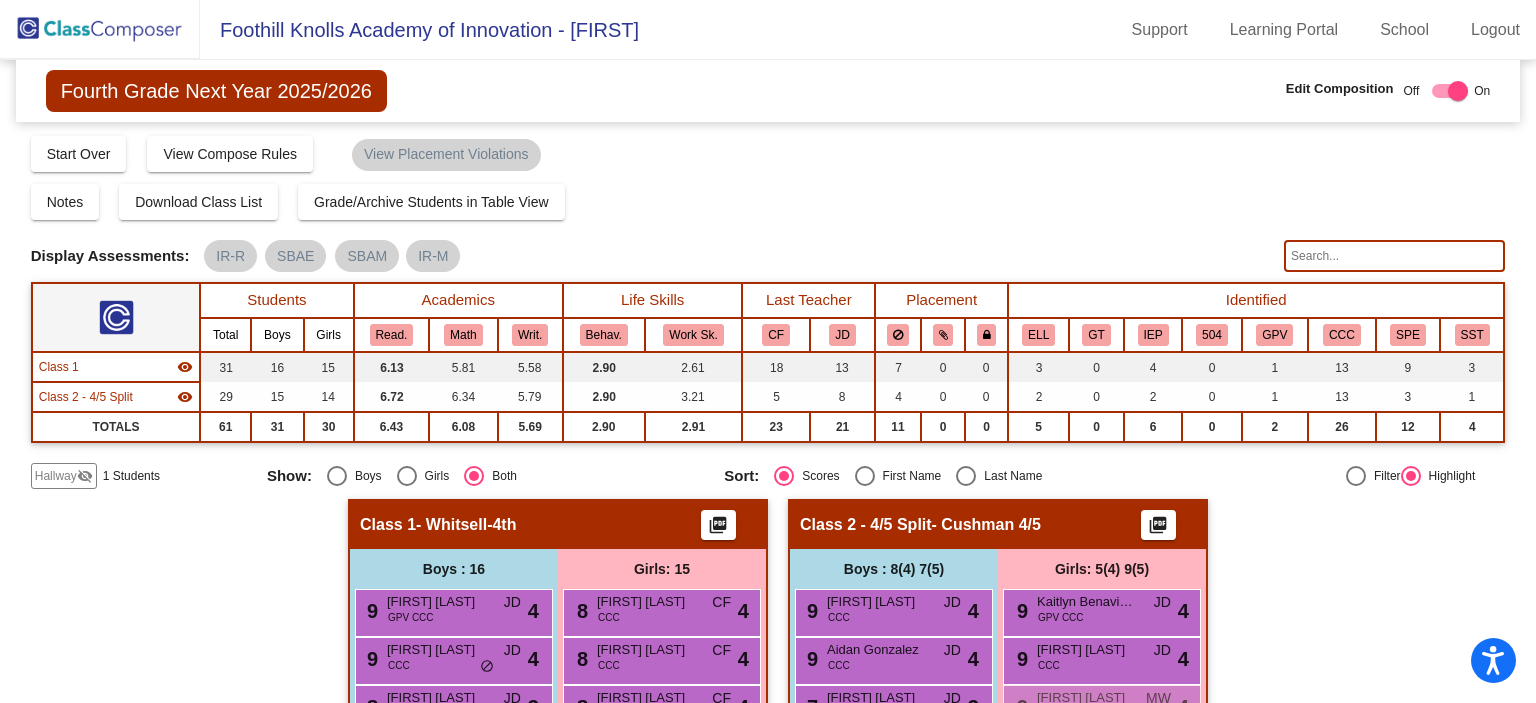 click 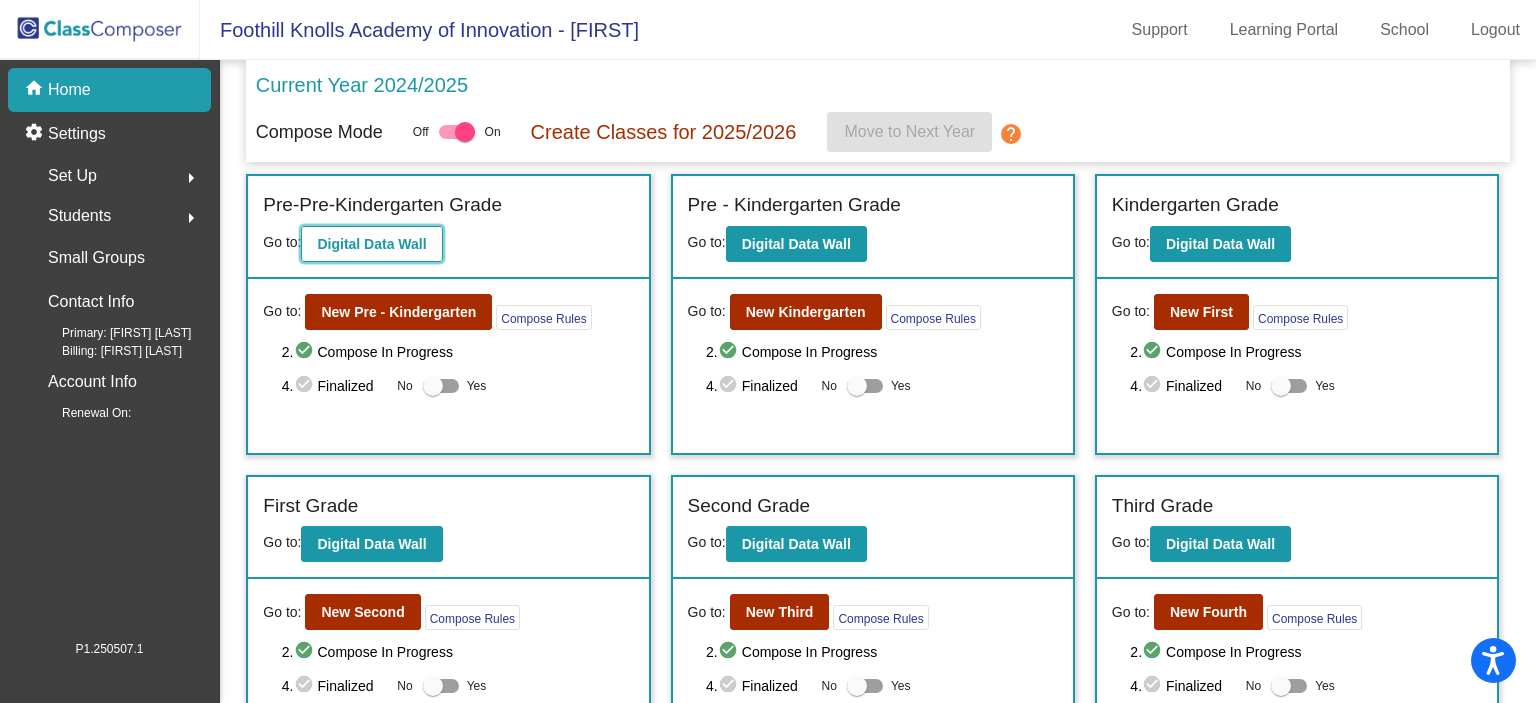 click on "Digital Data Wall" 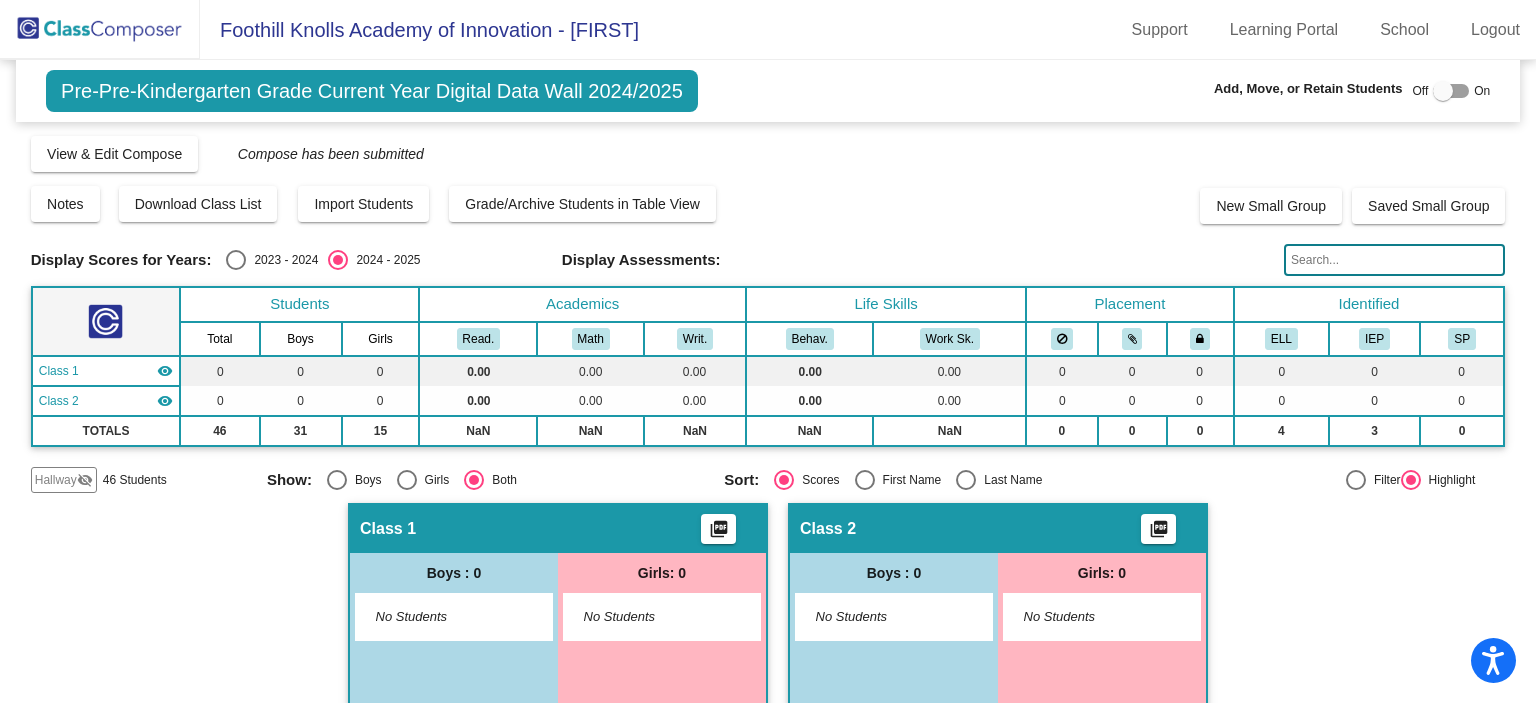 click on "Hallway" 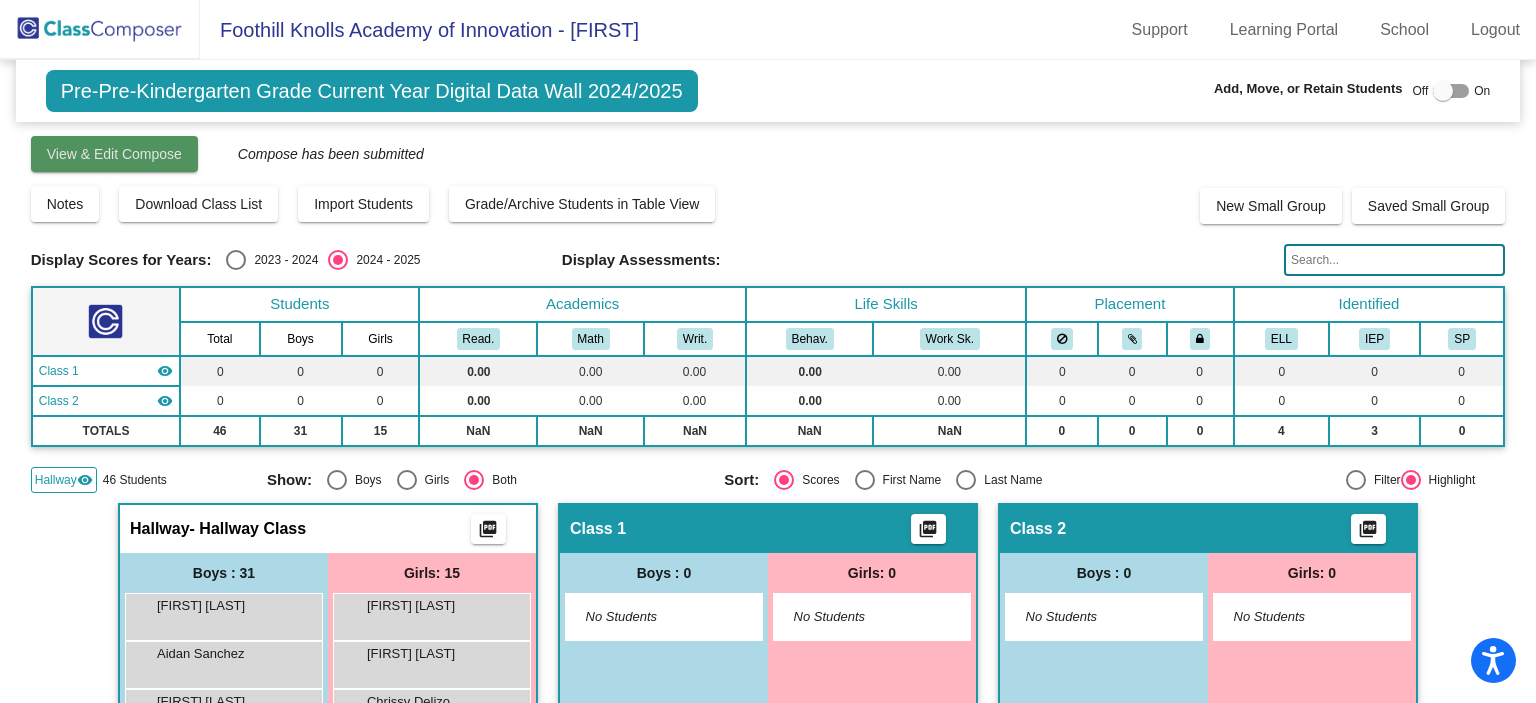 click on "View & Edit Compose" 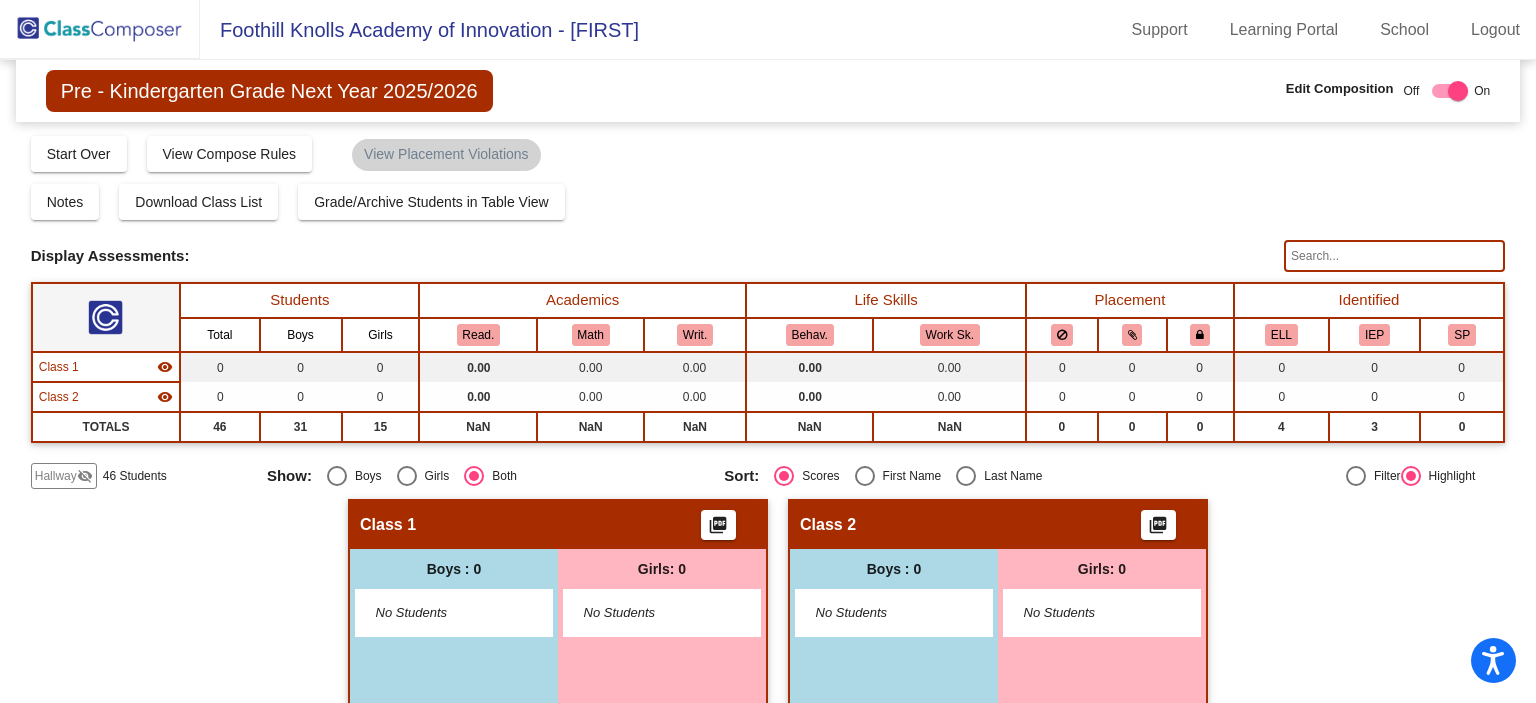 click on "Hallway" 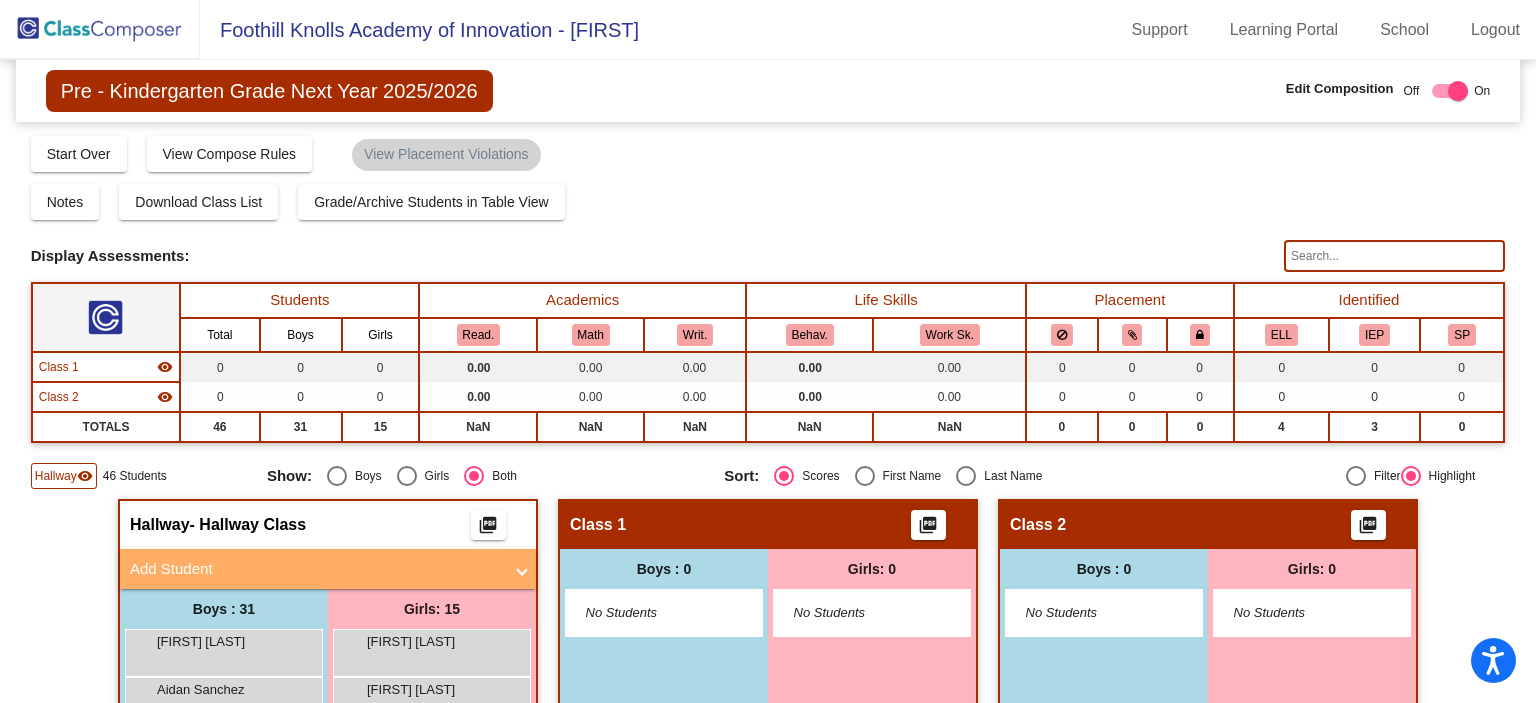 click on "Boys : 31" at bounding box center (224, 609) 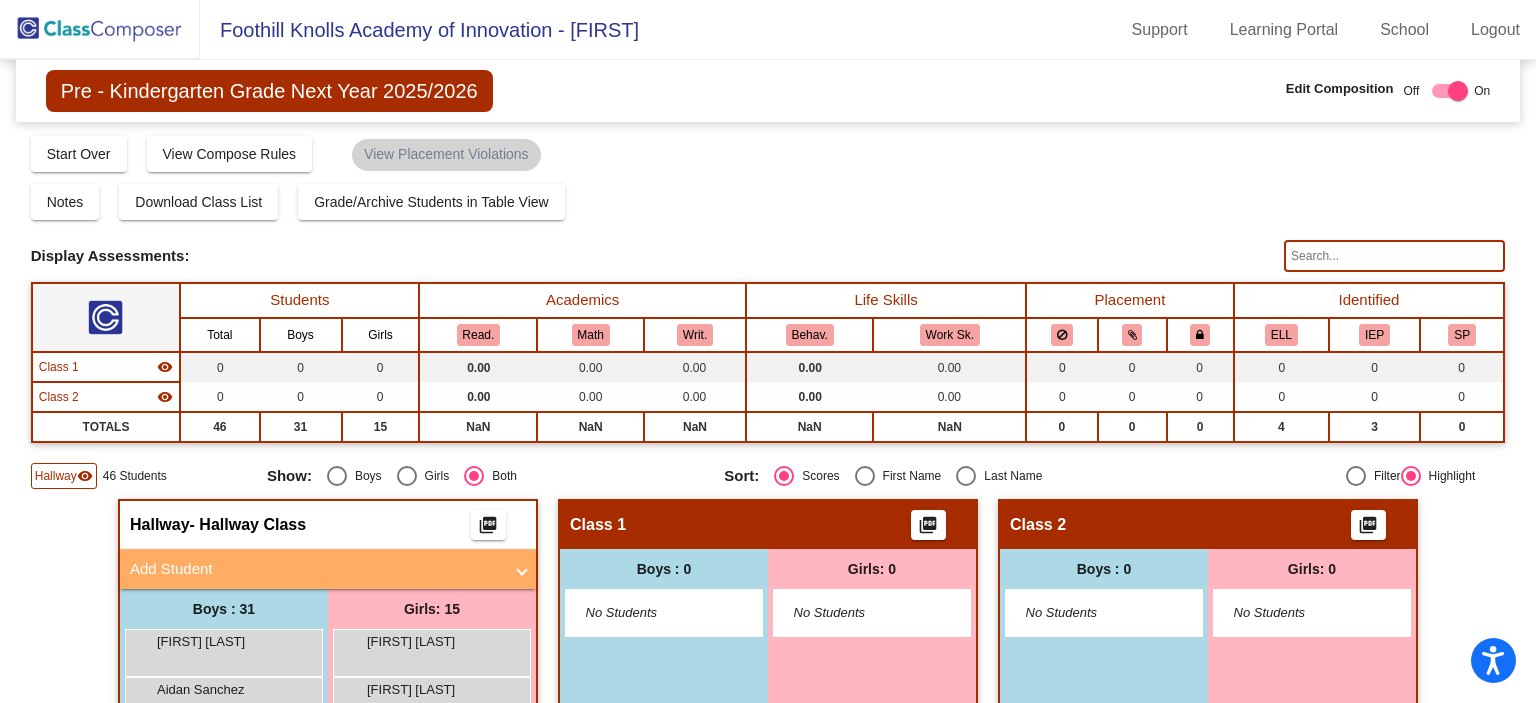 drag, startPoint x: 161, startPoint y: 607, endPoint x: 365, endPoint y: 591, distance: 204.6265 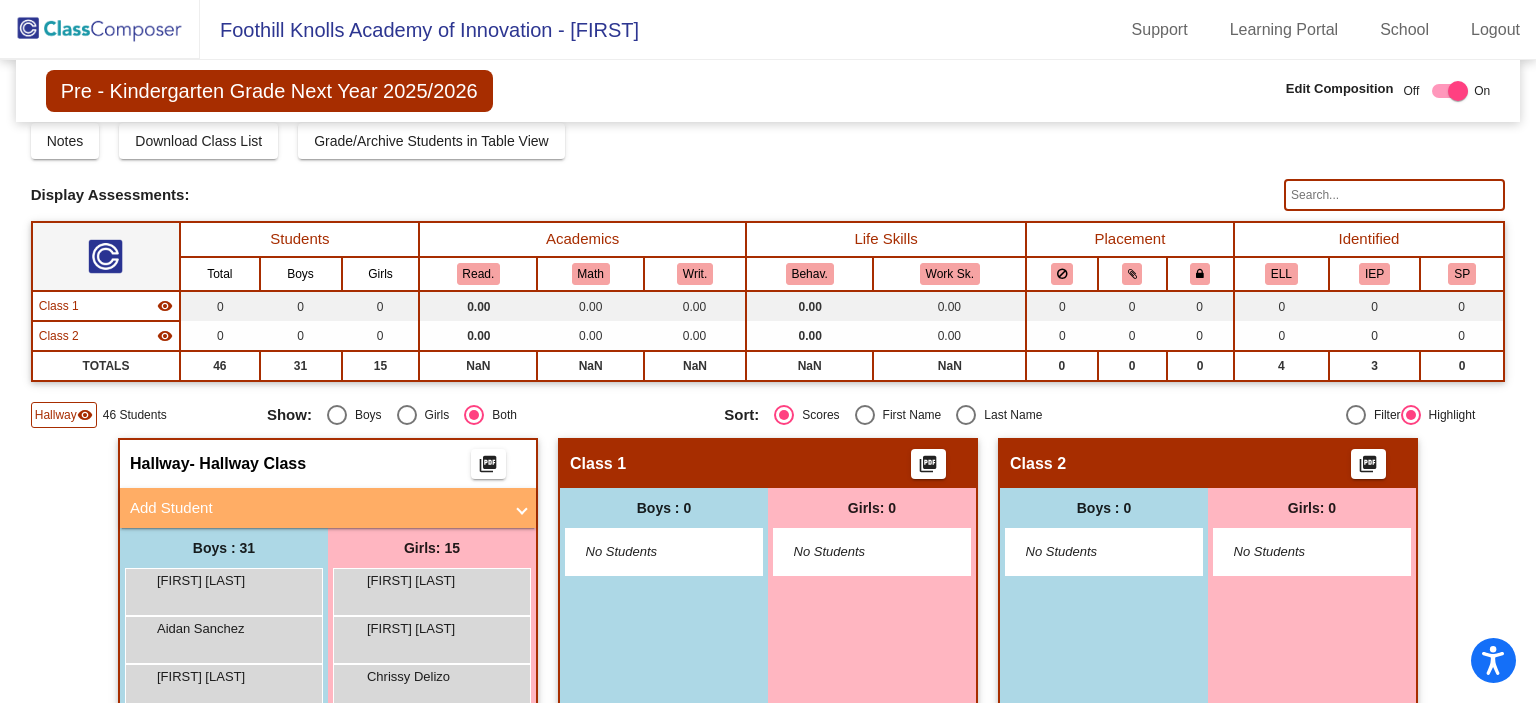 scroll, scrollTop: 0, scrollLeft: 0, axis: both 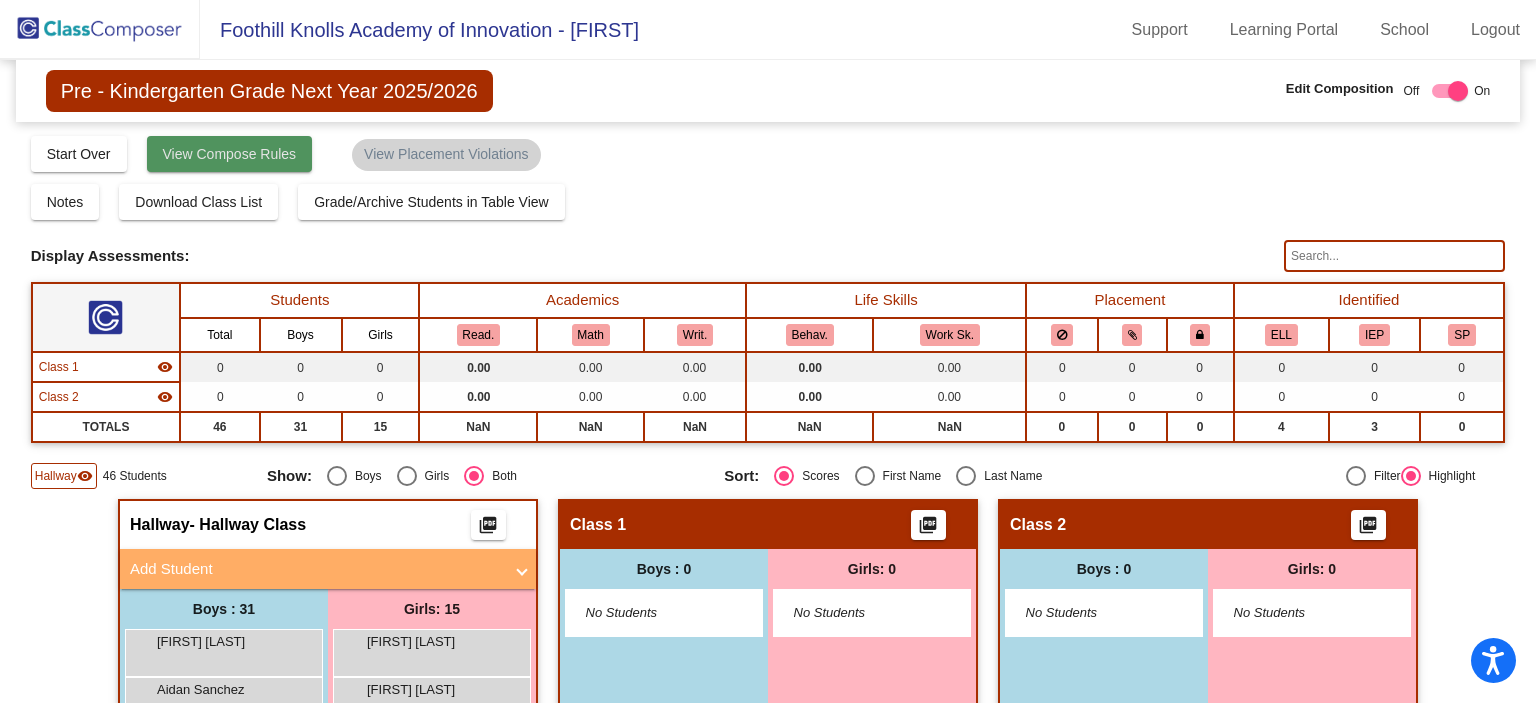 click on "View Compose Rules" 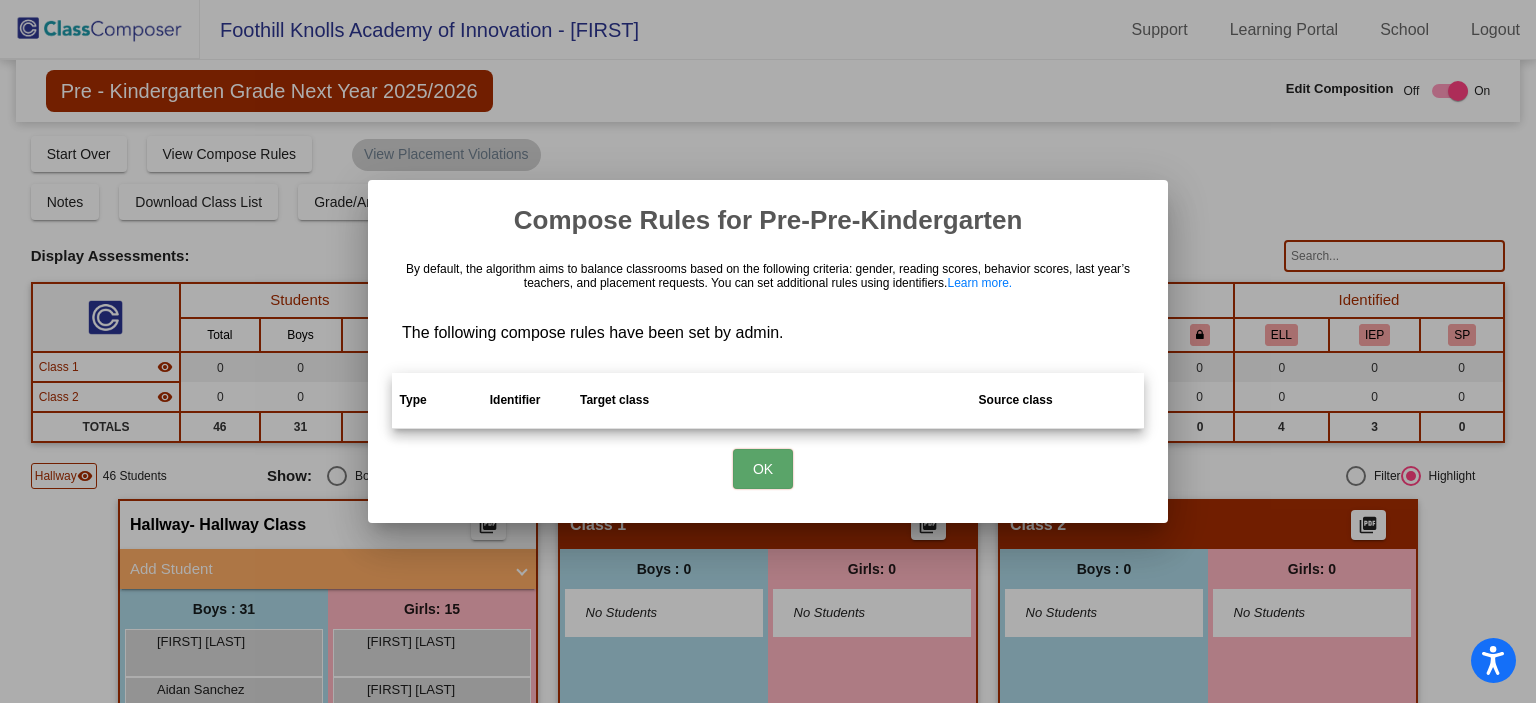click on "OK" at bounding box center (763, 469) 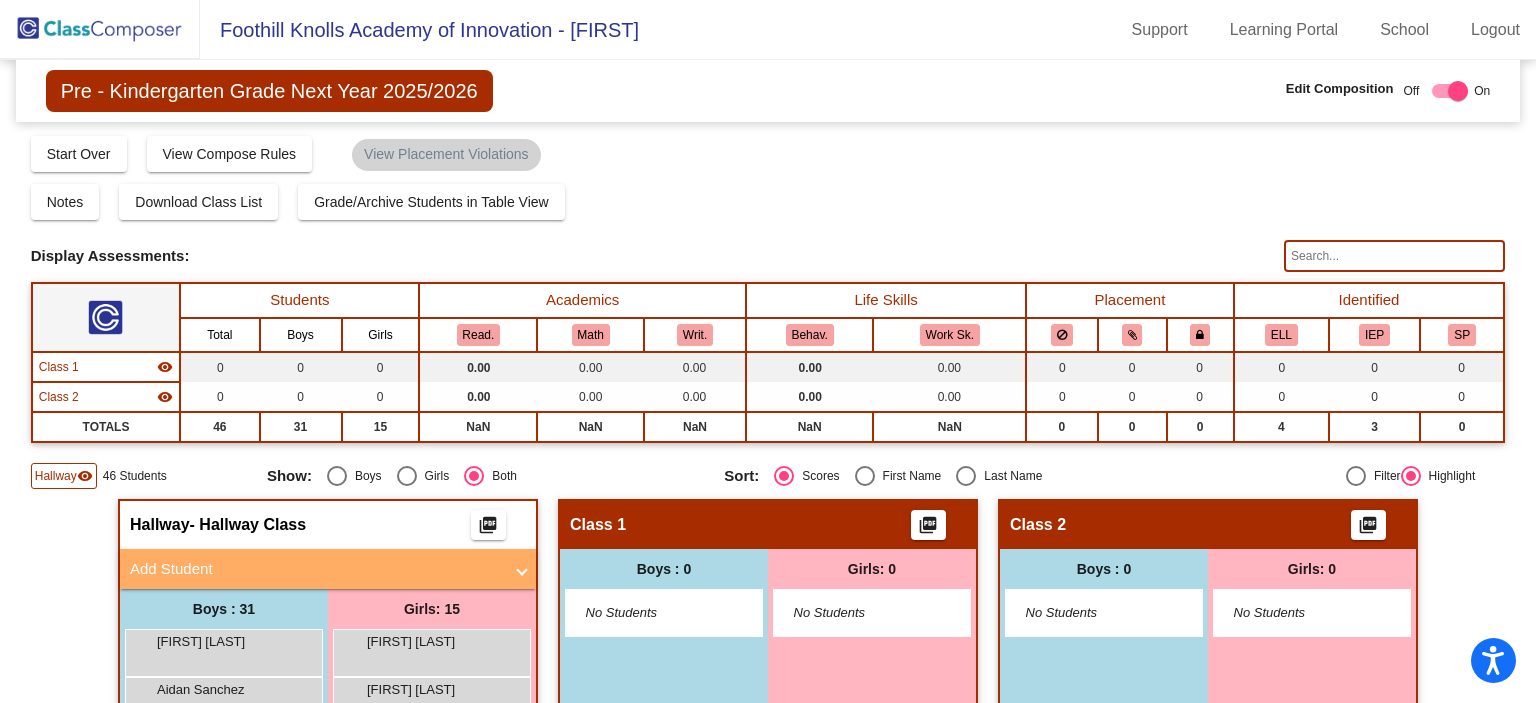click on "Hallway" 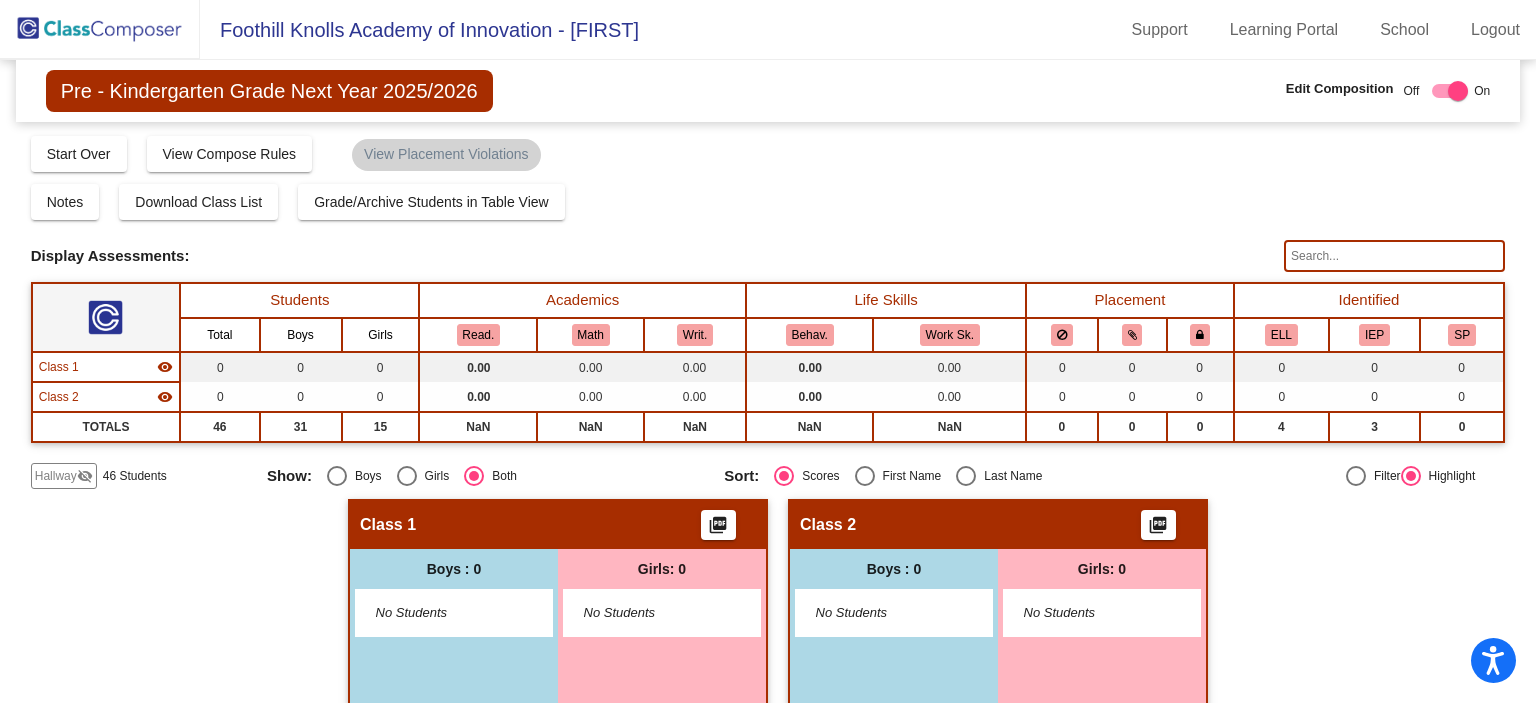 click on "Hallway" 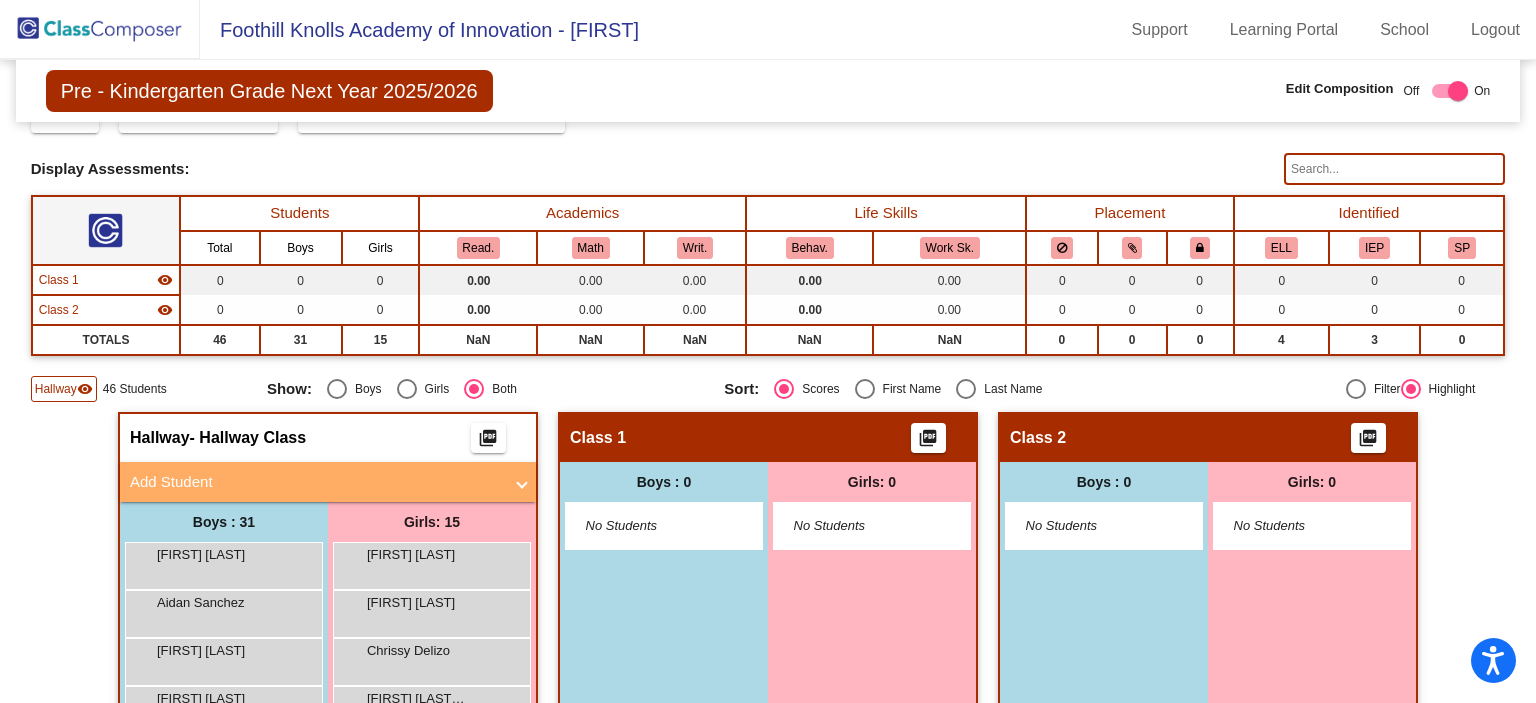 scroll, scrollTop: 88, scrollLeft: 0, axis: vertical 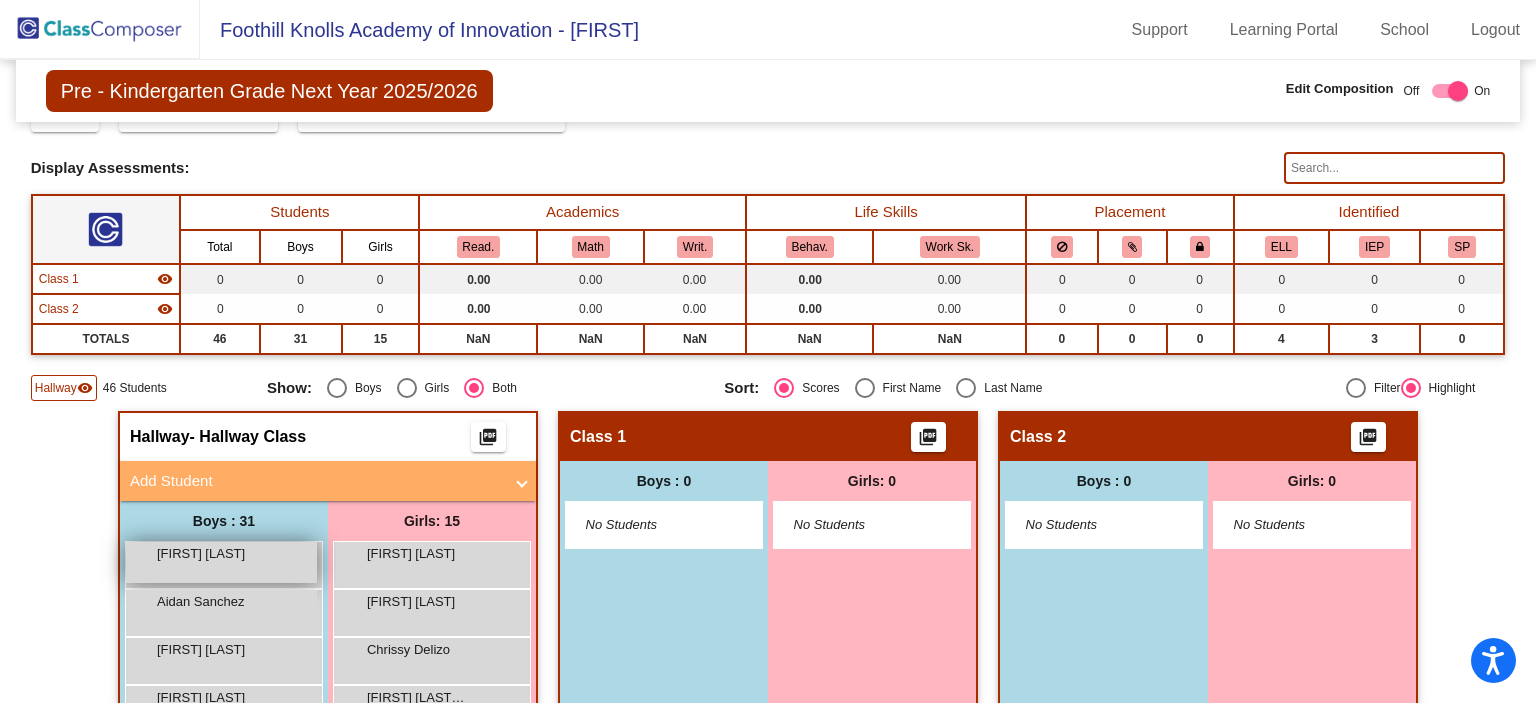 click on "[FIRST] [LAST]" at bounding box center (207, 554) 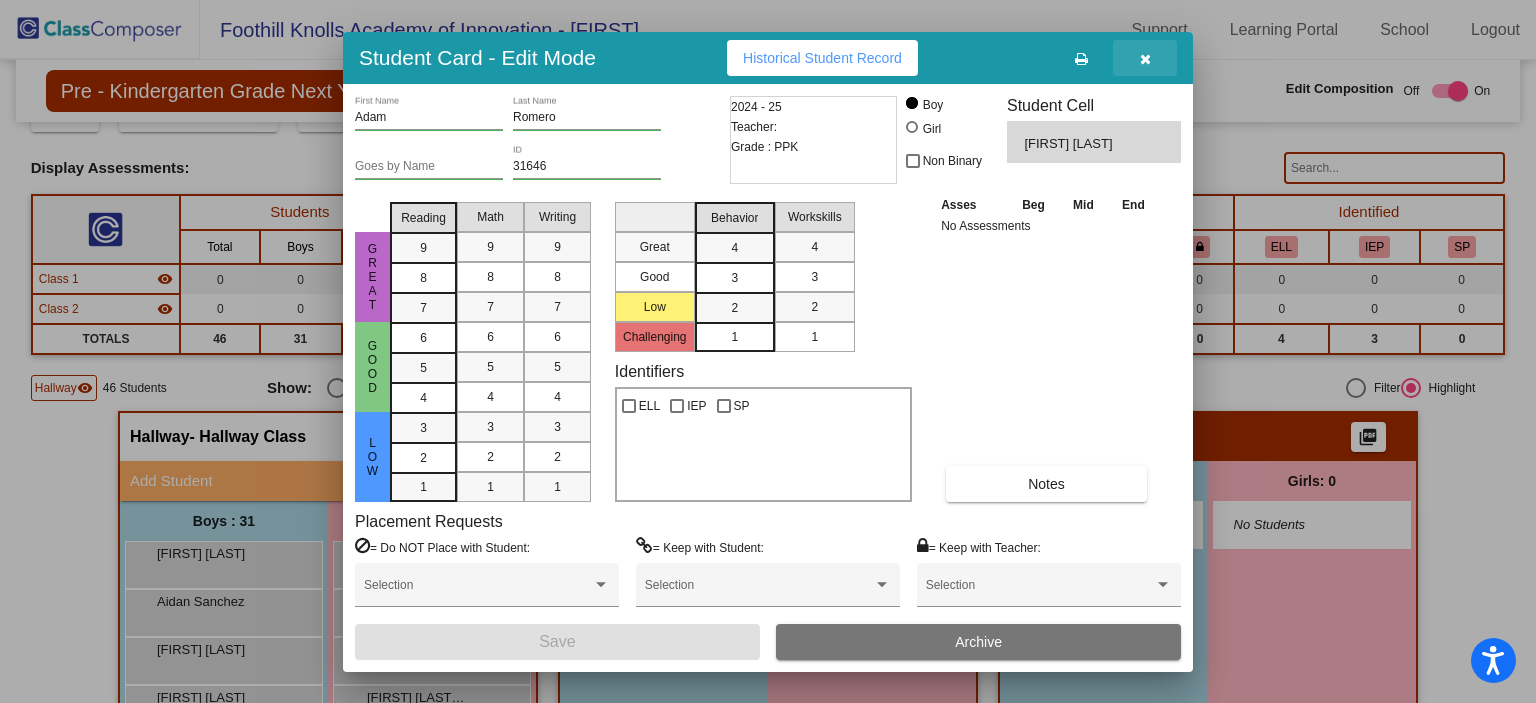 click at bounding box center [1145, 59] 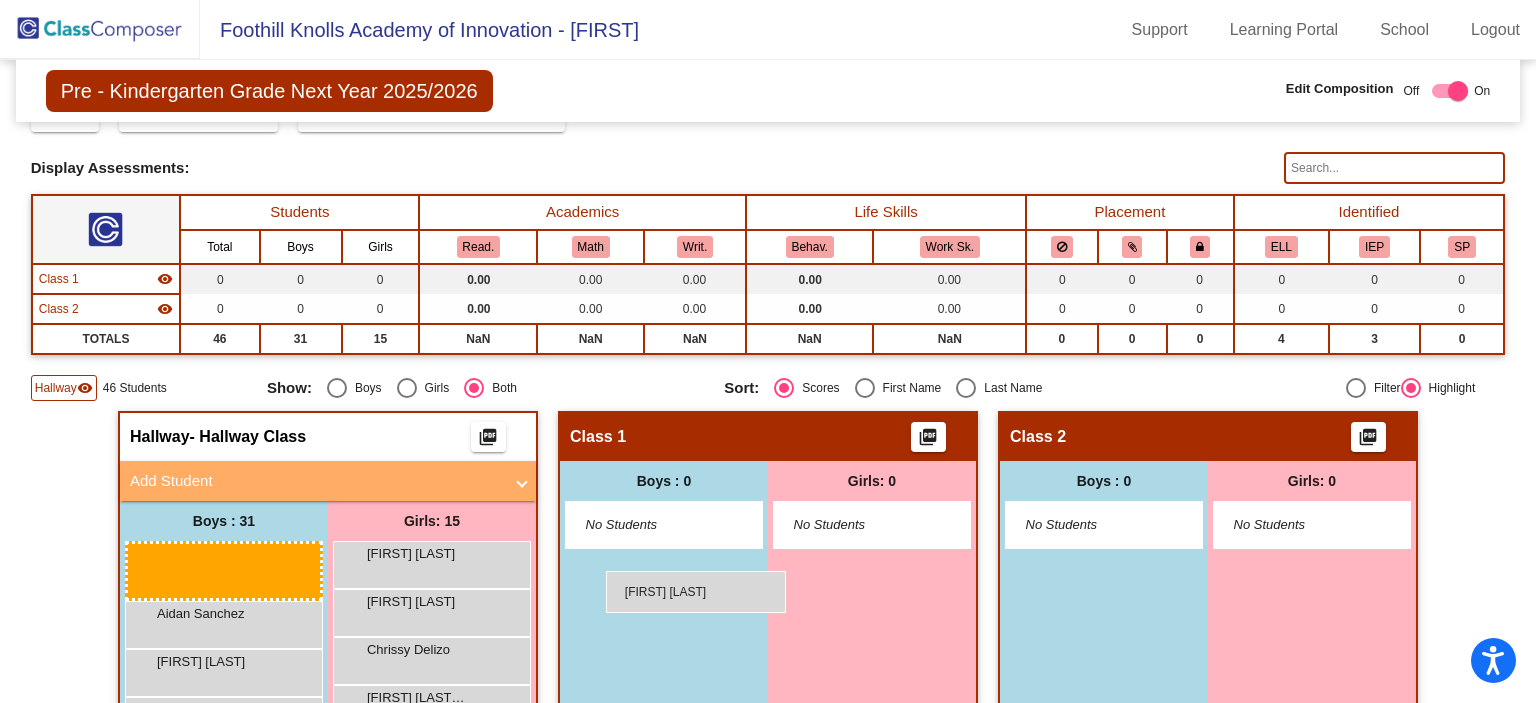 drag, startPoint x: 251, startPoint y: 567, endPoint x: 608, endPoint y: 571, distance: 357.0224 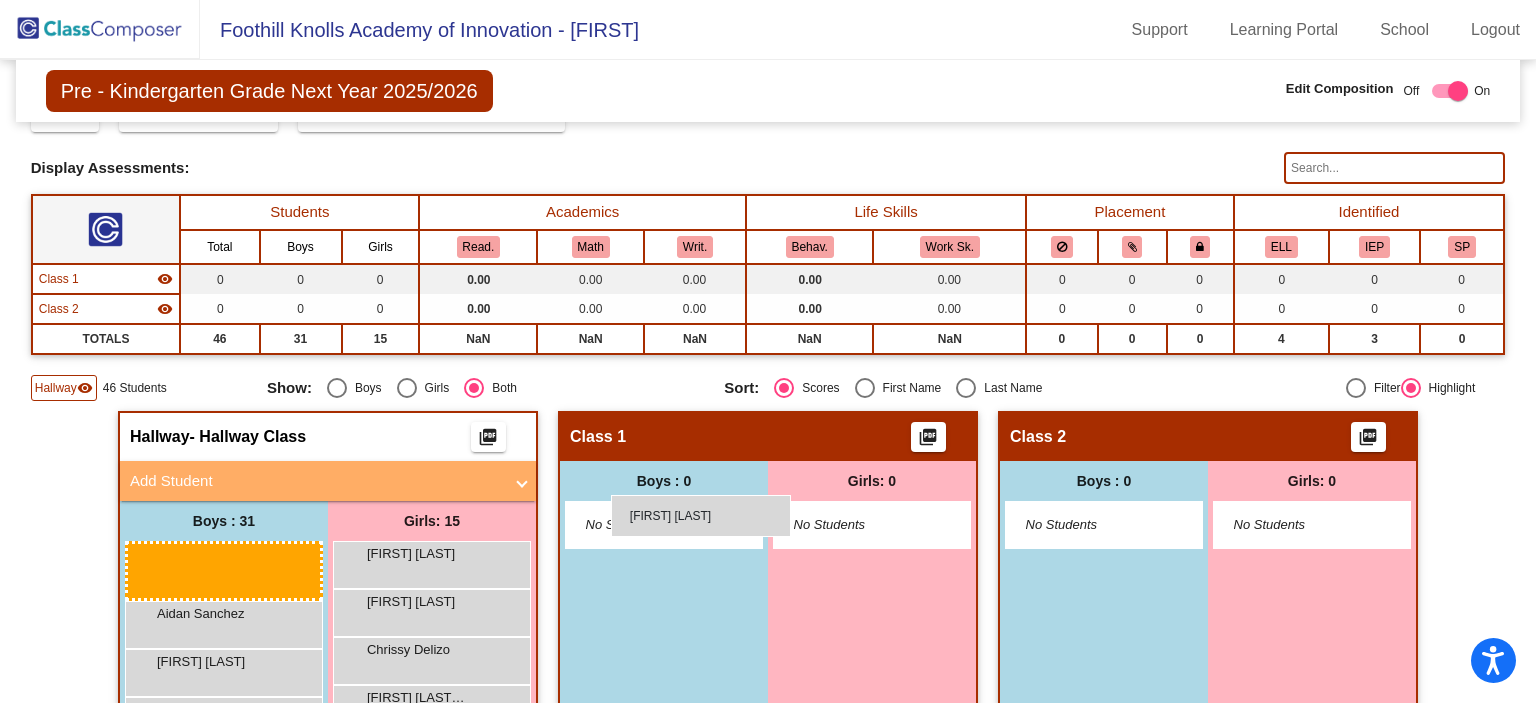 drag, startPoint x: 247, startPoint y: 566, endPoint x: 607, endPoint y: 497, distance: 366.55286 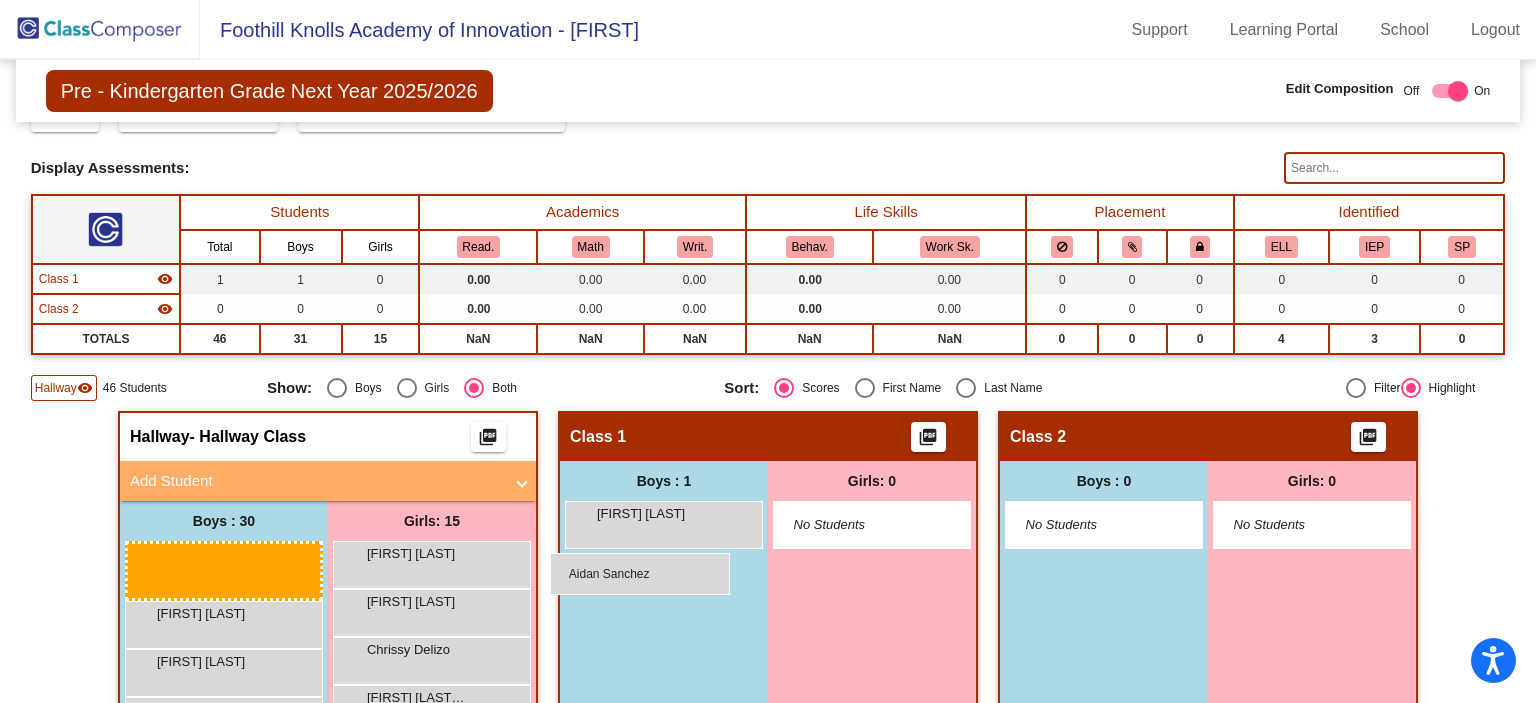 drag, startPoint x: 252, startPoint y: 559, endPoint x: 550, endPoint y: 553, distance: 298.0604 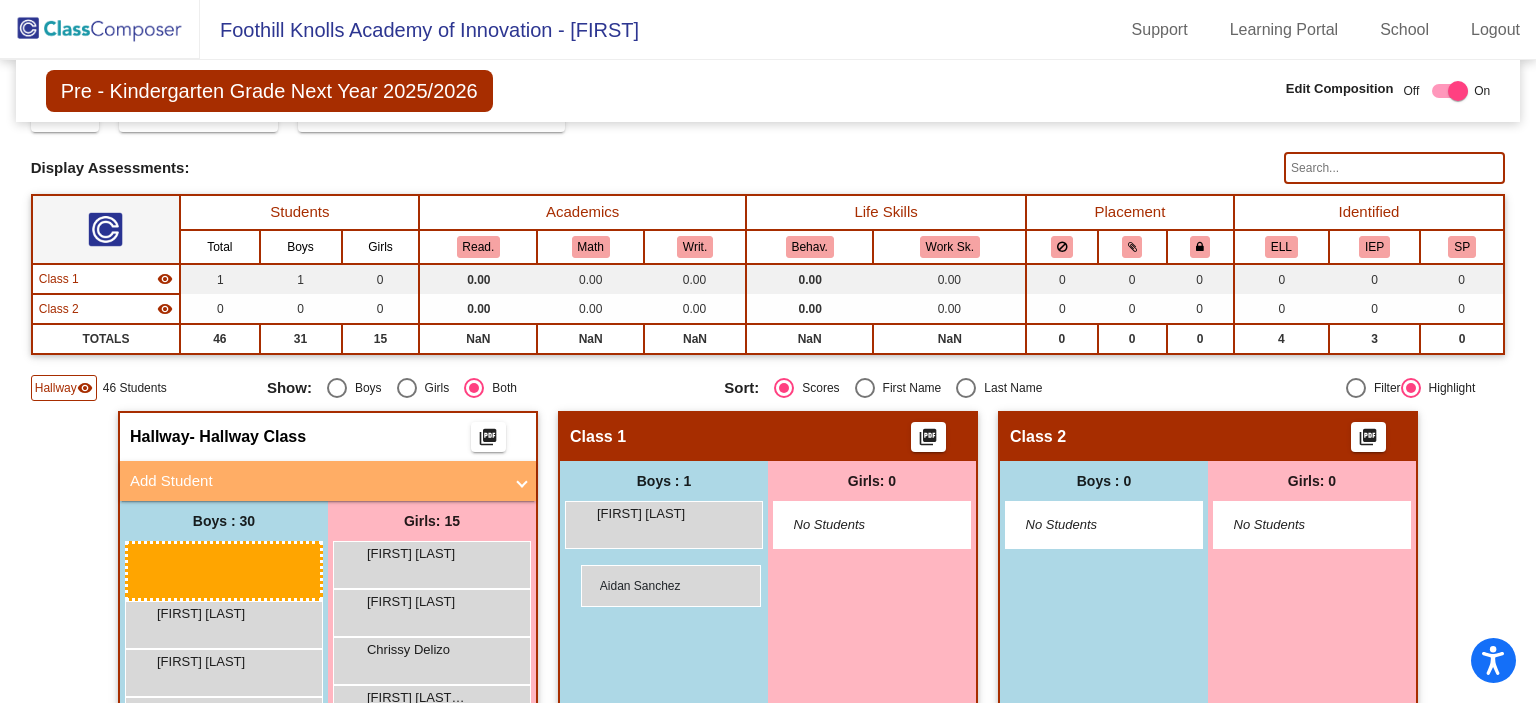 drag, startPoint x: 224, startPoint y: 547, endPoint x: 581, endPoint y: 564, distance: 357.40454 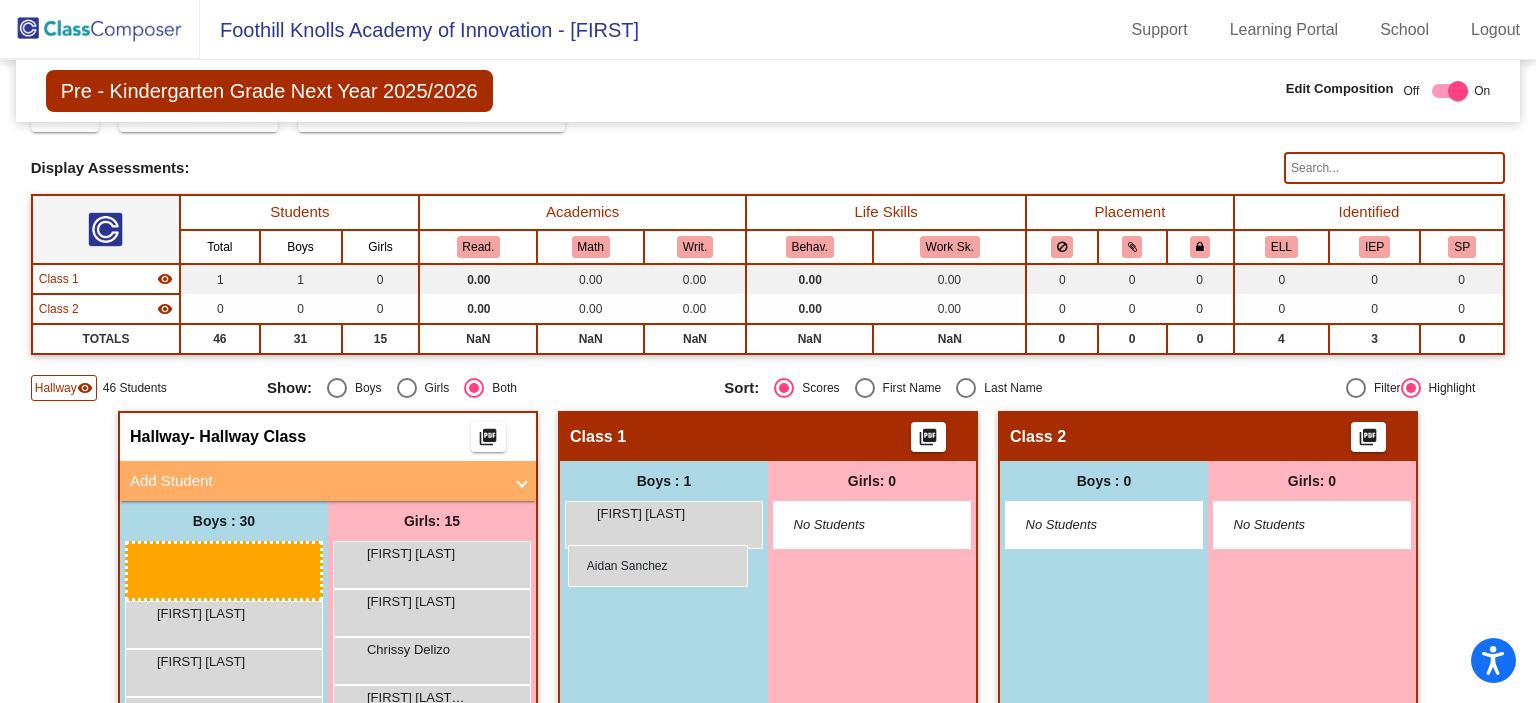 drag, startPoint x: 272, startPoint y: 547, endPoint x: 568, endPoint y: 545, distance: 296.00674 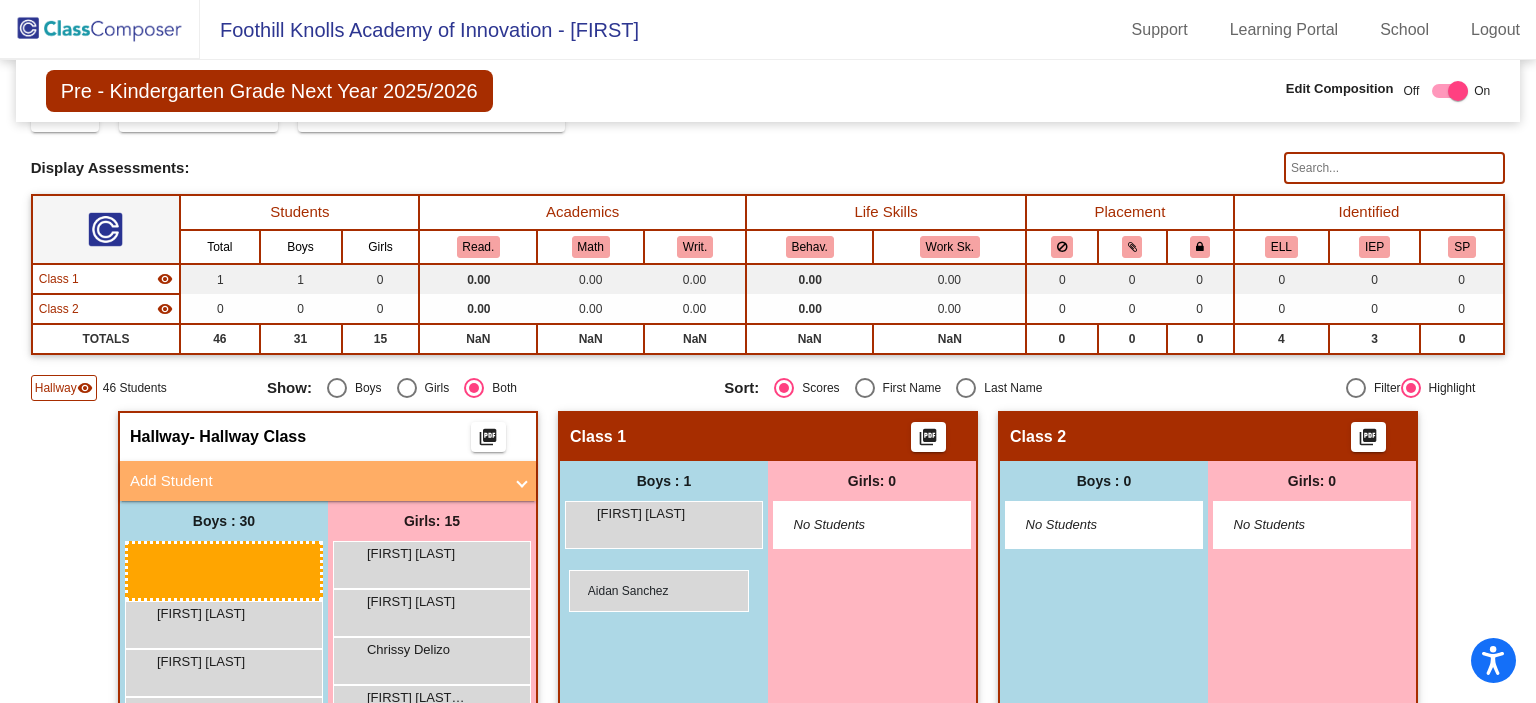 drag, startPoint x: 208, startPoint y: 553, endPoint x: 569, endPoint y: 570, distance: 361.40005 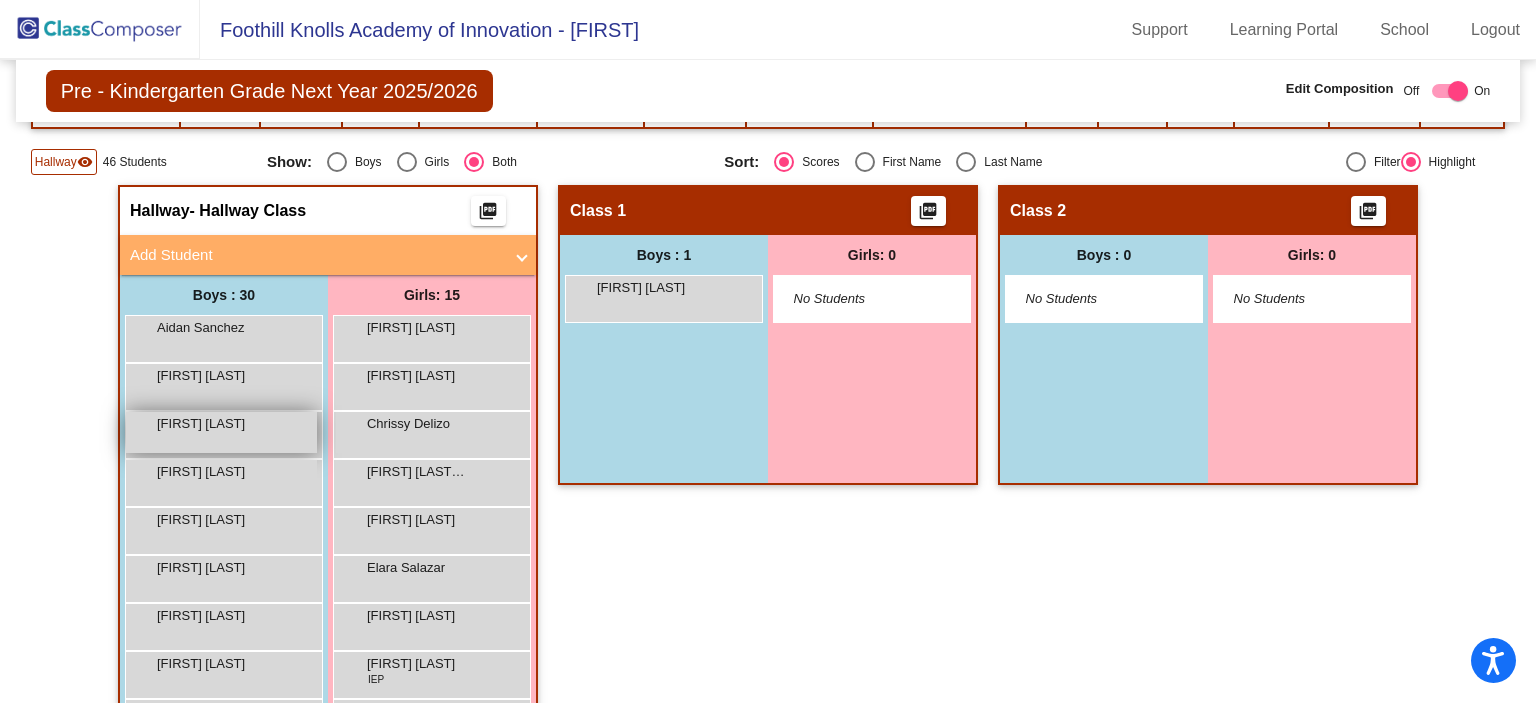 scroll, scrollTop: 312, scrollLeft: 0, axis: vertical 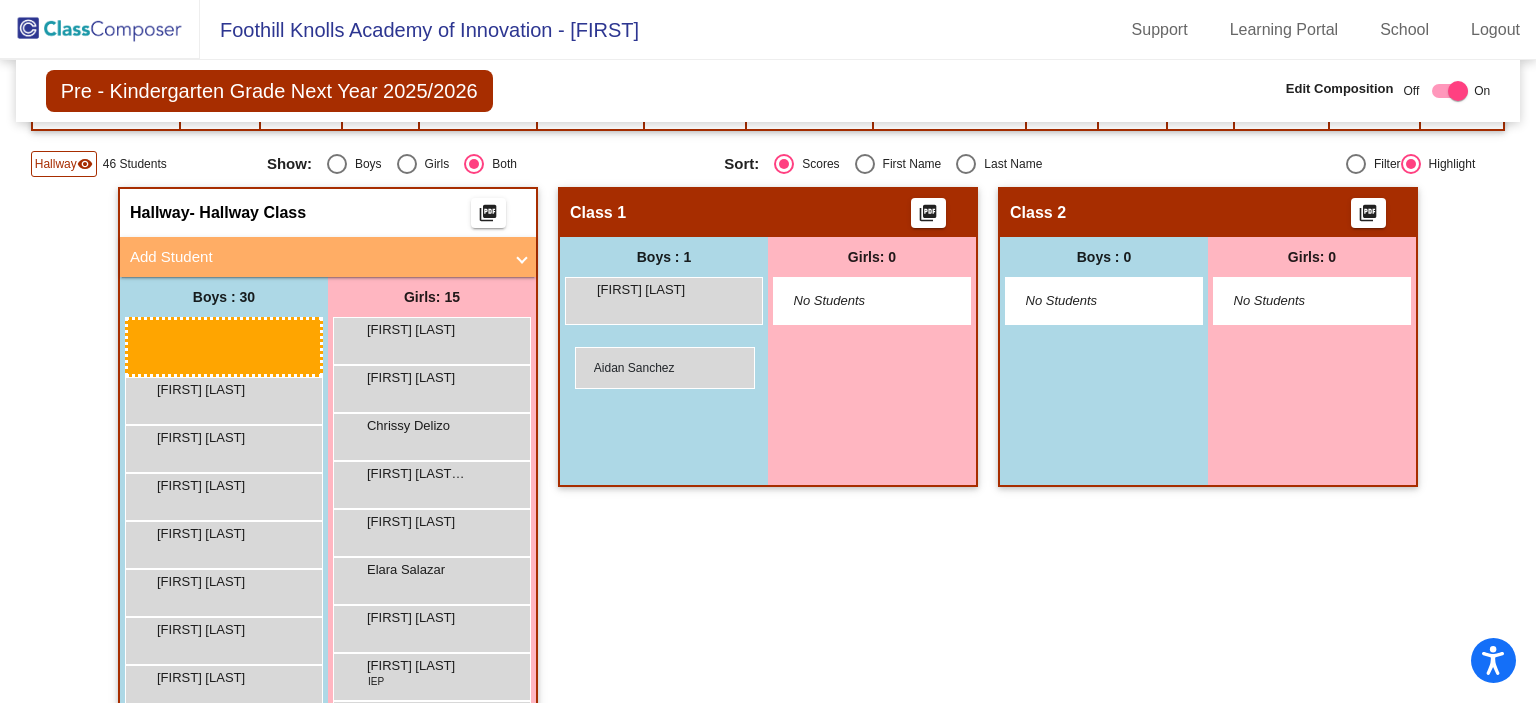 drag, startPoint x: 186, startPoint y: 339, endPoint x: 575, endPoint y: 346, distance: 389.063 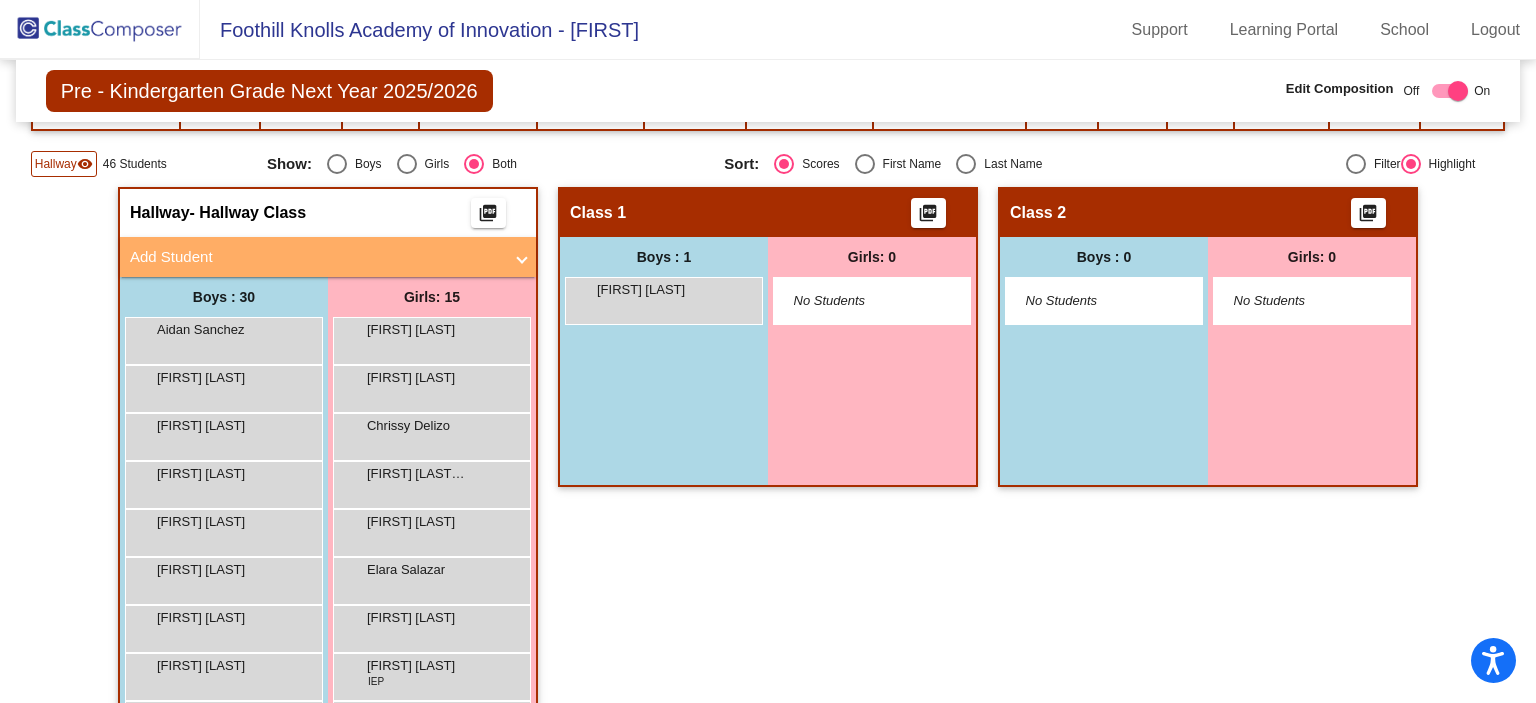 click on "visibility" 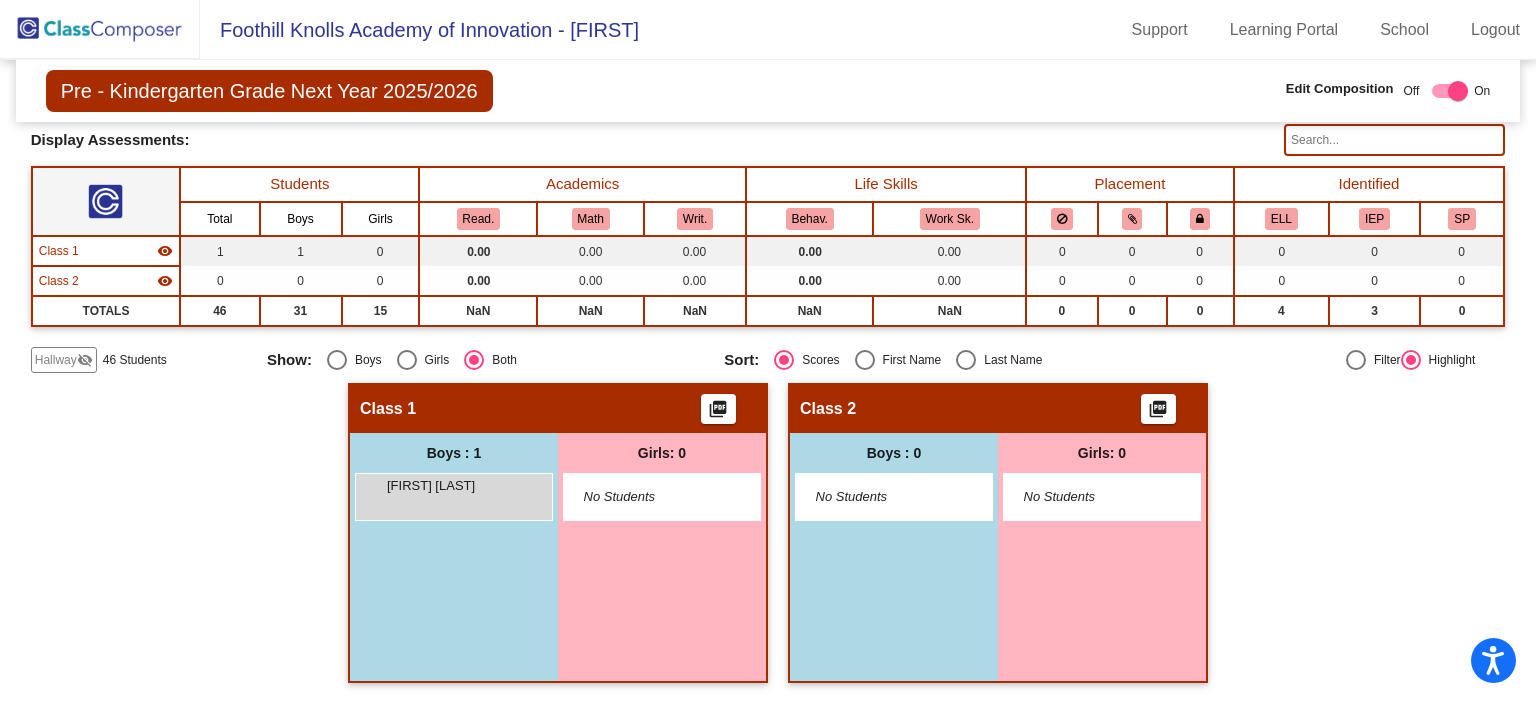 scroll, scrollTop: 112, scrollLeft: 0, axis: vertical 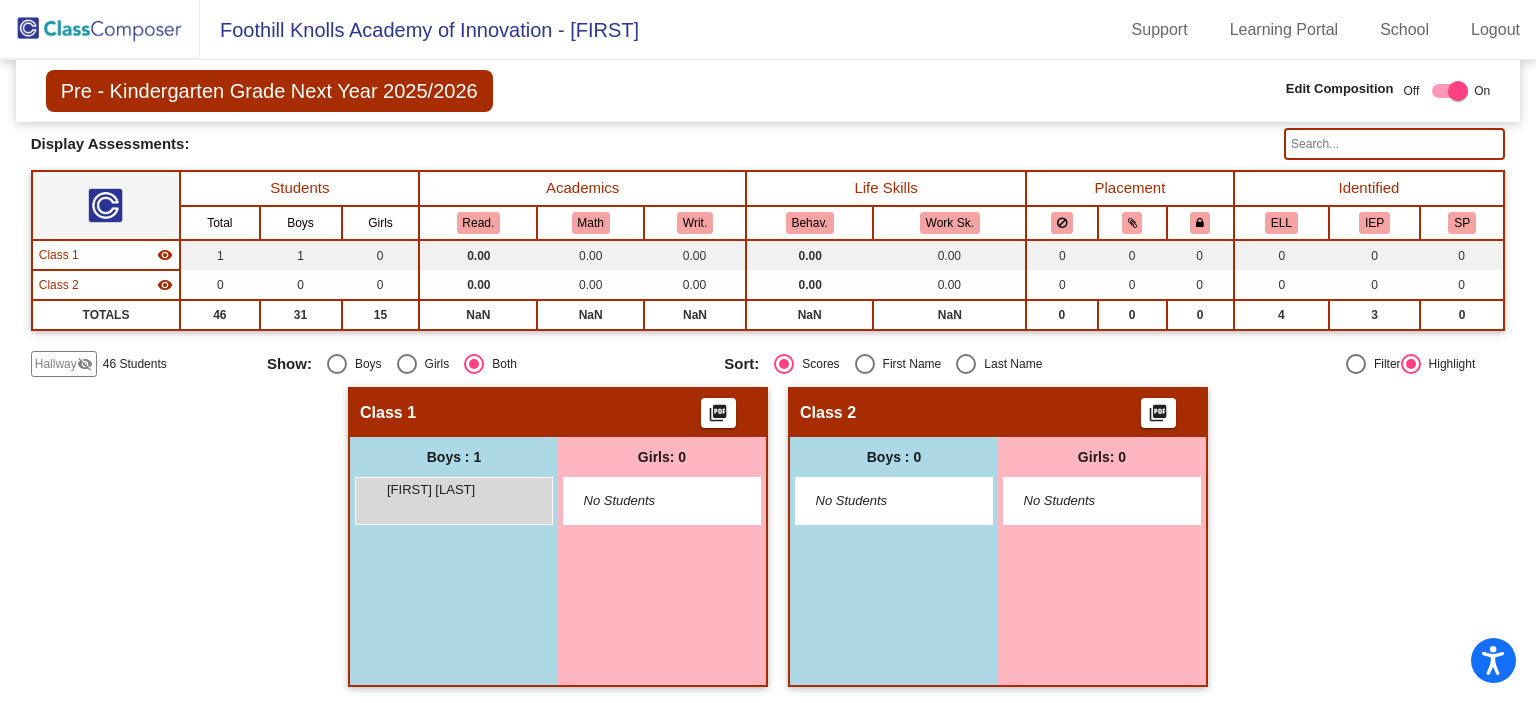 click on "Hallway" 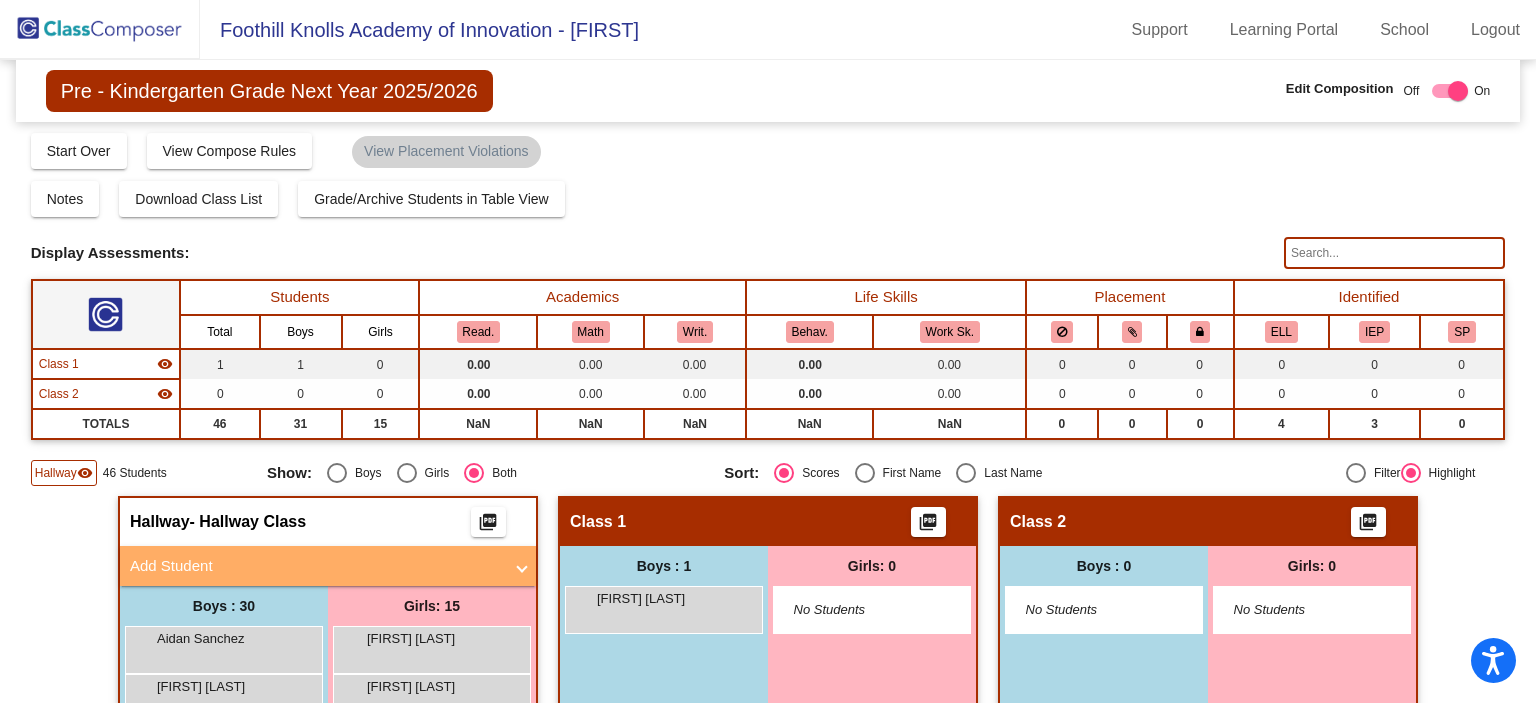 scroll, scrollTop: 2, scrollLeft: 0, axis: vertical 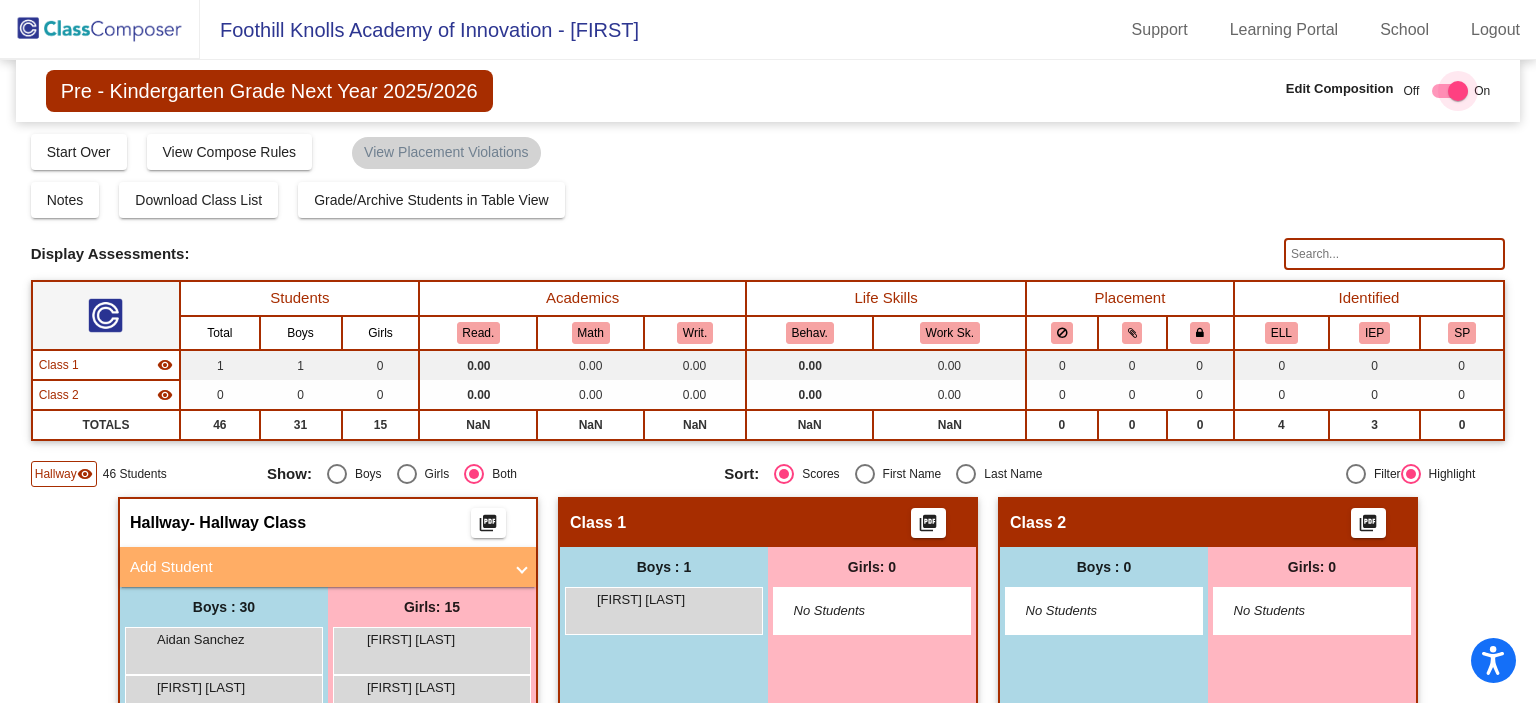 click at bounding box center [1458, 91] 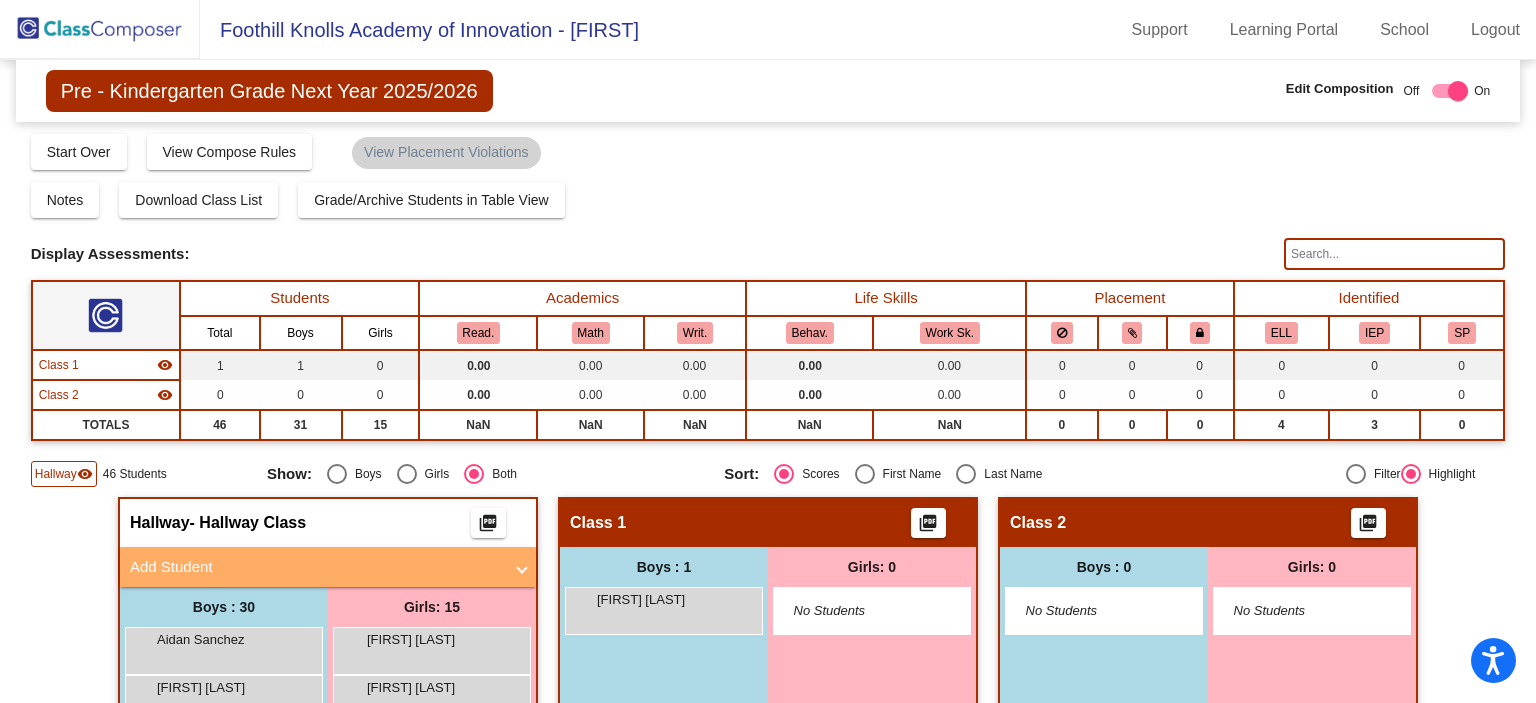 checkbox on "false" 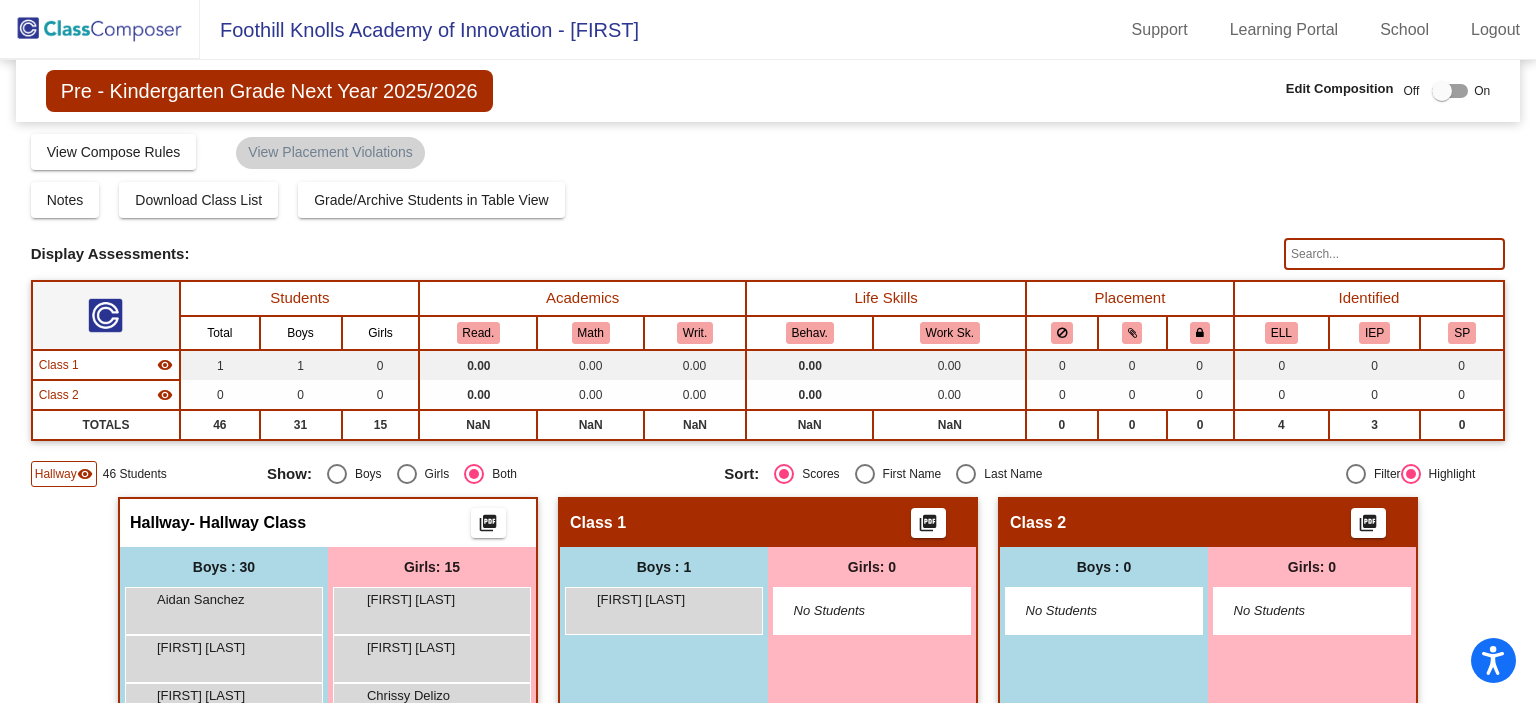 click 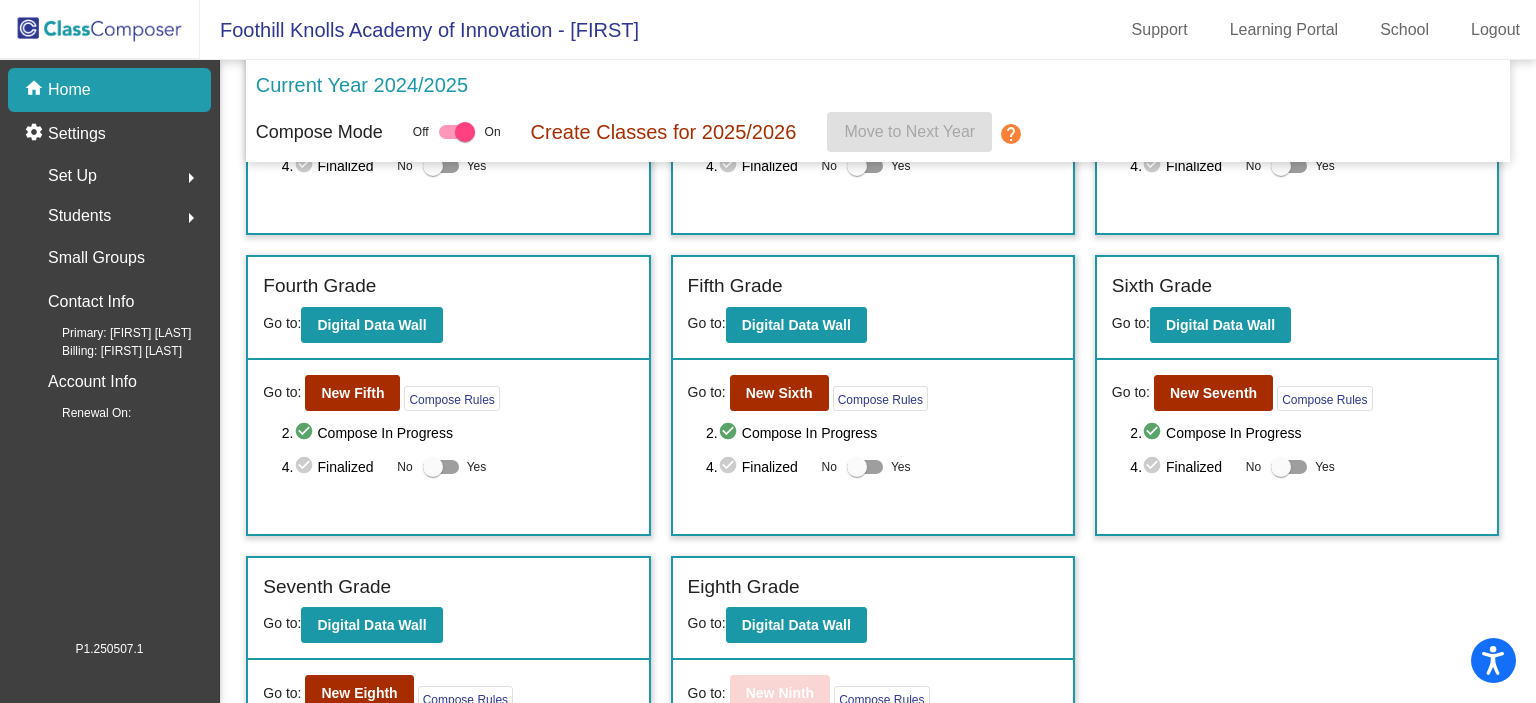 scroll, scrollTop: 524, scrollLeft: 0, axis: vertical 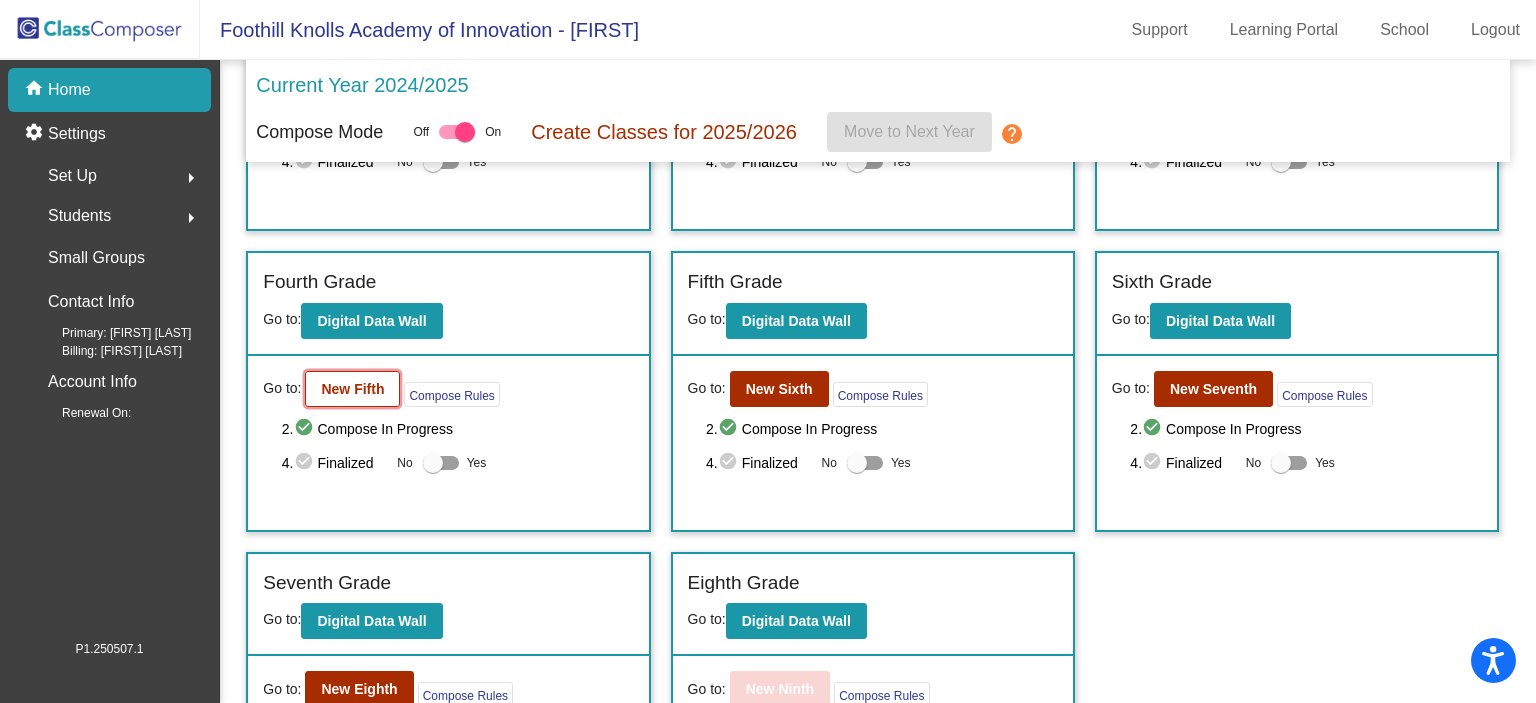 click on "New Fifth" 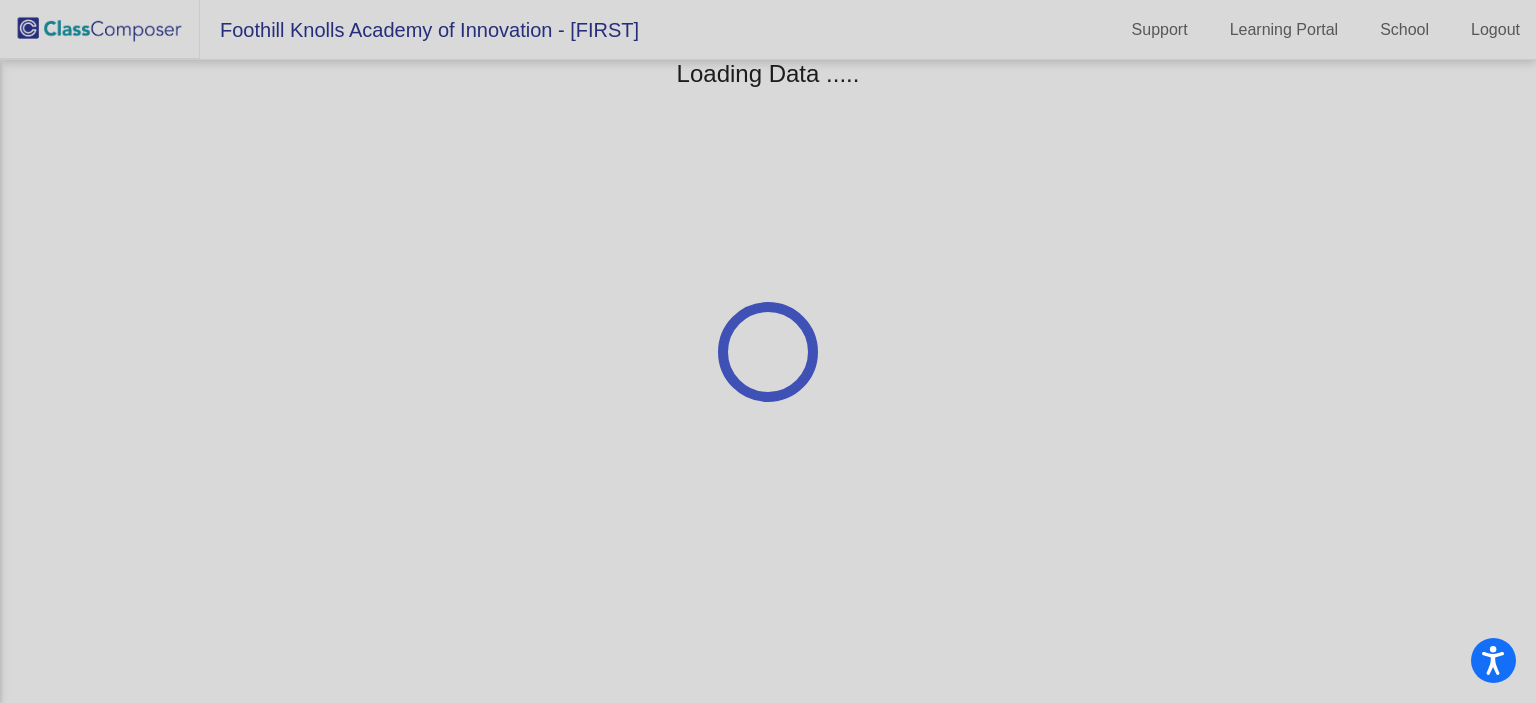 scroll, scrollTop: 0, scrollLeft: 0, axis: both 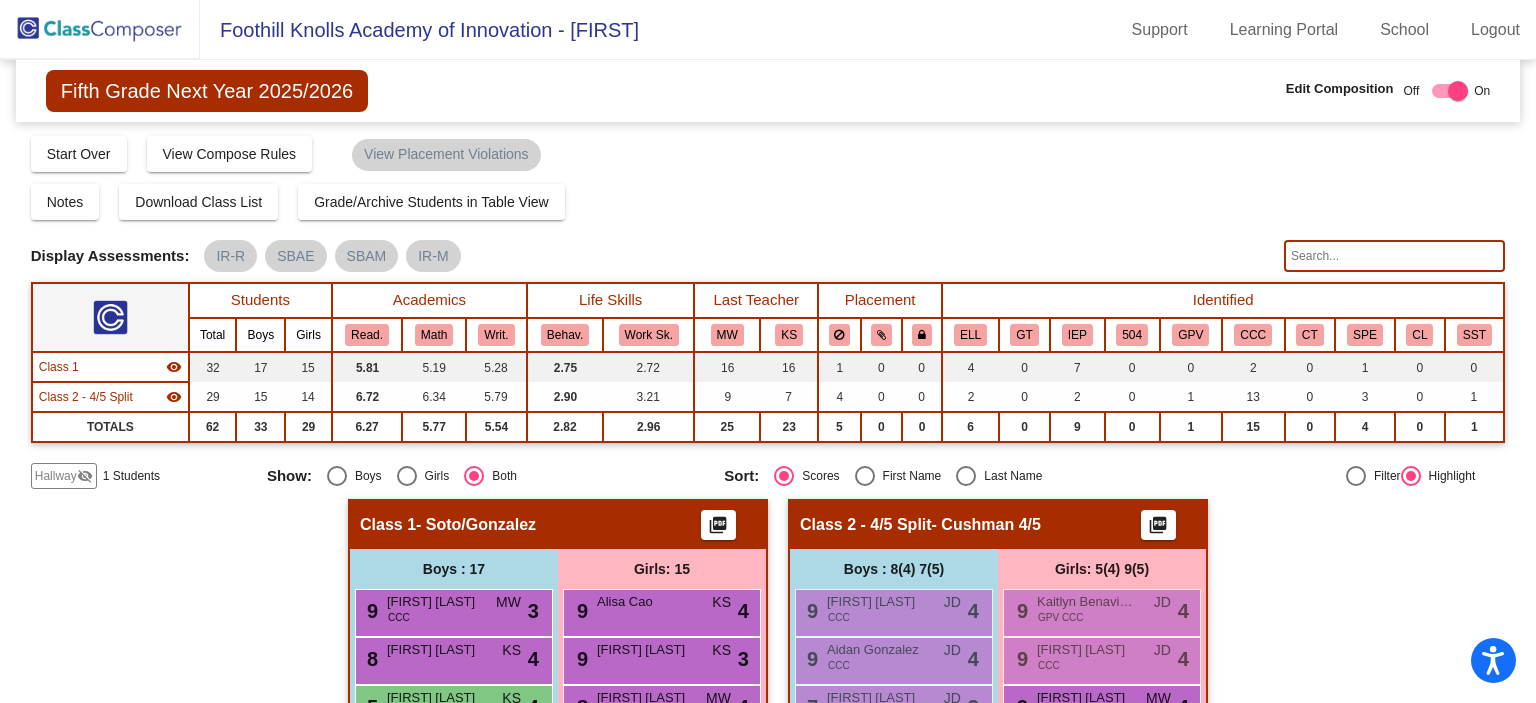 click 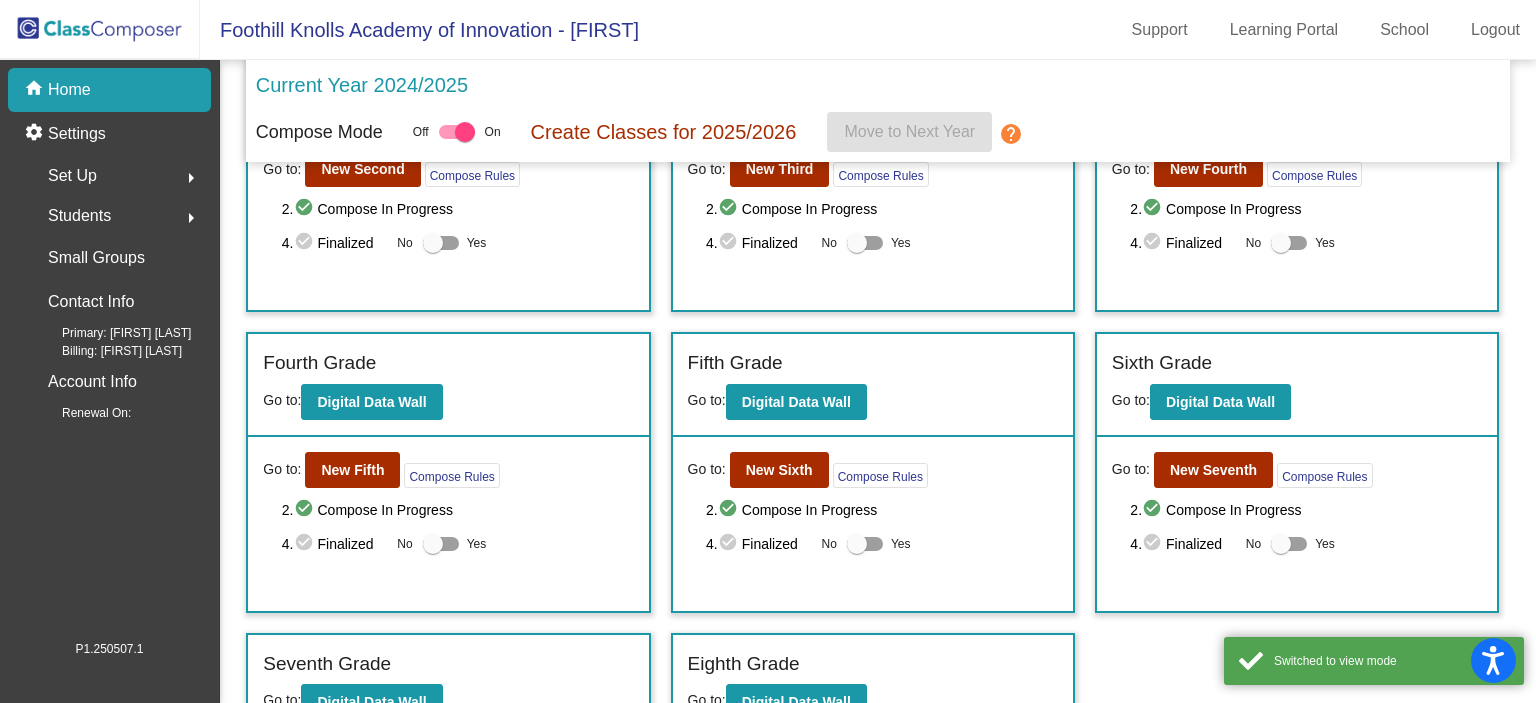 scroll, scrollTop: 474, scrollLeft: 0, axis: vertical 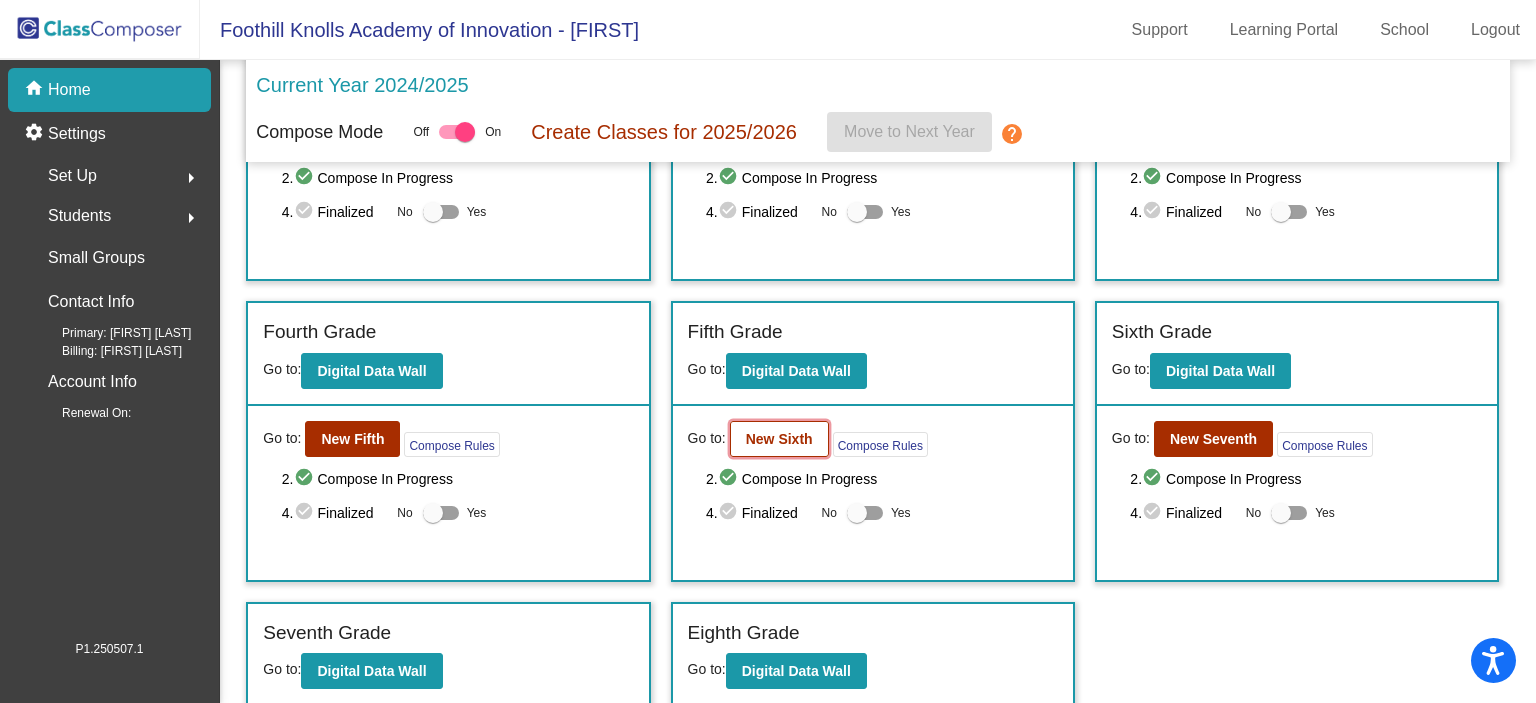 click on "New Sixth" 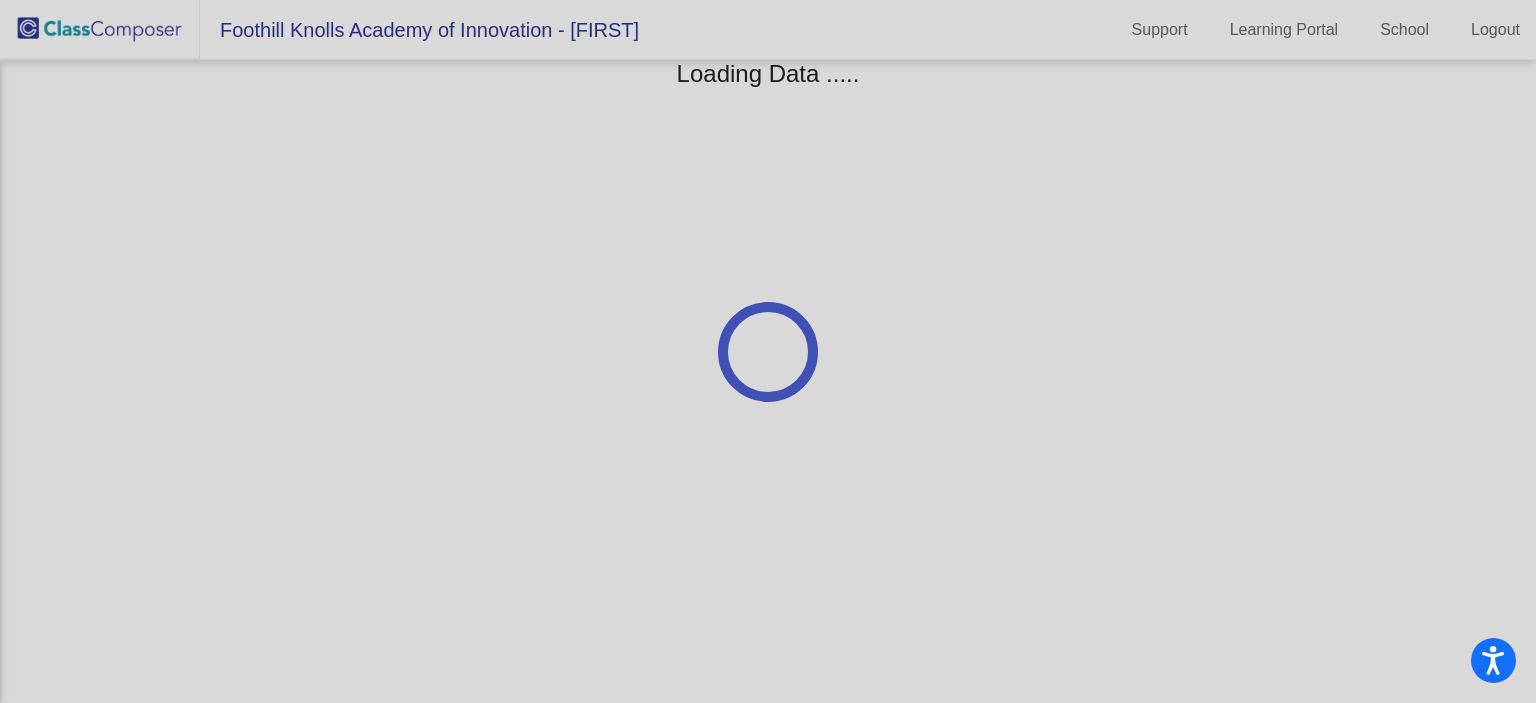 scroll, scrollTop: 0, scrollLeft: 0, axis: both 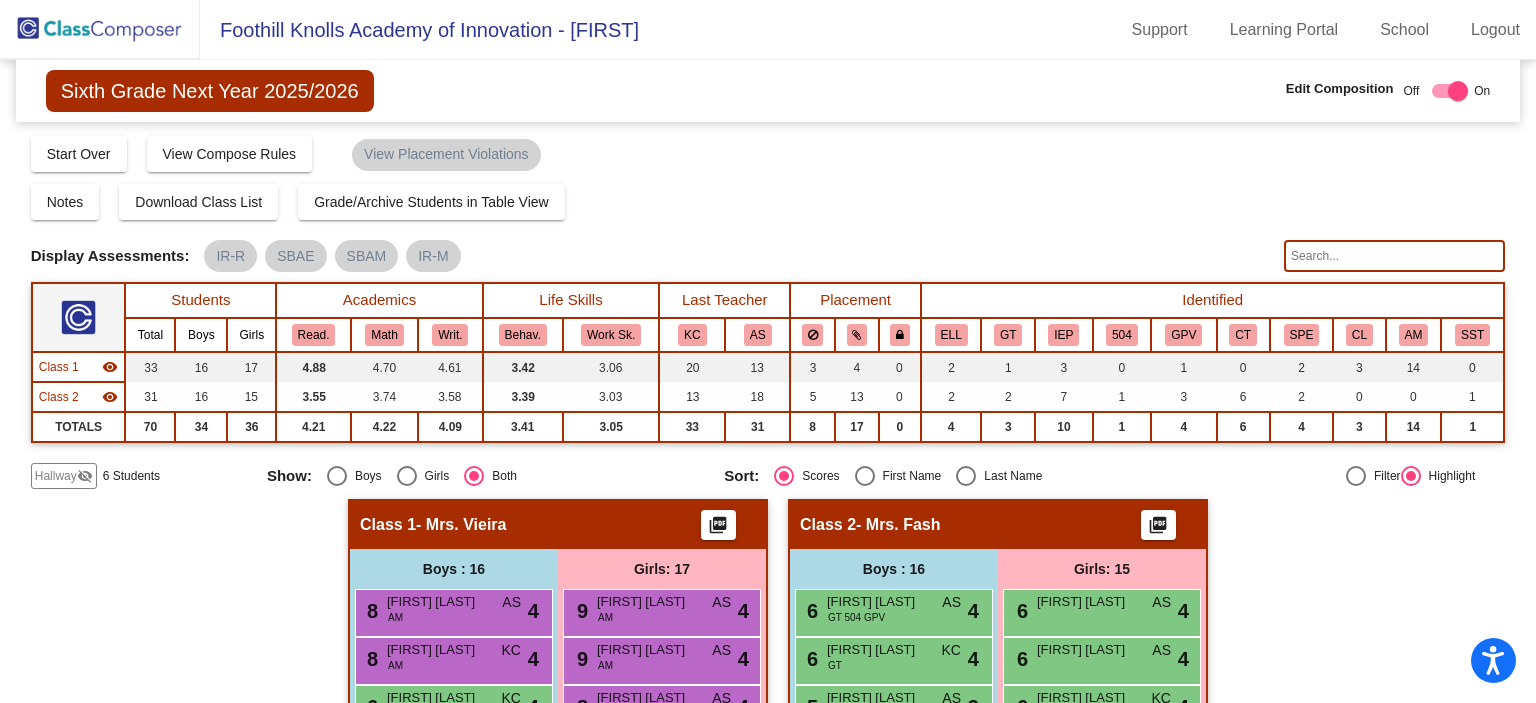 click 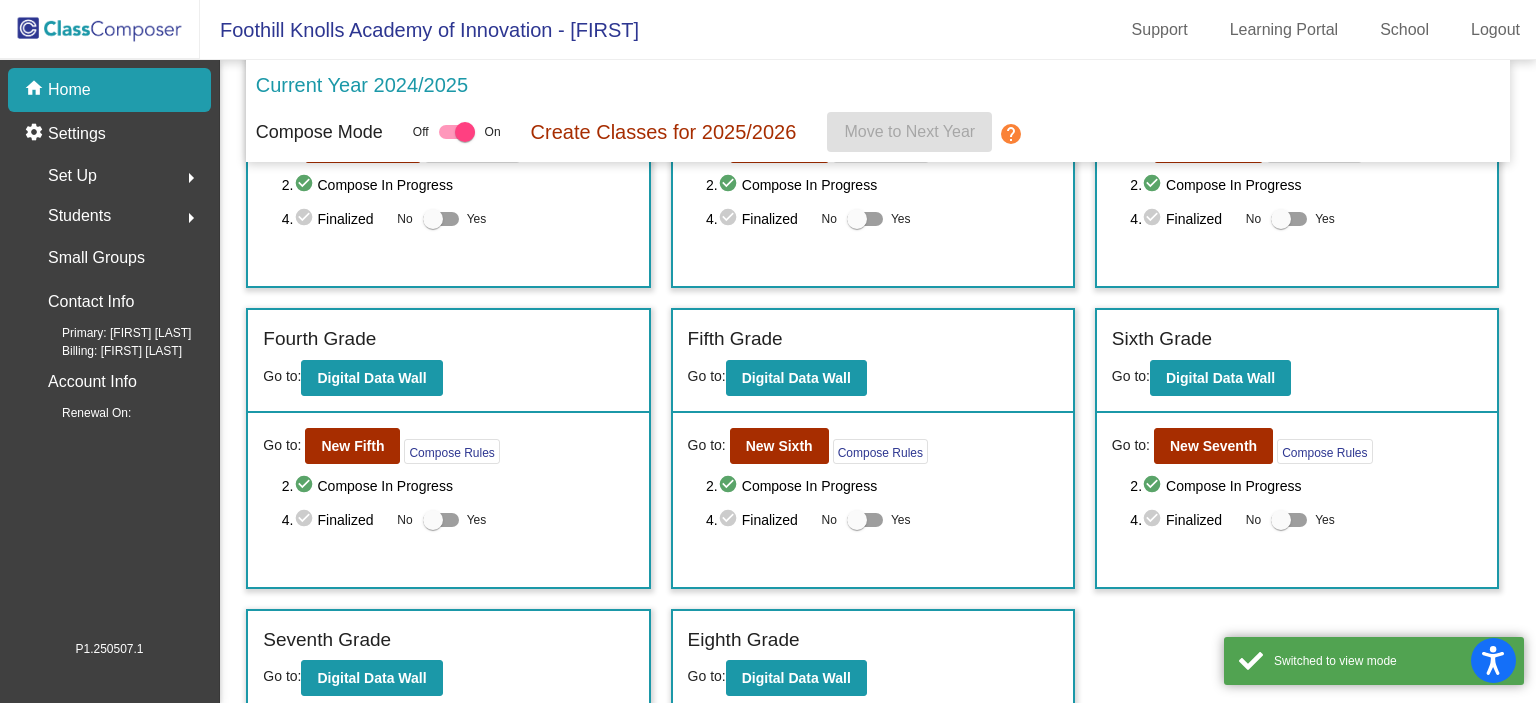 scroll, scrollTop: 475, scrollLeft: 0, axis: vertical 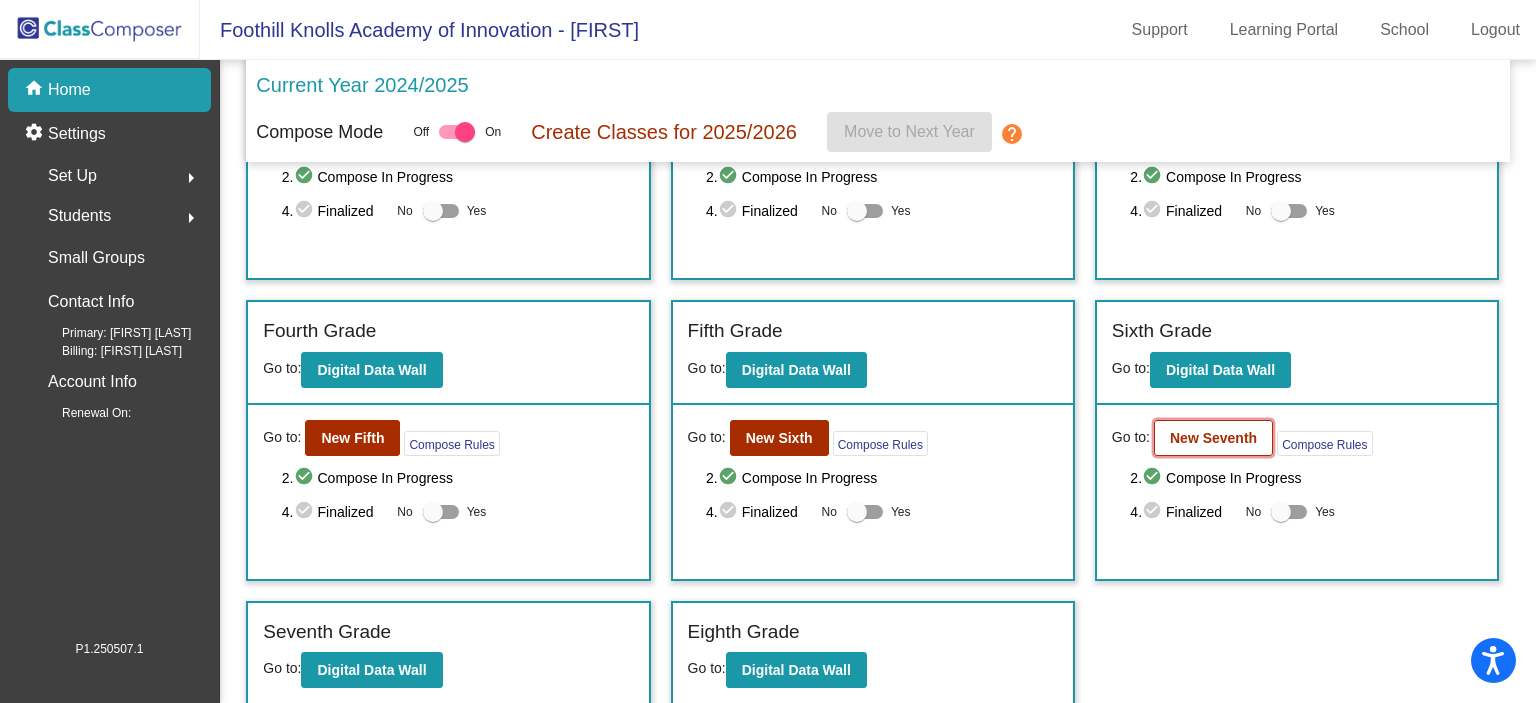 click on "New Seventh" 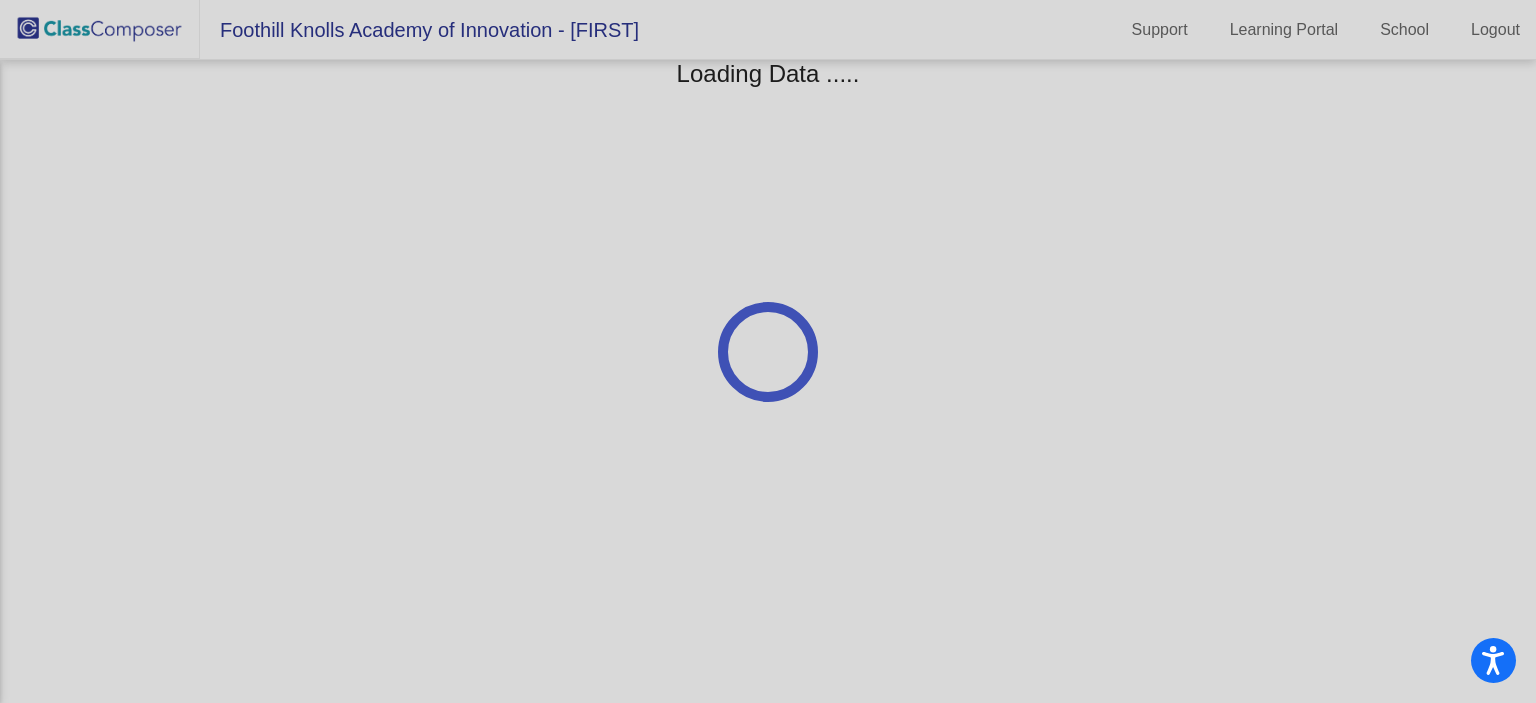 scroll, scrollTop: 0, scrollLeft: 0, axis: both 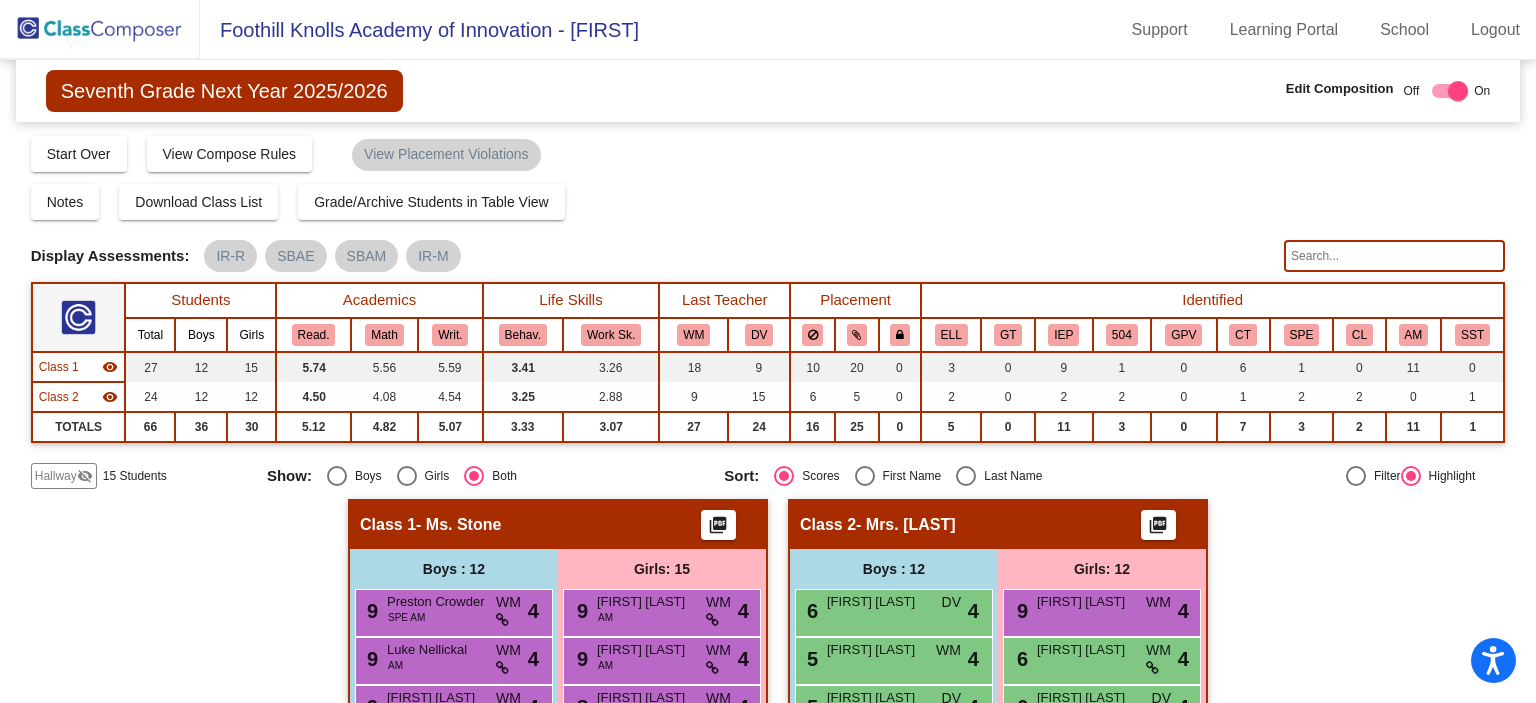 click 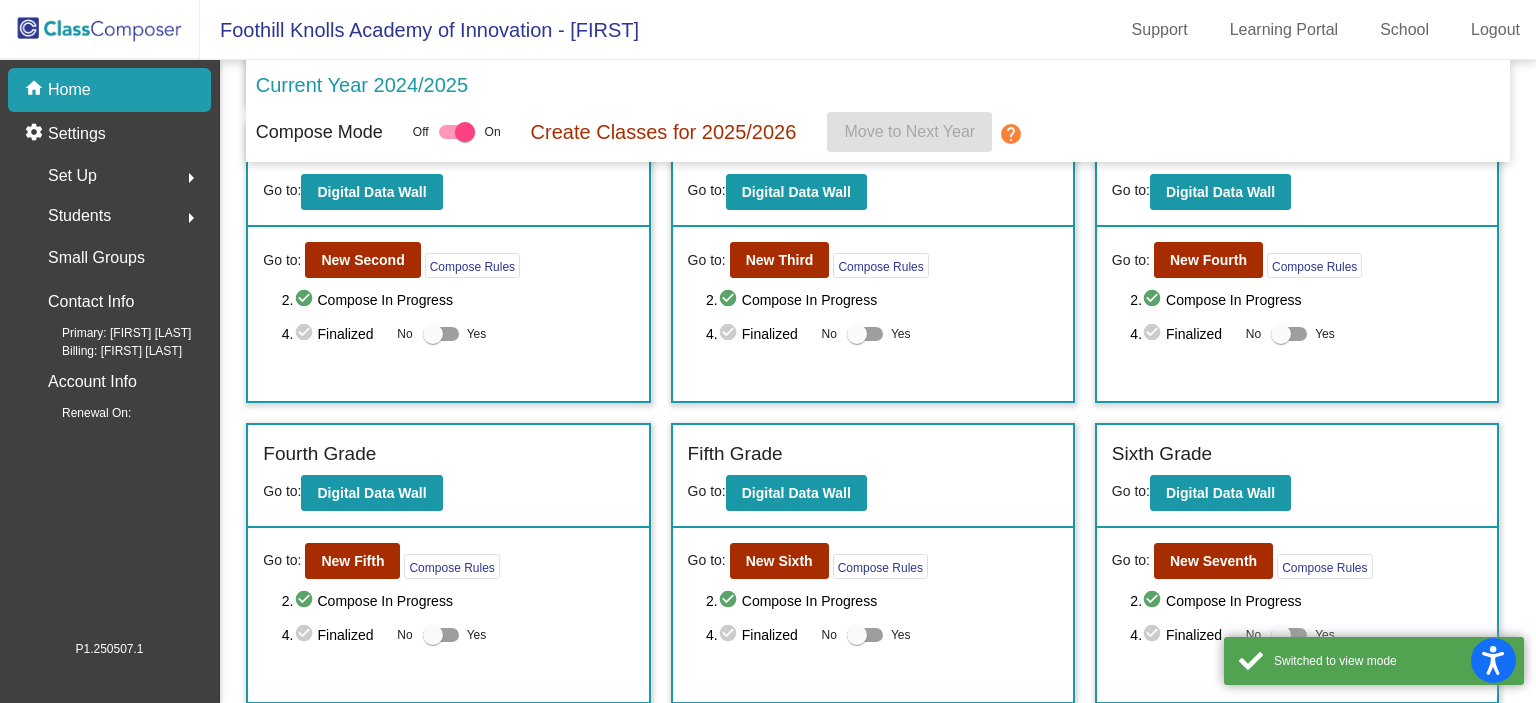 scroll, scrollTop: 644, scrollLeft: 0, axis: vertical 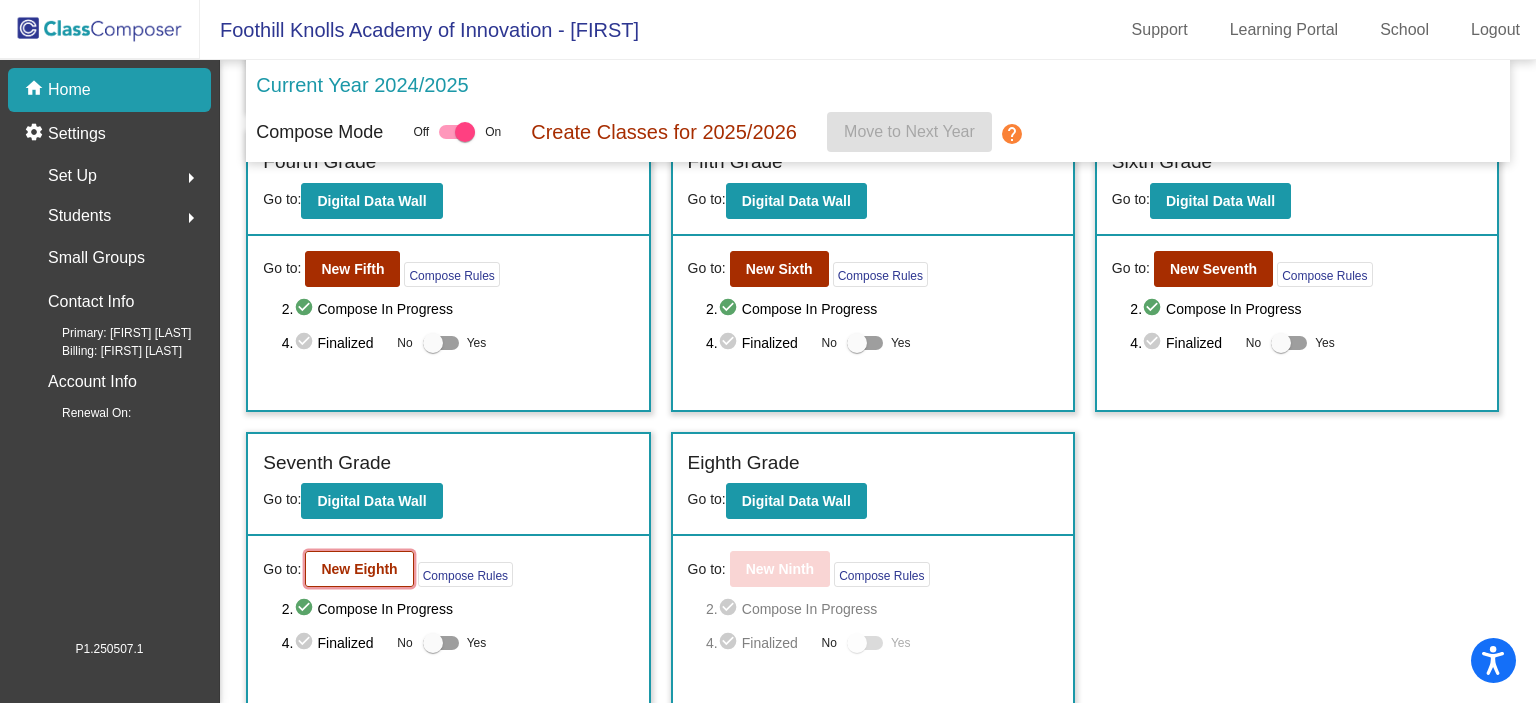 click on "New Eighth" 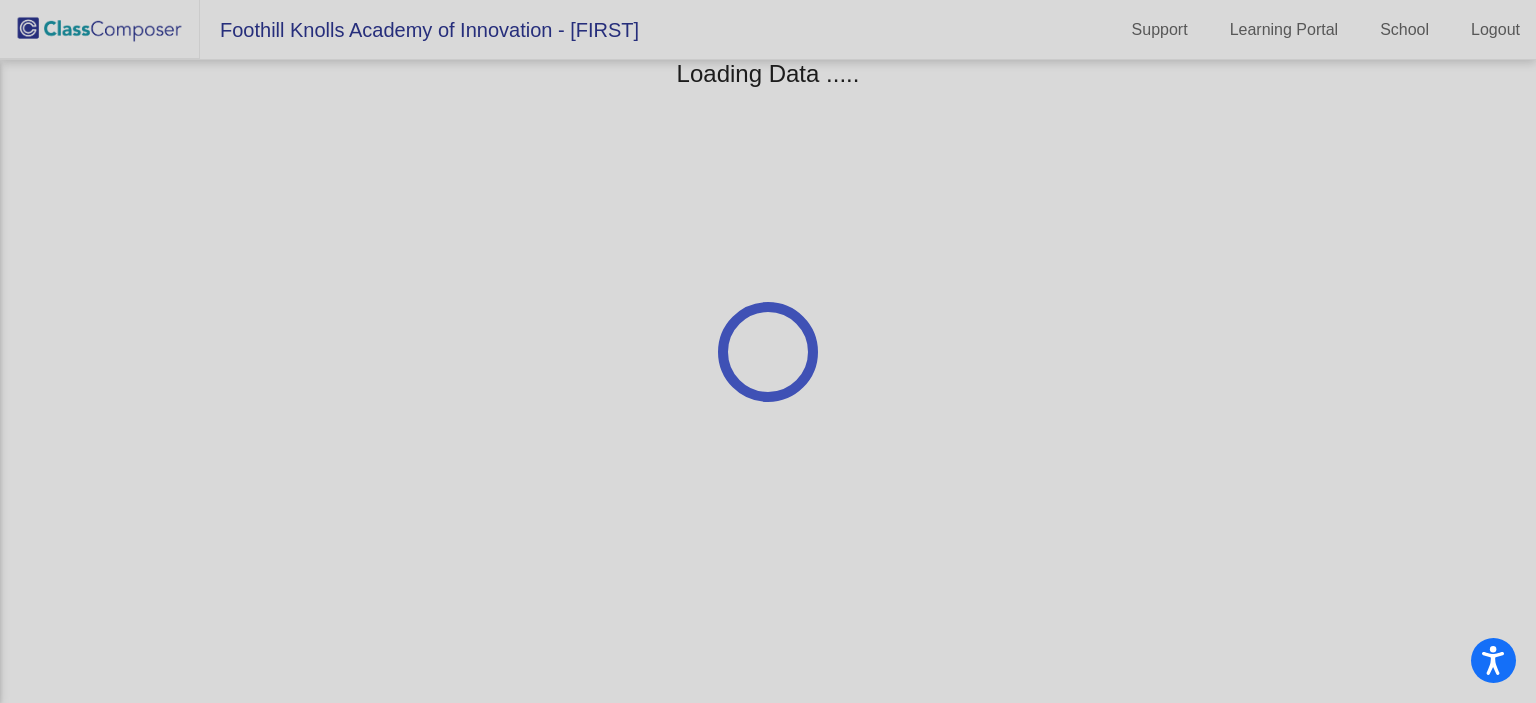 scroll, scrollTop: 0, scrollLeft: 0, axis: both 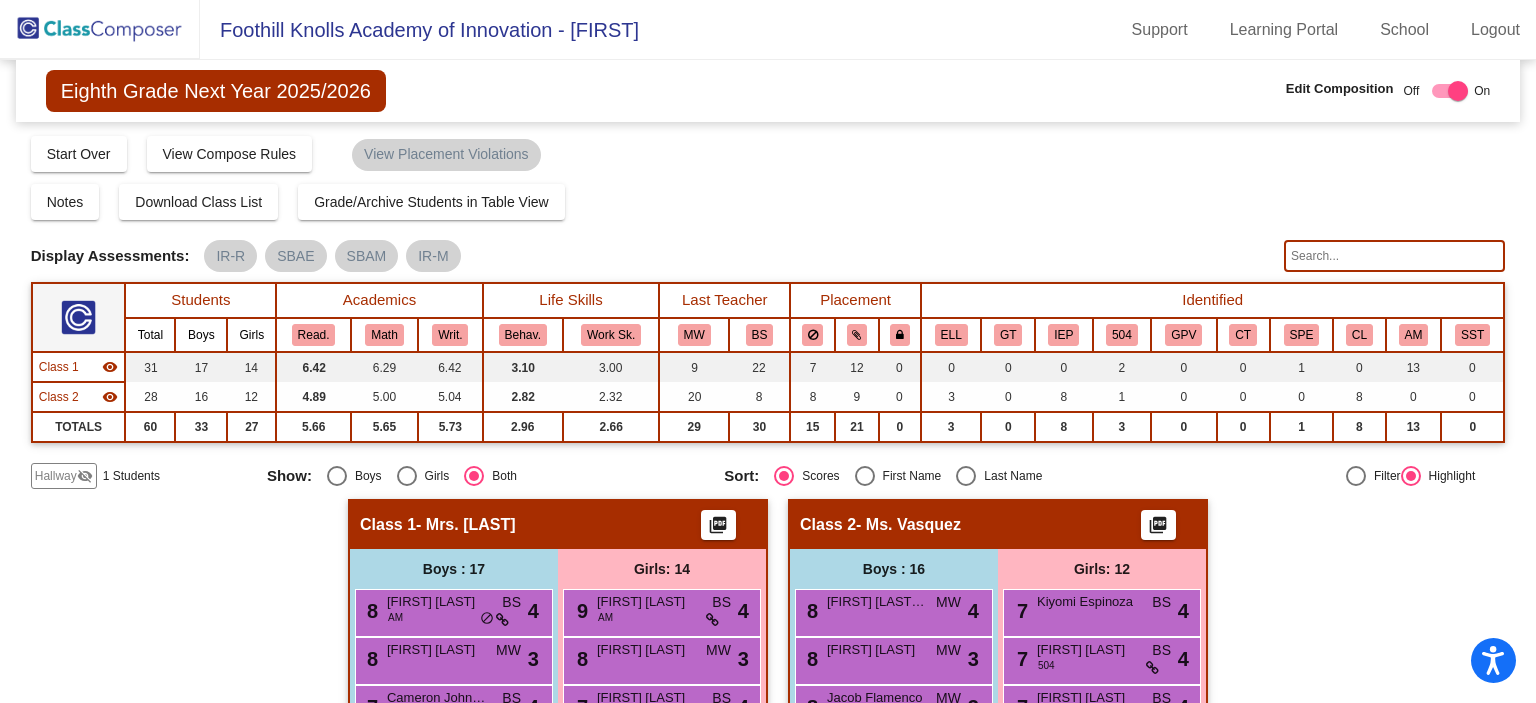 click 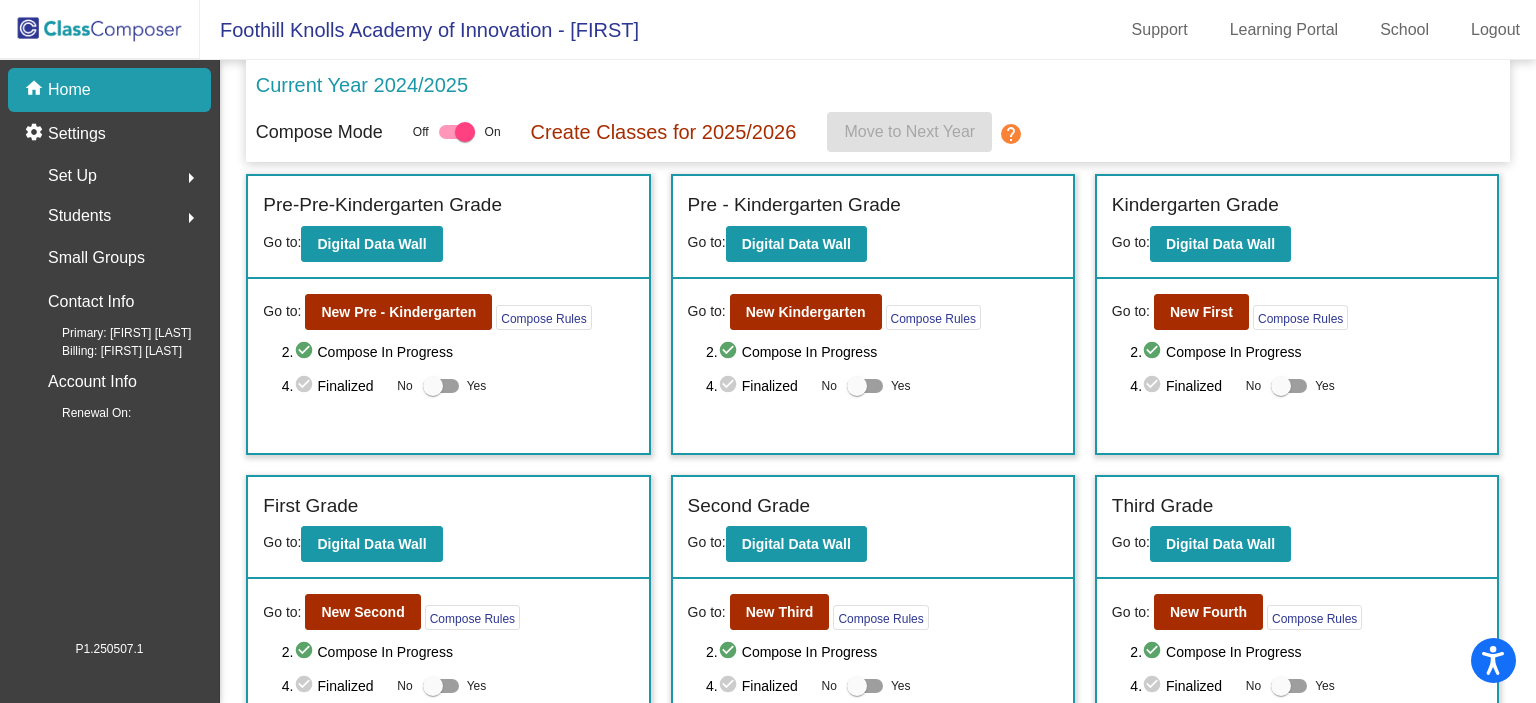 click on "check_circle" 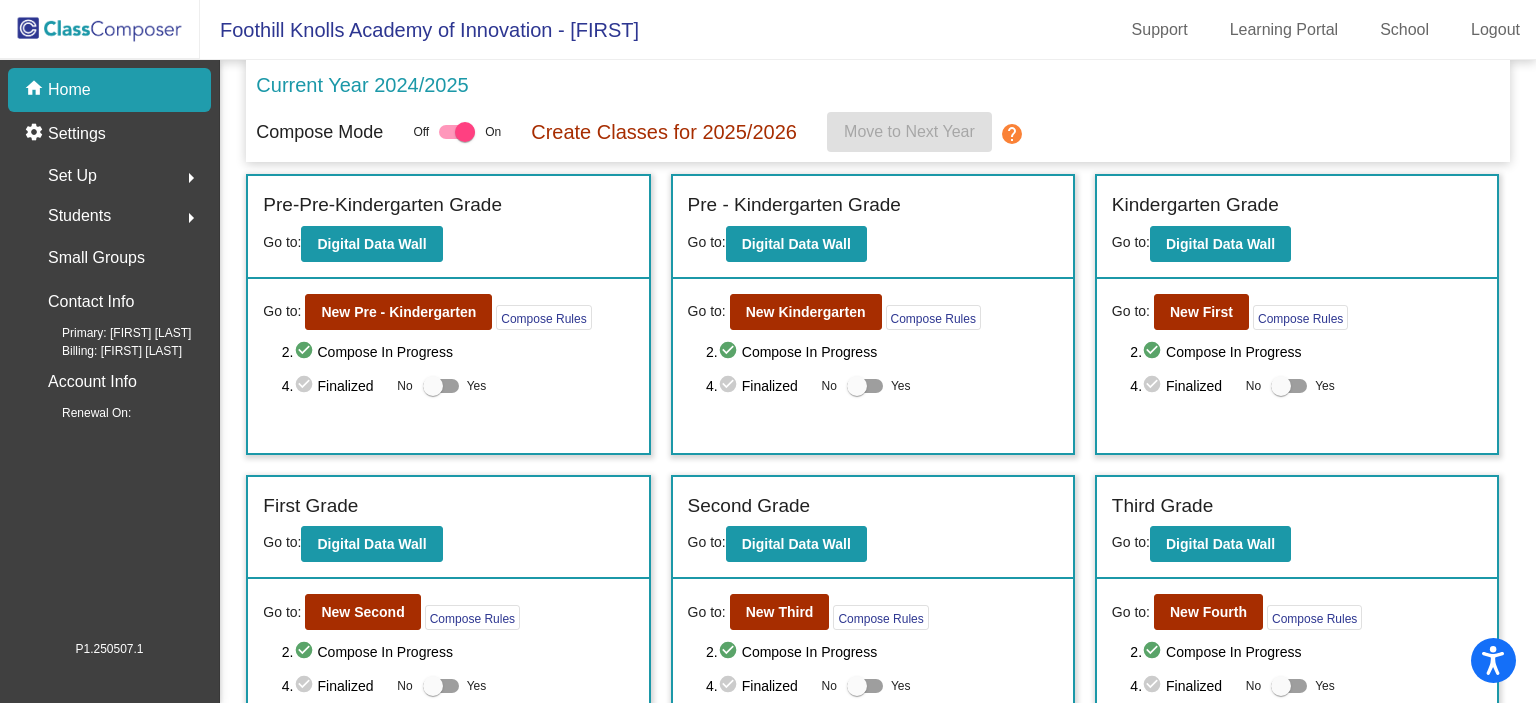 click on "2.  check_circle  Compose In Progress" 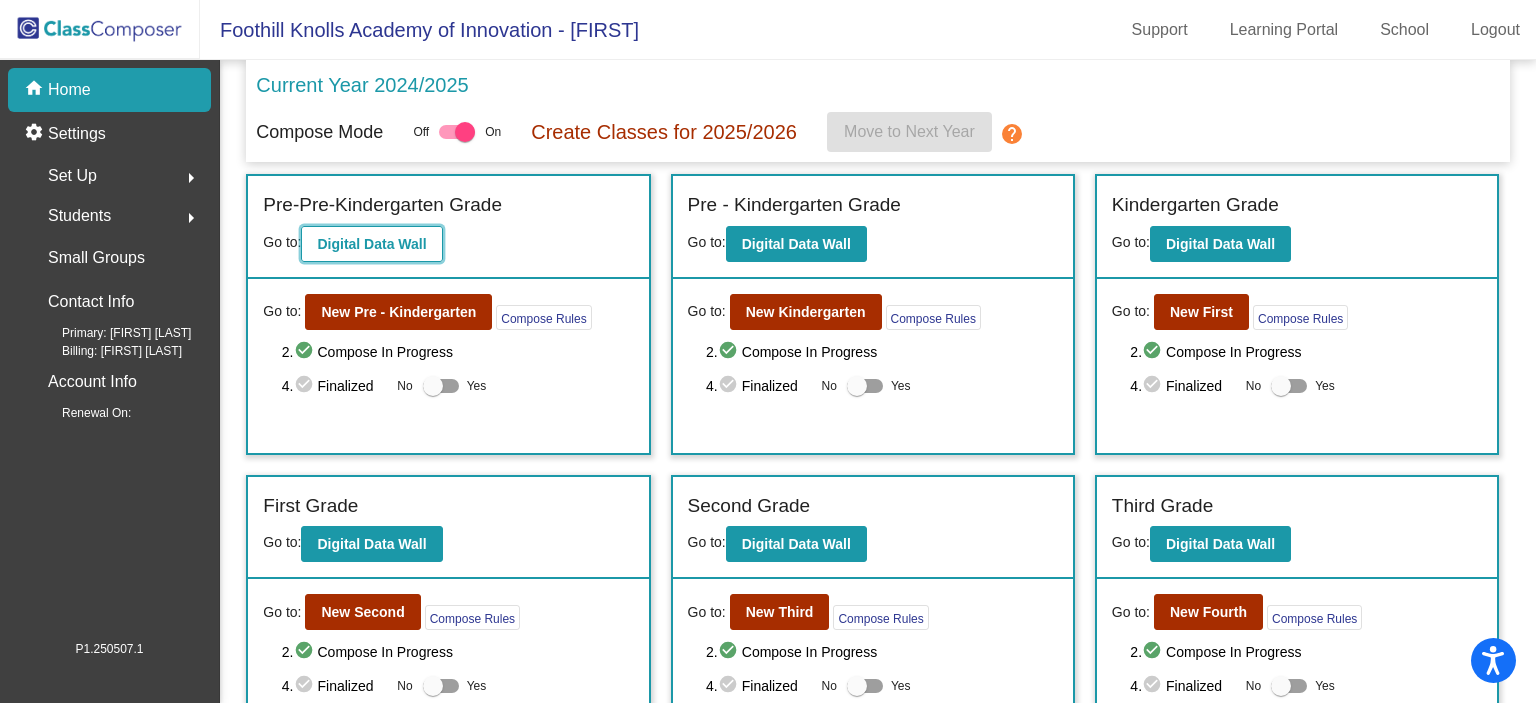 click on "Digital Data Wall" 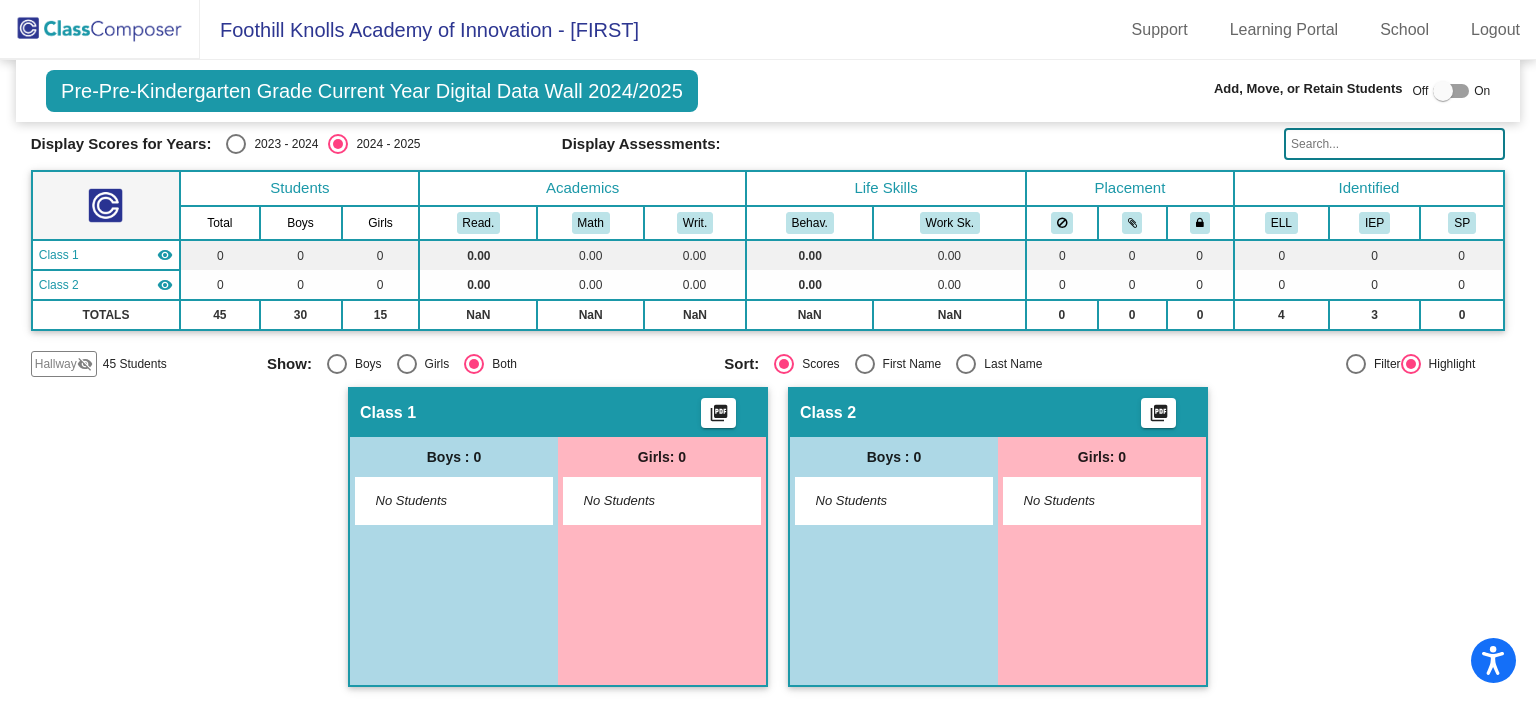 scroll, scrollTop: 0, scrollLeft: 0, axis: both 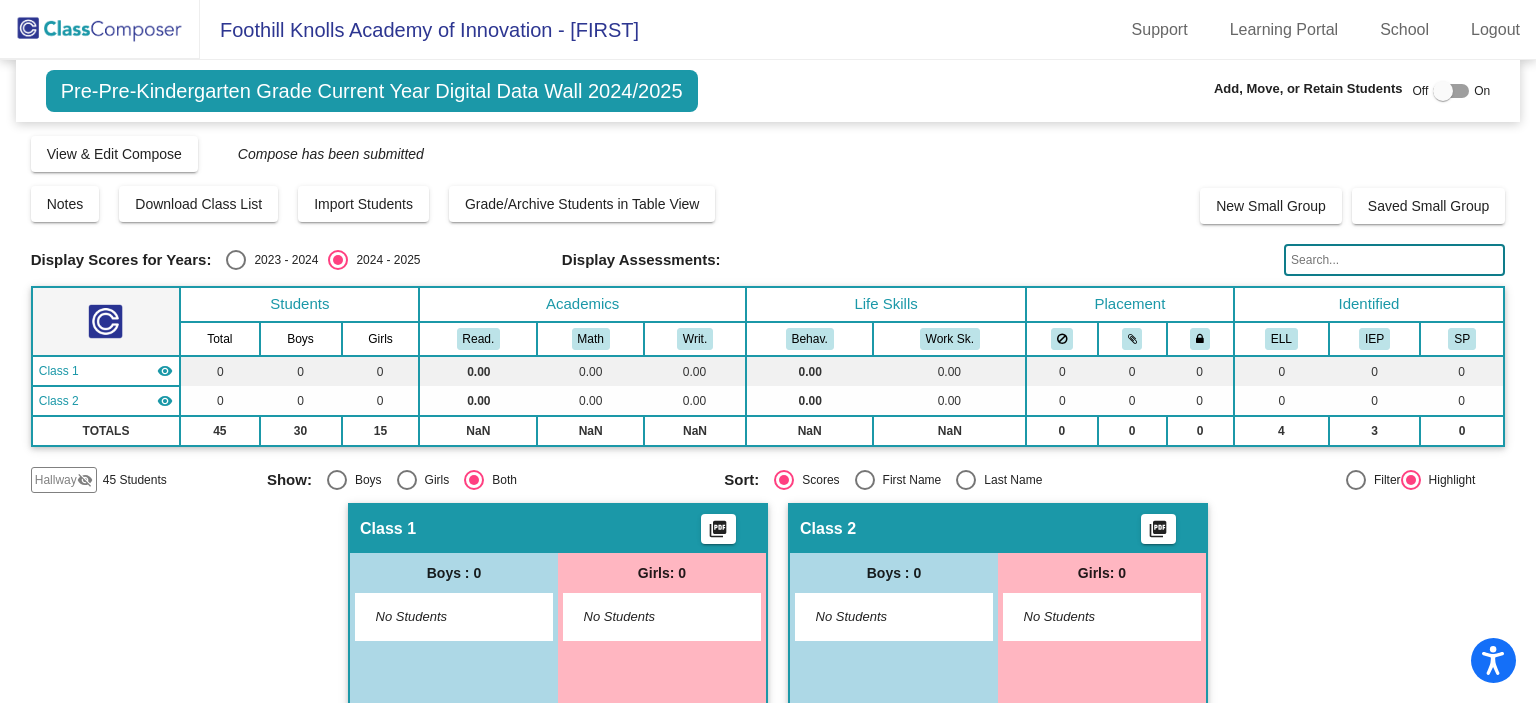 click on "visibility_off" 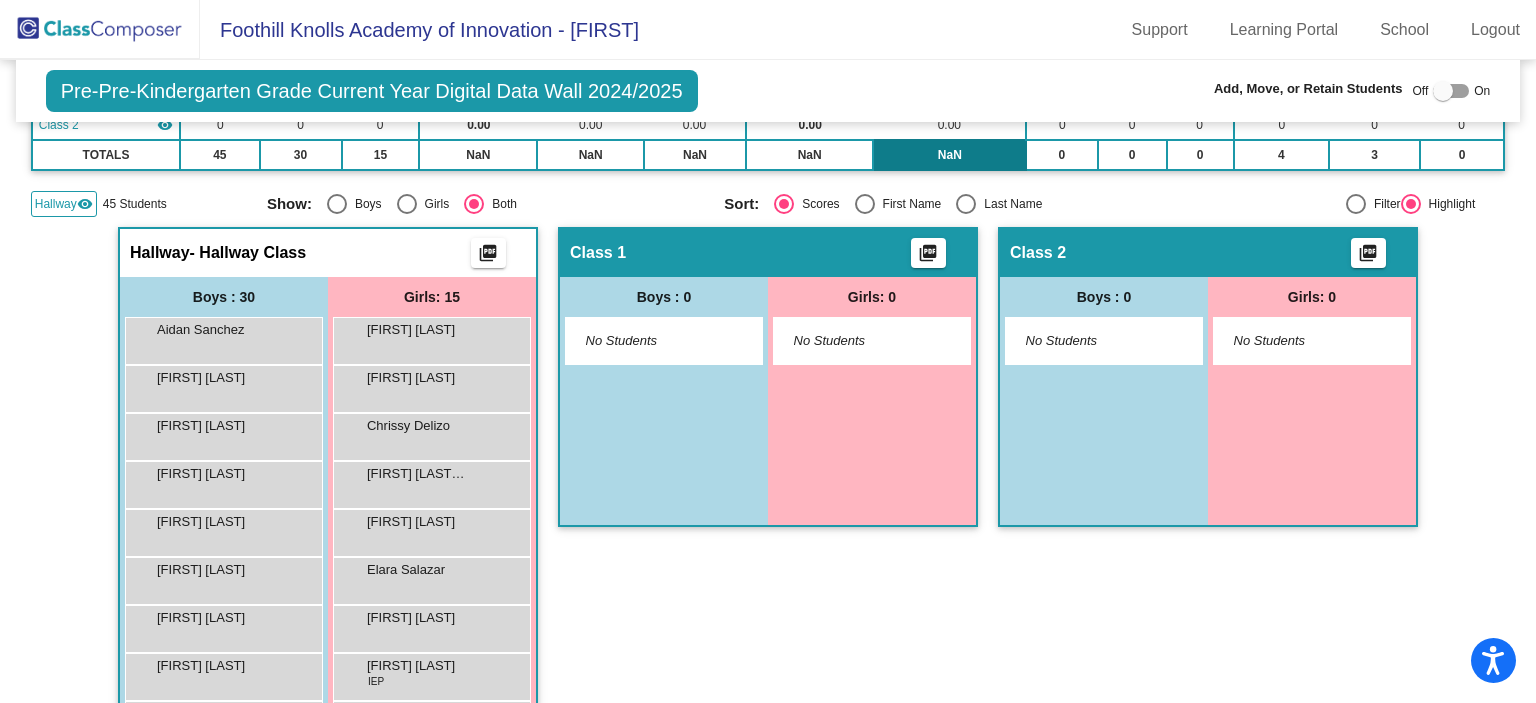 scroll, scrollTop: 300, scrollLeft: 0, axis: vertical 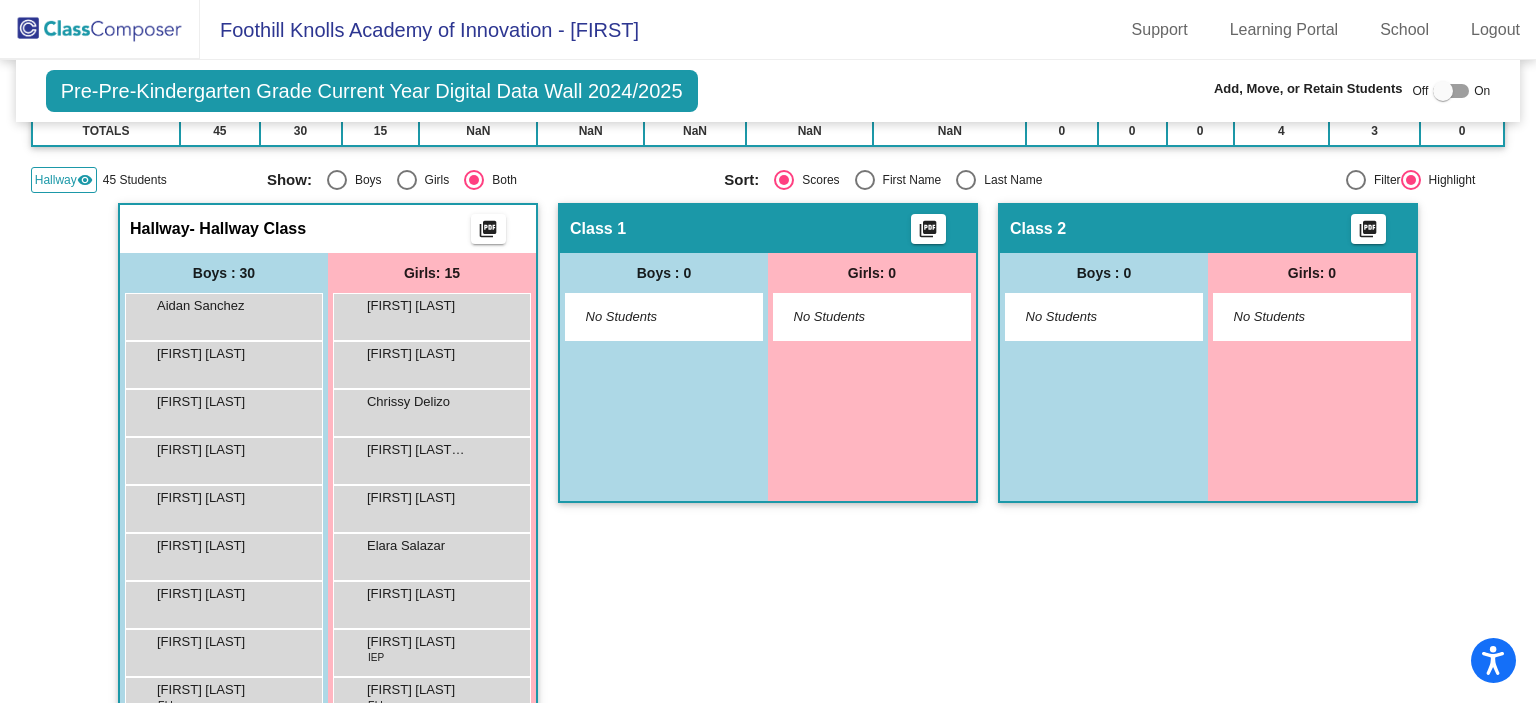 drag, startPoint x: 201, startPoint y: 297, endPoint x: 647, endPoint y: 376, distance: 452.9426 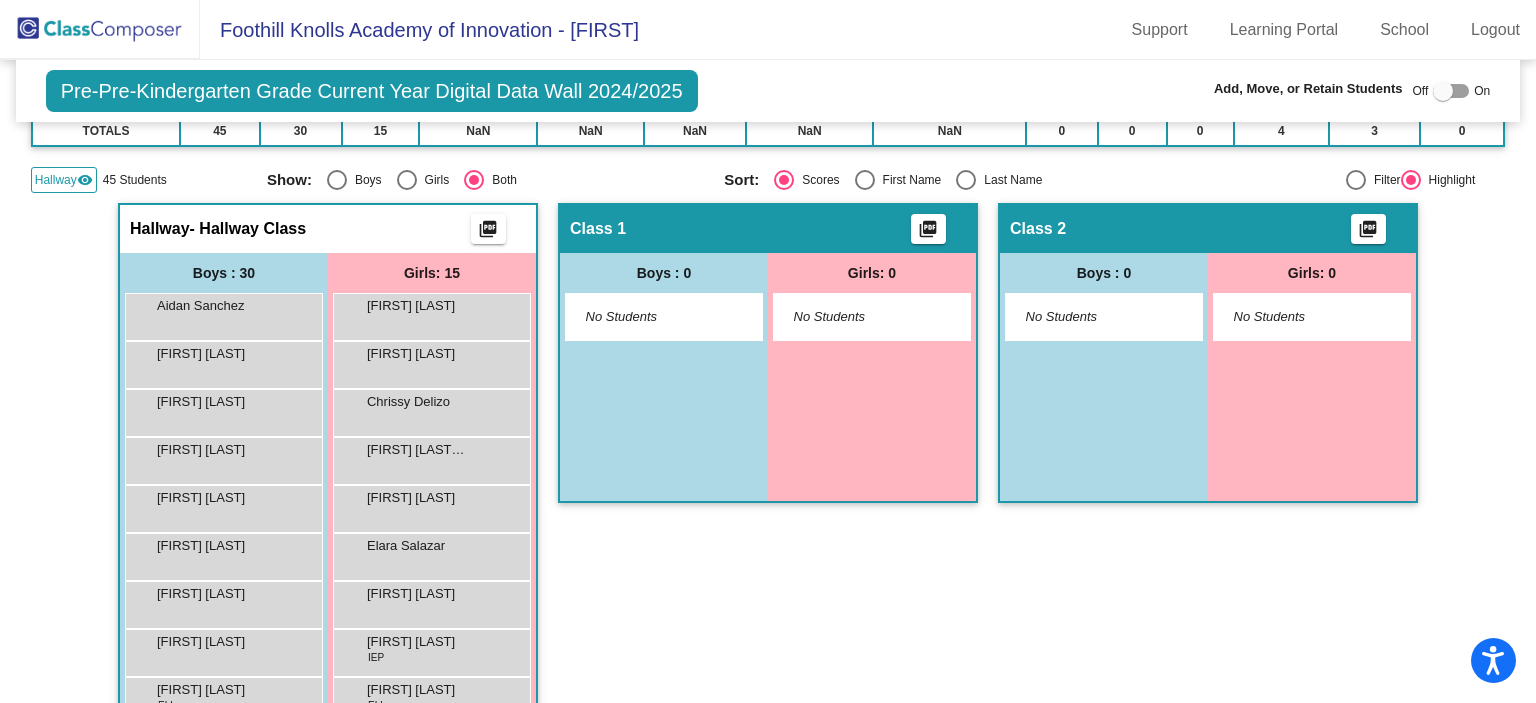 click on "Class 1    picture_as_pdf  Add Student  First Name Last Name Student Id  (Recommended)   Boy   Girl   Non Binary Add Close  Boys : 0    No Students   Girls: 0   No Students" 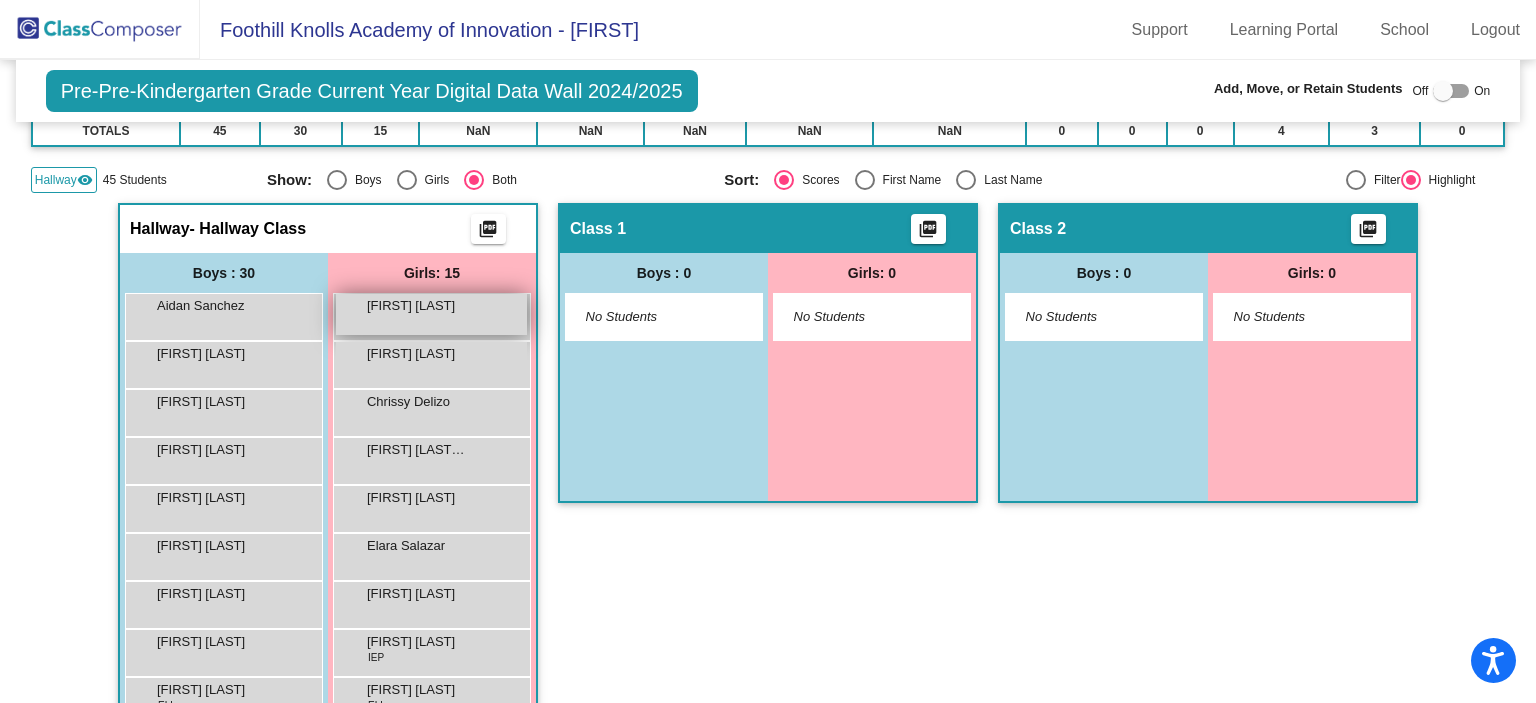 drag, startPoint x: 183, startPoint y: 307, endPoint x: 416, endPoint y: 291, distance: 233.5487 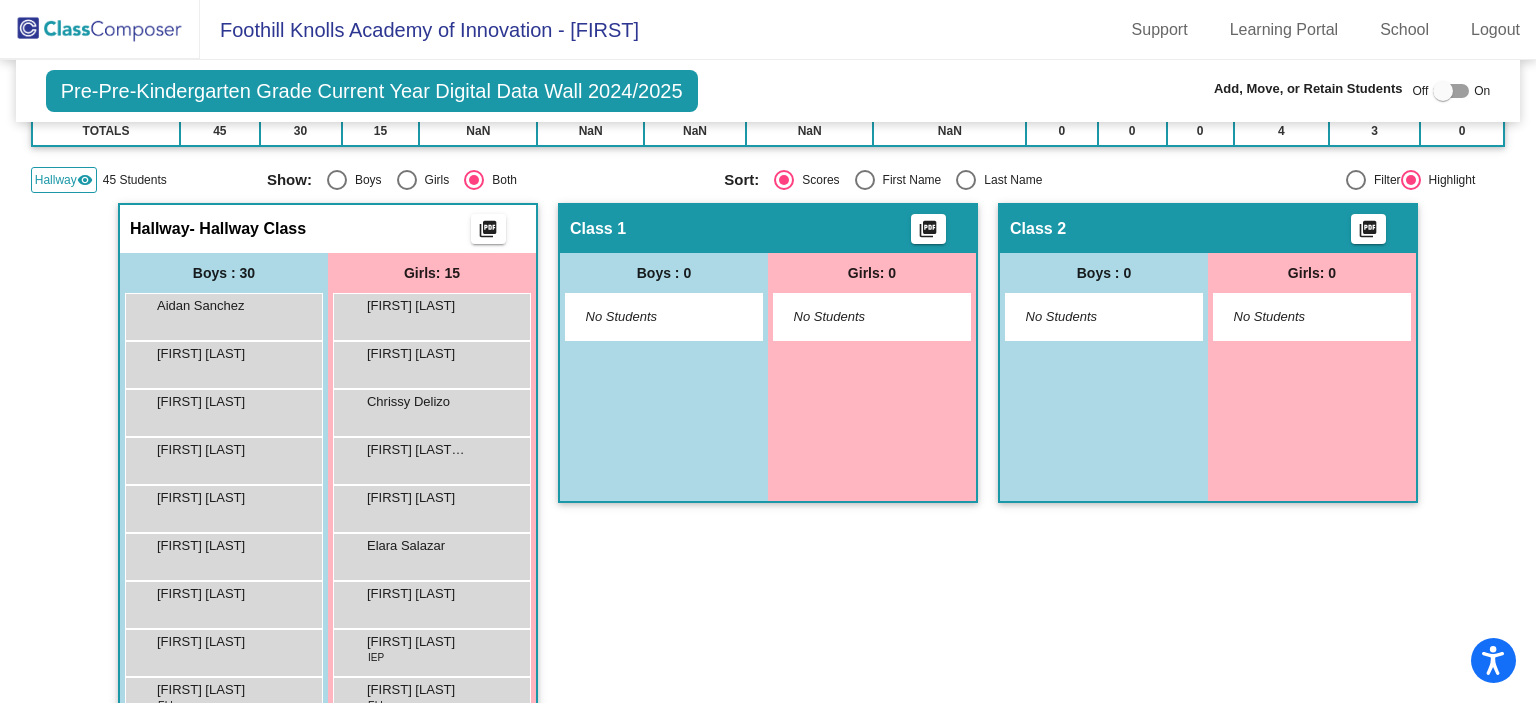 click on "Pre-Pre-Kindergarten Grade Current Year Digital Data Wall 2024/2025  Add, Move, or Retain Students Off   On  Incoming   Digital Data Wall    Display Scores for Years:   2023 - 2024   2024 - 2025  Grade/Archive Students in Table View   Download   New Small Group   Saved Small Group   Compose   View Compose   View  & Edit Compose   Submit Classes  Compose has been submitted  Check for Incomplete Scores  Notes   Download Class List   Import Students   Grade/Archive Students in Table View   New Small Group   Saved Small Group  Display Scores for Years:   2023 - 2024   2024 - 2025 Display Assessments: Students Academics Life Skills Placement  Identified  Total Boys Girls  Read.   Math   Writ.   Behav.   Work Sk.   ELL   IEP   SP  Hallway  visibility  45 30 15                 0   0   0   4   3   0  Class 1  visibility  0 0 0  0.00   0.00   0.00   0.00   0.00   0   0   0   0   0   0  Class 2  visibility  0 0 0  0.00   0.00   0.00   0.00   0.00   0   0   0   0   0   0  TOTALS 45 30 15  NaN  NaN  NaN   NaN   NaN" 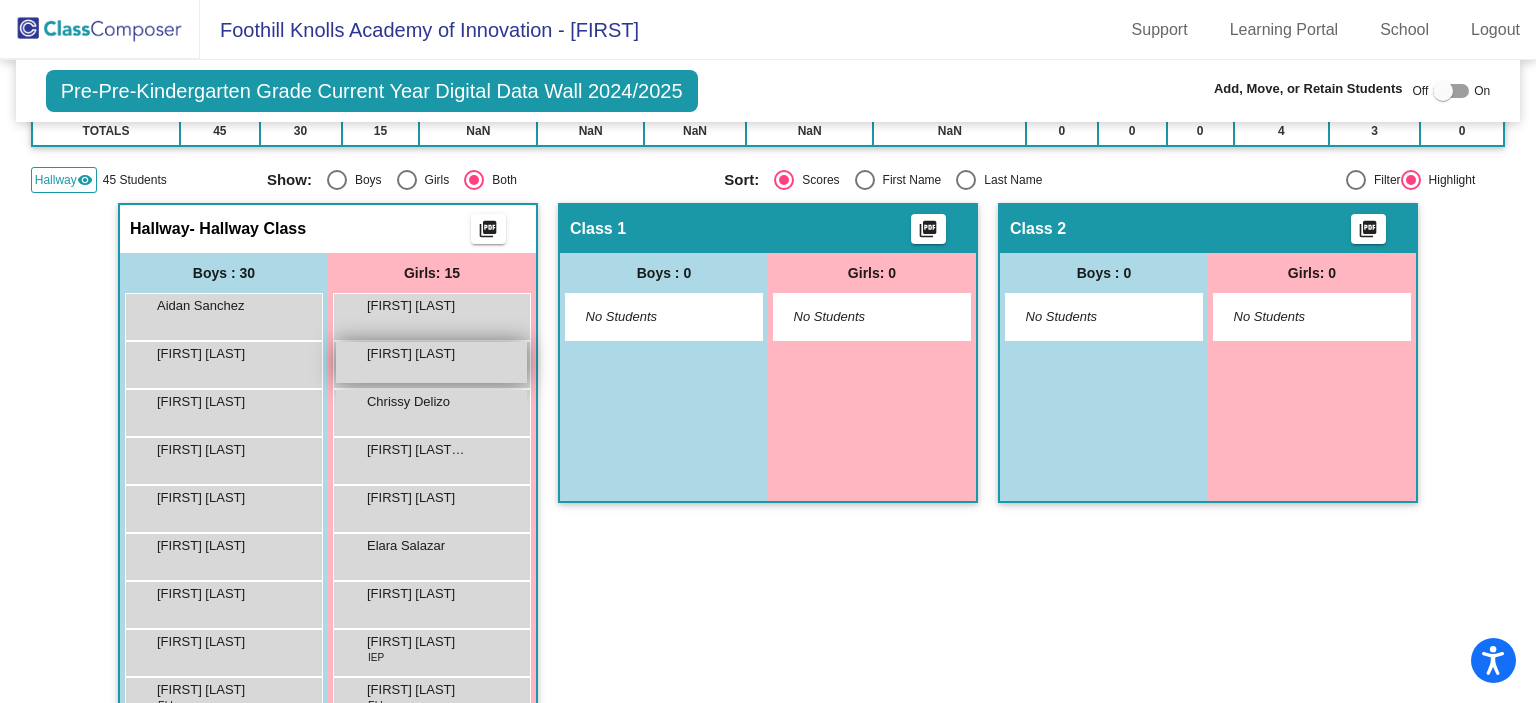 drag, startPoint x: 208, startPoint y: 316, endPoint x: 358, endPoint y: 347, distance: 153.16985 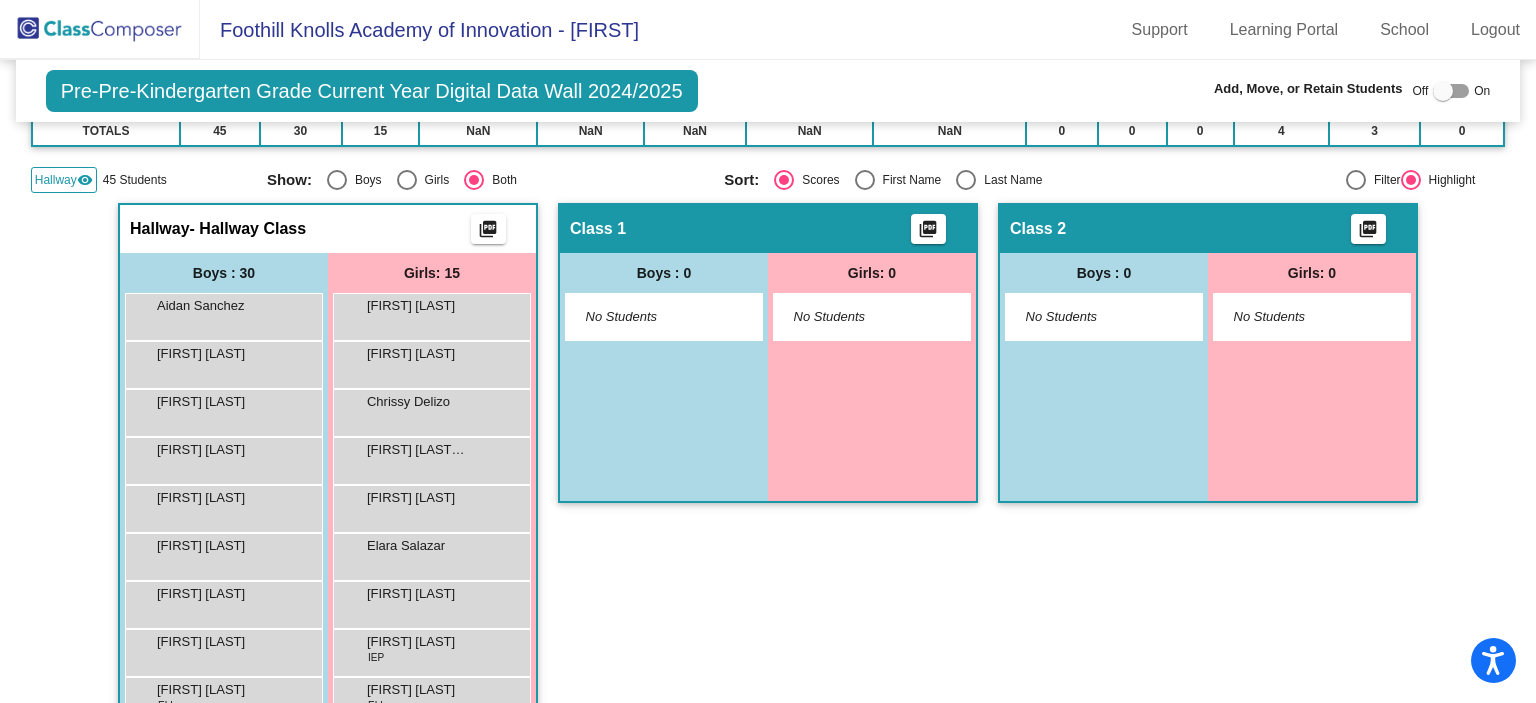 click on "Class 1    picture_as_pdf  Add Student  First Name Last Name Student Id  (Recommended)   Boy   Girl   Non Binary Add Close  Boys : 0    No Students   Girls: 0   No Students" 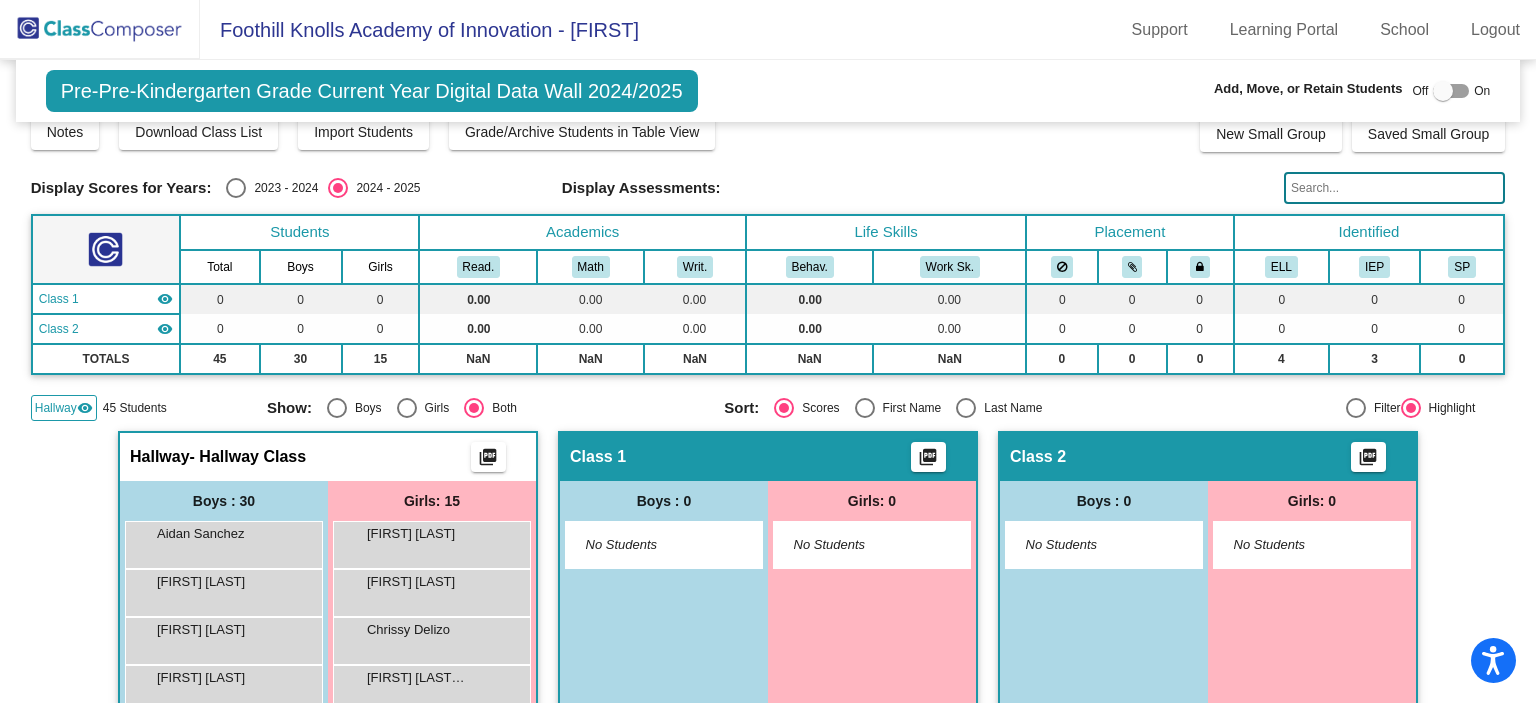 scroll, scrollTop: 0, scrollLeft: 0, axis: both 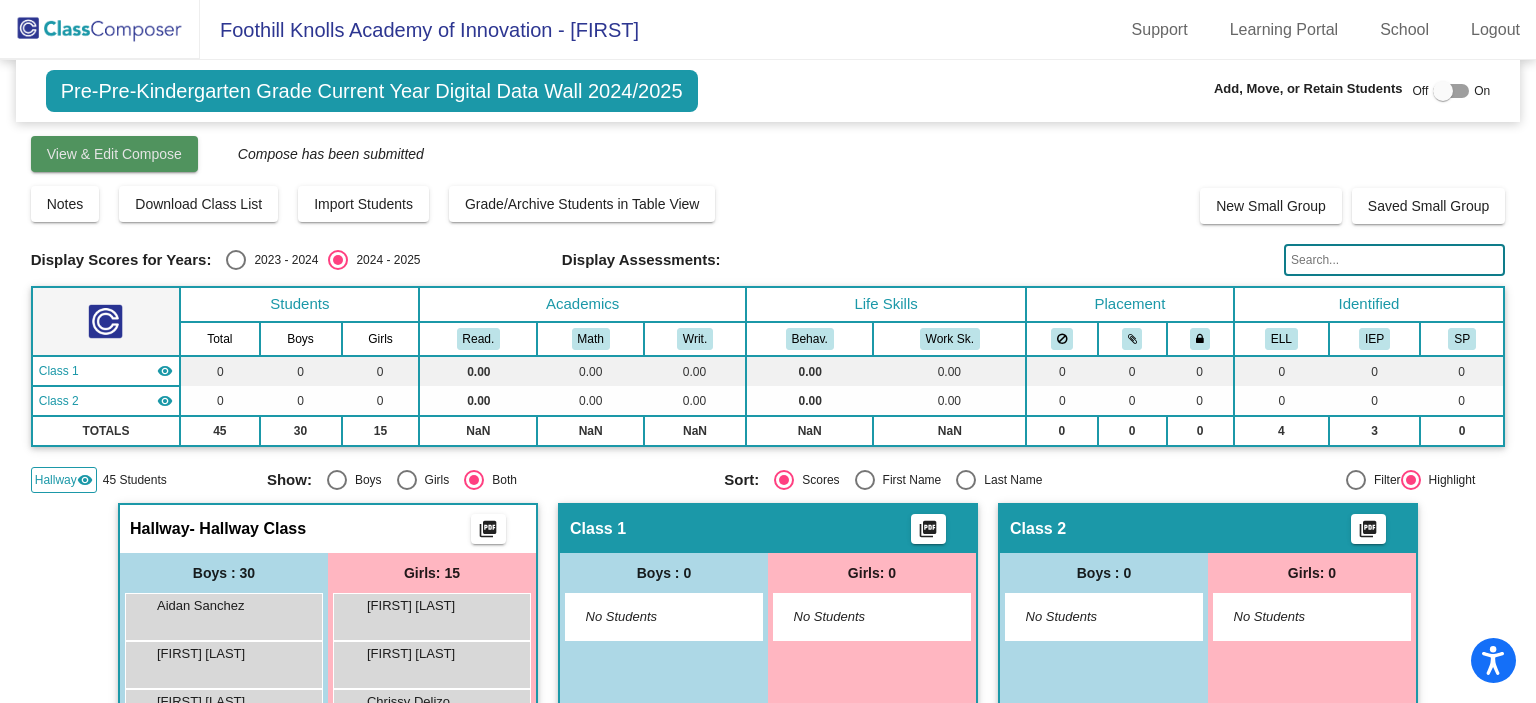 click on "View & Edit Compose" 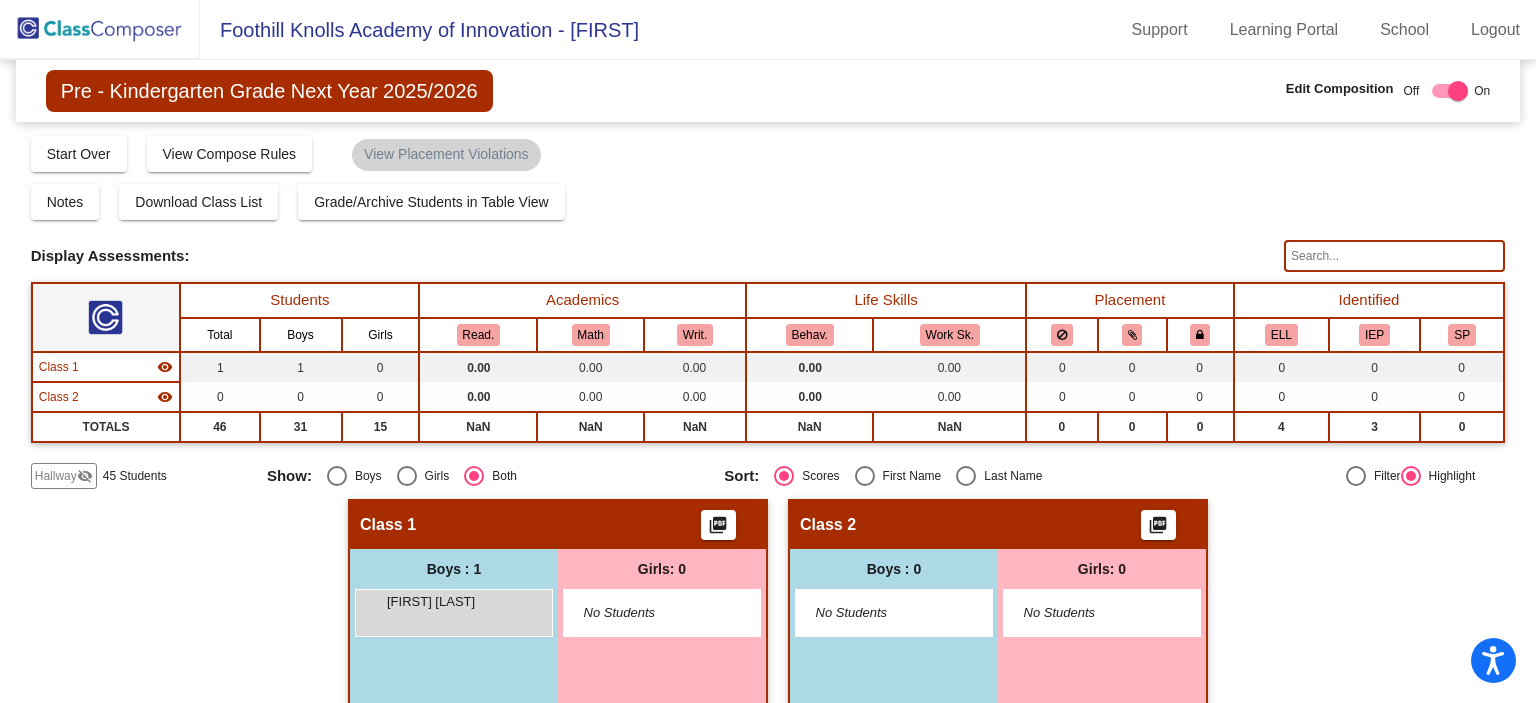 click on "Hallway" 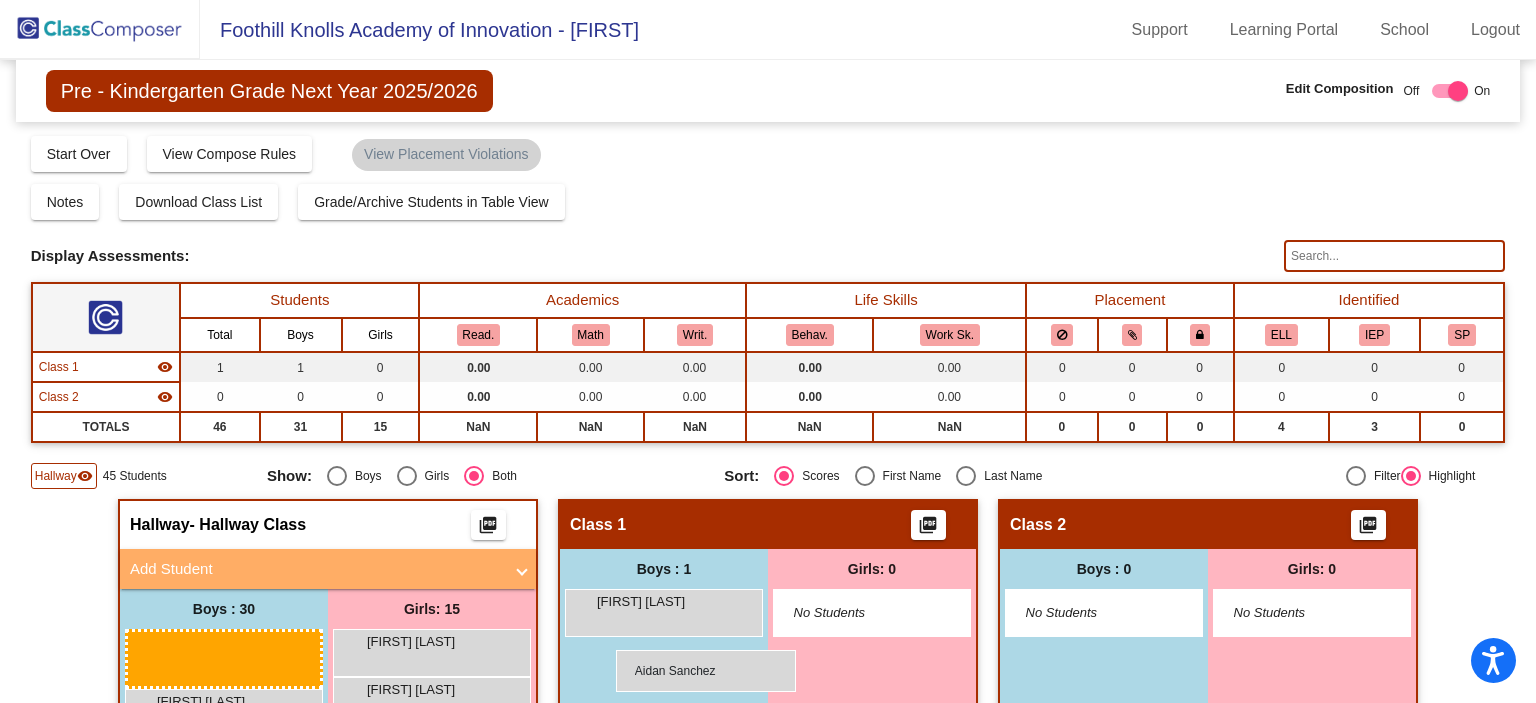 drag, startPoint x: 180, startPoint y: 647, endPoint x: 616, endPoint y: 647, distance: 436 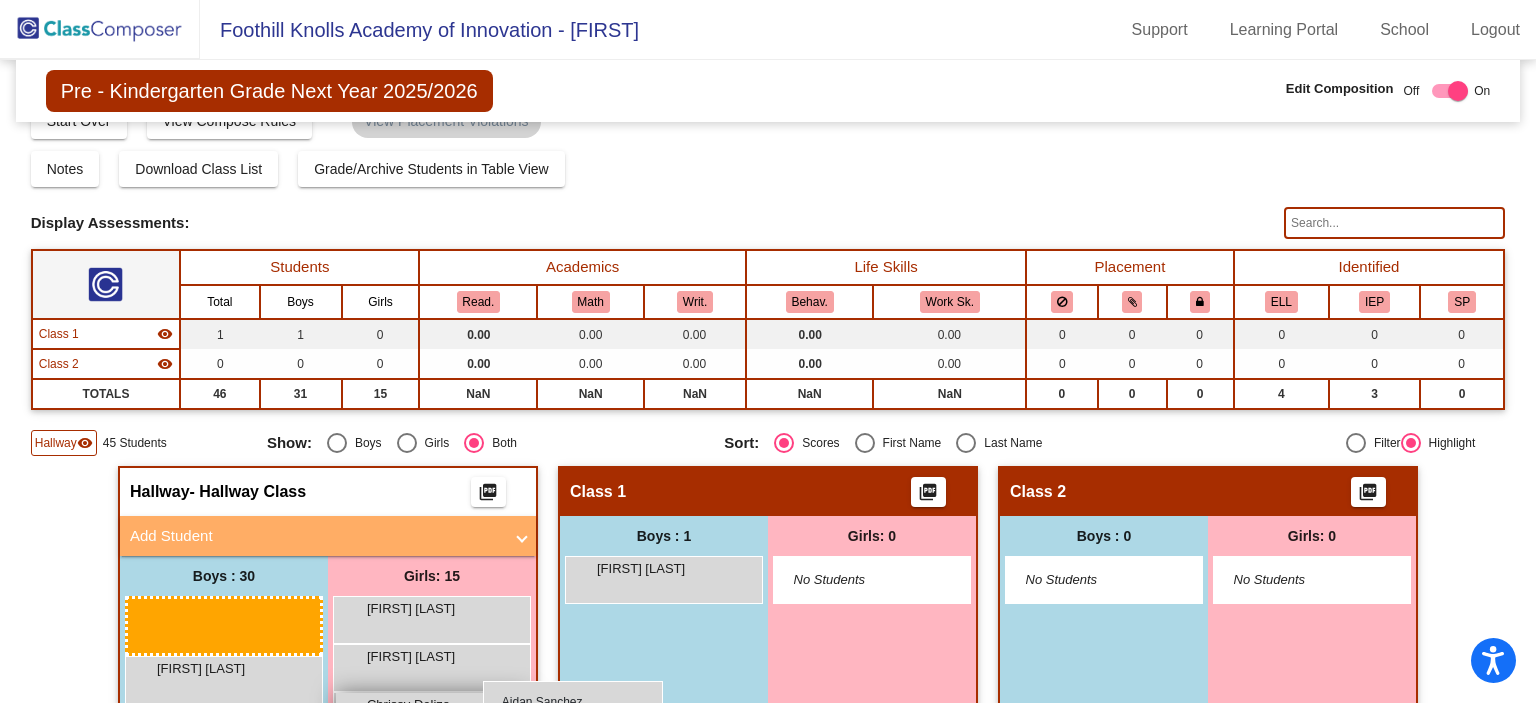 scroll, scrollTop: 86, scrollLeft: 0, axis: vertical 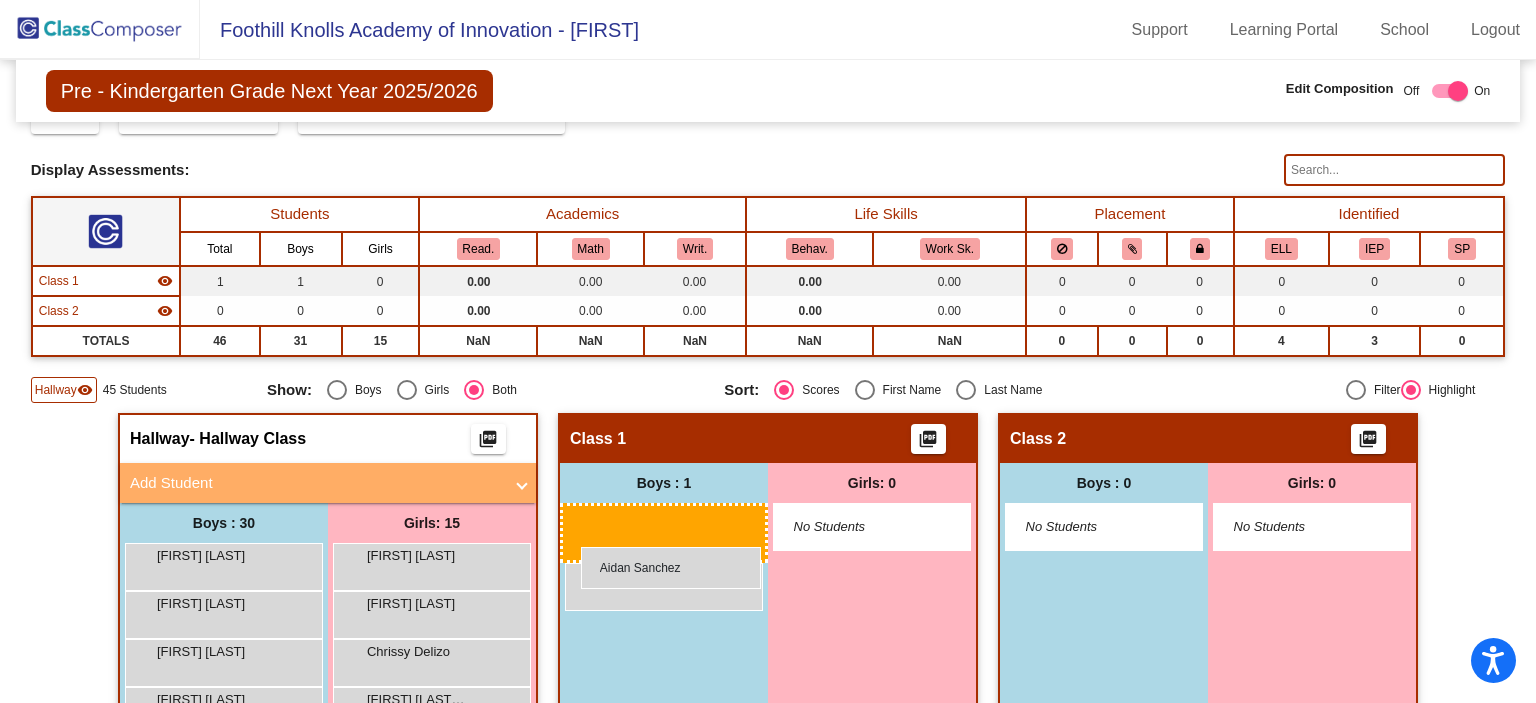 drag, startPoint x: 249, startPoint y: 659, endPoint x: 582, endPoint y: 549, distance: 350.69788 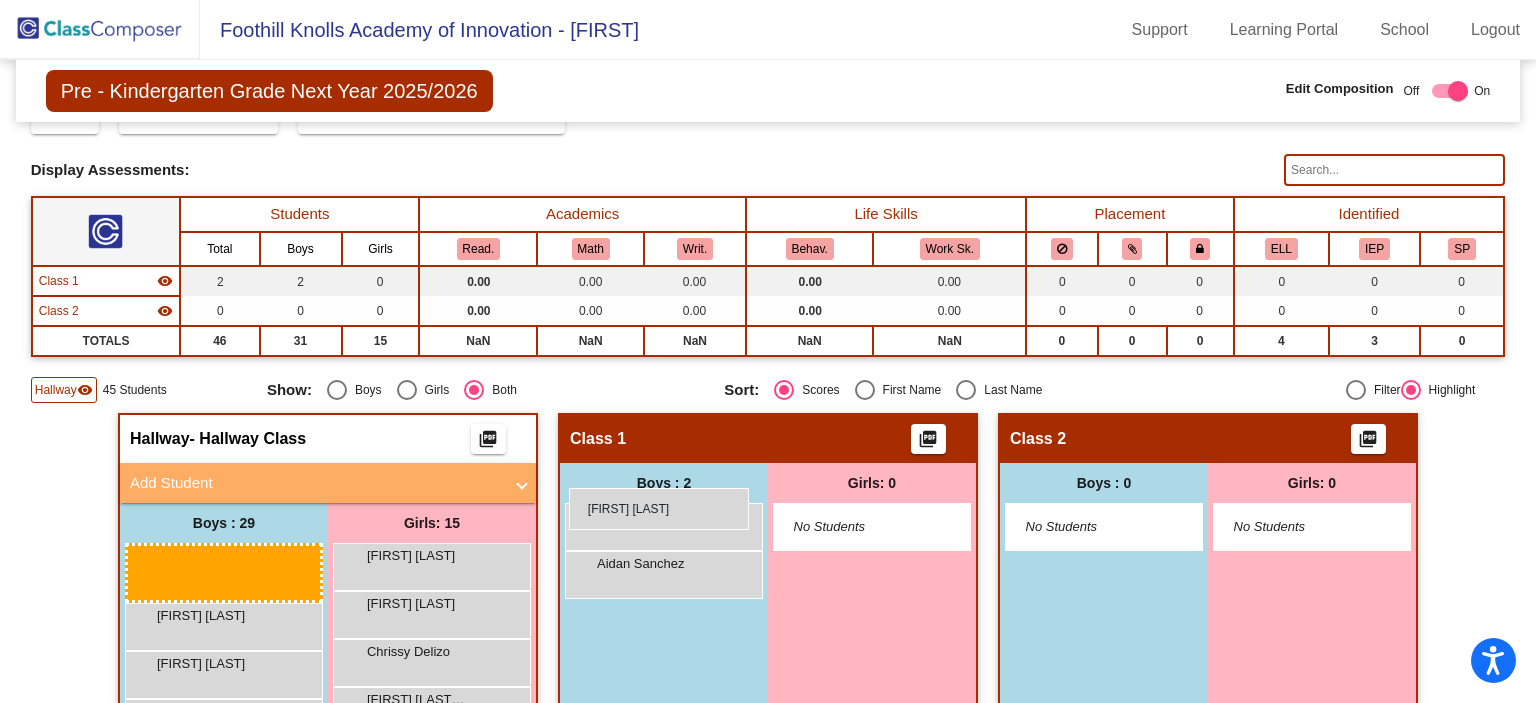 drag, startPoint x: 207, startPoint y: 562, endPoint x: 569, endPoint y: 487, distance: 369.6877 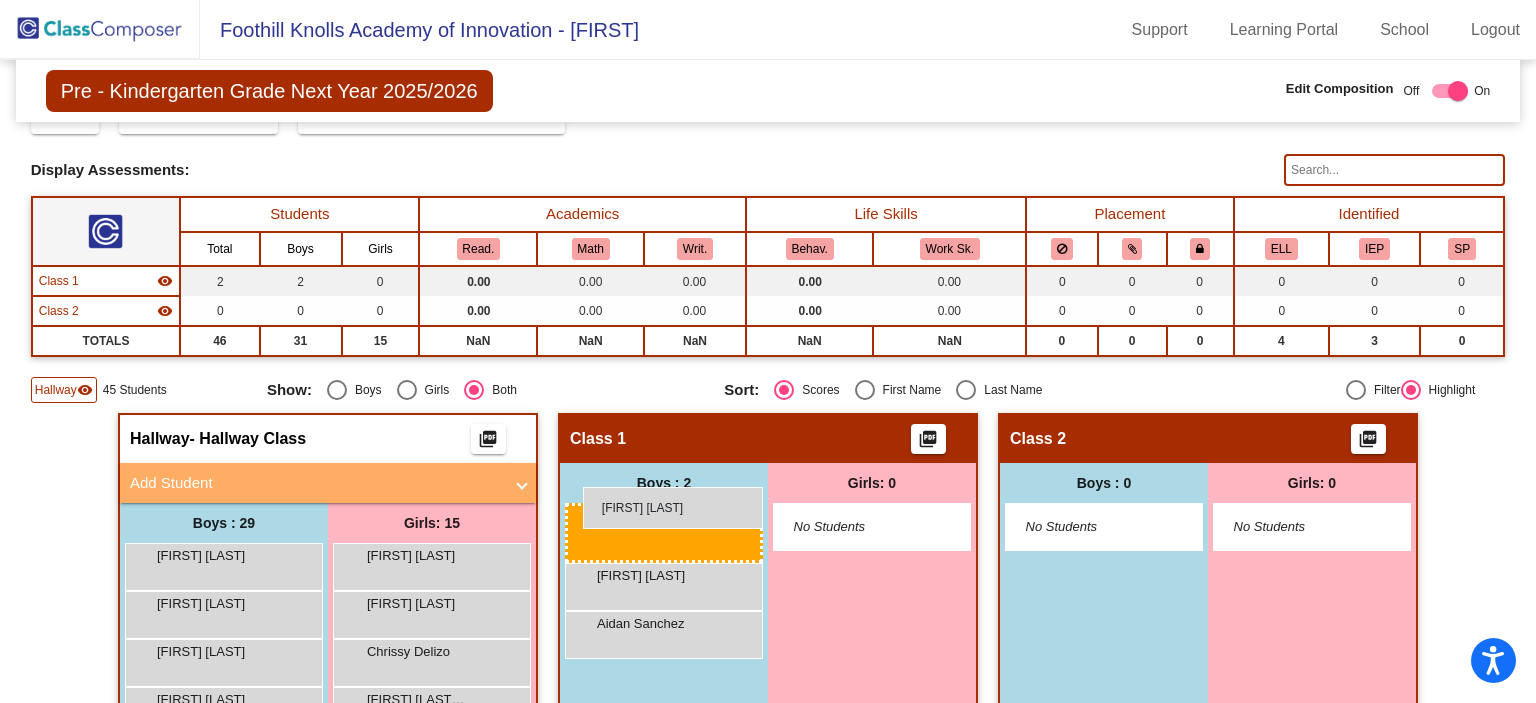 drag, startPoint x: 167, startPoint y: 567, endPoint x: 583, endPoint y: 487, distance: 423.62247 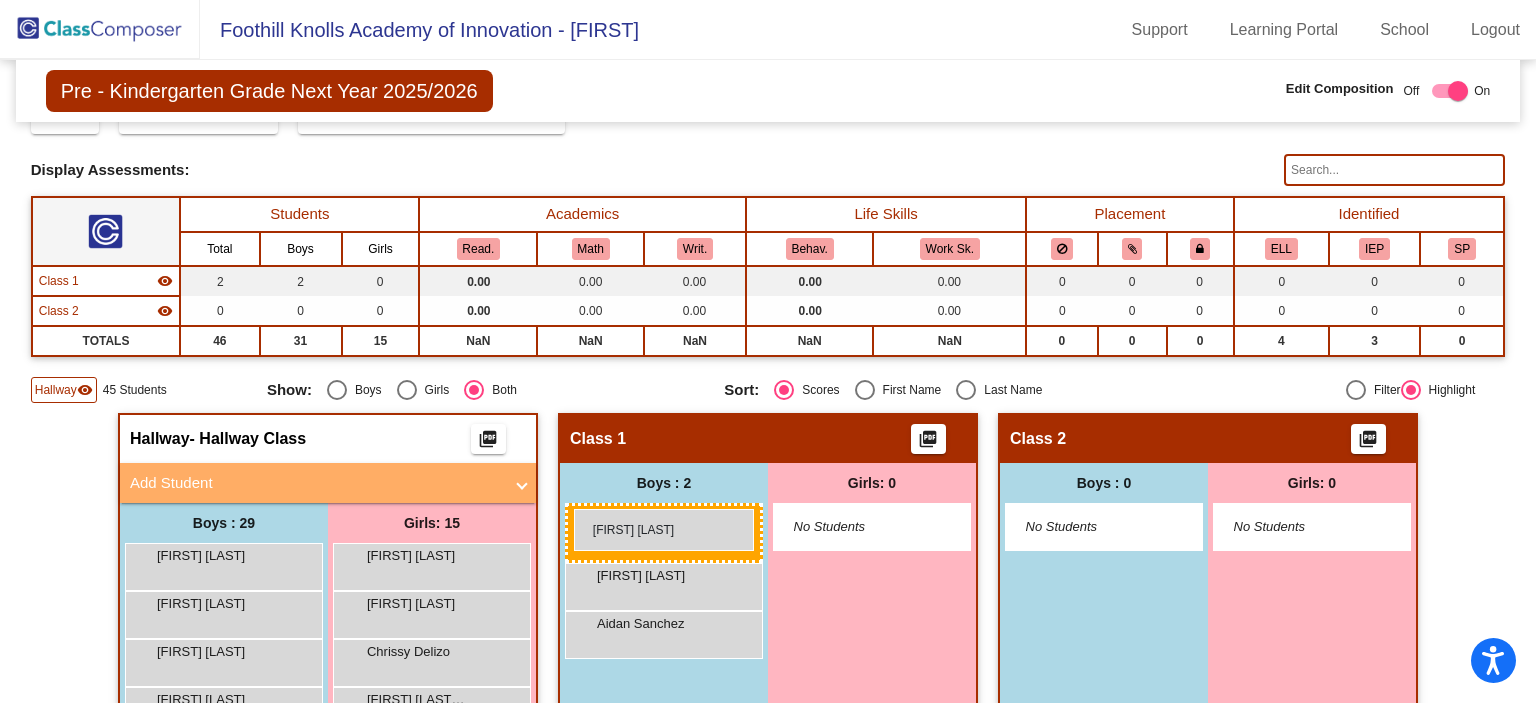 drag, startPoint x: 250, startPoint y: 554, endPoint x: 574, endPoint y: 509, distance: 327.11008 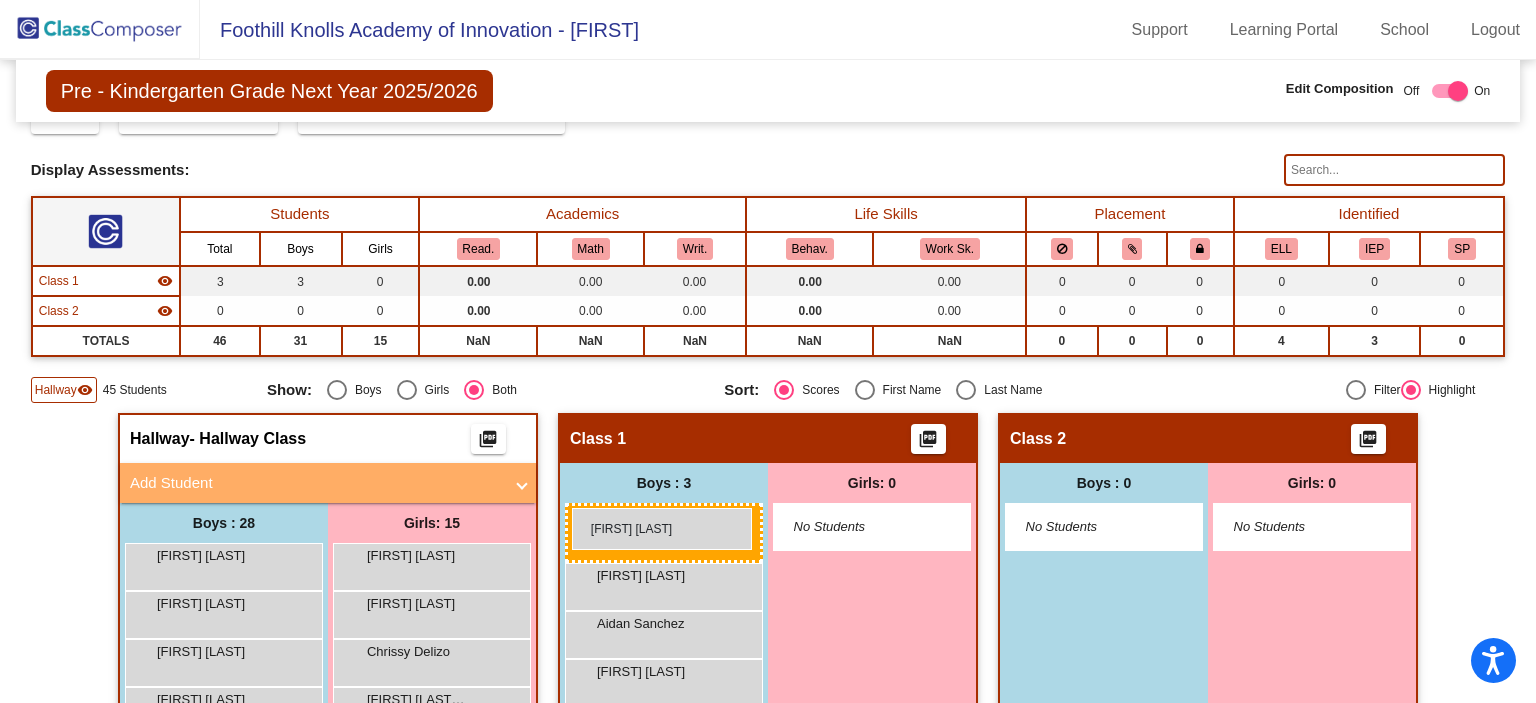 drag, startPoint x: 192, startPoint y: 567, endPoint x: 572, endPoint y: 508, distance: 384.55298 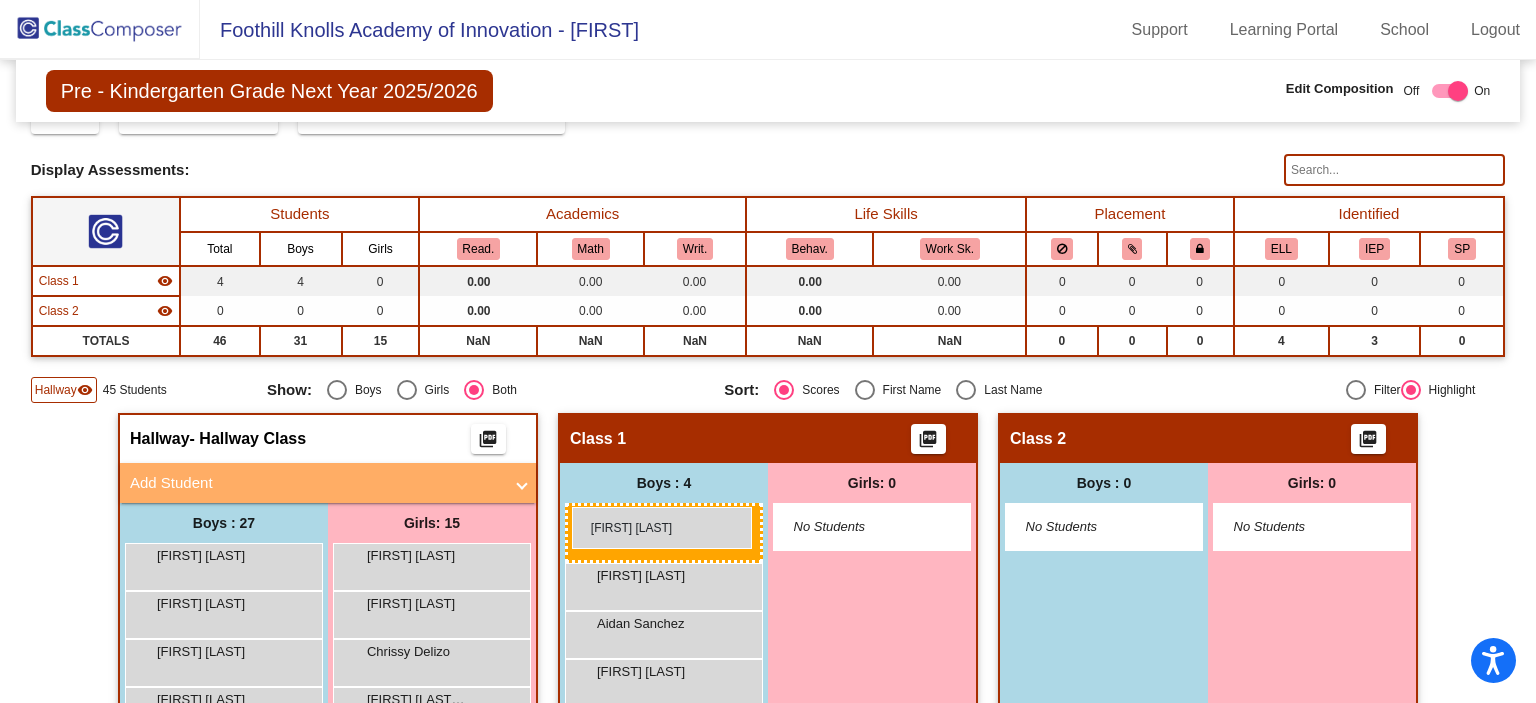 drag, startPoint x: 192, startPoint y: 553, endPoint x: 572, endPoint y: 507, distance: 382.77408 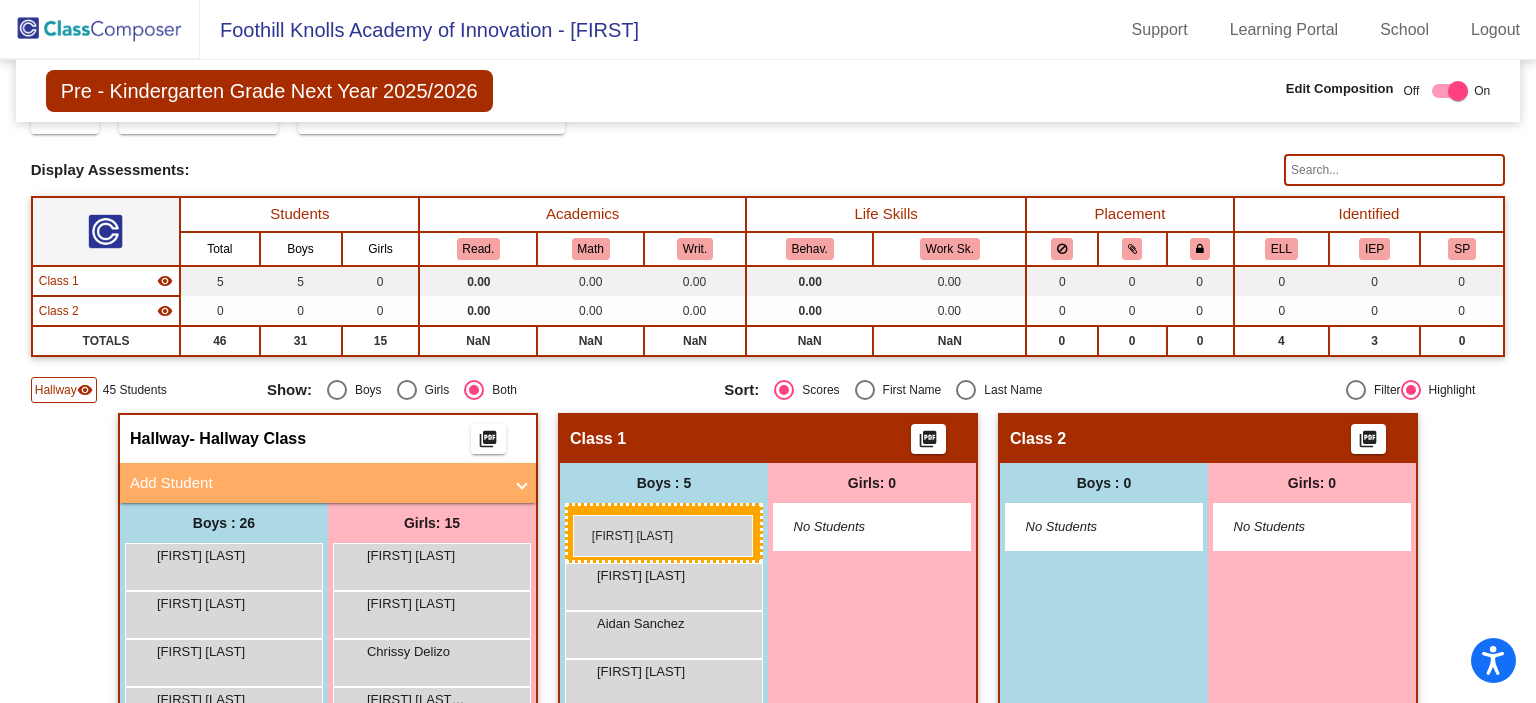 drag, startPoint x: 241, startPoint y: 557, endPoint x: 573, endPoint y: 515, distance: 334.6461 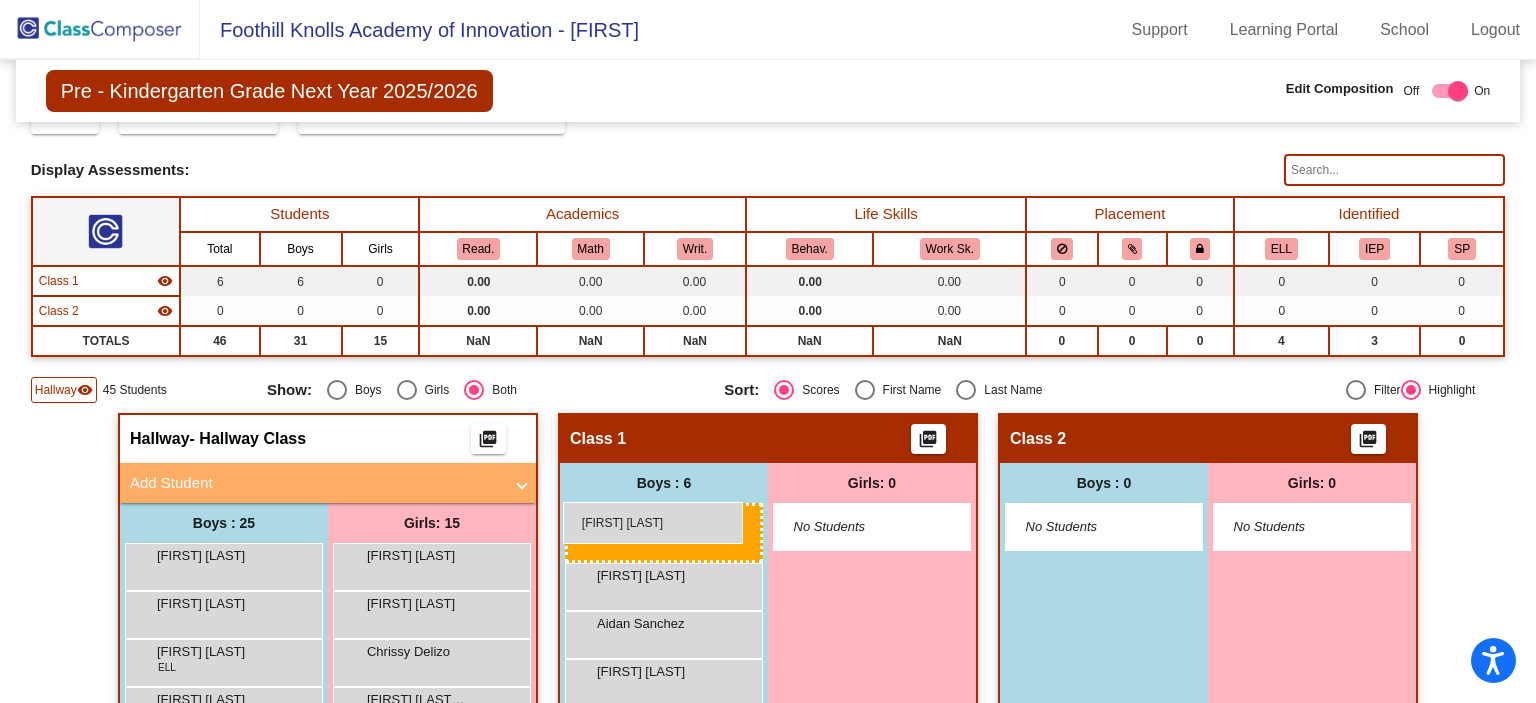 drag, startPoint x: 232, startPoint y: 547, endPoint x: 563, endPoint y: 502, distance: 334.04492 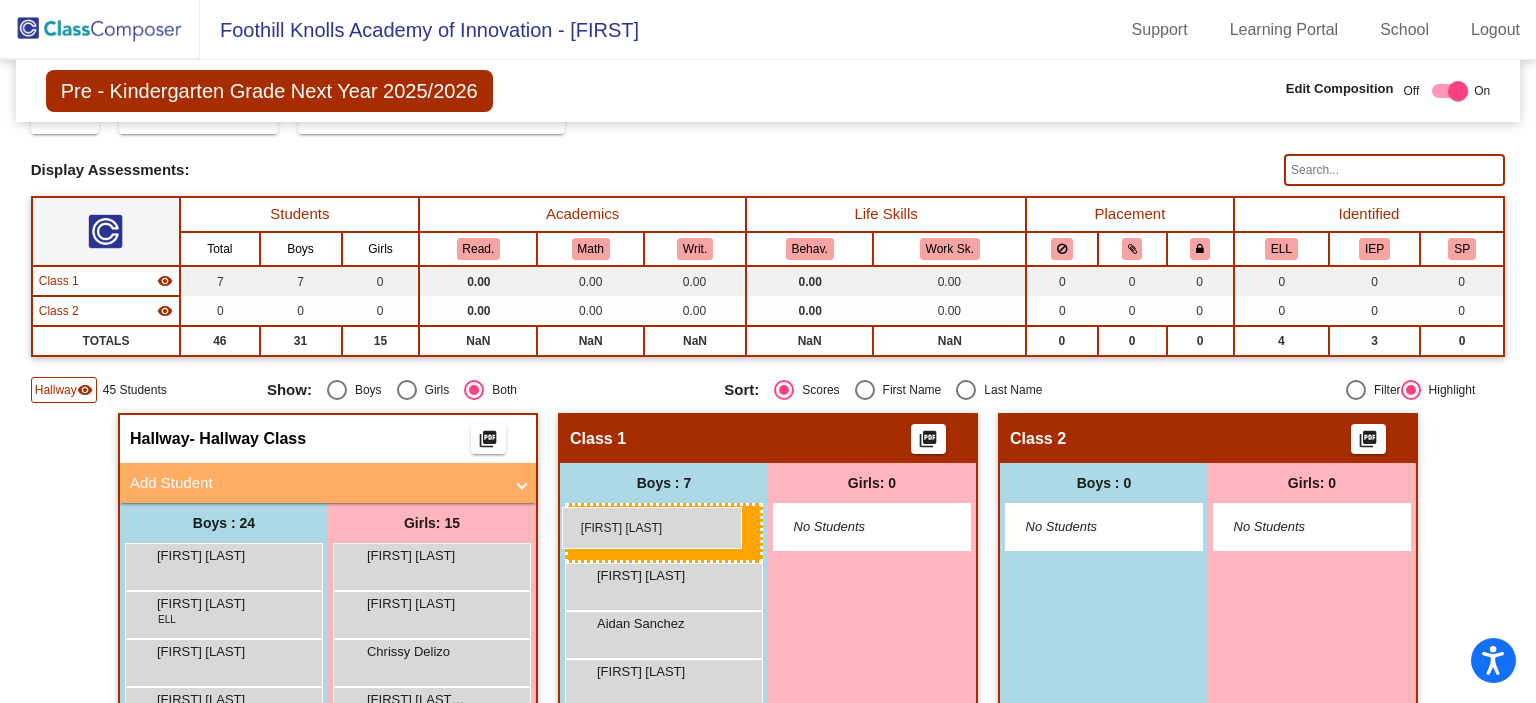 drag, startPoint x: 244, startPoint y: 560, endPoint x: 562, endPoint y: 507, distance: 322.3864 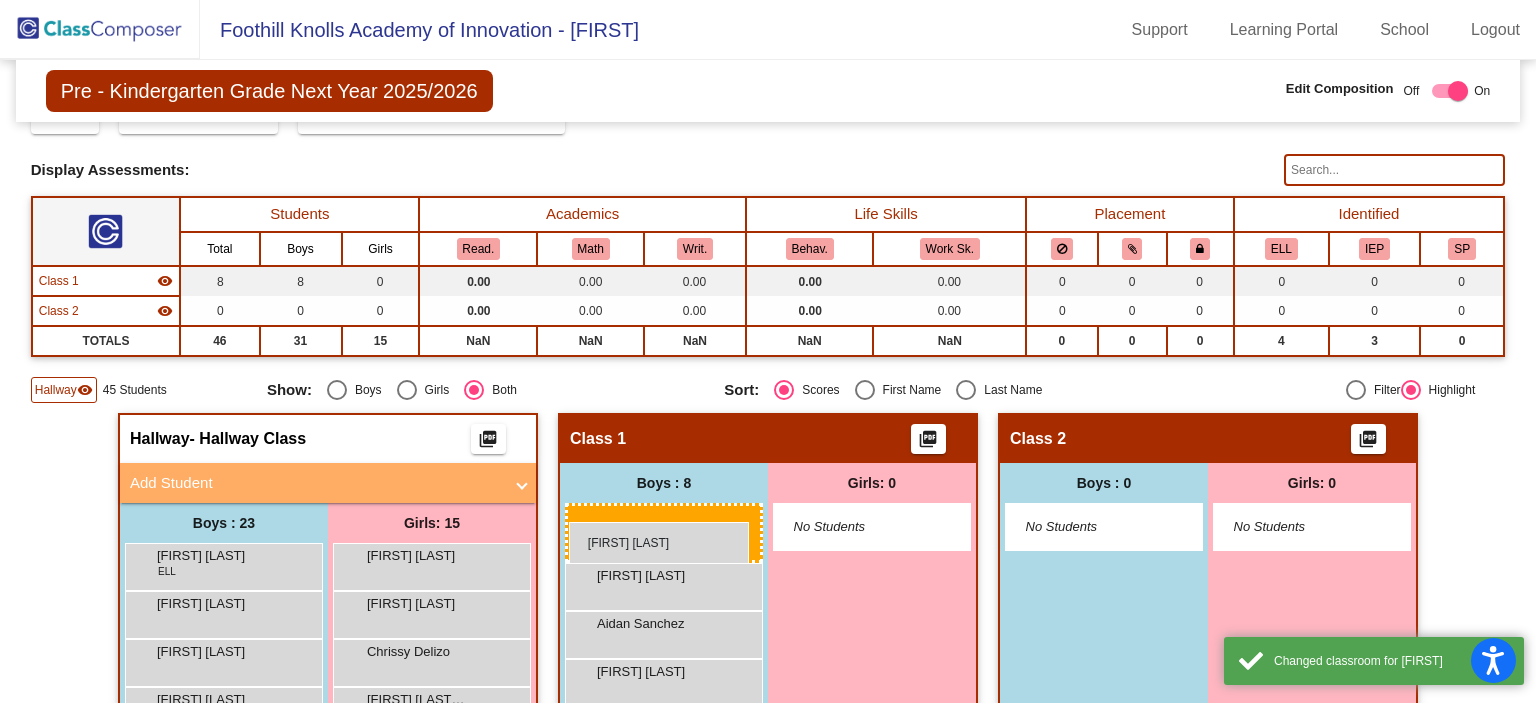 drag, startPoint x: 211, startPoint y: 555, endPoint x: 569, endPoint y: 522, distance: 359.51773 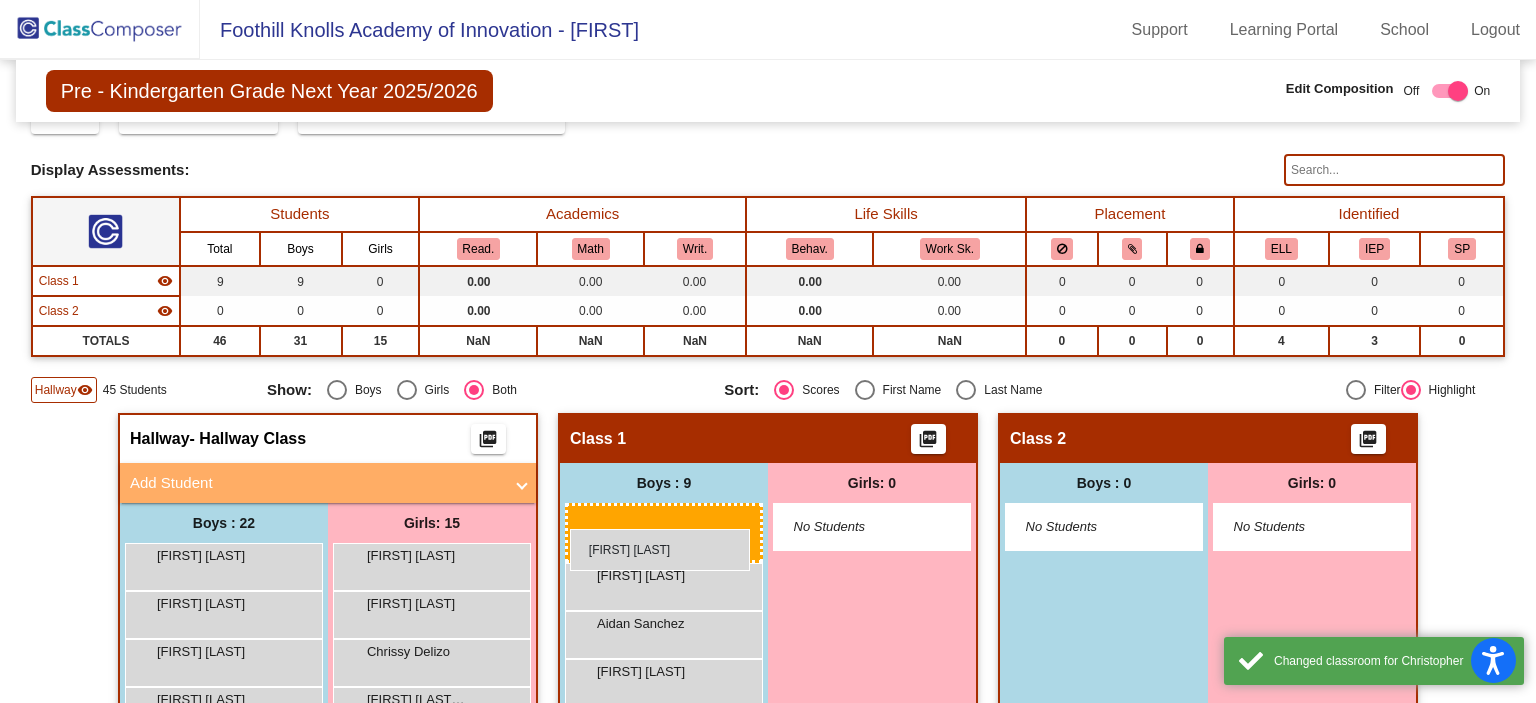 drag, startPoint x: 259, startPoint y: 547, endPoint x: 568, endPoint y: 527, distance: 309.64658 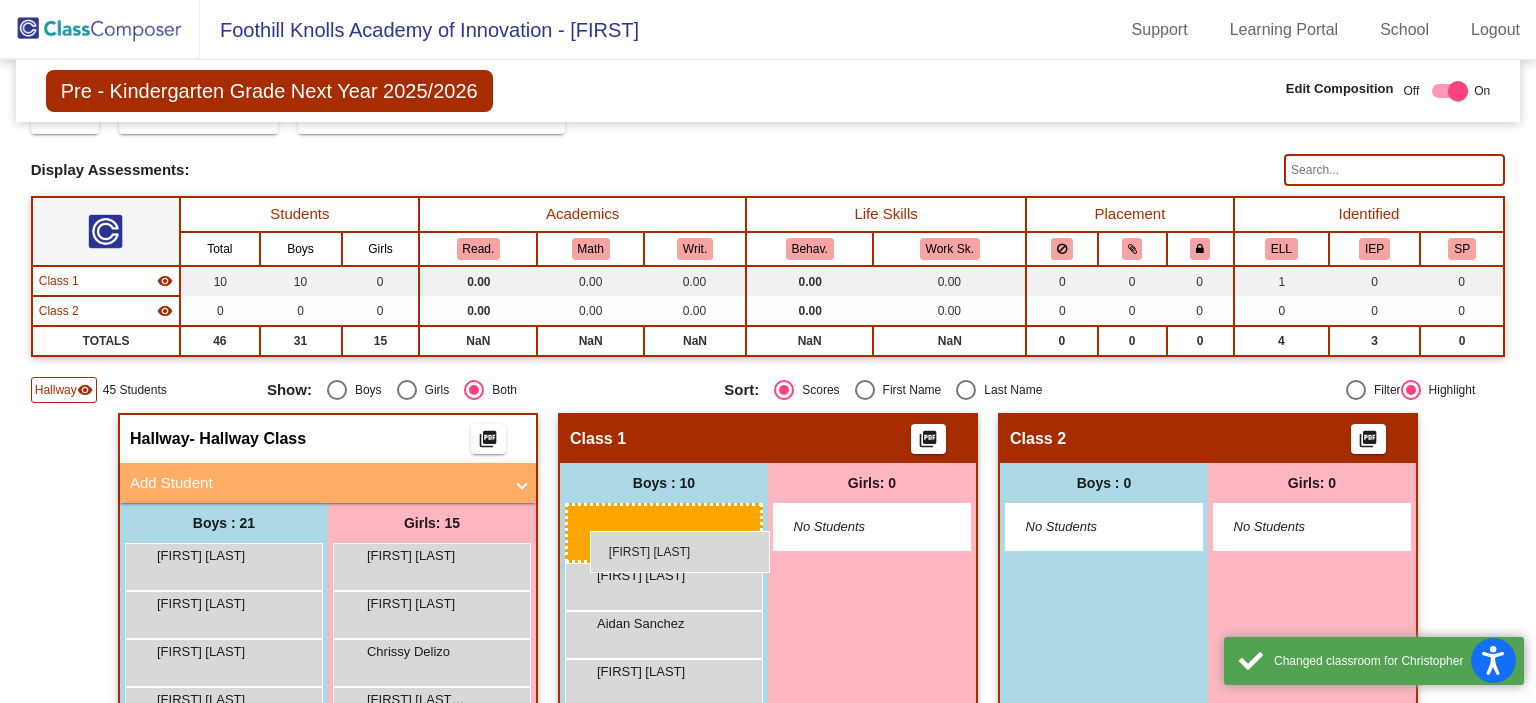 drag, startPoint x: 263, startPoint y: 543, endPoint x: 590, endPoint y: 531, distance: 327.22012 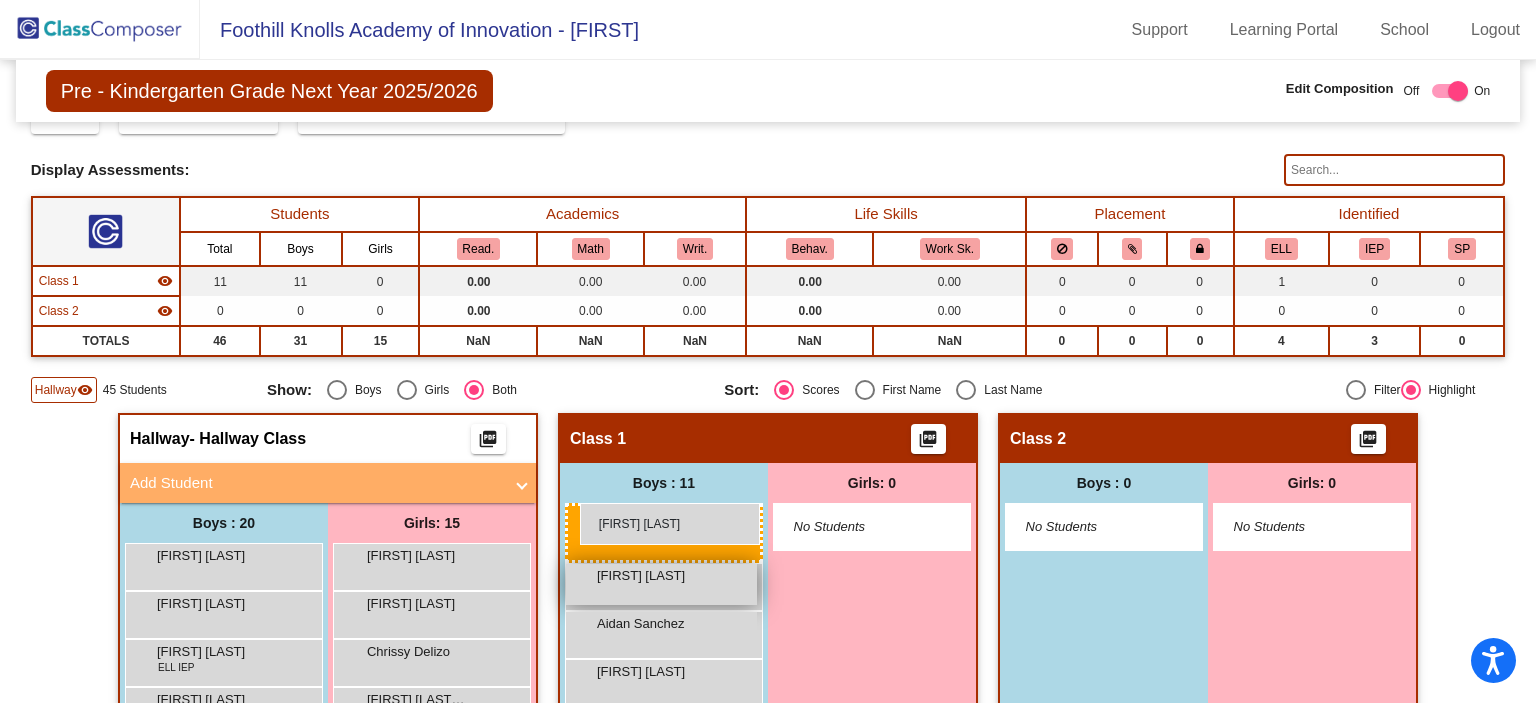 drag, startPoint x: 254, startPoint y: 564, endPoint x: 581, endPoint y: 503, distance: 332.64096 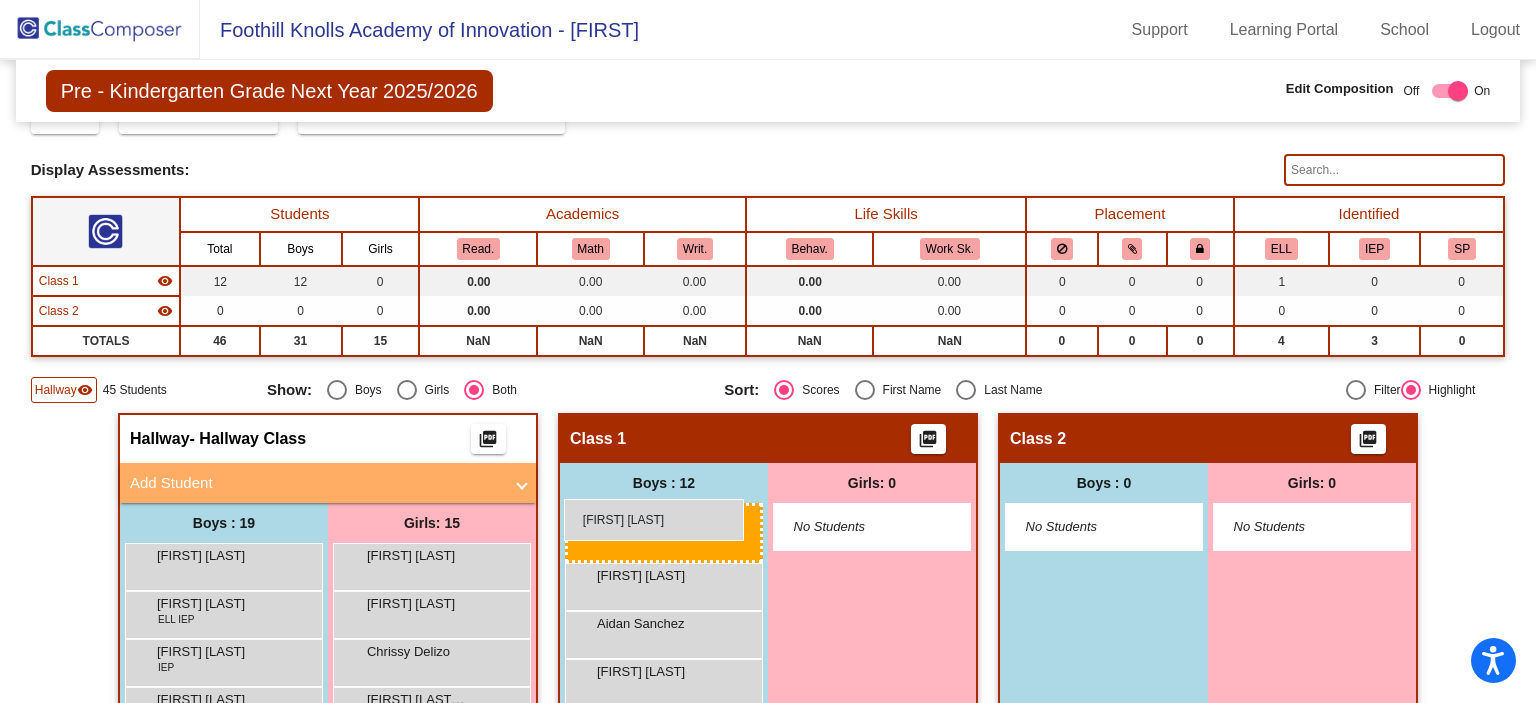 drag, startPoint x: 184, startPoint y: 561, endPoint x: 564, endPoint y: 499, distance: 385.0247 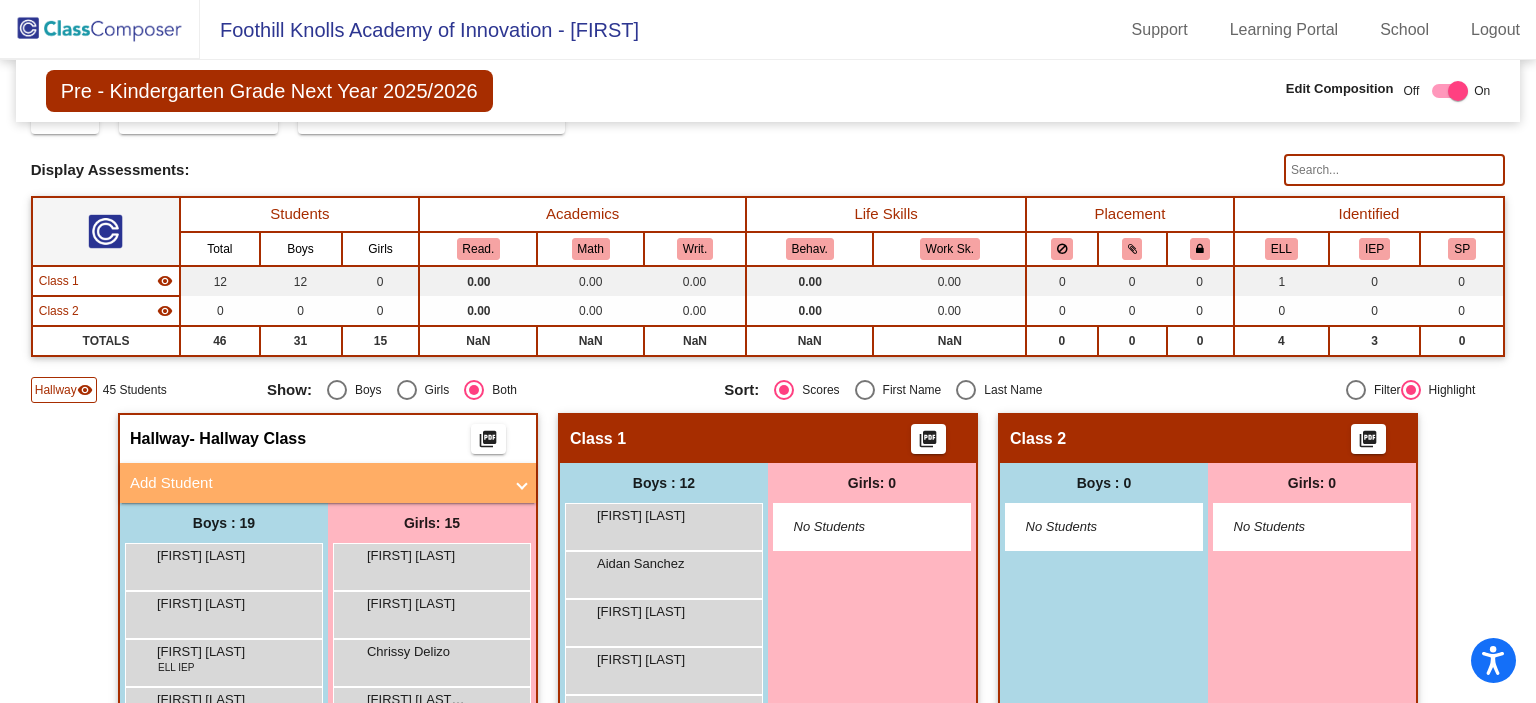 scroll, scrollTop: 0, scrollLeft: 0, axis: both 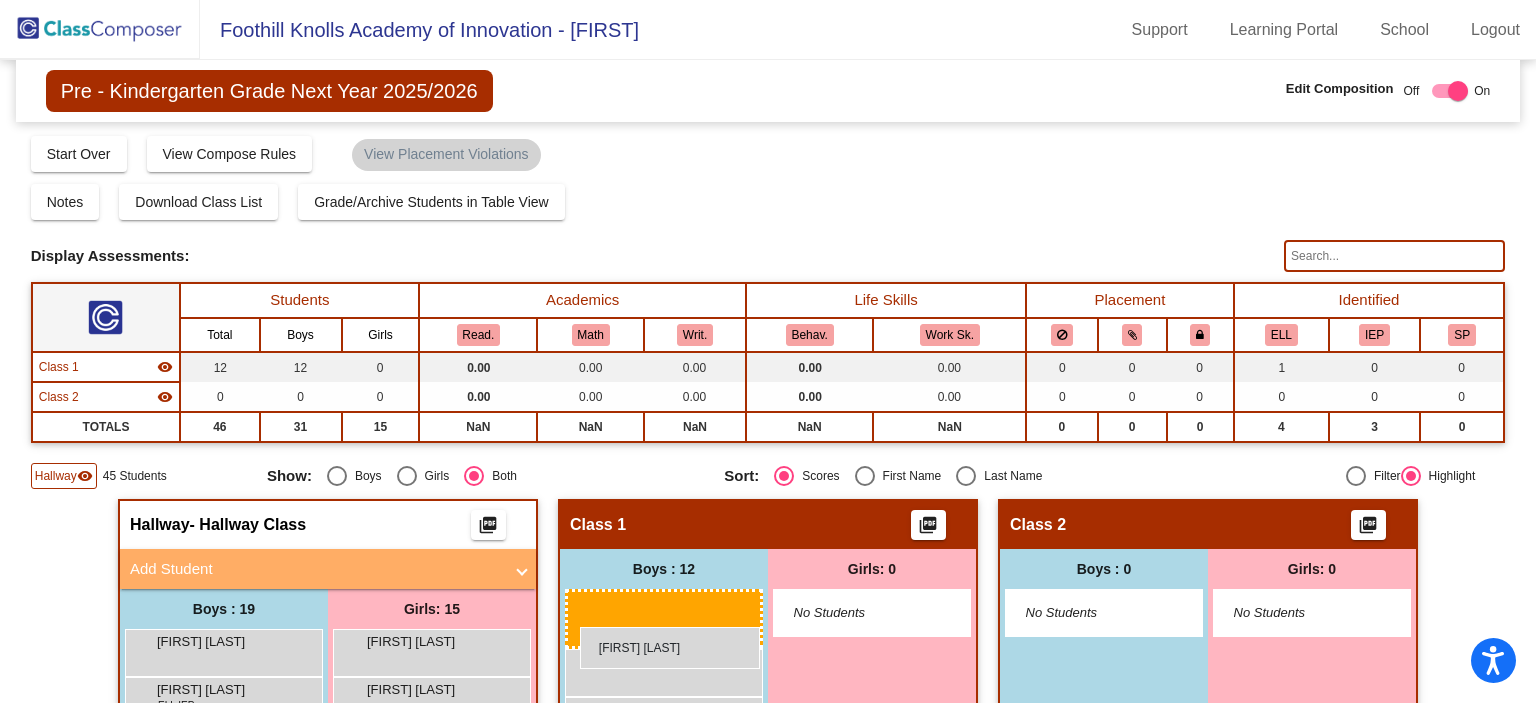 drag, startPoint x: 219, startPoint y: 644, endPoint x: 579, endPoint y: 623, distance: 360.61197 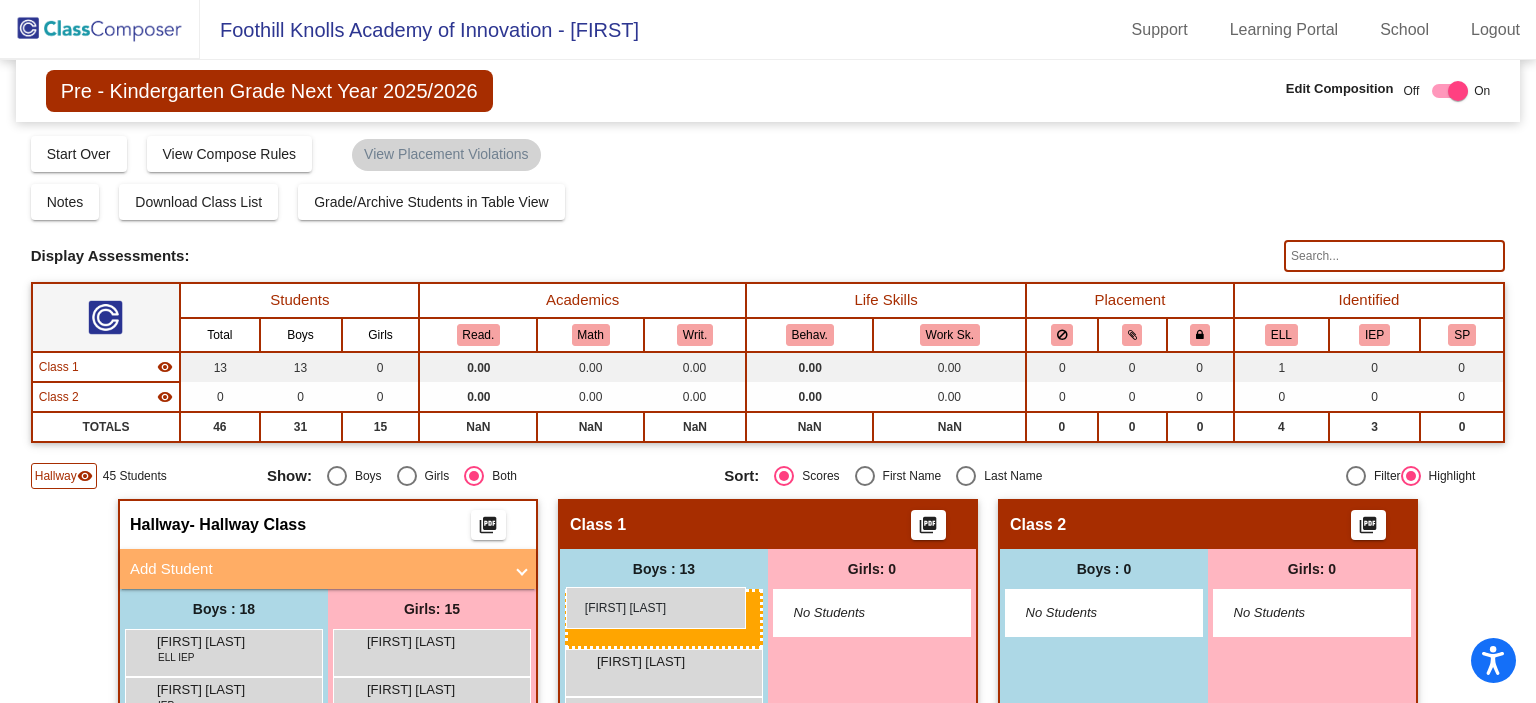 drag, startPoint x: 193, startPoint y: 636, endPoint x: 566, endPoint y: 587, distance: 376.20474 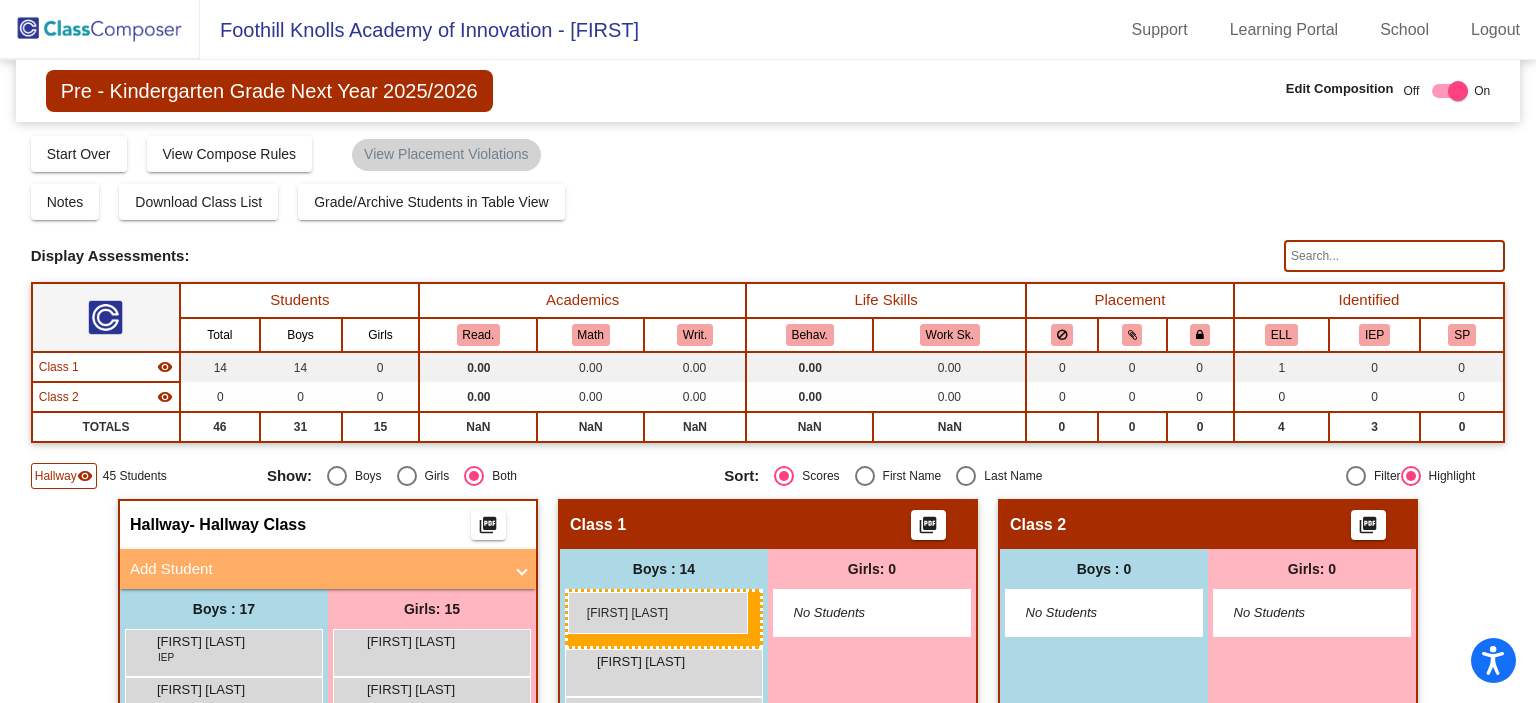 drag, startPoint x: 229, startPoint y: 638, endPoint x: 568, endPoint y: 592, distance: 342.10672 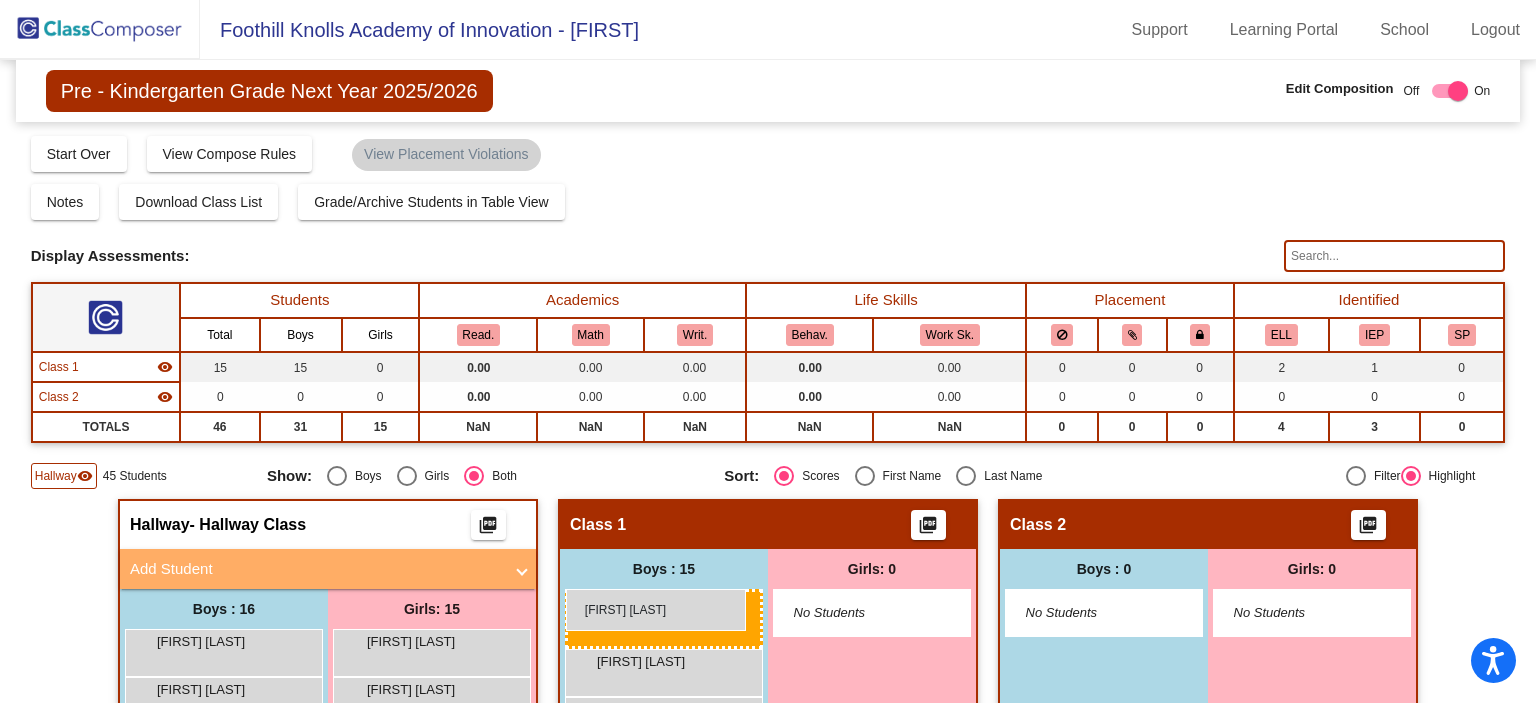 drag, startPoint x: 231, startPoint y: 645, endPoint x: 566, endPoint y: 589, distance: 339.64835 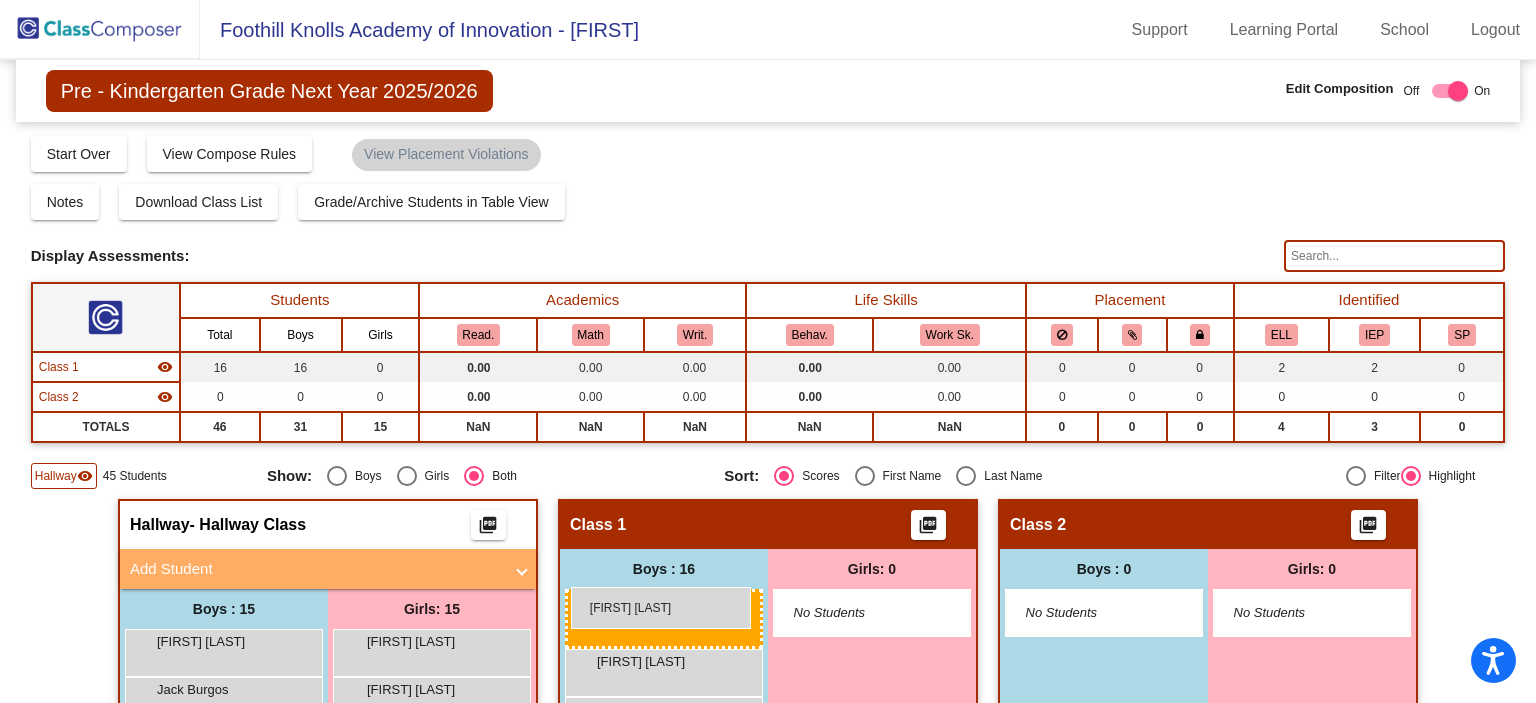 drag, startPoint x: 276, startPoint y: 643, endPoint x: 571, endPoint y: 587, distance: 300.26822 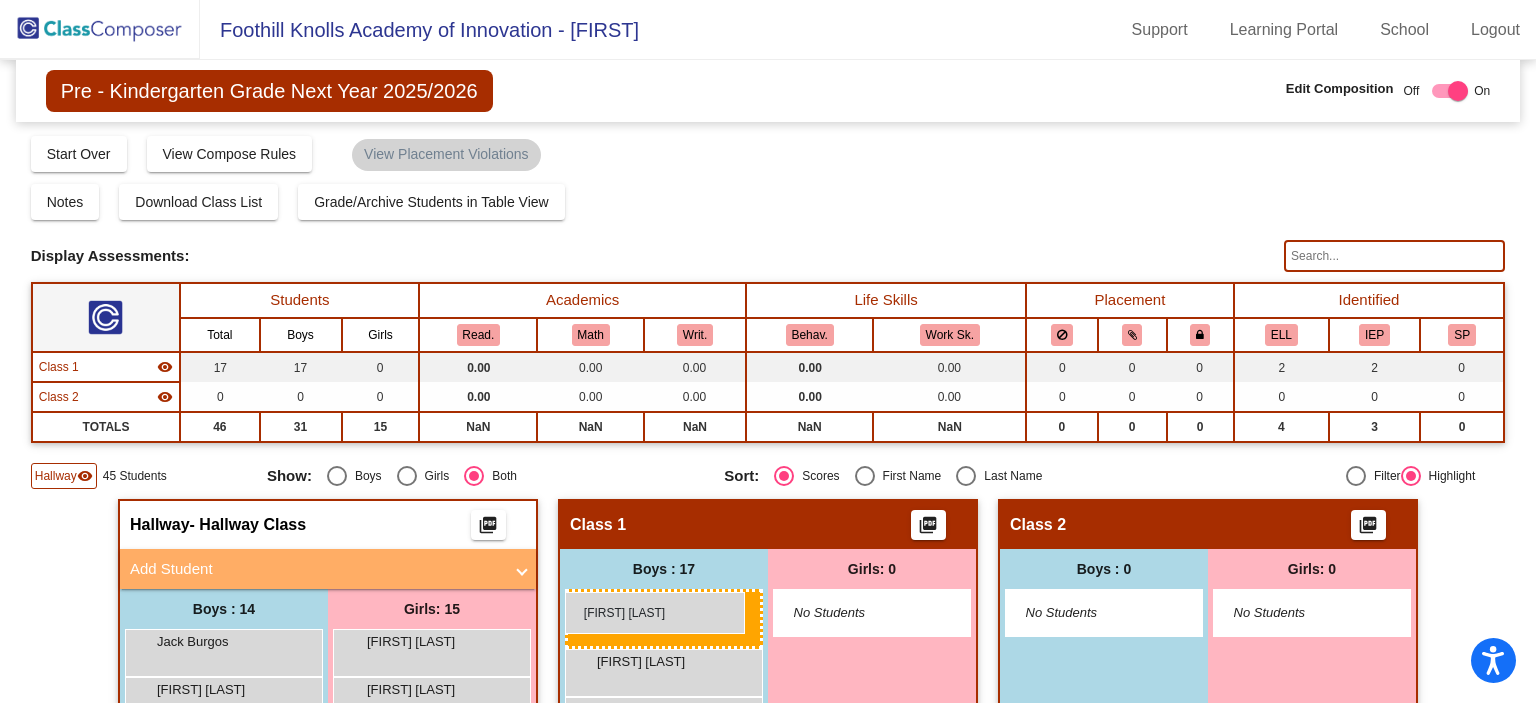 drag, startPoint x: 243, startPoint y: 638, endPoint x: 565, endPoint y: 592, distance: 325.26913 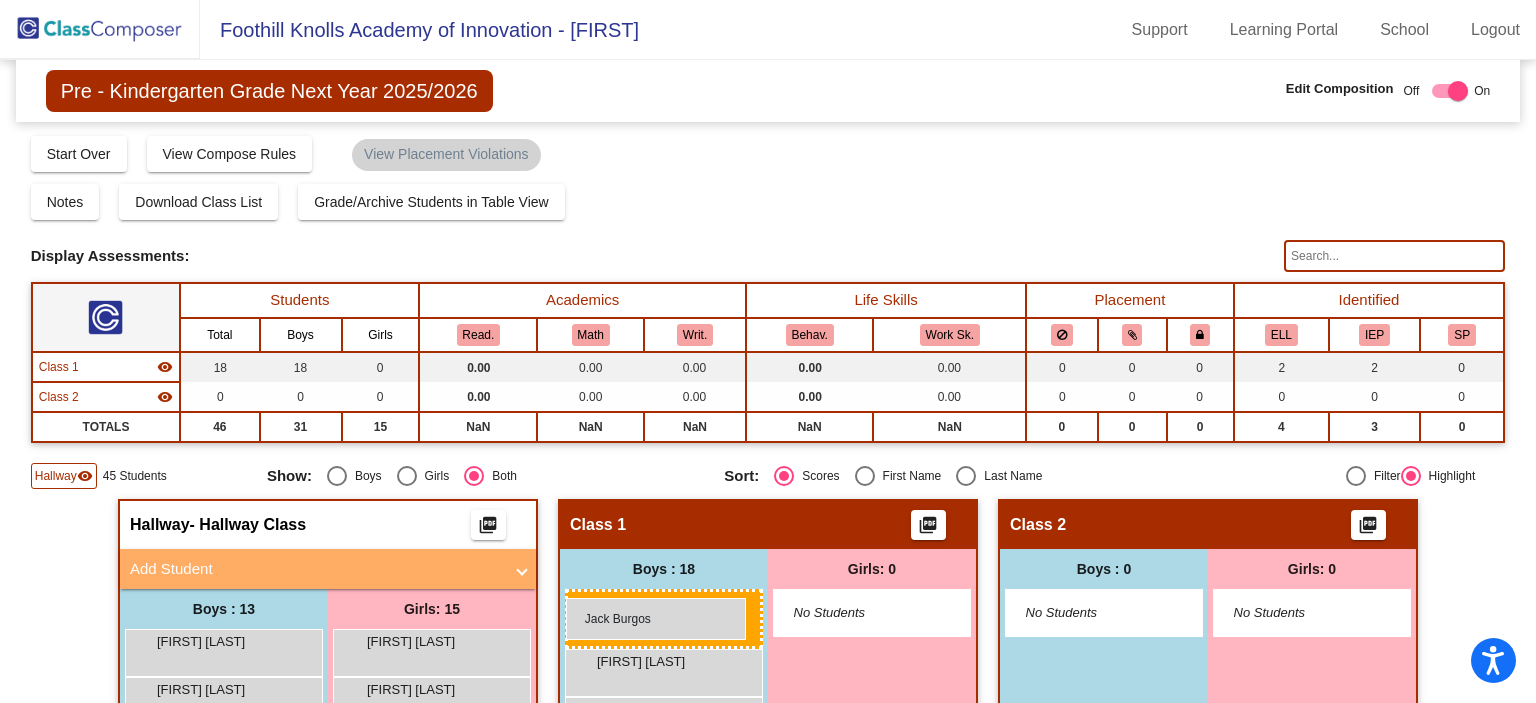 drag, startPoint x: 271, startPoint y: 647, endPoint x: 566, endPoint y: 598, distance: 299.0418 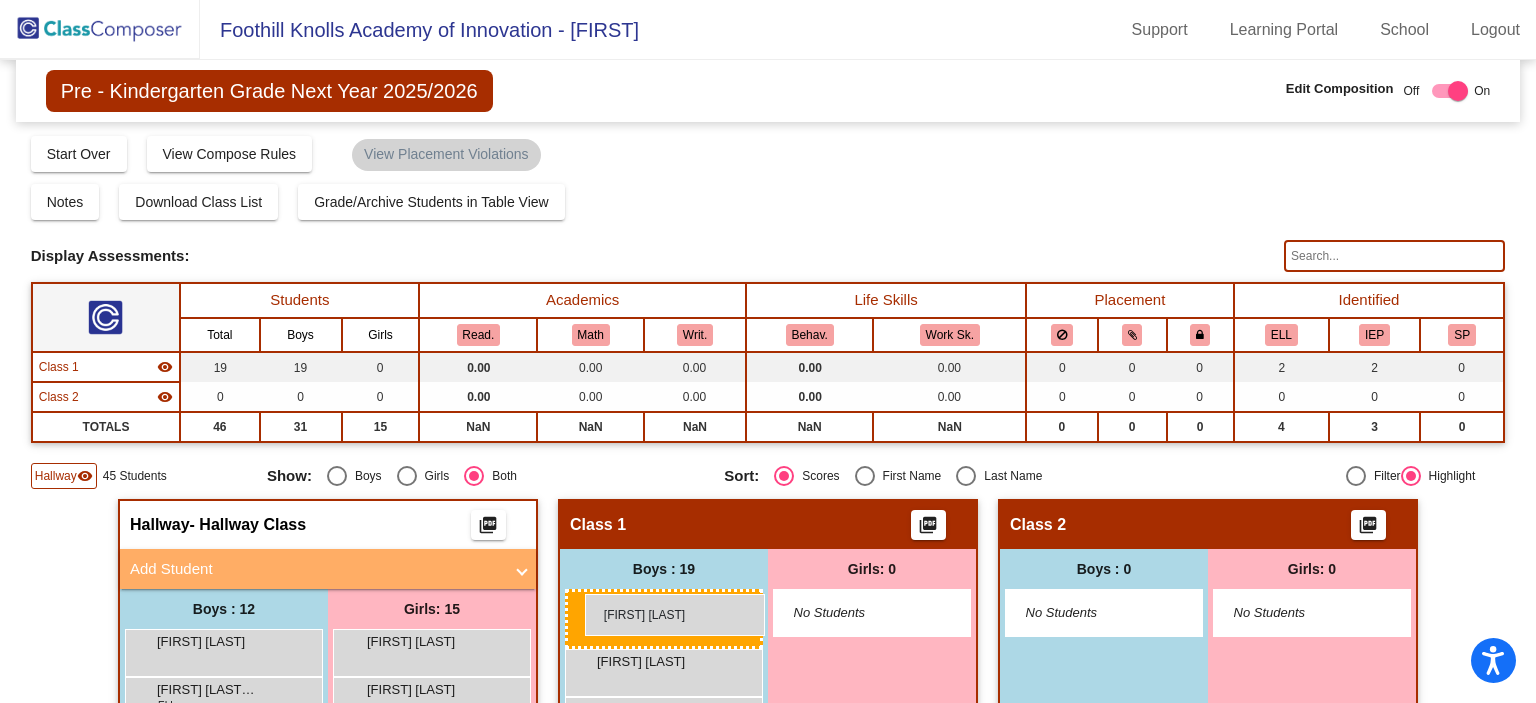 drag, startPoint x: 261, startPoint y: 641, endPoint x: 583, endPoint y: 594, distance: 325.41205 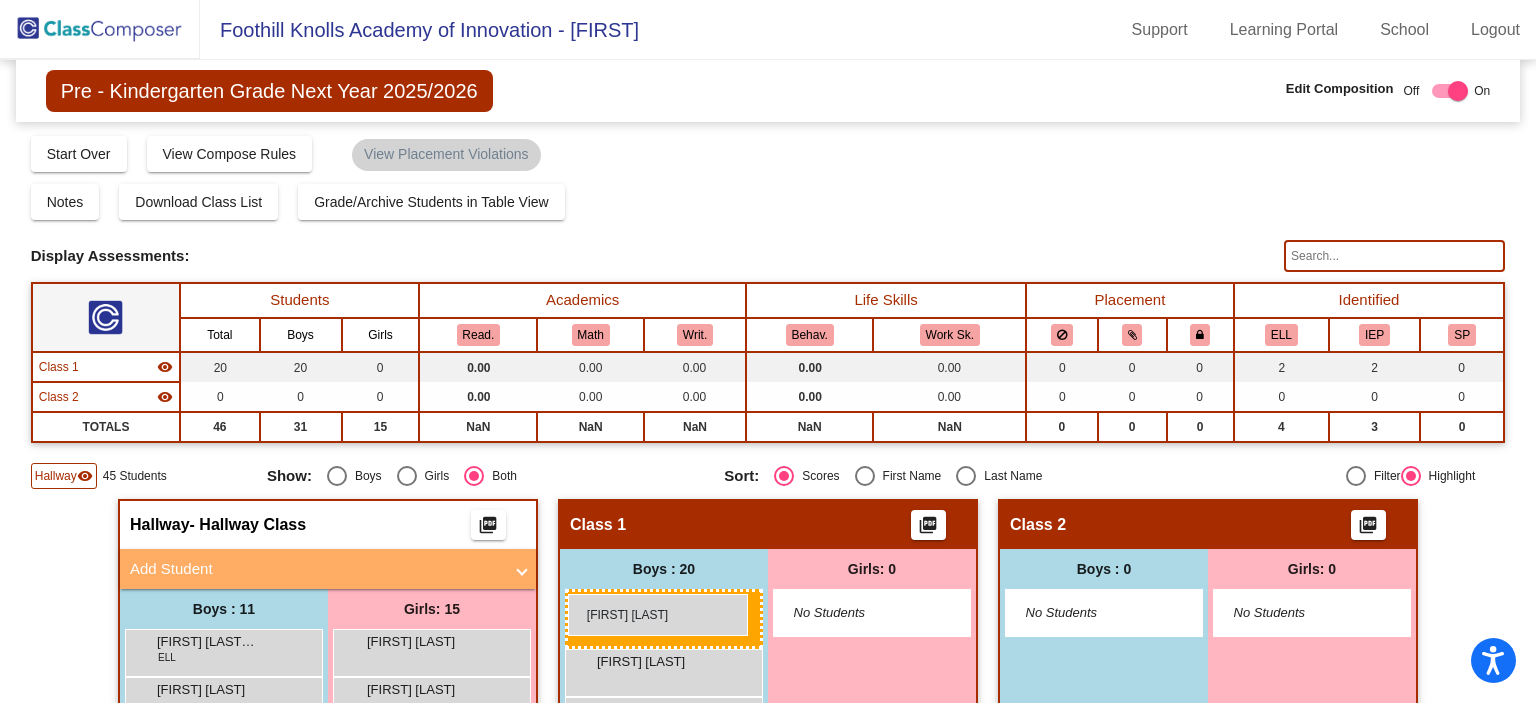 drag, startPoint x: 232, startPoint y: 650, endPoint x: 568, endPoint y: 594, distance: 340.6347 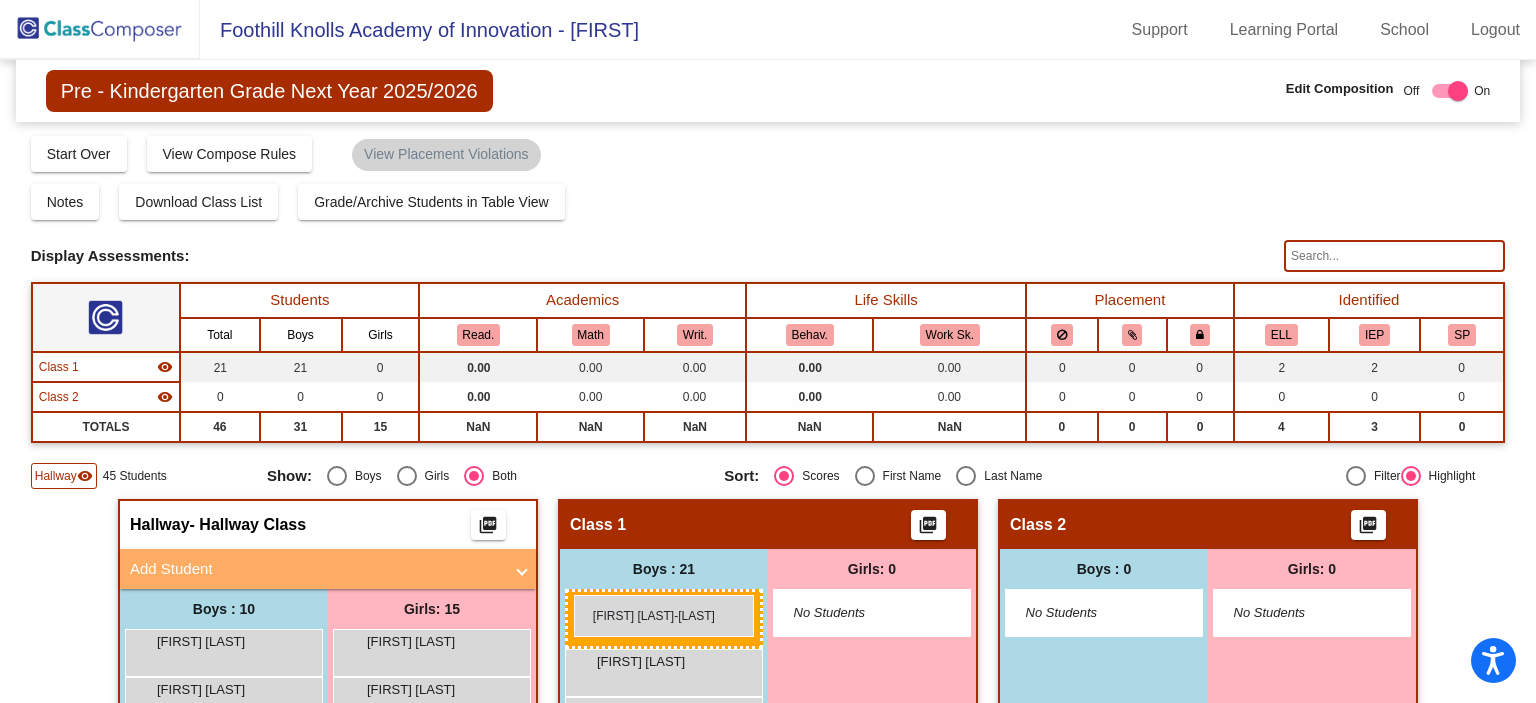 drag, startPoint x: 261, startPoint y: 648, endPoint x: 573, endPoint y: 596, distance: 316.30365 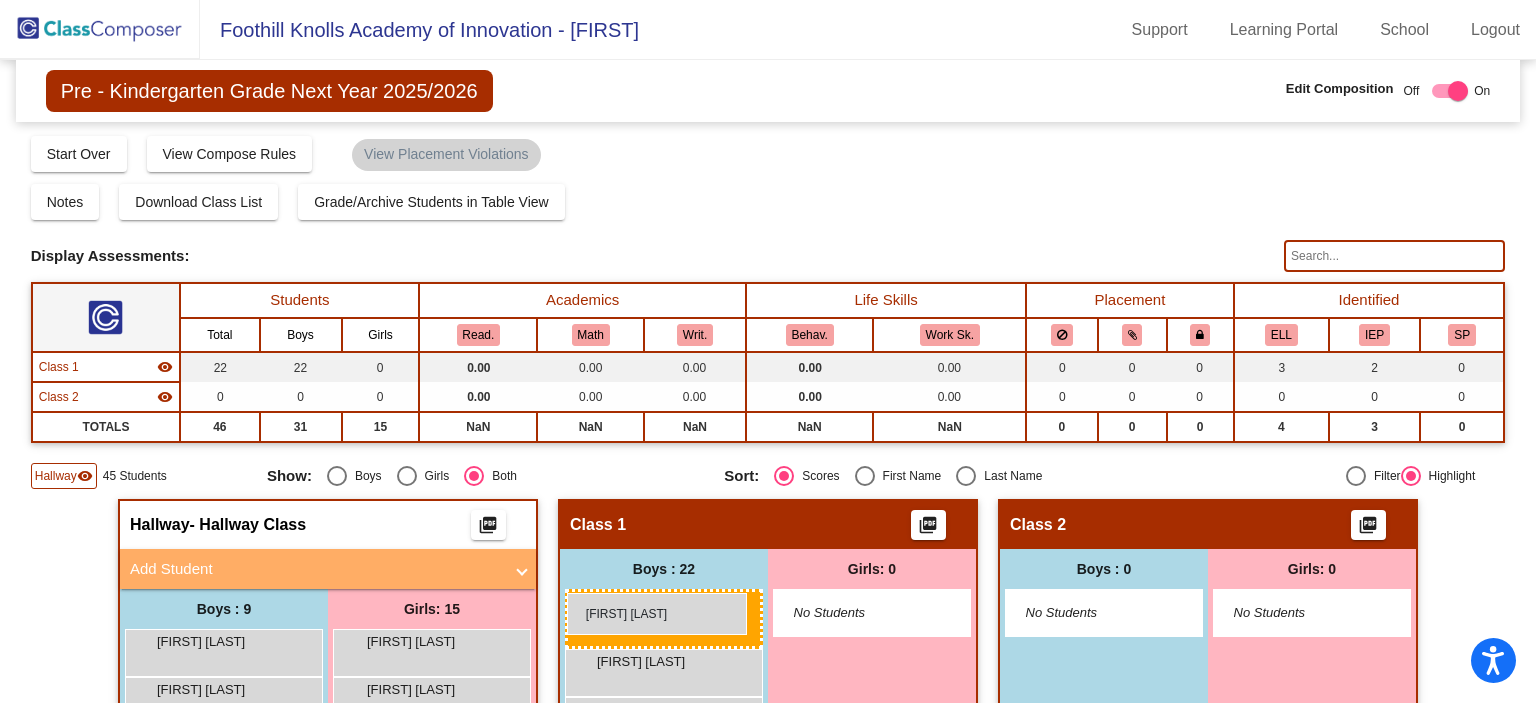 drag, startPoint x: 237, startPoint y: 645, endPoint x: 567, endPoint y: 592, distance: 334.22897 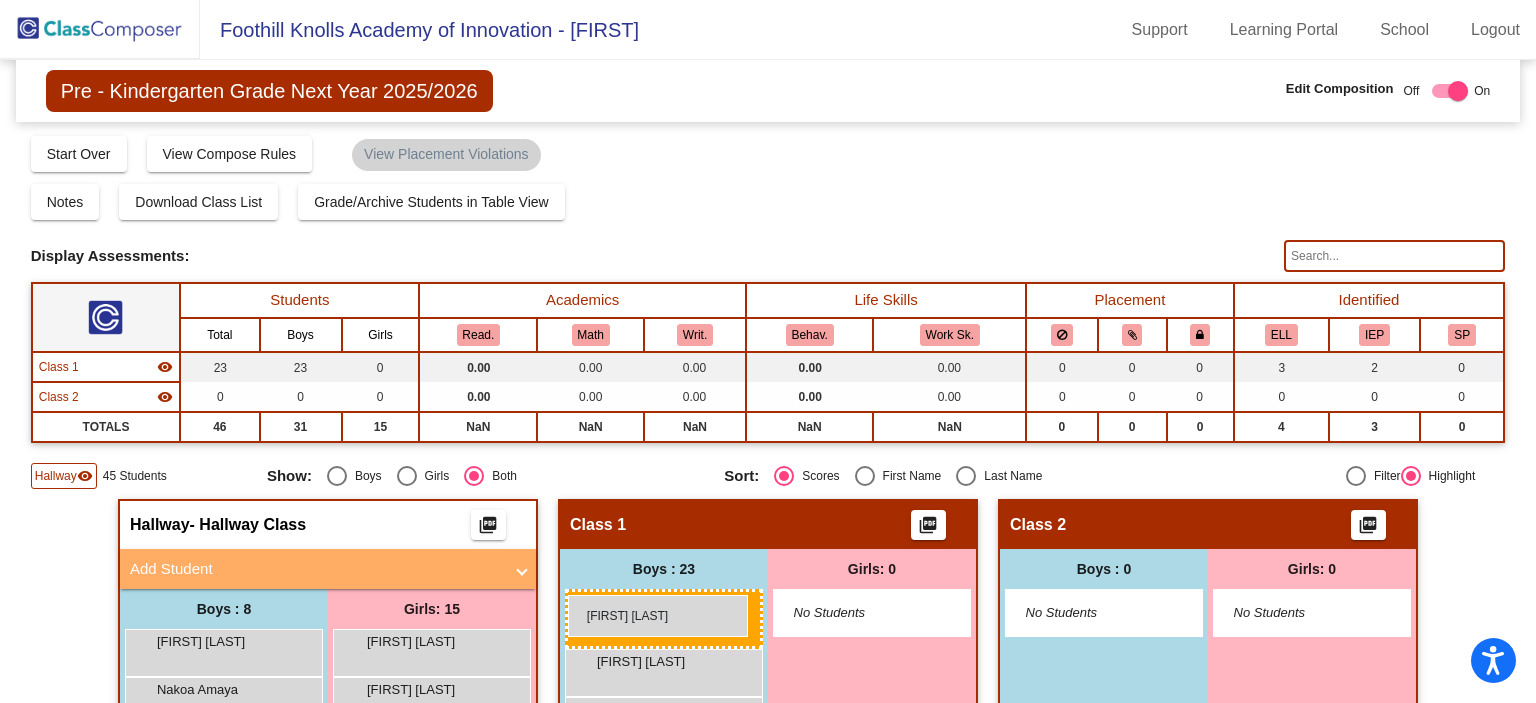 drag, startPoint x: 270, startPoint y: 653, endPoint x: 568, endPoint y: 595, distance: 303.59183 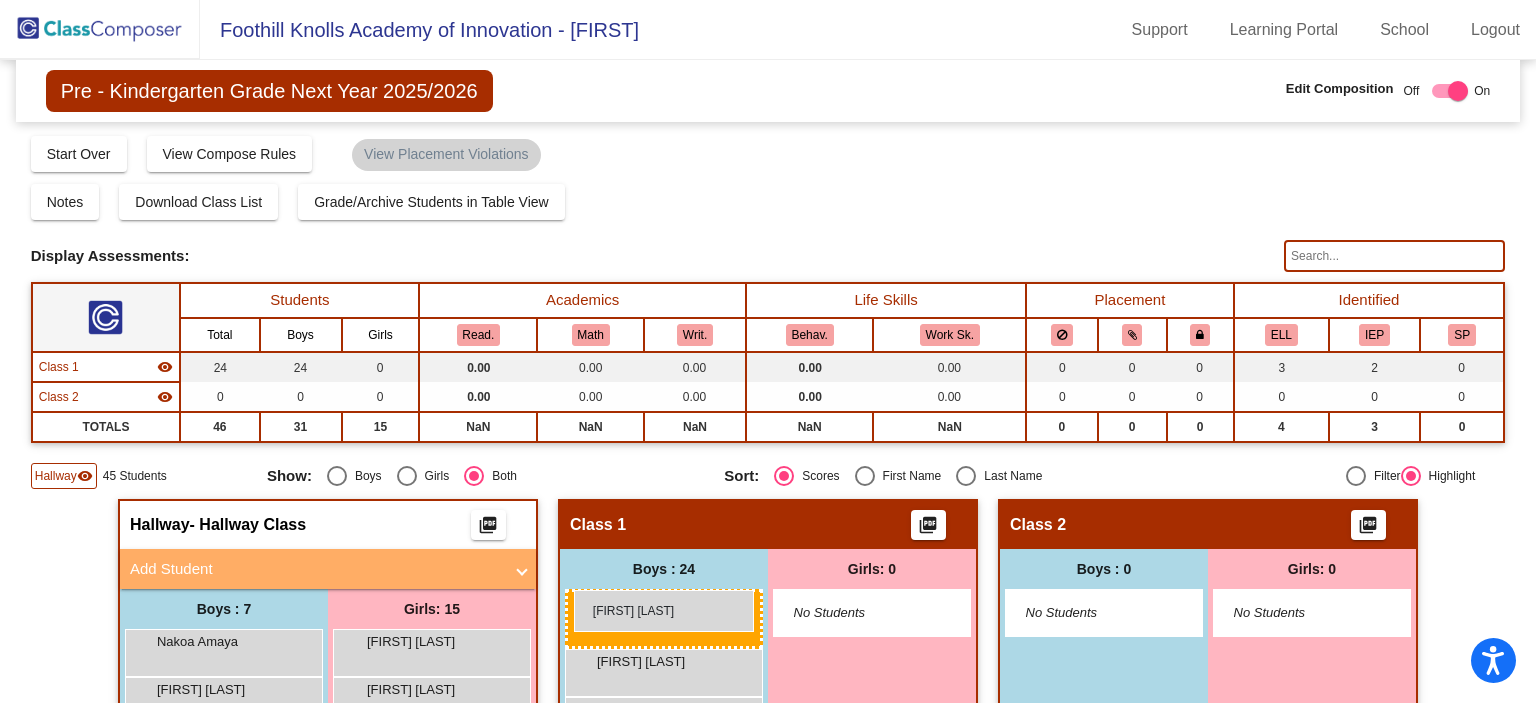 drag, startPoint x: 300, startPoint y: 636, endPoint x: 574, endPoint y: 590, distance: 277.83447 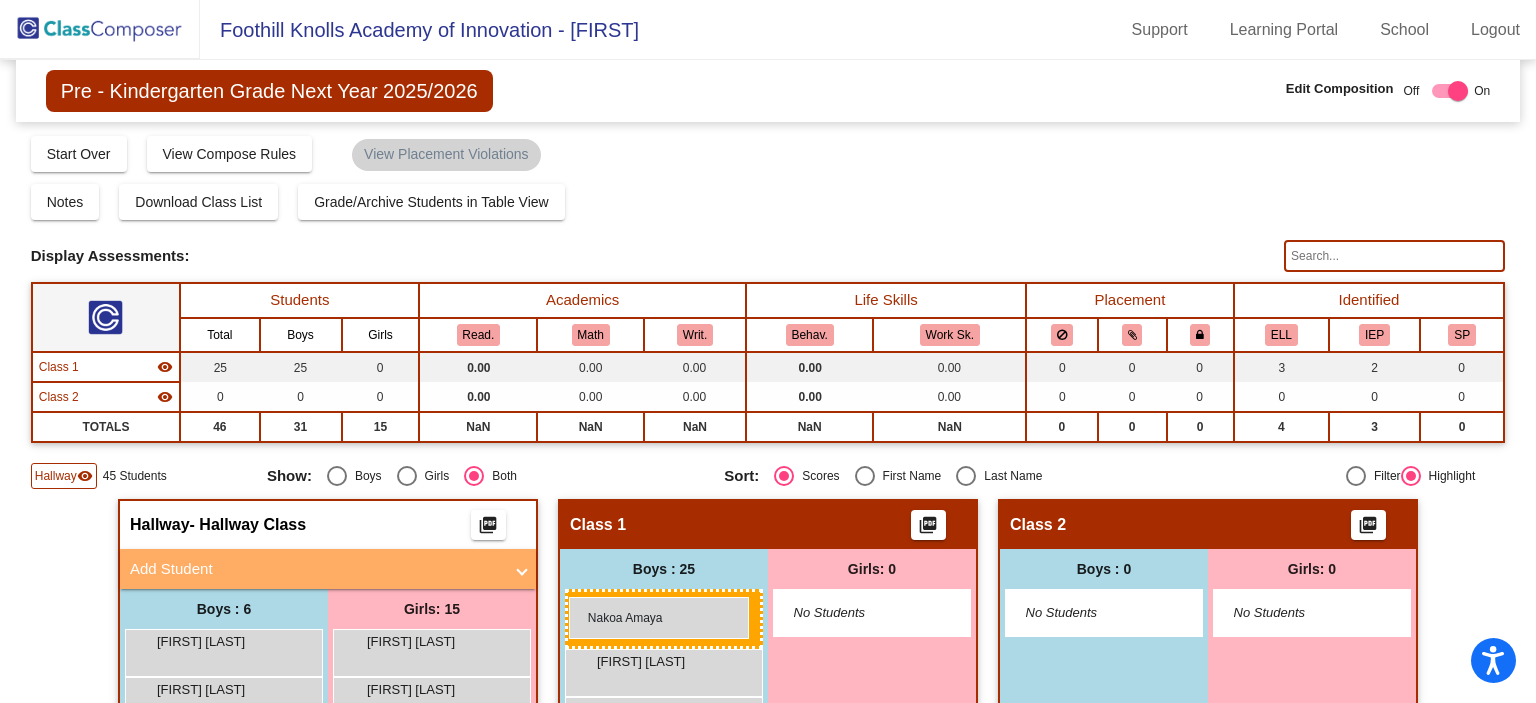 drag, startPoint x: 280, startPoint y: 638, endPoint x: 569, endPoint y: 597, distance: 291.89383 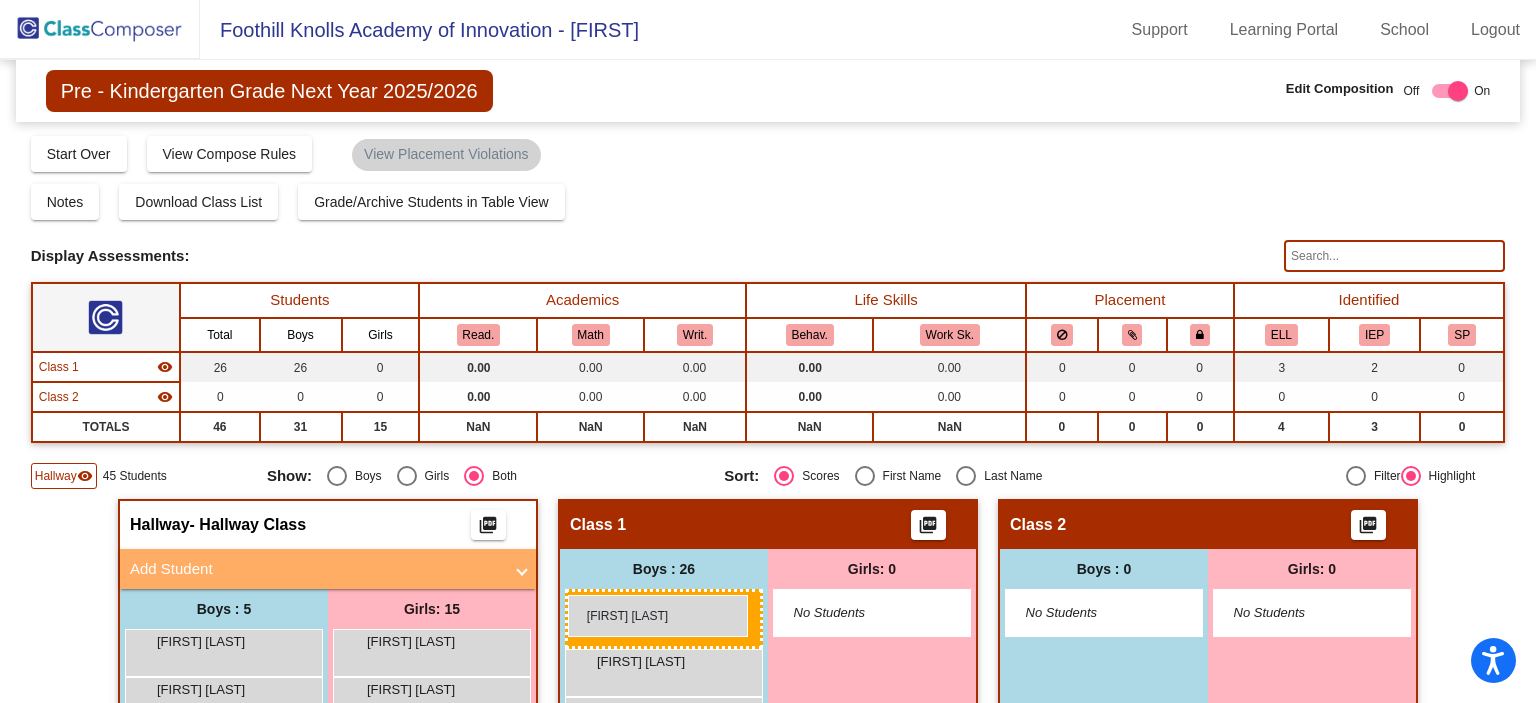 drag, startPoint x: 276, startPoint y: 655, endPoint x: 568, endPoint y: 595, distance: 298.10065 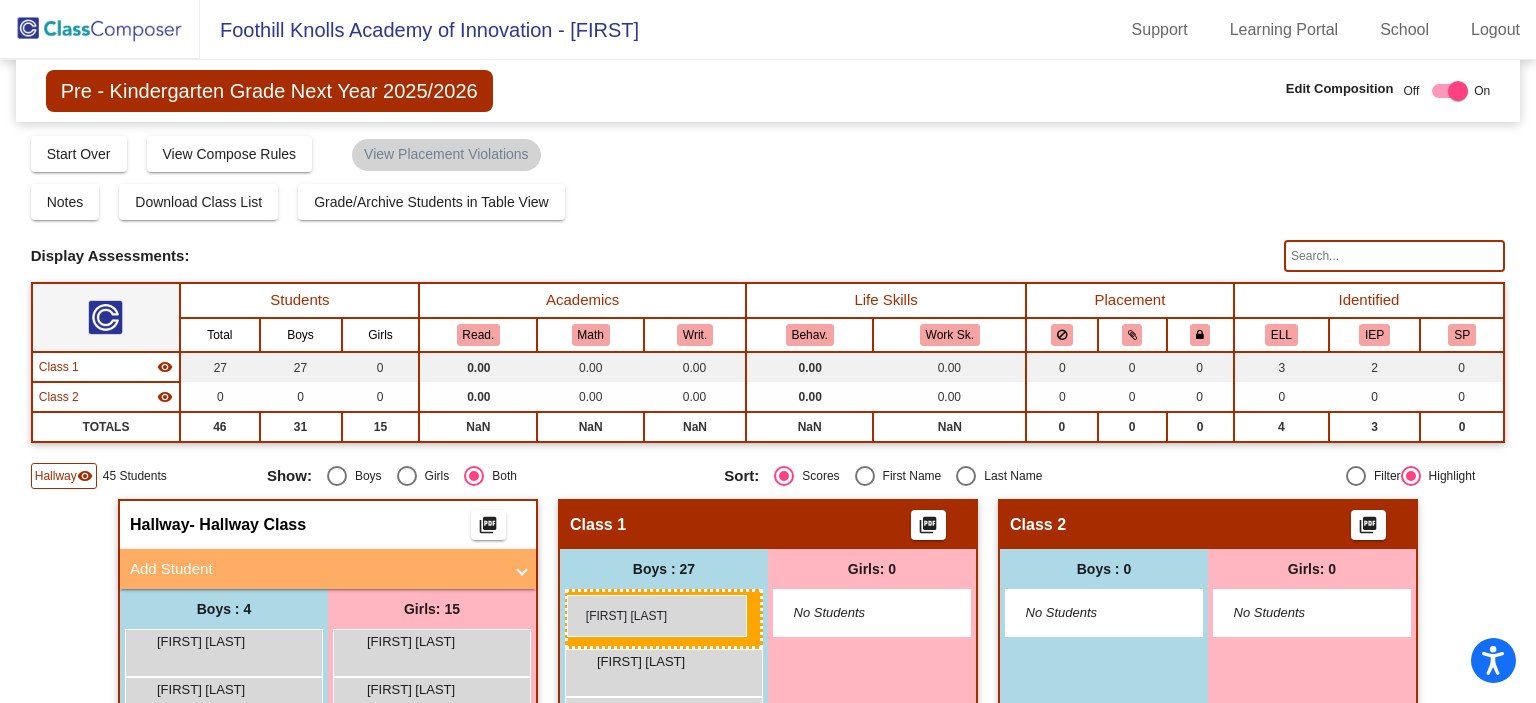 drag, startPoint x: 241, startPoint y: 645, endPoint x: 567, endPoint y: 595, distance: 329.81207 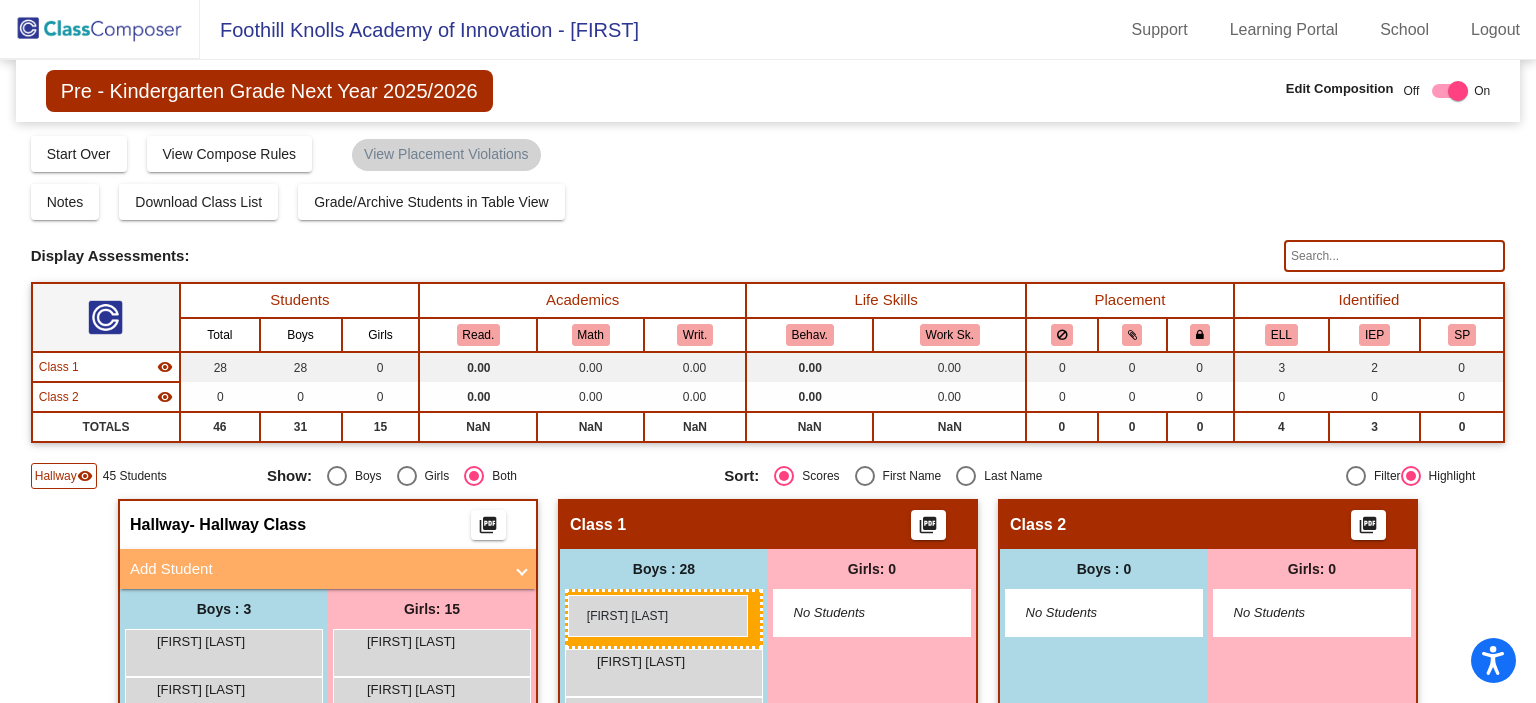 drag, startPoint x: 258, startPoint y: 653, endPoint x: 568, endPoint y: 595, distance: 315.37915 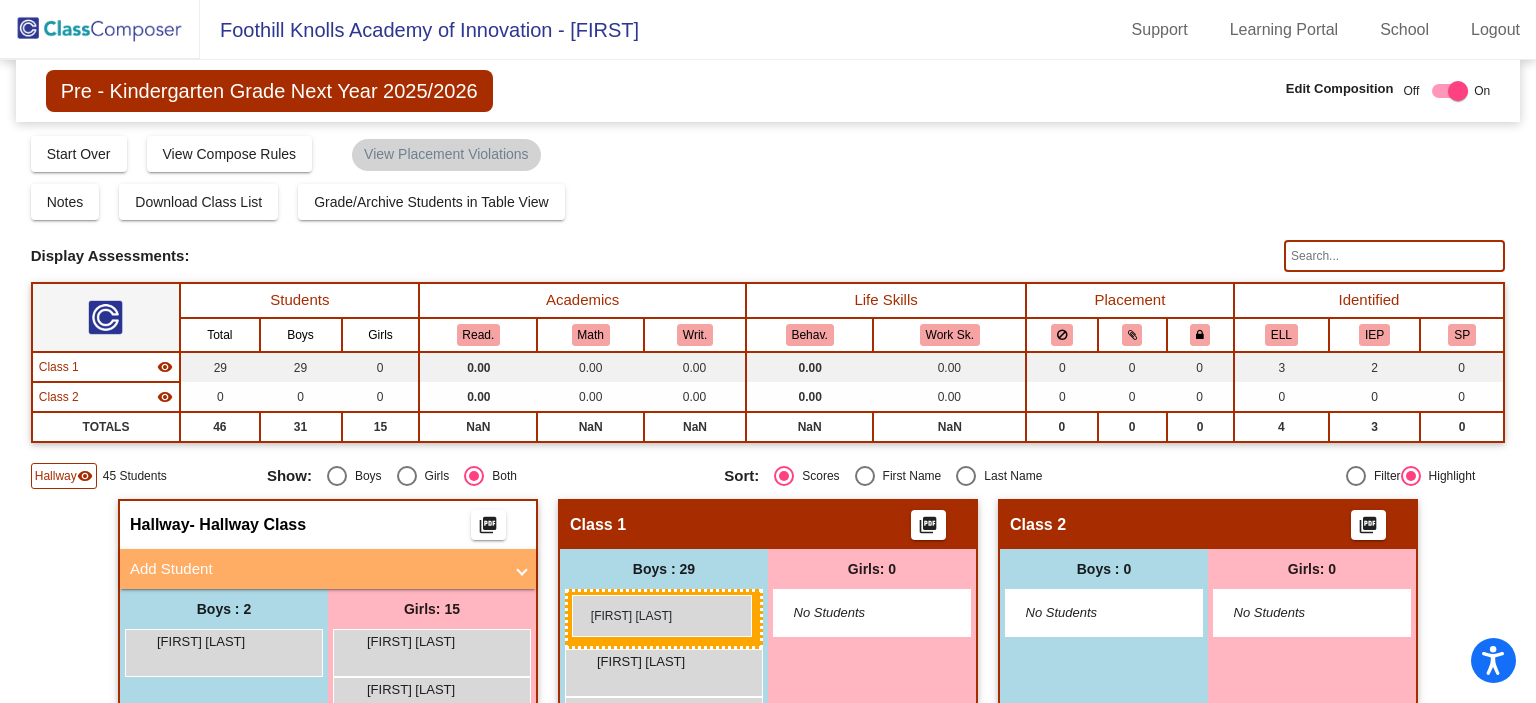 drag, startPoint x: 282, startPoint y: 640, endPoint x: 572, endPoint y: 595, distance: 293.4706 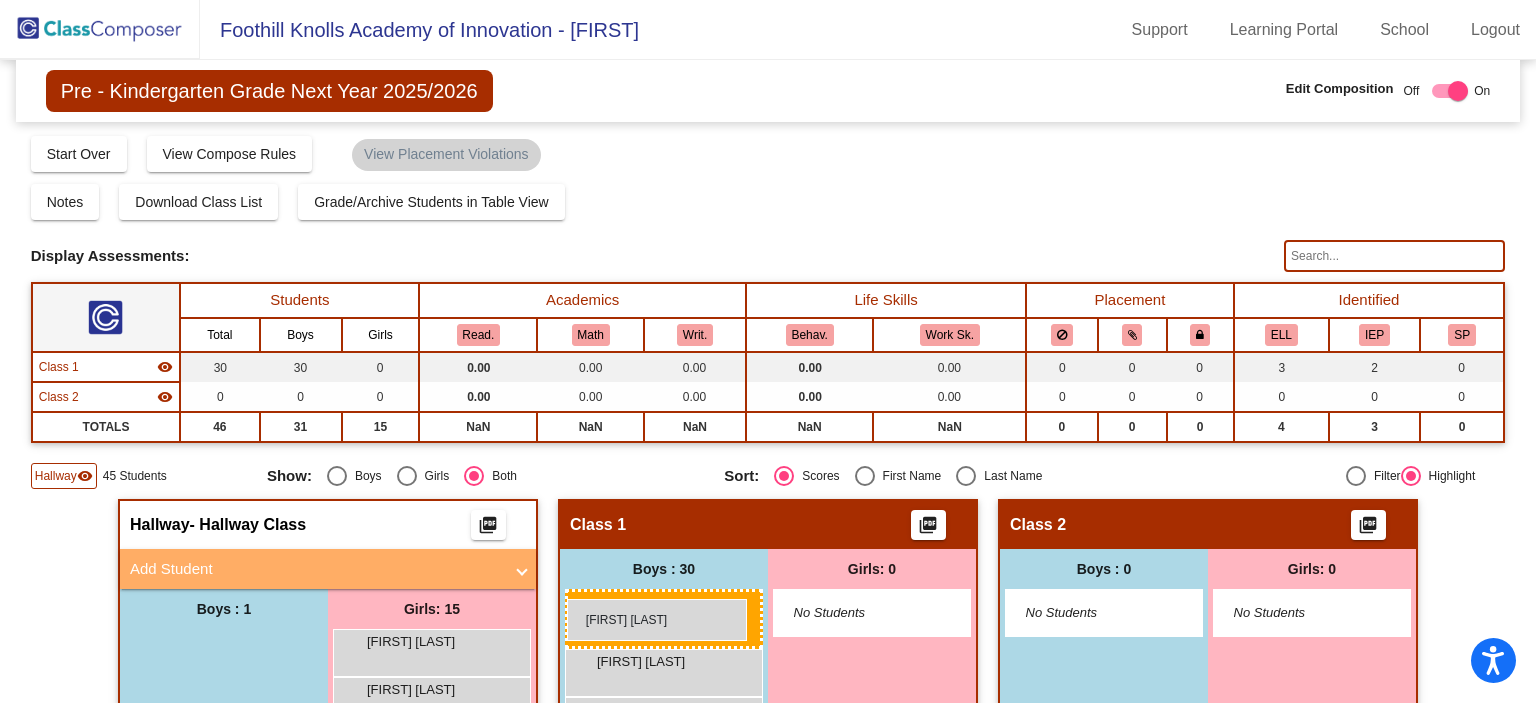 drag, startPoint x: 261, startPoint y: 647, endPoint x: 566, endPoint y: 599, distance: 308.75394 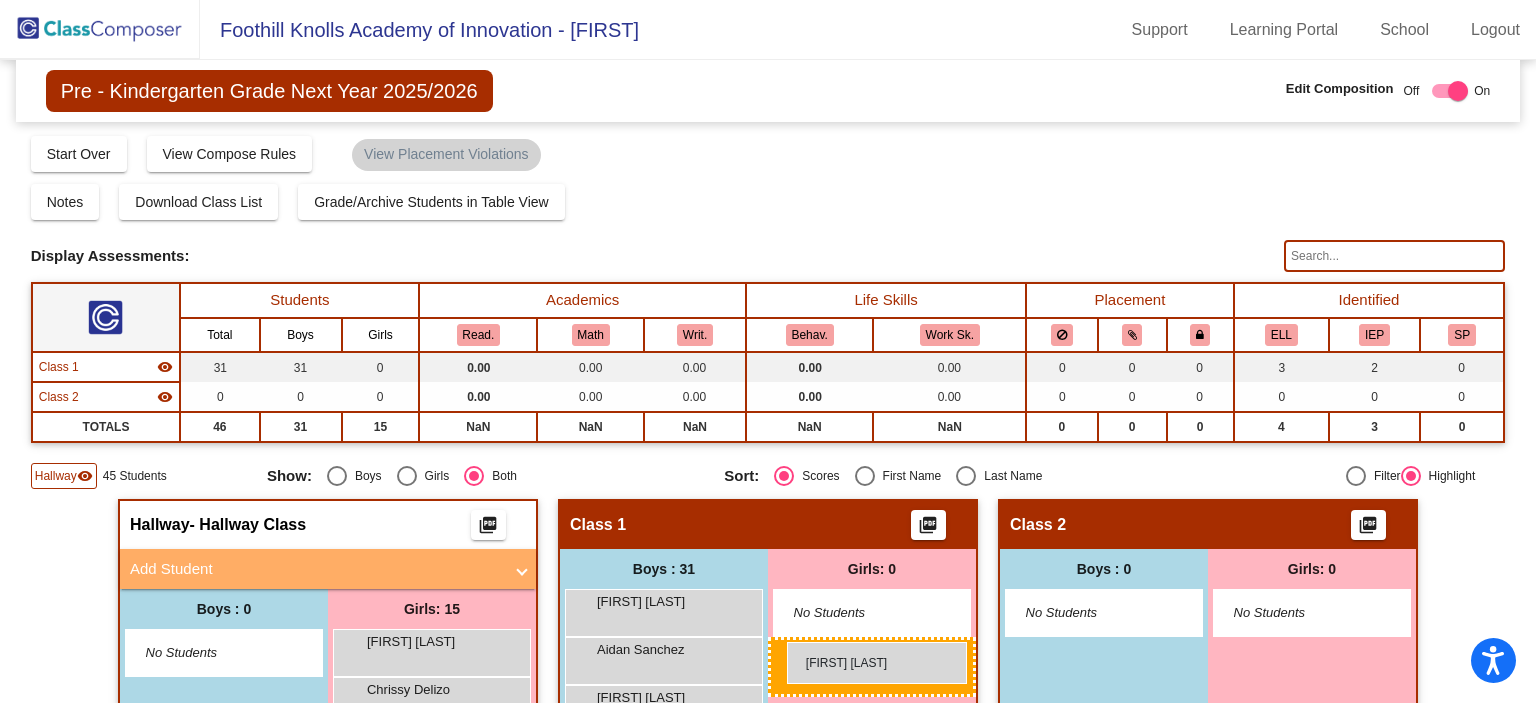 drag, startPoint x: 422, startPoint y: 643, endPoint x: 787, endPoint y: 642, distance: 365.00137 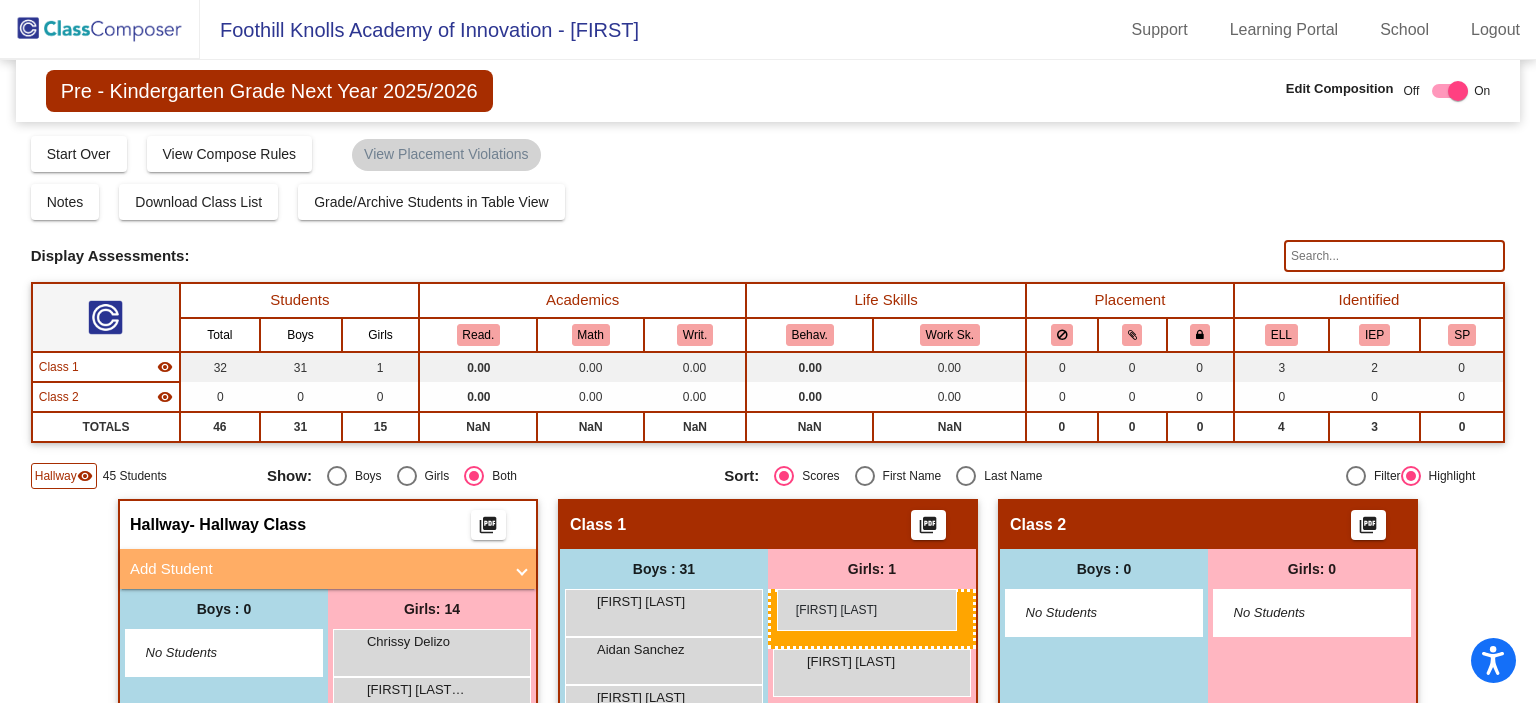 drag, startPoint x: 473, startPoint y: 643, endPoint x: 777, endPoint y: 589, distance: 308.75882 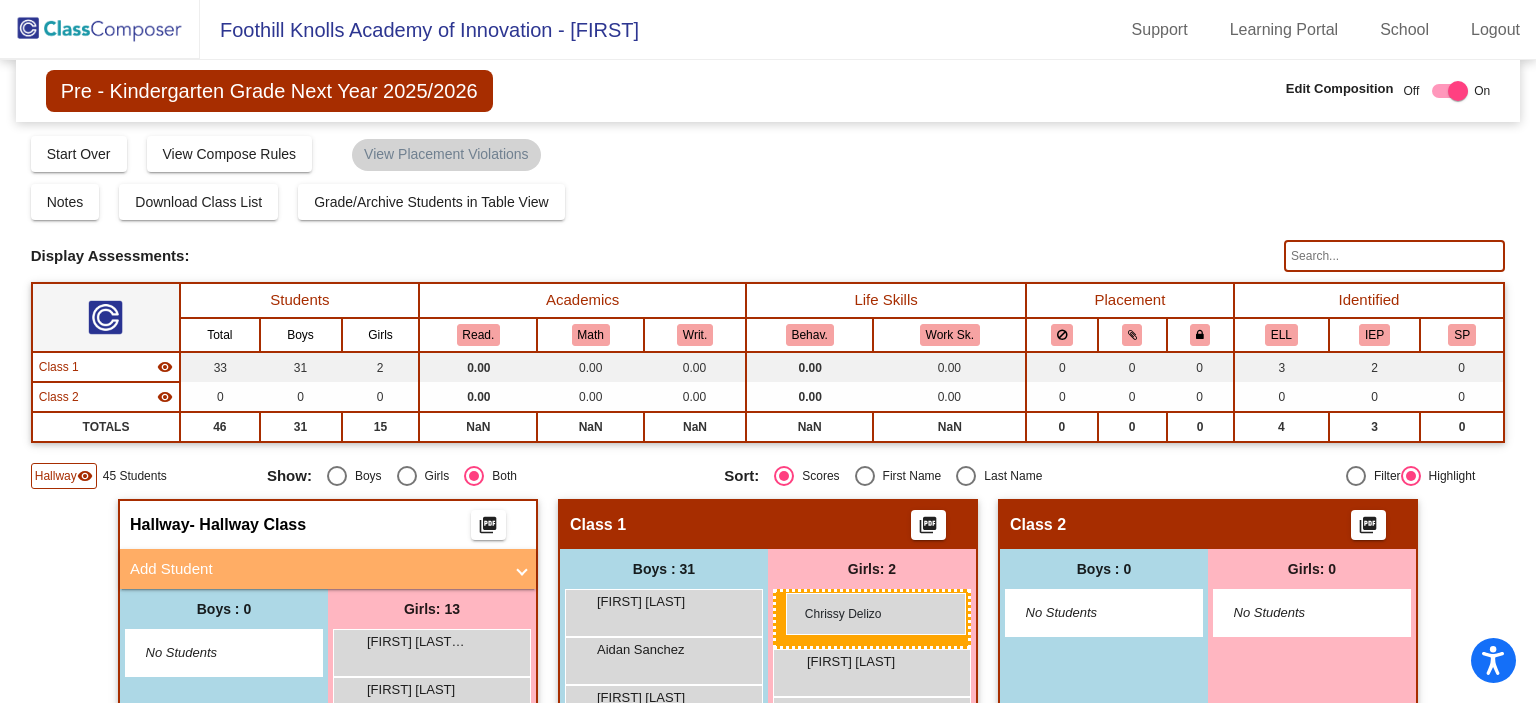 drag, startPoint x: 465, startPoint y: 652, endPoint x: 786, endPoint y: 594, distance: 326.19778 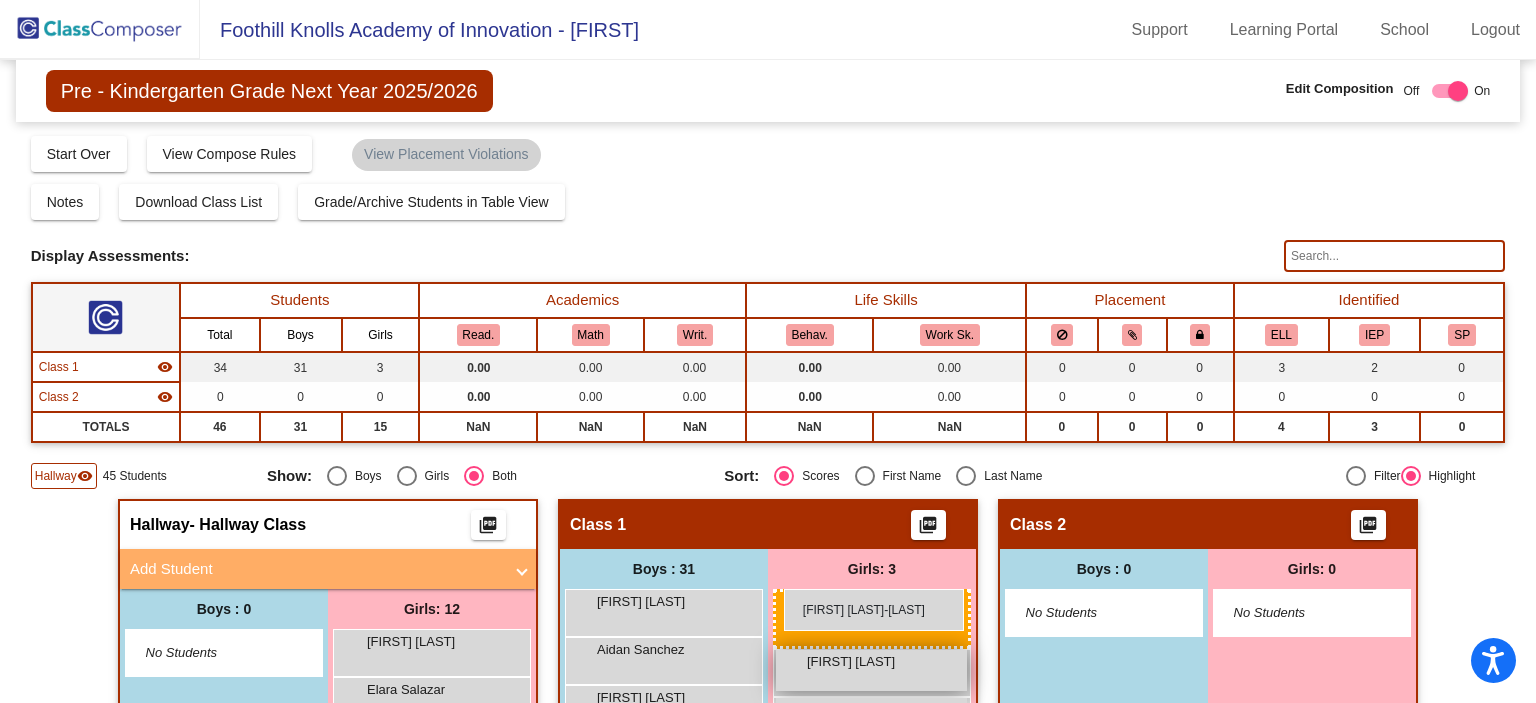 drag, startPoint x: 452, startPoint y: 652, endPoint x: 784, endPoint y: 590, distance: 337.73953 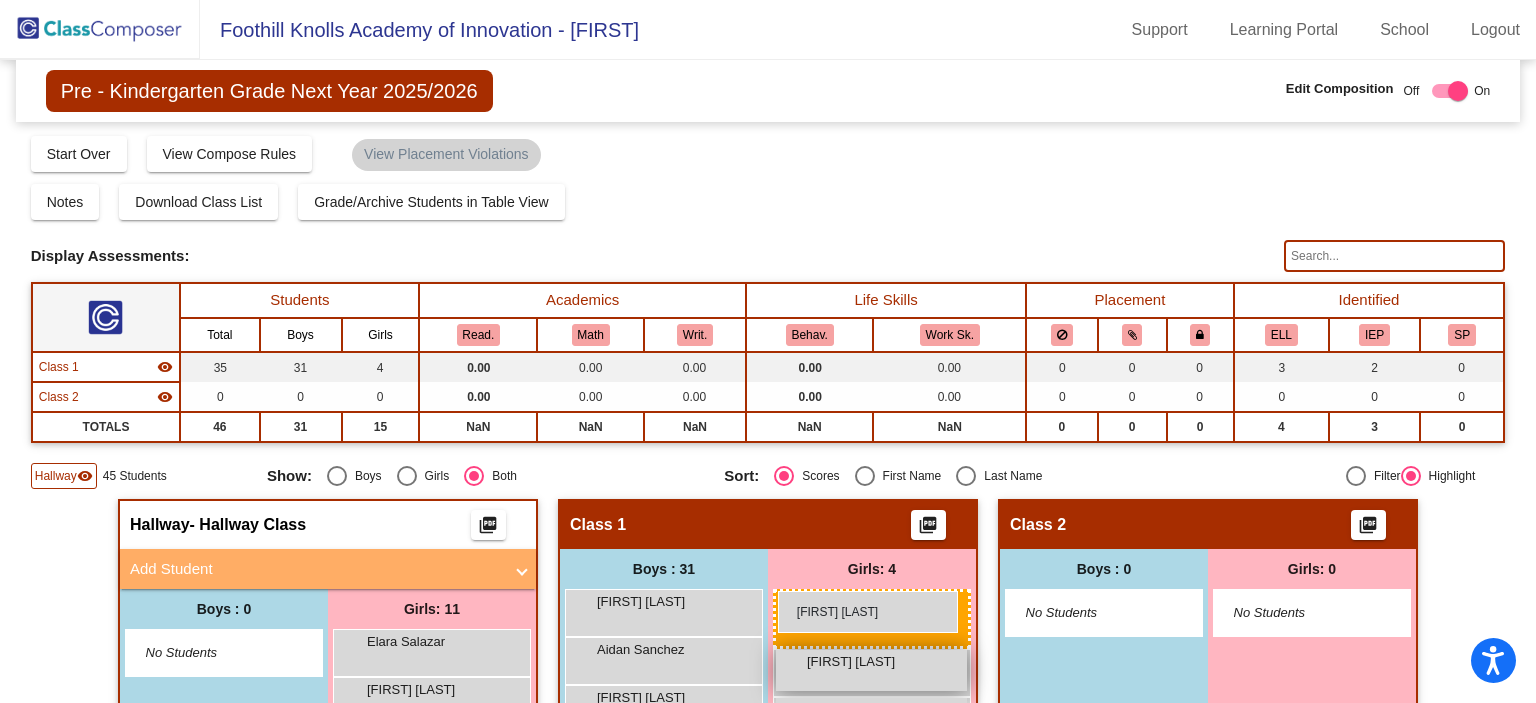 drag, startPoint x: 474, startPoint y: 643, endPoint x: 777, endPoint y: 593, distance: 307.09772 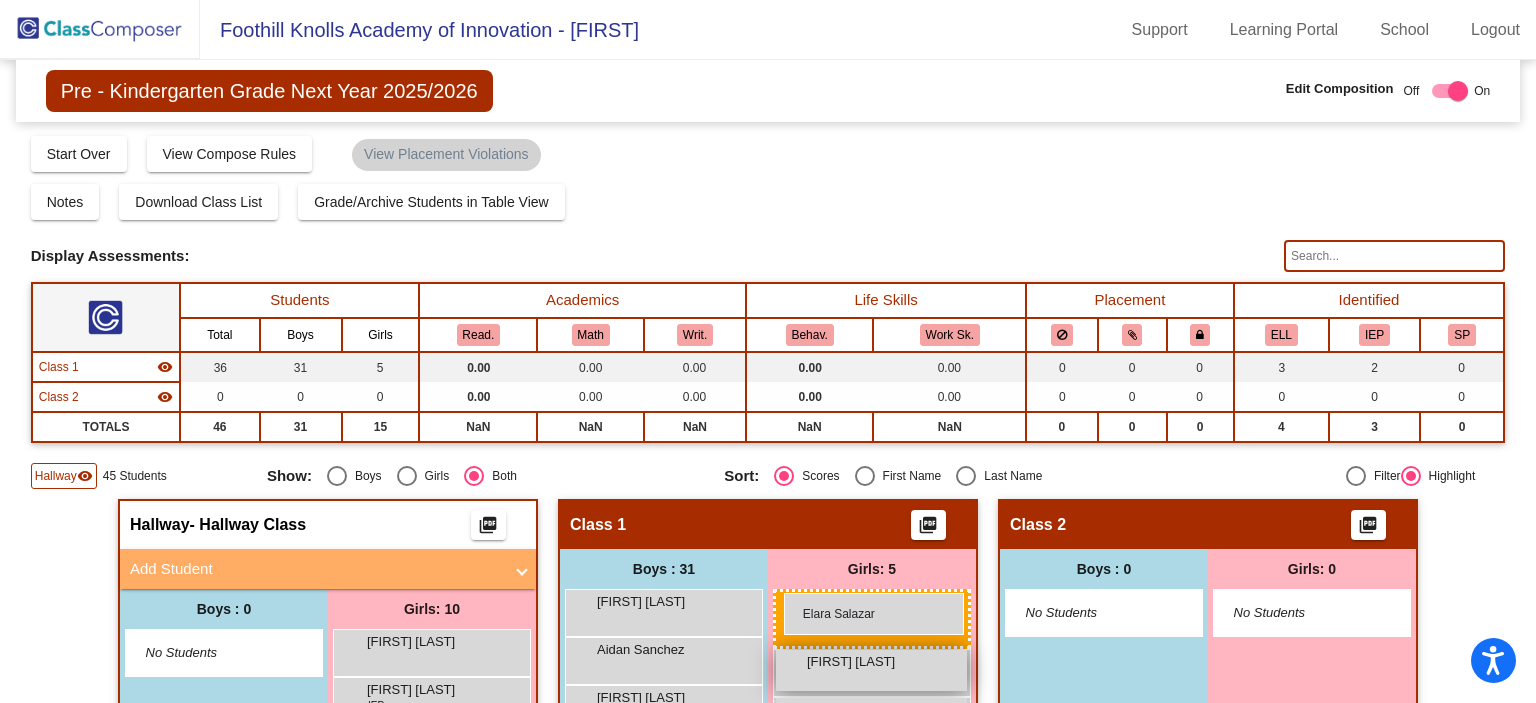 drag, startPoint x: 461, startPoint y: 643, endPoint x: 784, endPoint y: 594, distance: 326.6956 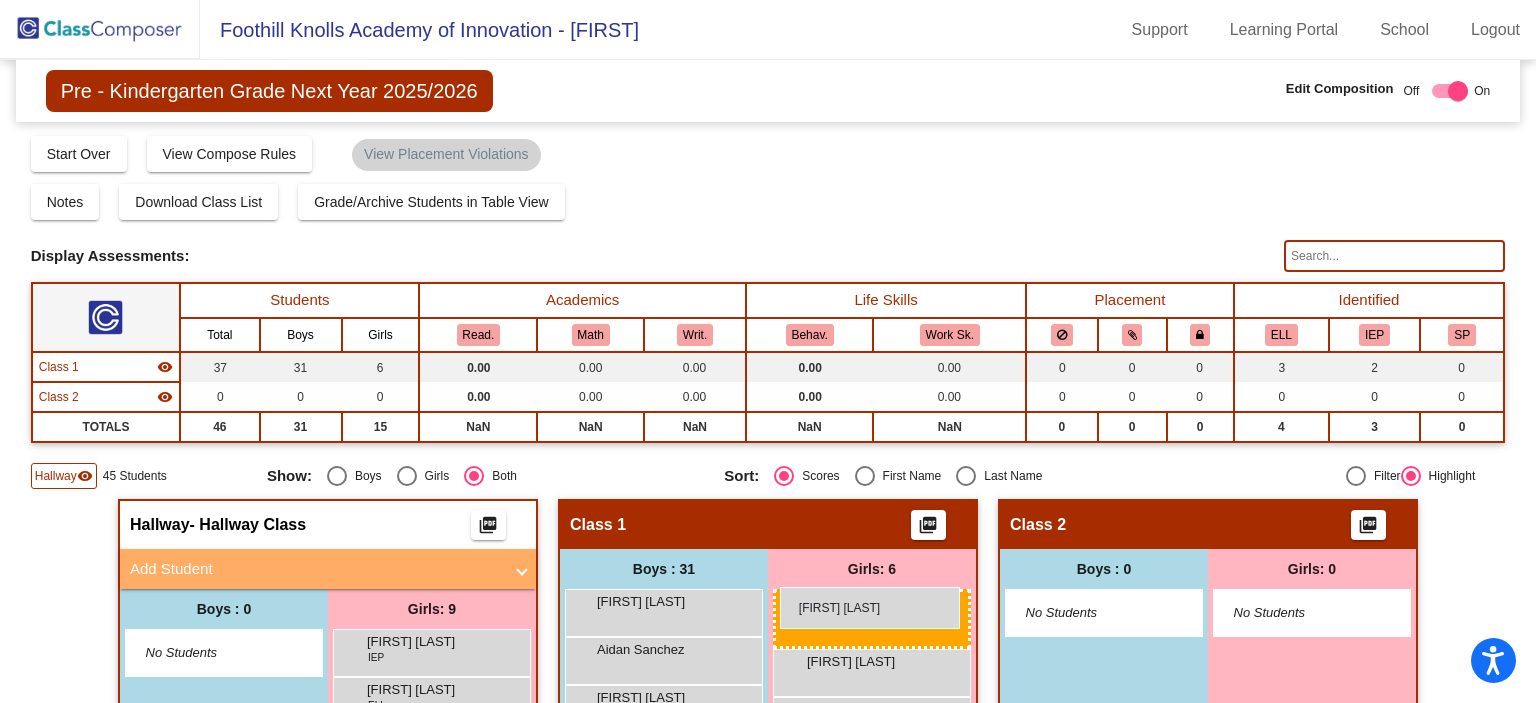 drag, startPoint x: 460, startPoint y: 646, endPoint x: 780, endPoint y: 587, distance: 325.39362 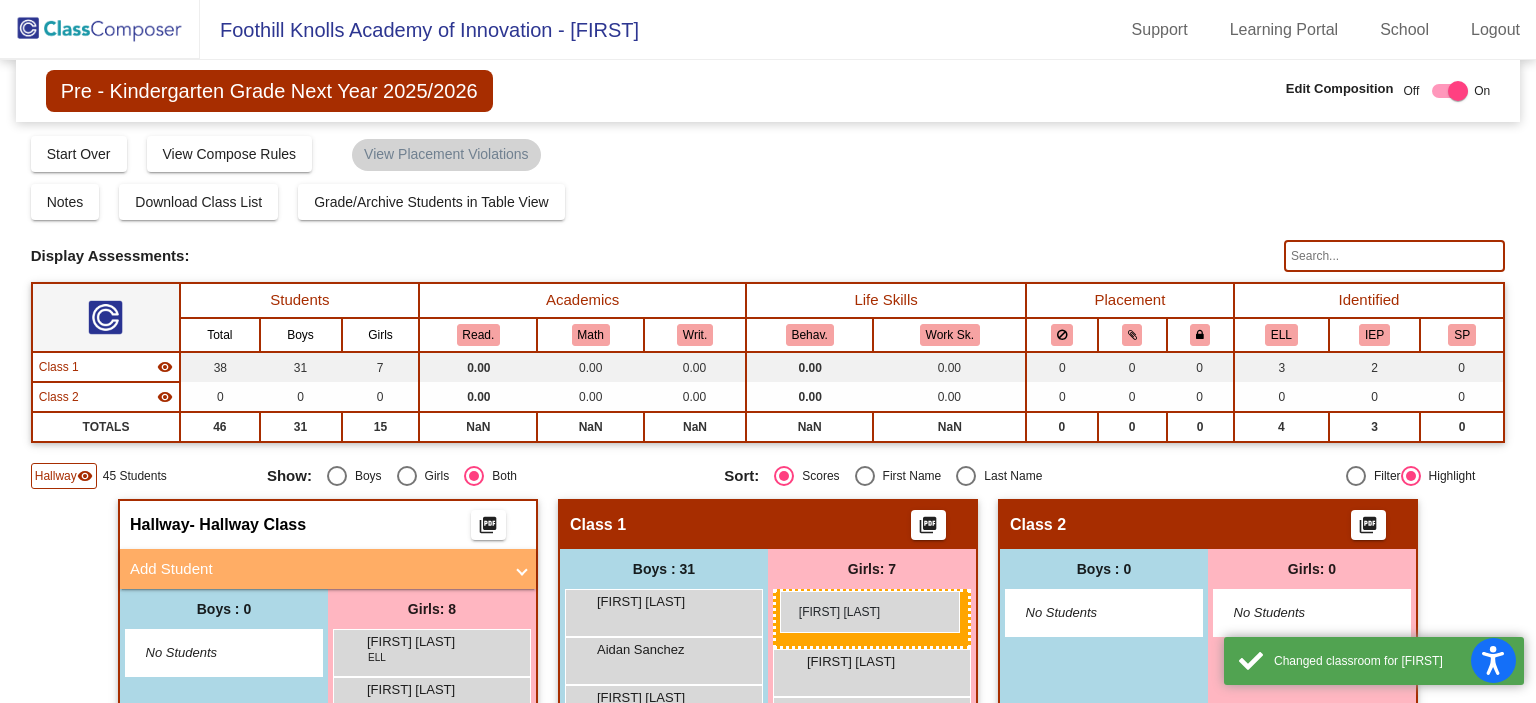drag, startPoint x: 491, startPoint y: 651, endPoint x: 780, endPoint y: 591, distance: 295.16266 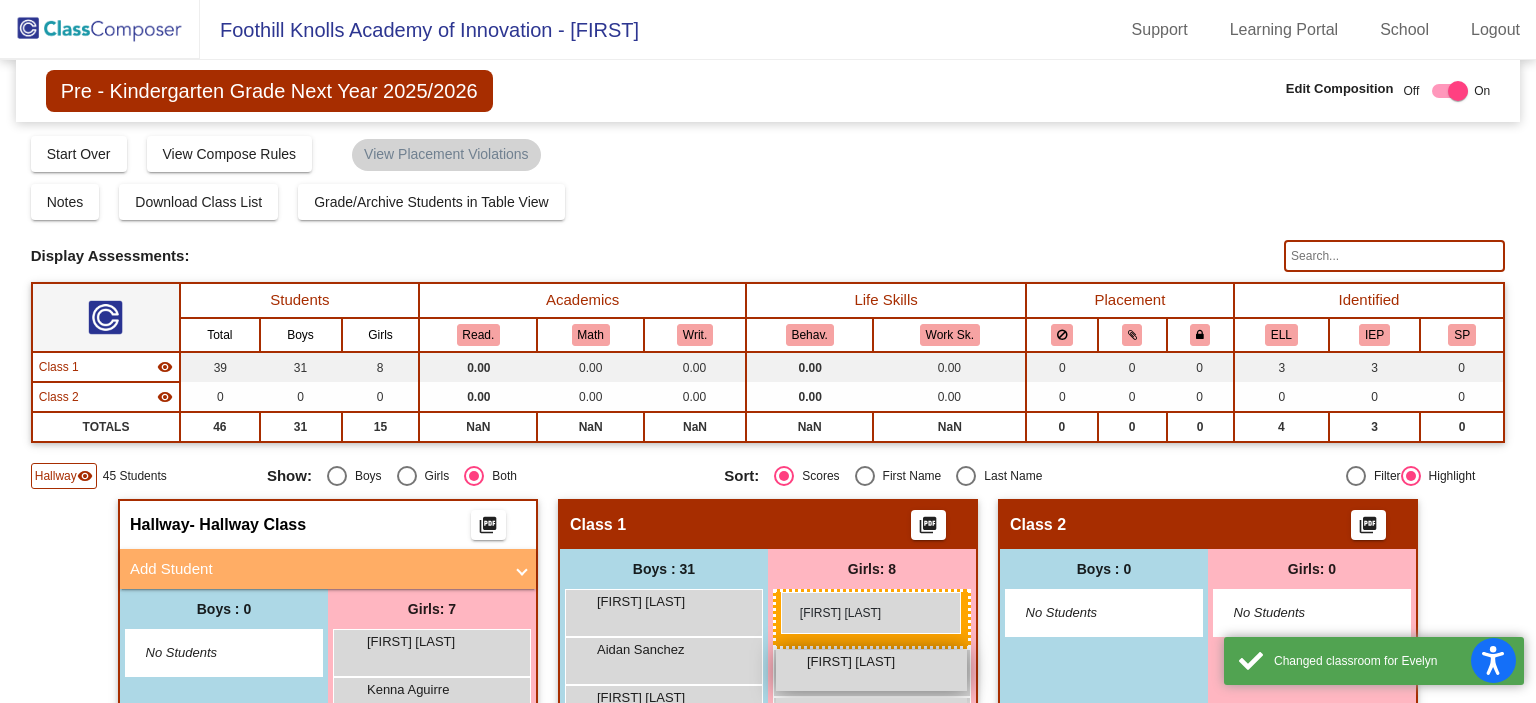 drag, startPoint x: 464, startPoint y: 638, endPoint x: 782, endPoint y: 594, distance: 321.0296 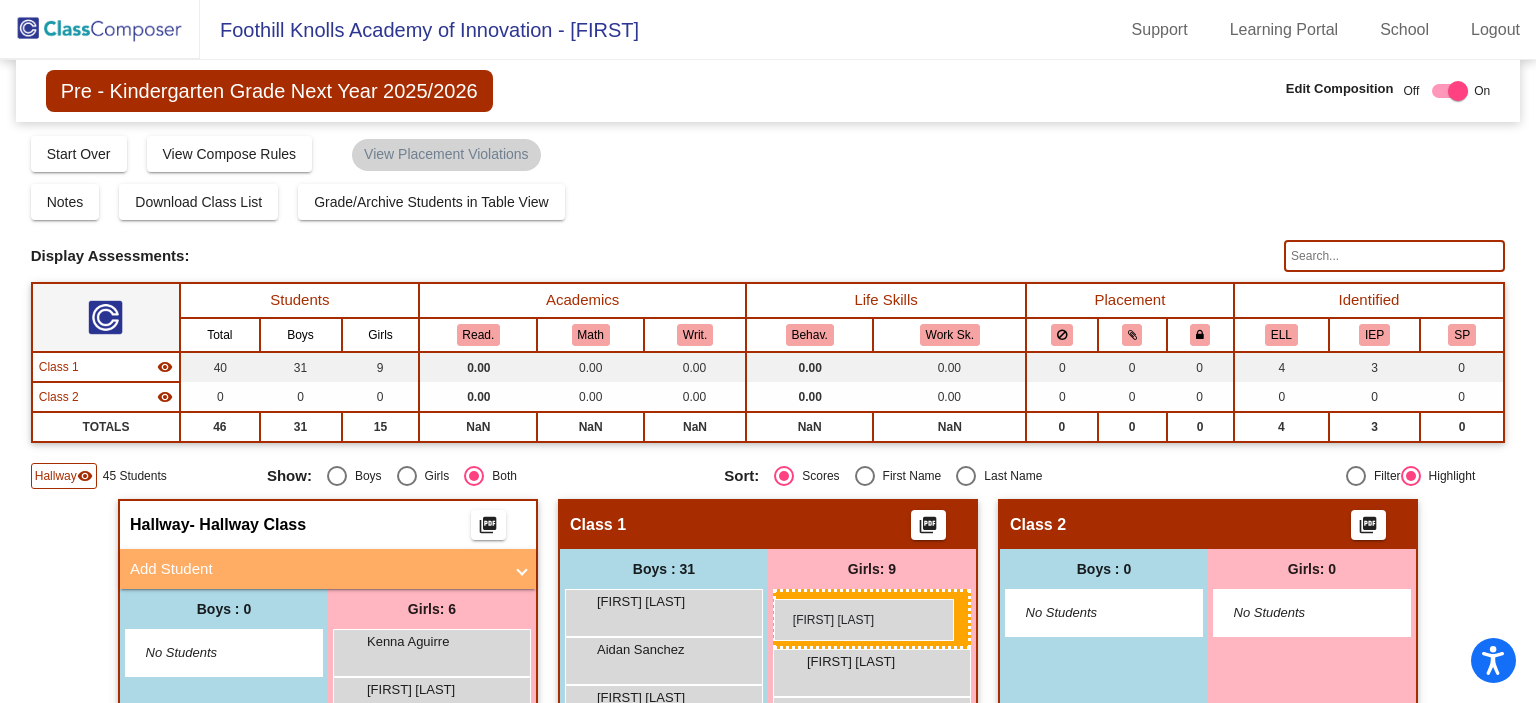 drag, startPoint x: 463, startPoint y: 635, endPoint x: 774, endPoint y: 599, distance: 313.07666 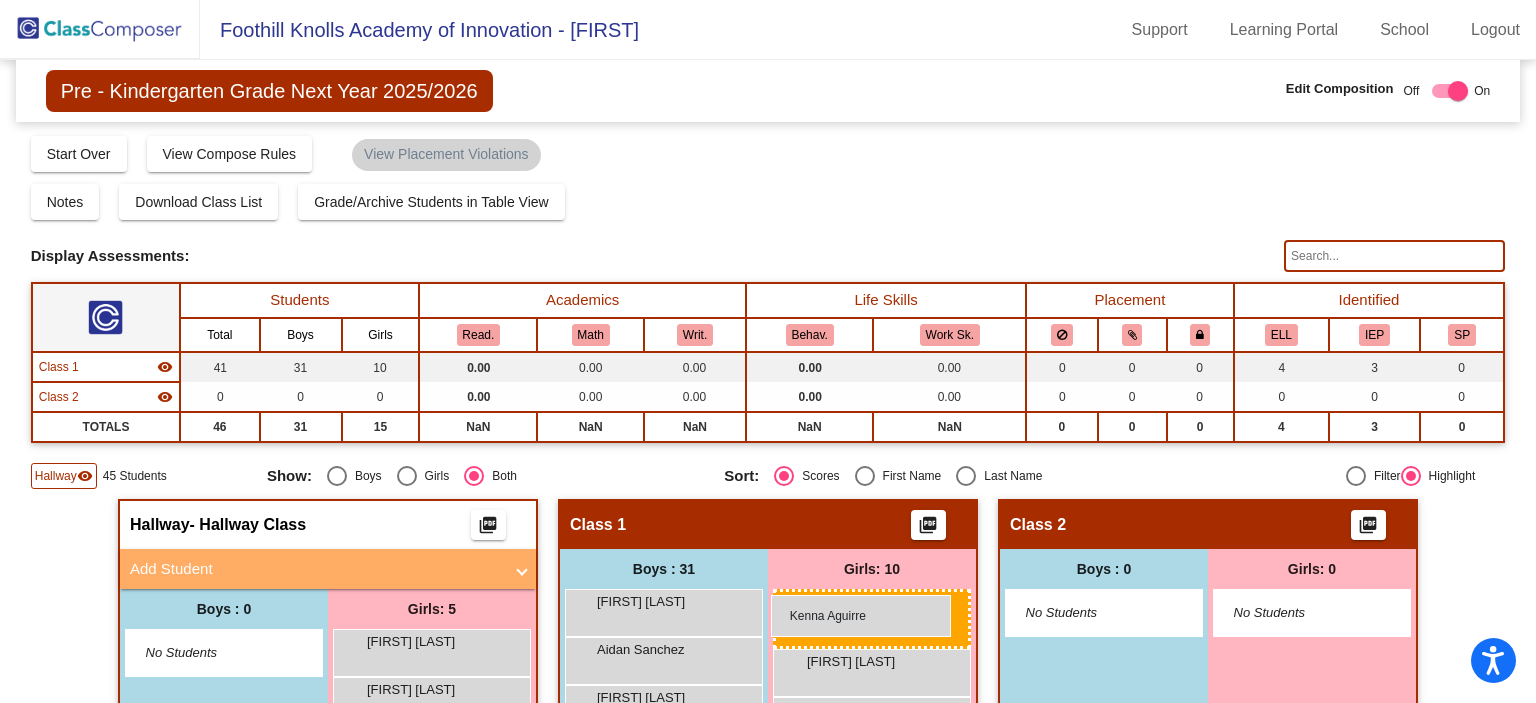 drag, startPoint x: 470, startPoint y: 653, endPoint x: 771, endPoint y: 595, distance: 306.5371 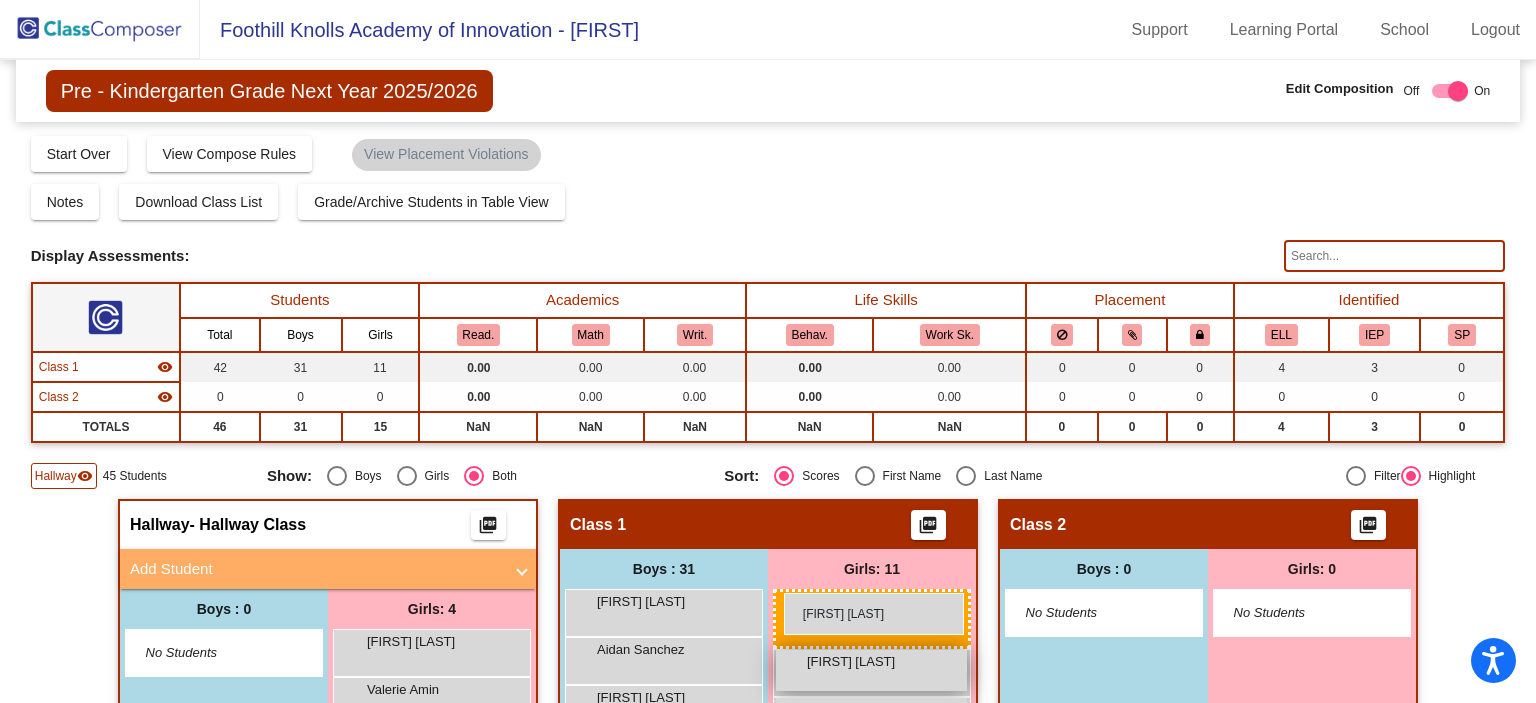 drag, startPoint x: 476, startPoint y: 651, endPoint x: 784, endPoint y: 594, distance: 313.22995 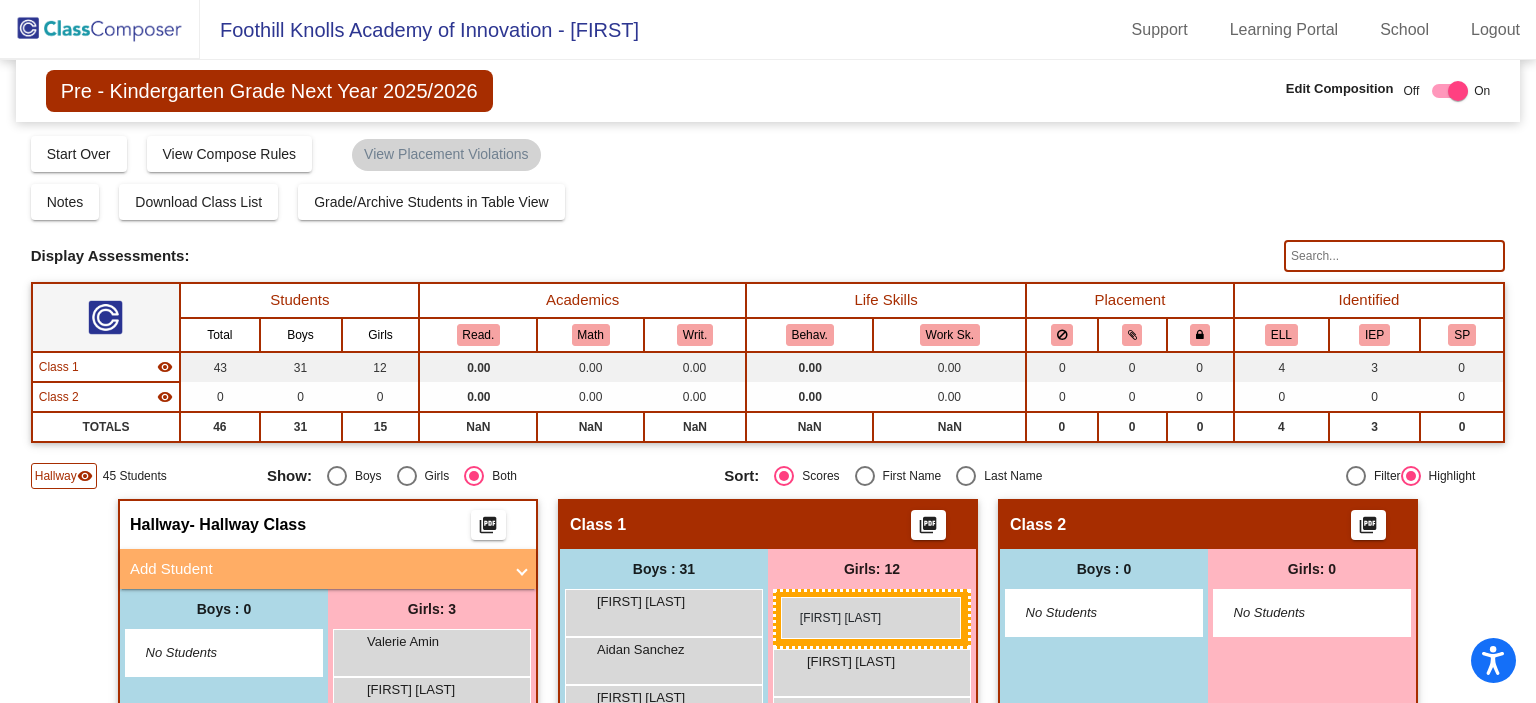 drag, startPoint x: 486, startPoint y: 636, endPoint x: 781, endPoint y: 597, distance: 297.5668 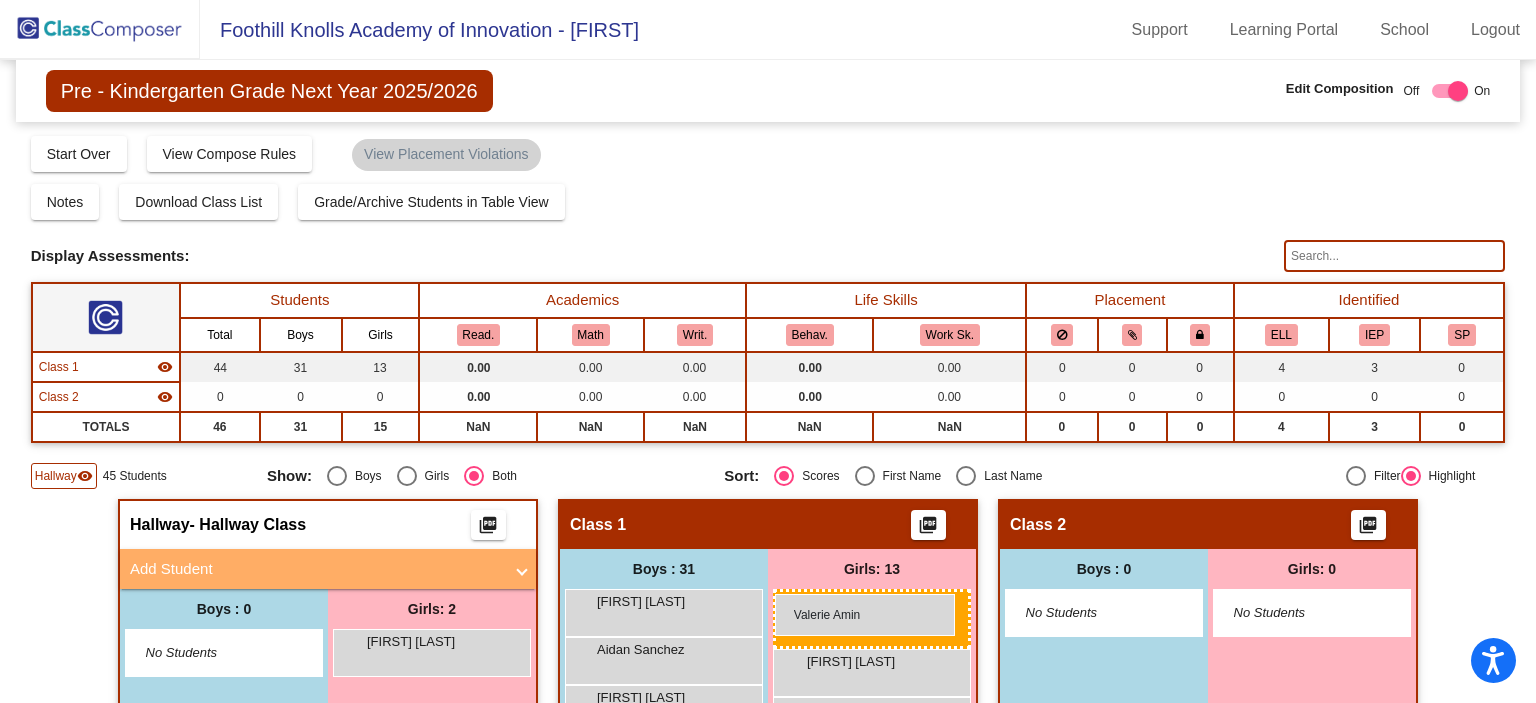 drag, startPoint x: 464, startPoint y: 651, endPoint x: 775, endPoint y: 595, distance: 316.0016 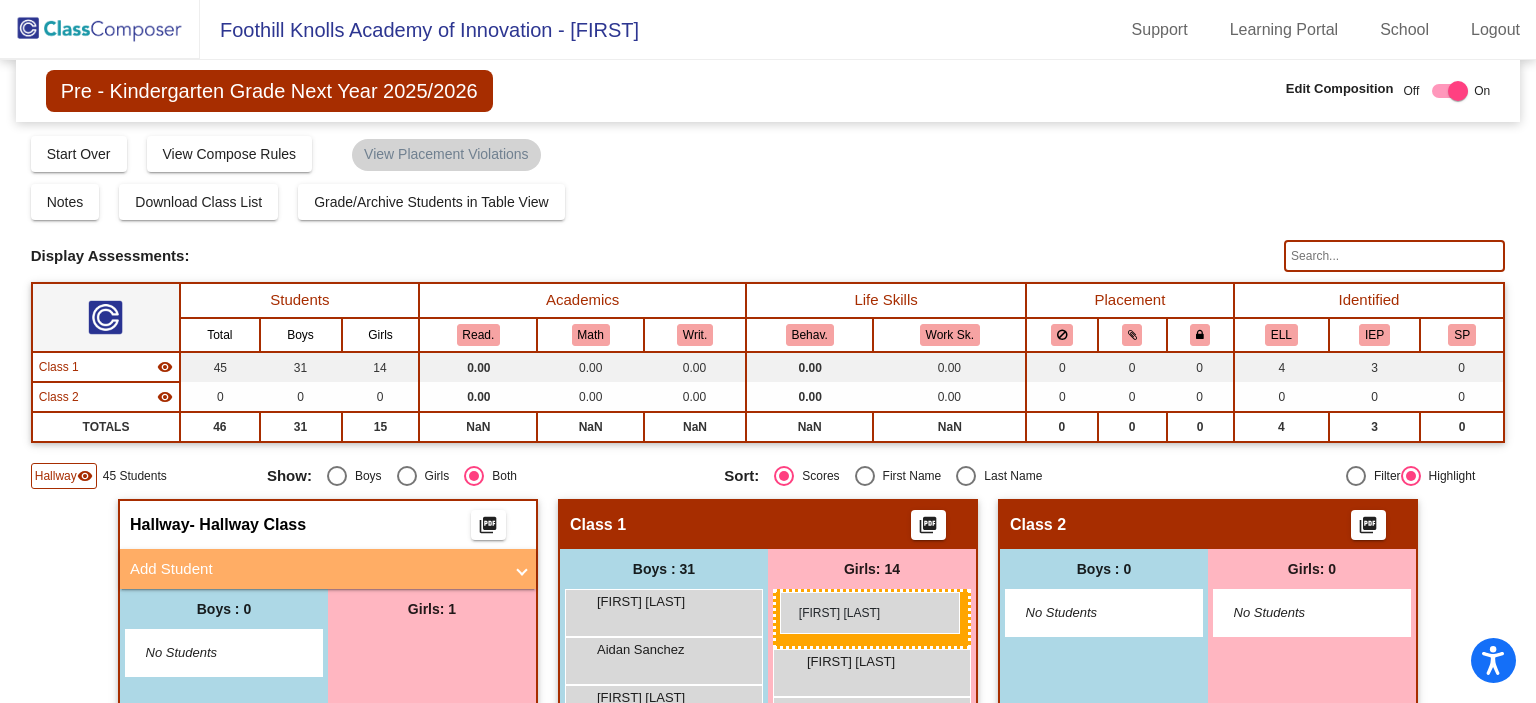 drag, startPoint x: 494, startPoint y: 636, endPoint x: 780, endPoint y: 592, distance: 289.3648 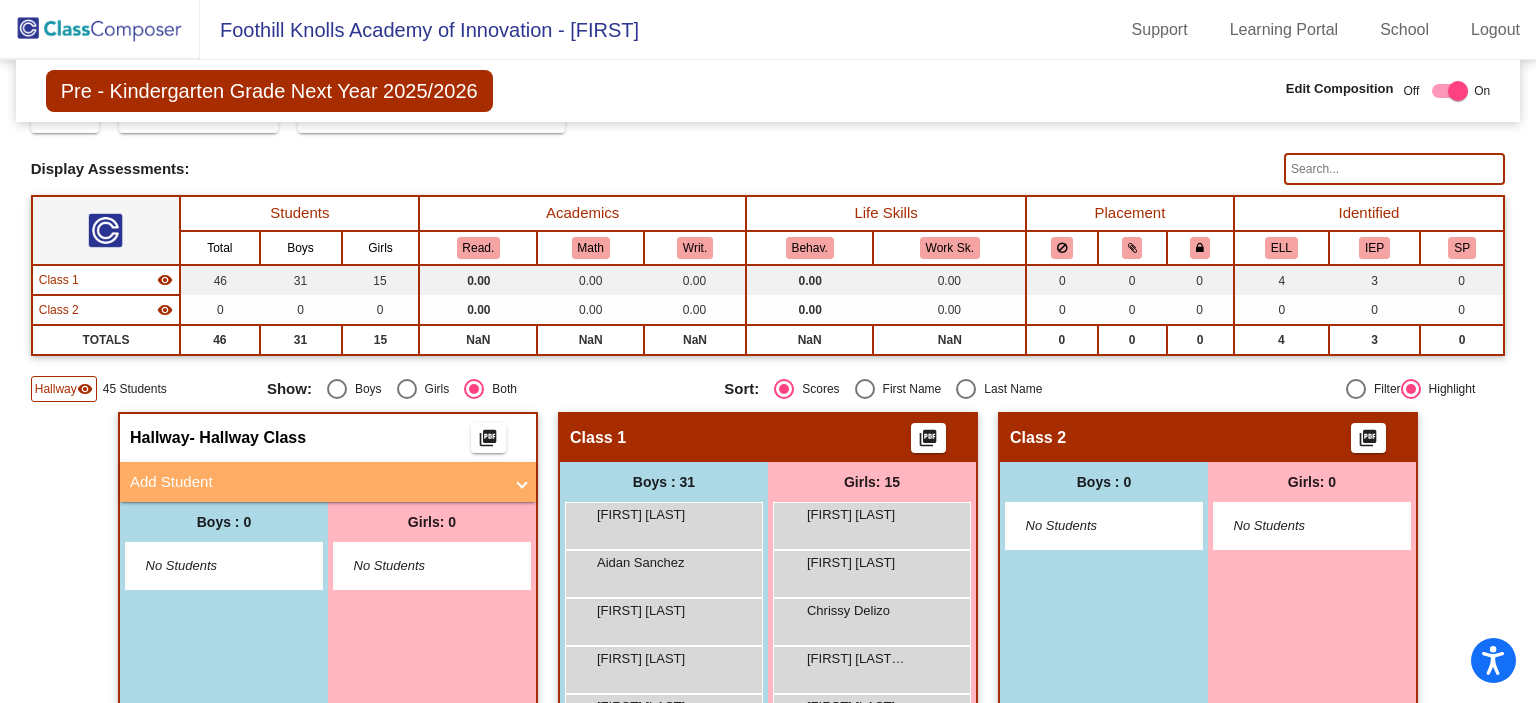 scroll, scrollTop: 0, scrollLeft: 0, axis: both 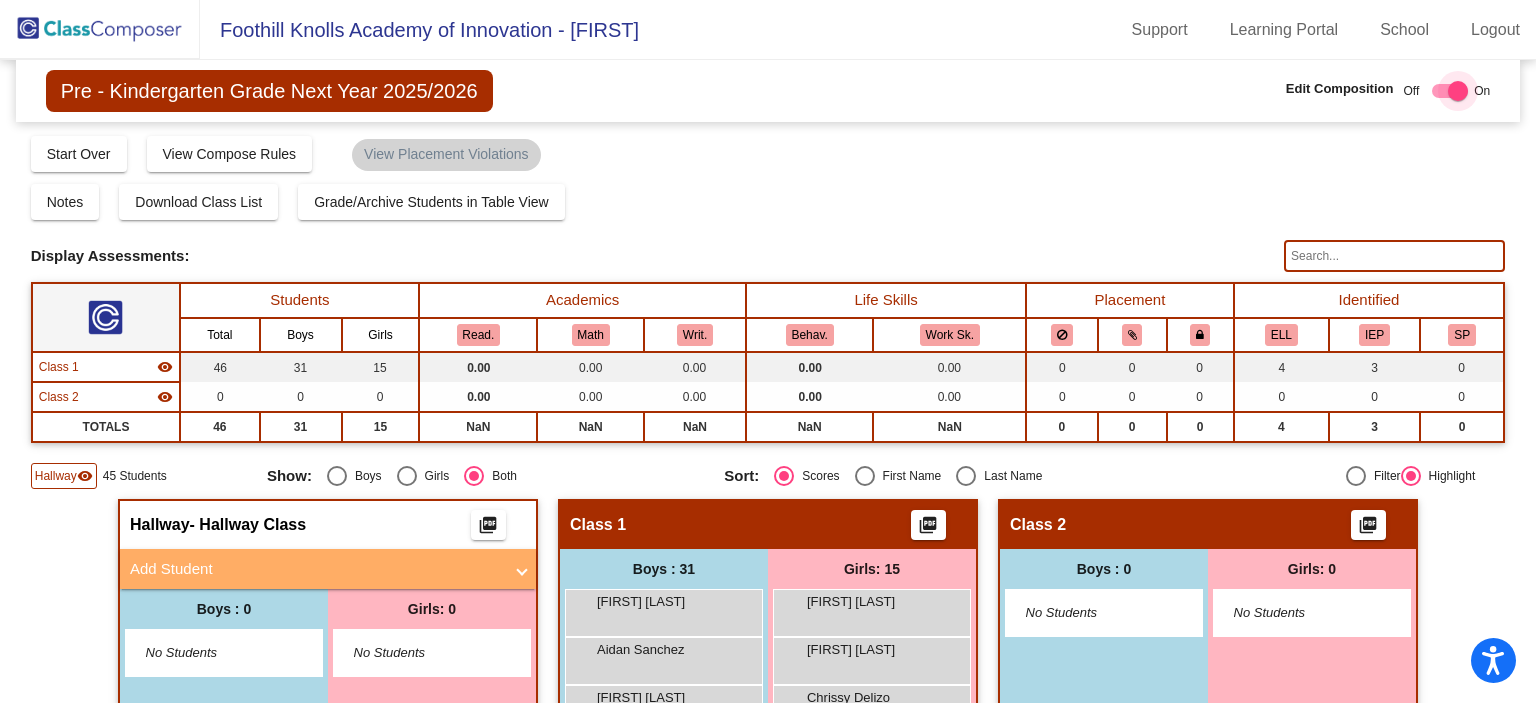click at bounding box center [1458, 91] 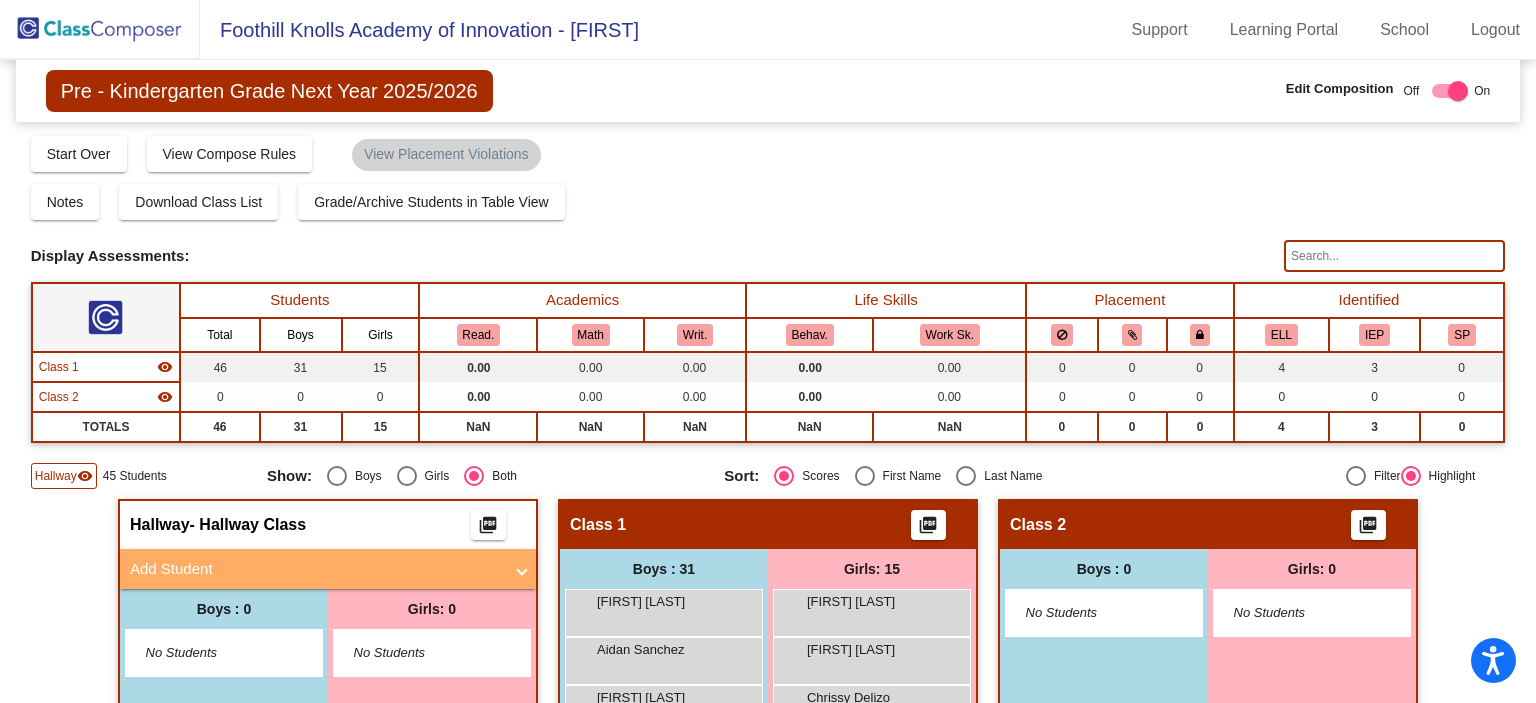 checkbox on "false" 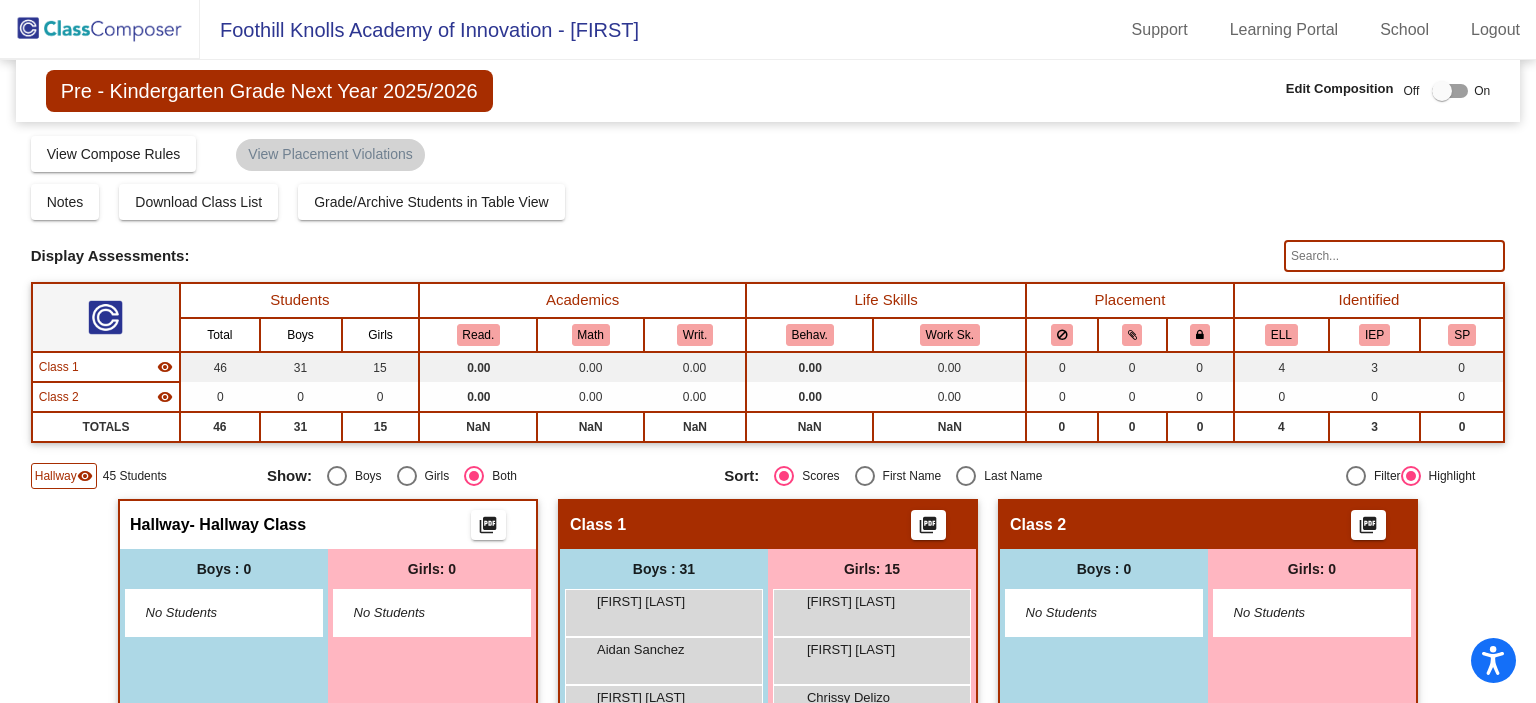 click on "Pre - Kindergarten Grade Next Year 2025/2026" 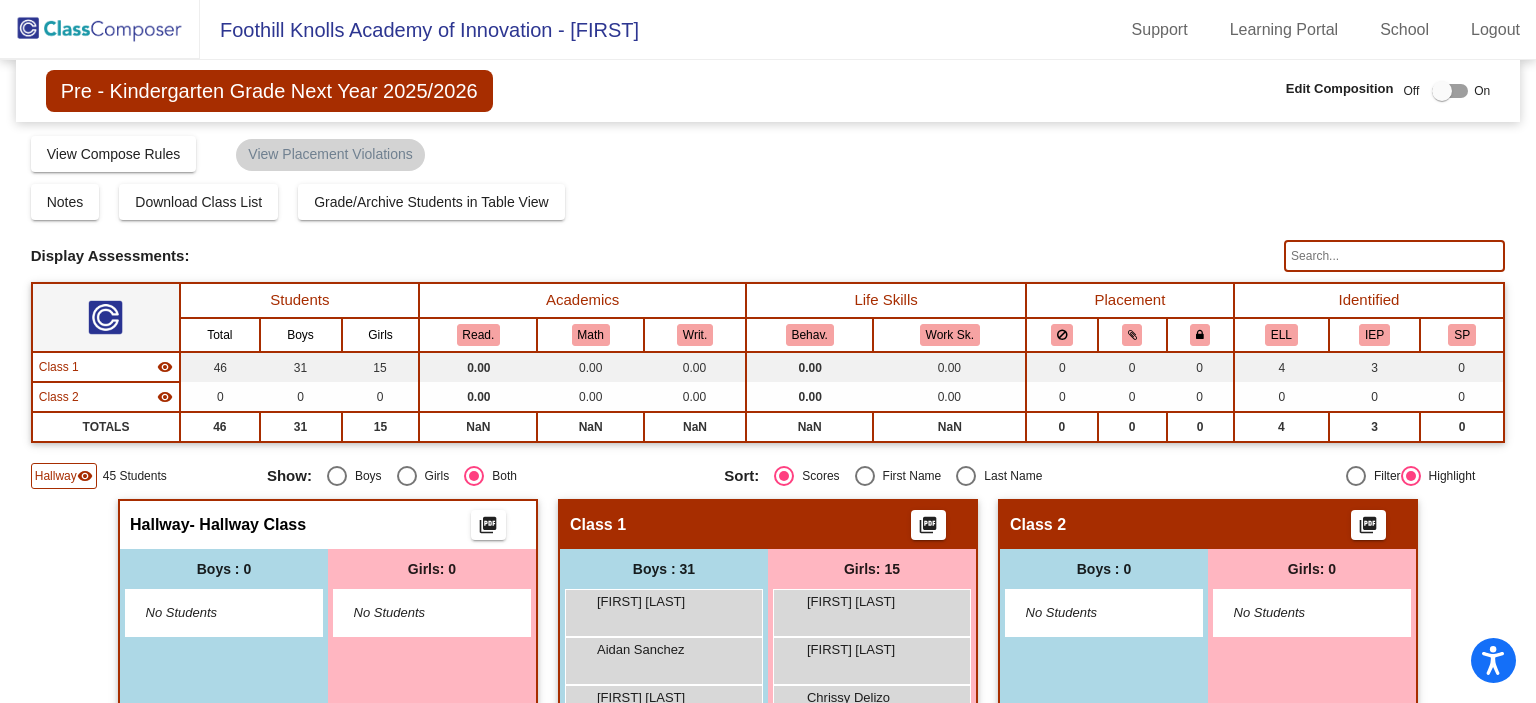 click 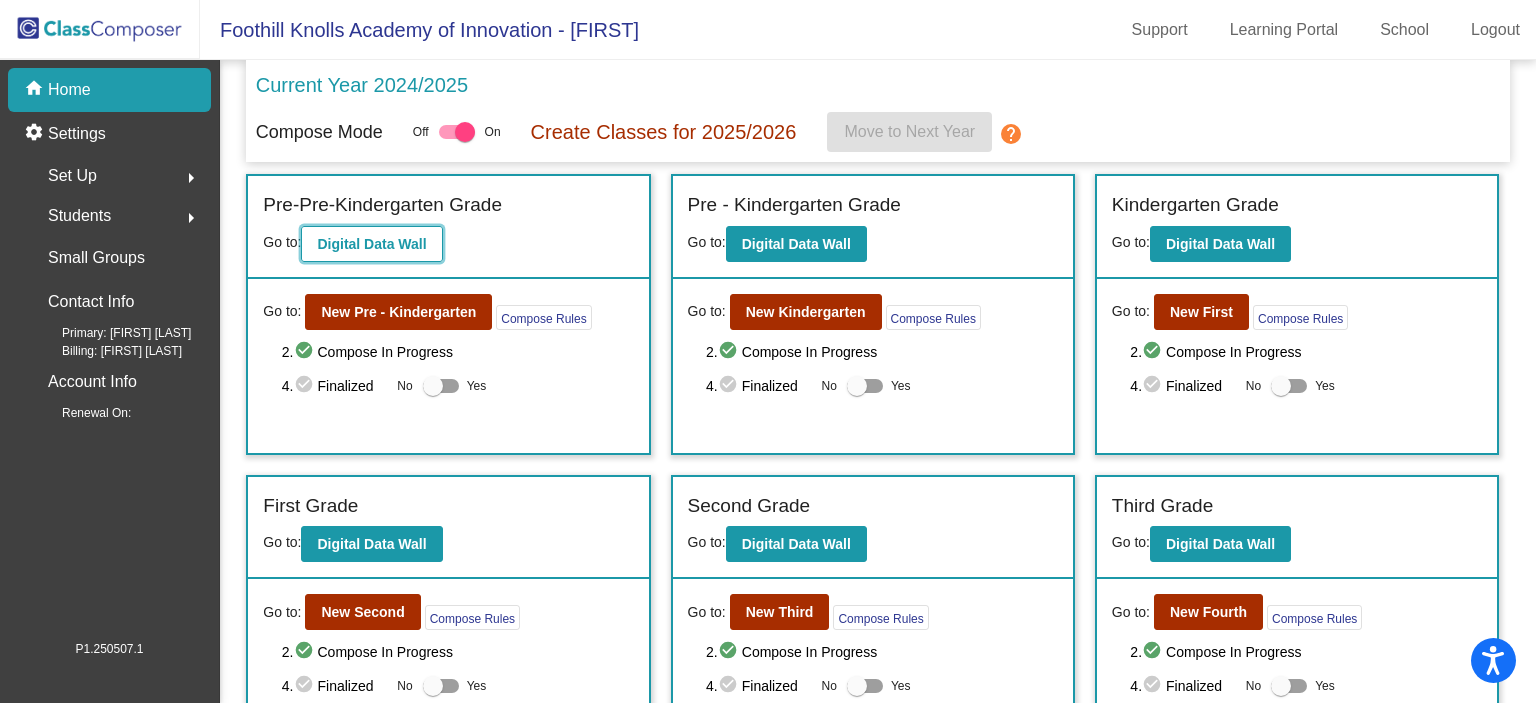 click on "Digital Data Wall" 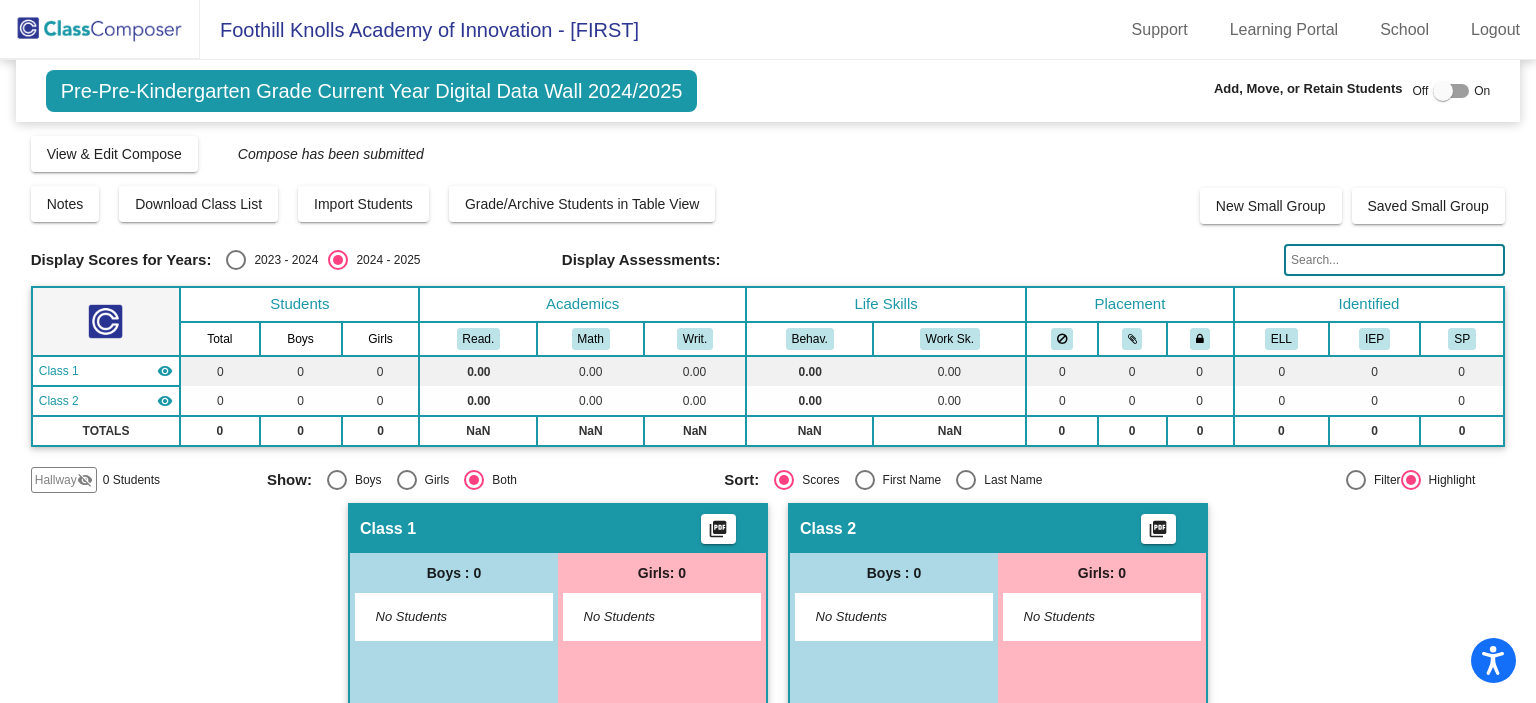 click on "Display Scores for Years:   2023 - 2024  2024 - 2025  Grade/Archive Students in Table View   Download   New Small Group   Saved Small Group   Compose   View Compose   View & Edit Compose   Submit Classes  Compose has been submitted  Check for Incomplete Scores  Notes   Download Class List   Import Students   Grade/Archive Students in Table View   New Small Group   Saved Small Group  Display Scores for Years:   2023 - 2024  2024 - 2025 Display Assessments: Students Academics Life Skills Placement  Identified  Total Boys Girls  Read.   Math   Writ.   Behav.   Work Sk.   ELL   IEP   SP  Hallway  visibility_off  0 0 0                 0   0   0   0   0   0  Class 1  visibility  0 0 0  0.00   0.00   0.00   0.00   0.00   0   0   0   0   0   0  Class 2  visibility  0 0 0  0.00   0.00   0.00   0.00   0.00   0   0   0   0   0   0  TOTALS 0 0 0  NaN  NaN  NaN   NaN   NaN  0 0 0  0   0   0  Hallway   visibility_off  0 Students Show:   Boys   Girls   Both Sort:   Scores   First Name   Last Name   Filter" 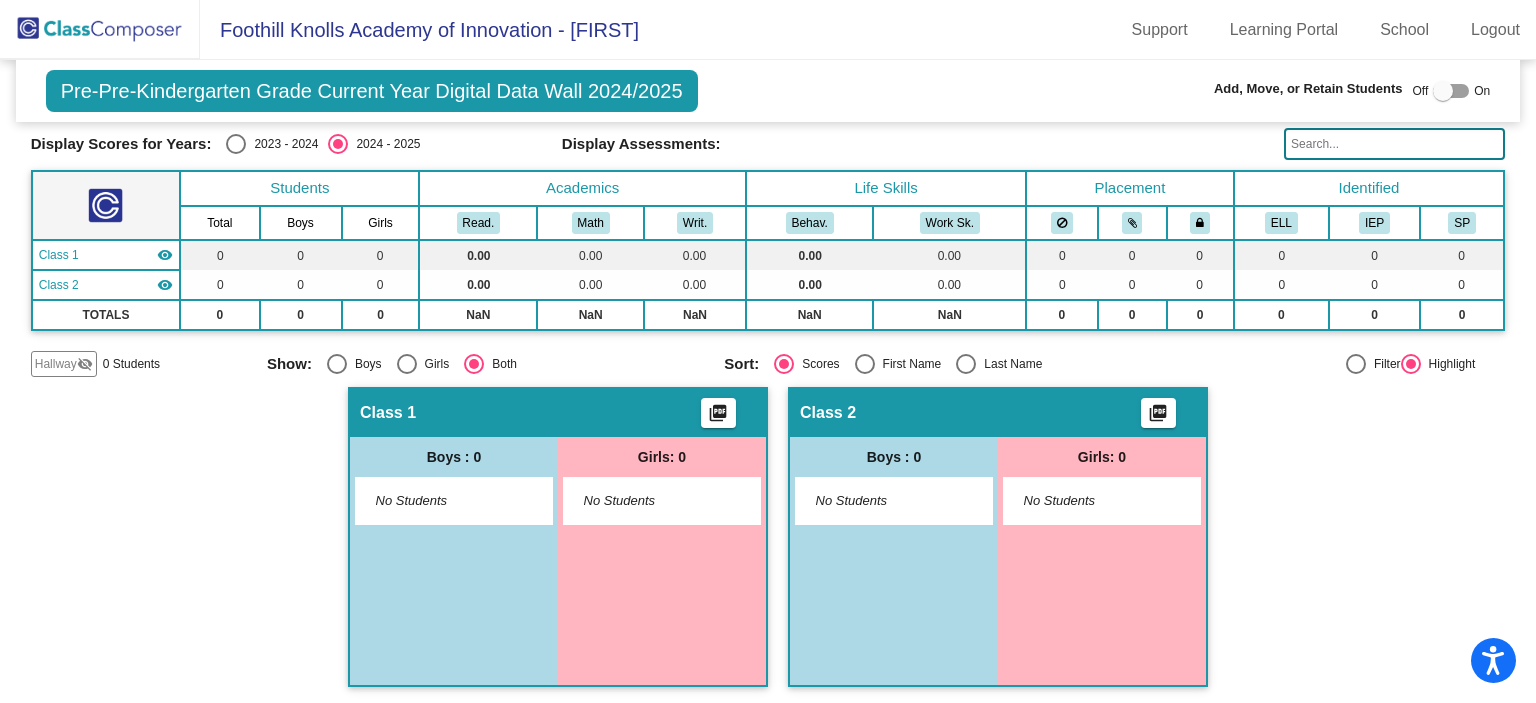 scroll, scrollTop: 0, scrollLeft: 0, axis: both 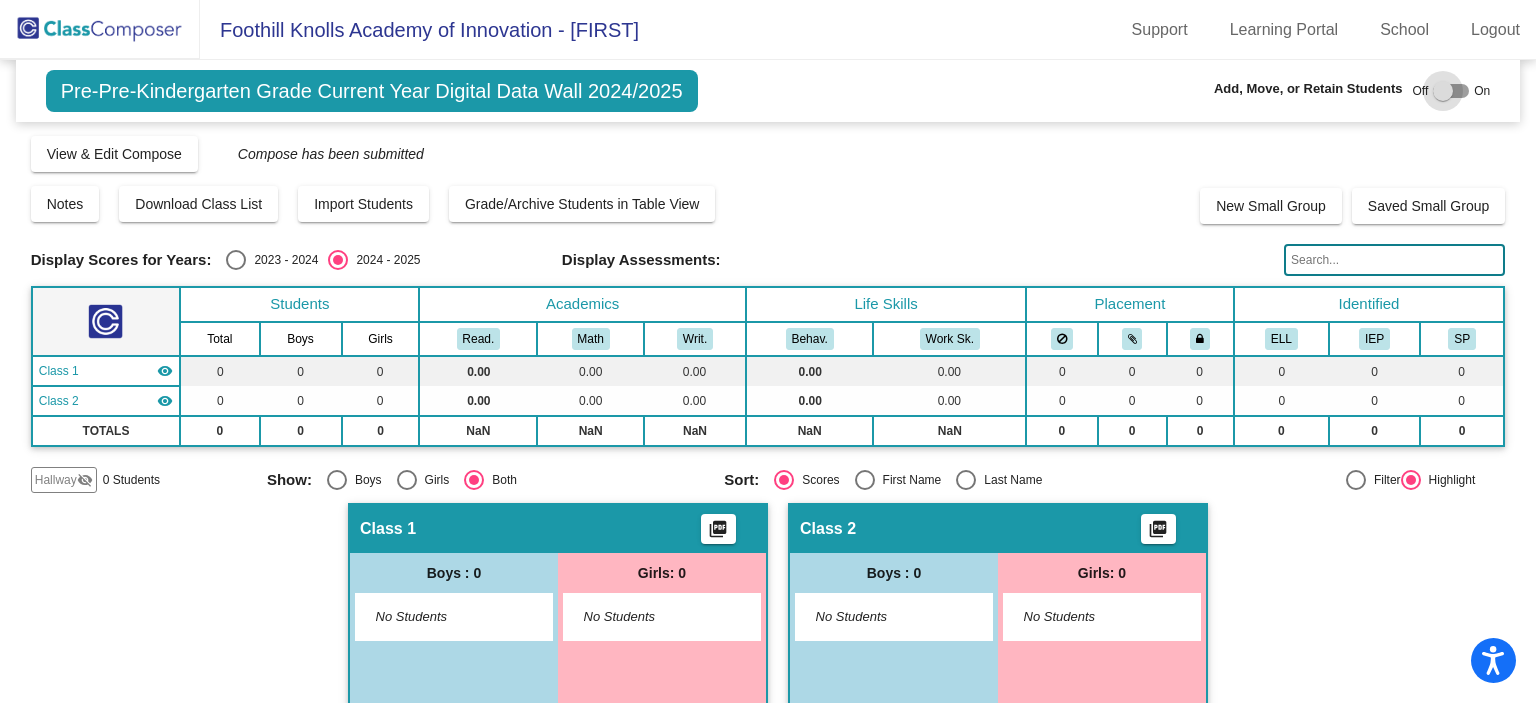 click at bounding box center [1443, 91] 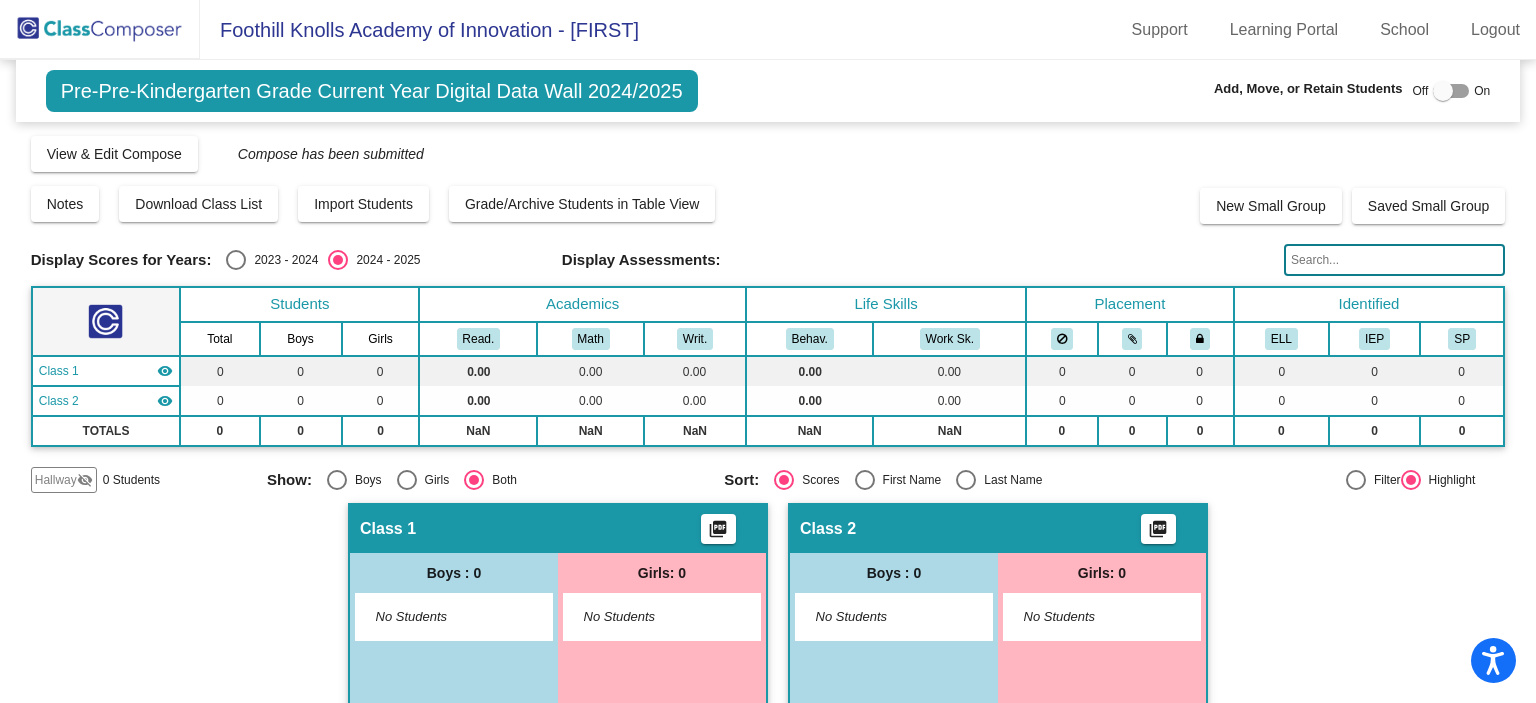 checkbox on "true" 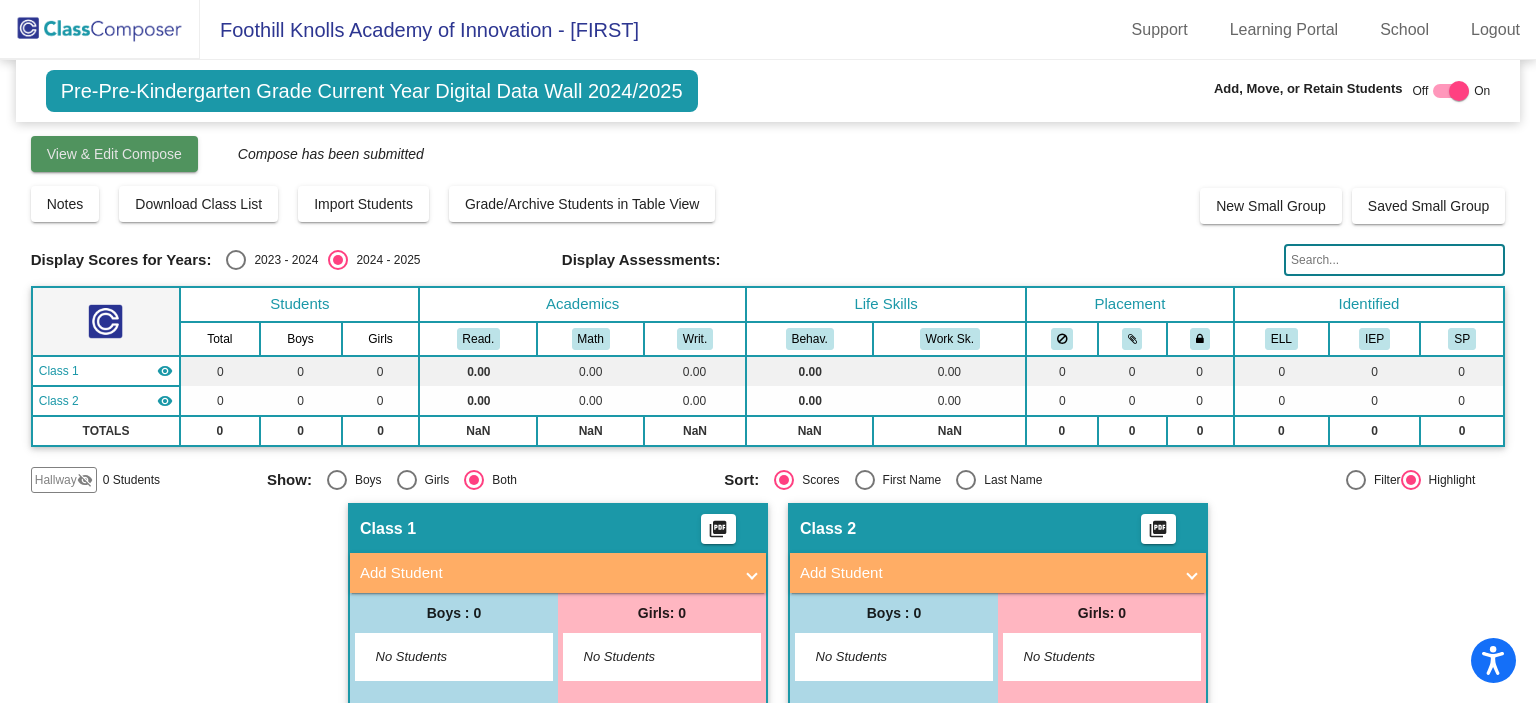 click on "View & Edit Compose" 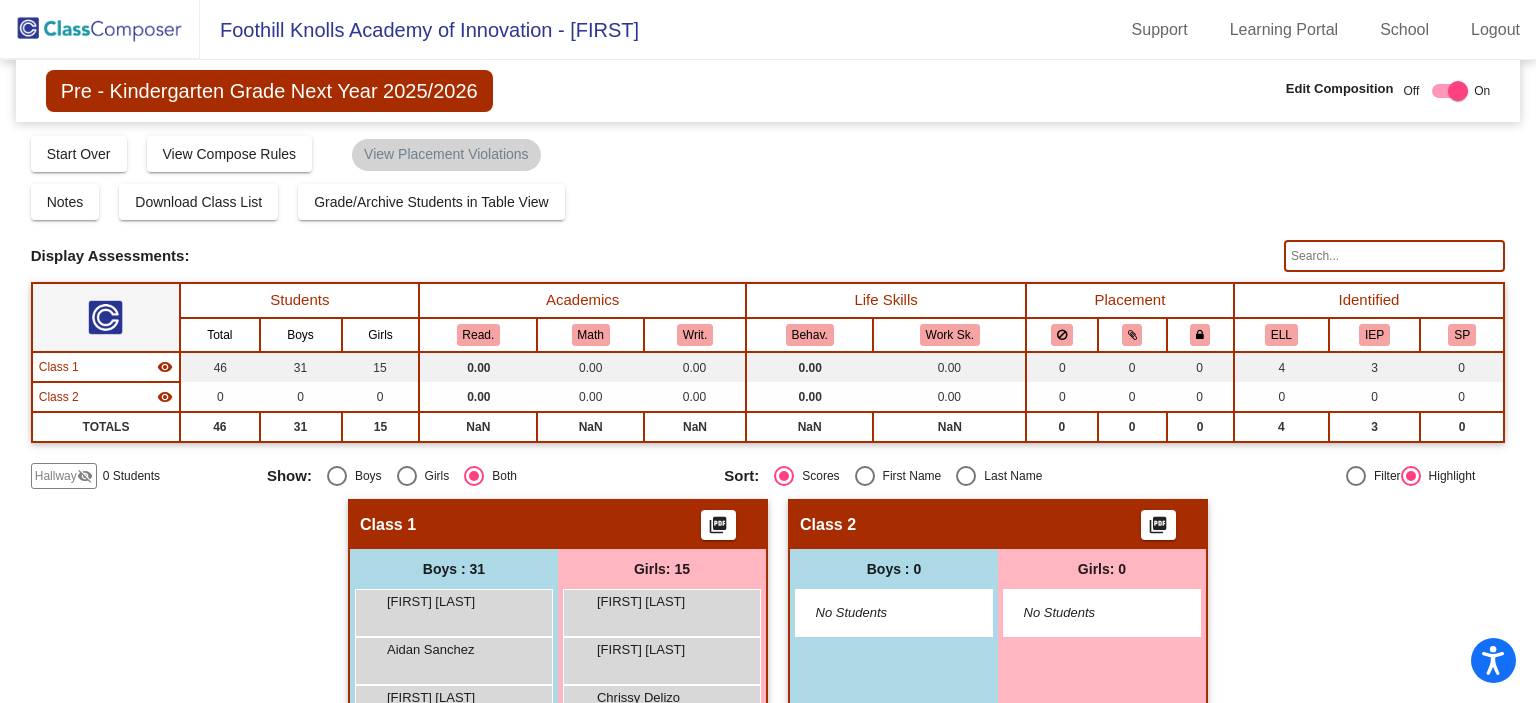 click 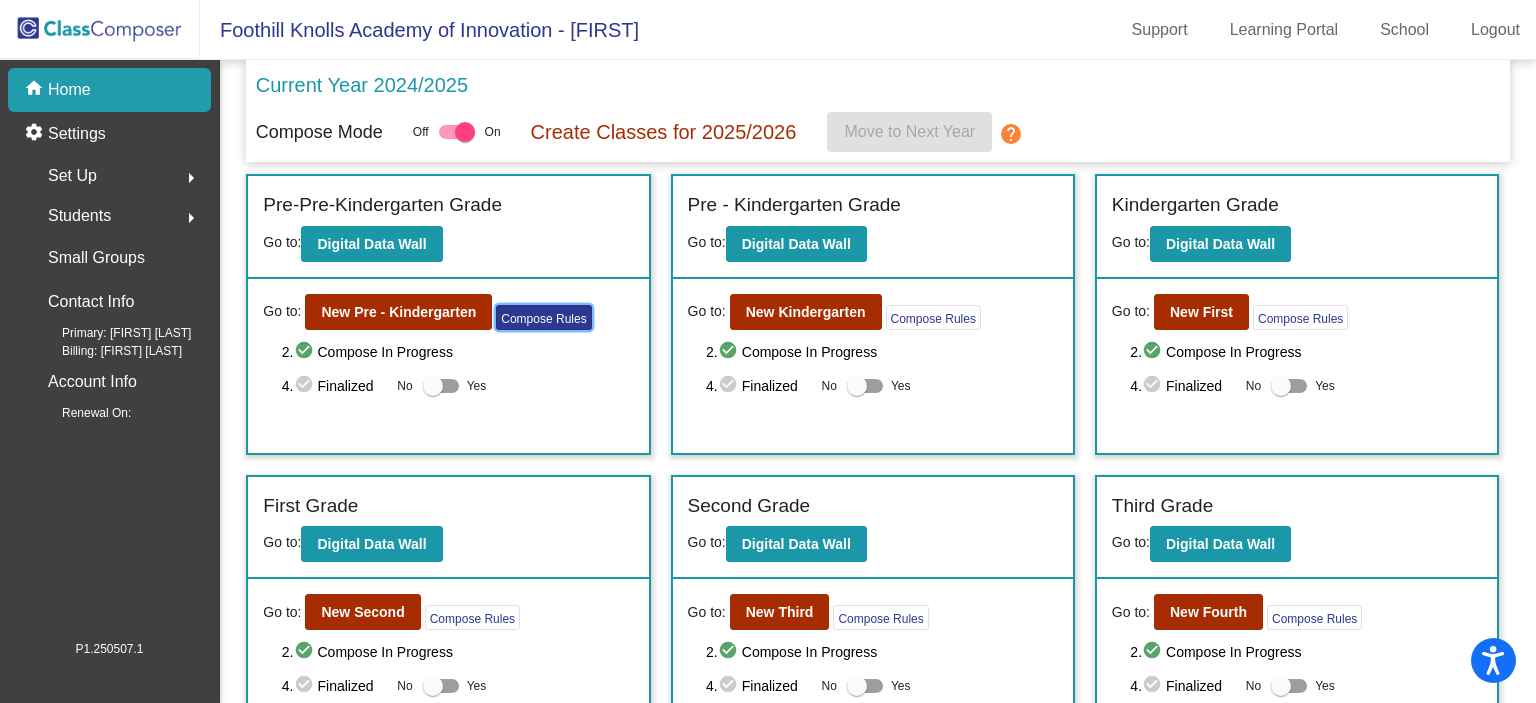 click on "Compose Rules" 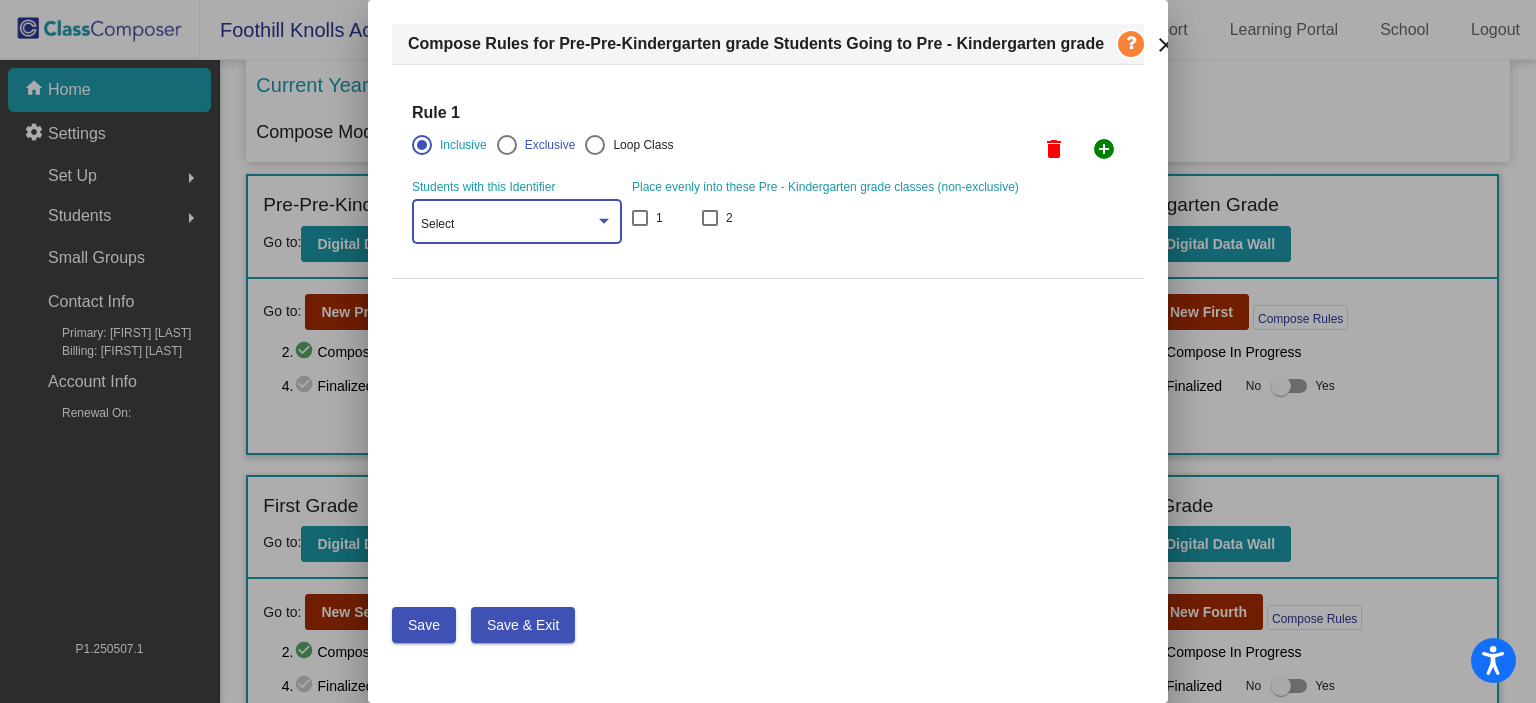 click at bounding box center [604, 222] 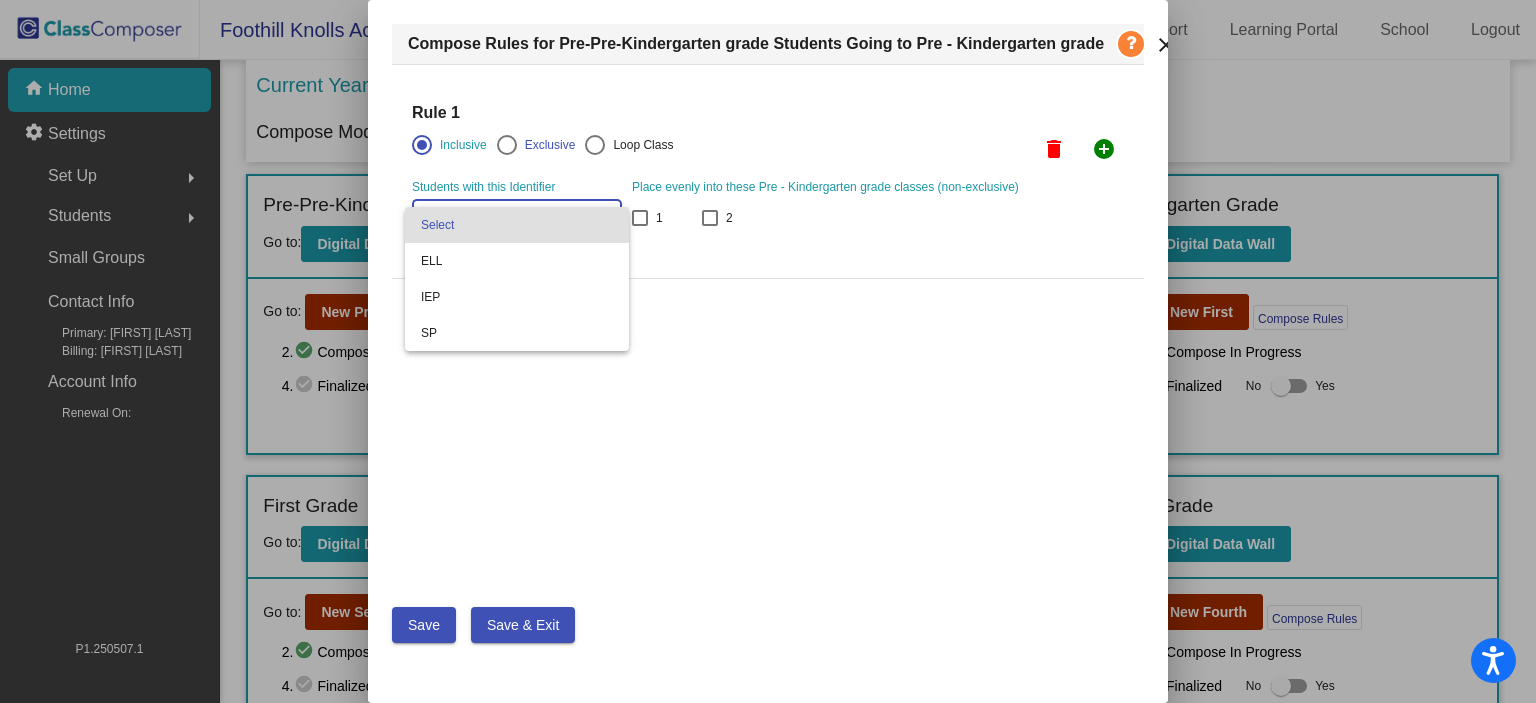click at bounding box center (768, 351) 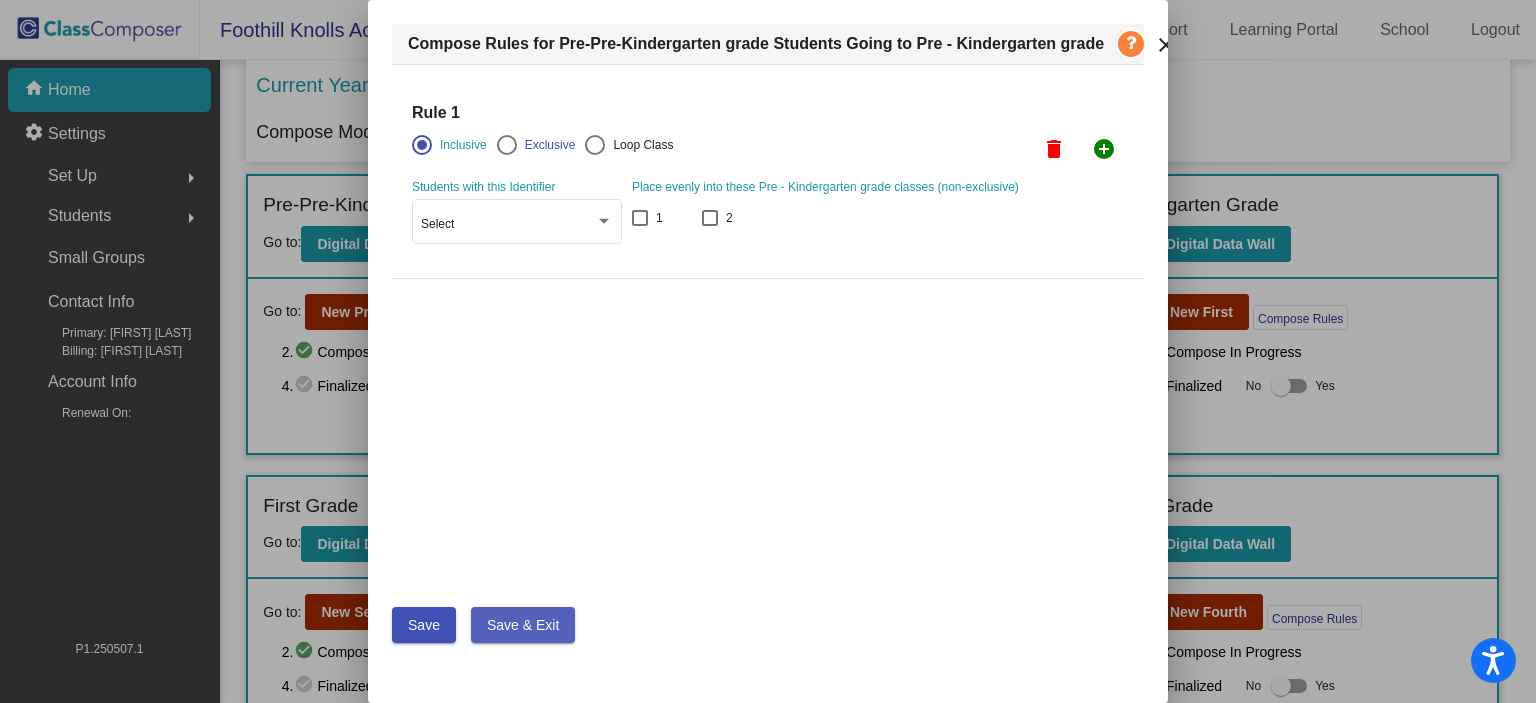 click on "Save & Exit" at bounding box center [523, 625] 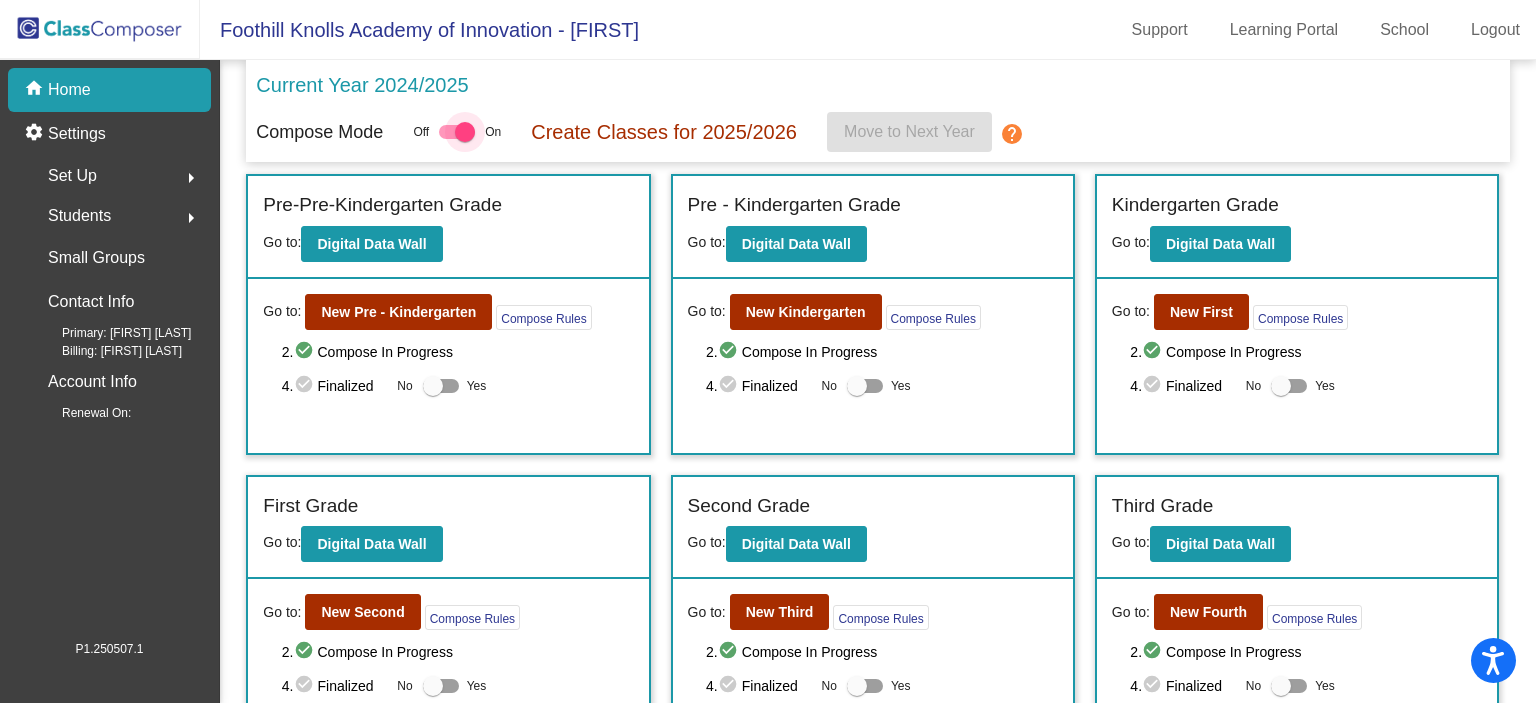 click at bounding box center [465, 132] 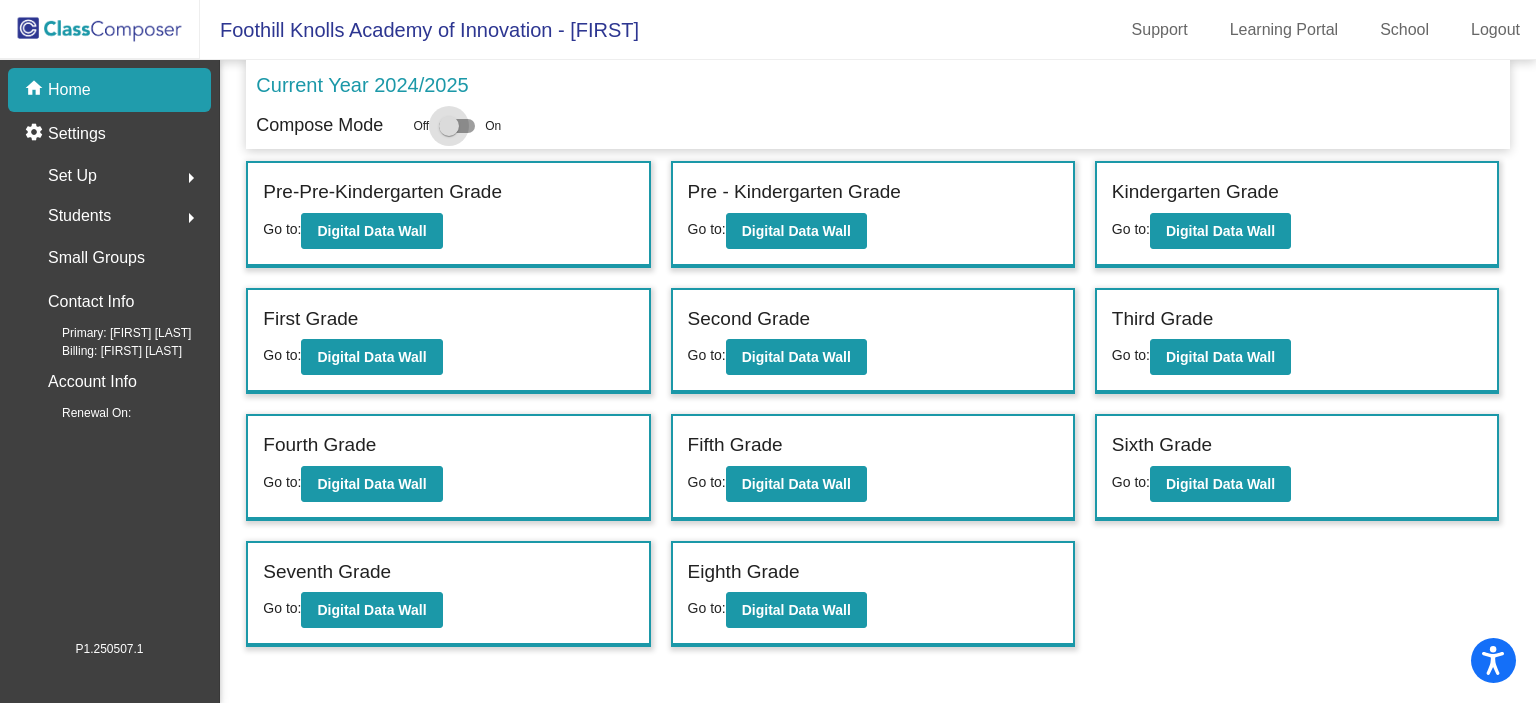 click at bounding box center (449, 126) 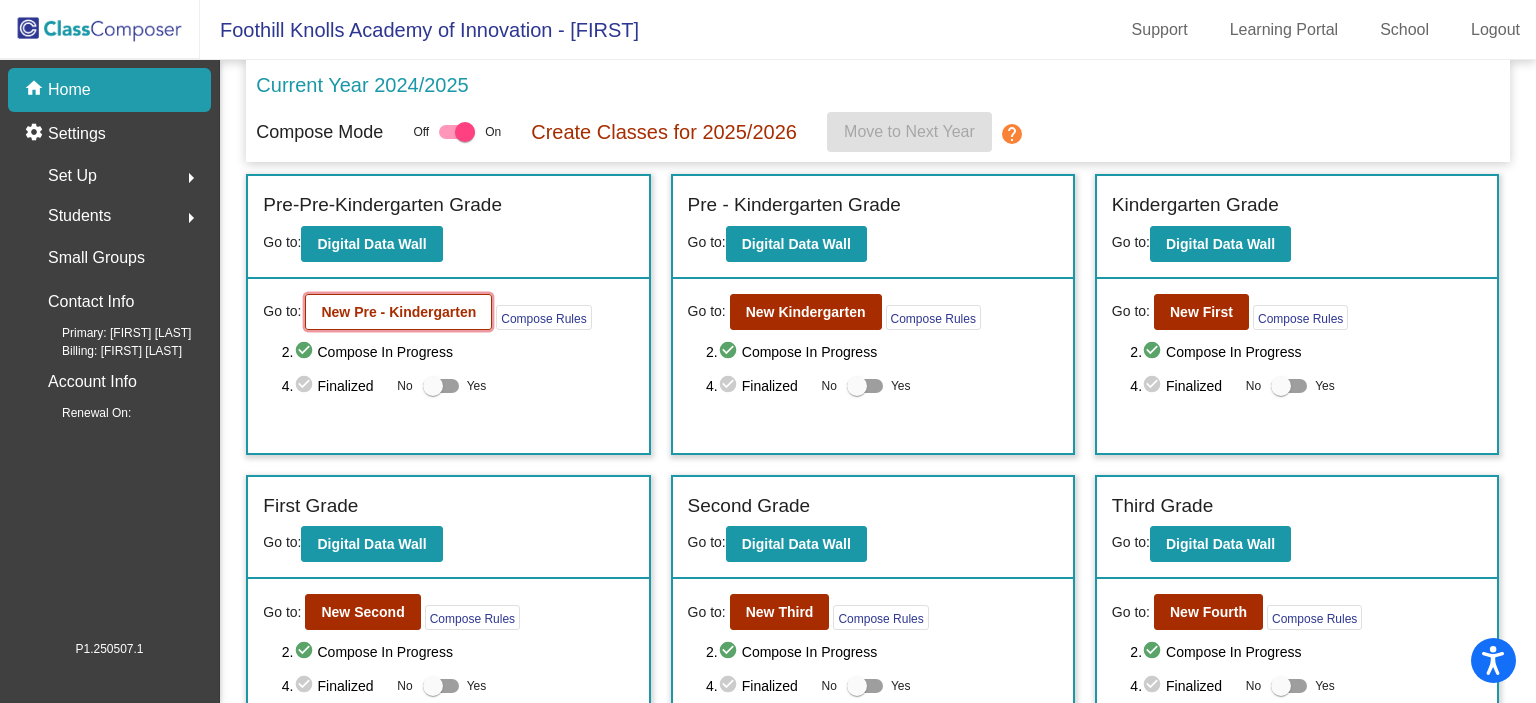 click on "New Pre - Kindergarten" 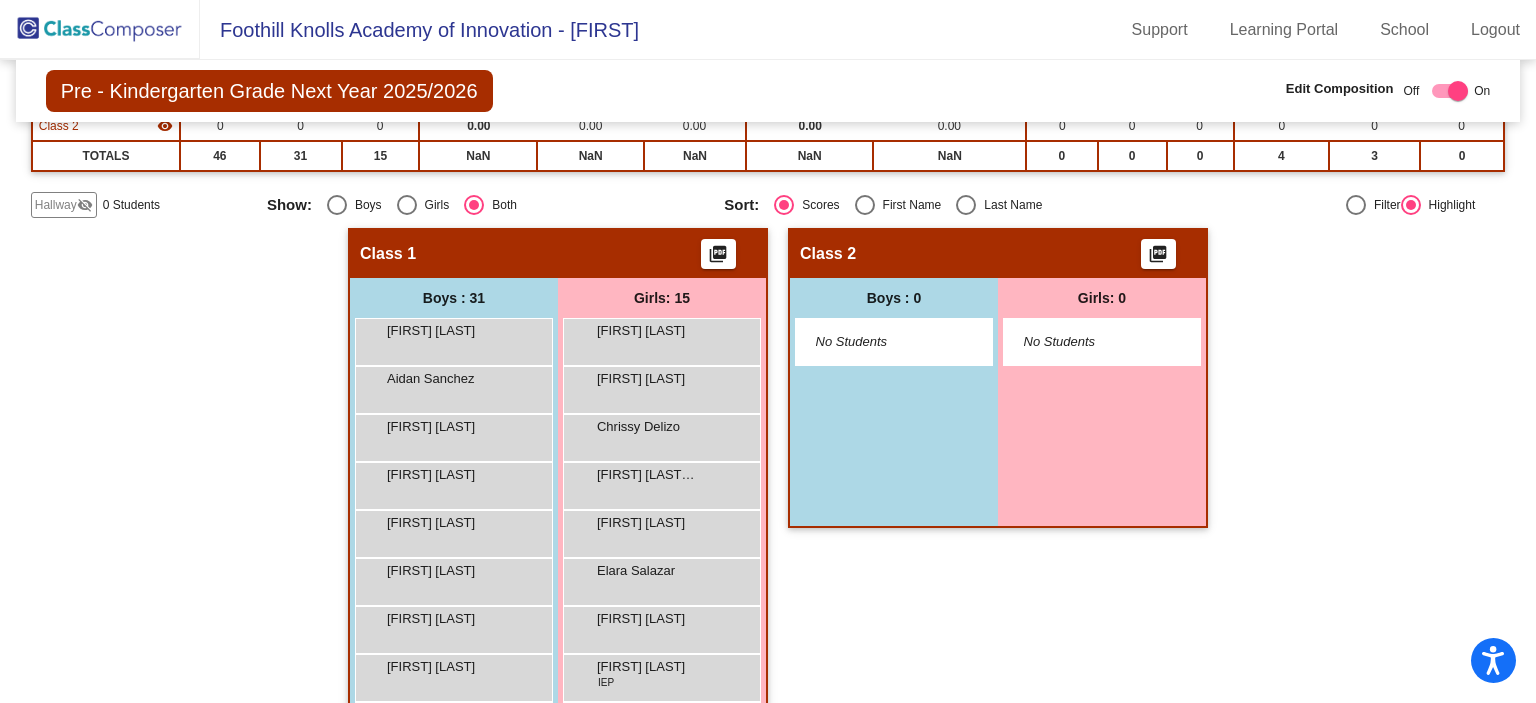 scroll, scrollTop: 0, scrollLeft: 0, axis: both 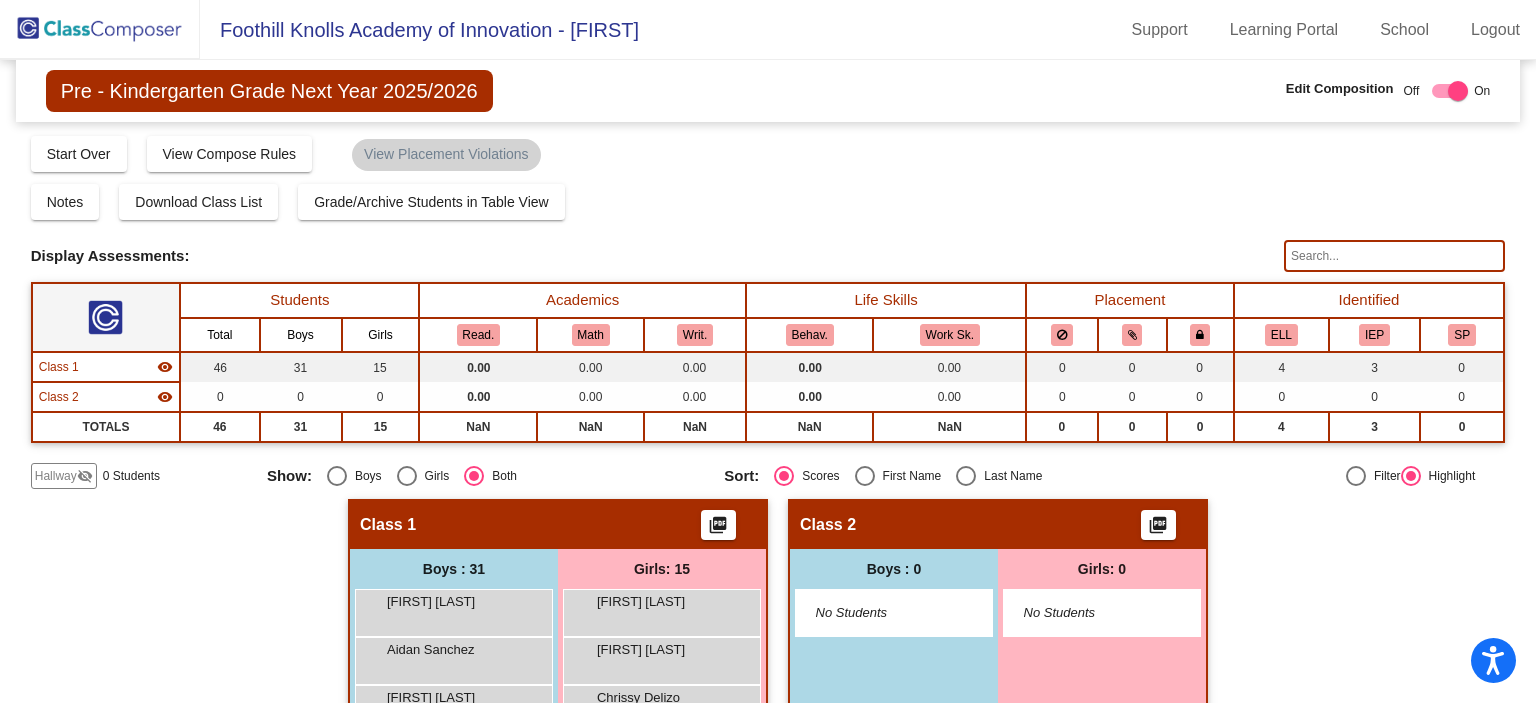 click at bounding box center [105, 317] 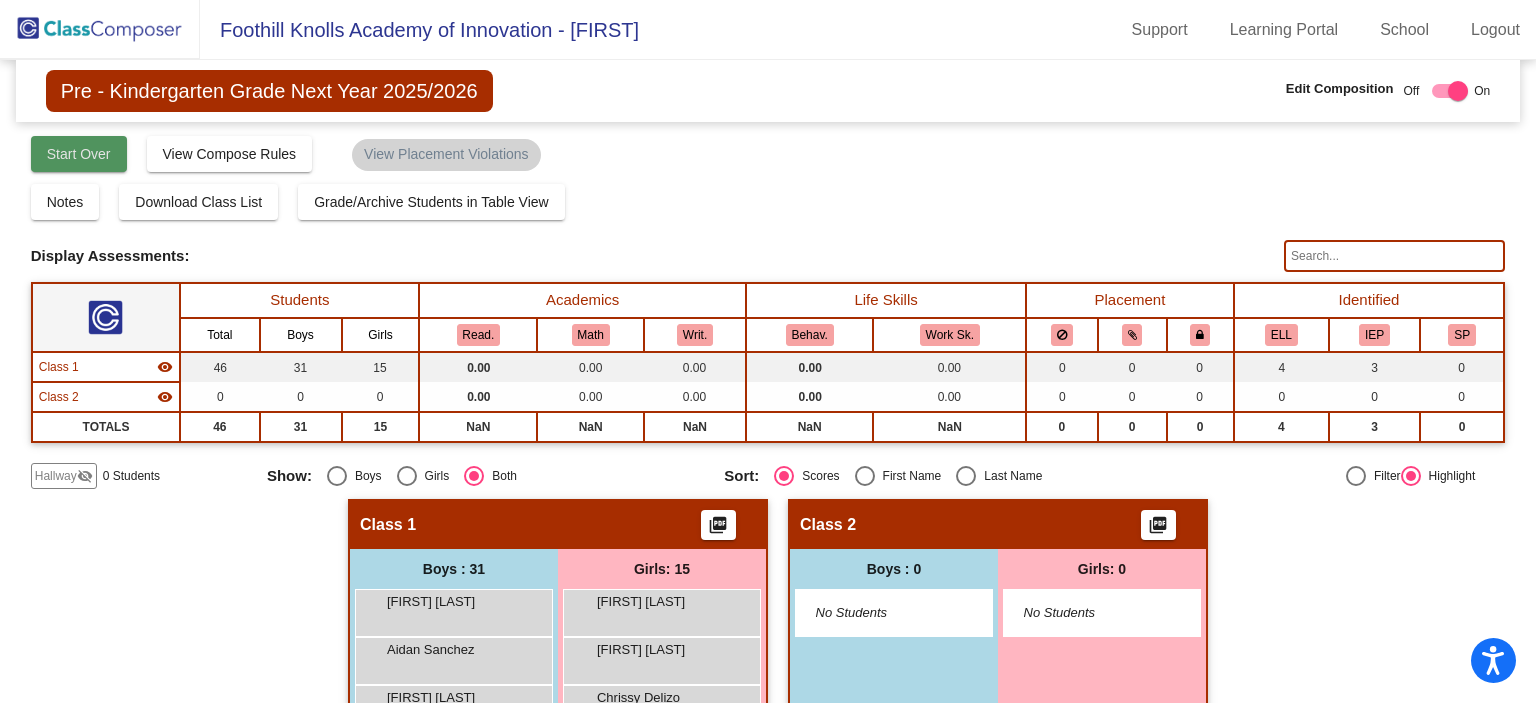 click on "Start Over" 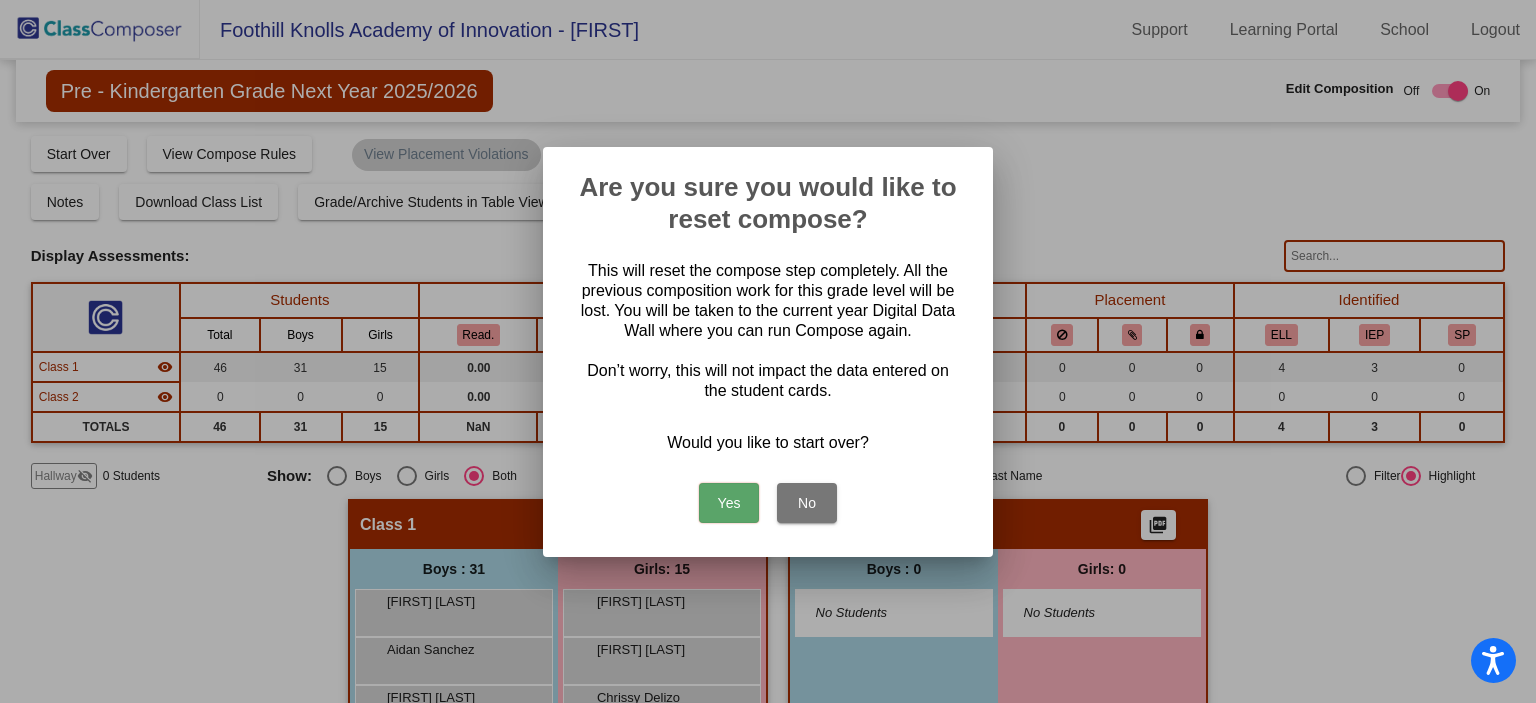click on "Yes" at bounding box center [729, 503] 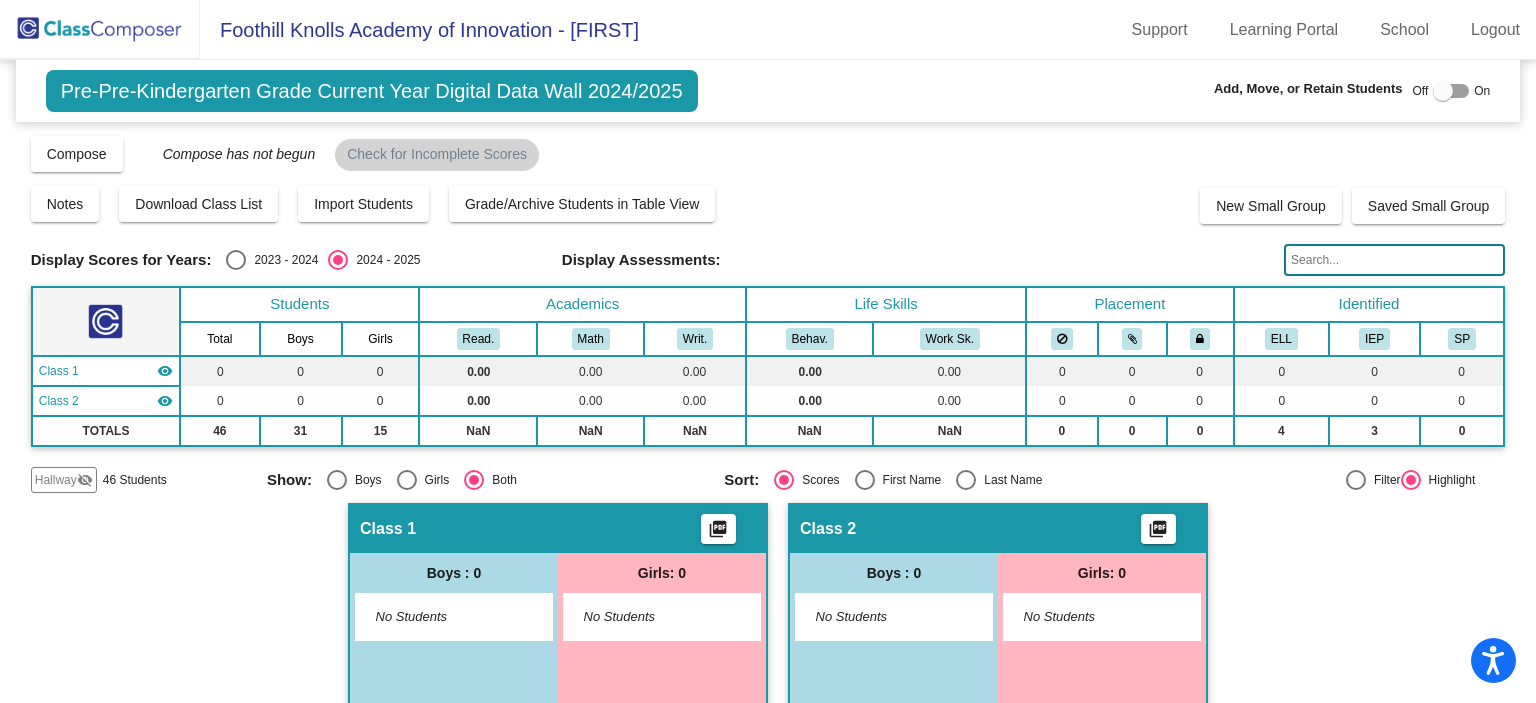 click on "Hallway" 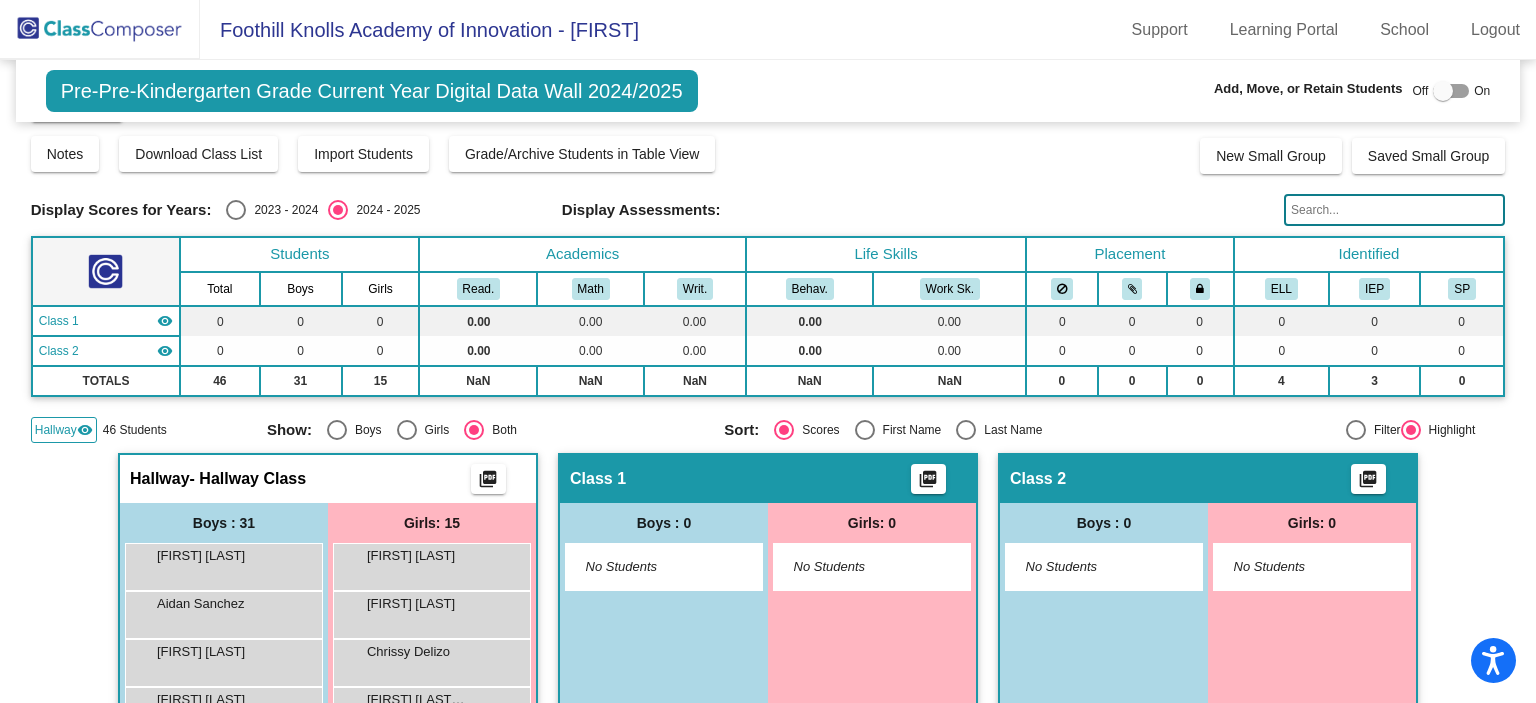 scroll, scrollTop: 0, scrollLeft: 0, axis: both 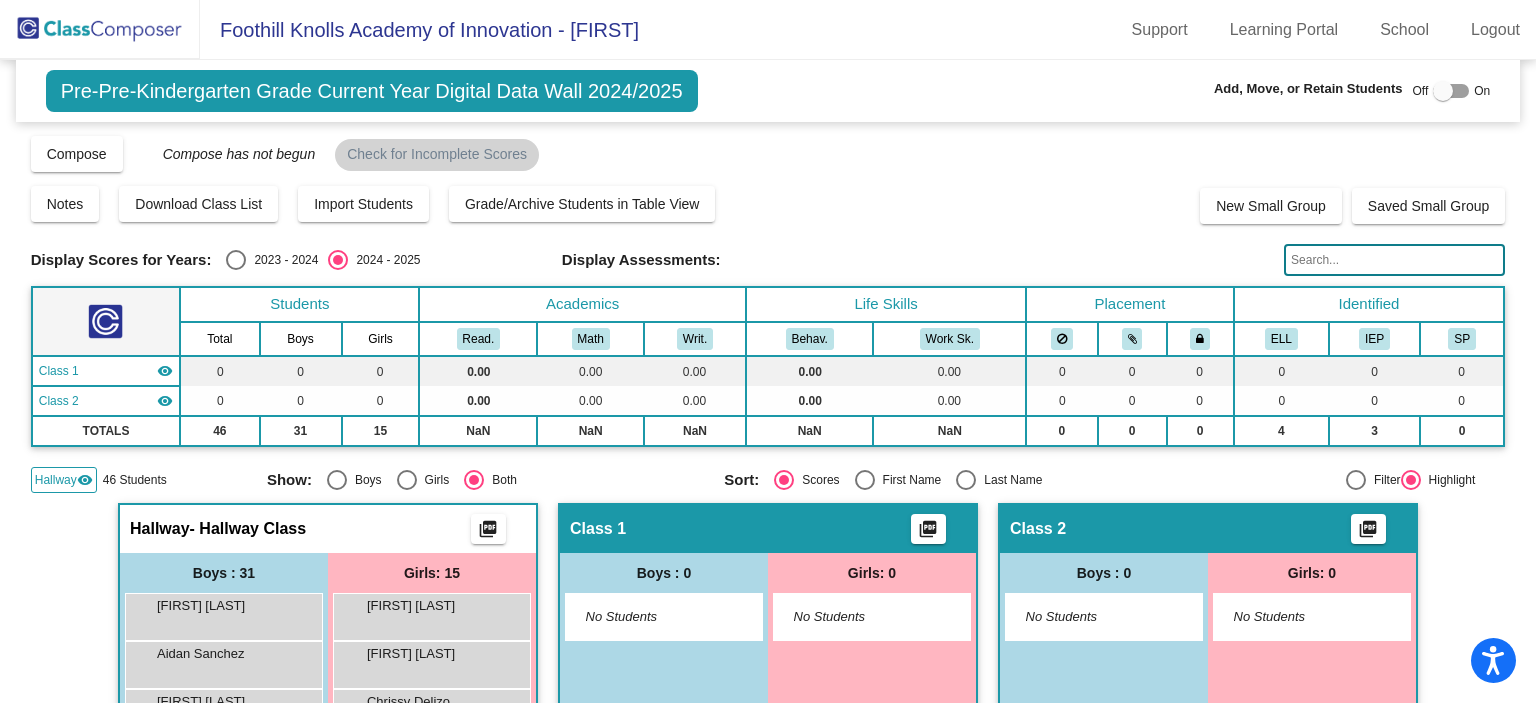 click at bounding box center (1443, 91) 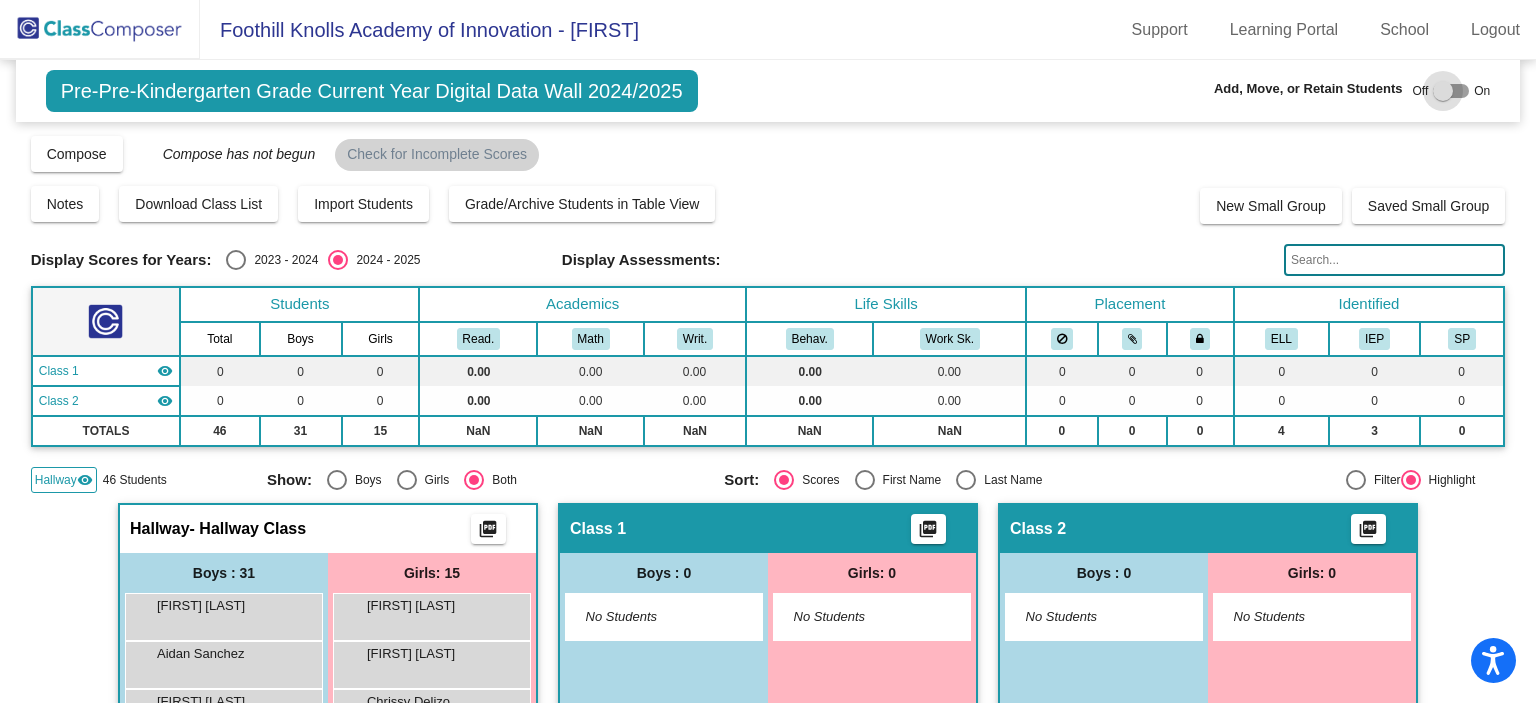 checkbox on "true" 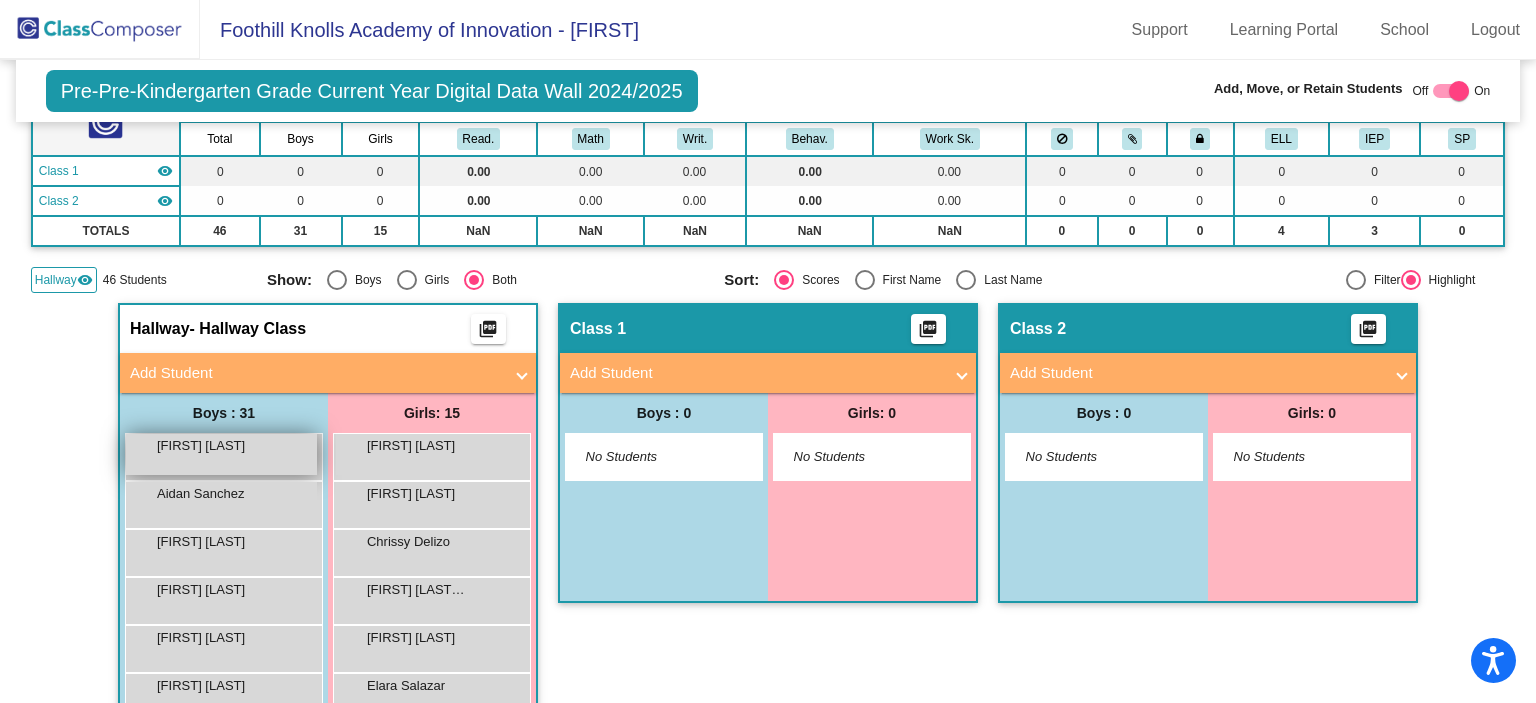 scroll, scrollTop: 0, scrollLeft: 0, axis: both 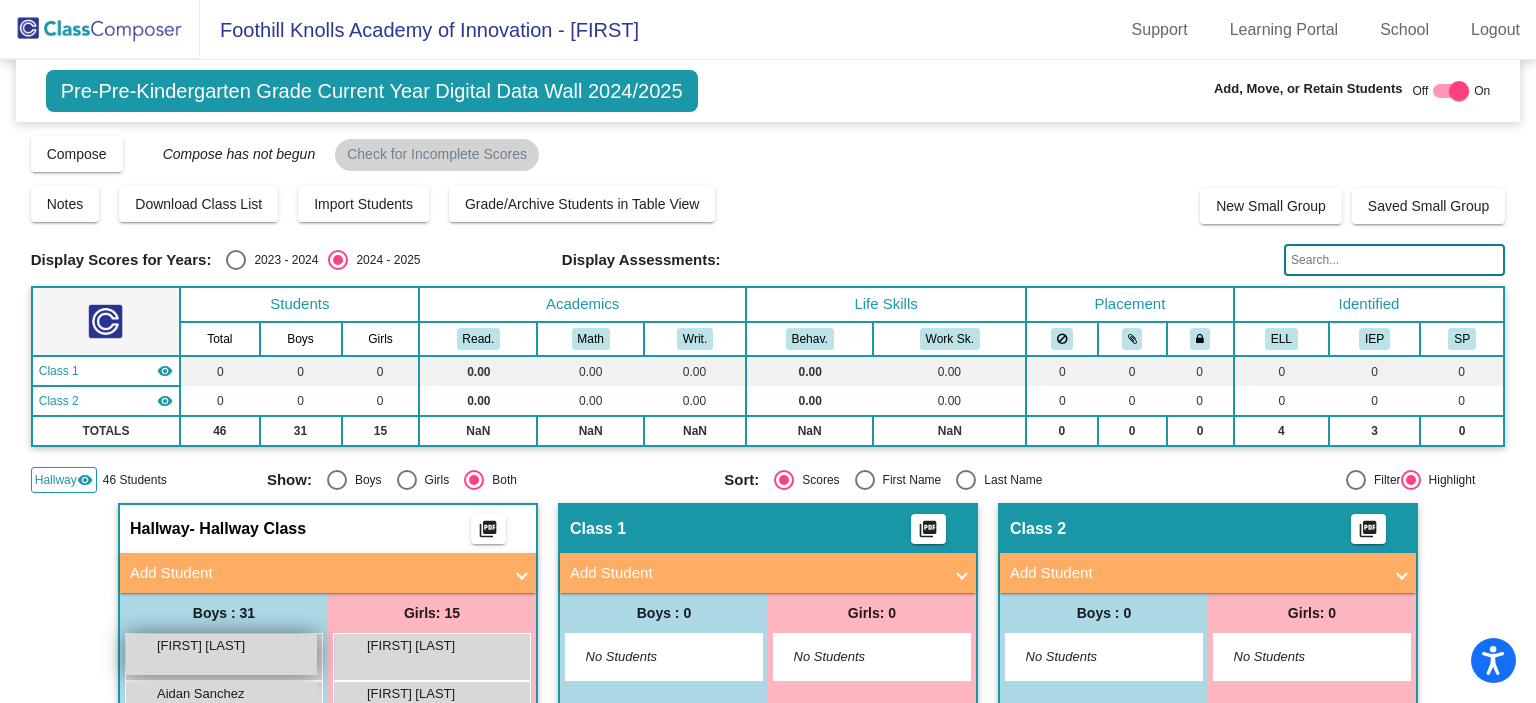 click on "Hallway   visibility  46 Students" 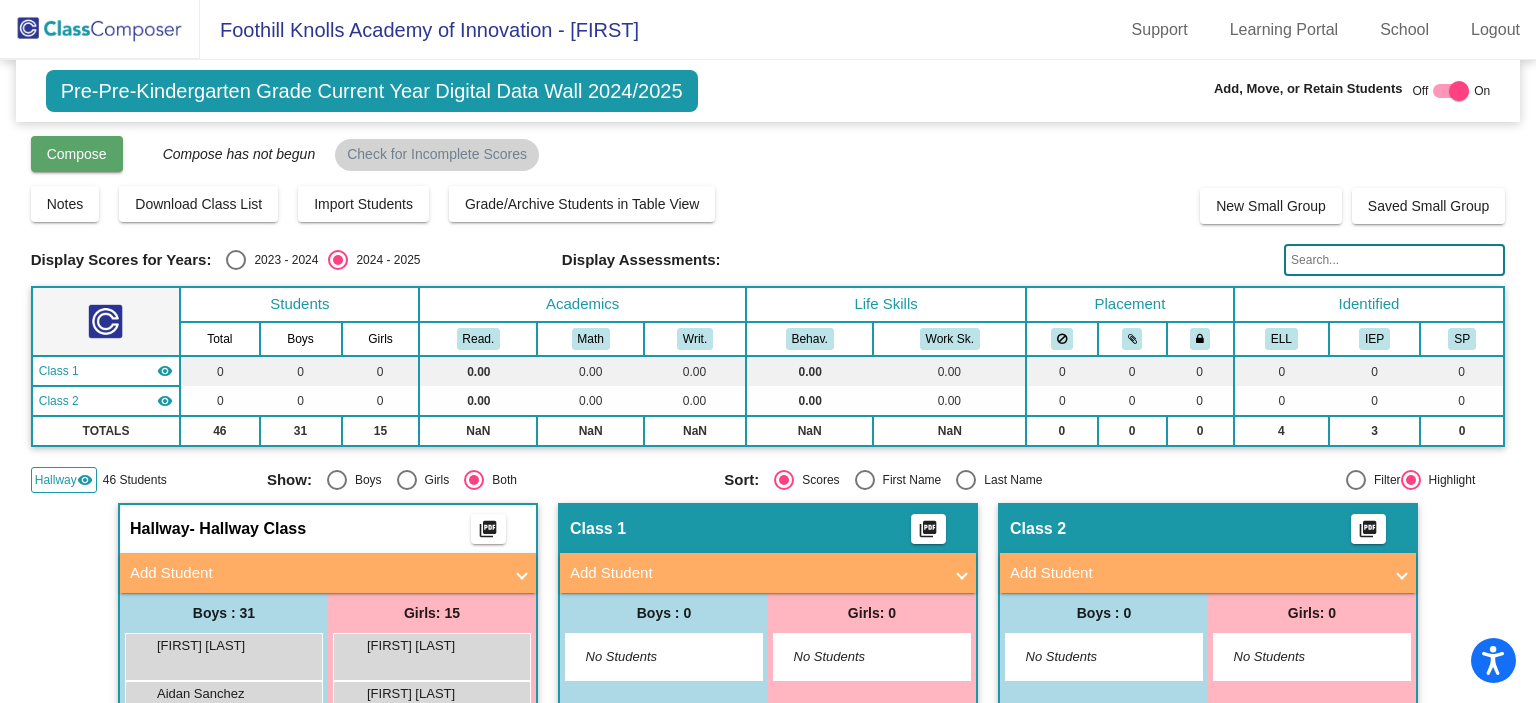 click on "Compose" 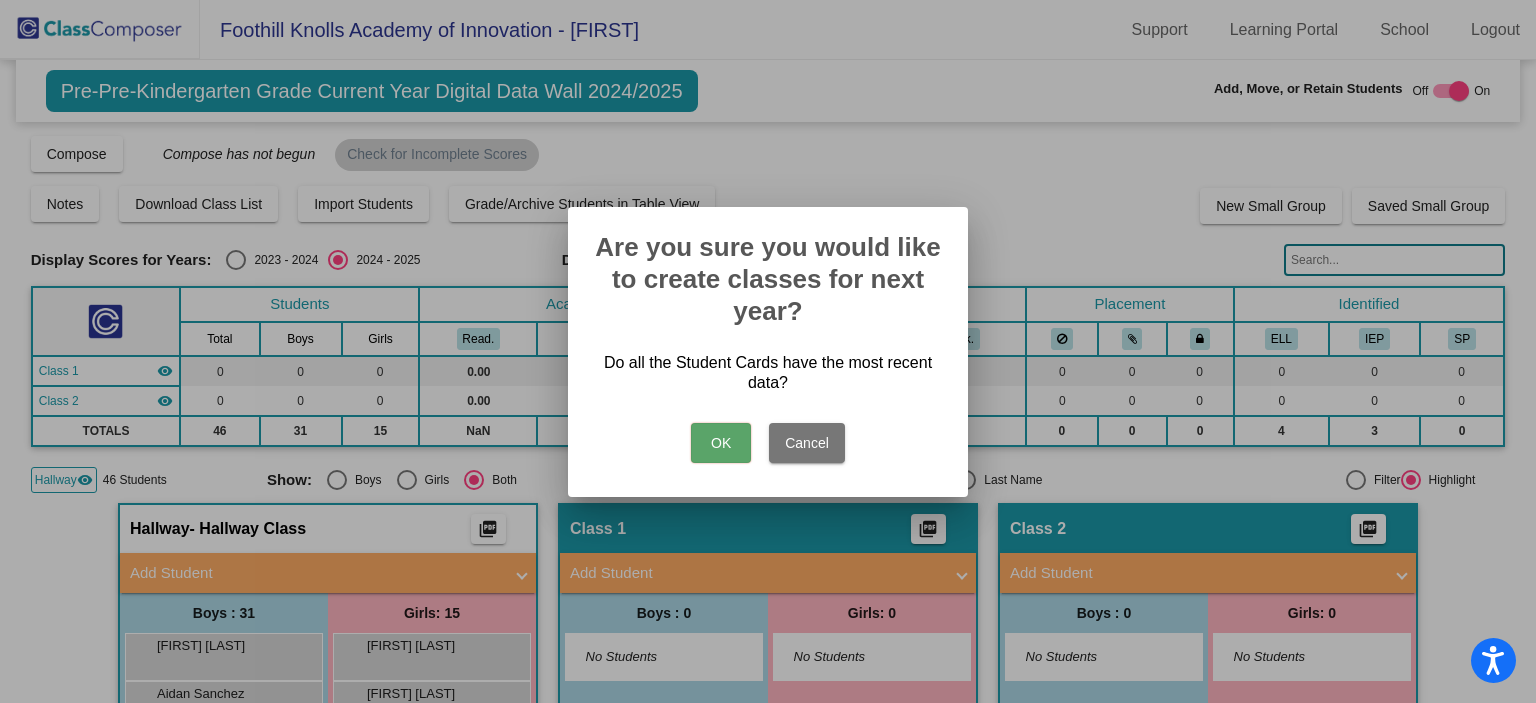 click on "OK" at bounding box center (721, 443) 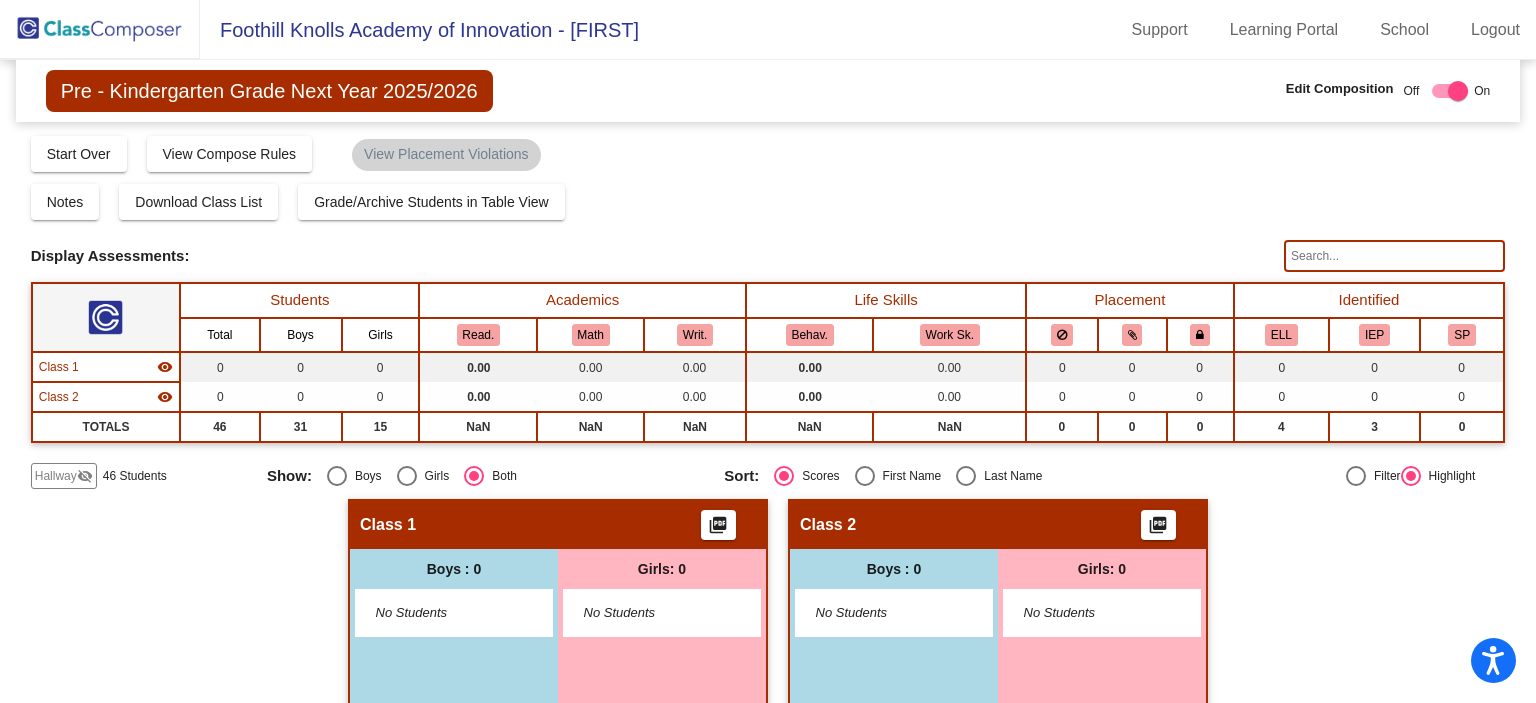 click on "Hallway" 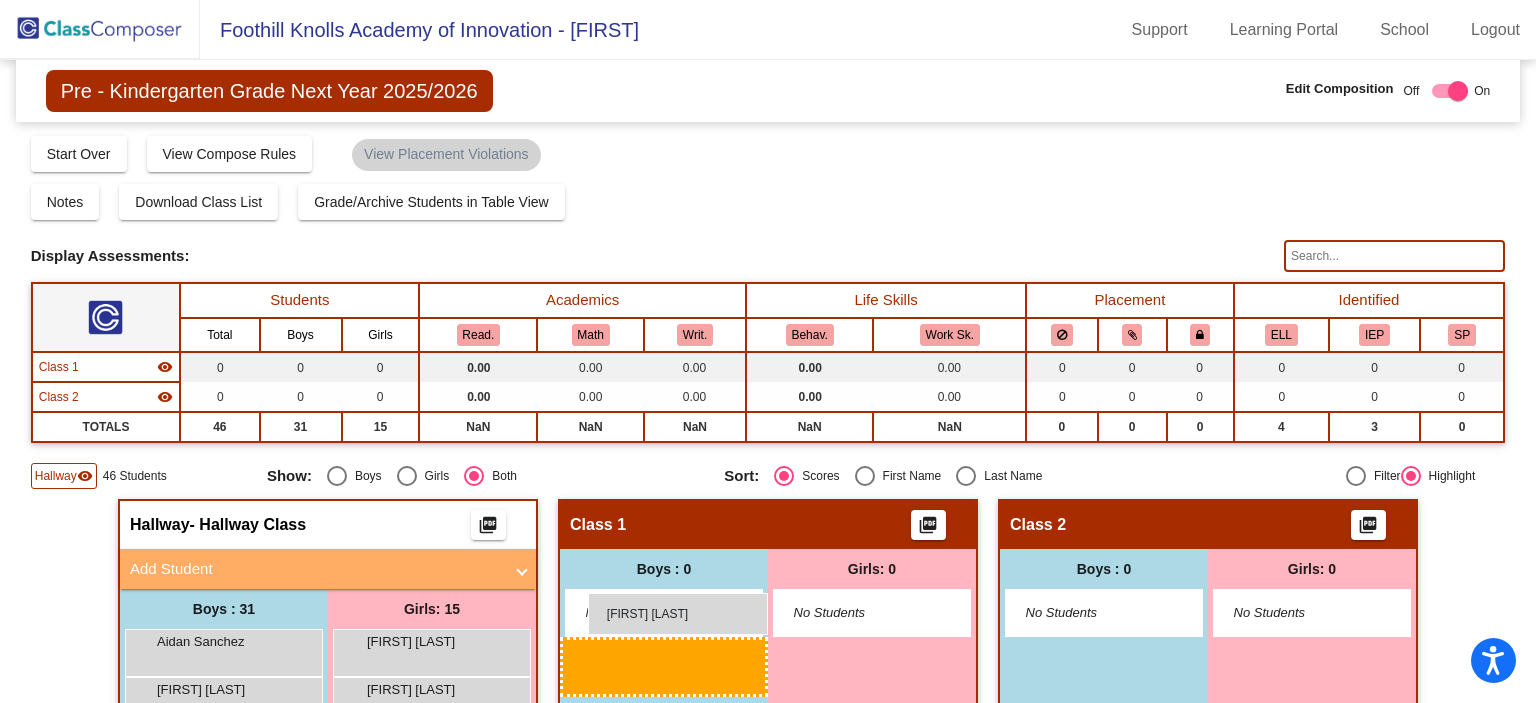 drag, startPoint x: 210, startPoint y: 651, endPoint x: 588, endPoint y: 594, distance: 382.27347 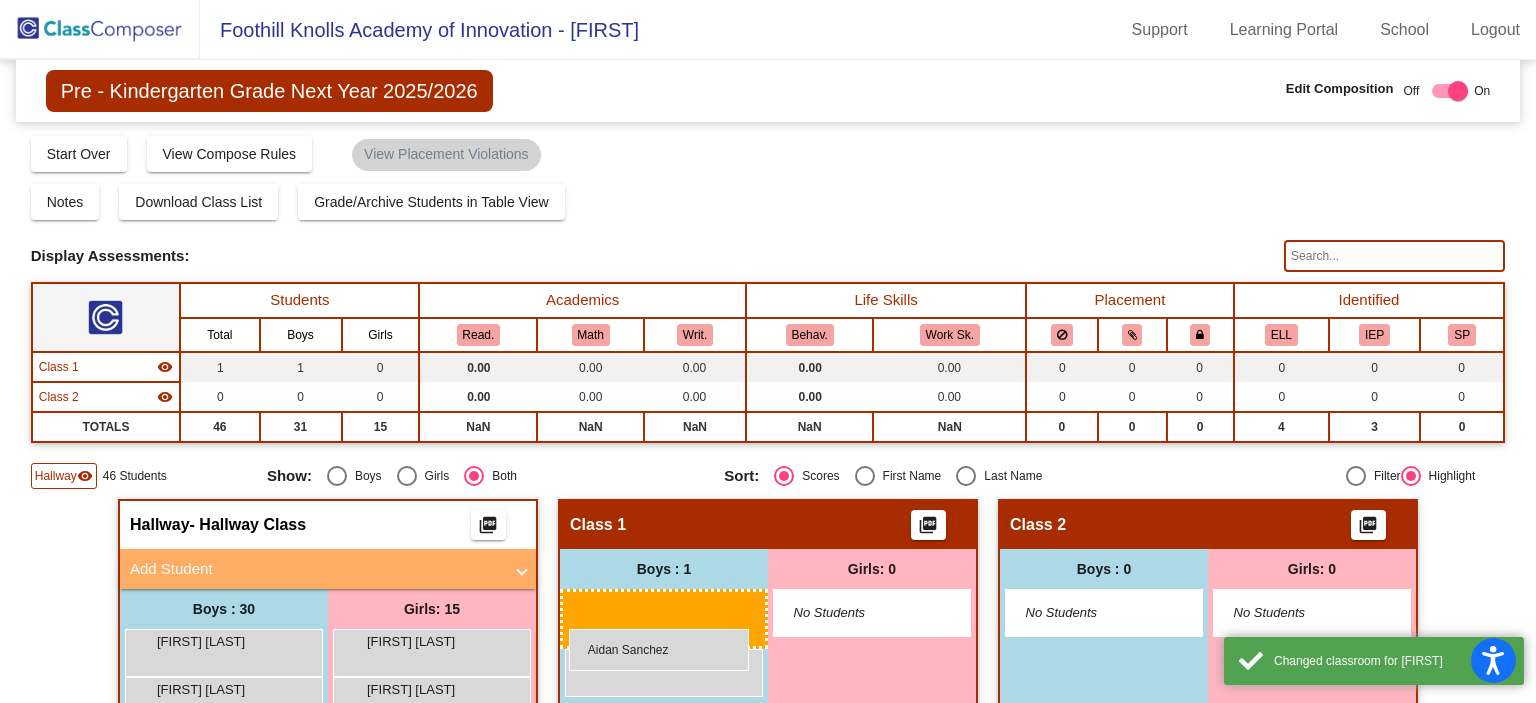 drag, startPoint x: 208, startPoint y: 652, endPoint x: 569, endPoint y: 629, distance: 361.73193 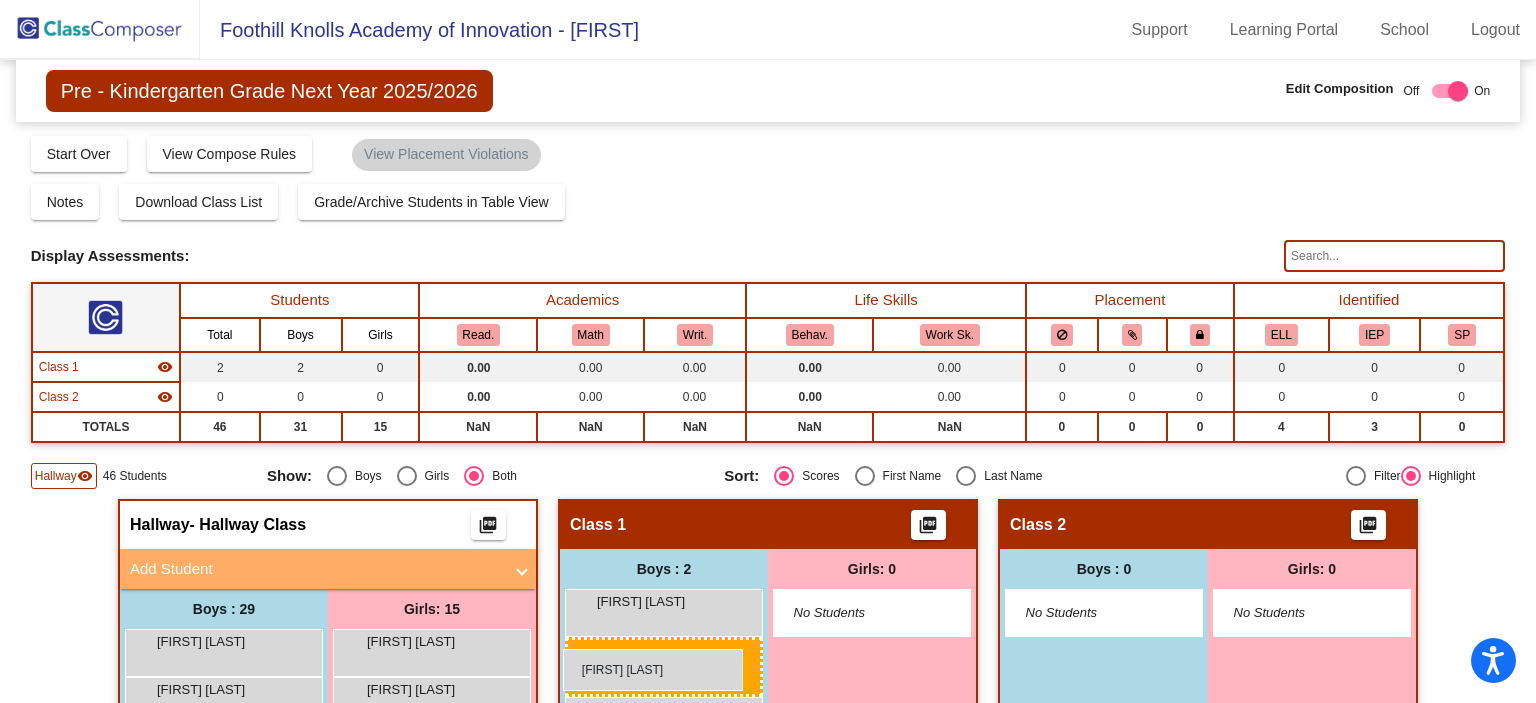 drag, startPoint x: 237, startPoint y: 643, endPoint x: 563, endPoint y: 649, distance: 326.0552 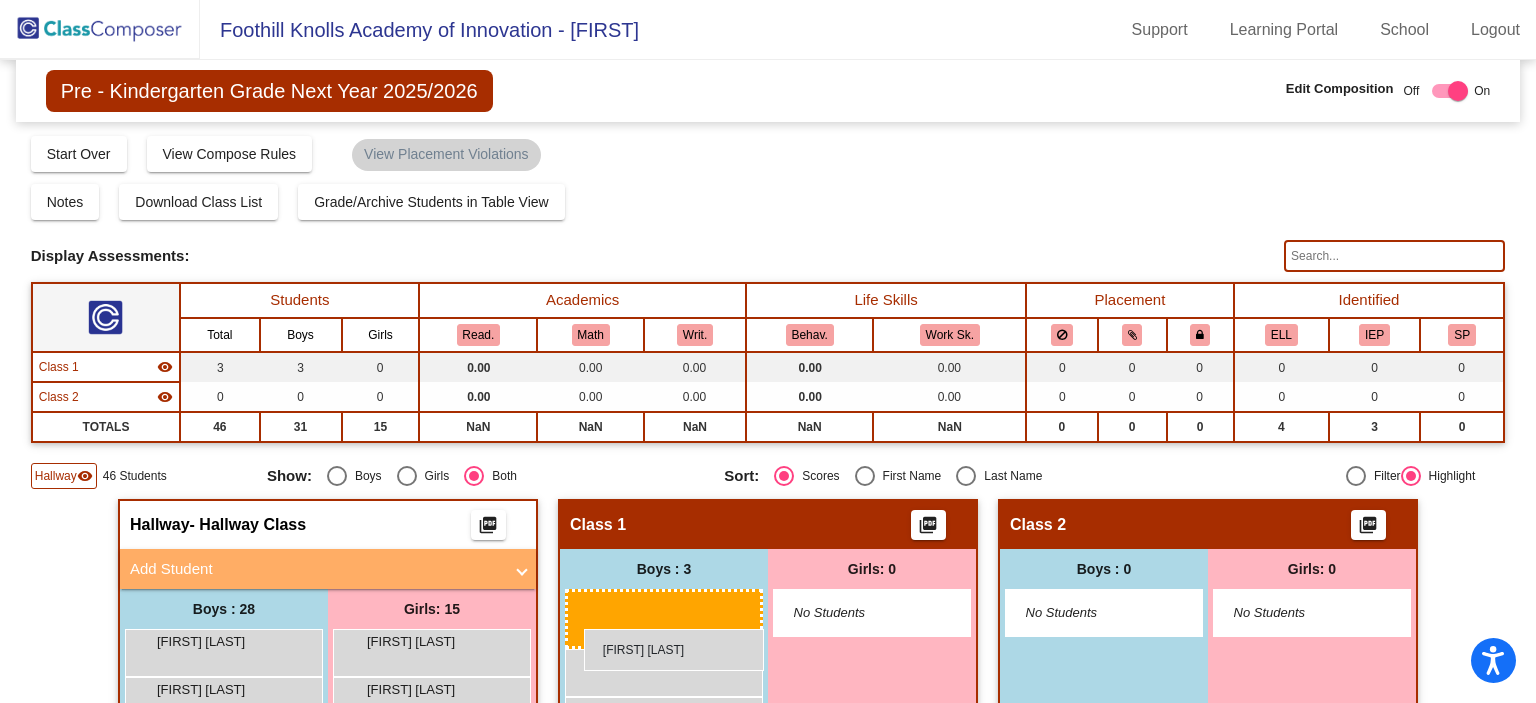 drag, startPoint x: 277, startPoint y: 636, endPoint x: 584, endPoint y: 629, distance: 307.0798 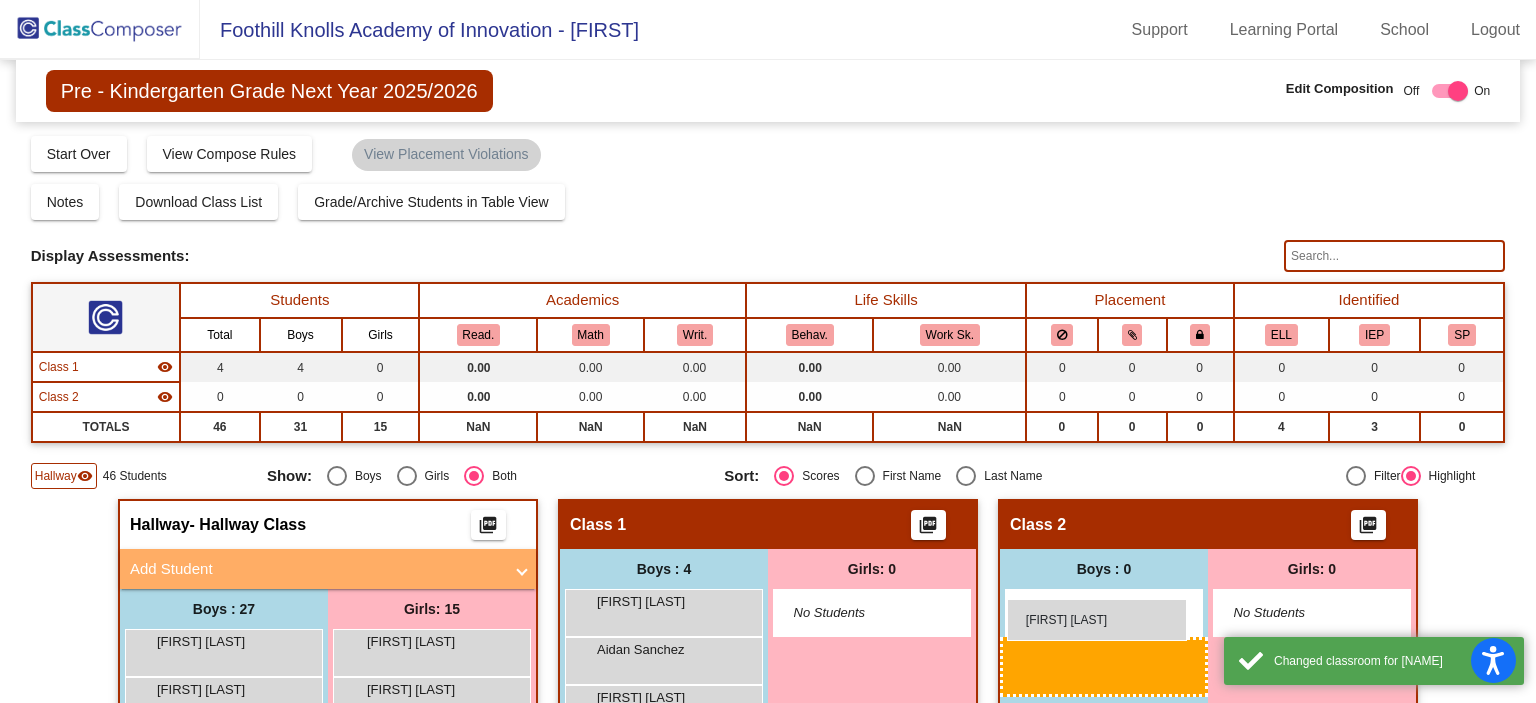 drag, startPoint x: 227, startPoint y: 645, endPoint x: 1009, endPoint y: 601, distance: 783.2369 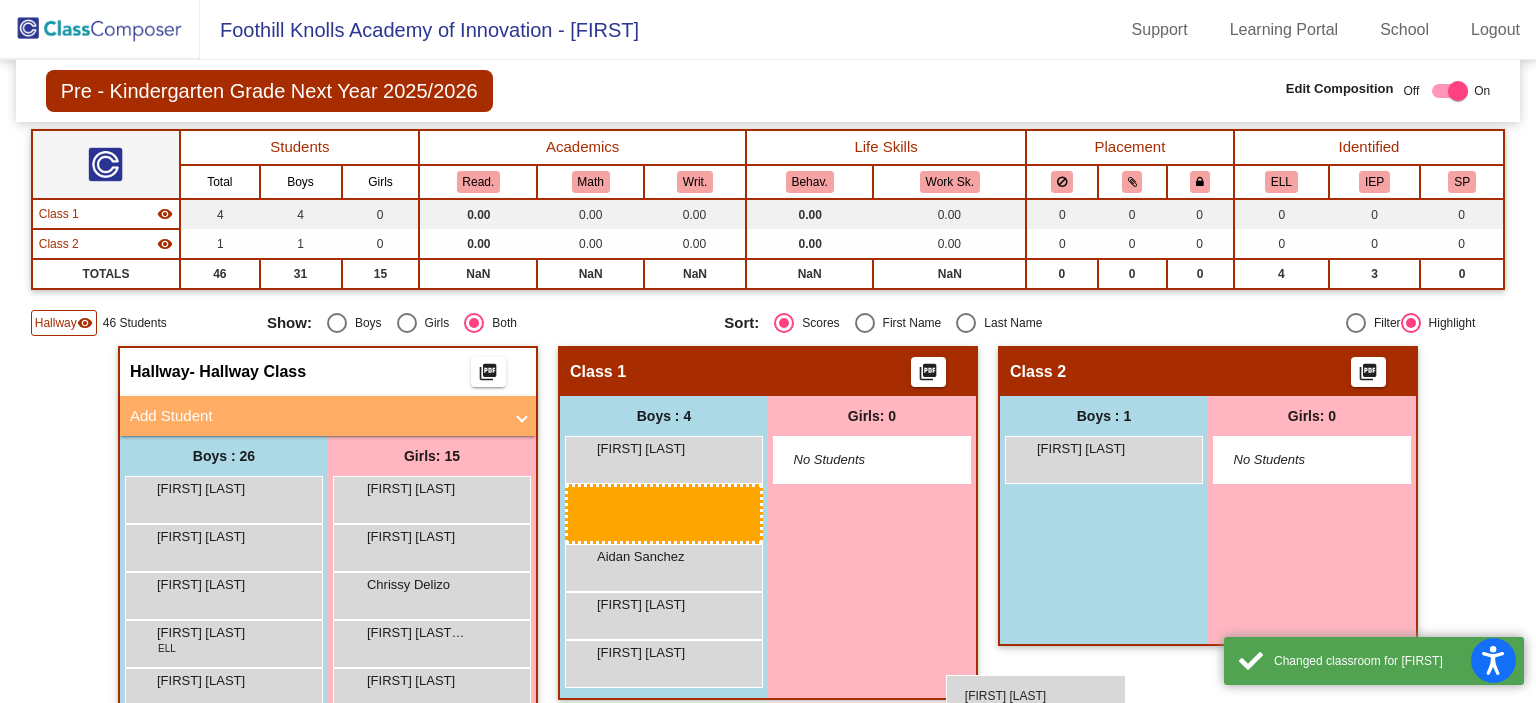 scroll, scrollTop: 163, scrollLeft: 0, axis: vertical 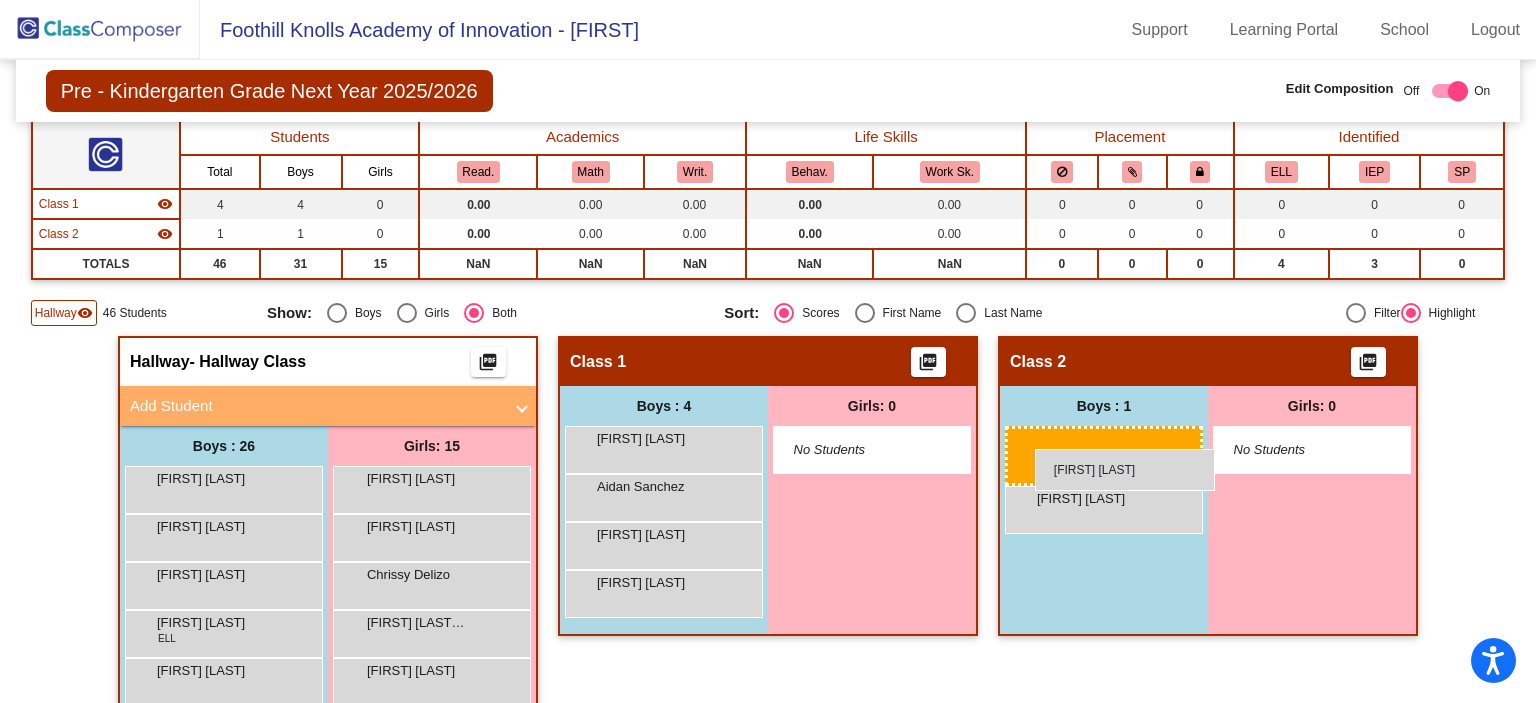 drag, startPoint x: 284, startPoint y: 637, endPoint x: 1035, endPoint y: 449, distance: 774.17377 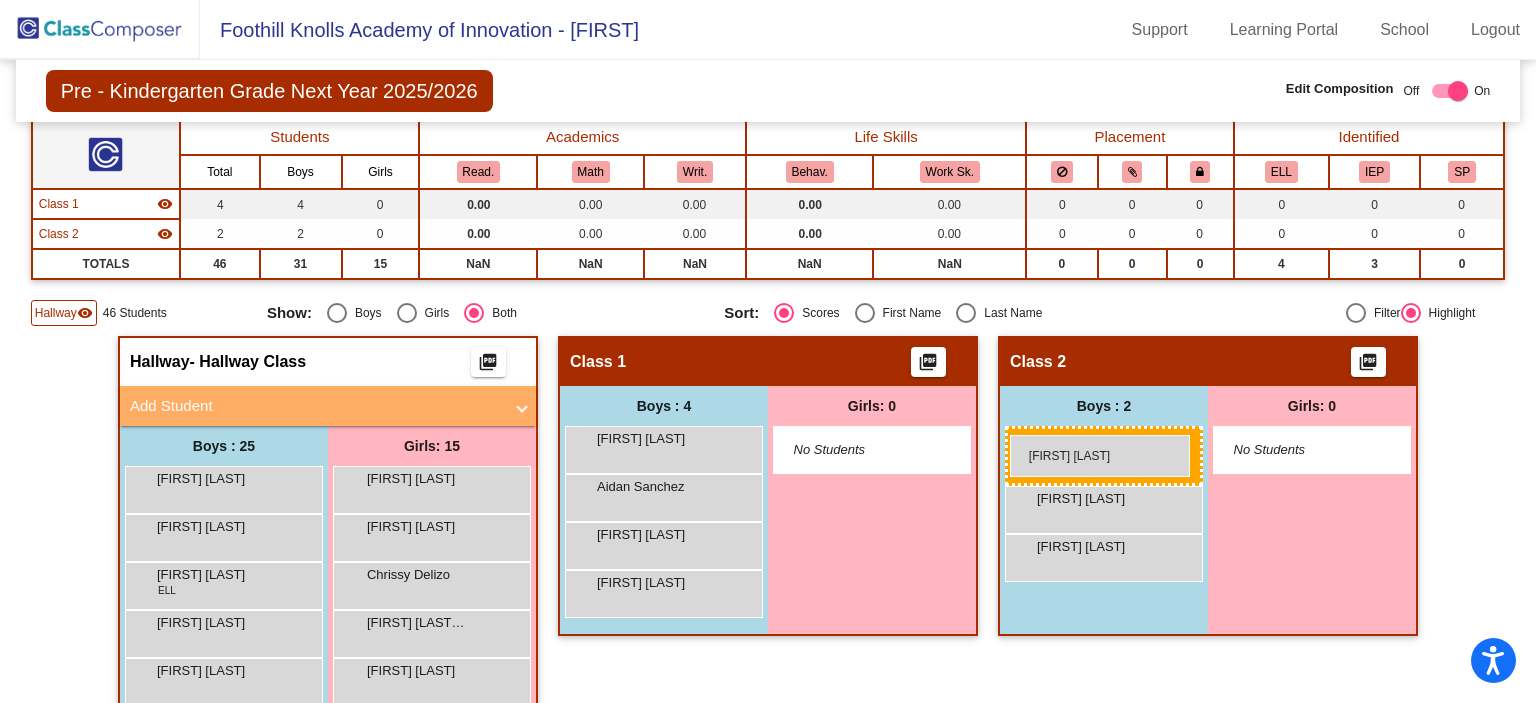 drag, startPoint x: 263, startPoint y: 486, endPoint x: 1010, endPoint y: 435, distance: 748.73895 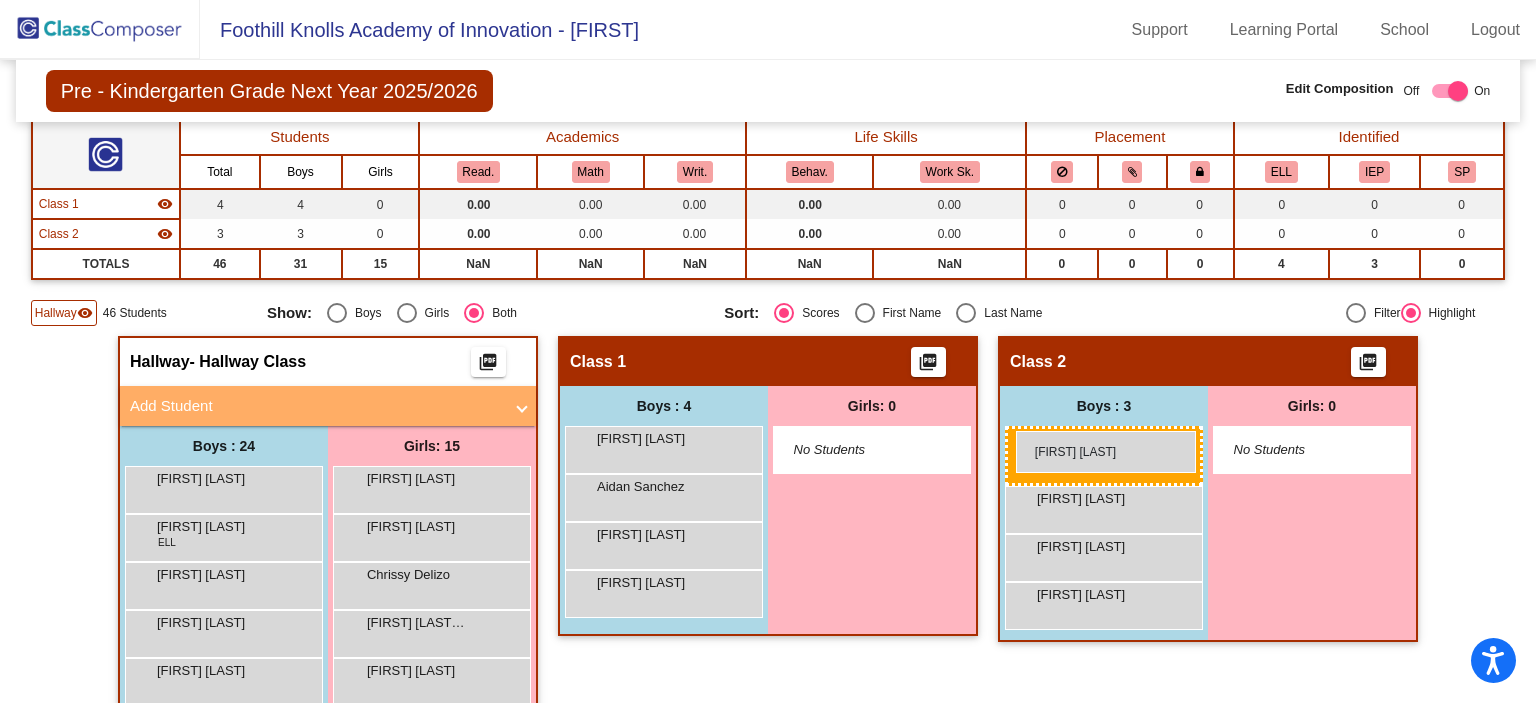 drag, startPoint x: 258, startPoint y: 499, endPoint x: 1016, endPoint y: 431, distance: 761.044 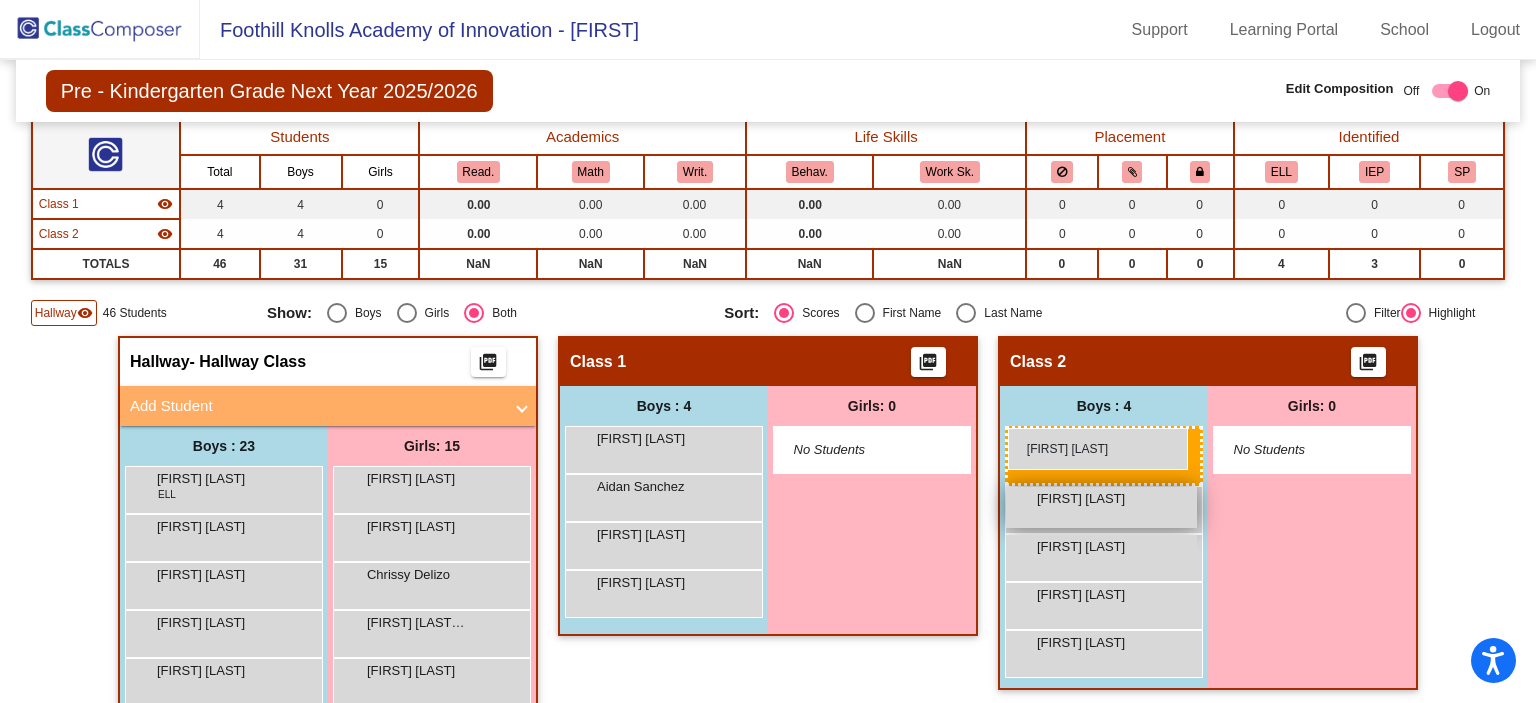 drag, startPoint x: 240, startPoint y: 487, endPoint x: 1004, endPoint y: 427, distance: 766.3524 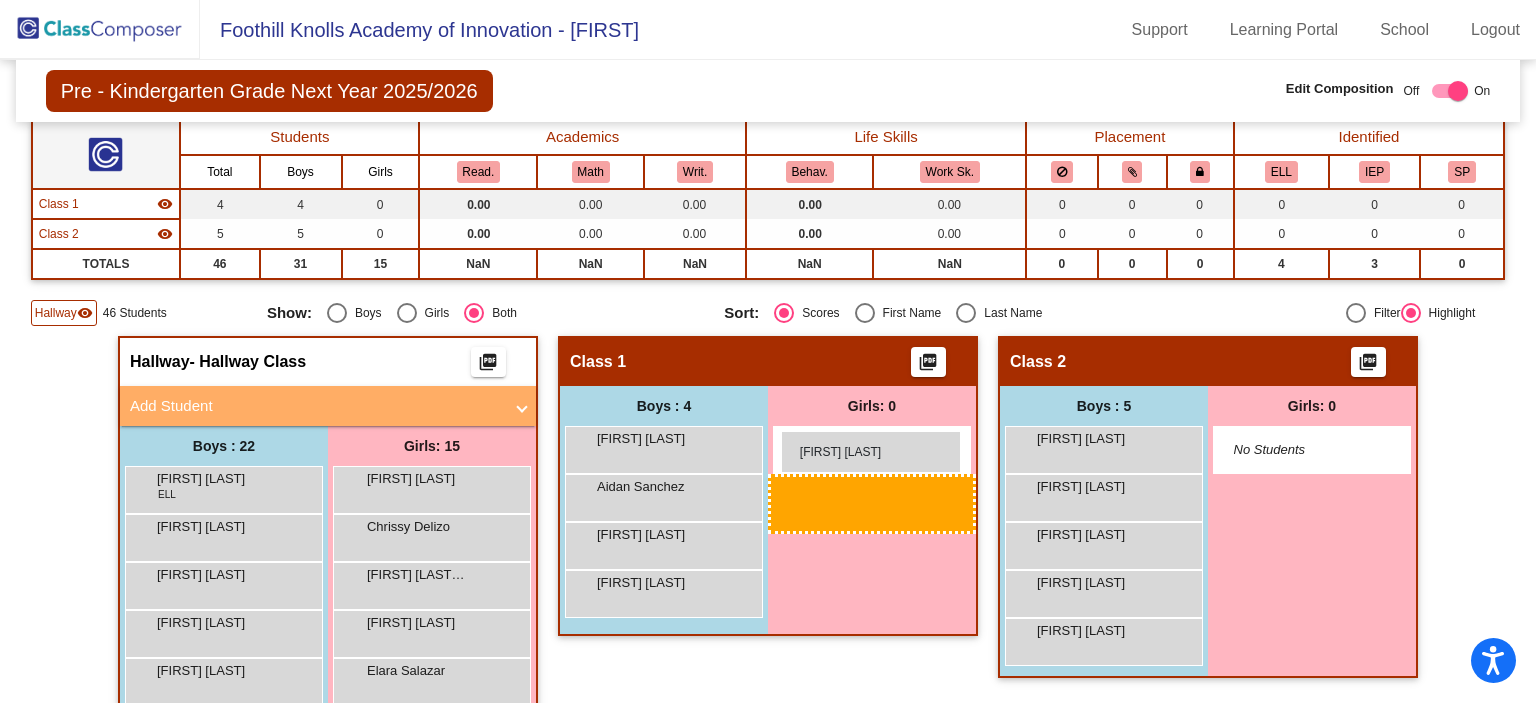 drag, startPoint x: 460, startPoint y: 500, endPoint x: 781, endPoint y: 432, distance: 328.12344 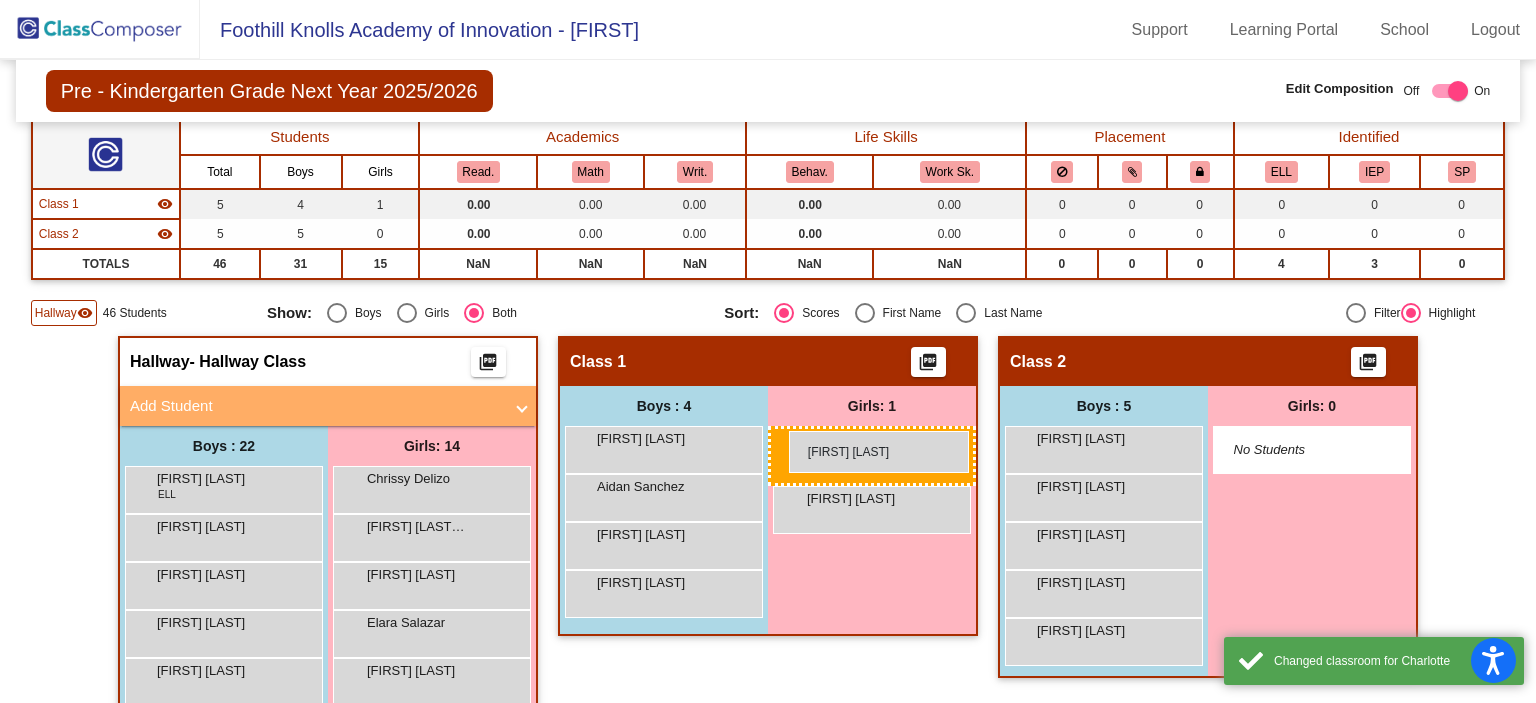 drag, startPoint x: 464, startPoint y: 487, endPoint x: 789, endPoint y: 431, distance: 329.78934 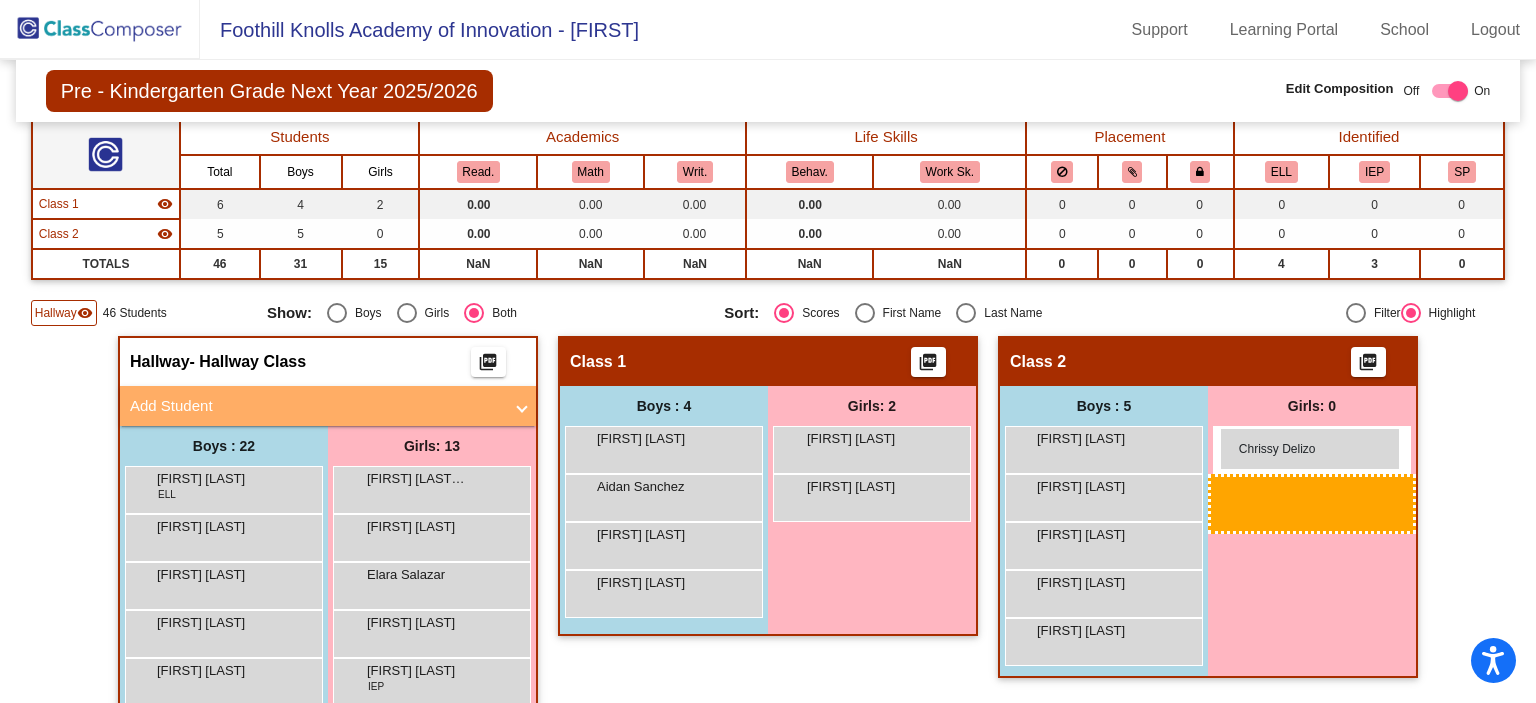 drag, startPoint x: 432, startPoint y: 482, endPoint x: 1220, endPoint y: 426, distance: 789.98737 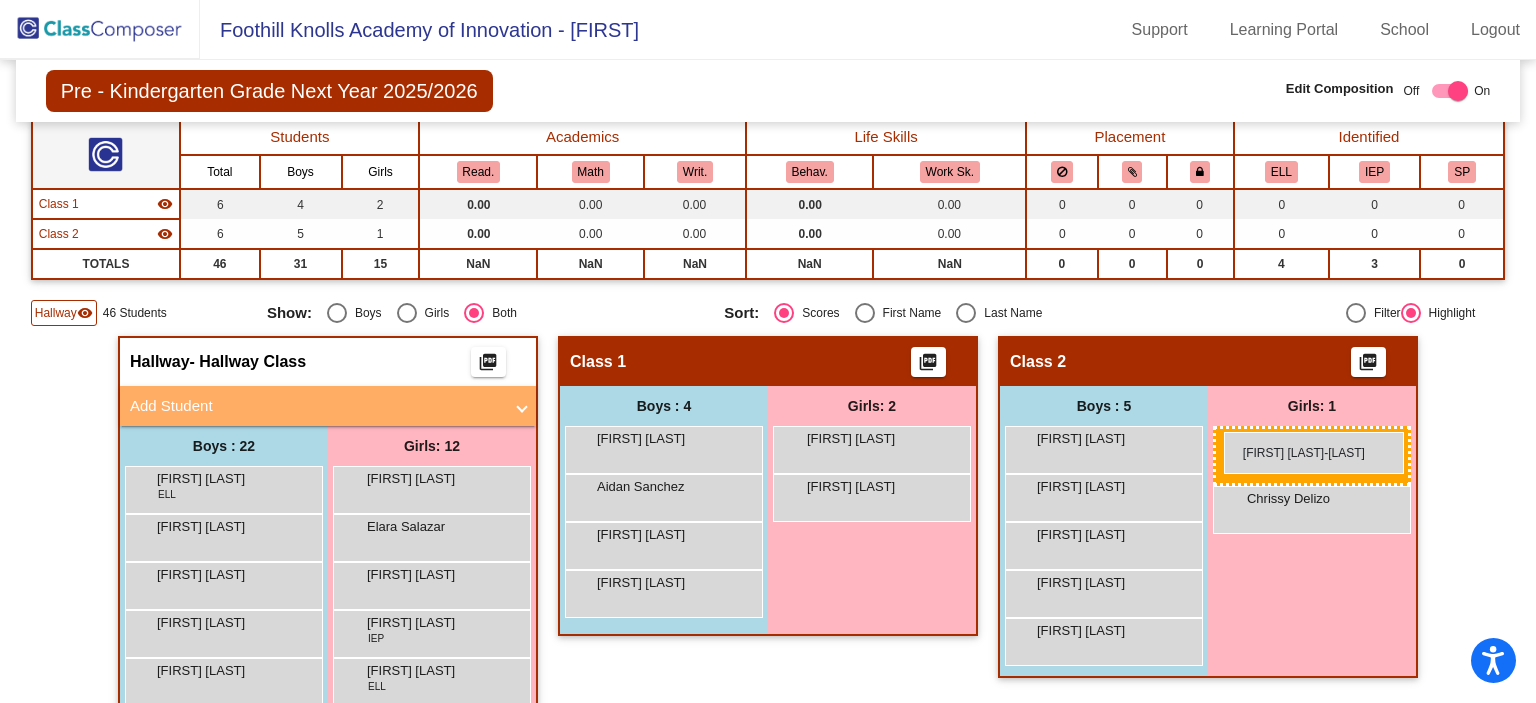 drag, startPoint x: 457, startPoint y: 475, endPoint x: 1224, endPoint y: 432, distance: 768.2044 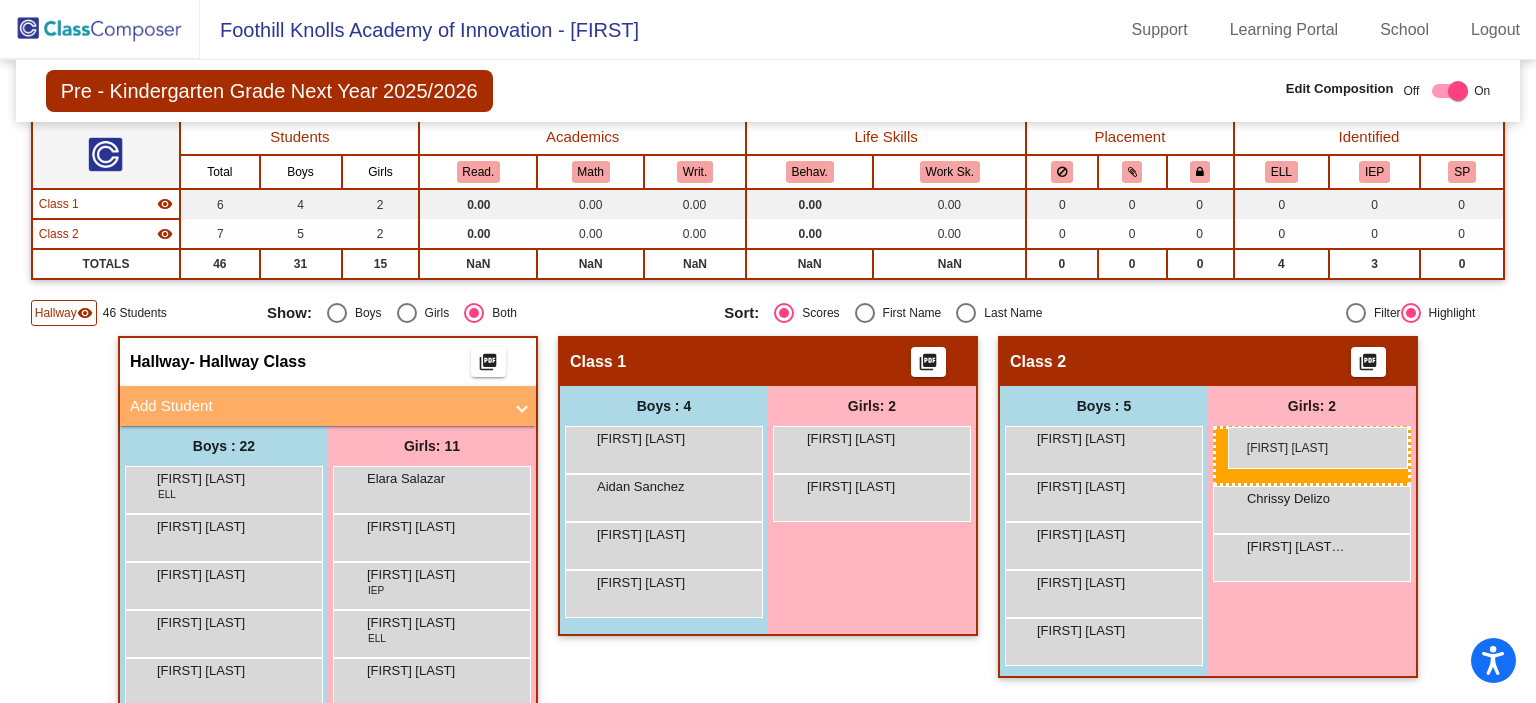 drag, startPoint x: 473, startPoint y: 479, endPoint x: 1229, endPoint y: 427, distance: 757.78625 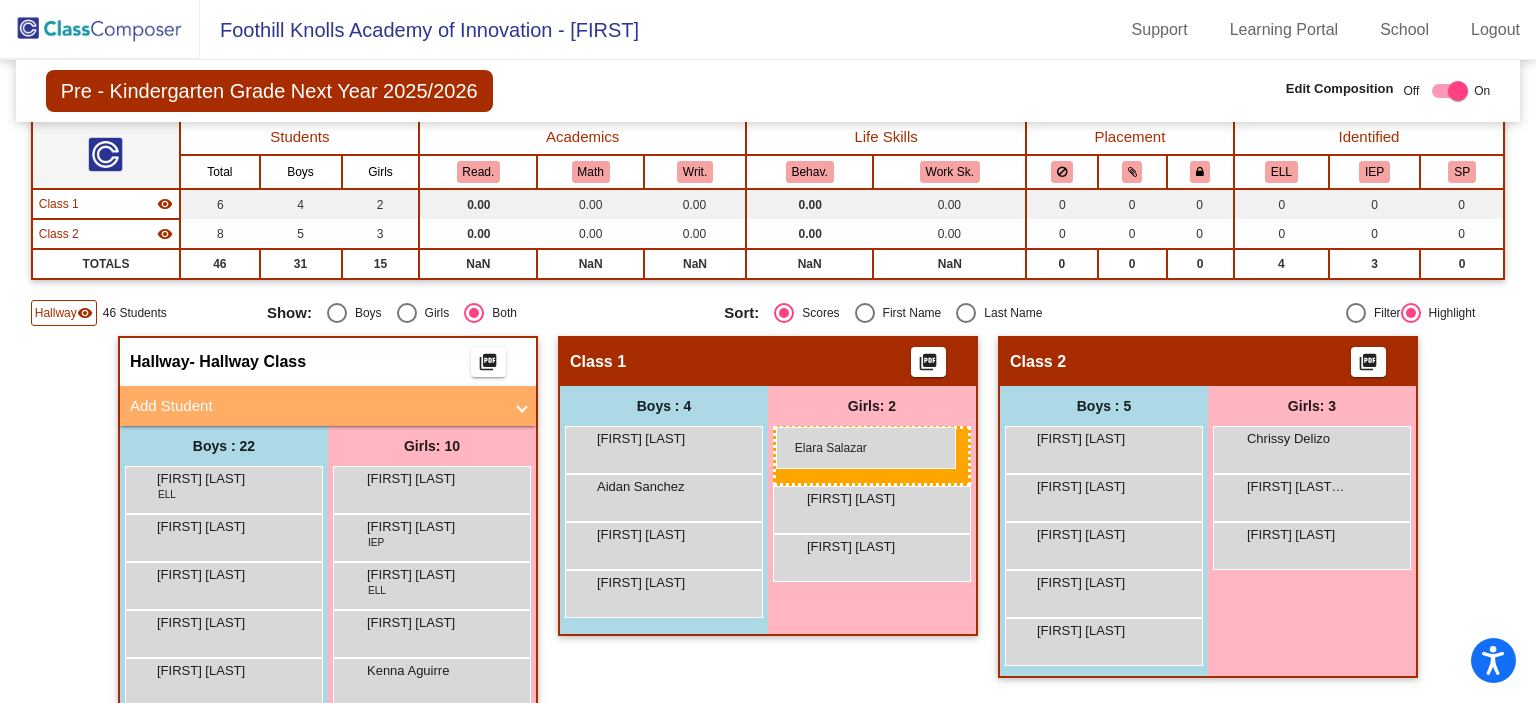 drag, startPoint x: 390, startPoint y: 490, endPoint x: 776, endPoint y: 427, distance: 391.1074 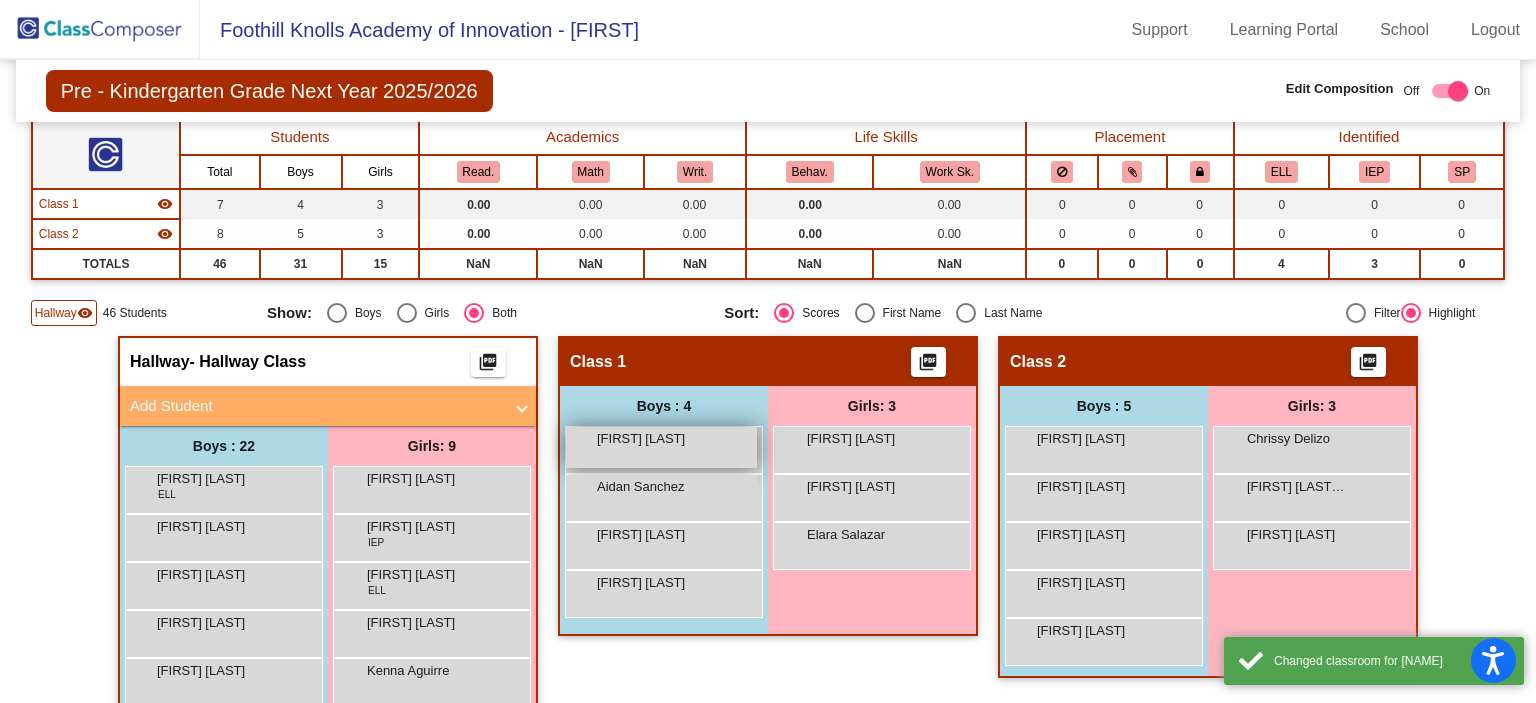 scroll, scrollTop: 0, scrollLeft: 0, axis: both 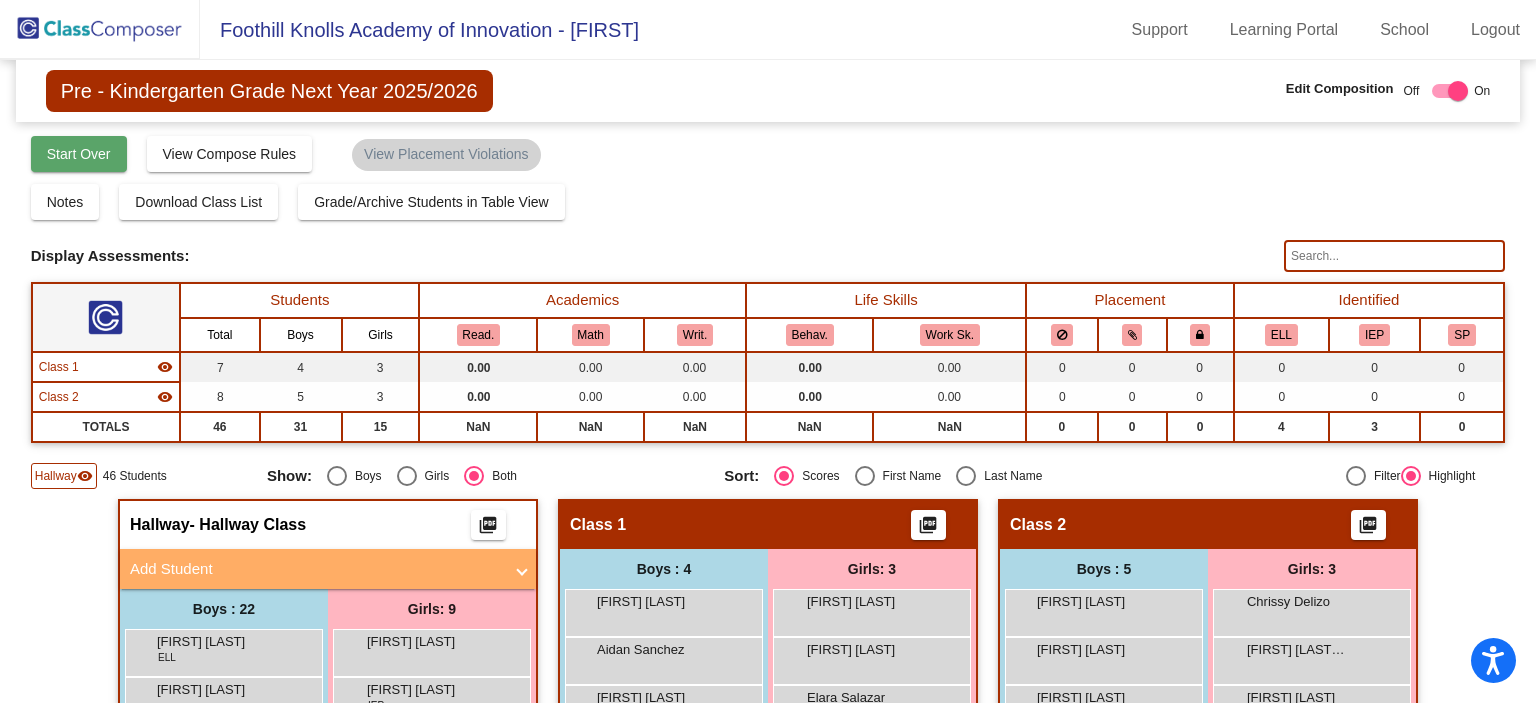 click on "Start Over" 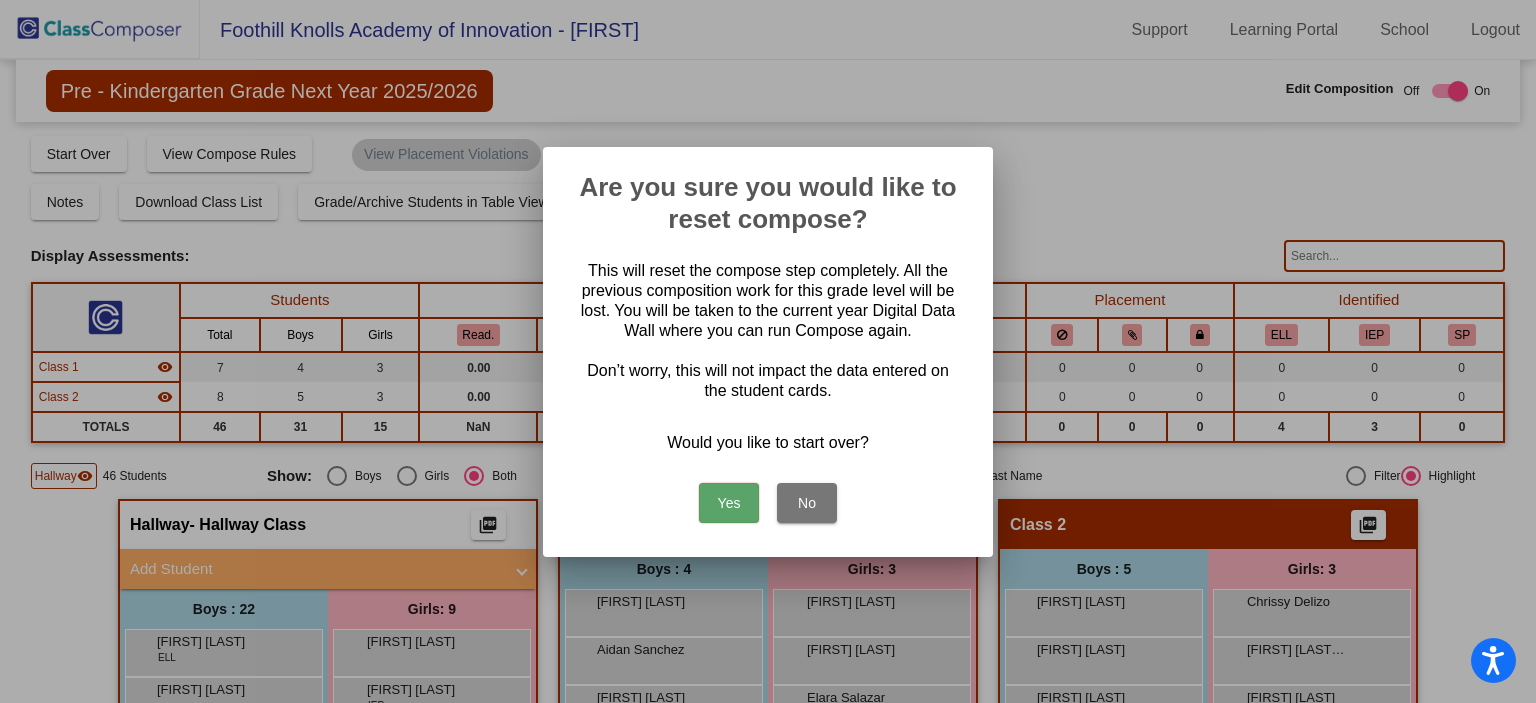 click on "No" at bounding box center [807, 503] 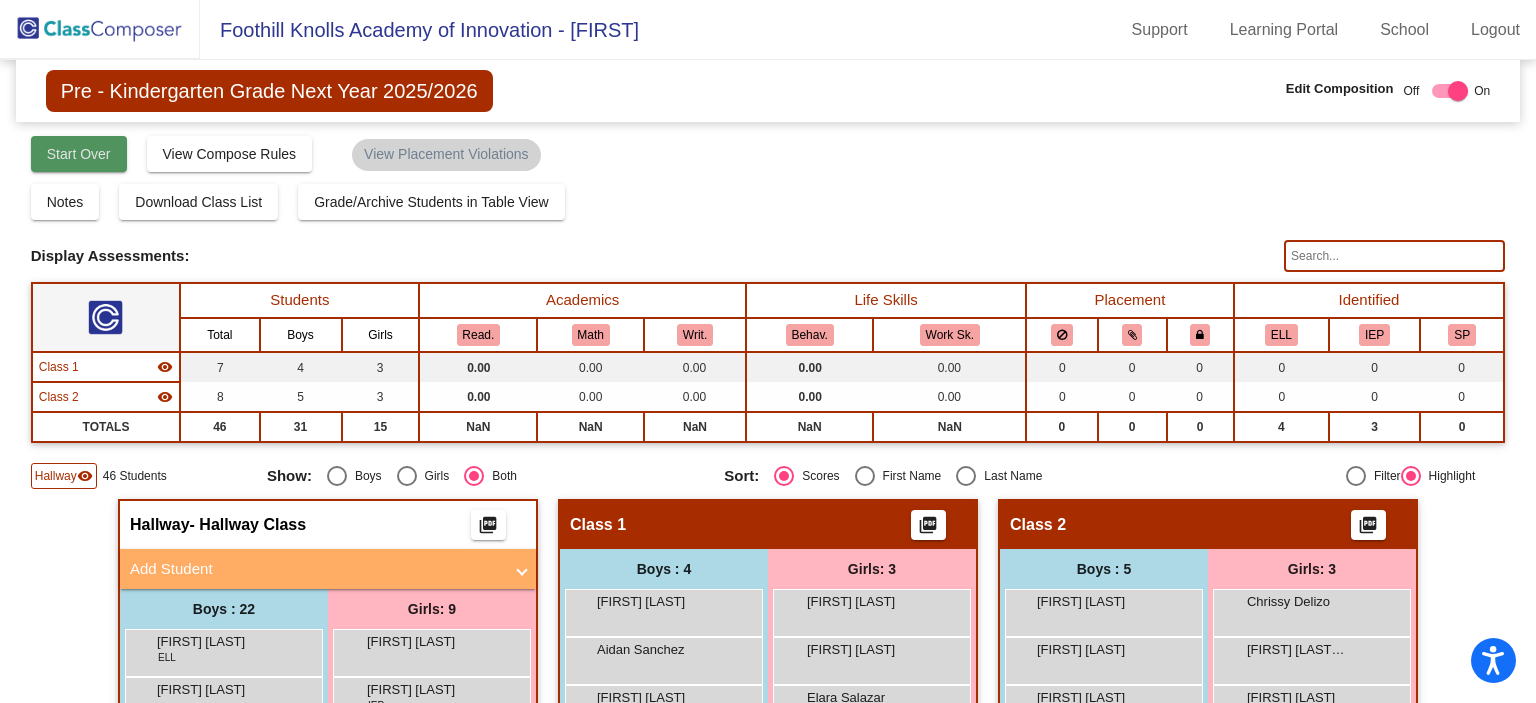 click on "Start Over" 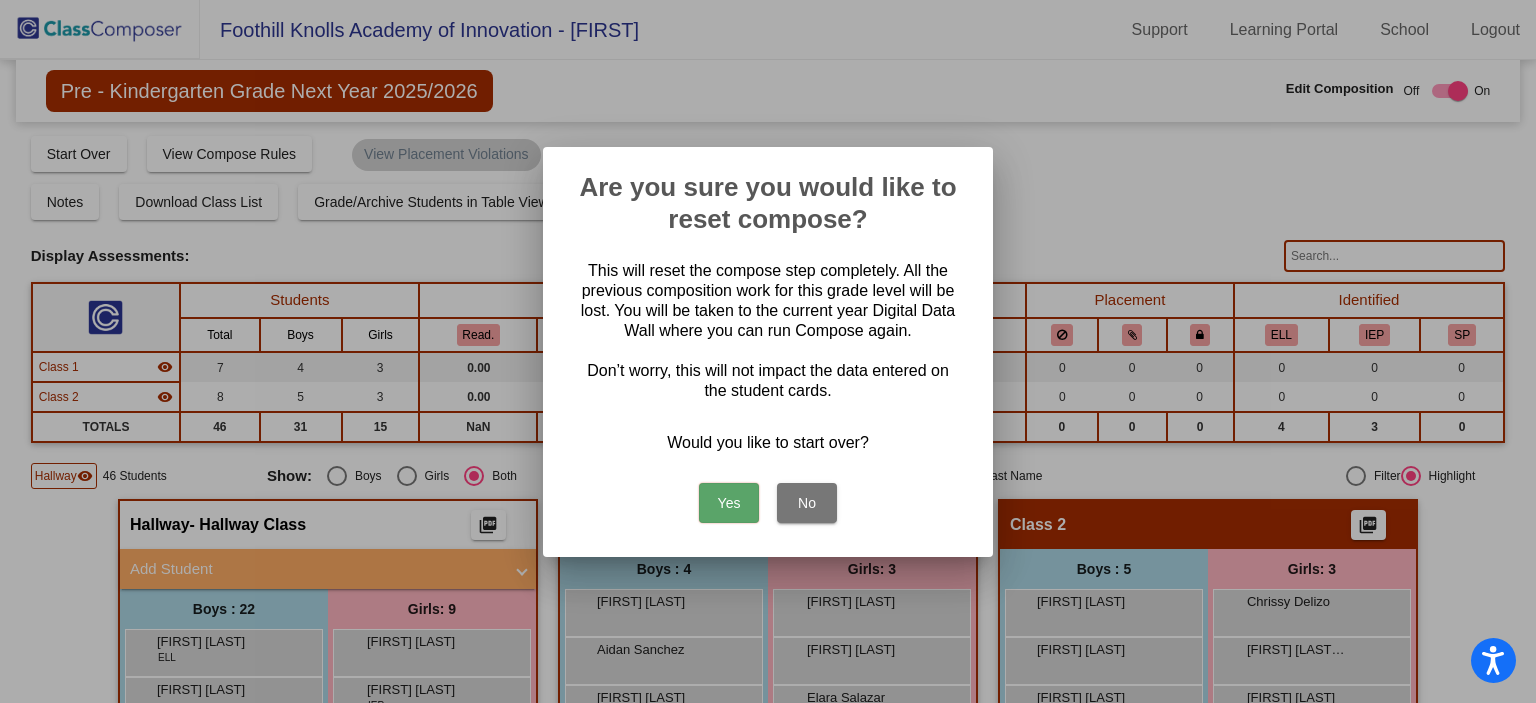 click on "Yes" at bounding box center [729, 503] 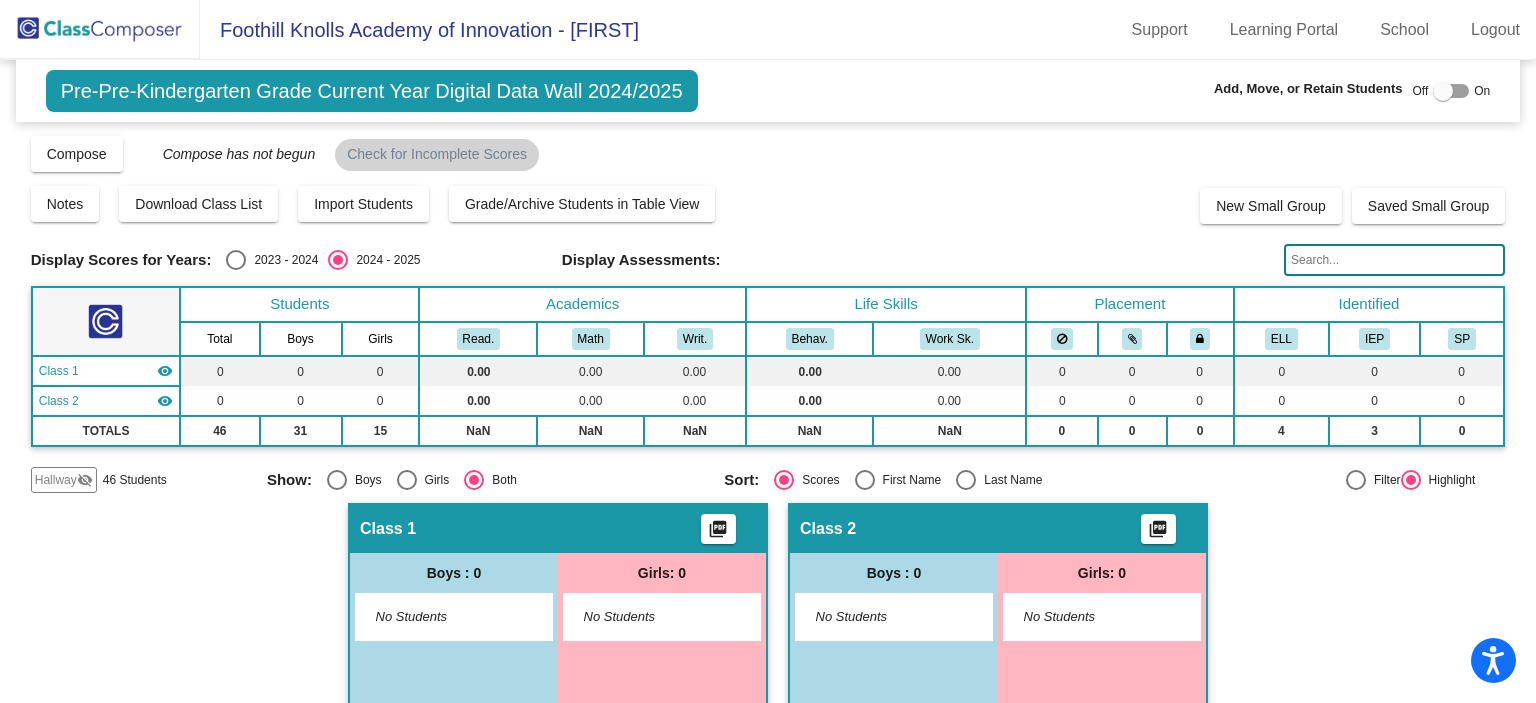 click on "visibility_off" 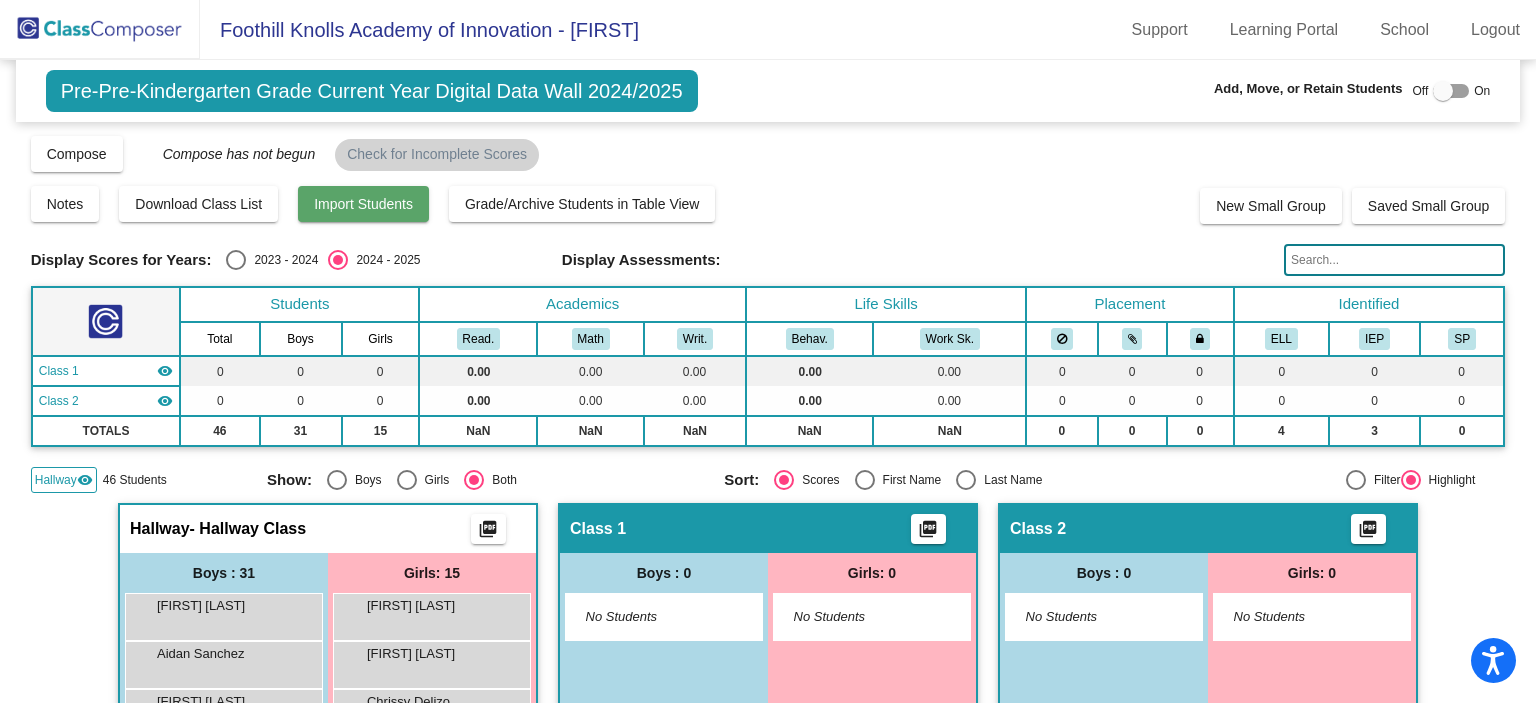 click on "Import Students" 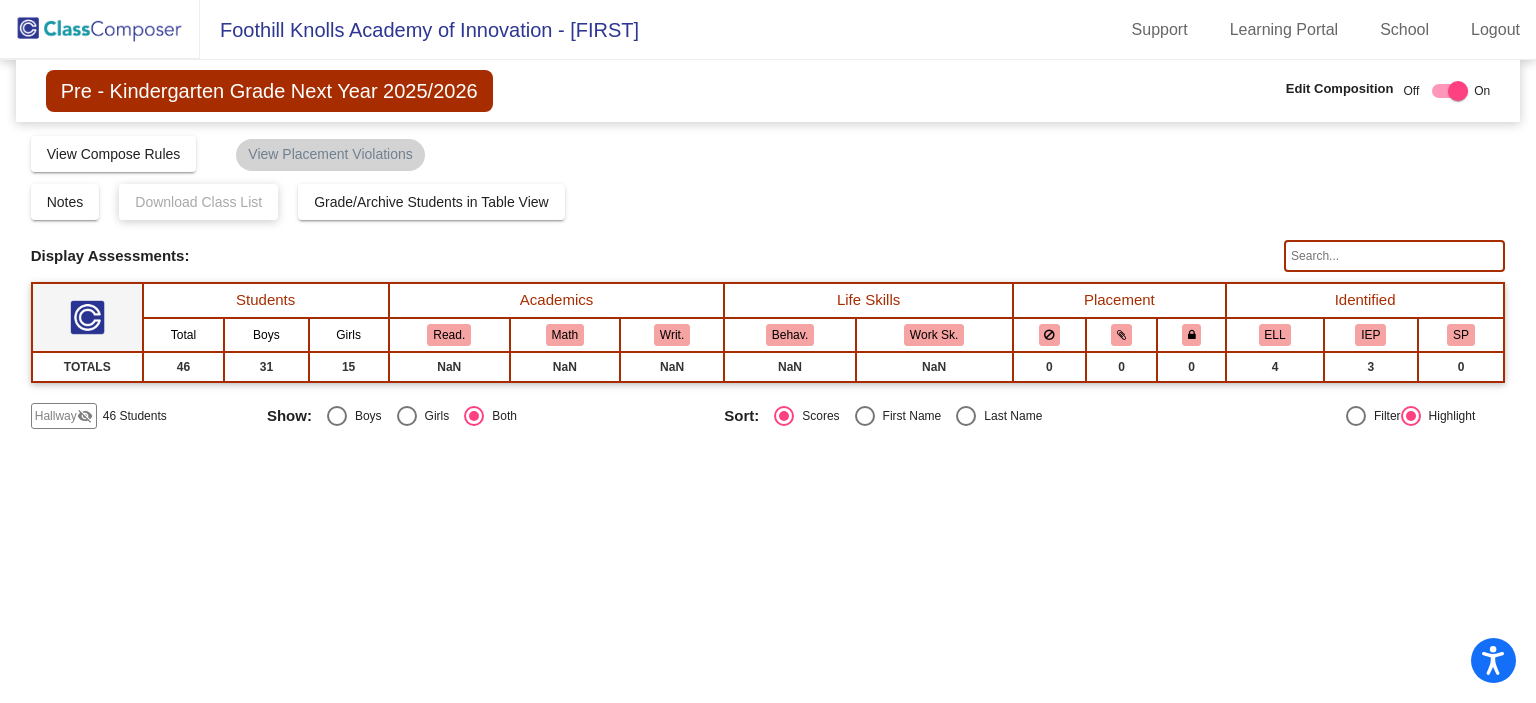 click on "Notes   Download Class List   Import Students   Grade/Archive Students in Table View   New Small Group   Saved Small Group" 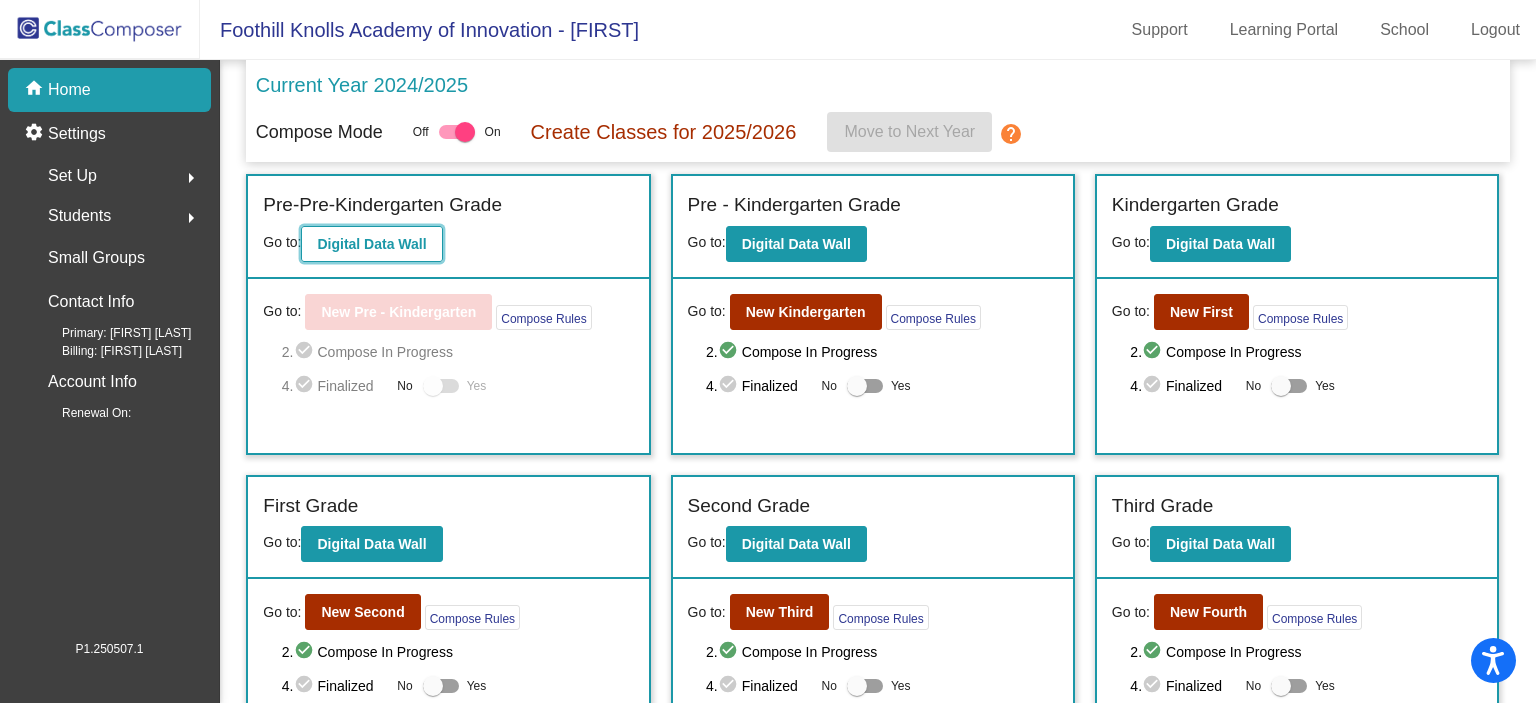 click on "Digital Data Wall" 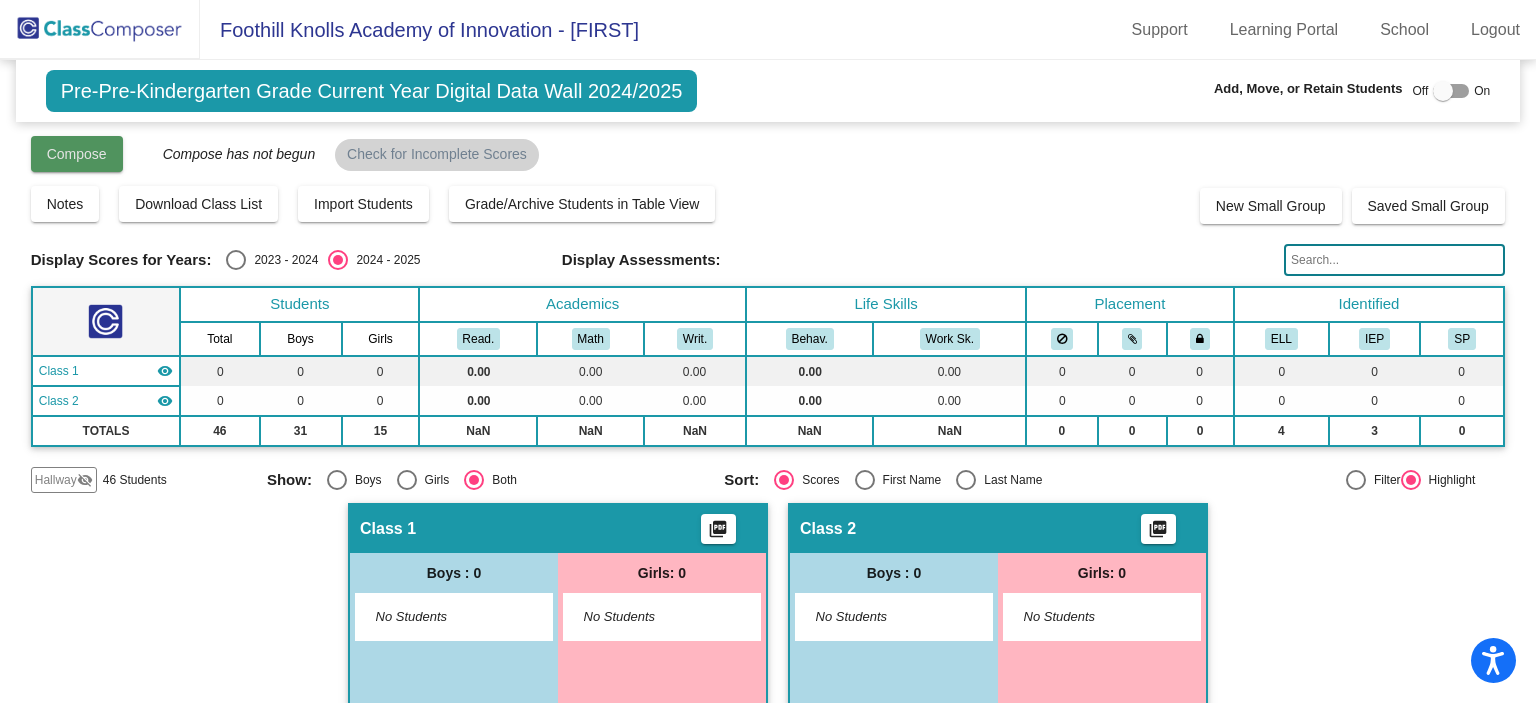 click on "Compose" 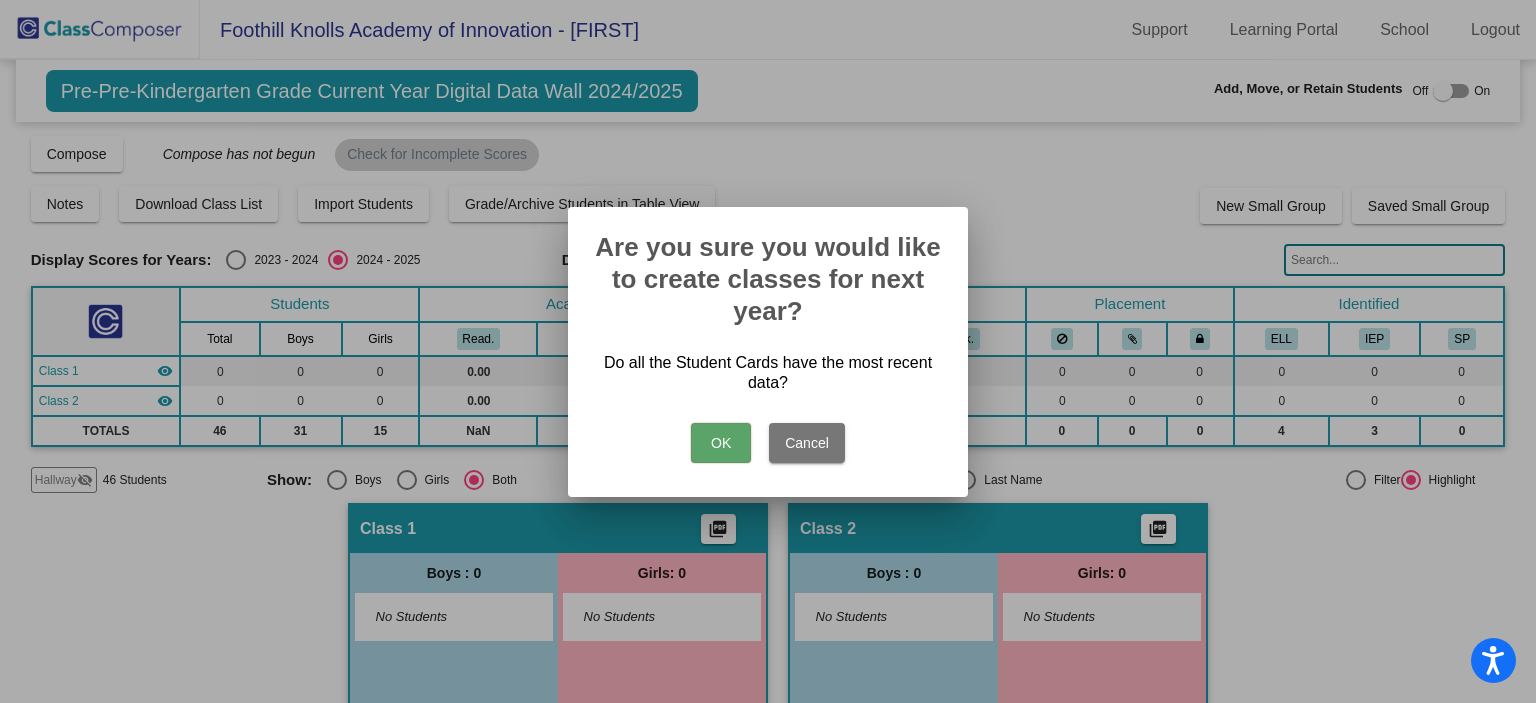 click on "OK" at bounding box center (721, 443) 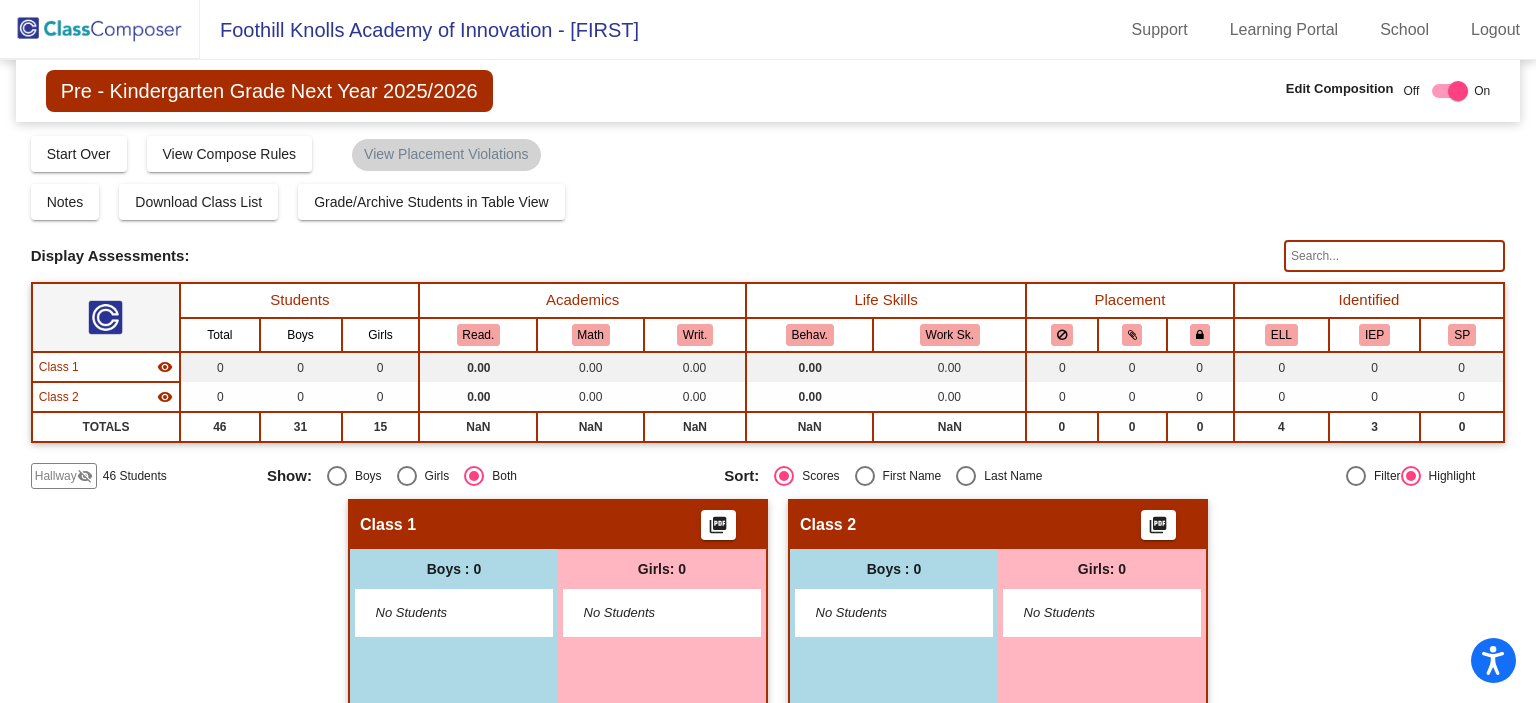 click on "Hallway" 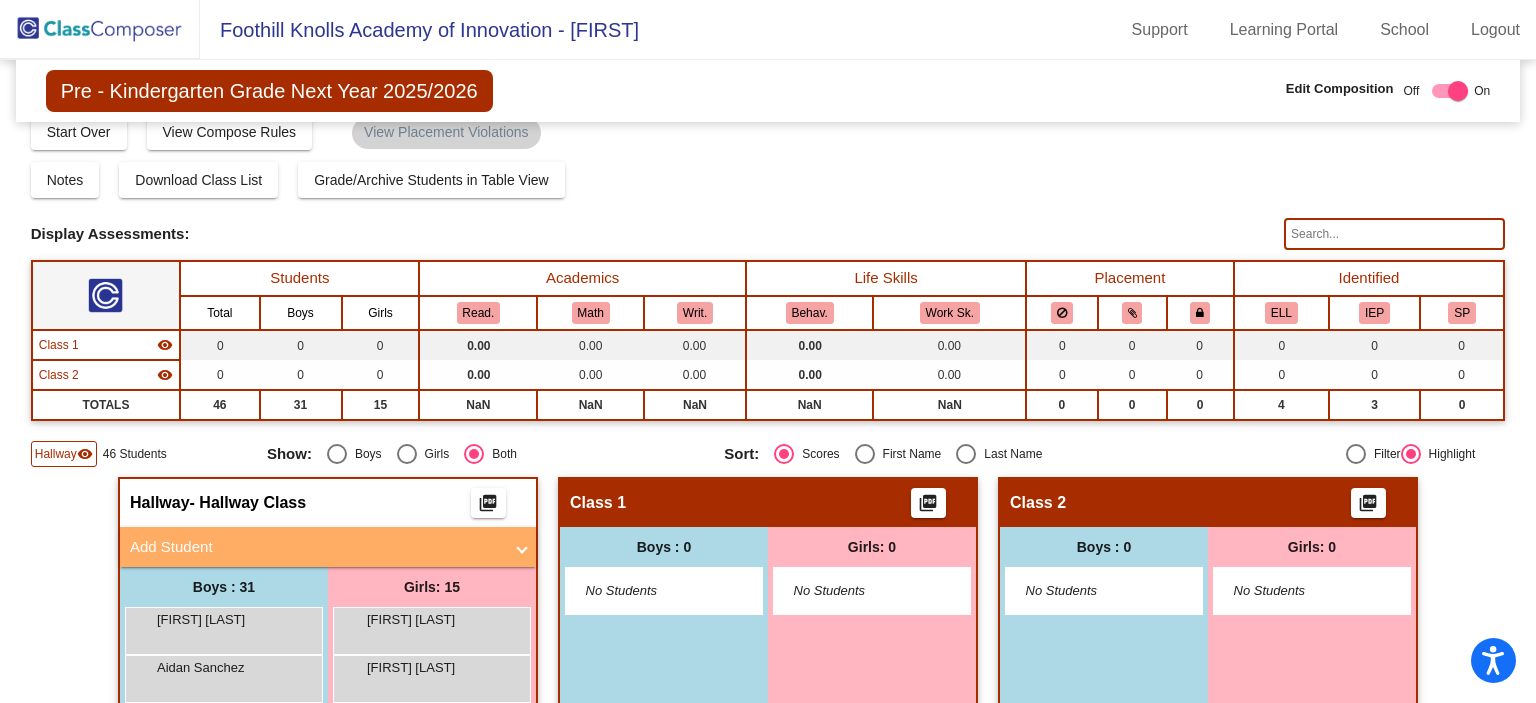 scroll, scrollTop: 0, scrollLeft: 0, axis: both 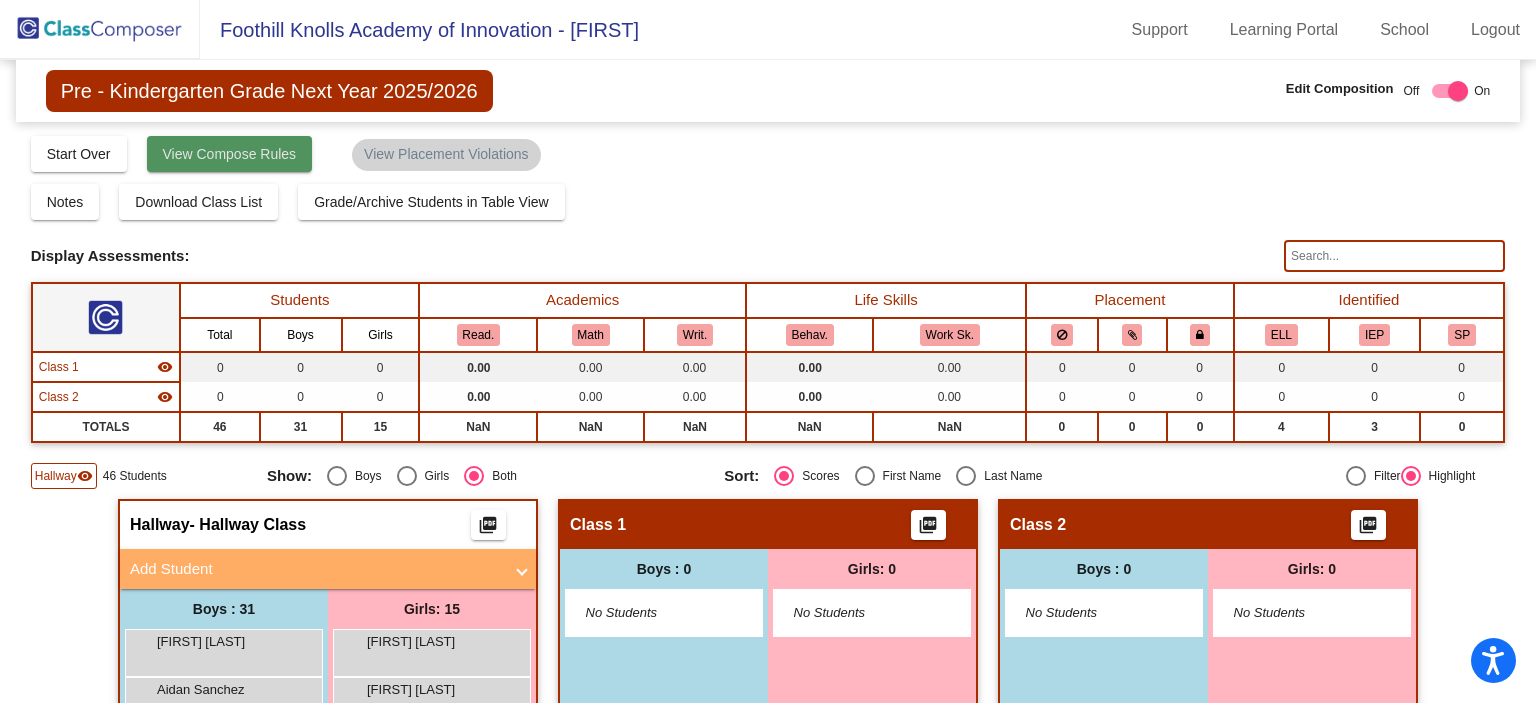 click on "View Compose Rules" 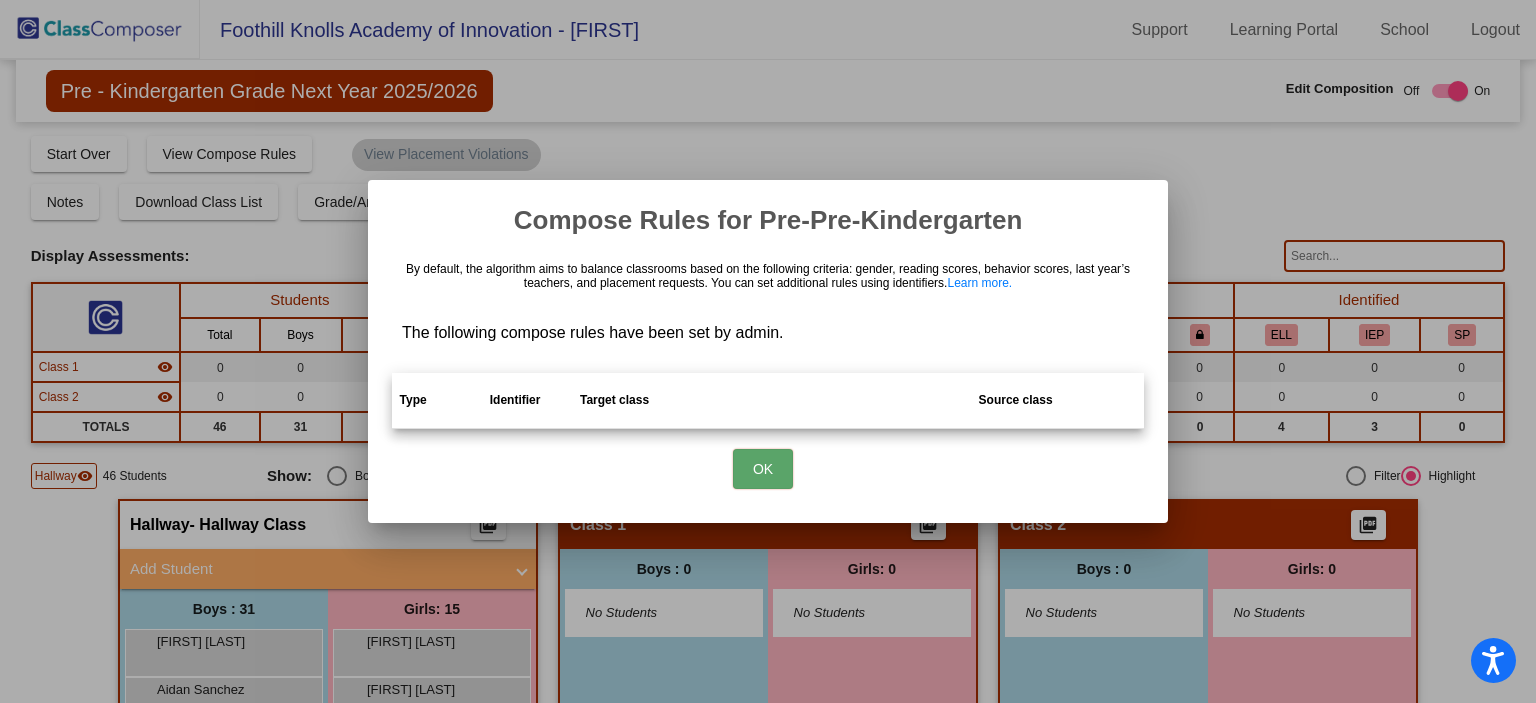 click on "OK" at bounding box center (763, 469) 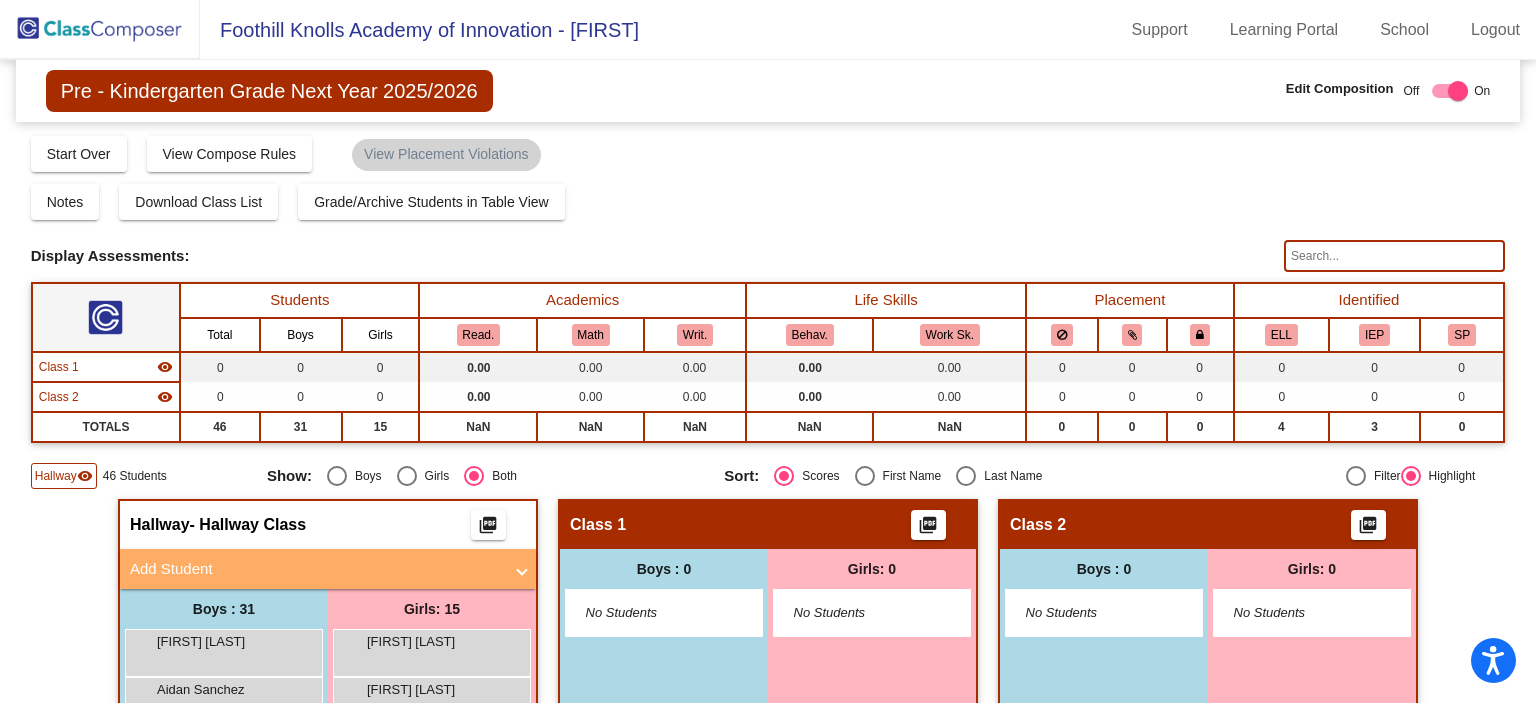 click 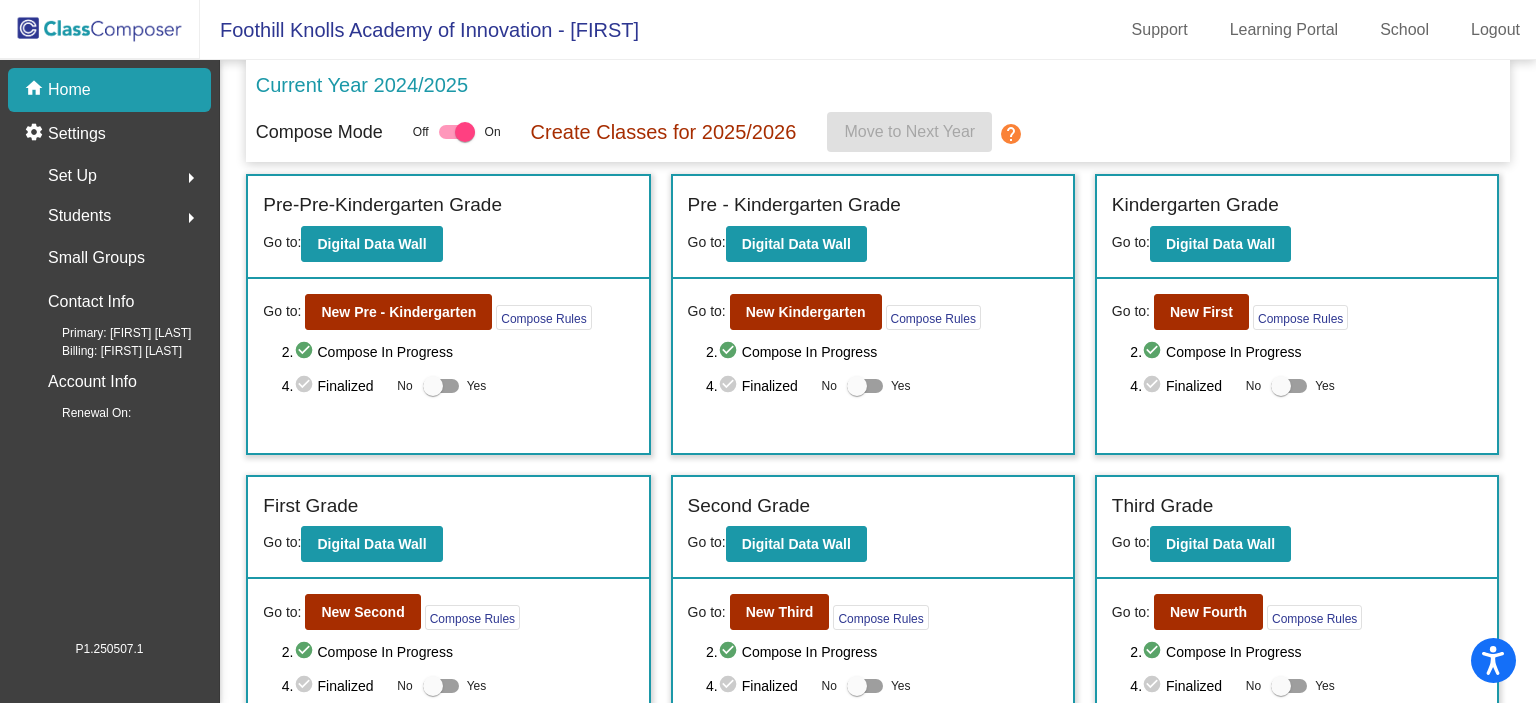 click on "Set Up" 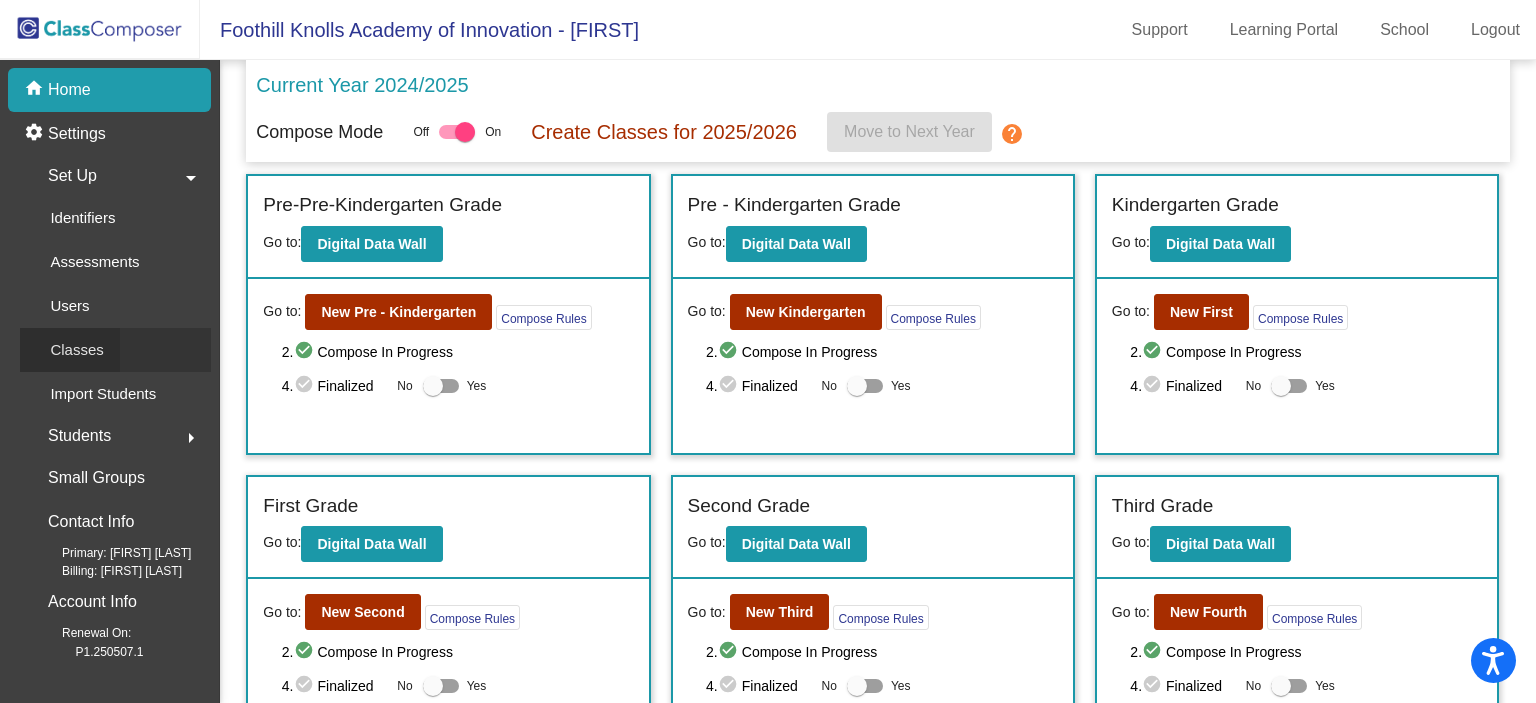 click on "Classes" 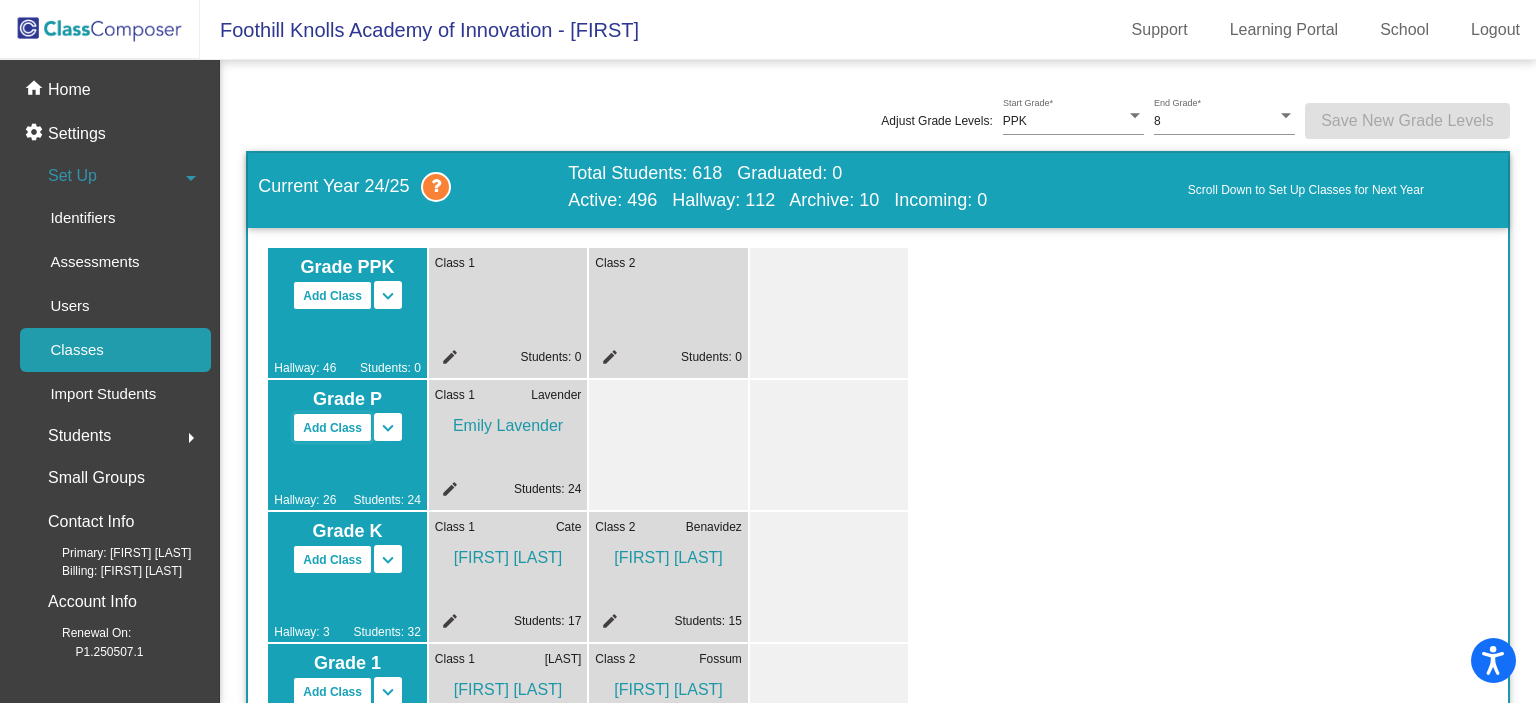 click on "Add Class" 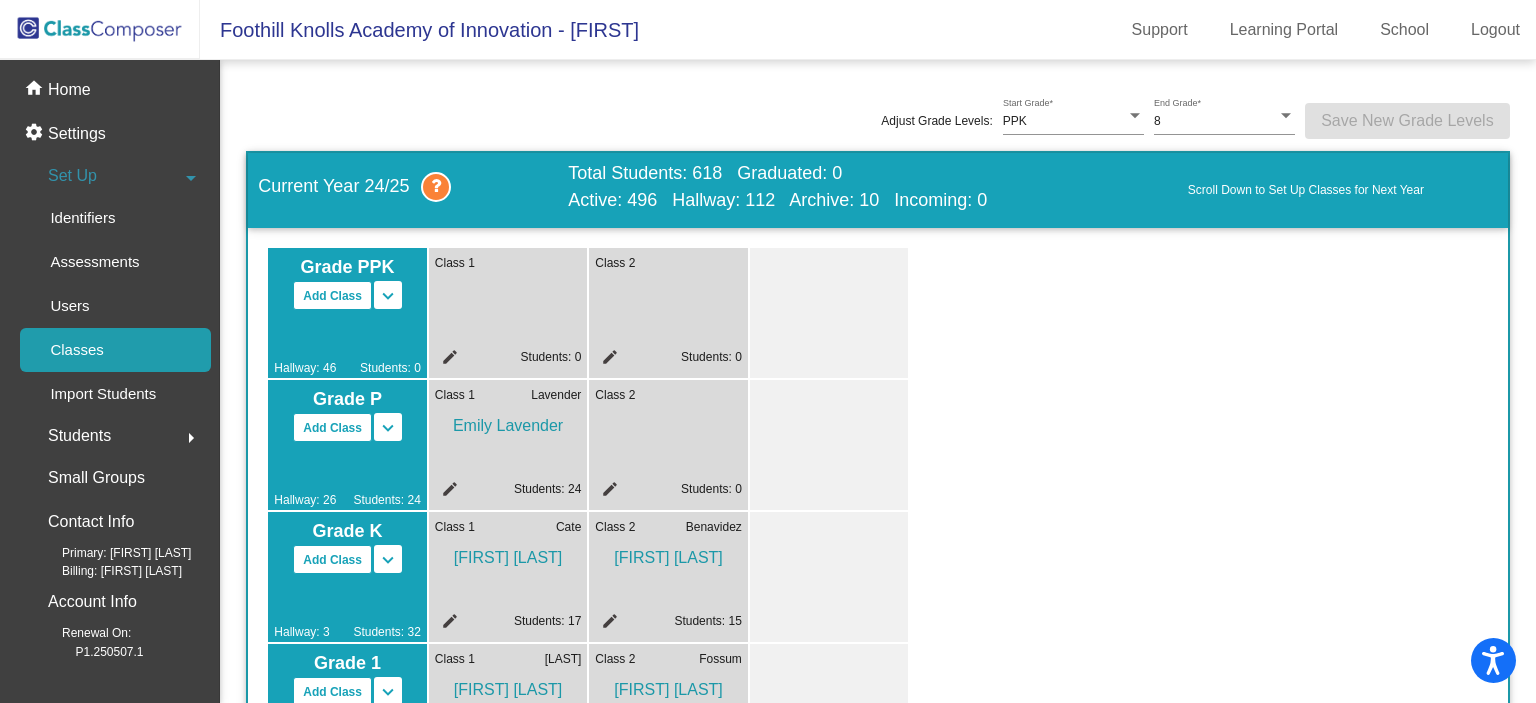 click on "edit" 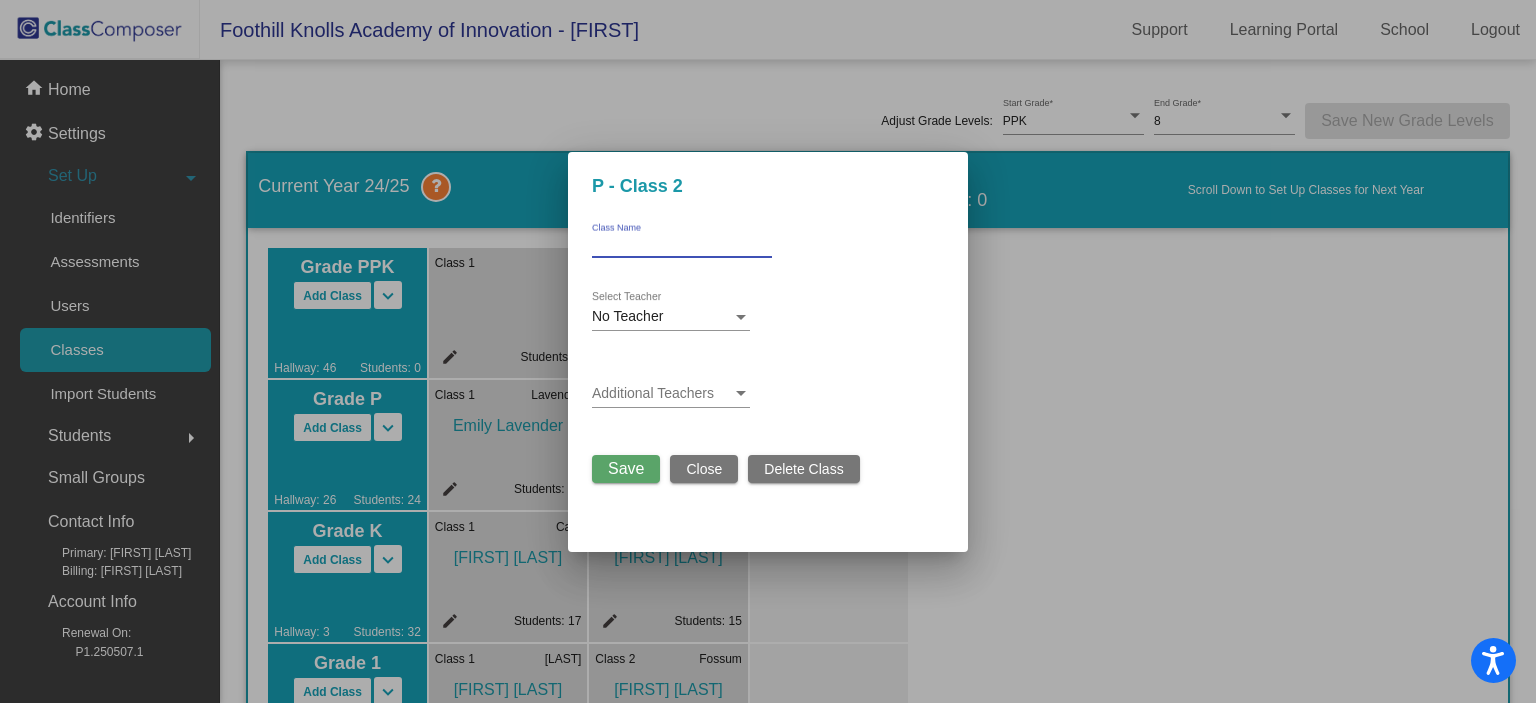 click on "Class Name" at bounding box center [682, 245] 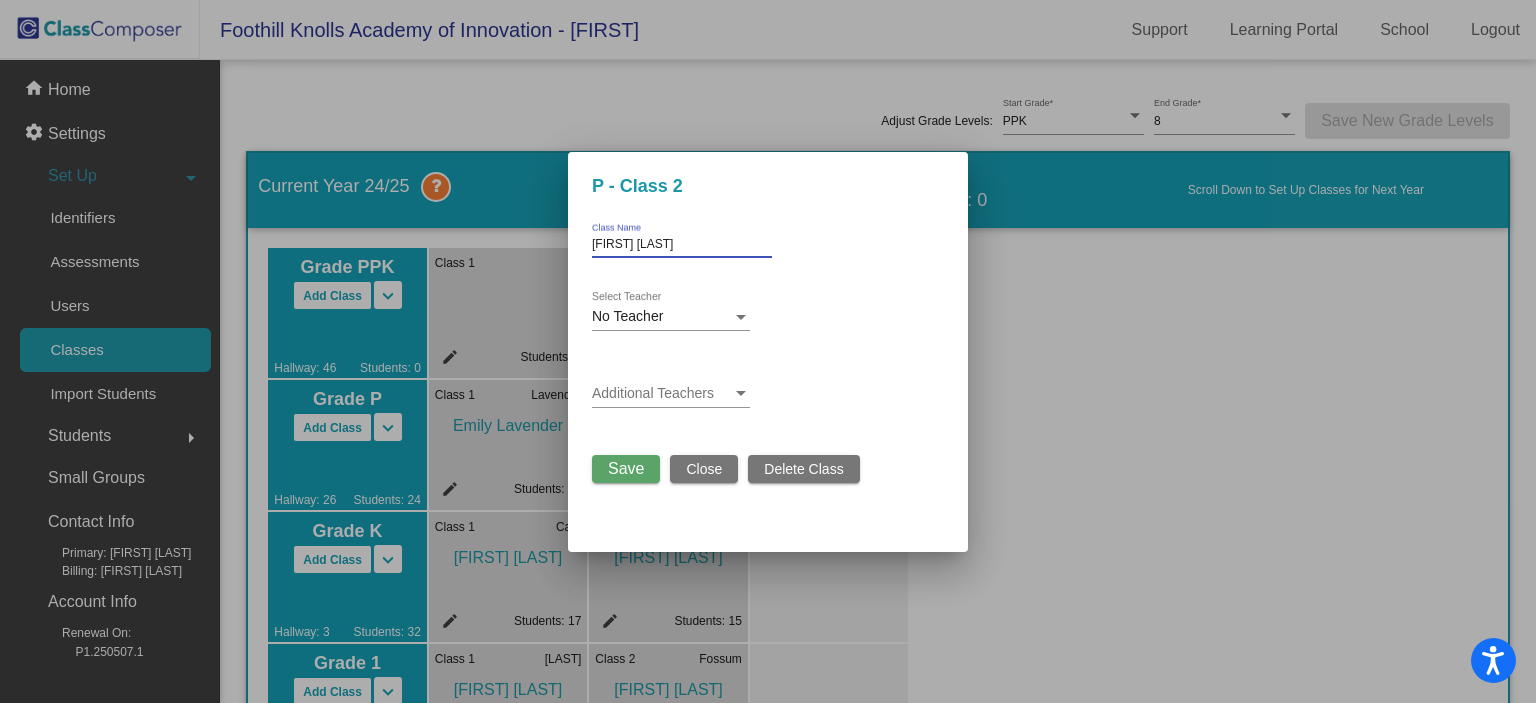 type on "[FIRST] [LAST]" 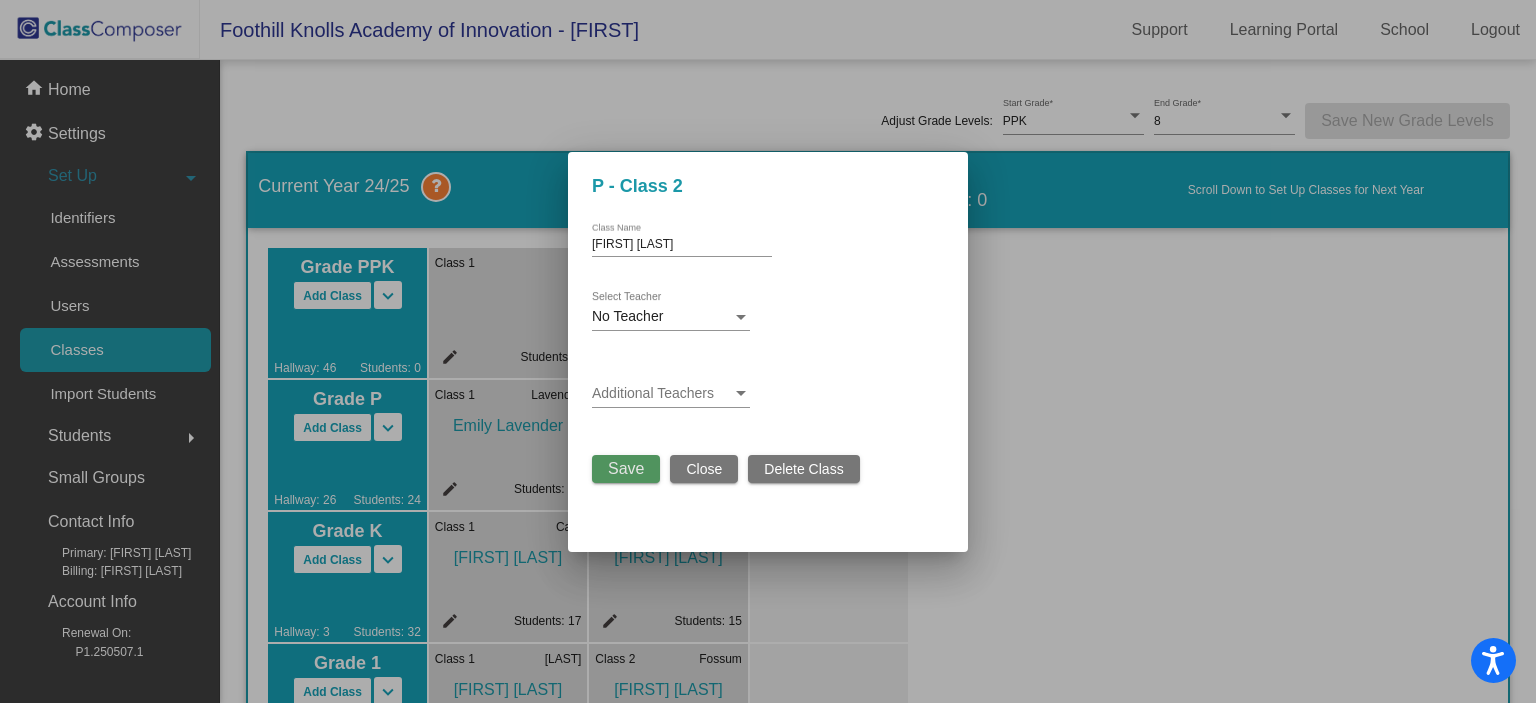 click on "Save" at bounding box center [626, 469] 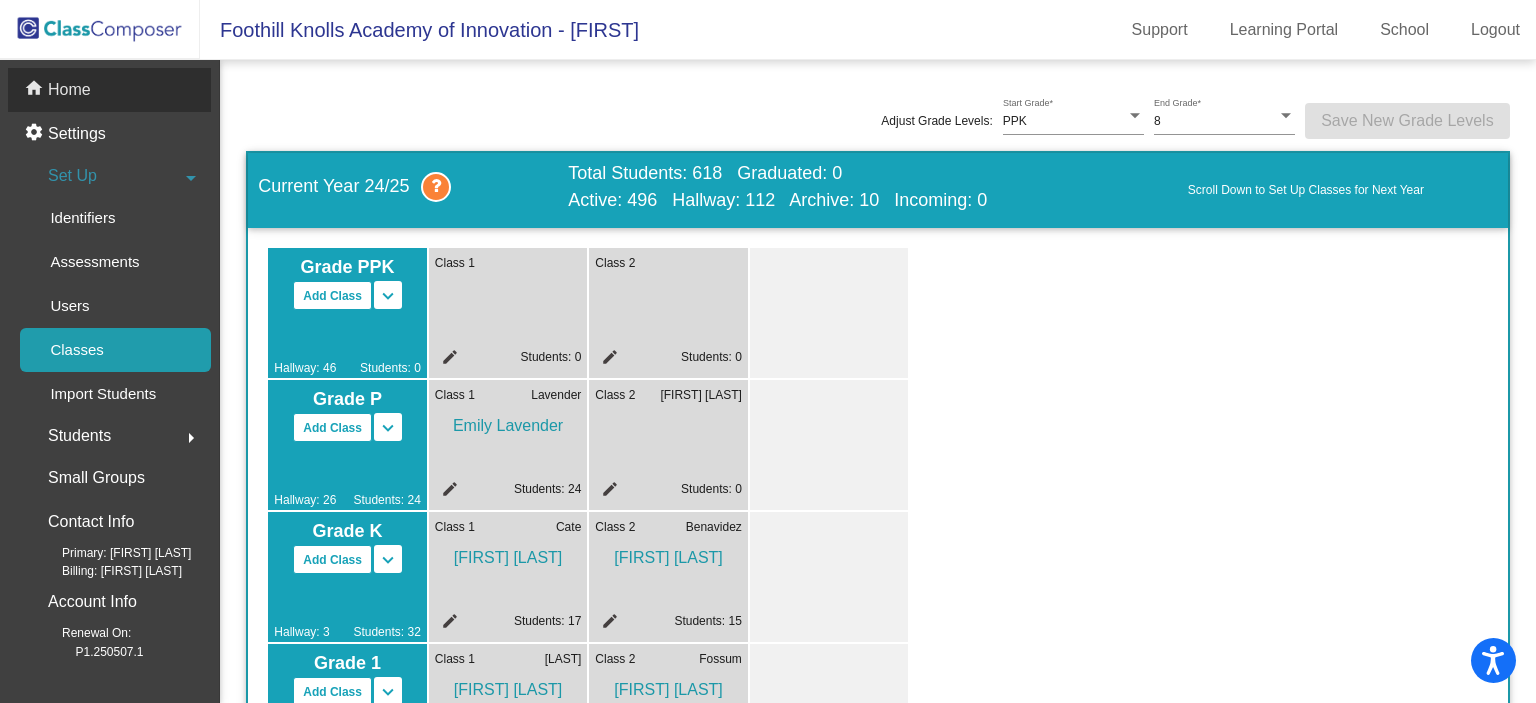 click on "home Home" 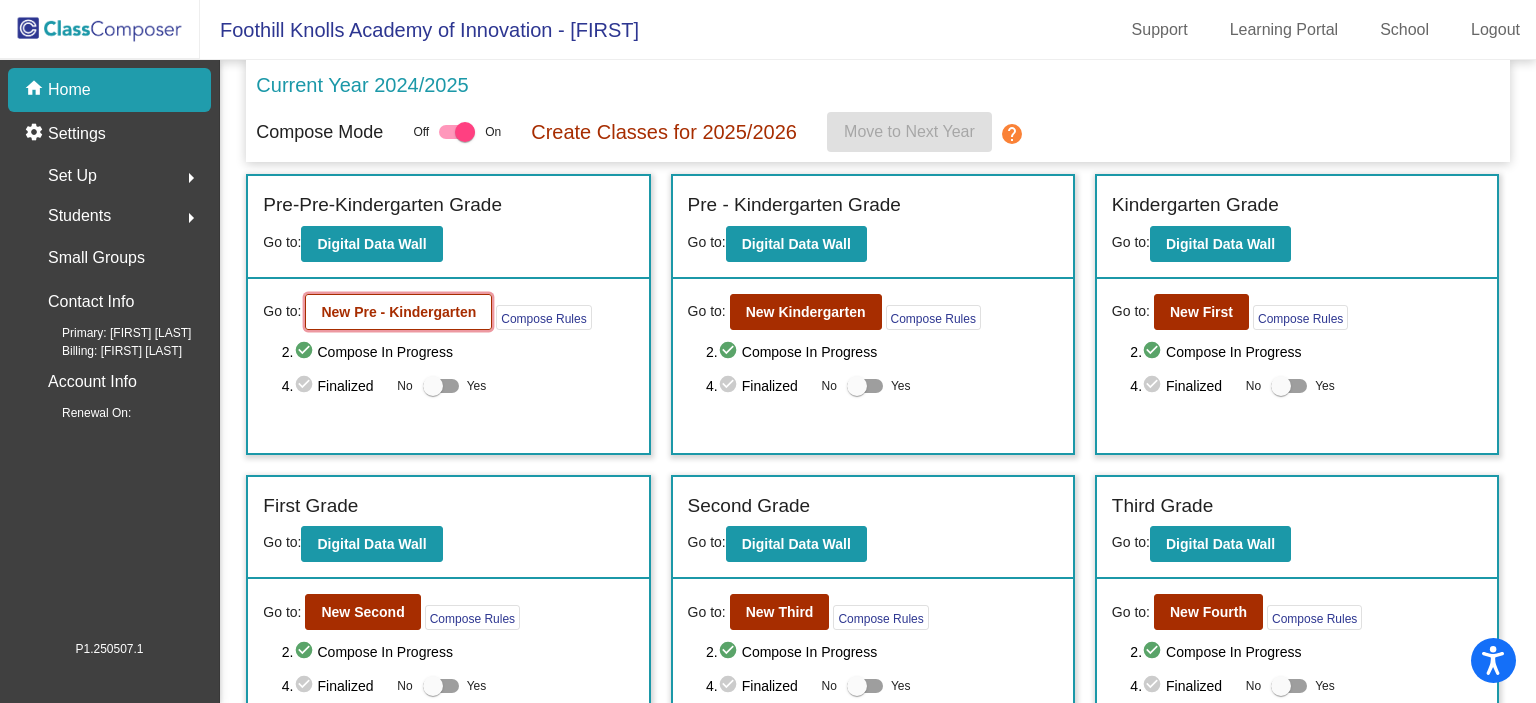 click on "New Pre - Kindergarten" 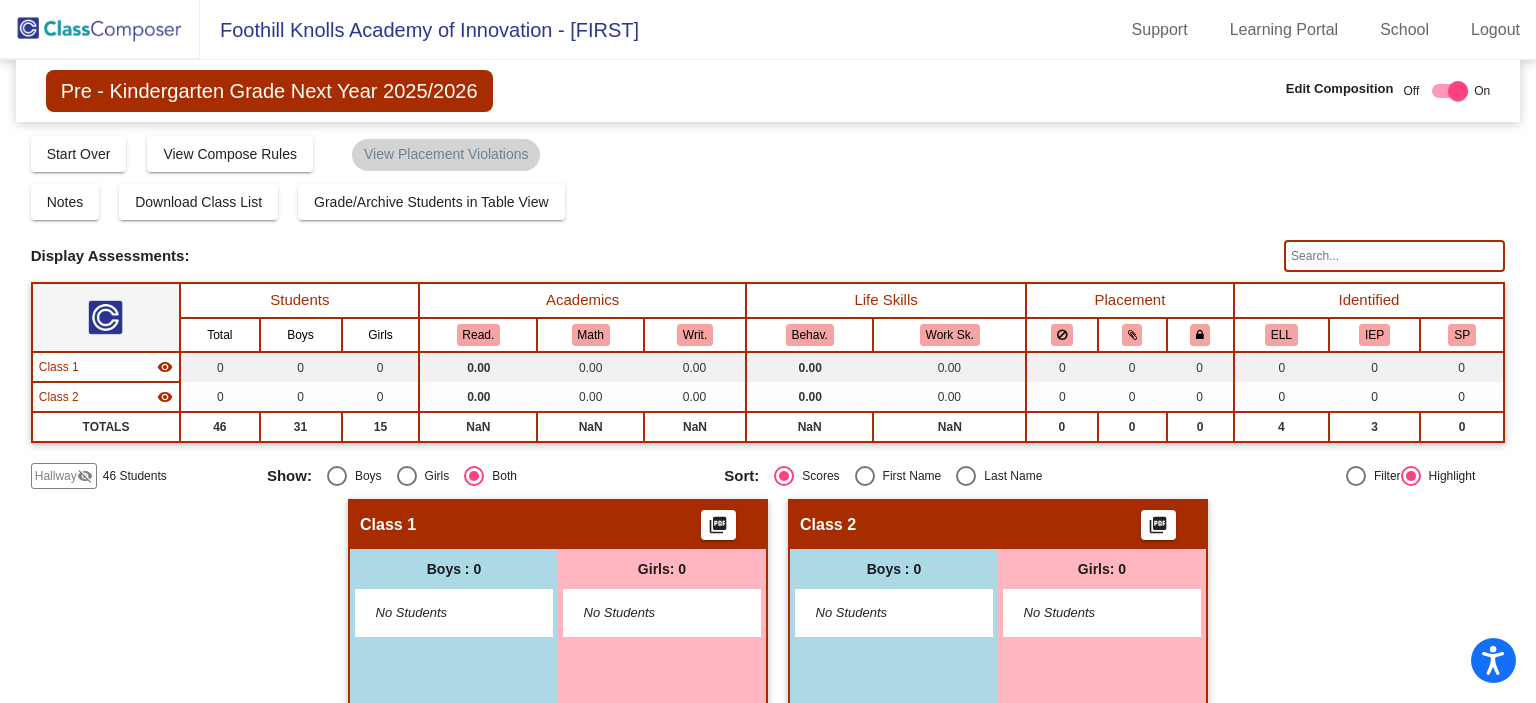 click on "Hallway" 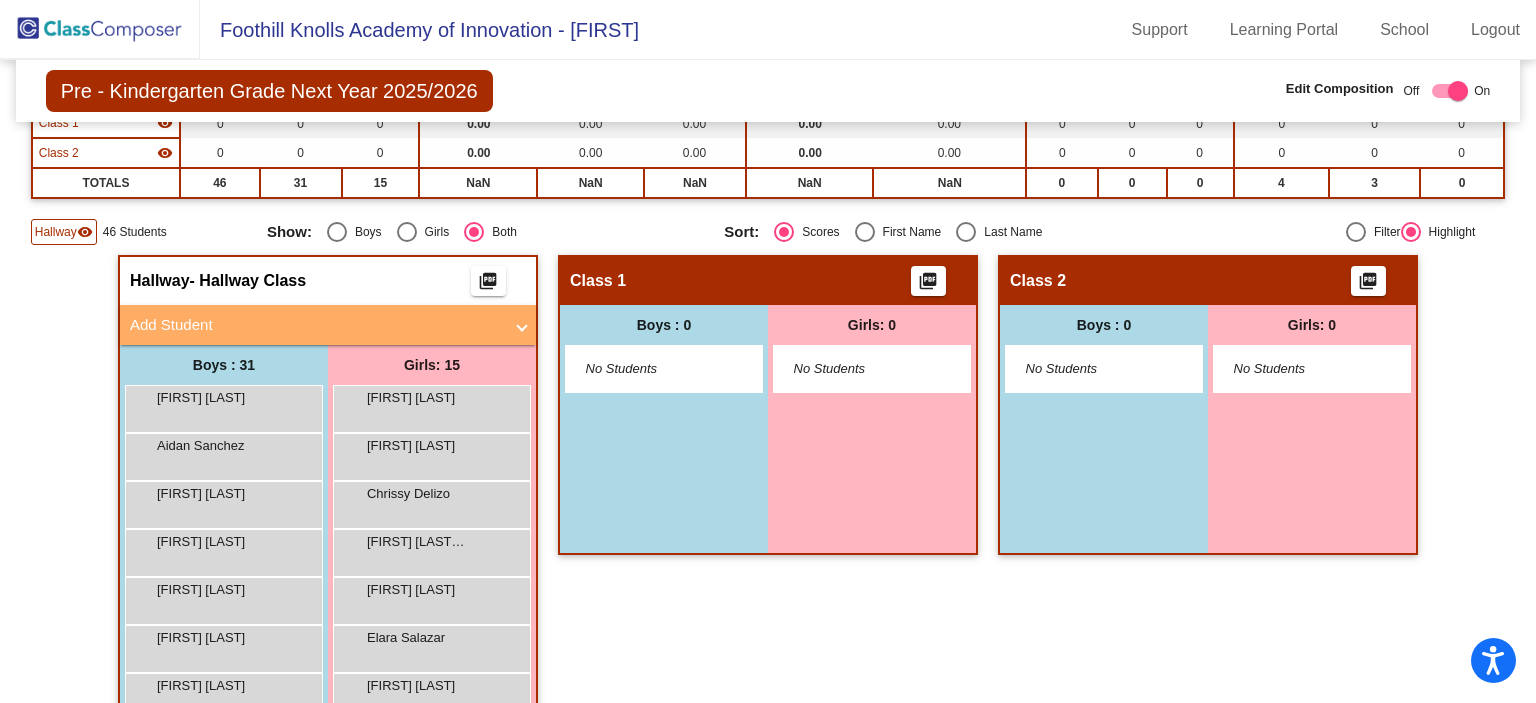 scroll, scrollTop: 244, scrollLeft: 0, axis: vertical 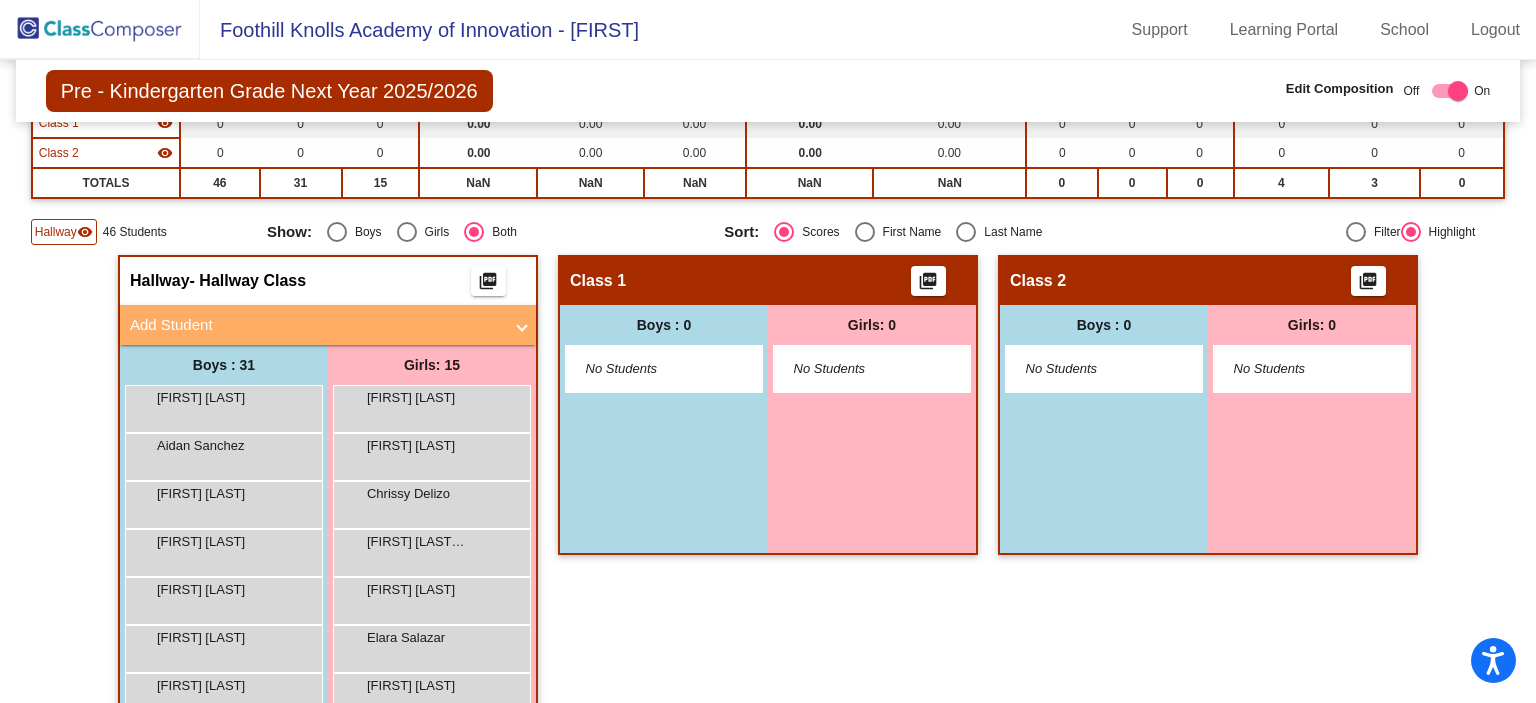 click on "Class 1" 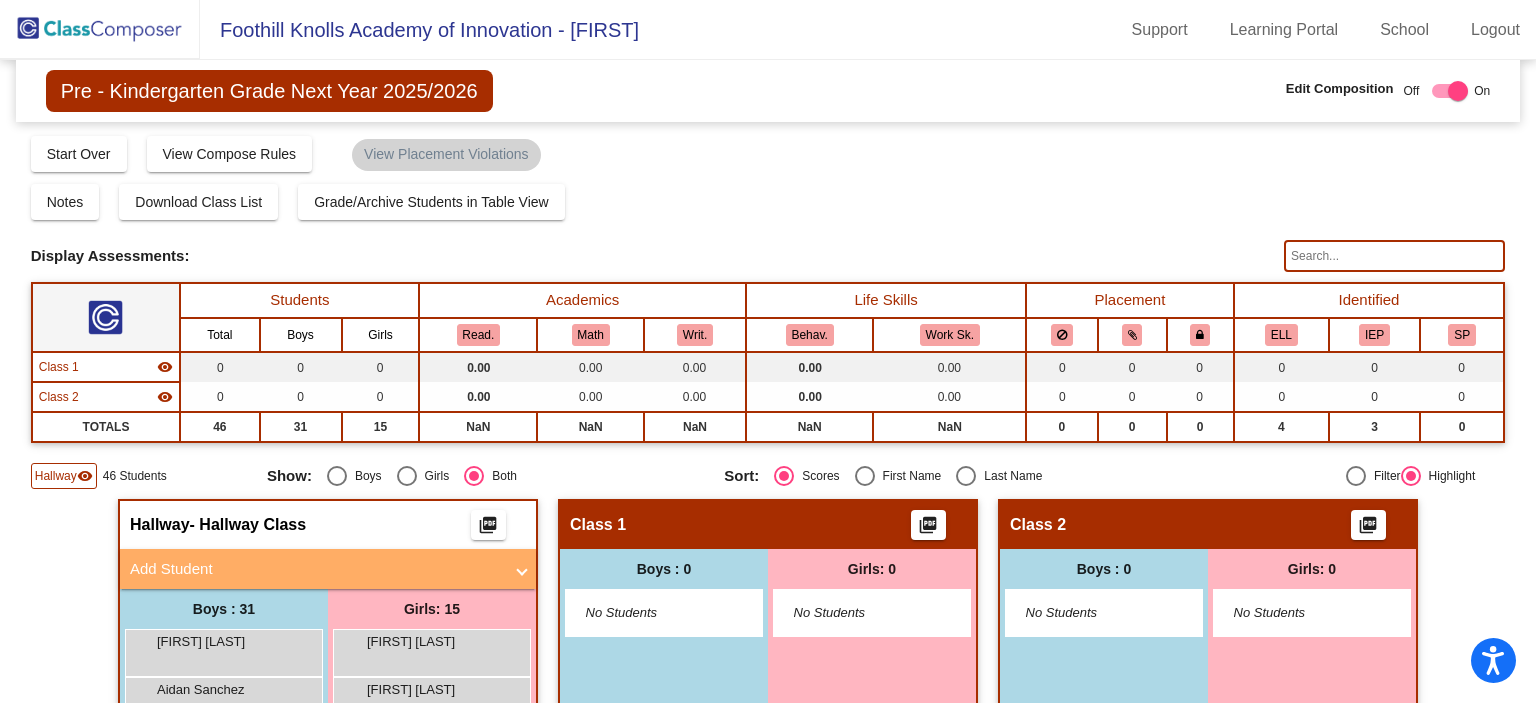 scroll, scrollTop: 0, scrollLeft: 0, axis: both 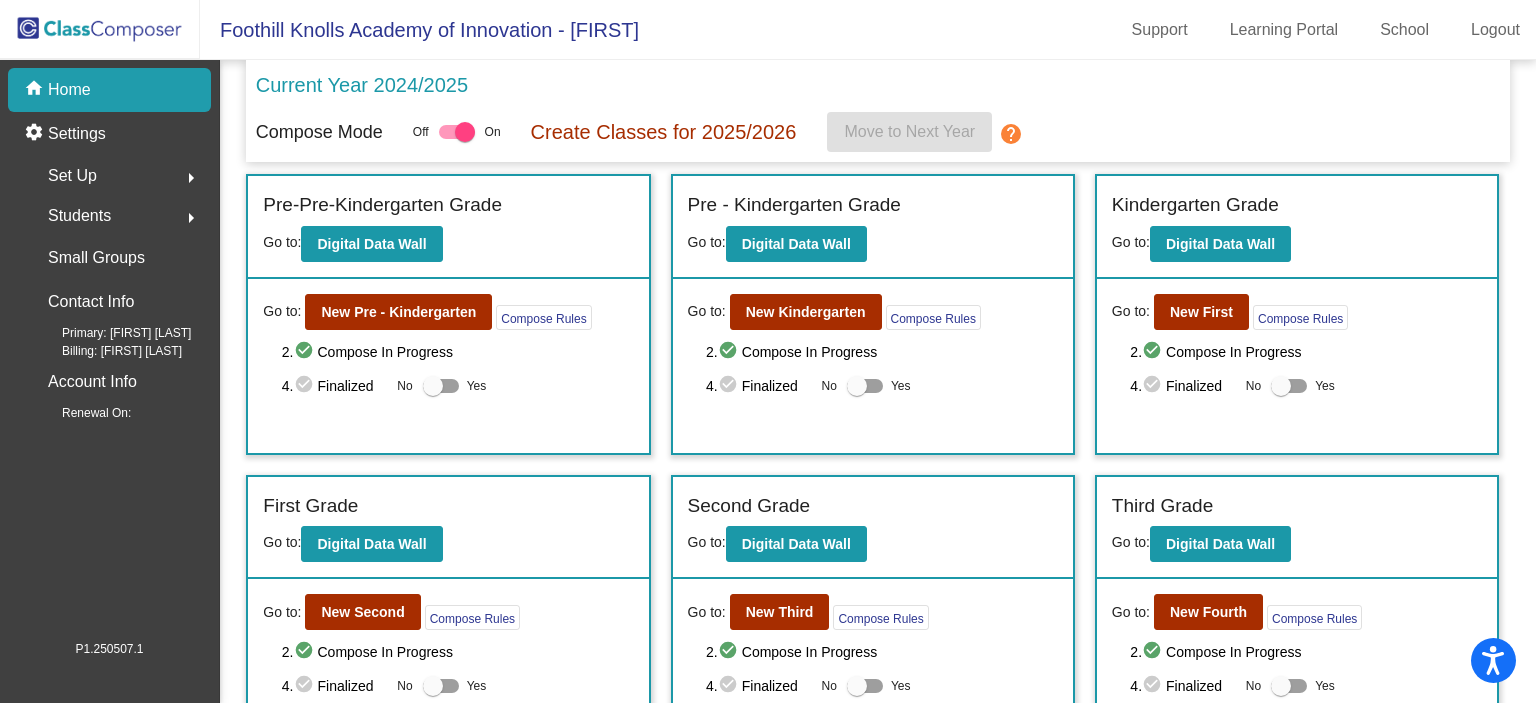 click on "Set Up  arrow_right" 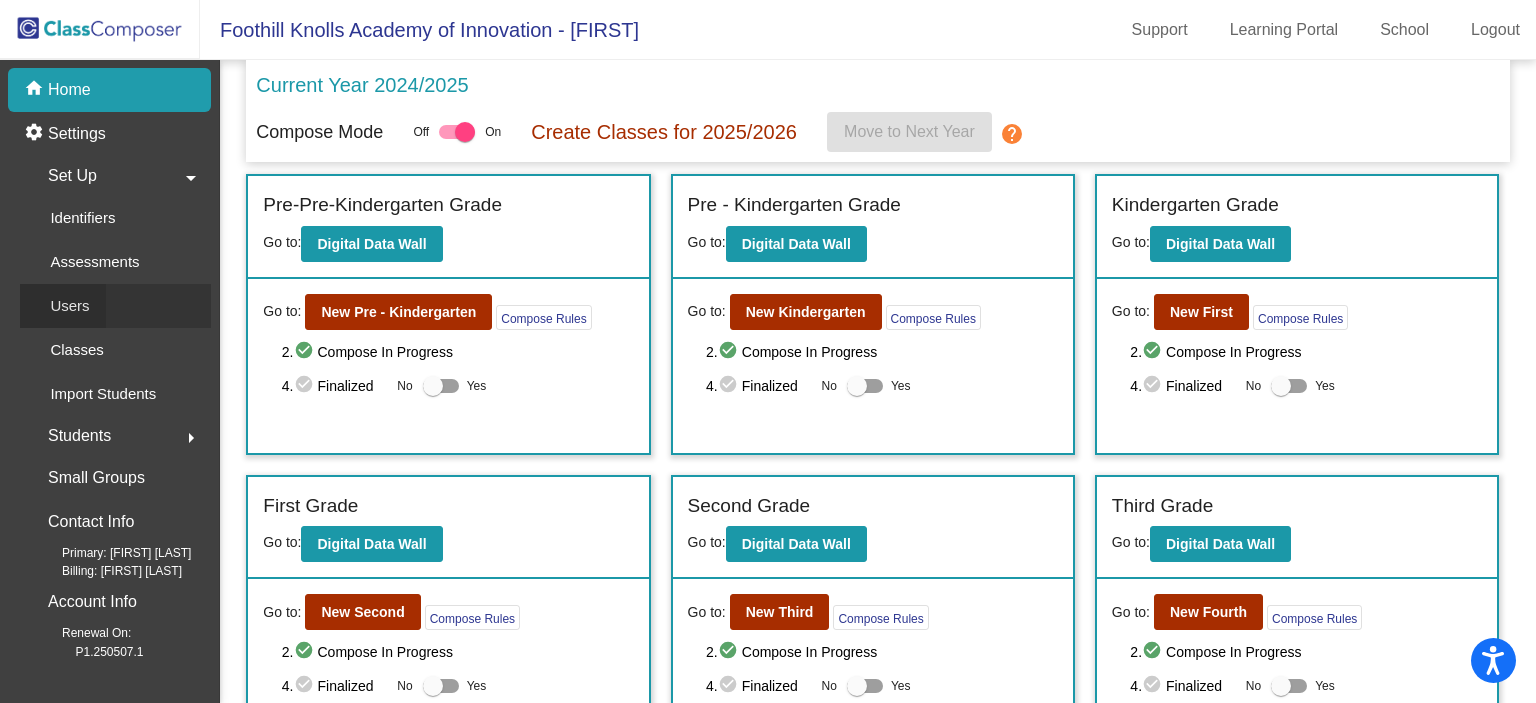 click on "Users" 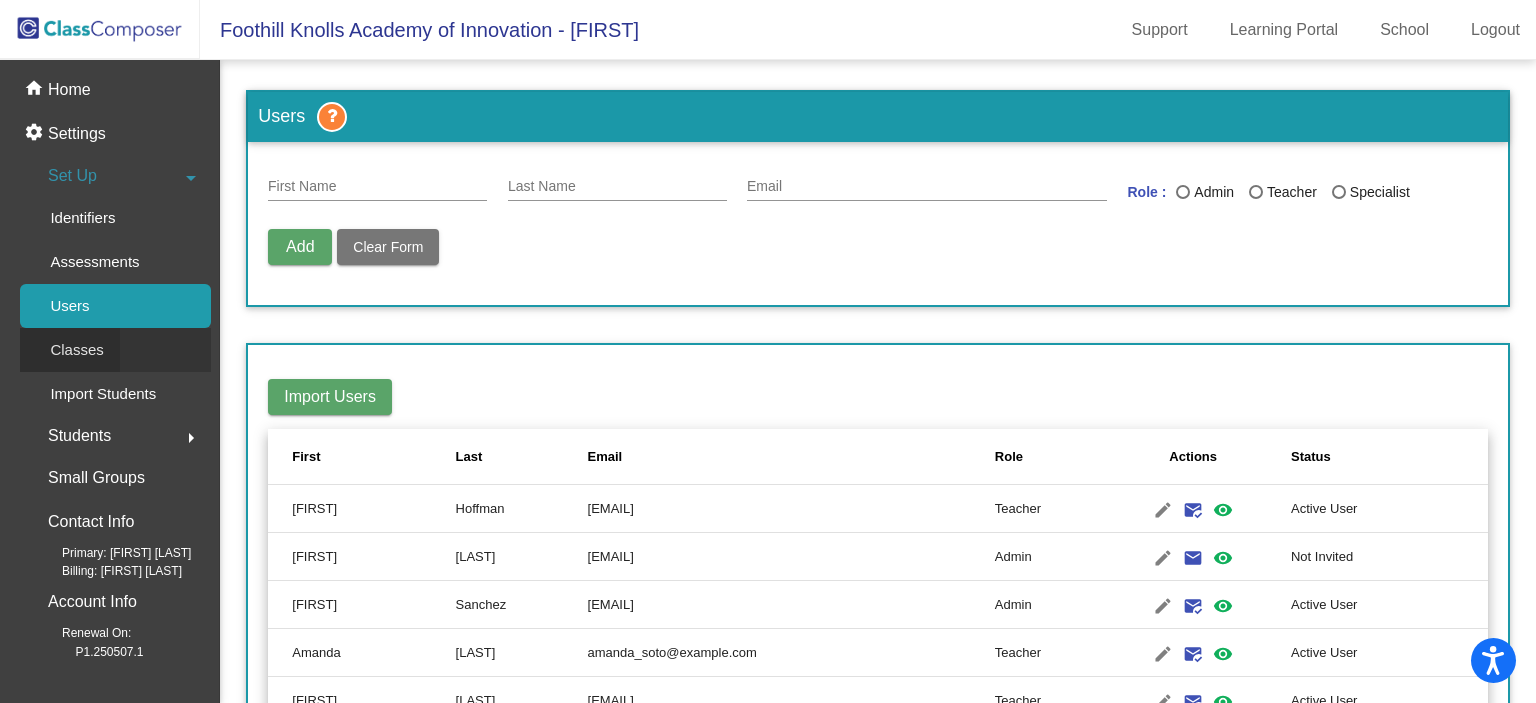 click on "Classes" 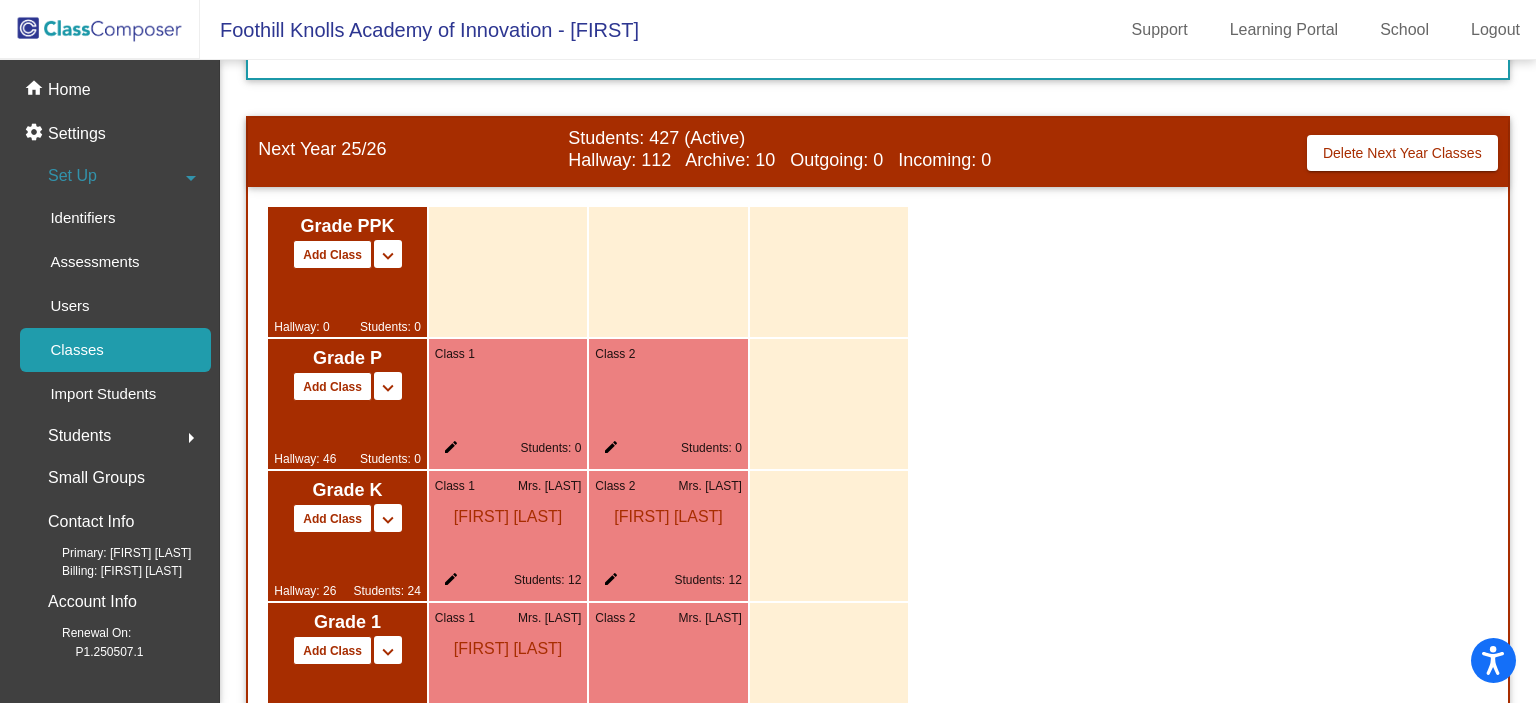 scroll, scrollTop: 1732, scrollLeft: 0, axis: vertical 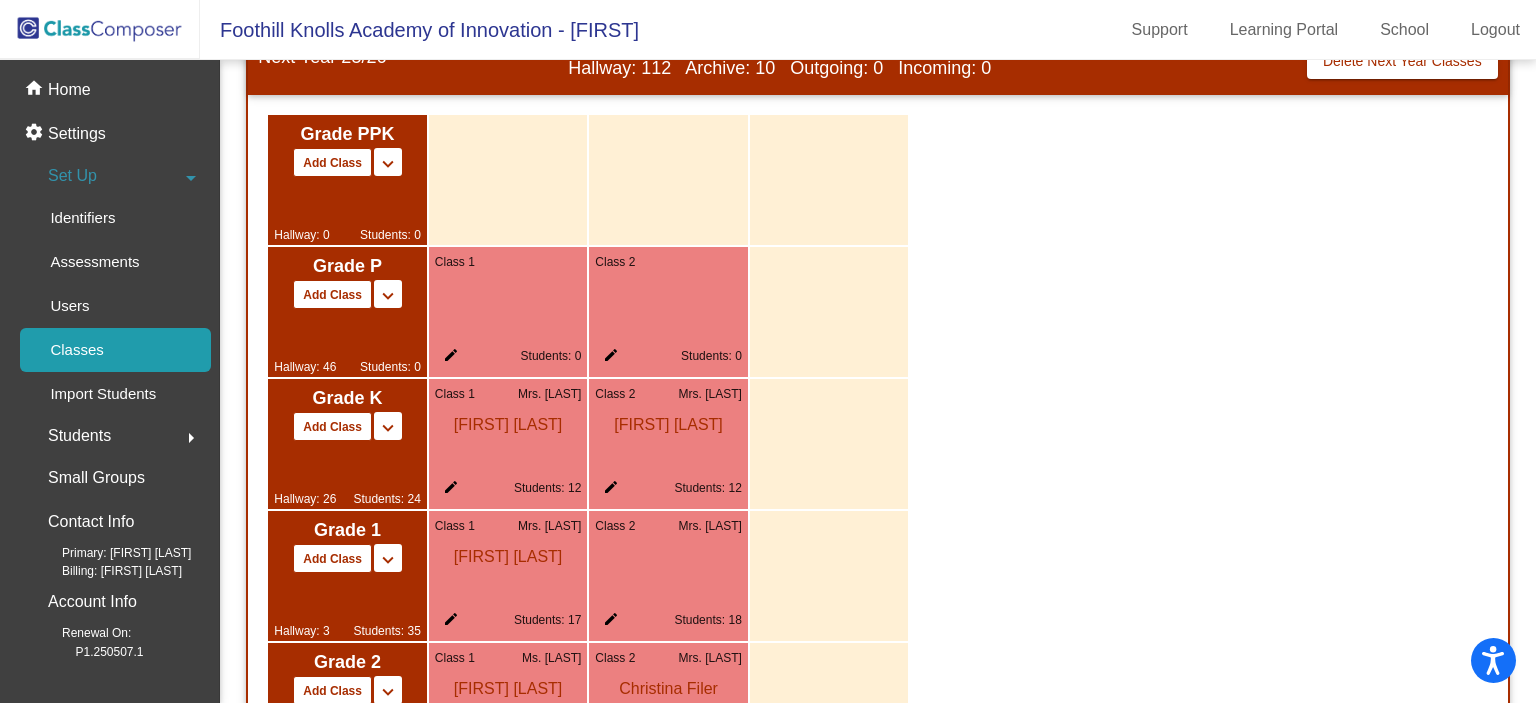 click on "edit" 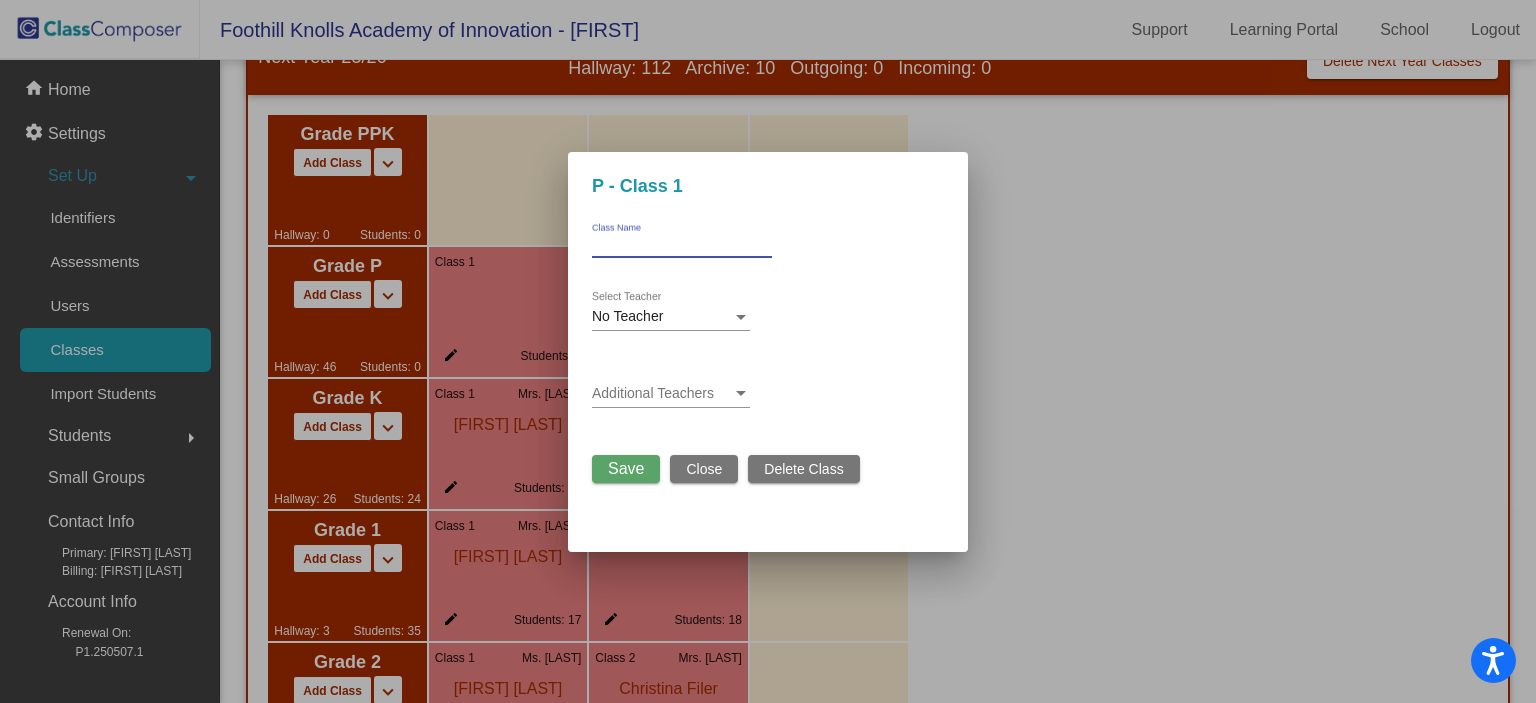 click on "Class Name" at bounding box center [682, 245] 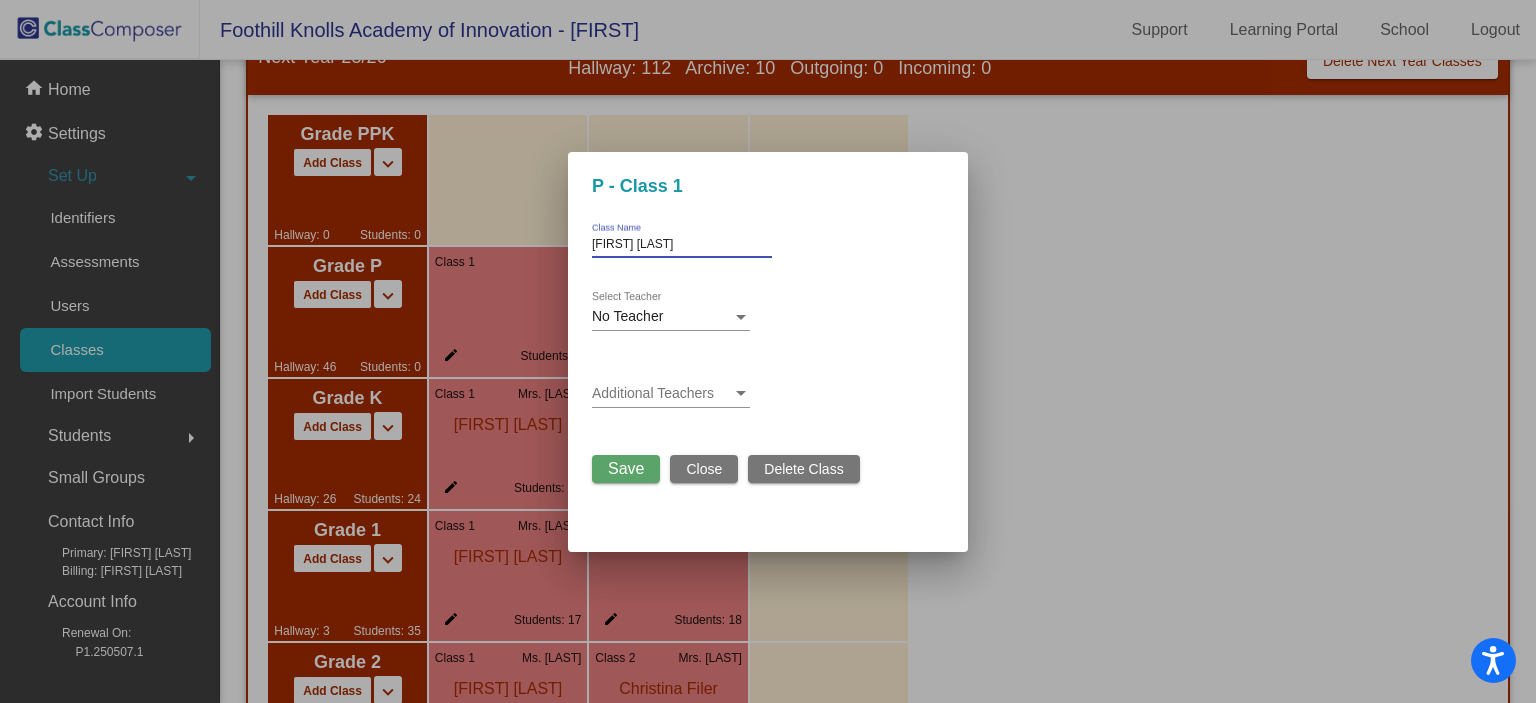 type on "[FIRST] [LAST]" 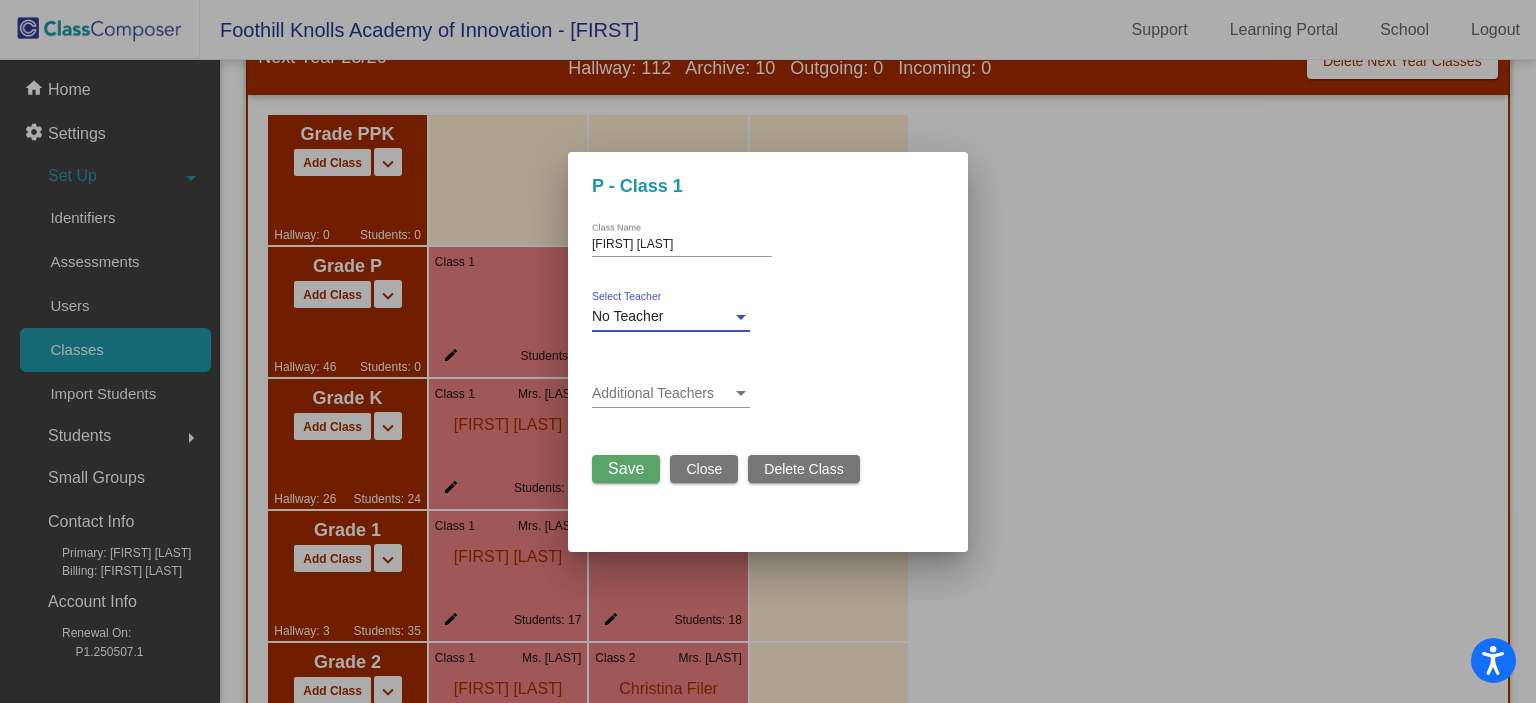 click on "No Teacher" at bounding box center (662, 317) 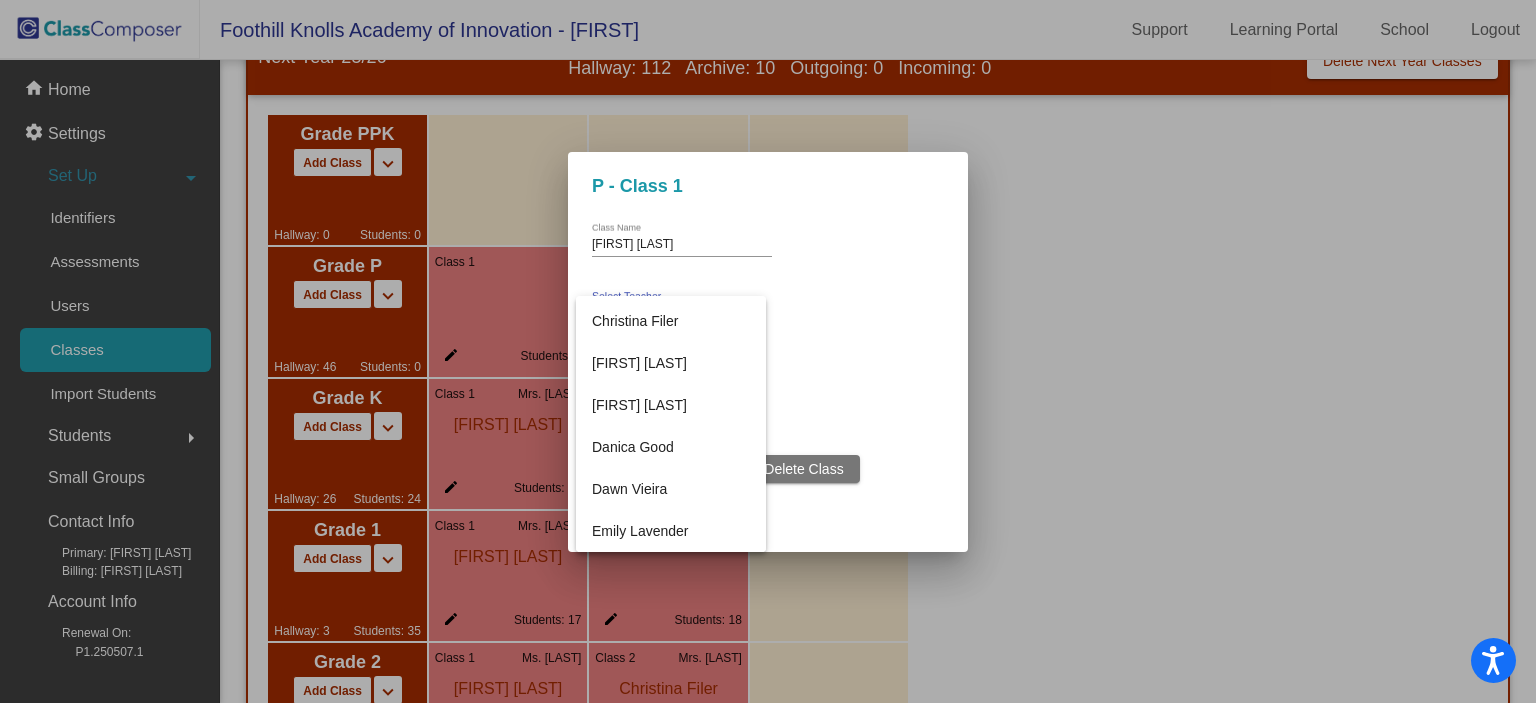 scroll, scrollTop: 542, scrollLeft: 0, axis: vertical 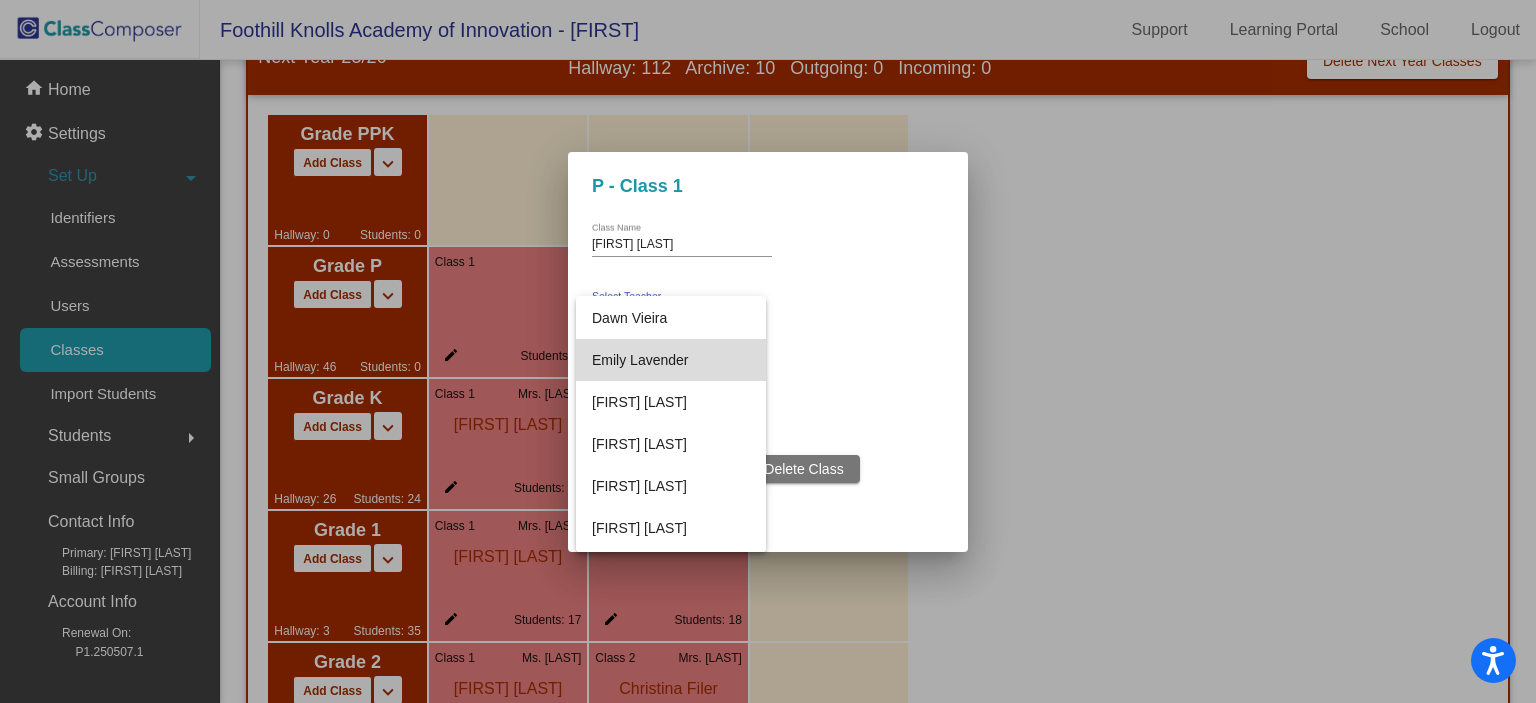 click on "Emily Lavender" at bounding box center (671, 360) 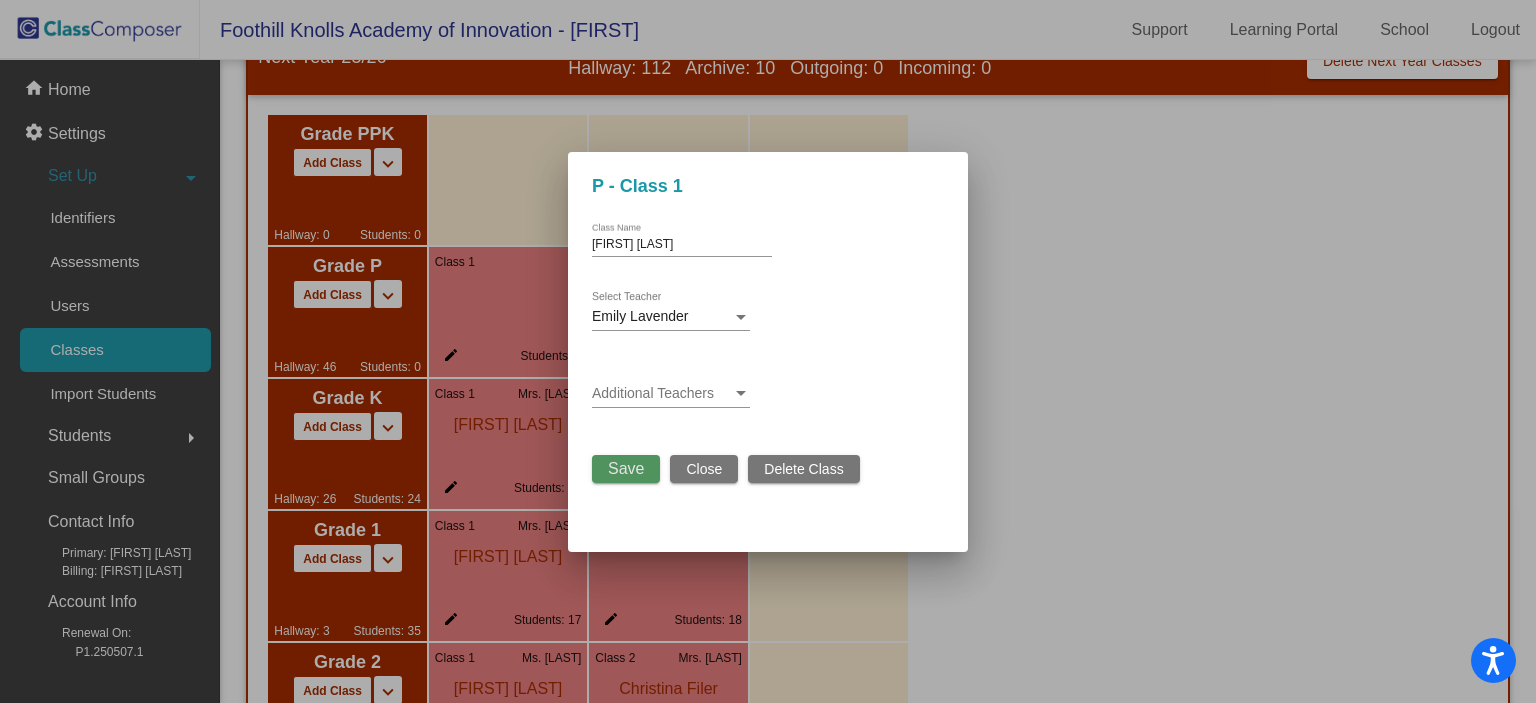 click on "Save" at bounding box center (626, 468) 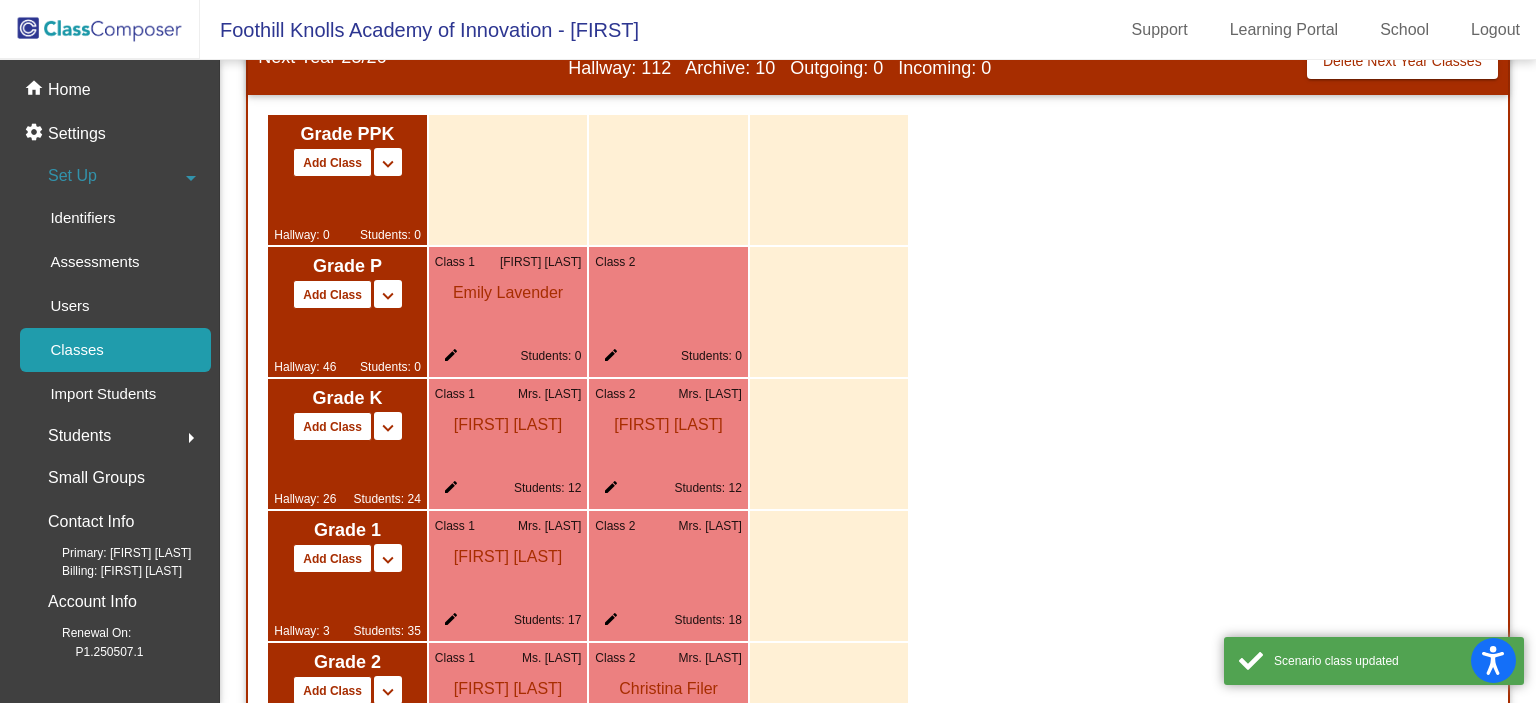 click on "edit" 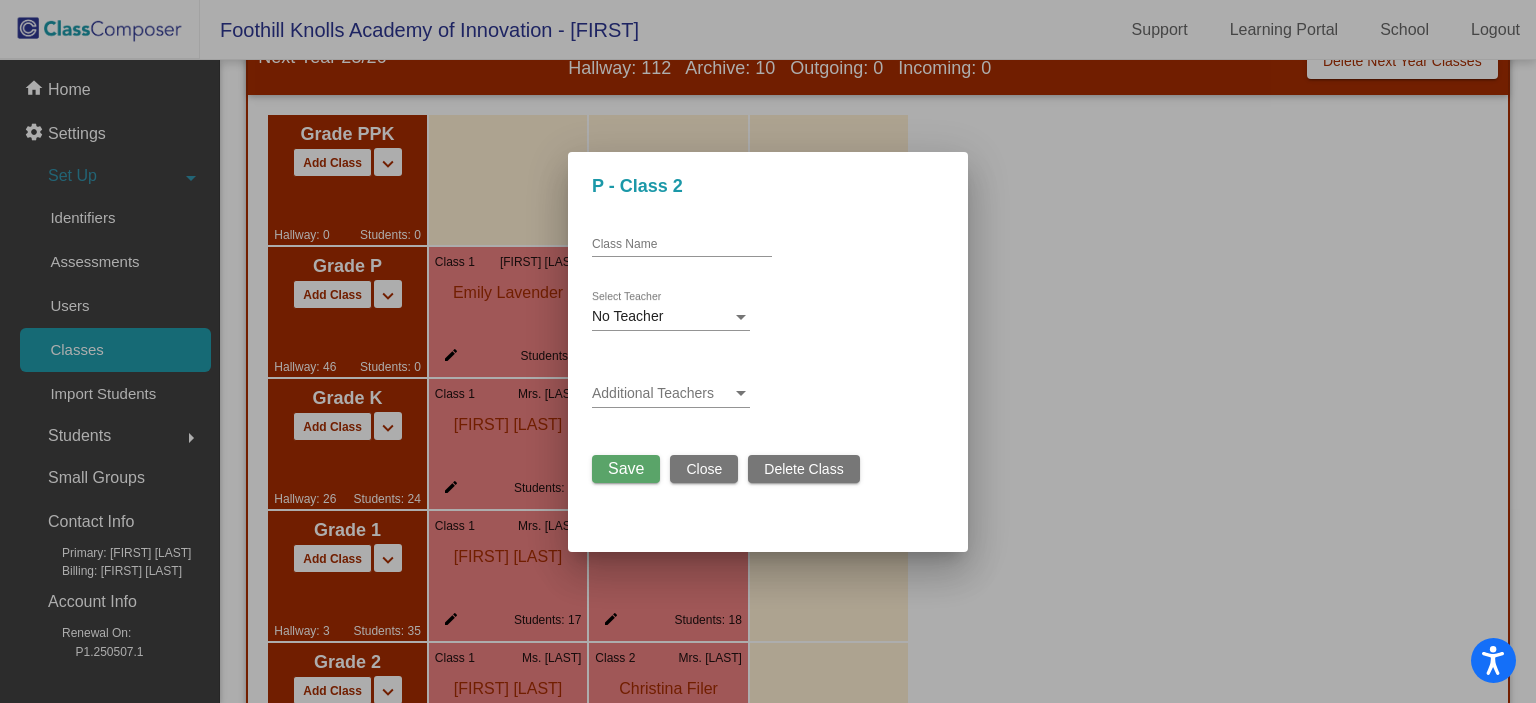 click on "Class Name" at bounding box center [682, 240] 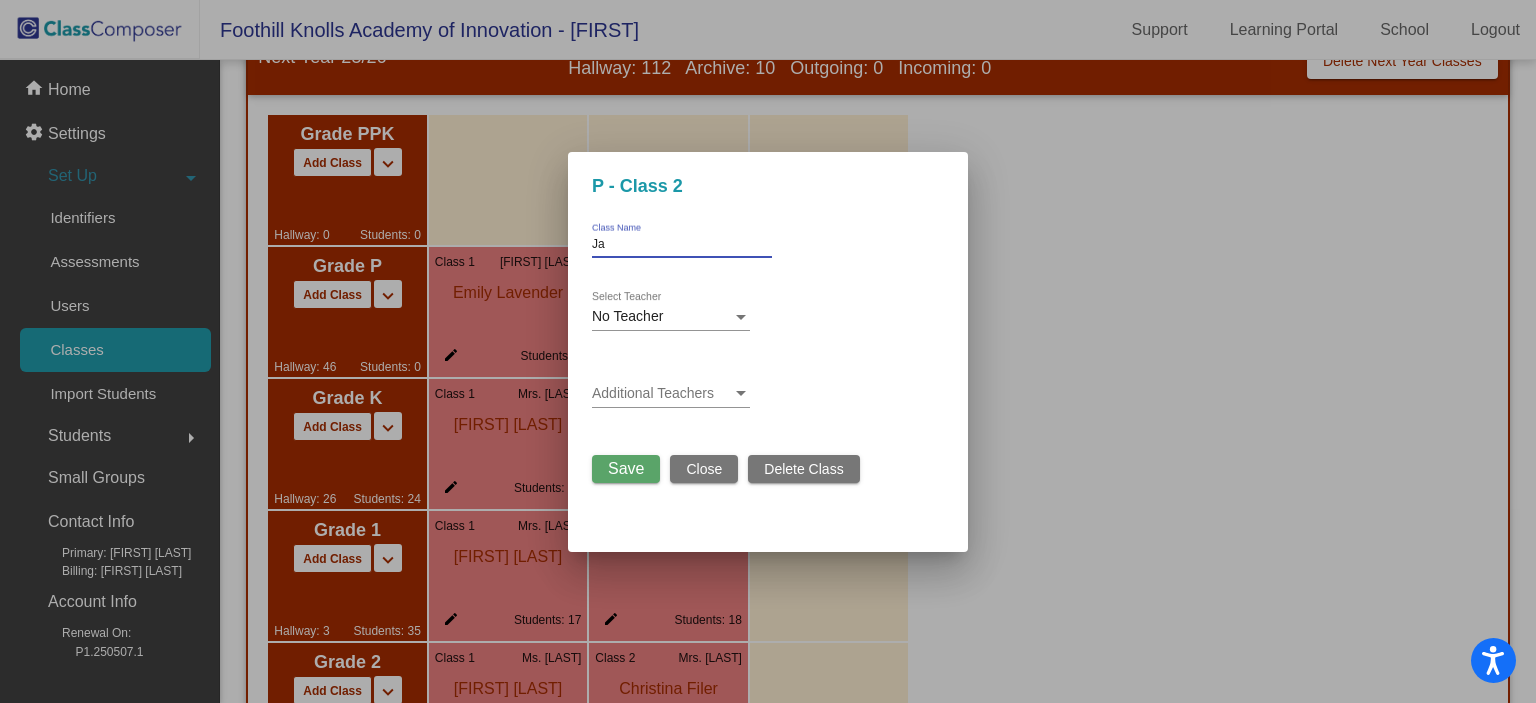 click on "Ja" at bounding box center (682, 245) 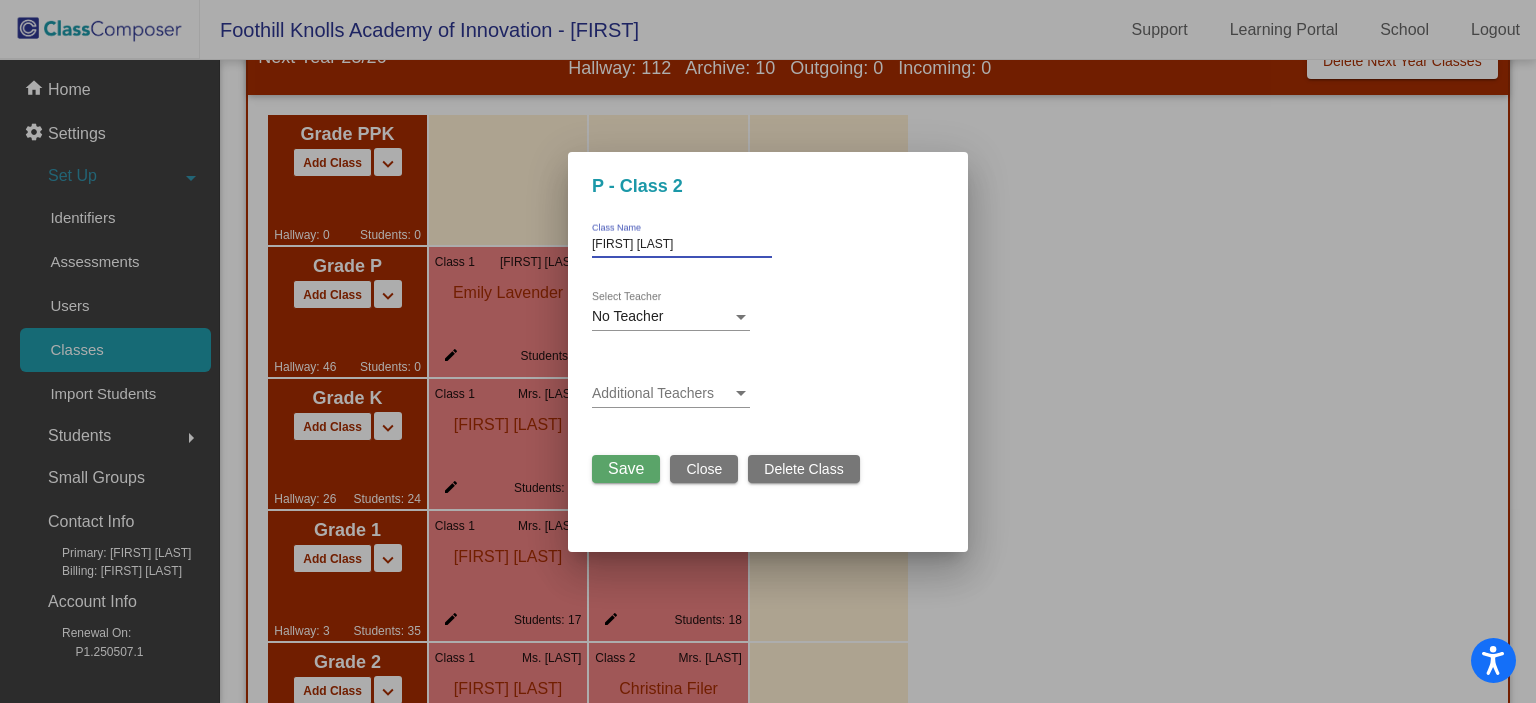 type on "[FIRST] [LAST]" 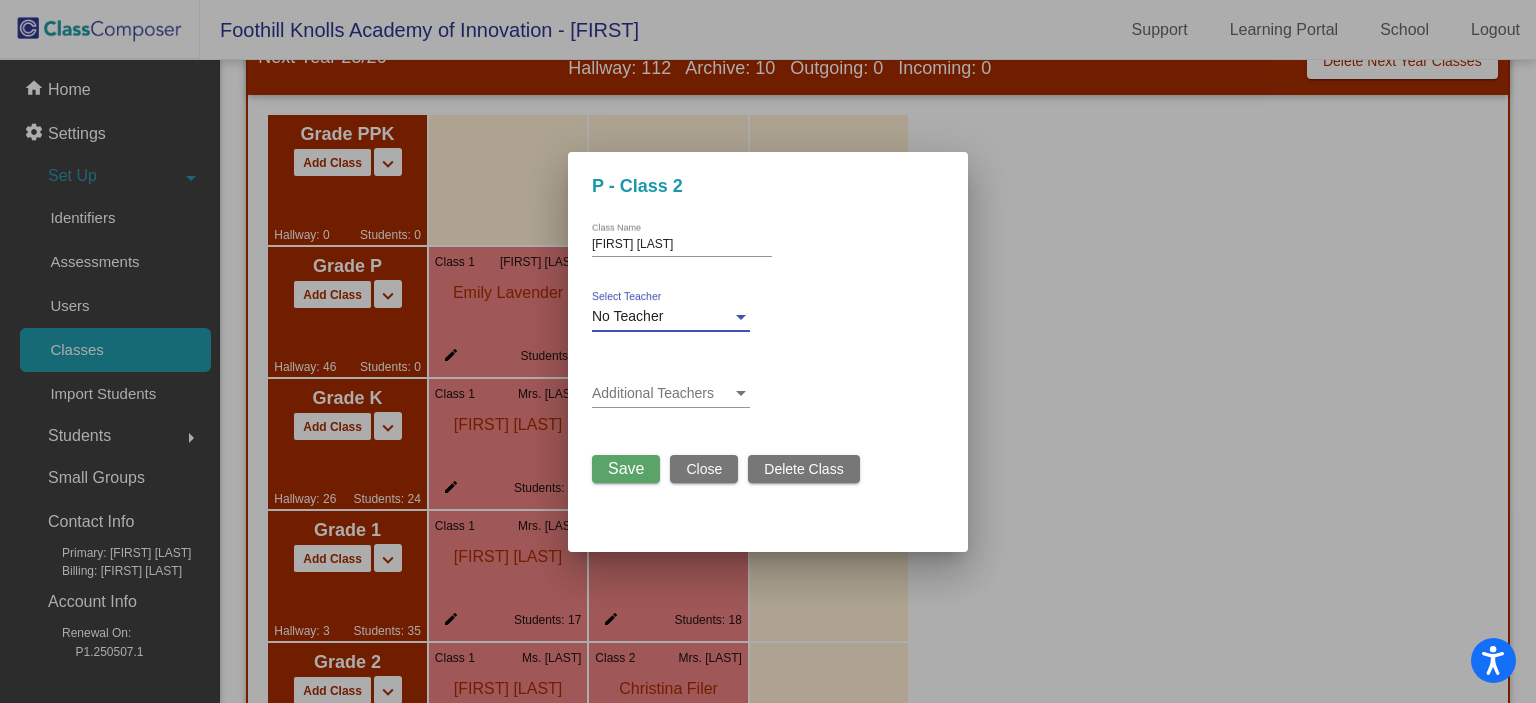 click on "No Teacher" at bounding box center (662, 317) 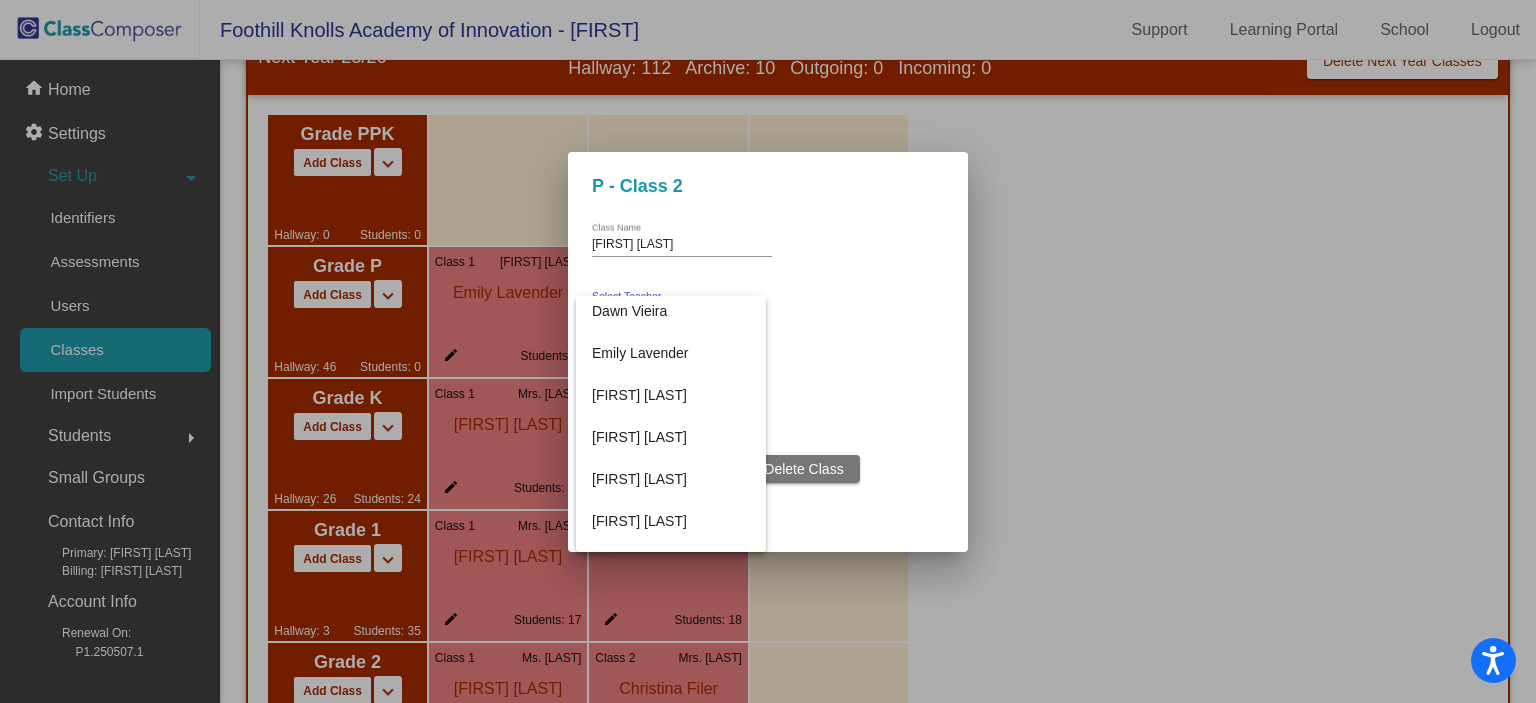 scroll, scrollTop: 400, scrollLeft: 0, axis: vertical 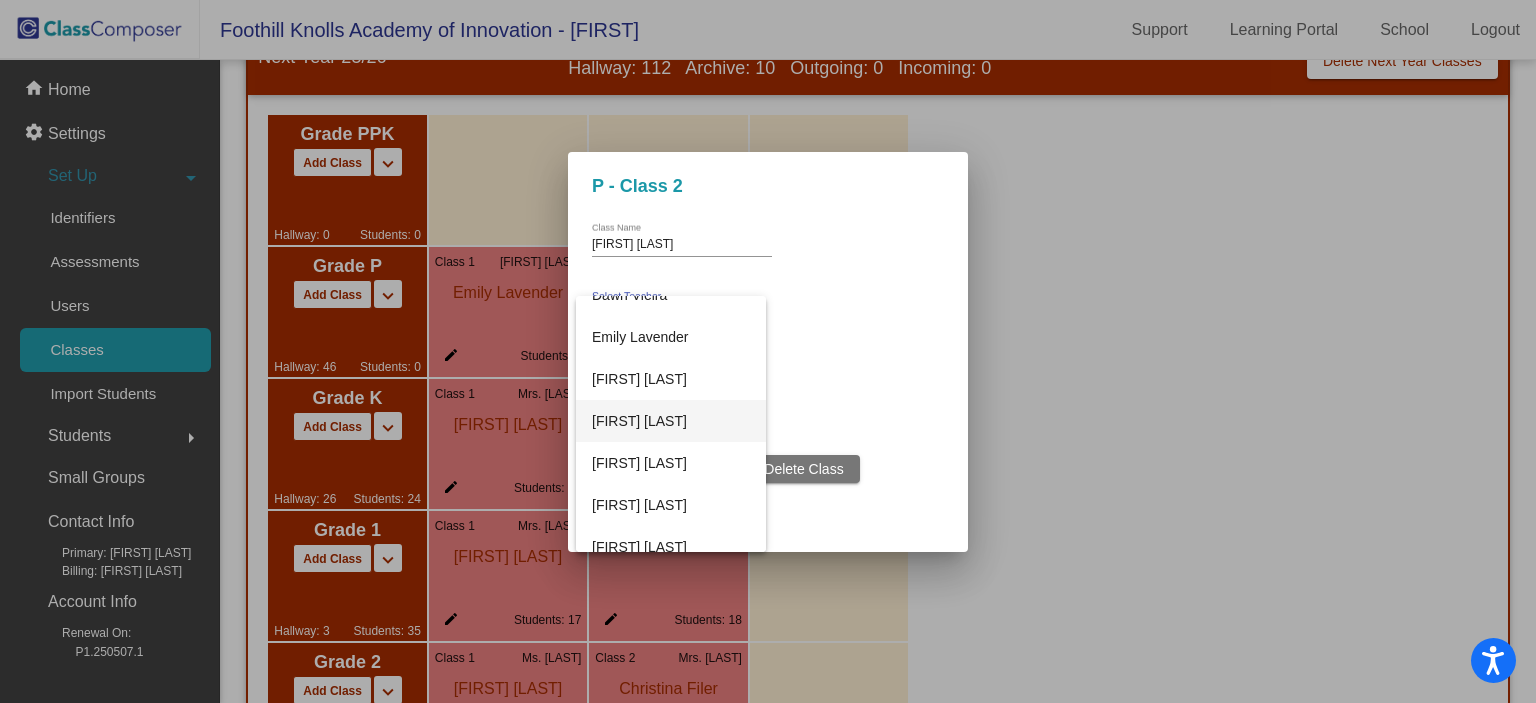 click on "[FIRST] [LAST]" at bounding box center [671, 421] 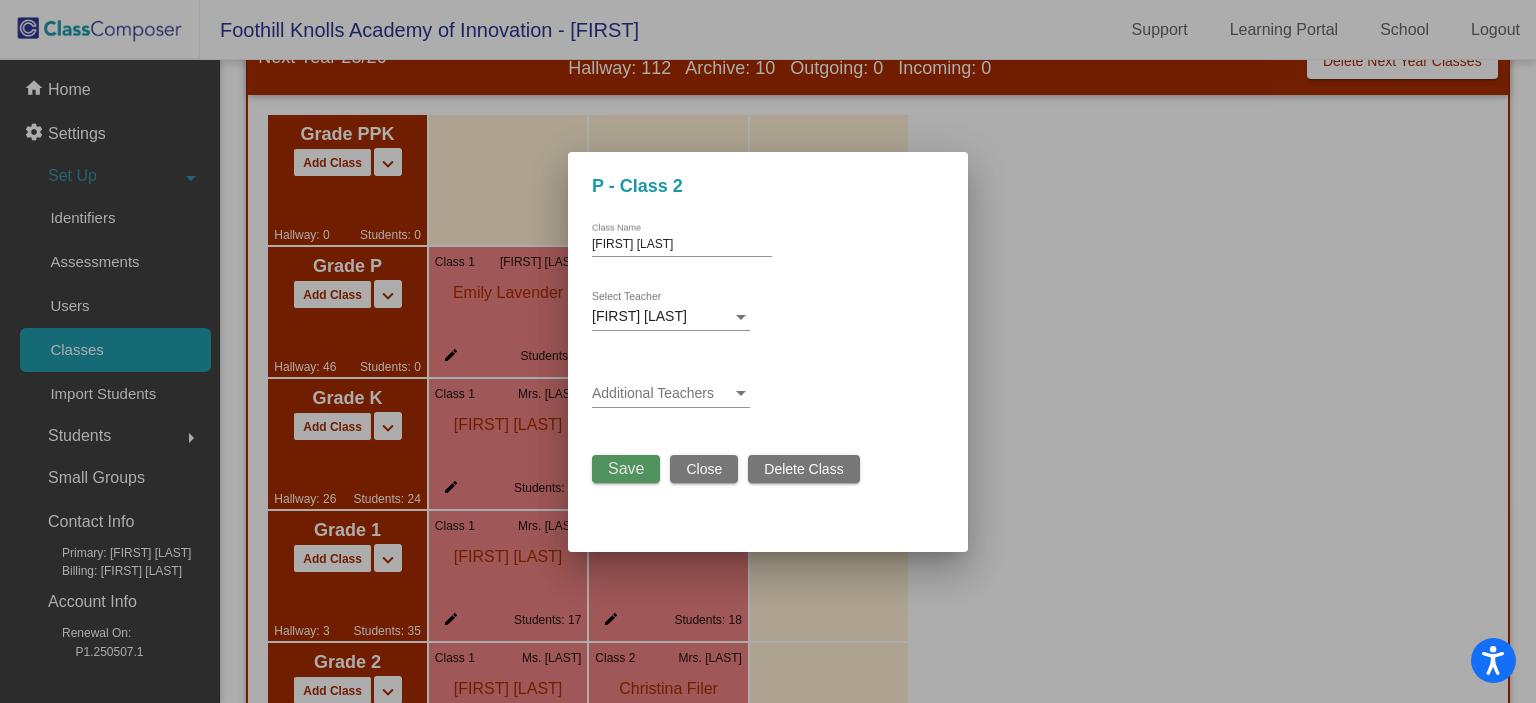 click on "Save" at bounding box center (626, 468) 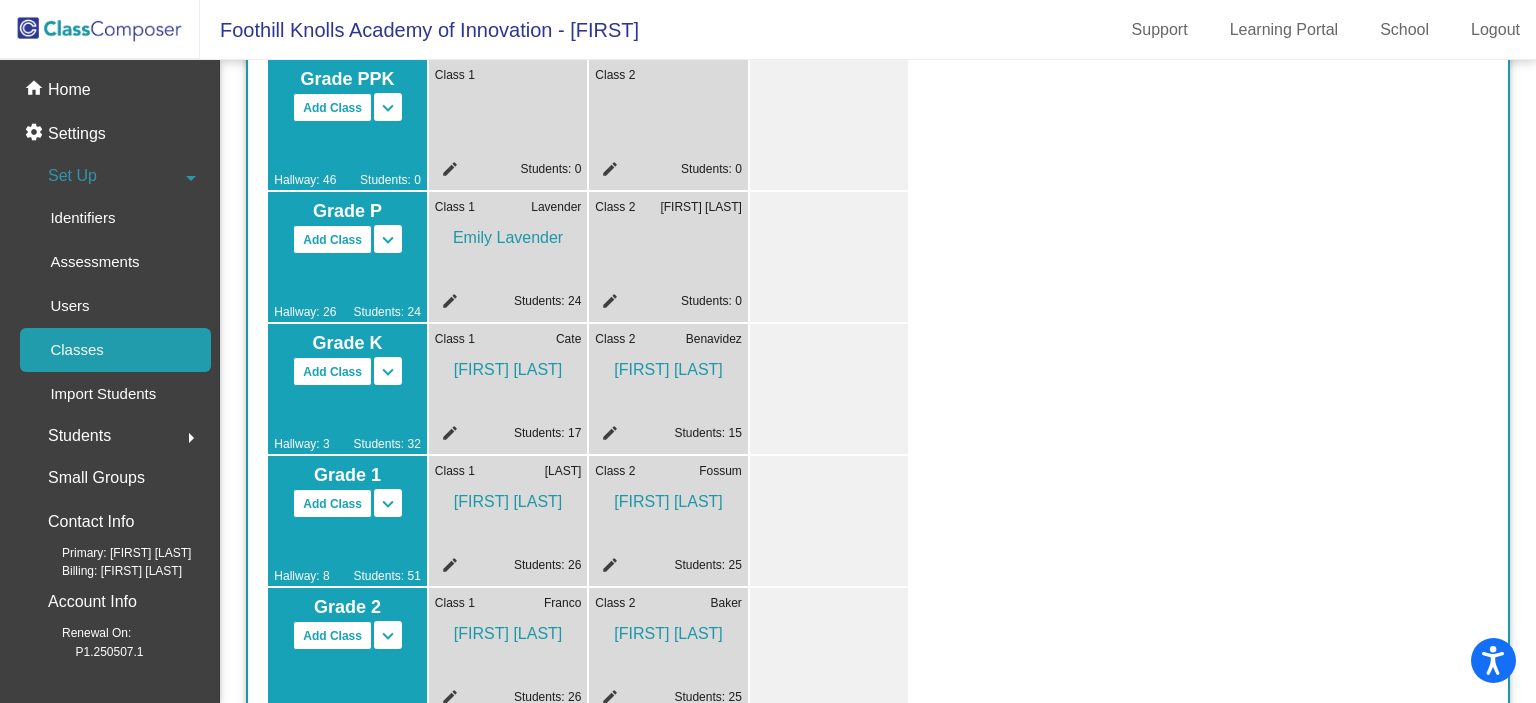 scroll, scrollTop: 0, scrollLeft: 0, axis: both 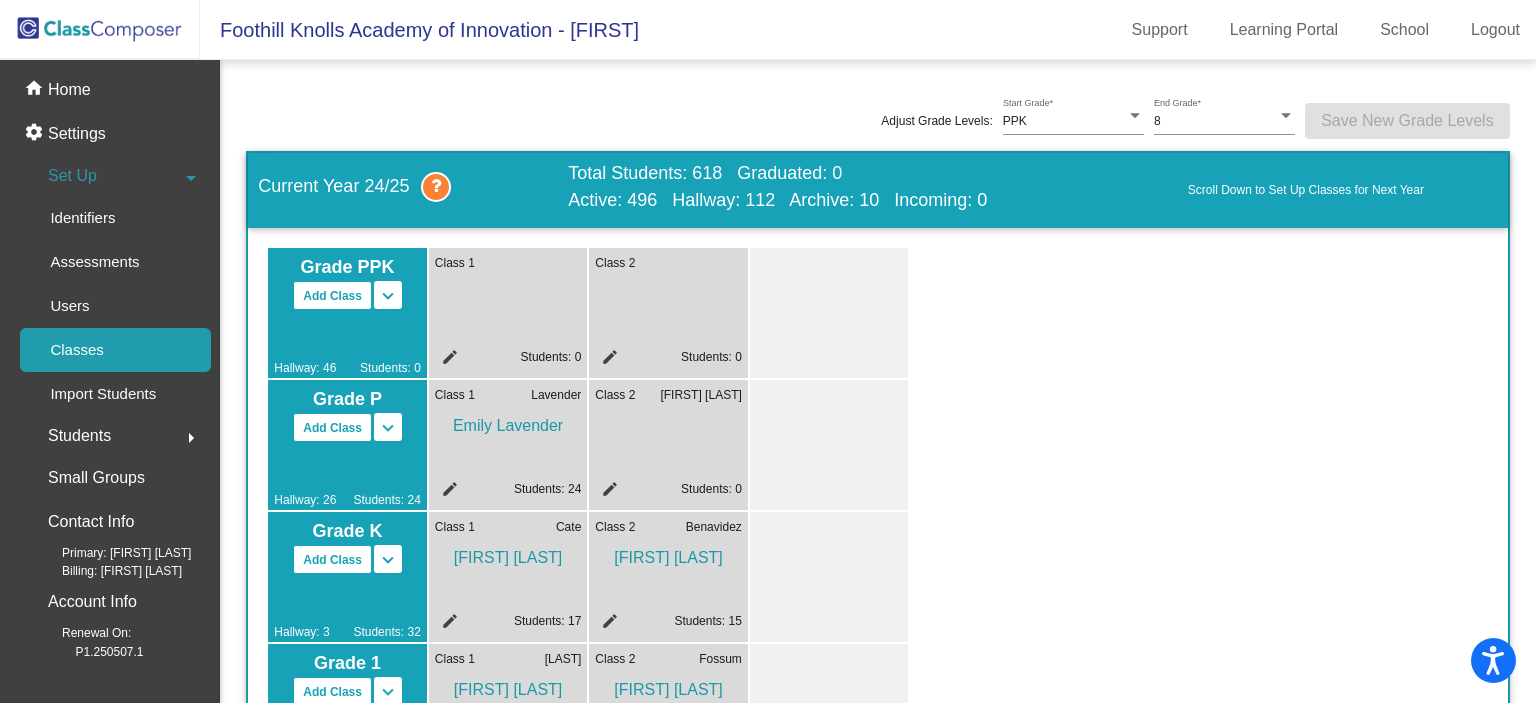 click 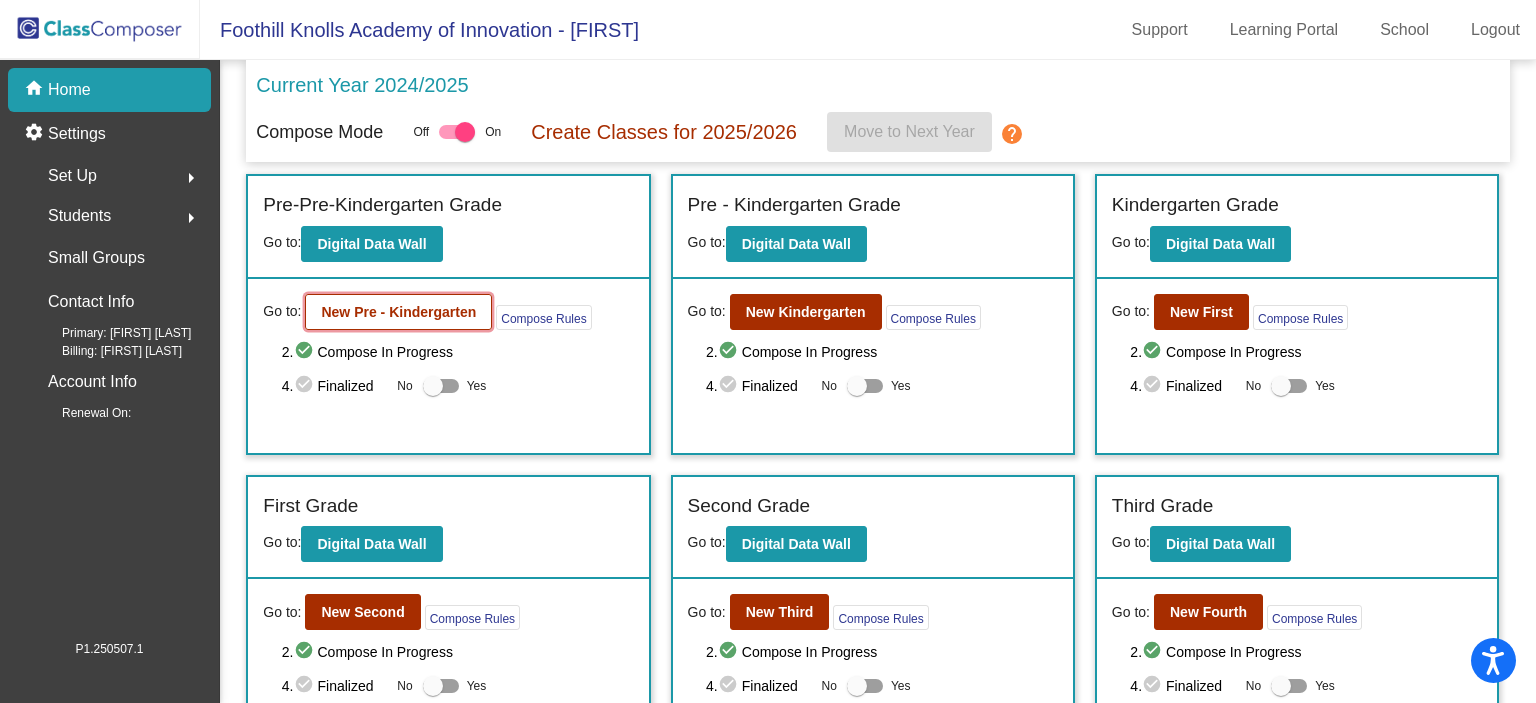 click on "New Pre - Kindergarten" 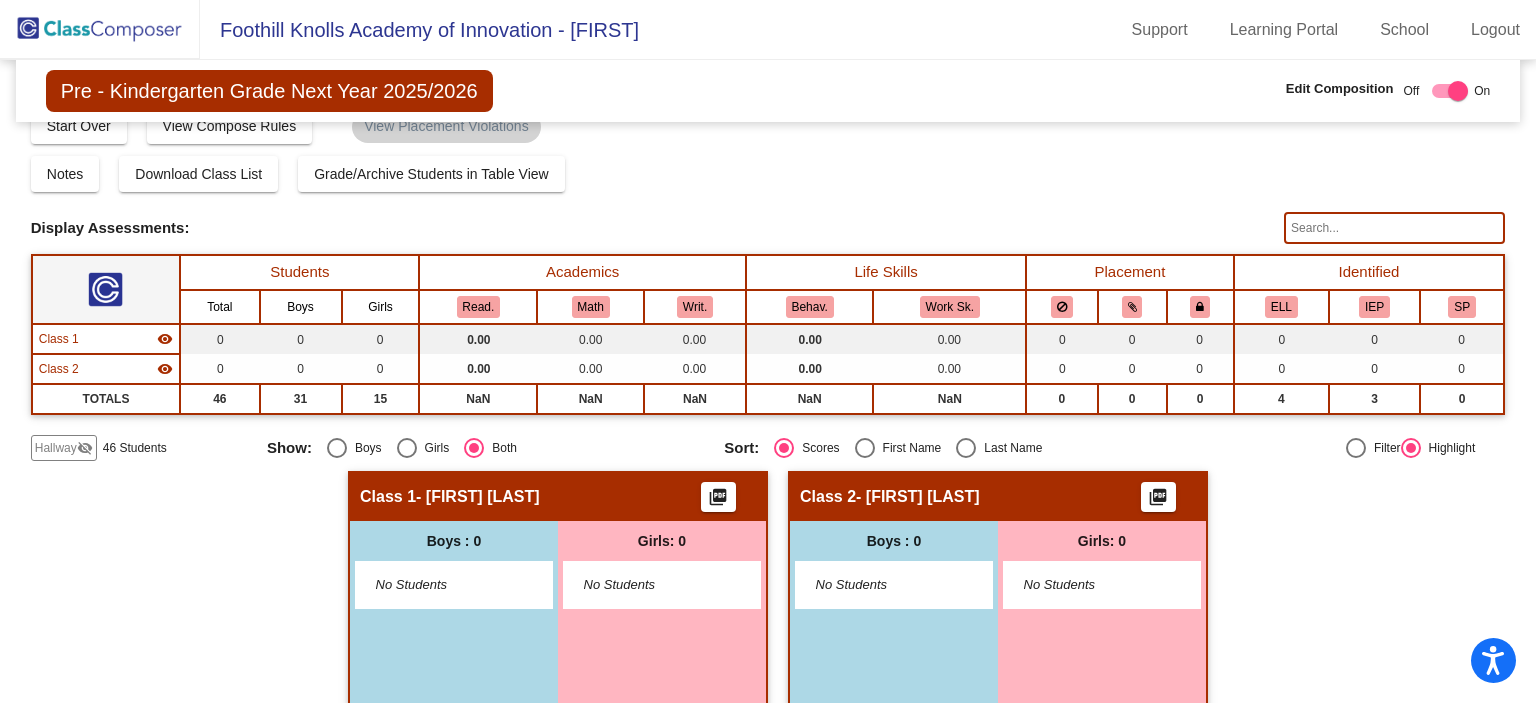 scroll, scrollTop: 22, scrollLeft: 0, axis: vertical 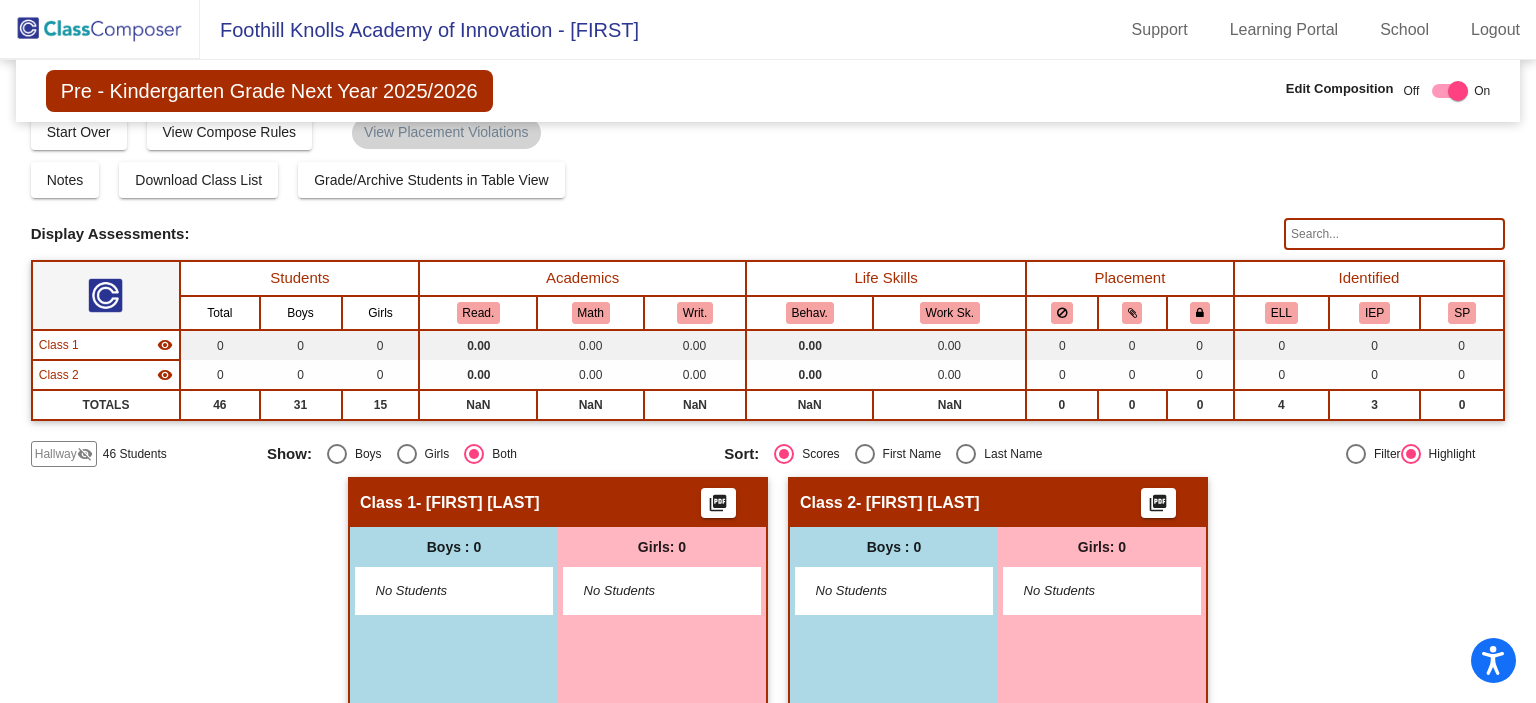 click on "Hallway" 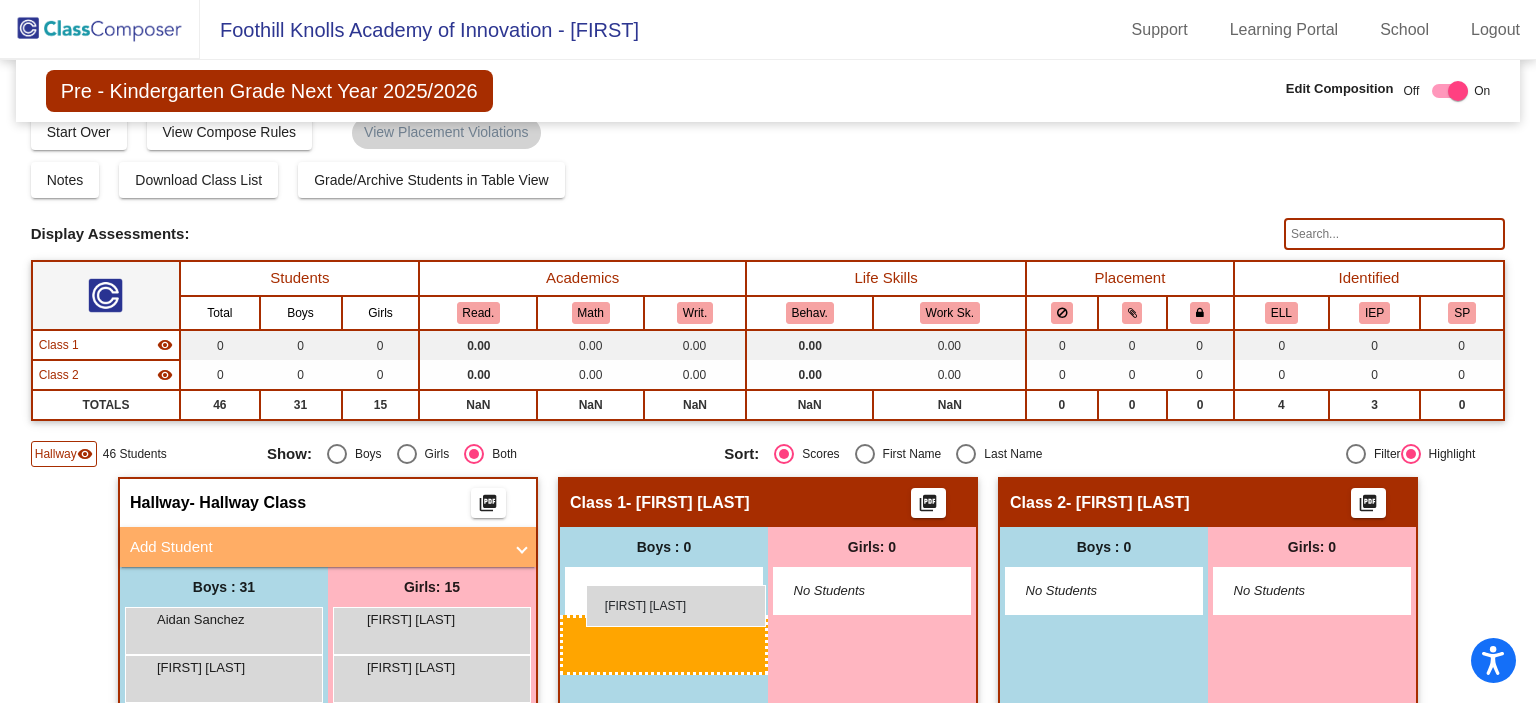 drag, startPoint x: 235, startPoint y: 628, endPoint x: 584, endPoint y: 585, distance: 351.639 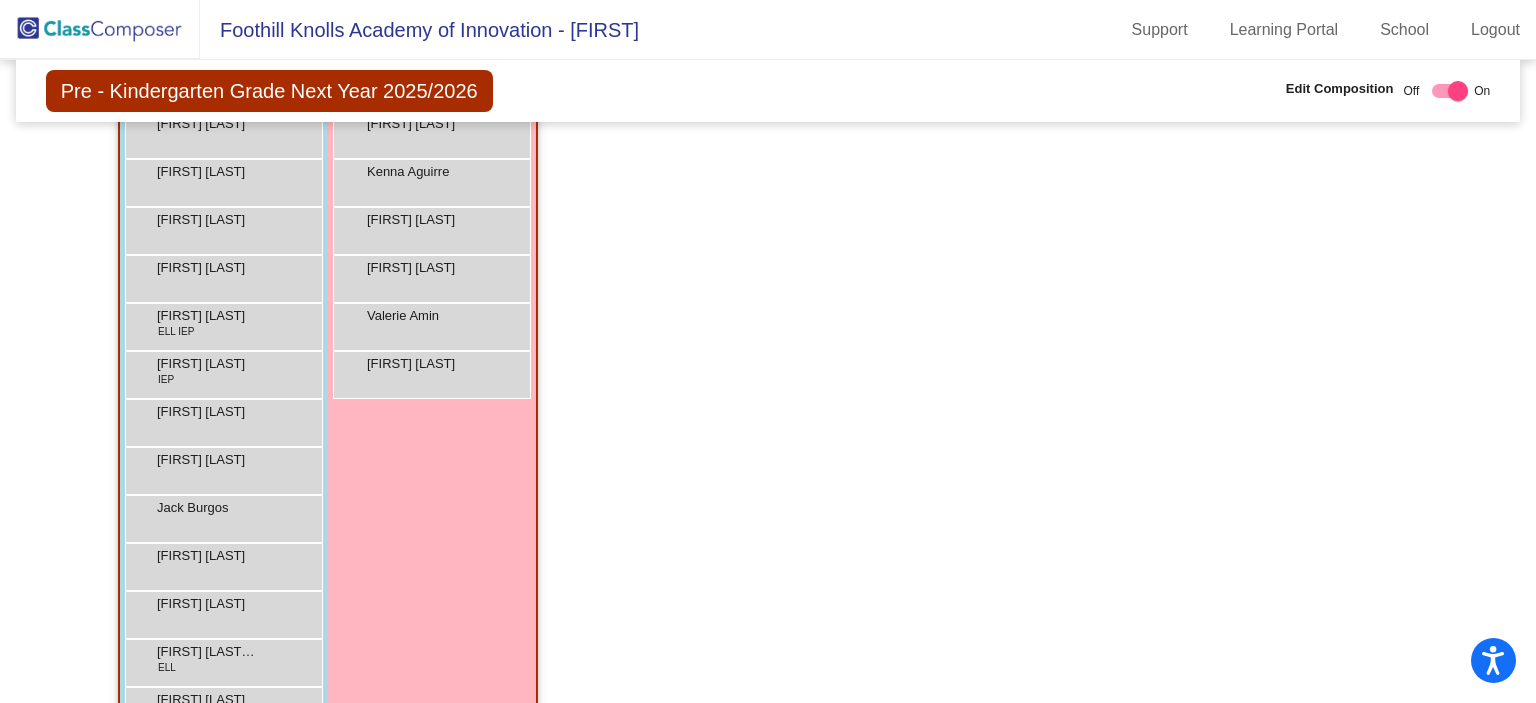 scroll, scrollTop: 951, scrollLeft: 0, axis: vertical 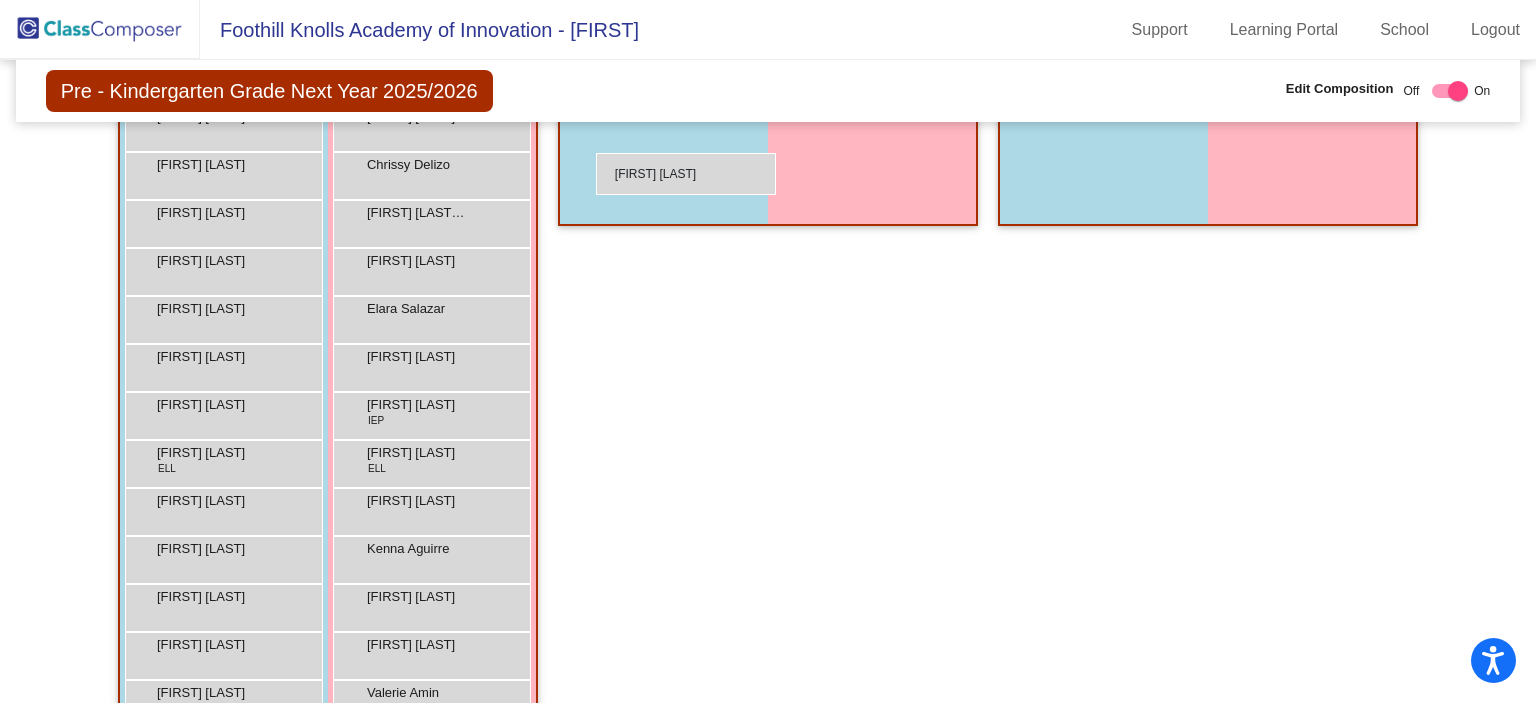 drag, startPoint x: 228, startPoint y: 618, endPoint x: 595, endPoint y: 152, distance: 593.1652 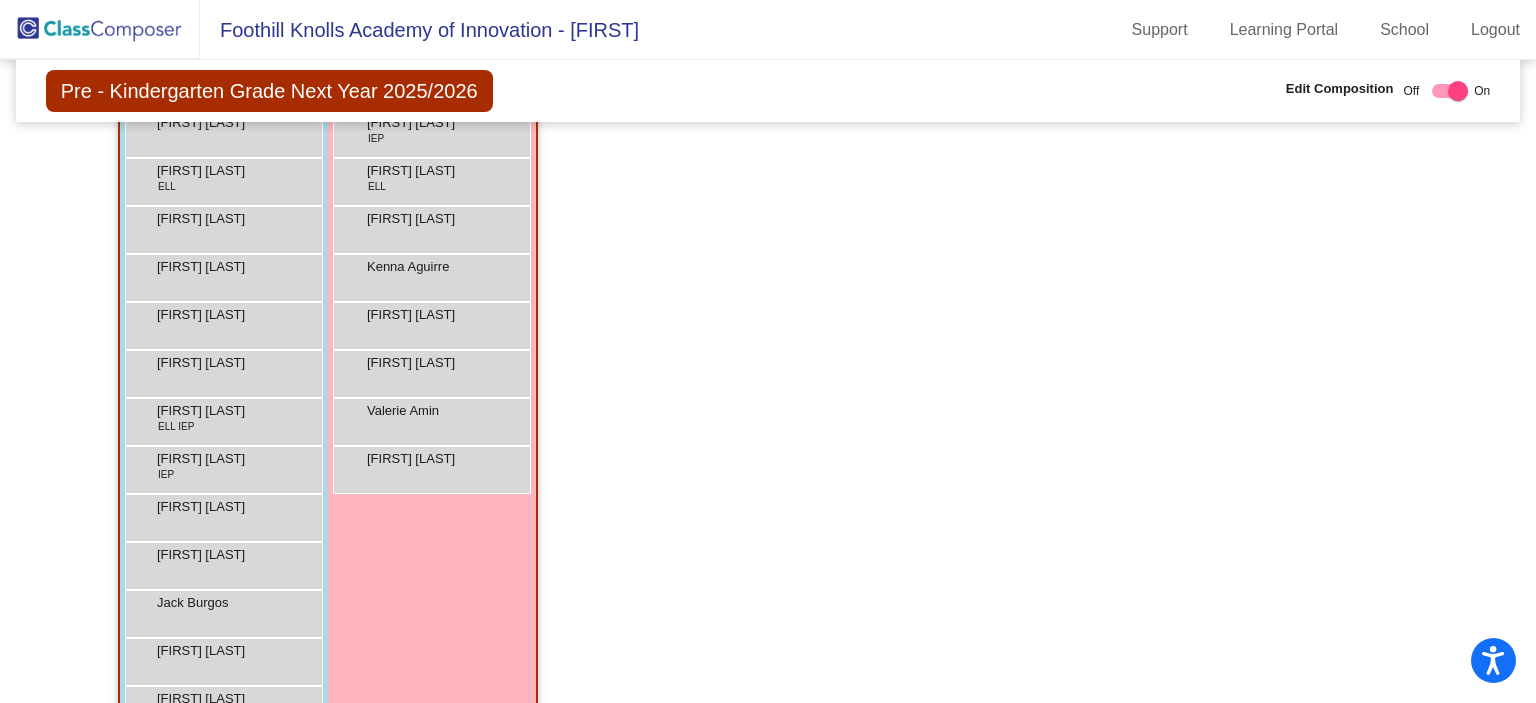 scroll, scrollTop: 860, scrollLeft: 0, axis: vertical 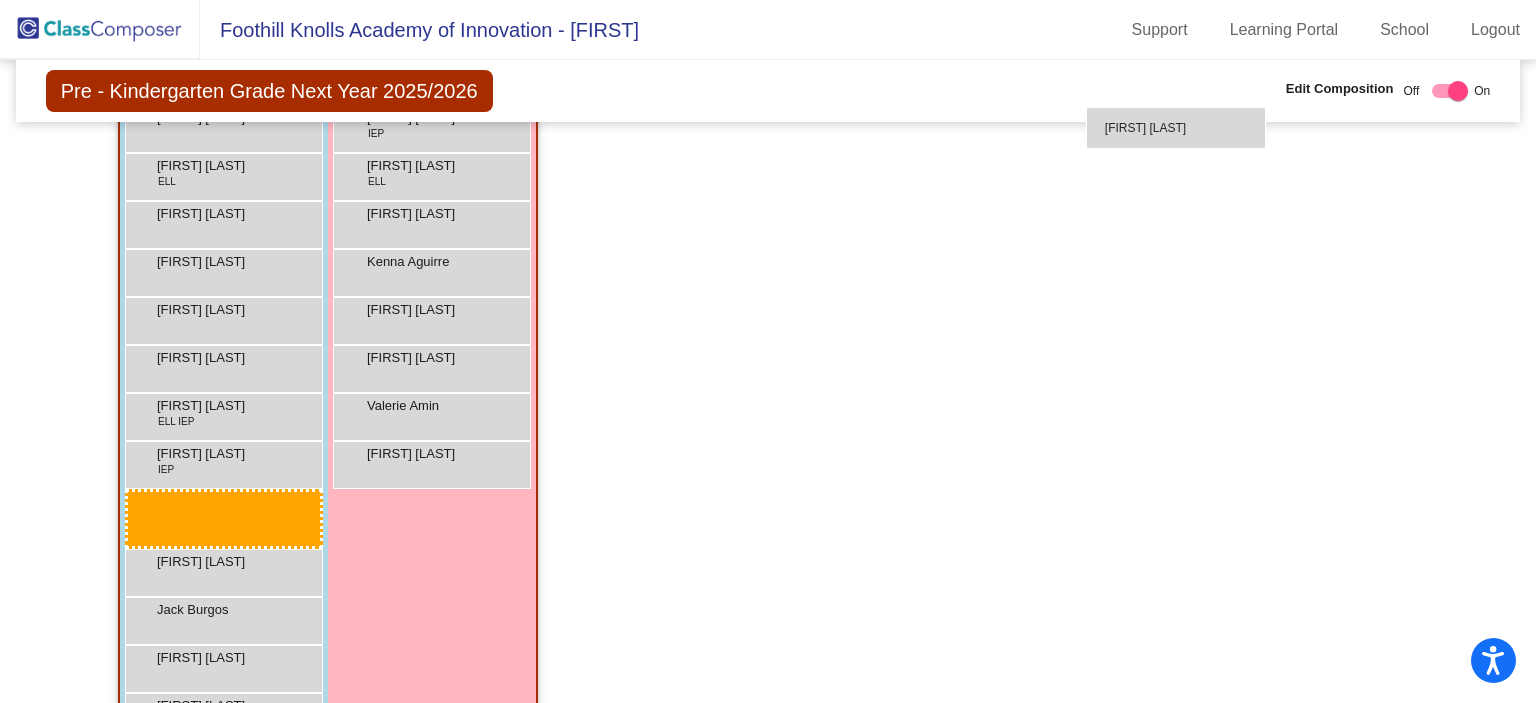 drag, startPoint x: 237, startPoint y: 539, endPoint x: 1086, endPoint y: 107, distance: 952.58856 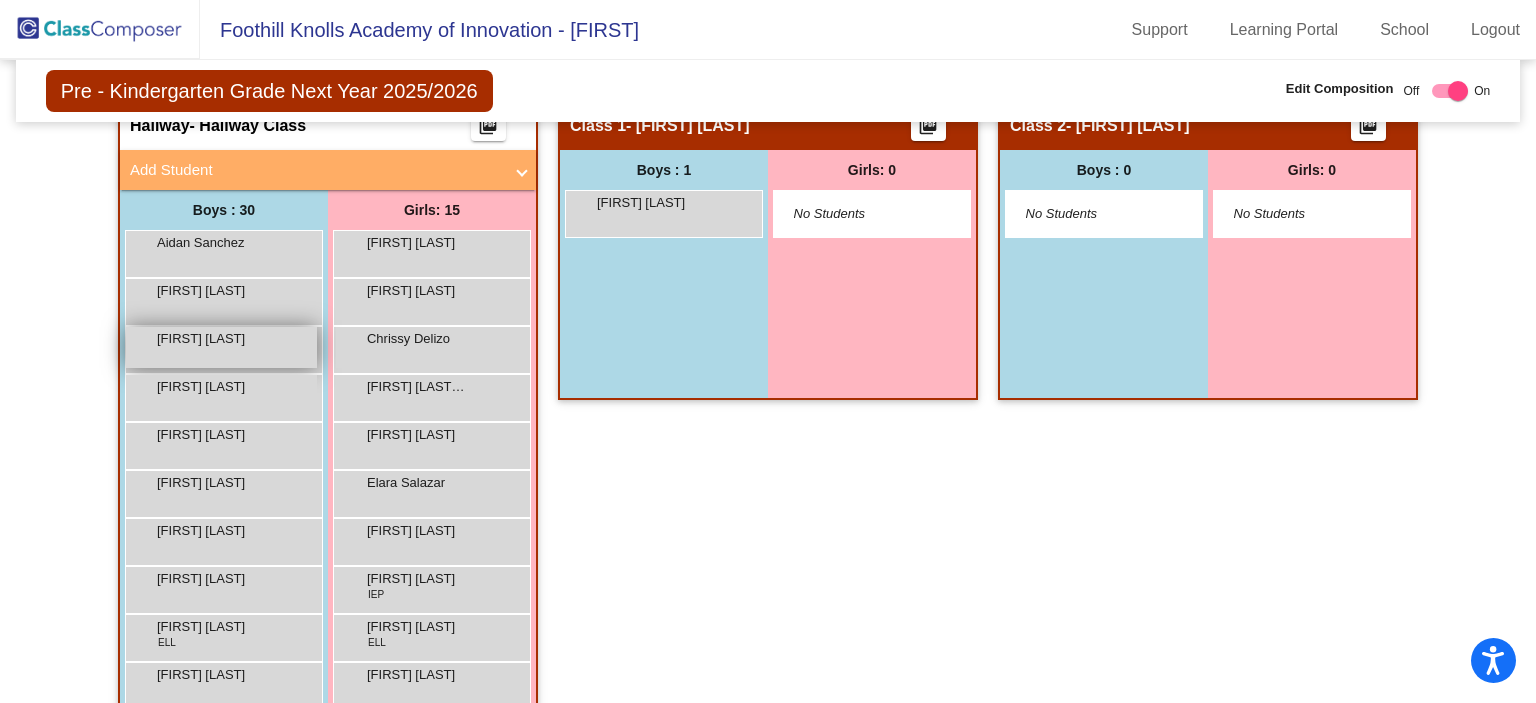 scroll, scrollTop: 402, scrollLeft: 0, axis: vertical 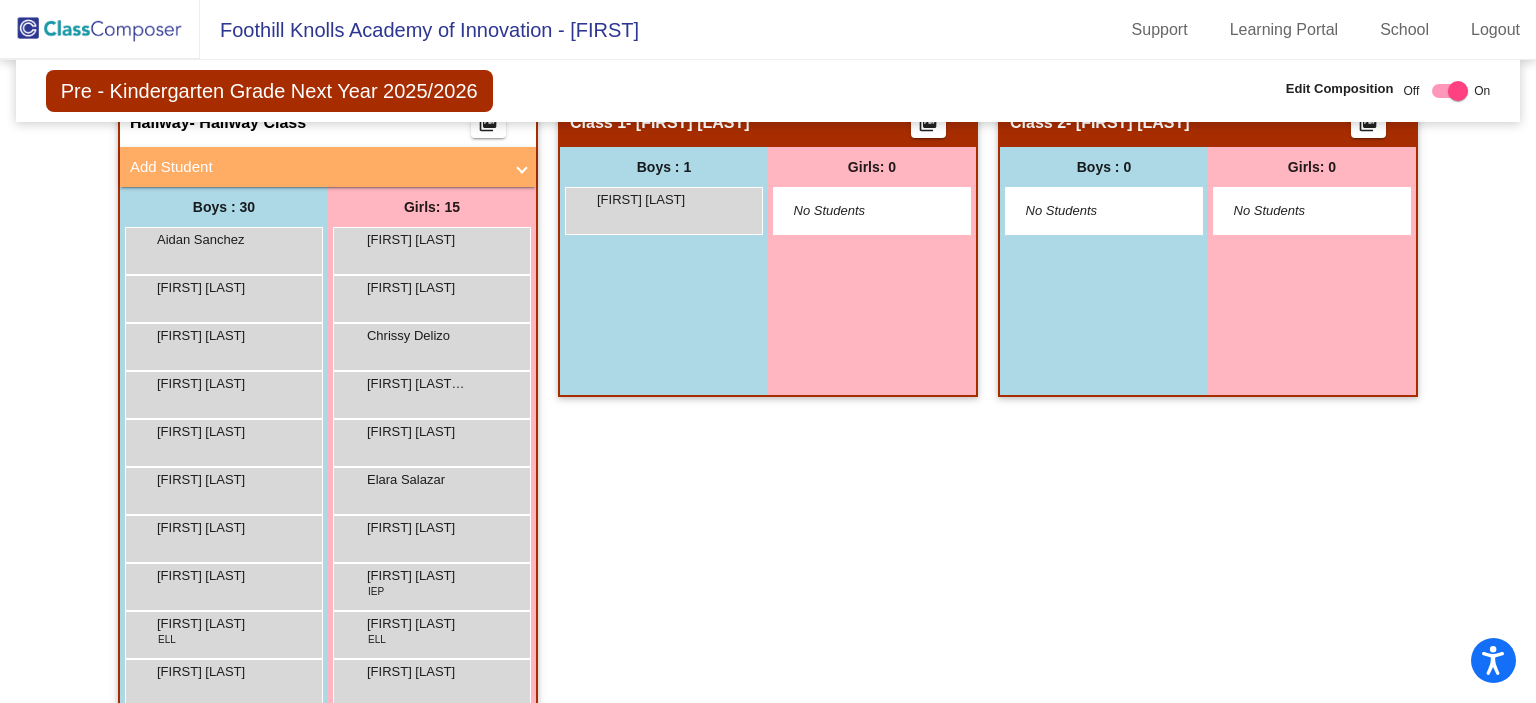 drag, startPoint x: 786, startPoint y: 576, endPoint x: 807, endPoint y: 630, distance: 57.939625 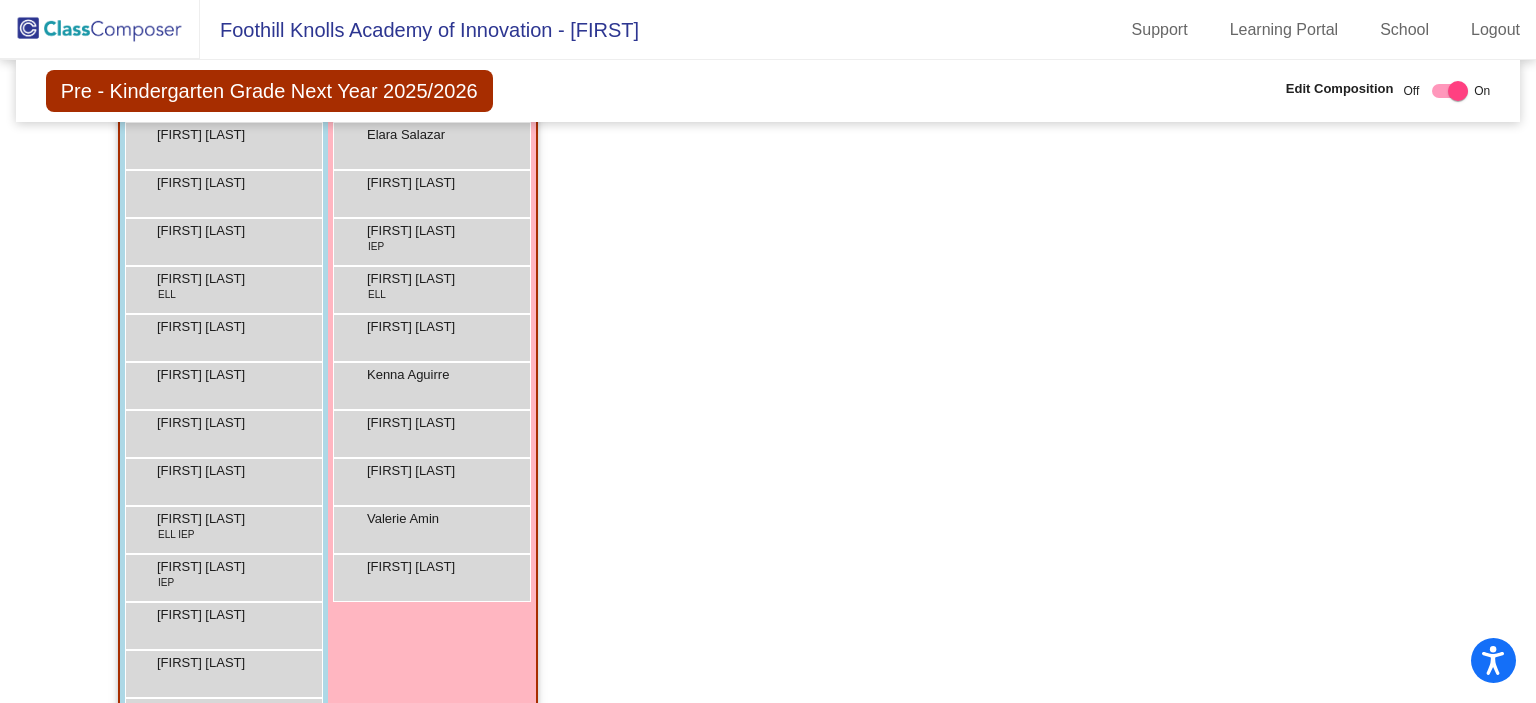 scroll, scrollTop: 831, scrollLeft: 0, axis: vertical 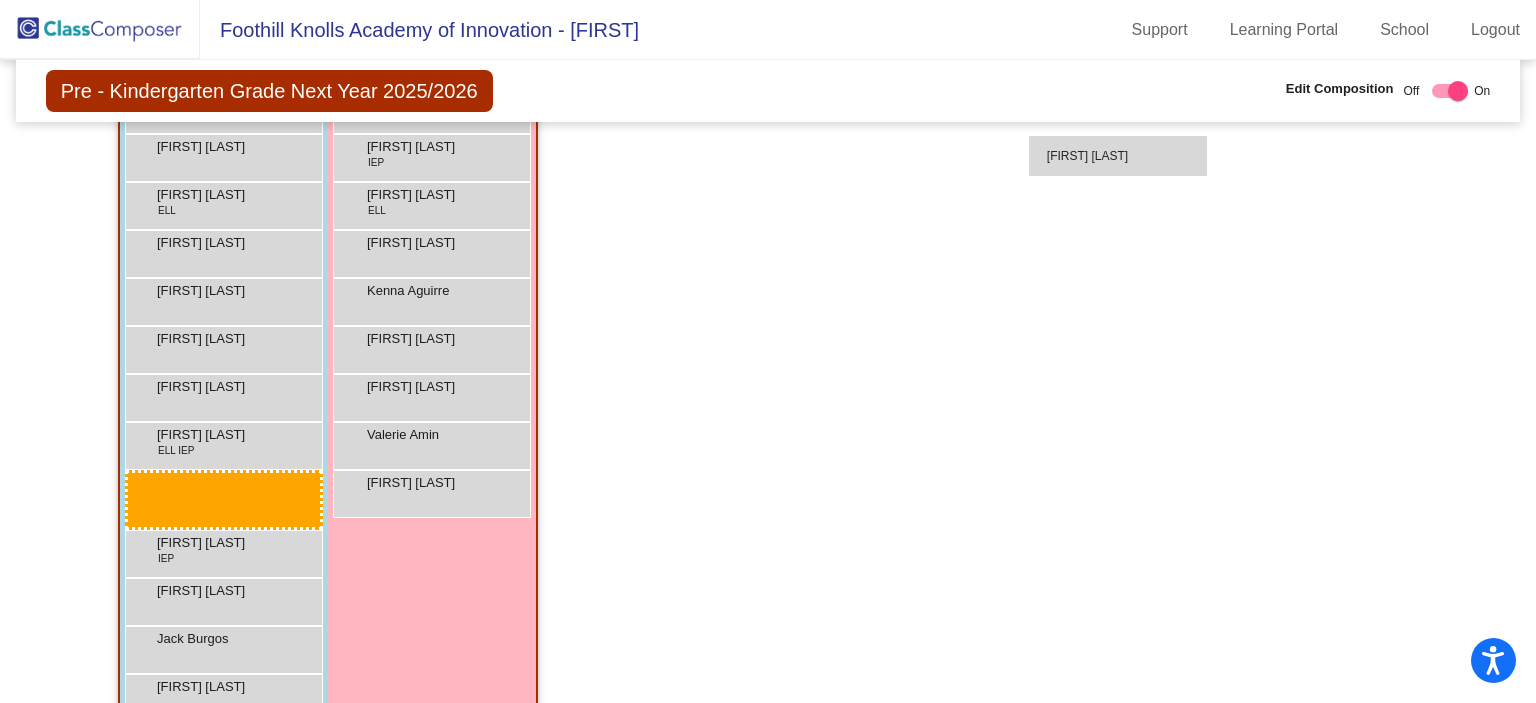 drag, startPoint x: 244, startPoint y: 590, endPoint x: 1028, endPoint y: 135, distance: 906.4662 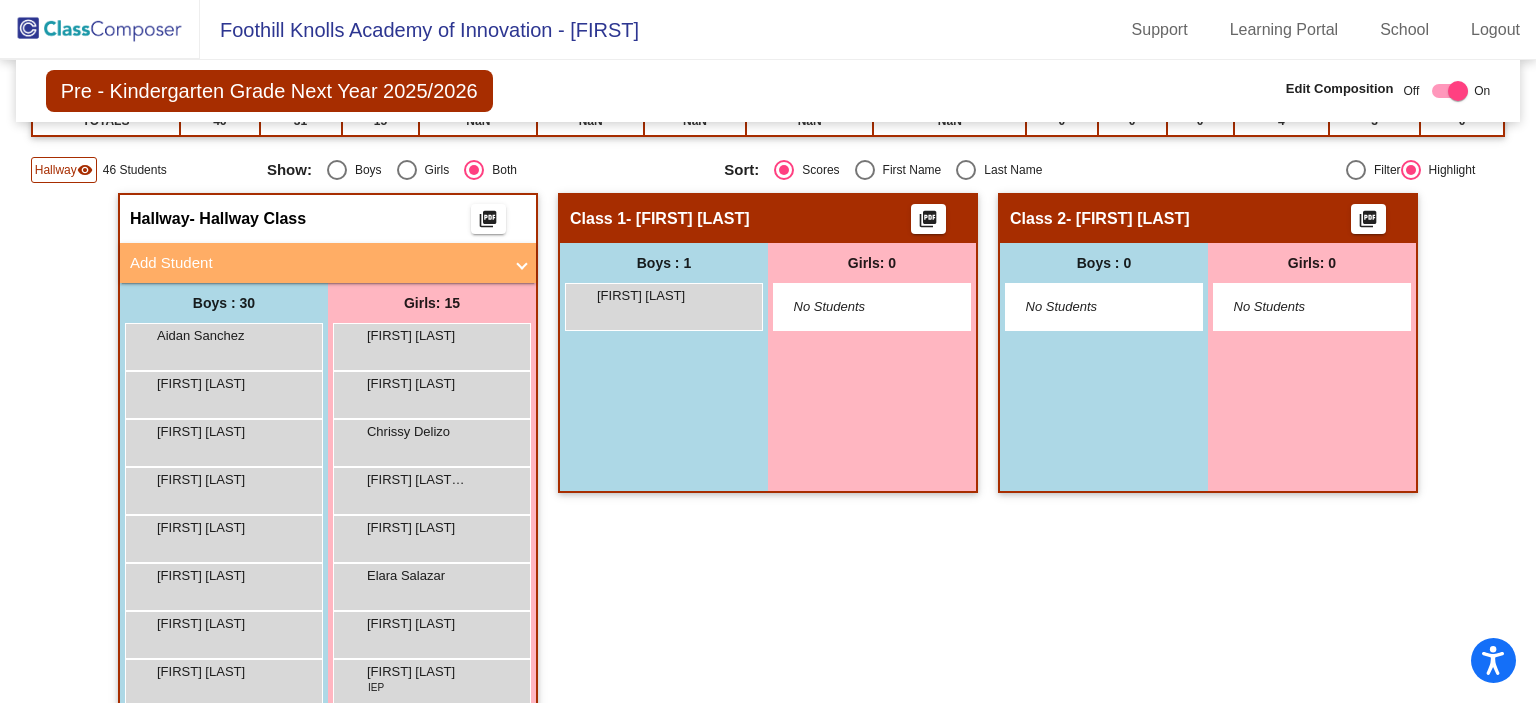 scroll, scrollTop: 285, scrollLeft: 0, axis: vertical 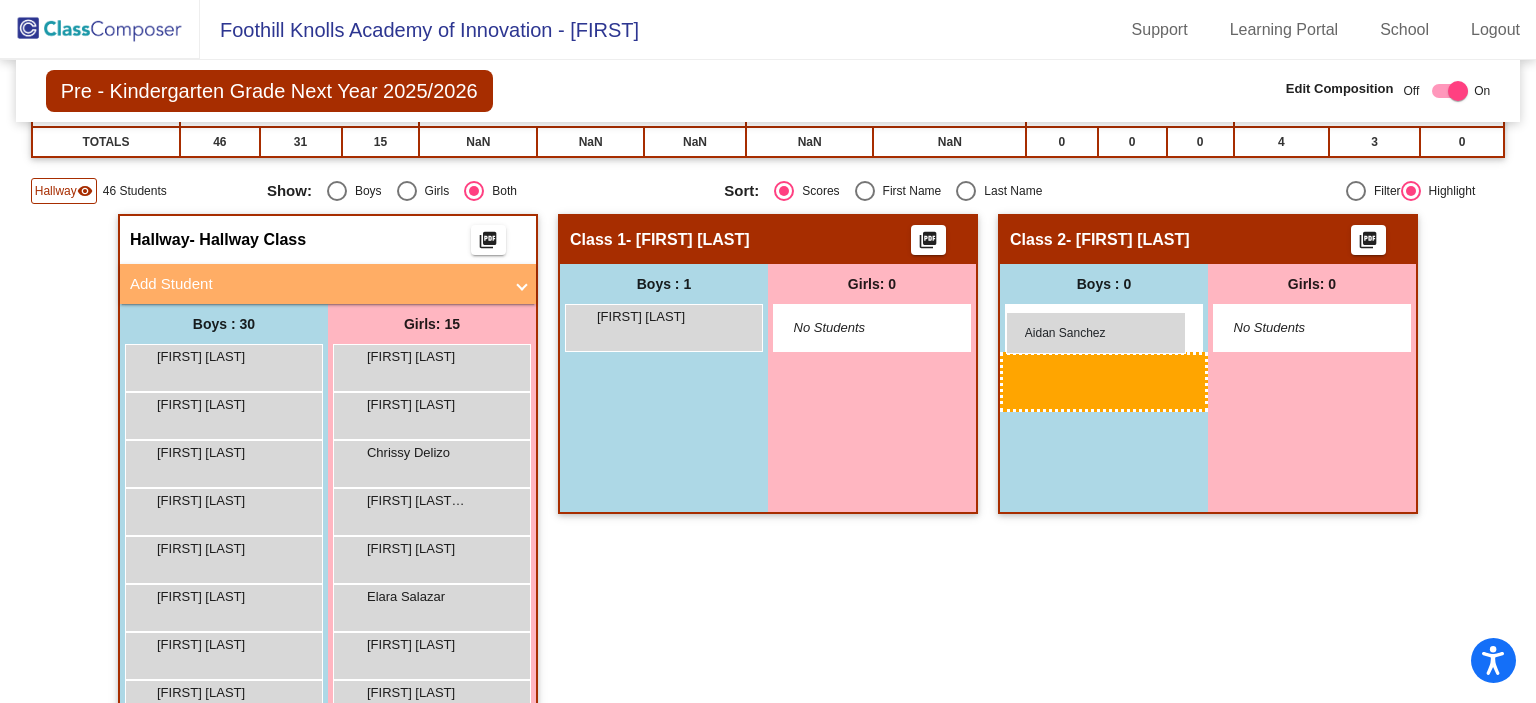 drag, startPoint x: 221, startPoint y: 359, endPoint x: 1007, endPoint y: 315, distance: 787.2306 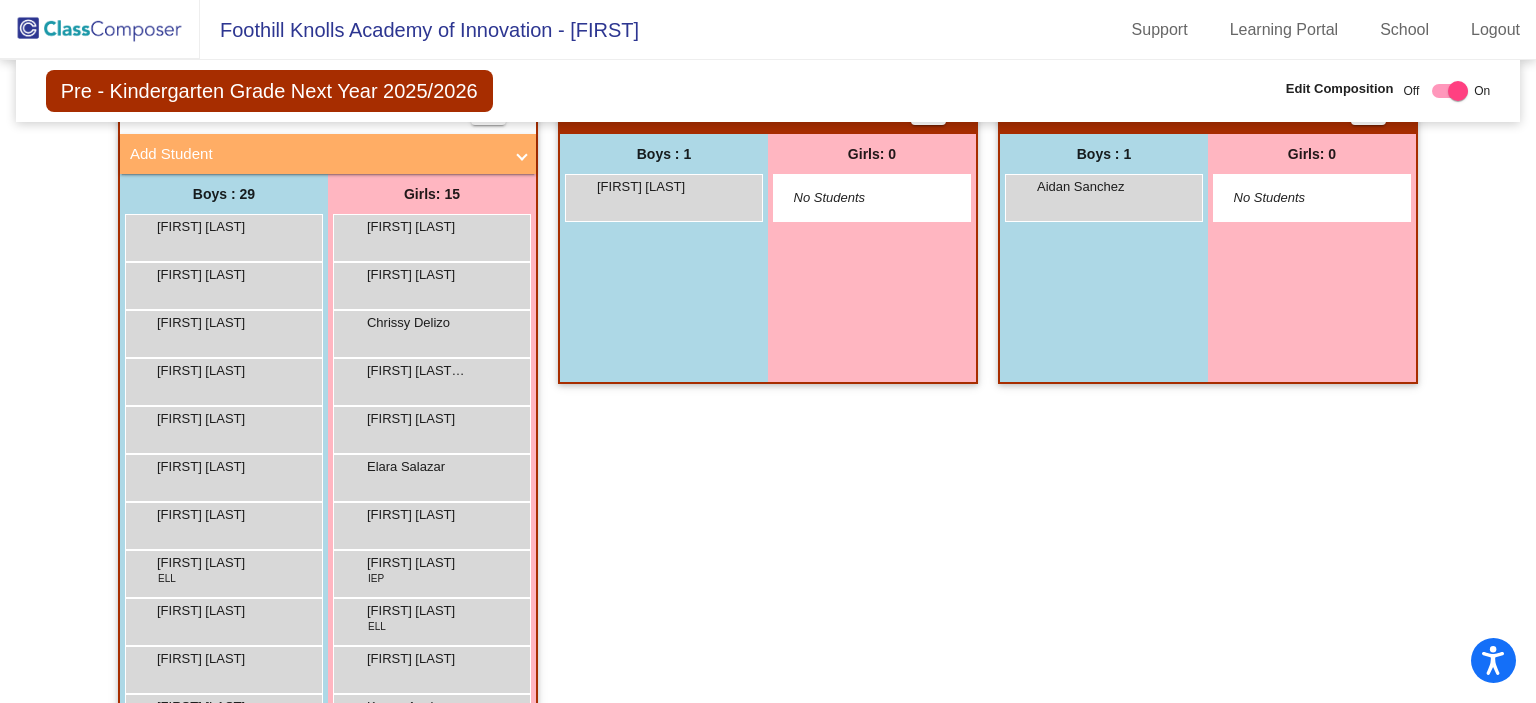 scroll, scrollTop: 417, scrollLeft: 0, axis: vertical 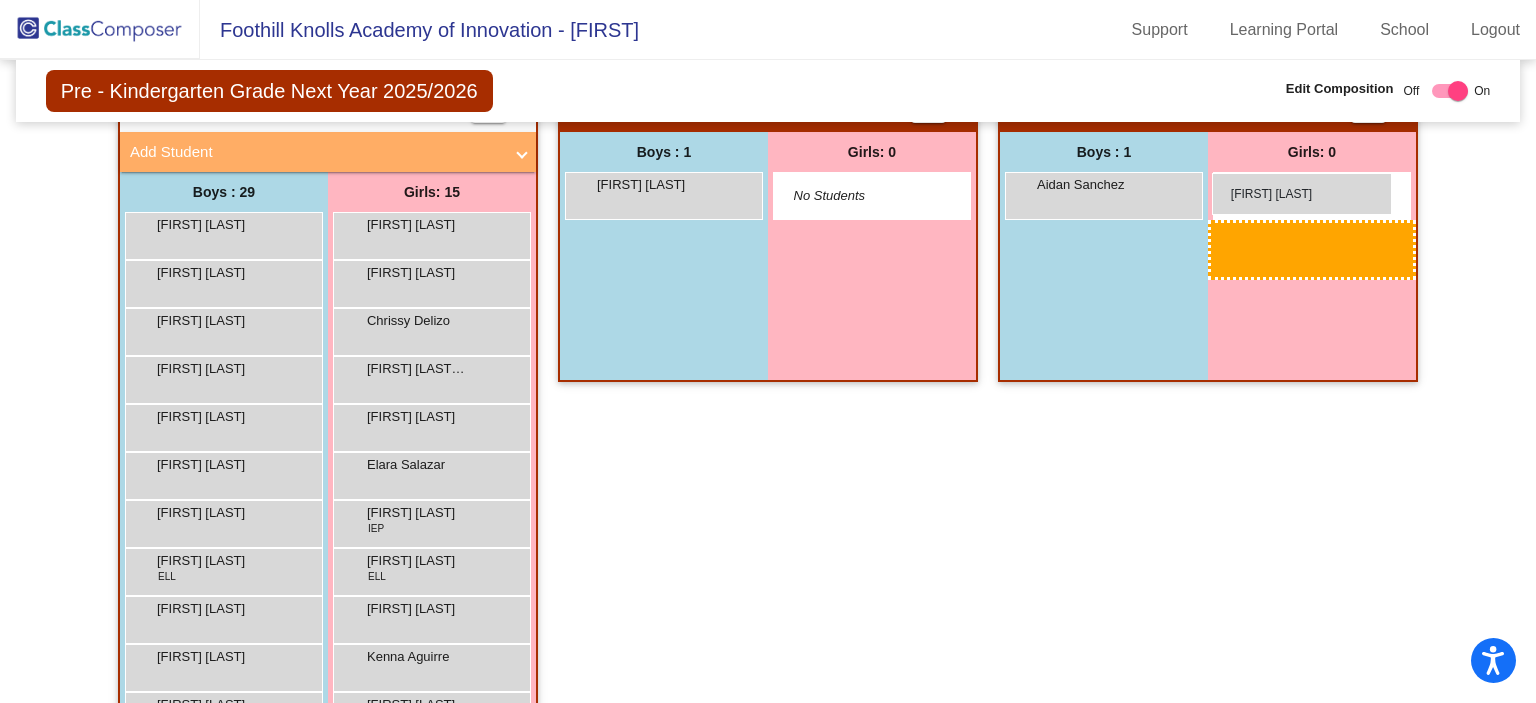drag, startPoint x: 440, startPoint y: 522, endPoint x: 1212, endPoint y: 177, distance: 845.58203 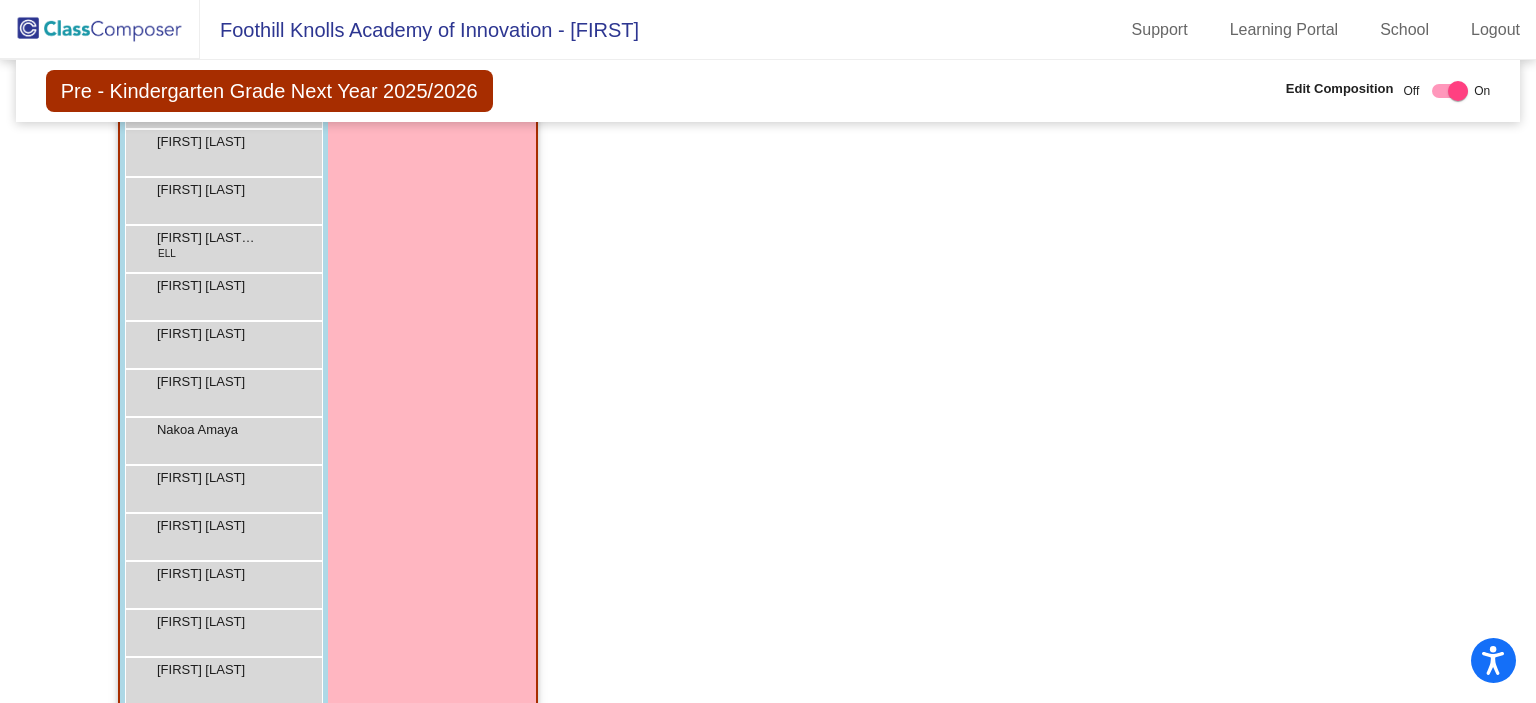 scroll, scrollTop: 1346, scrollLeft: 0, axis: vertical 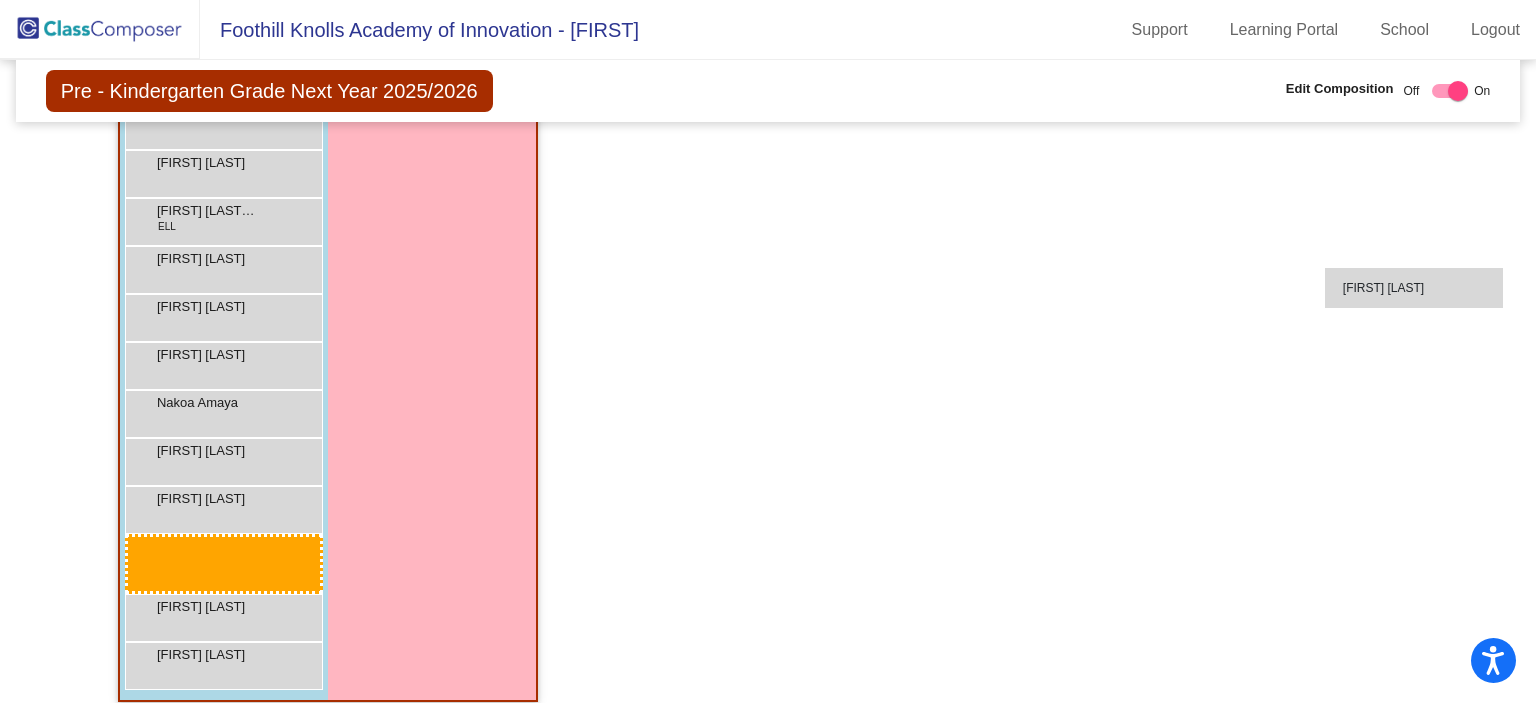 drag, startPoint x: 233, startPoint y: 604, endPoint x: 1324, endPoint y: 266, distance: 1142.1581 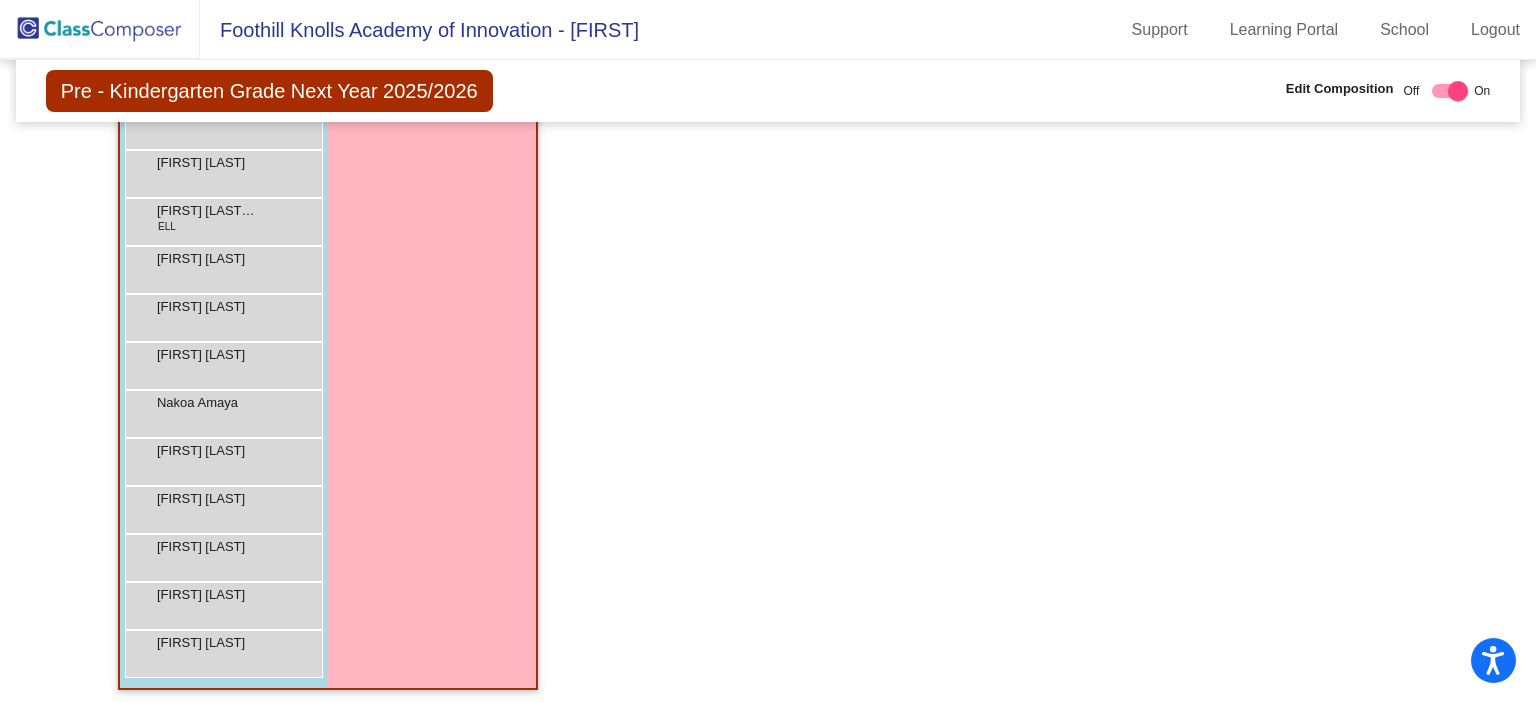 drag, startPoint x: 1523, startPoint y: 527, endPoint x: 1534, endPoint y: 379, distance: 148.40822 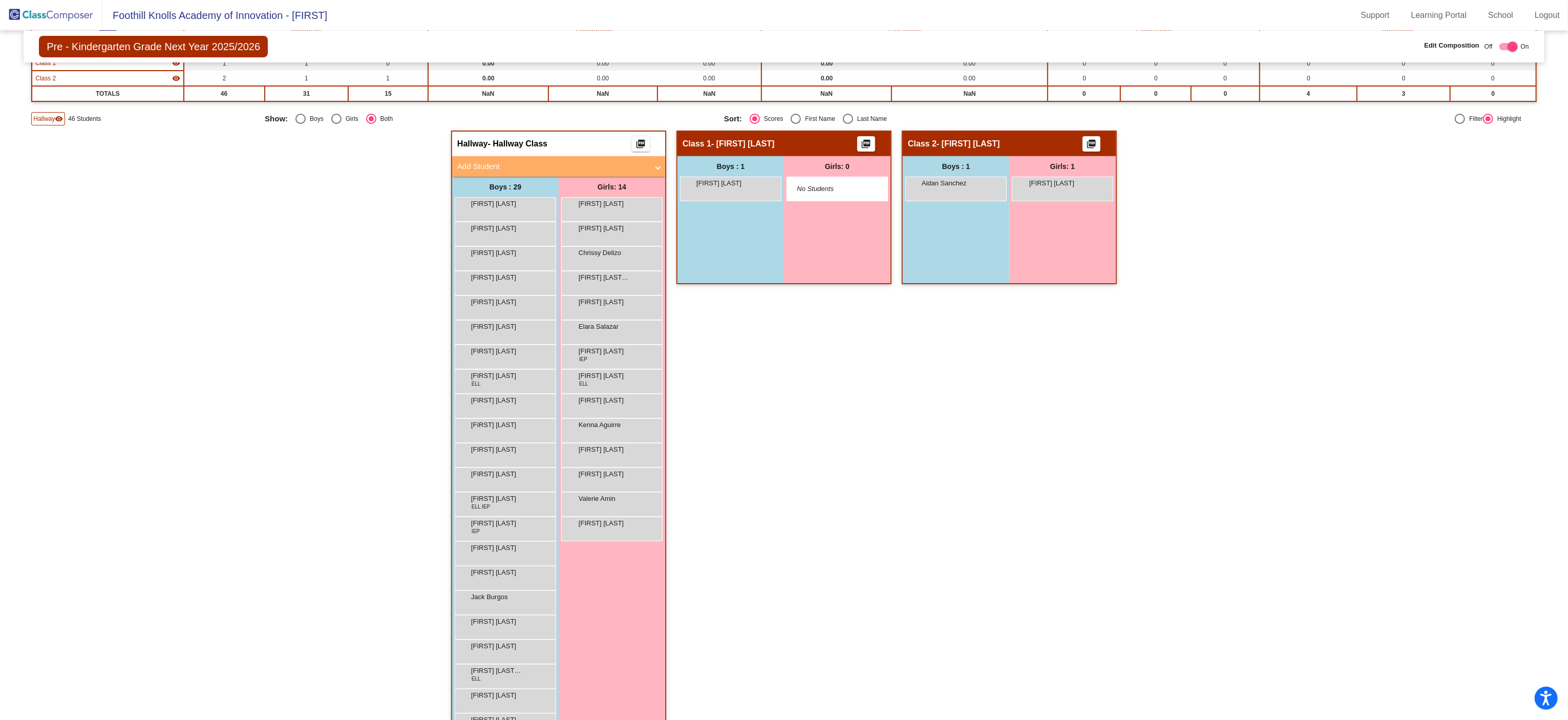 scroll, scrollTop: 125, scrollLeft: 0, axis: vertical 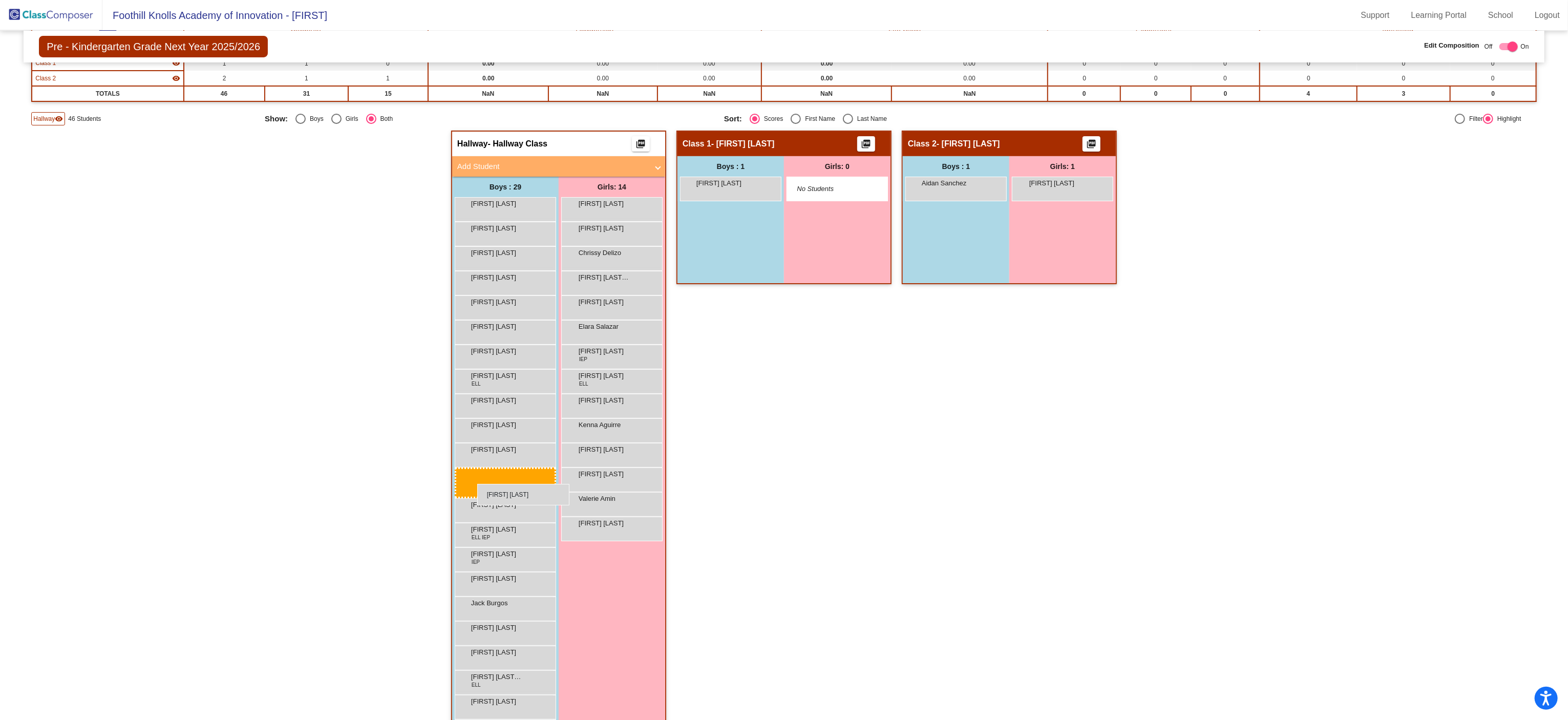 drag, startPoint x: 709, startPoint y: 1, endPoint x: 477, endPoint y: 484, distance: 535.8293 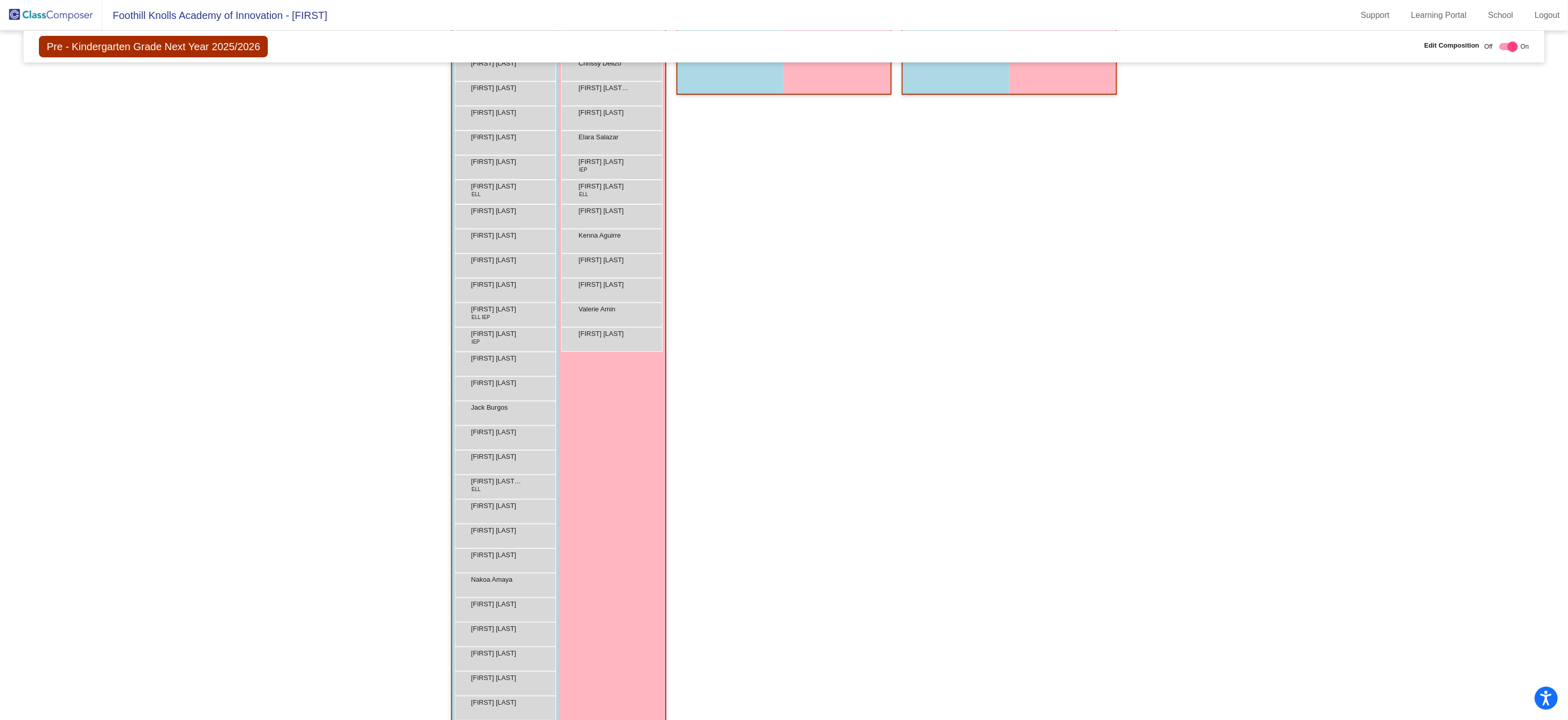 scroll, scrollTop: 330, scrollLeft: 0, axis: vertical 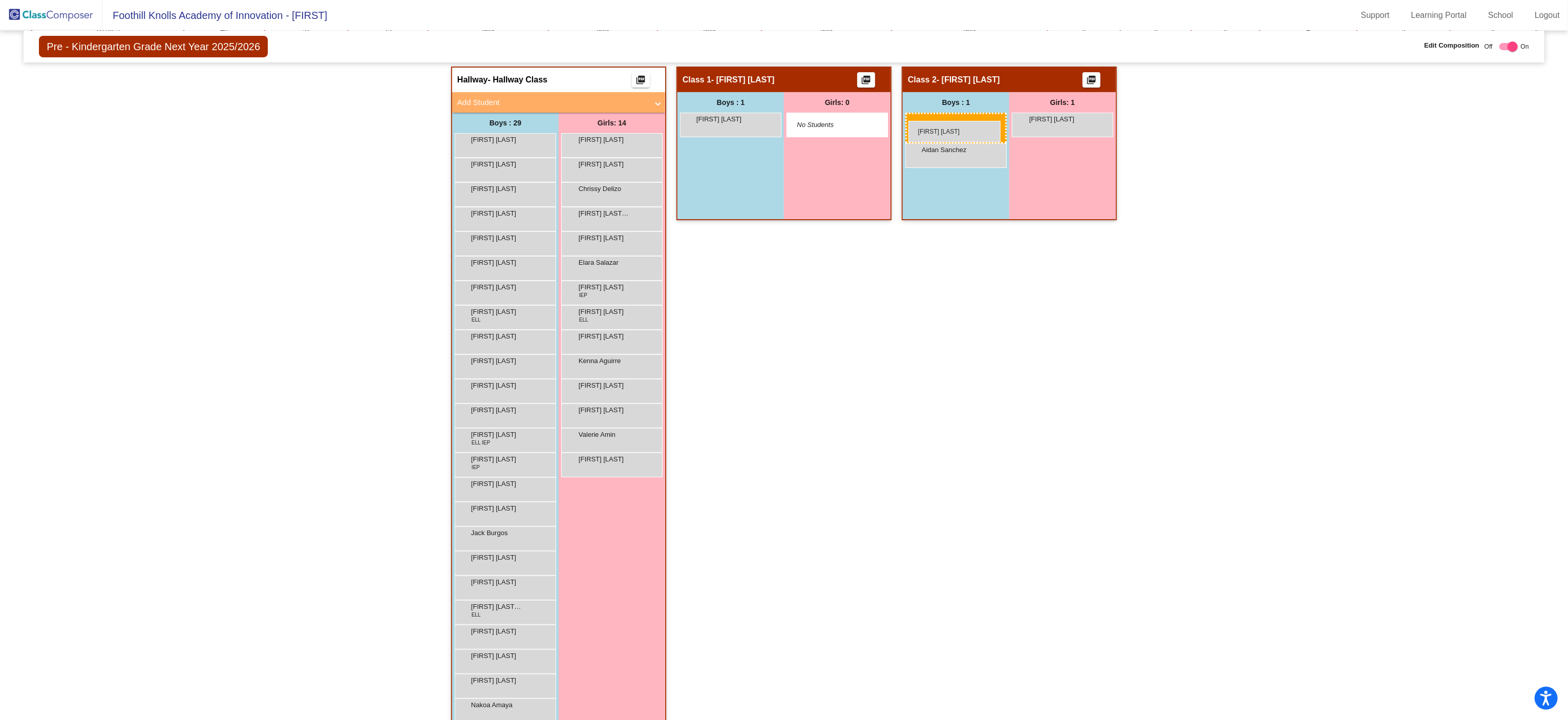 drag, startPoint x: 514, startPoint y: 663, endPoint x: 908, endPoint y: 121, distance: 670.075 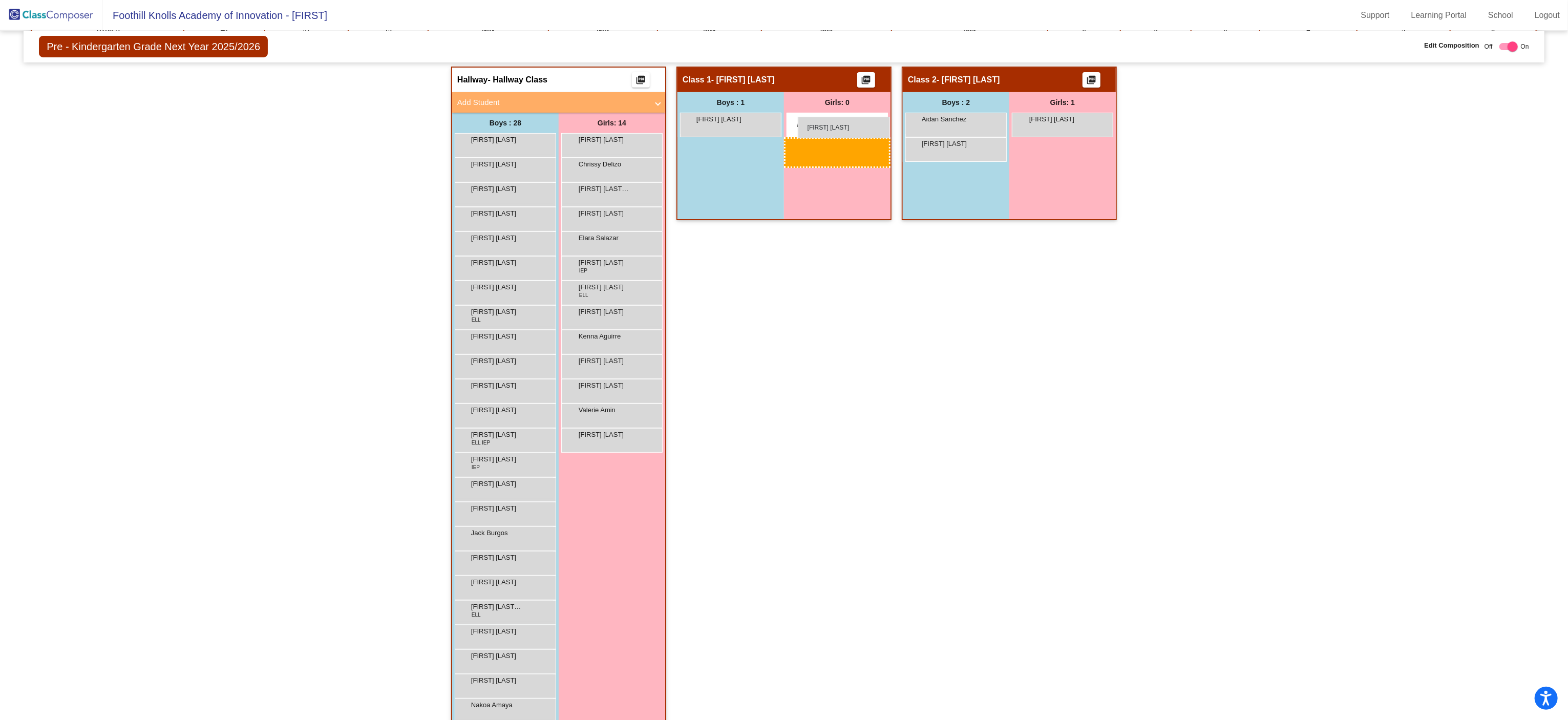 drag, startPoint x: 612, startPoint y: 166, endPoint x: 798, endPoint y: 117, distance: 192.346 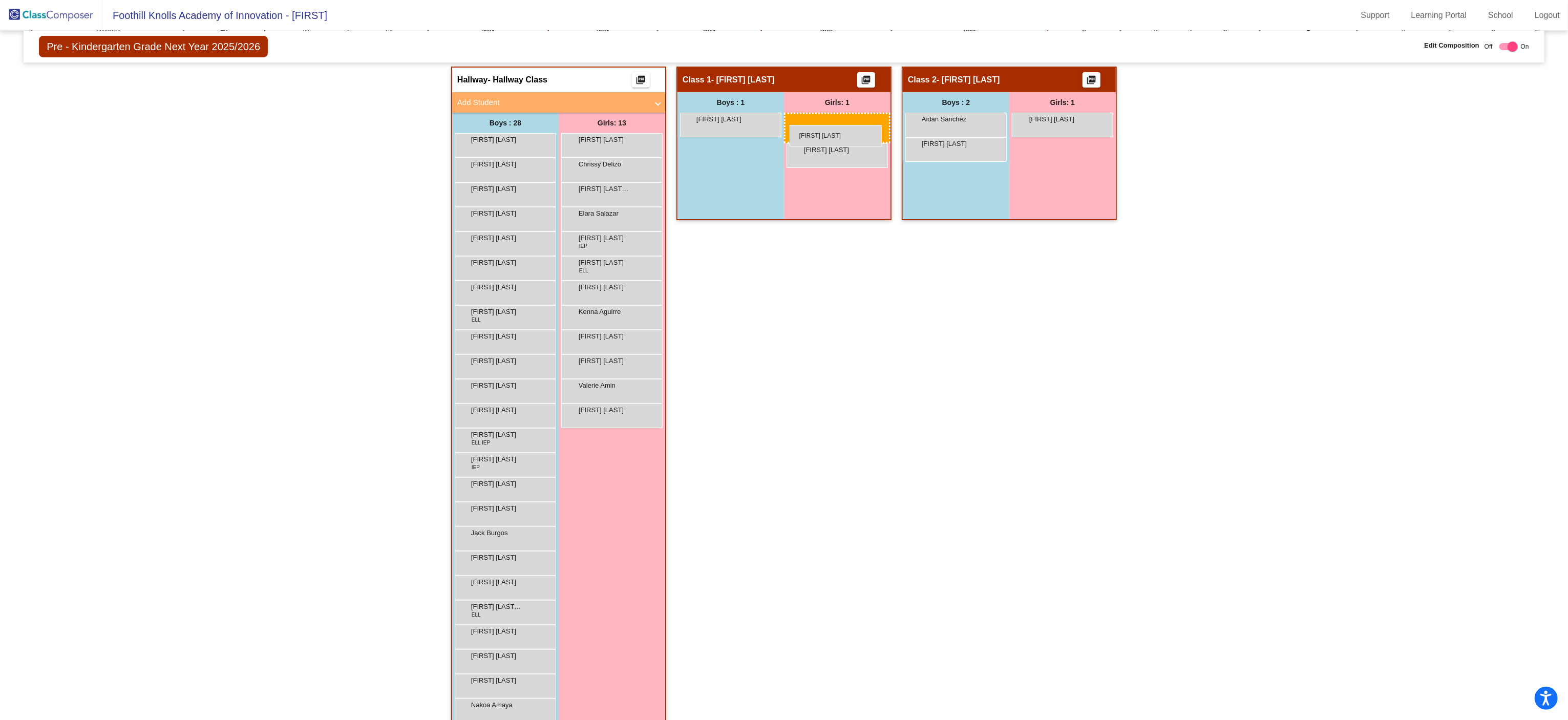 drag, startPoint x: 600, startPoint y: 214, endPoint x: 790, endPoint y: 125, distance: 209.81182 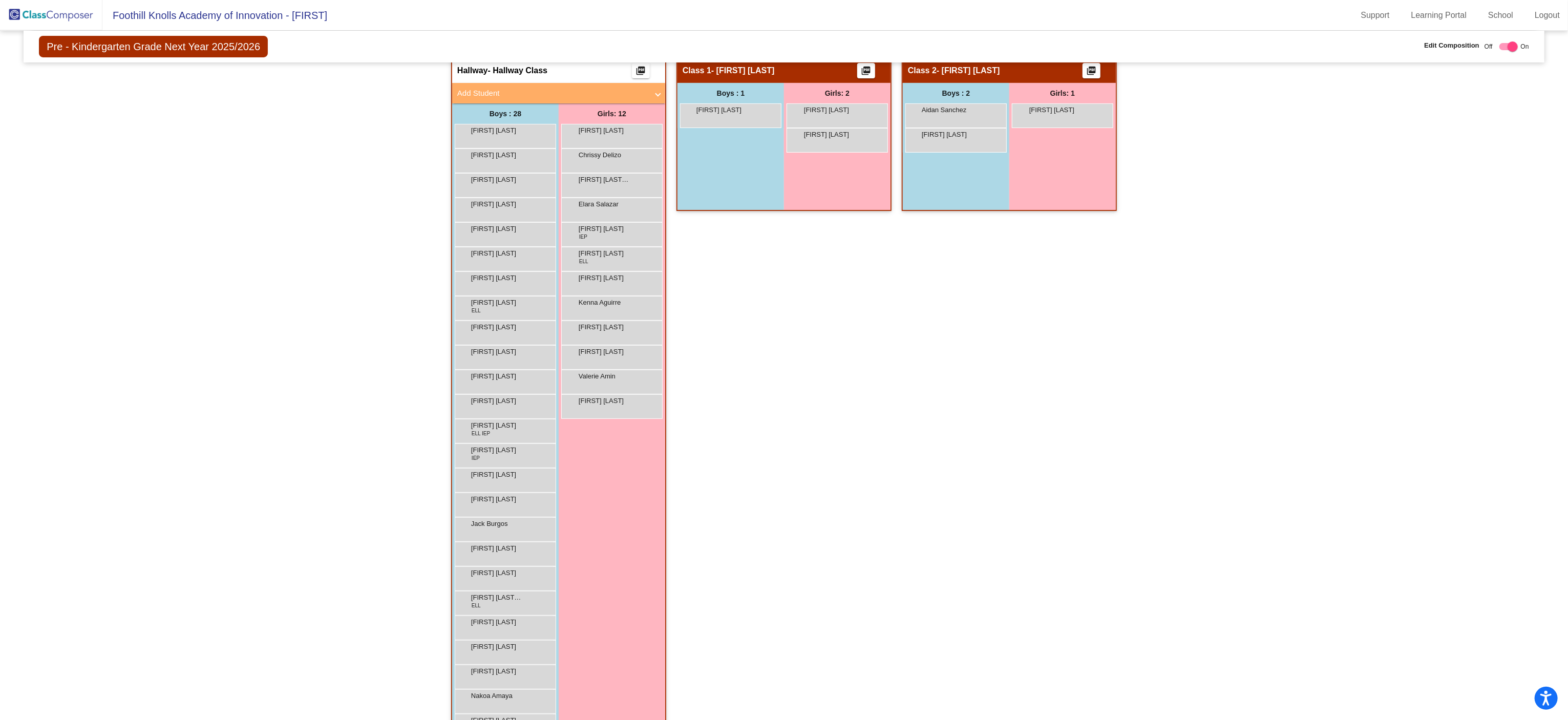 scroll, scrollTop: 197, scrollLeft: 0, axis: vertical 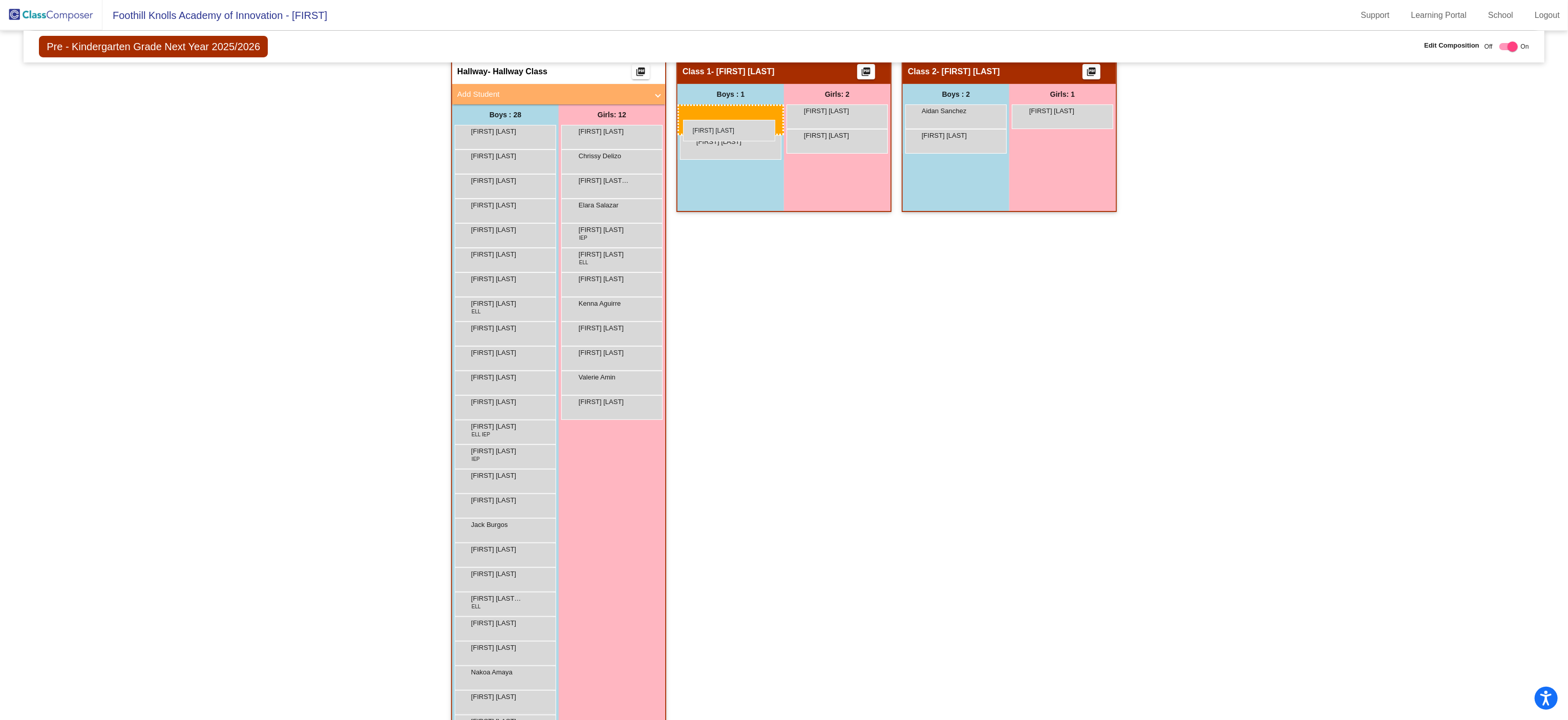 drag, startPoint x: 501, startPoint y: 630, endPoint x: 683, endPoint y: 120, distance: 541.5016 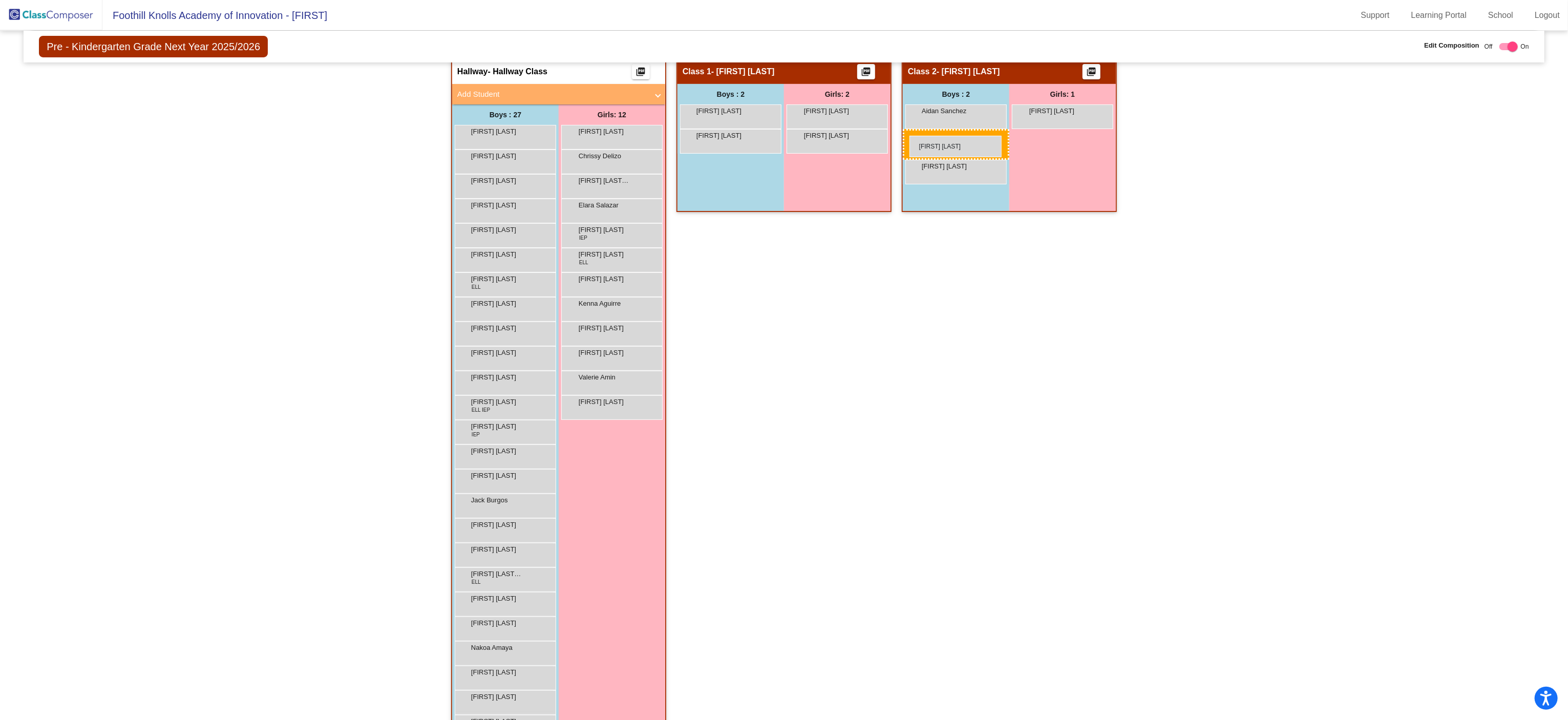 drag, startPoint x: 508, startPoint y: 253, endPoint x: 909, endPoint y: 135, distance: 418.0012 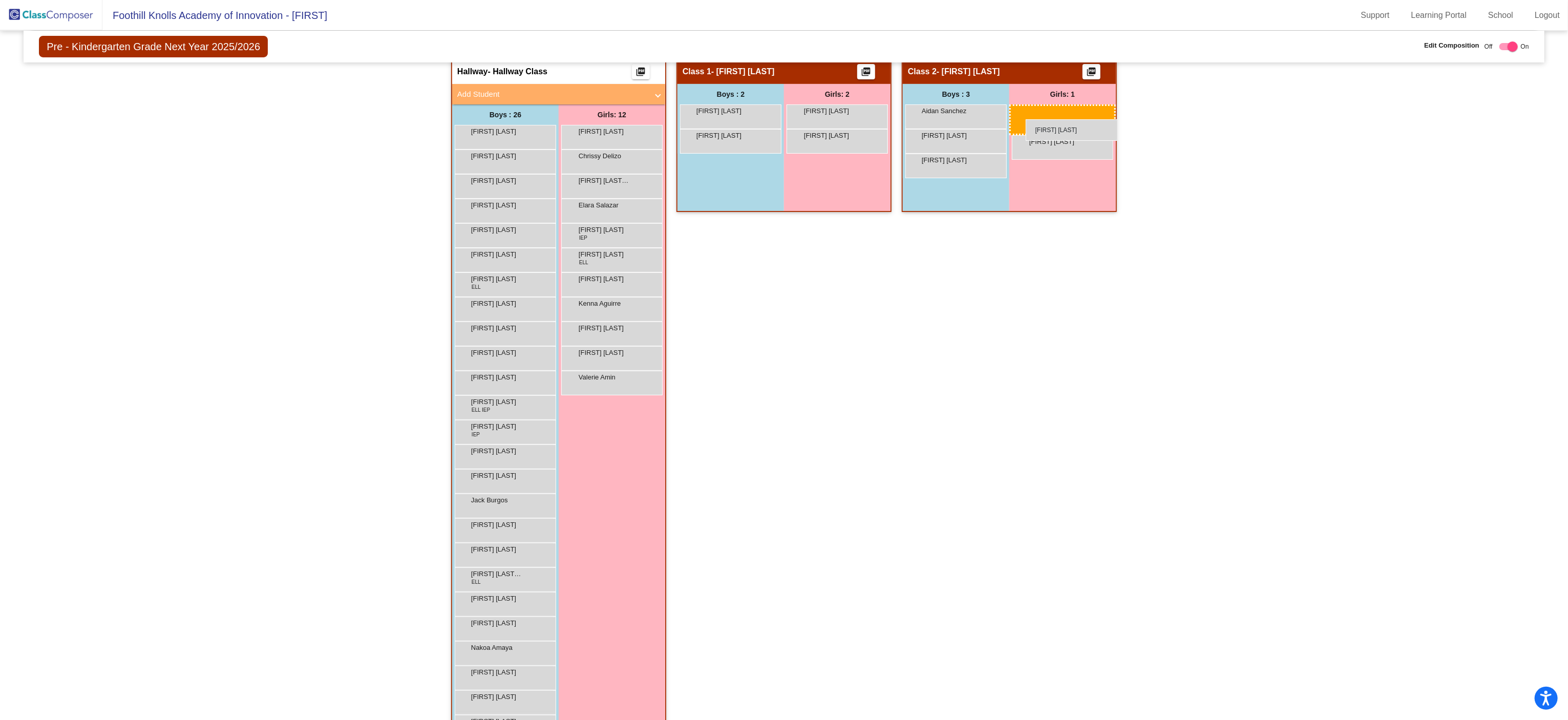 drag, startPoint x: 629, startPoint y: 410, endPoint x: 1025, endPoint y: 119, distance: 491.42344 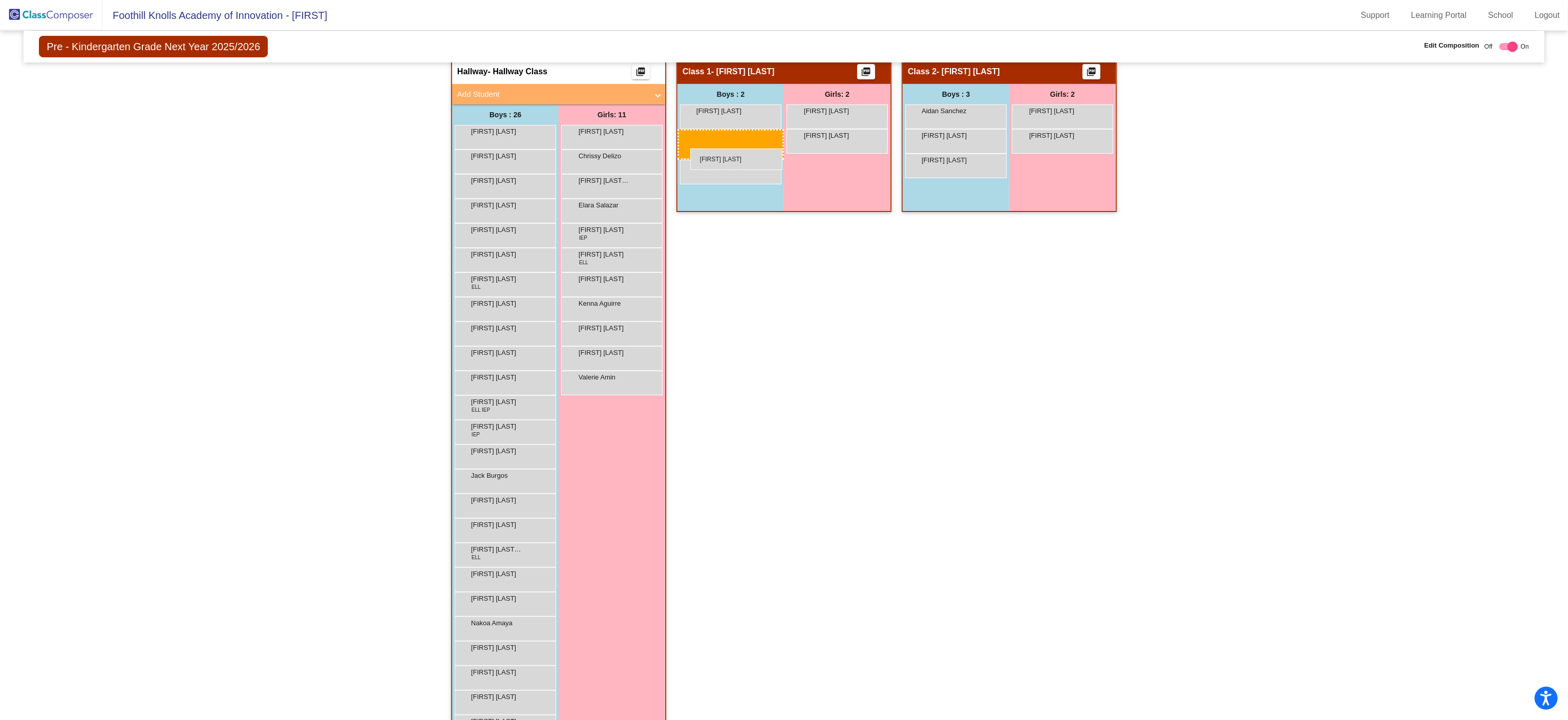 drag, startPoint x: 508, startPoint y: 450, endPoint x: 690, endPoint y: 149, distance: 351.74565 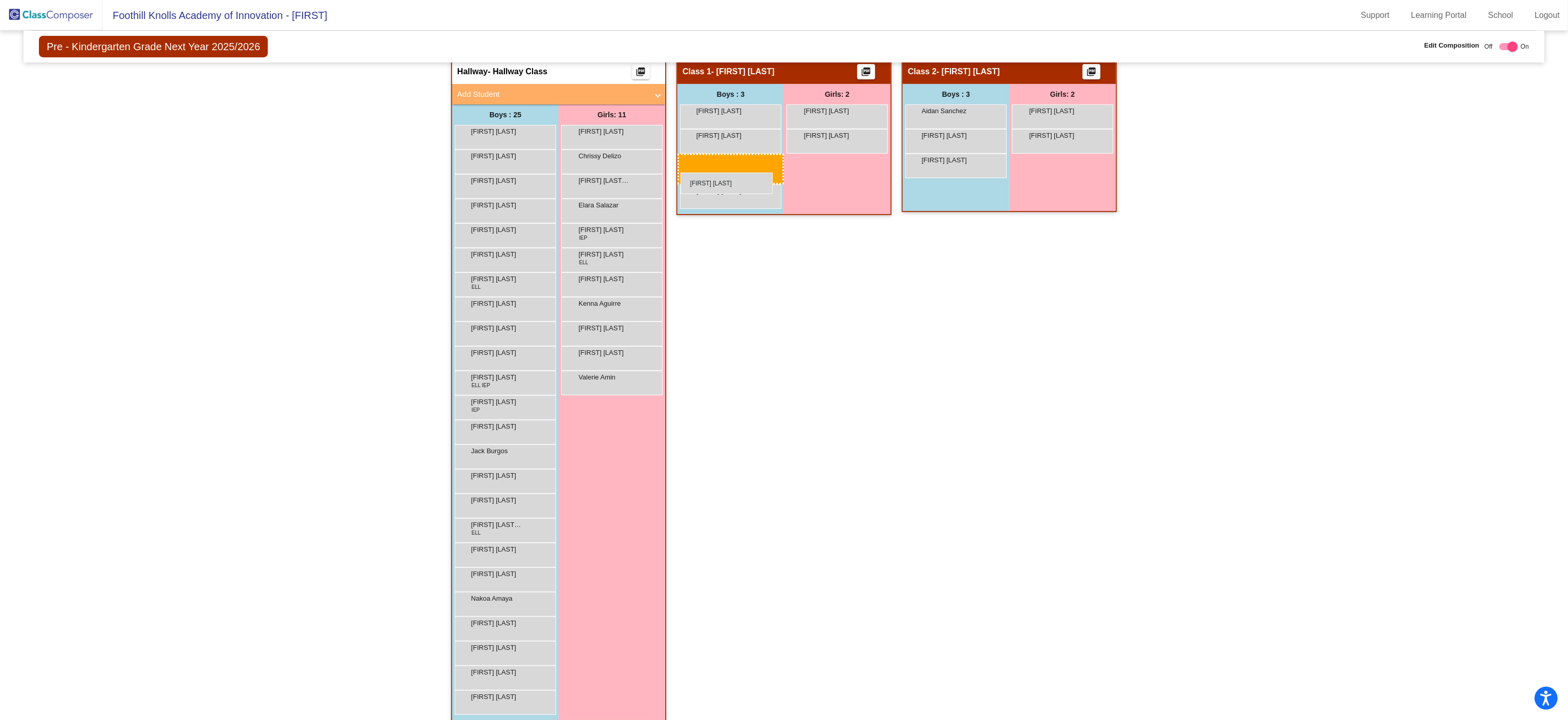 drag, startPoint x: 504, startPoint y: 308, endPoint x: 681, endPoint y: 173, distance: 222.60728 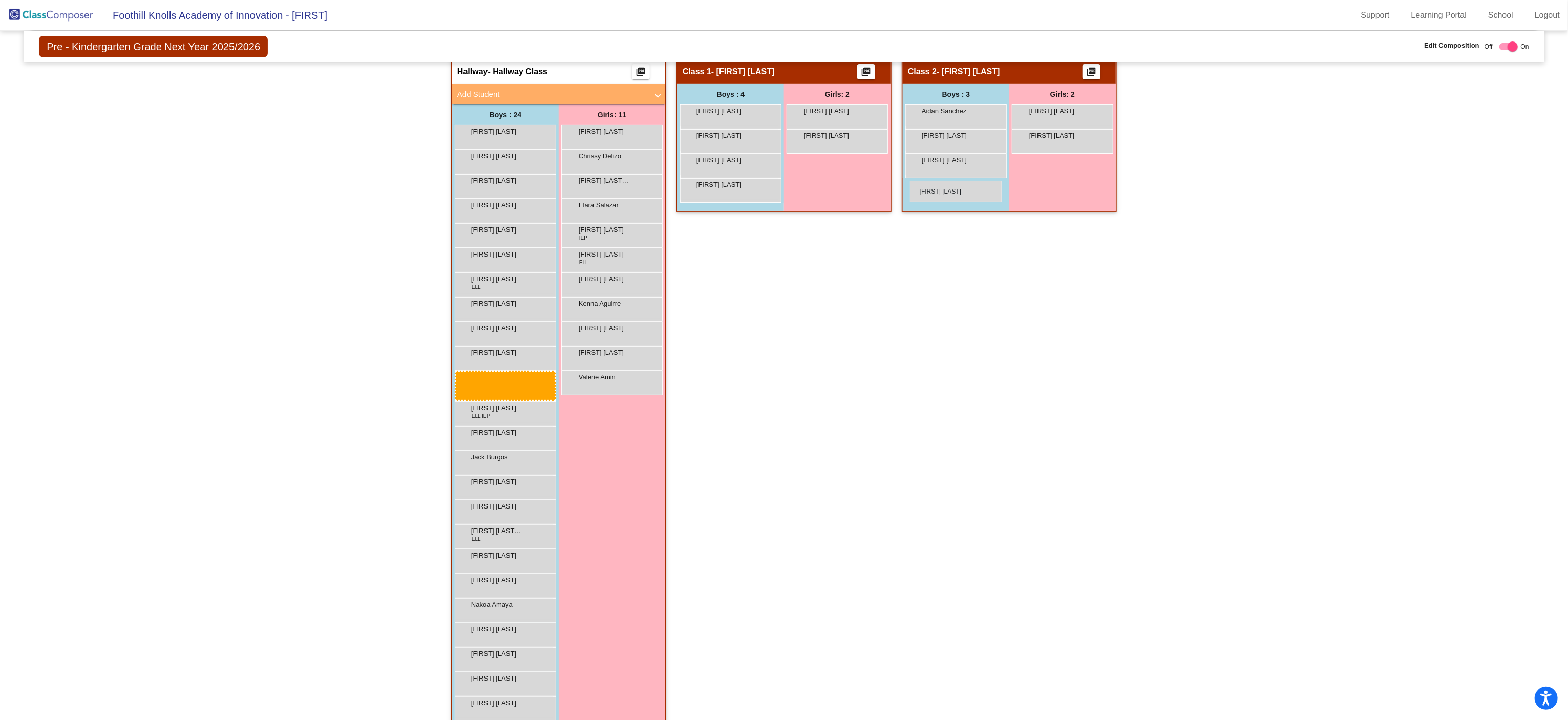 scroll, scrollTop: 182, scrollLeft: 0, axis: vertical 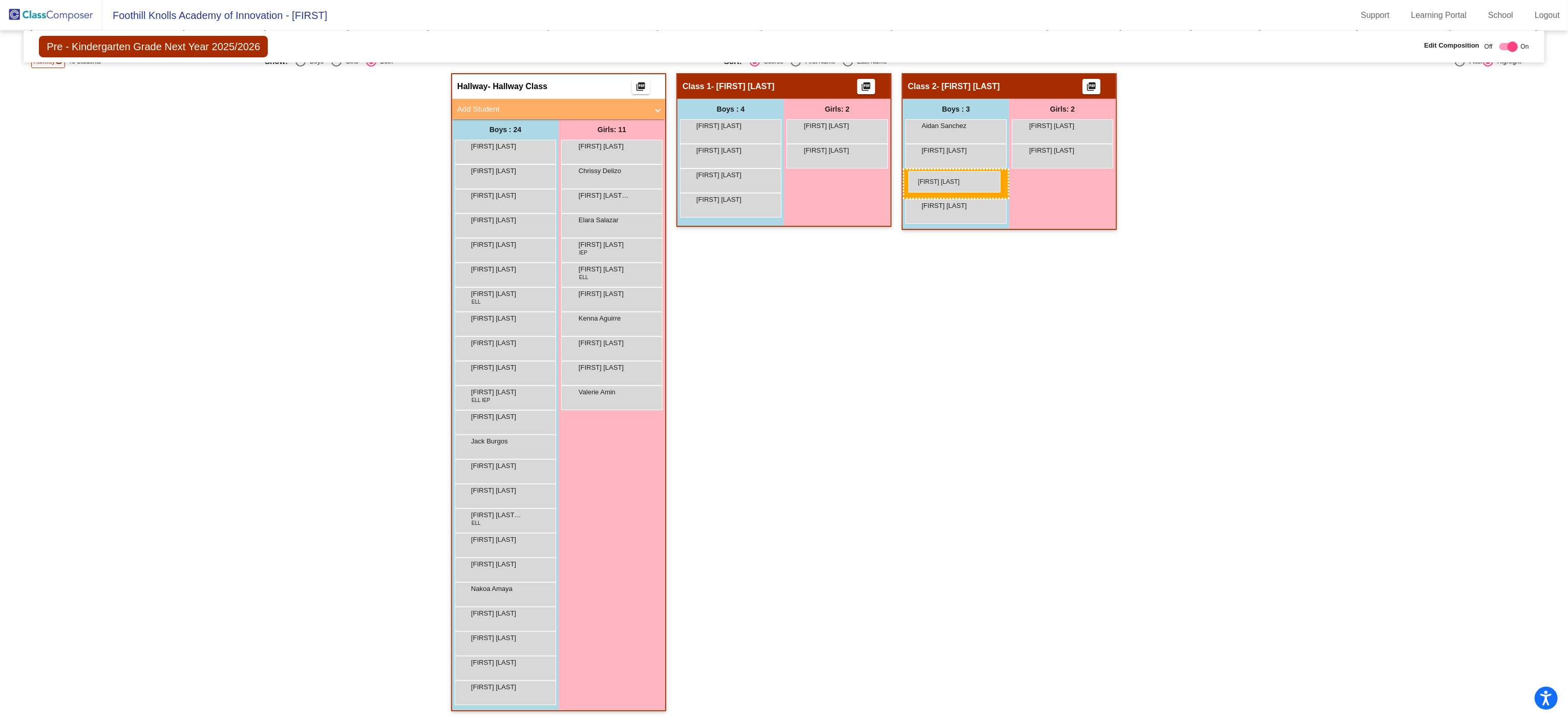 drag, startPoint x: 470, startPoint y: 416, endPoint x: 908, endPoint y: 171, distance: 501.8655 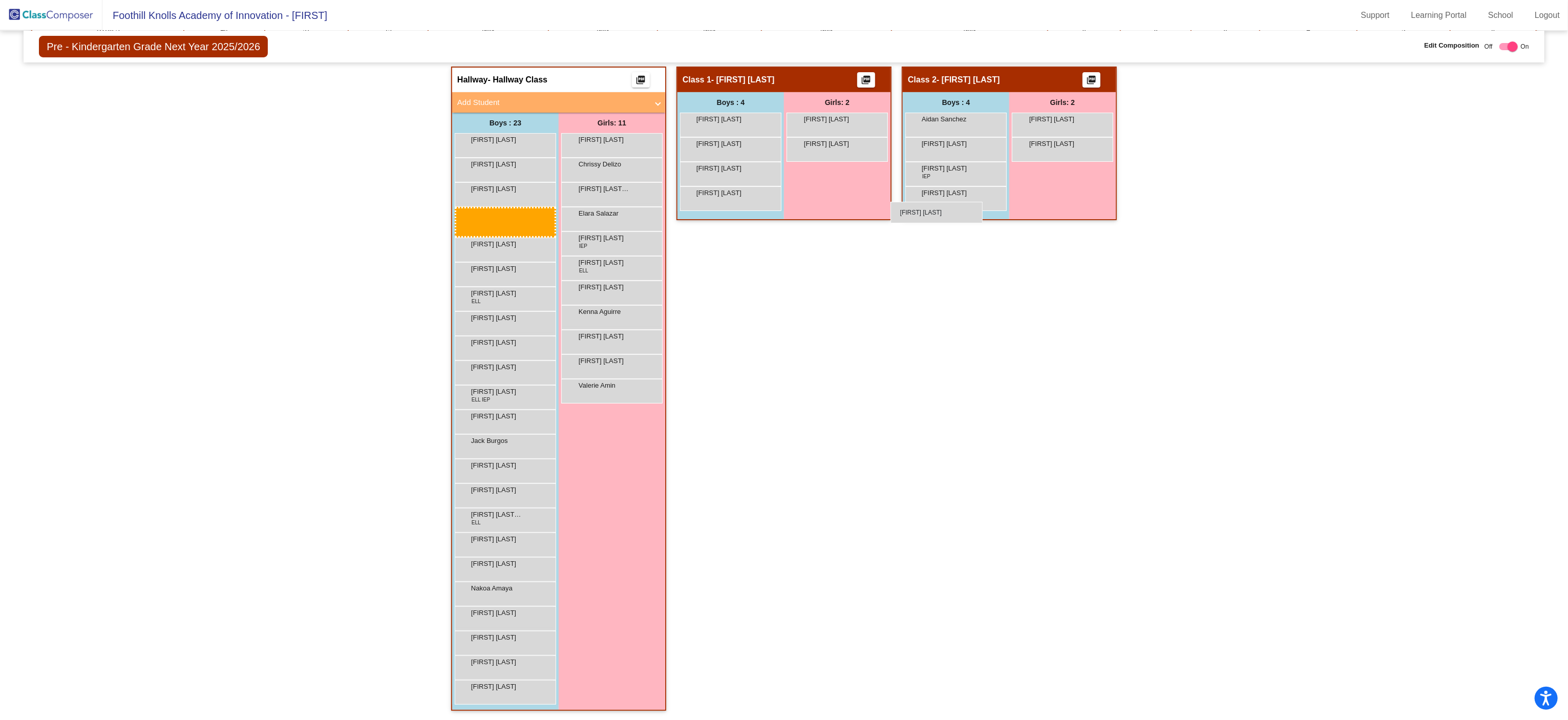 scroll, scrollTop: 158, scrollLeft: 0, axis: vertical 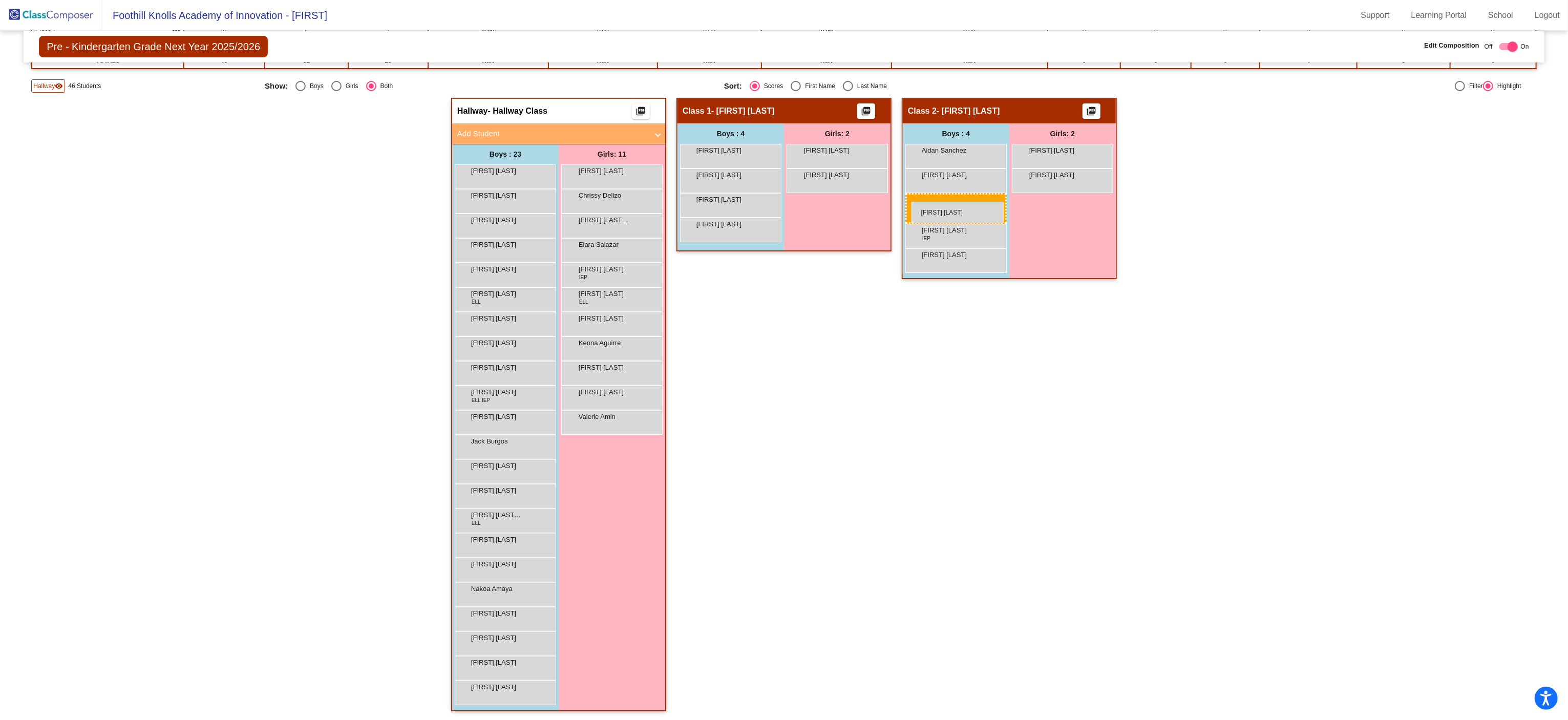 drag, startPoint x: 494, startPoint y: 219, endPoint x: 912, endPoint y: 202, distance: 418.346 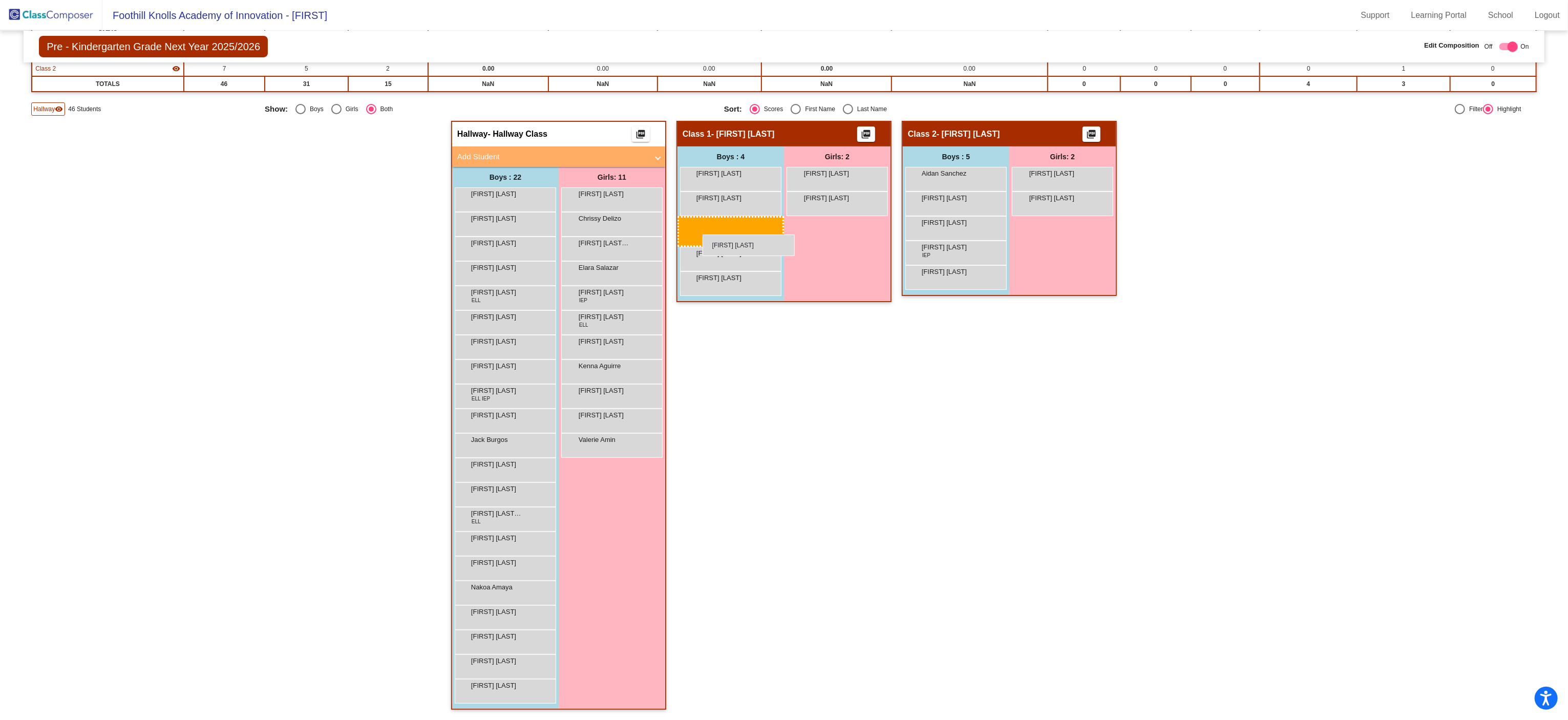 scroll, scrollTop: 133, scrollLeft: 0, axis: vertical 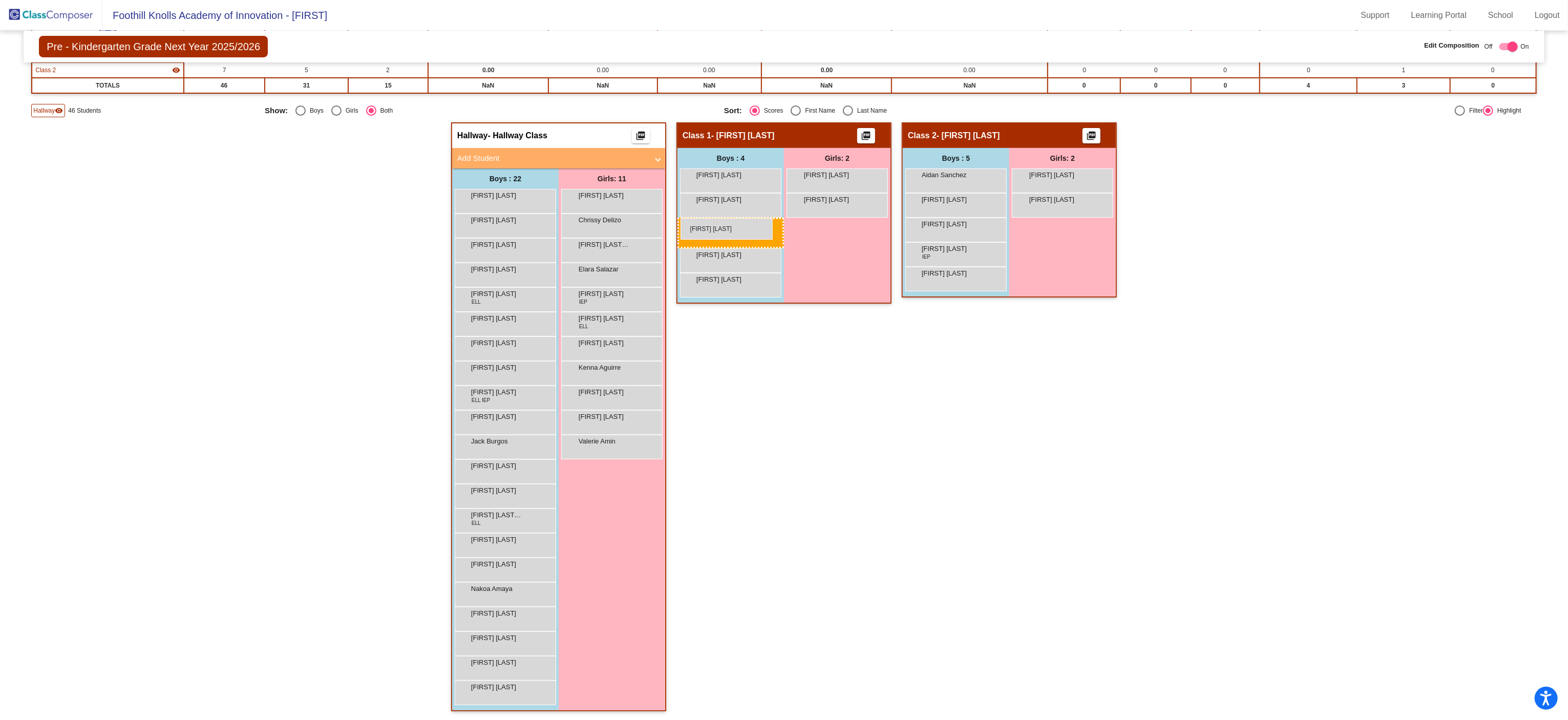 drag, startPoint x: 500, startPoint y: 267, endPoint x: 681, endPoint y: 218, distance: 187.51533 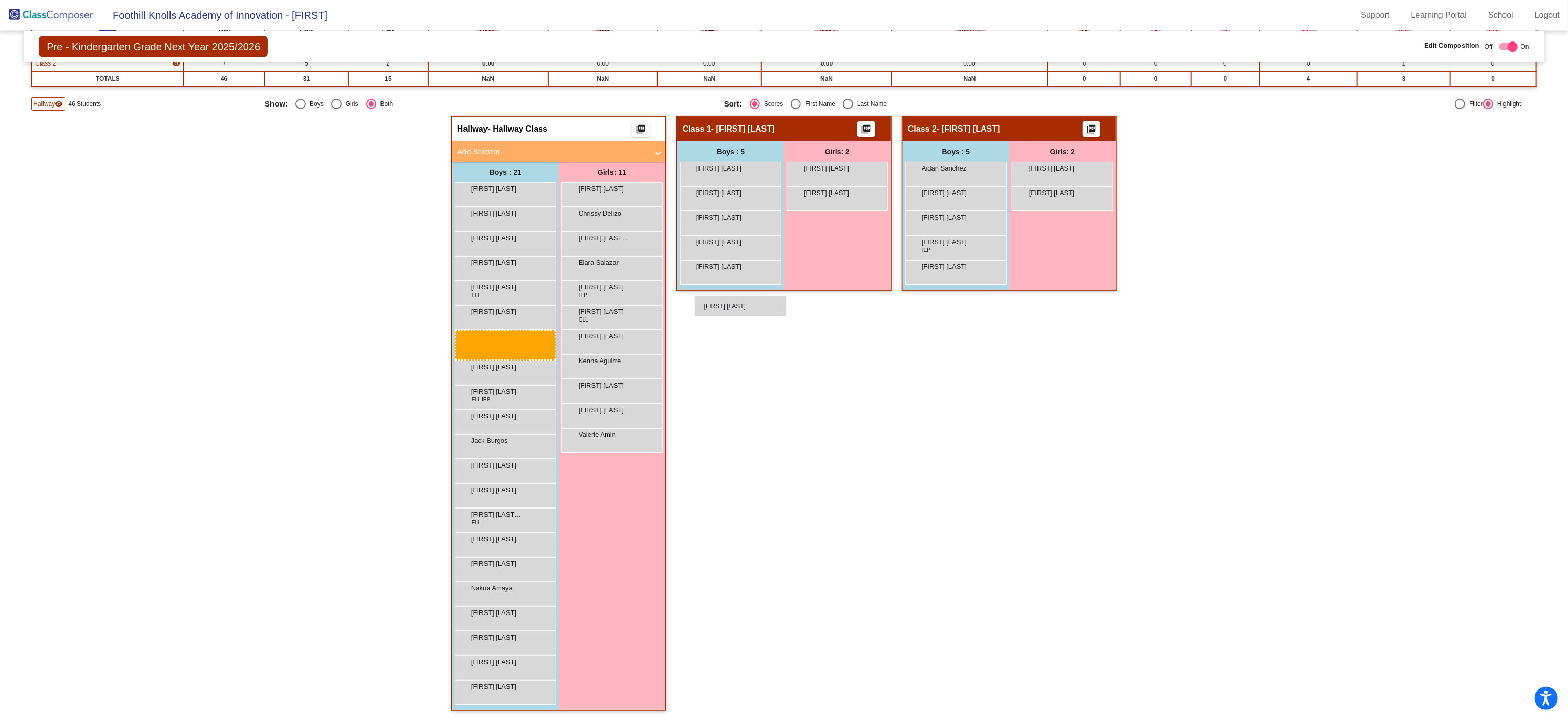 scroll, scrollTop: 109, scrollLeft: 0, axis: vertical 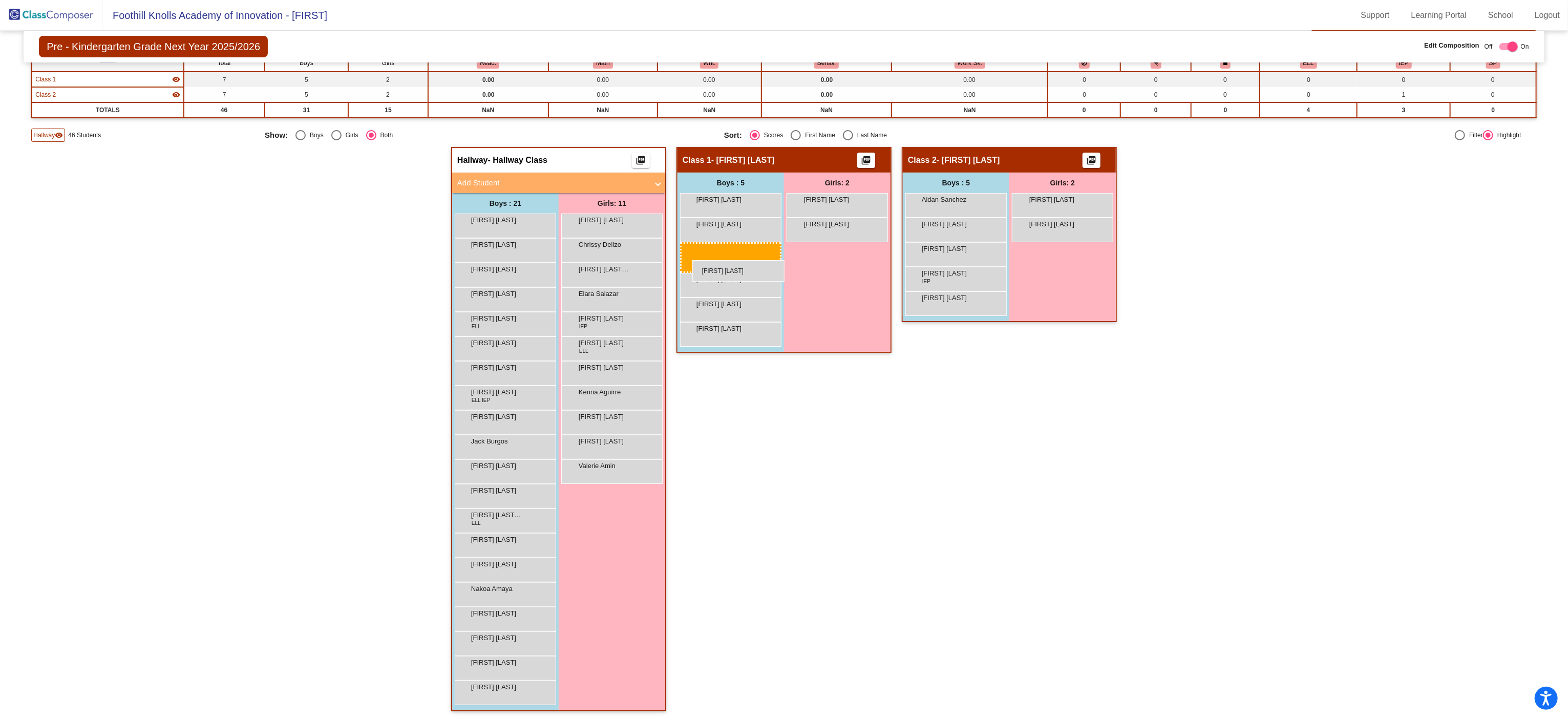drag, startPoint x: 485, startPoint y: 372, endPoint x: 692, endPoint y: 260, distance: 235.35718 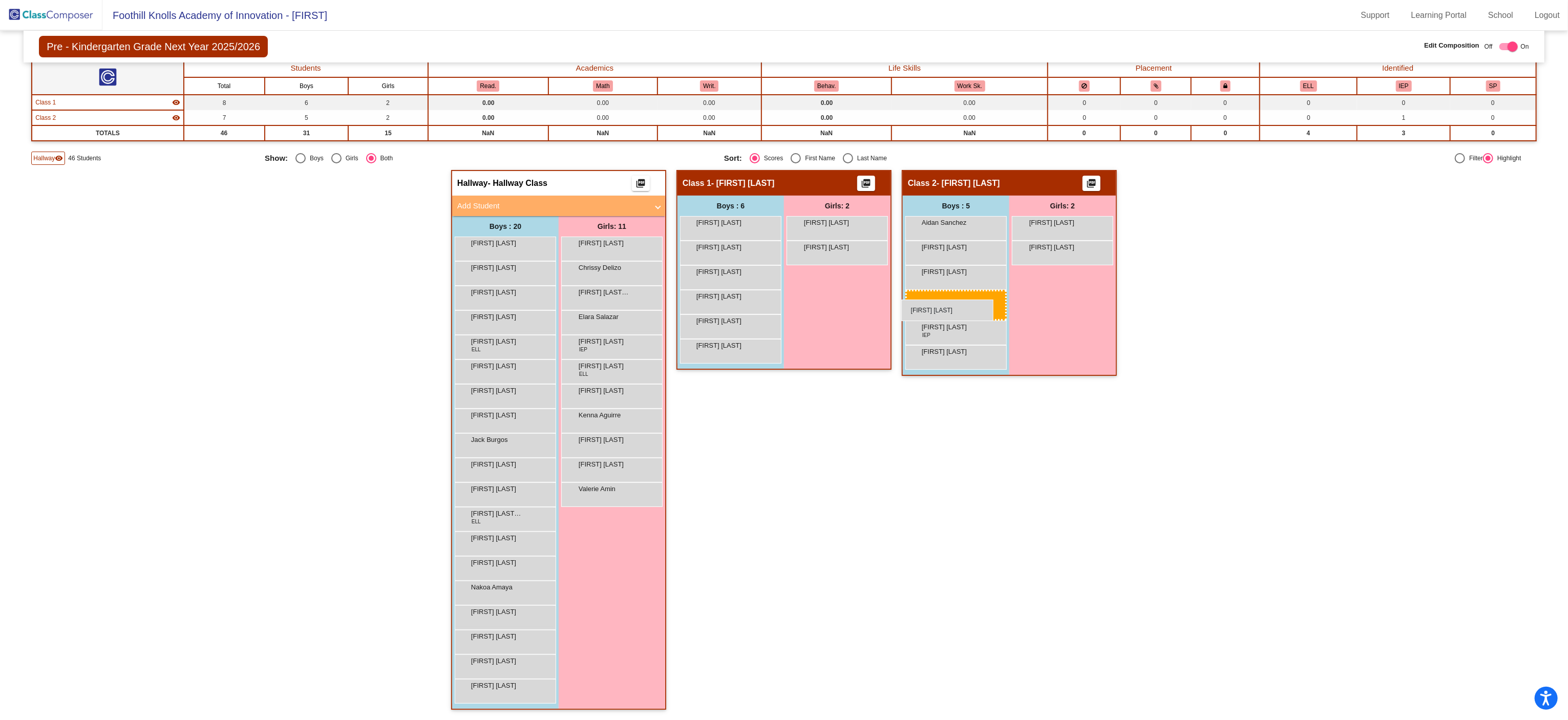 scroll, scrollTop: 84, scrollLeft: 0, axis: vertical 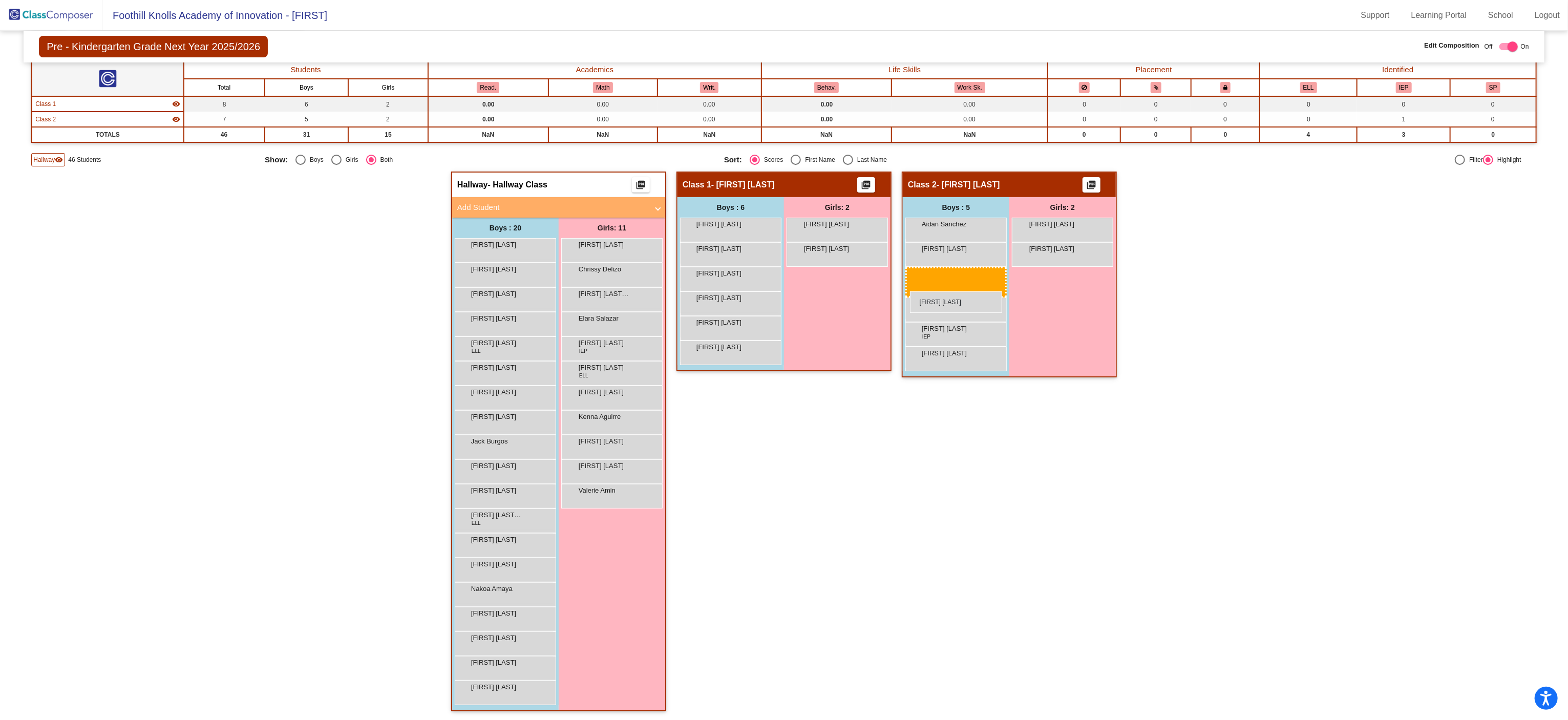 drag, startPoint x: 495, startPoint y: 390, endPoint x: 910, endPoint y: 291, distance: 426.6451 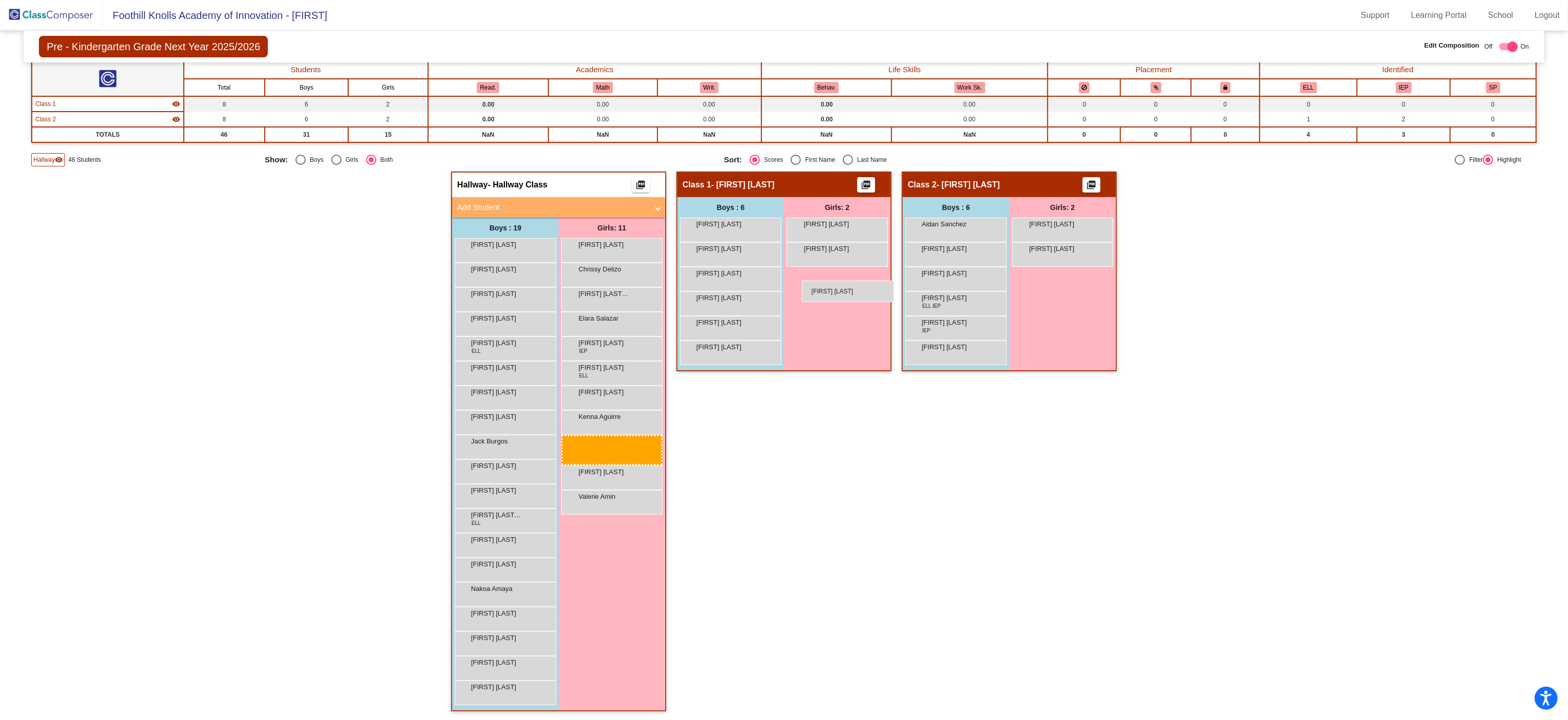 drag, startPoint x: 608, startPoint y: 470, endPoint x: 802, endPoint y: 281, distance: 270.845 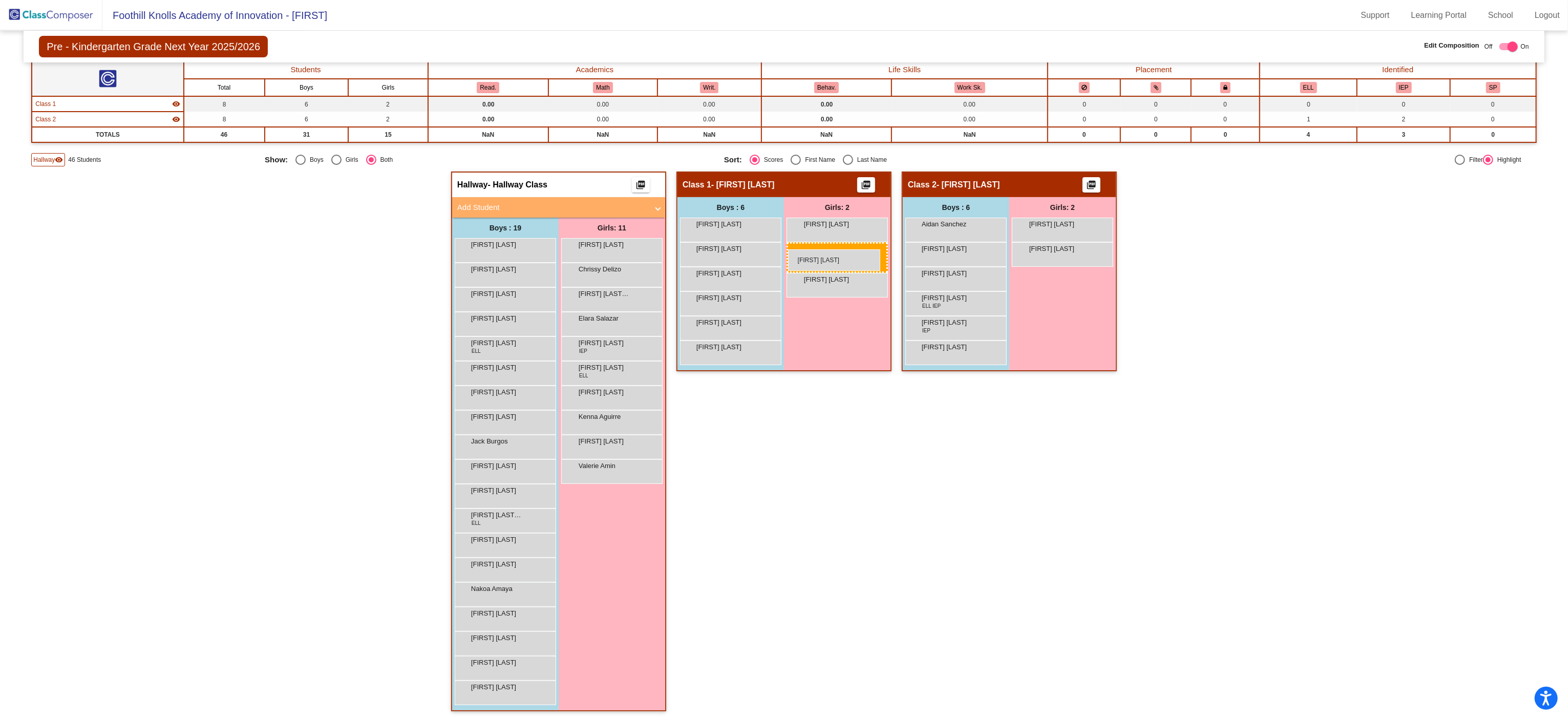 drag, startPoint x: 596, startPoint y: 471, endPoint x: 788, endPoint y: 249, distance: 293.5098 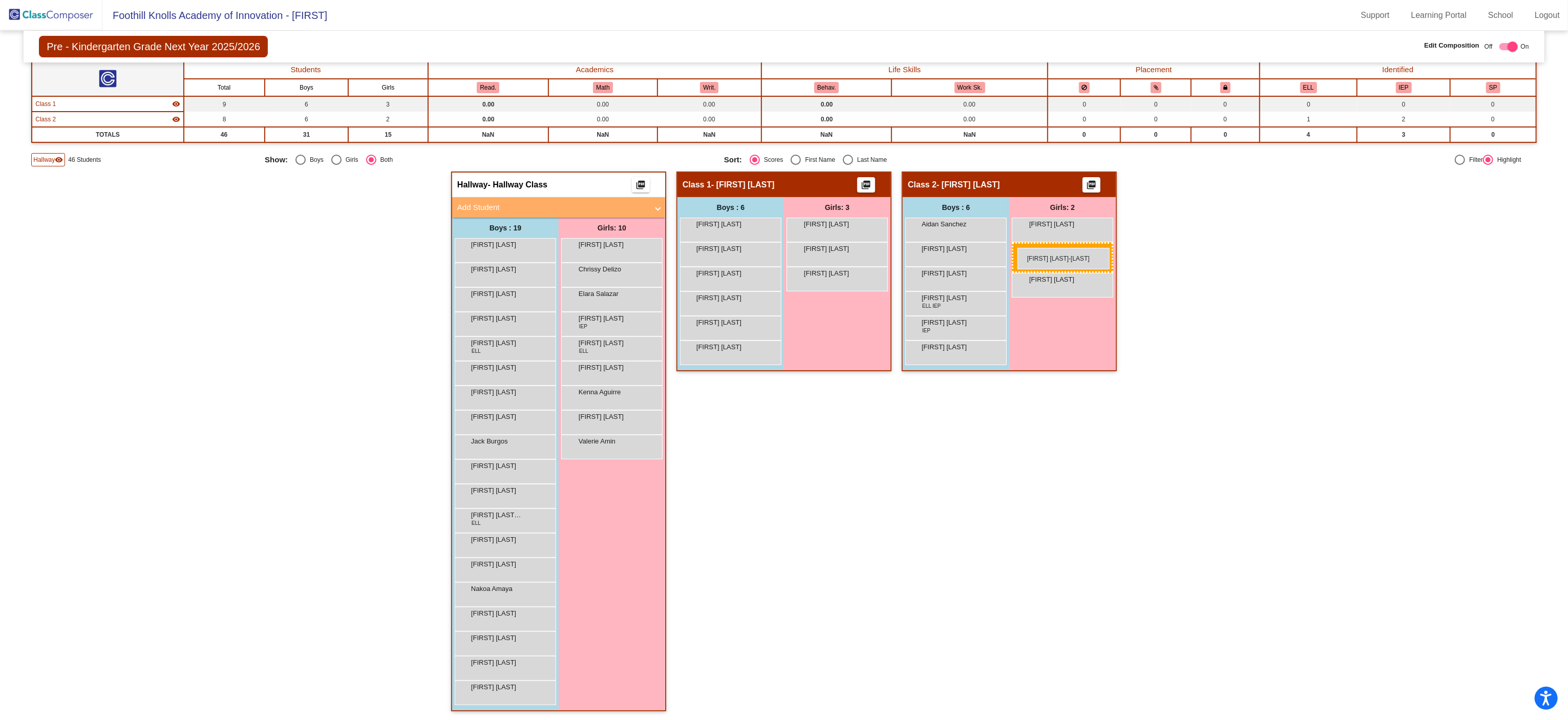 drag, startPoint x: 611, startPoint y: 294, endPoint x: 1018, endPoint y: 248, distance: 409.5913 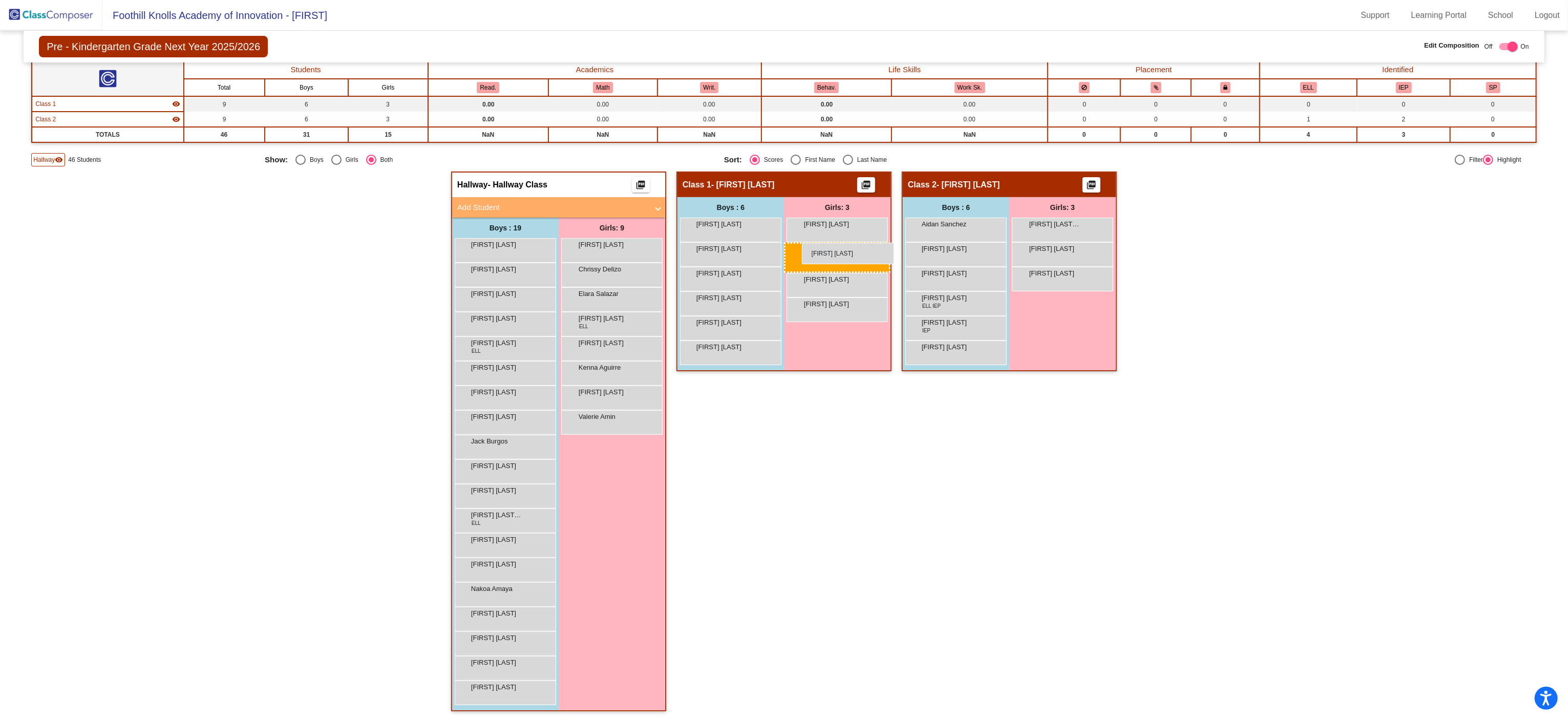 drag, startPoint x: 600, startPoint y: 316, endPoint x: 800, endPoint y: 248, distance: 211.24393 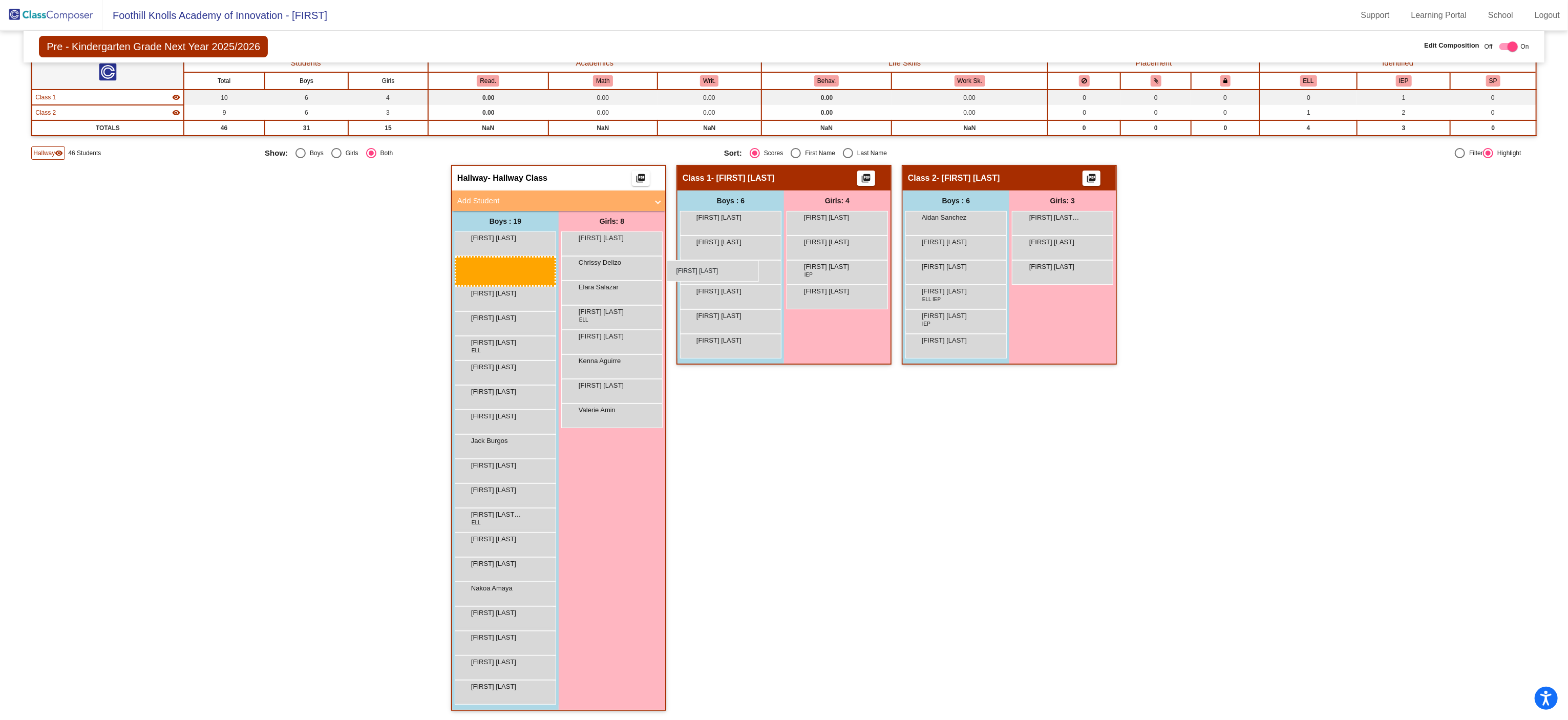 scroll, scrollTop: 59, scrollLeft: 0, axis: vertical 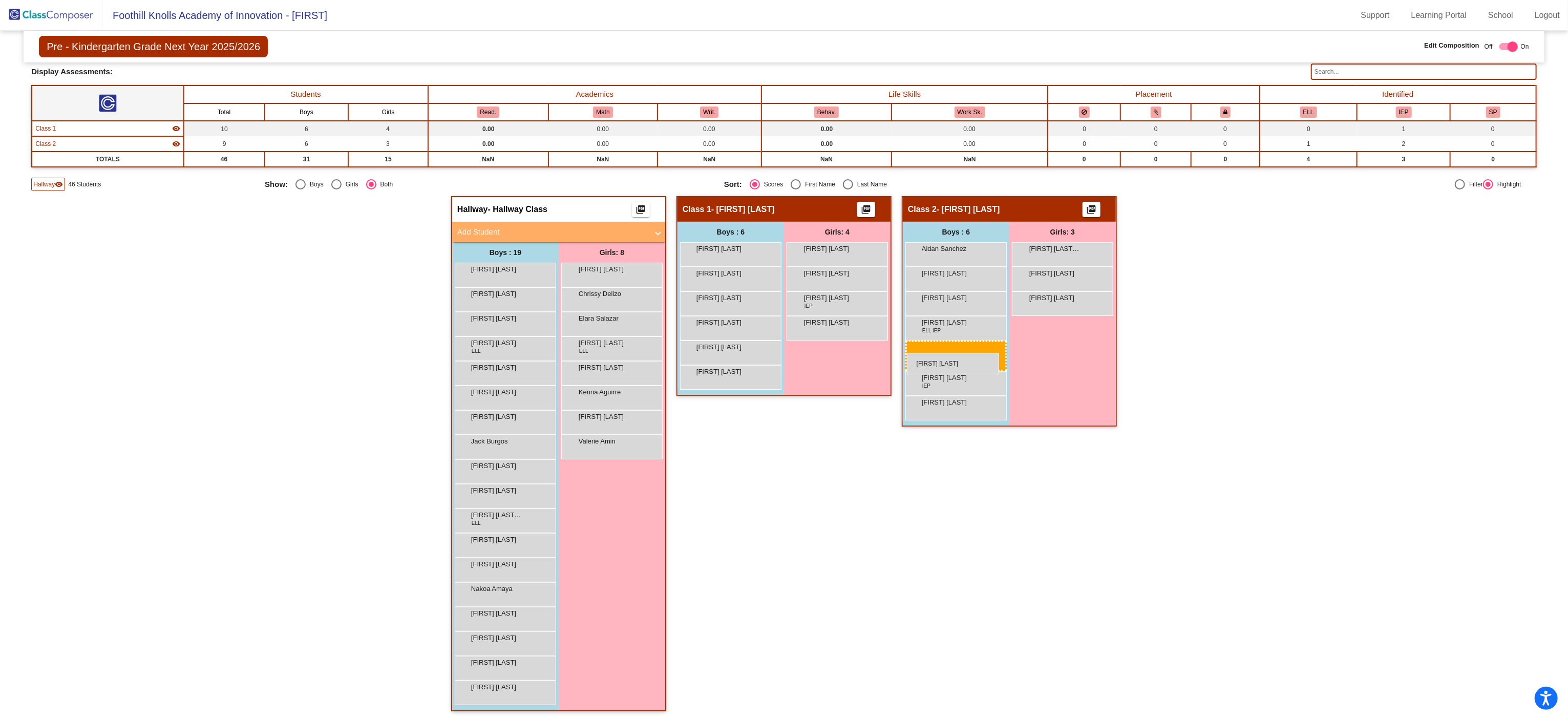 drag, startPoint x: 502, startPoint y: 275, endPoint x: 907, endPoint y: 353, distance: 412.4427 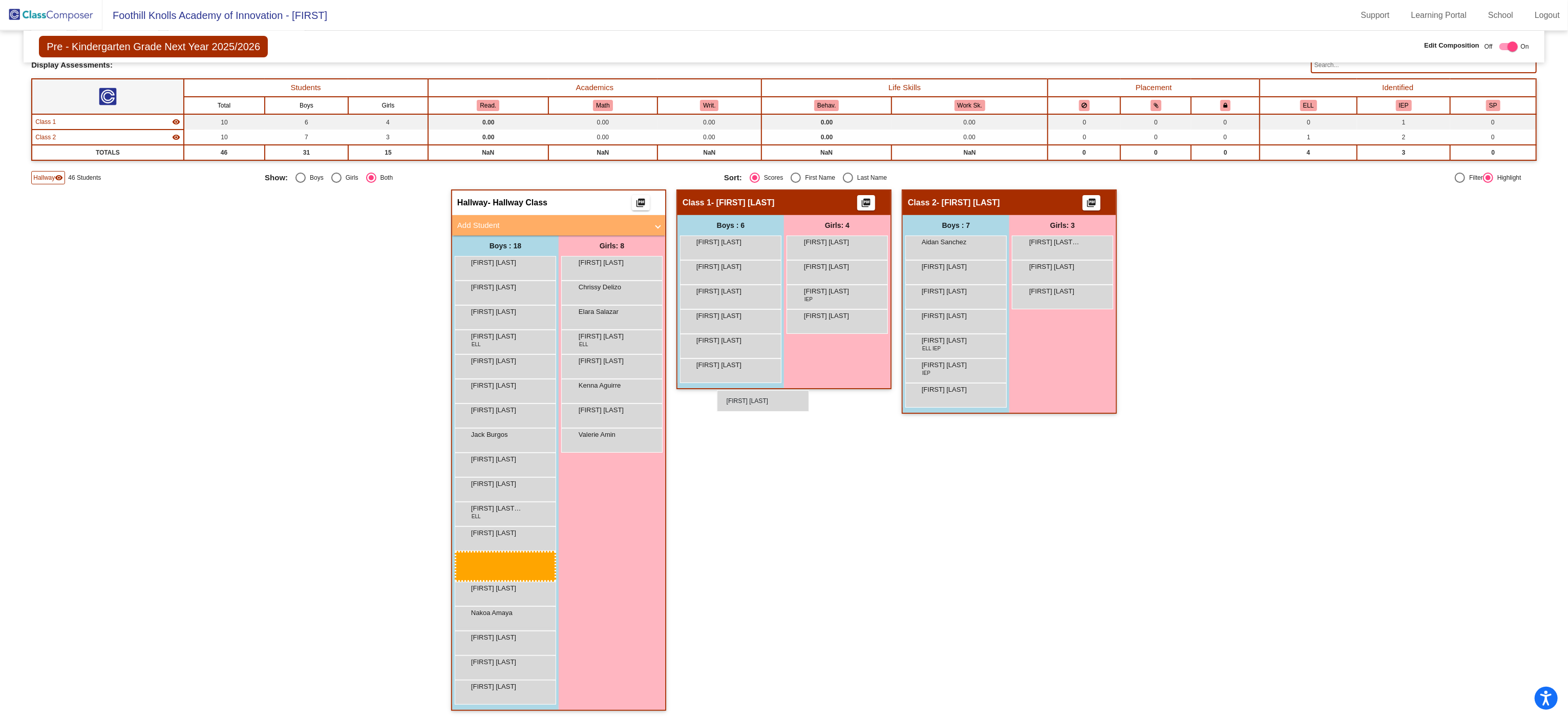 scroll, scrollTop: 35, scrollLeft: 0, axis: vertical 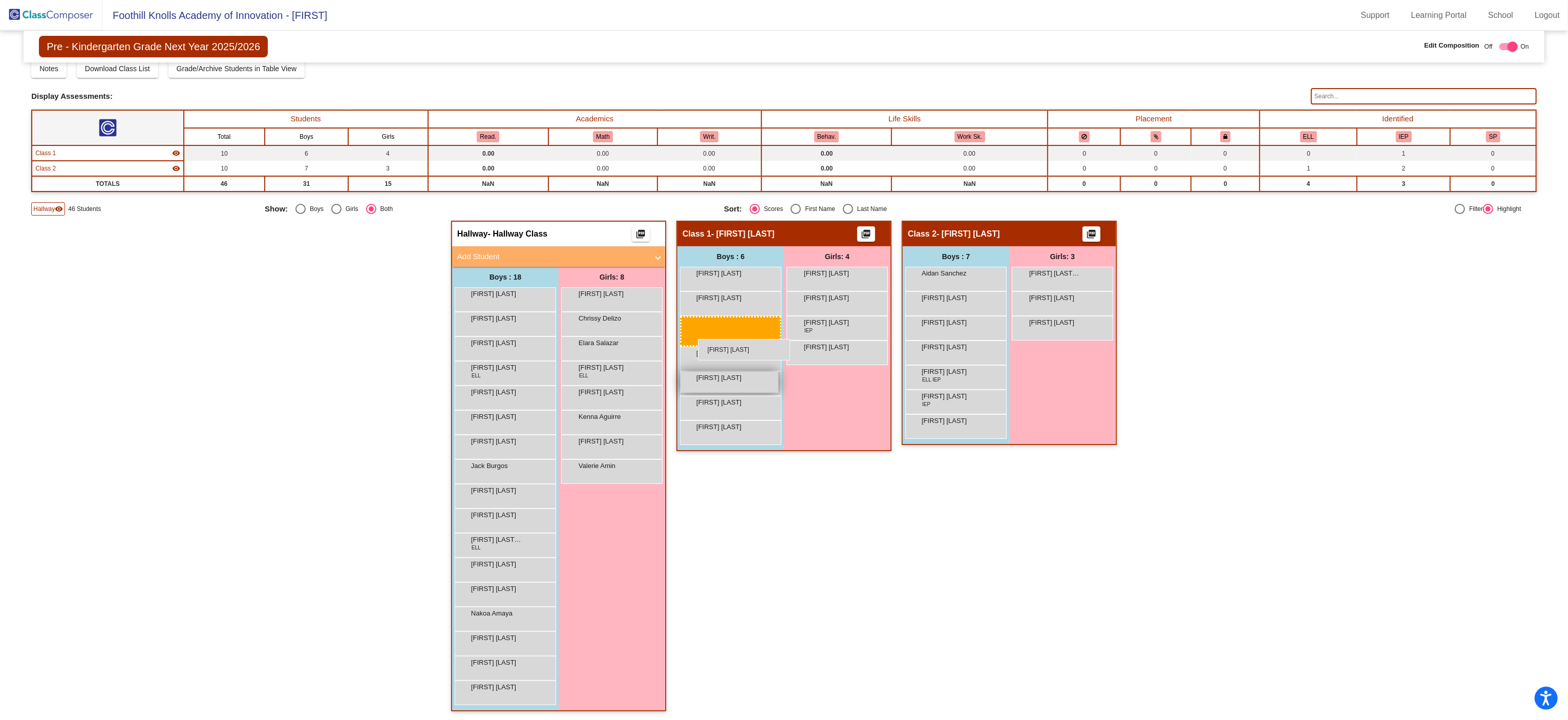 drag, startPoint x: 489, startPoint y: 618, endPoint x: 698, endPoint y: 341, distance: 347.0014 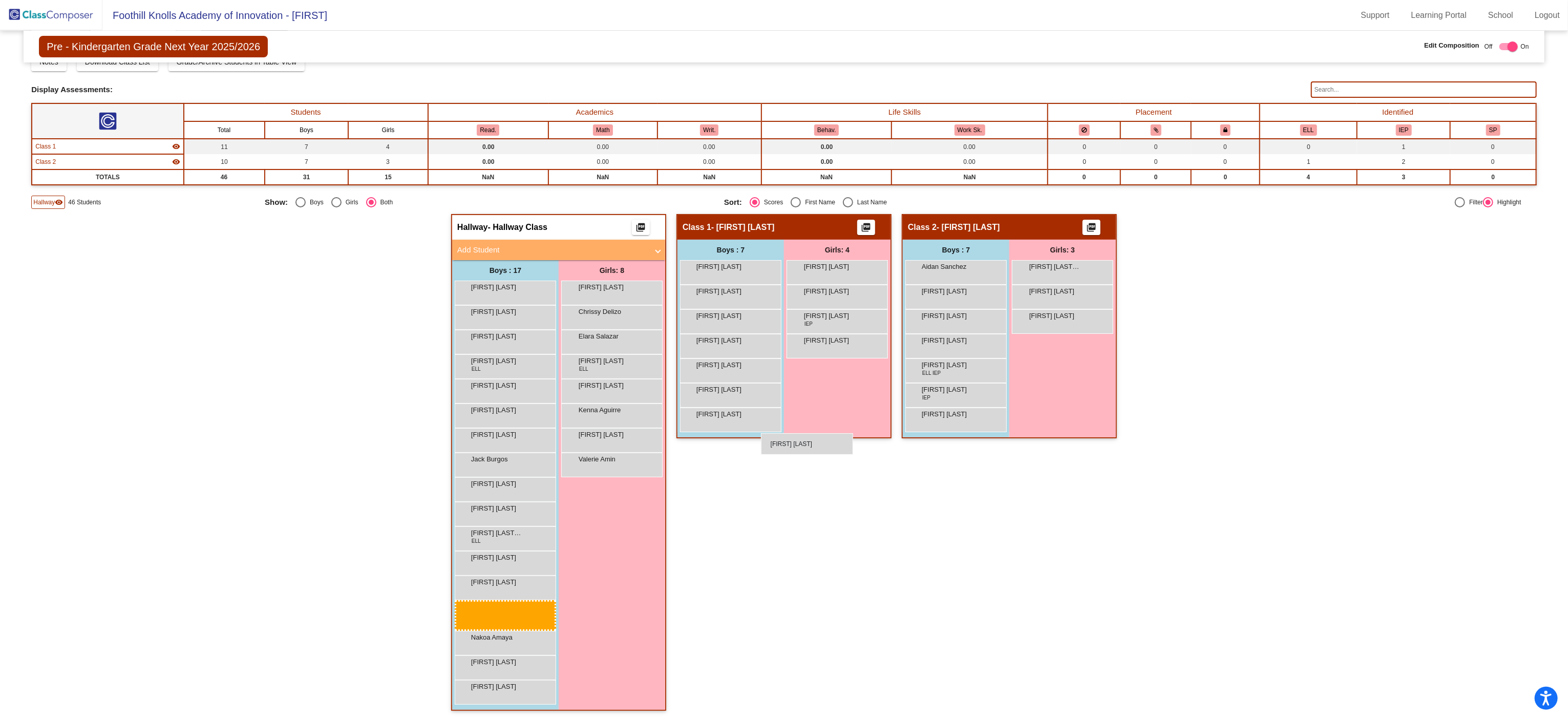 scroll, scrollTop: 10, scrollLeft: 0, axis: vertical 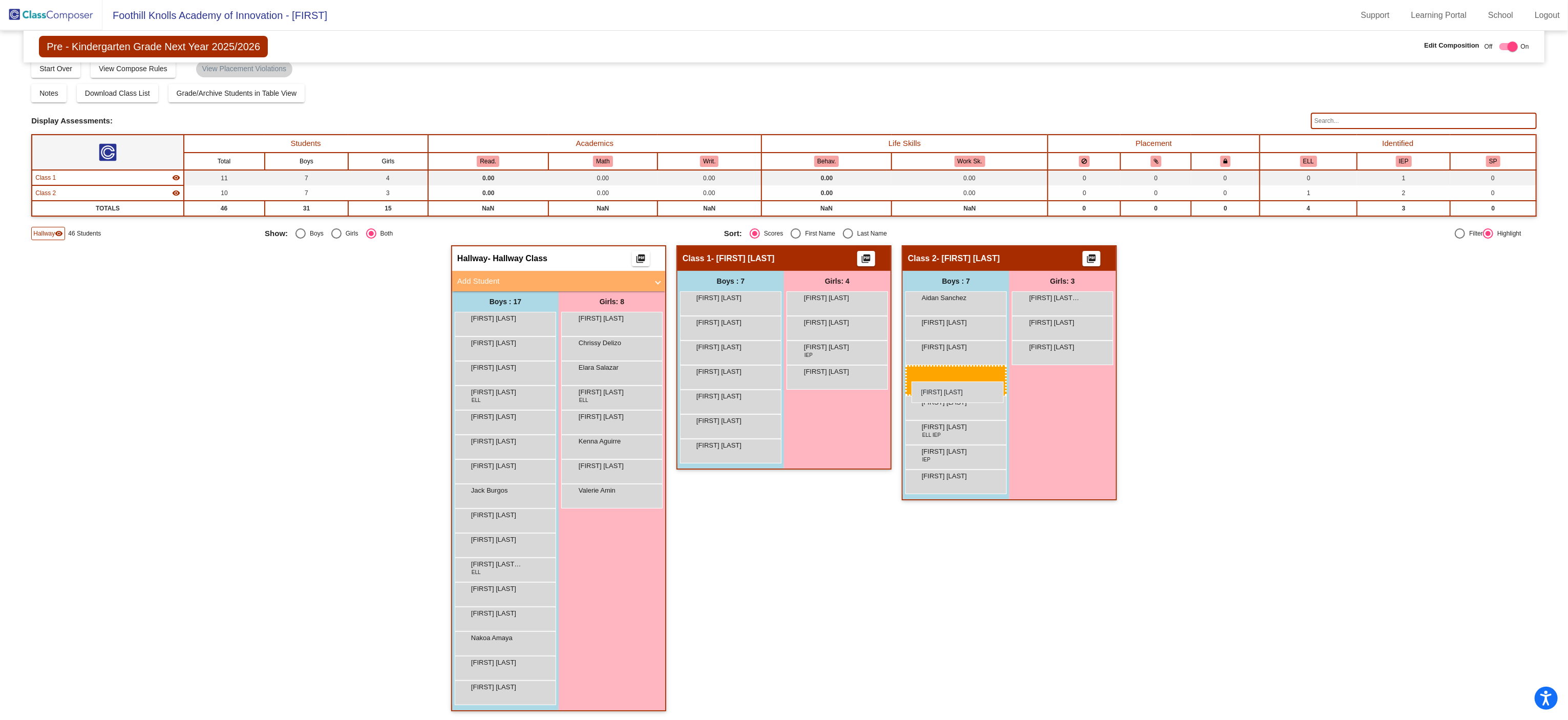 drag, startPoint x: 486, startPoint y: 642, endPoint x: 912, endPoint y: 382, distance: 499.0751 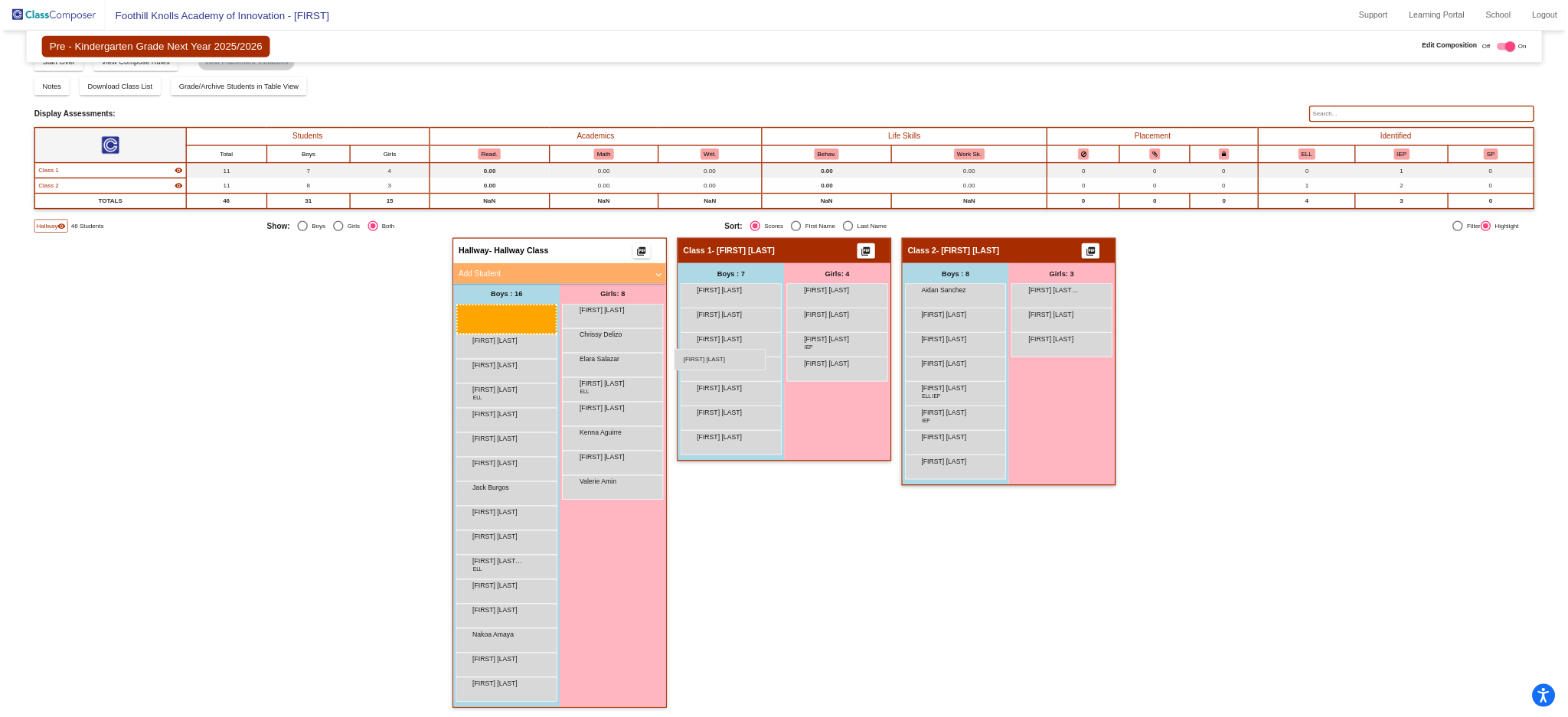 scroll, scrollTop: 0, scrollLeft: 0, axis: both 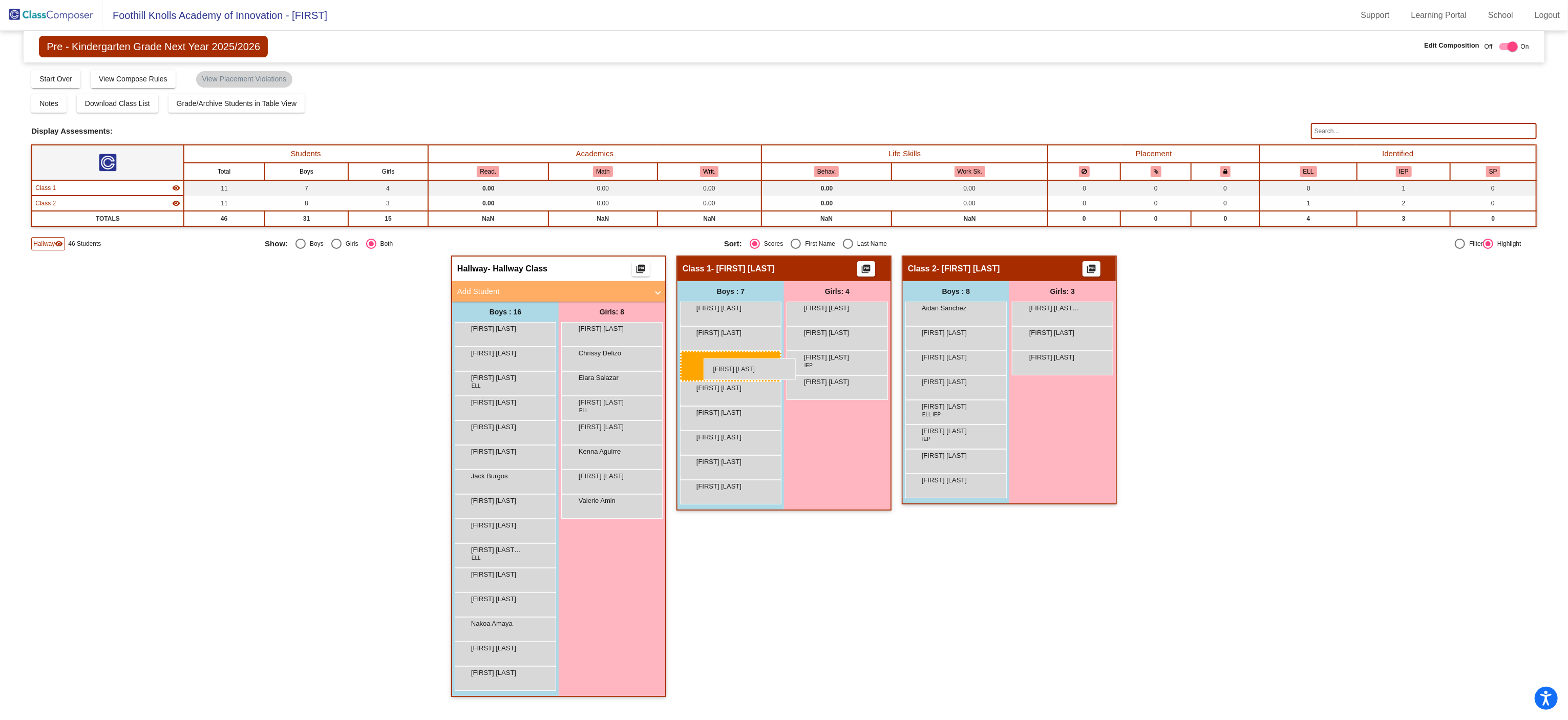 drag, startPoint x: 510, startPoint y: 316, endPoint x: 703, endPoint y: 358, distance: 197.51709 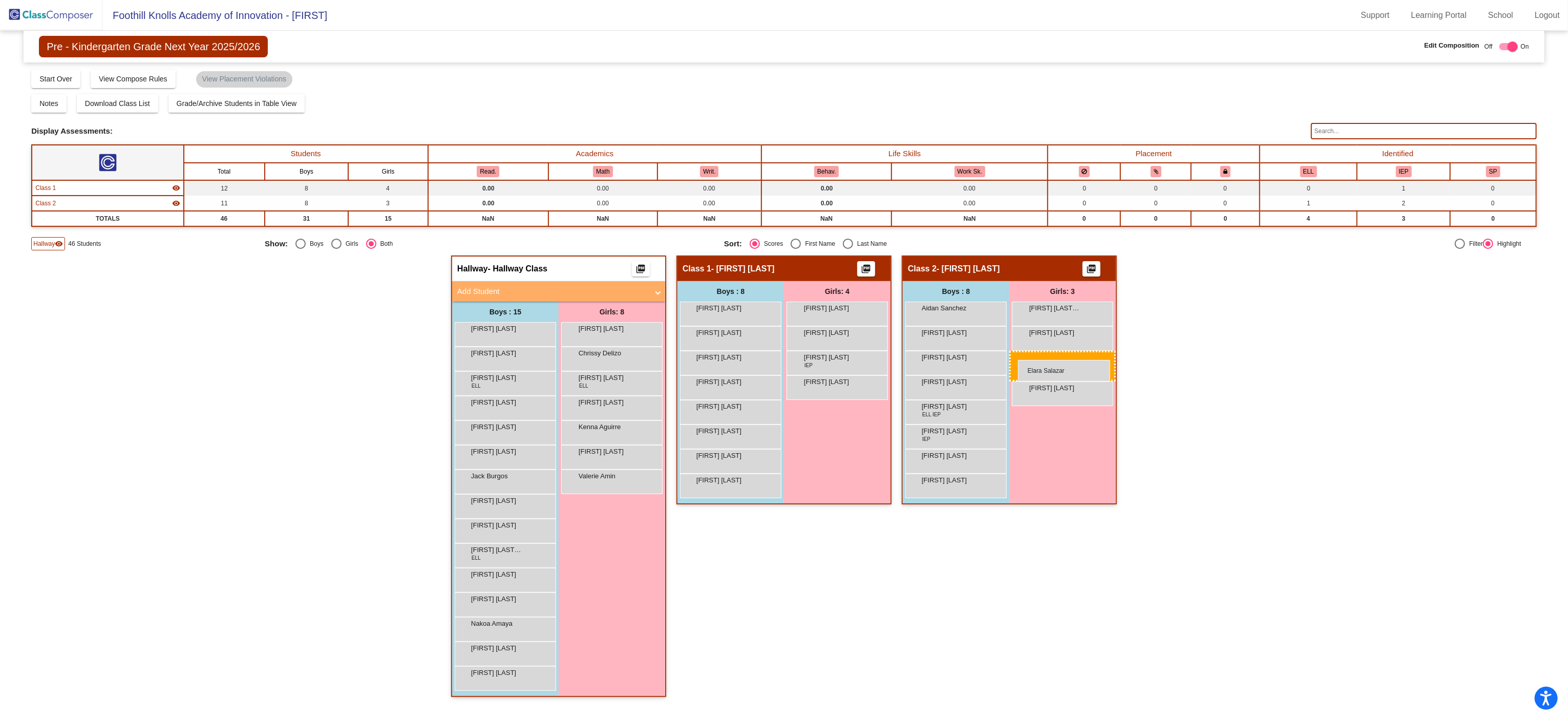 drag, startPoint x: 613, startPoint y: 380, endPoint x: 1018, endPoint y: 360, distance: 405.494 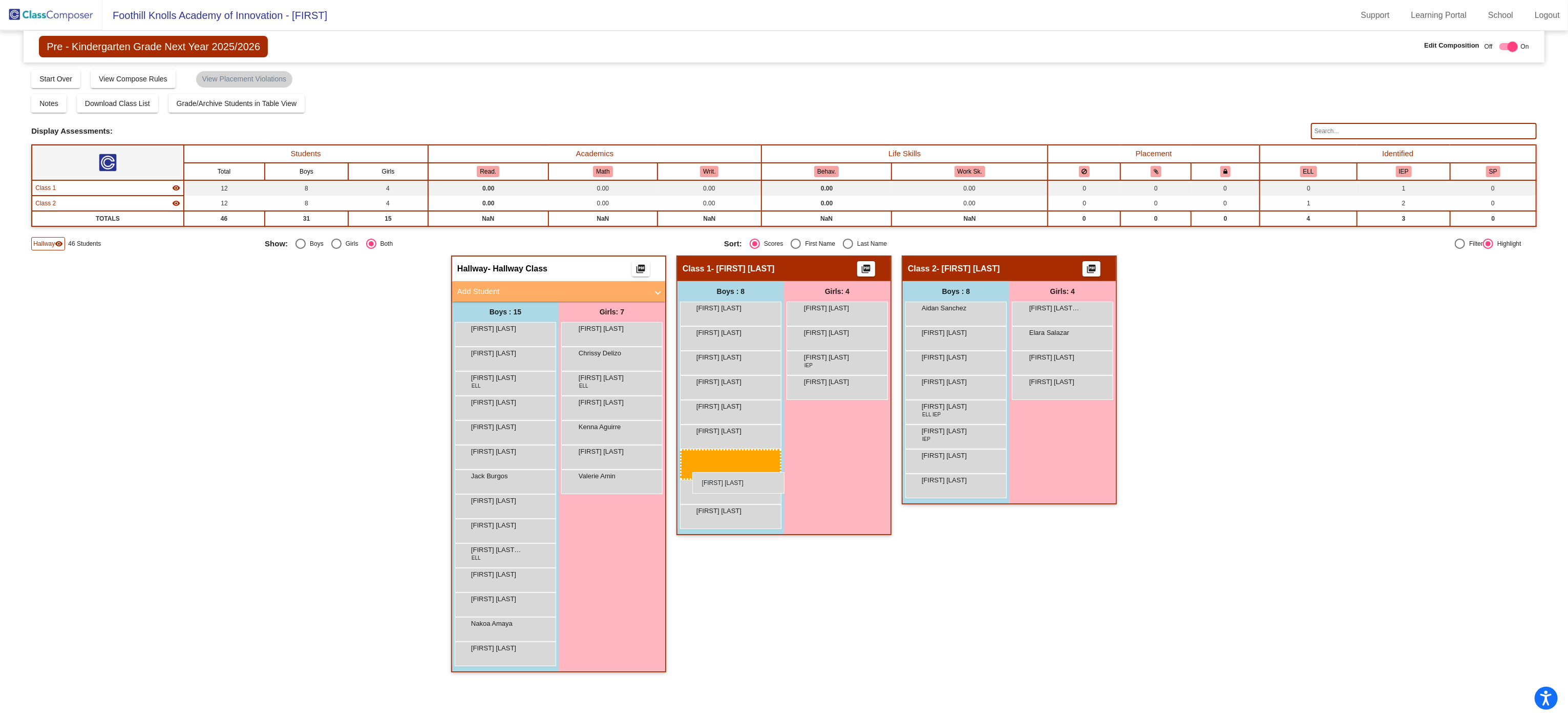 drag, startPoint x: 483, startPoint y: 679, endPoint x: 692, endPoint y: 472, distance: 294.1598 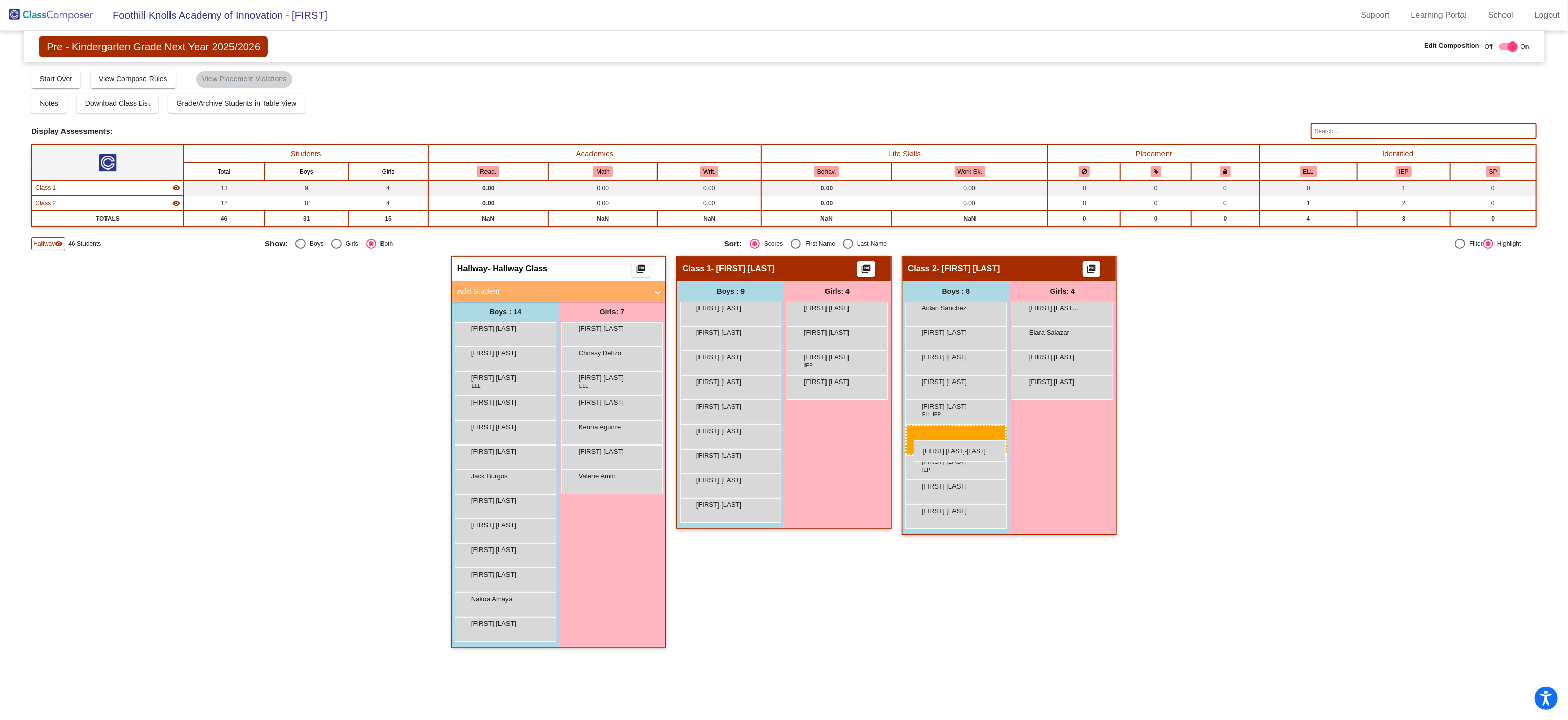 drag, startPoint x: 493, startPoint y: 554, endPoint x: 914, endPoint y: 440, distance: 436.16167 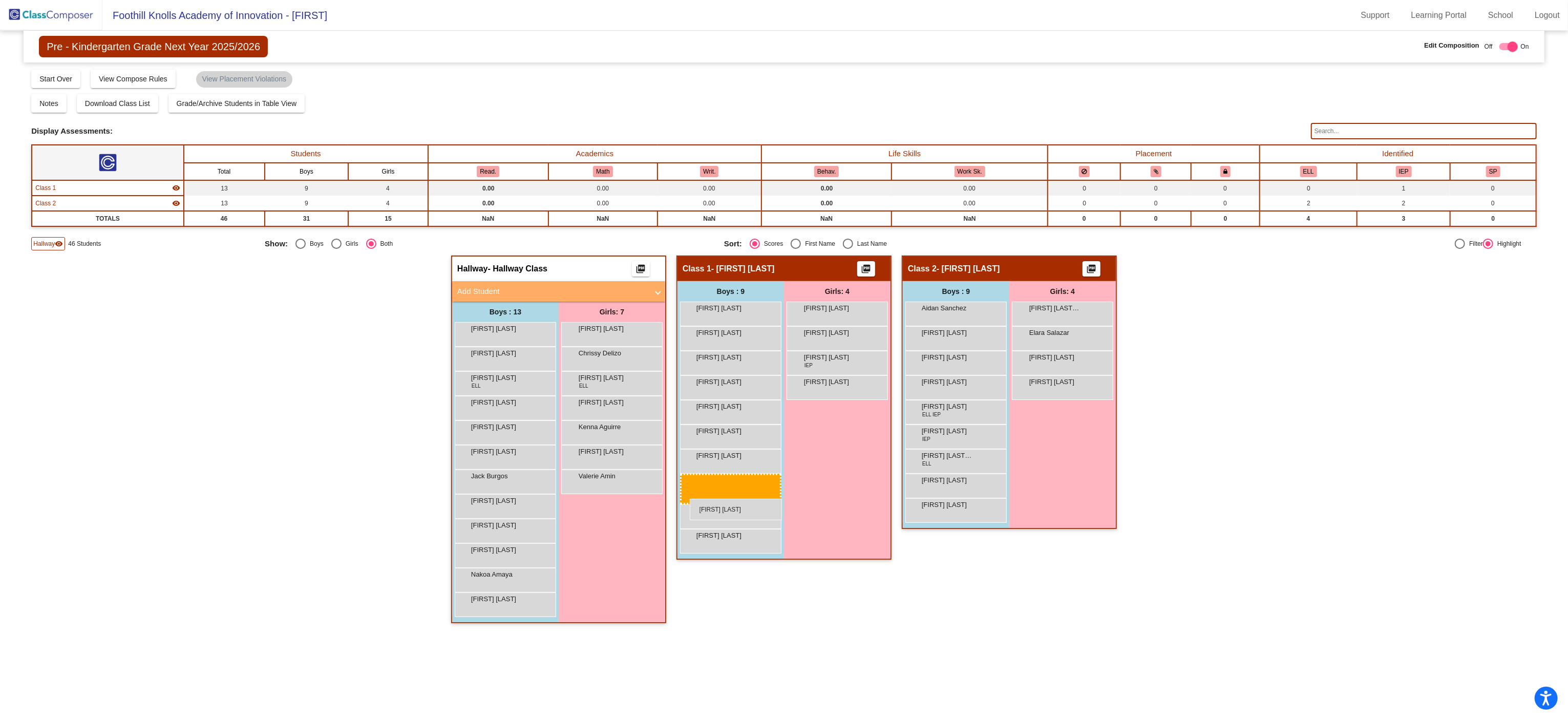 drag, startPoint x: 514, startPoint y: 507, endPoint x: 690, endPoint y: 499, distance: 176.1817 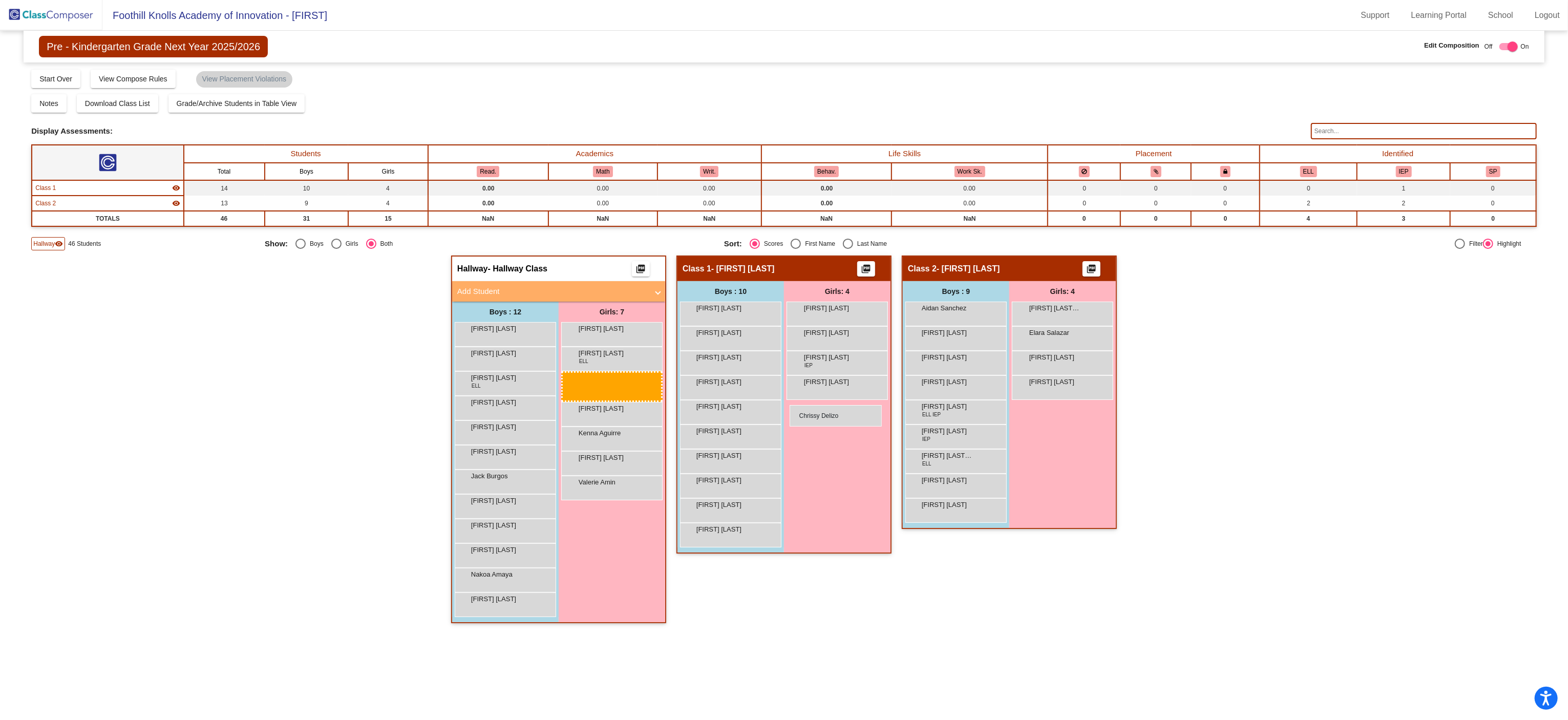 drag, startPoint x: 601, startPoint y: 364, endPoint x: 790, endPoint y: 405, distance: 193.39597 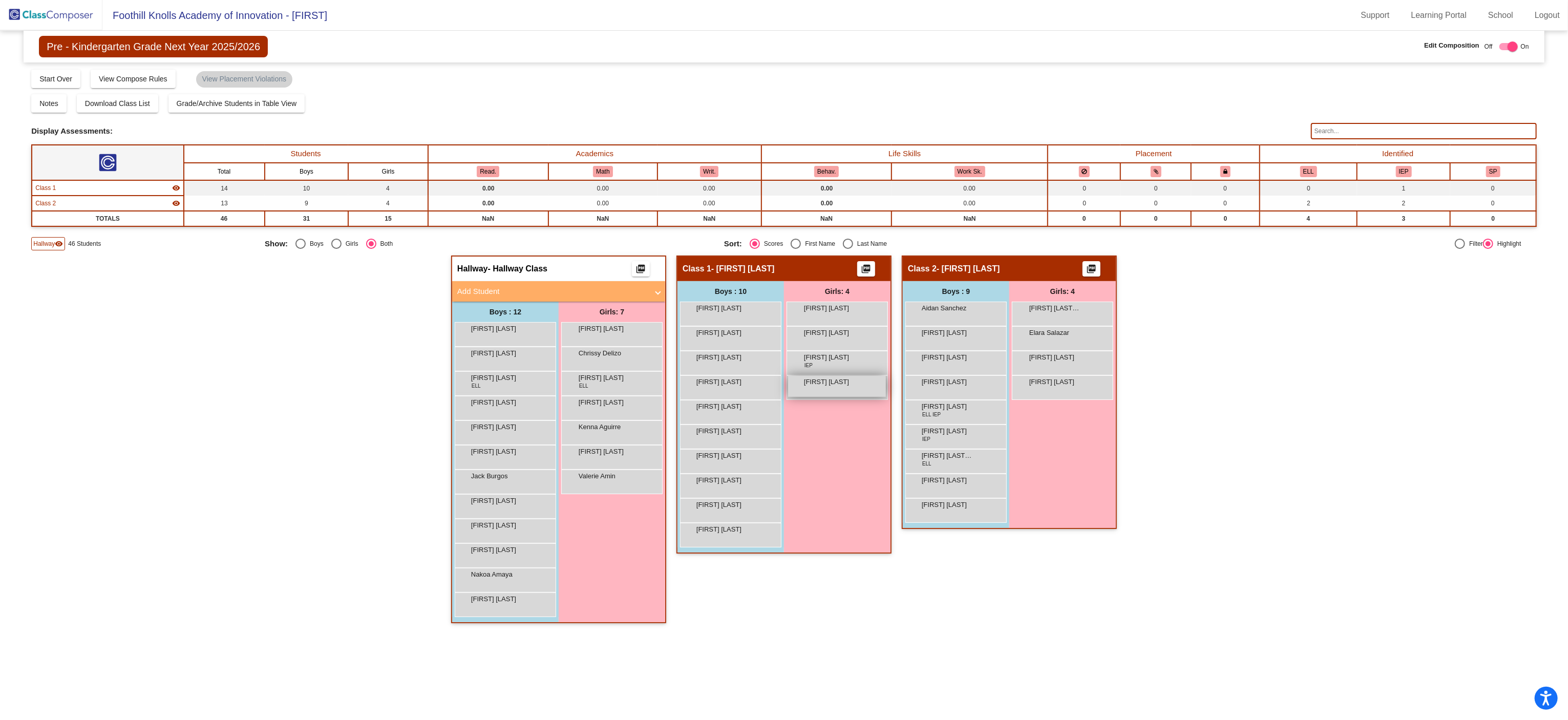 drag, startPoint x: 790, startPoint y: 405, endPoint x: 799, endPoint y: 385, distance: 21.931712 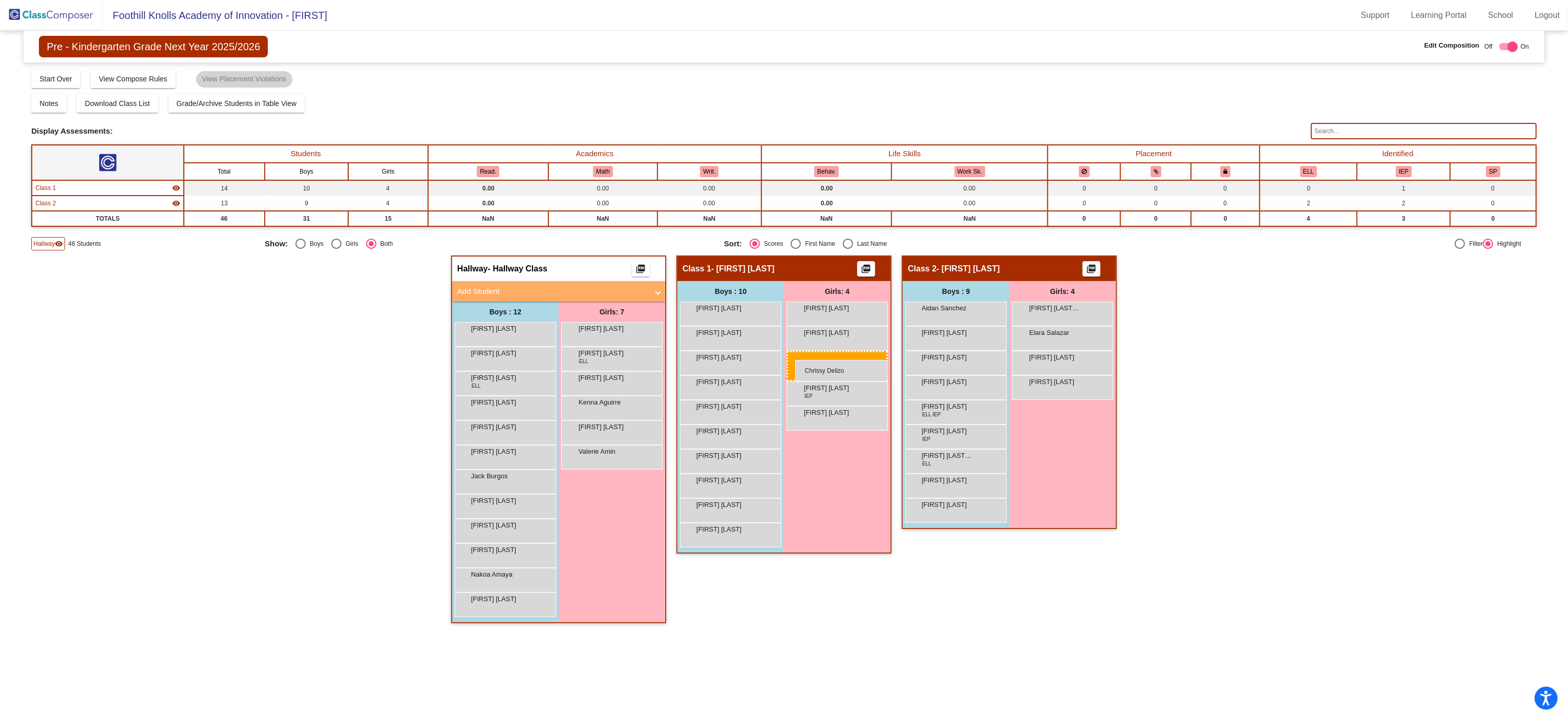 drag, startPoint x: 621, startPoint y: 358, endPoint x: 795, endPoint y: 360, distance: 174.01149 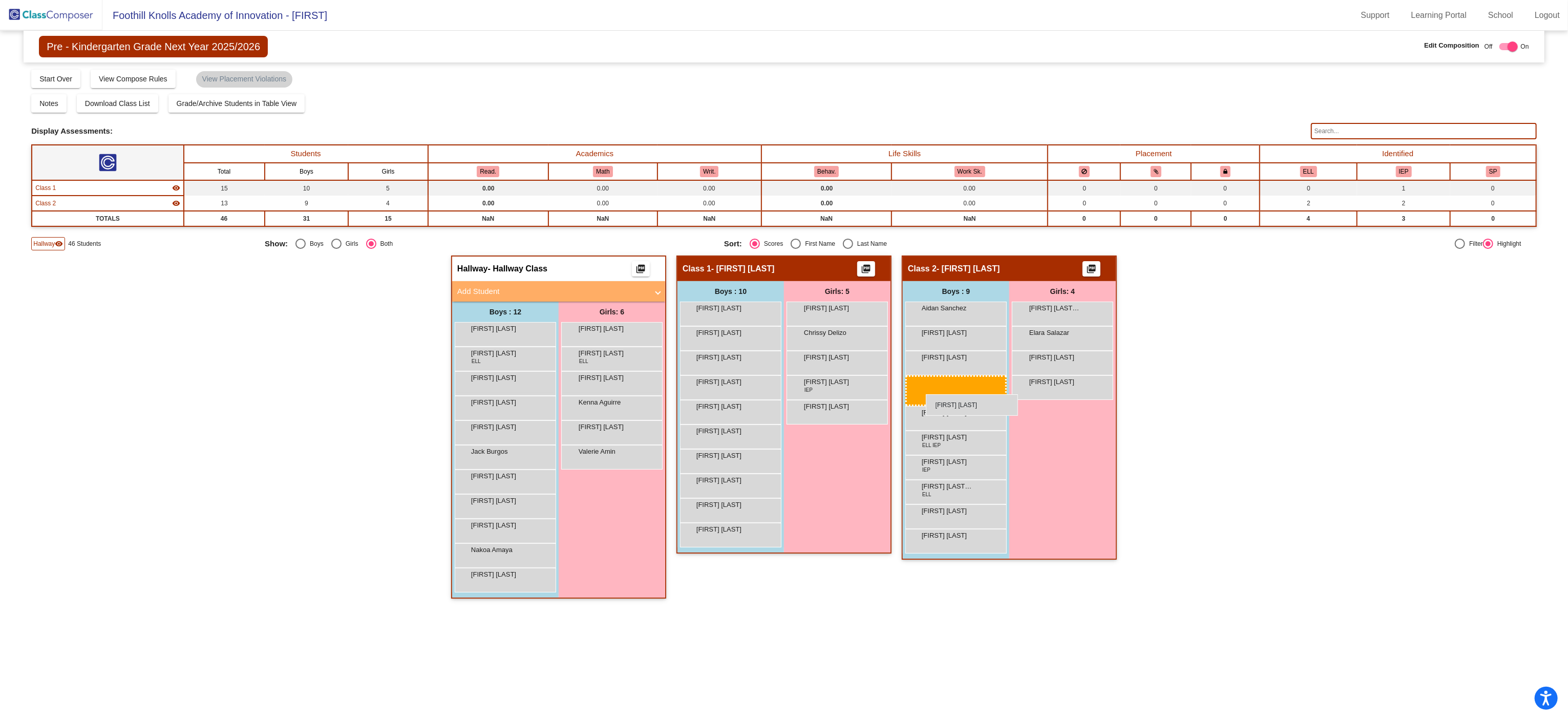 drag, startPoint x: 492, startPoint y: 348, endPoint x: 926, endPoint y: 394, distance: 436.431 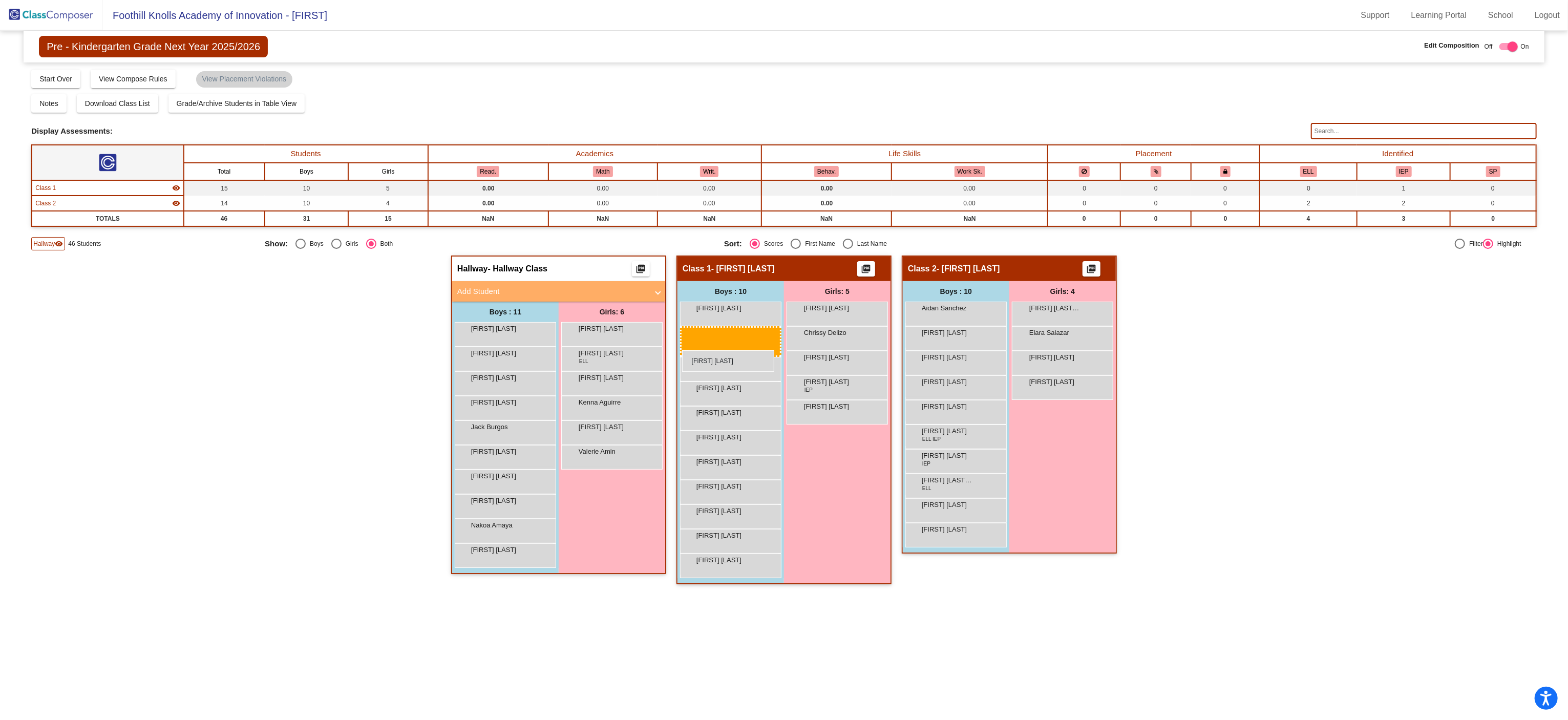 drag, startPoint x: 500, startPoint y: 352, endPoint x: 682, endPoint y: 350, distance: 182.01099 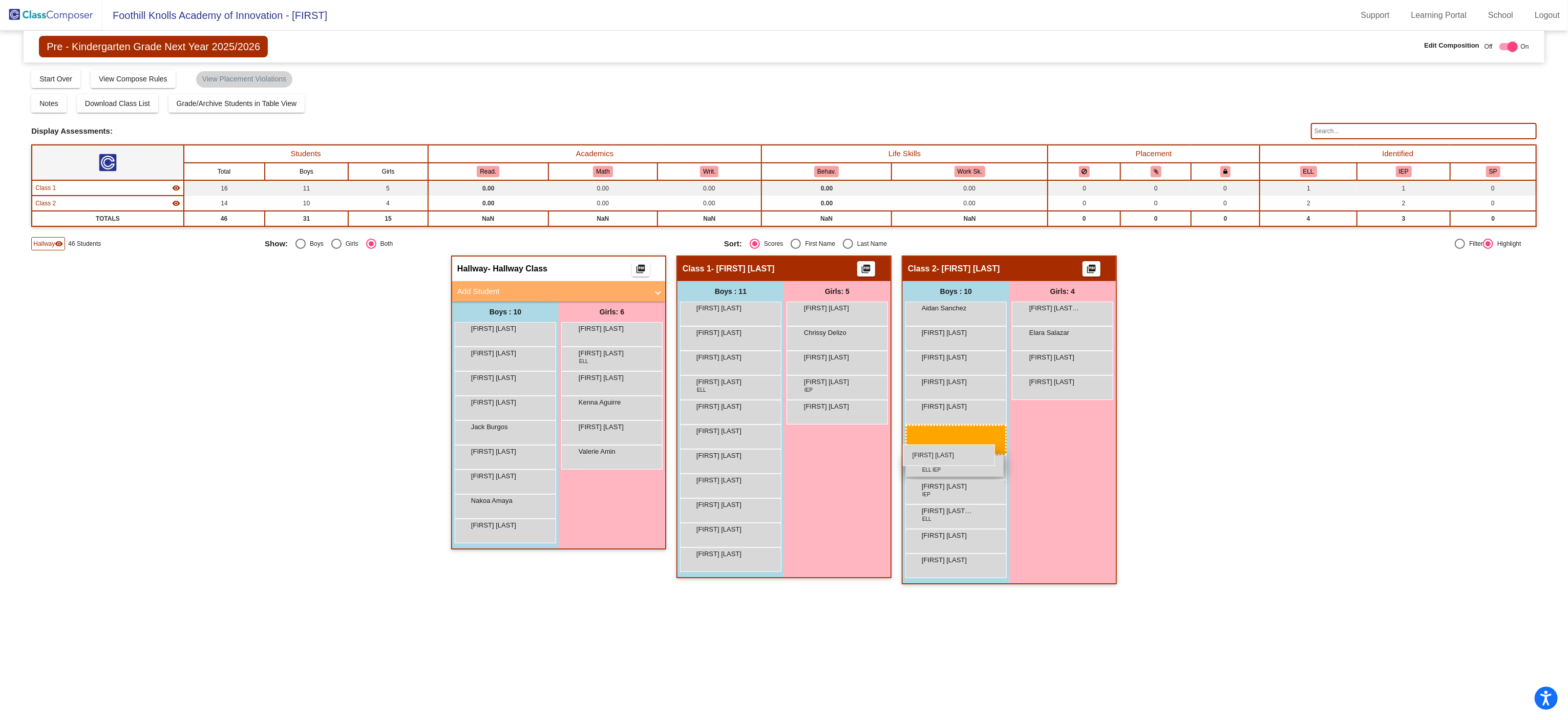 drag, startPoint x: 505, startPoint y: 505, endPoint x: 907, endPoint y: 443, distance: 406.753 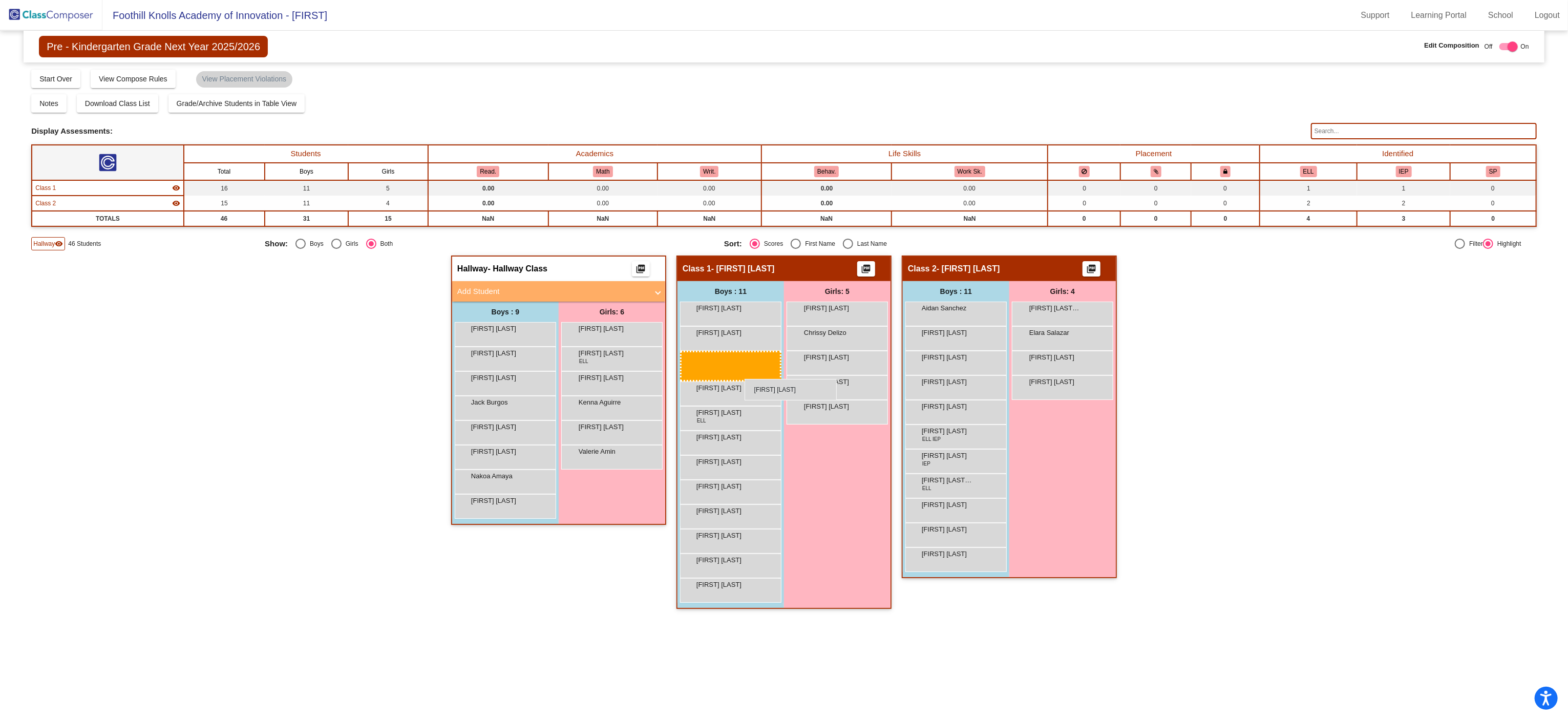 drag, startPoint x: 485, startPoint y: 333, endPoint x: 745, endPoint y: 380, distance: 264.21393 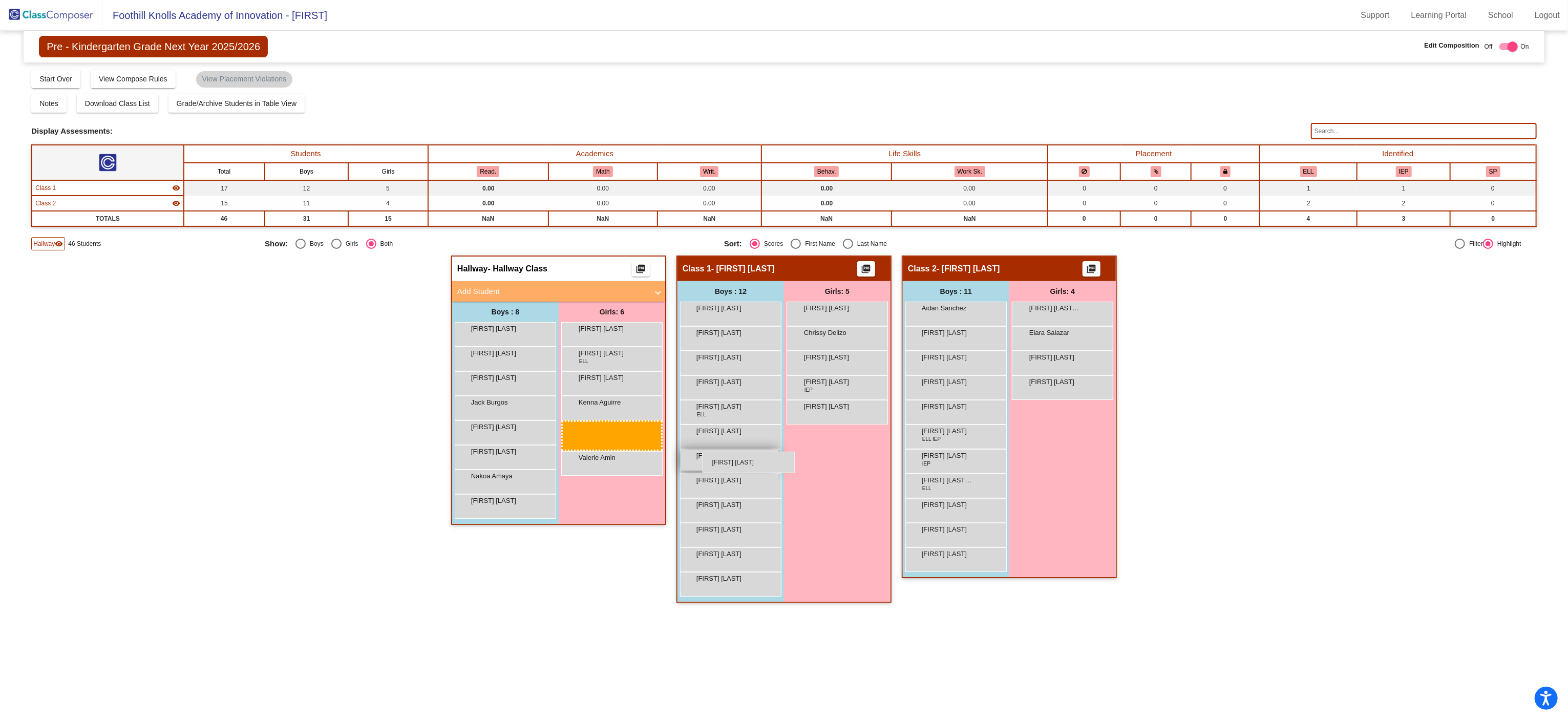 drag, startPoint x: 586, startPoint y: 431, endPoint x: 703, endPoint y: 451, distance: 118.69709 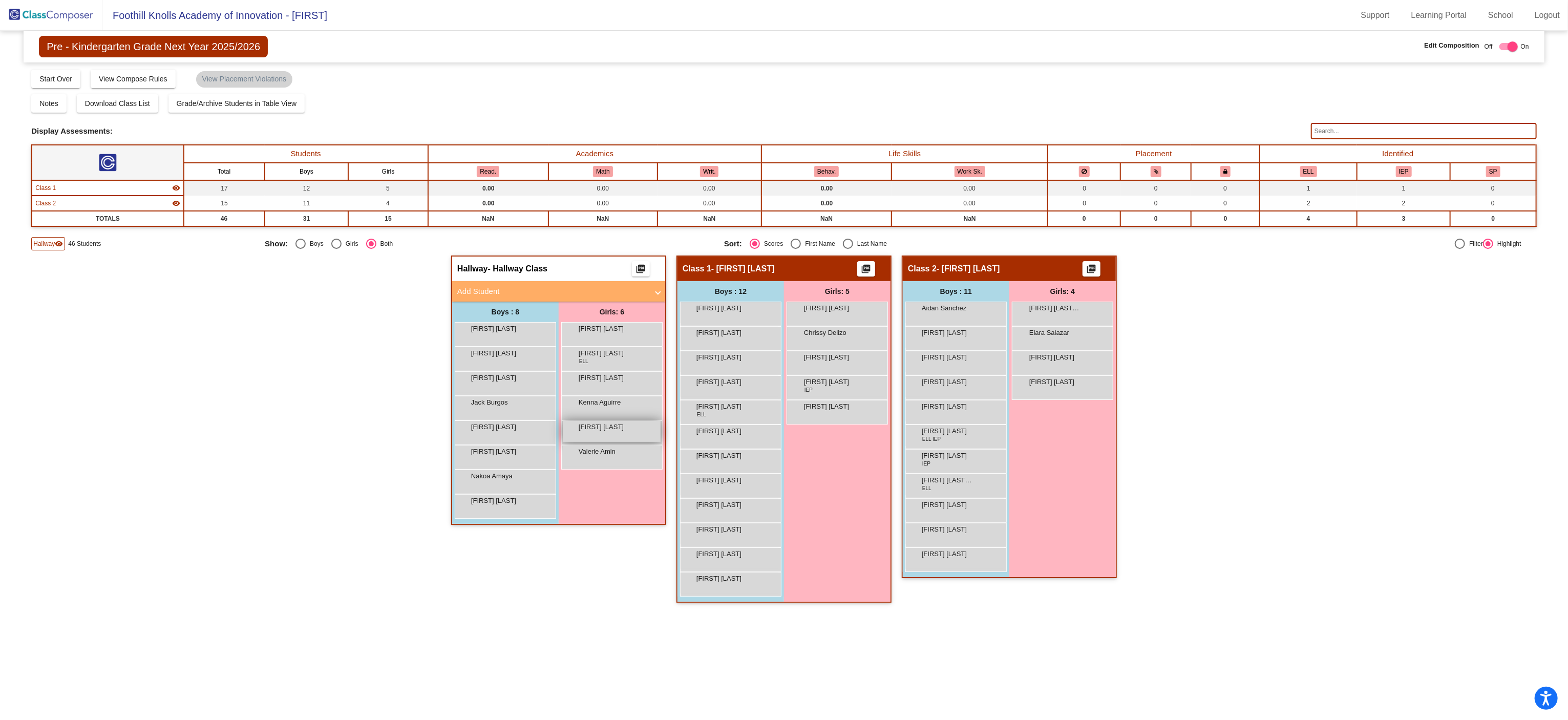 click on "[FIRST] [LAST] lock do_not_disturb_alt" at bounding box center (611, 431) 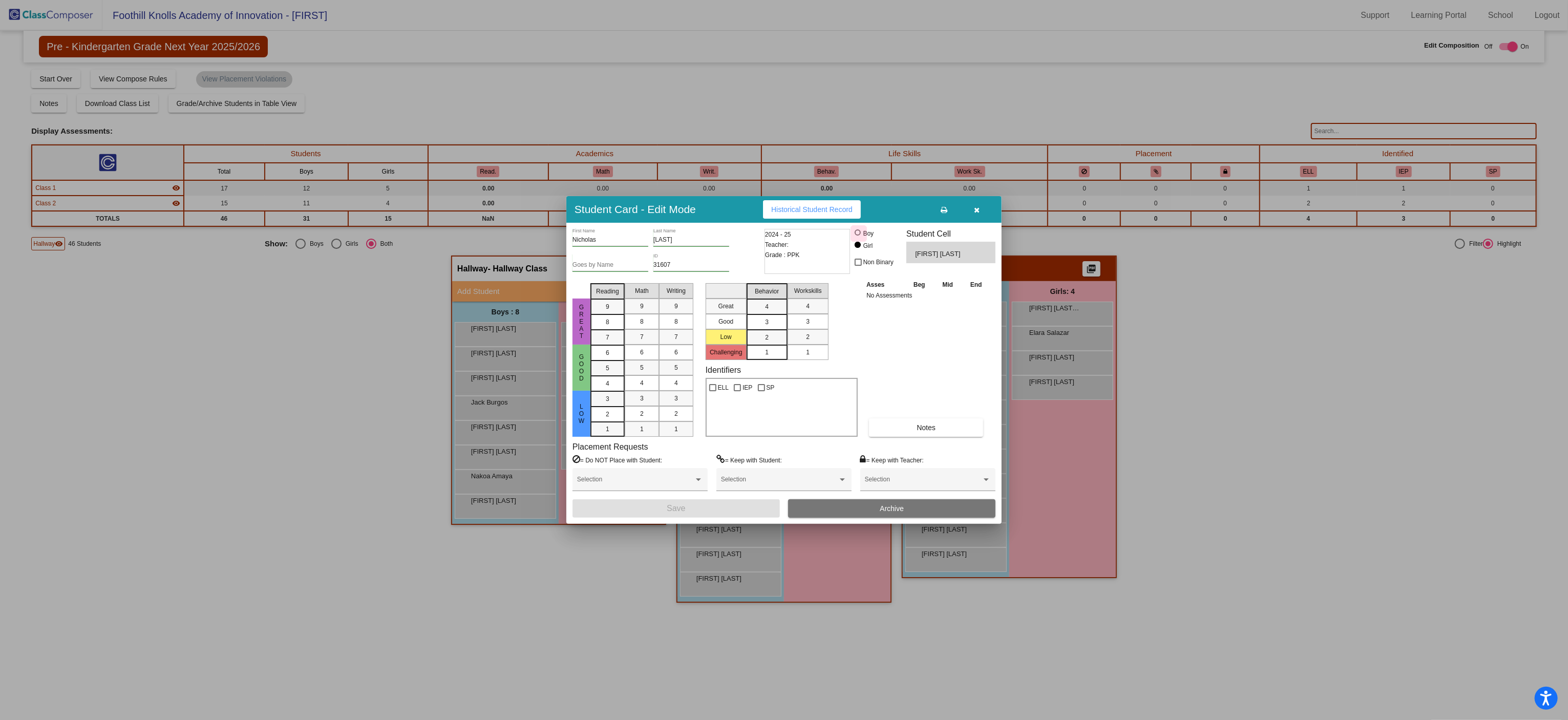 click at bounding box center [858, 232] 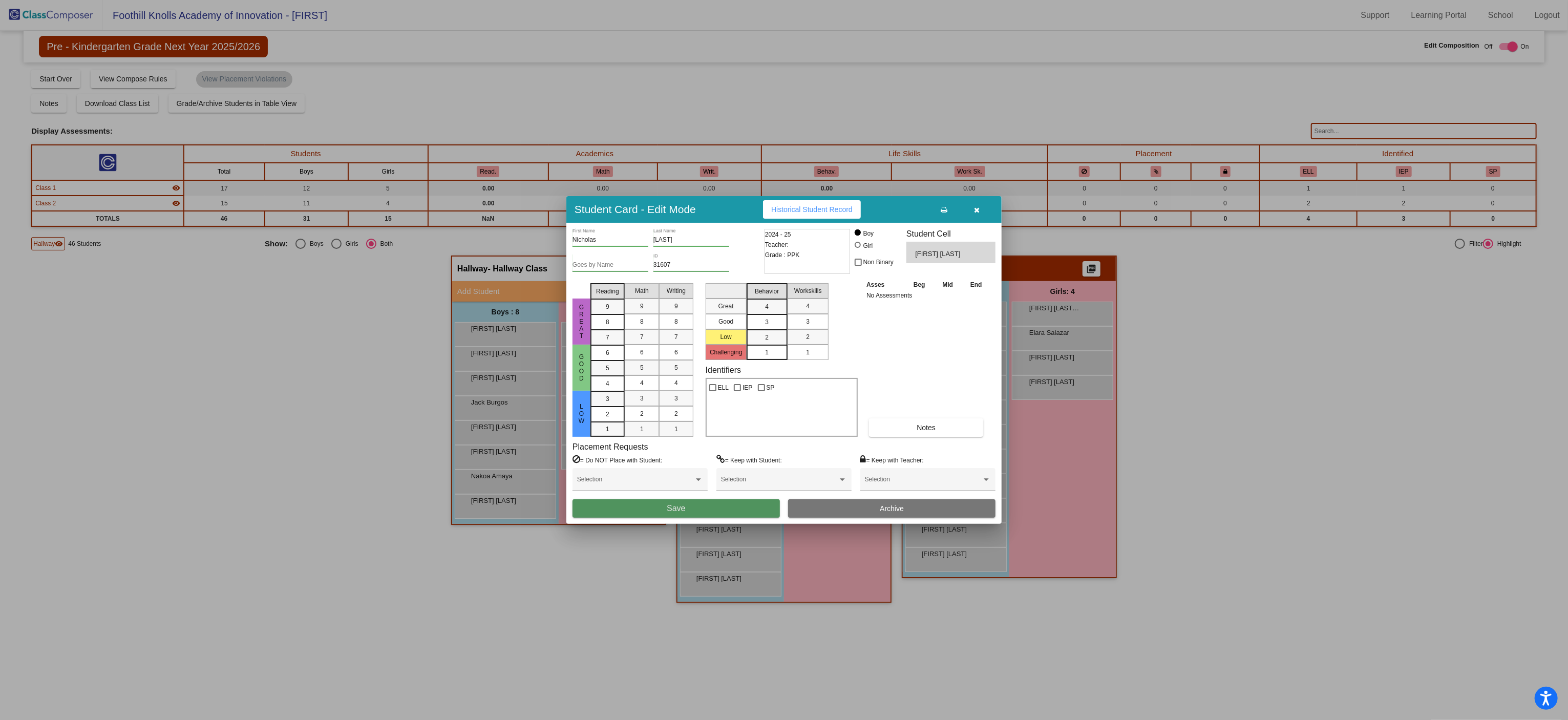 click on "Save" at bounding box center (676, 509) 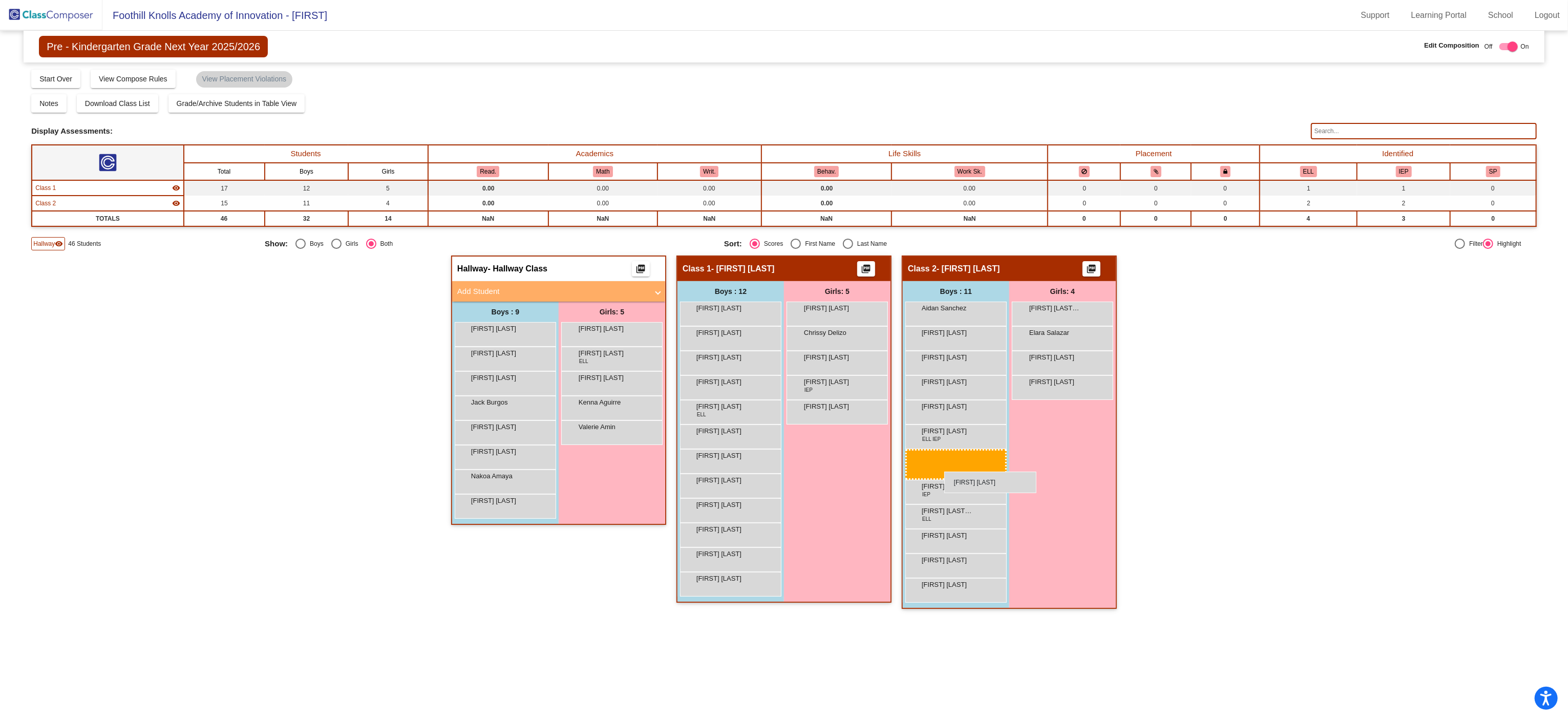 drag, startPoint x: 496, startPoint y: 505, endPoint x: 944, endPoint y: 472, distance: 449.21376 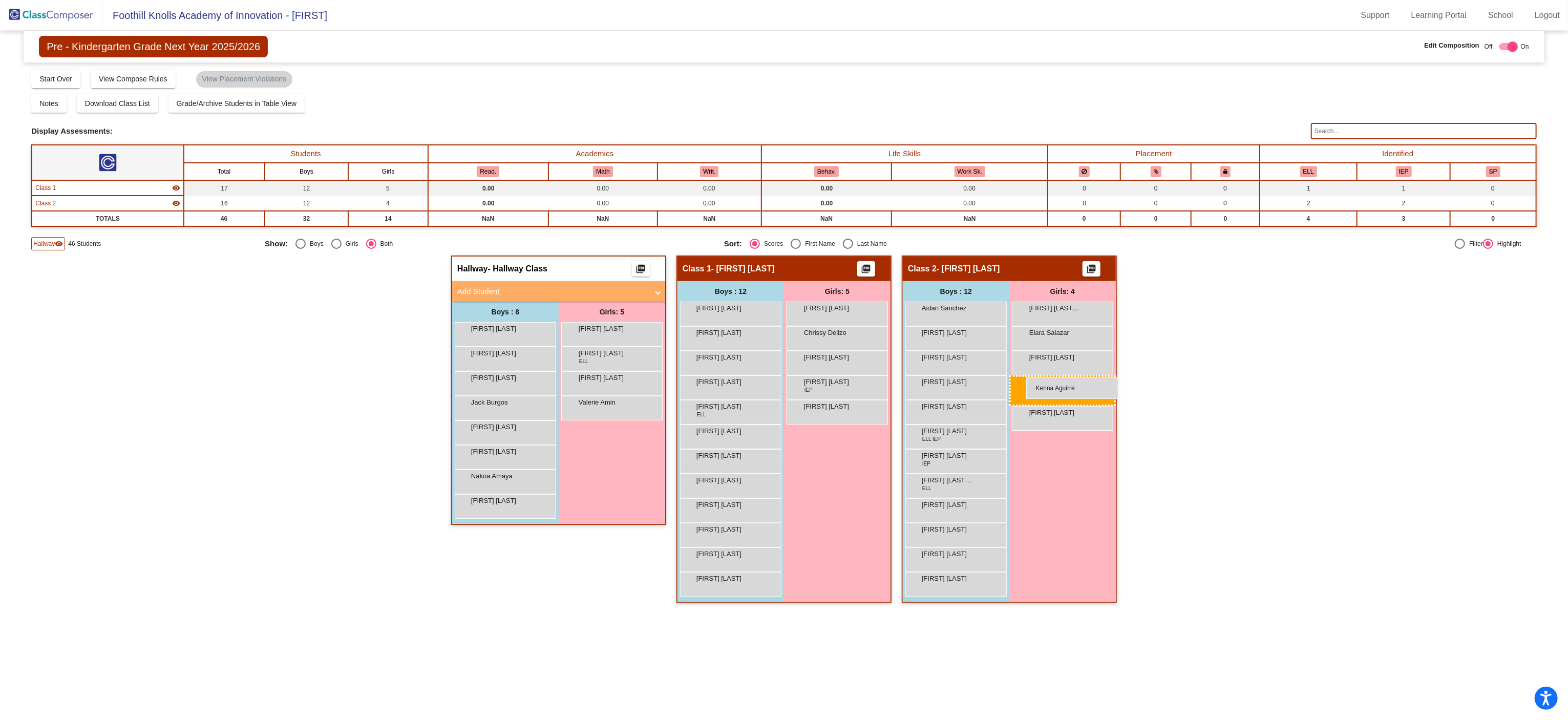 drag, startPoint x: 603, startPoint y: 405, endPoint x: 1026, endPoint y: 377, distance: 423.9257 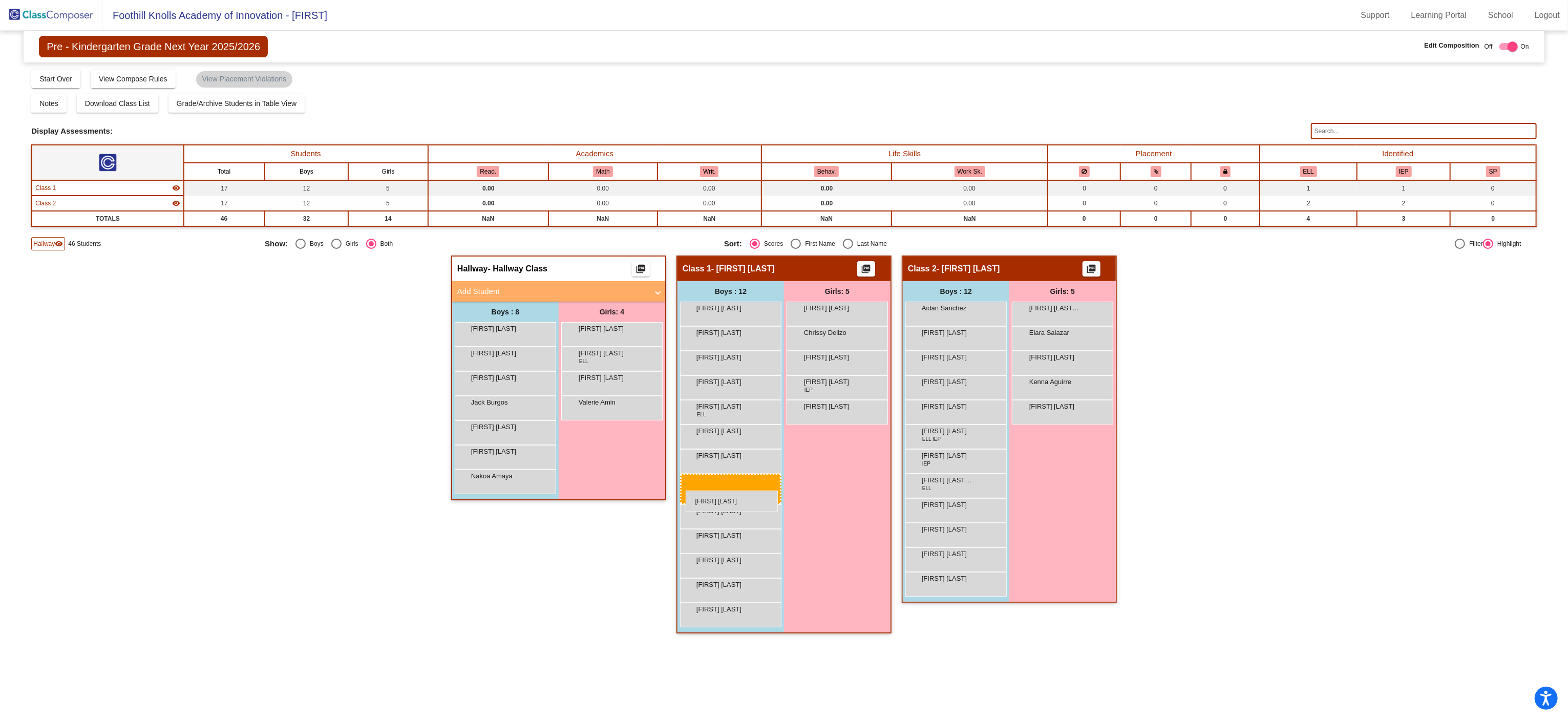 drag, startPoint x: 486, startPoint y: 505, endPoint x: 686, endPoint y: 491, distance: 200.4894 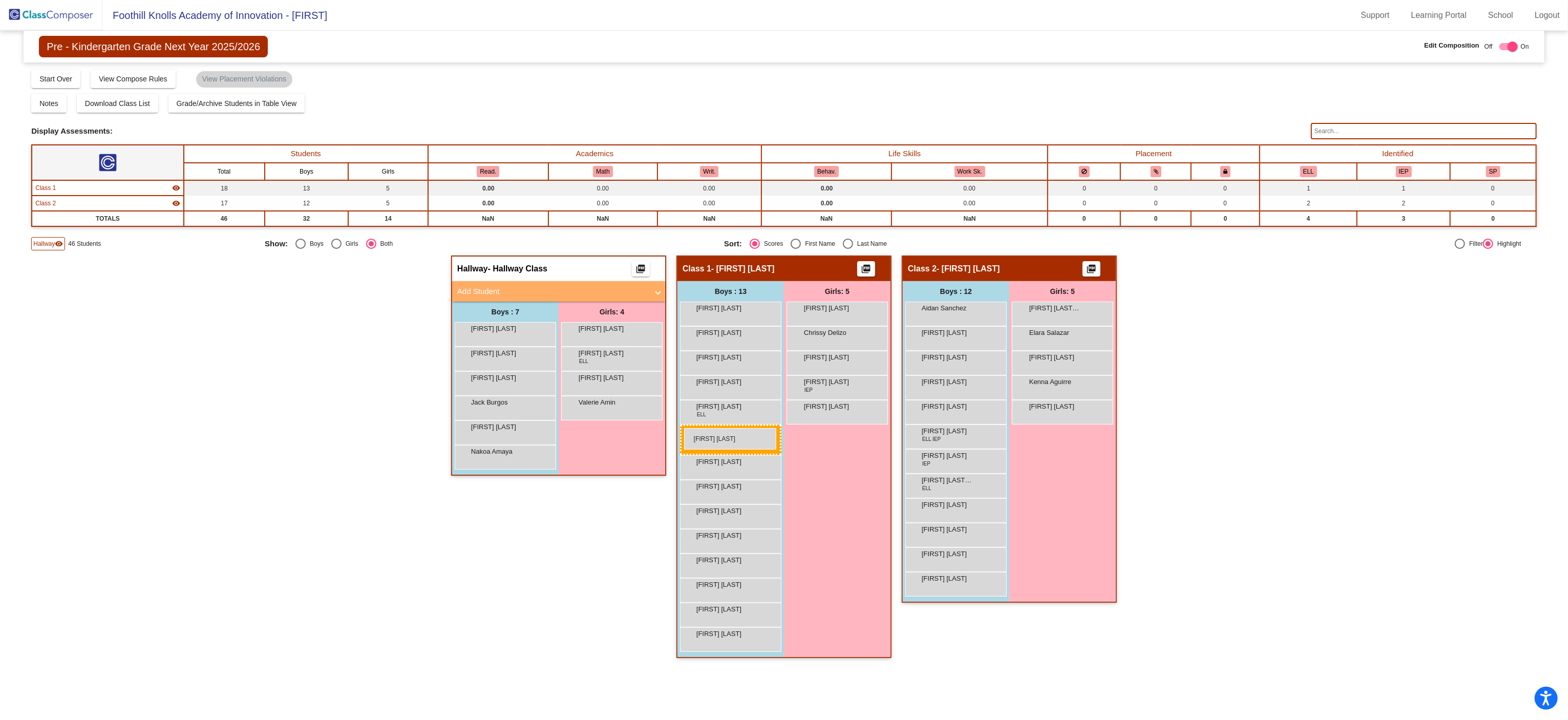 drag, startPoint x: 486, startPoint y: 431, endPoint x: 684, endPoint y: 428, distance: 198.02273 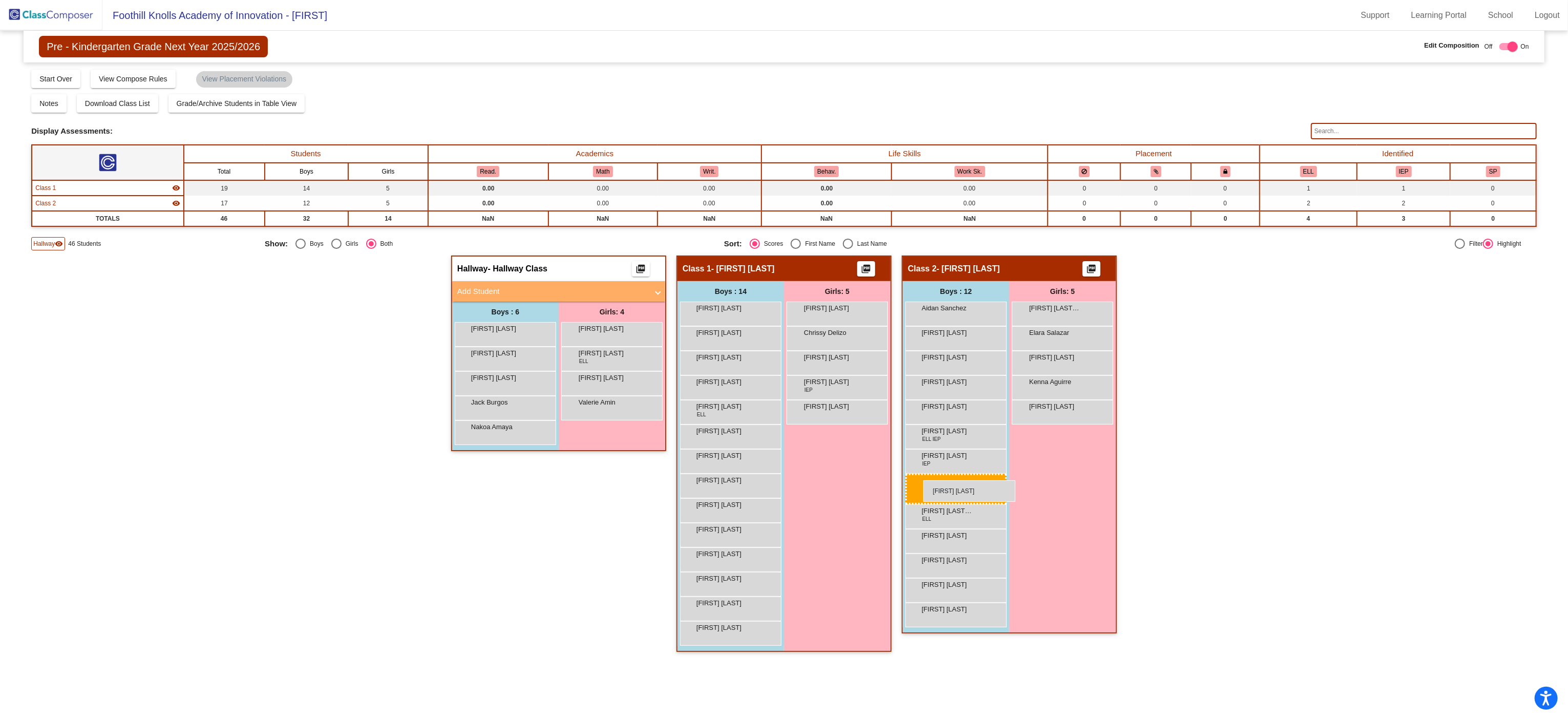 drag, startPoint x: 494, startPoint y: 427, endPoint x: 923, endPoint y: 480, distance: 432.2615 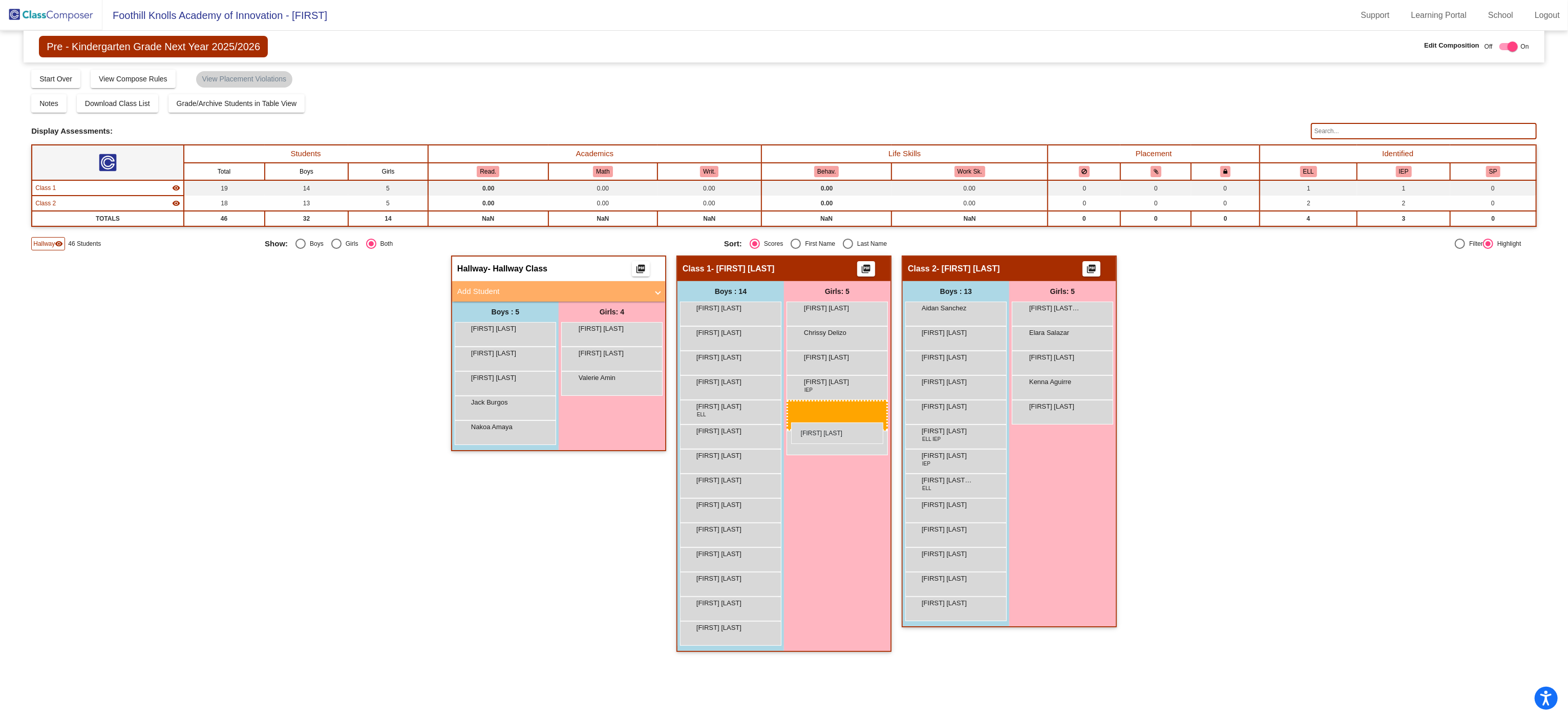 drag, startPoint x: 604, startPoint y: 353, endPoint x: 792, endPoint y: 422, distance: 200.26233 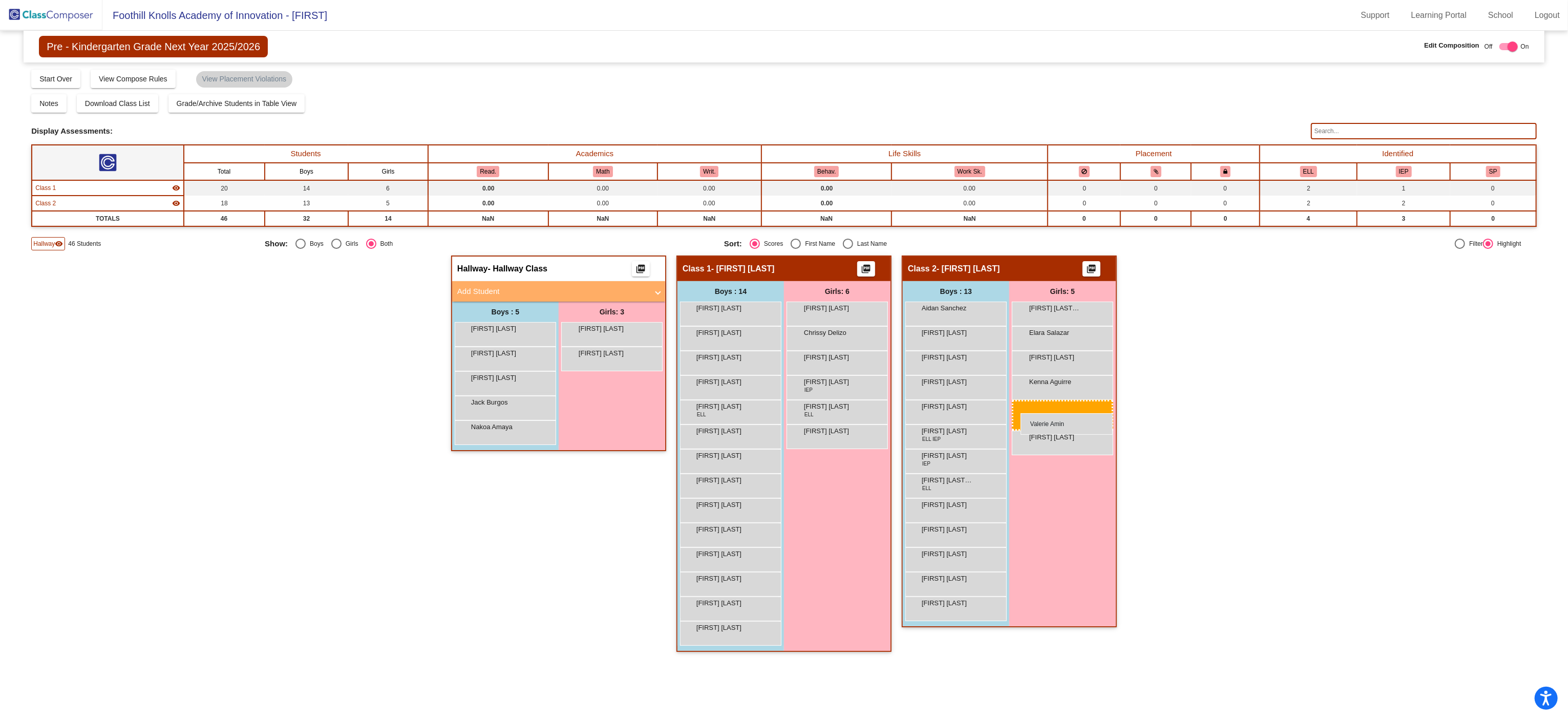 drag, startPoint x: 604, startPoint y: 380, endPoint x: 1021, endPoint y: 413, distance: 418.3037 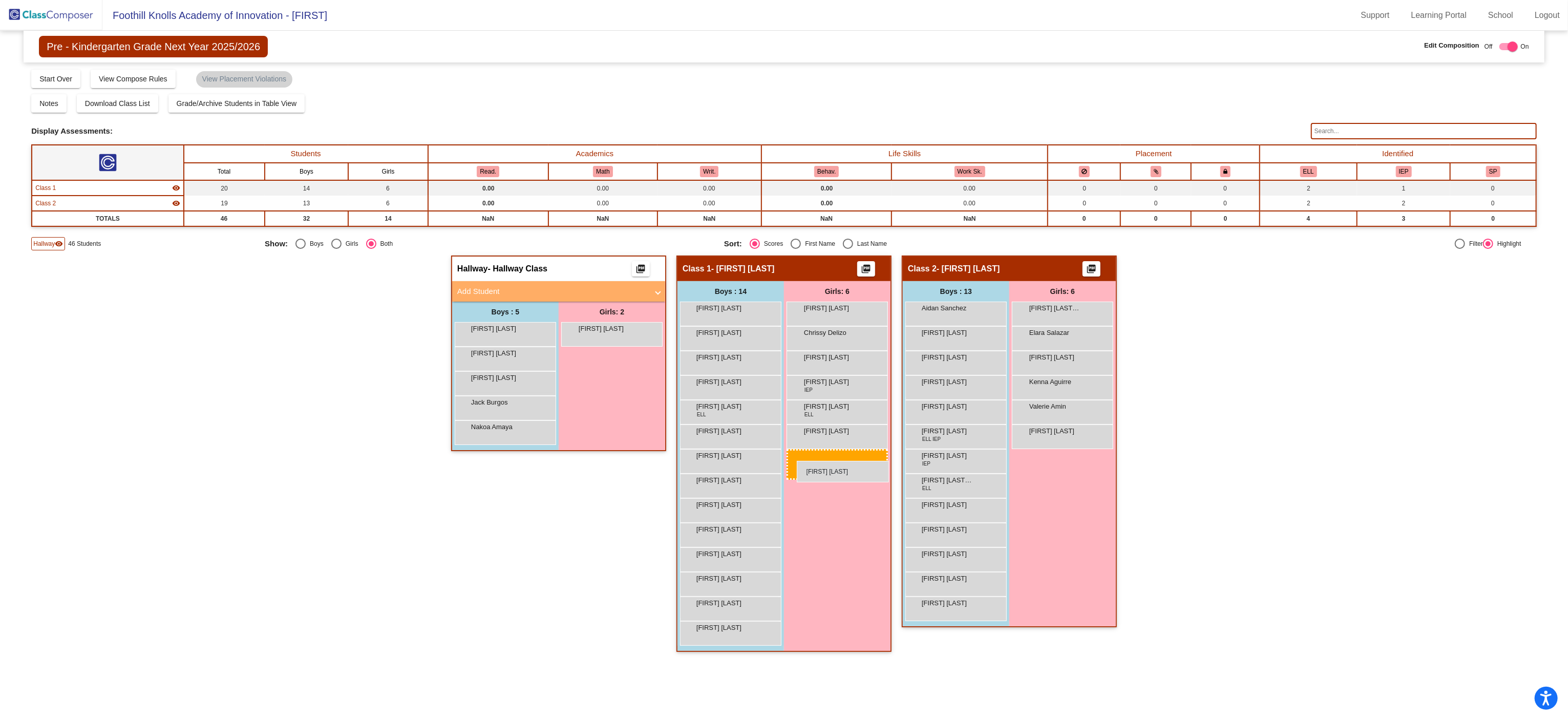 drag, startPoint x: 623, startPoint y: 359, endPoint x: 797, endPoint y: 461, distance: 201.69284 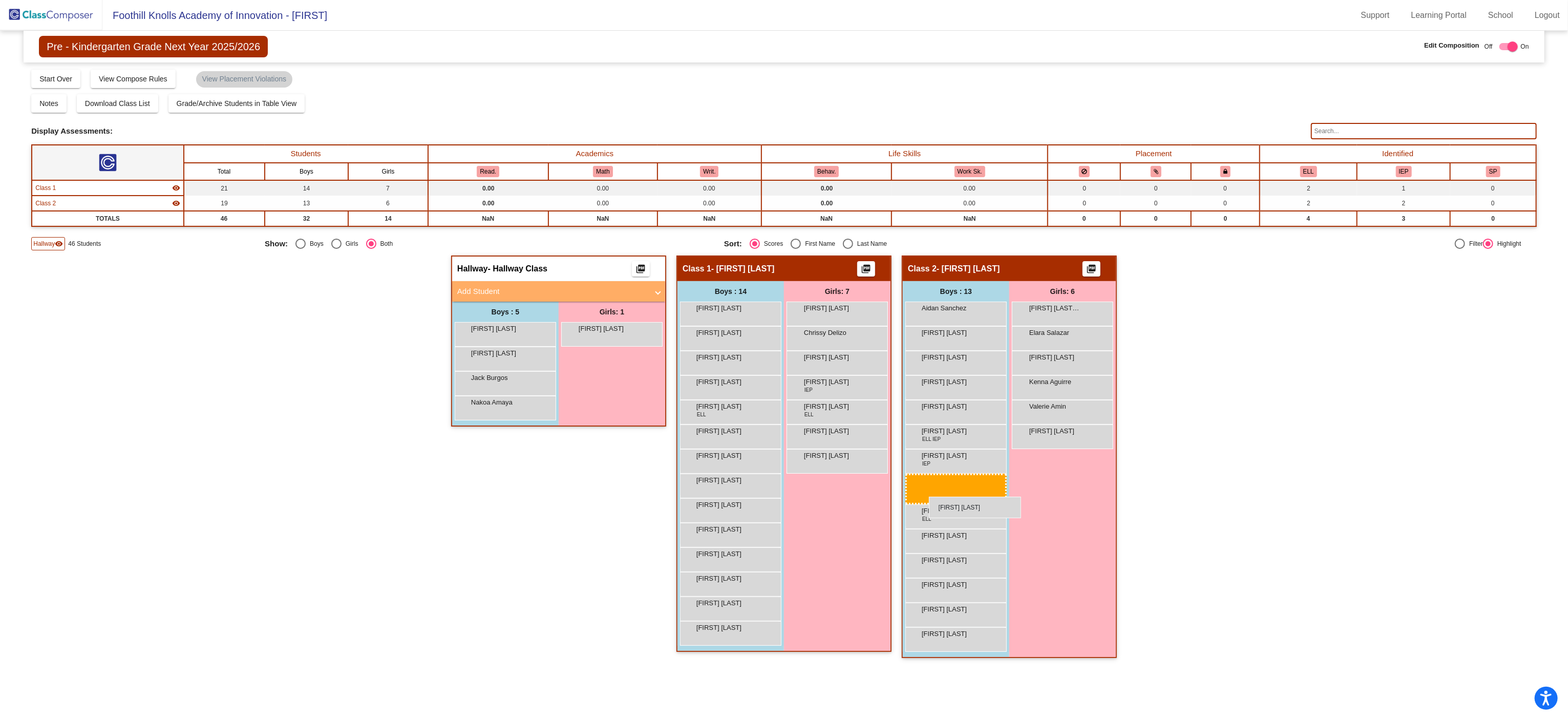 drag, startPoint x: 481, startPoint y: 356, endPoint x: 929, endPoint y: 497, distance: 469.66477 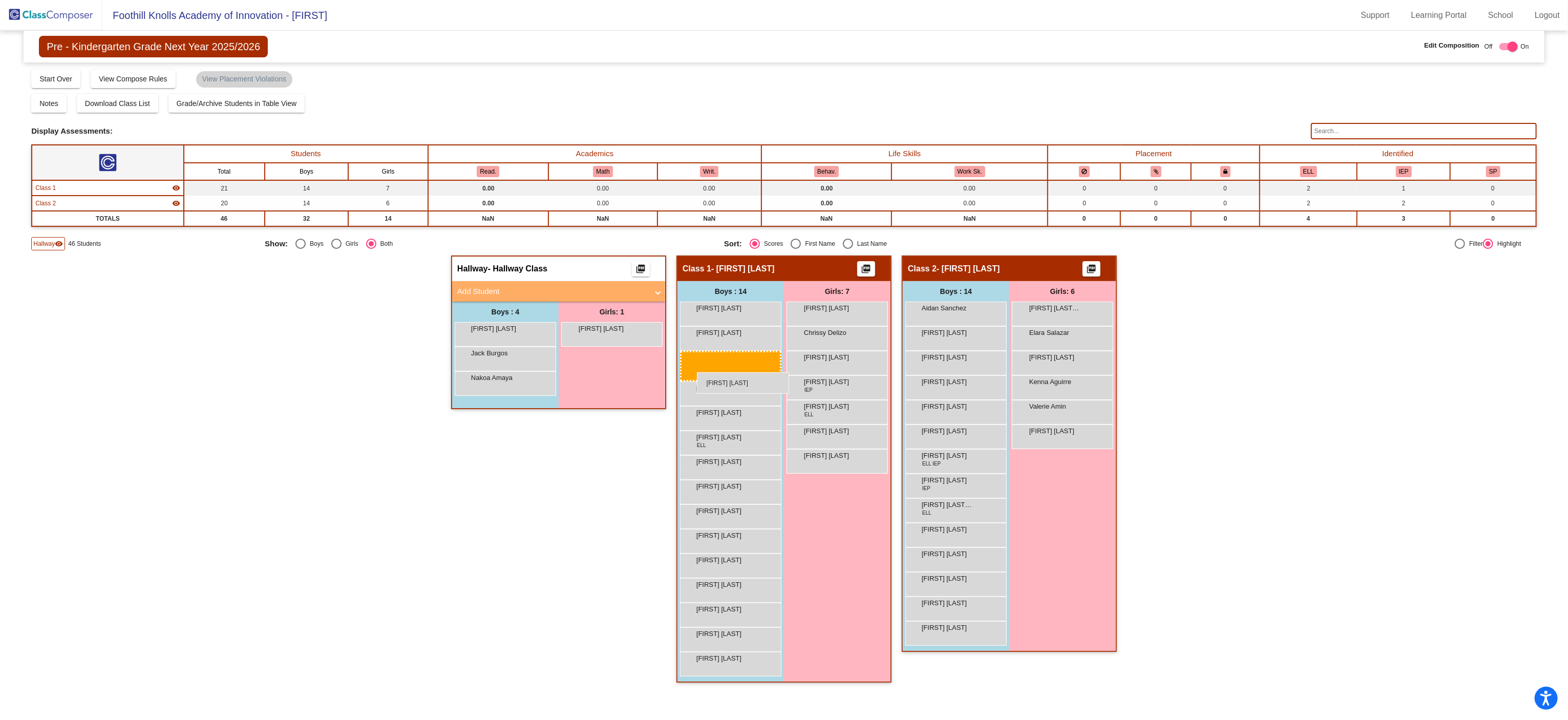 drag, startPoint x: 521, startPoint y: 331, endPoint x: 697, endPoint y: 372, distance: 180.71248 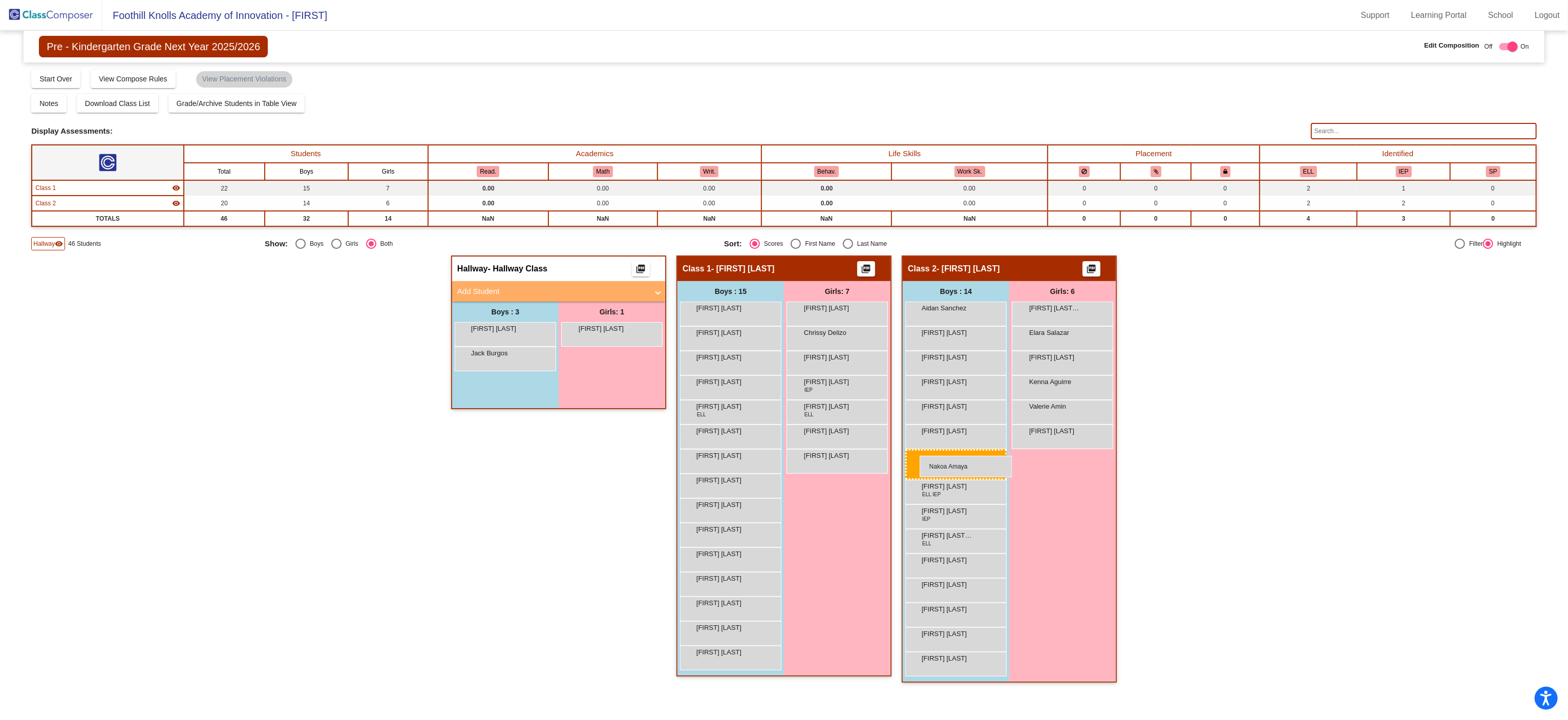 drag, startPoint x: 493, startPoint y: 383, endPoint x: 920, endPoint y: 455, distance: 433.0277 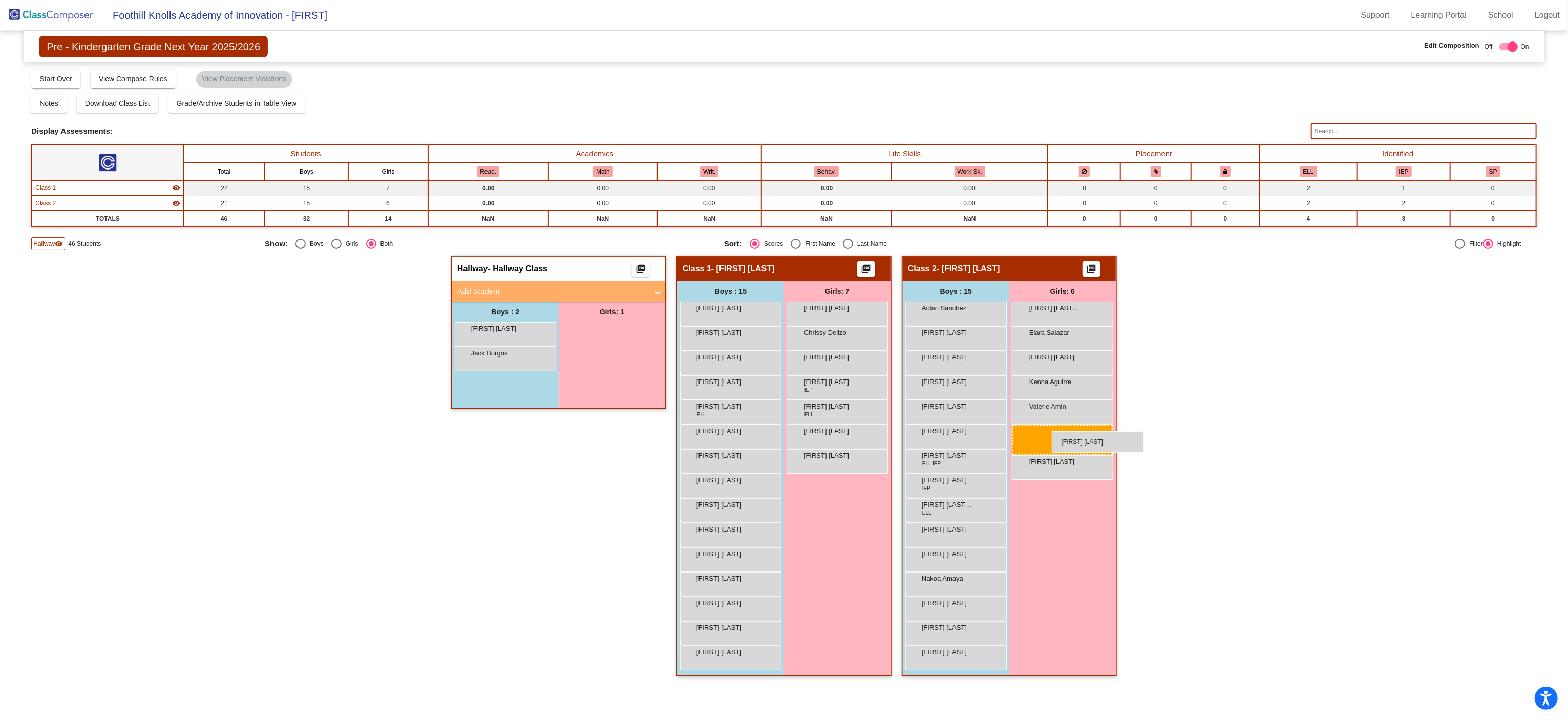 drag, startPoint x: 589, startPoint y: 336, endPoint x: 1052, endPoint y: 431, distance: 472.6457 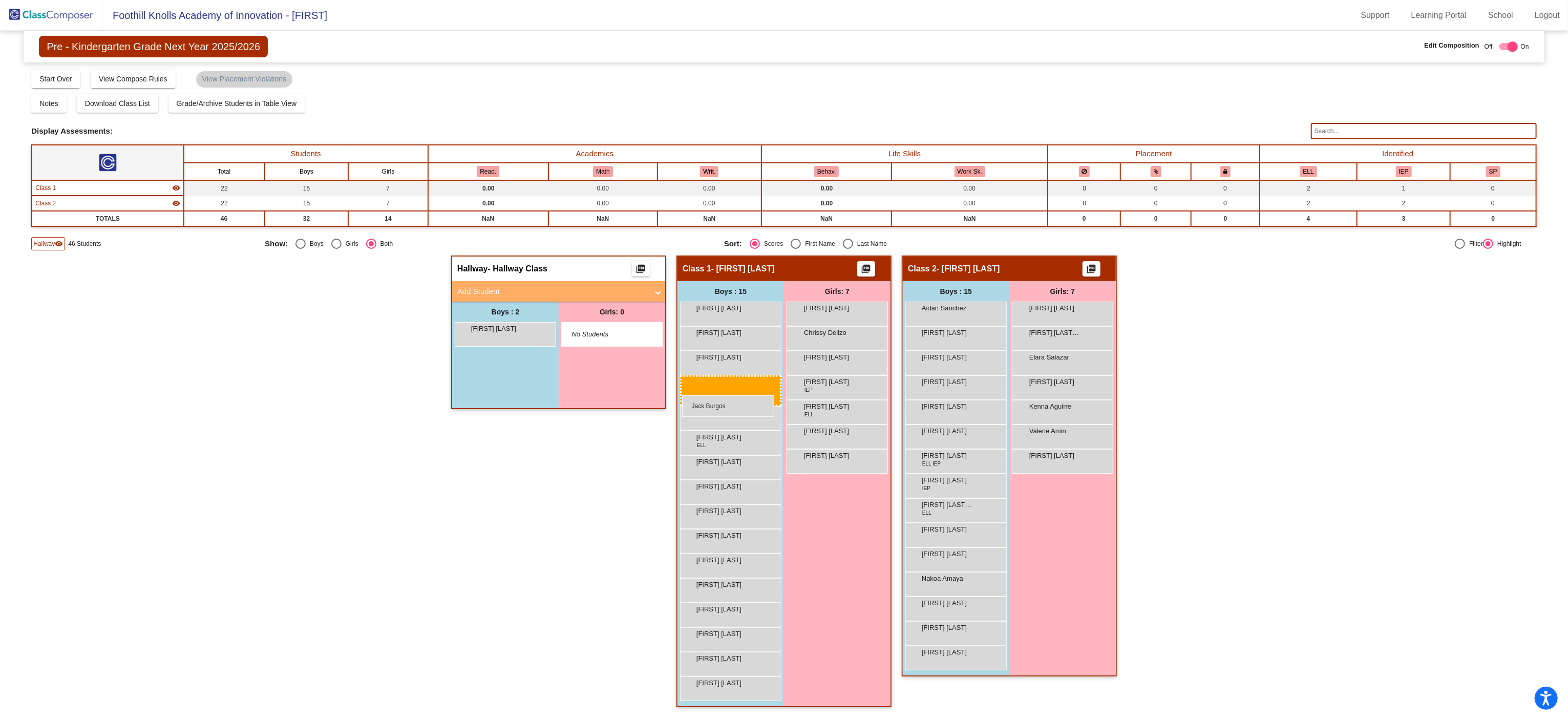 drag, startPoint x: 503, startPoint y: 360, endPoint x: 682, endPoint y: 395, distance: 182.3897 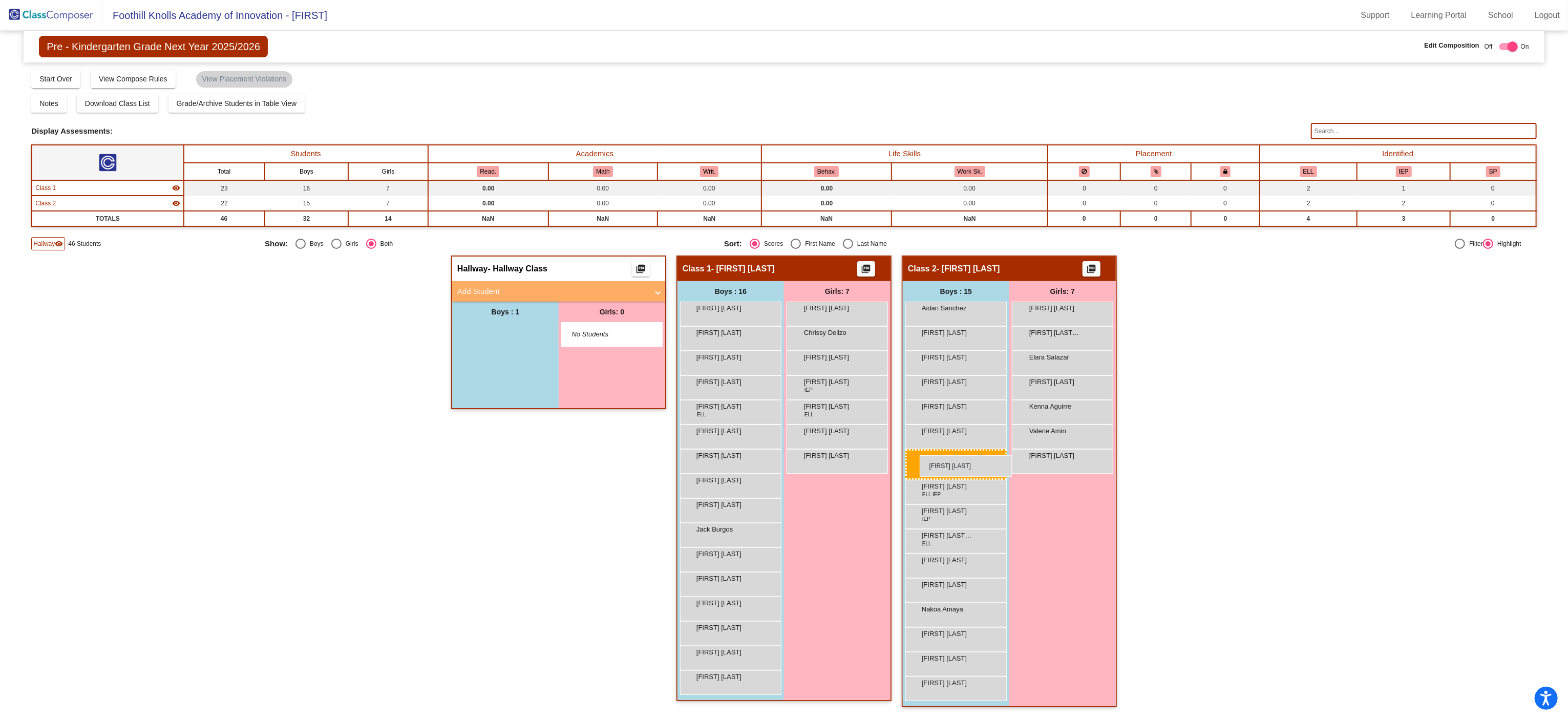 drag, startPoint x: 495, startPoint y: 334, endPoint x: 920, endPoint y: 455, distance: 441.88913 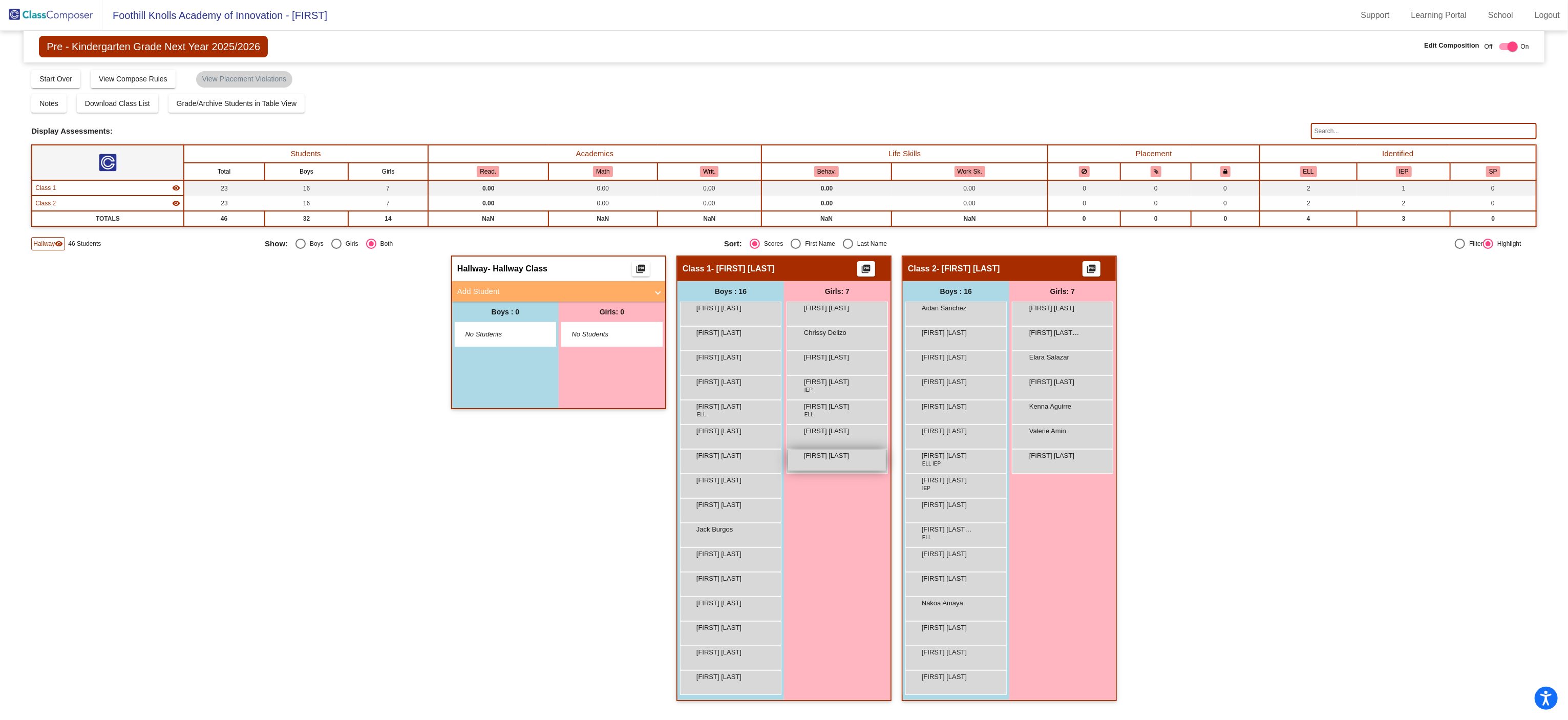 click on "[FIRST] [LAST] lock do_not_disturb_alt" at bounding box center (837, 460) 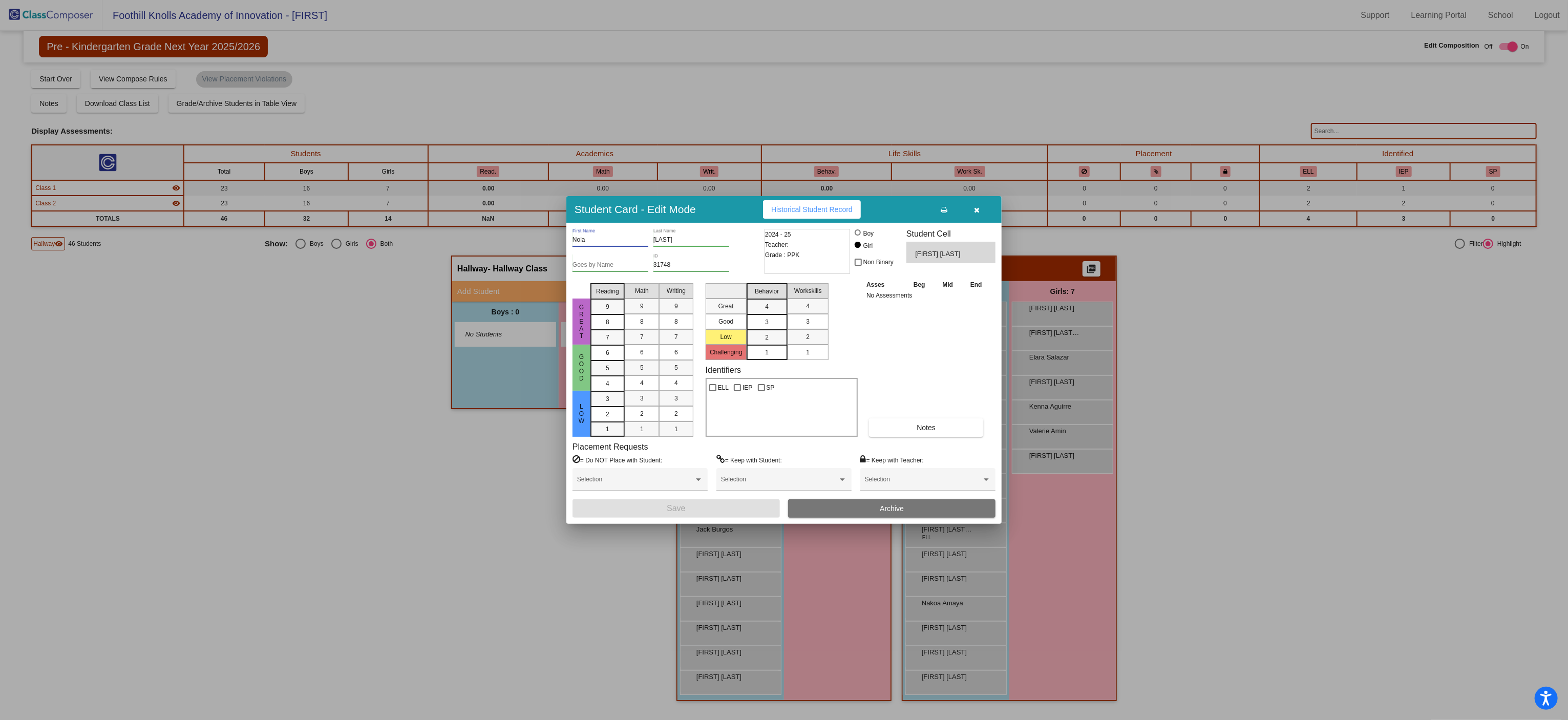 click on "Nola" at bounding box center [610, 240] 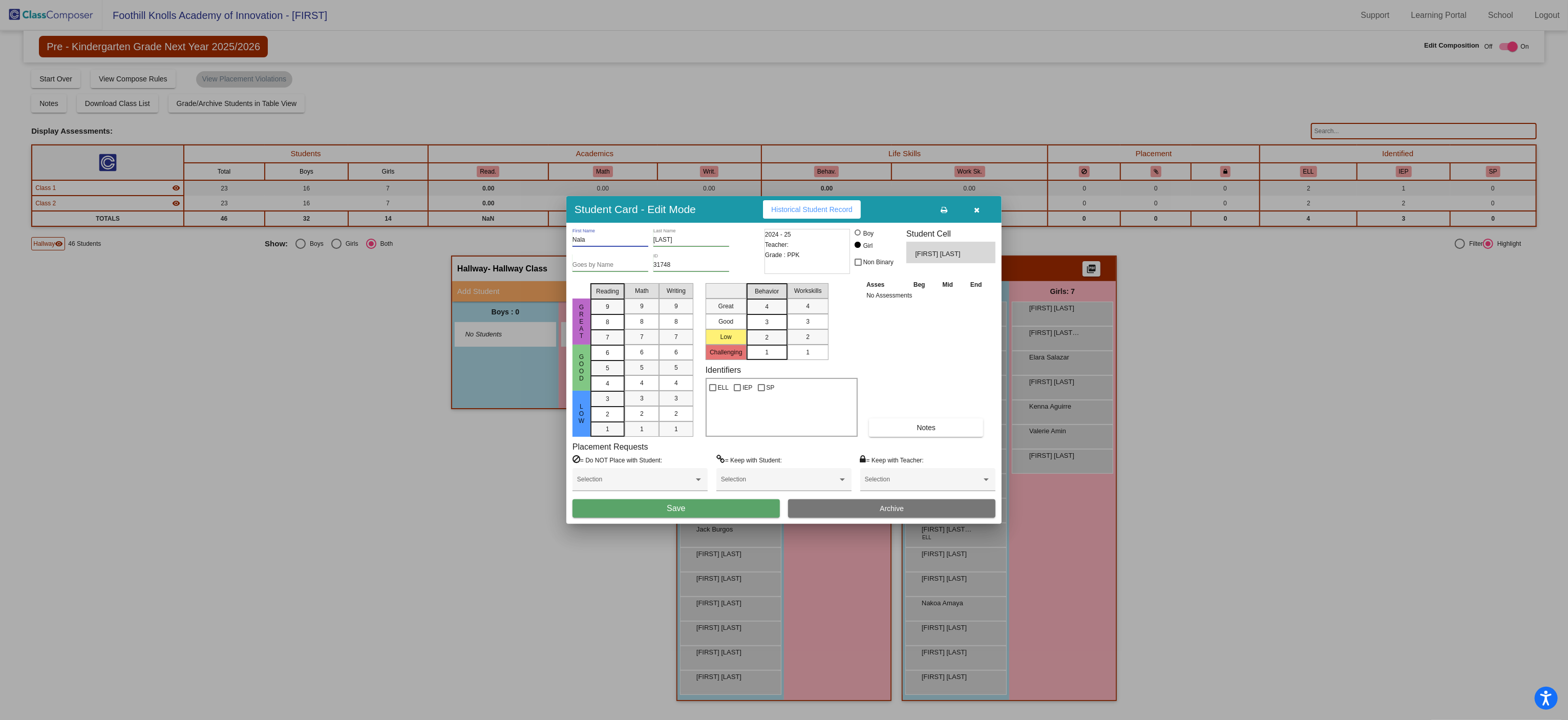 type on "Nala" 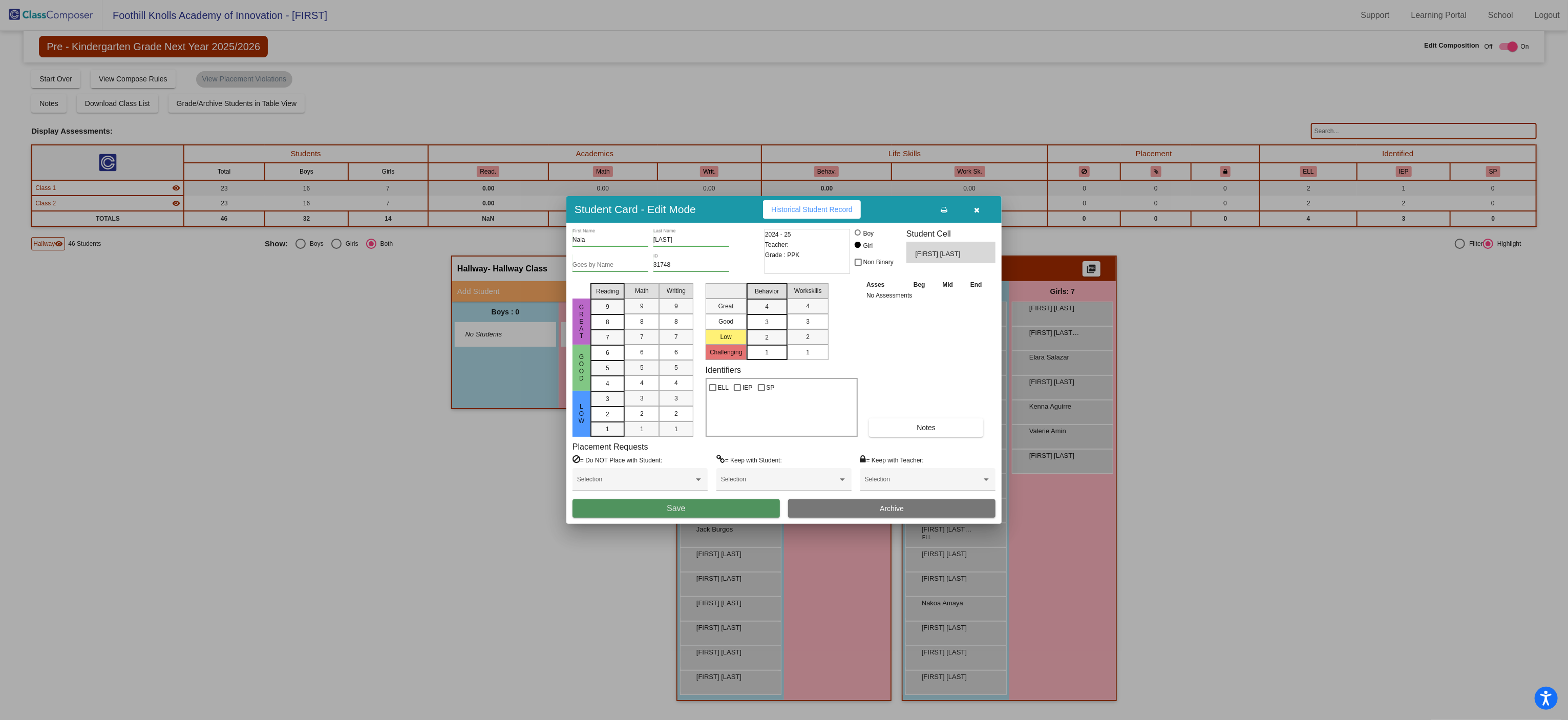 click on "Save" at bounding box center [676, 509] 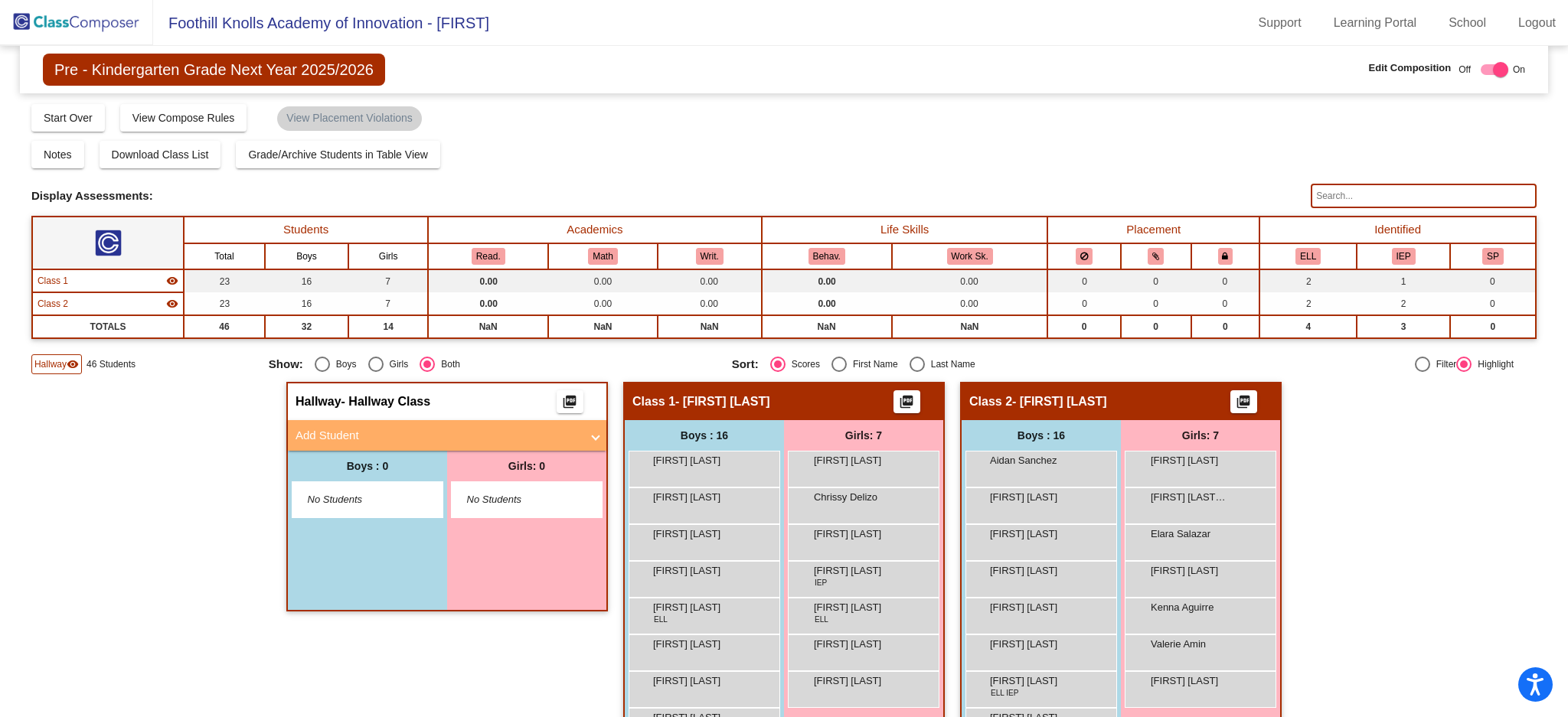 drag, startPoint x: 2230, startPoint y: 2, endPoint x: 142, endPoint y: 526, distance: 2152.747 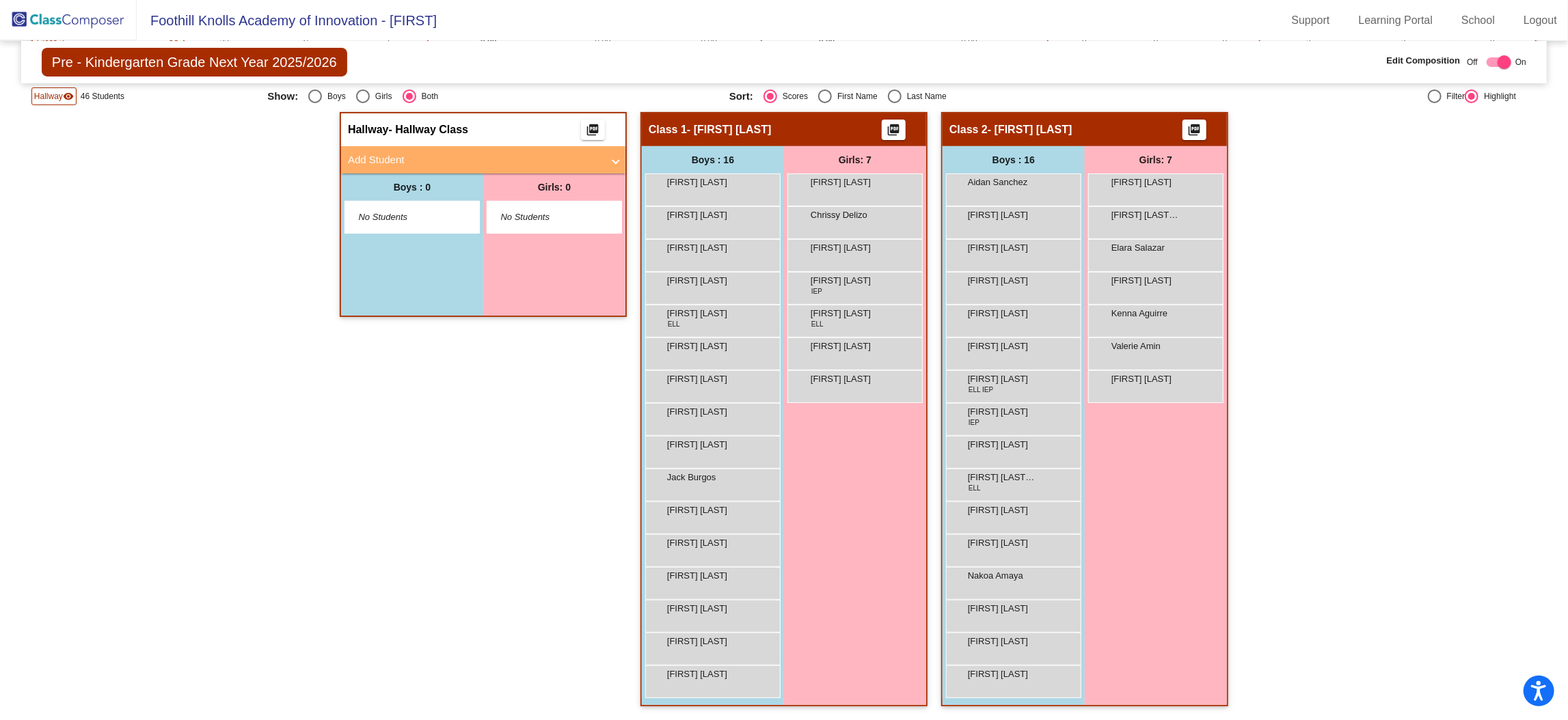 scroll, scrollTop: 224, scrollLeft: 0, axis: vertical 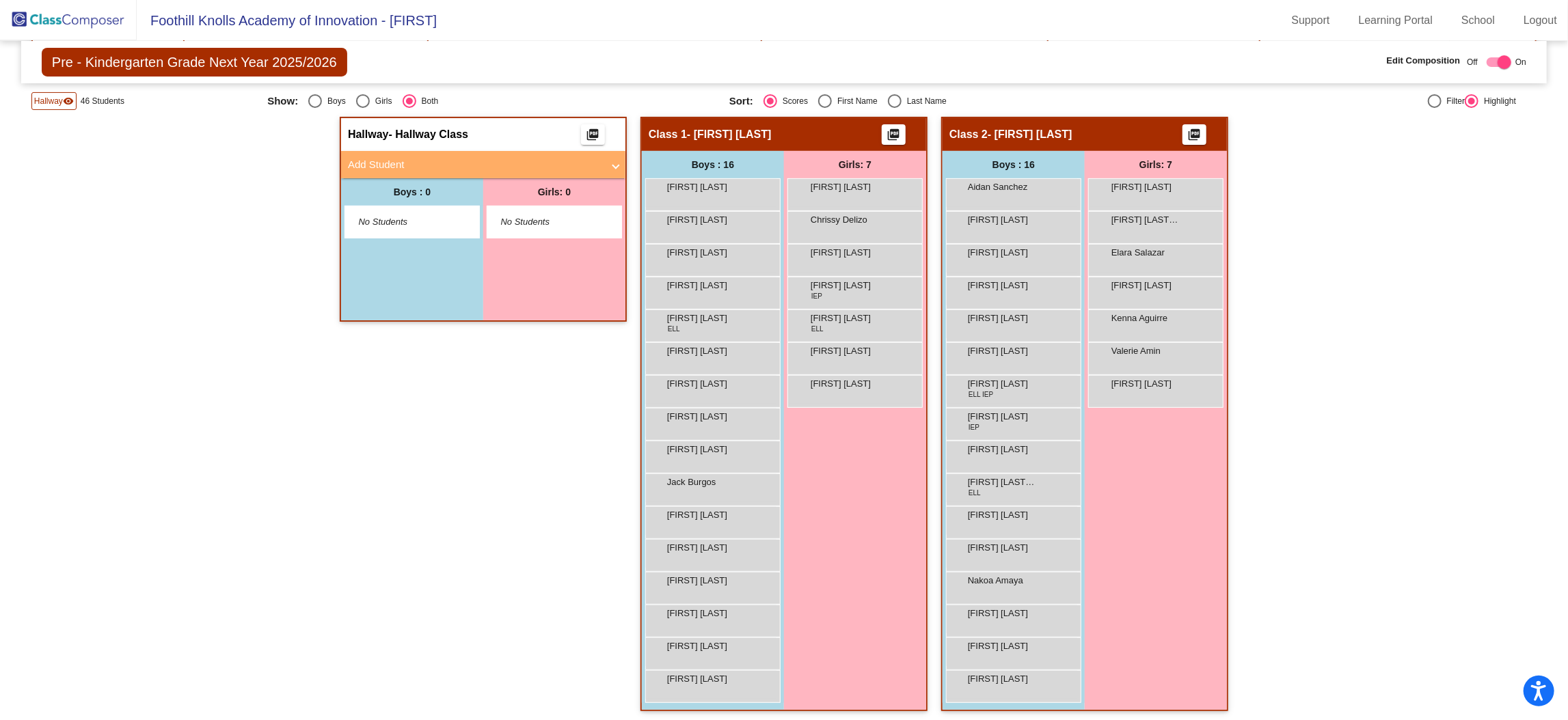 drag, startPoint x: 1258, startPoint y: 0, endPoint x: 1150, endPoint y: 500, distance: 511.531 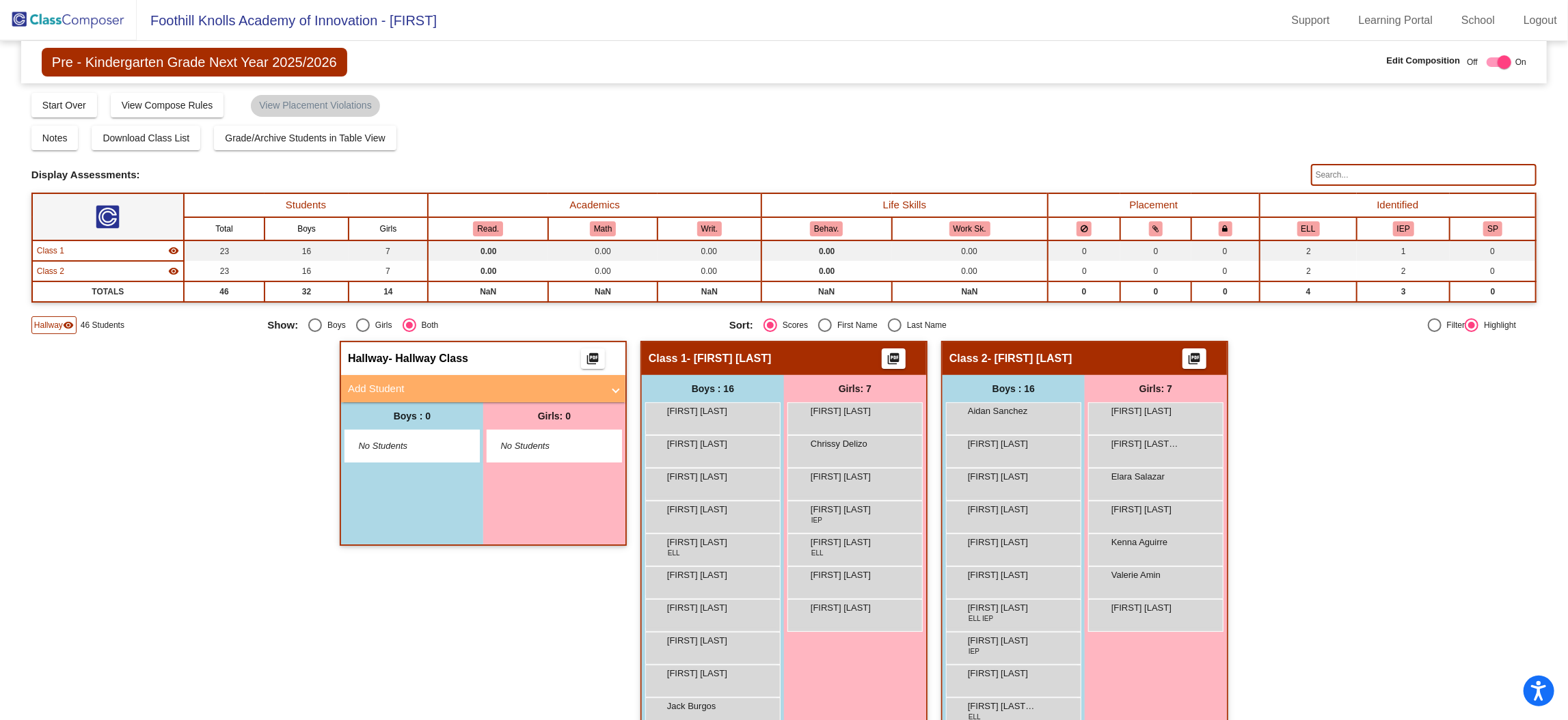 click 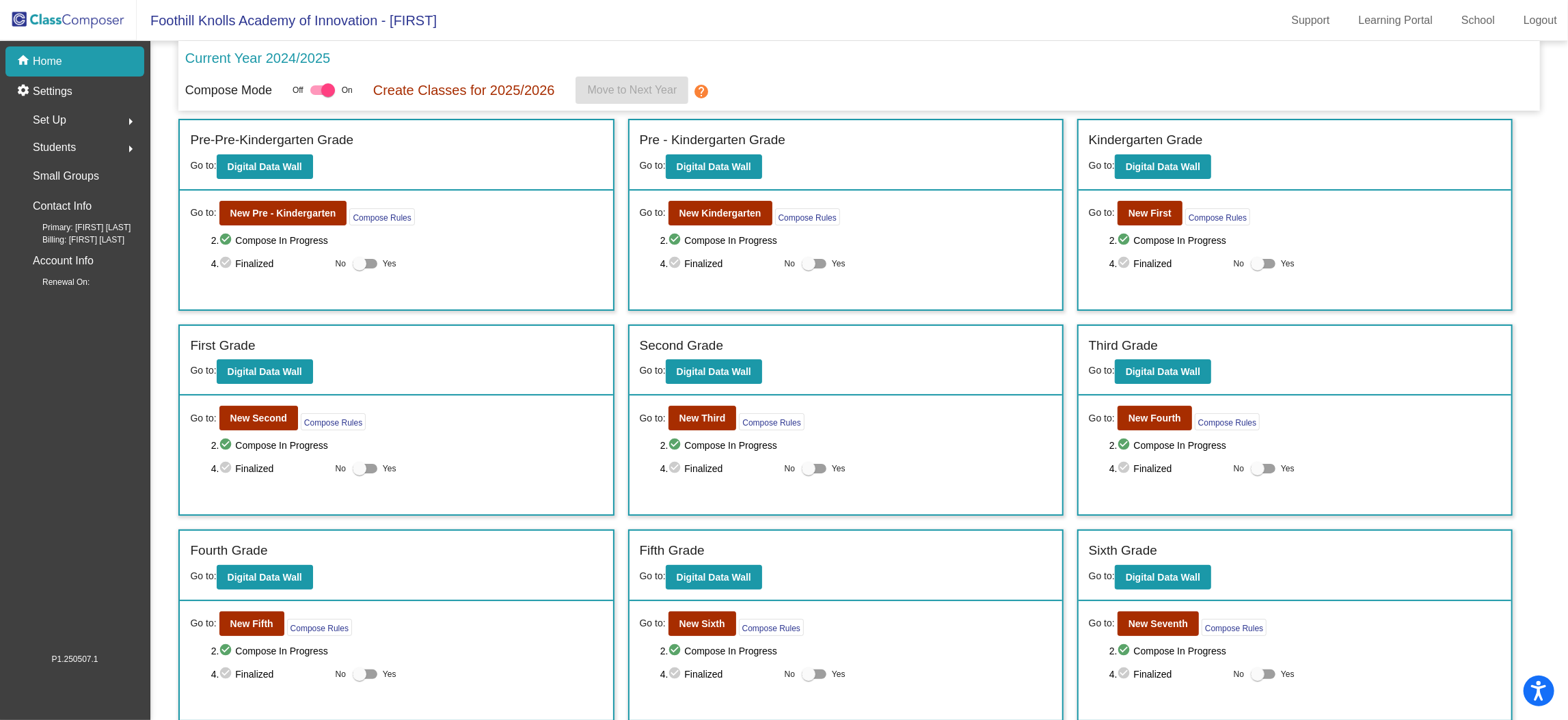 click on "Set Up" 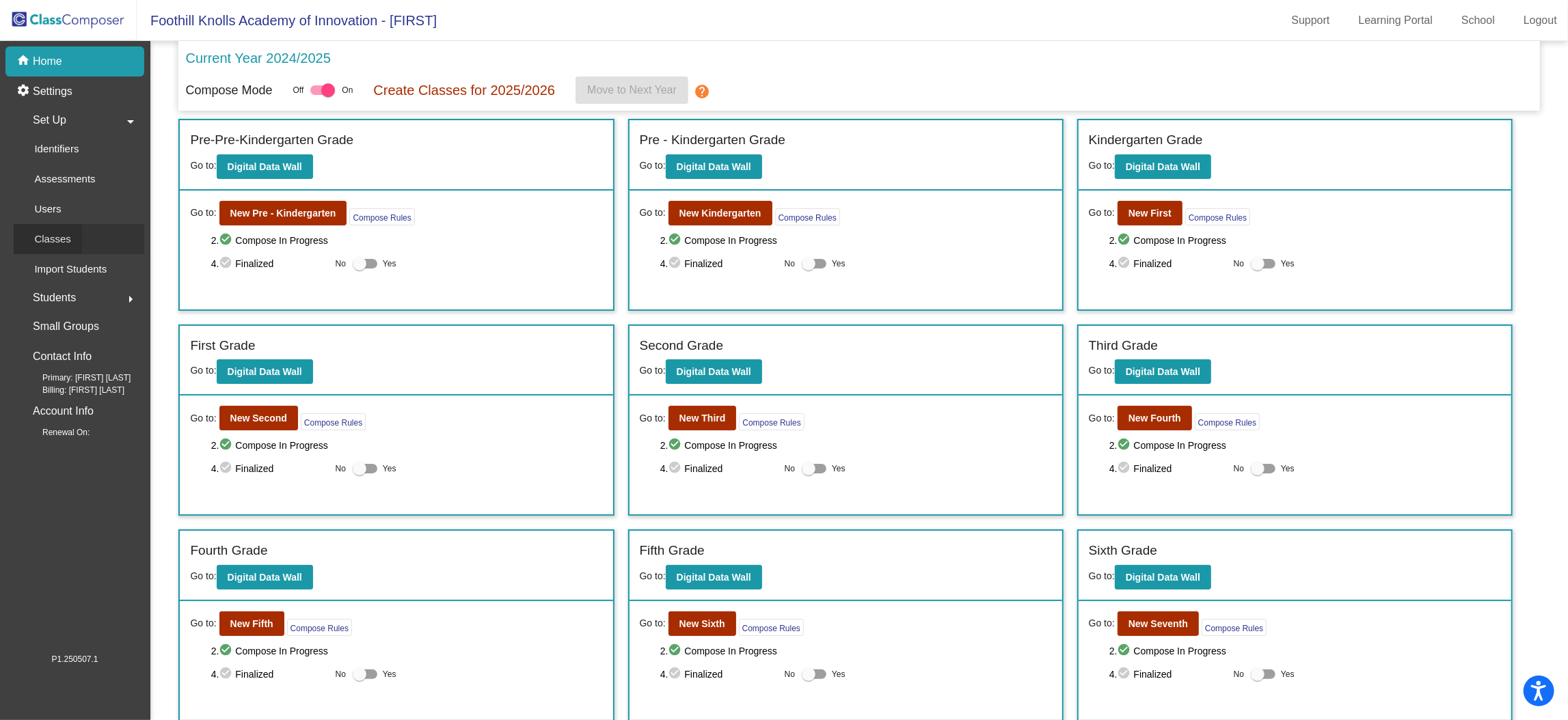 click on "Classes" 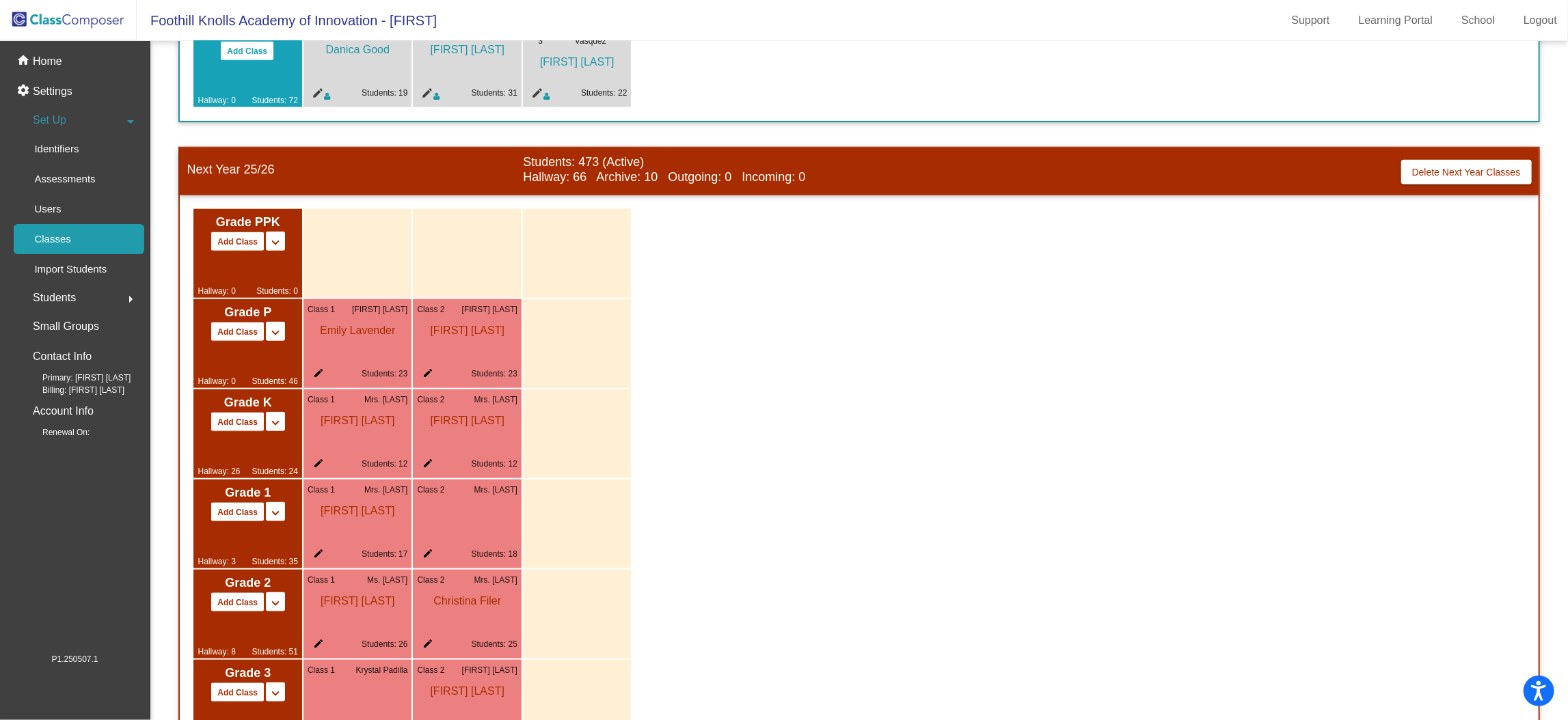 scroll, scrollTop: 1054, scrollLeft: 0, axis: vertical 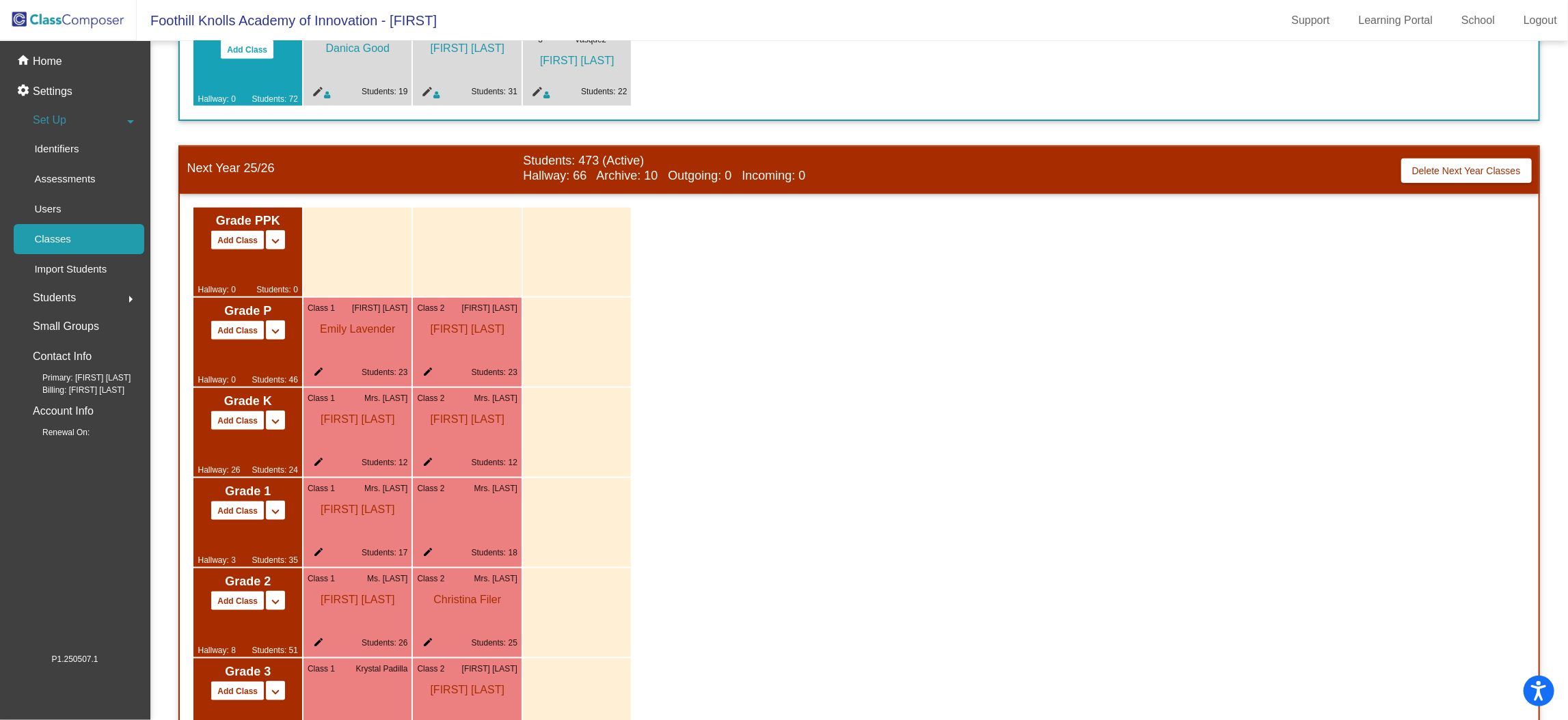 click on "edit" 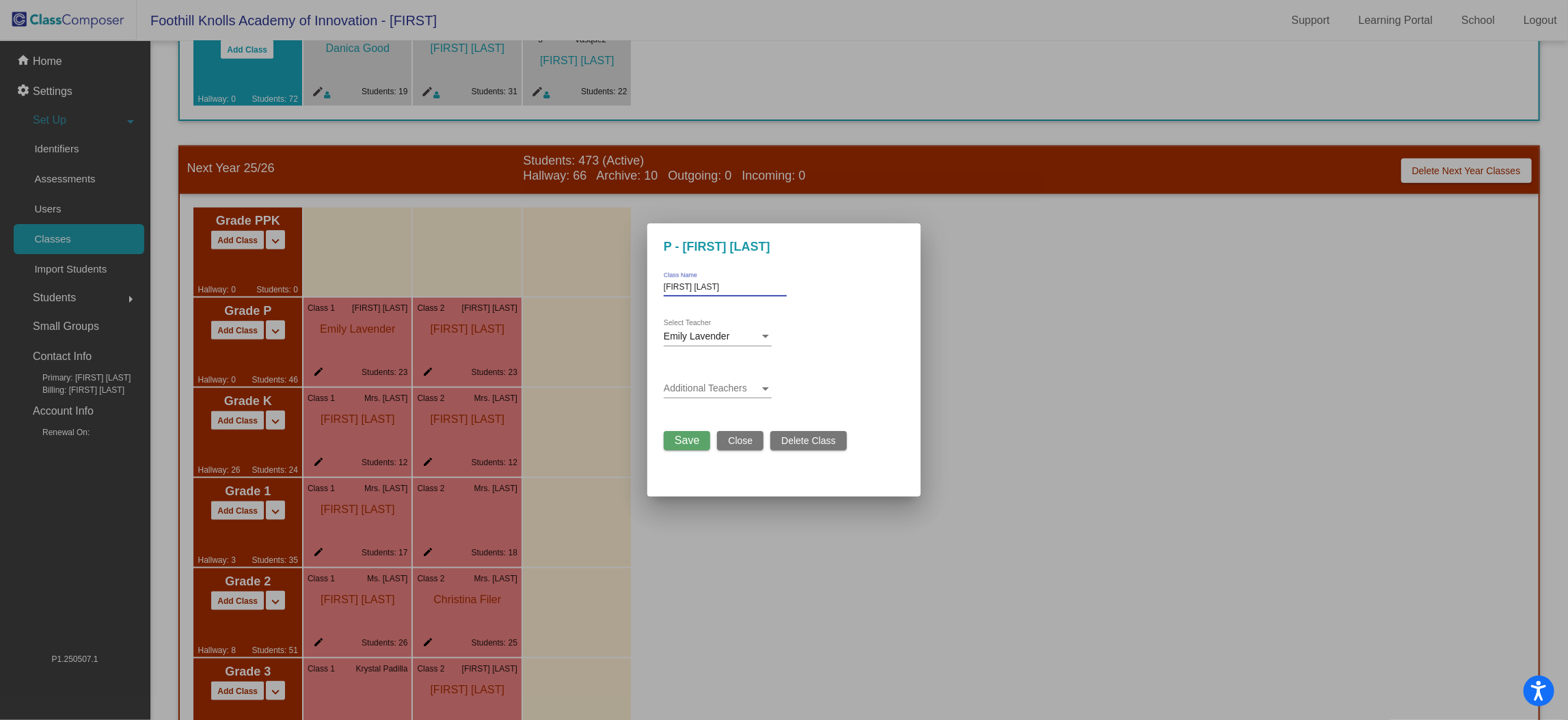 click on "[FIRST] [LAST]" at bounding box center (725, 288) 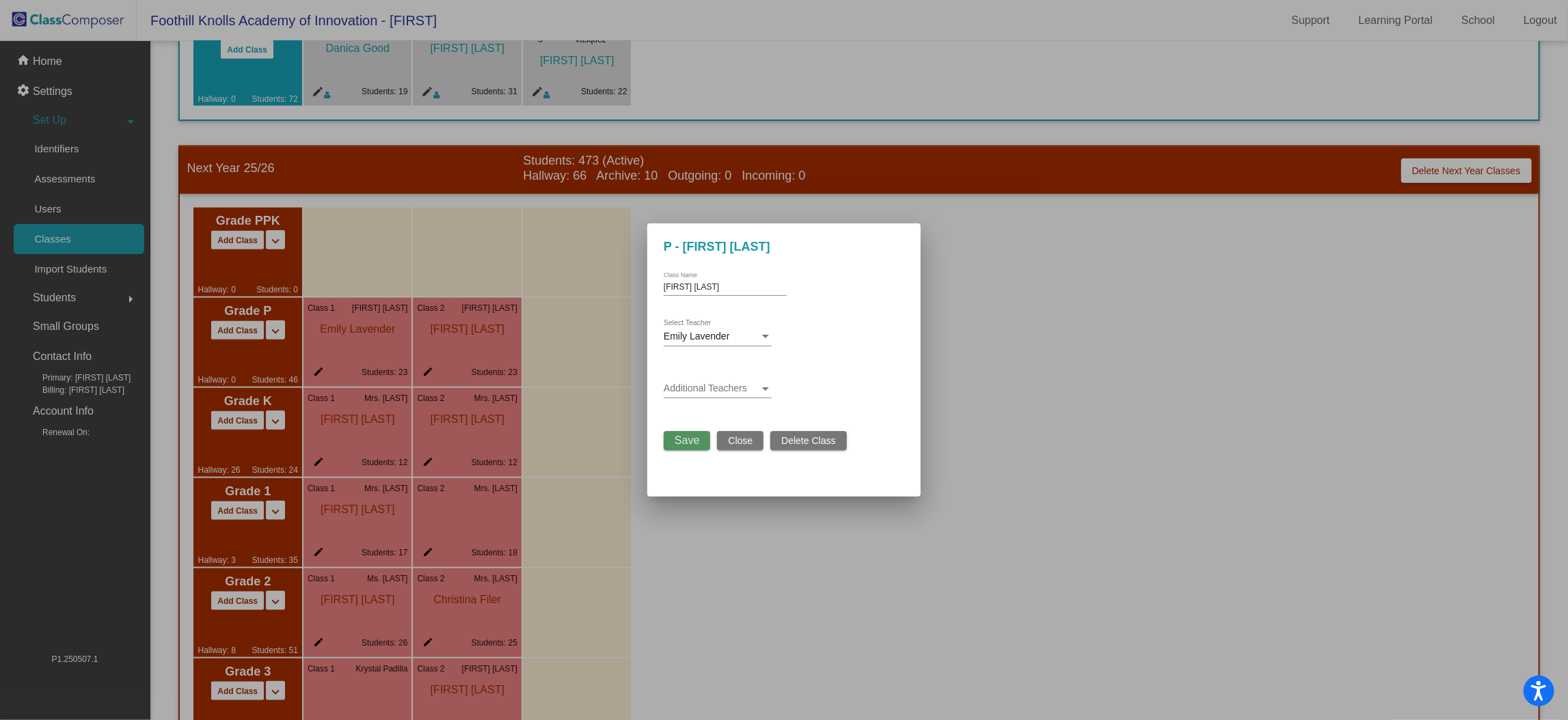 click on "Save" at bounding box center (687, 441) 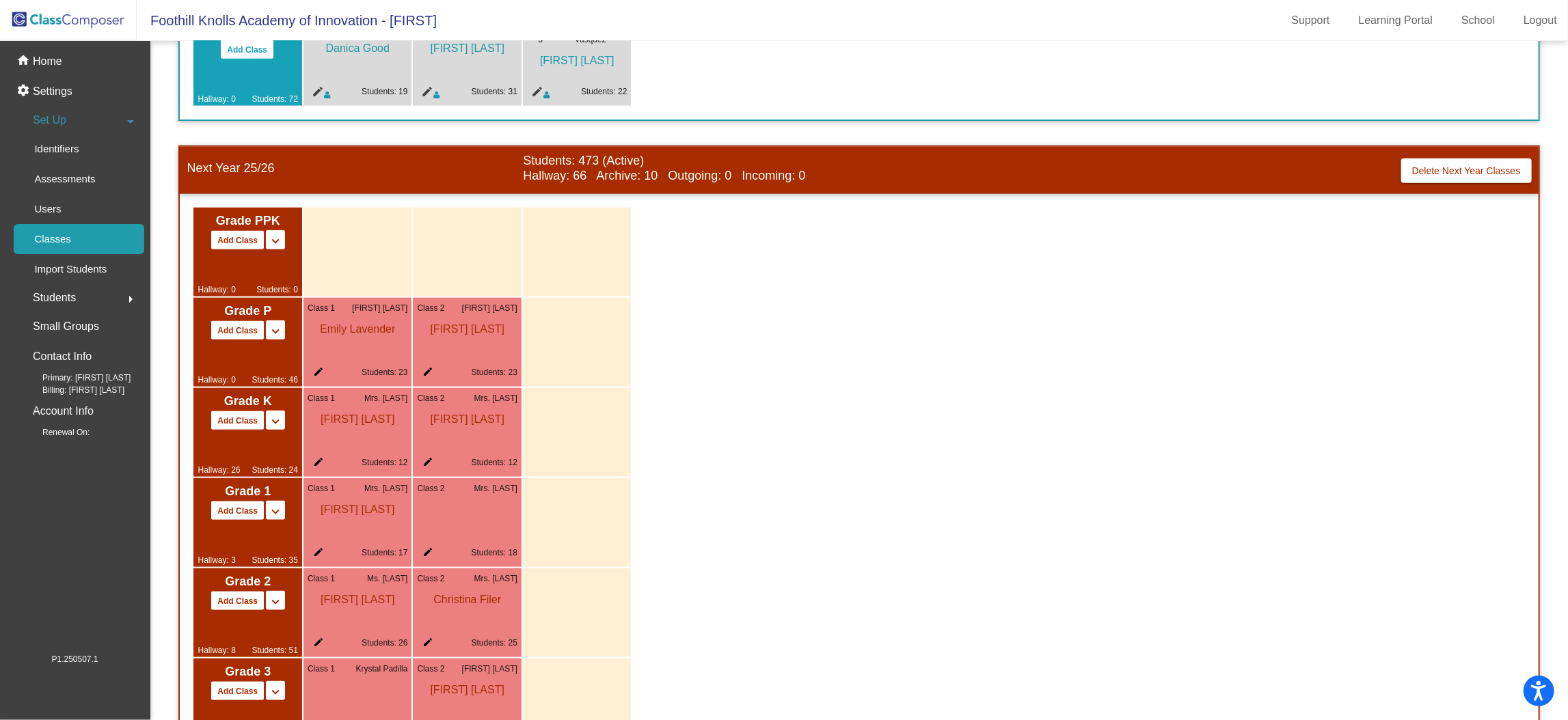 click on "edit" 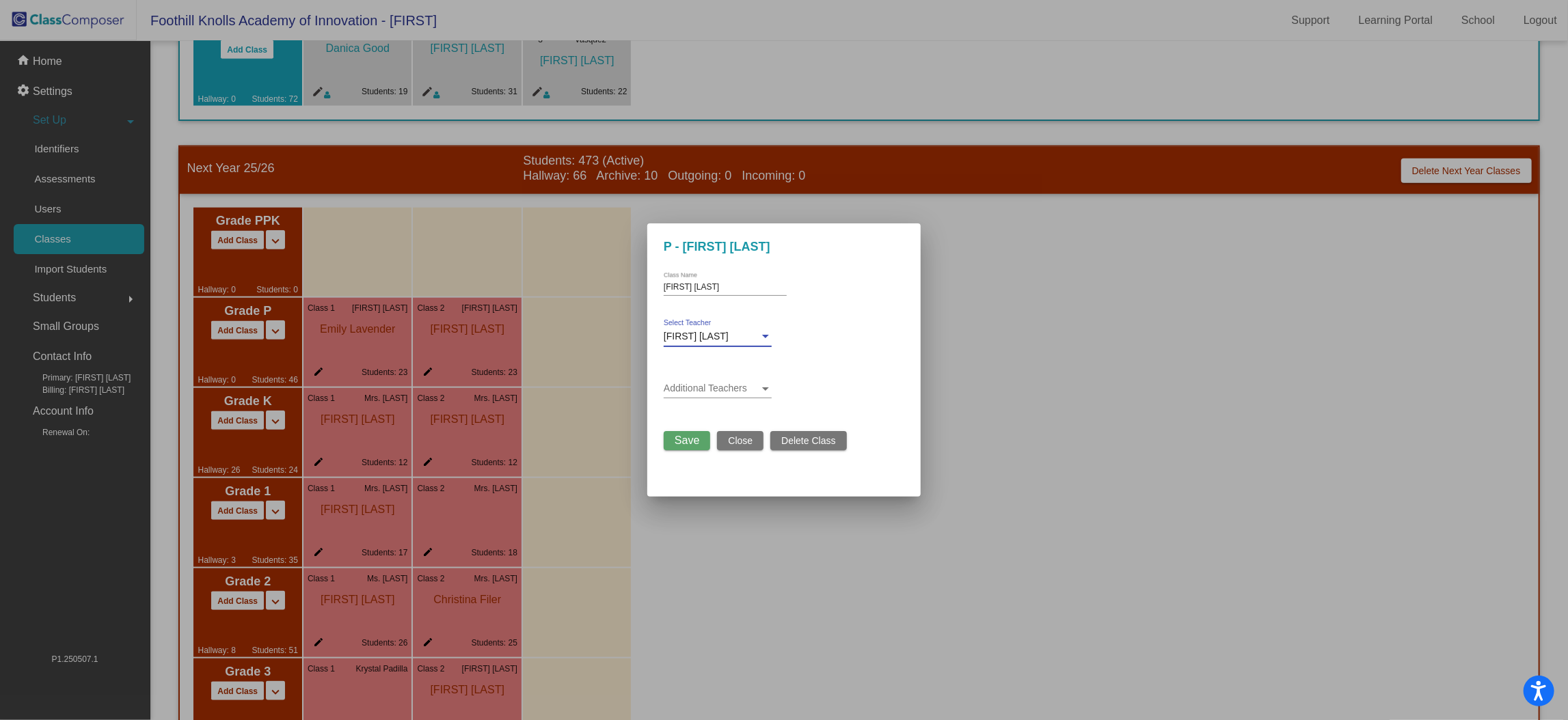 click at bounding box center [766, 337] 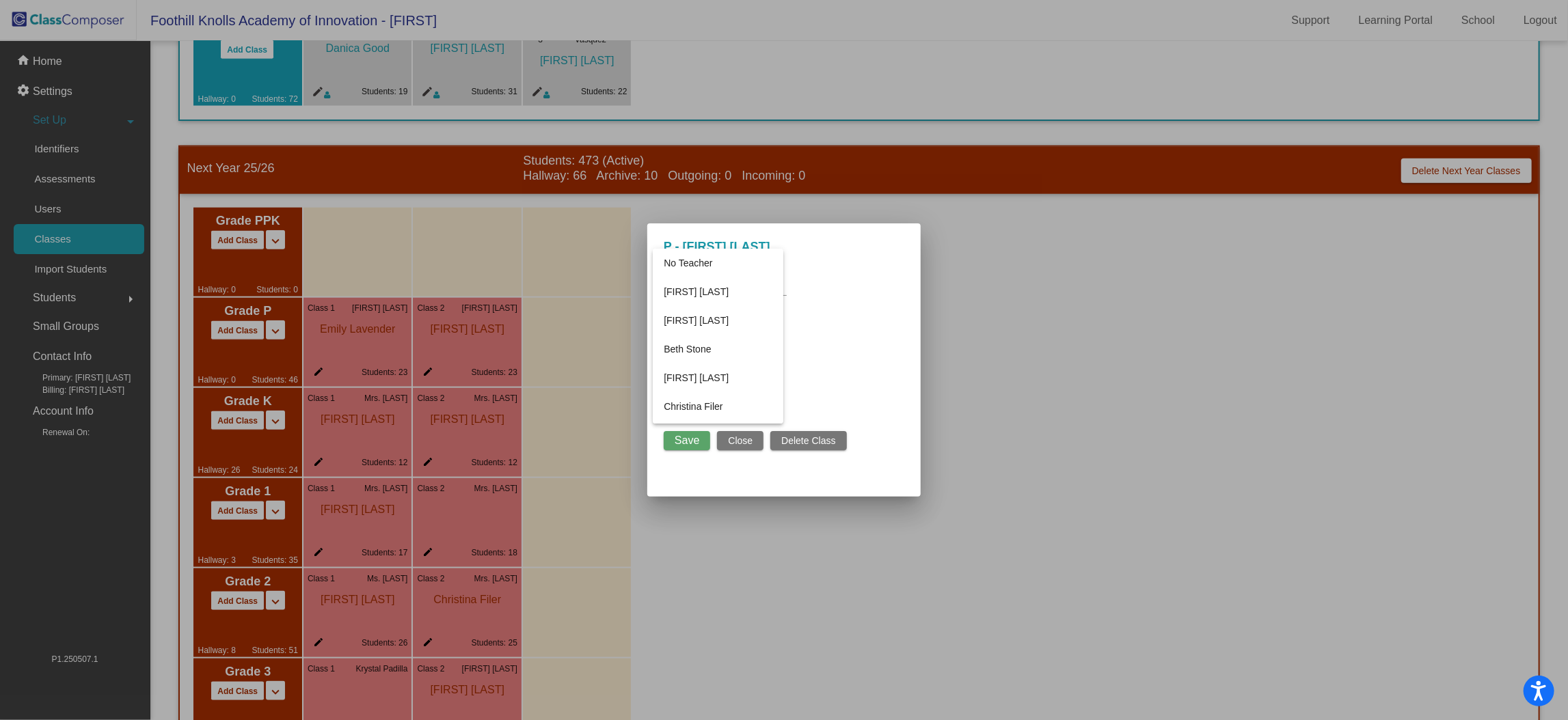 scroll, scrollTop: 271, scrollLeft: 0, axis: vertical 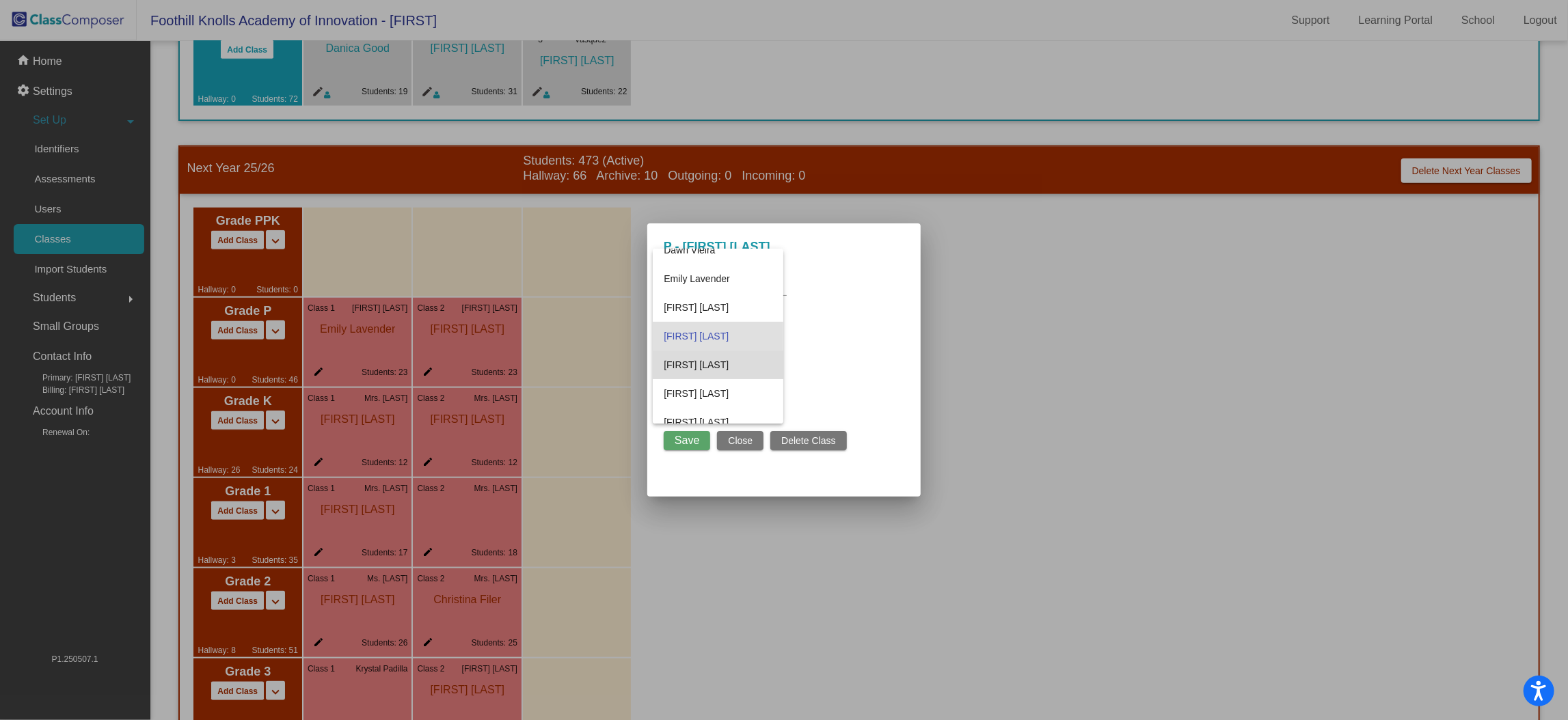 click on "[FIRST] [LAST]" at bounding box center (718, 365) 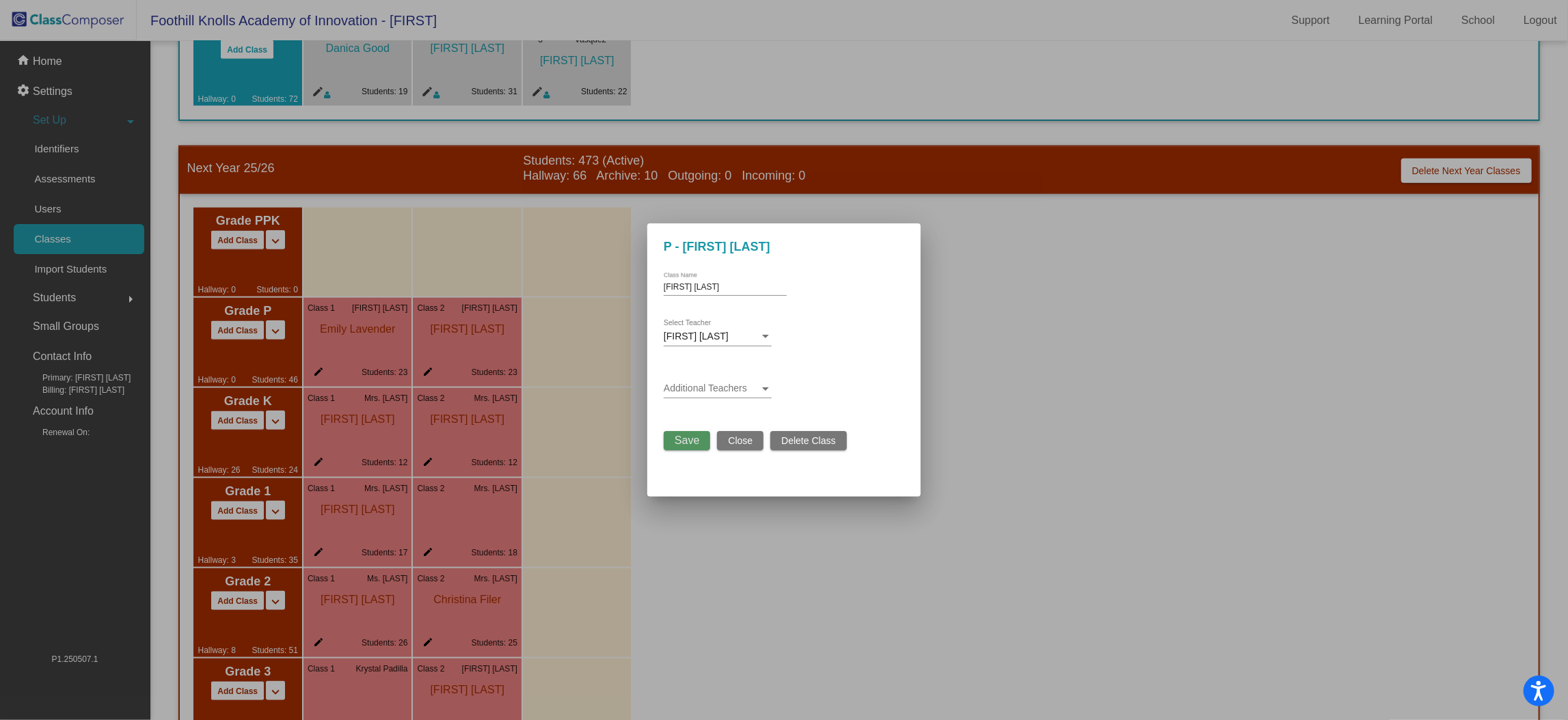 click on "Save" at bounding box center [687, 440] 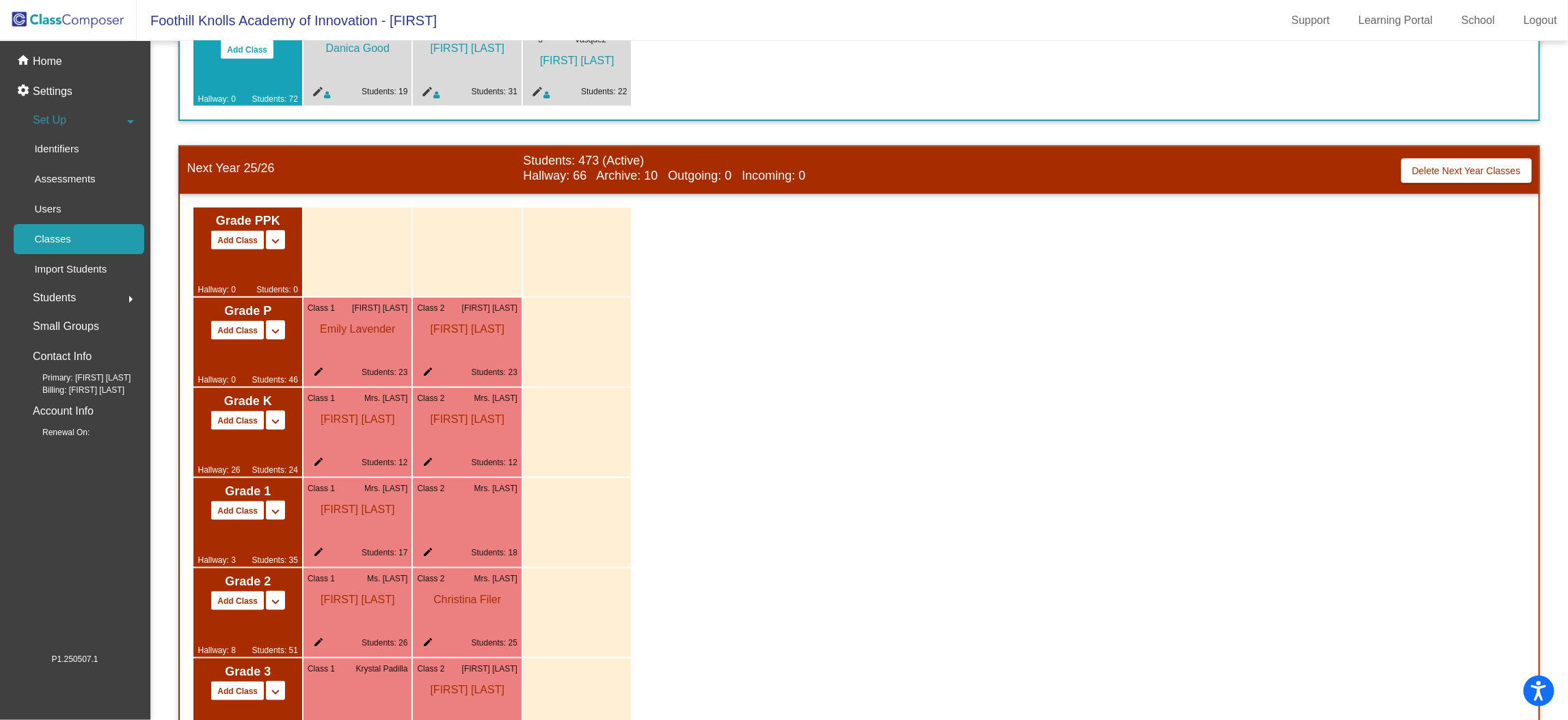 click on "edit" 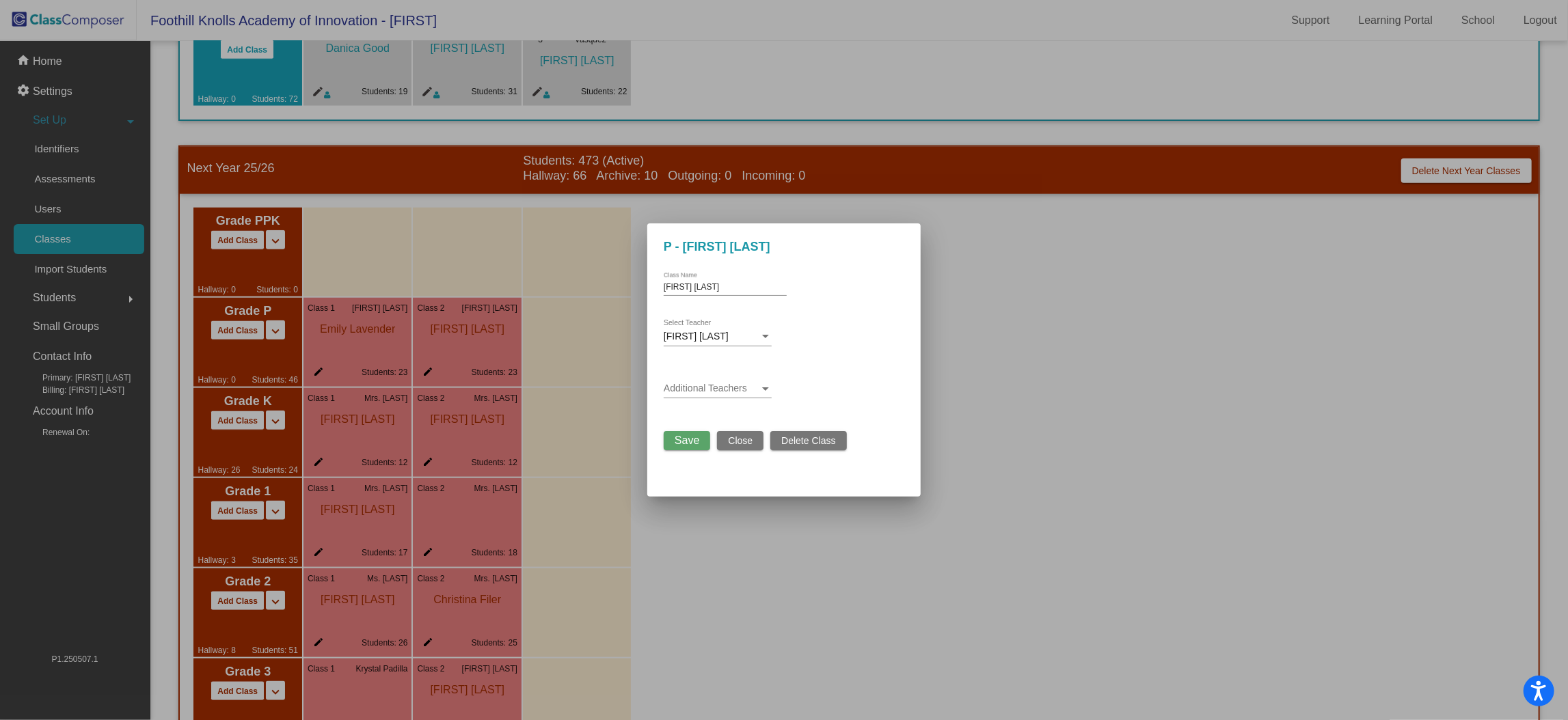 click on "[FIRST] [LAST]" at bounding box center (725, 288) 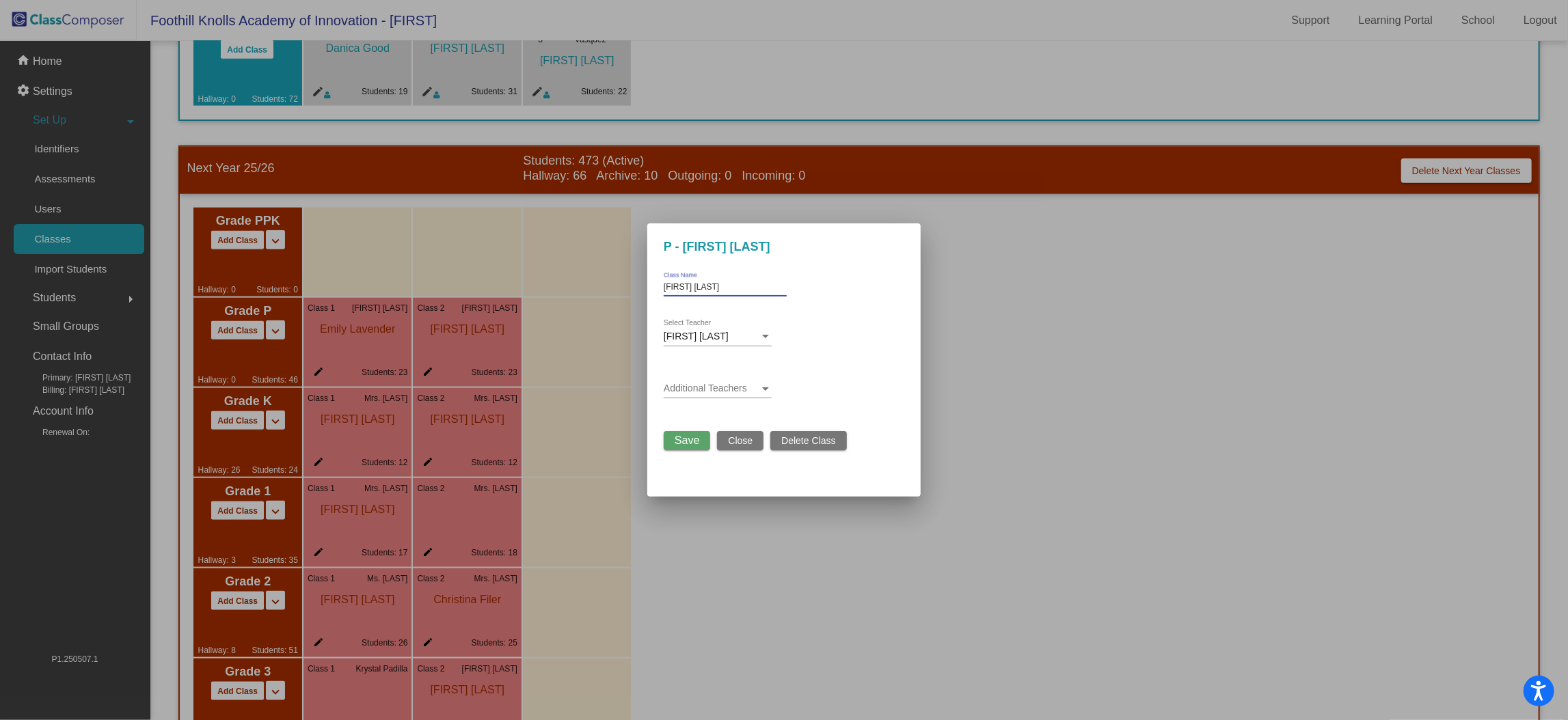 type on "[FIRST] [LAST]" 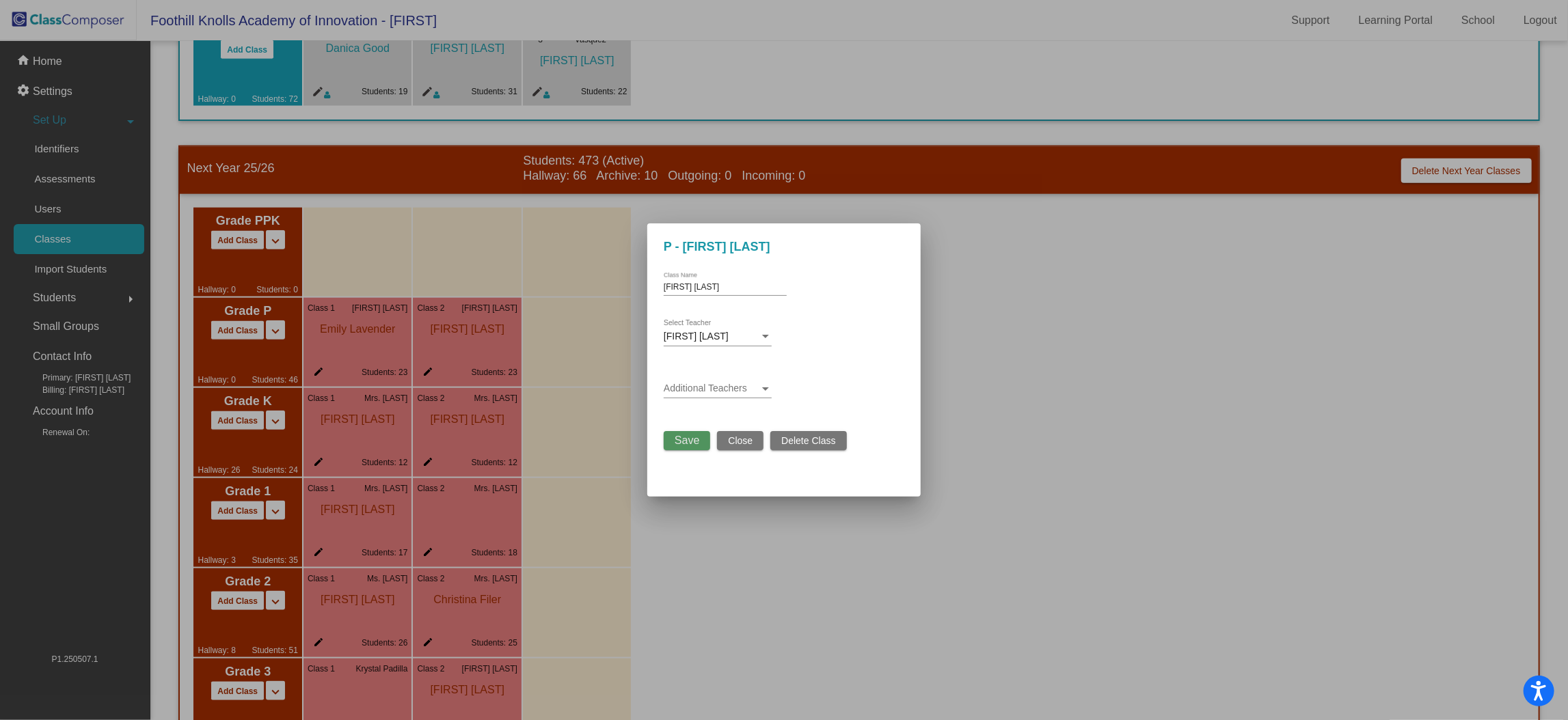 click on "Save" at bounding box center (687, 440) 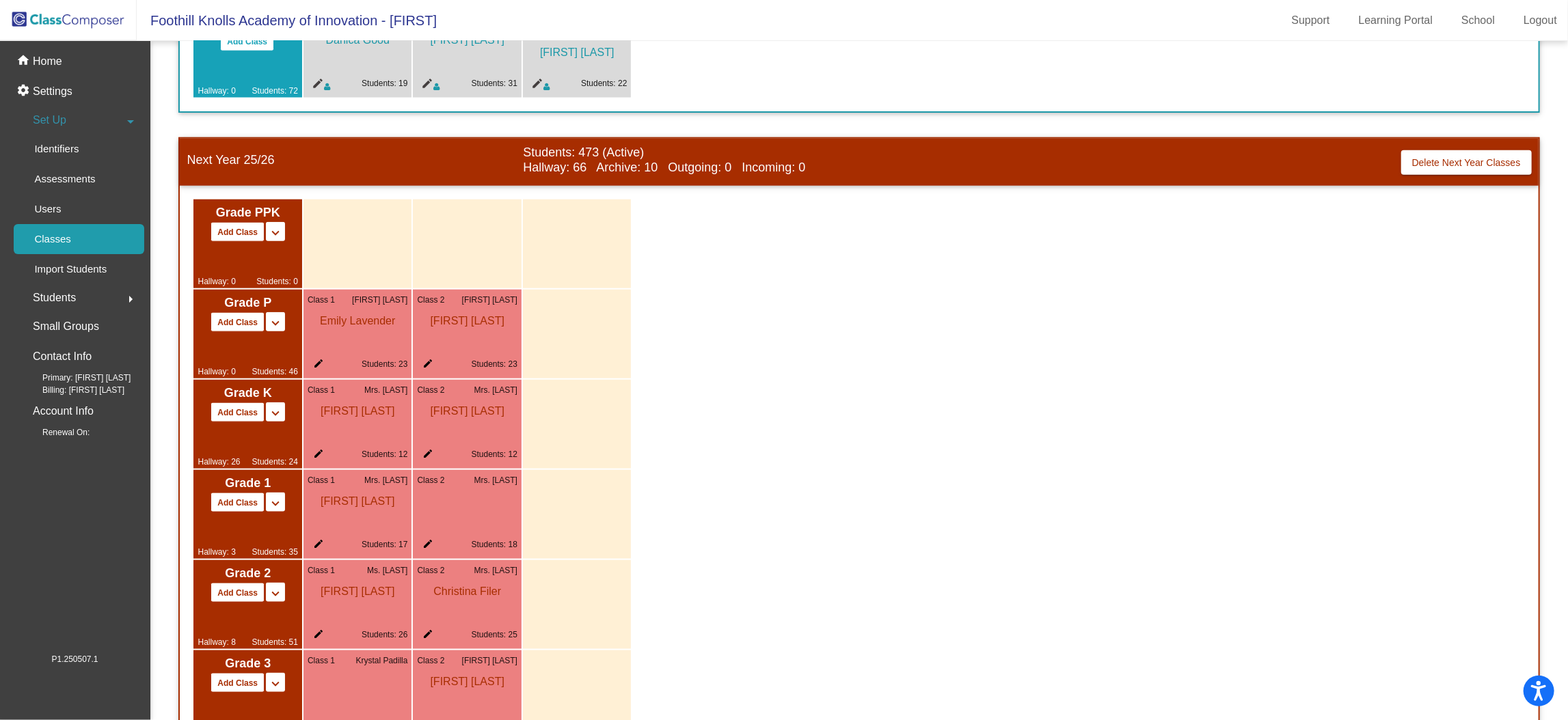 scroll, scrollTop: 1060, scrollLeft: 0, axis: vertical 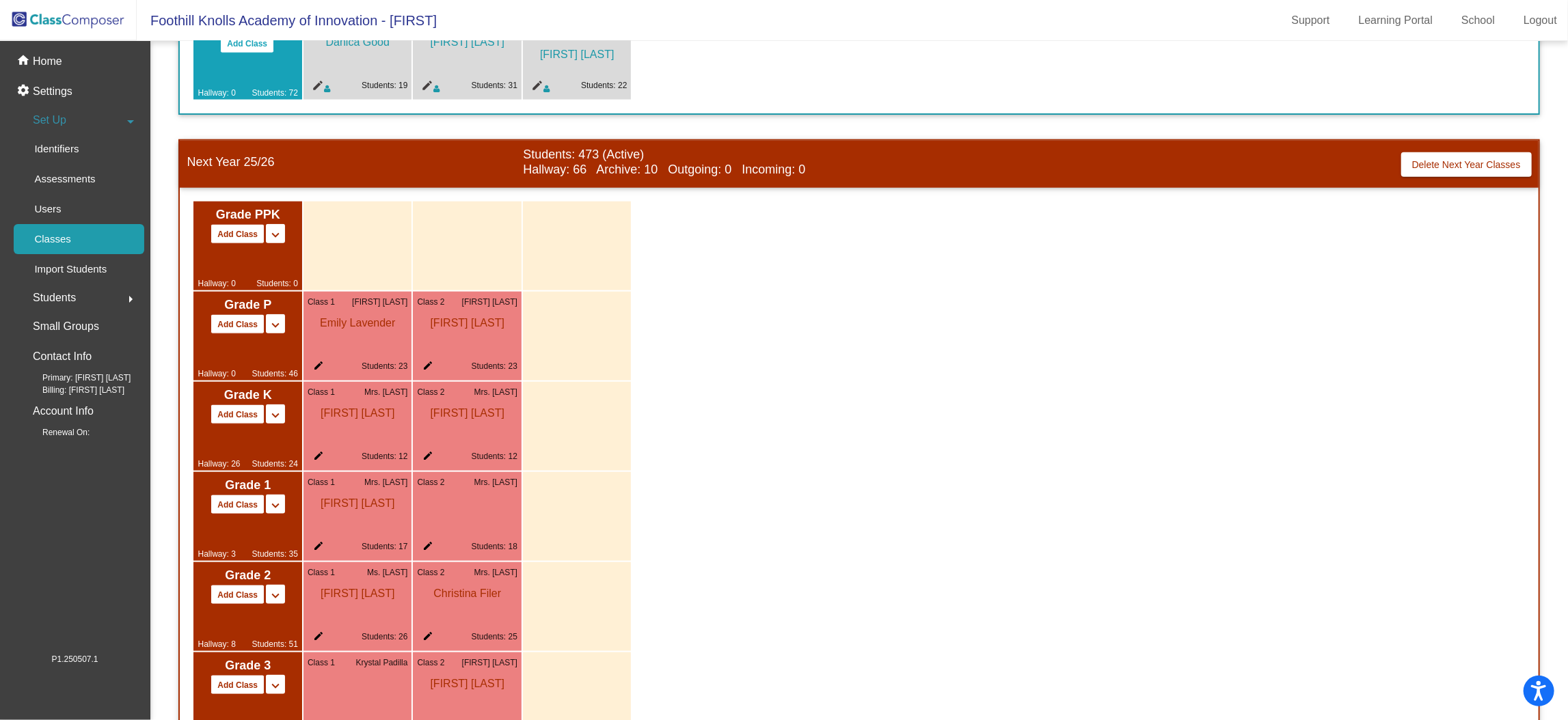click 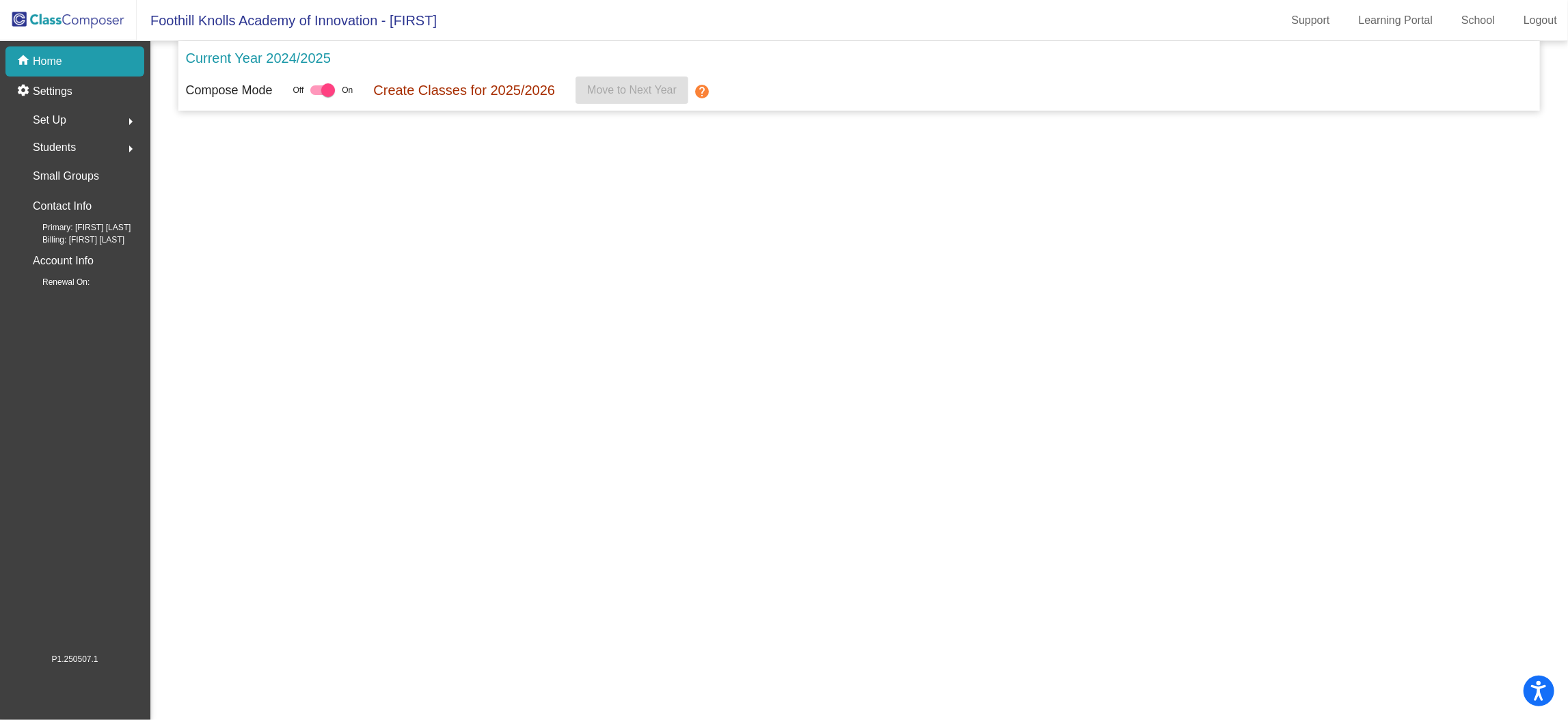 scroll, scrollTop: 0, scrollLeft: 0, axis: both 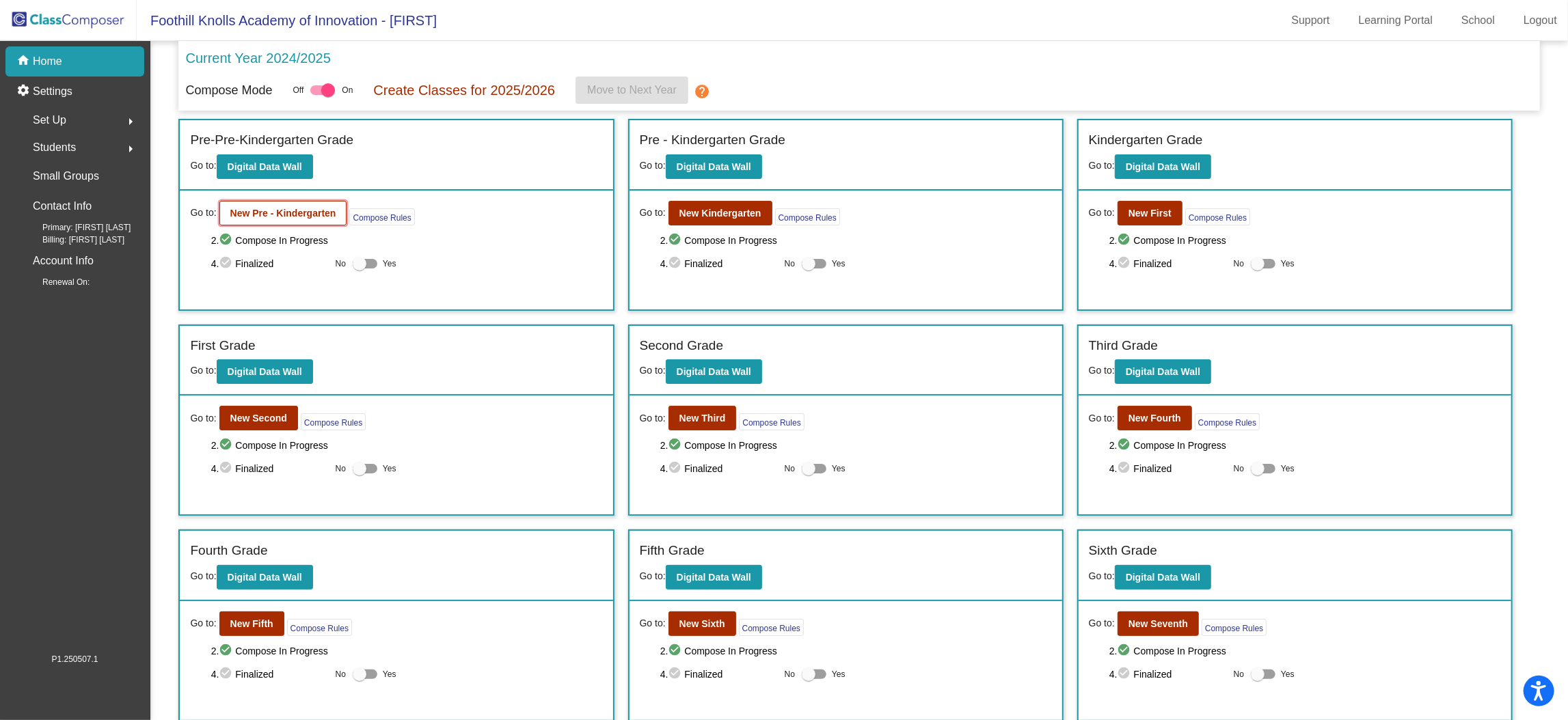 click on "New Pre - Kindergarten" 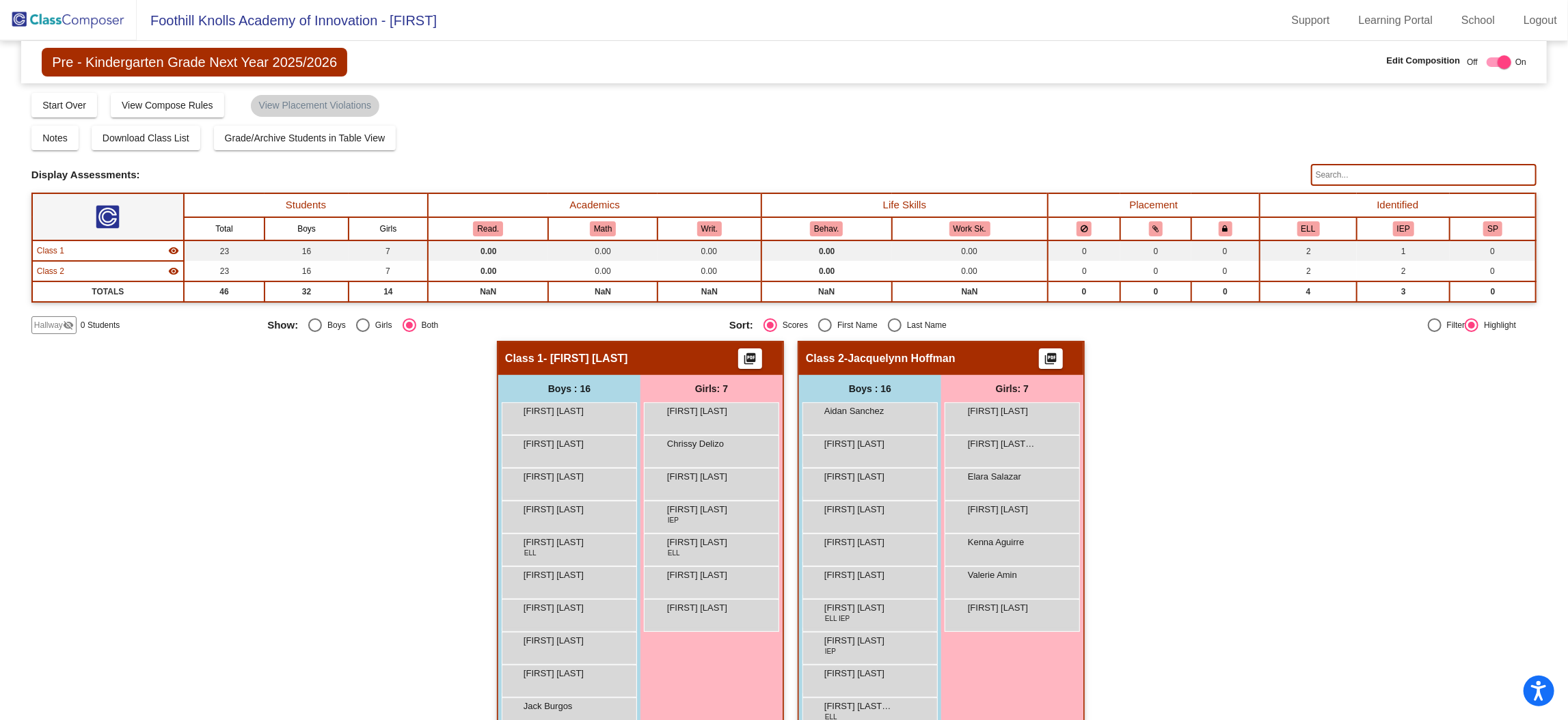 click 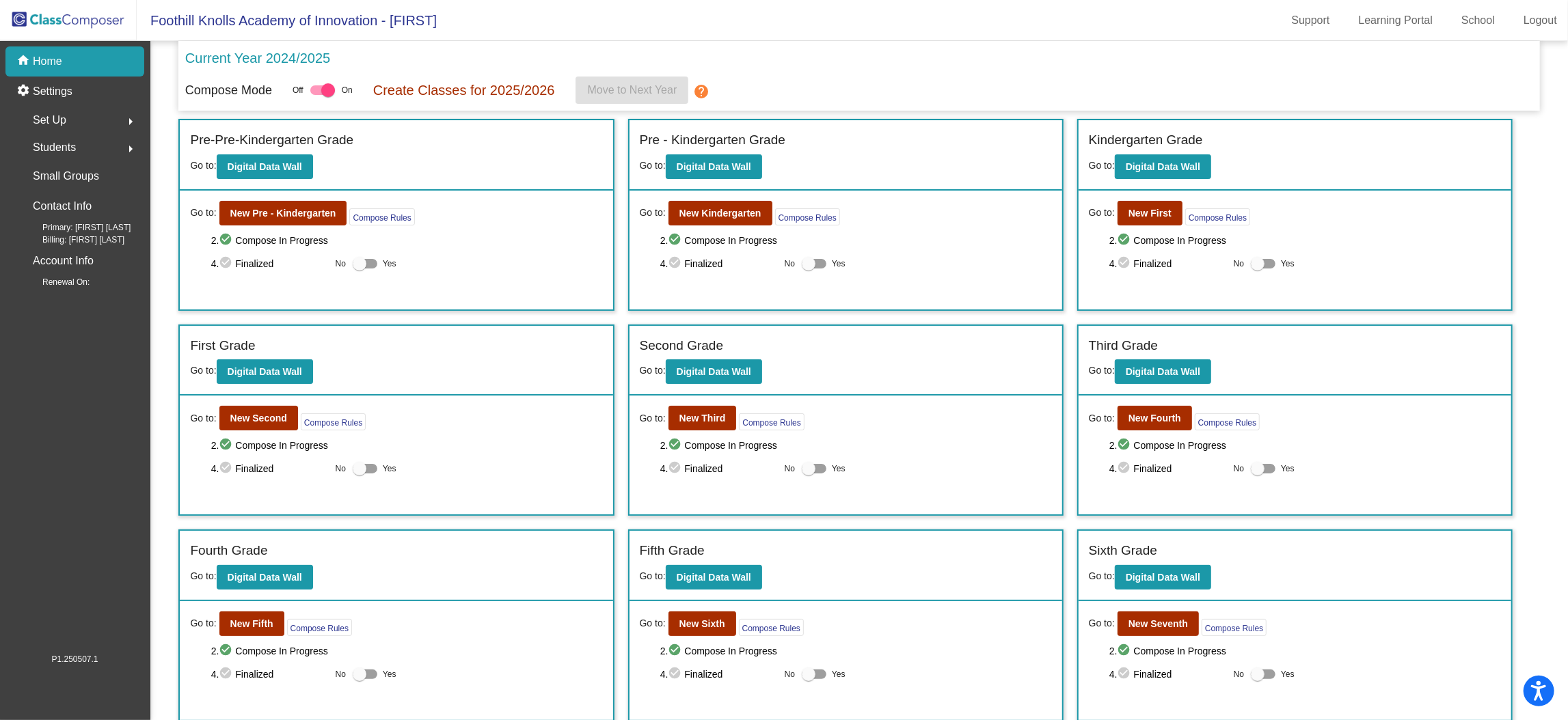 click on "Set Up  arrow_right" 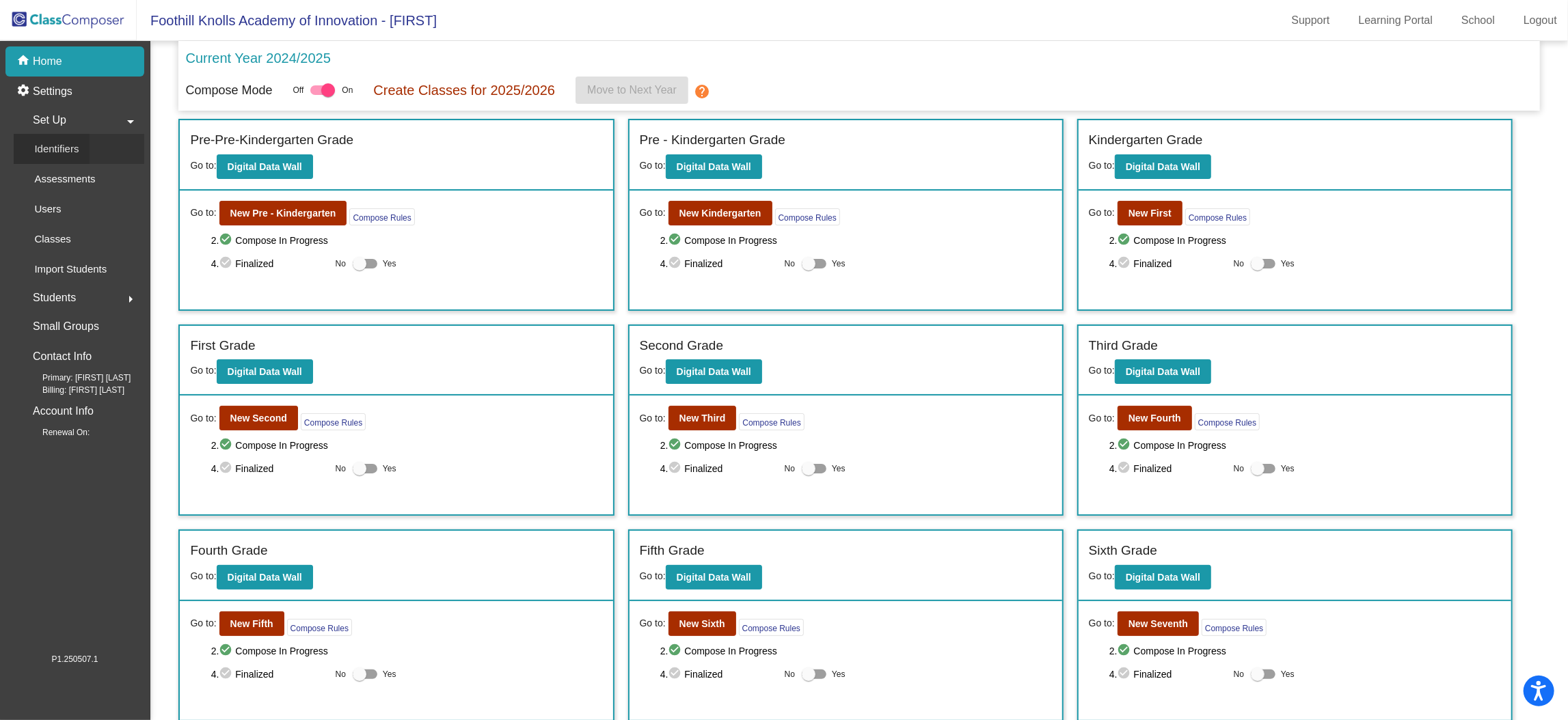 click on "Identifiers" 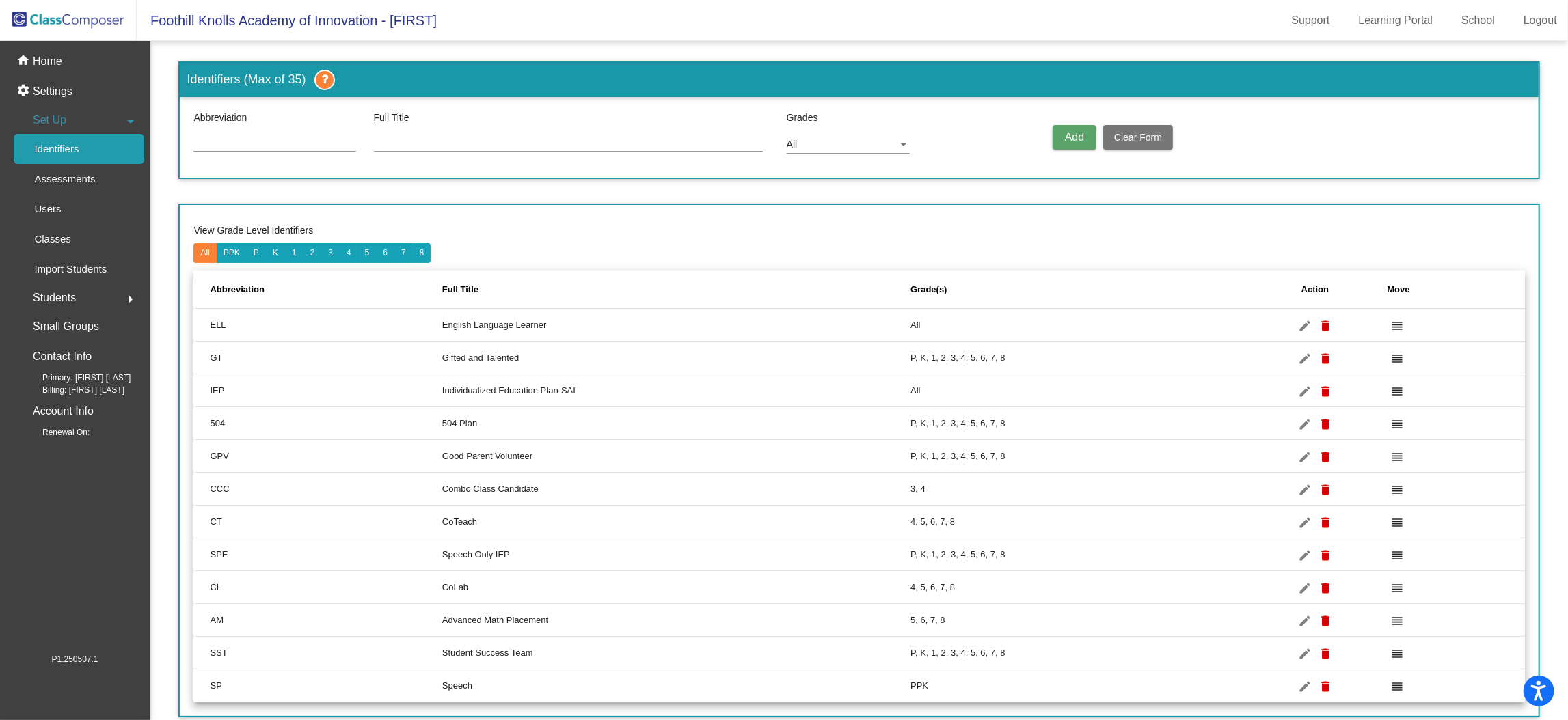 click on "Set Up" 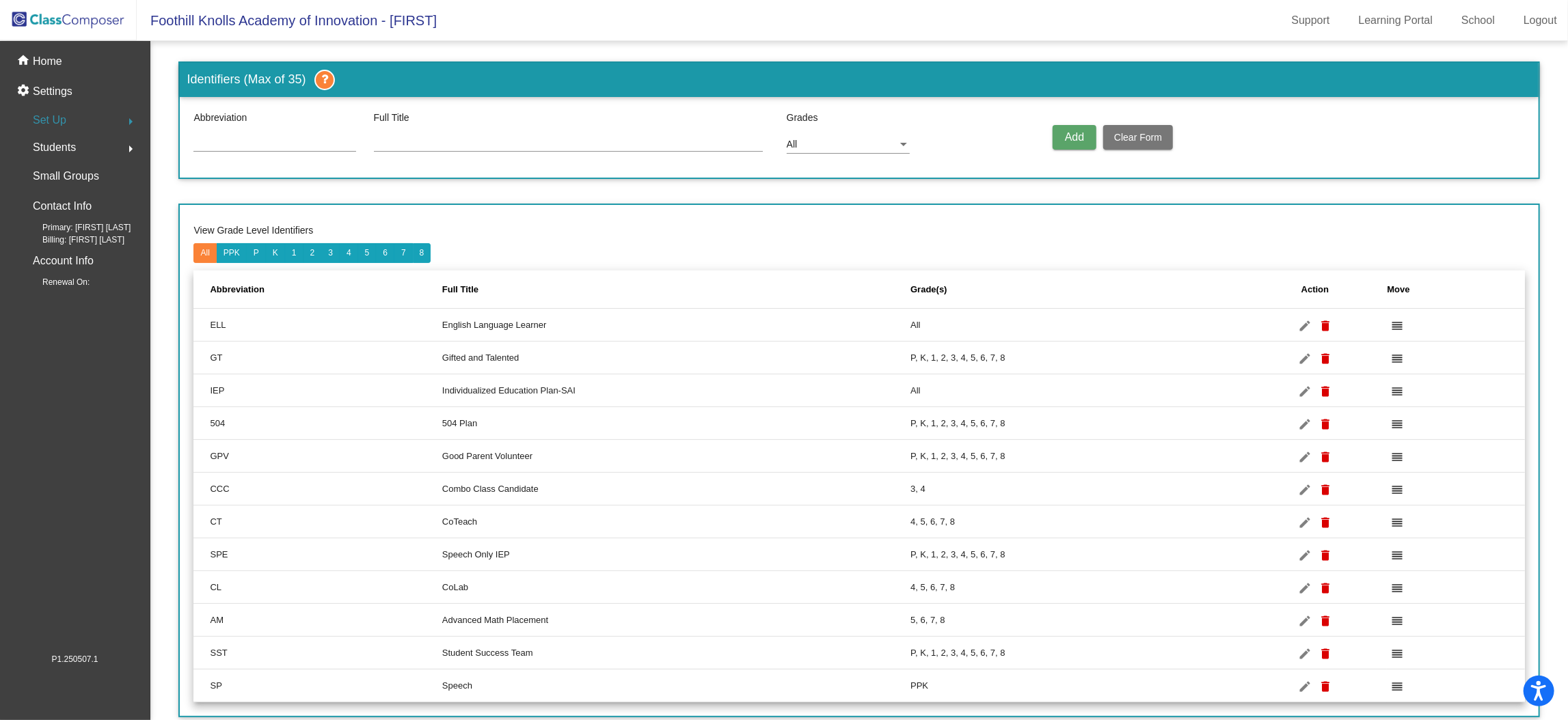 click on "Set Up" 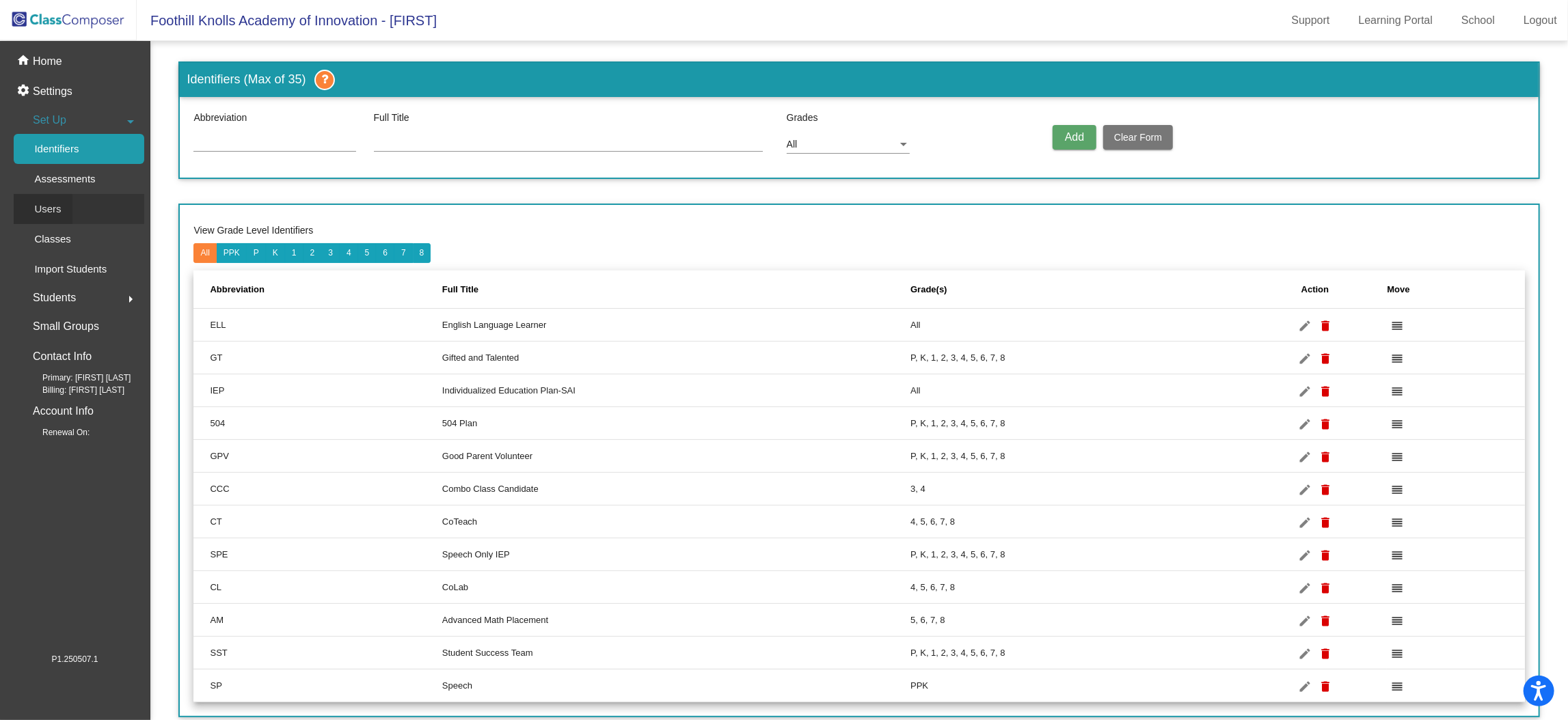 click on "Users" 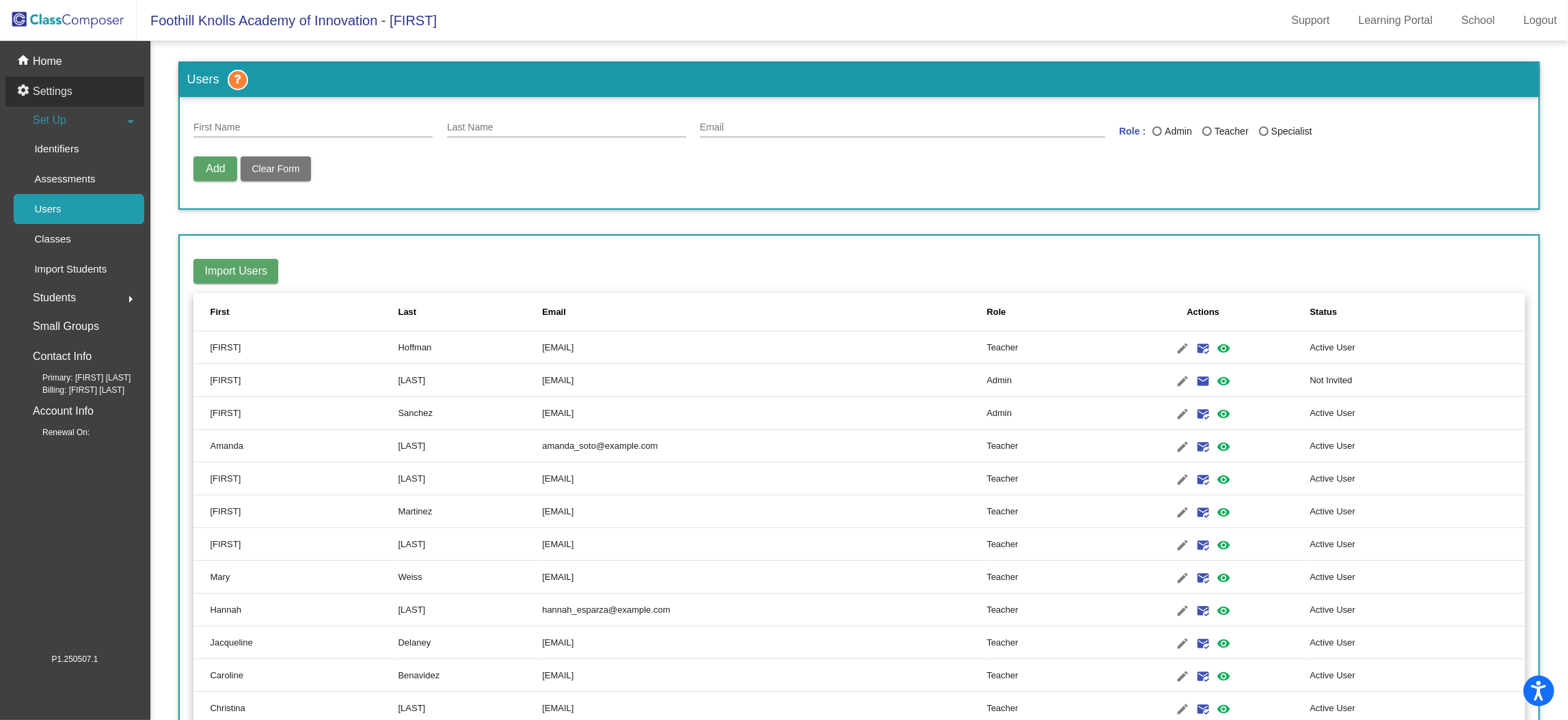 click on "Settings" 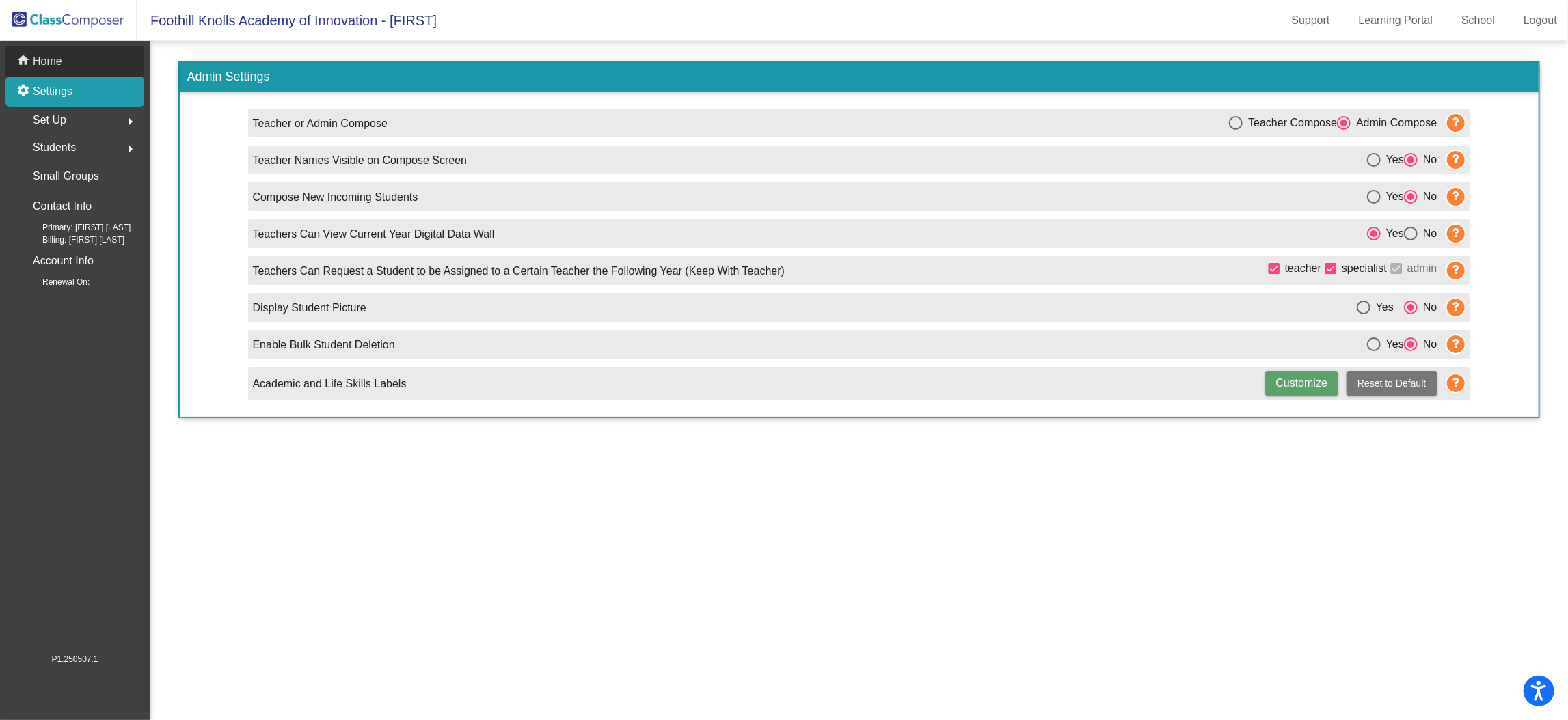 click on "Home" 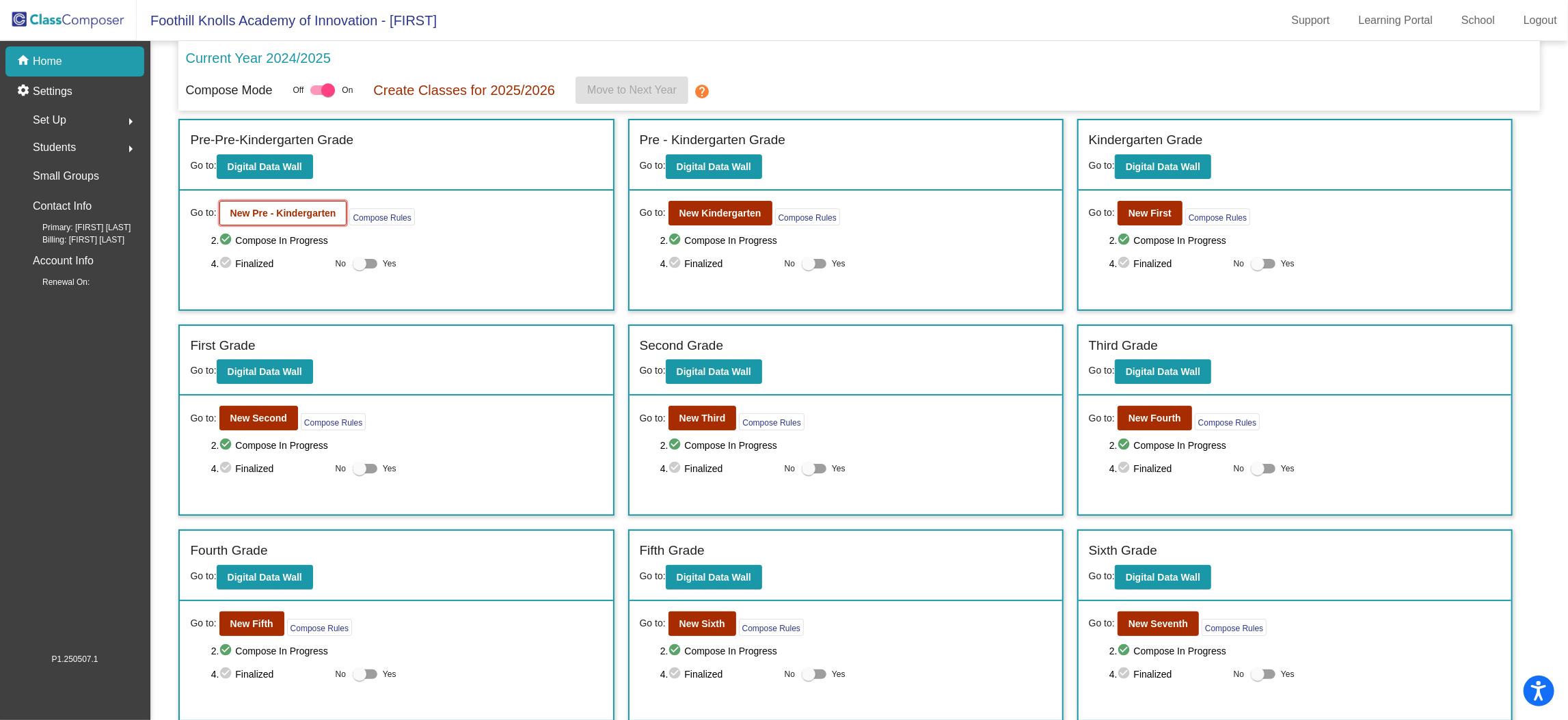 click on "New Pre - Kindergarten" 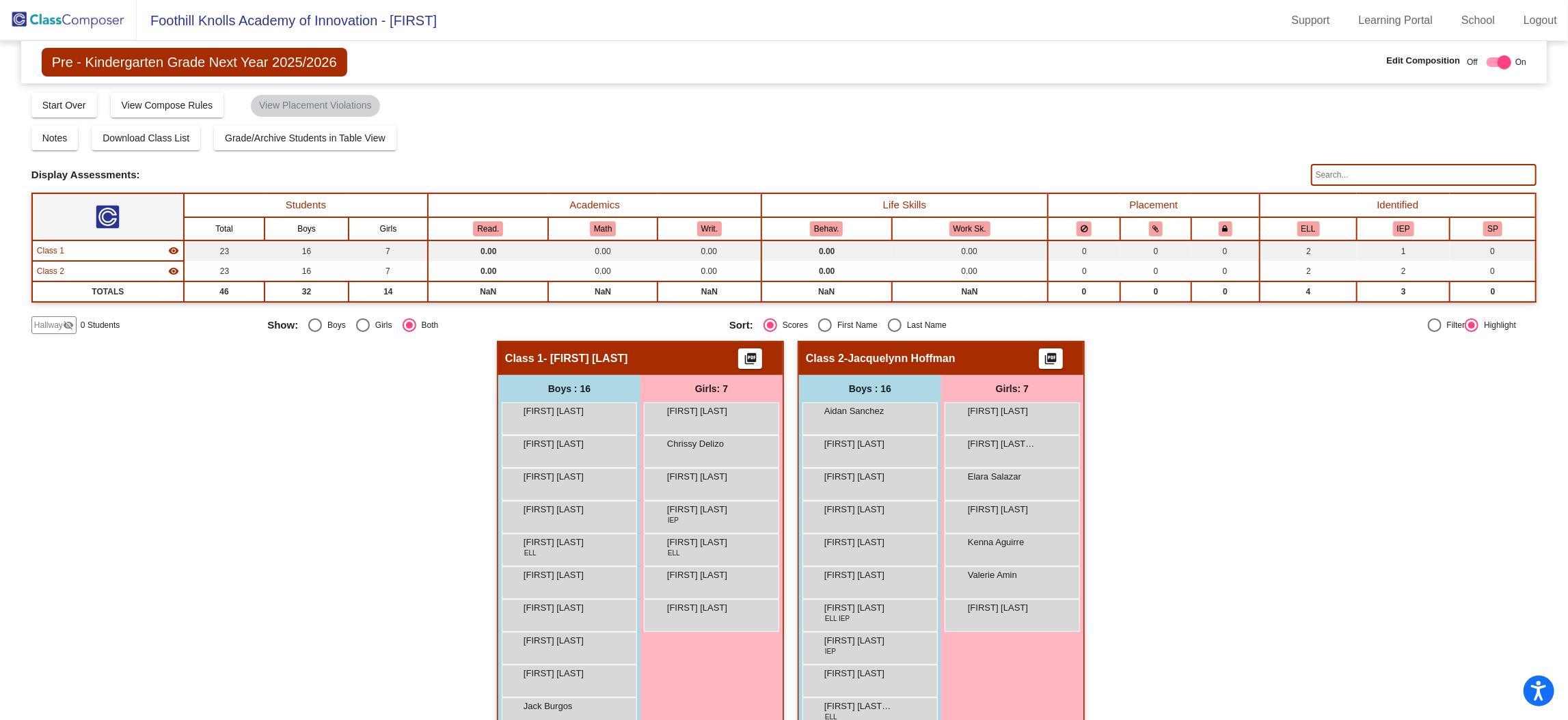 click on "- [FIRST] [LAST]" 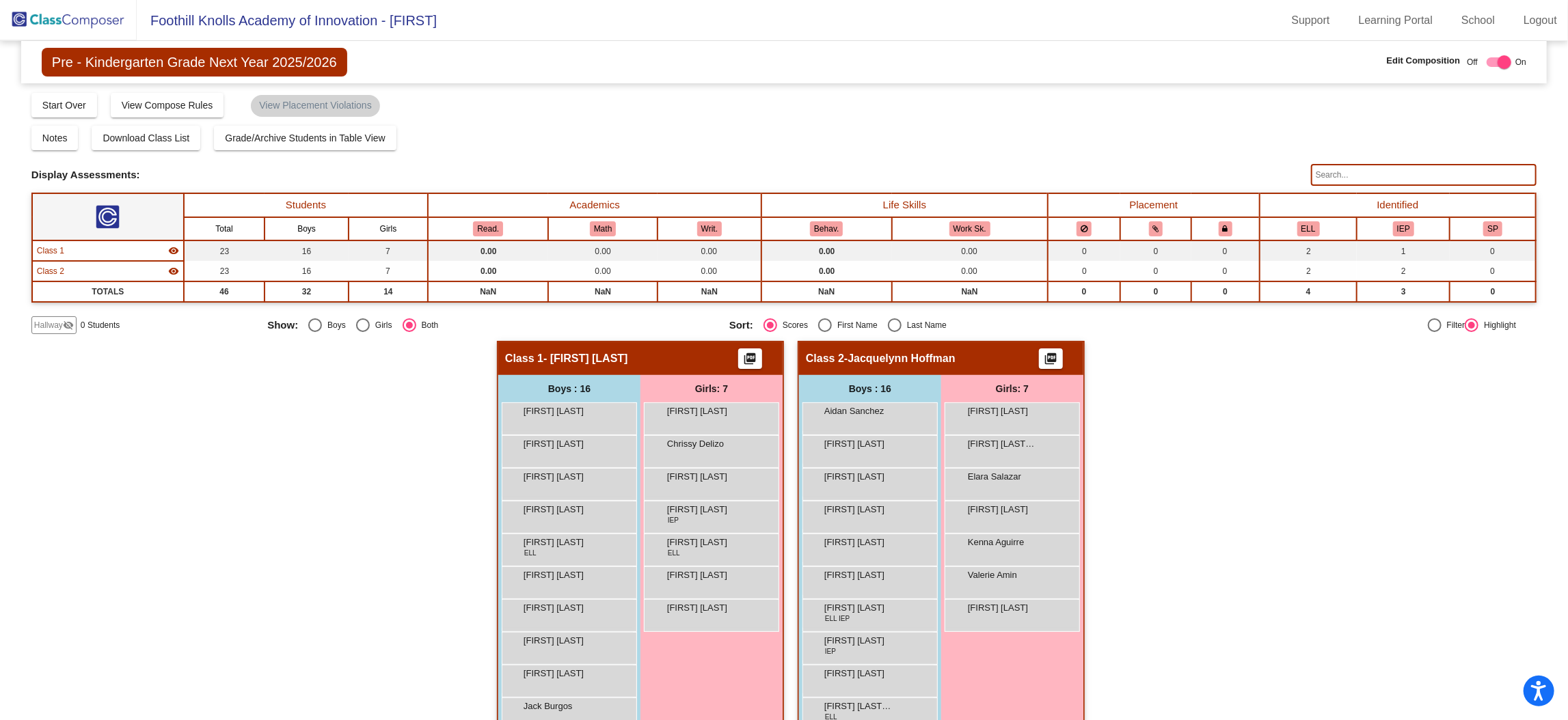 click 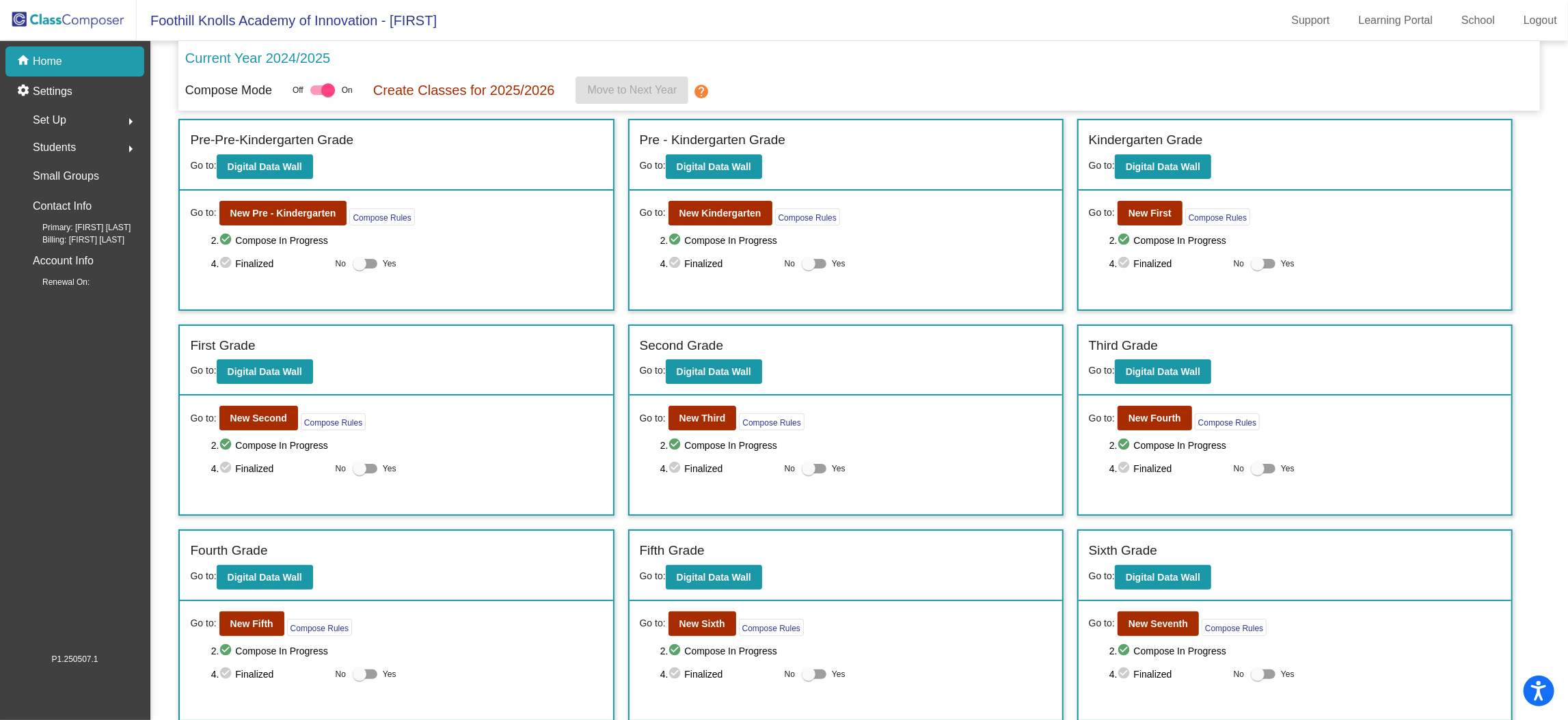 click on "Set Up  arrow_right" 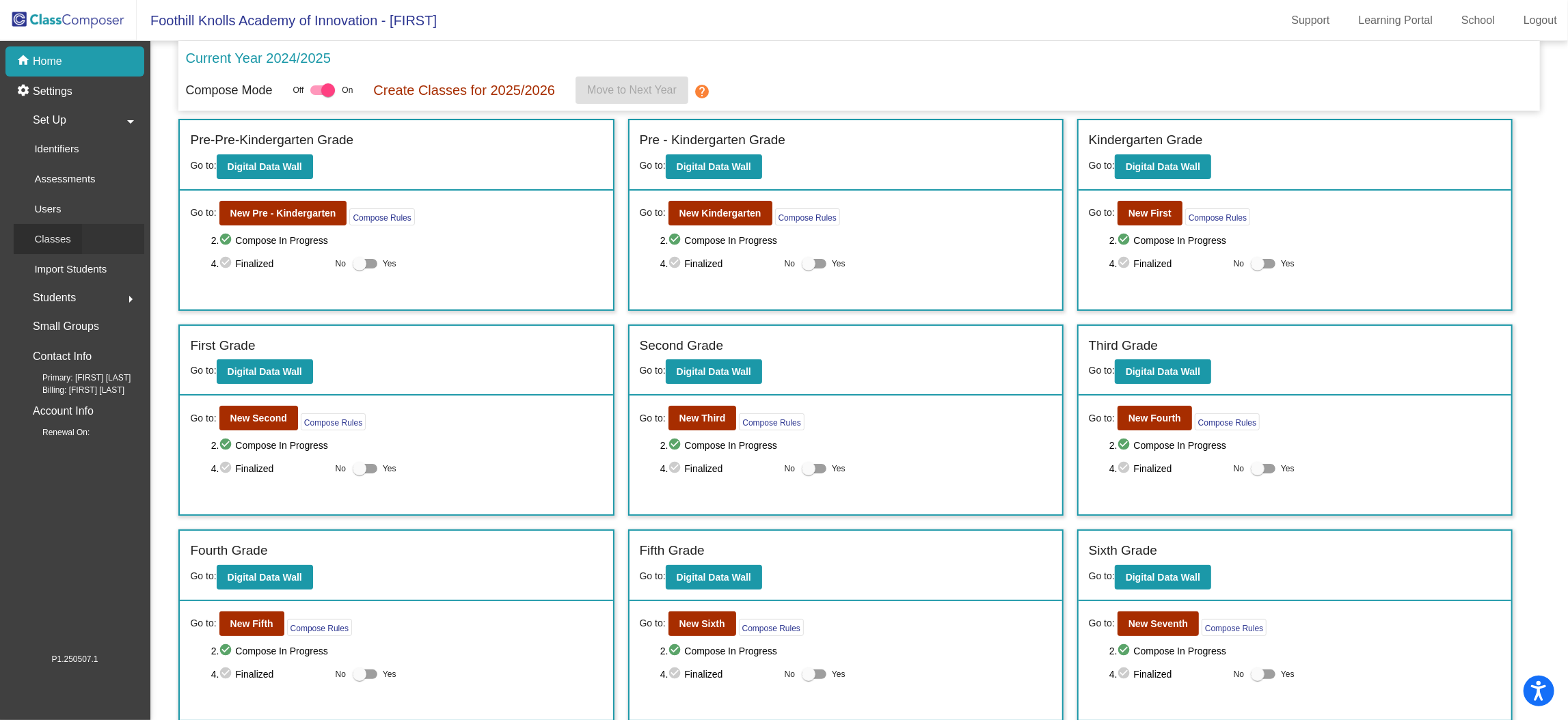 click on "Classes" 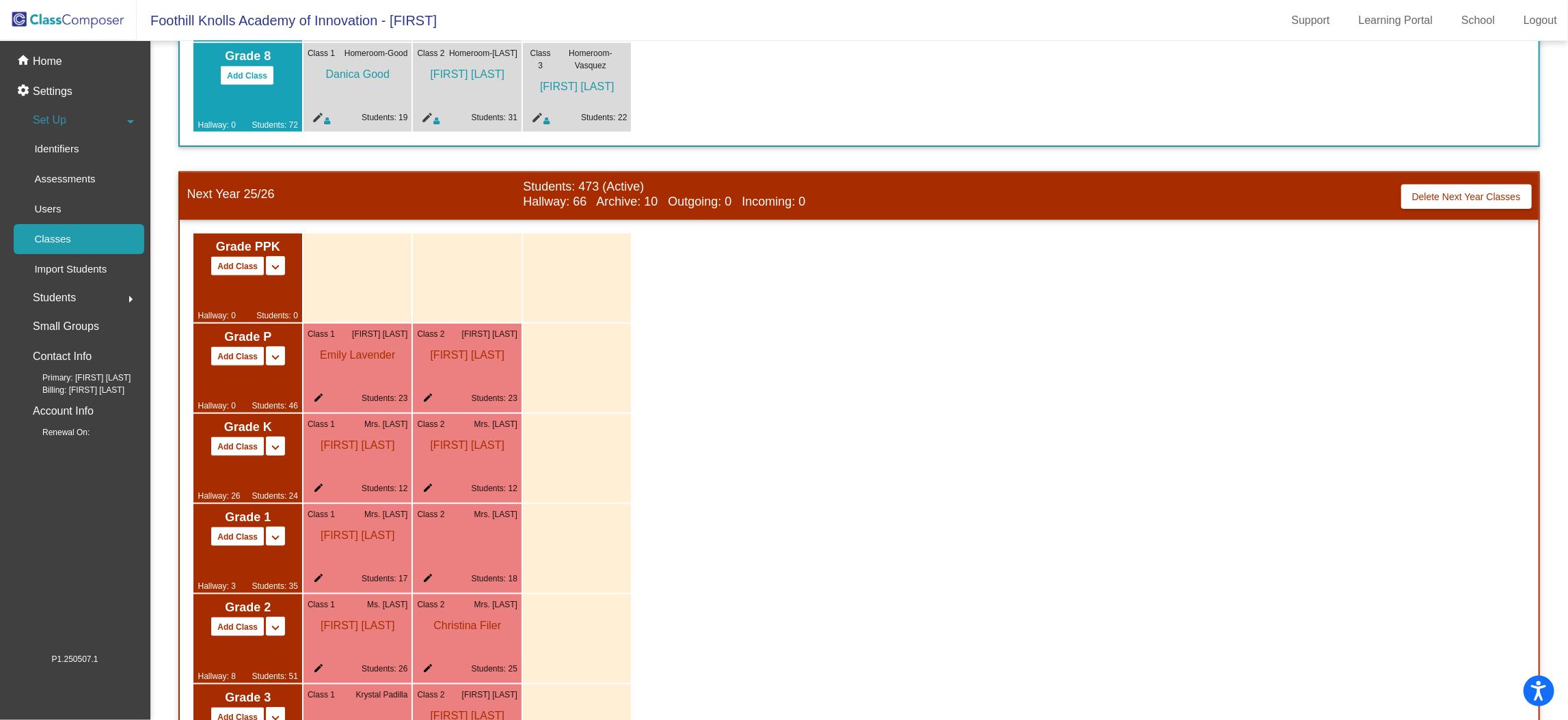 scroll, scrollTop: 1029, scrollLeft: 0, axis: vertical 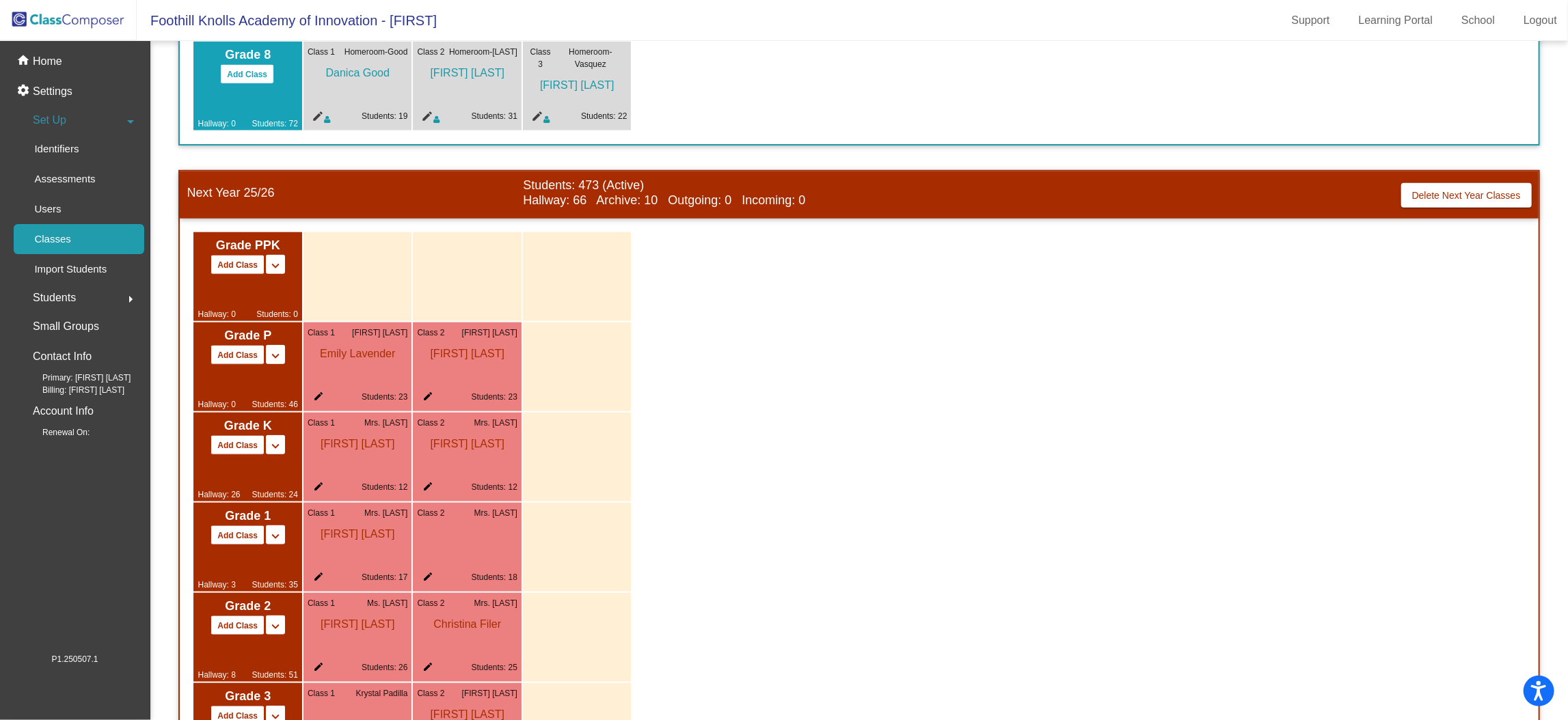 click on "edit" 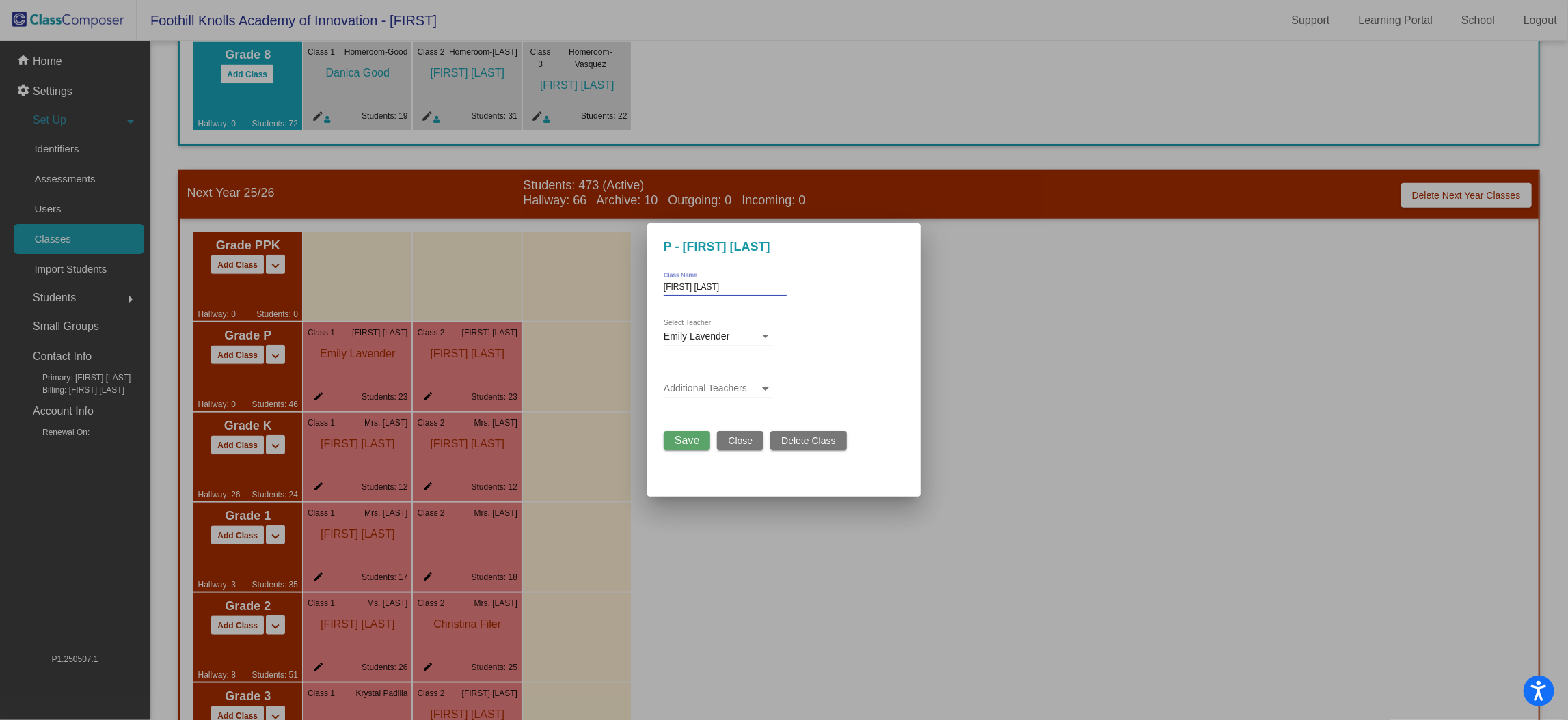 click on "[FIRST] [LAST]" at bounding box center [725, 288] 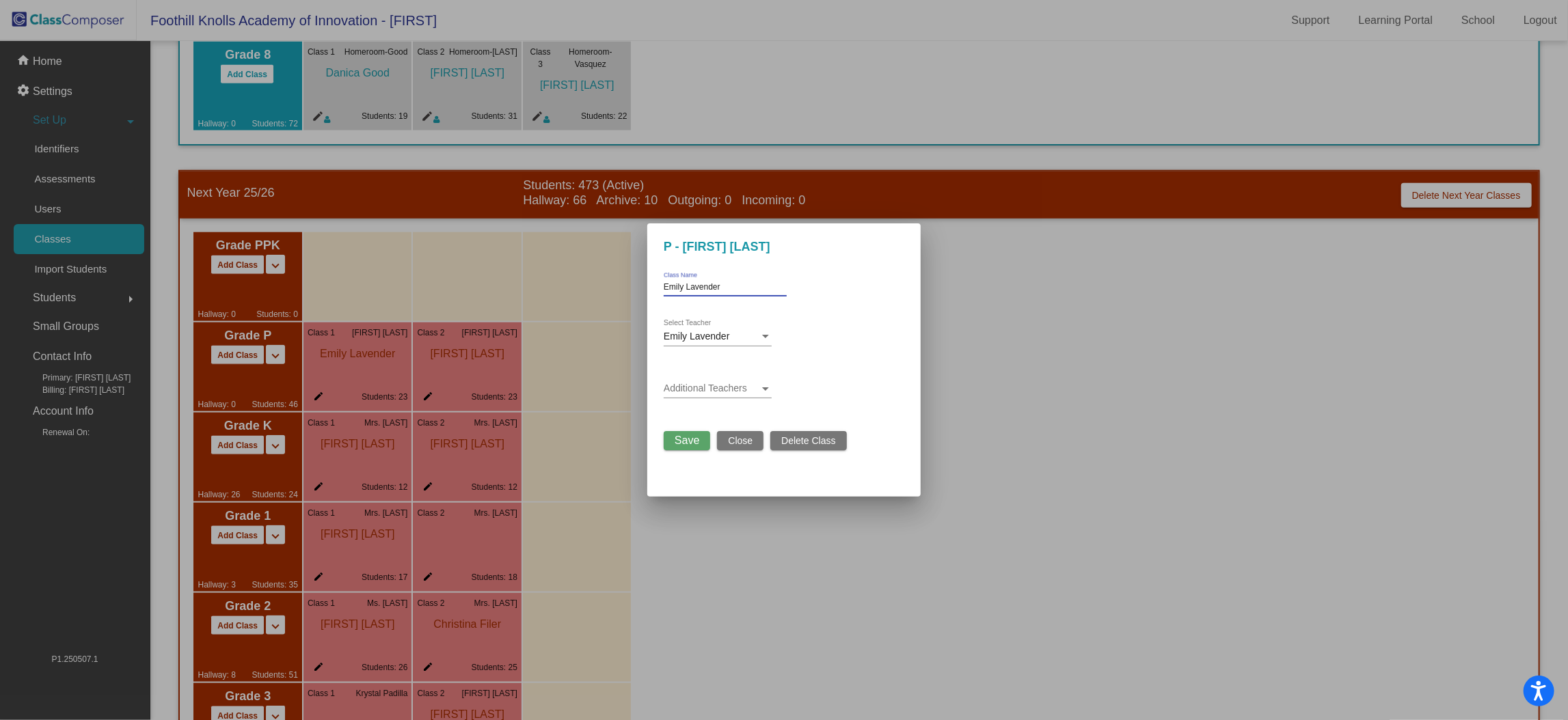 type on "Emily Lavender" 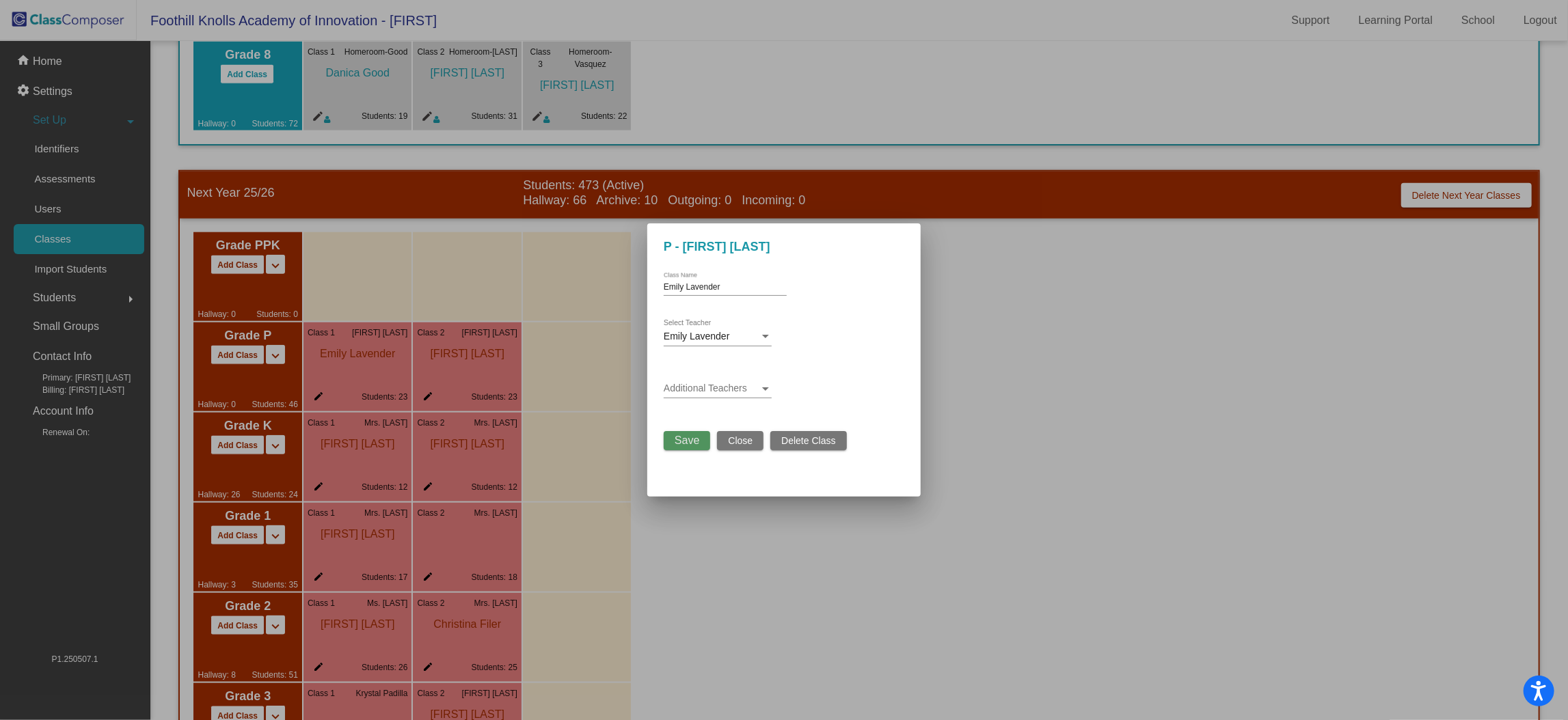 click on "Save" at bounding box center (687, 440) 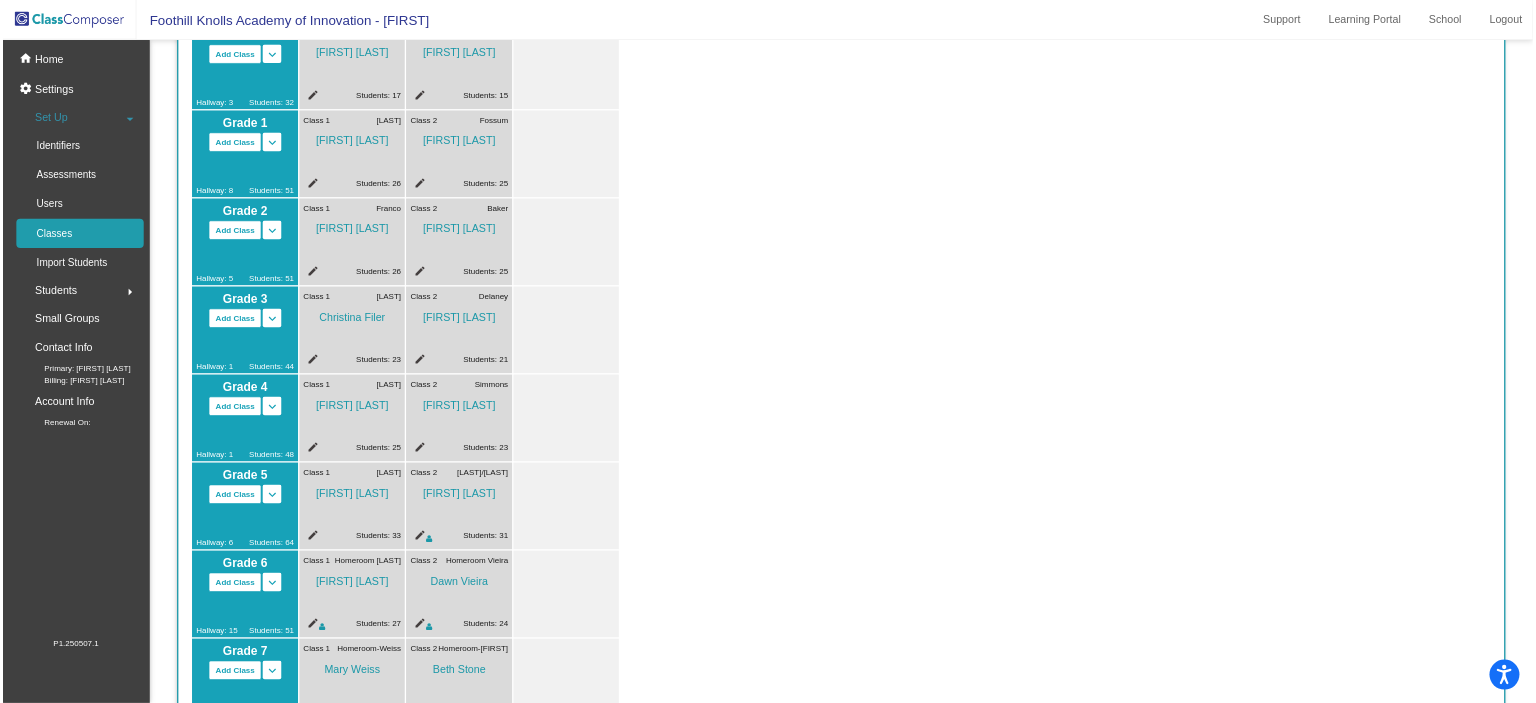scroll, scrollTop: 0, scrollLeft: 0, axis: both 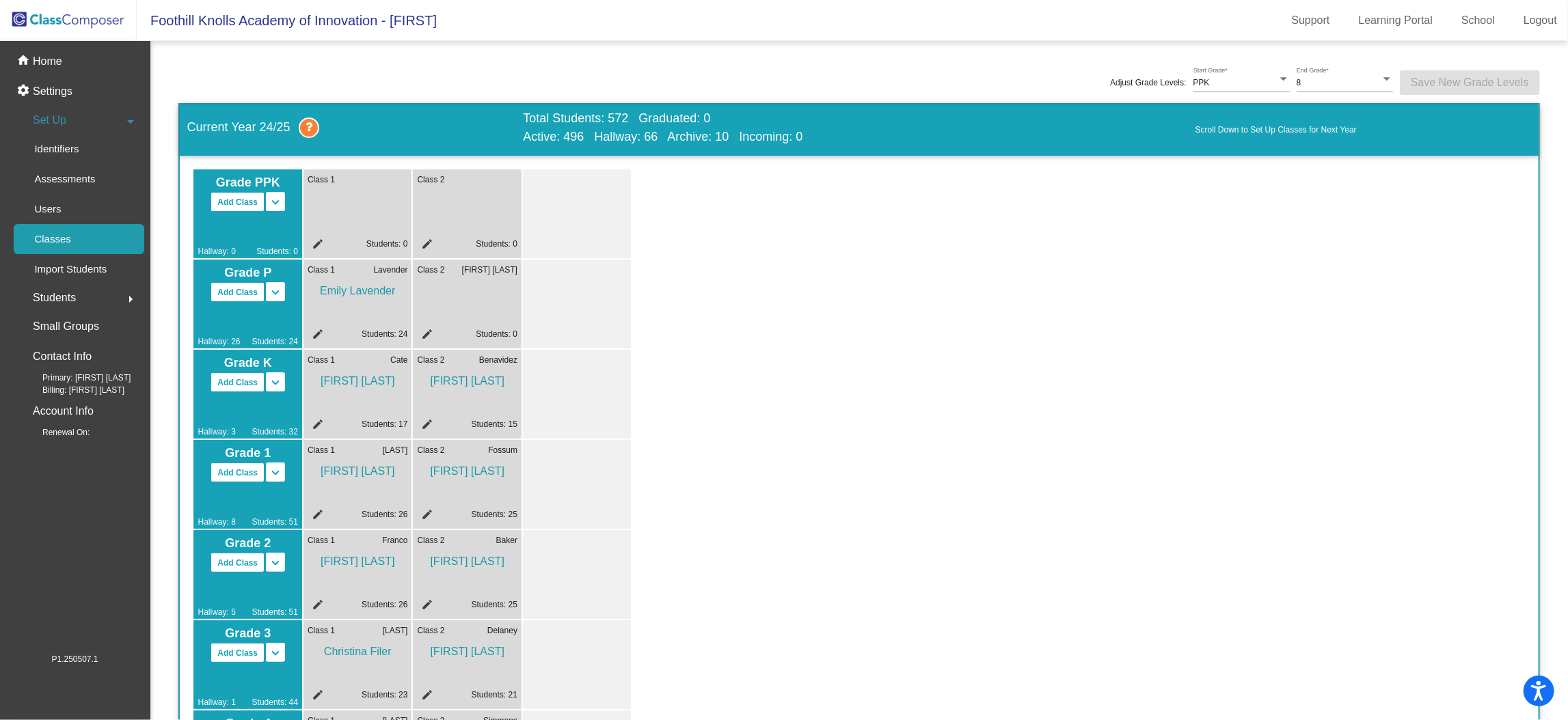 click 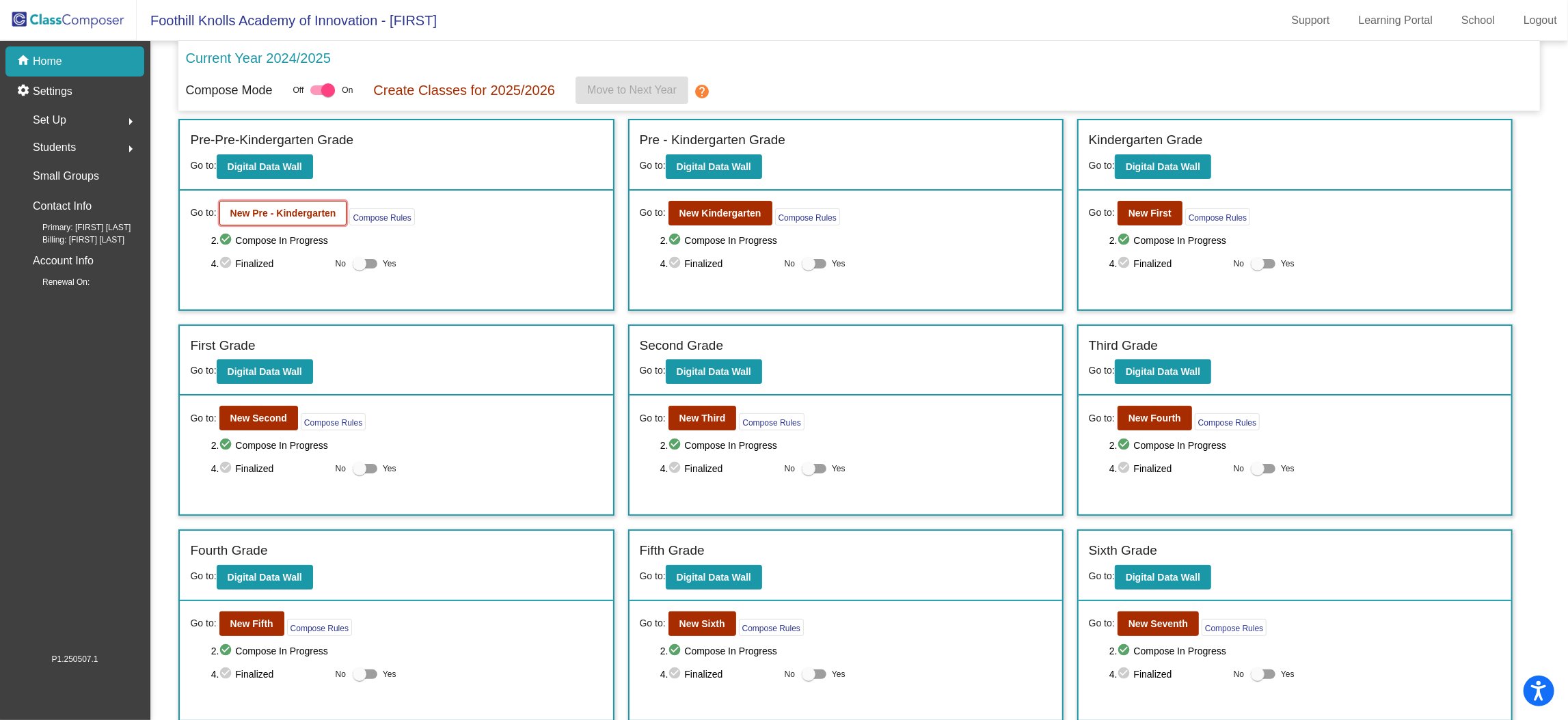 click on "New Pre - Kindergarten" 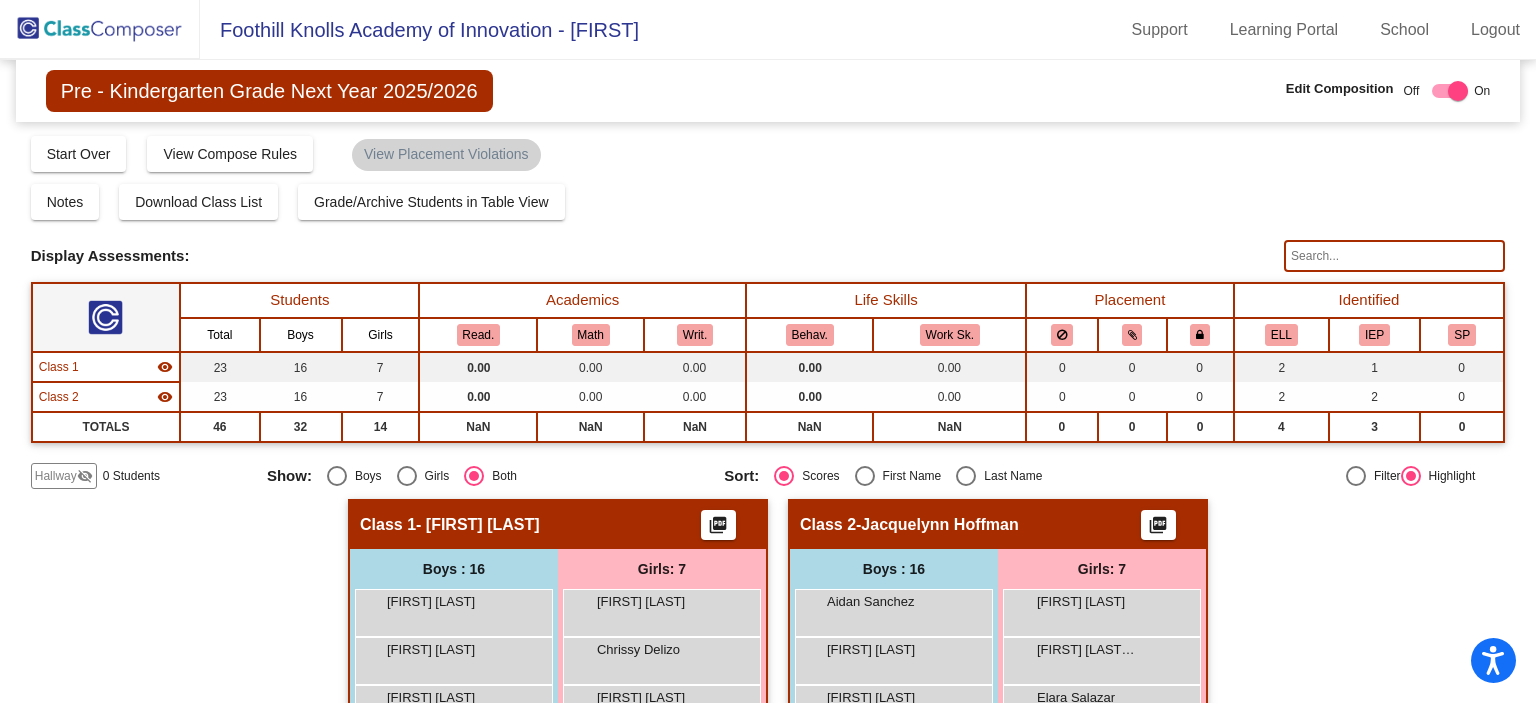 drag, startPoint x: 2257, startPoint y: 2, endPoint x: 275, endPoint y: 575, distance: 2063.1658 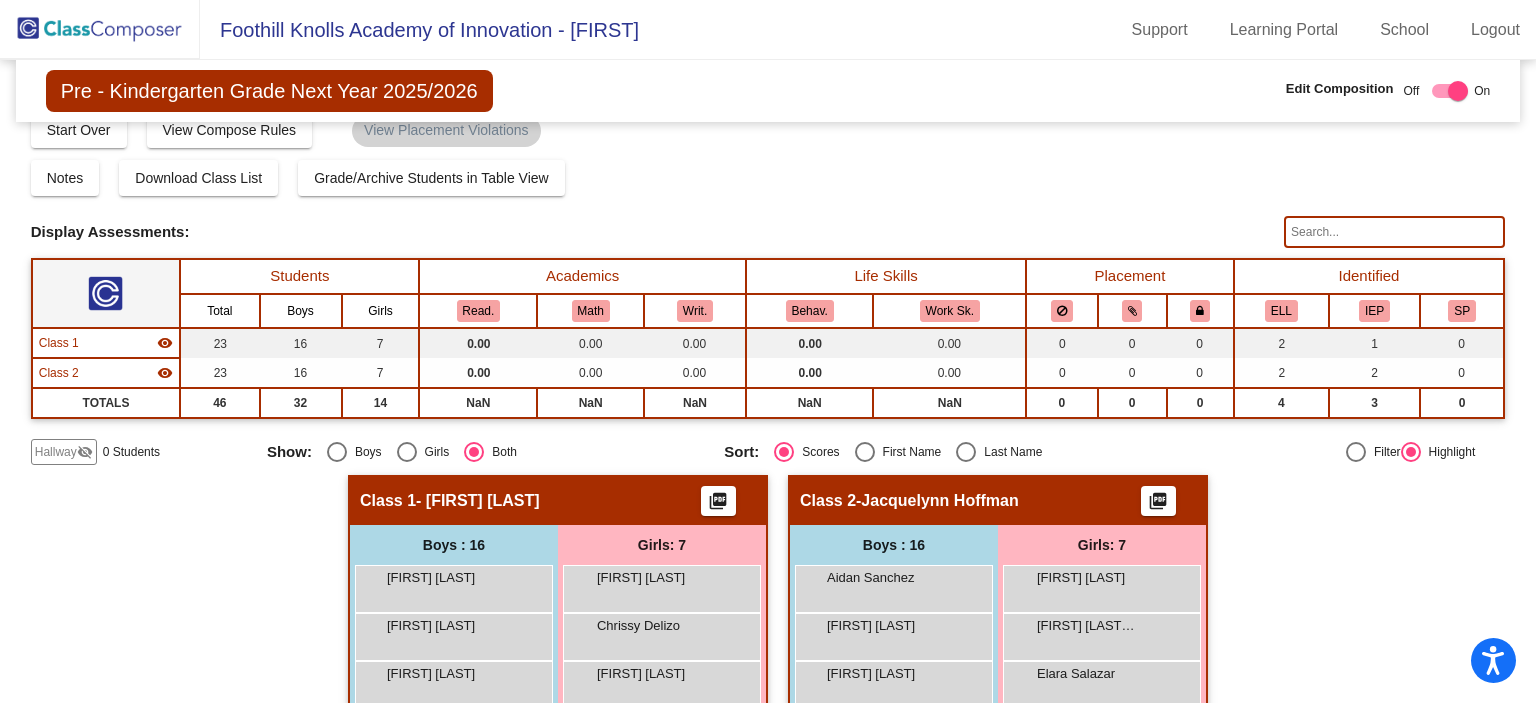 scroll, scrollTop: 0, scrollLeft: 0, axis: both 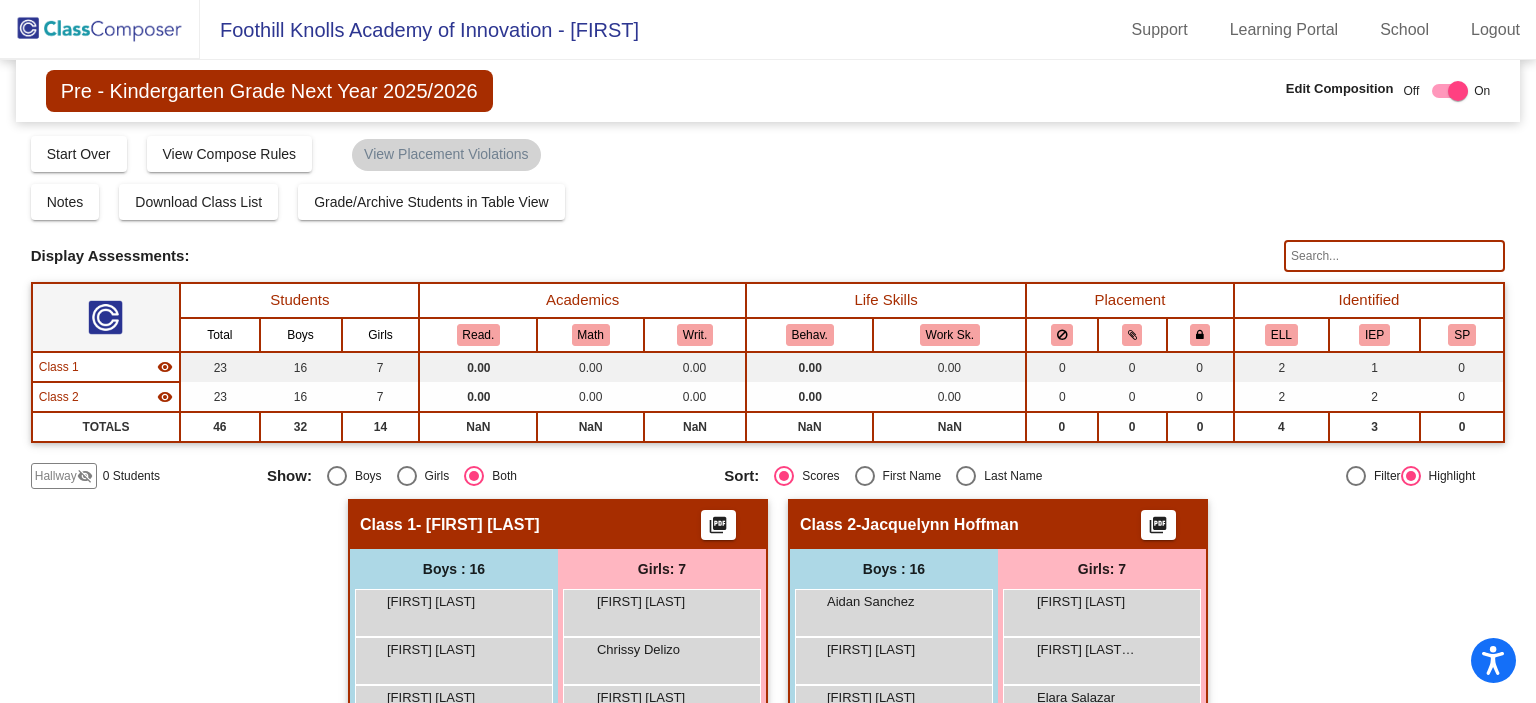 click 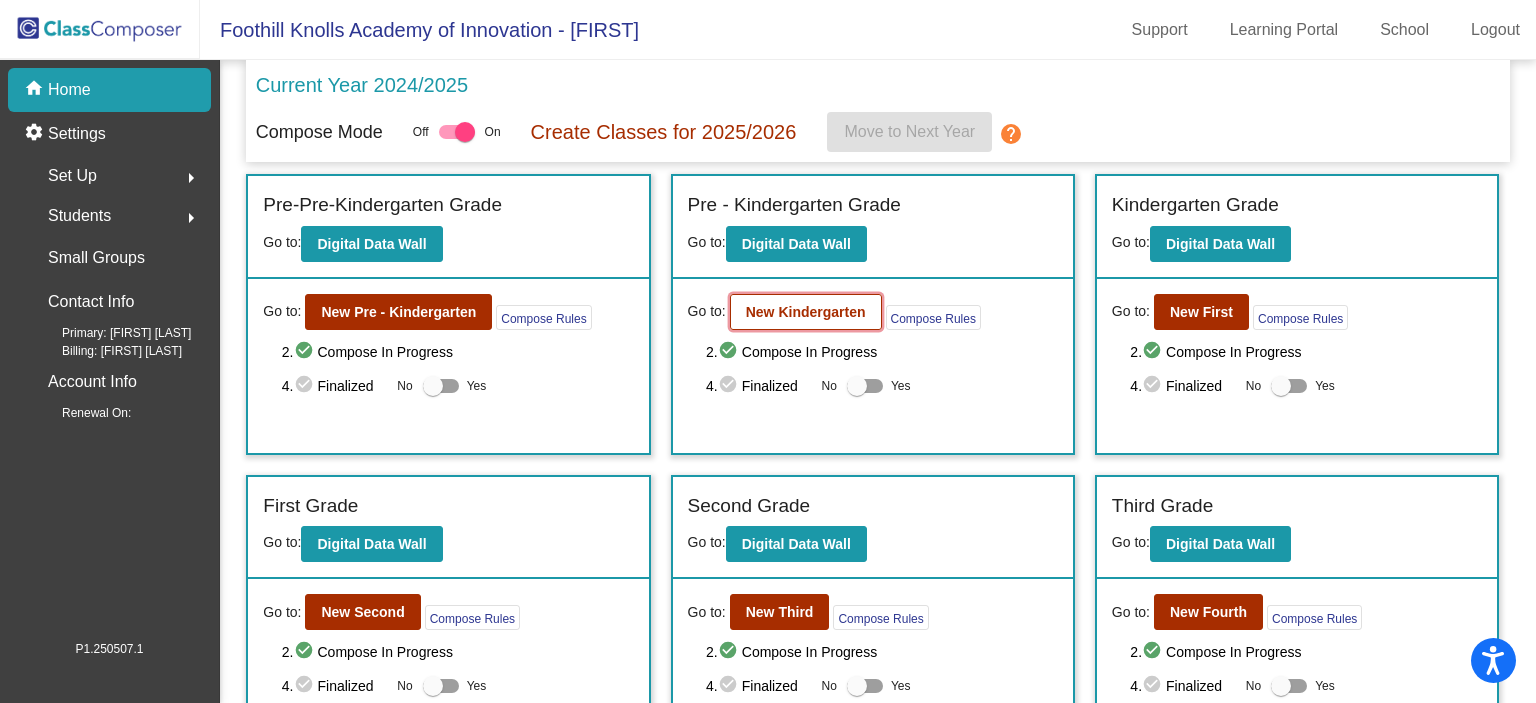 click on "New Kindergarten" 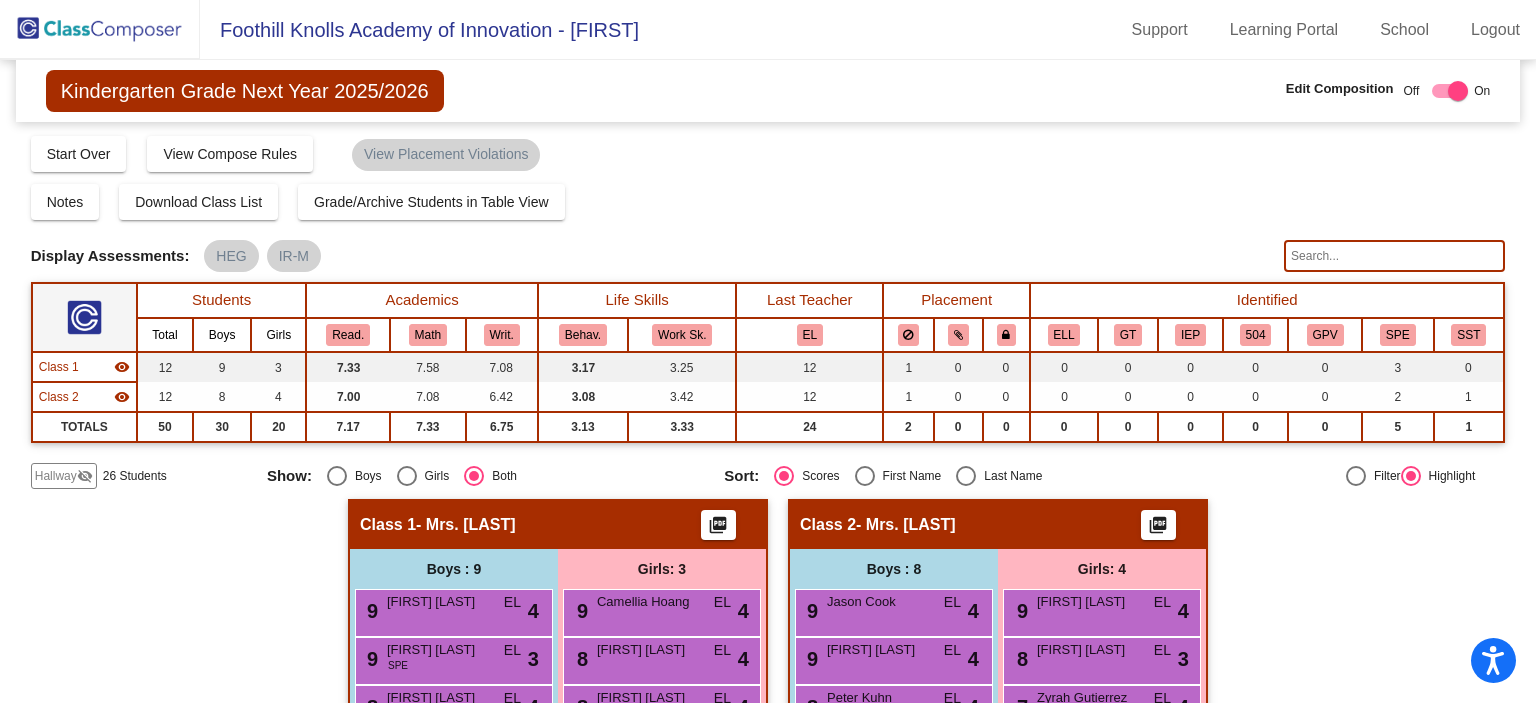 click on "visibility_off" 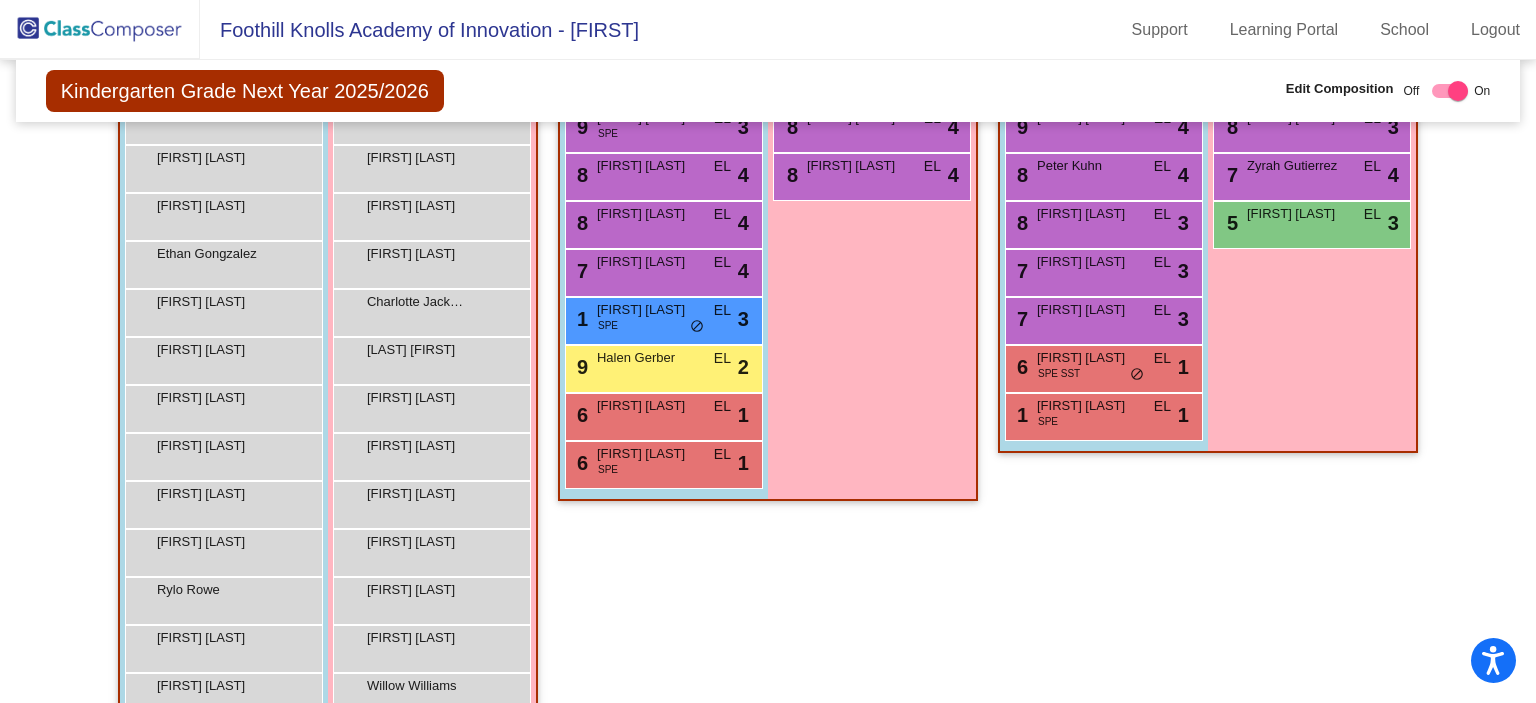 scroll, scrollTop: 579, scrollLeft: 0, axis: vertical 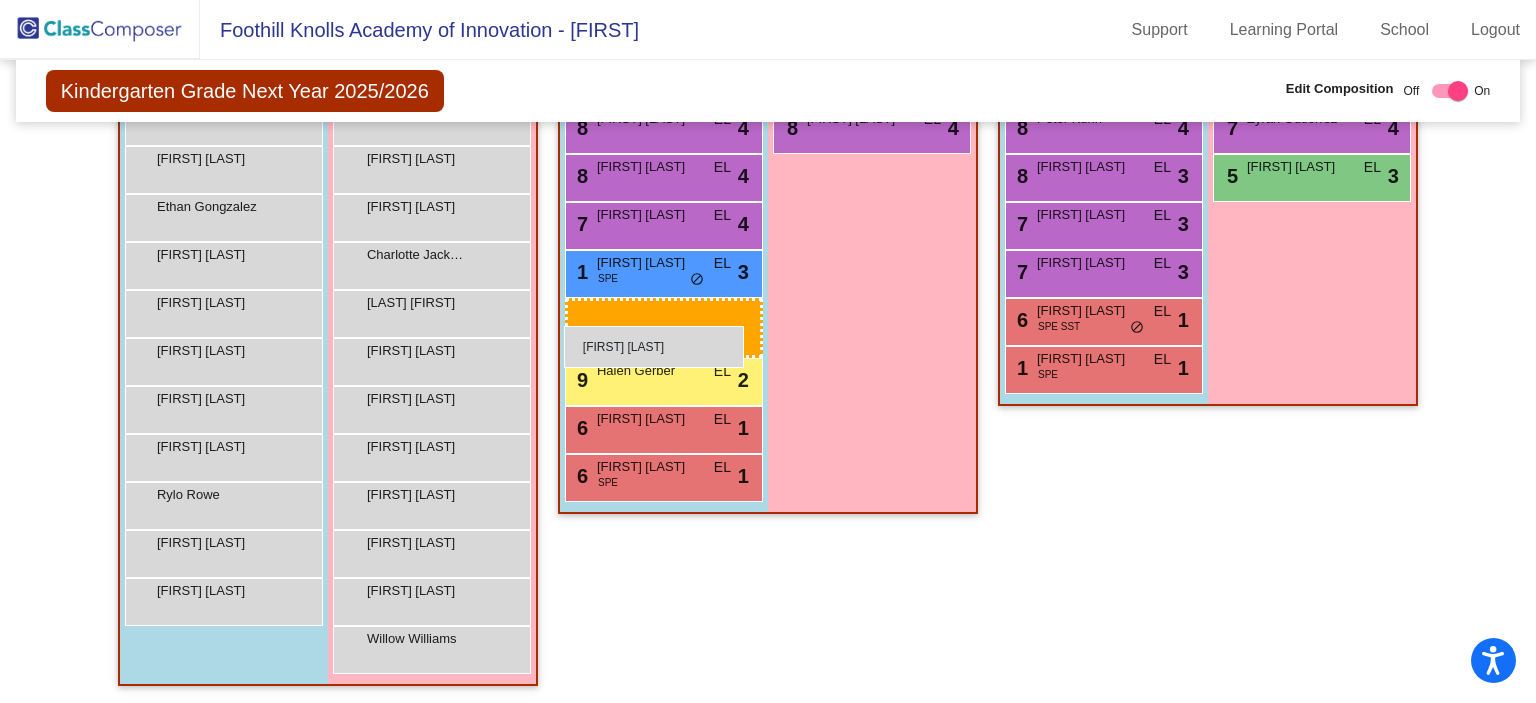 drag, startPoint x: 209, startPoint y: 456, endPoint x: 564, endPoint y: 326, distance: 378.05423 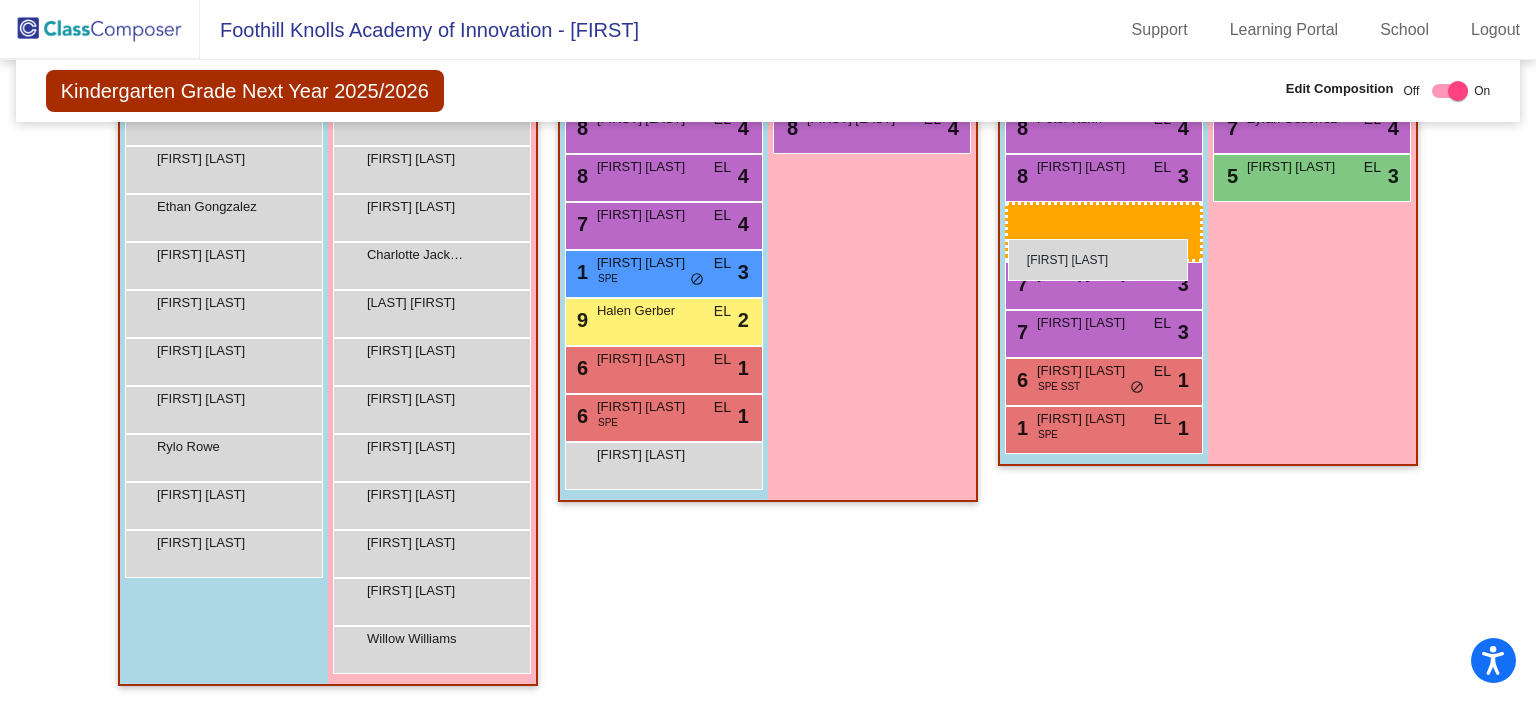 drag, startPoint x: 205, startPoint y: 461, endPoint x: 1009, endPoint y: 239, distance: 834.0863 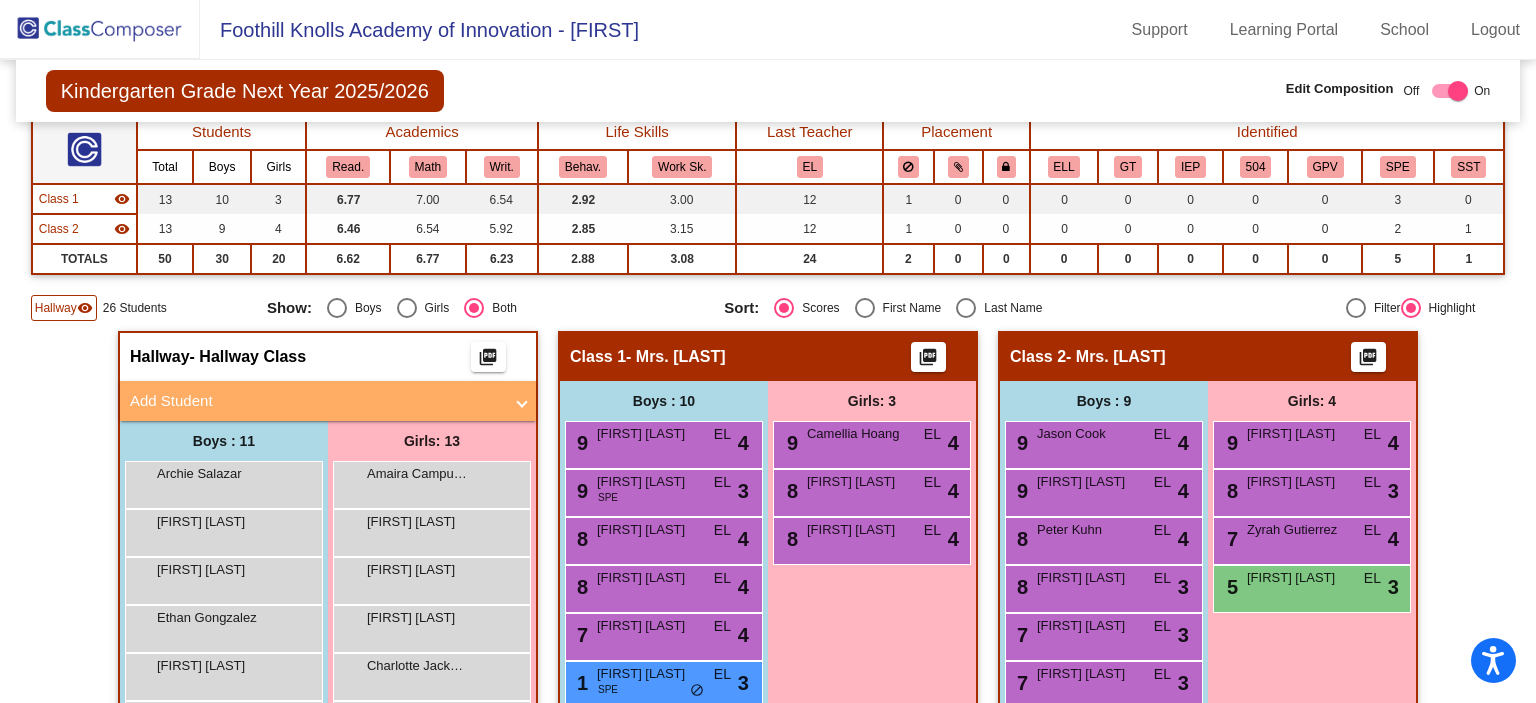 scroll, scrollTop: 0, scrollLeft: 0, axis: both 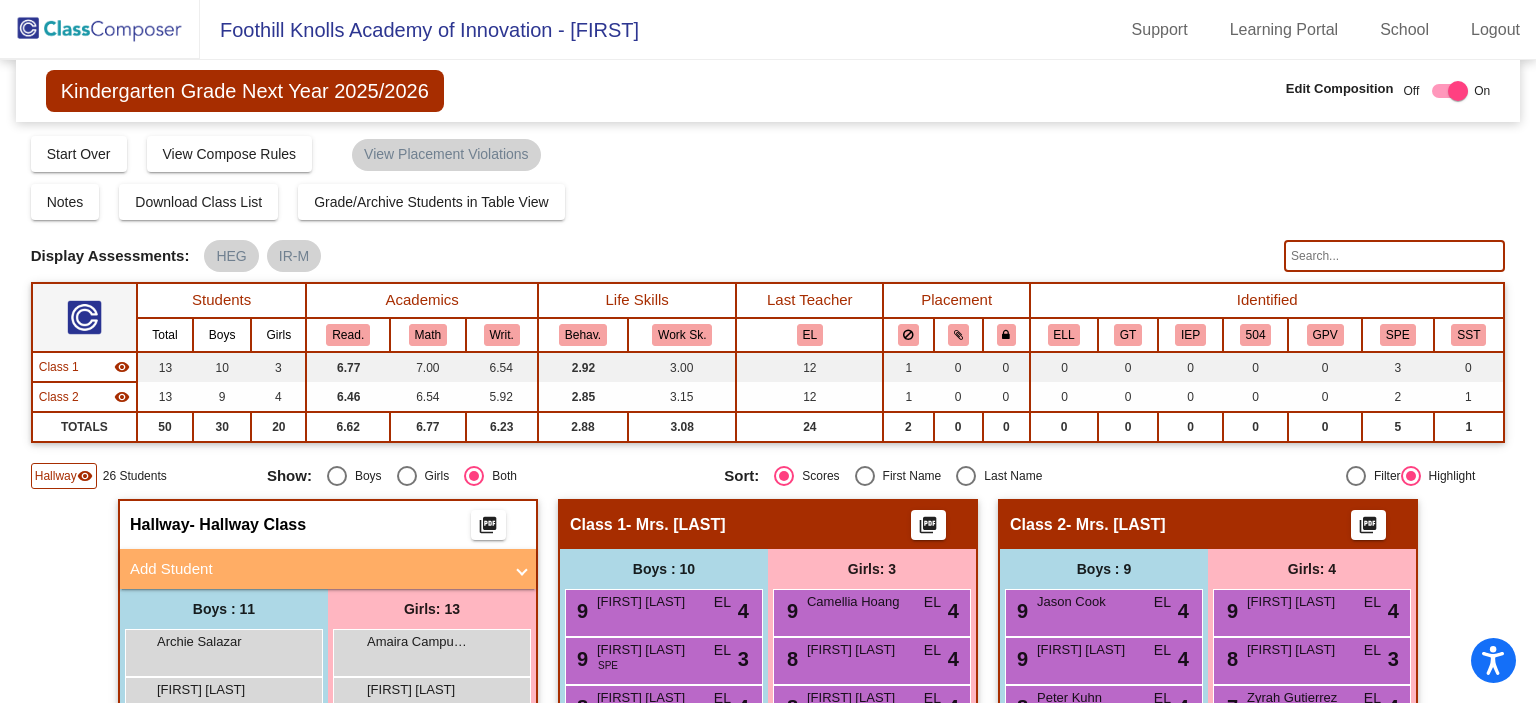 click 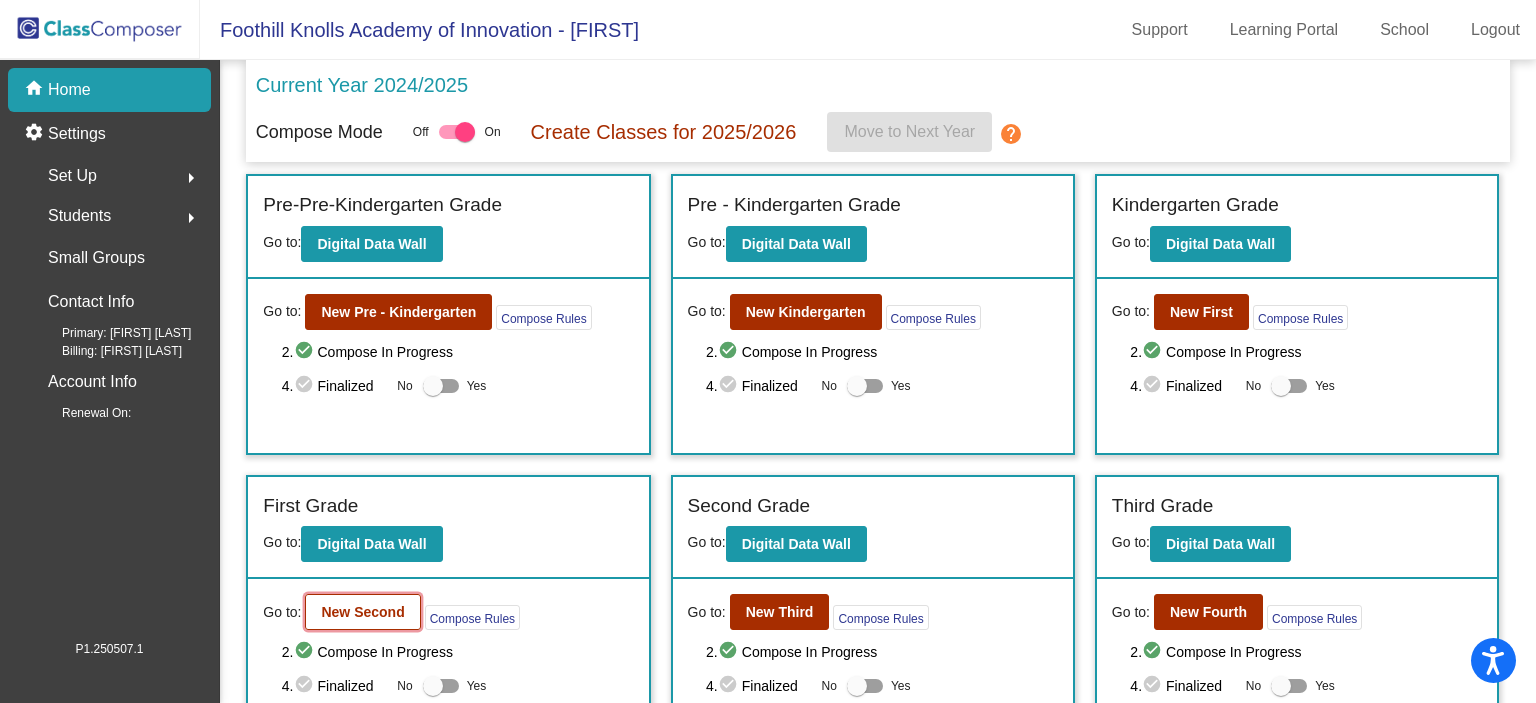 click on "New Second" 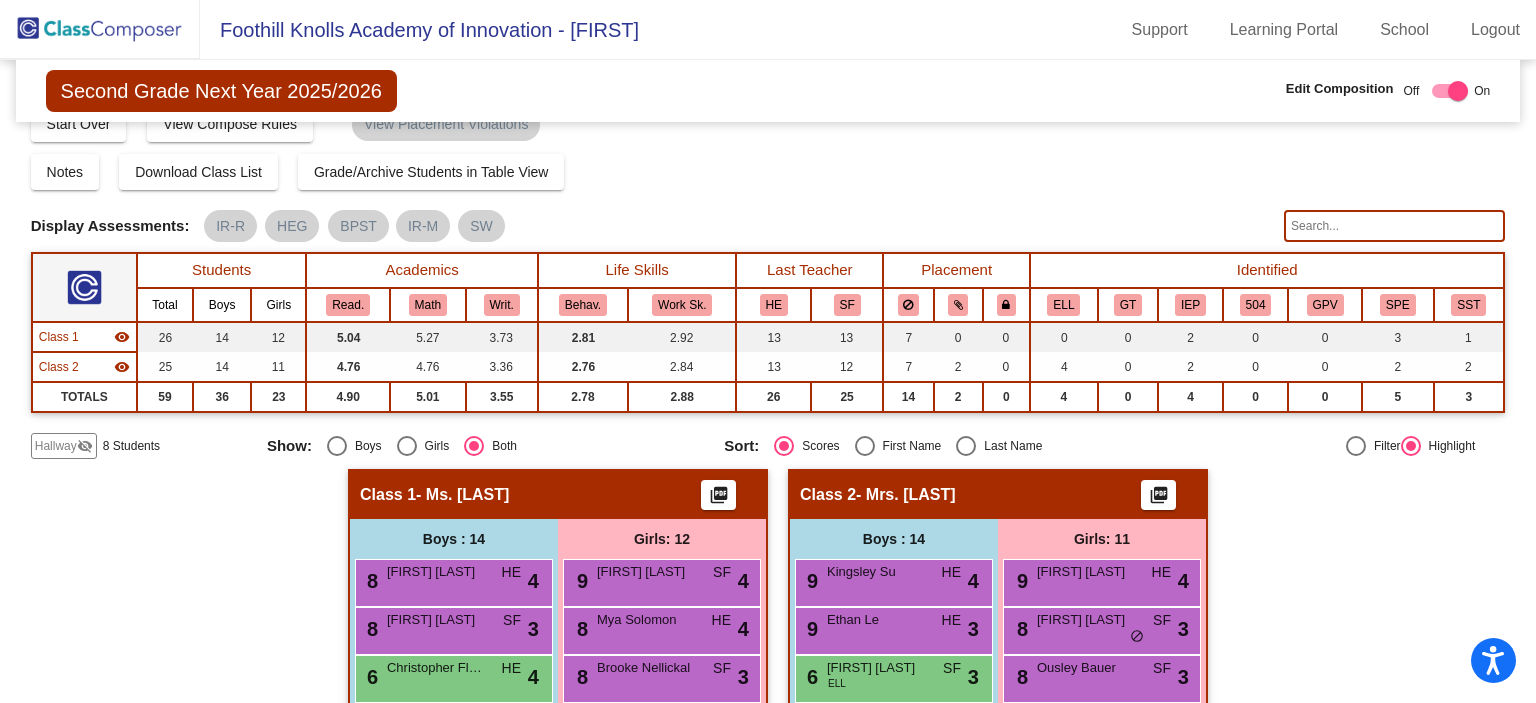 scroll, scrollTop: 28, scrollLeft: 0, axis: vertical 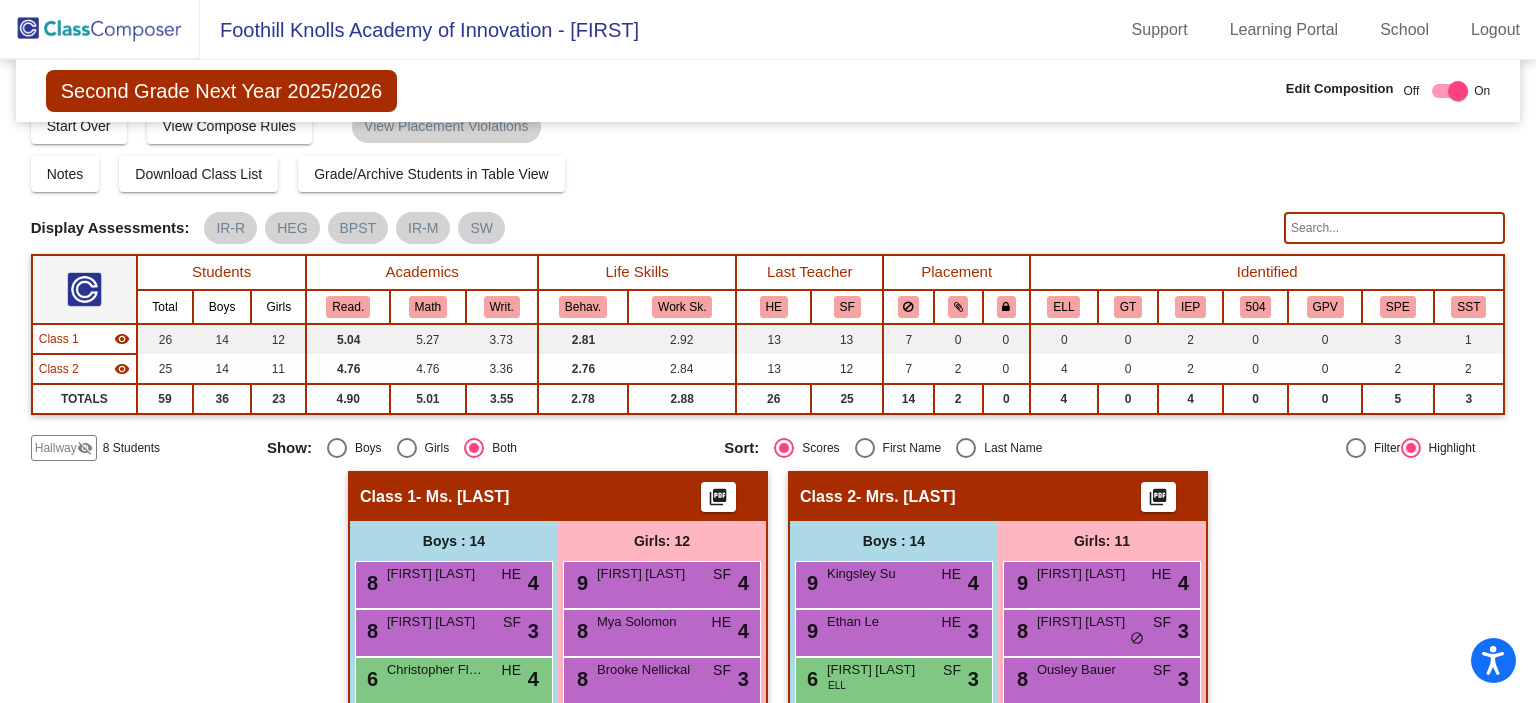 click on "Hallway" 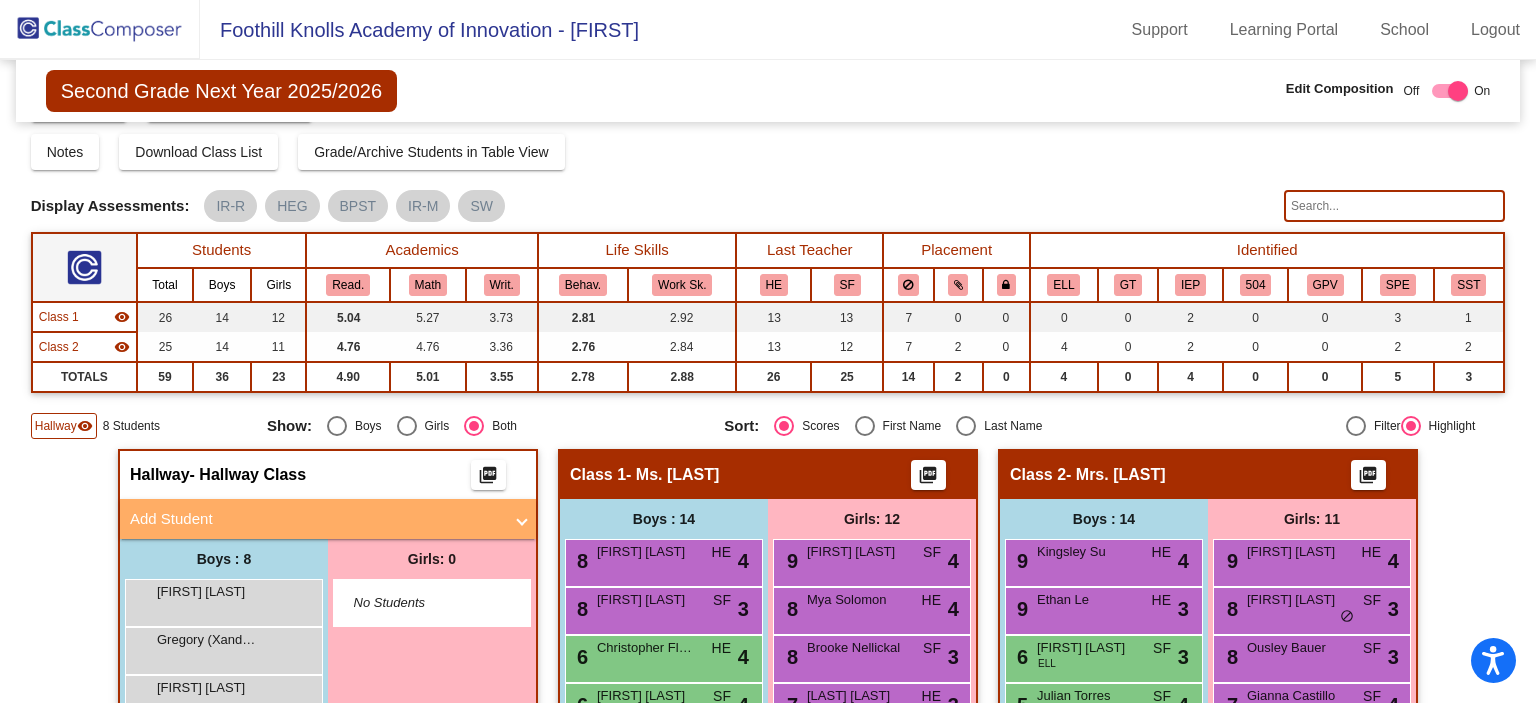 scroll, scrollTop: 42, scrollLeft: 0, axis: vertical 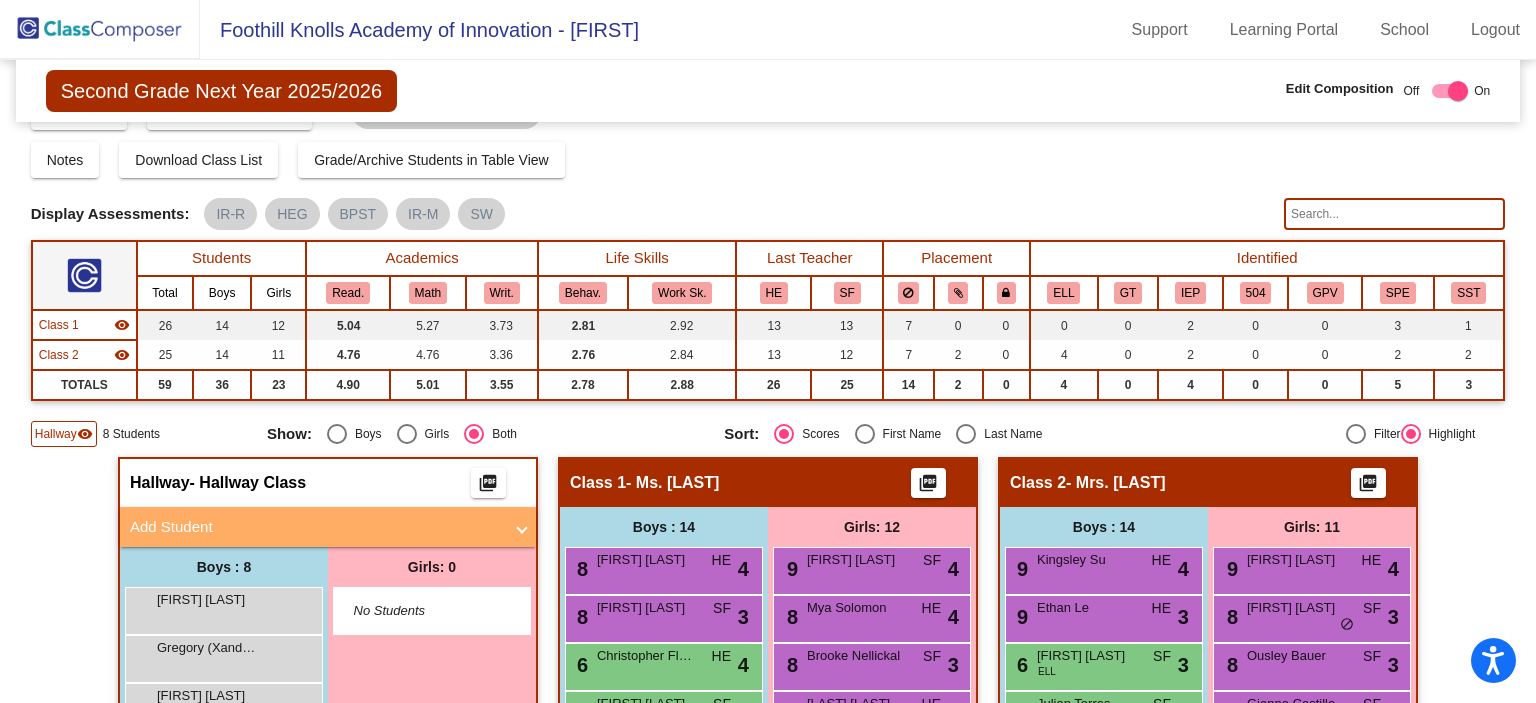 click on "Hallway" 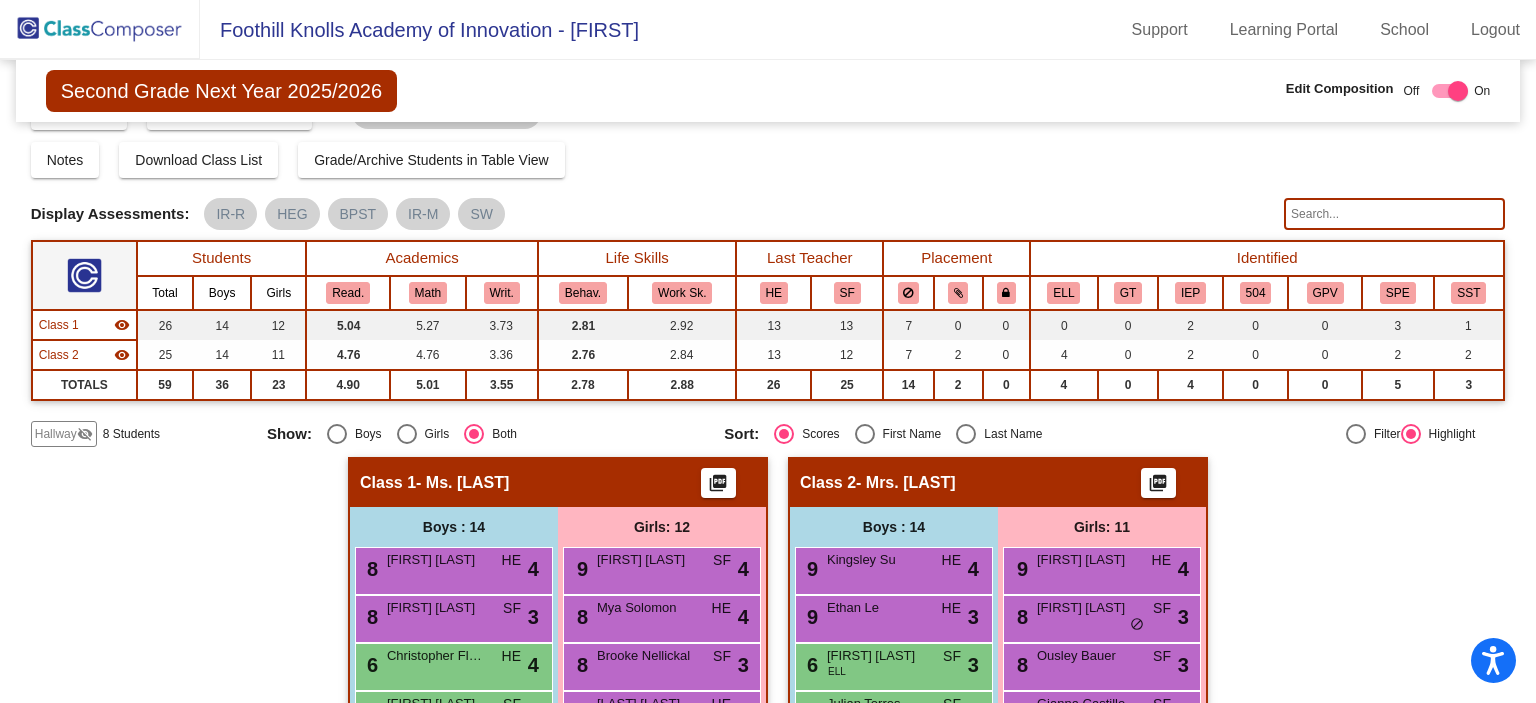 scroll, scrollTop: 0, scrollLeft: 0, axis: both 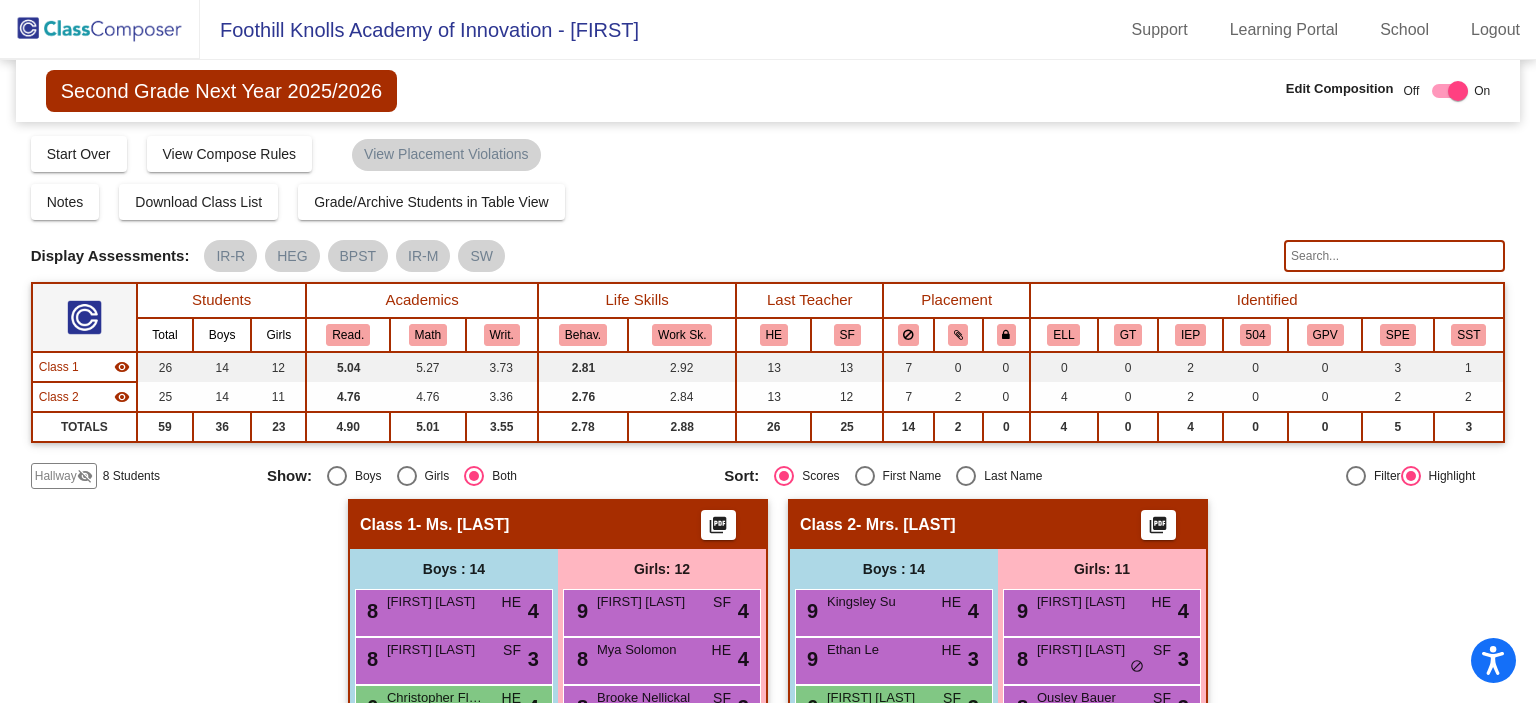click 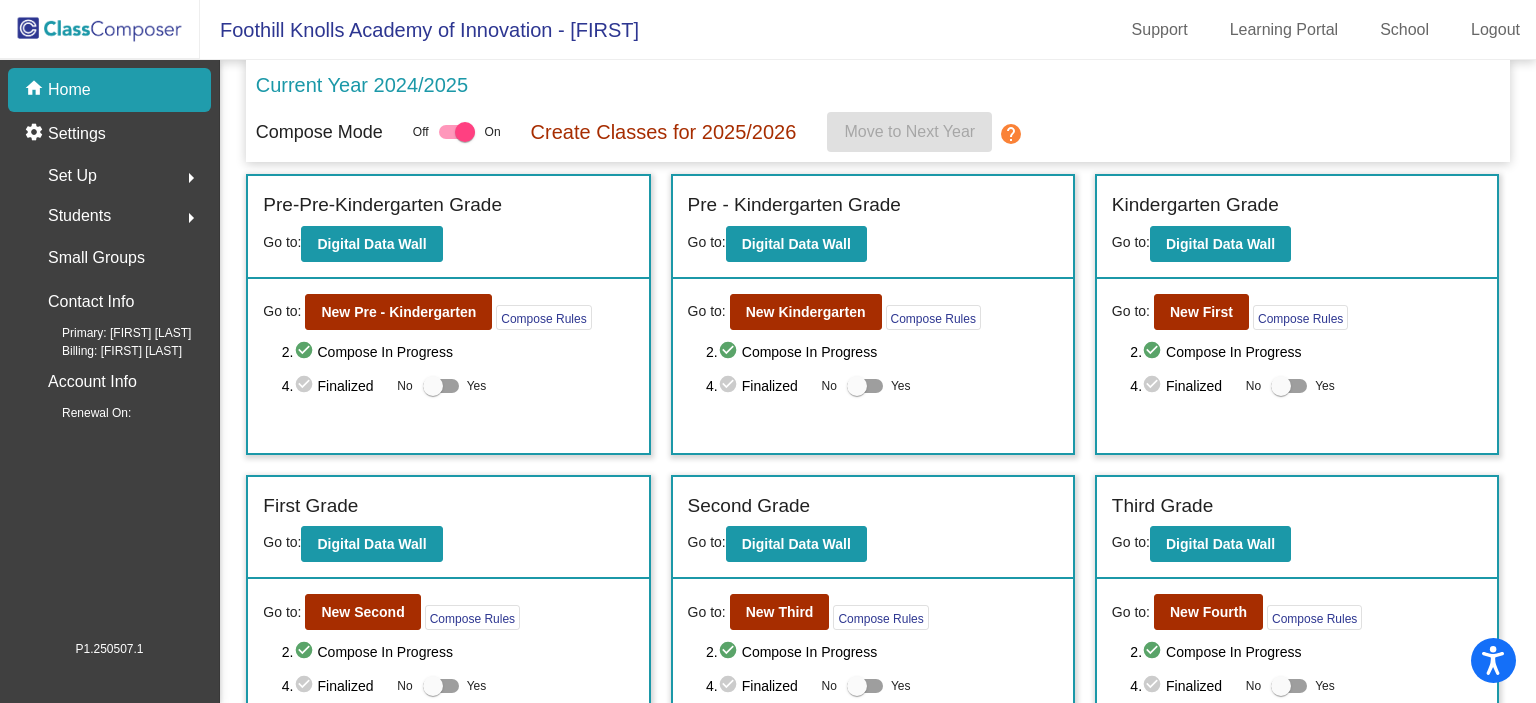 click 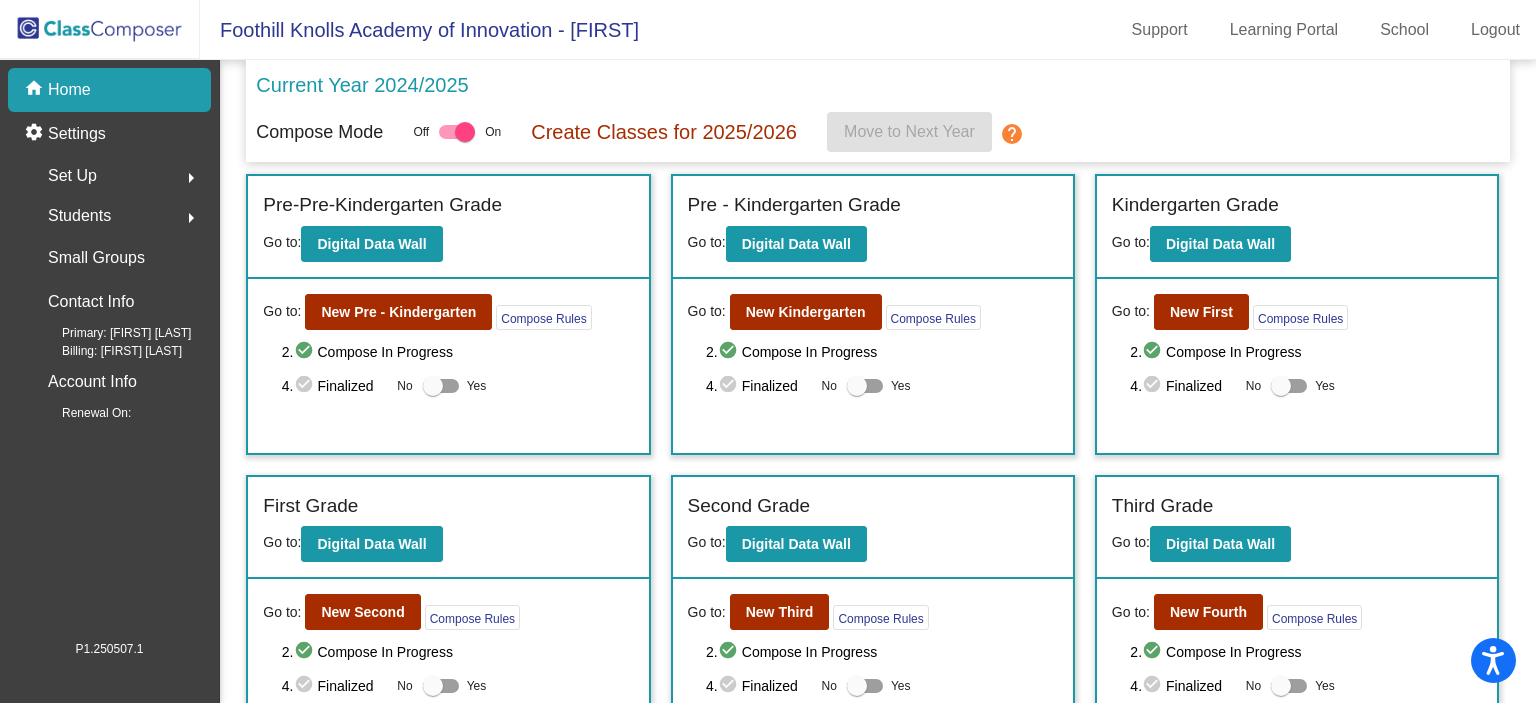 click on "Current Year 2024/2025" 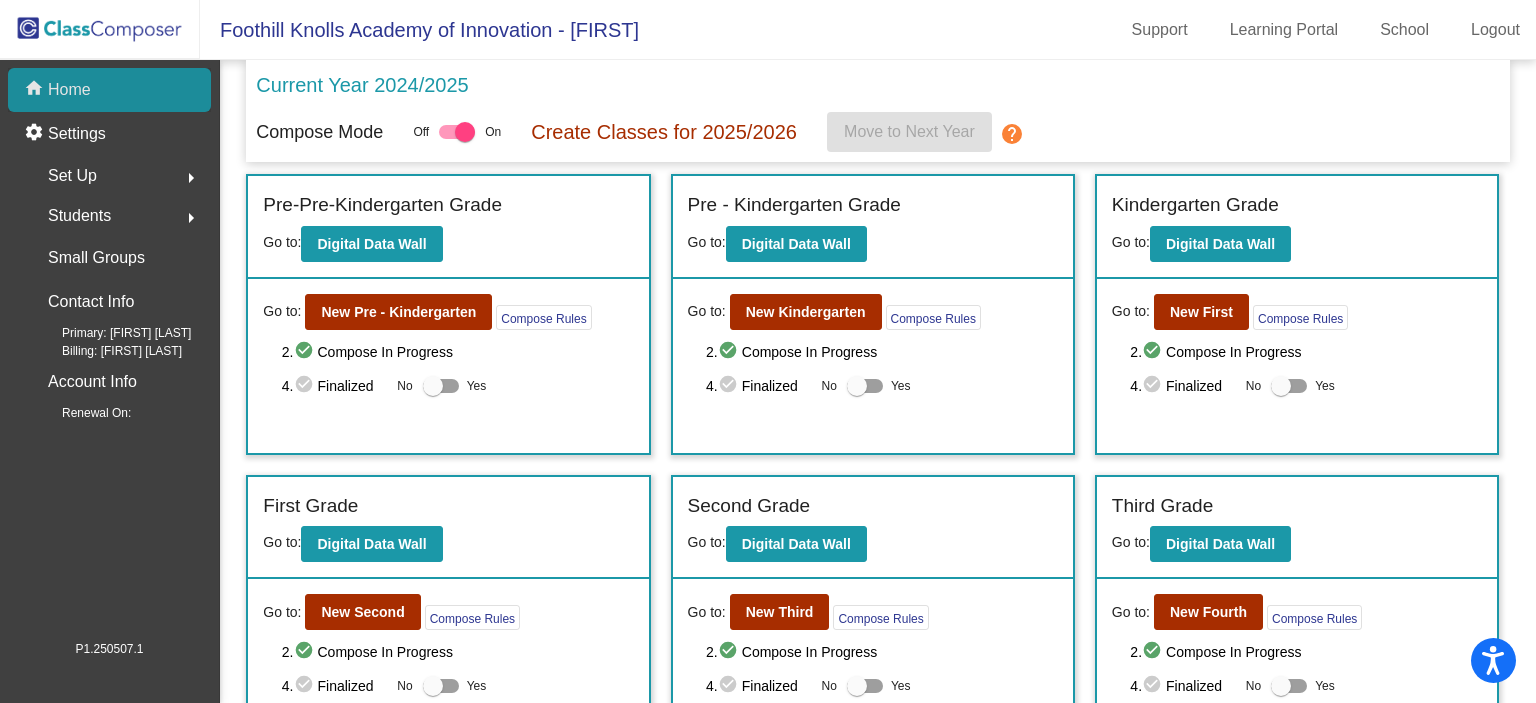 click on "Home" 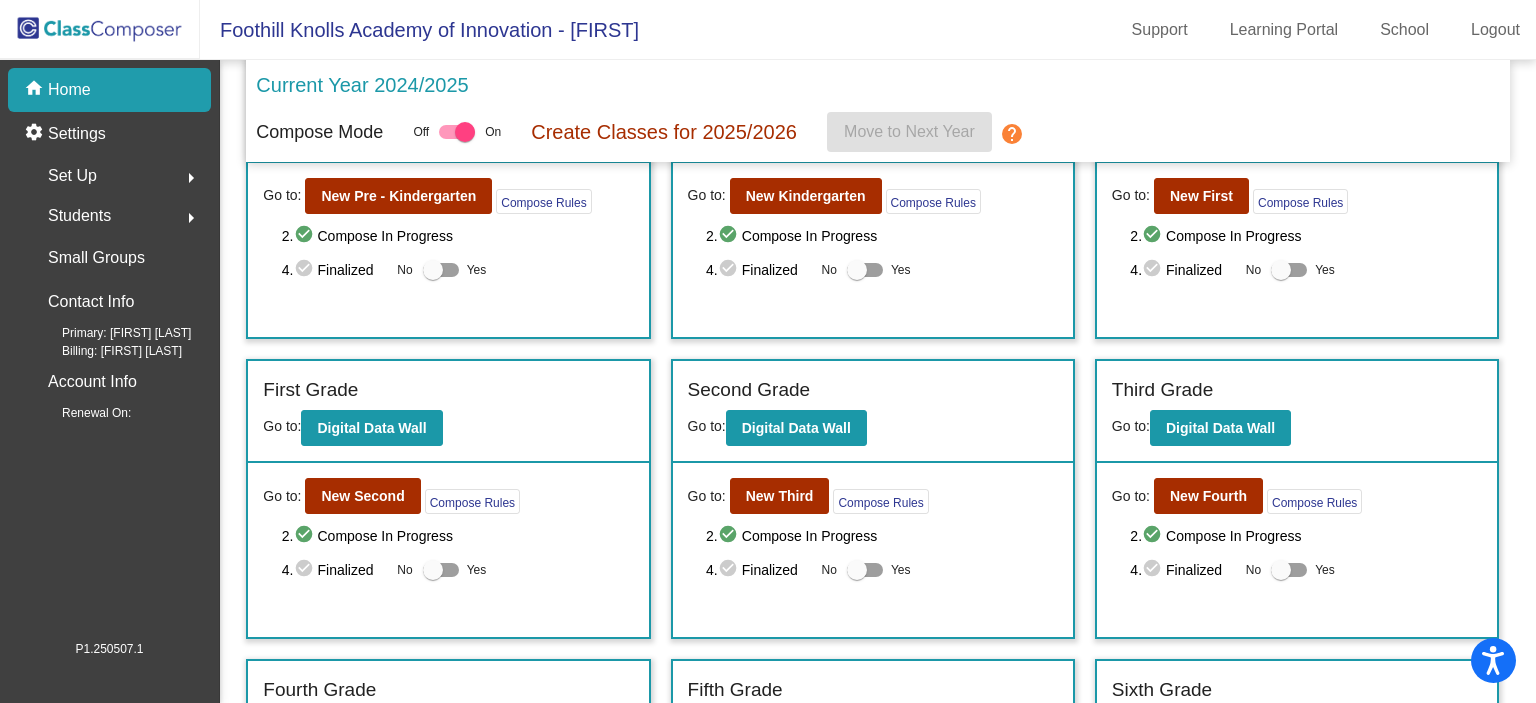 scroll, scrollTop: 116, scrollLeft: 0, axis: vertical 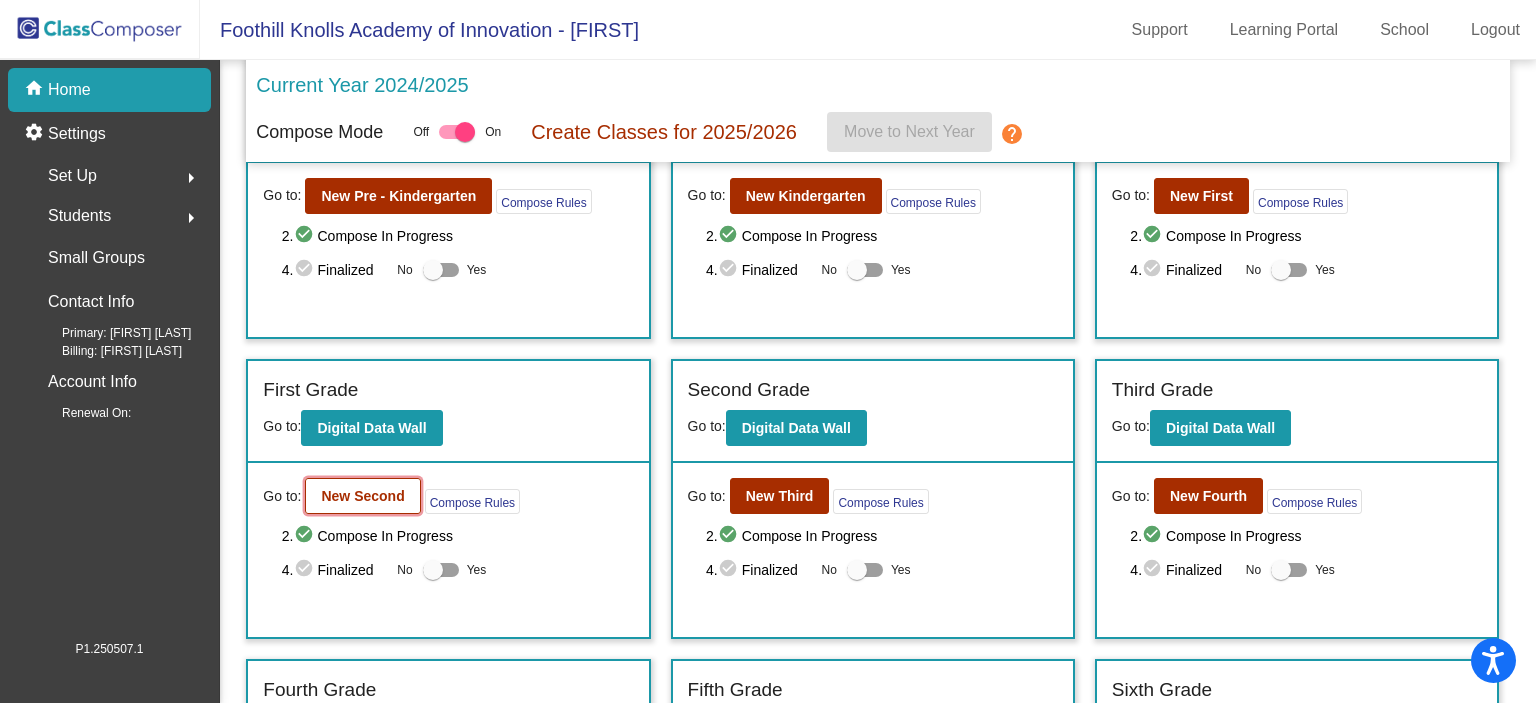 click on "New Second" 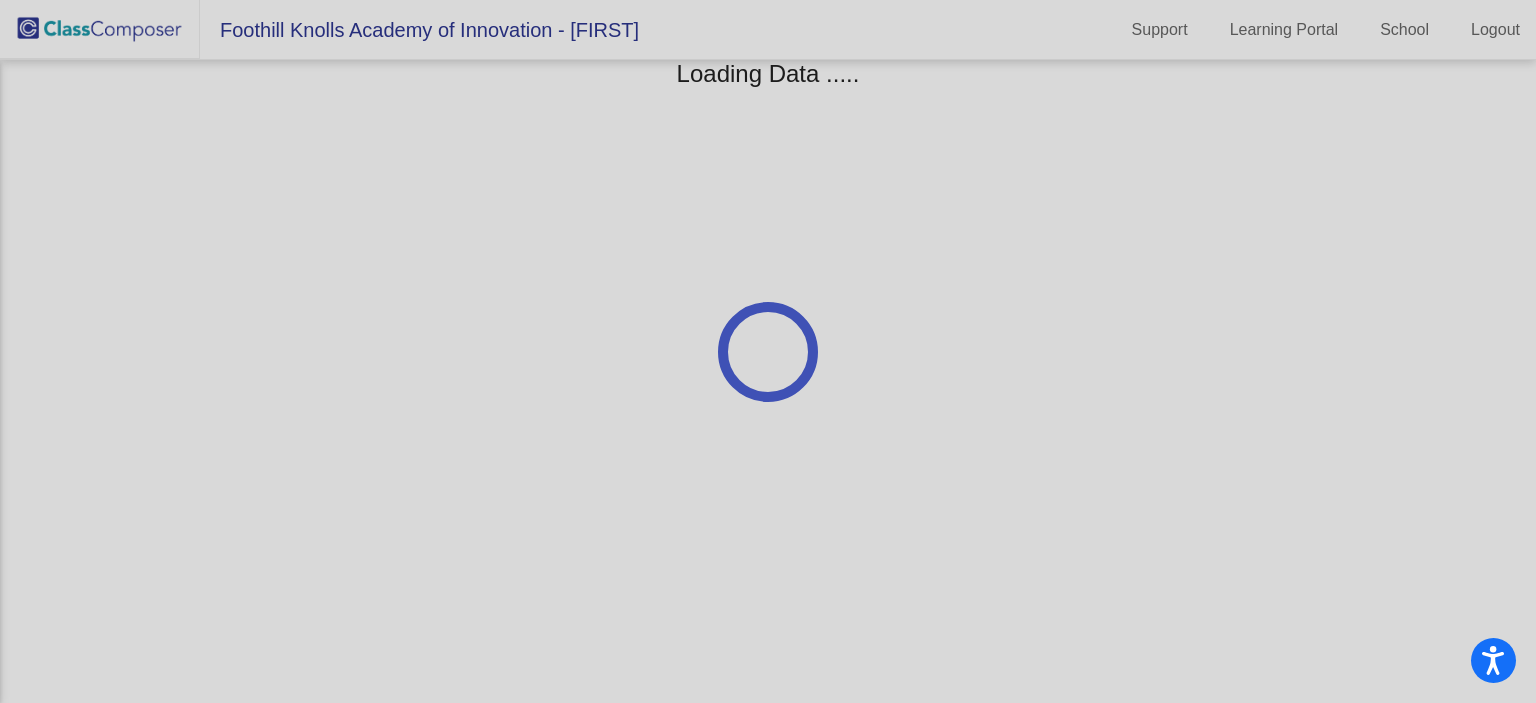 scroll, scrollTop: 0, scrollLeft: 0, axis: both 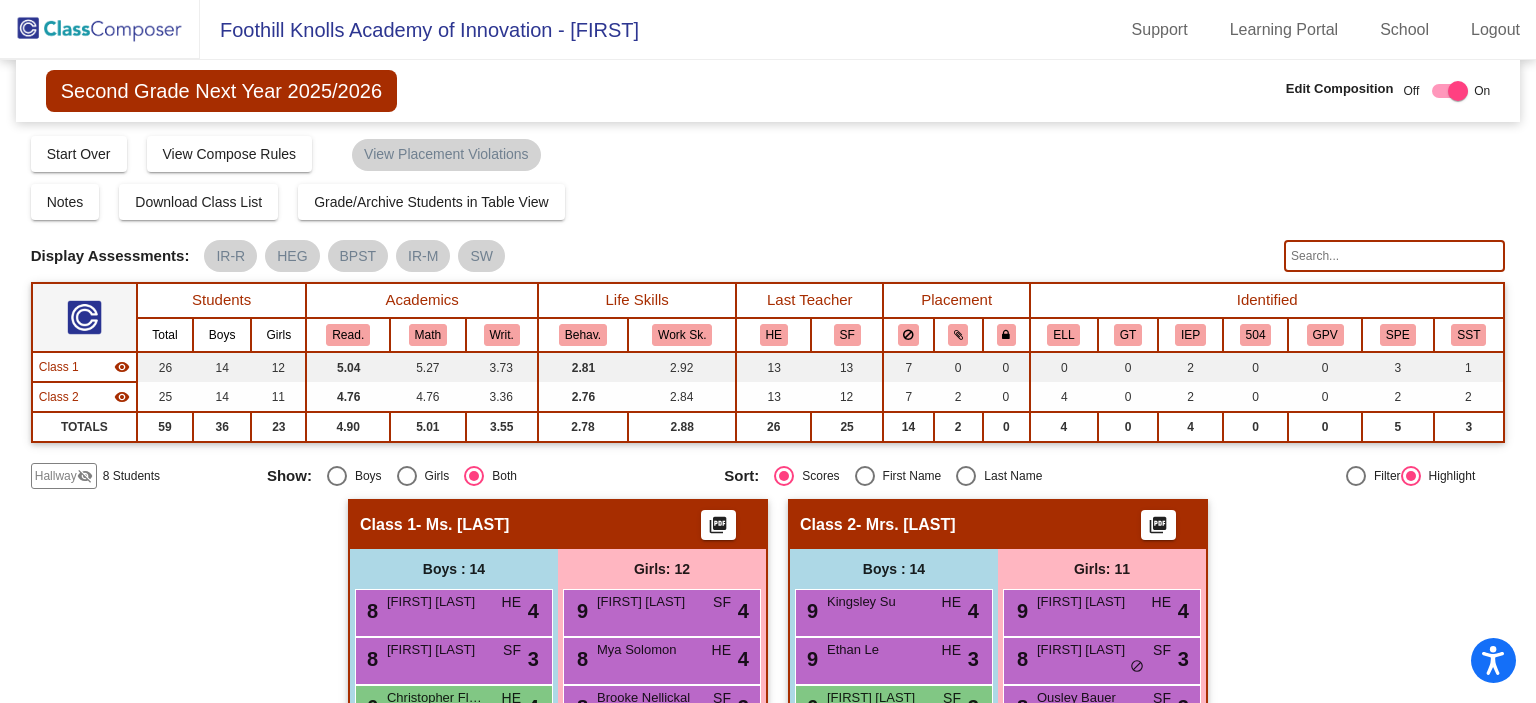 click 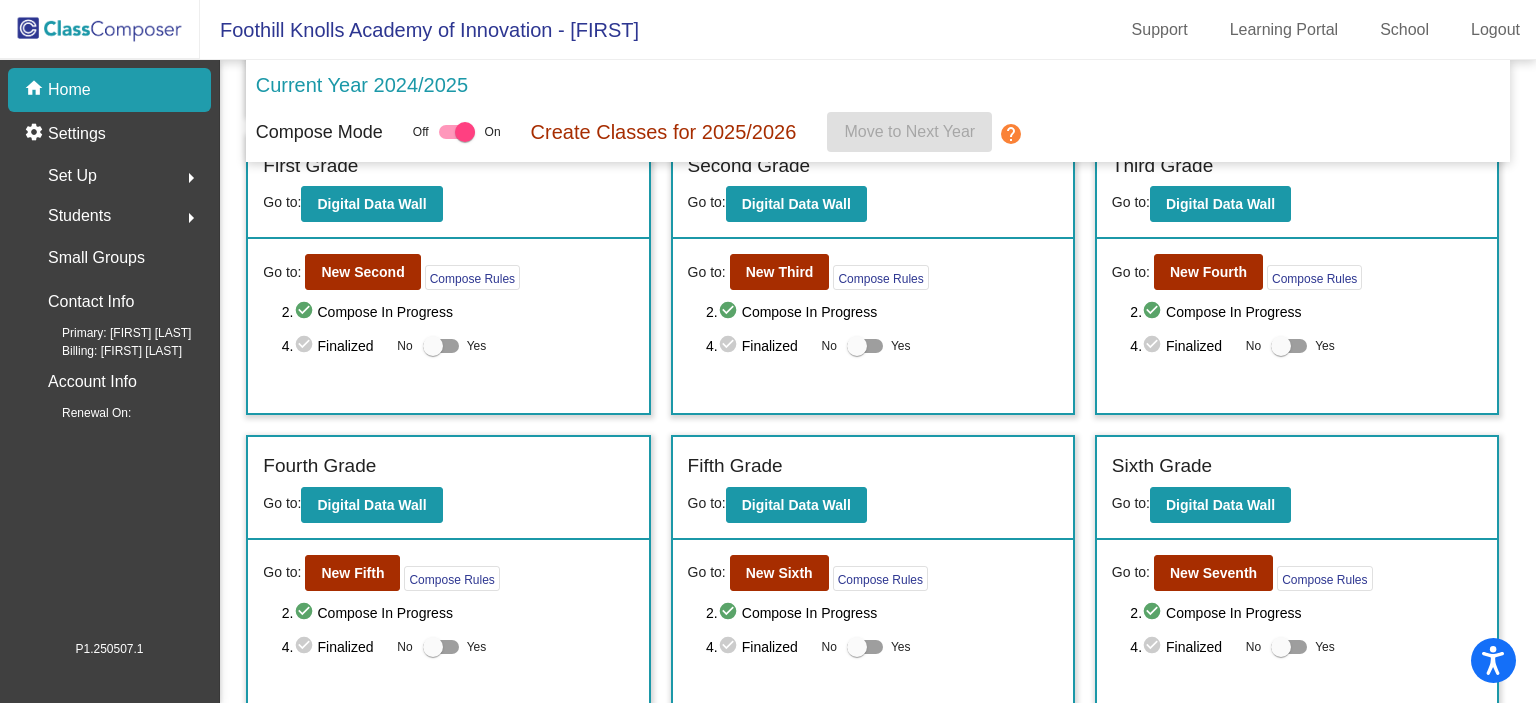 scroll, scrollTop: 342, scrollLeft: 0, axis: vertical 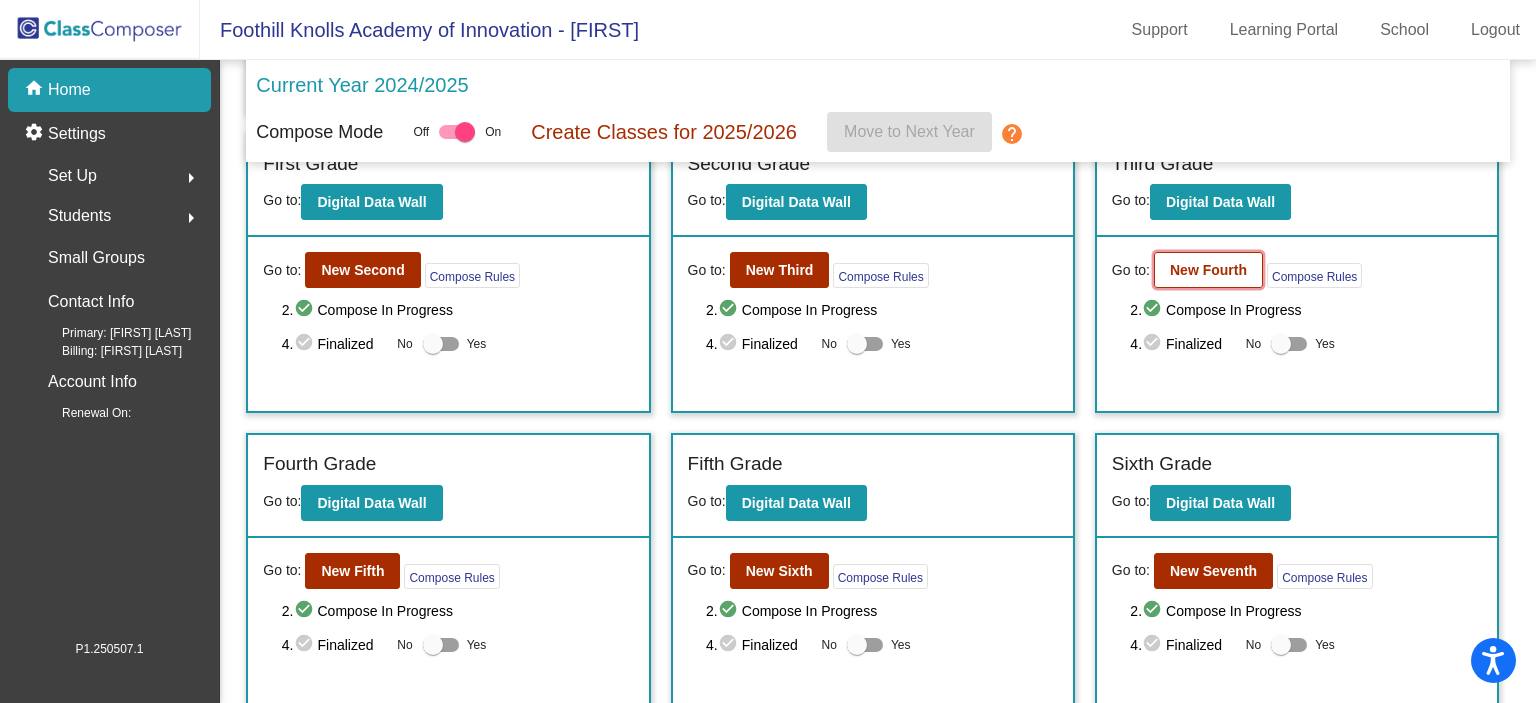 click on "New Fourth" 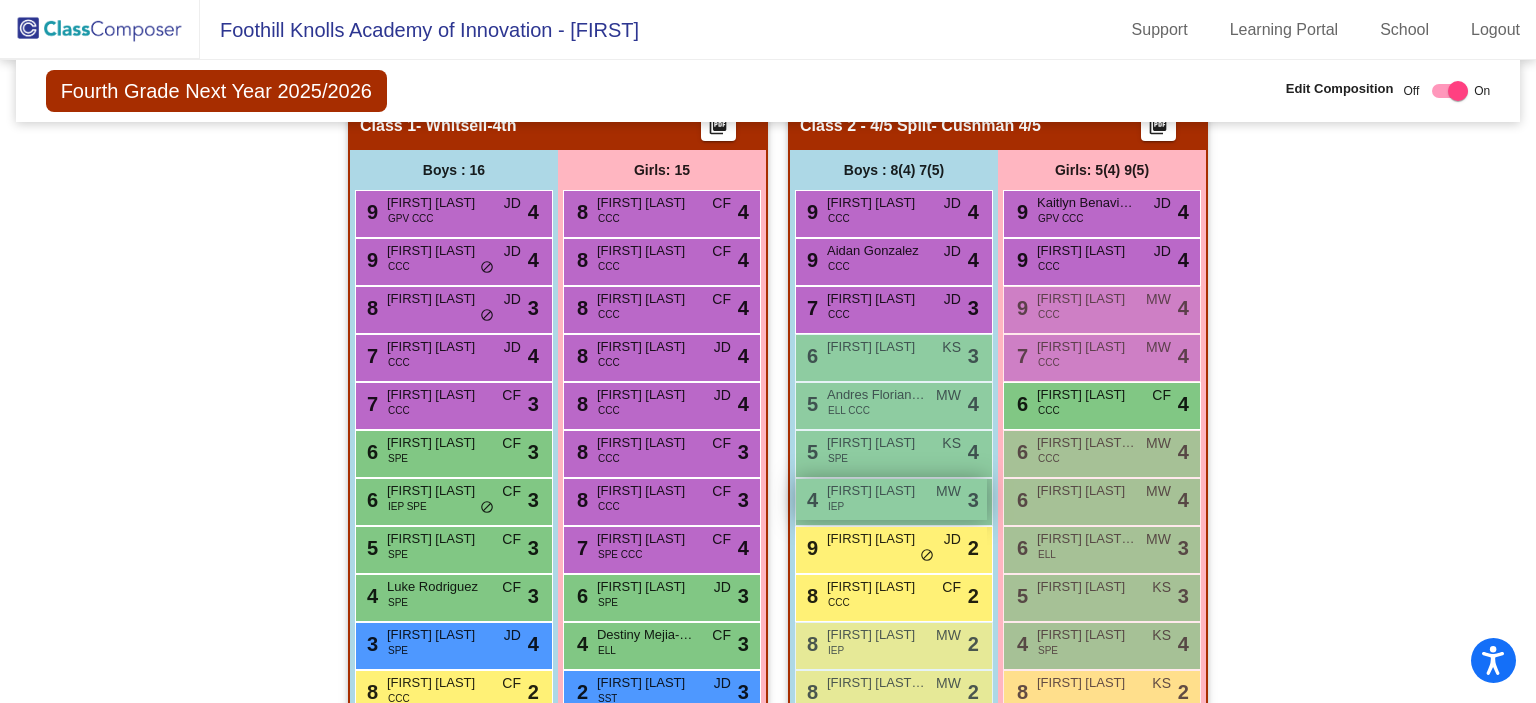 scroll, scrollTop: 428, scrollLeft: 0, axis: vertical 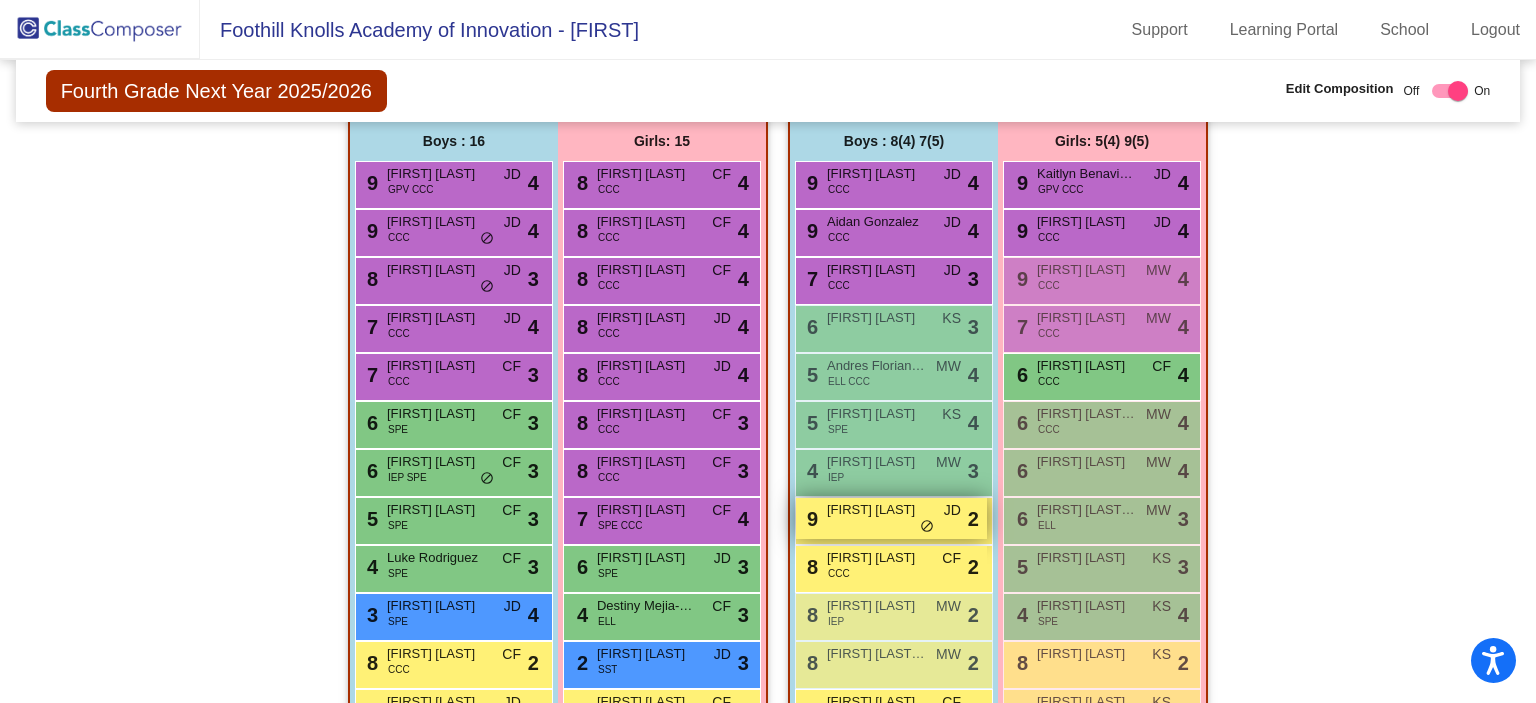 click on "9 Arrow Bauer JD lock do_not_disturb_alt 2" at bounding box center [891, 518] 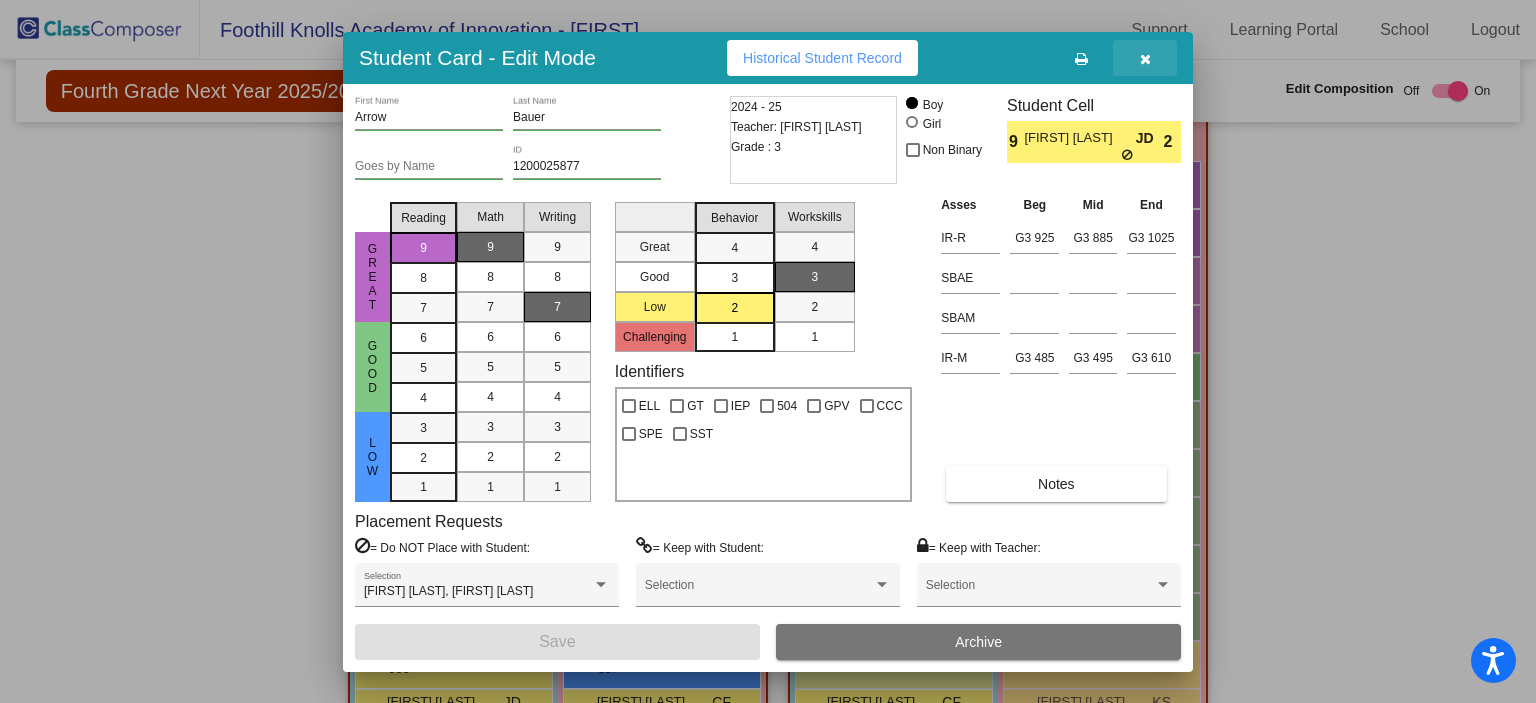 click at bounding box center [1145, 58] 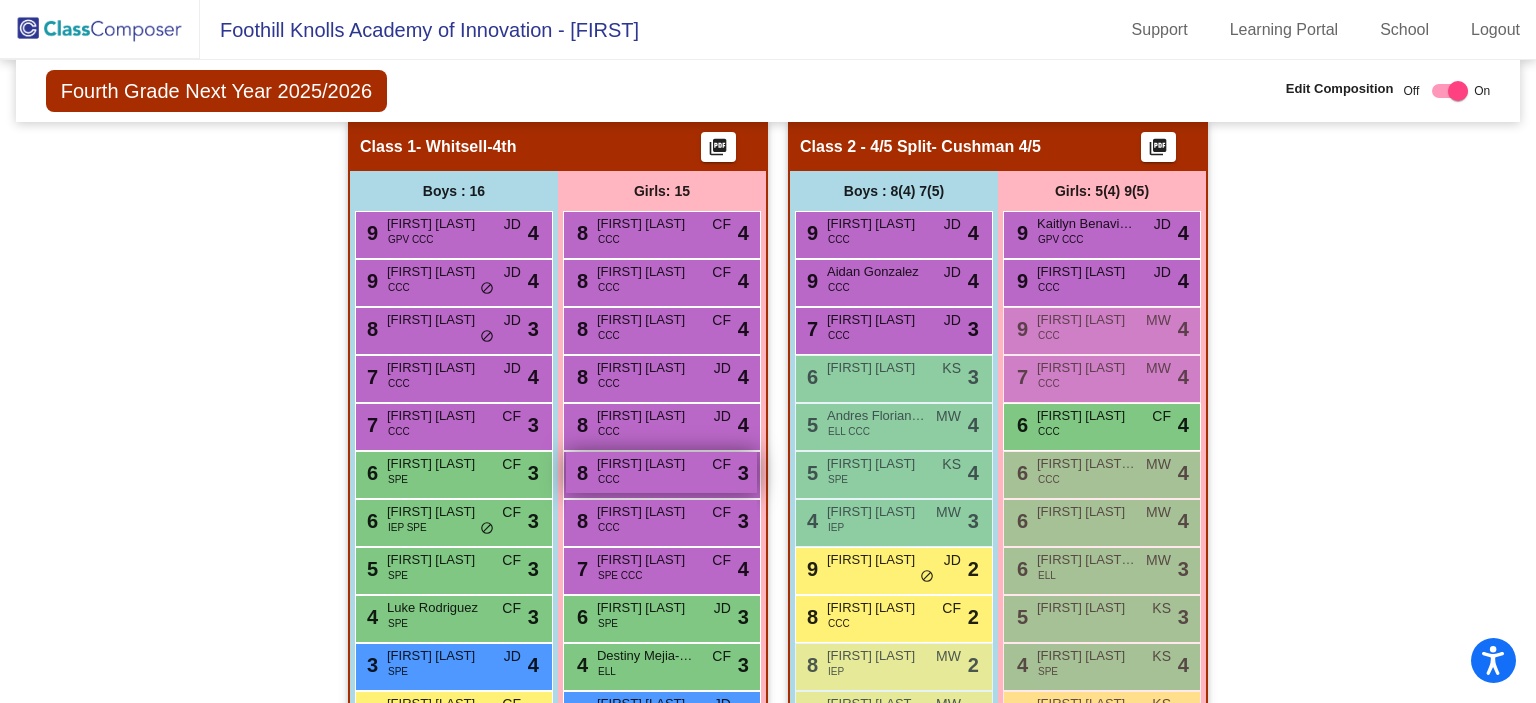 scroll, scrollTop: 404, scrollLeft: 0, axis: vertical 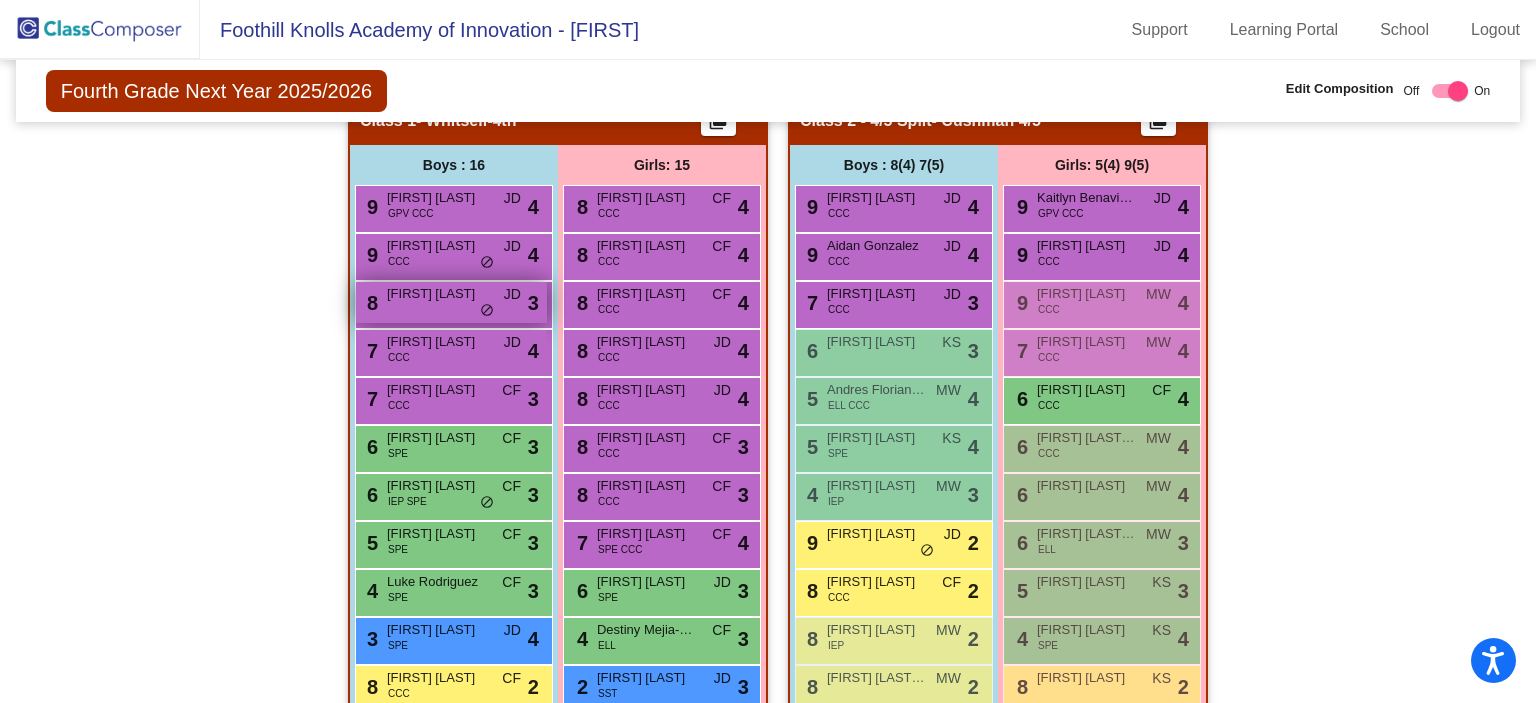 click on "[FIRST] [LAST]" at bounding box center [437, 294] 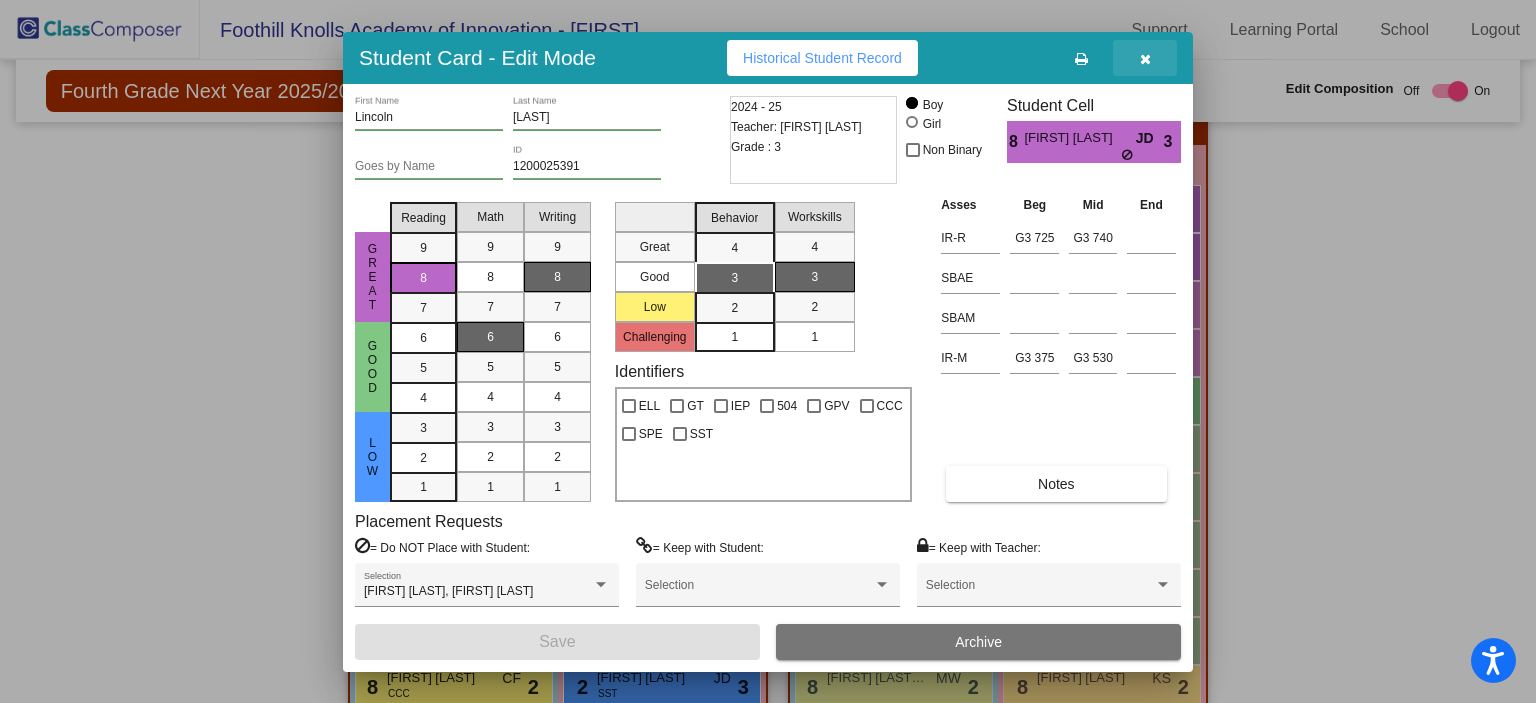 click at bounding box center (1145, 59) 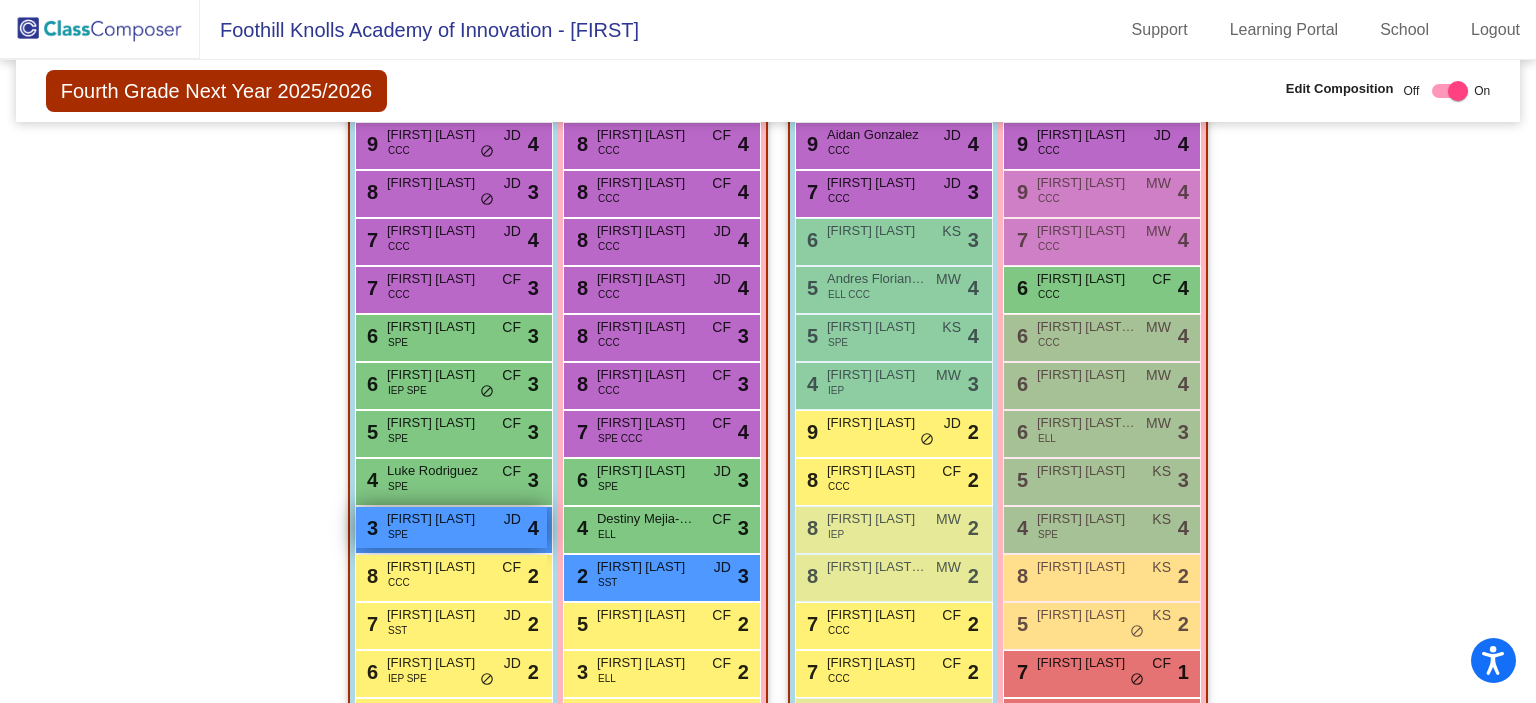 scroll, scrollTop: 510, scrollLeft: 0, axis: vertical 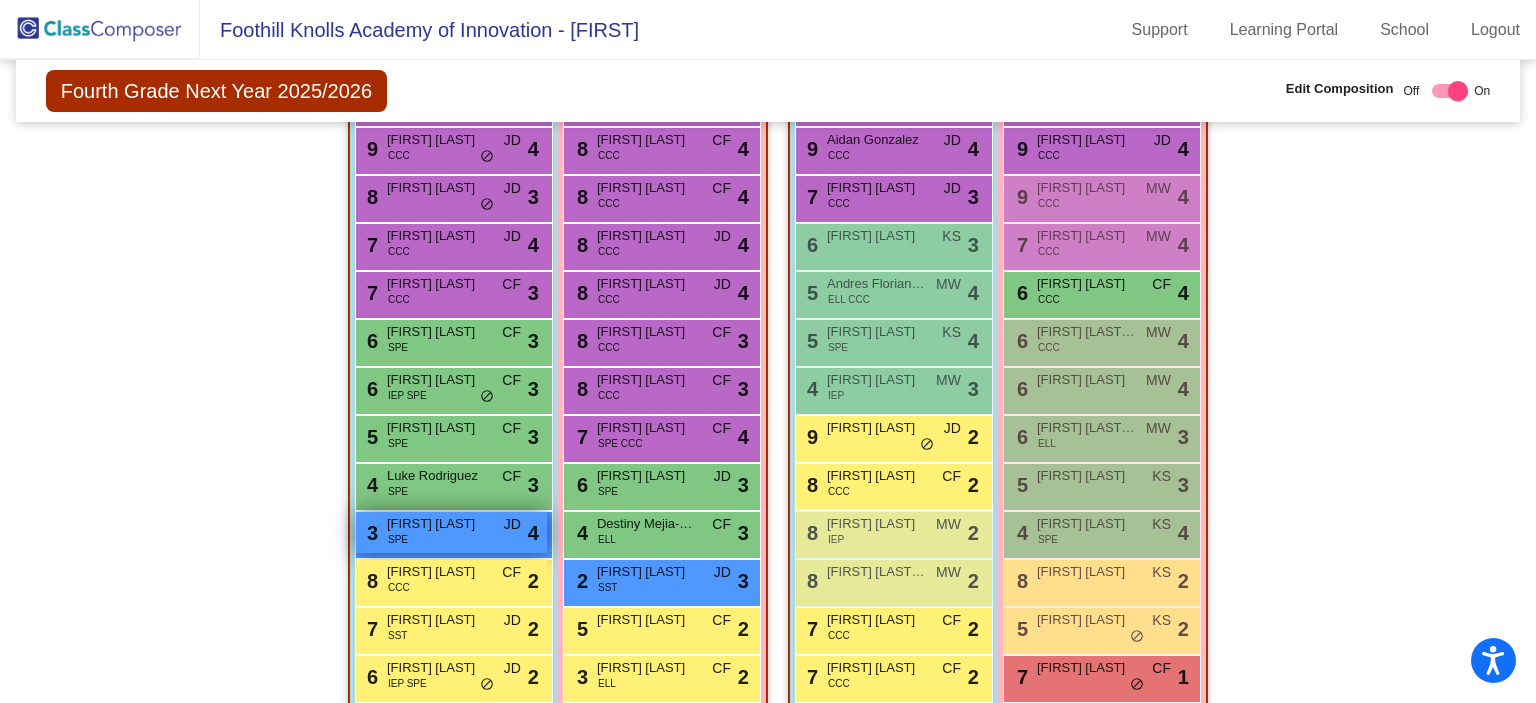 click on "[FIRST] [LAST]" at bounding box center [437, 524] 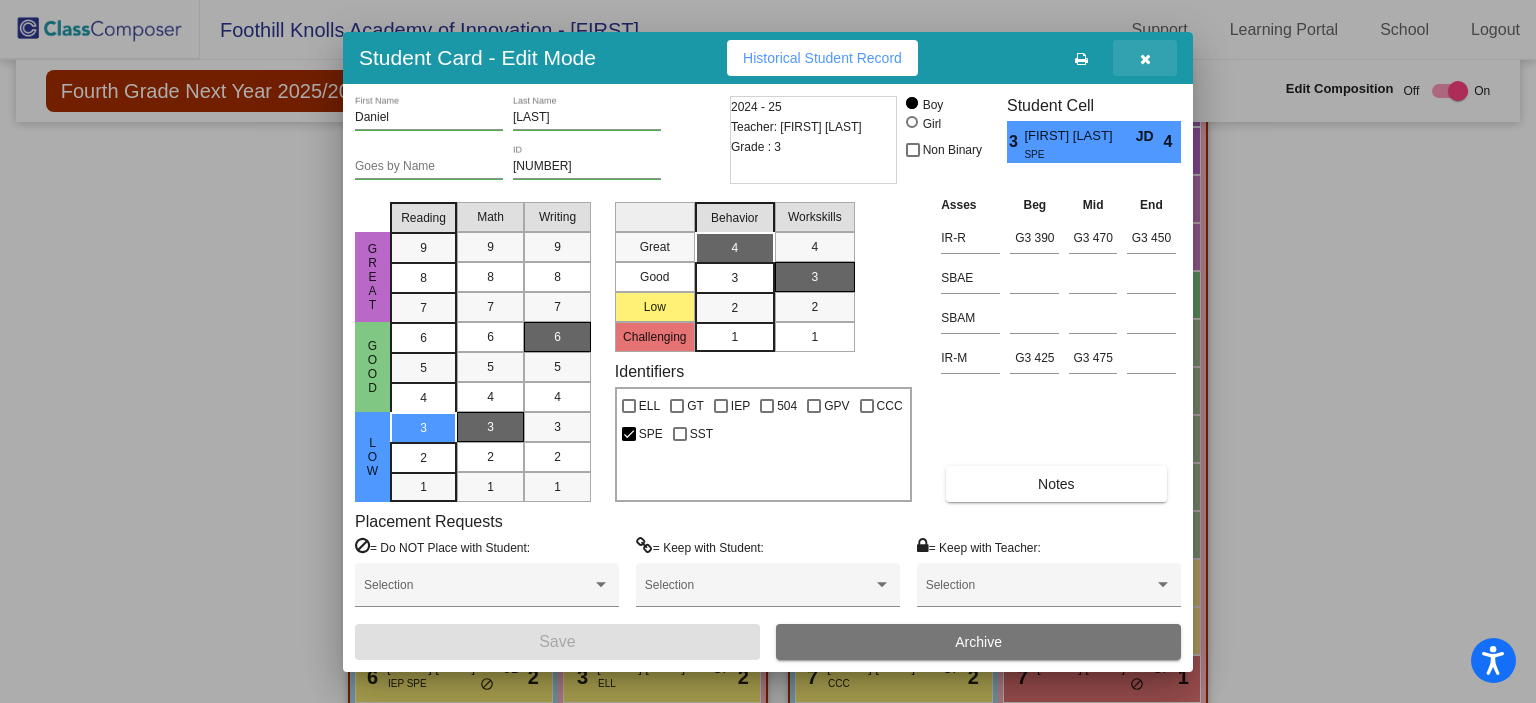 click at bounding box center [1145, 59] 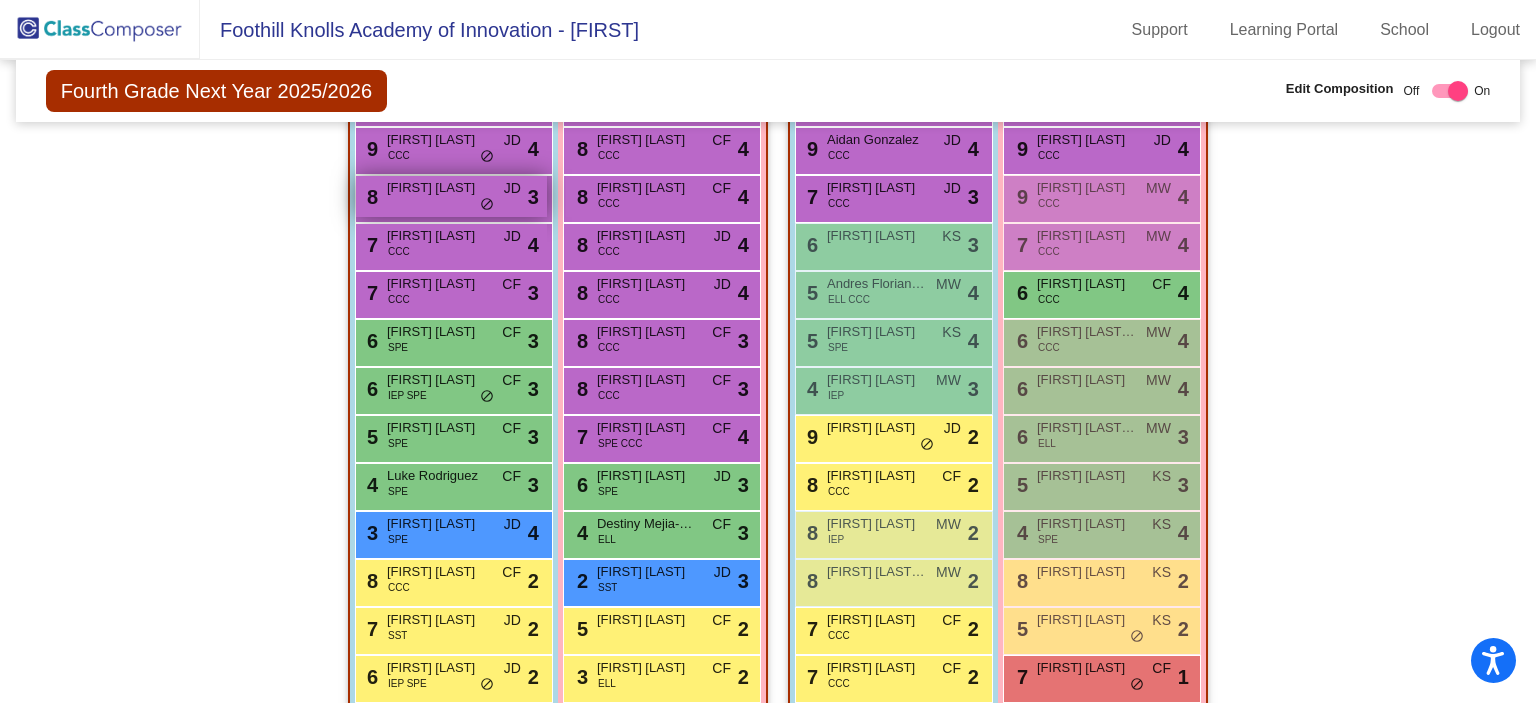click on "[FIRST] [LAST]" at bounding box center [437, 188] 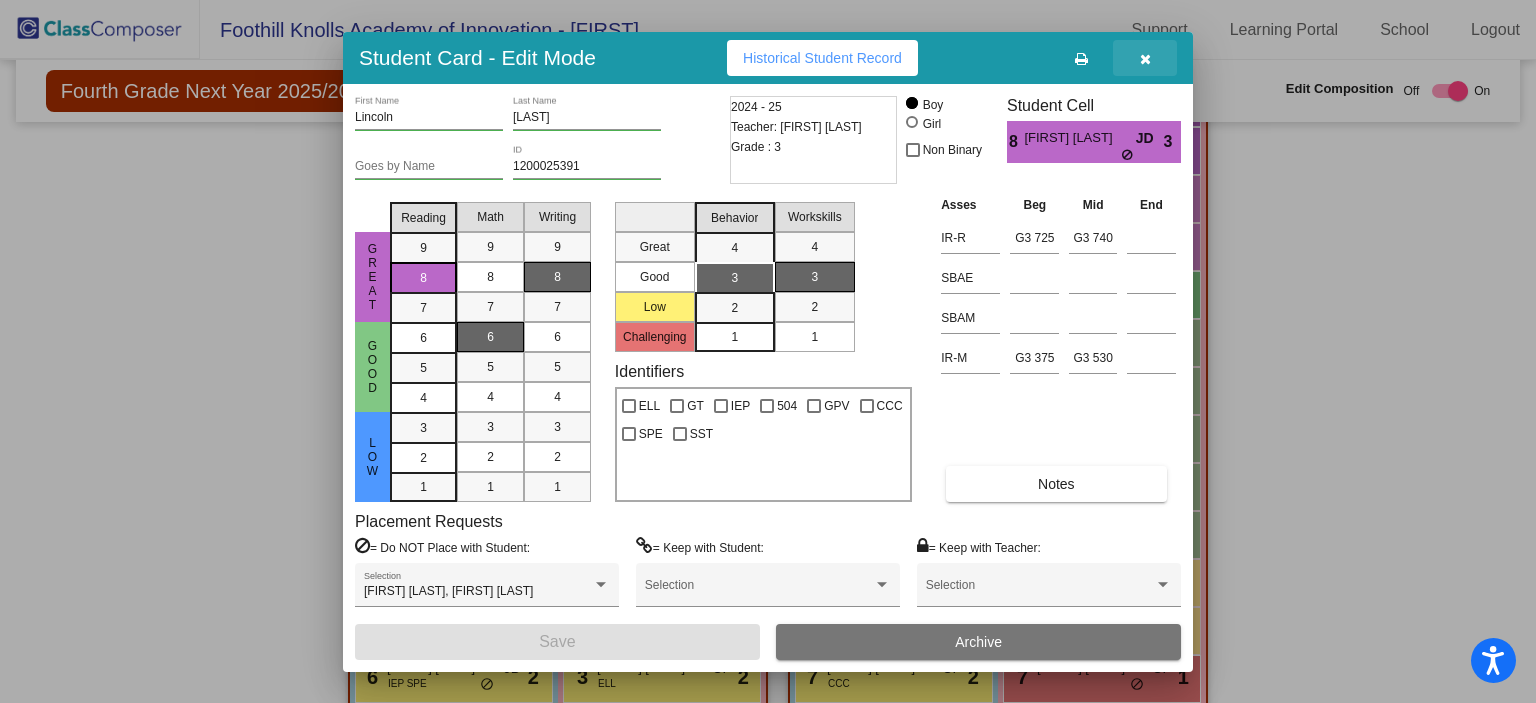 click at bounding box center (1145, 59) 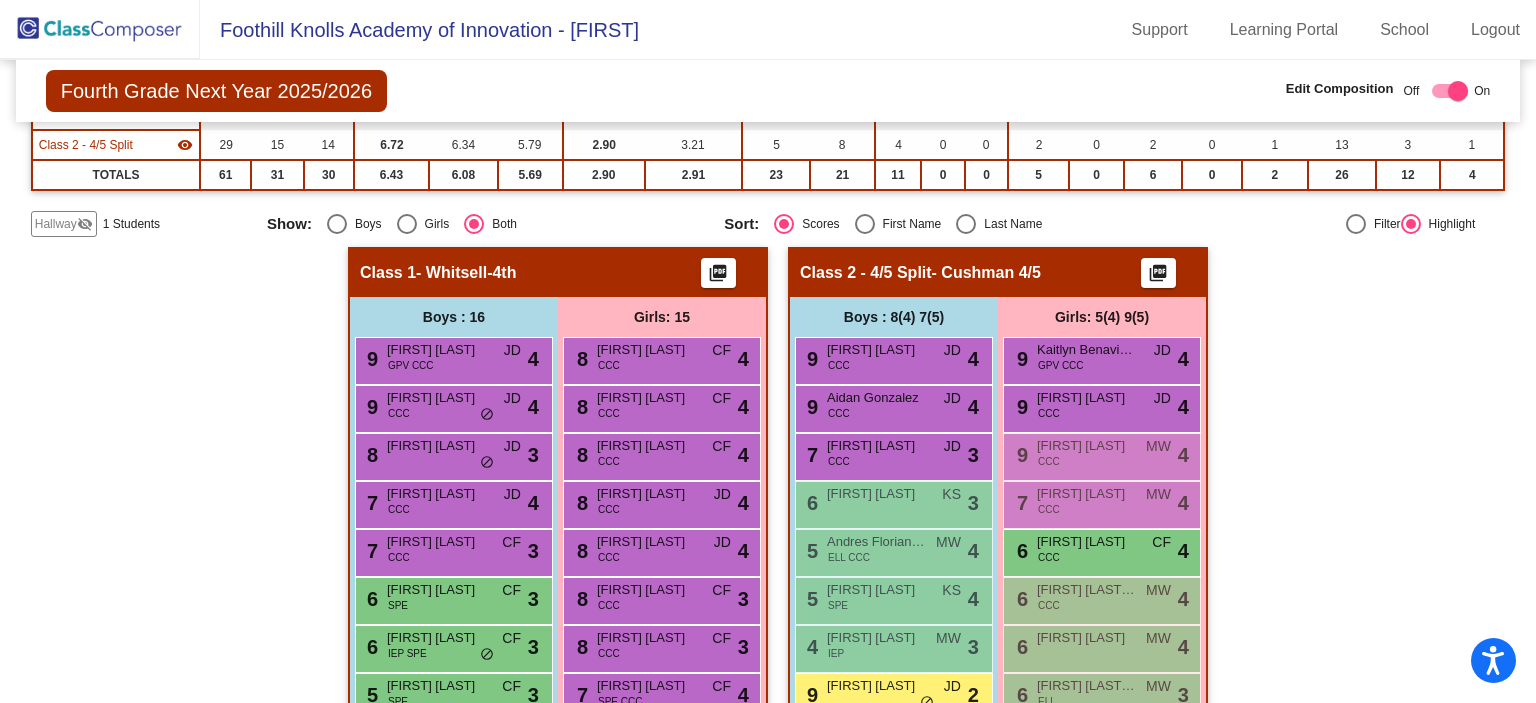 scroll, scrollTop: 255, scrollLeft: 0, axis: vertical 